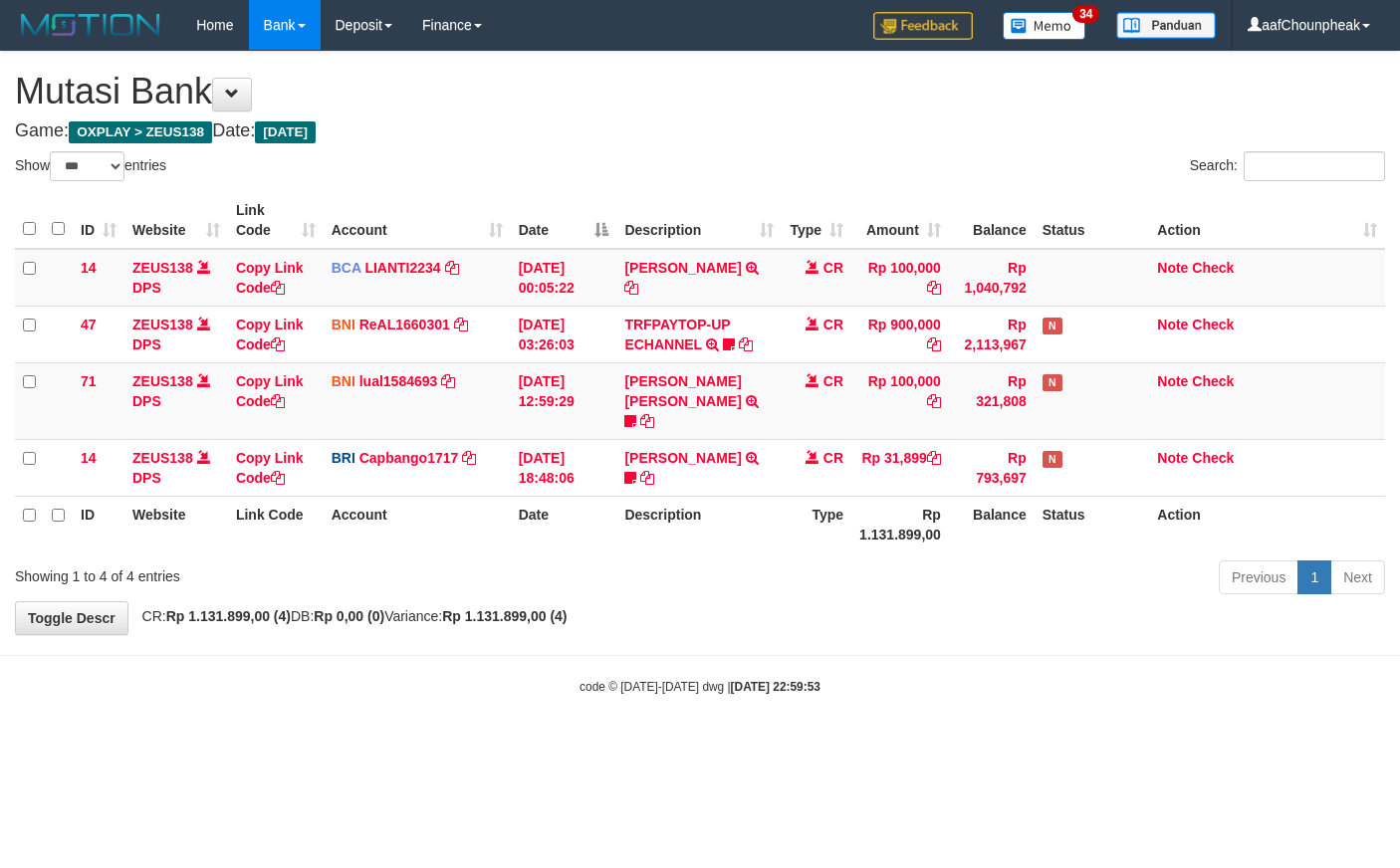 select on "***" 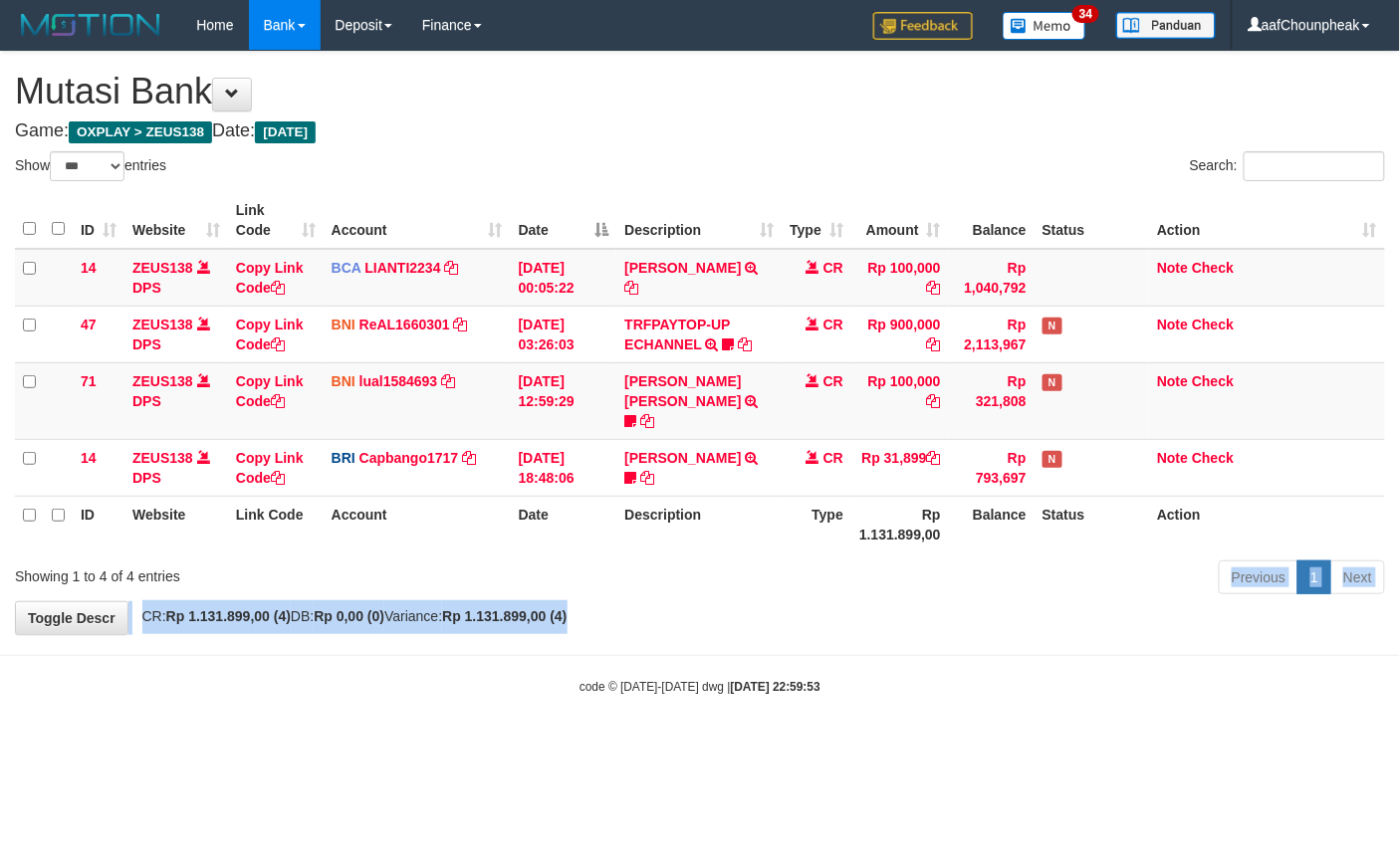 click on "**********" at bounding box center [700, 342] 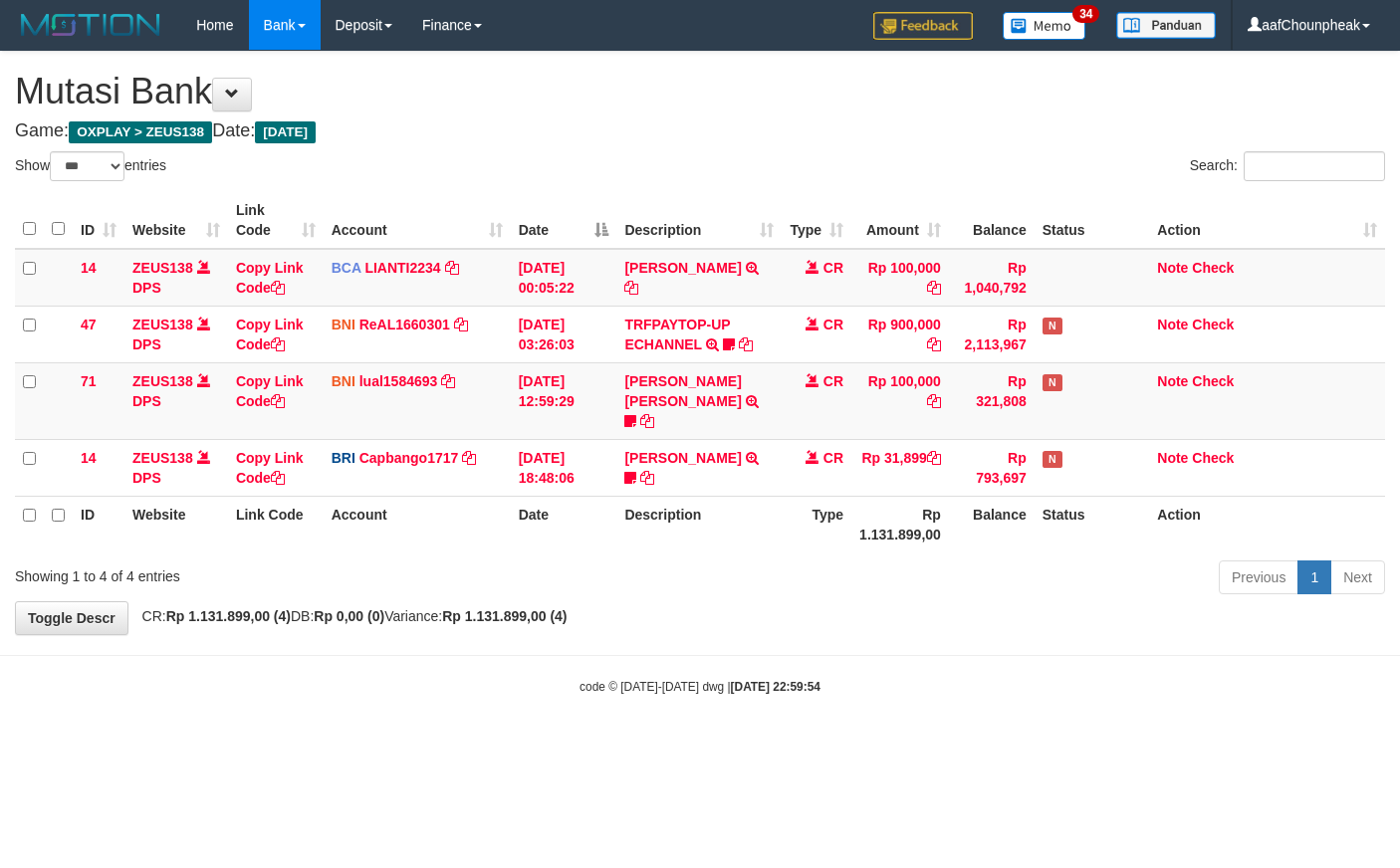 select on "***" 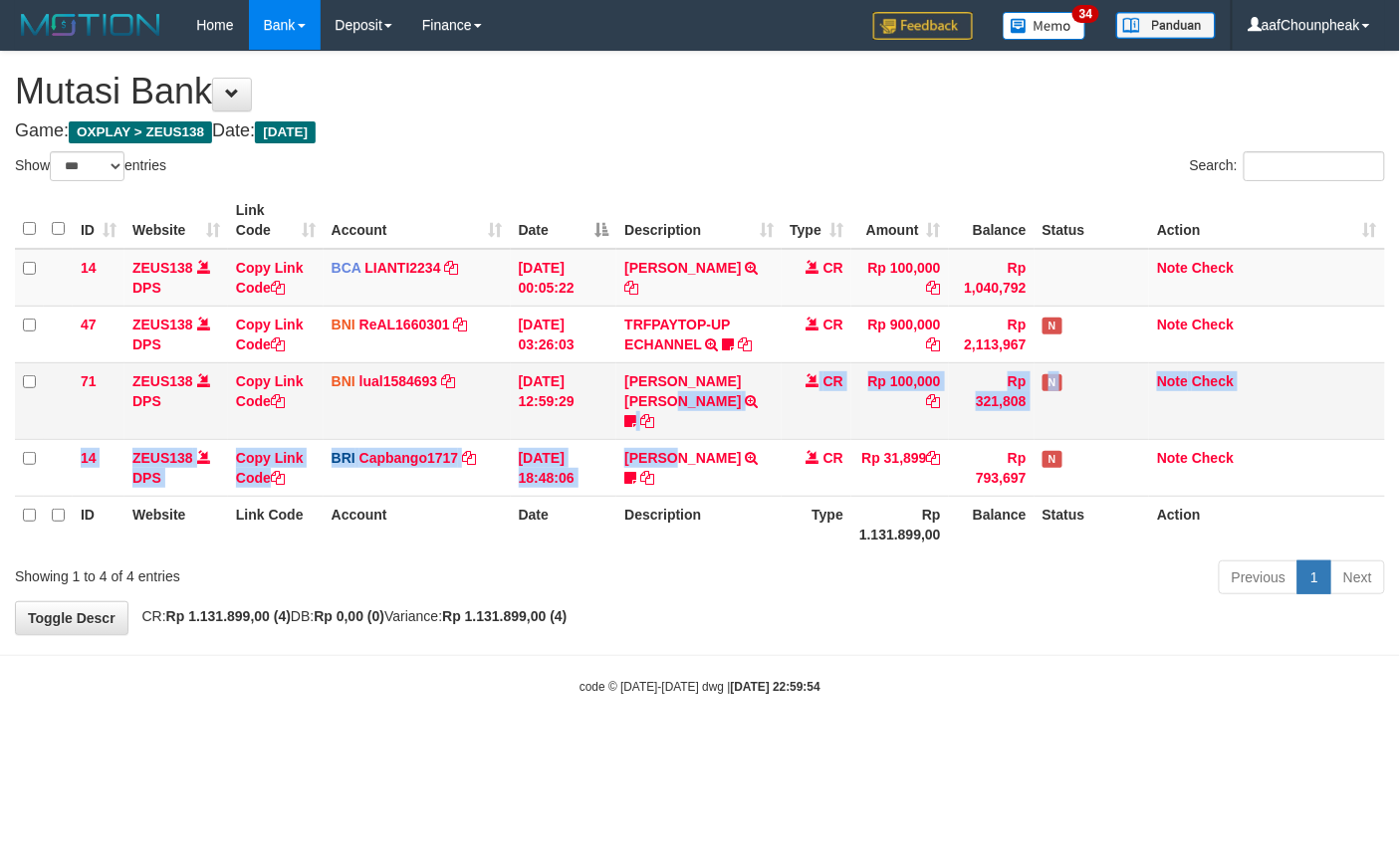 click on "MUHAMMAD IQBAL FARHAN            TRF/PAY/TOP-UP ECHANNEL MUHAMMAD IQBAL FARHAN    BUBU1010EDC1X24JAM" at bounding box center [699, 400] 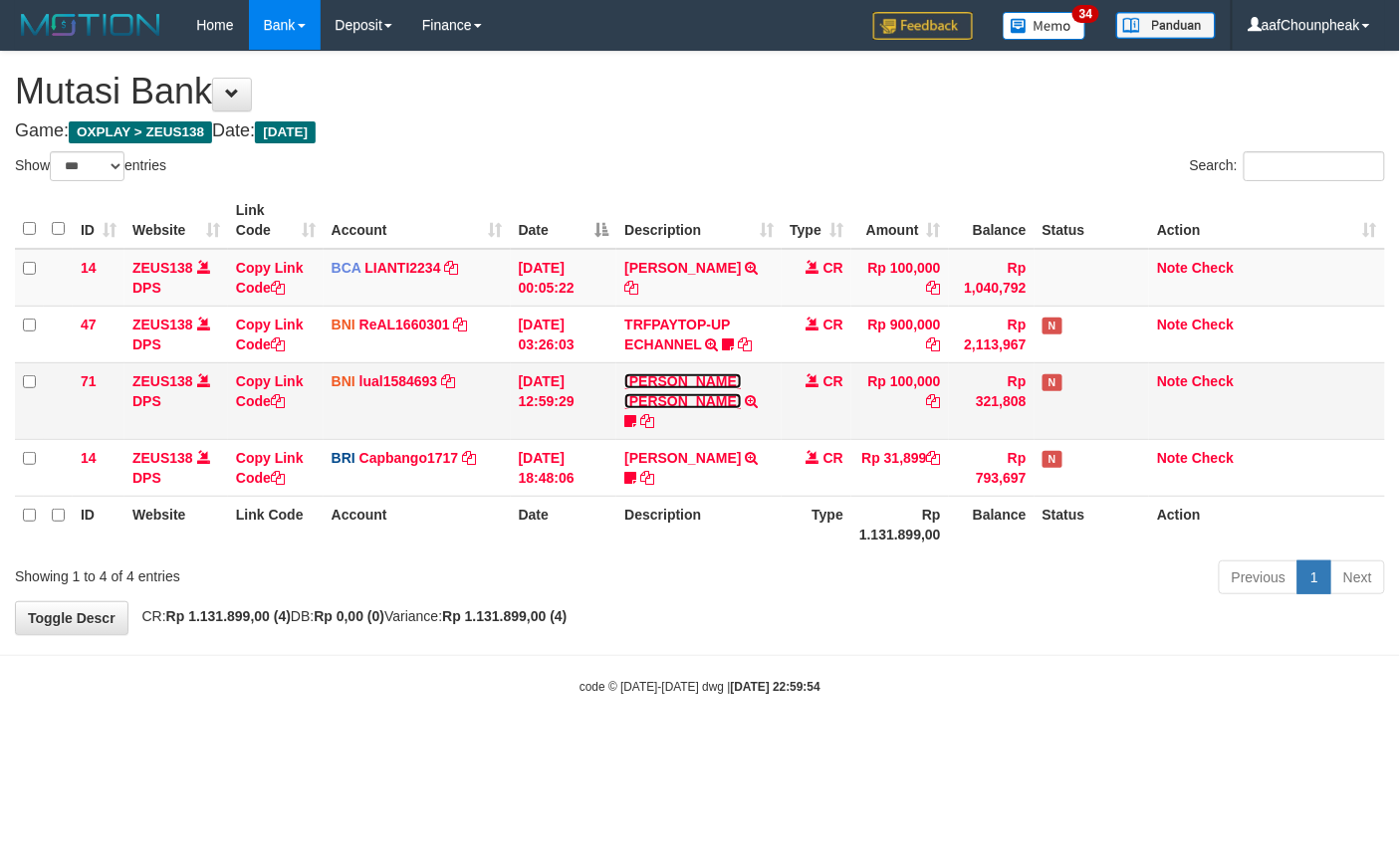 click on "[PERSON_NAME] [PERSON_NAME]" at bounding box center (682, 391) 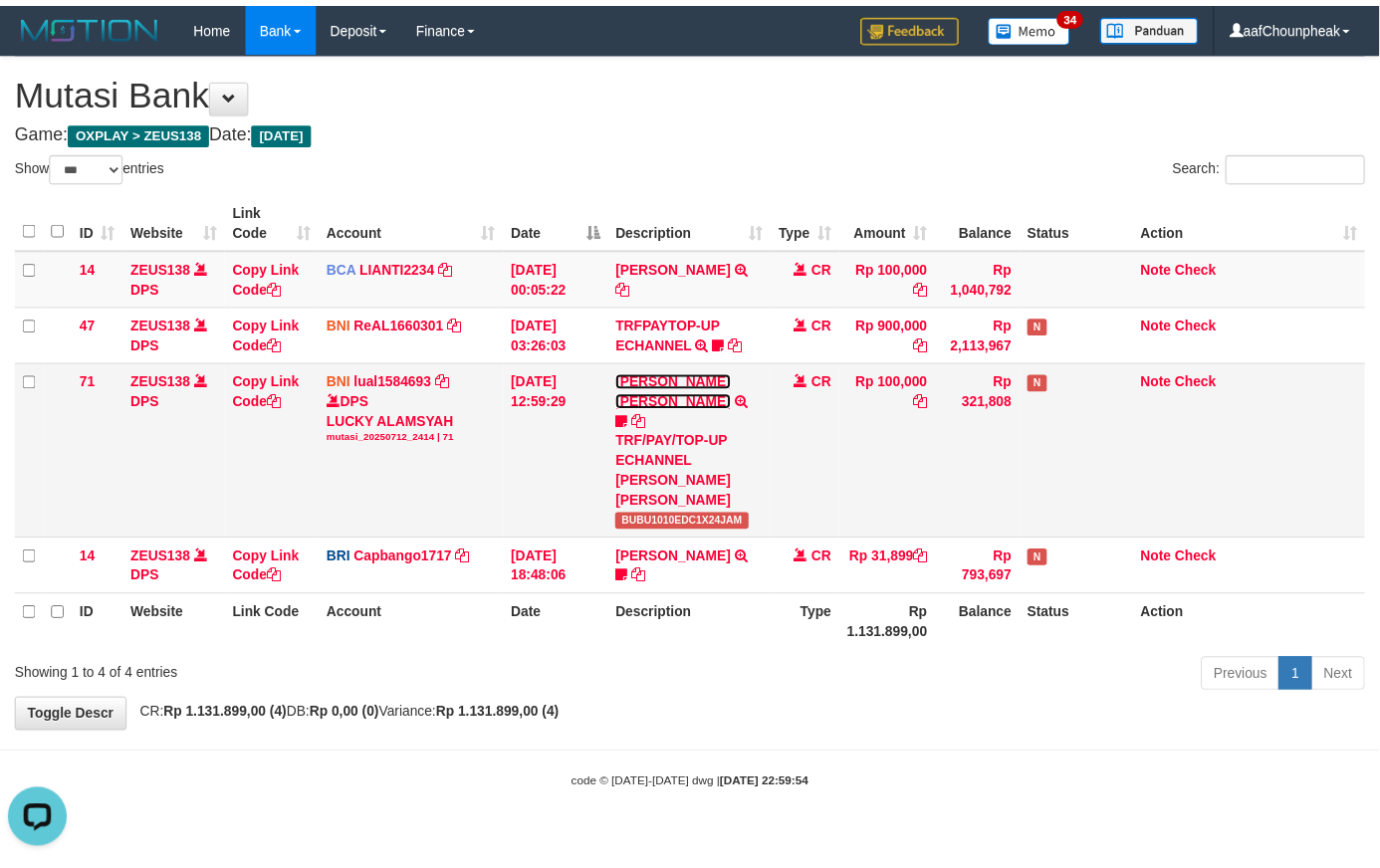 scroll, scrollTop: 0, scrollLeft: 0, axis: both 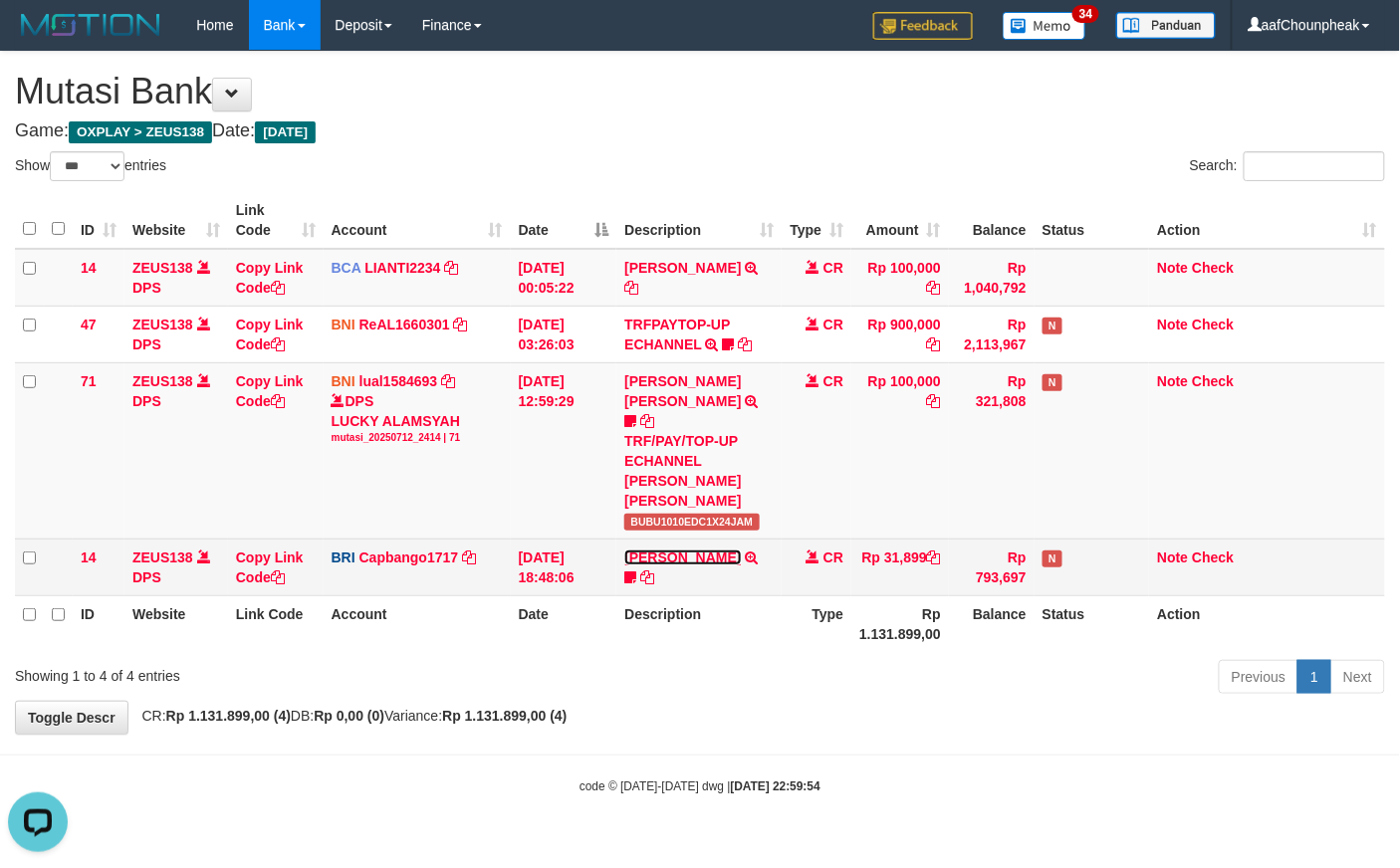 click on "[PERSON_NAME]" at bounding box center [682, 557] 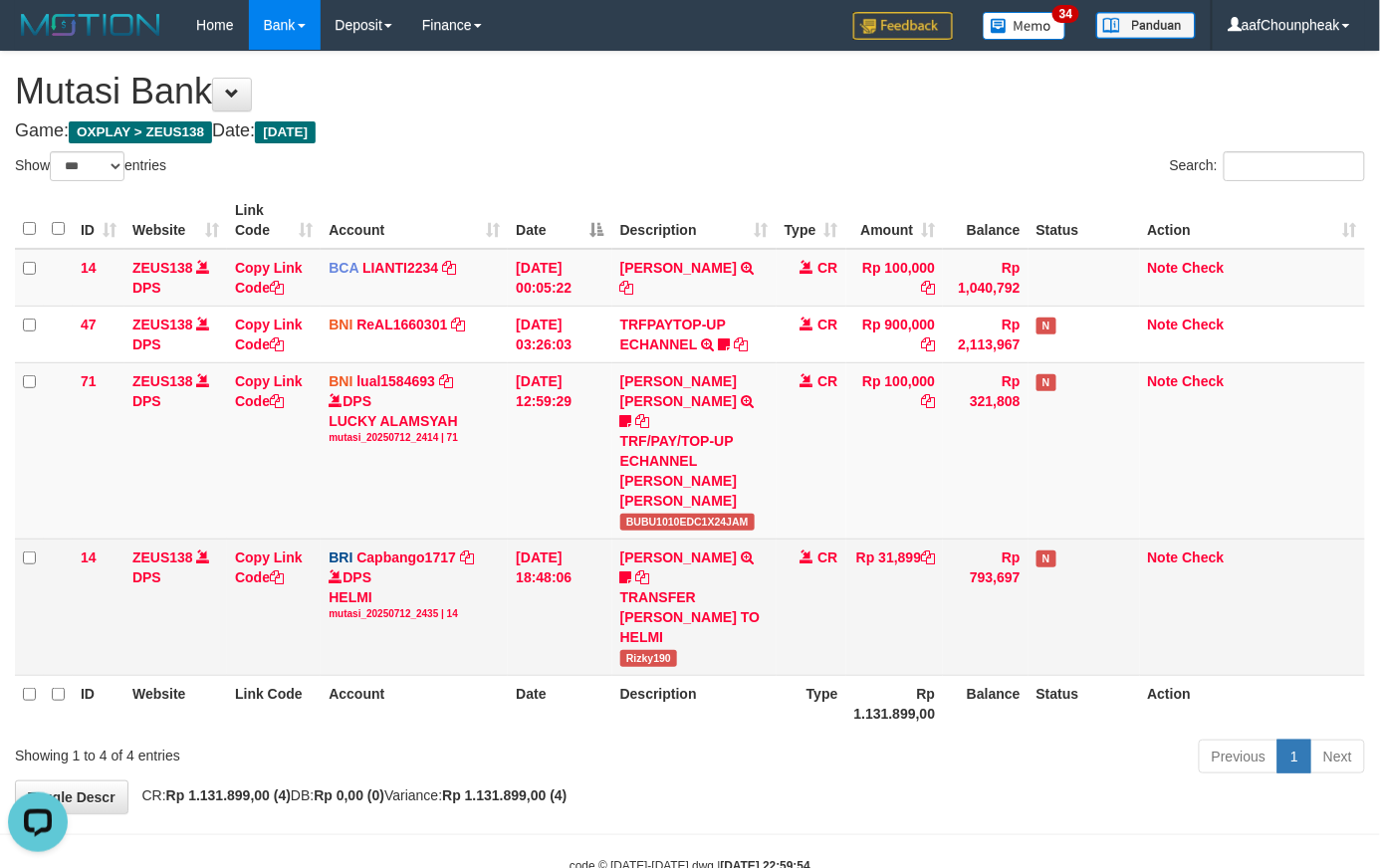 click on "Rizky190" at bounding box center (649, 658) 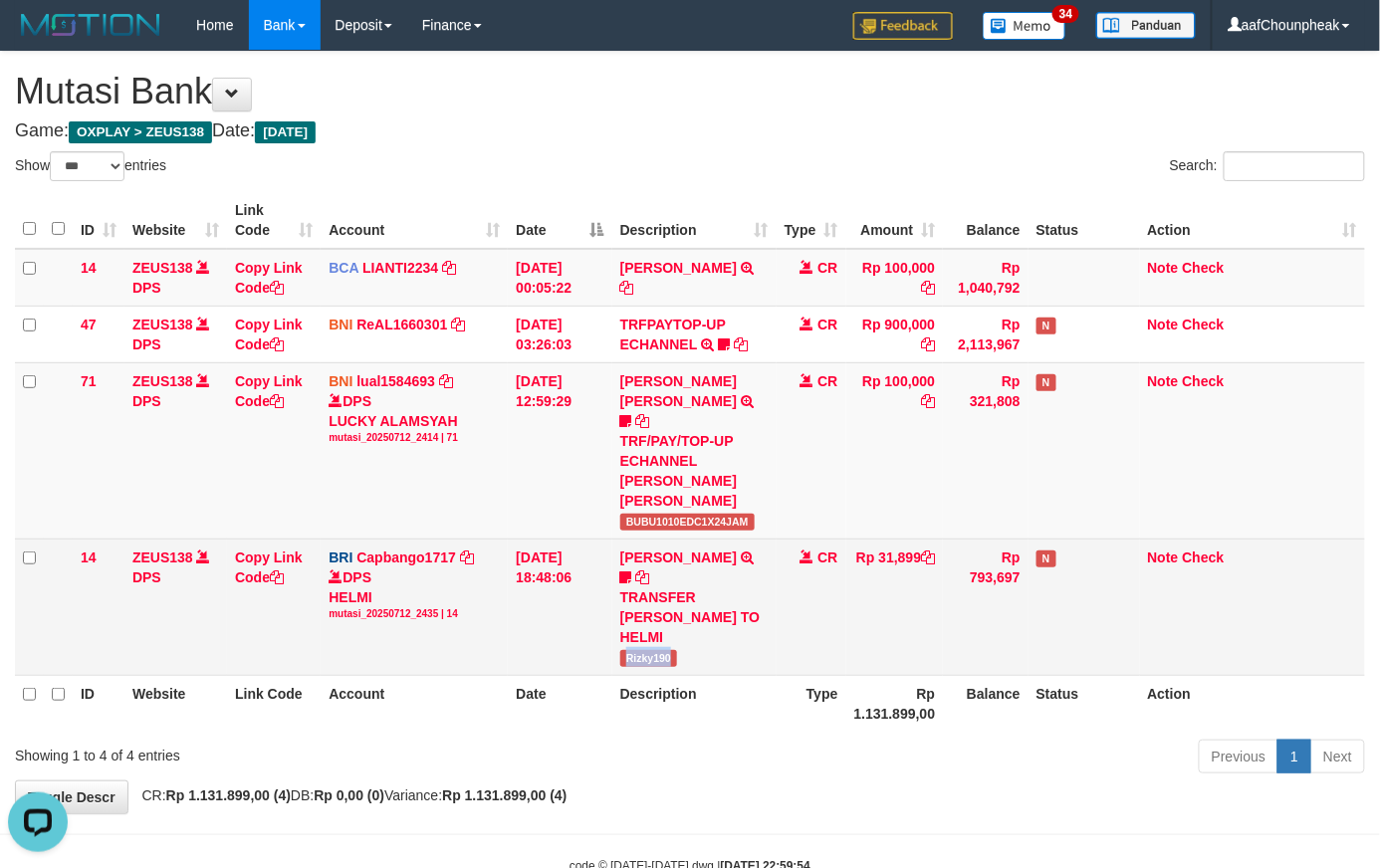 click on "Rizky190" at bounding box center [649, 658] 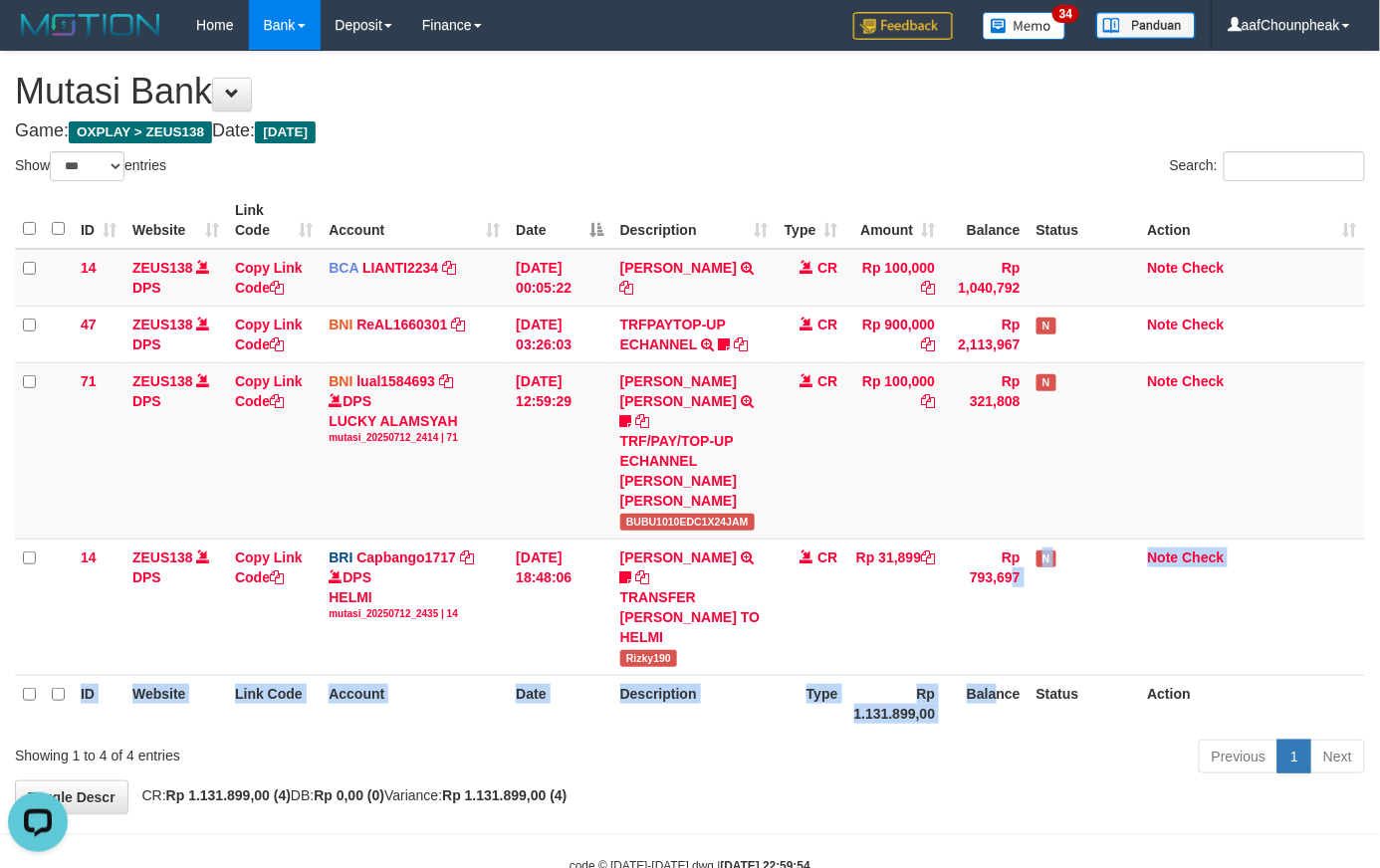 drag, startPoint x: 993, startPoint y: 625, endPoint x: 996, endPoint y: 669, distance: 44.102154 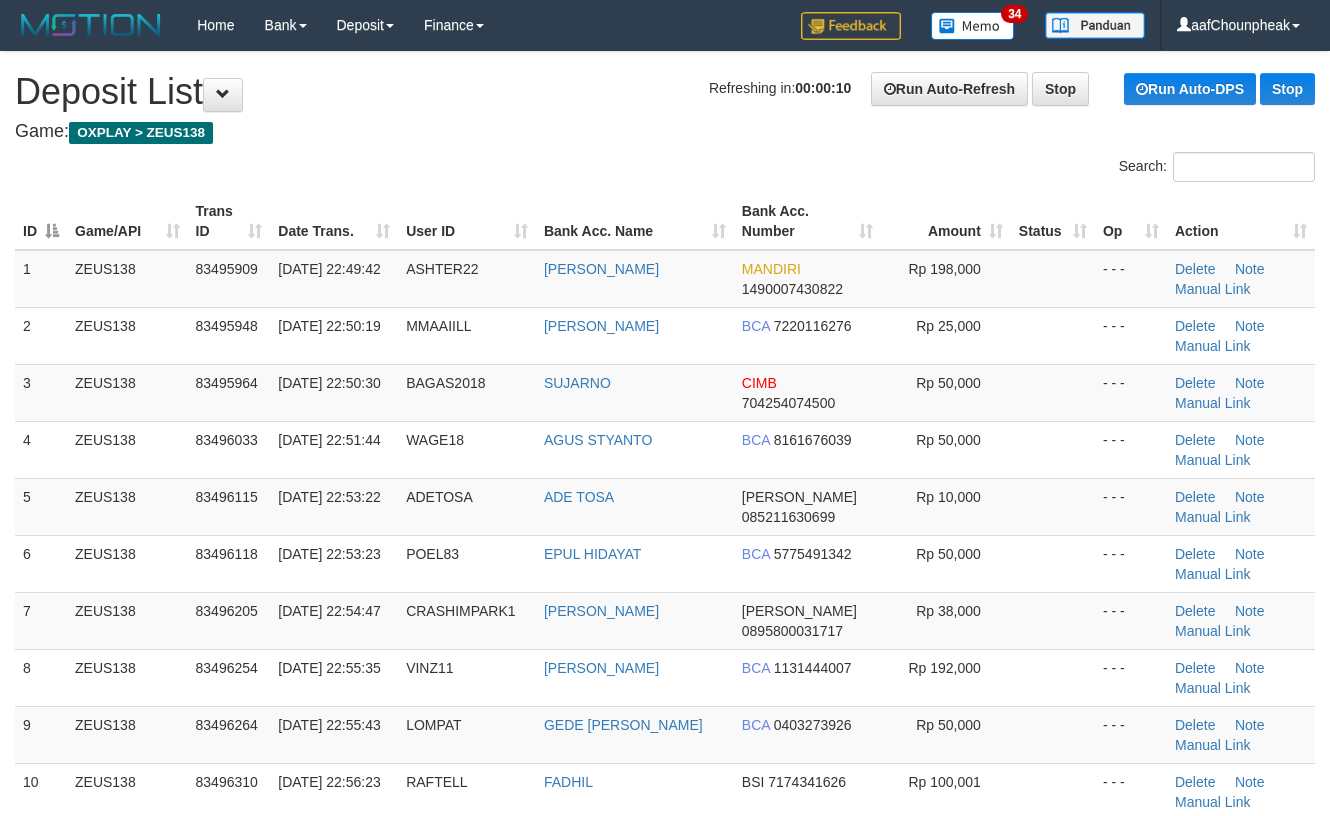 scroll, scrollTop: 720, scrollLeft: 0, axis: vertical 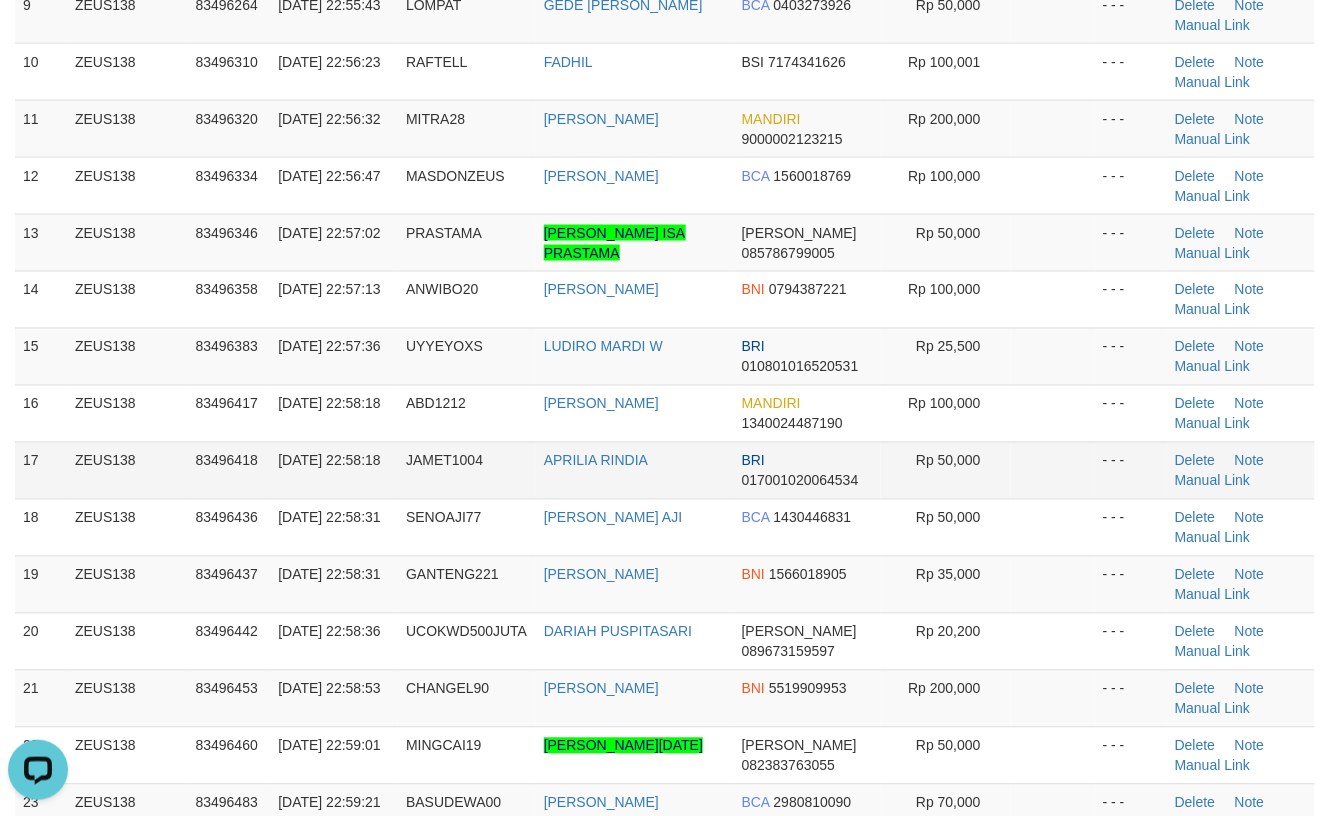 click at bounding box center (1053, 470) 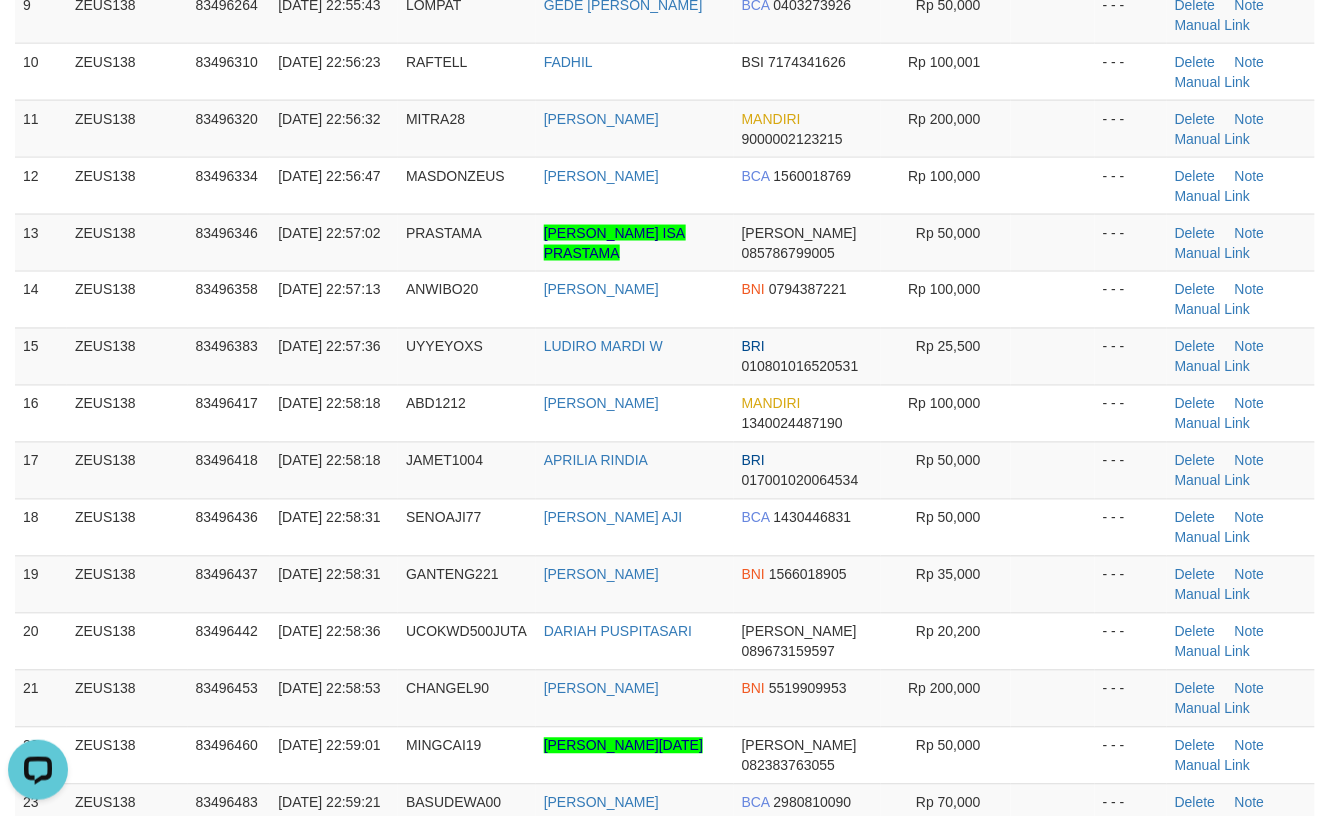 drag, startPoint x: 1062, startPoint y: 452, endPoint x: 1345, endPoint y: 414, distance: 285.53983 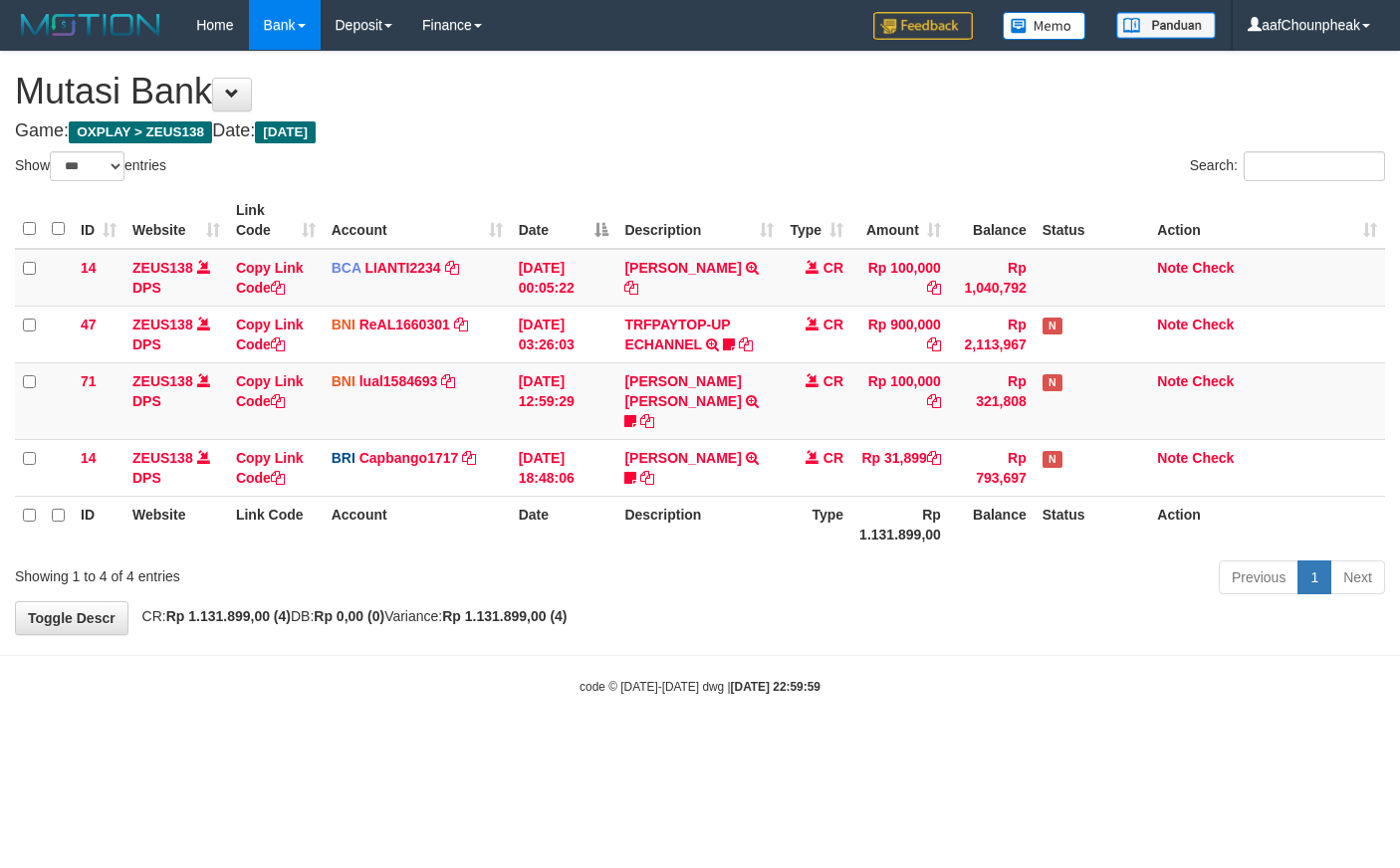 select on "***" 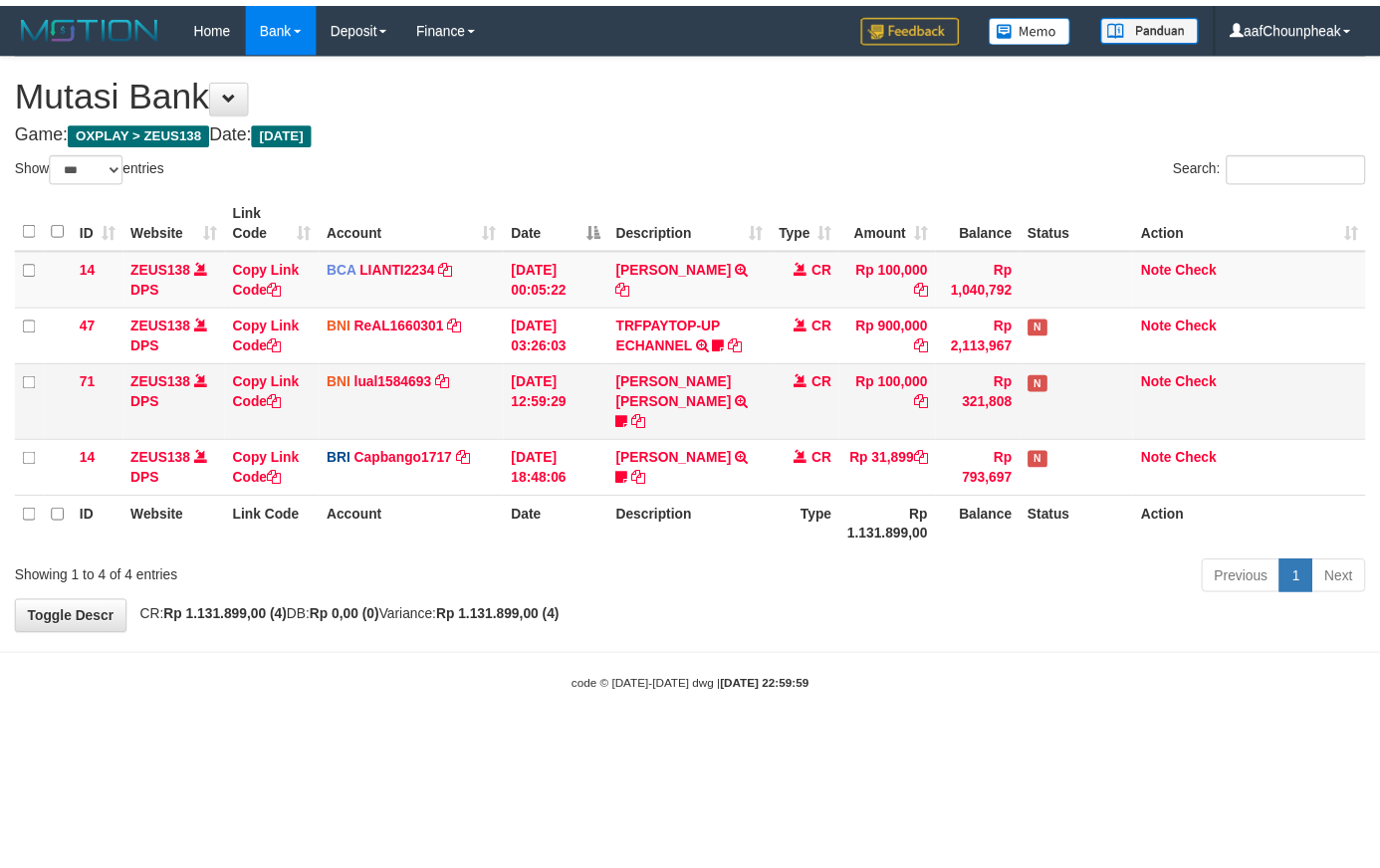 scroll, scrollTop: 0, scrollLeft: 0, axis: both 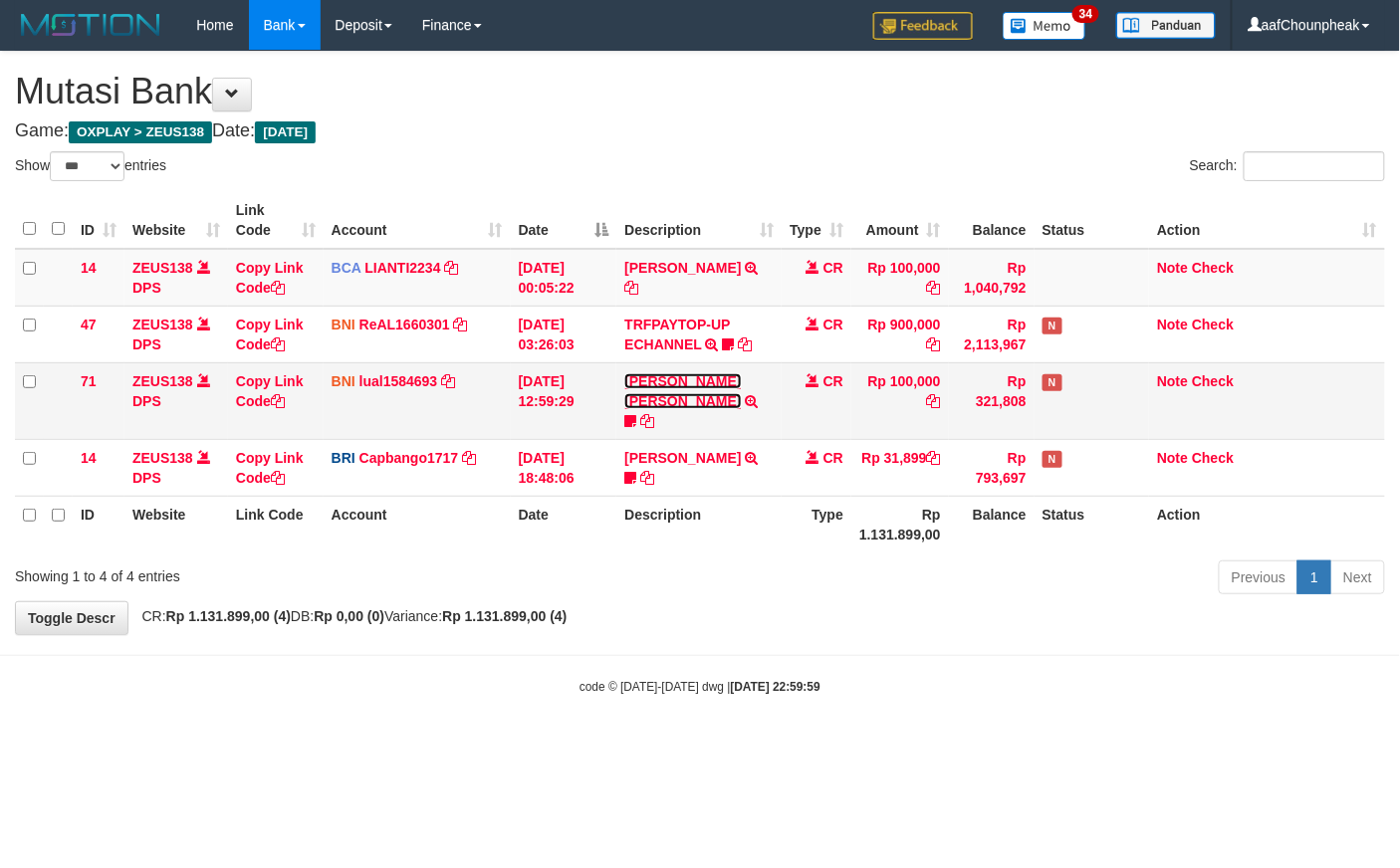 click on "[PERSON_NAME] [PERSON_NAME]" at bounding box center (682, 391) 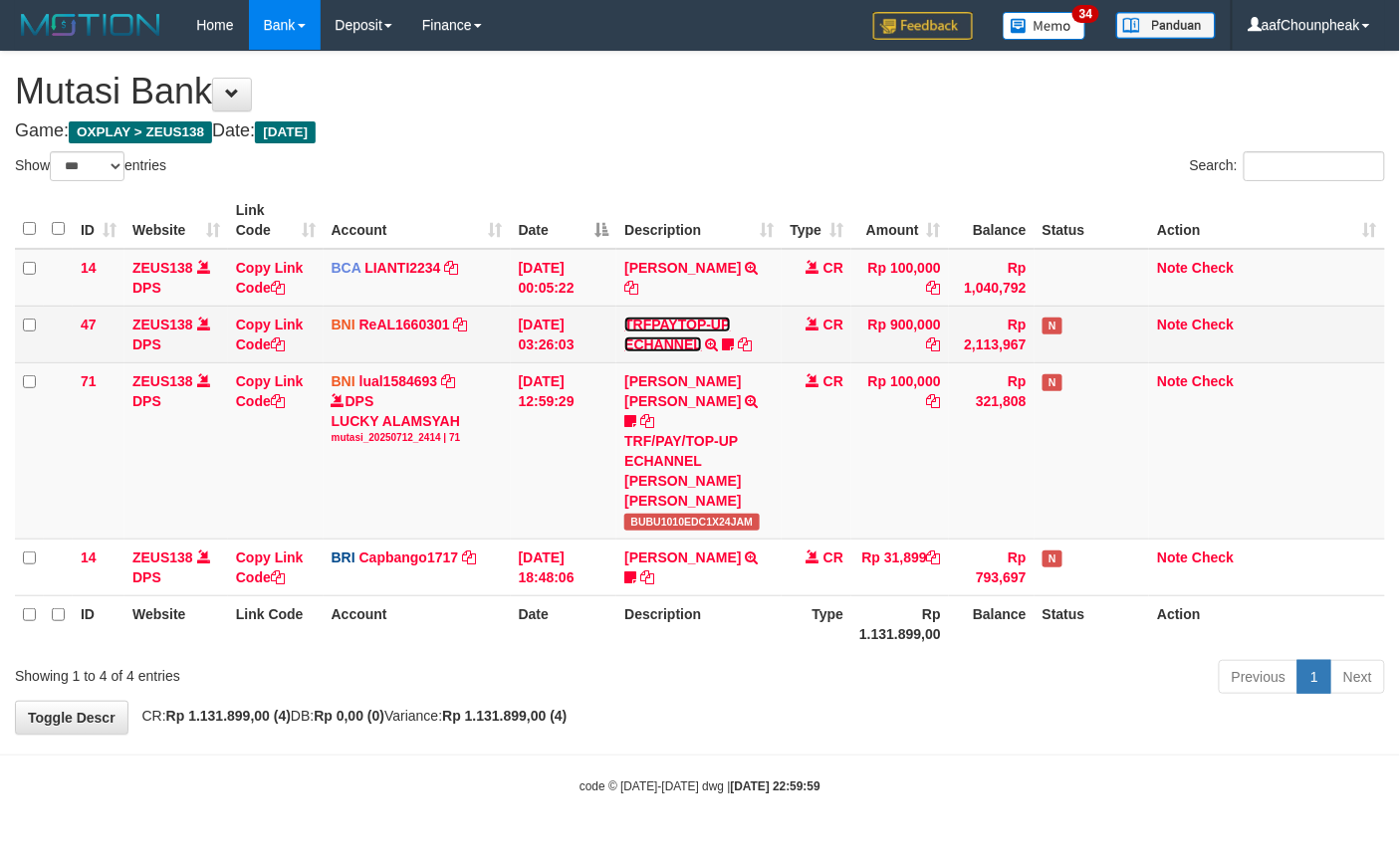click on "TRFPAYTOP-UP ECHANNEL" at bounding box center [677, 334] 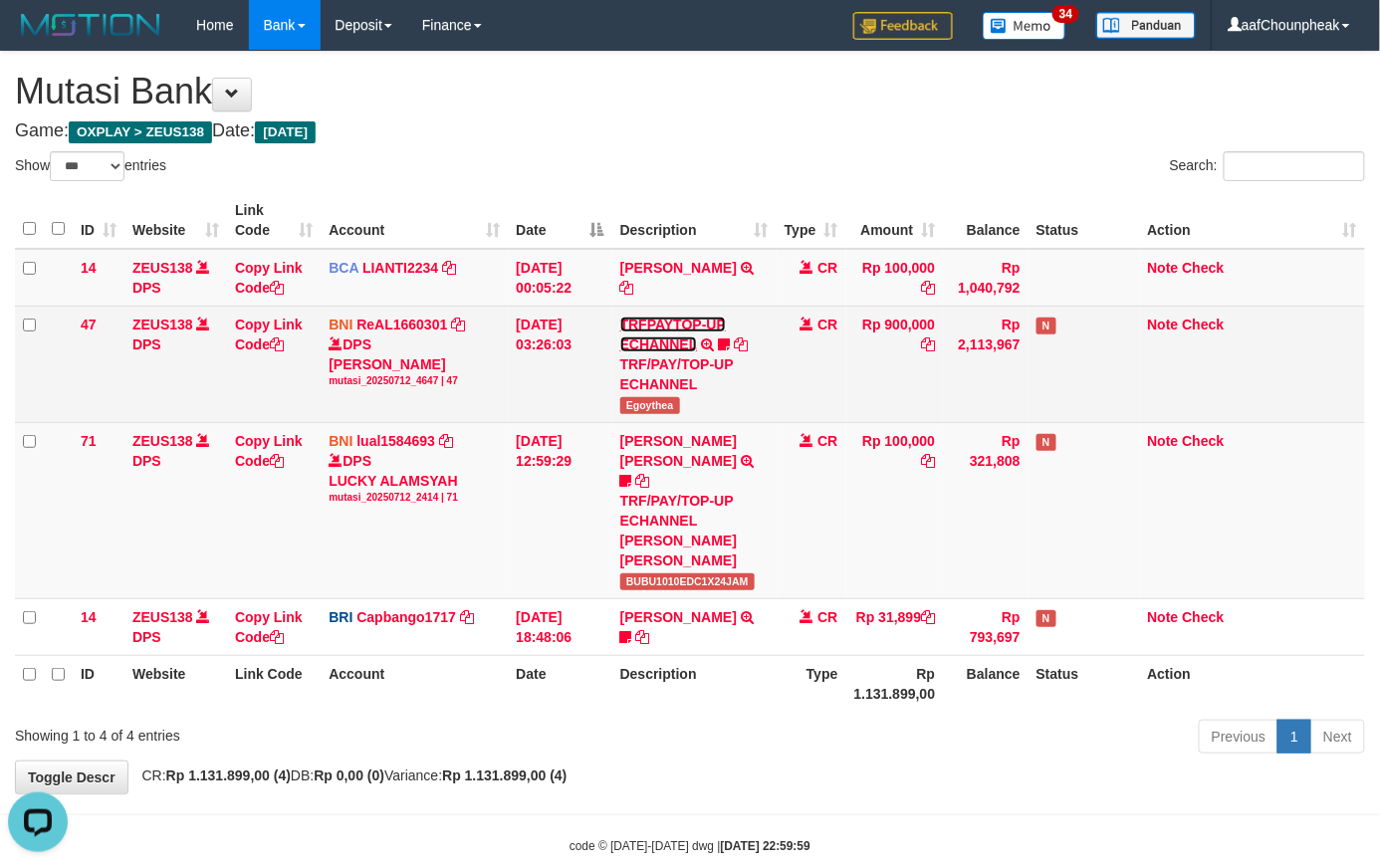 scroll, scrollTop: 0, scrollLeft: 0, axis: both 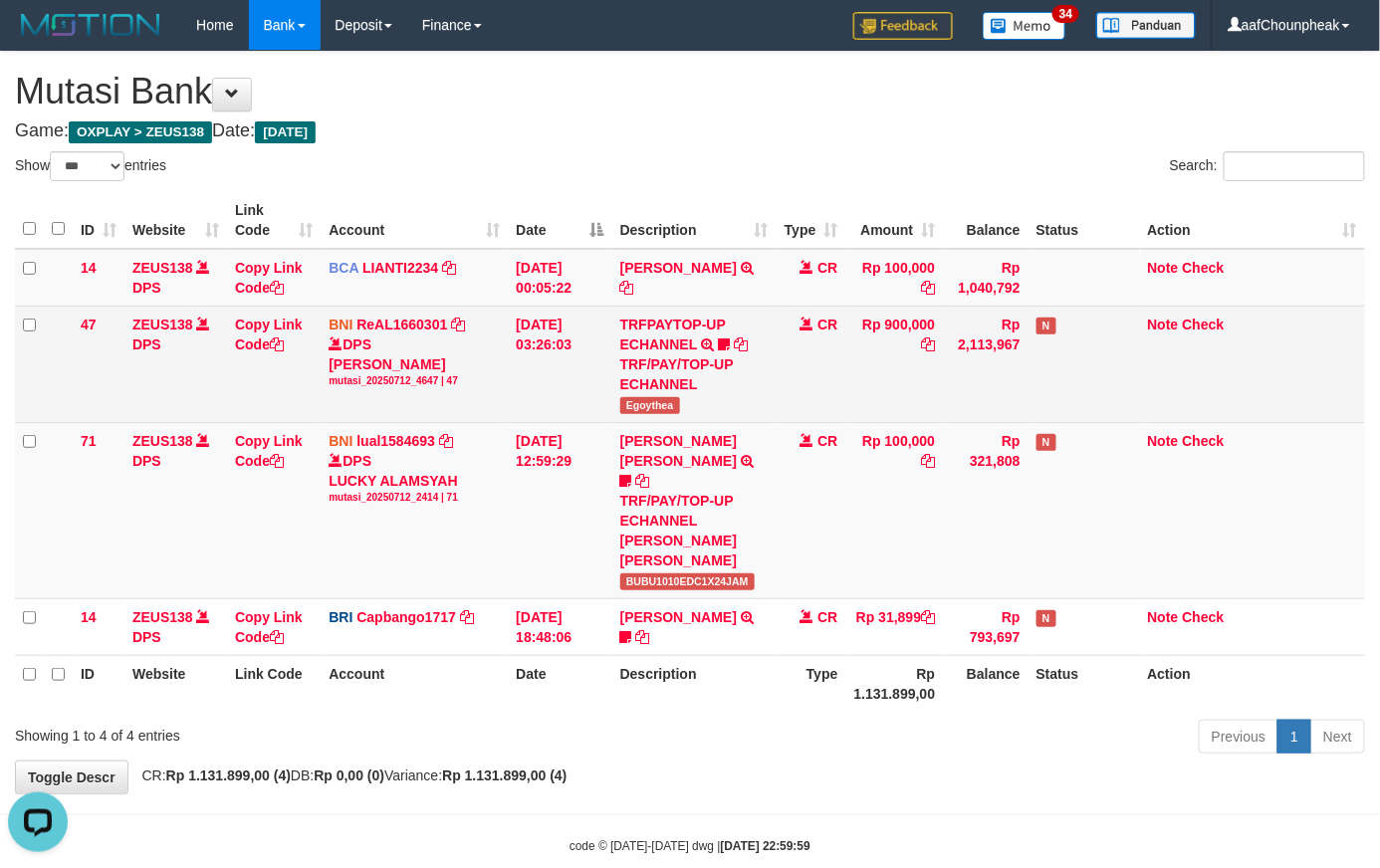 click on "Egoythea" at bounding box center [650, 405] 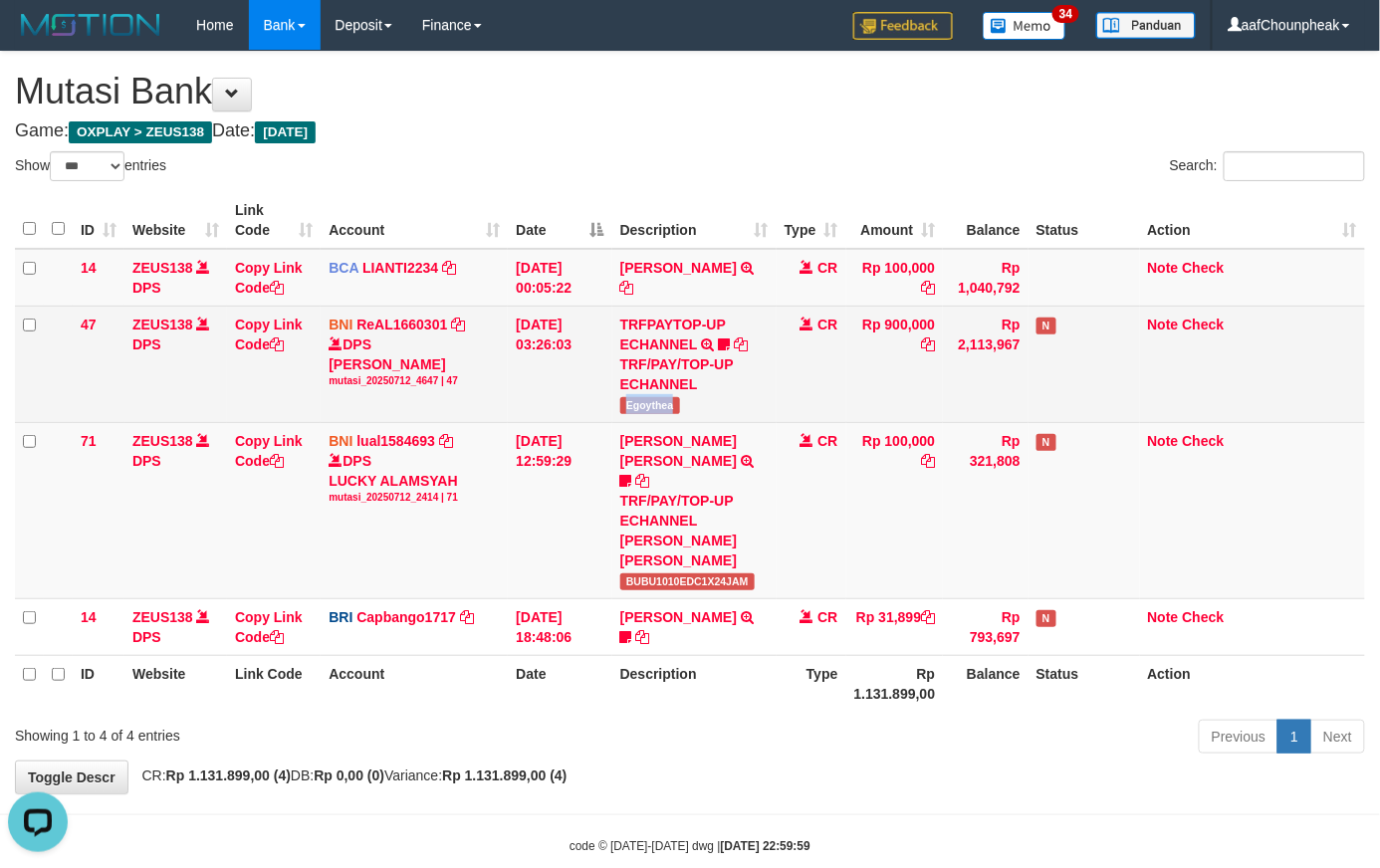click on "Egoythea" at bounding box center (650, 405) 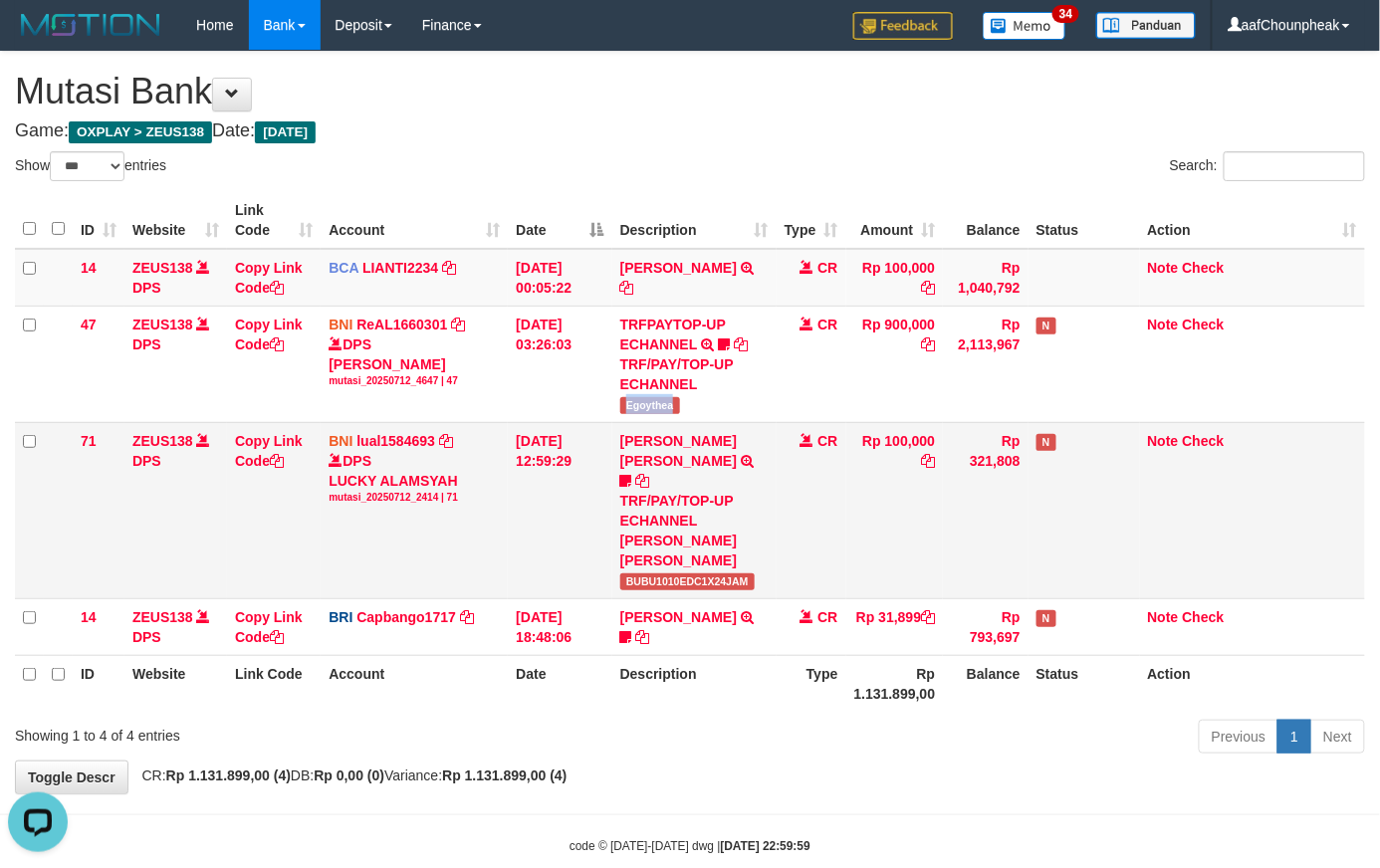 copy on "Egoythea" 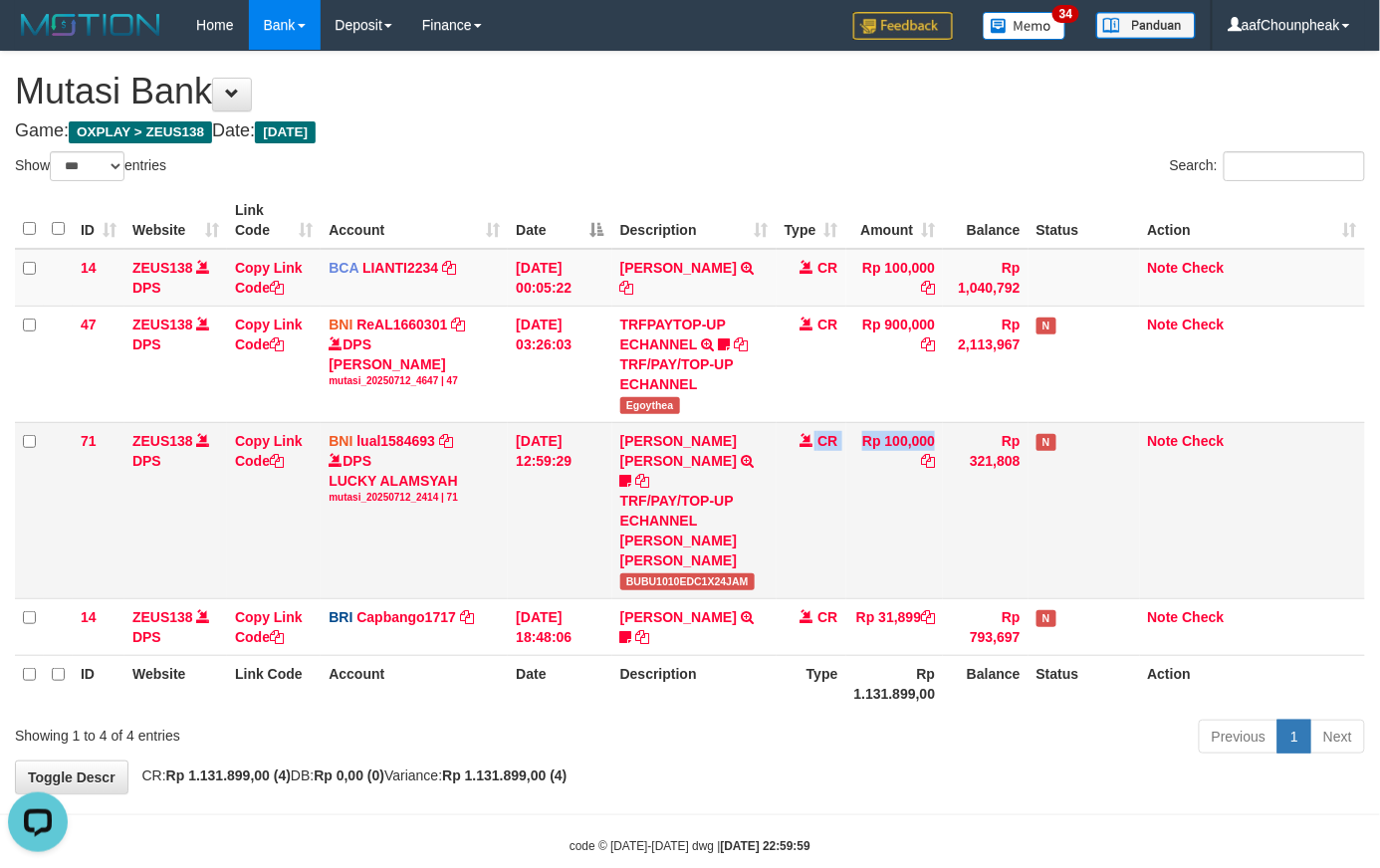 drag, startPoint x: 877, startPoint y: 539, endPoint x: 876, endPoint y: 562, distance: 23.021729 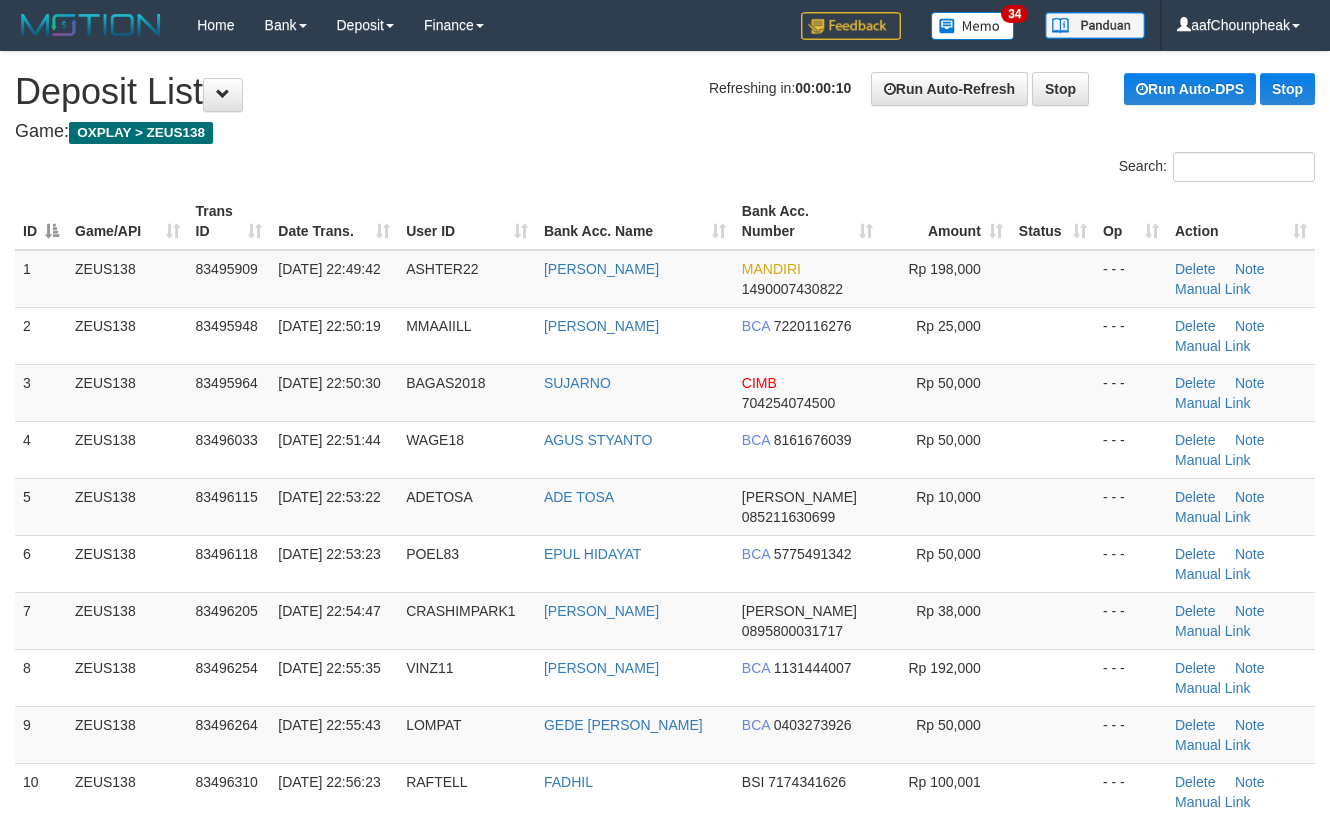 scroll, scrollTop: 720, scrollLeft: 0, axis: vertical 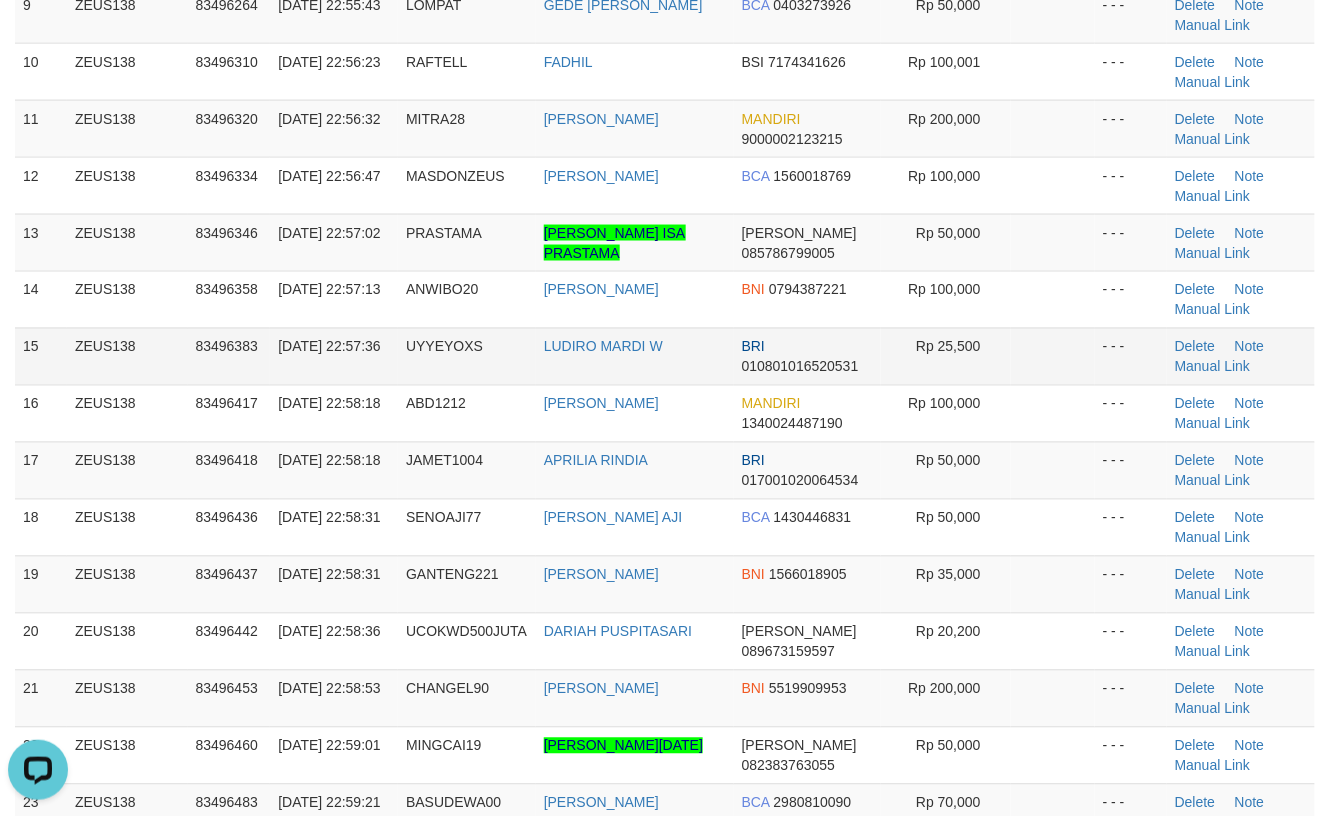 click on "Rp 25,500" at bounding box center (946, 356) 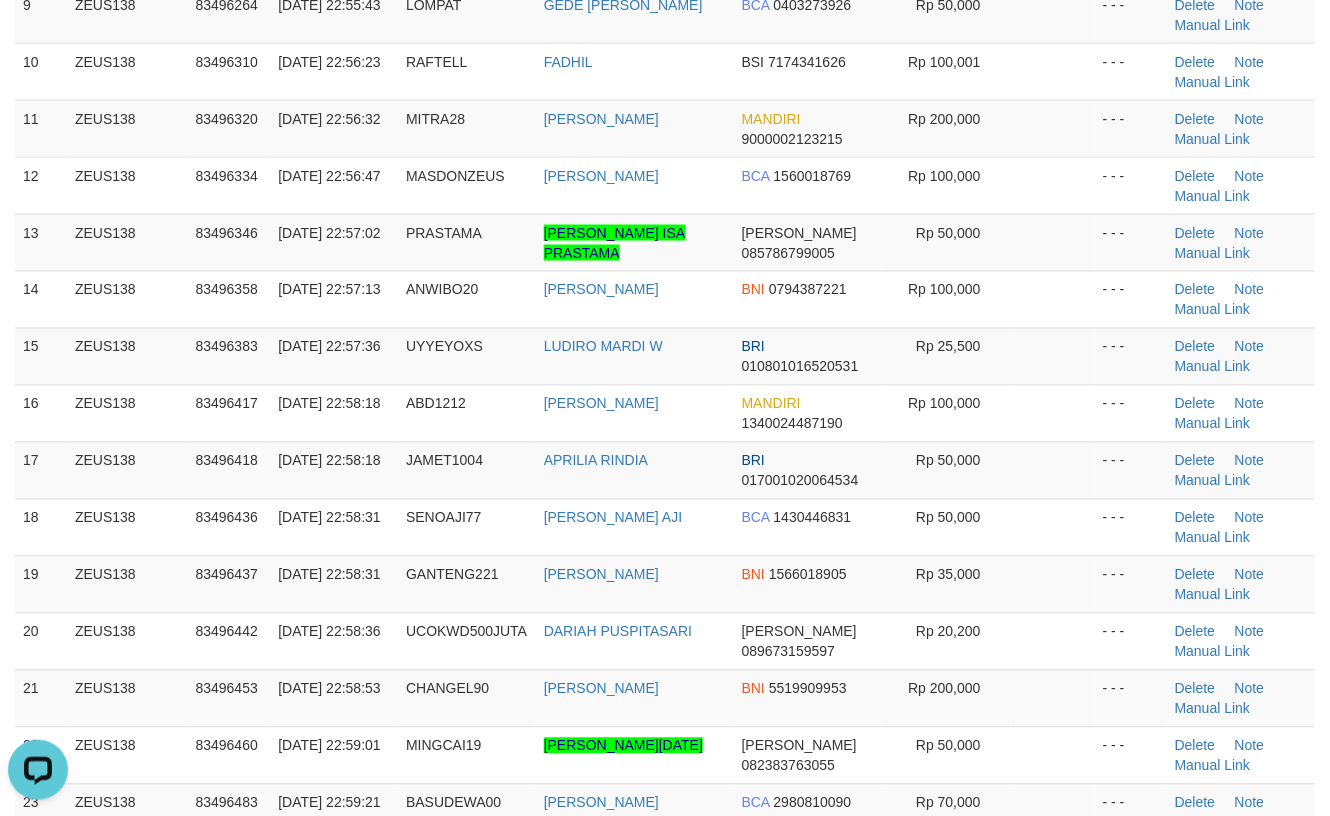 drag, startPoint x: 1005, startPoint y: 348, endPoint x: 1344, endPoint y: 329, distance: 339.53204 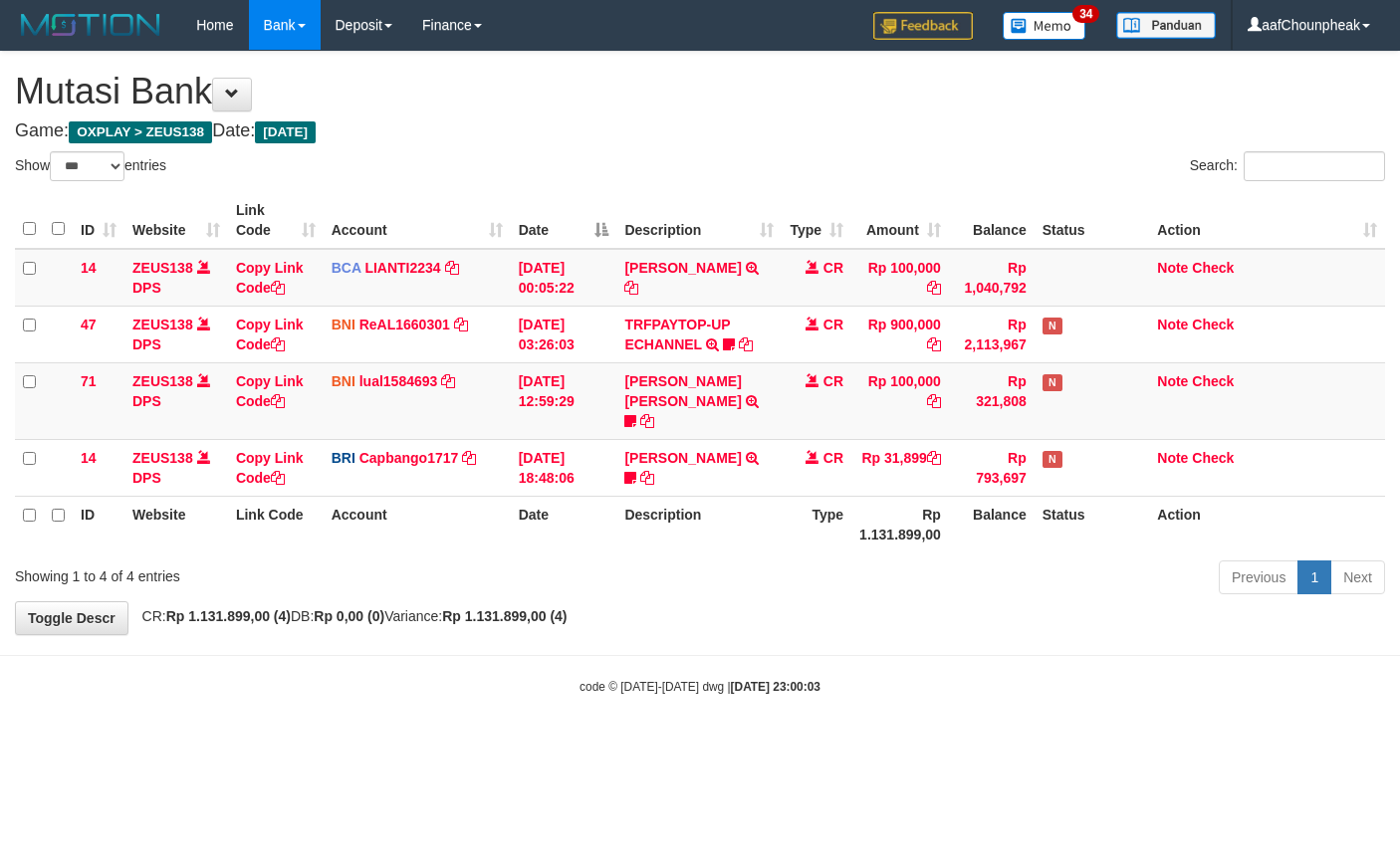 select on "***" 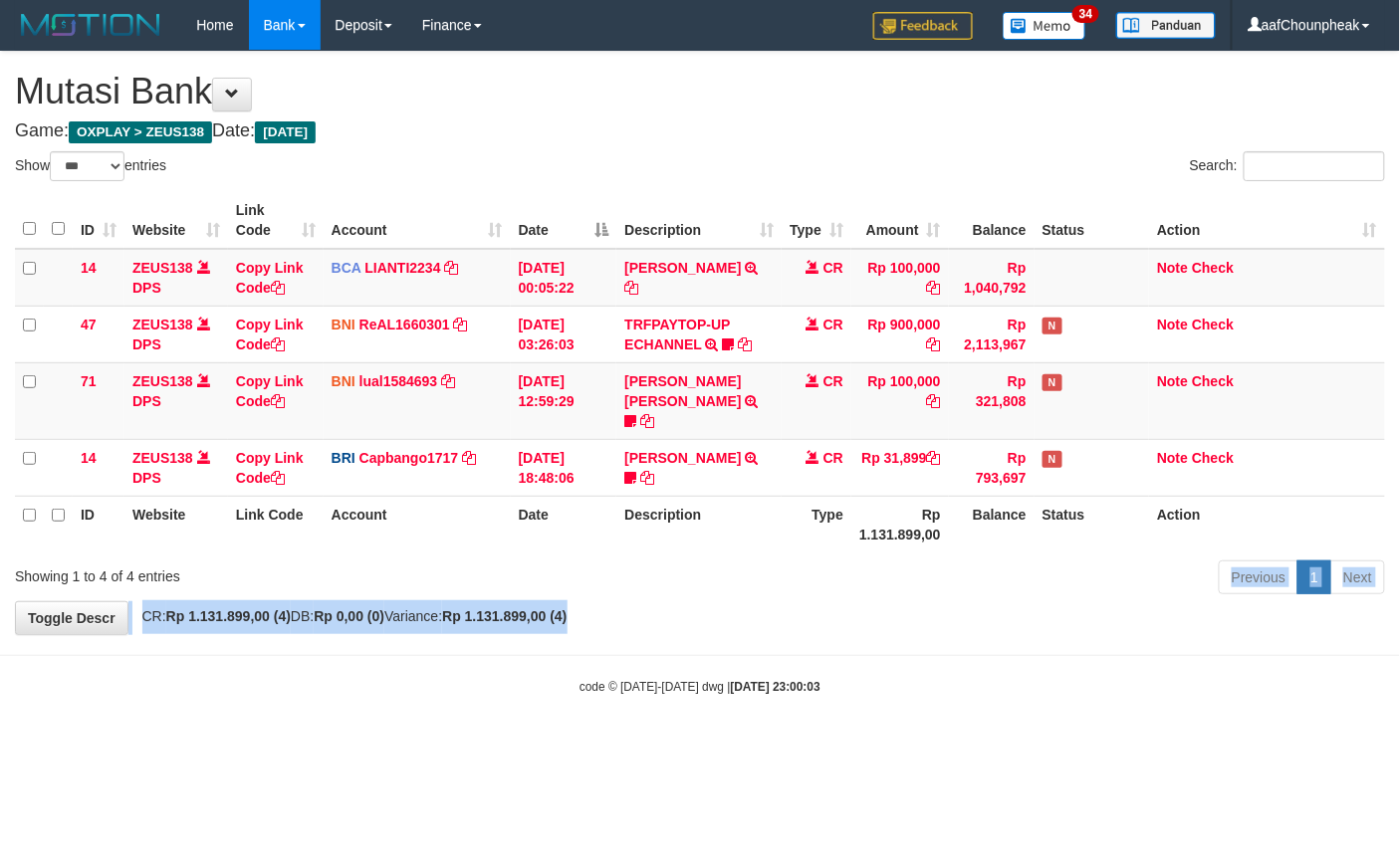 drag, startPoint x: 828, startPoint y: 599, endPoint x: 729, endPoint y: 606, distance: 99.2472 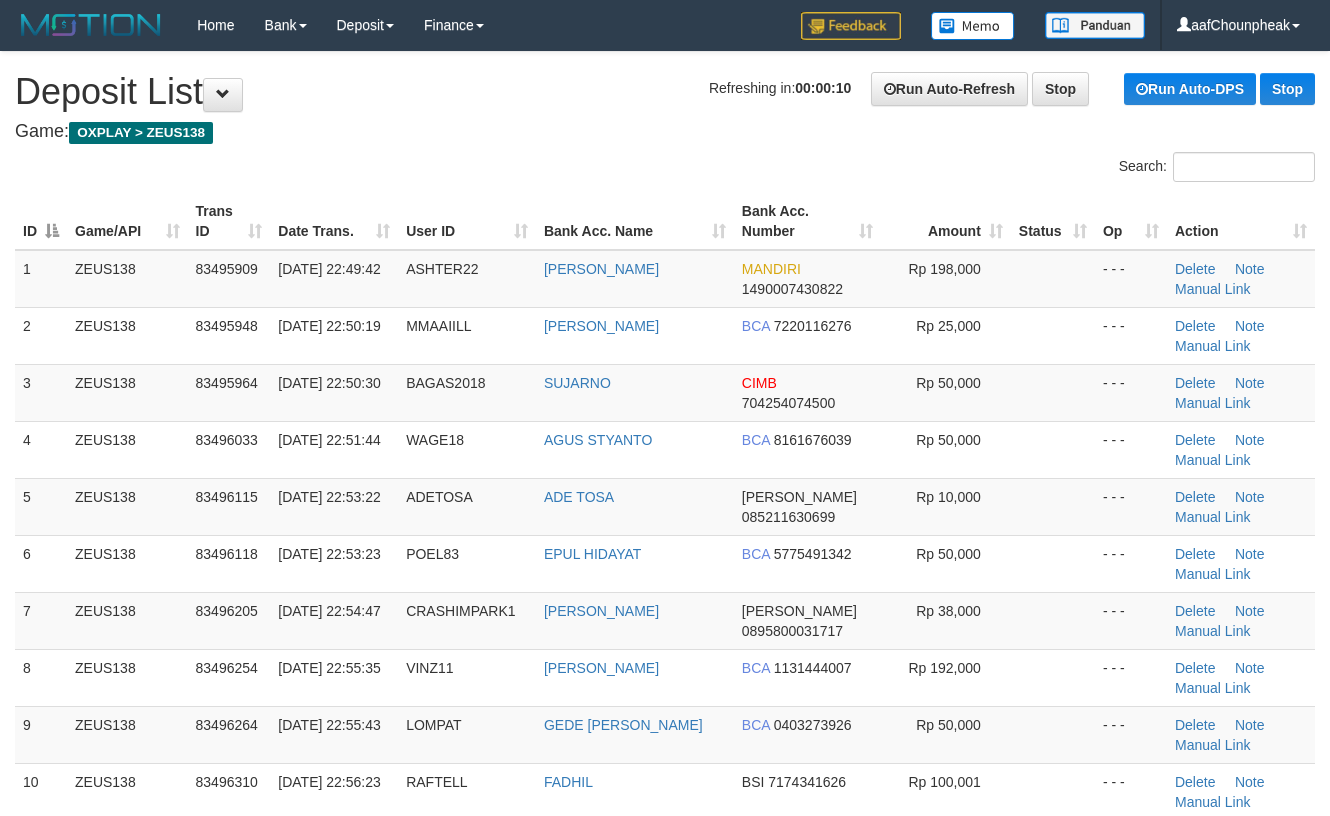 scroll, scrollTop: 720, scrollLeft: 0, axis: vertical 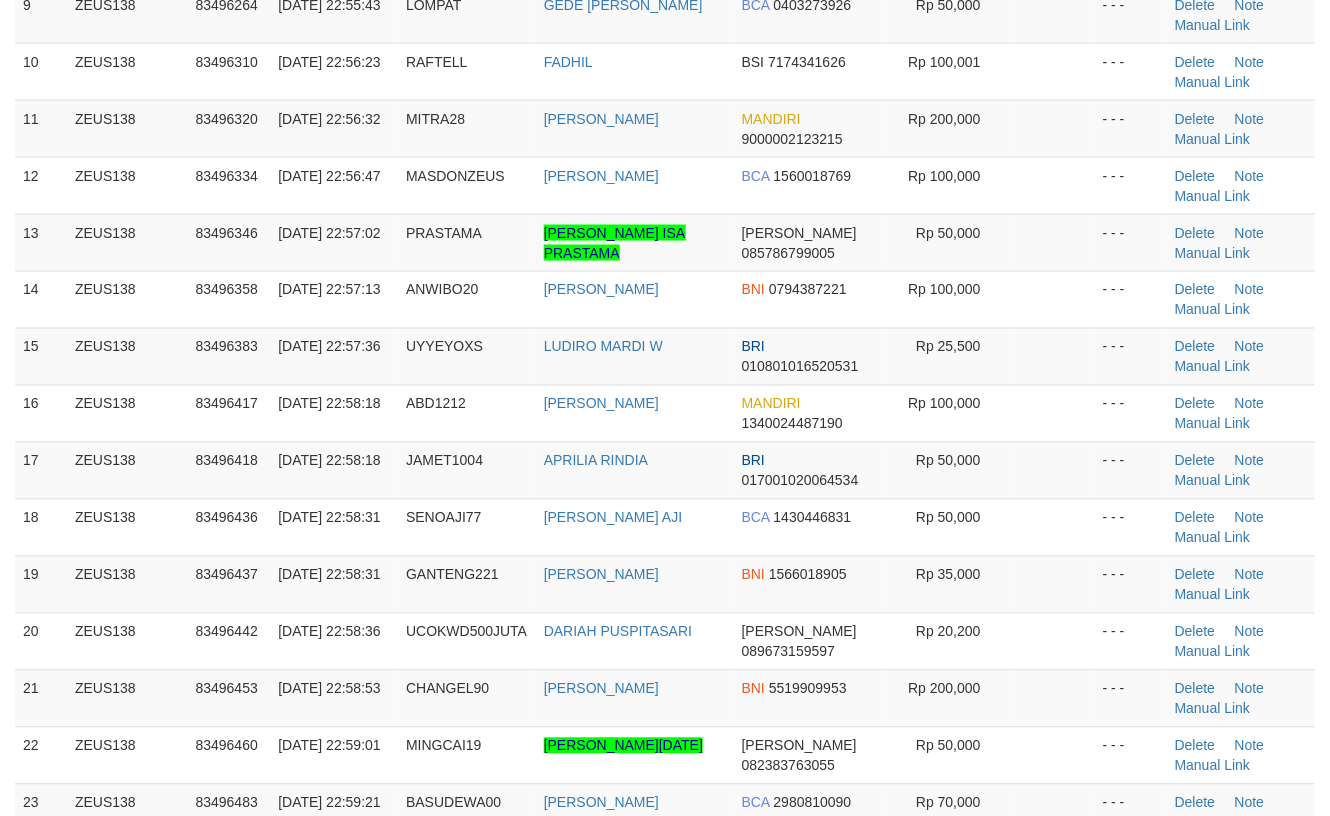 drag, startPoint x: 1134, startPoint y: 473, endPoint x: 1349, endPoint y: 474, distance: 215.00232 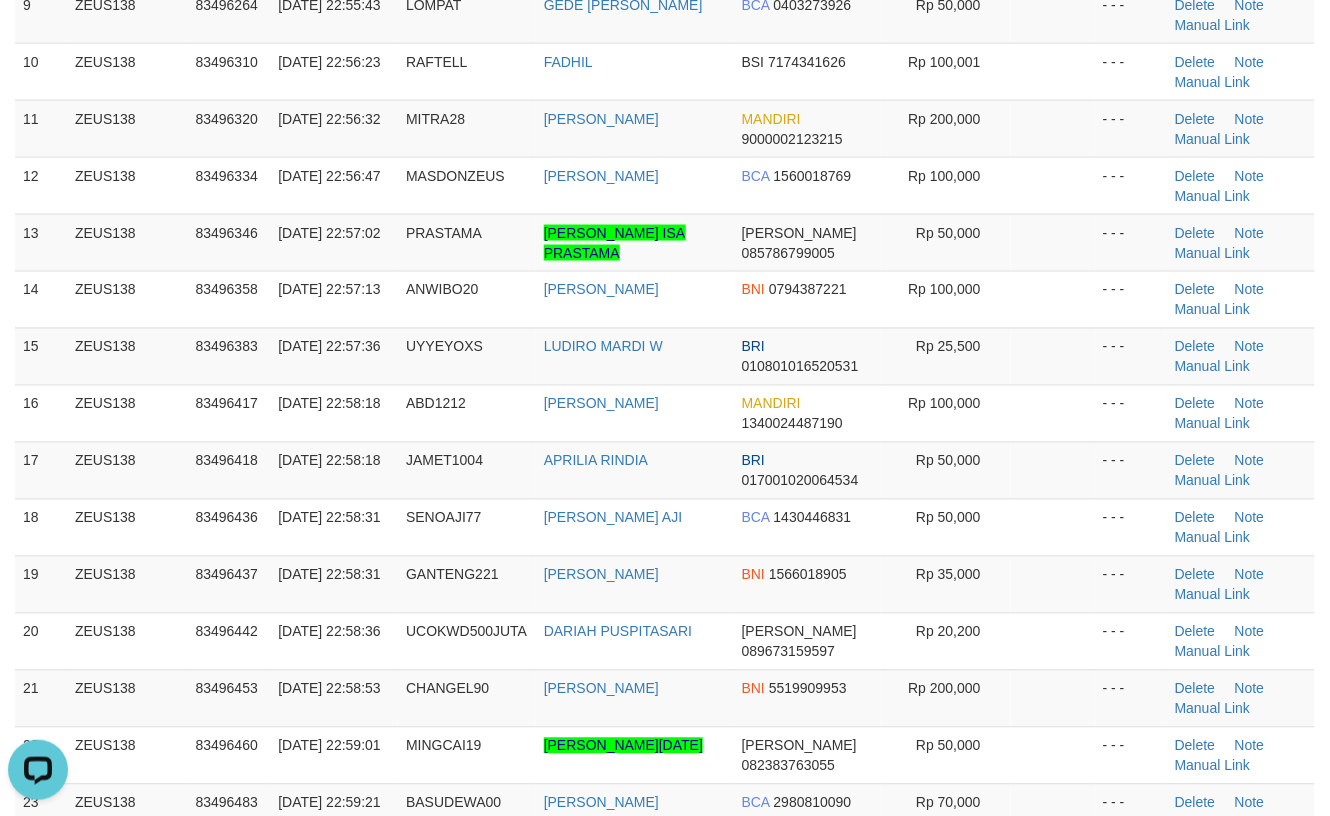 scroll, scrollTop: 0, scrollLeft: 0, axis: both 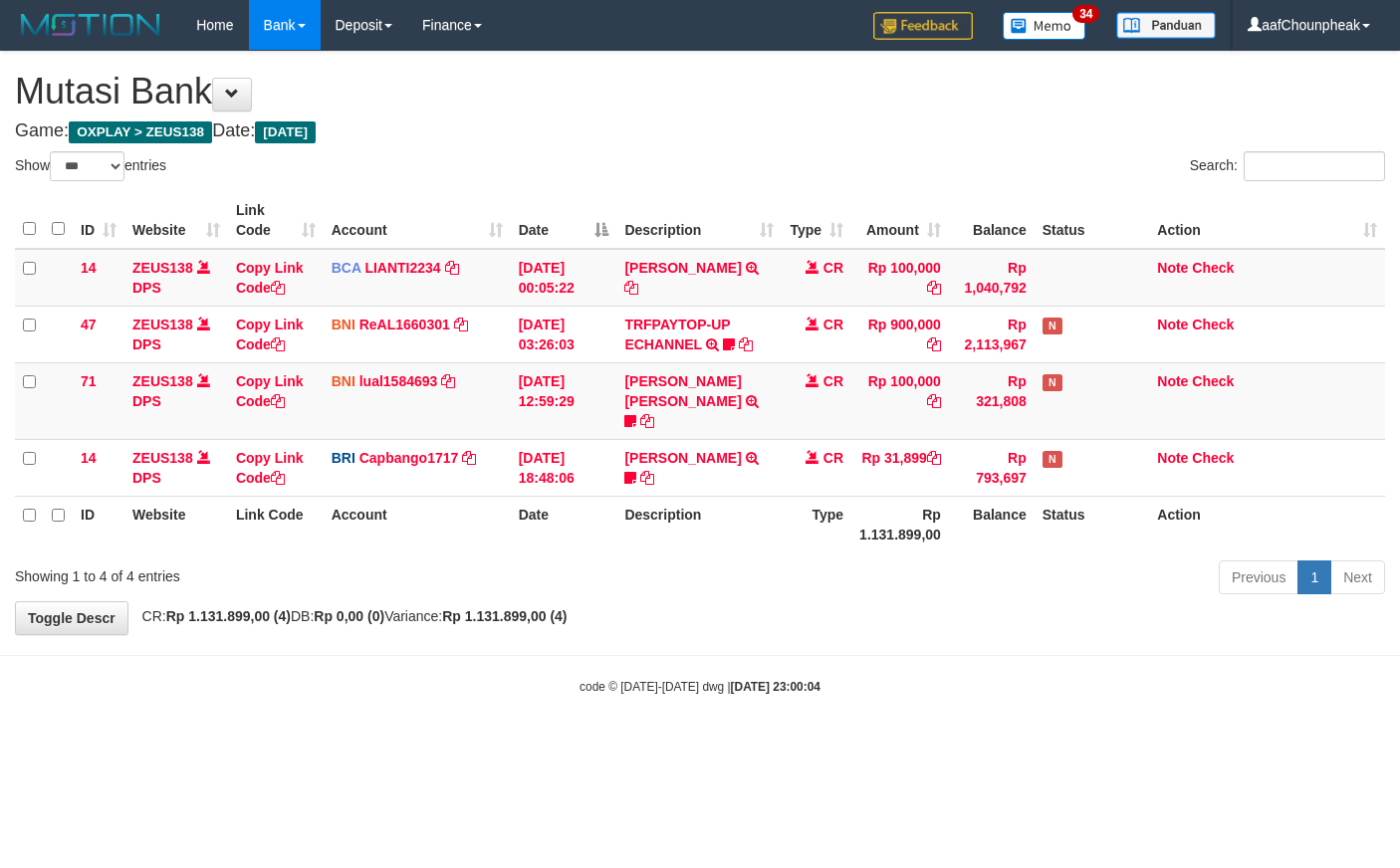 select on "***" 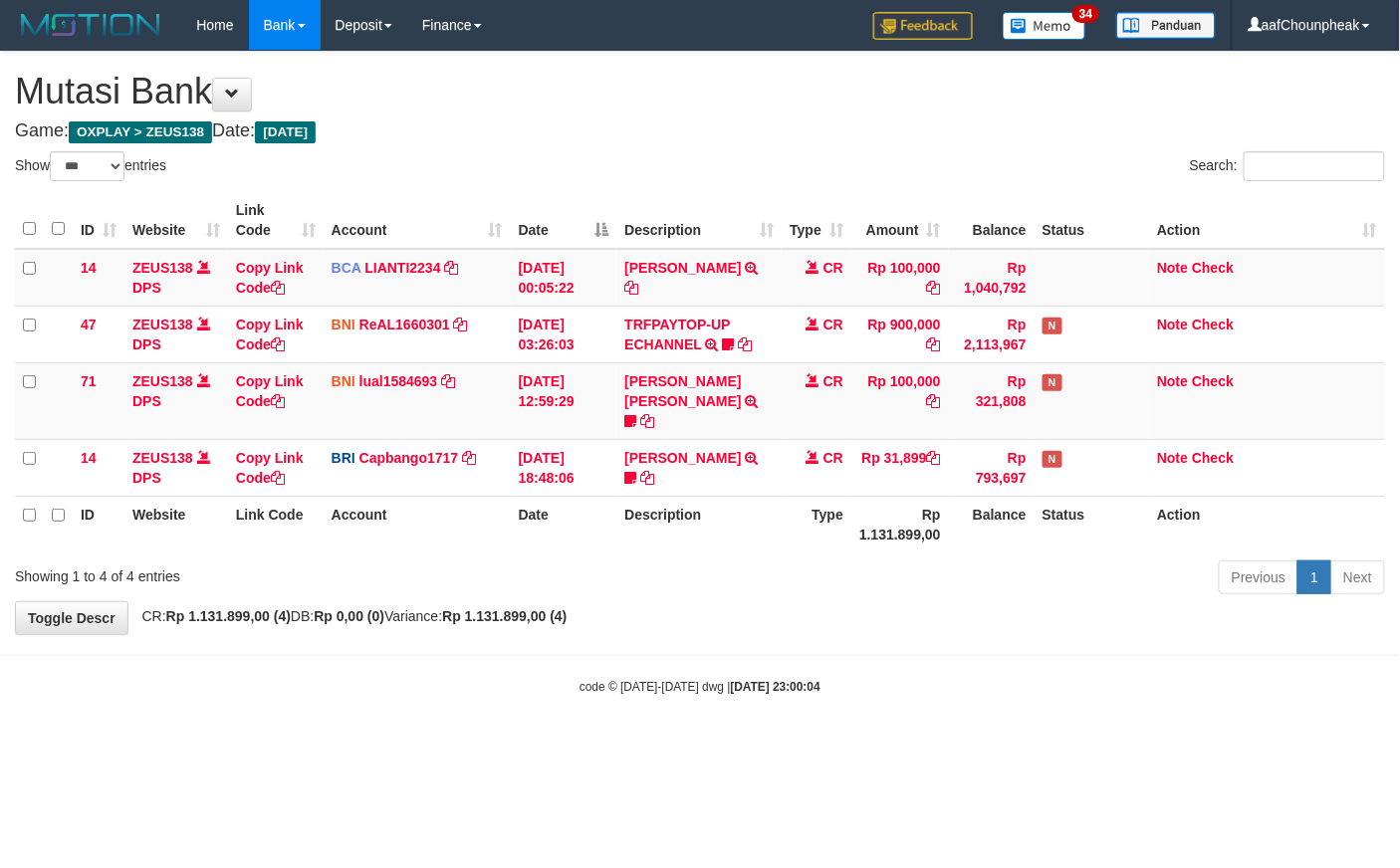 click on "**********" at bounding box center (700, 342) 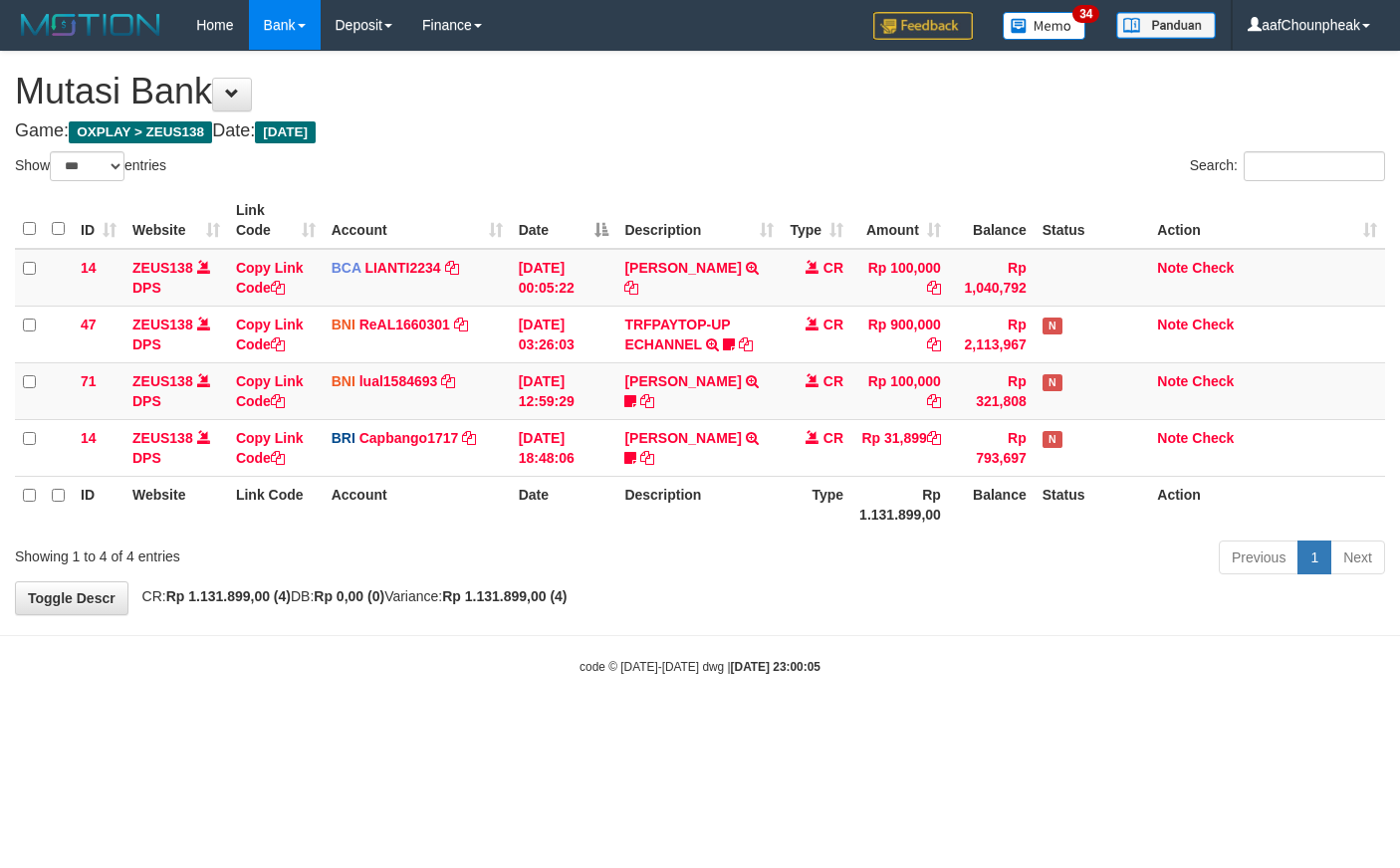 select on "***" 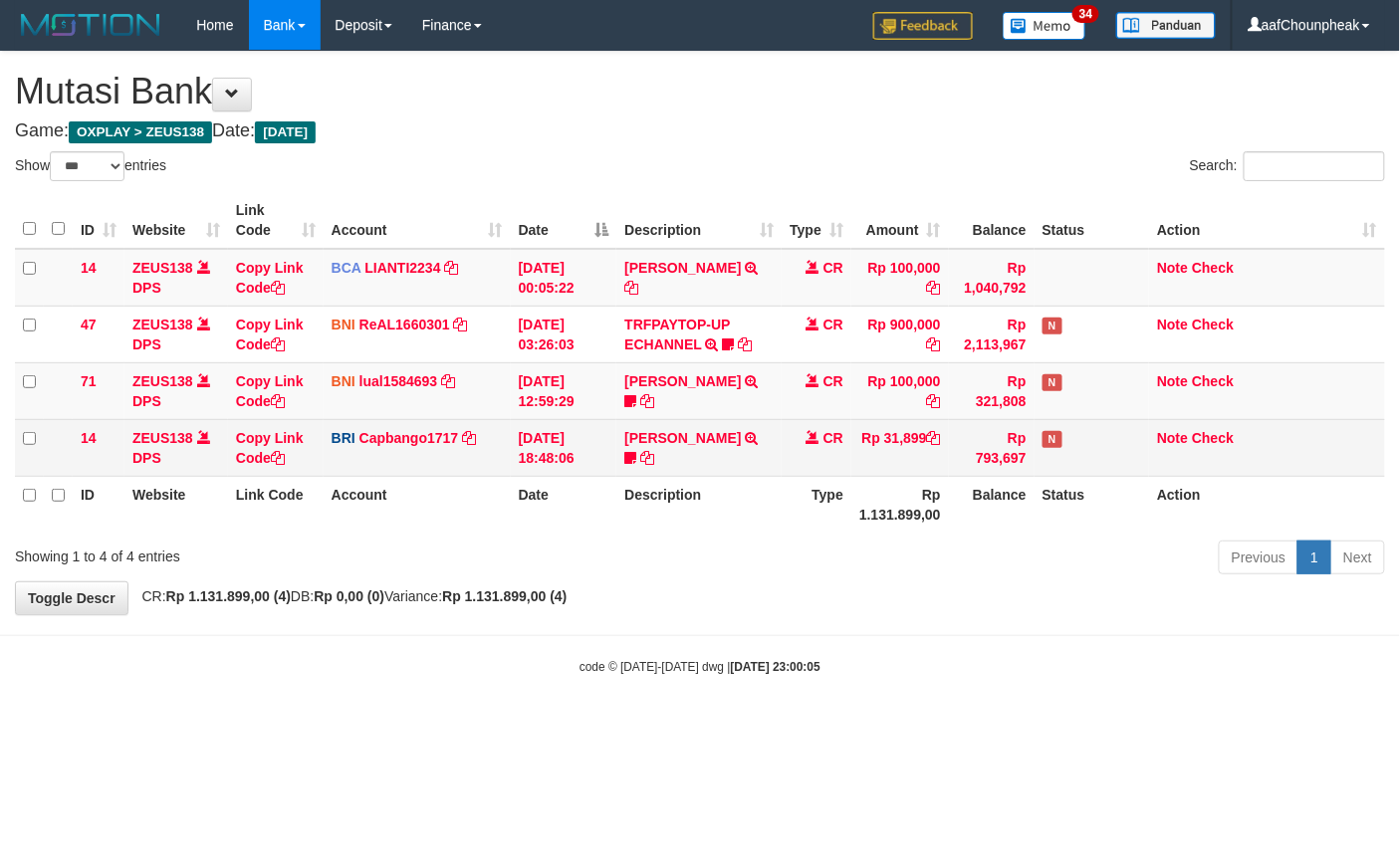 click on "RIZKY RAMADHON            TRANSFER NBMB RIZKY RAMADHON TO HELMI    Rizky190" at bounding box center [699, 447] 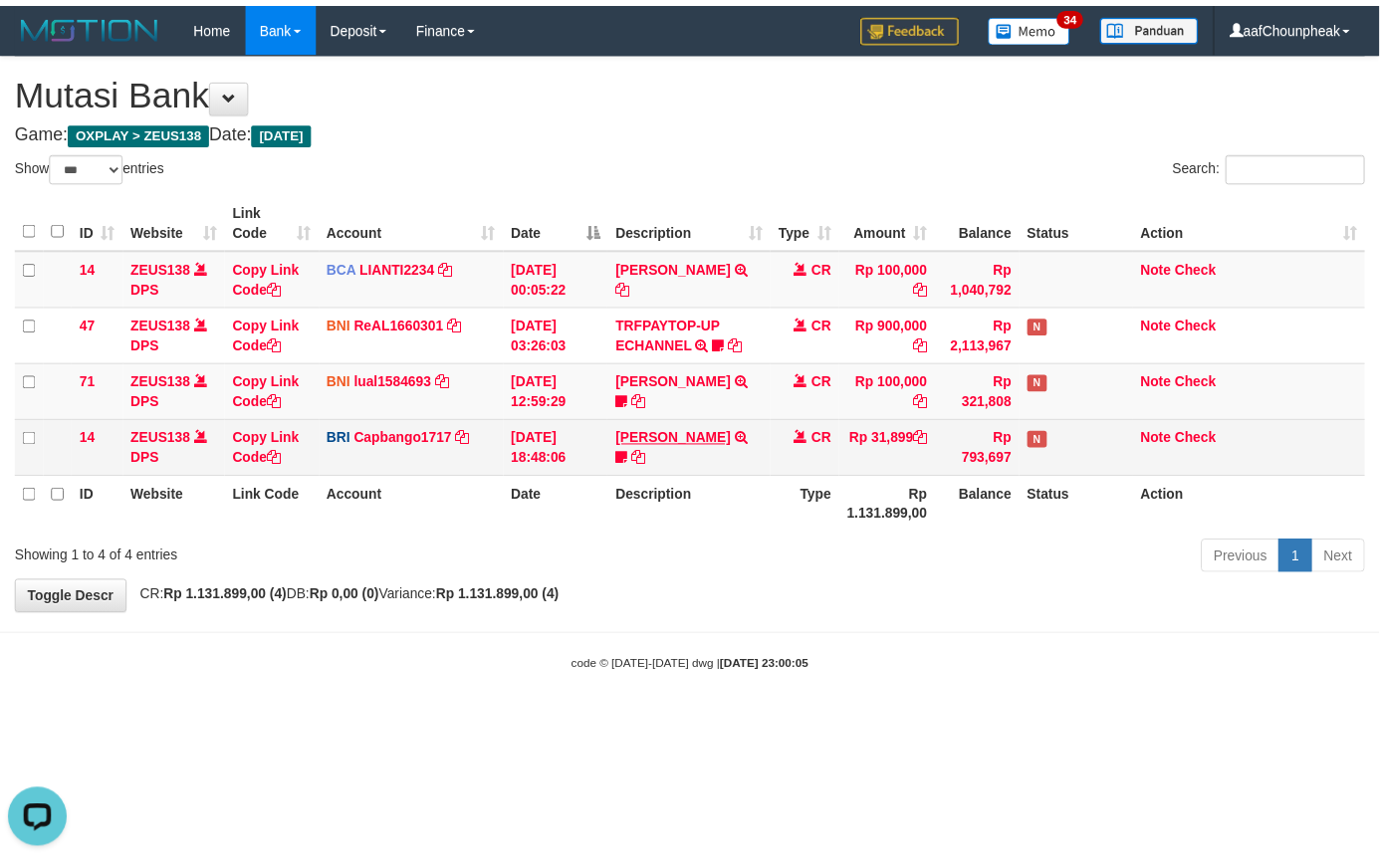 scroll, scrollTop: 0, scrollLeft: 0, axis: both 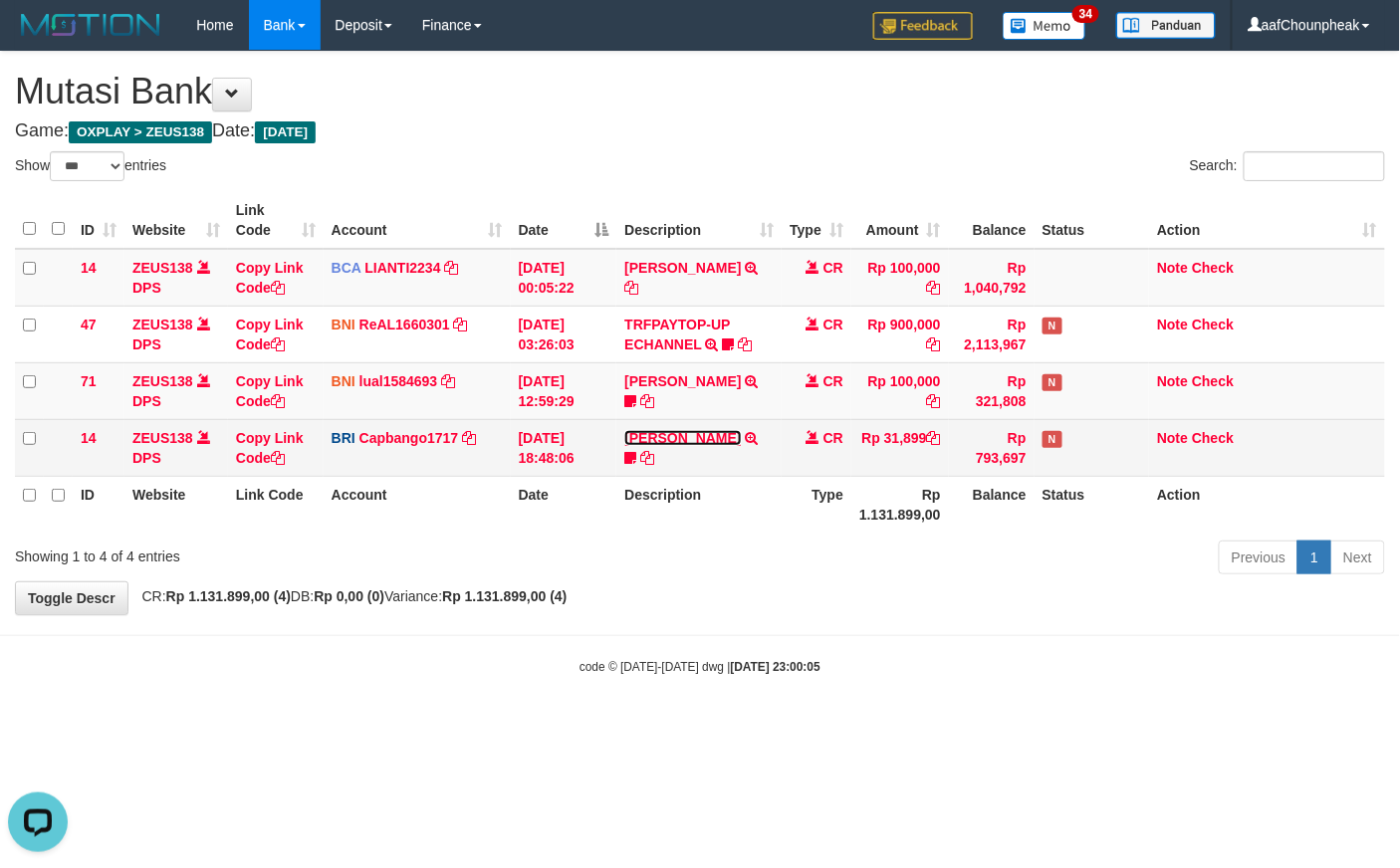 click on "[PERSON_NAME]" at bounding box center (682, 438) 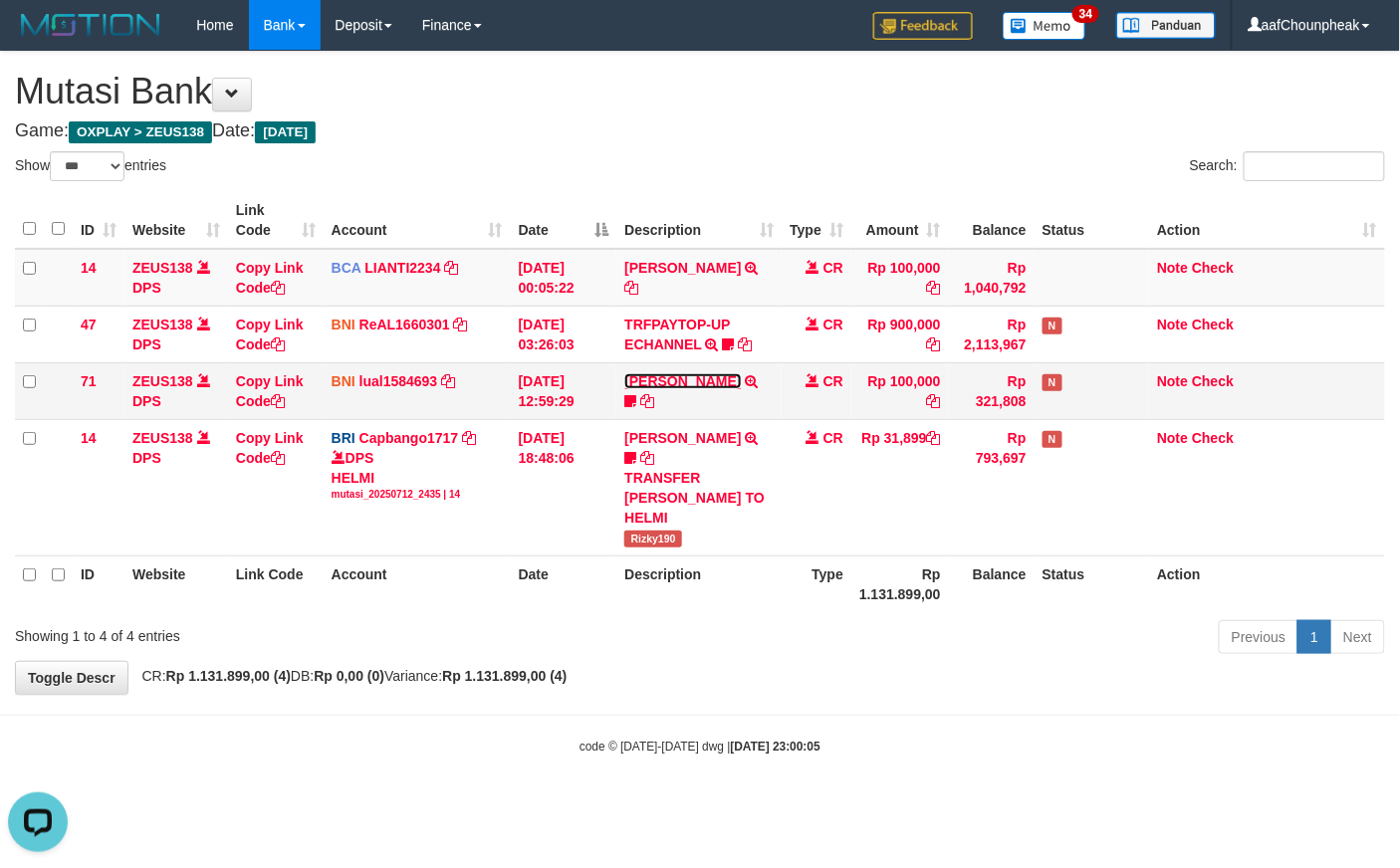 click on "[PERSON_NAME] [PERSON_NAME]" at bounding box center (682, 381) 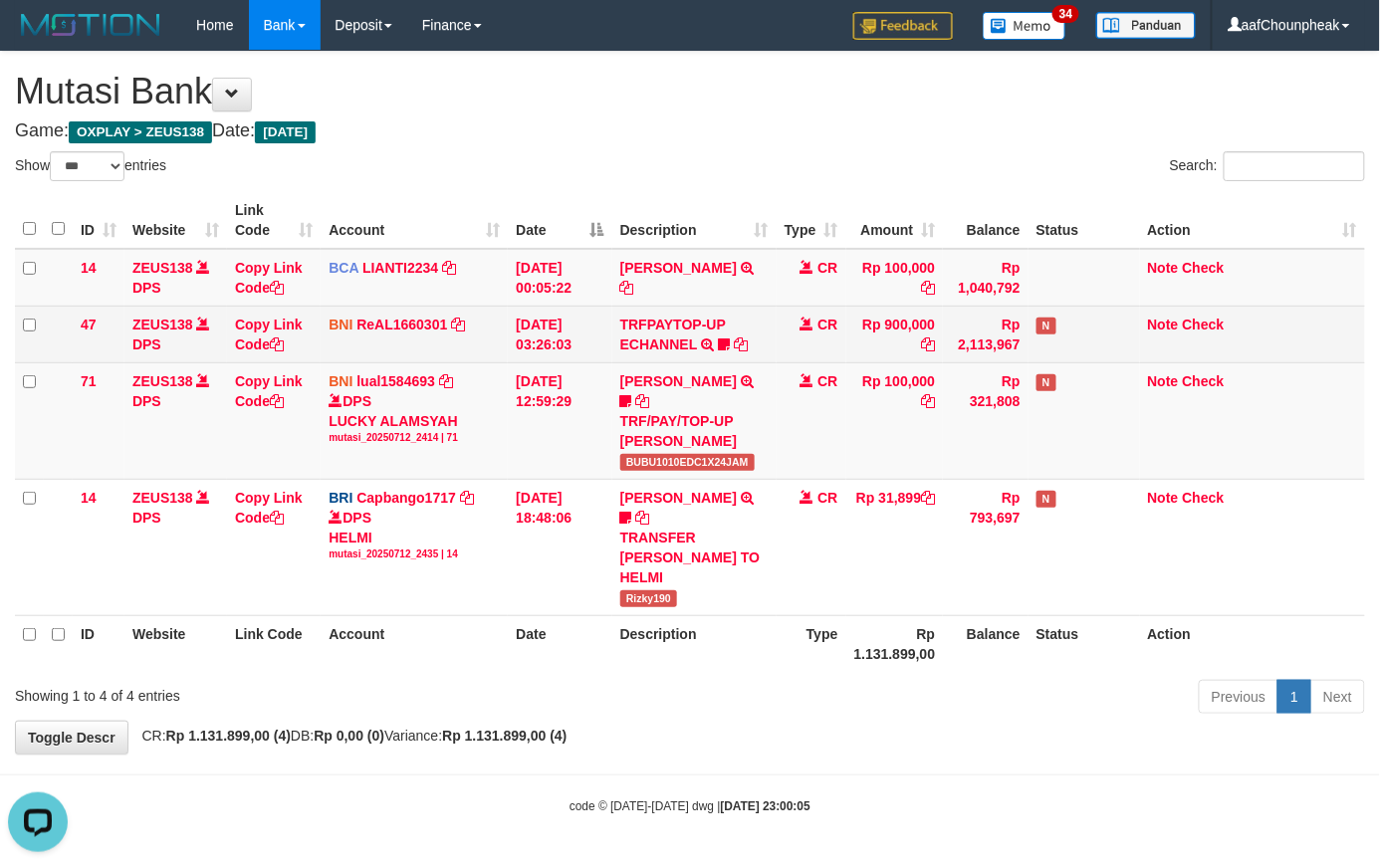 click on "TRFPAYTOP-UP ECHANNEL            TRF/PAY/TOP-UP ECHANNEL    Egoythea" at bounding box center [694, 333] 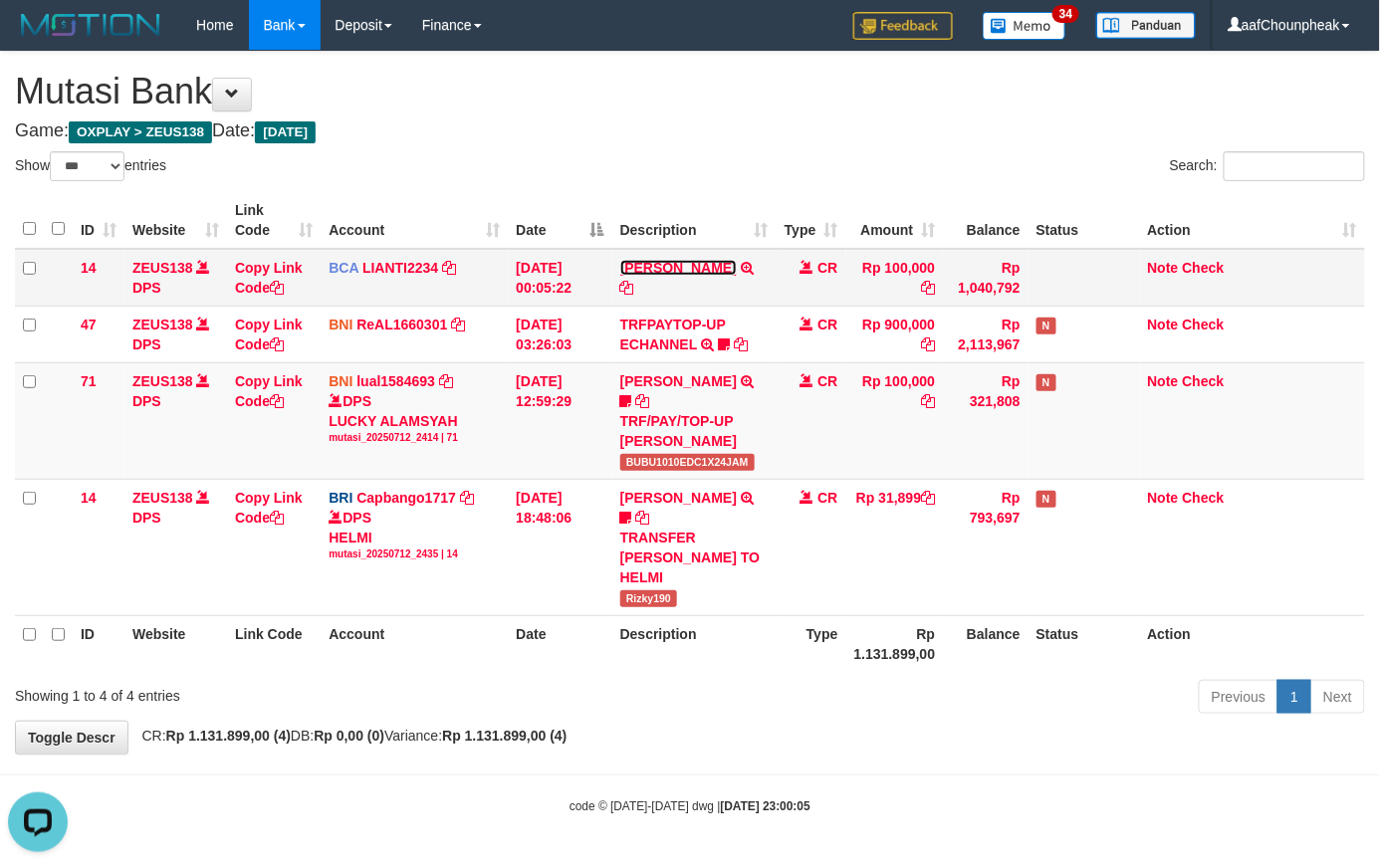 click on "YUSUP MAULAN" at bounding box center [678, 268] 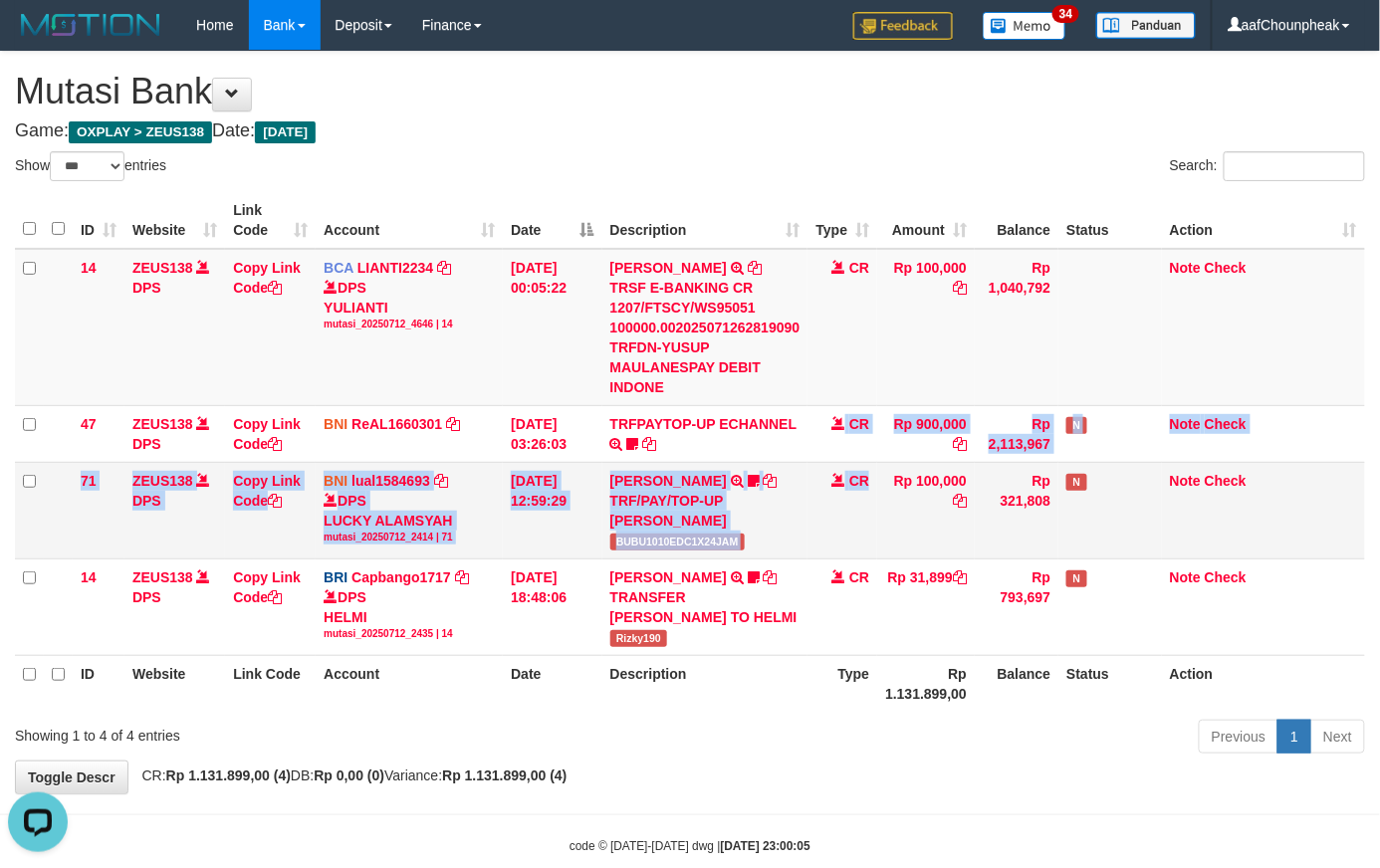 drag, startPoint x: 834, startPoint y: 472, endPoint x: 869, endPoint y: 566, distance: 100.30454 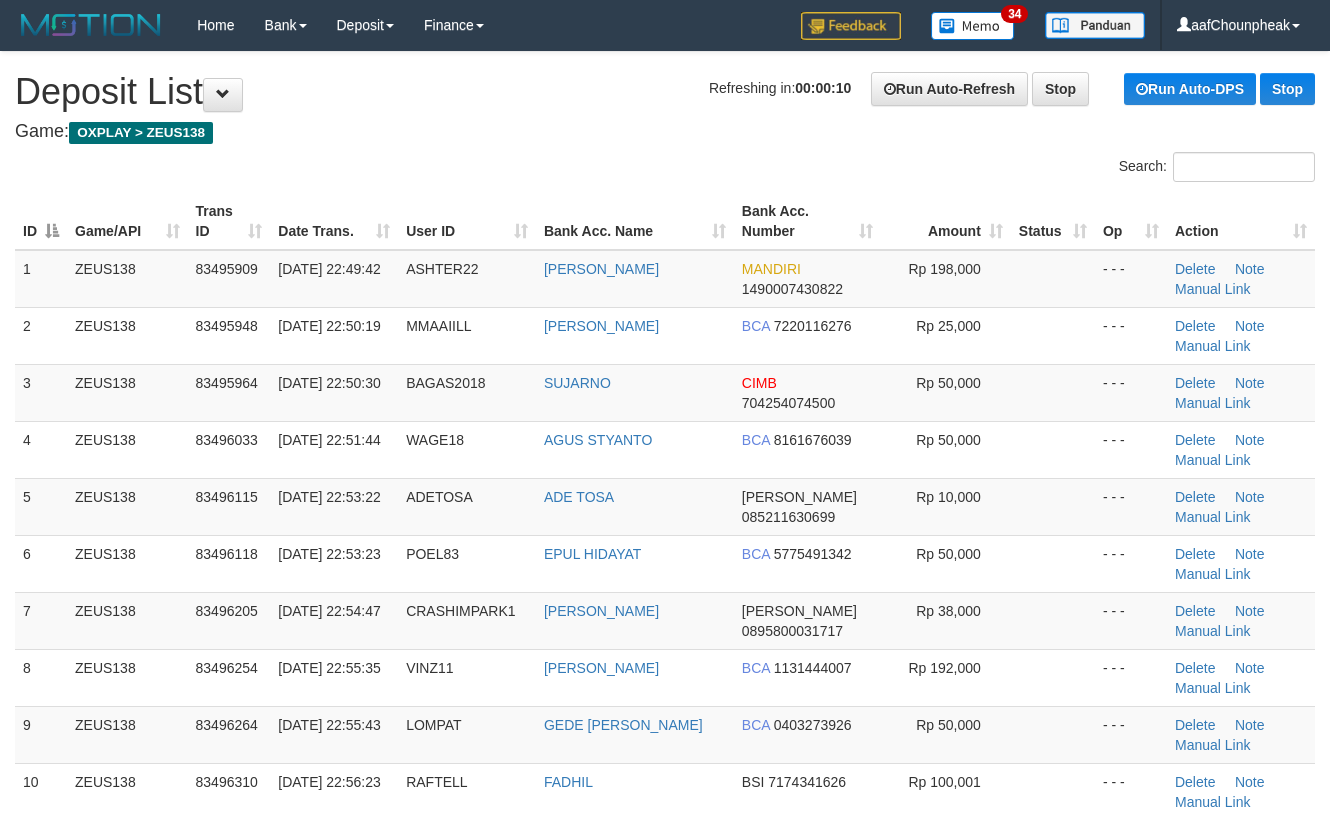 scroll, scrollTop: 720, scrollLeft: 0, axis: vertical 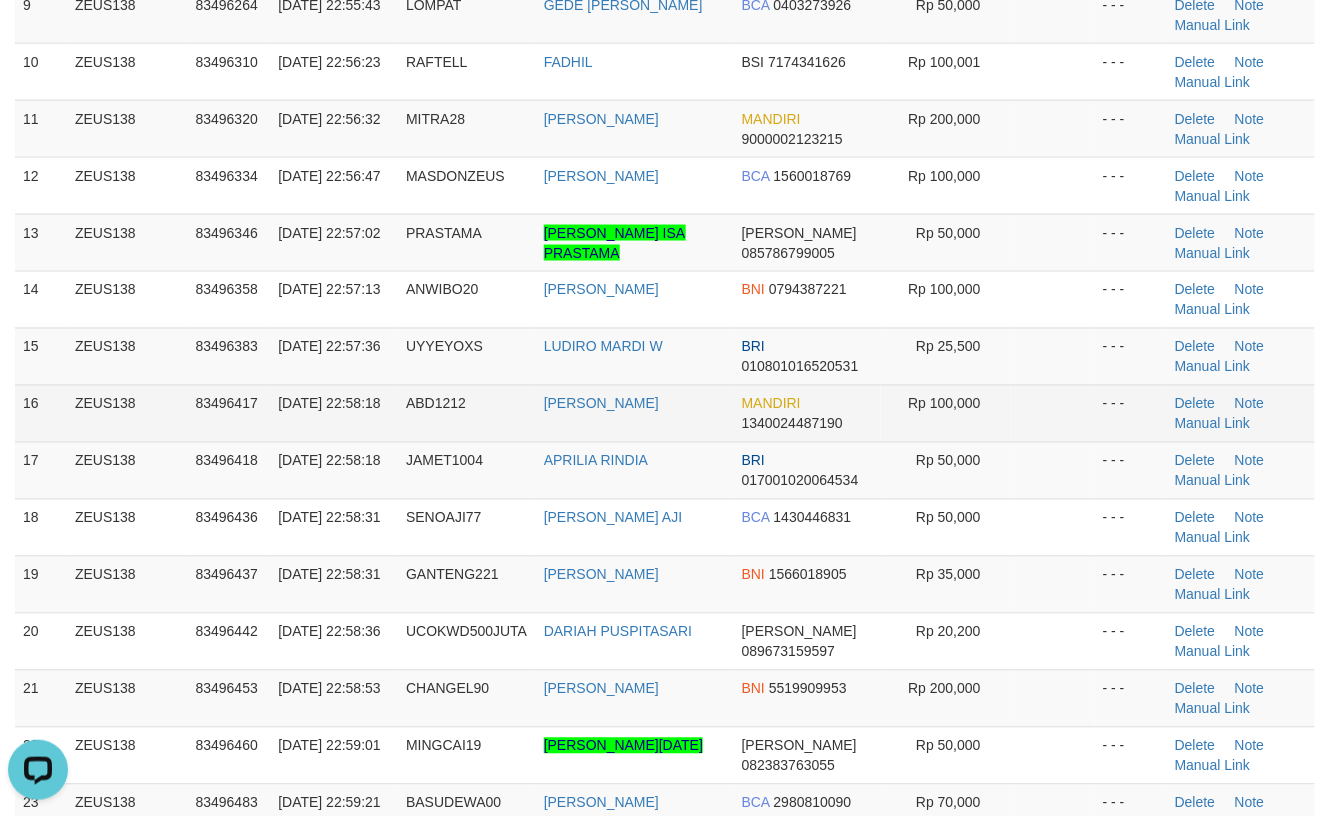 click on "Rp 100,000" at bounding box center [946, 413] 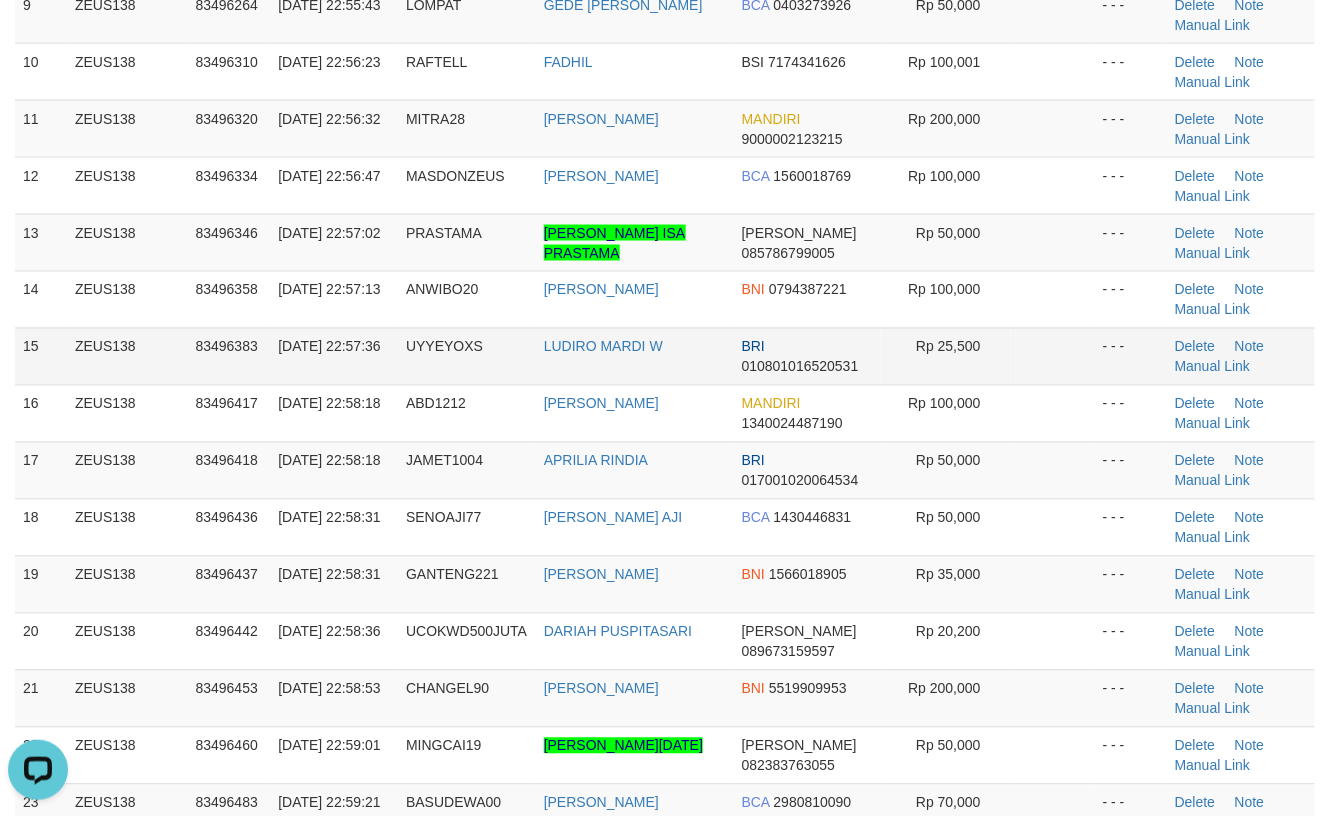 drag, startPoint x: 986, startPoint y: 374, endPoint x: 1021, endPoint y: 381, distance: 35.69314 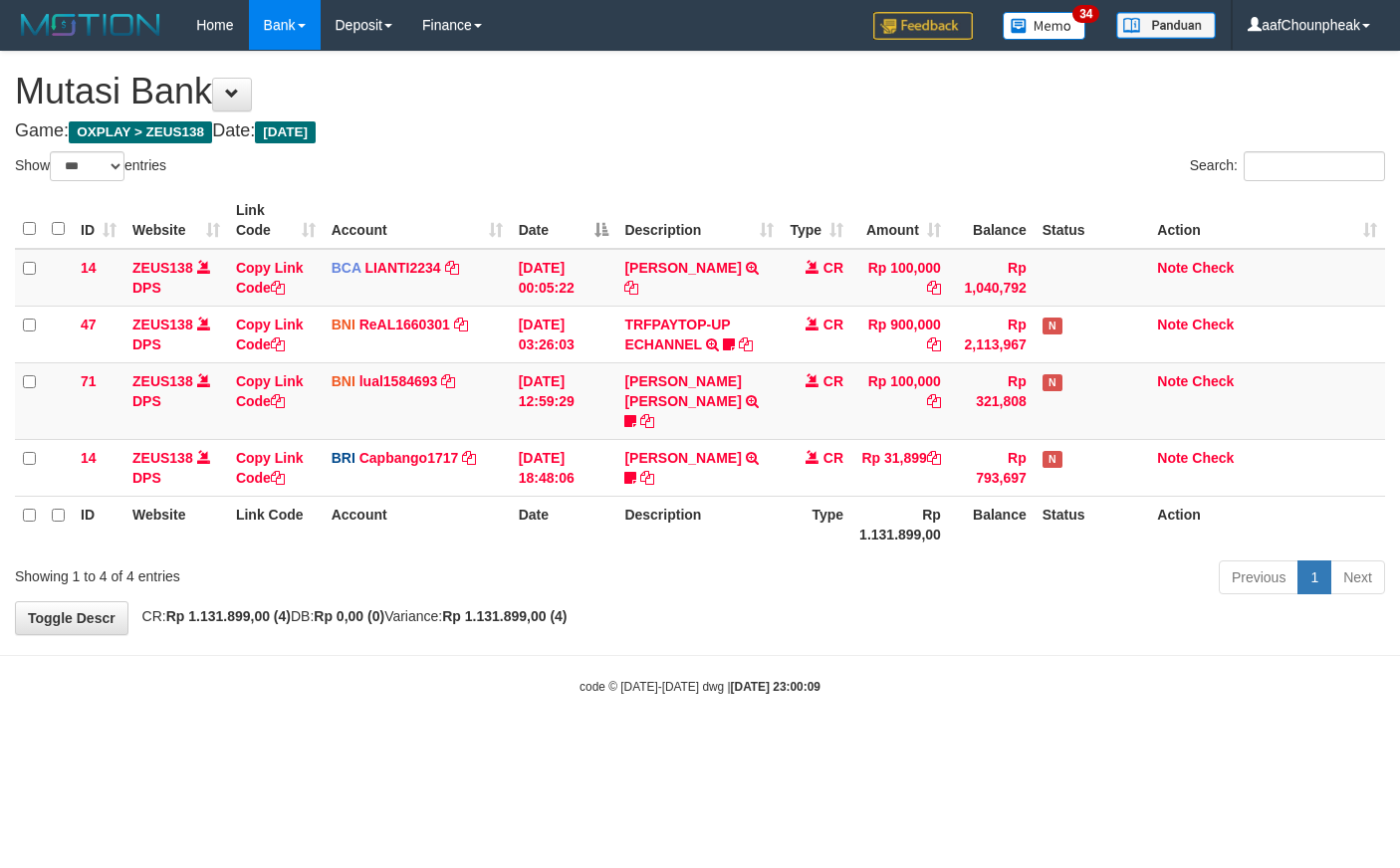 select on "***" 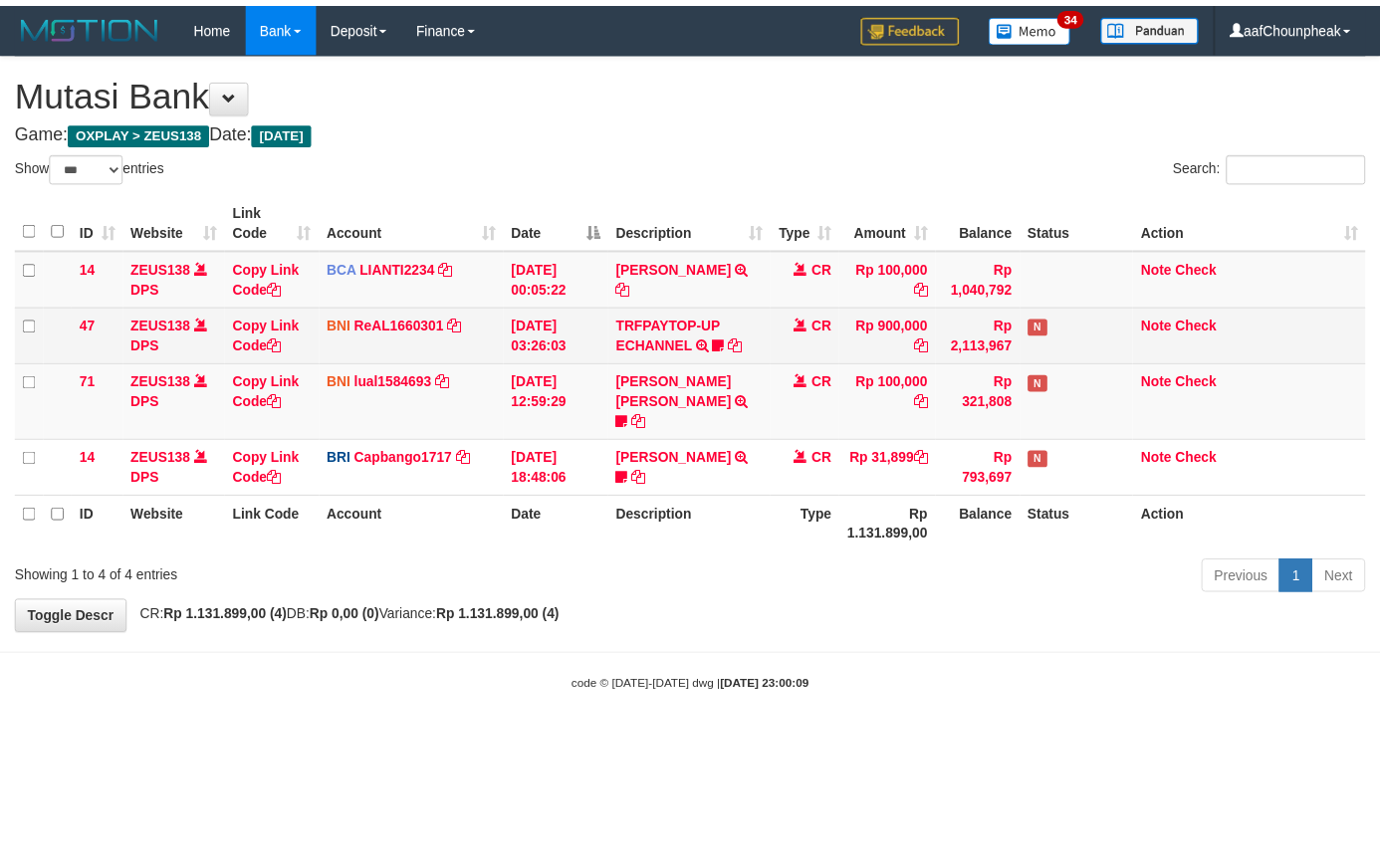 scroll, scrollTop: 0, scrollLeft: 0, axis: both 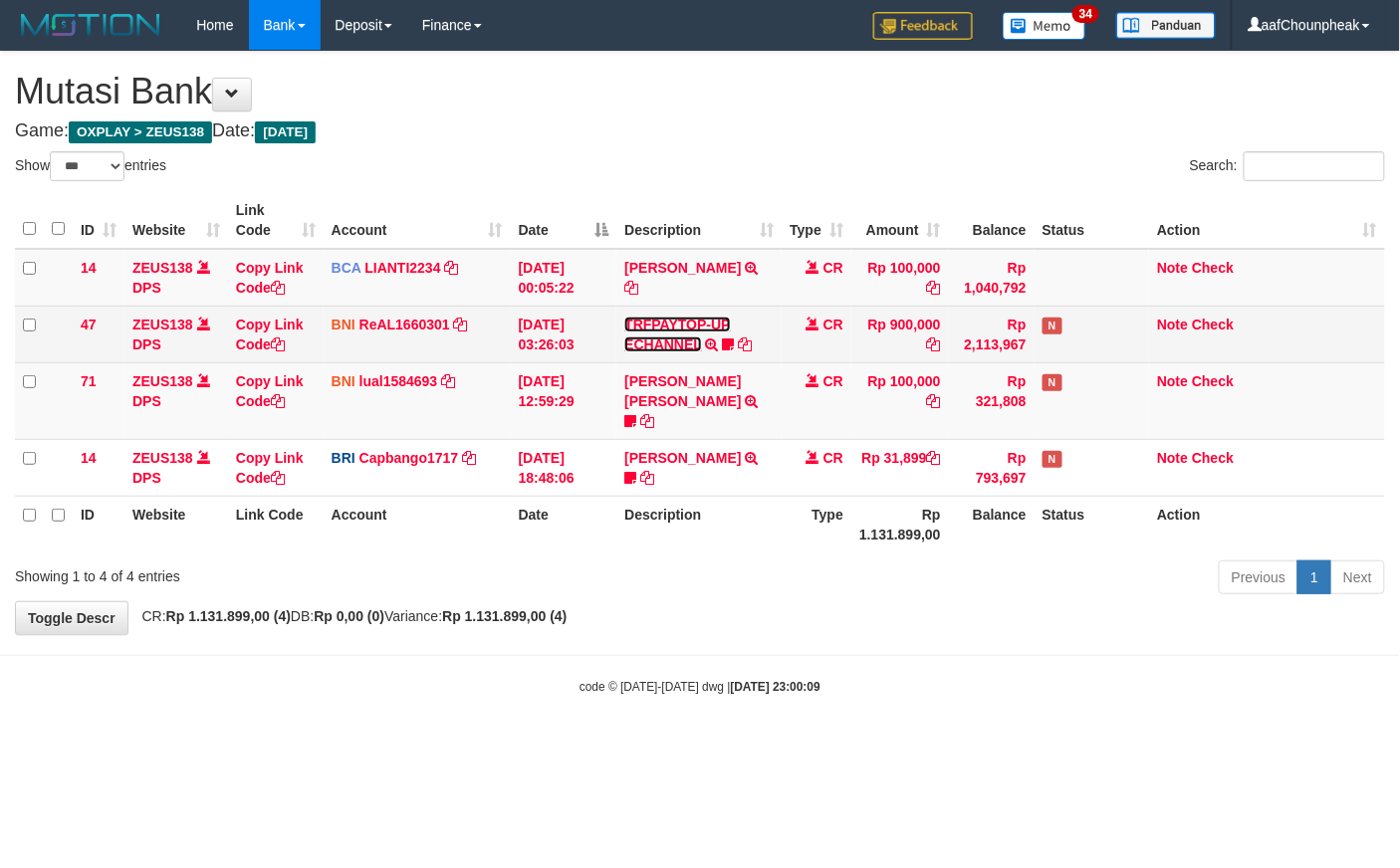 click on "TRFPAYTOP-UP ECHANNEL" at bounding box center [677, 334] 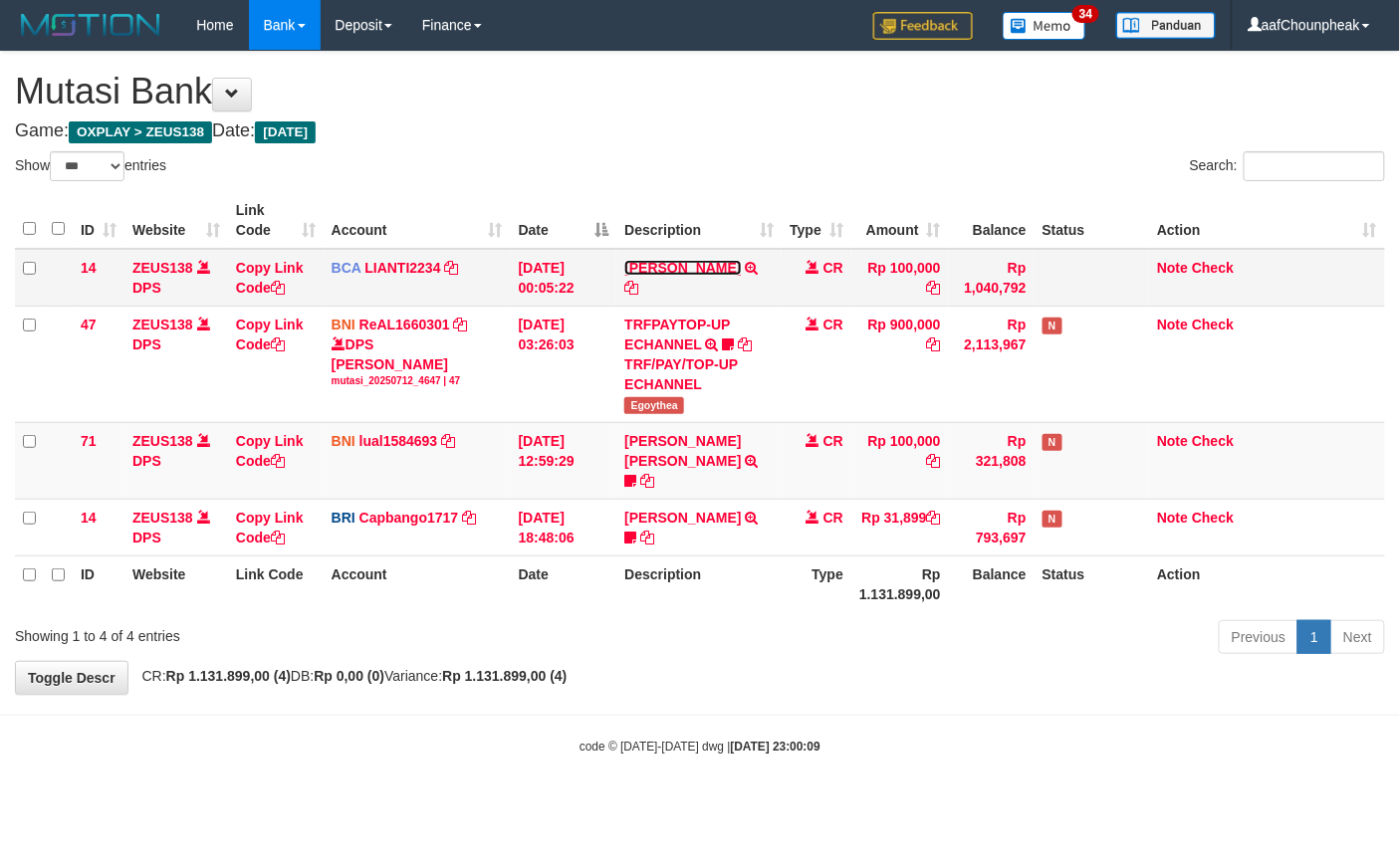 click on "[PERSON_NAME]" at bounding box center (682, 268) 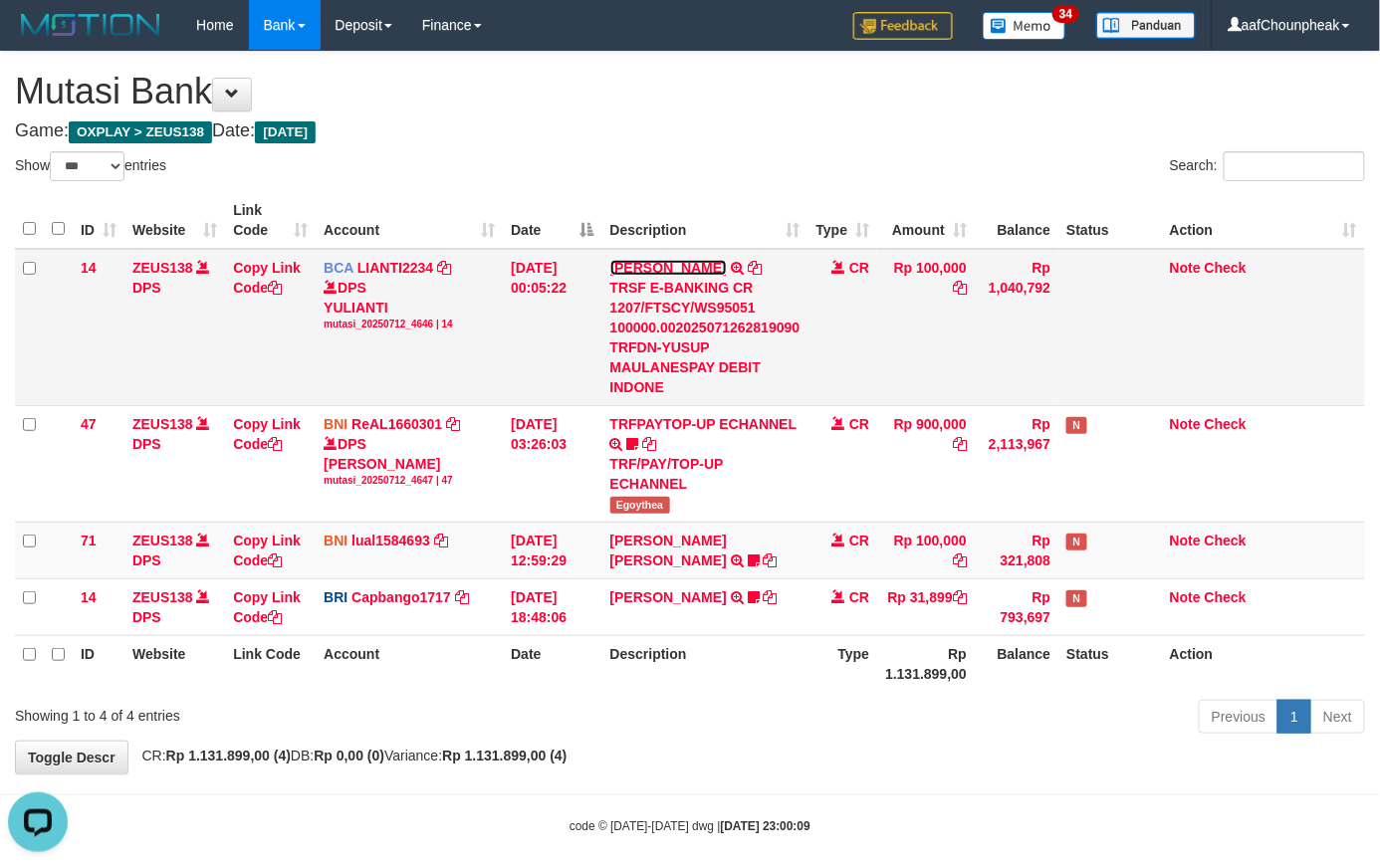 scroll, scrollTop: 0, scrollLeft: 0, axis: both 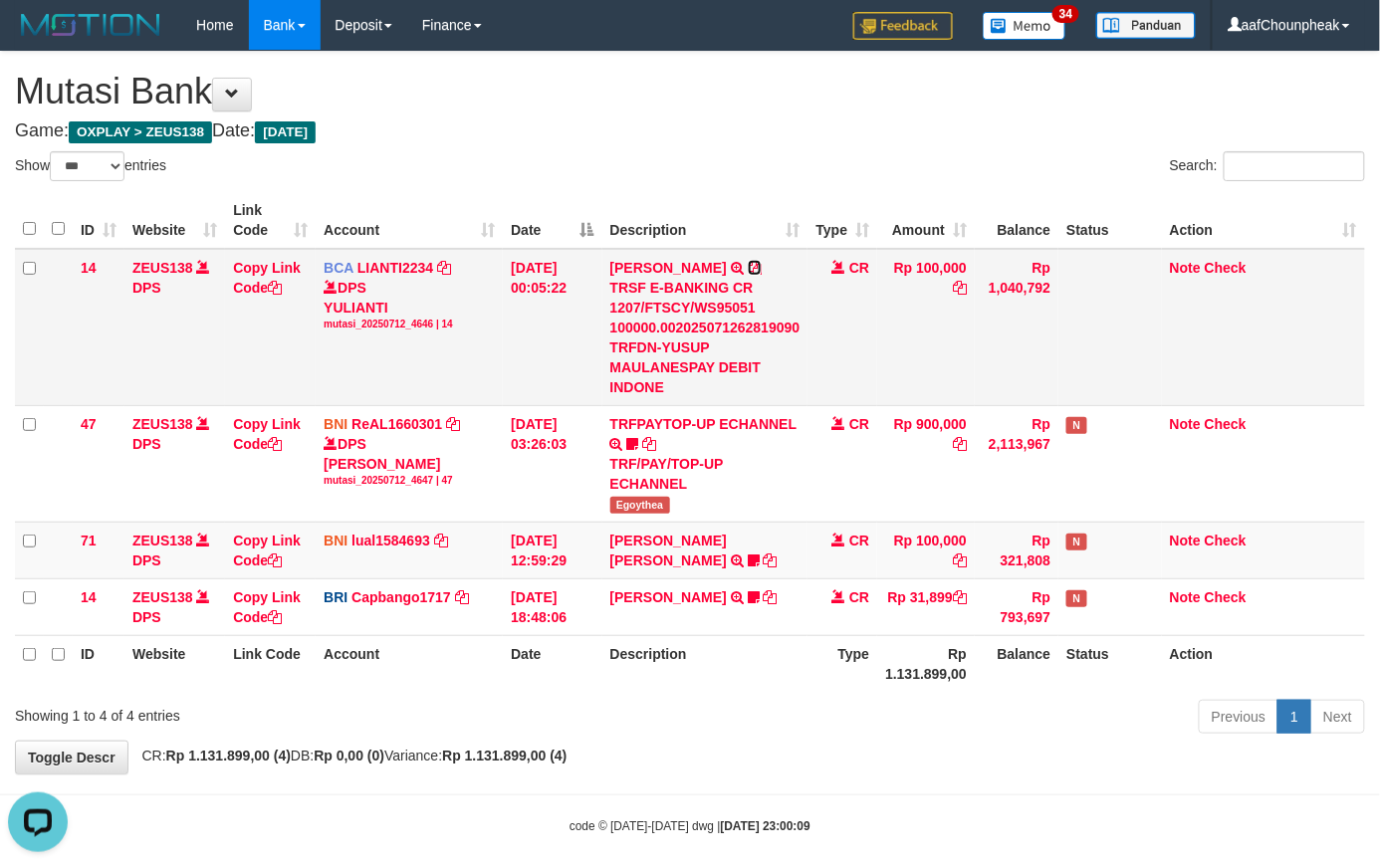click at bounding box center [755, 268] 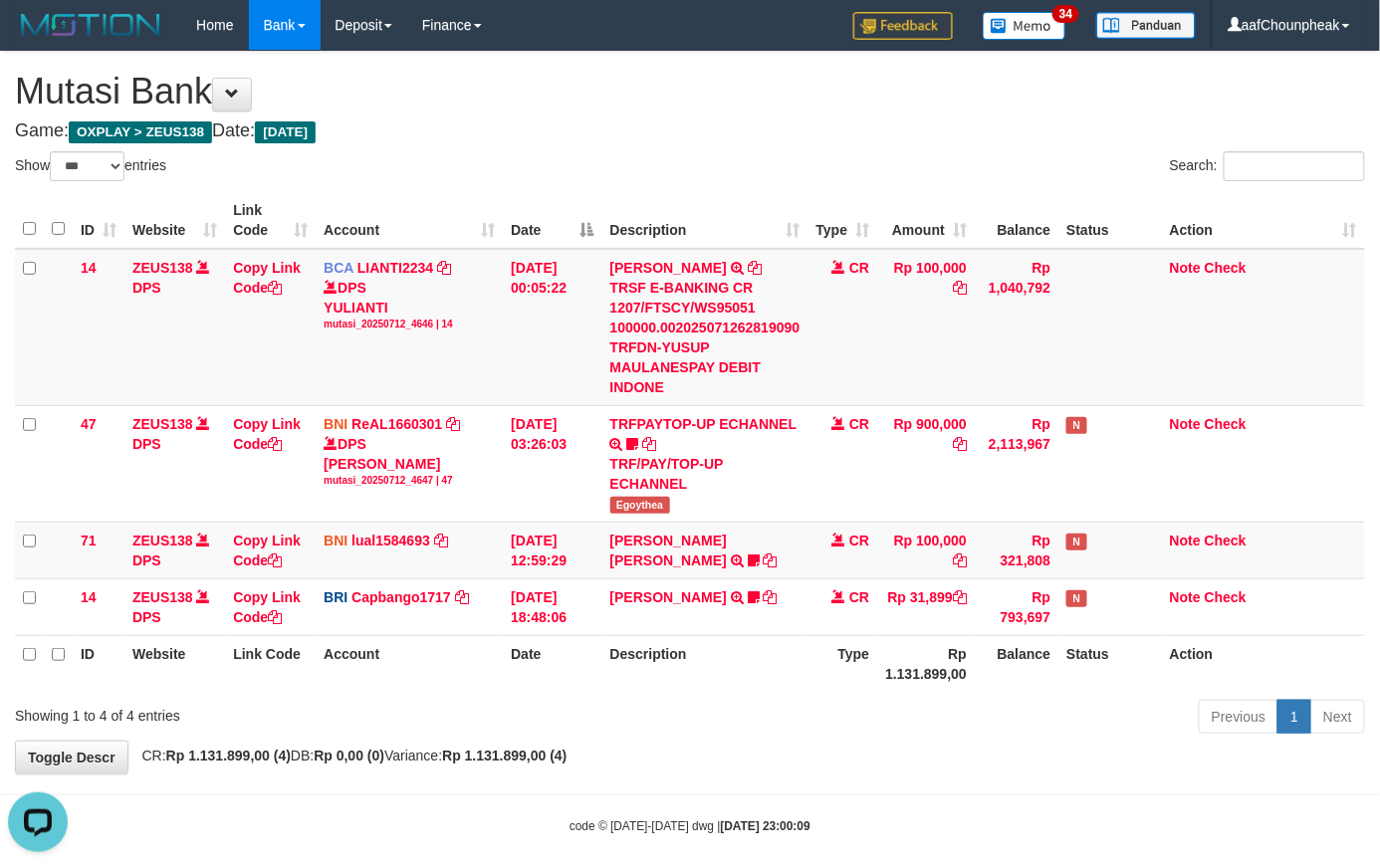 click on "ID Website Link Code Account Date Description Type Amount Balance Status Action
14
ZEUS138    DPS
Copy Link Code
BCA
LIANTI2234
DPS
YULIANTI
mutasi_20250712_4646 | 14
mutasi_20250712_4646 | 14
12/07/2025 00:05:22
YUSUP MAULAN         TRSF E-BANKING CR 1207/FTSCY/WS95051
100000.002025071262819090 TRFDN-YUSUP MAULANESPAY DEBIT INDONE
CR
Rp 100,000
Rp 1,040,792
Note
Check
47
ZEUS138    DPS
Copy Link Code
BNI
ReAL1660301" at bounding box center (690, 442) 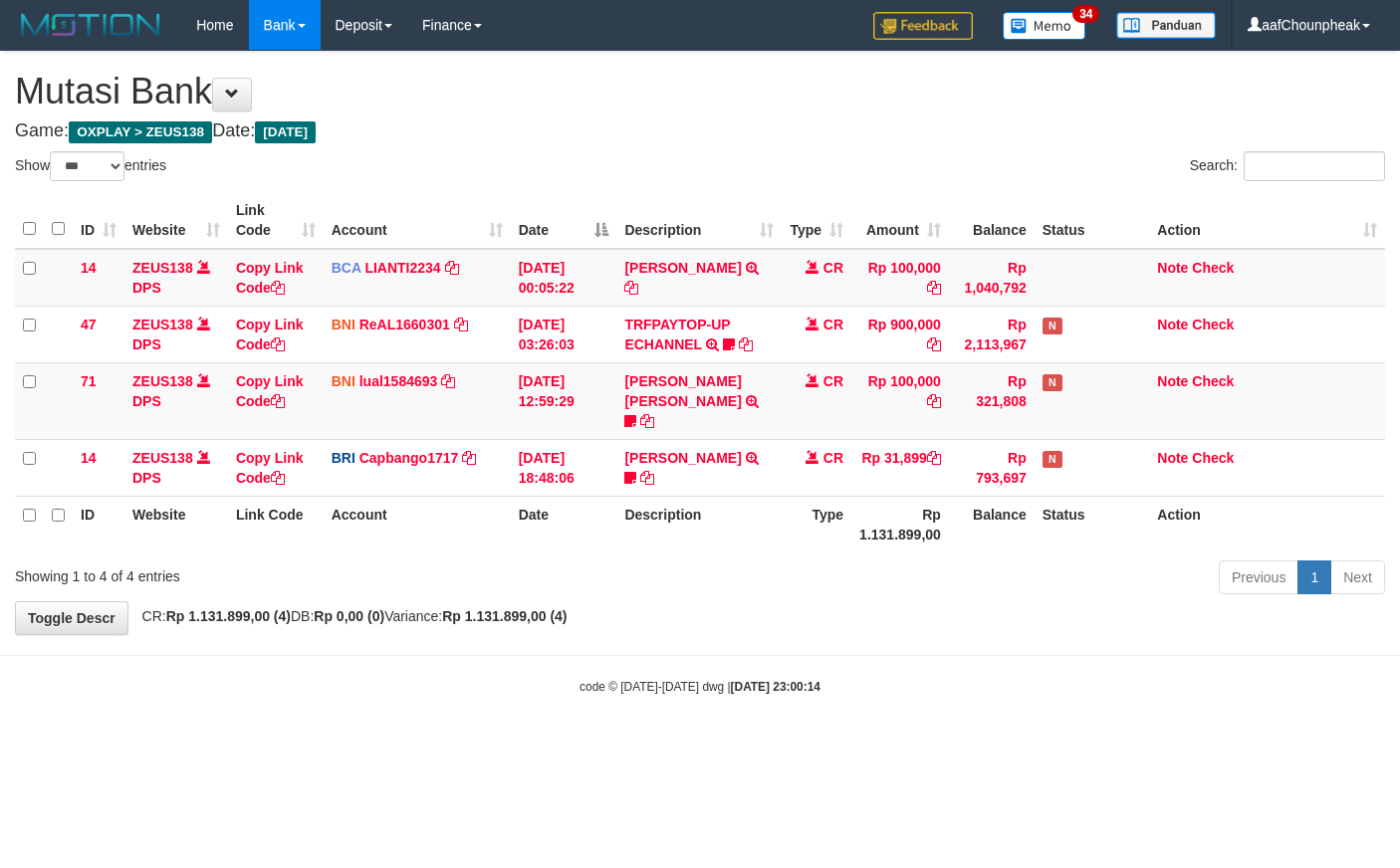 select on "***" 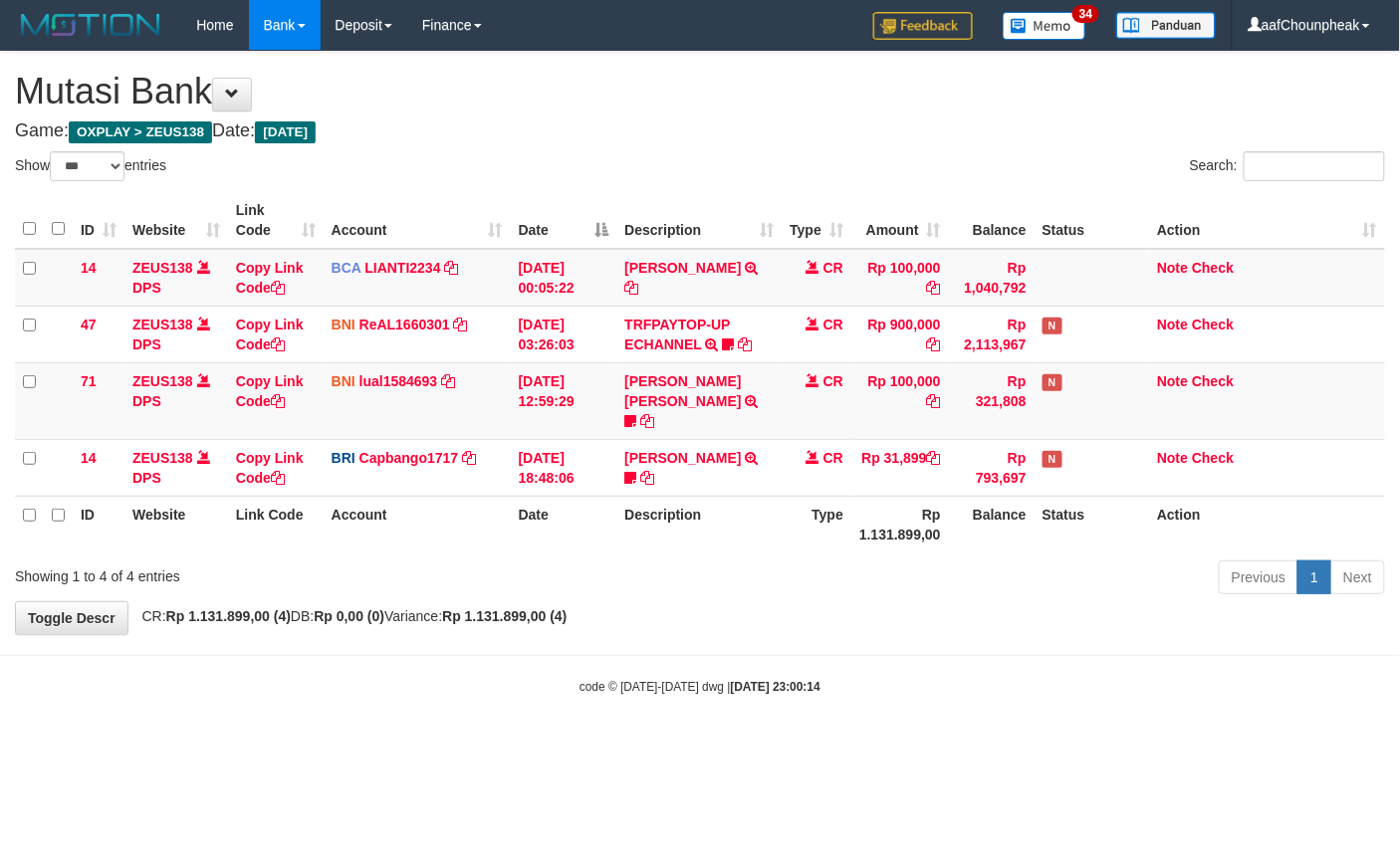 click on "Toggle navigation
Home
Bank
Account List
Mutasi Bank
Search
Note Mutasi
Deposit
DPS List
History
Finance
Financial Data
aafChounpheak
My Profile
Log Out
34" at bounding box center (700, 372) 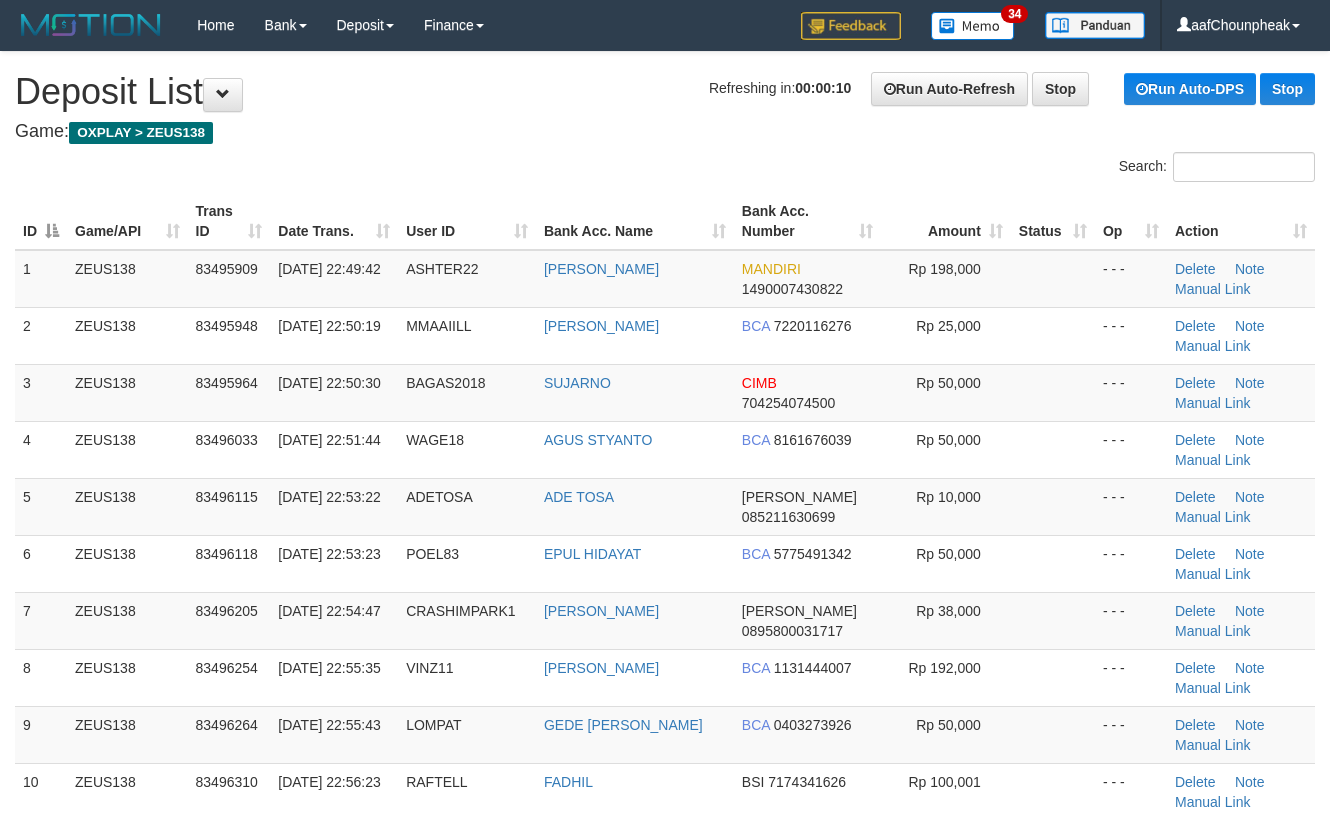scroll, scrollTop: 720, scrollLeft: 0, axis: vertical 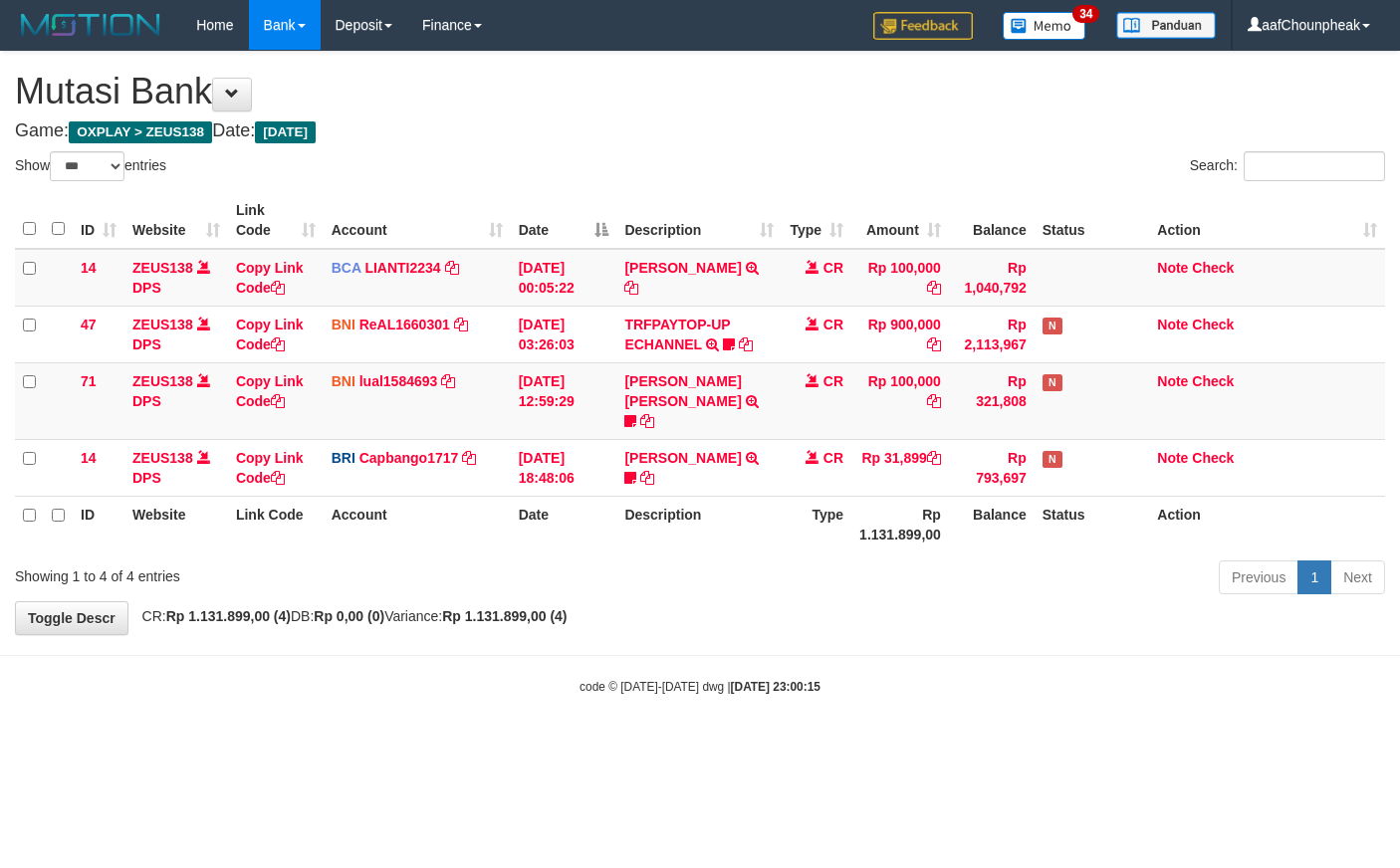 select on "***" 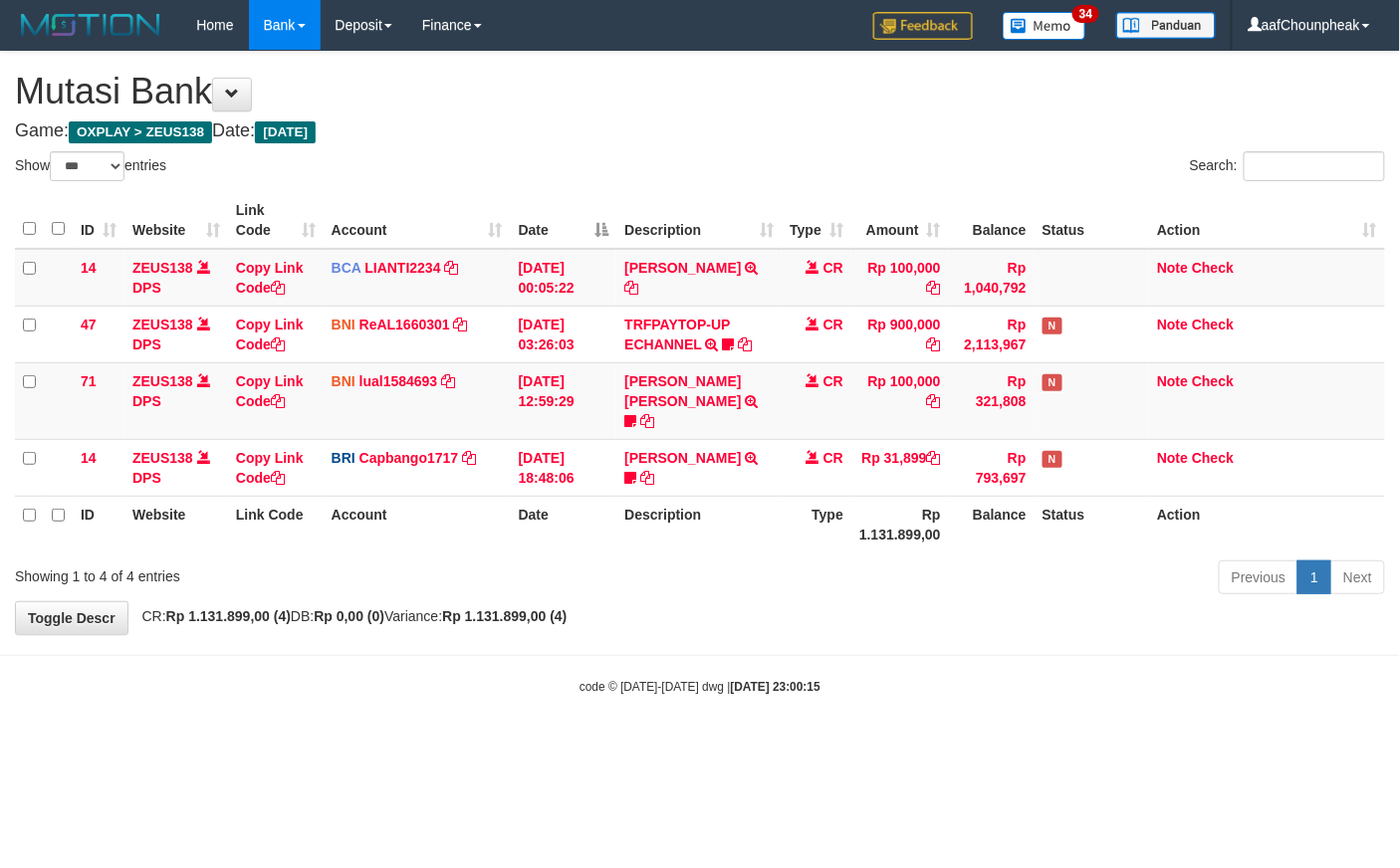 drag, startPoint x: 0, startPoint y: 0, endPoint x: 829, endPoint y: 659, distance: 1059.0194 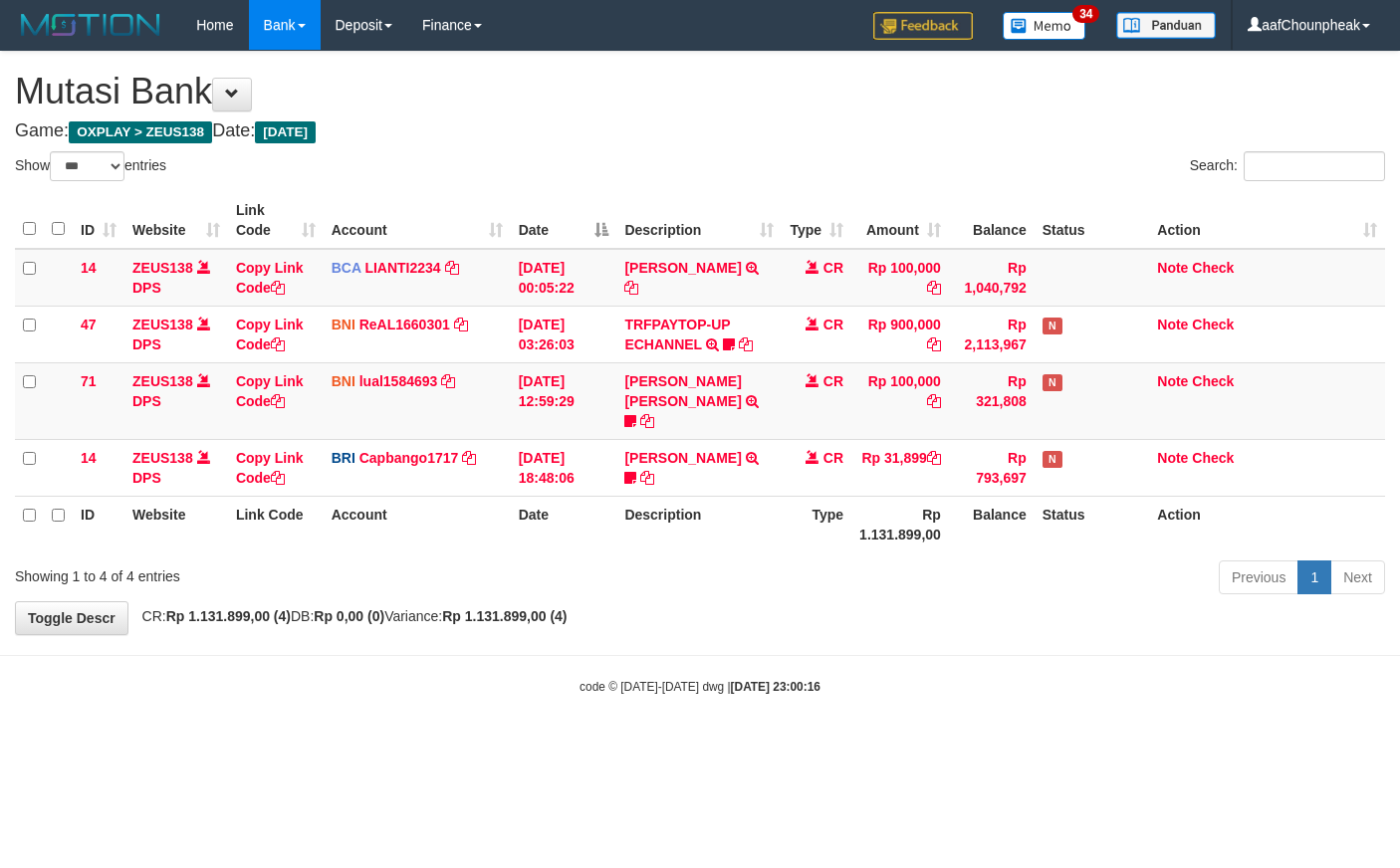 select on "***" 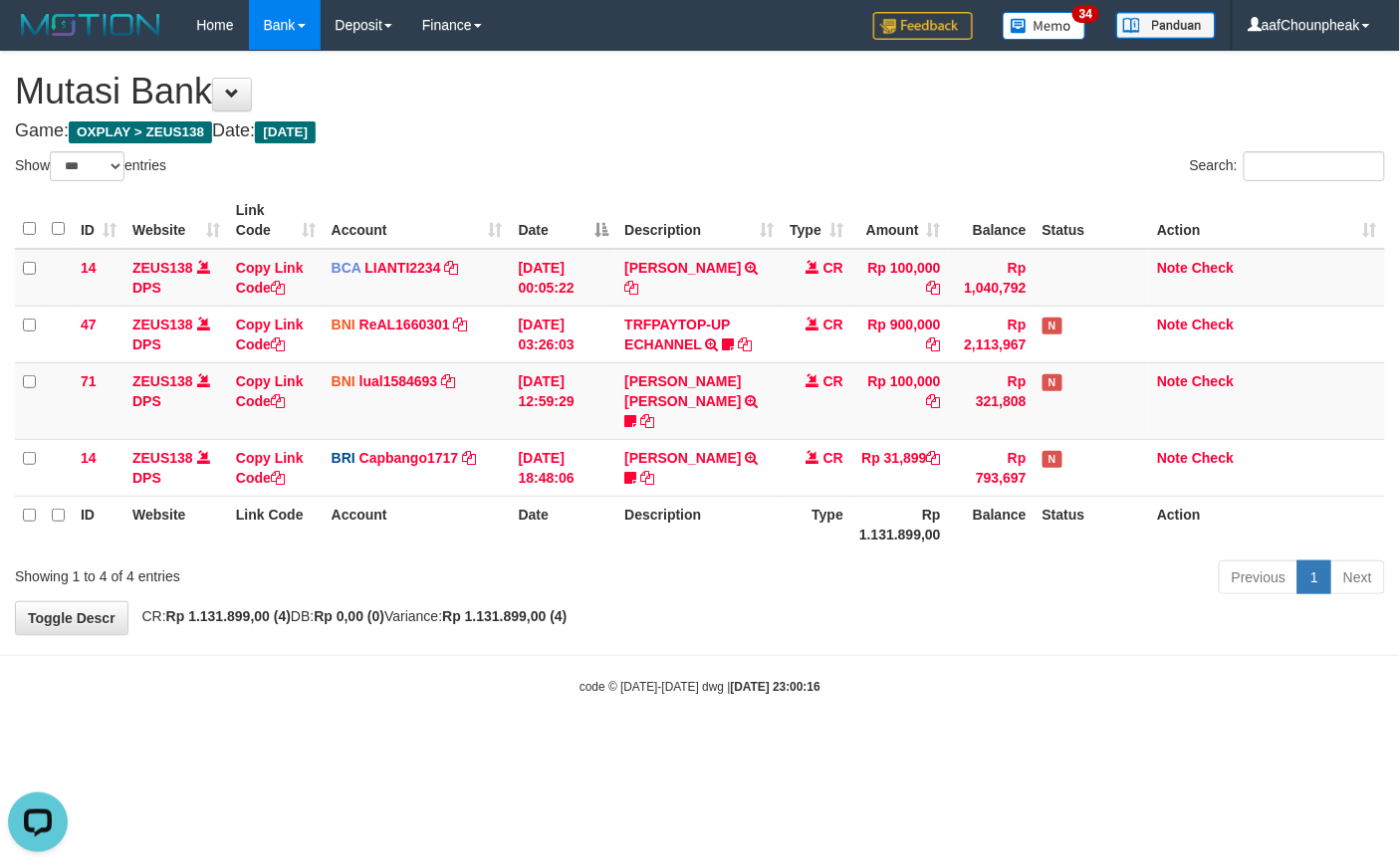 scroll, scrollTop: 0, scrollLeft: 0, axis: both 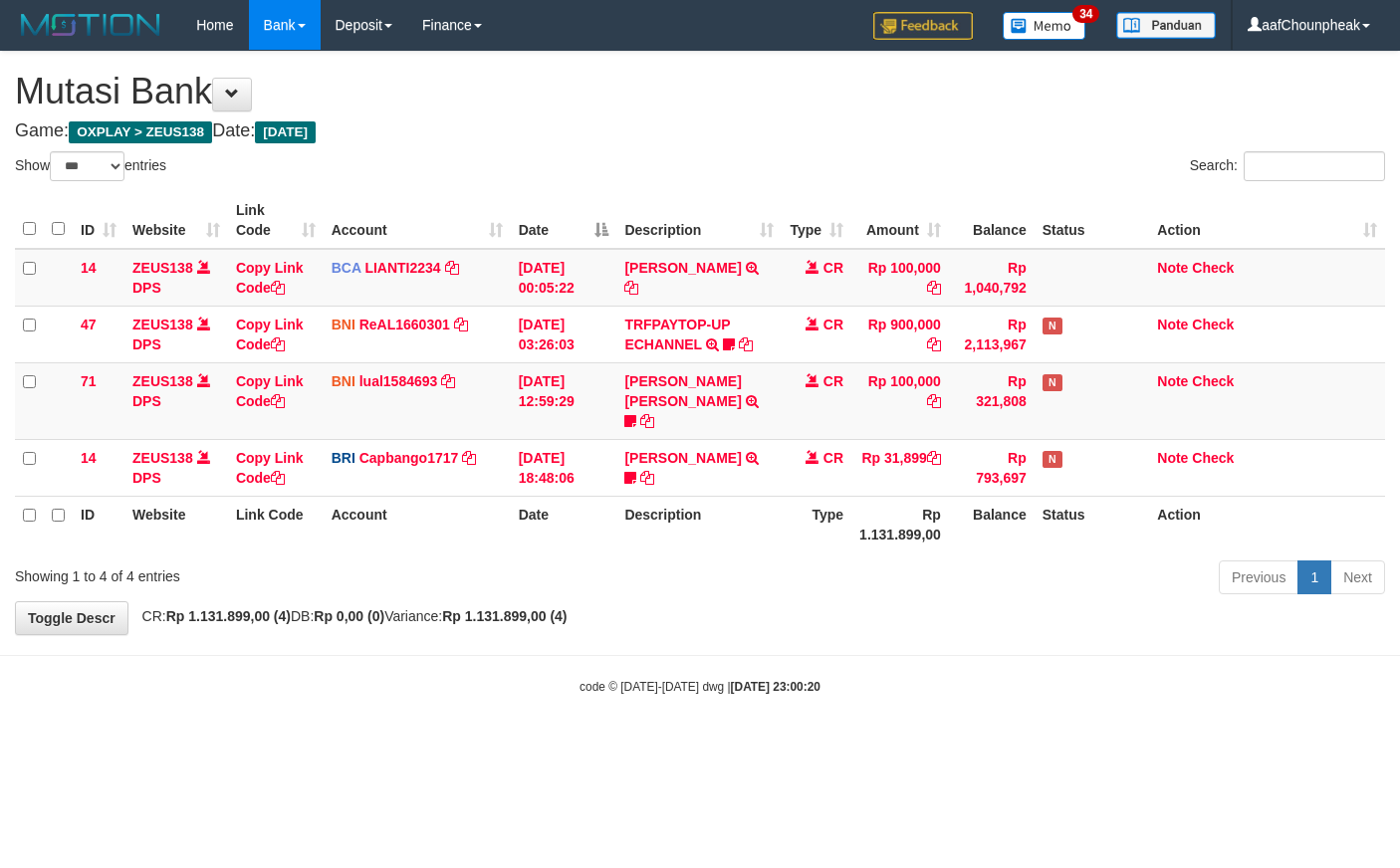 select on "***" 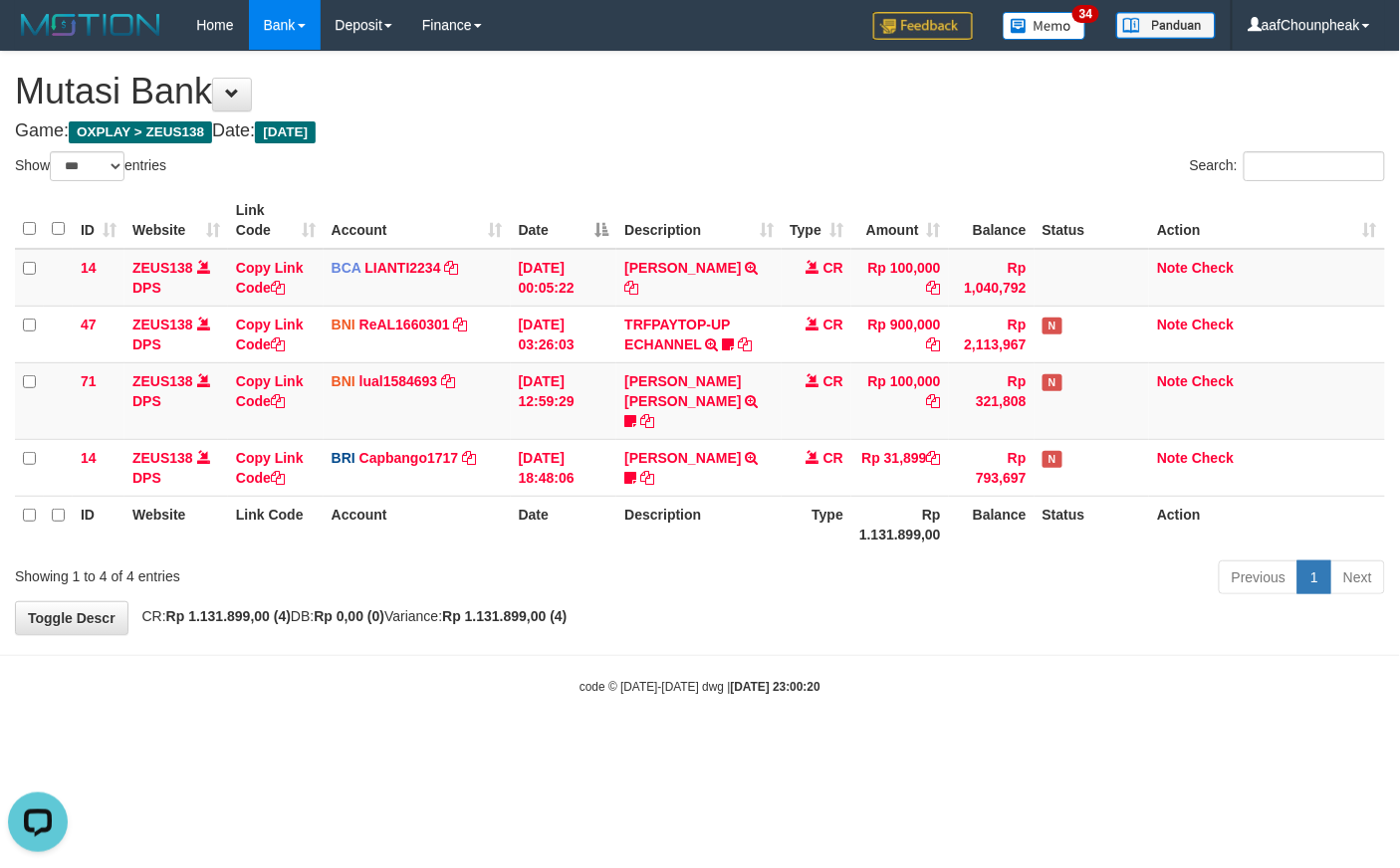 scroll, scrollTop: 0, scrollLeft: 0, axis: both 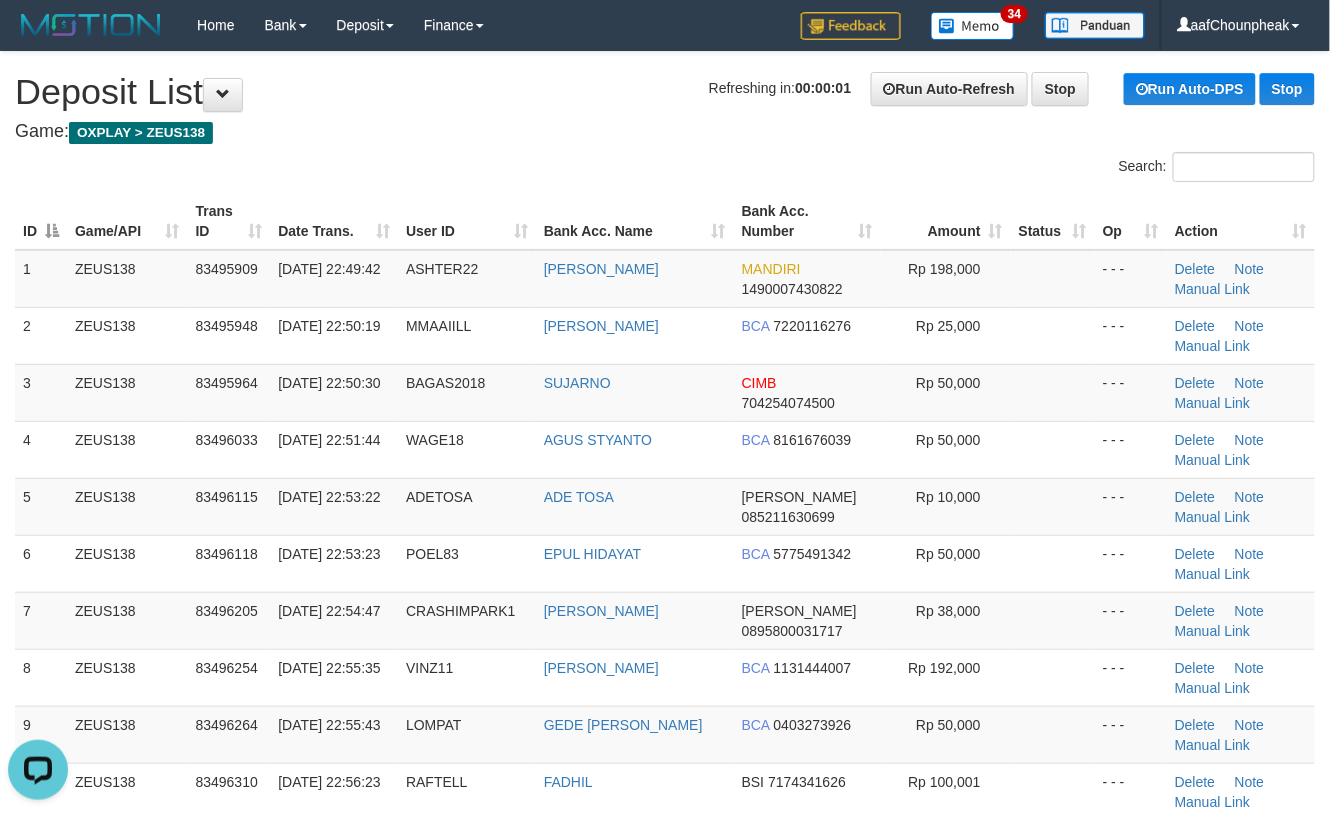 drag, startPoint x: 710, startPoint y: 106, endPoint x: 1349, endPoint y: 428, distance: 715.5452 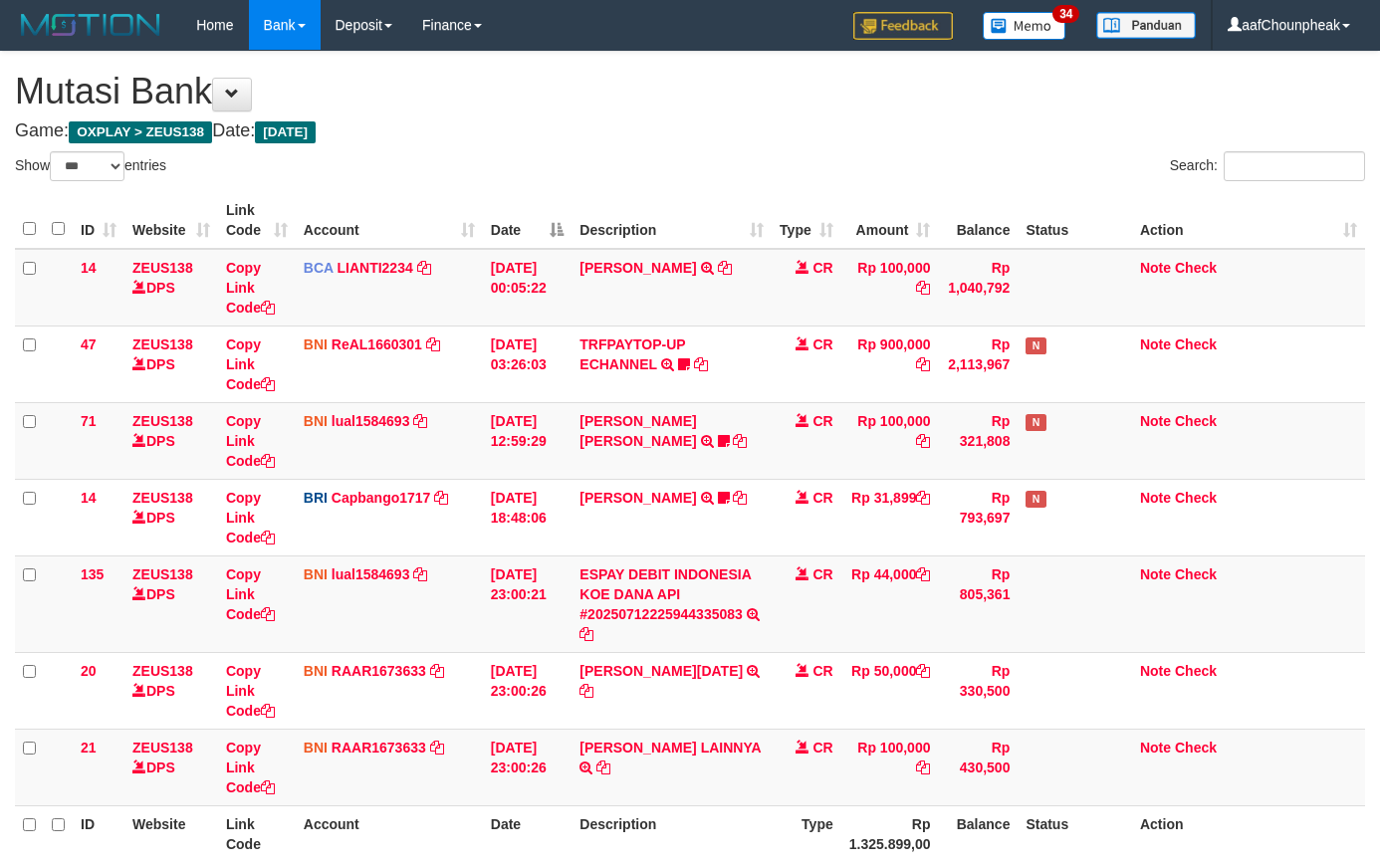 select on "***" 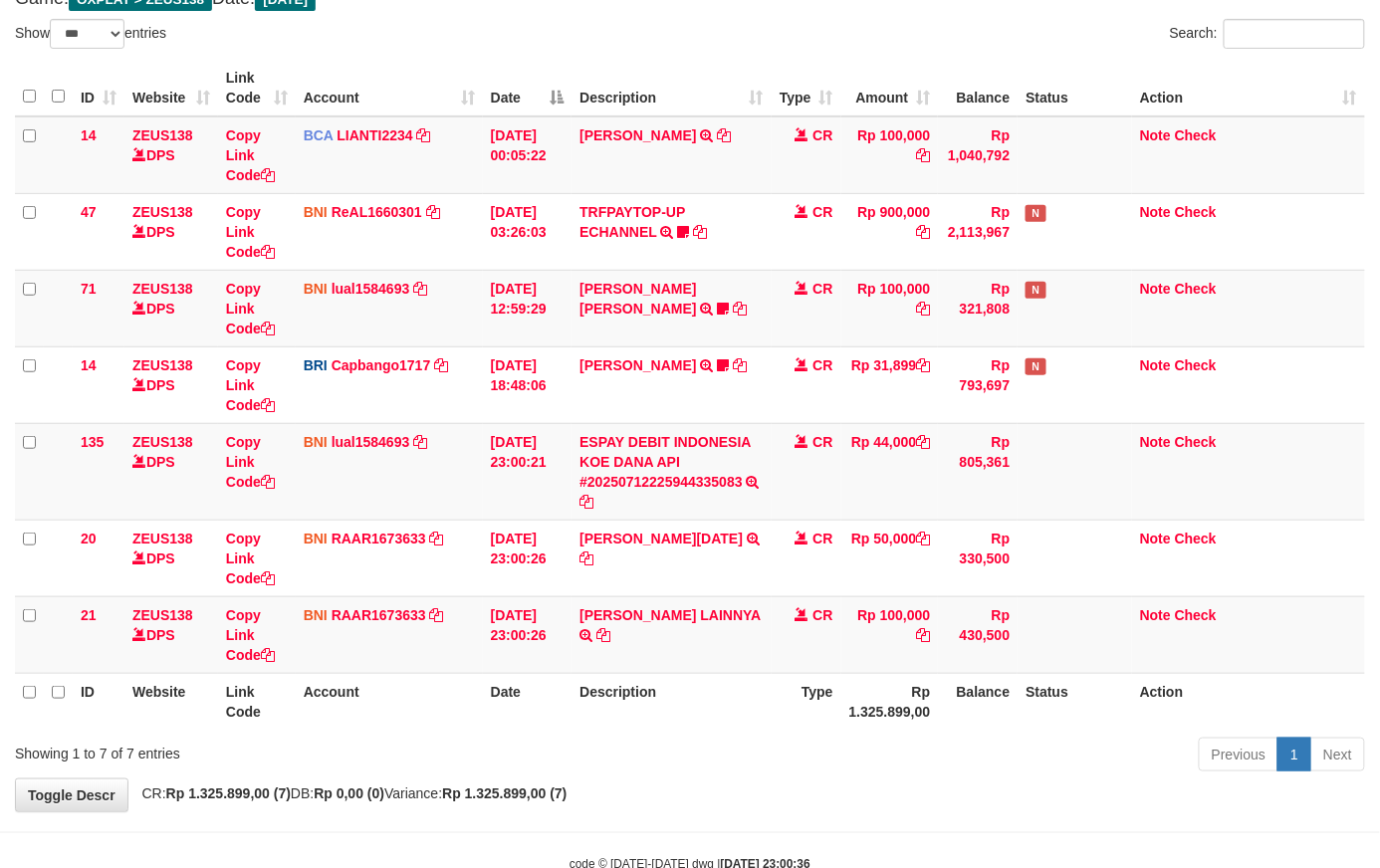 scroll, scrollTop: 191, scrollLeft: 0, axis: vertical 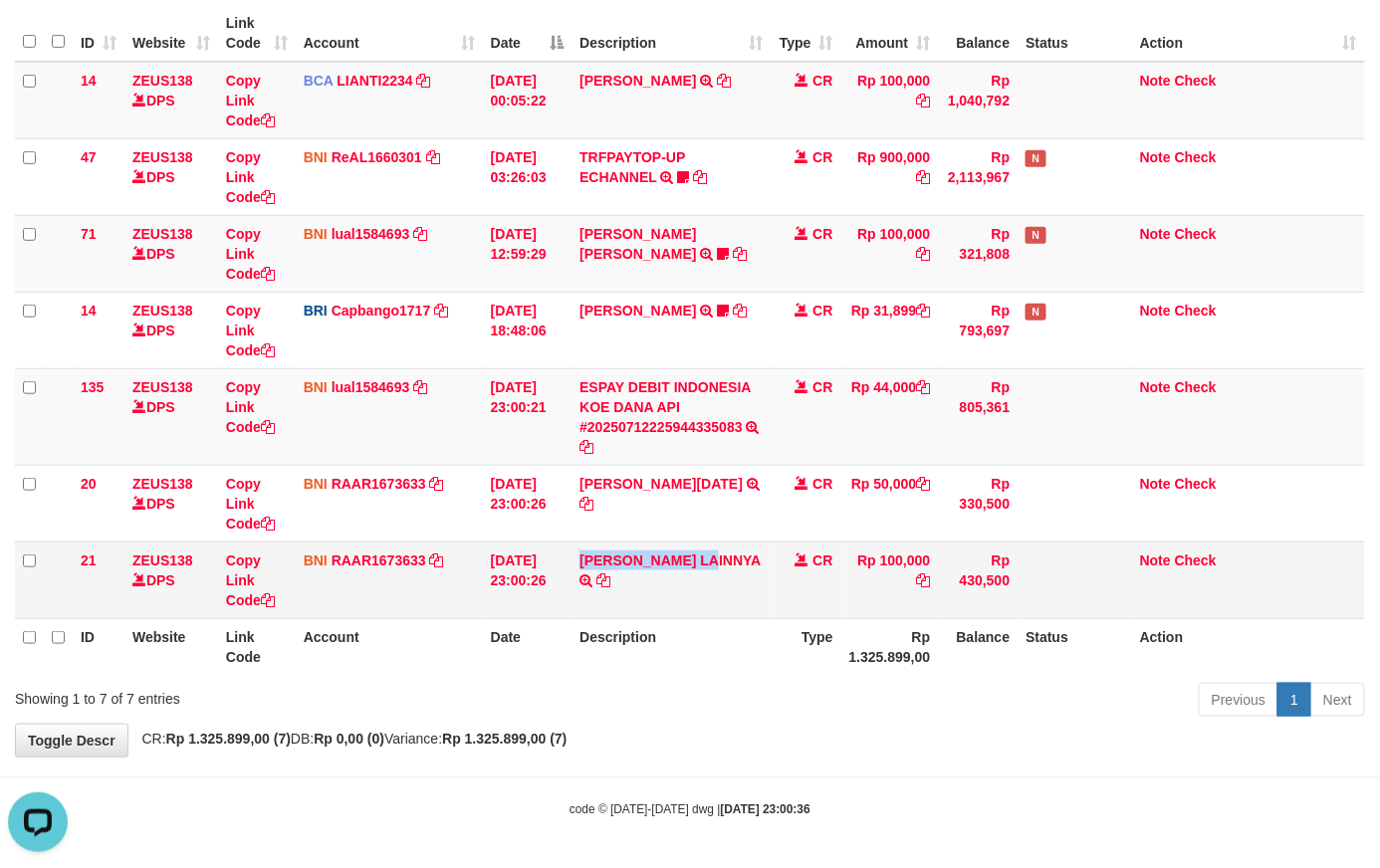 copy on "[PERSON_NAME]" 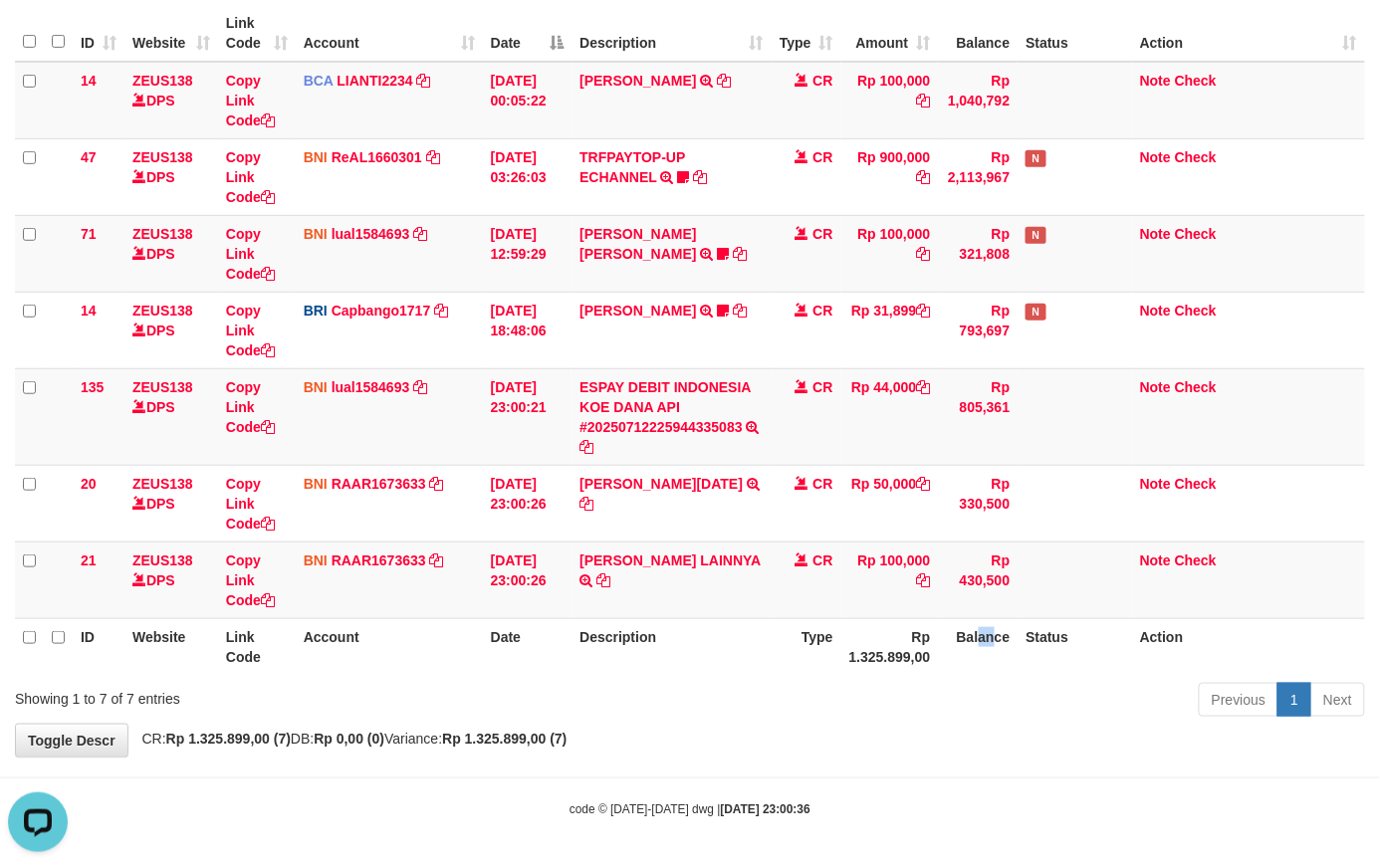 click on "Balance" at bounding box center [978, 646] 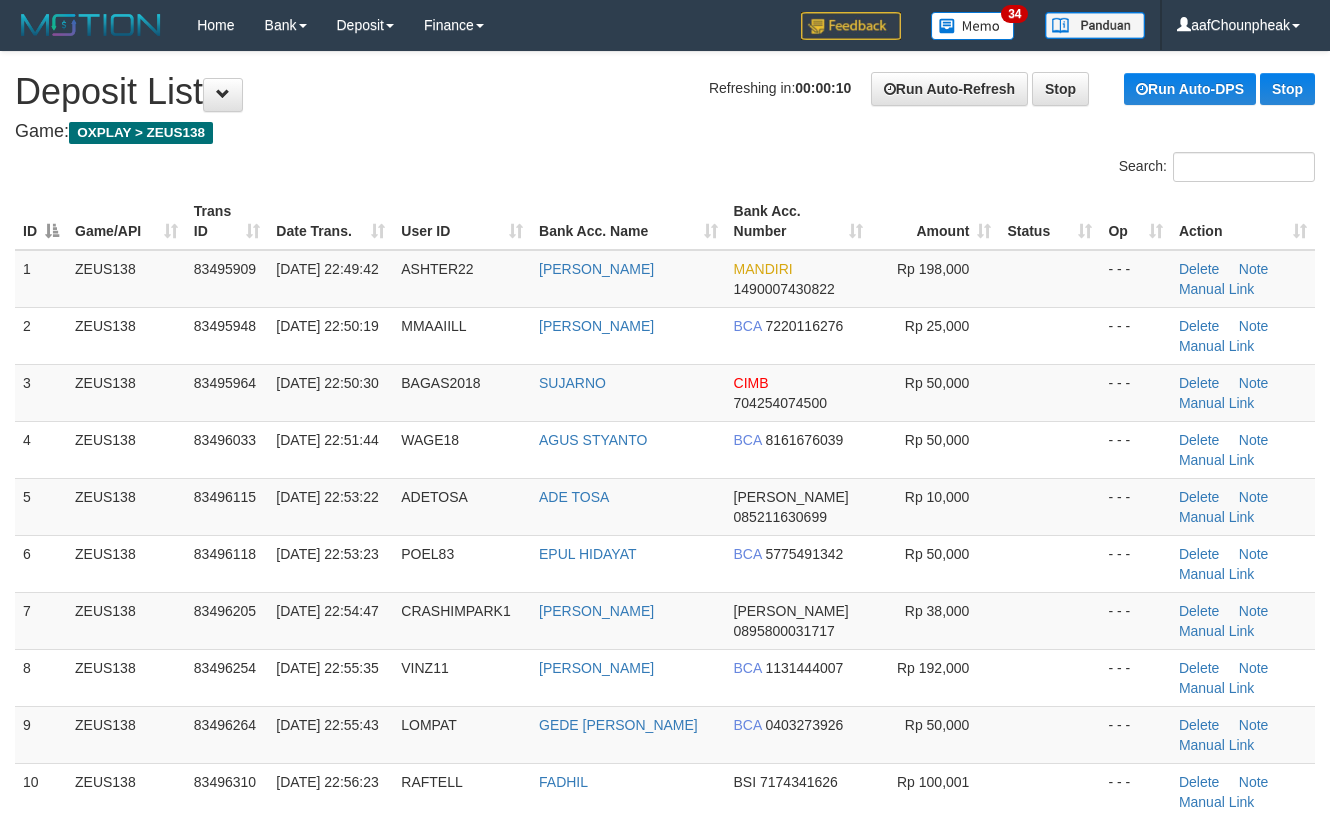 scroll, scrollTop: 0, scrollLeft: 0, axis: both 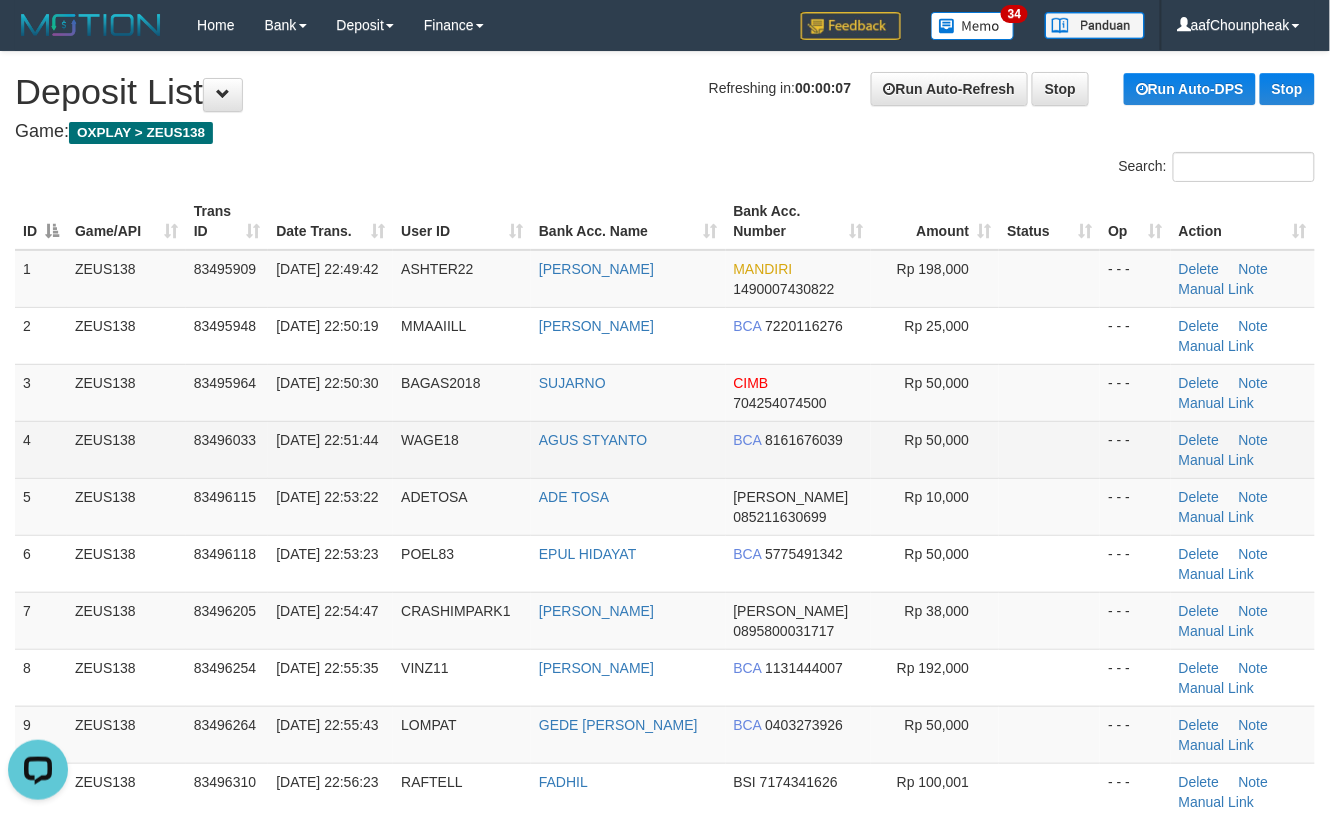 click at bounding box center [1049, 449] 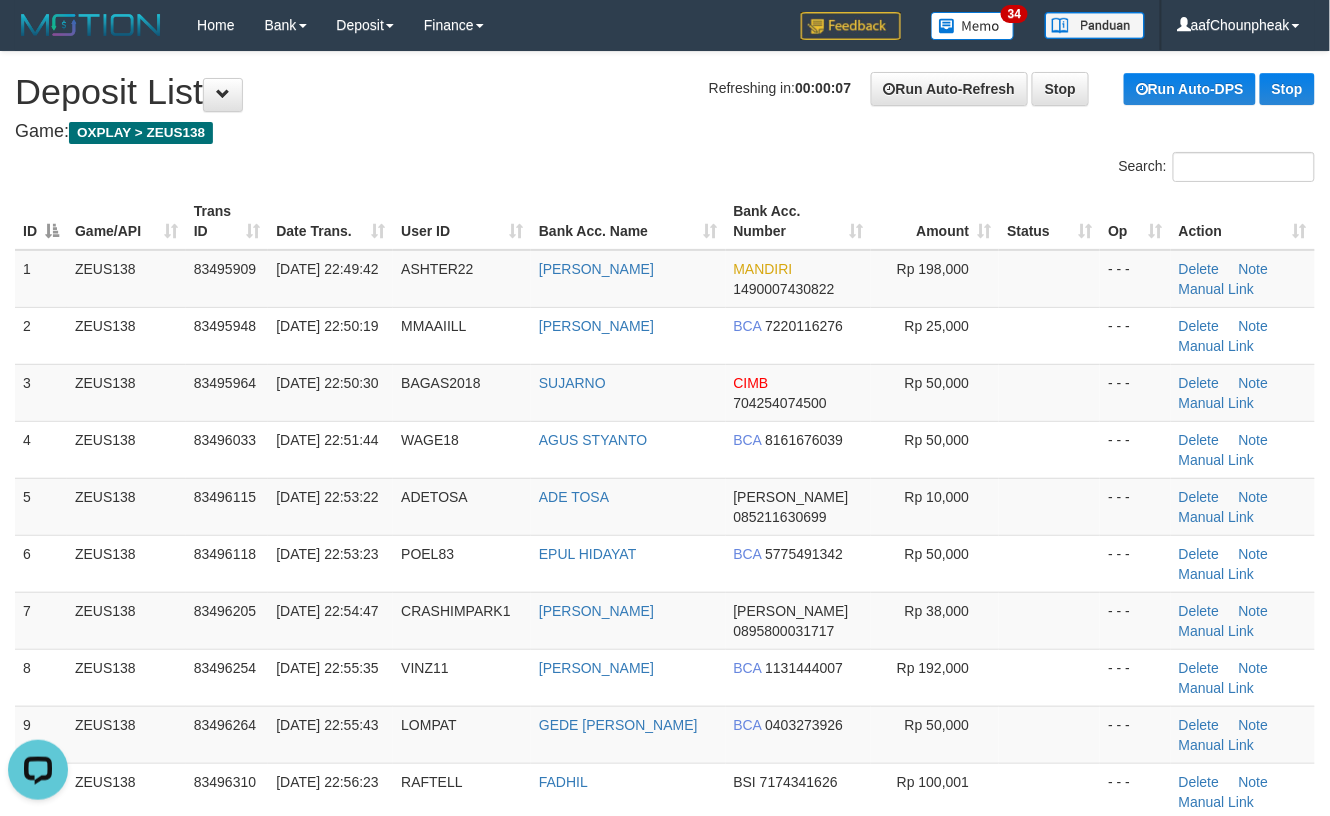 scroll, scrollTop: 662, scrollLeft: 0, axis: vertical 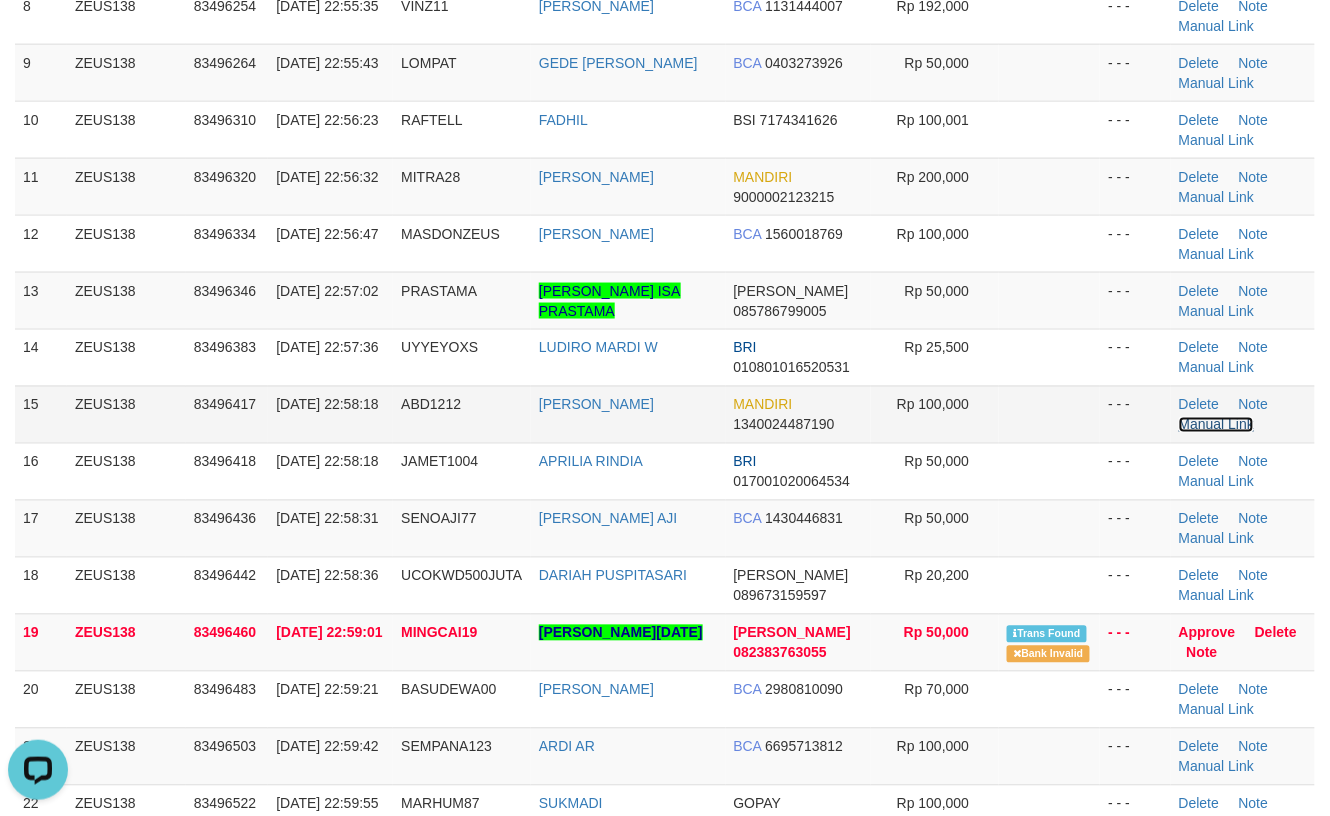 click on "Manual Link" at bounding box center (1217, 425) 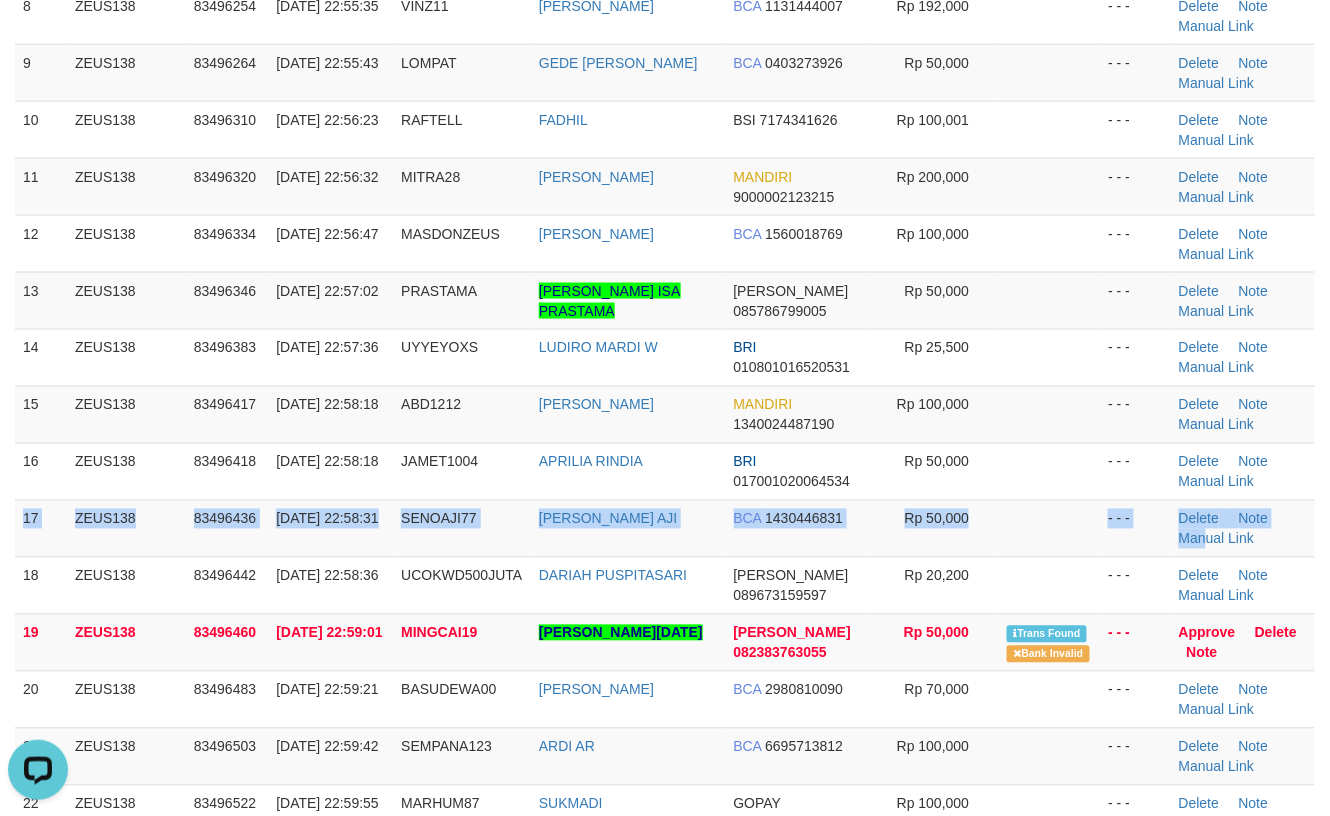 drag, startPoint x: 1209, startPoint y: 560, endPoint x: 1349, endPoint y: 529, distance: 143.39107 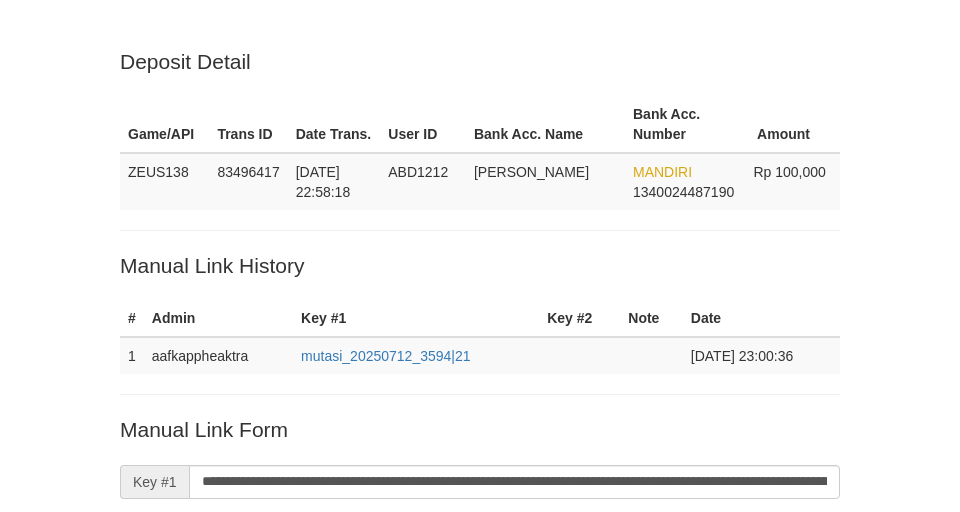 scroll, scrollTop: 425, scrollLeft: 0, axis: vertical 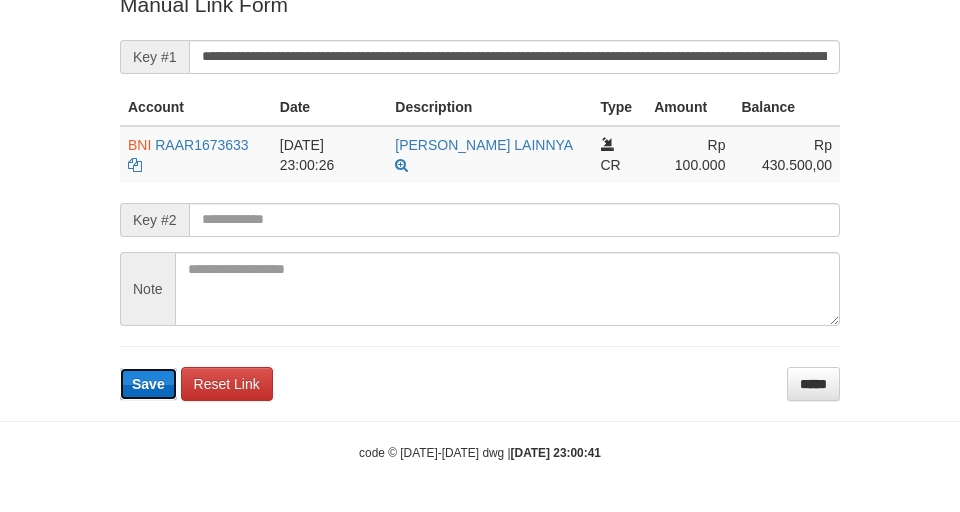 type 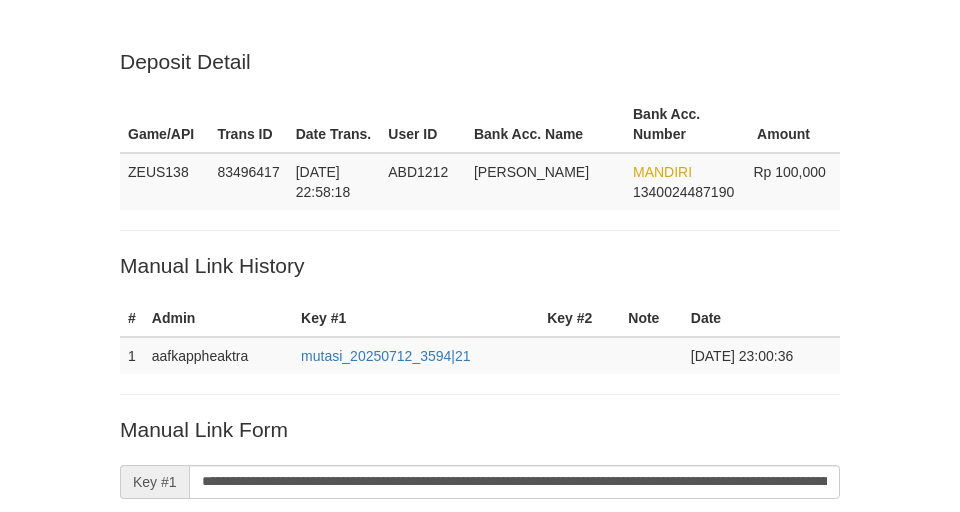 scroll, scrollTop: 422, scrollLeft: 0, axis: vertical 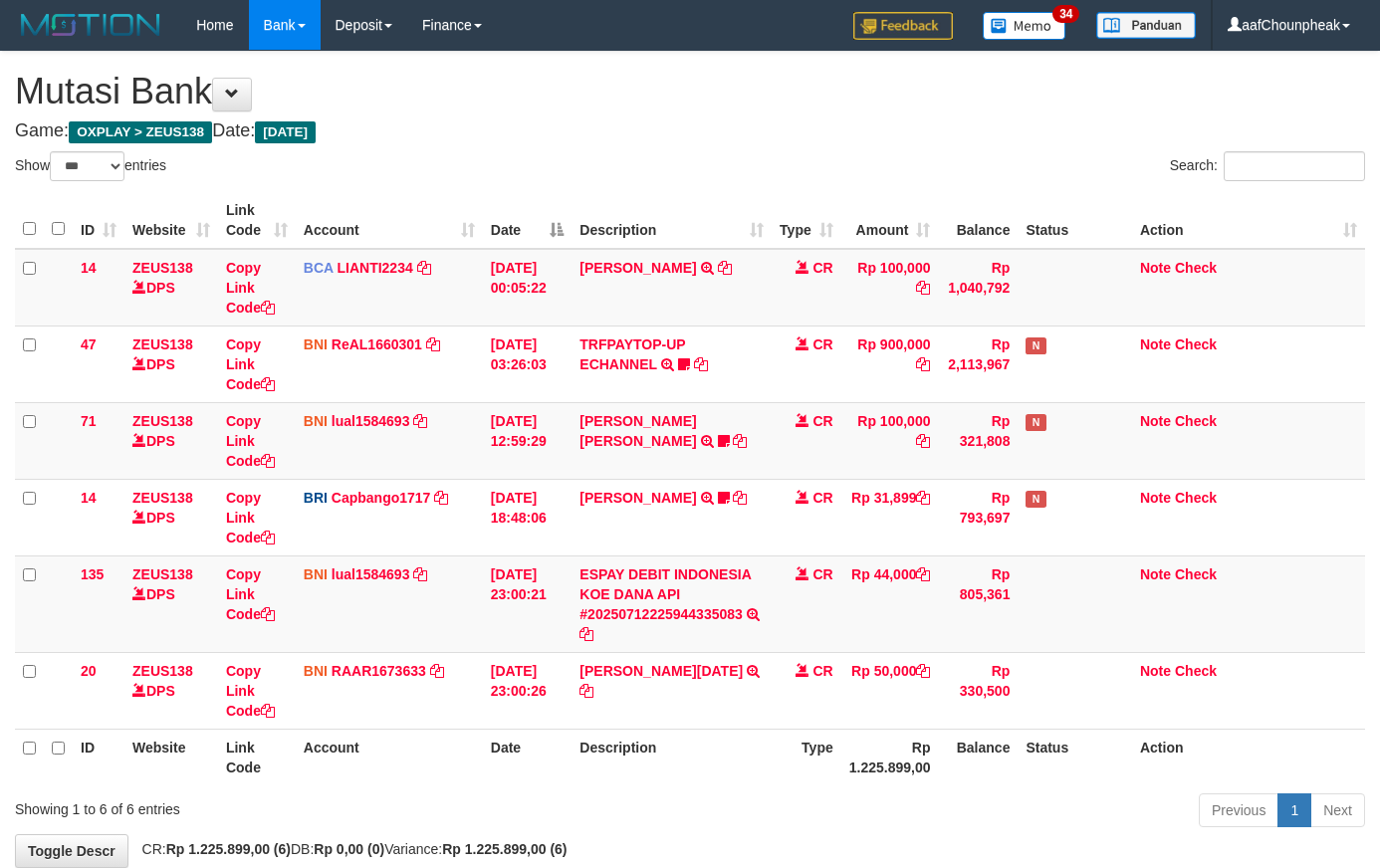 select on "***" 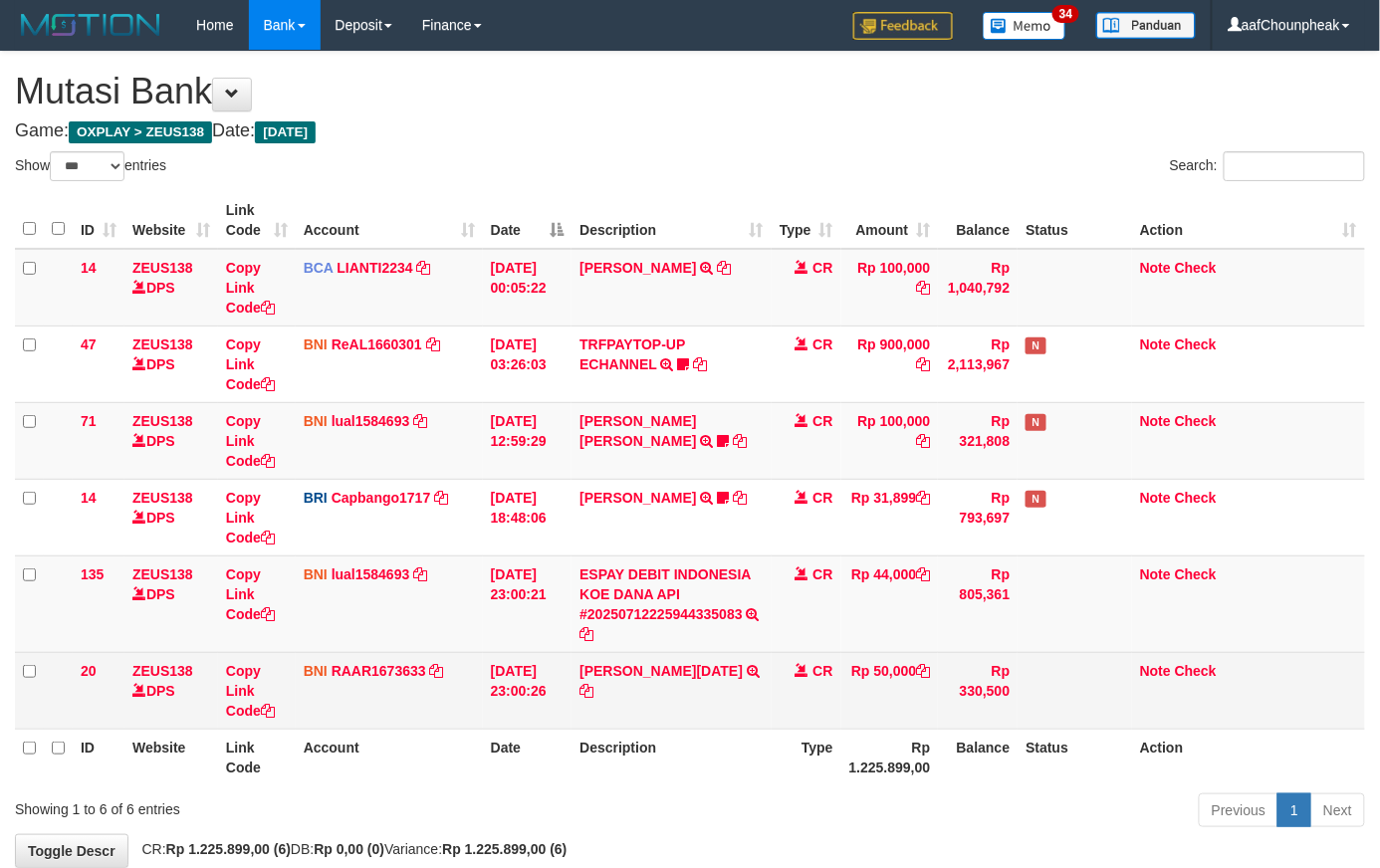 scroll, scrollTop: 113, scrollLeft: 0, axis: vertical 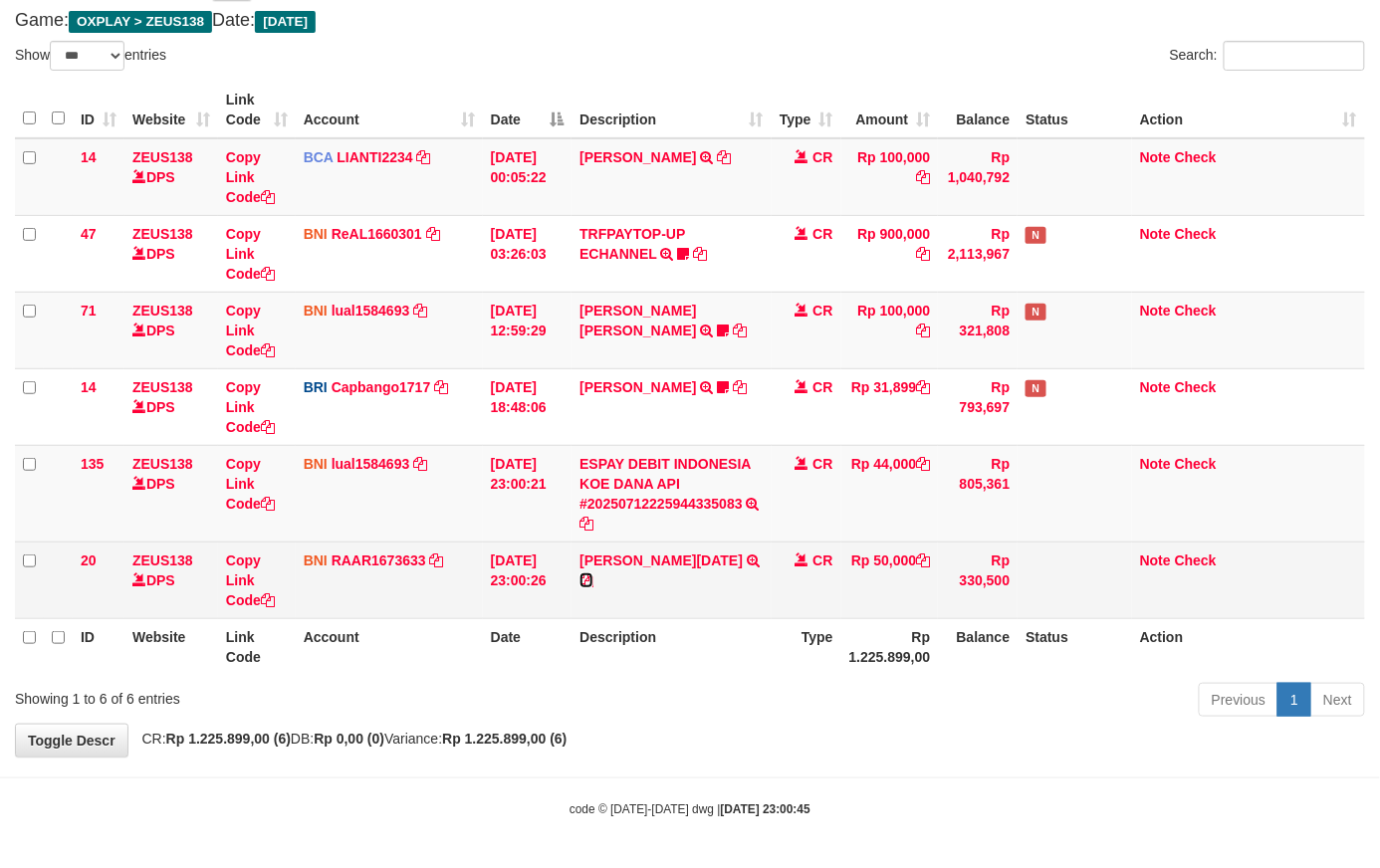 drag, startPoint x: 603, startPoint y: 582, endPoint x: 587, endPoint y: 583, distance: 16.03122 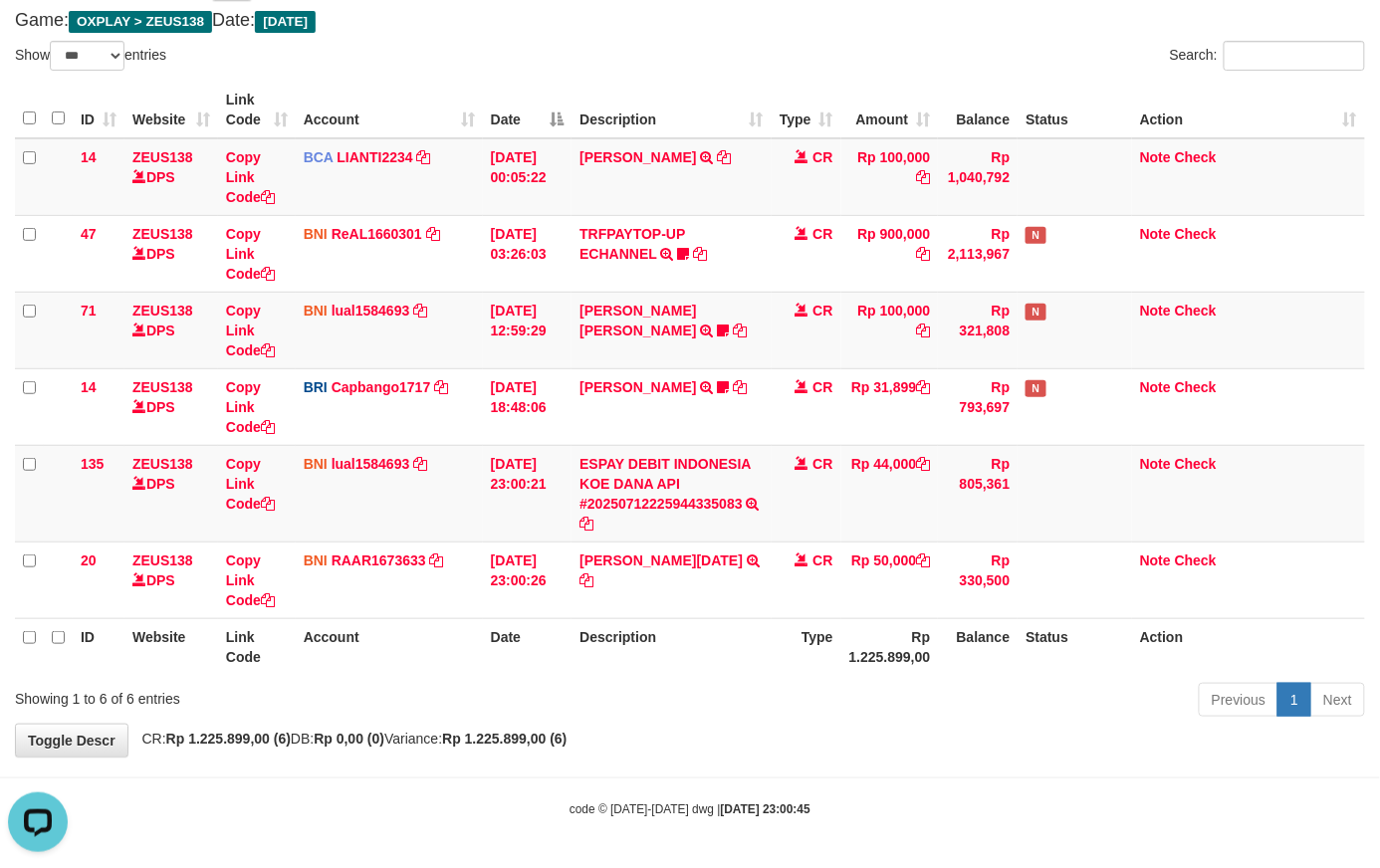 scroll, scrollTop: 0, scrollLeft: 0, axis: both 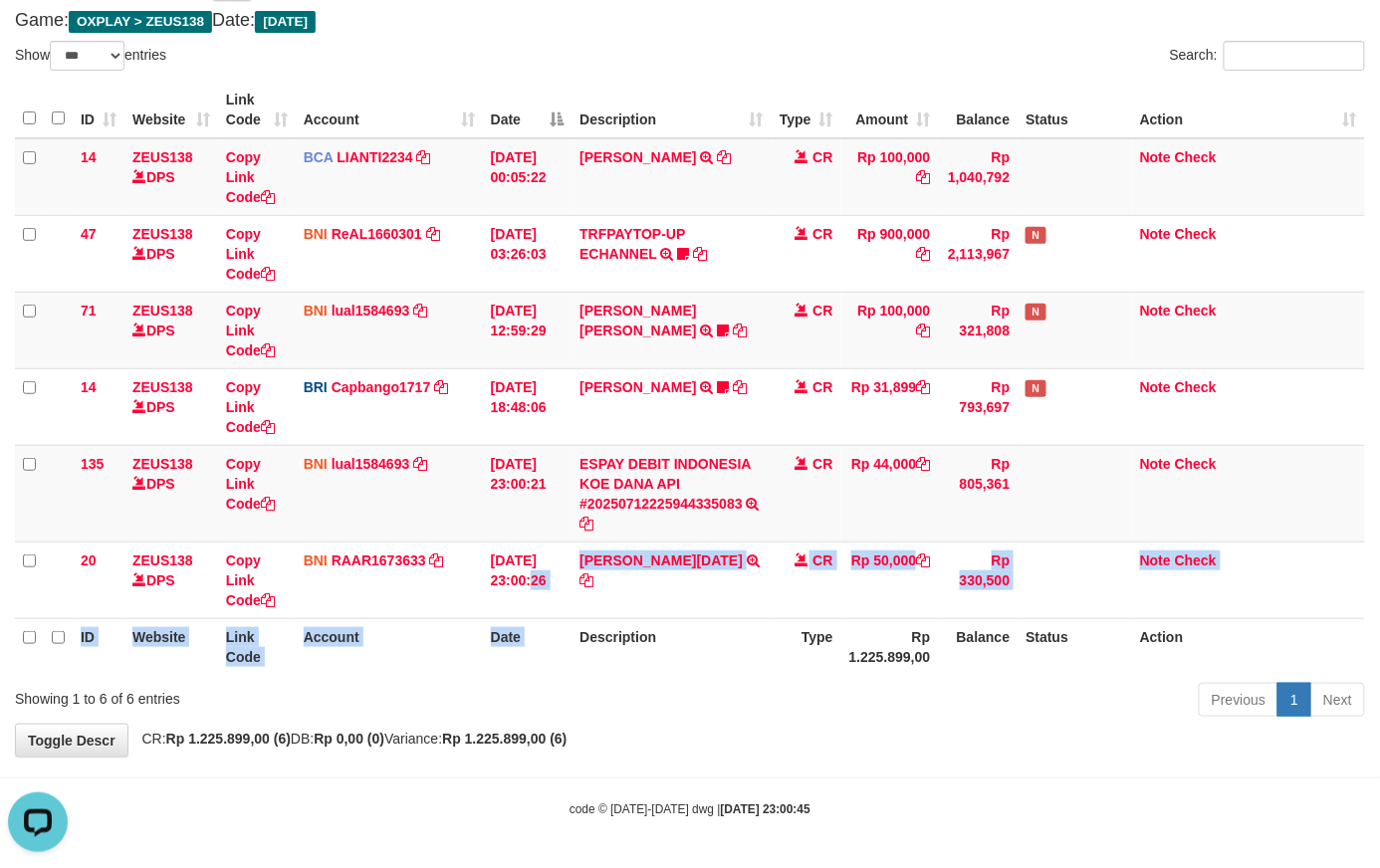 drag, startPoint x: 547, startPoint y: 585, endPoint x: 566, endPoint y: 629, distance: 47.92703 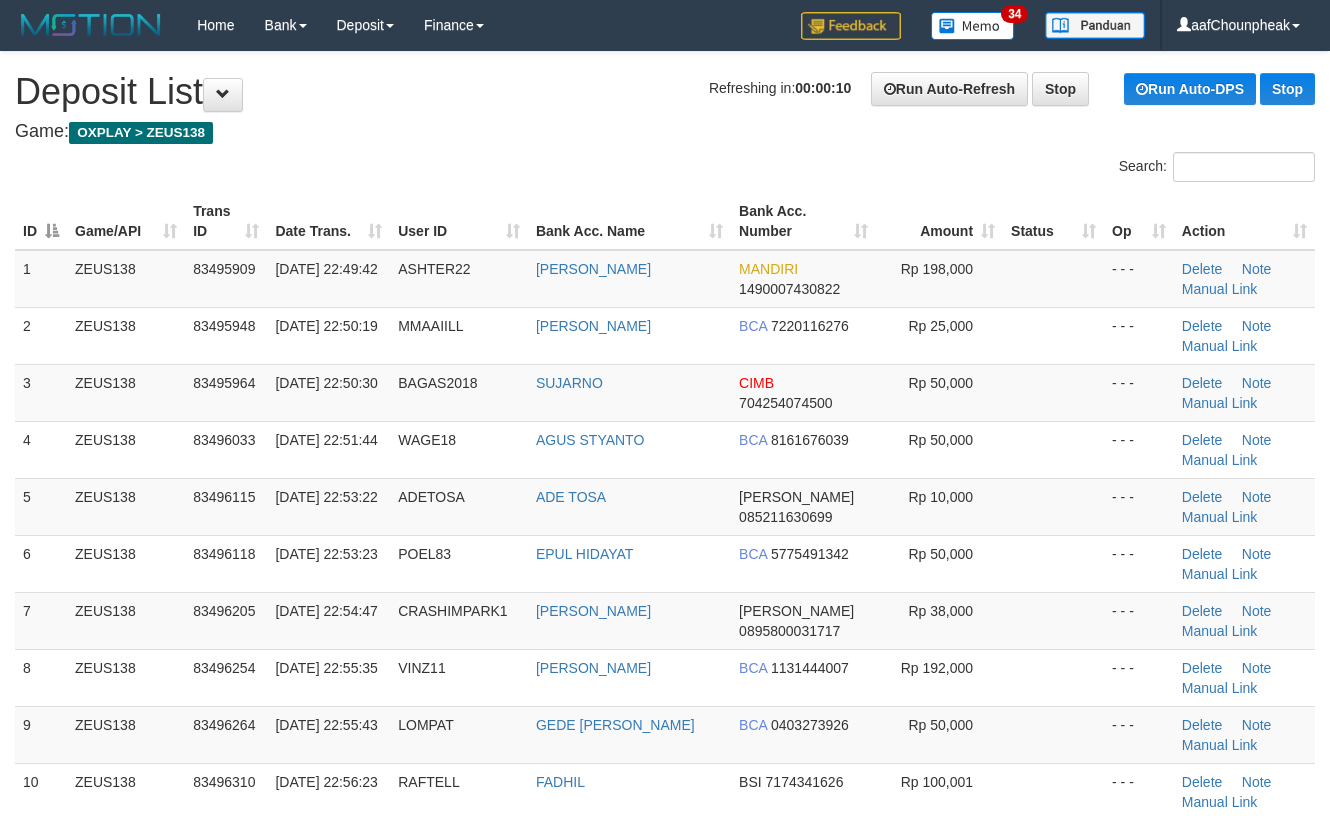 scroll, scrollTop: 662, scrollLeft: 0, axis: vertical 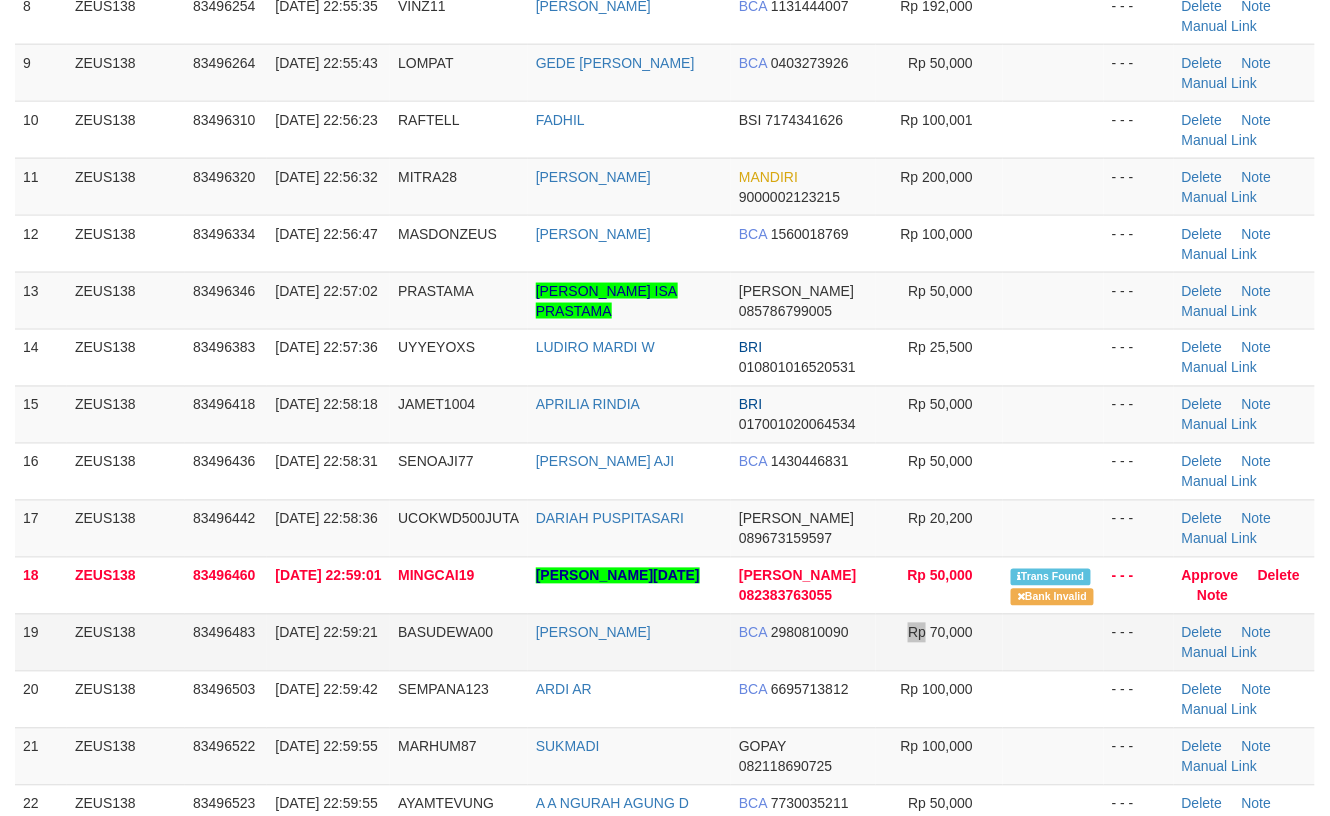 click on "Rp 70,000" at bounding box center (939, 642) 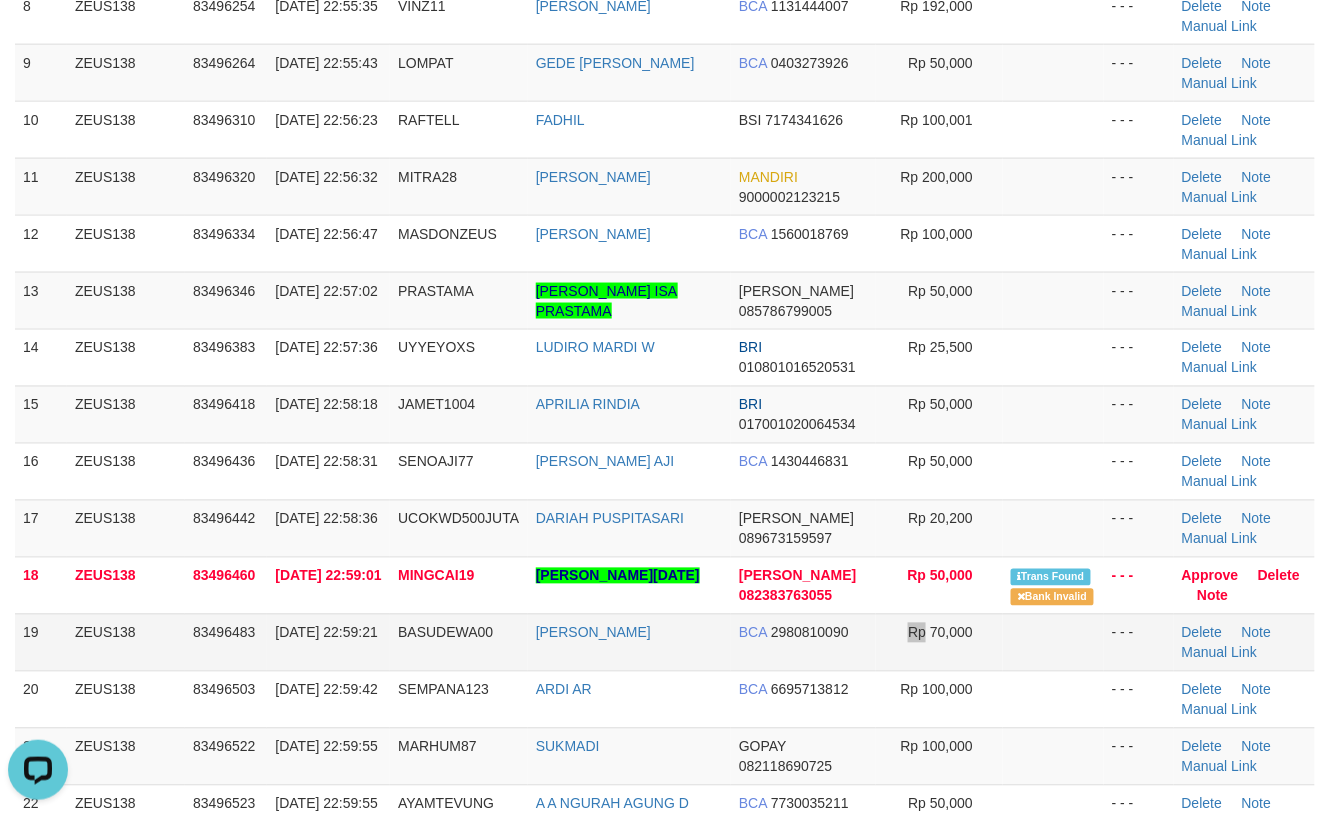 scroll, scrollTop: 0, scrollLeft: 0, axis: both 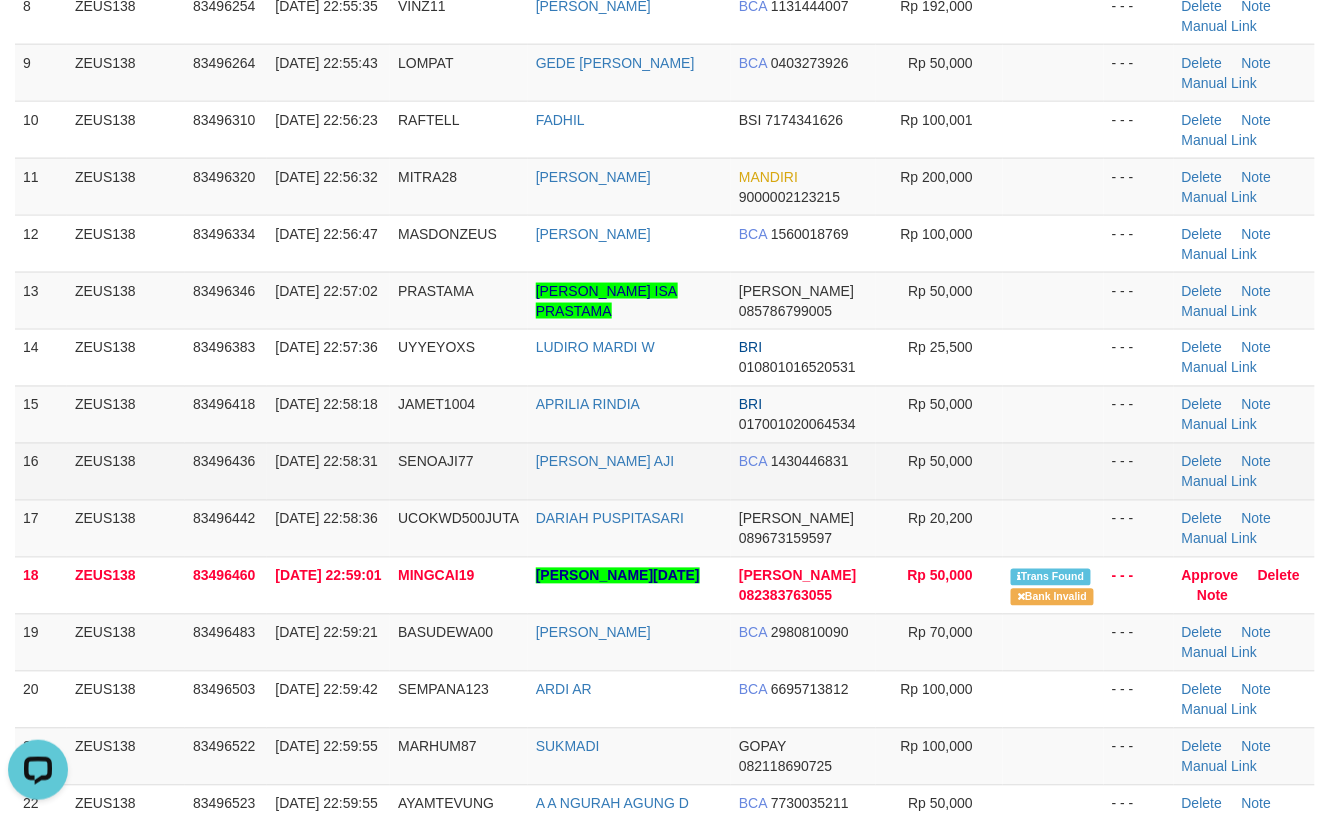 click at bounding box center (1053, 471) 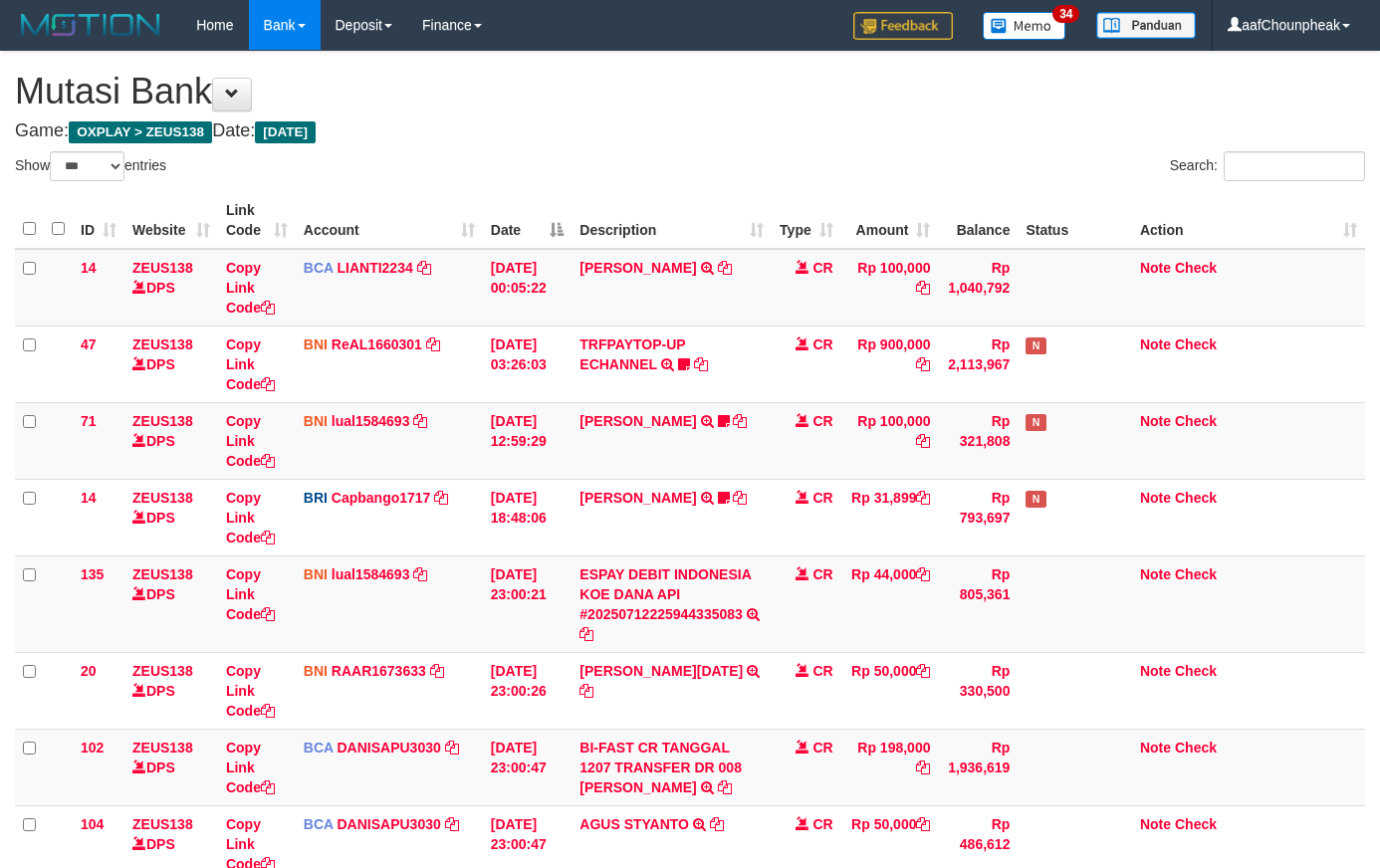 select on "***" 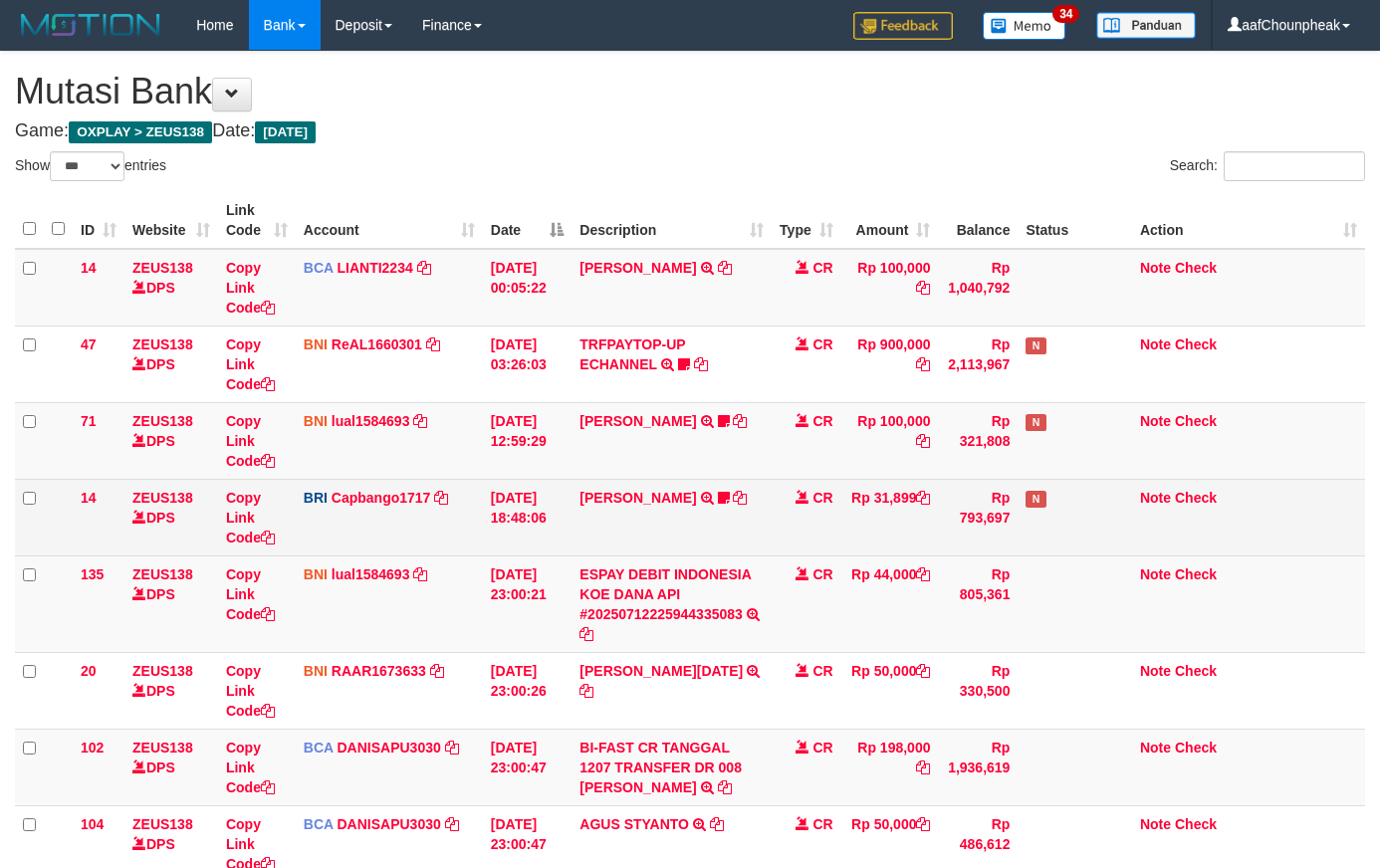 scroll, scrollTop: 113, scrollLeft: 0, axis: vertical 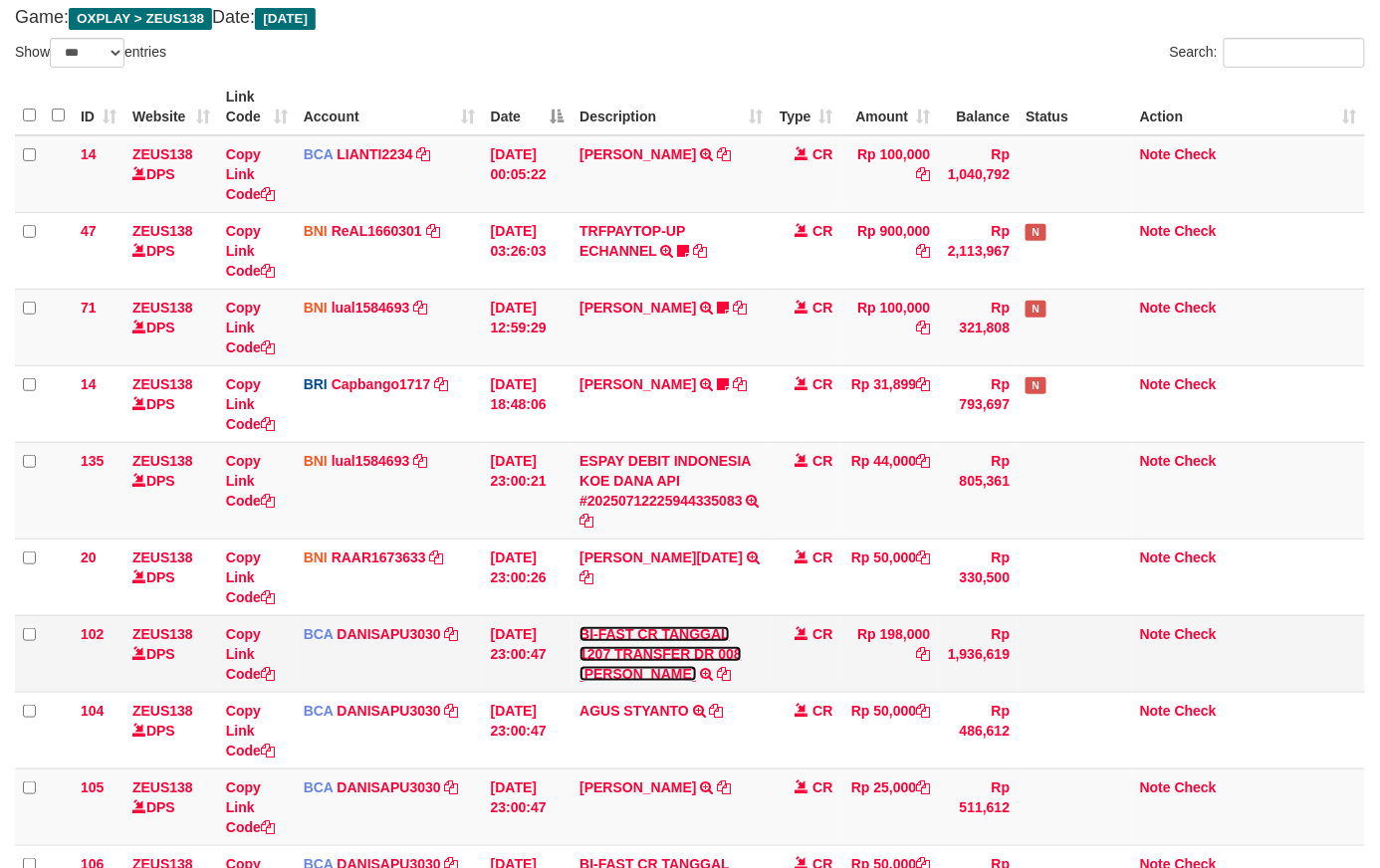 click on "BI-FAST CR TANGGAL 1207 TRANSFER DR 008 PUGUH SANTOSO" at bounding box center [660, 654] 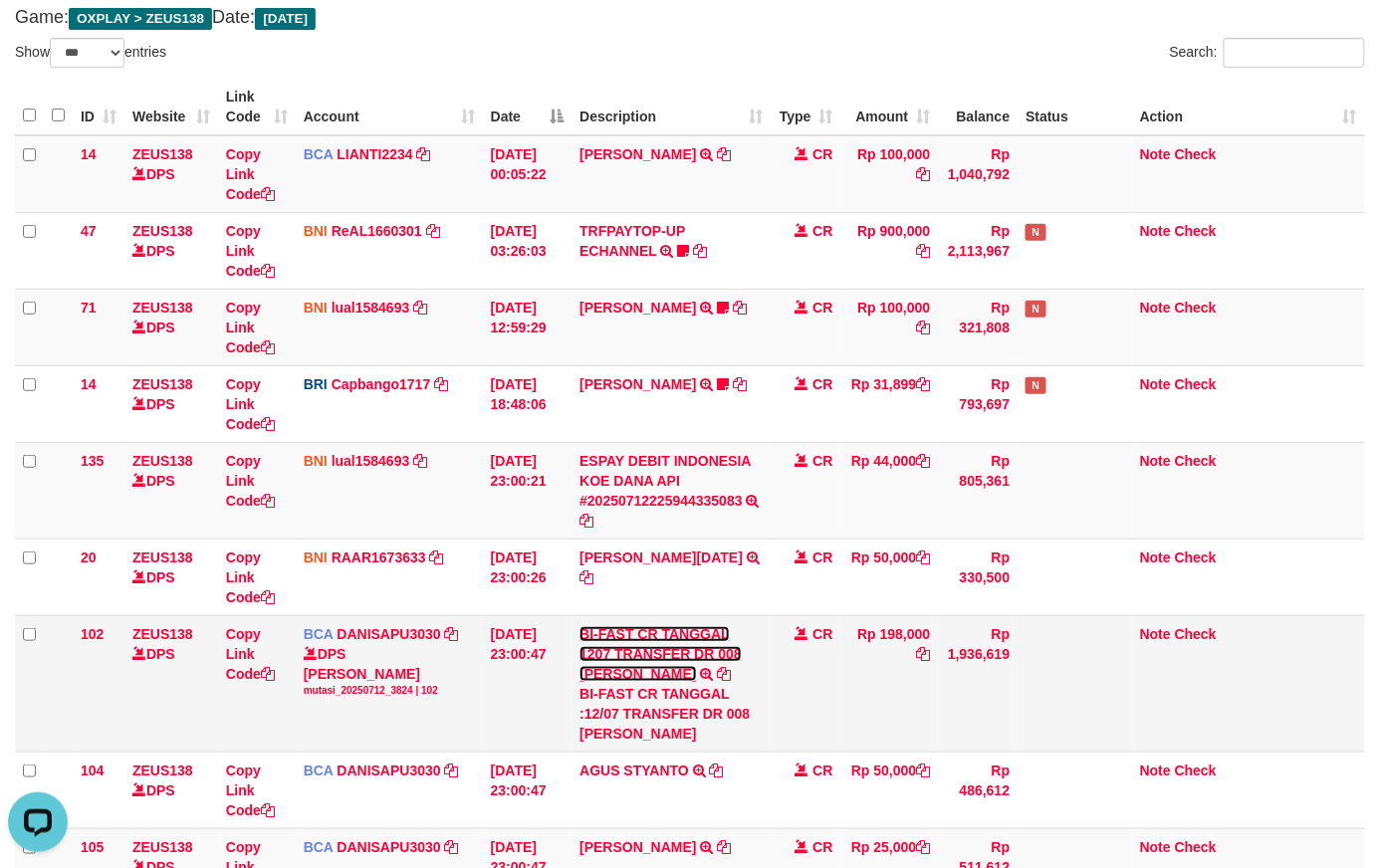 scroll, scrollTop: 0, scrollLeft: 0, axis: both 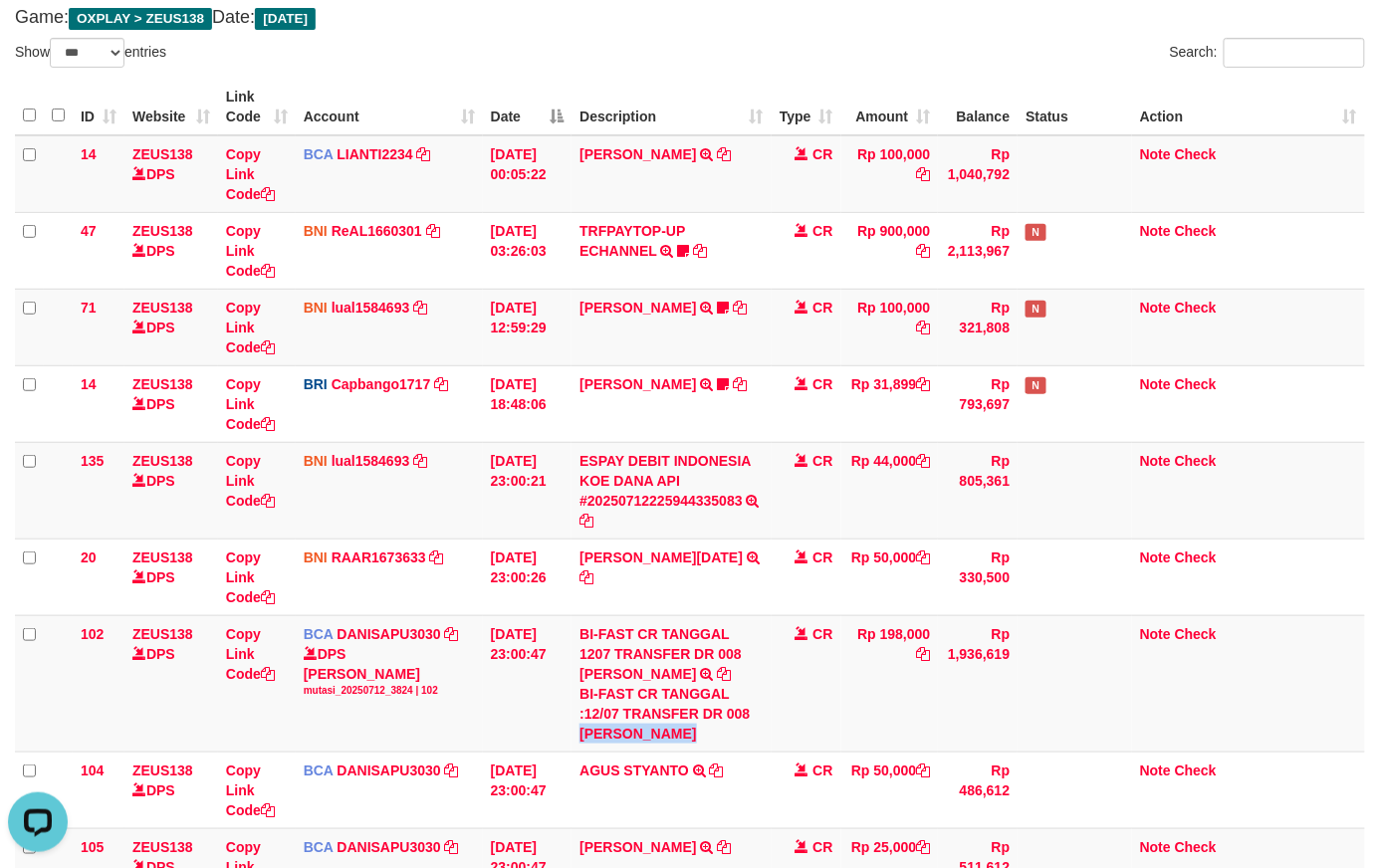 drag, startPoint x: 579, startPoint y: 731, endPoint x: 5, endPoint y: 734, distance: 574.0078 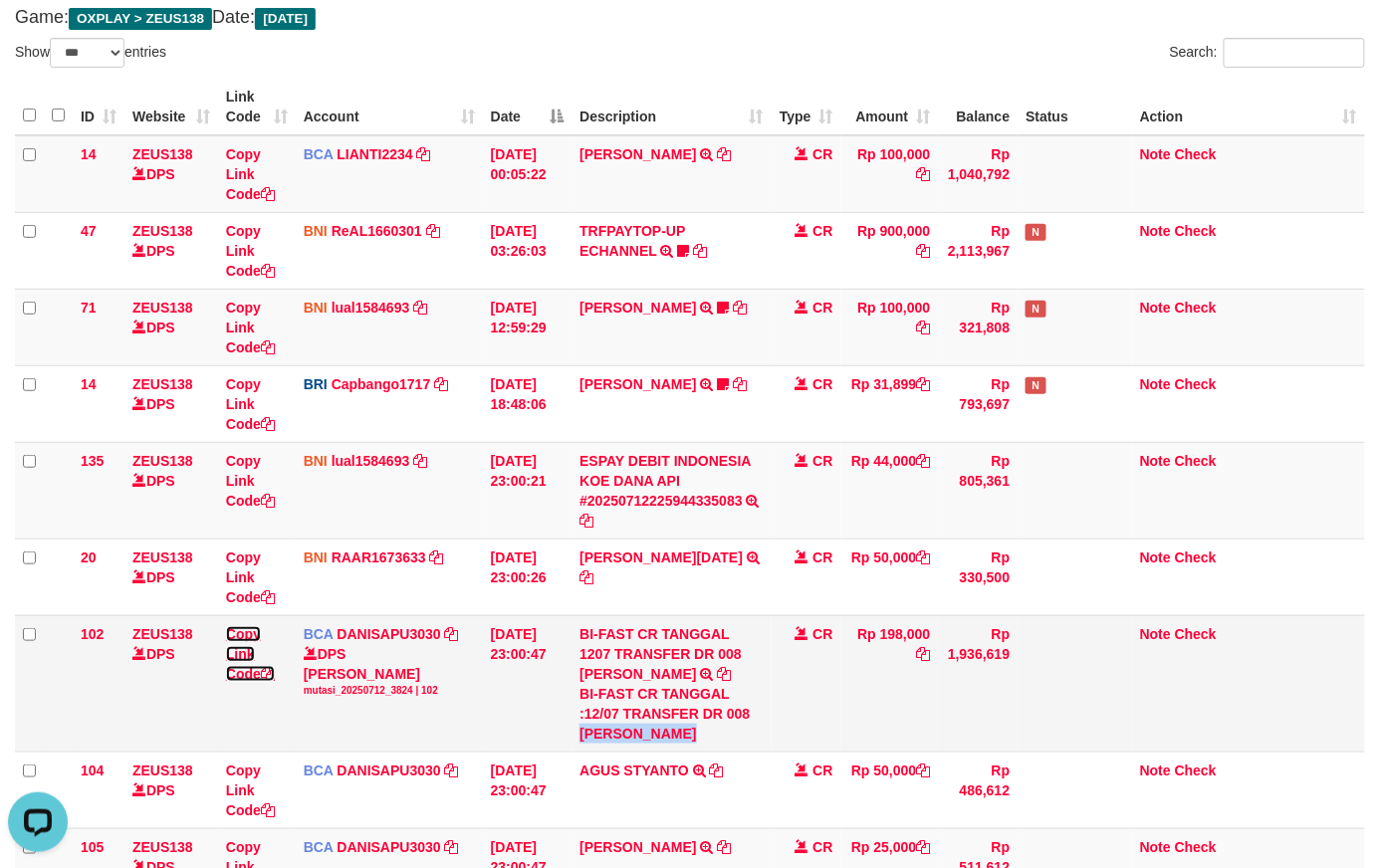 drag, startPoint x: 245, startPoint y: 674, endPoint x: 204, endPoint y: 677, distance: 41.10961 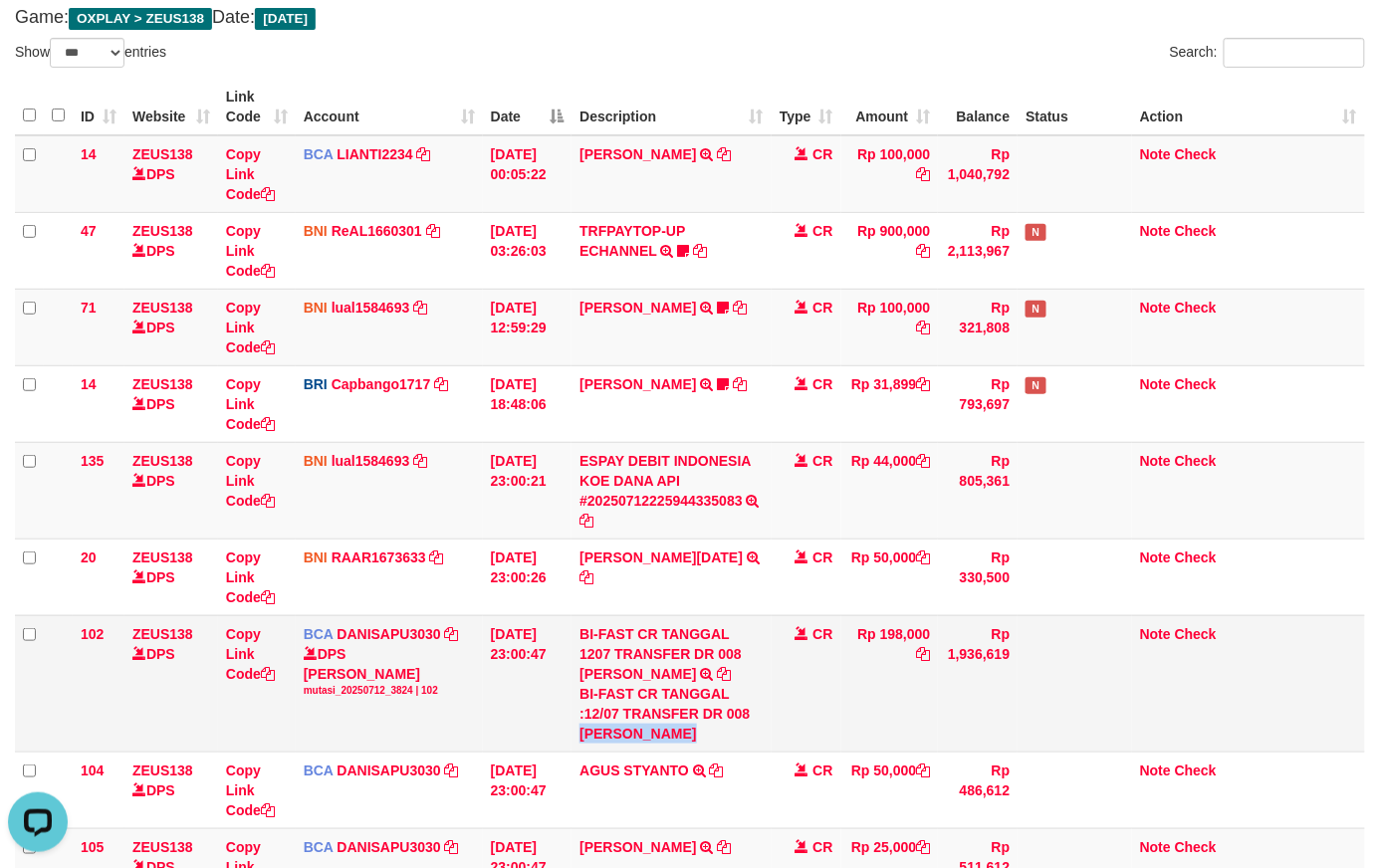 copy on "[PERSON_NAME]" 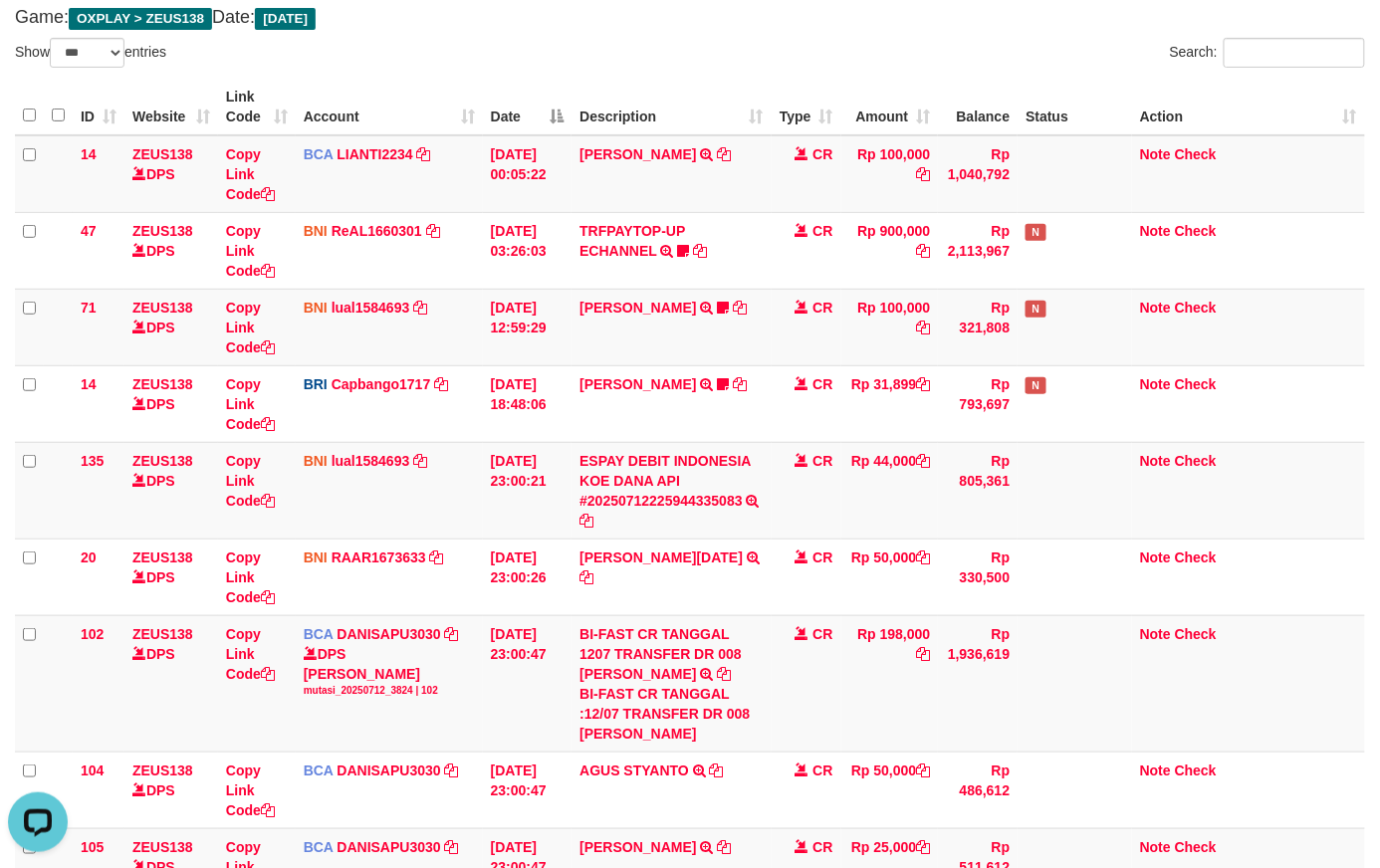 scroll, scrollTop: 296, scrollLeft: 0, axis: vertical 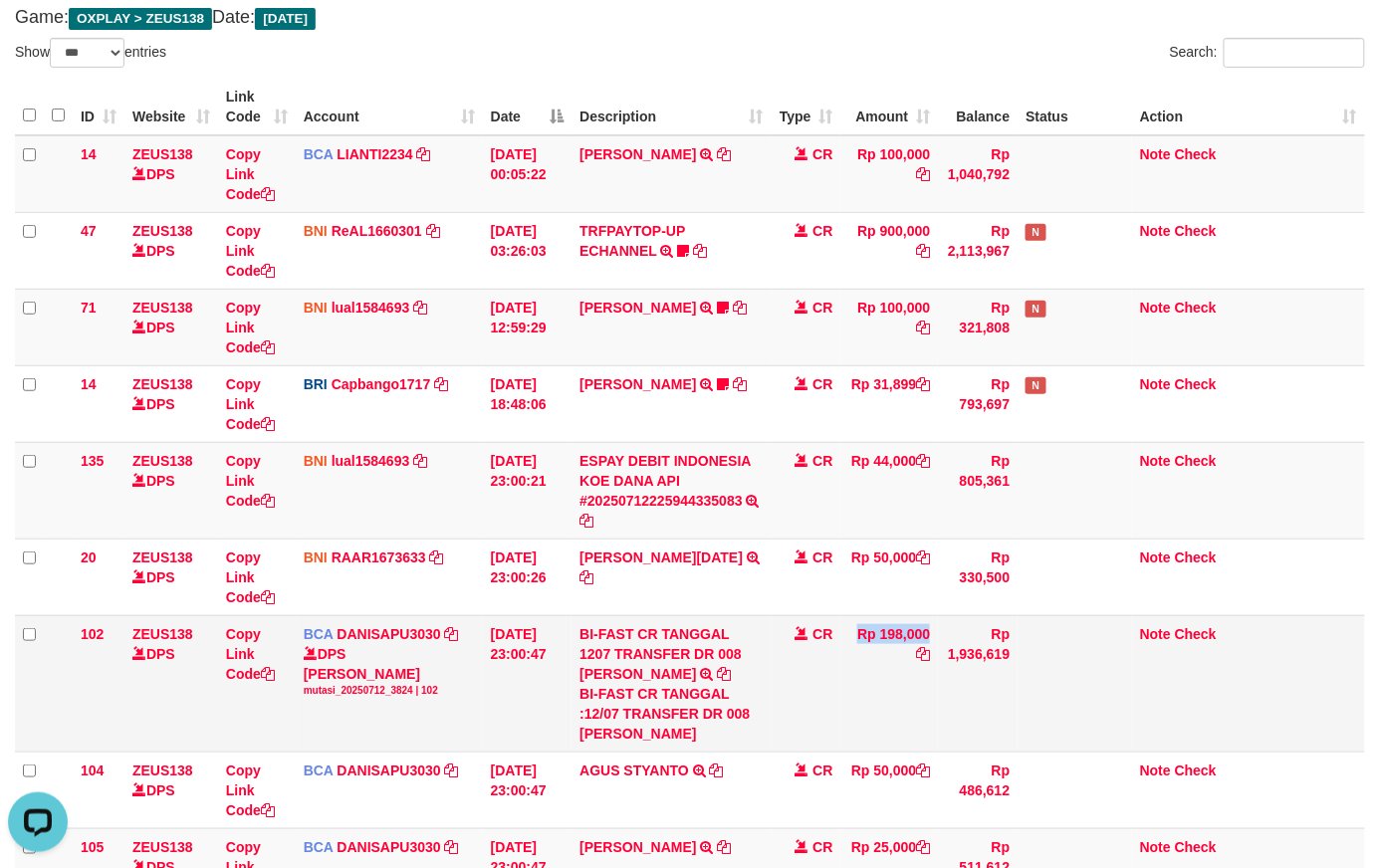 drag, startPoint x: 858, startPoint y: 663, endPoint x: 860, endPoint y: 677, distance: 14.142136 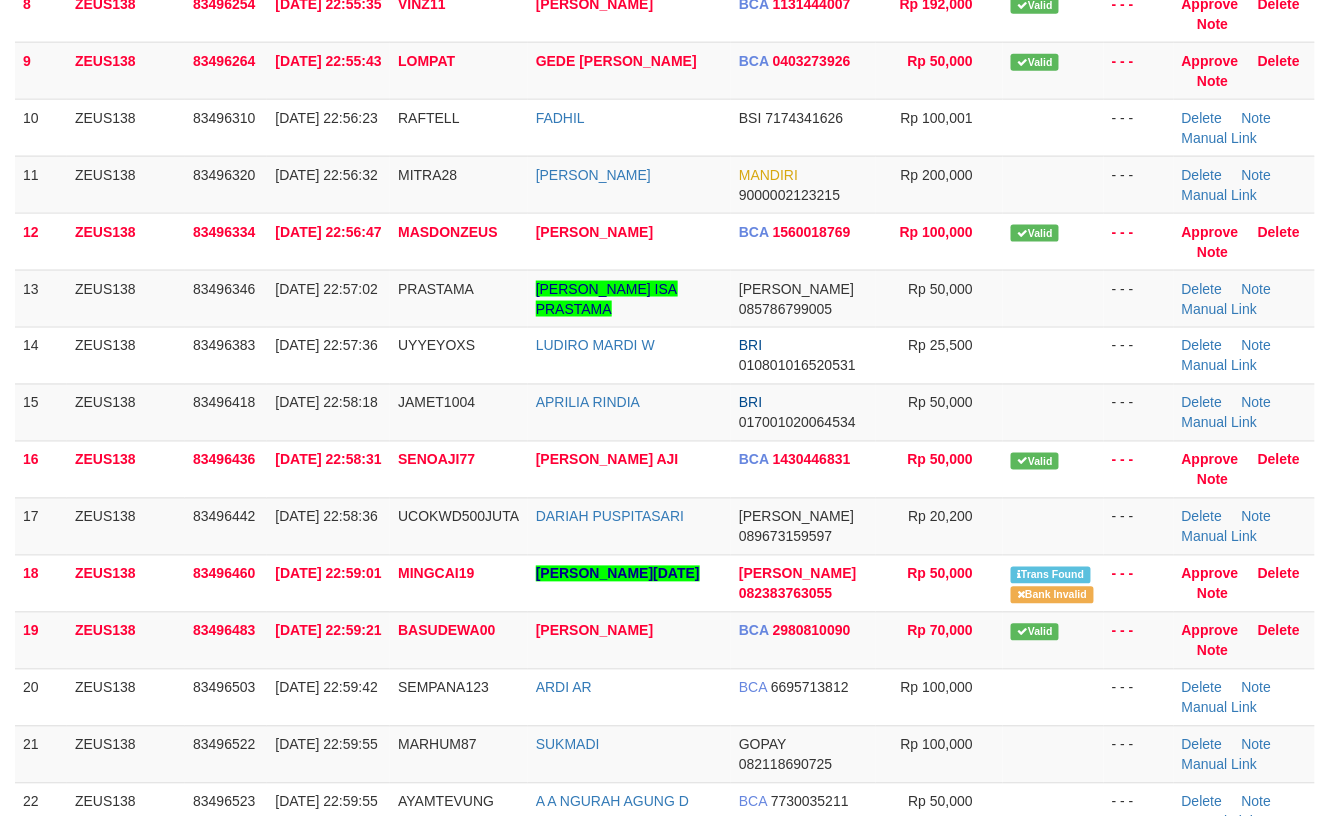 scroll, scrollTop: 662, scrollLeft: 0, axis: vertical 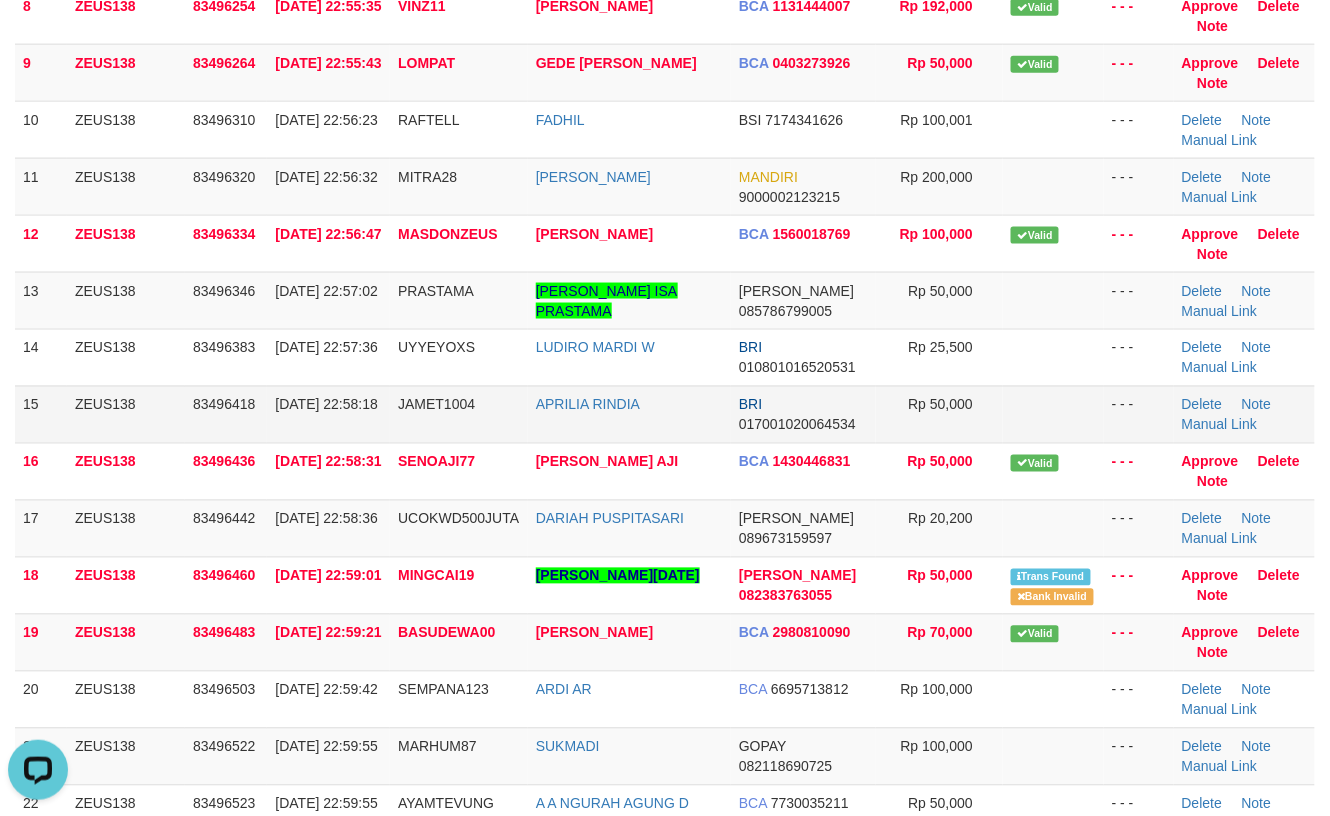 click on "BRI
017001020064534" at bounding box center [803, 414] 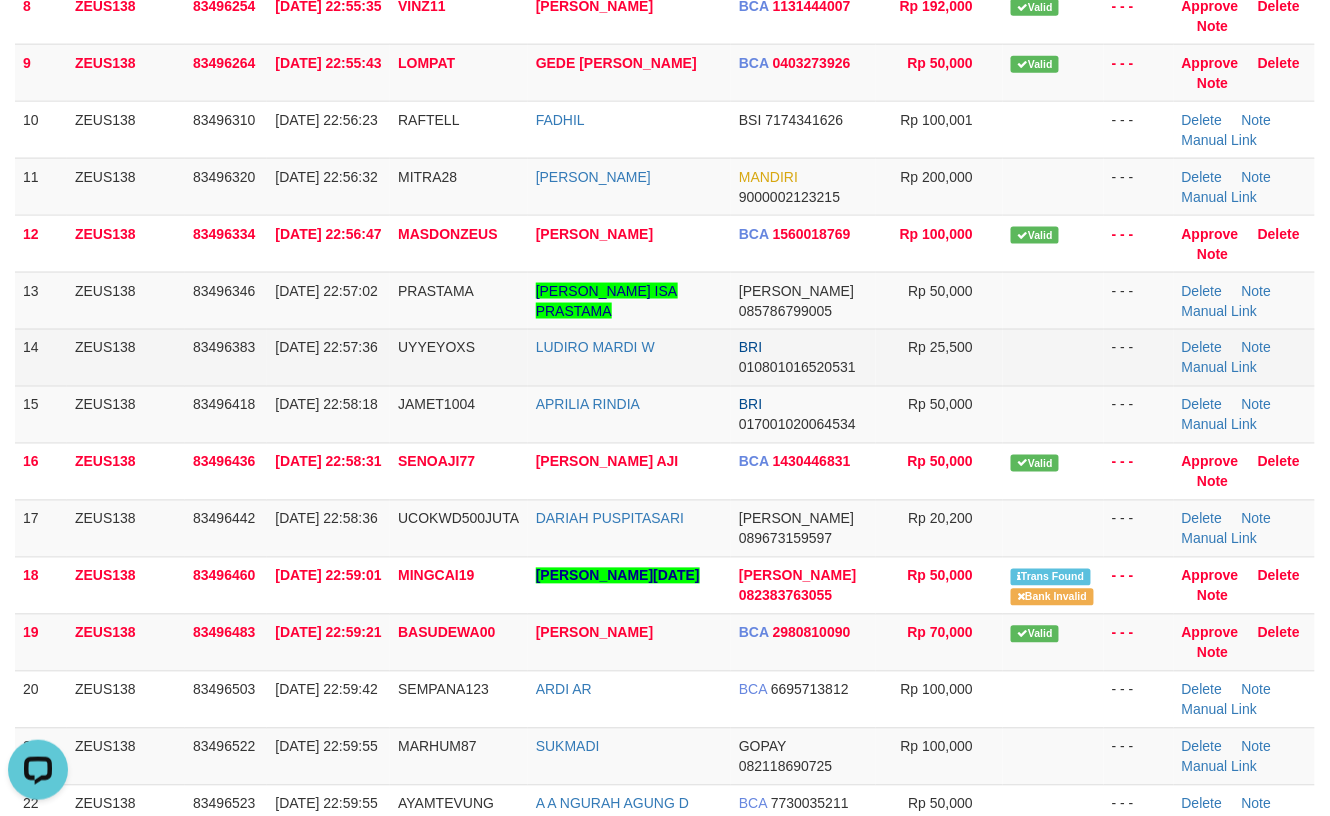 scroll, scrollTop: 0, scrollLeft: 0, axis: both 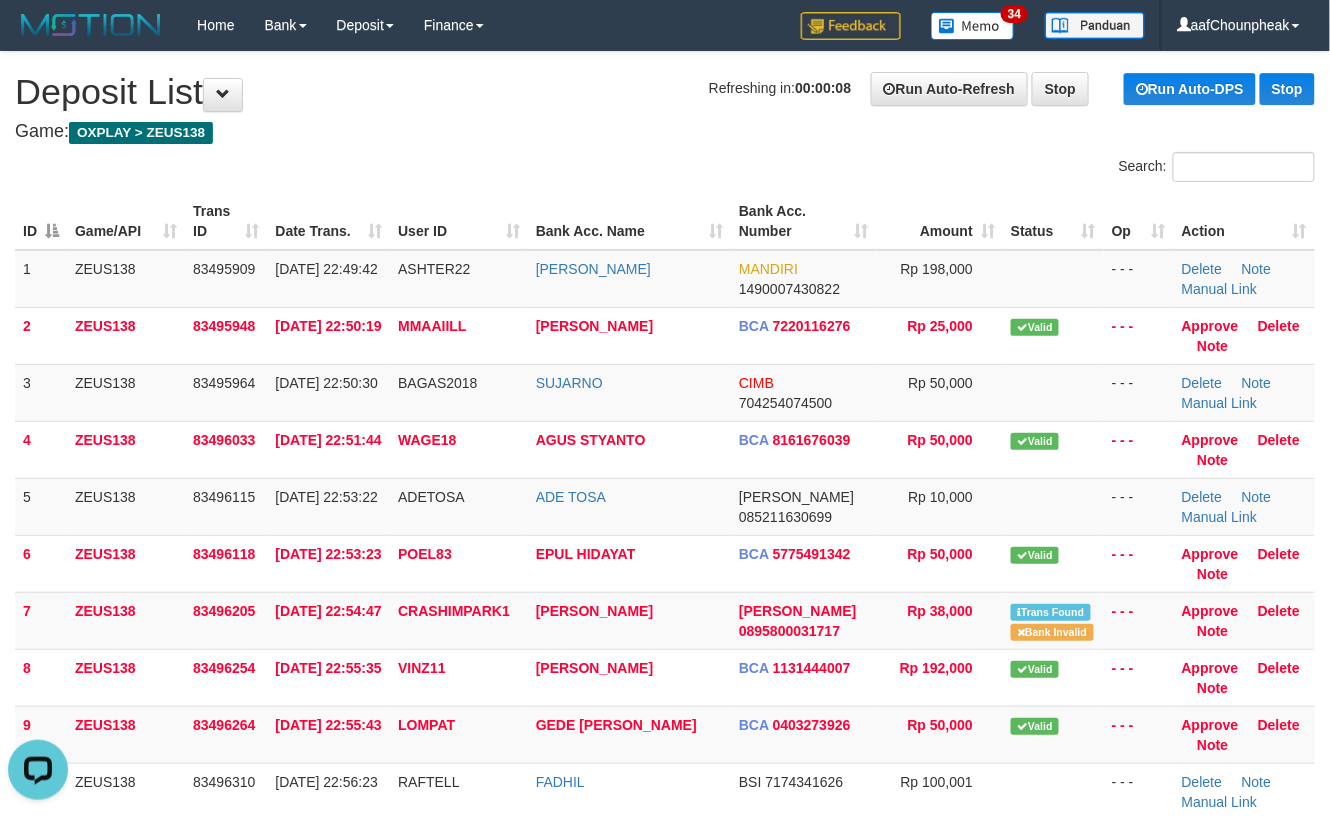 click on "Rp 50,000" at bounding box center [939, 392] 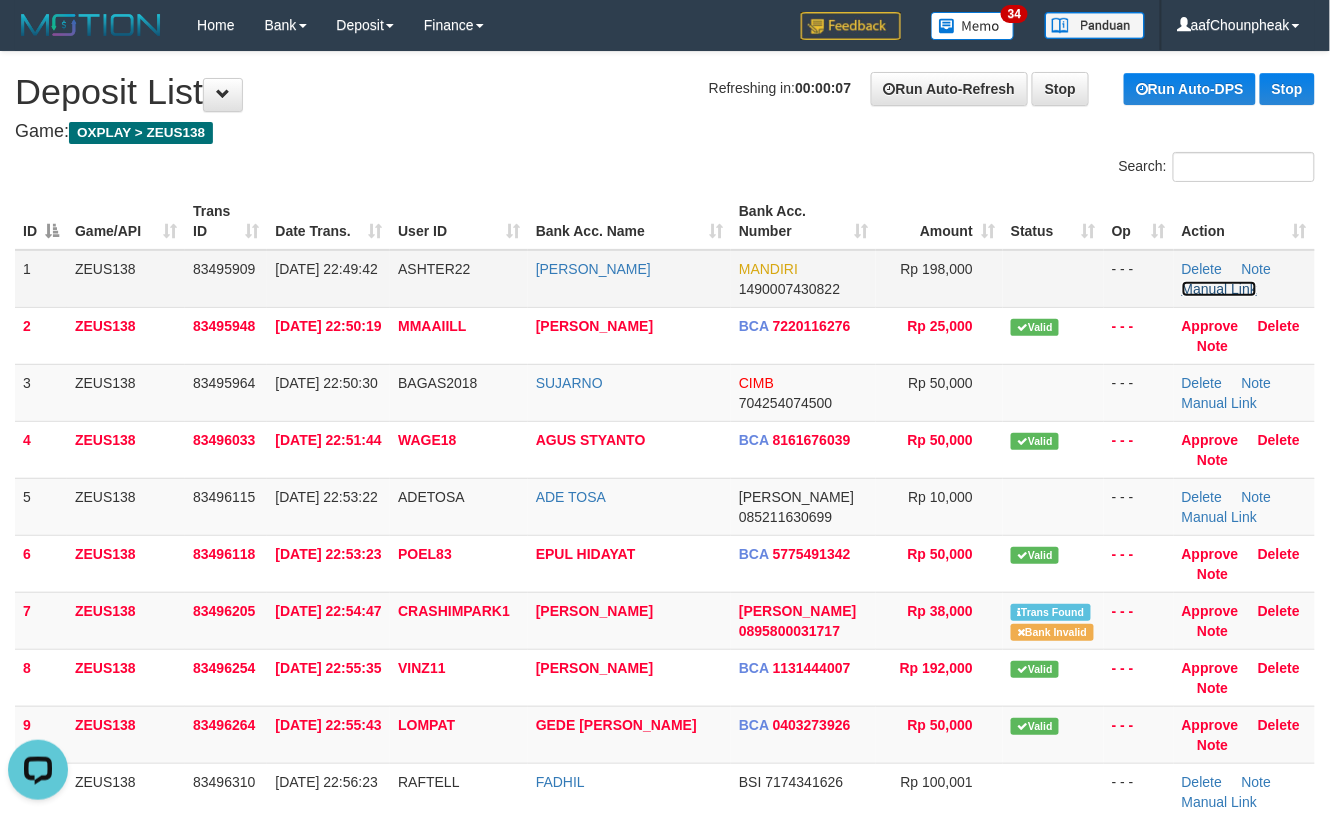 click on "Manual Link" at bounding box center (1220, 289) 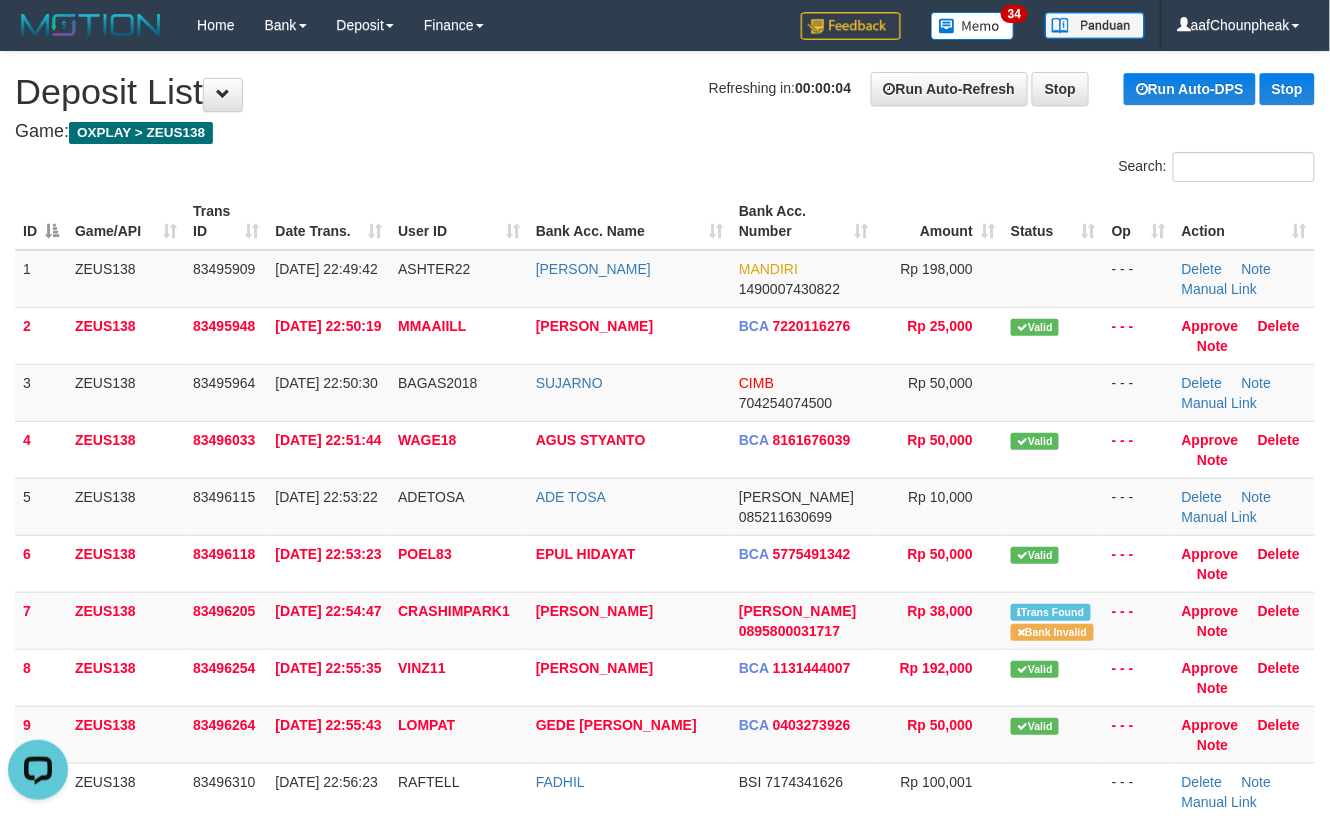click on "**********" at bounding box center (665, 1915) 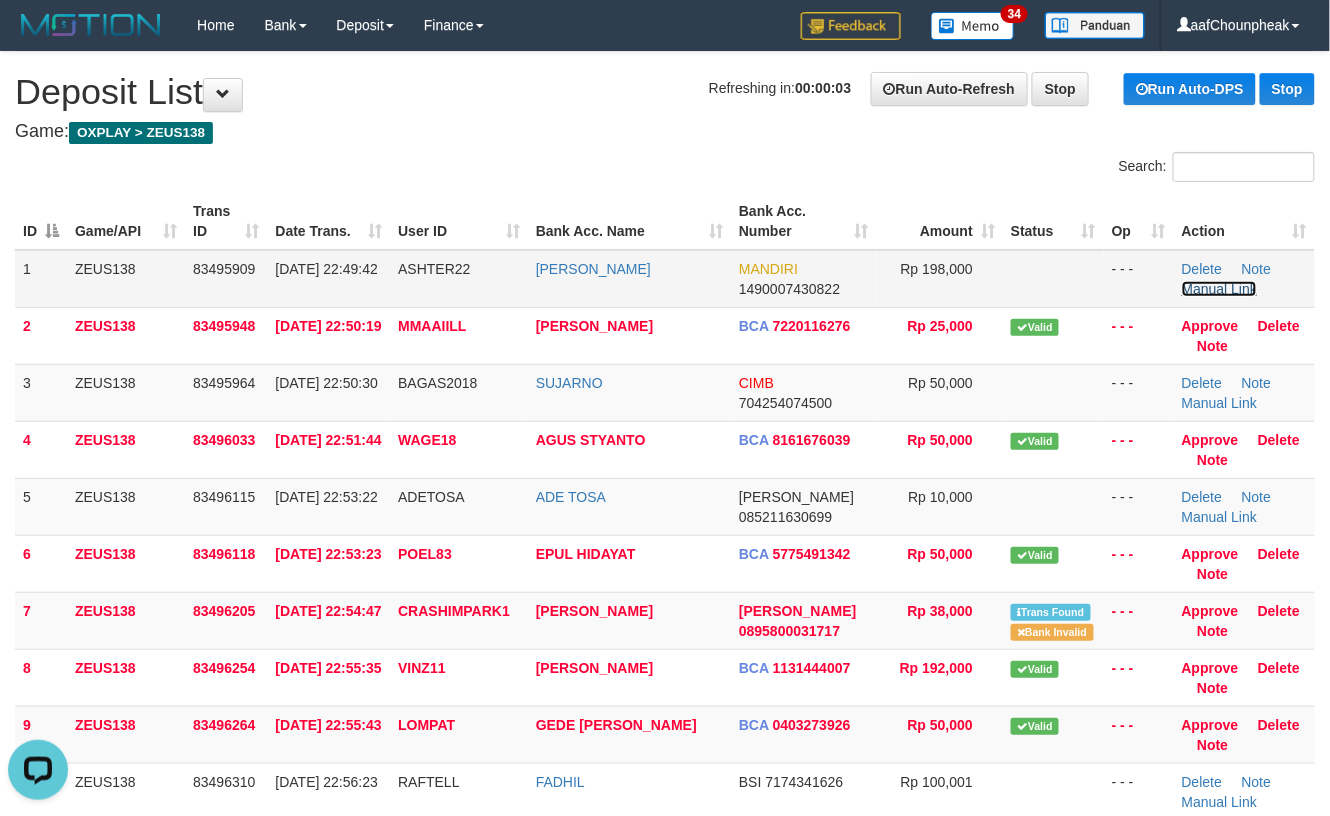 click on "Manual Link" at bounding box center [1220, 289] 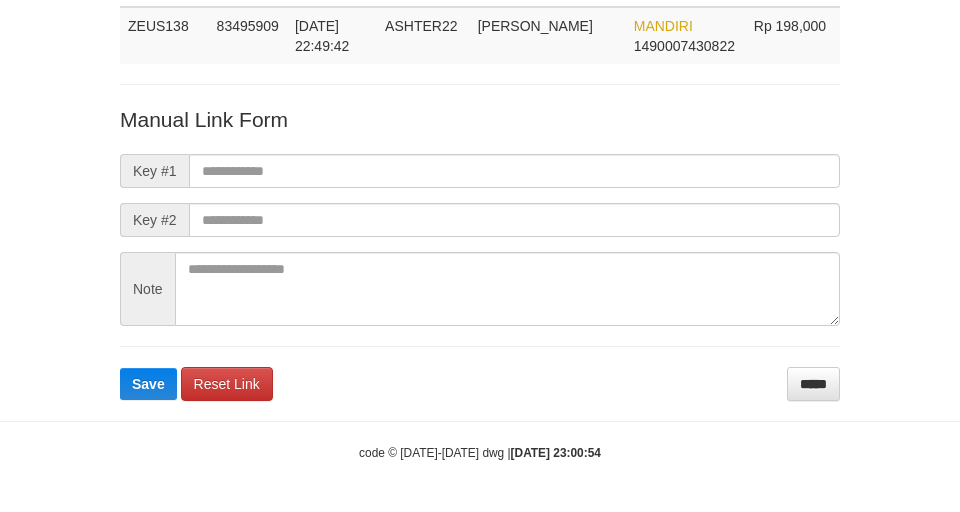 scroll, scrollTop: 146, scrollLeft: 0, axis: vertical 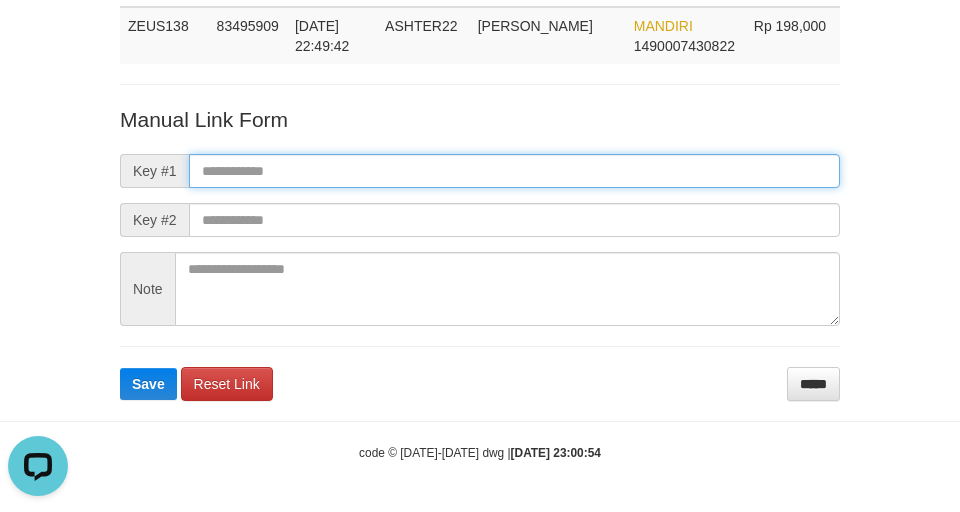 click at bounding box center [514, 171] 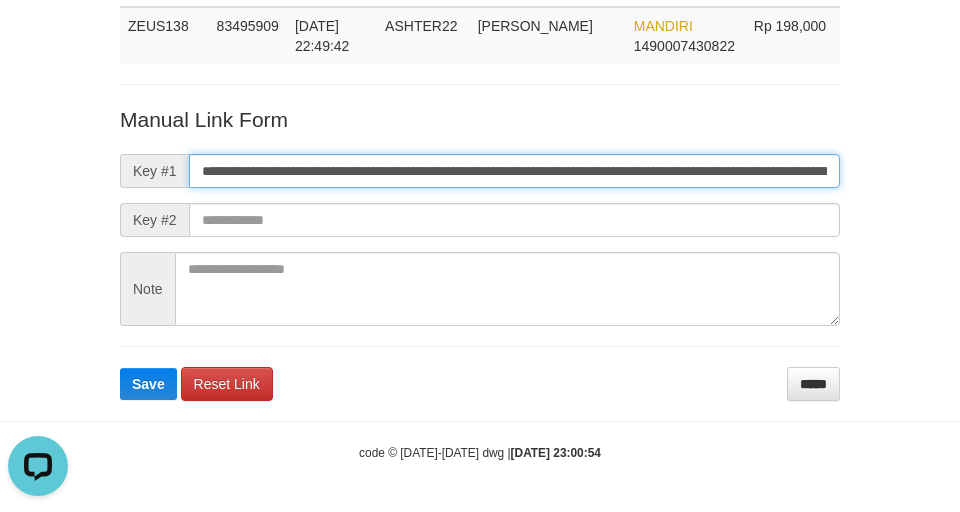 scroll, scrollTop: 0, scrollLeft: 1404, axis: horizontal 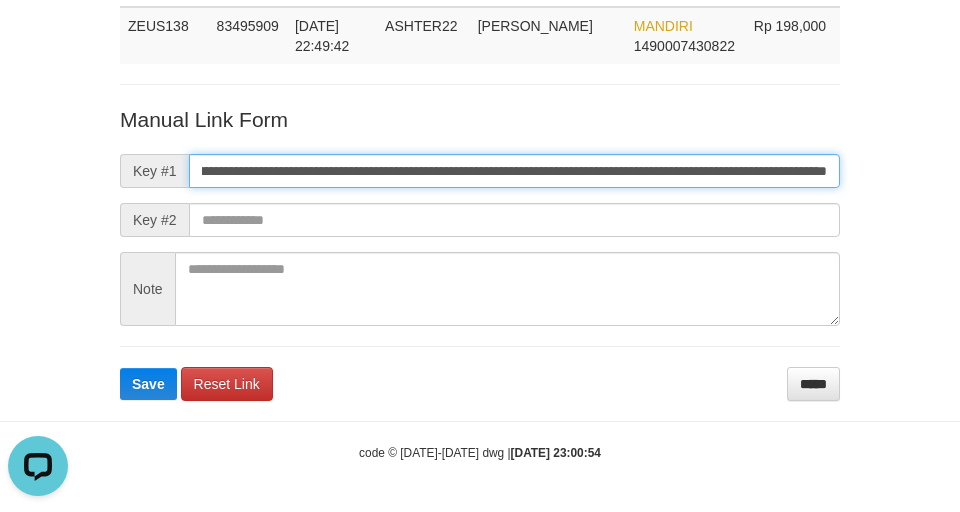 type on "**********" 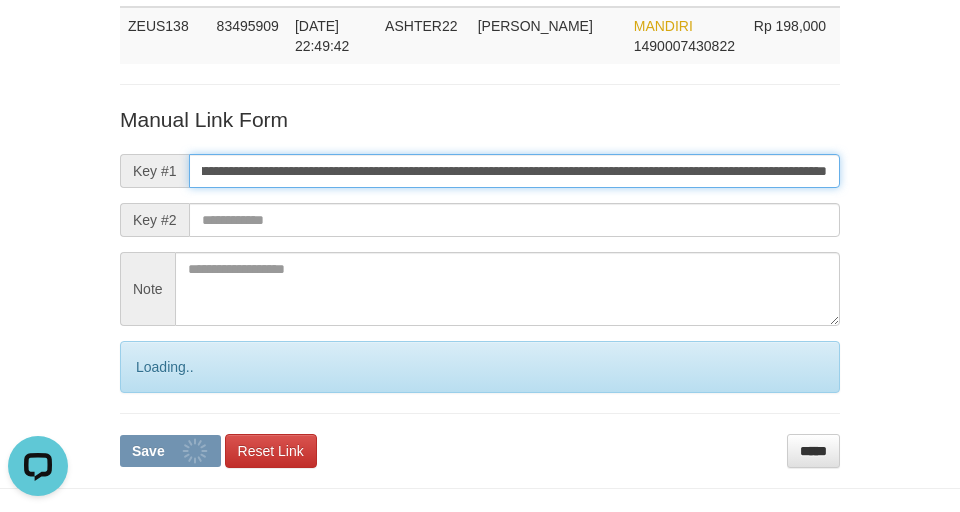 click on "Save" at bounding box center [170, 451] 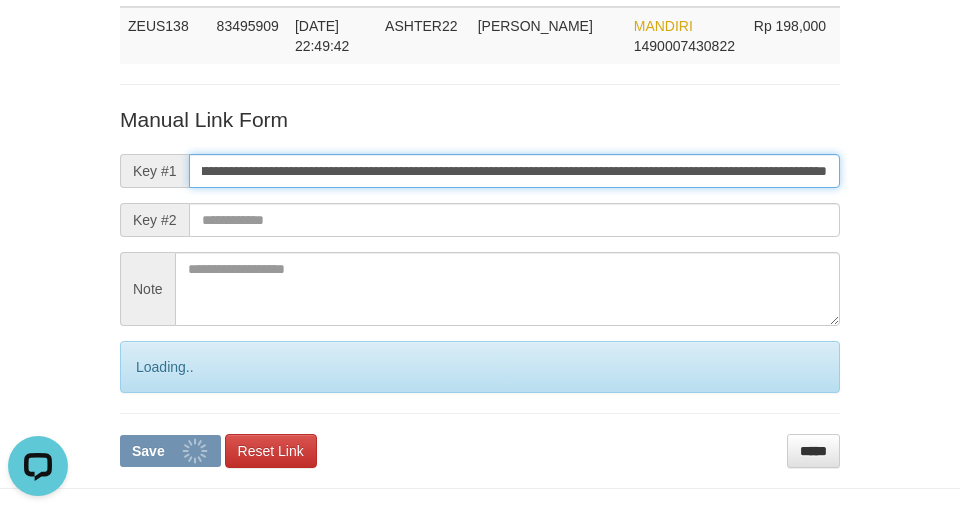 click on "Save" at bounding box center (170, 451) 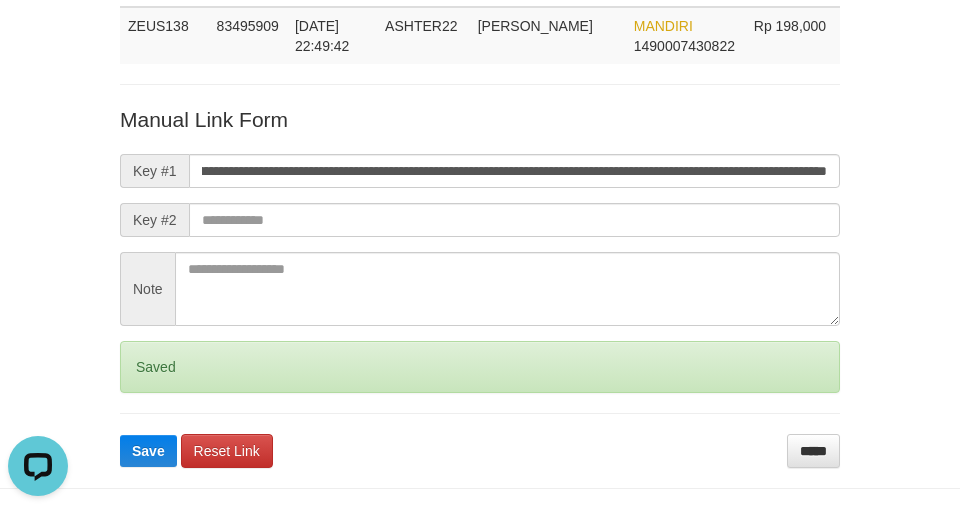 scroll, scrollTop: 0, scrollLeft: 0, axis: both 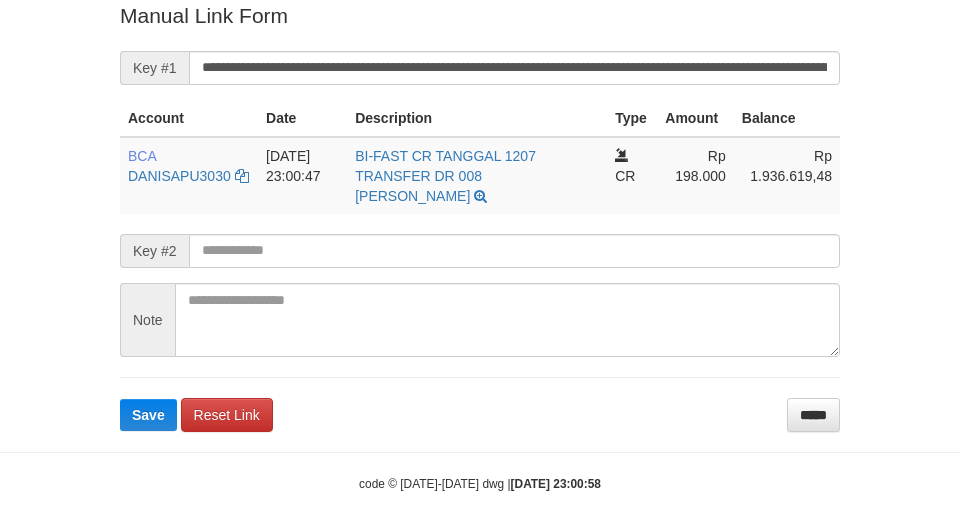 click on "Deposit Detail
Game/API
Trans ID
Date Trans.
User ID
Bank Acc. Name
Bank Acc. Number
Amount
ZEUS138
83495909
[DATE] 22:49:42
ASHTER22
[PERSON_NAME]
MANDIRI
1490007430822
Rp 198,000
Manual Link History
#
Admin
Key #1
Key #2
Note
Date
1
aafChounpheak
mutasi_20250712_3824|102
[DATE] 23:00:56
Account
Date
Description
Type
Amount
Balance
BCA
DANISAPU3030" at bounding box center [480, 64] 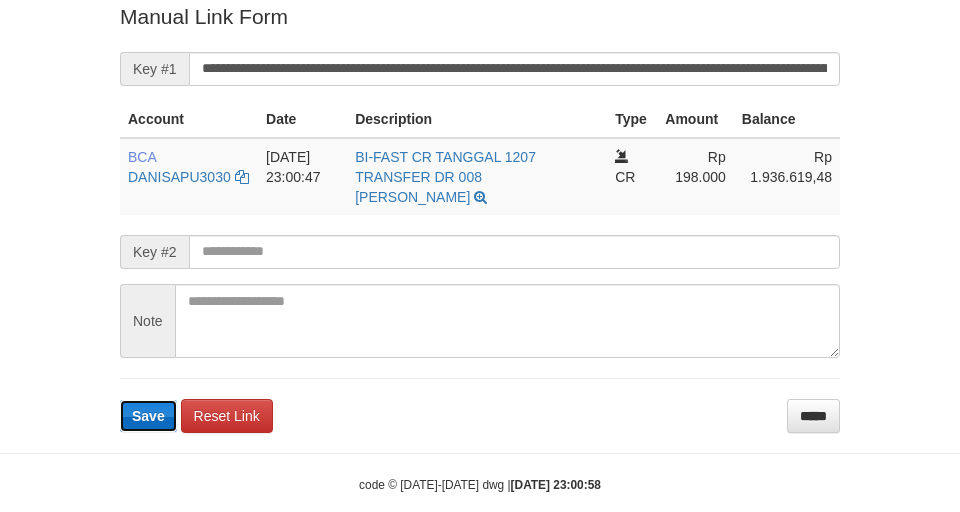 type 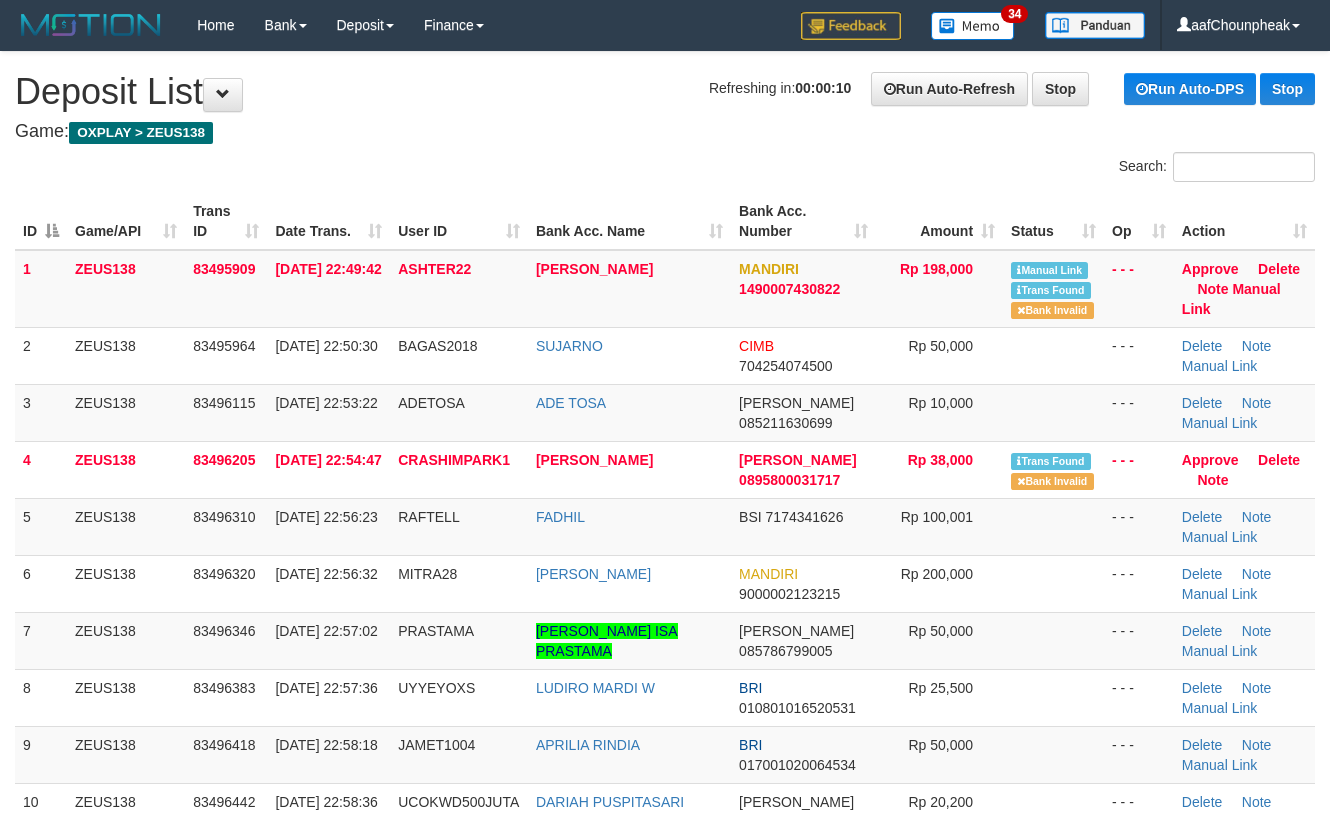 scroll, scrollTop: 0, scrollLeft: 0, axis: both 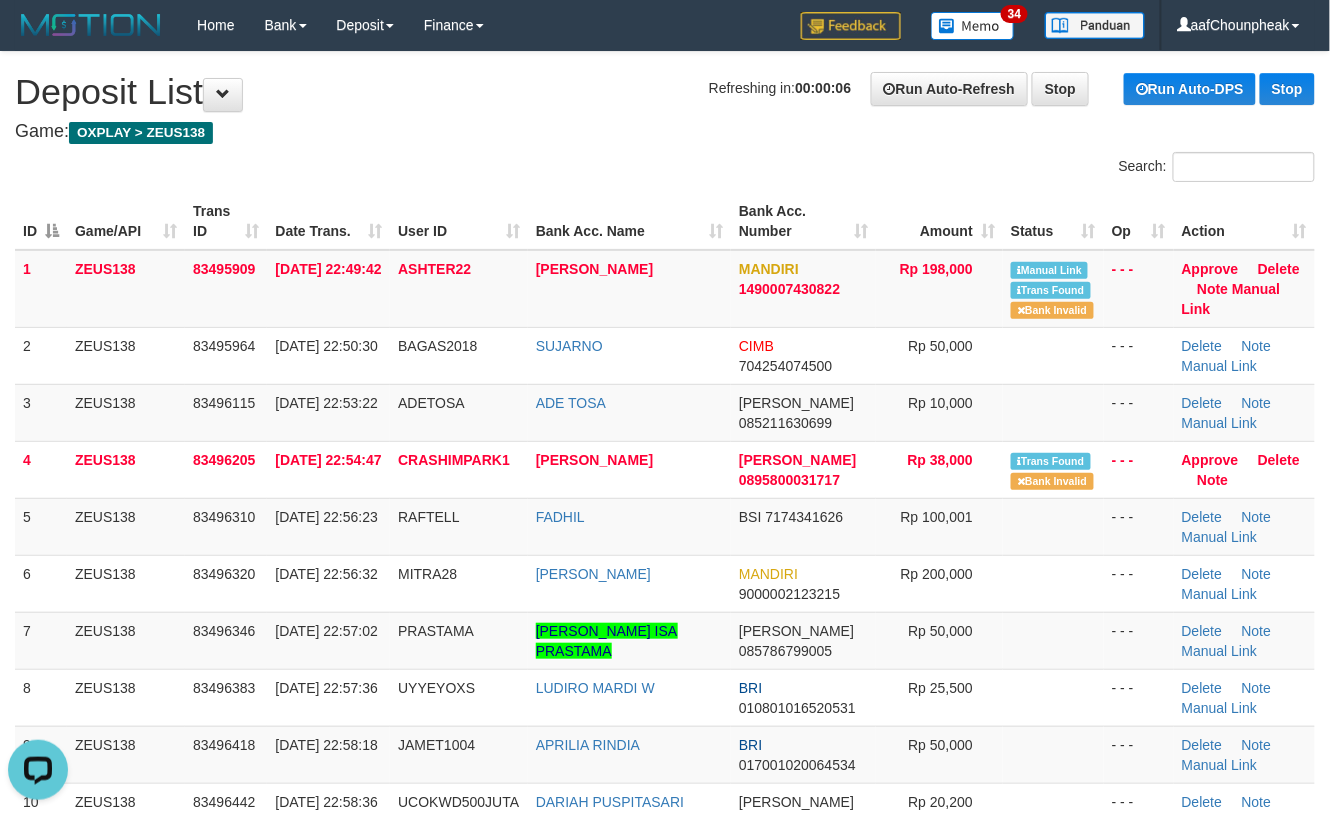 drag, startPoint x: 1090, startPoint y: 594, endPoint x: 1348, endPoint y: 560, distance: 260.23065 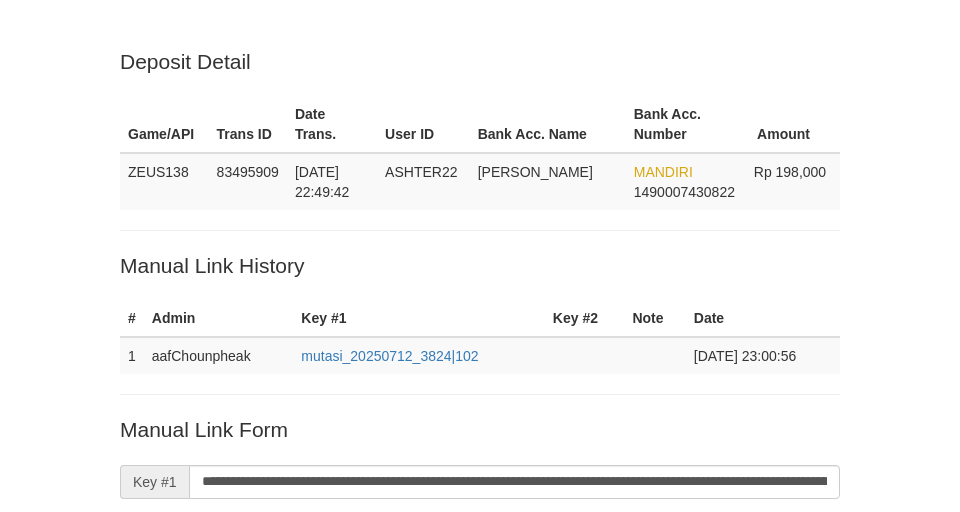 scroll, scrollTop: 413, scrollLeft: 0, axis: vertical 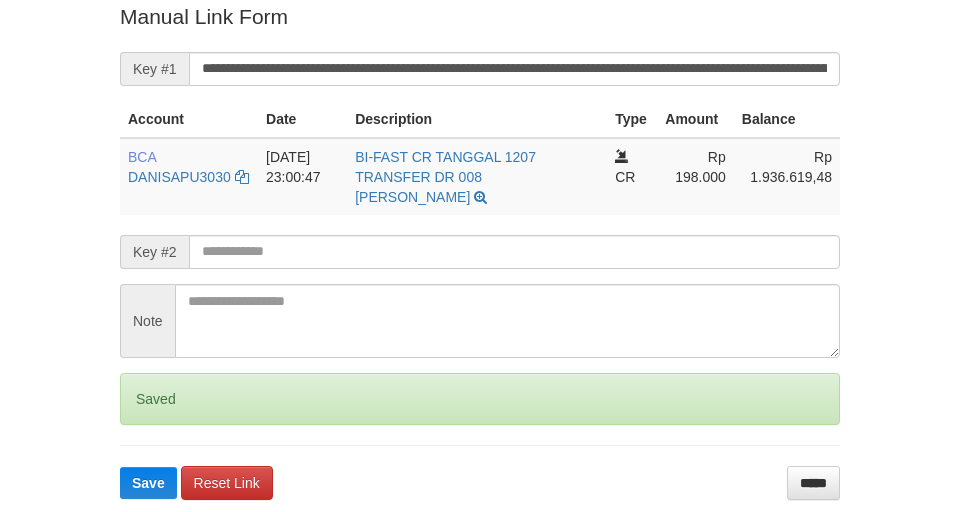 click on "Saved" at bounding box center [480, 399] 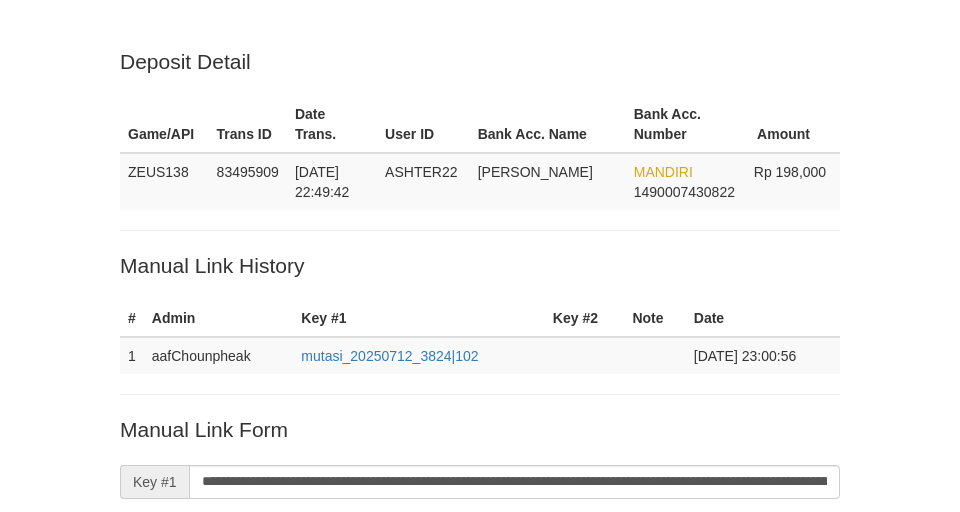 scroll, scrollTop: 413, scrollLeft: 0, axis: vertical 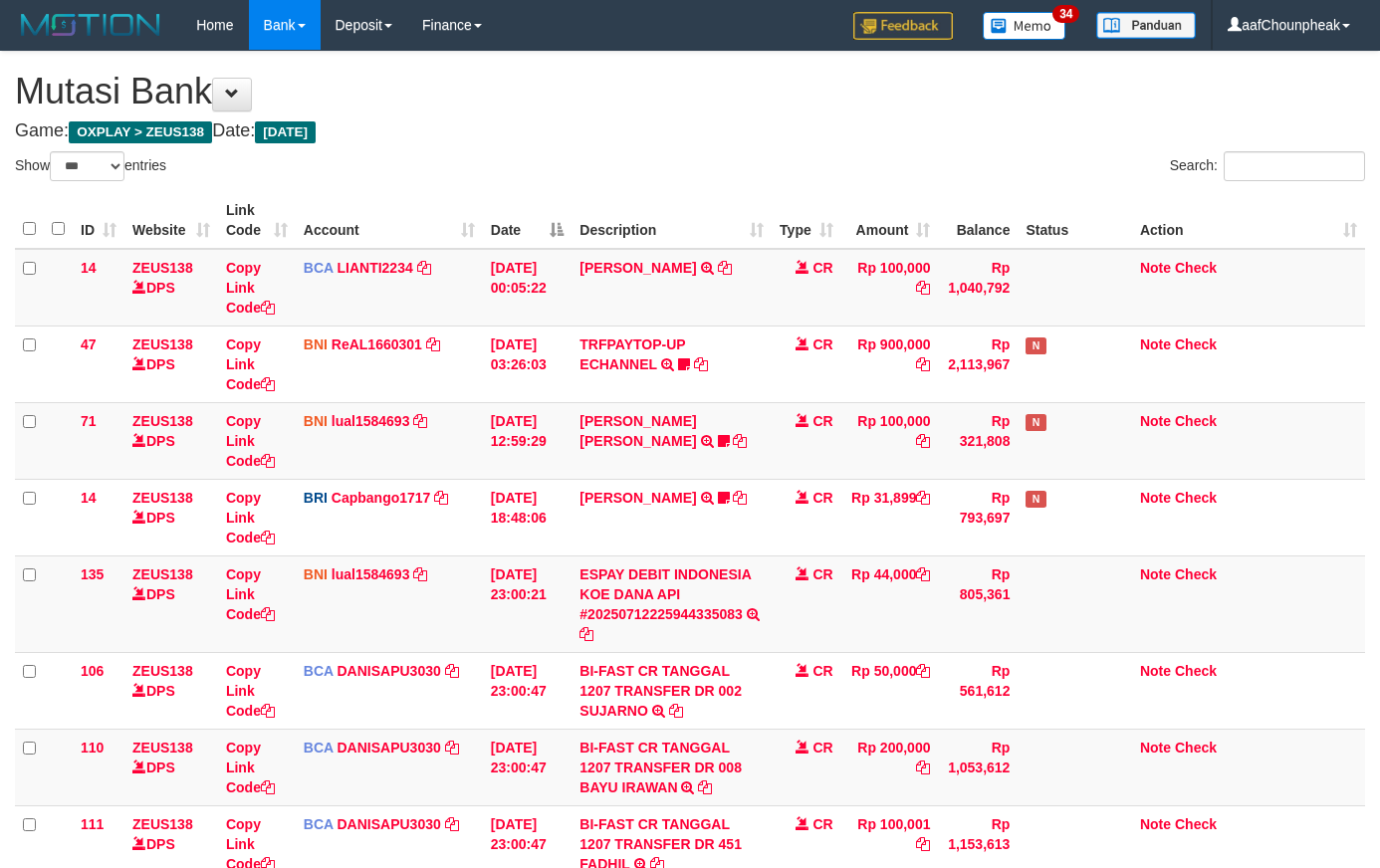 select on "***" 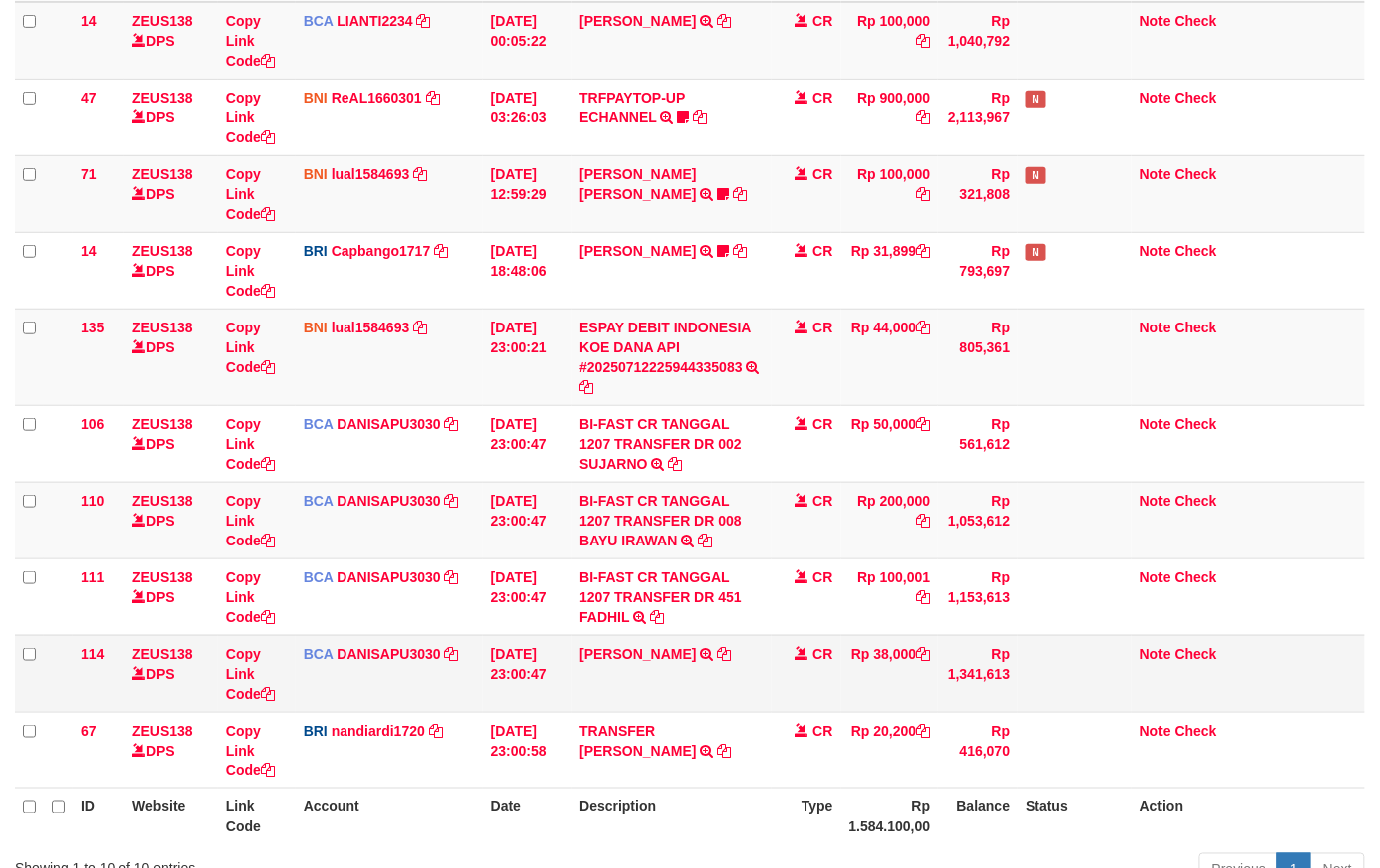 scroll, scrollTop: 379, scrollLeft: 0, axis: vertical 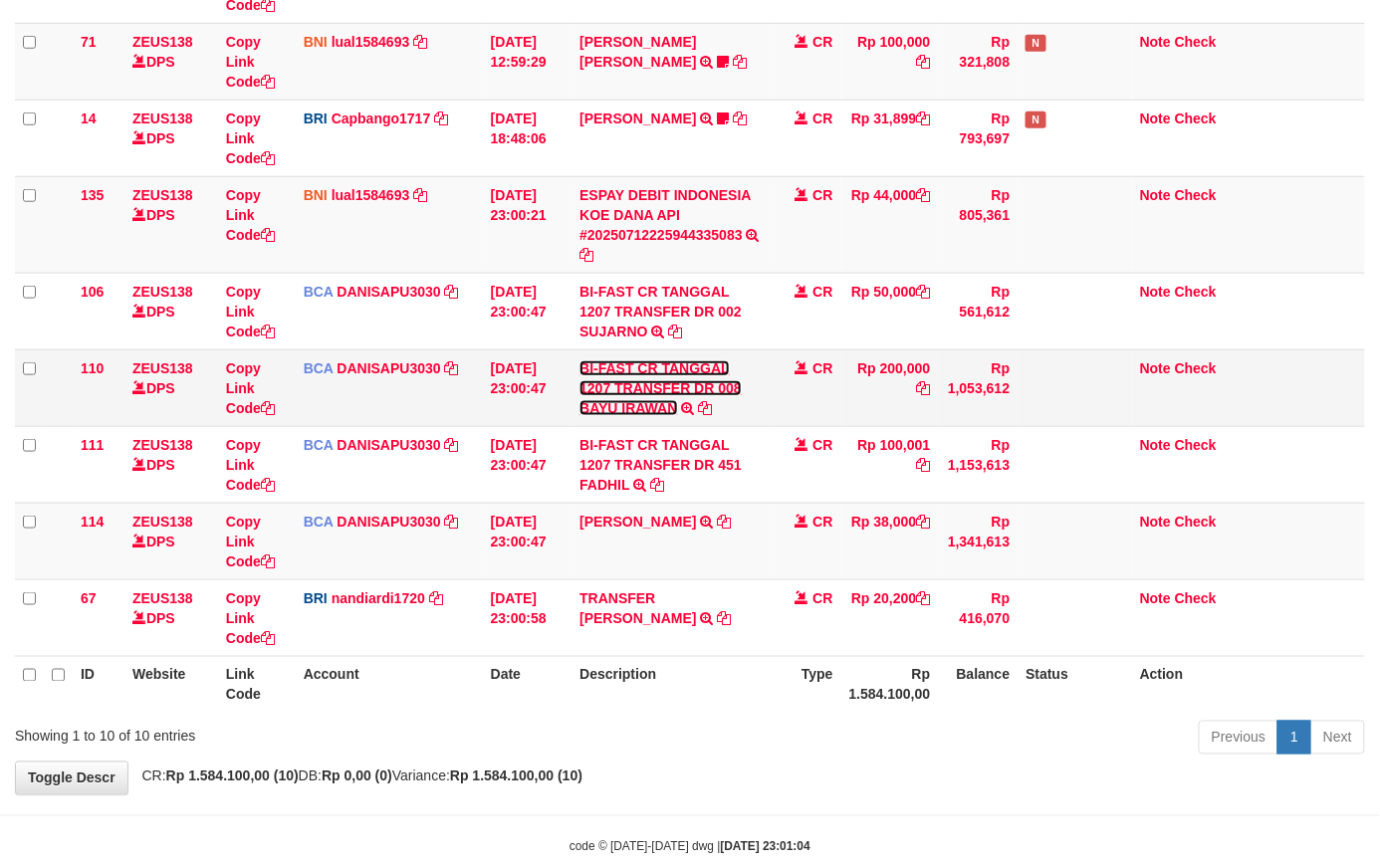 click on "BI-FAST CR TANGGAL 1207 TRANSFER DR 008 BAYU IRAWAN" at bounding box center [660, 388] 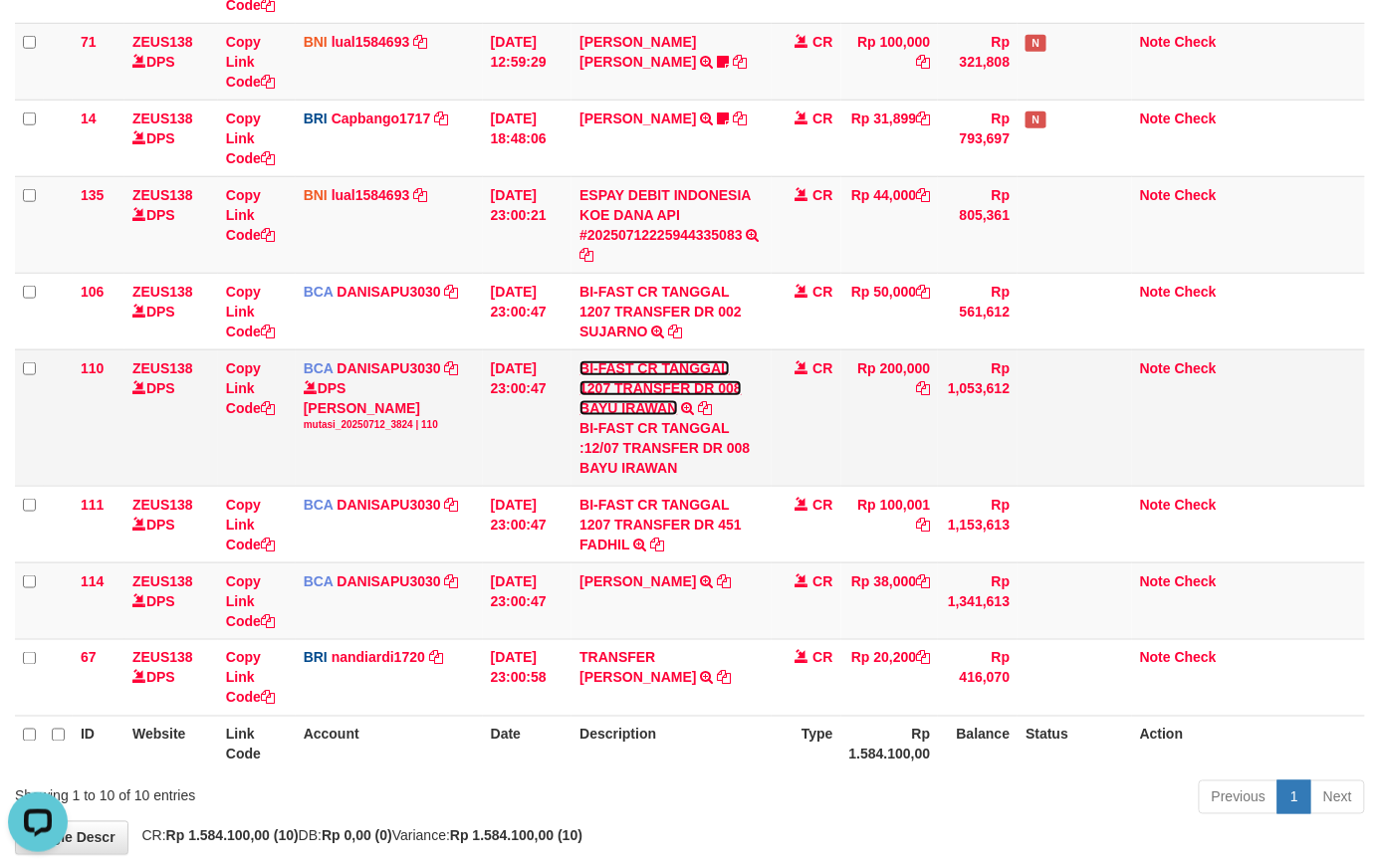 scroll, scrollTop: 0, scrollLeft: 0, axis: both 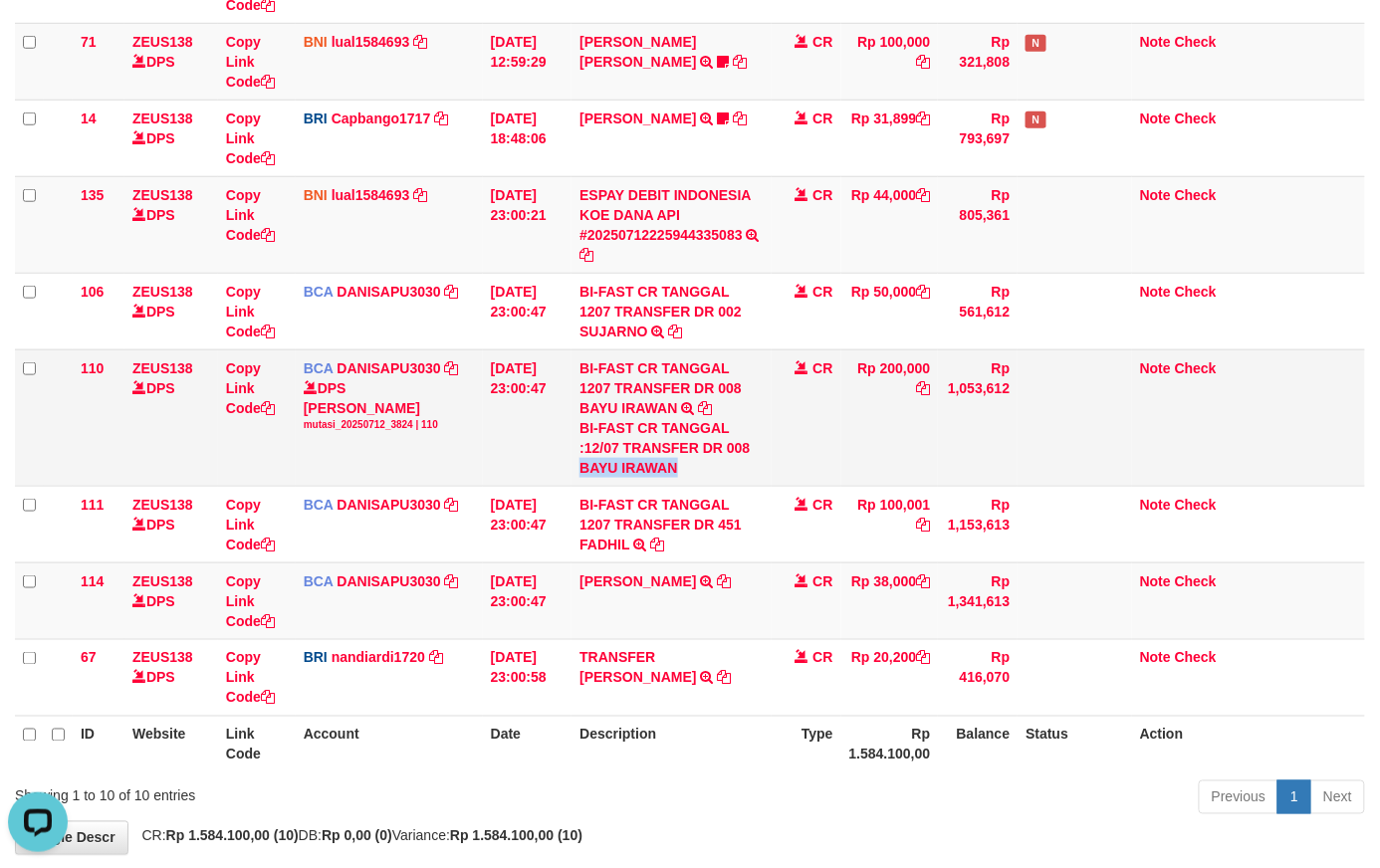drag, startPoint x: 572, startPoint y: 474, endPoint x: 658, endPoint y: 480, distance: 86.20905 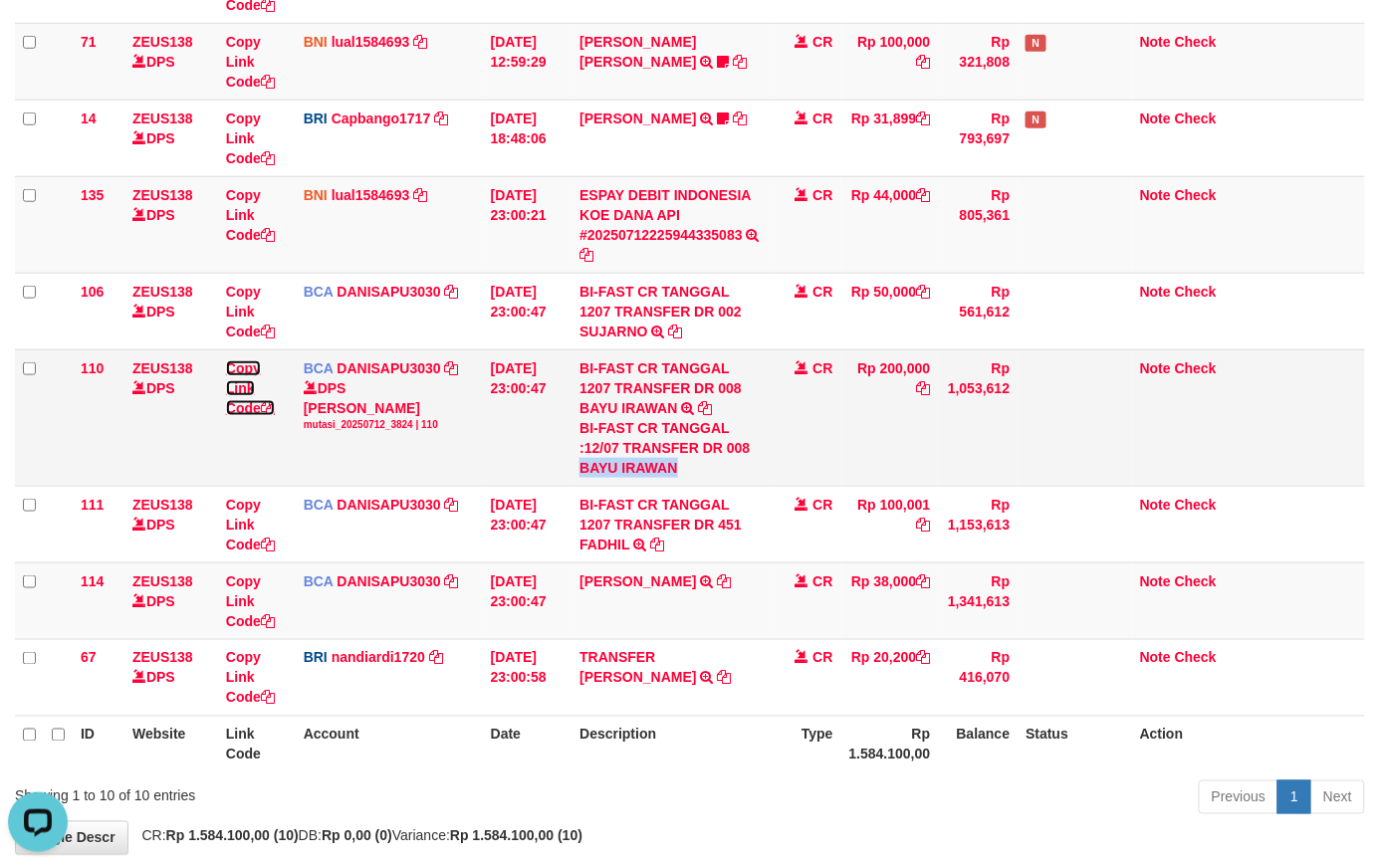 click on "Copy Link Code" at bounding box center (250, 388) 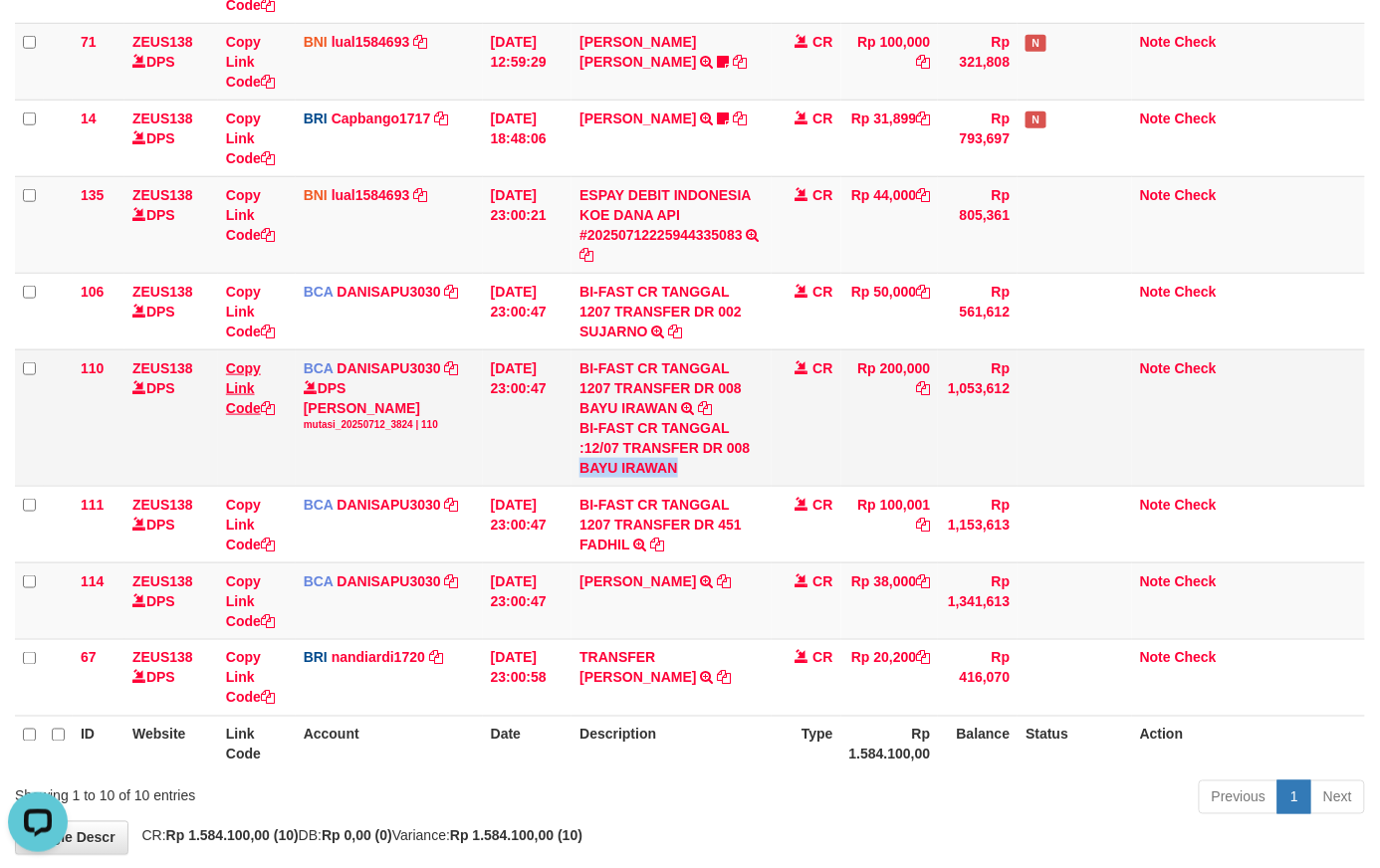 copy on "[PERSON_NAME]" 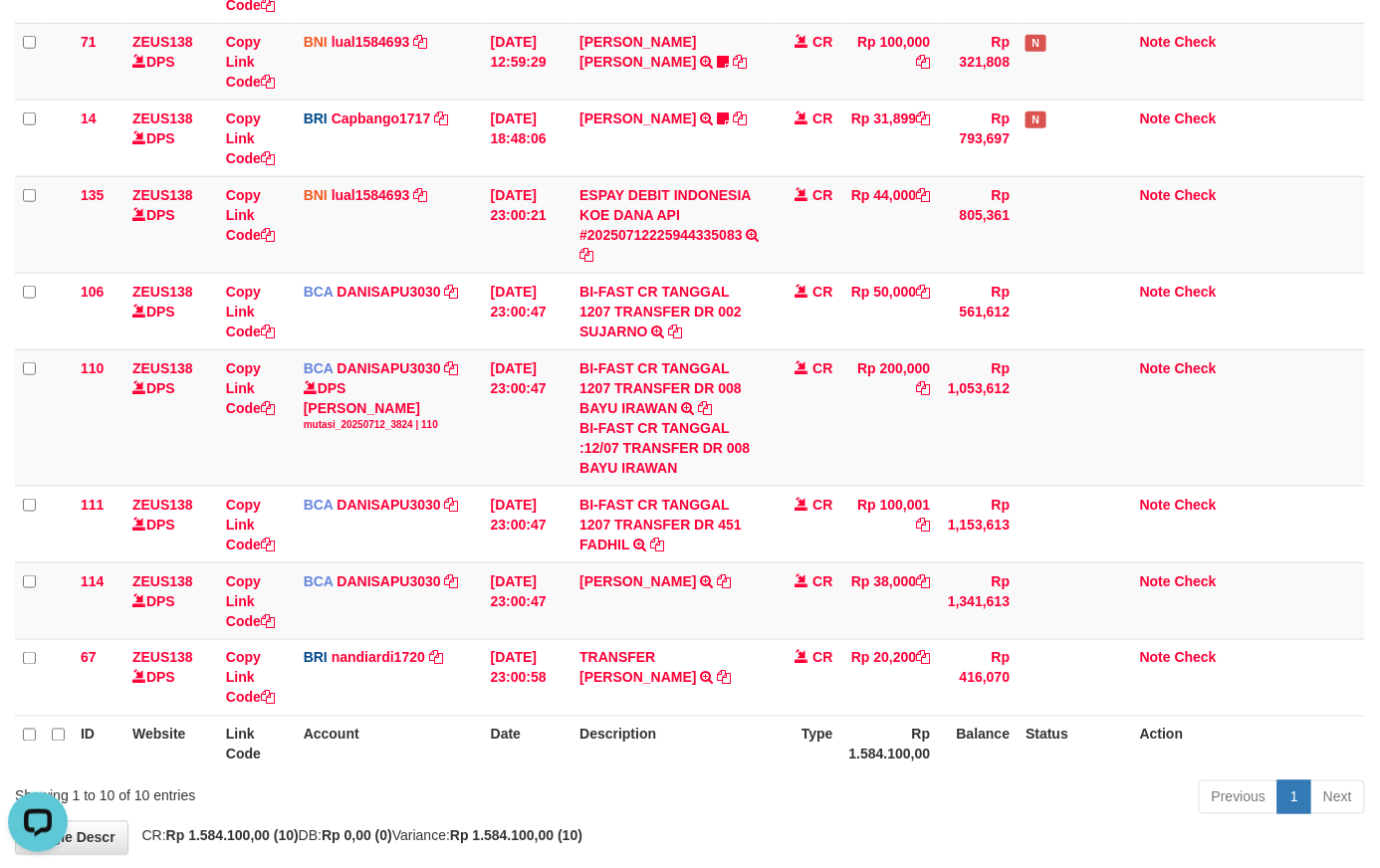 scroll, scrollTop: 296, scrollLeft: 0, axis: vertical 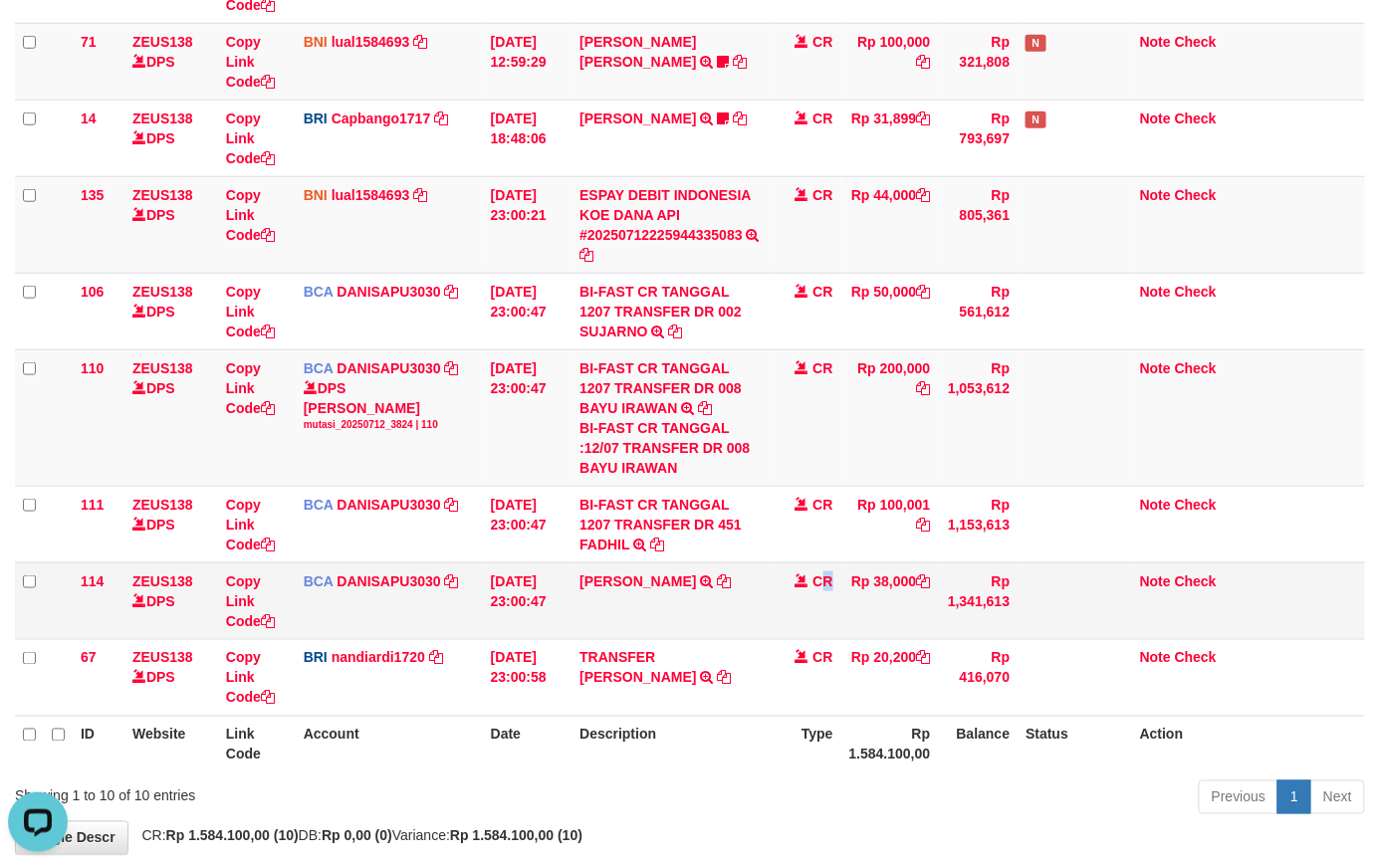 drag, startPoint x: 822, startPoint y: 597, endPoint x: 829, endPoint y: 631, distance: 34.71311 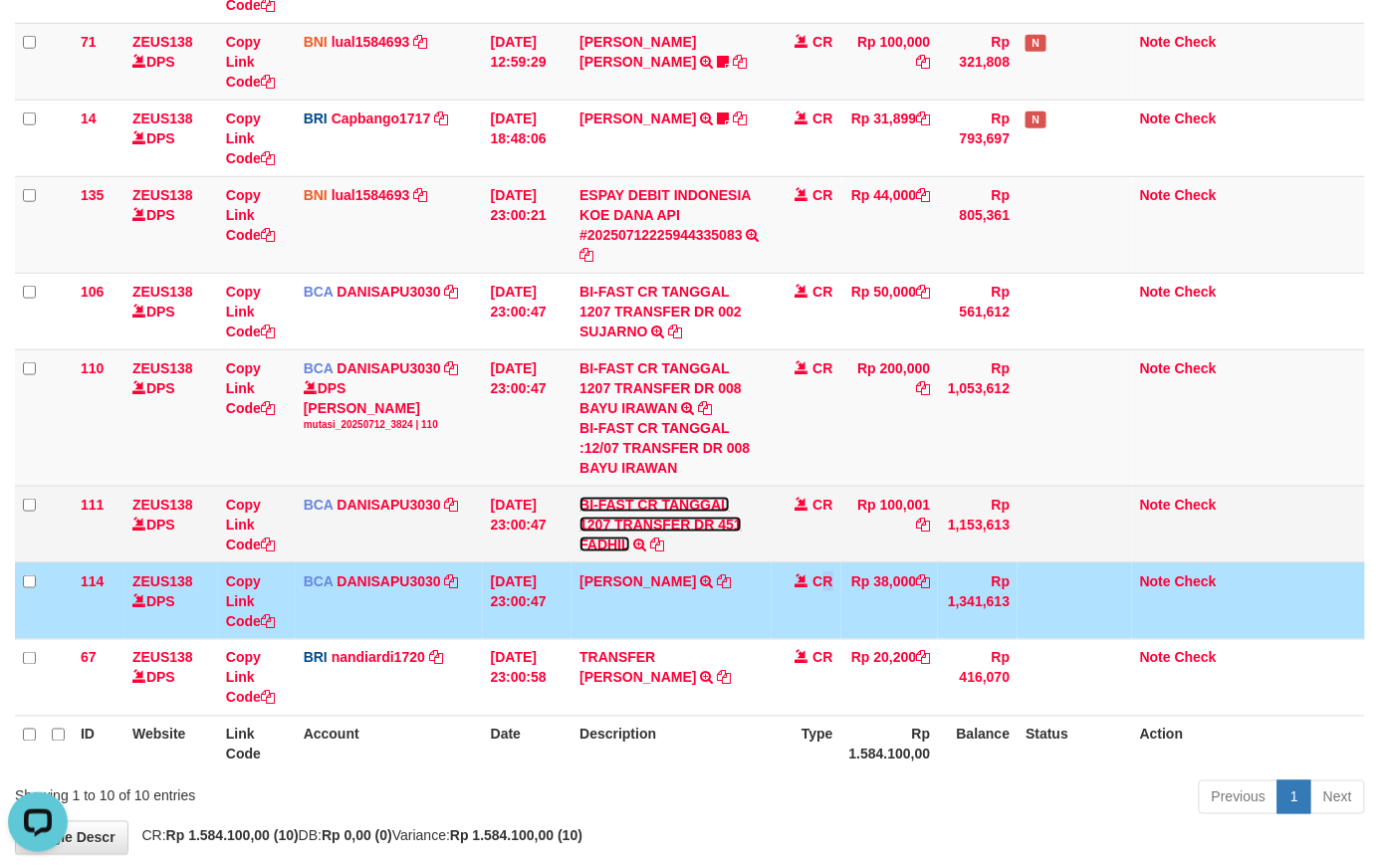 click on "BI-FAST CR TANGGAL 1207 TRANSFER DR 451 FADHIL" at bounding box center (660, 525) 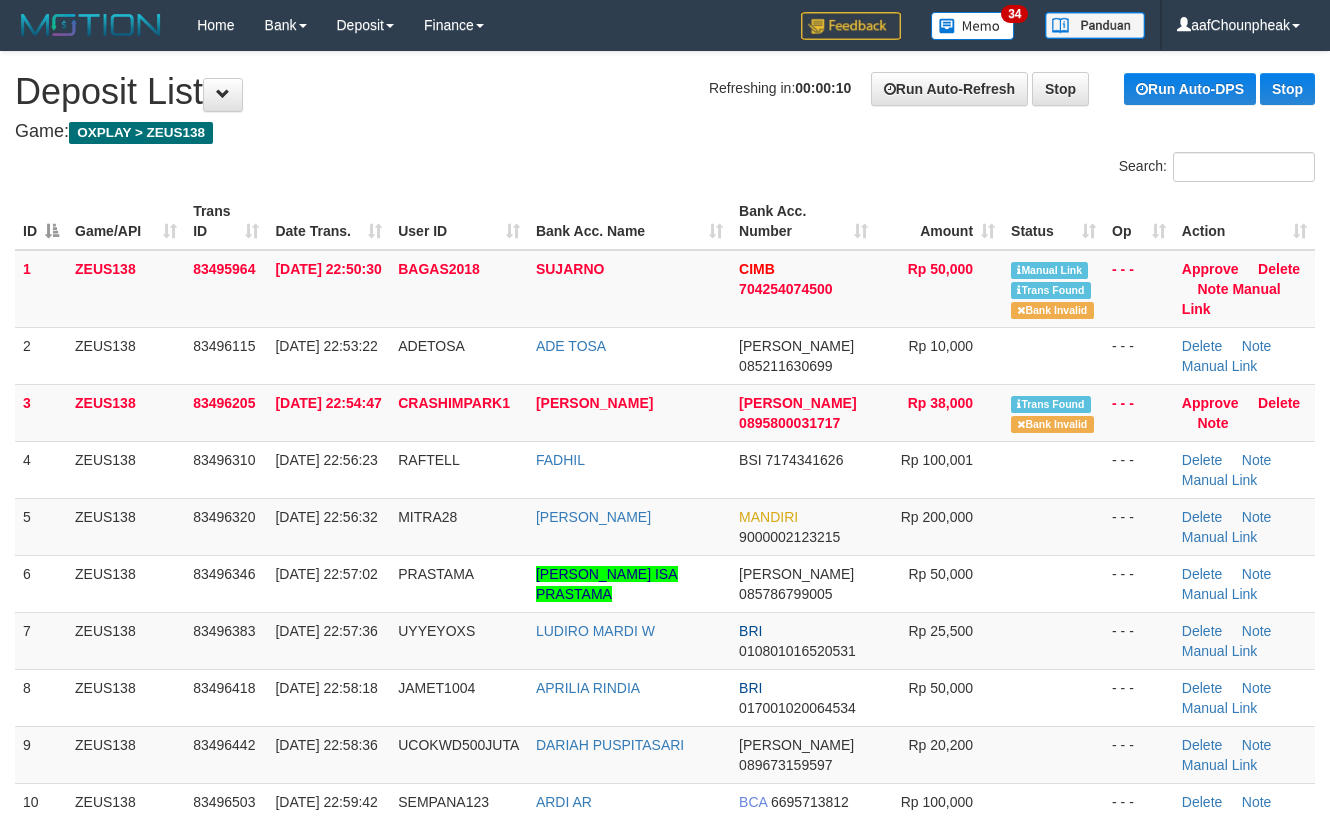 scroll, scrollTop: 0, scrollLeft: 0, axis: both 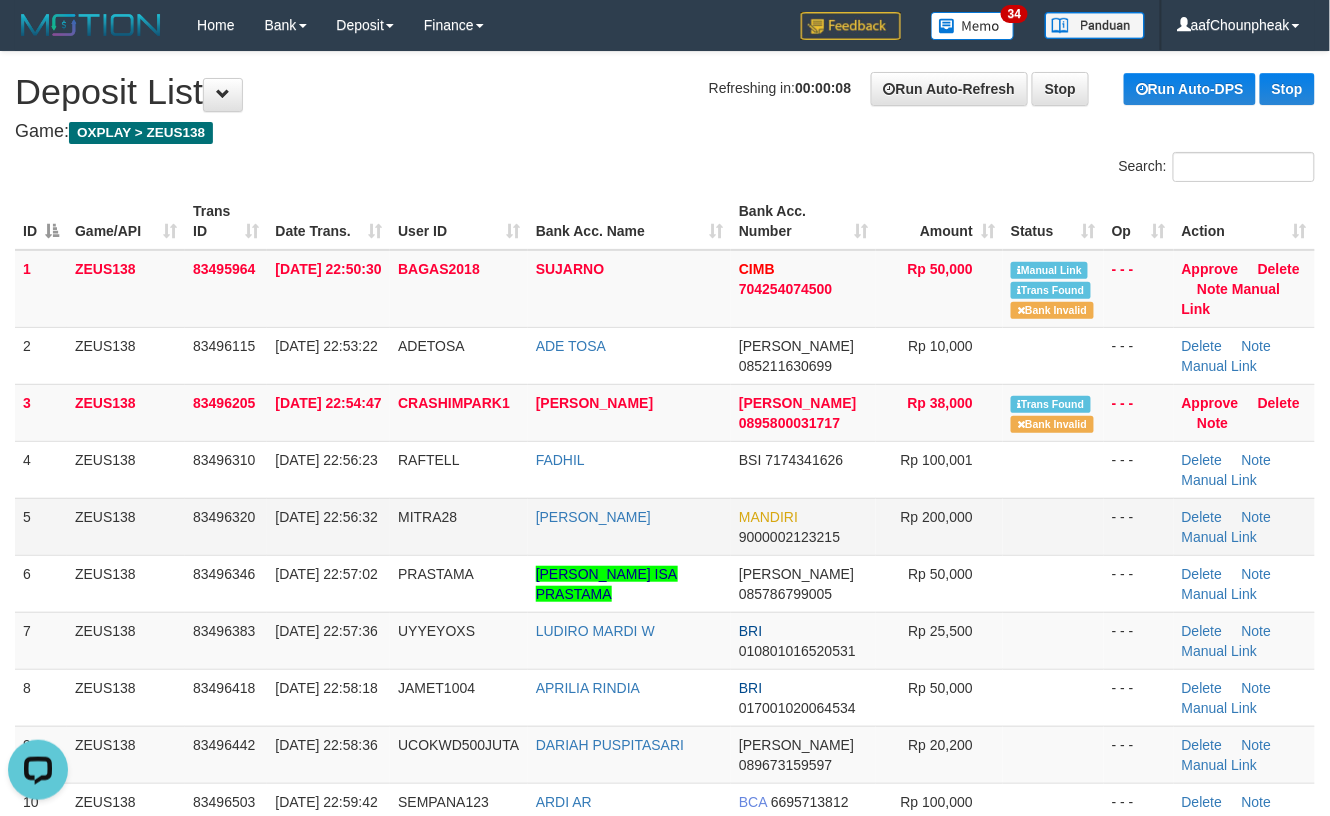 click on "Rp 200,000" at bounding box center [939, 526] 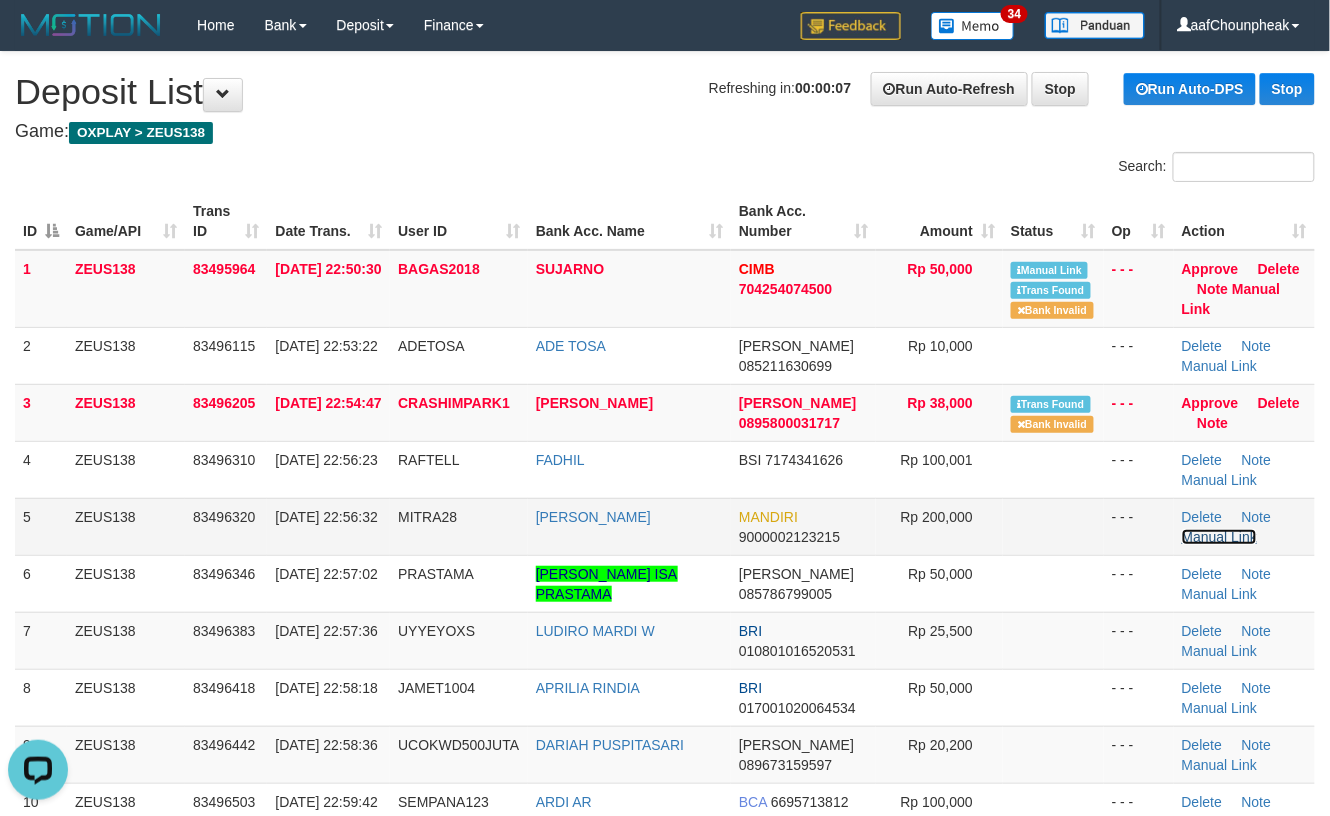 click on "Manual Link" at bounding box center (1220, 537) 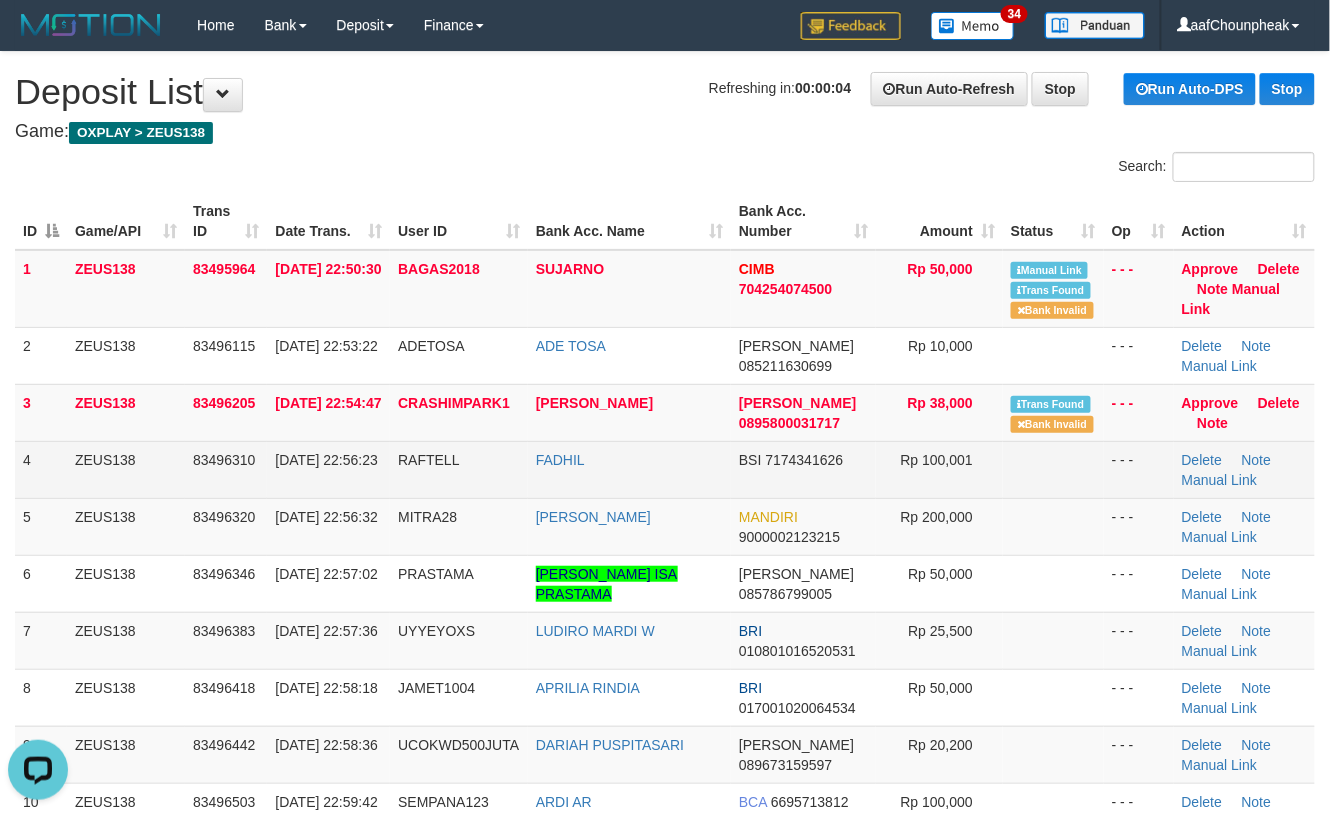 click on "RAFTELL" at bounding box center [459, 469] 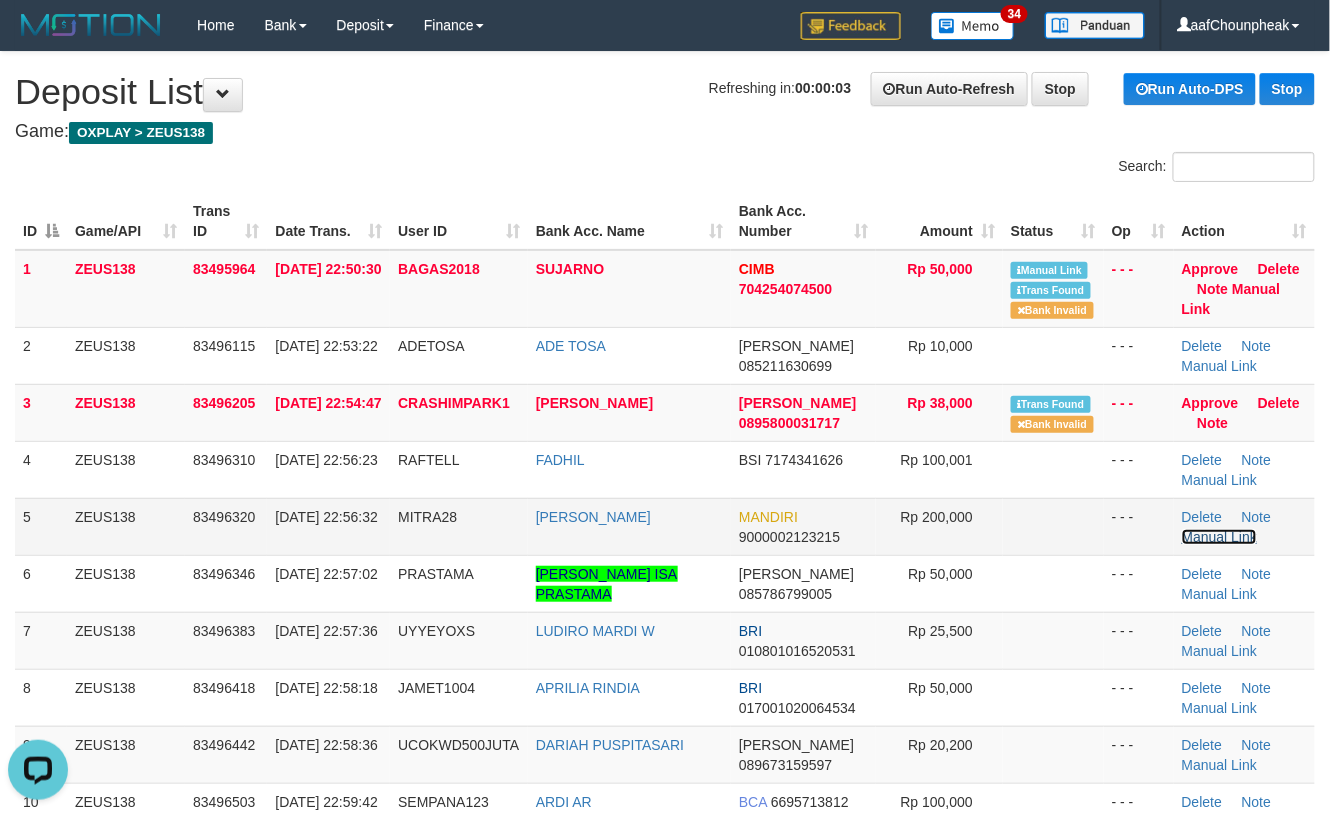 click on "Manual Link" at bounding box center (1220, 537) 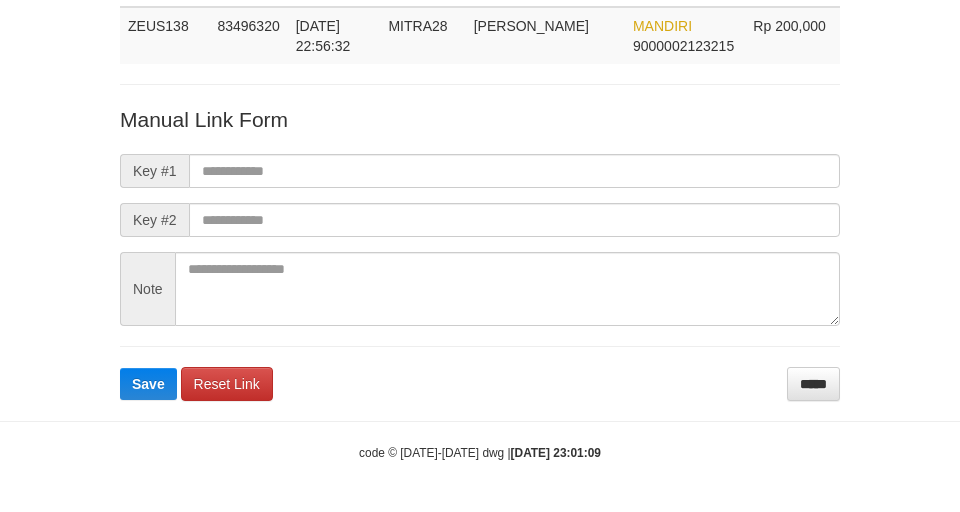 scroll, scrollTop: 146, scrollLeft: 0, axis: vertical 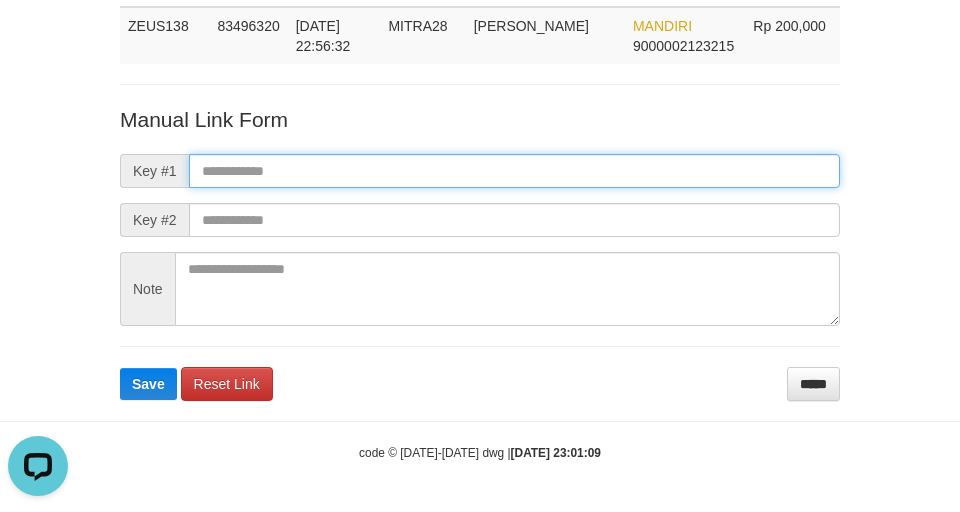paste on "**********" 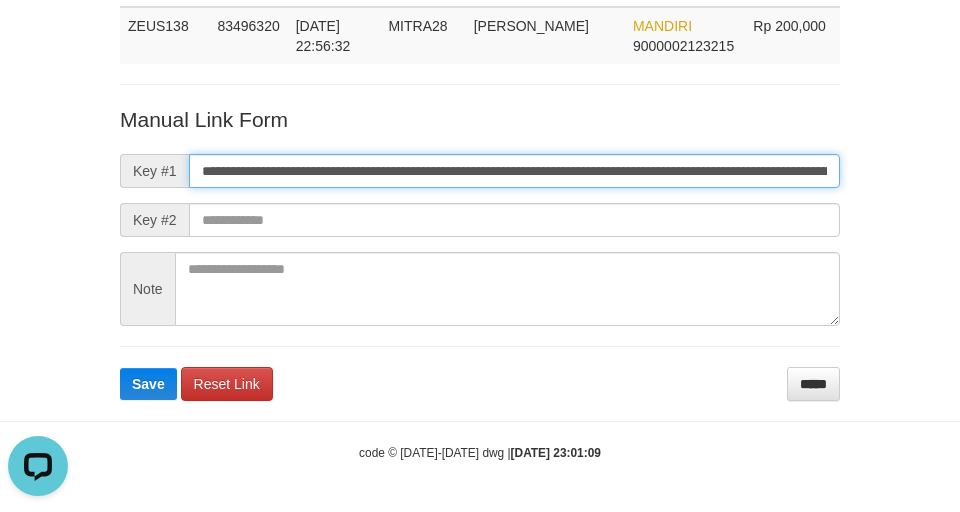 scroll, scrollTop: 0, scrollLeft: 0, axis: both 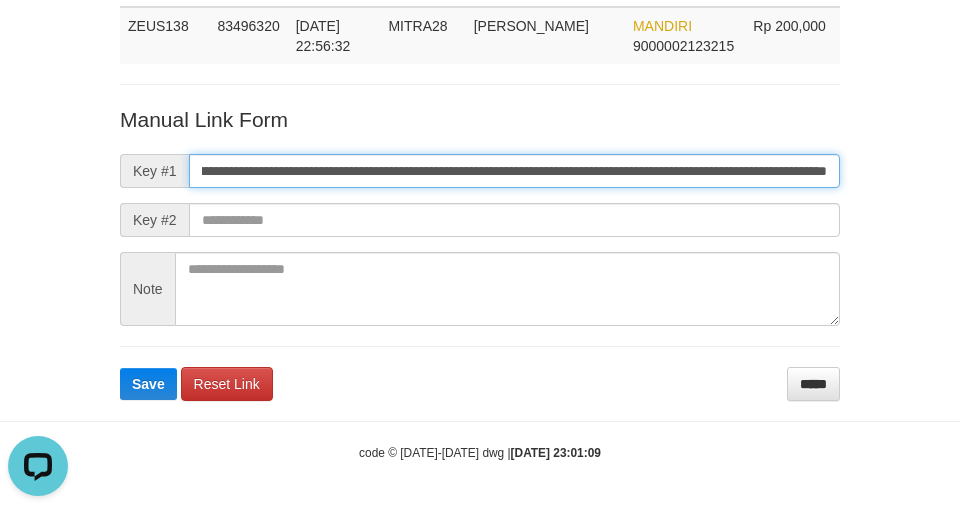 type on "**********" 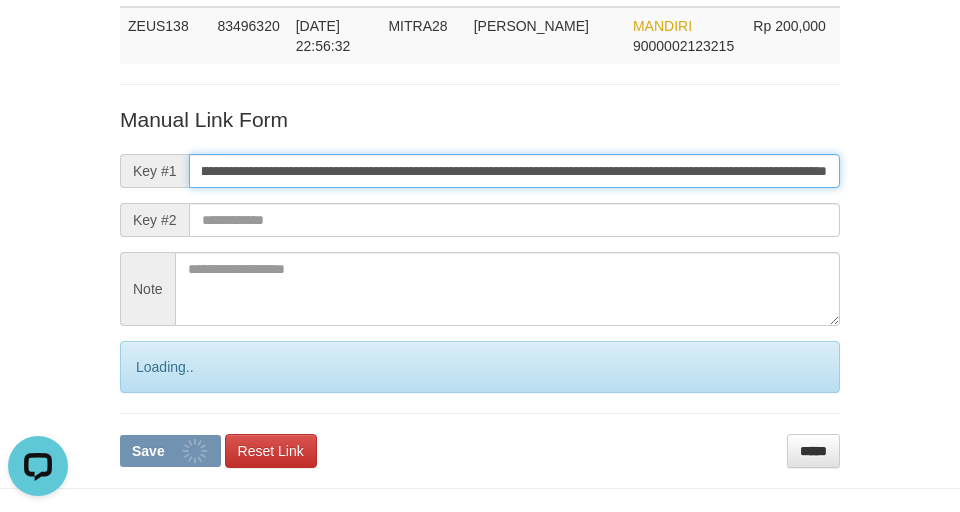 click on "Save" at bounding box center [170, 451] 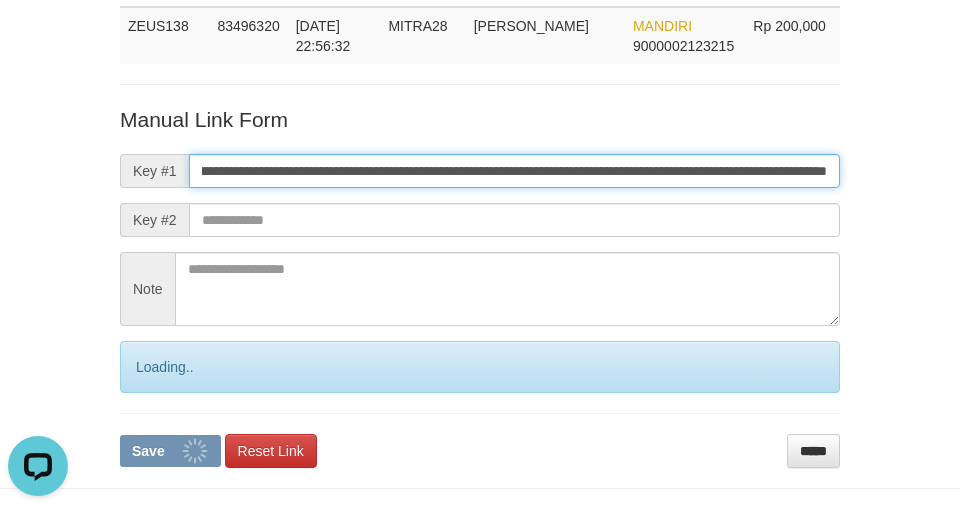 click on "Save" at bounding box center [170, 451] 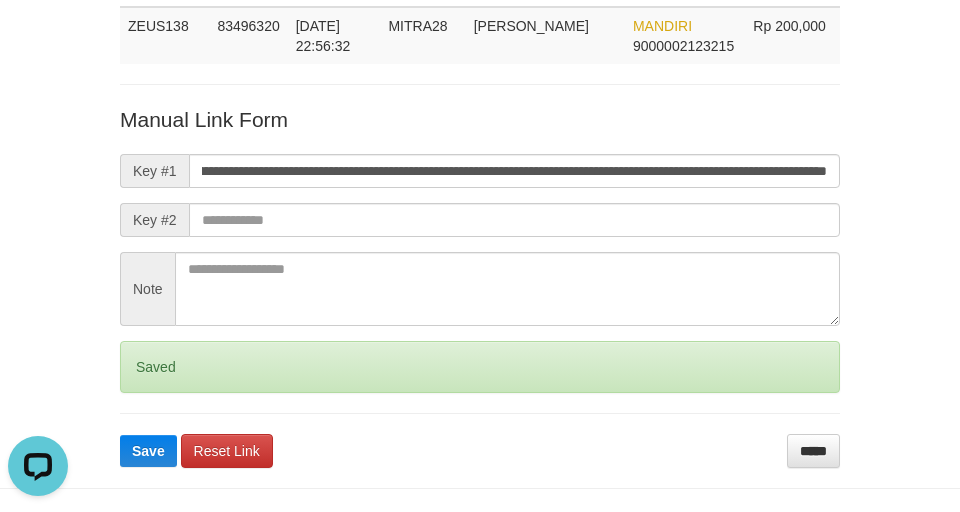 scroll, scrollTop: 0, scrollLeft: 0, axis: both 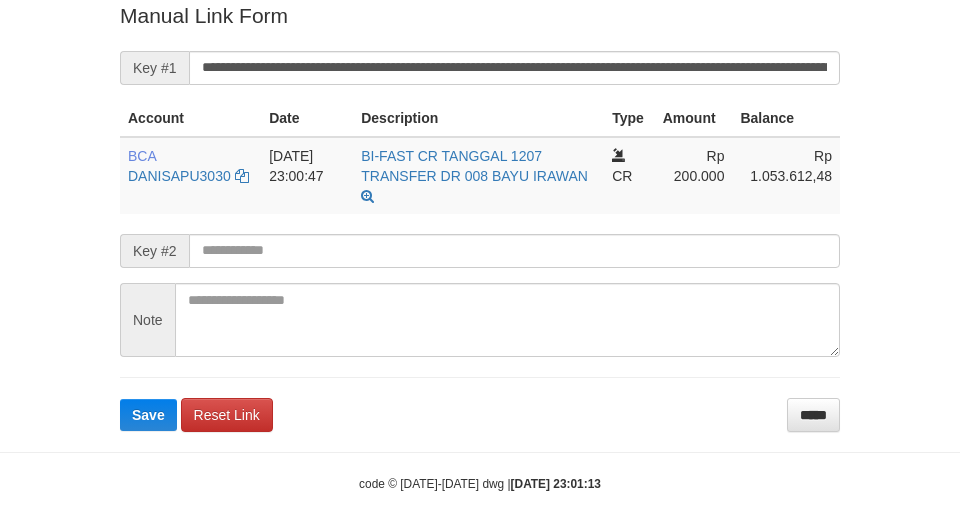 click on "Deposit Detail
Game/API
Trans ID
Date Trans.
User ID
Bank Acc. Name
Bank Acc. Number
Amount
ZEUS138
83496320
[DATE] 22:56:32
MITRA28
BAYU IRAWAN
MANDIRI
9000002123215
Rp 200,000
Manual Link History
#
Admin
Key #1
Key #2
Note
Date
1
aafChounpheak
mutasi_20250712_3824|110
[DATE] 23:01:11
Account
Date
Description
Type
Amount
Balance
BCA
DANISAPU3030" at bounding box center (480, 64) 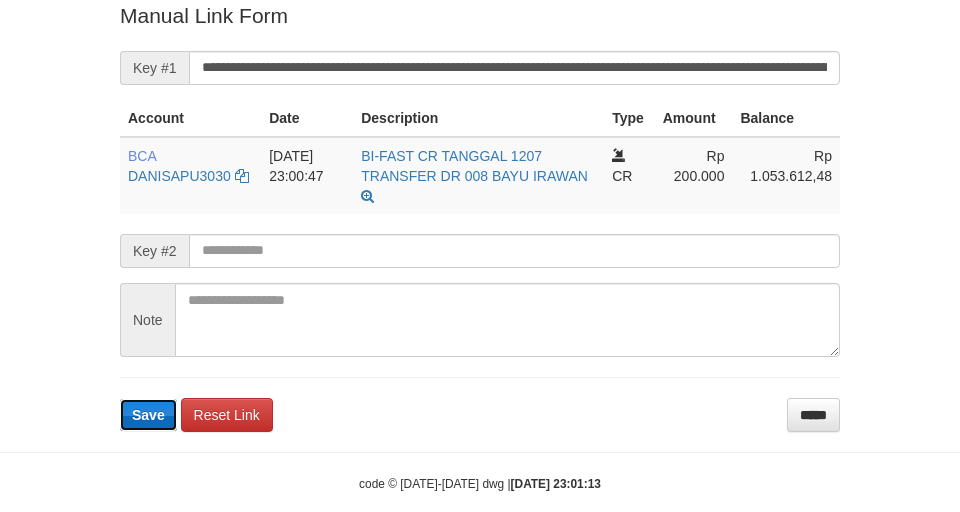 type 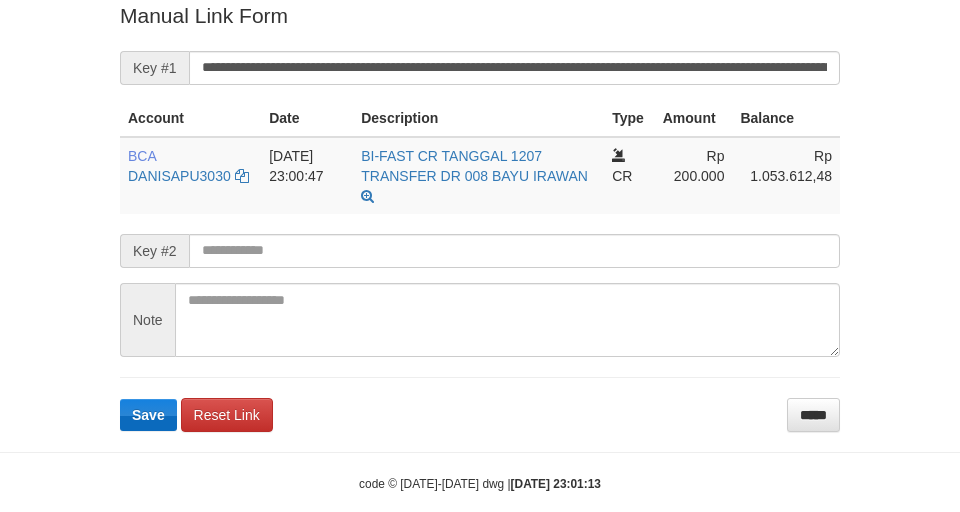 scroll, scrollTop: 413, scrollLeft: 0, axis: vertical 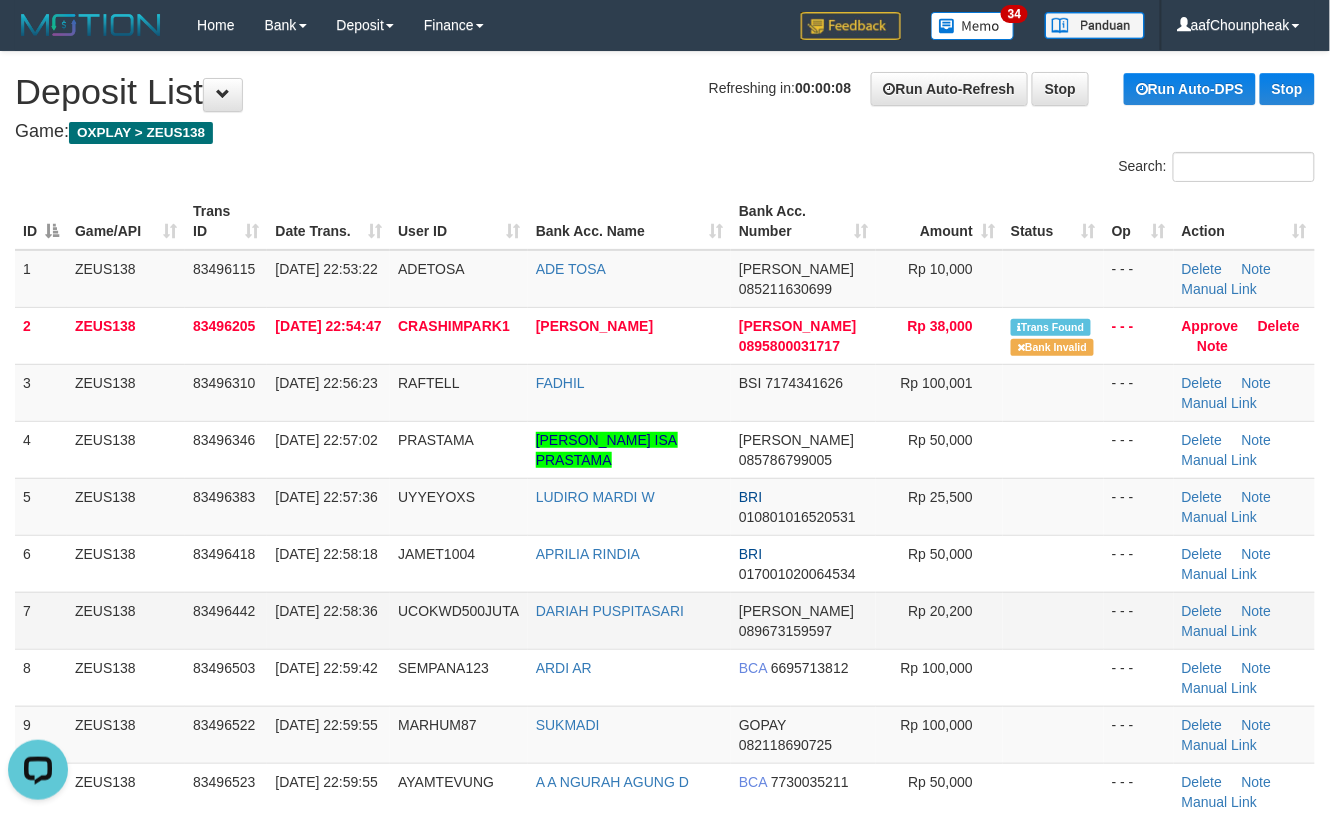 click on "1
ZEUS138
83496115
12/07/2025 22:53:22
ADETOSA
ADE TOSA
DANA
085211630699
Rp 10,000
- - -
Delete
Note
Manual Link
2
ZEUS138
83496205
12/07/2025 22:54:47
CRASHIMPARK1
MUHAMAD RUDI
DANA
0895800031717
Rp 38,000
Trans Found" at bounding box center [665, 792] 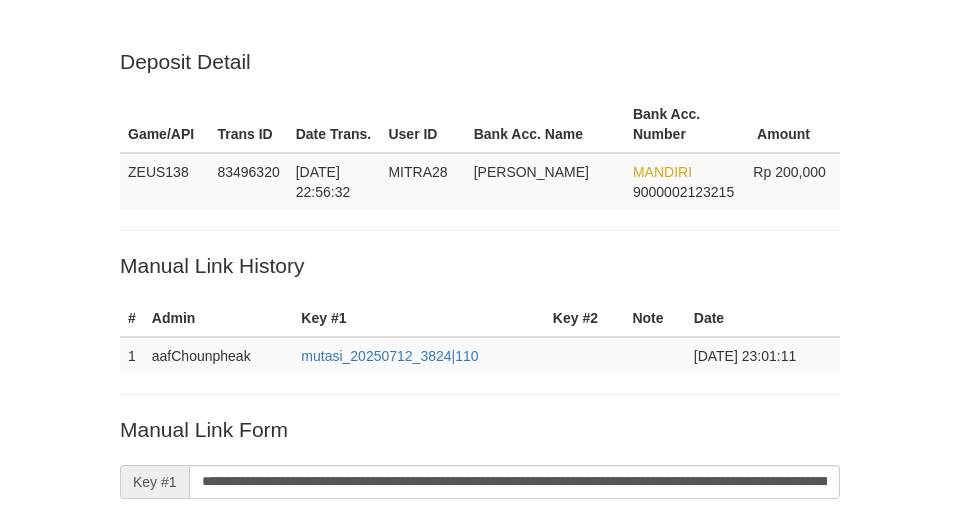 scroll, scrollTop: 413, scrollLeft: 0, axis: vertical 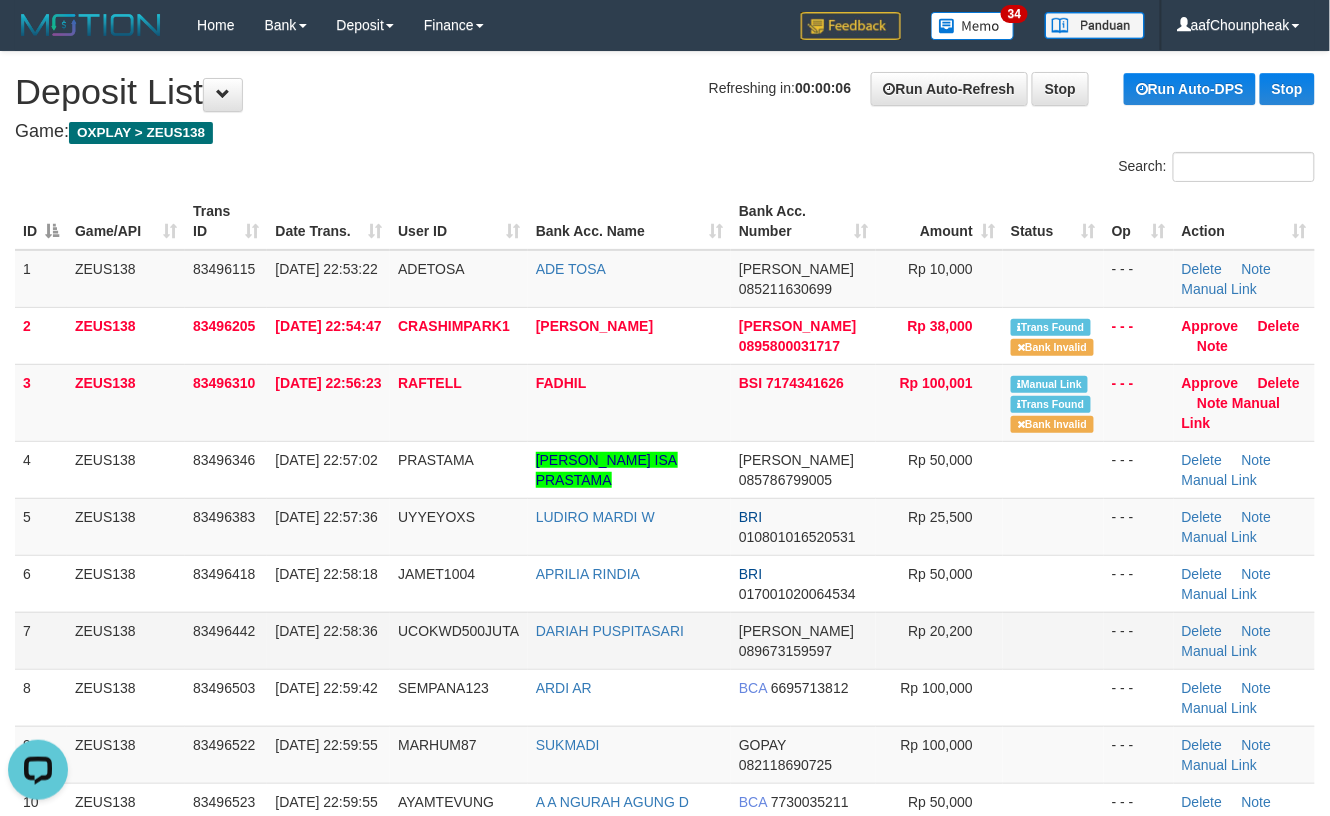 click on "7
ZEUS138
83496442
12/07/2025 22:58:36
UCOKWD500JUTA
DARIAH PUSPITASARI
DANA
089673159597
Rp 20,200
- - -
Delete
Note
Manual Link" at bounding box center (665, 640) 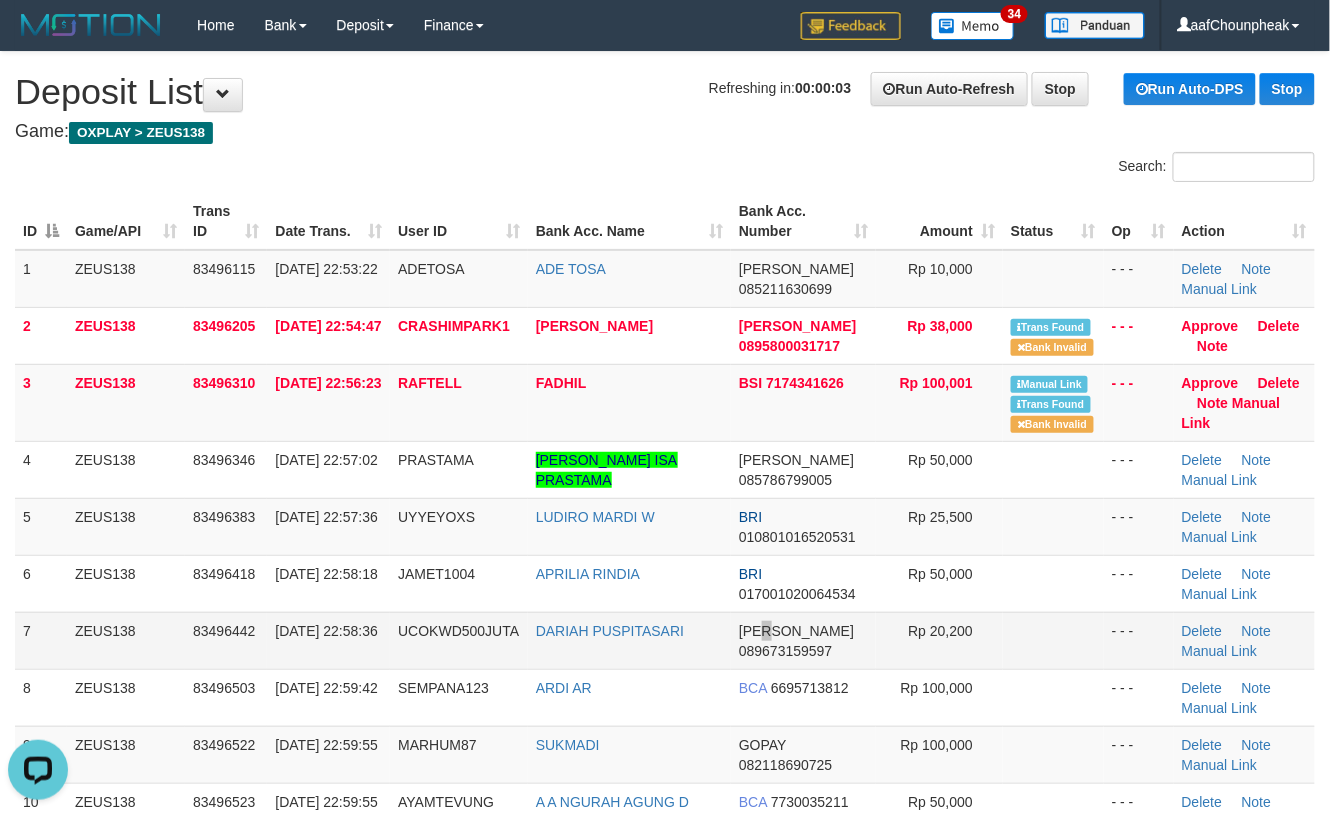 click on "DANA
089673159597" at bounding box center (803, 640) 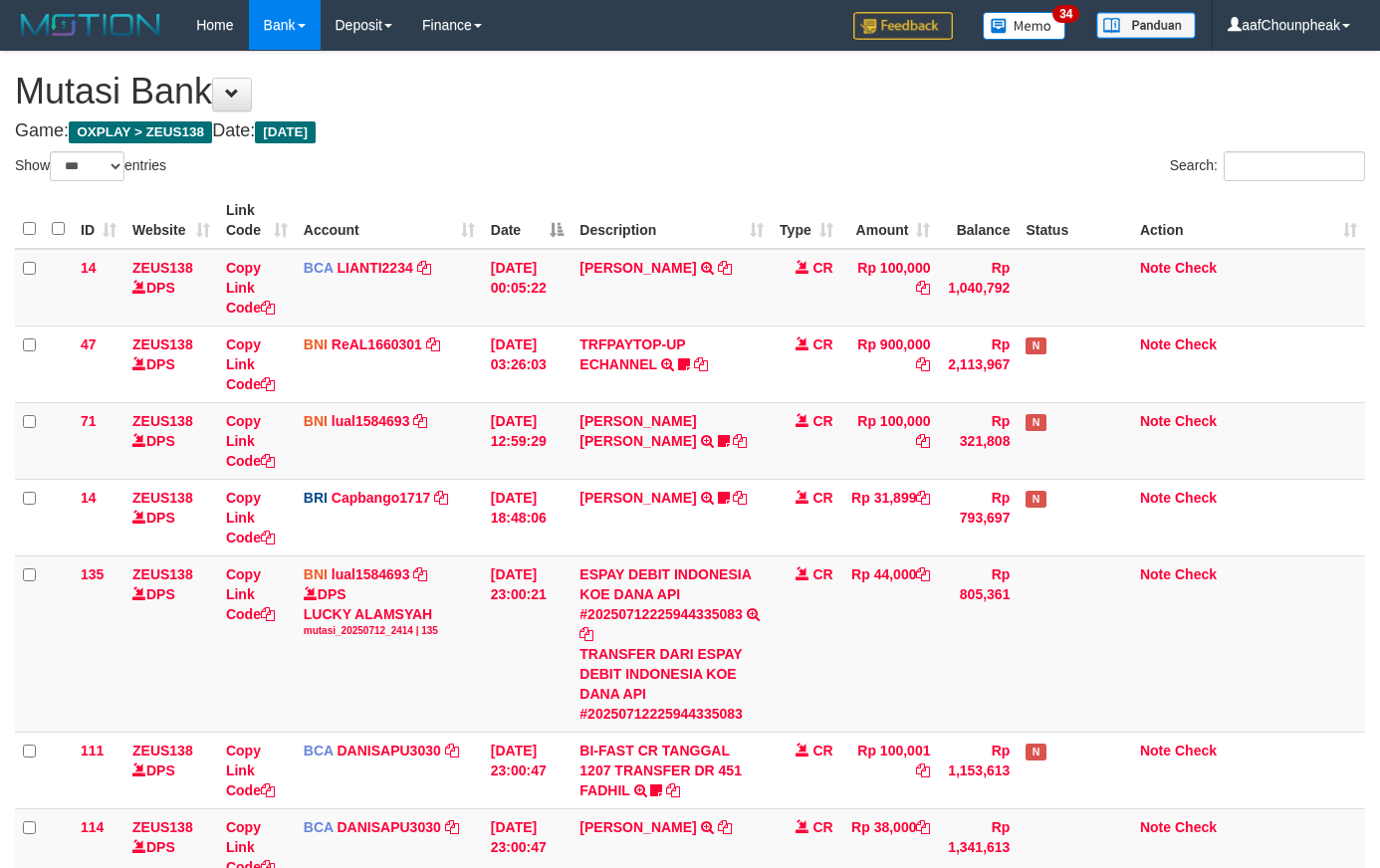 select on "***" 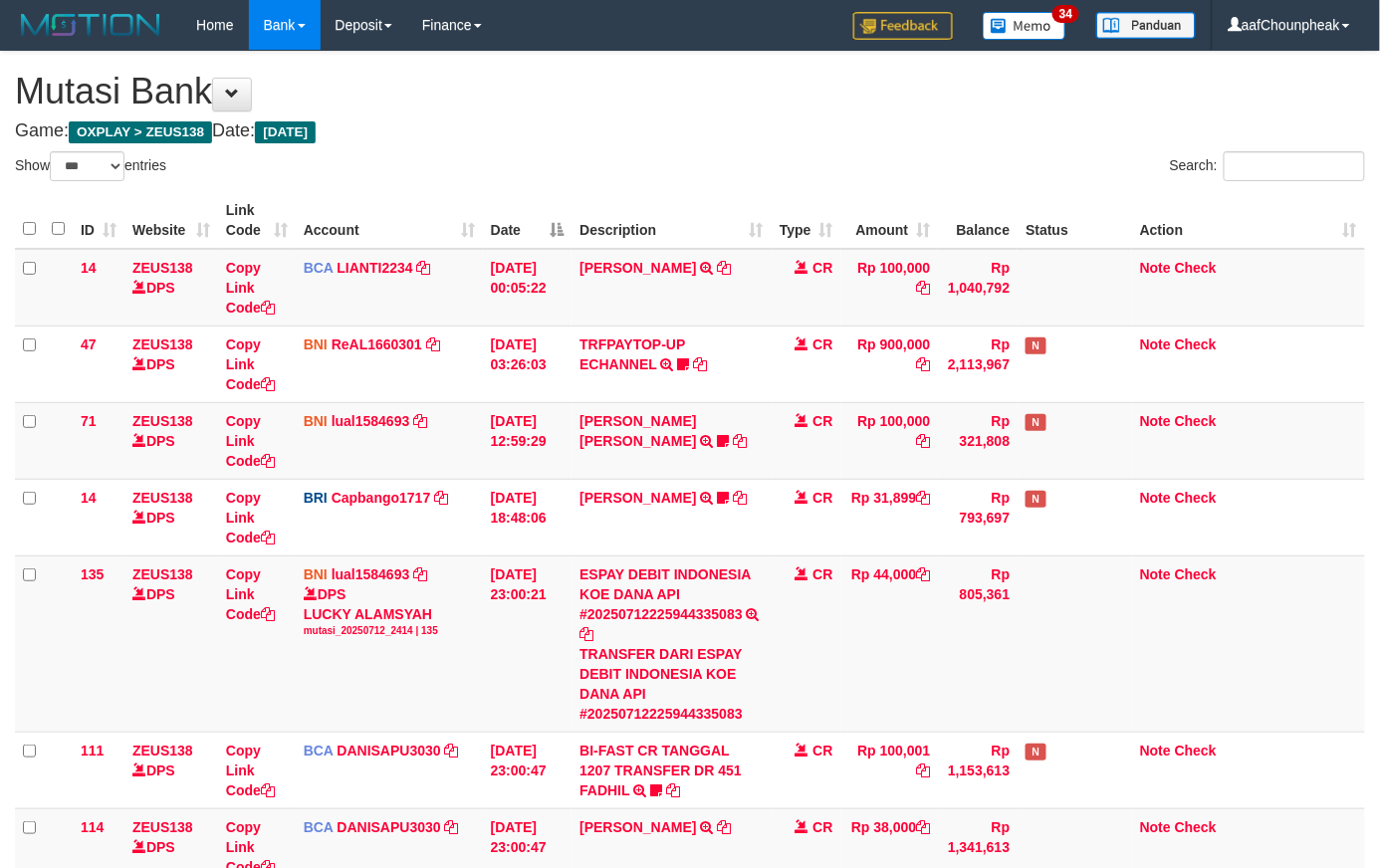 scroll, scrollTop: 347, scrollLeft: 0, axis: vertical 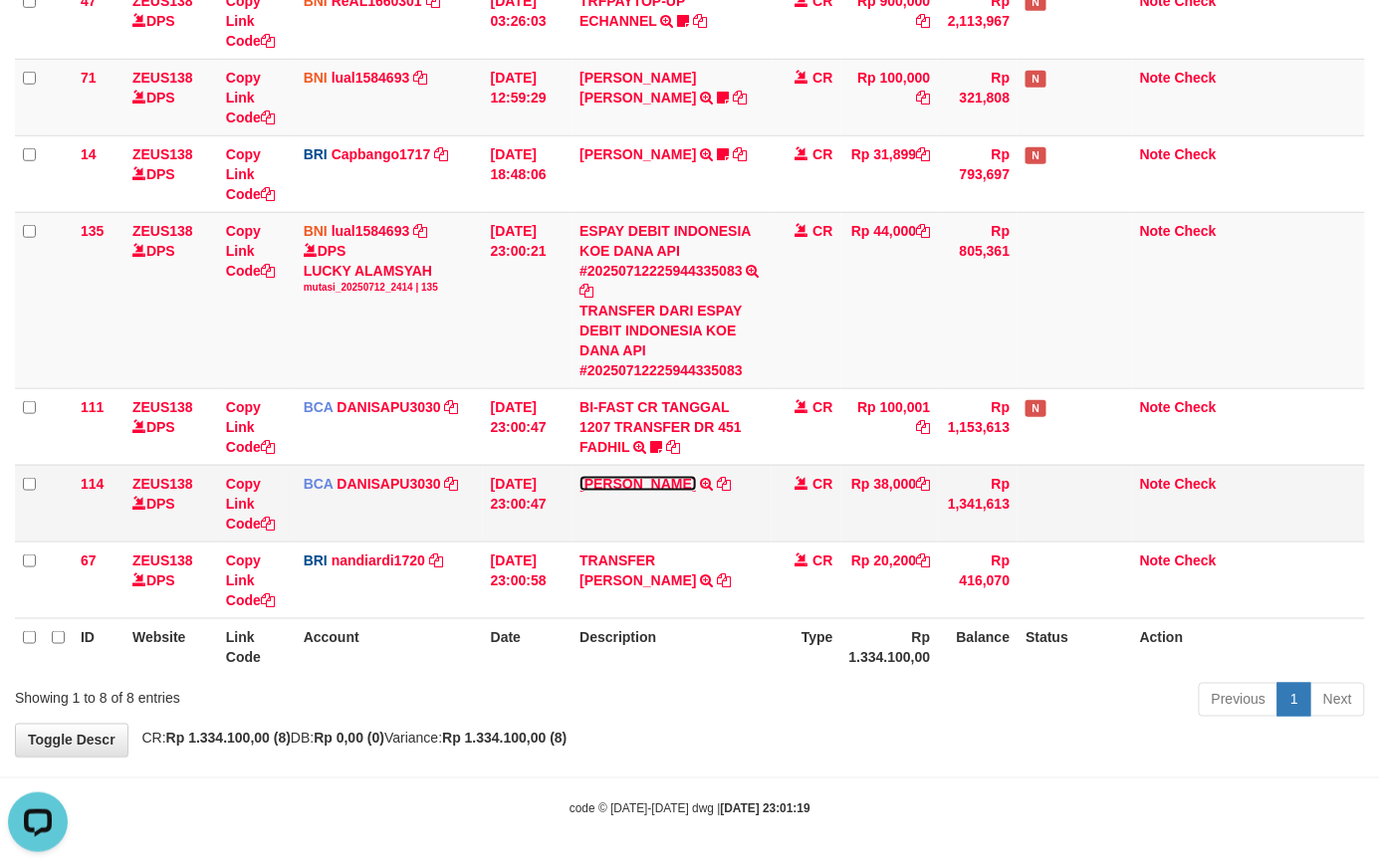 click on "[PERSON_NAME]" at bounding box center [637, 484] 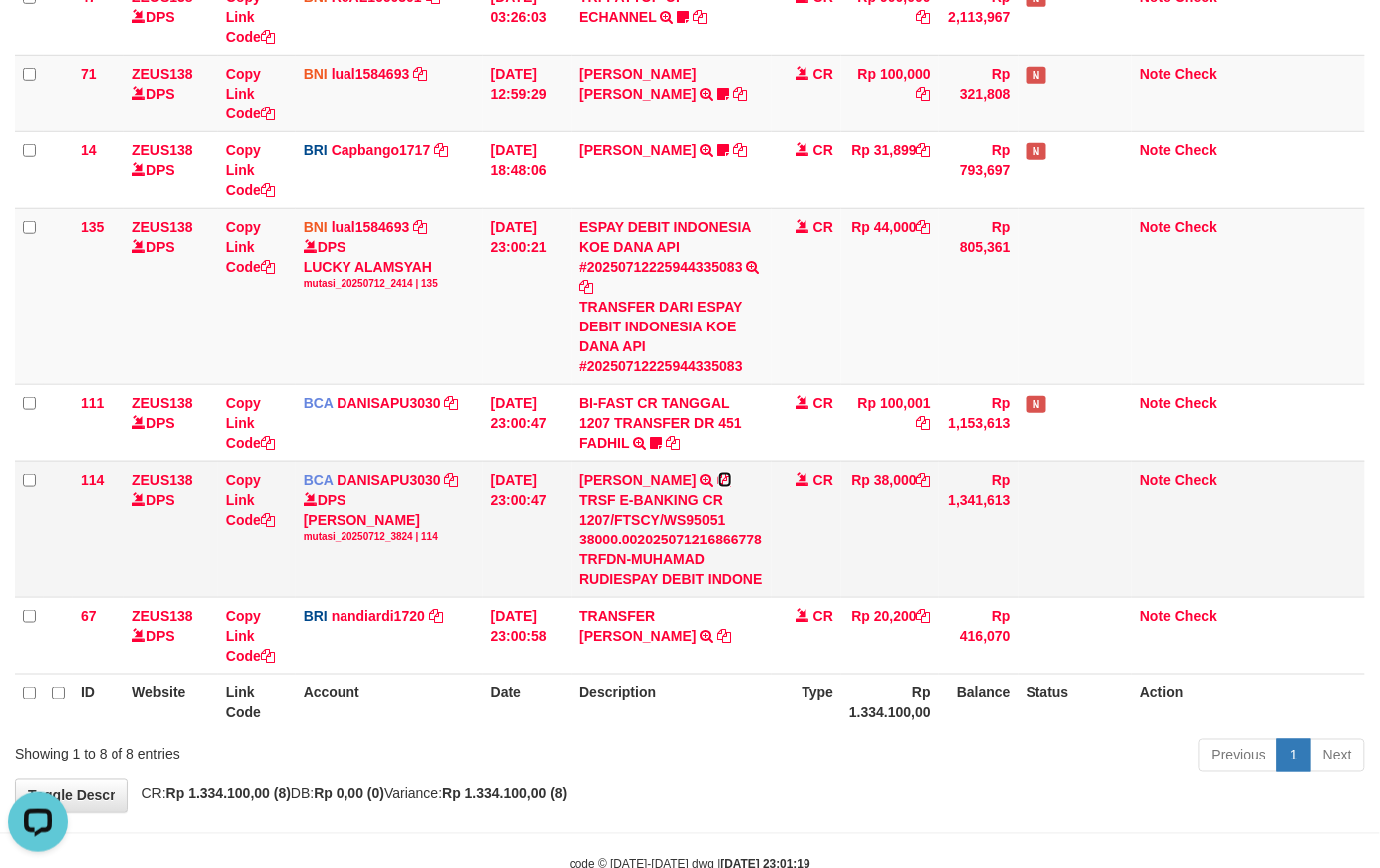 click at bounding box center (725, 480) 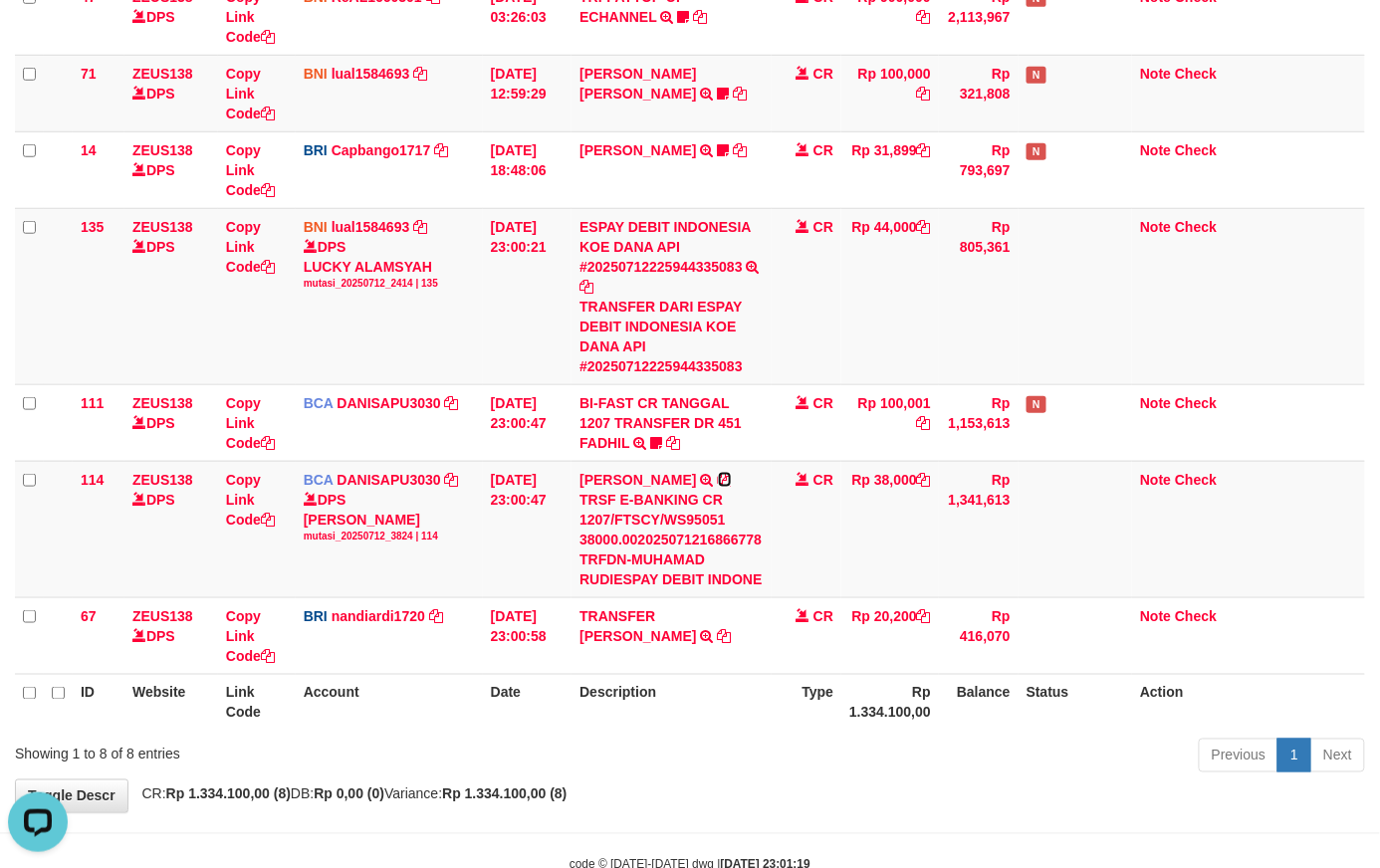 drag, startPoint x: 722, startPoint y: 478, endPoint x: 0, endPoint y: 603, distance: 732.7407 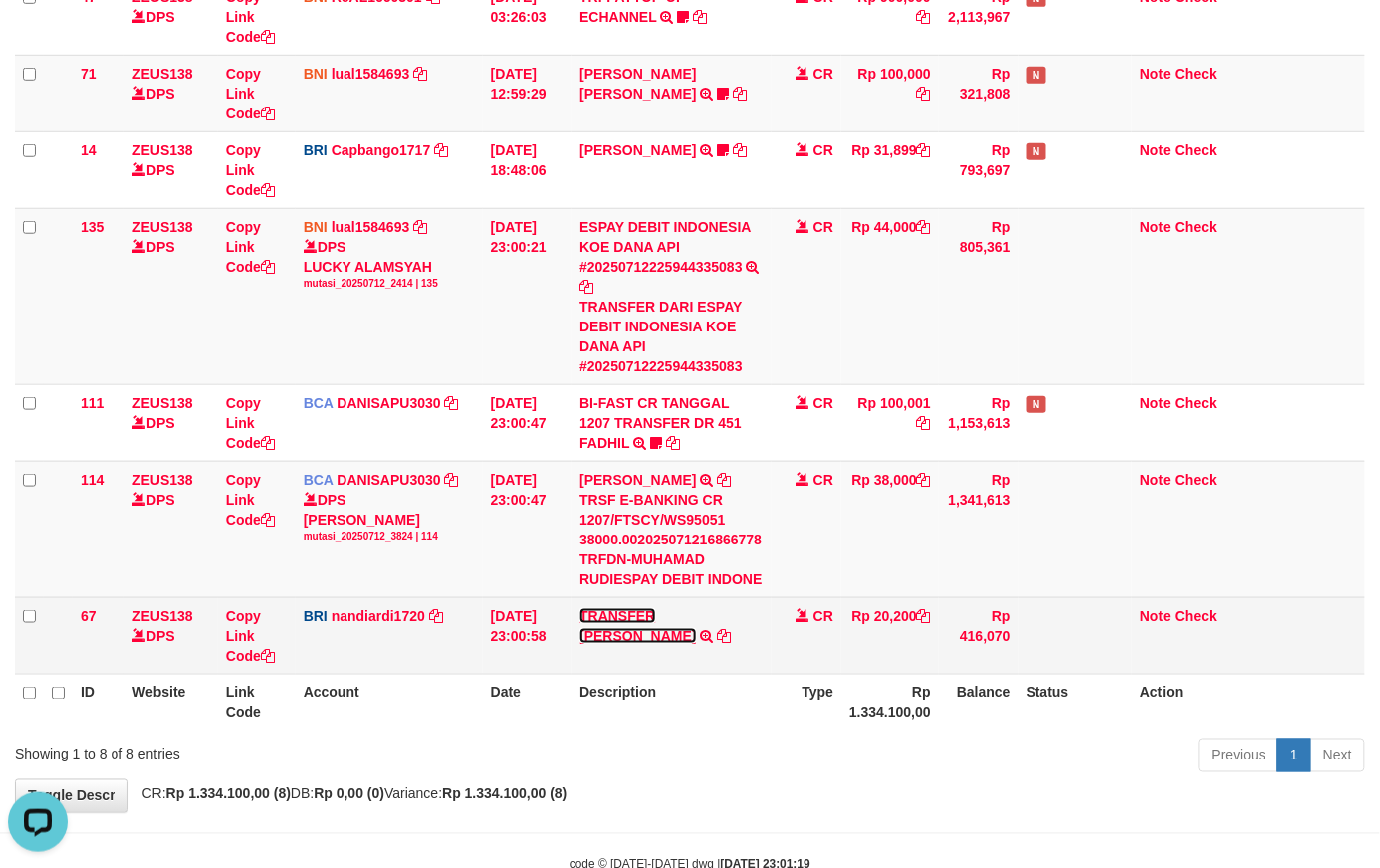 click on "TRANSFER DANA" at bounding box center (637, 626) 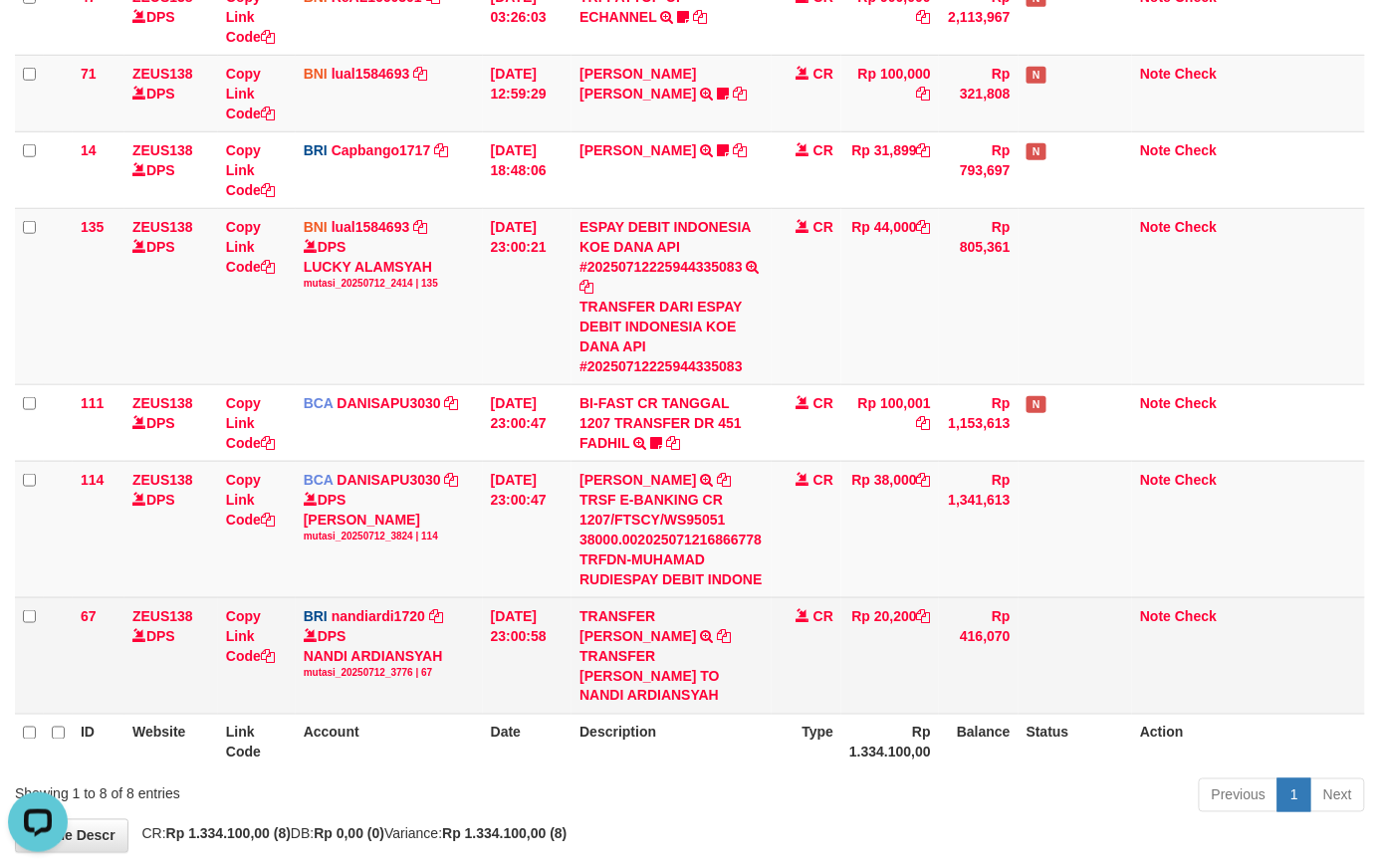 click on "TRANSFER DANA DARIAHPUSPIT TO NANDI ARDIANSYAH" at bounding box center (671, 676) 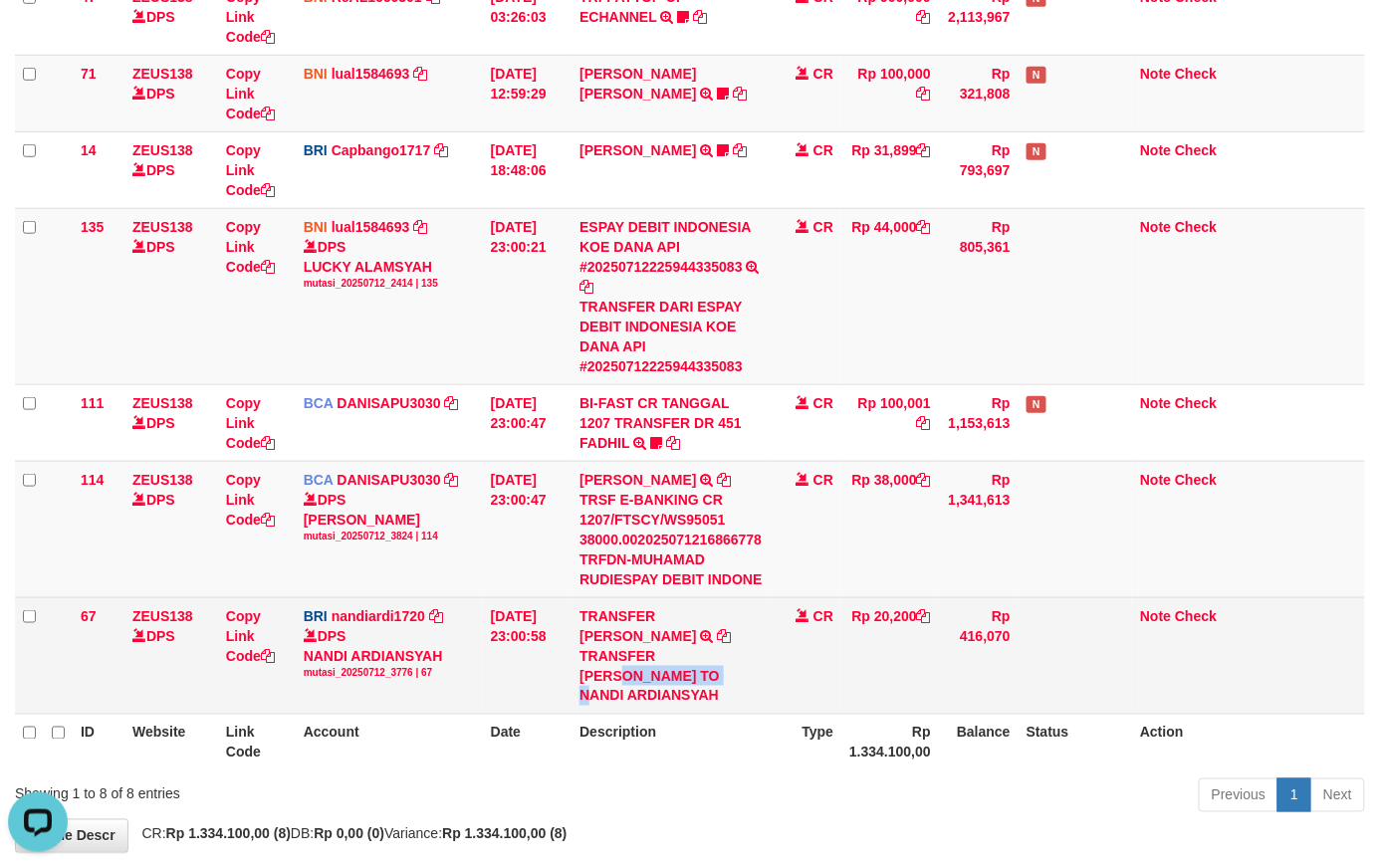click on "TRANSFER DANA DARIAHPUSPIT TO NANDI ARDIANSYAH" at bounding box center (671, 676) 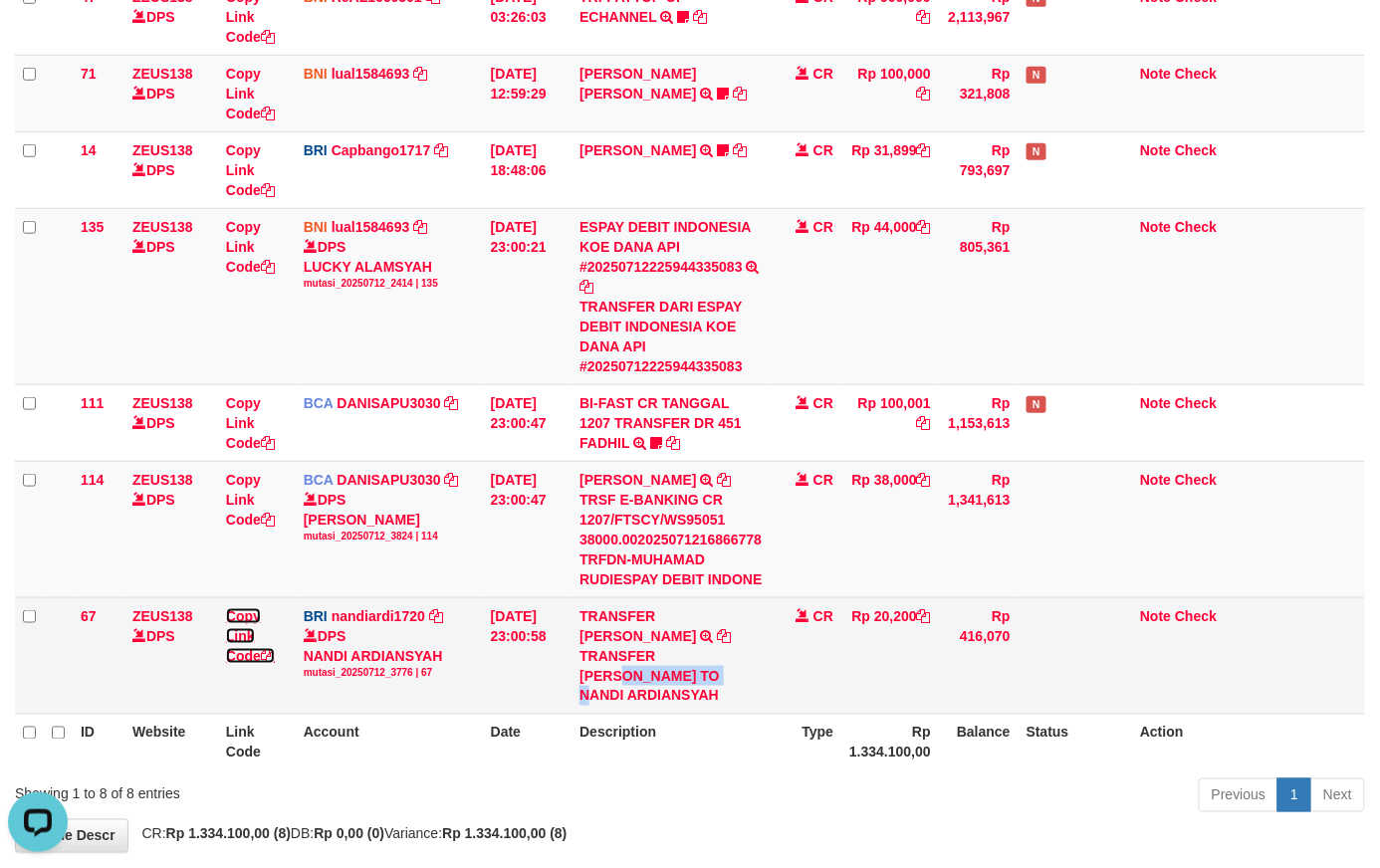click on "Copy Link Code" at bounding box center (250, 636) 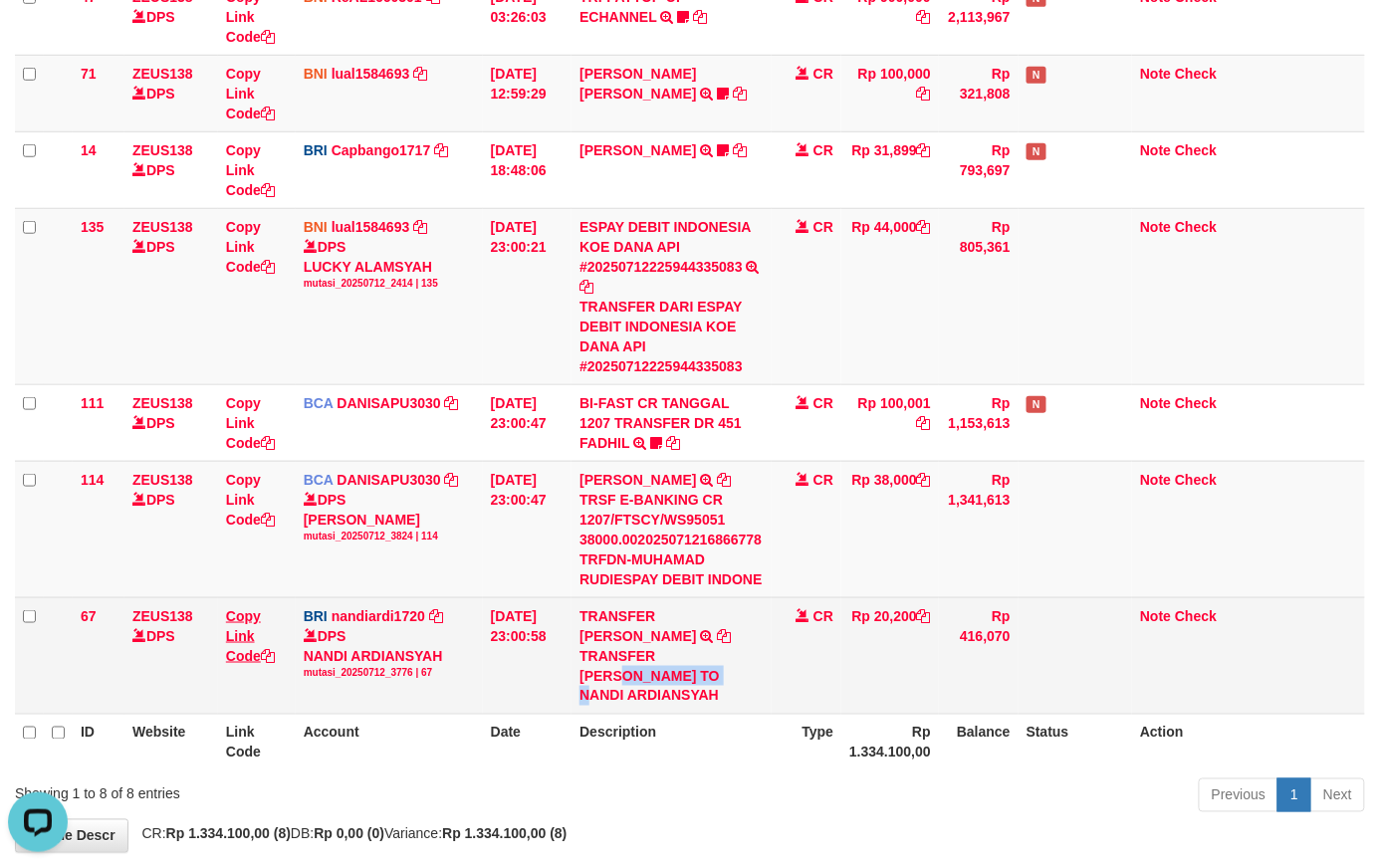 copy on "DARIAHPUSPIT" 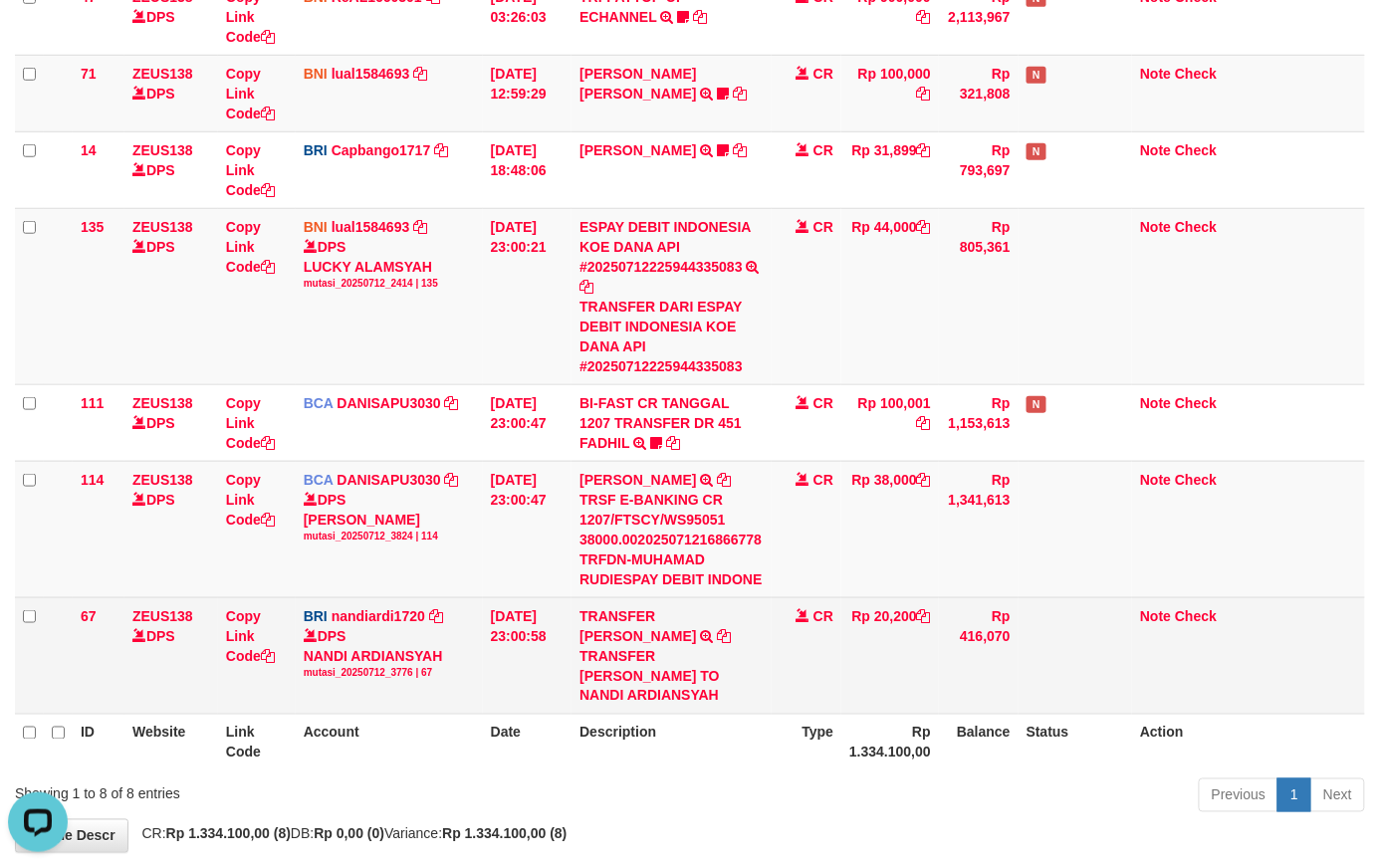 scroll, scrollTop: 273, scrollLeft: 0, axis: vertical 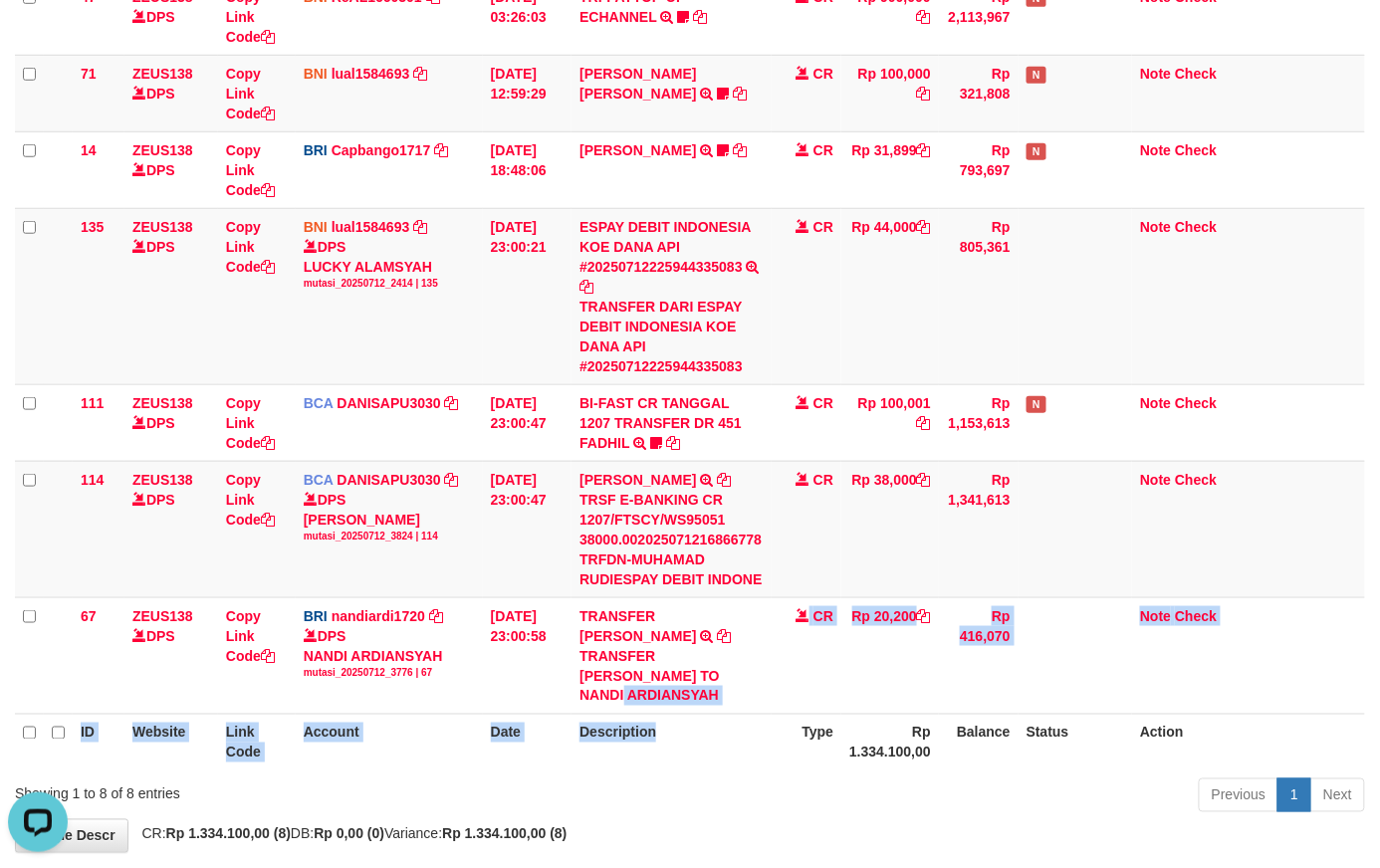 click on "ID Website Link Code Account Date Description Type Amount Balance Status Action
14
ZEUS138    DPS
Copy Link Code
BCA
LIANTI2234
DPS
YULIANTI
mutasi_20250712_4646 | 14
mutasi_20250712_4646 | 14
12/07/2025 00:05:22
YUSUP MAULAN         TRSF E-BANKING CR 1207/FTSCY/WS95051
100000.002025071262819090 TRFDN-YUSUP MAULANESPAY DEBIT INDONE
CR
Rp 100,000
Rp 1,040,792
Note
Check
47
ZEUS138    DPS
Copy Link Code
BNI
ReAL1660301" at bounding box center (690, 308) 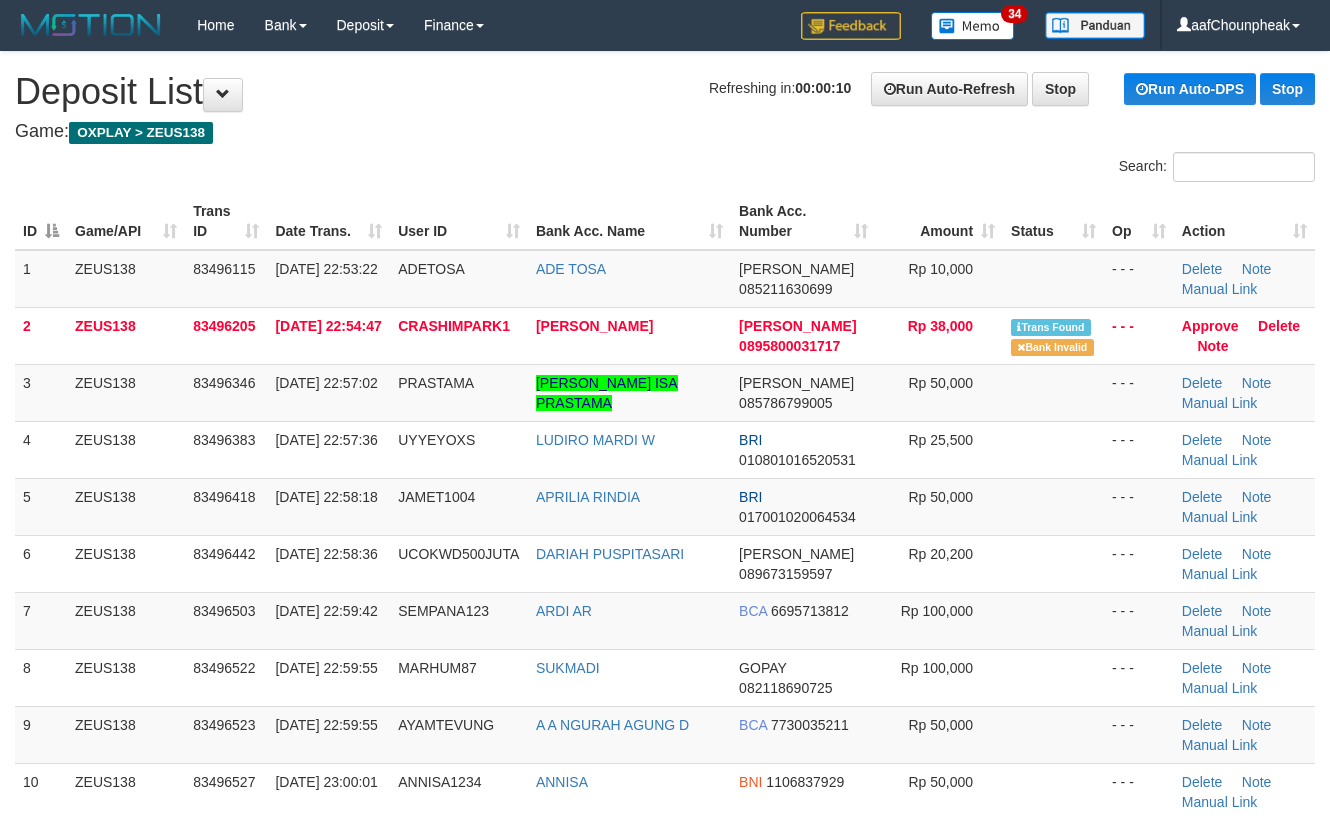 scroll, scrollTop: 0, scrollLeft: 0, axis: both 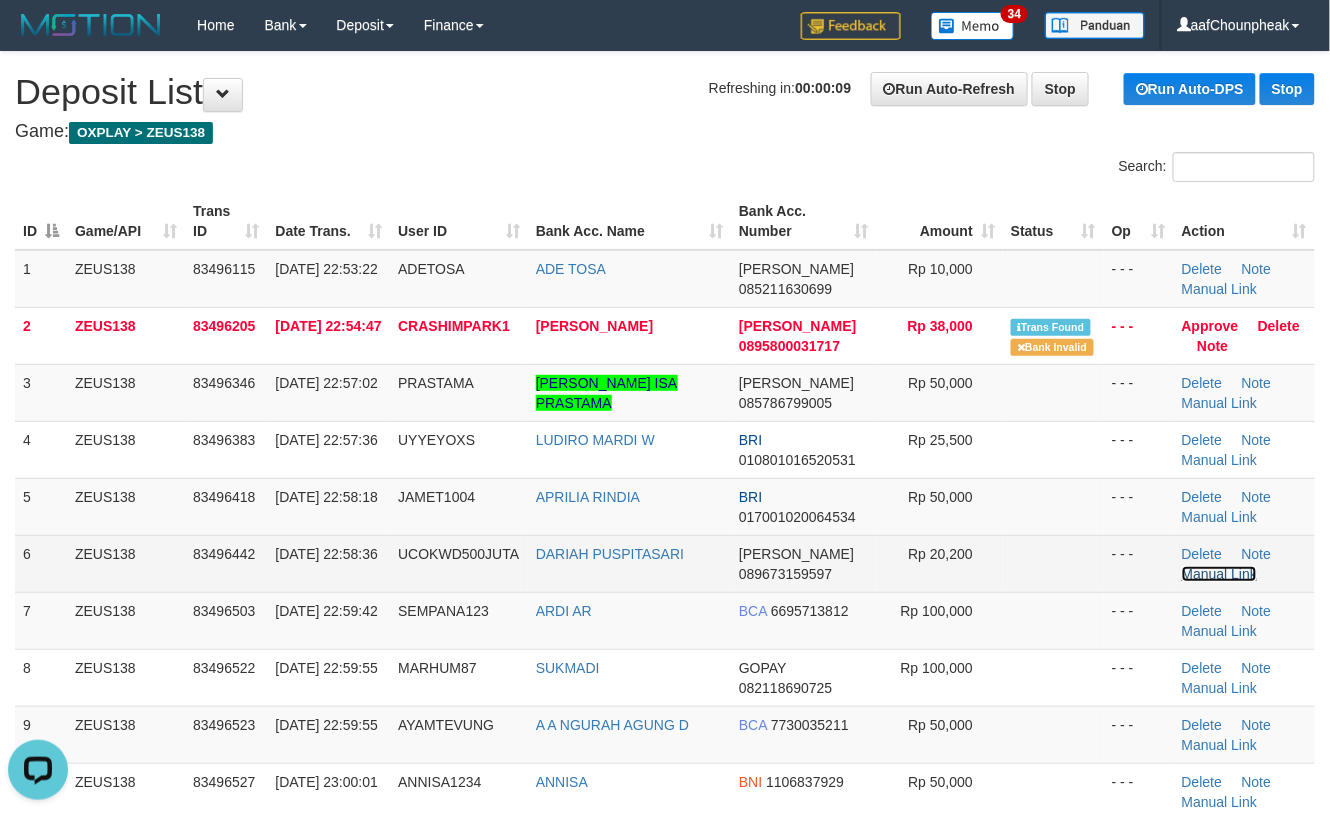click on "Manual Link" at bounding box center (1220, 574) 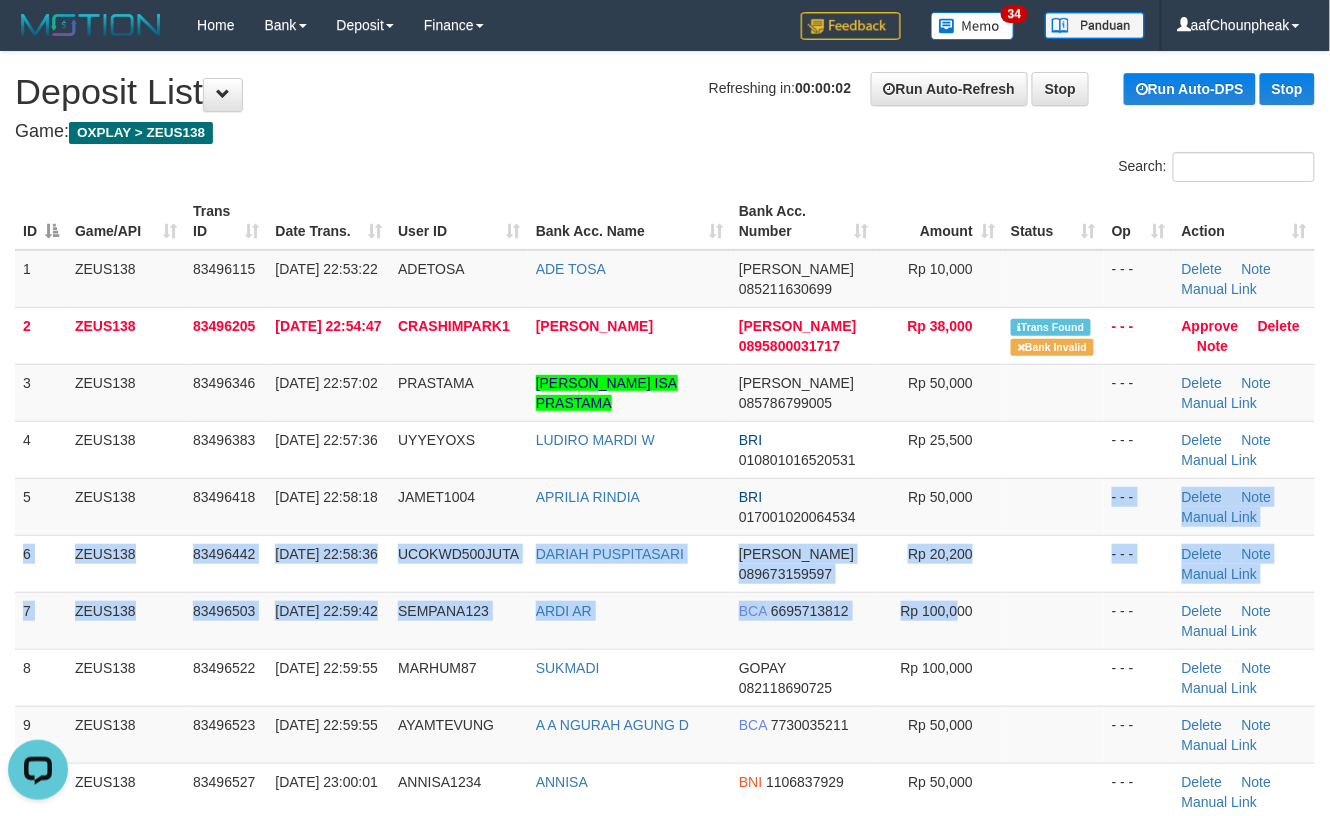 drag, startPoint x: 956, startPoint y: 596, endPoint x: 1346, endPoint y: 569, distance: 390.9335 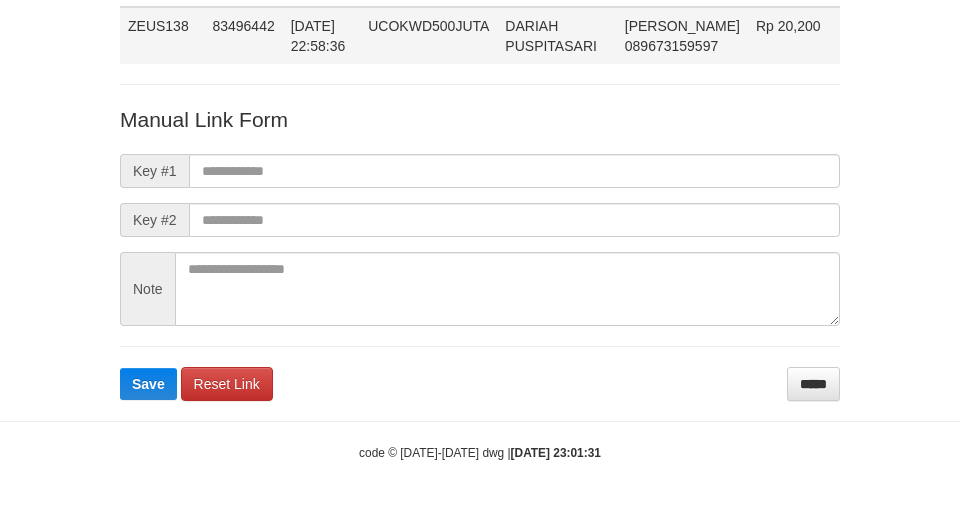 scroll, scrollTop: 146, scrollLeft: 0, axis: vertical 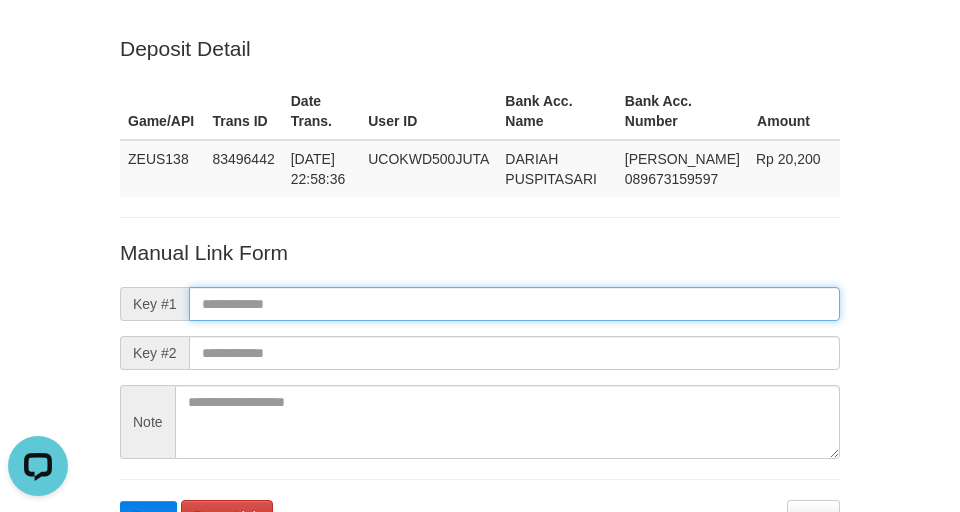 paste on "**********" 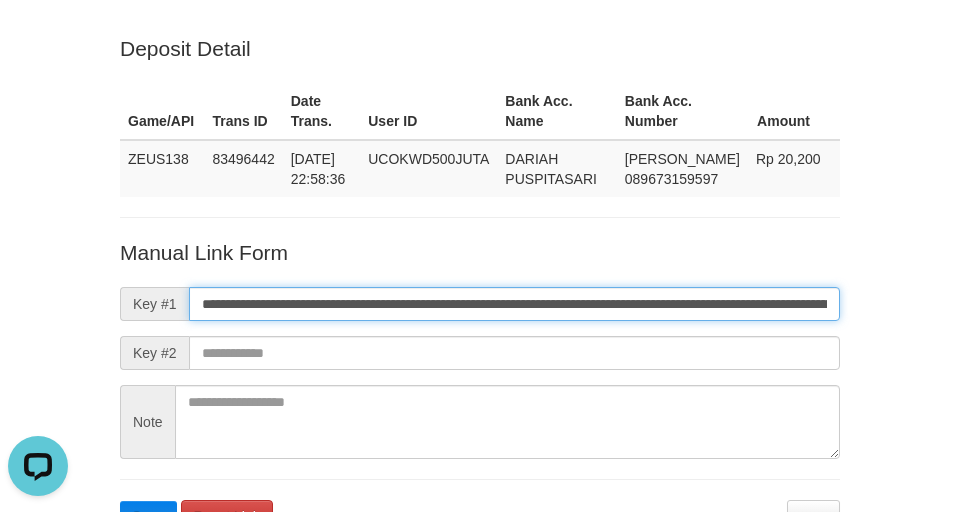 click on "**********" at bounding box center (514, 304) 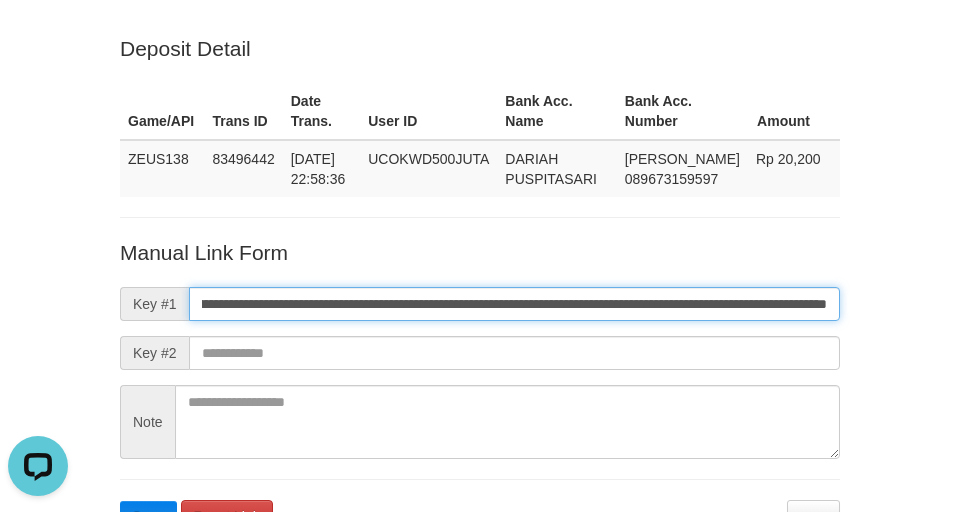 type on "**********" 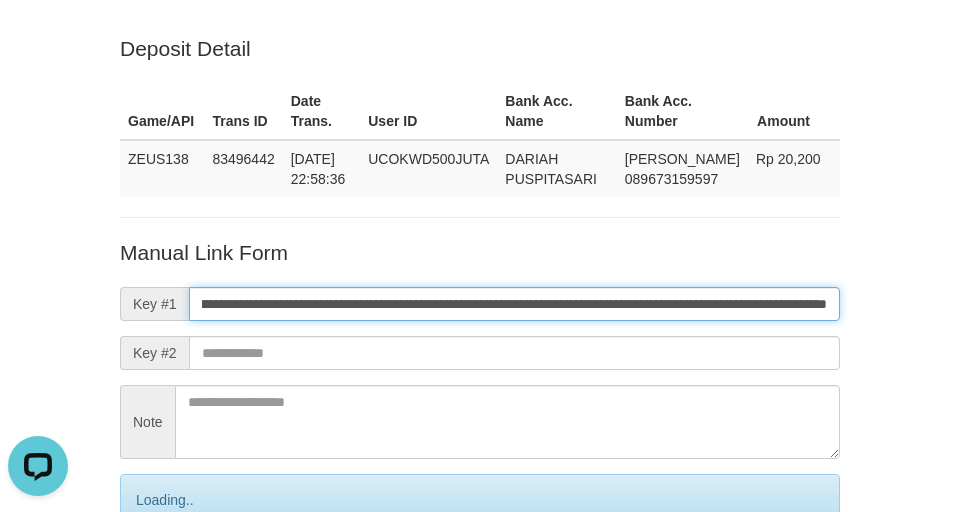 click on "Save" at bounding box center (170, 584) 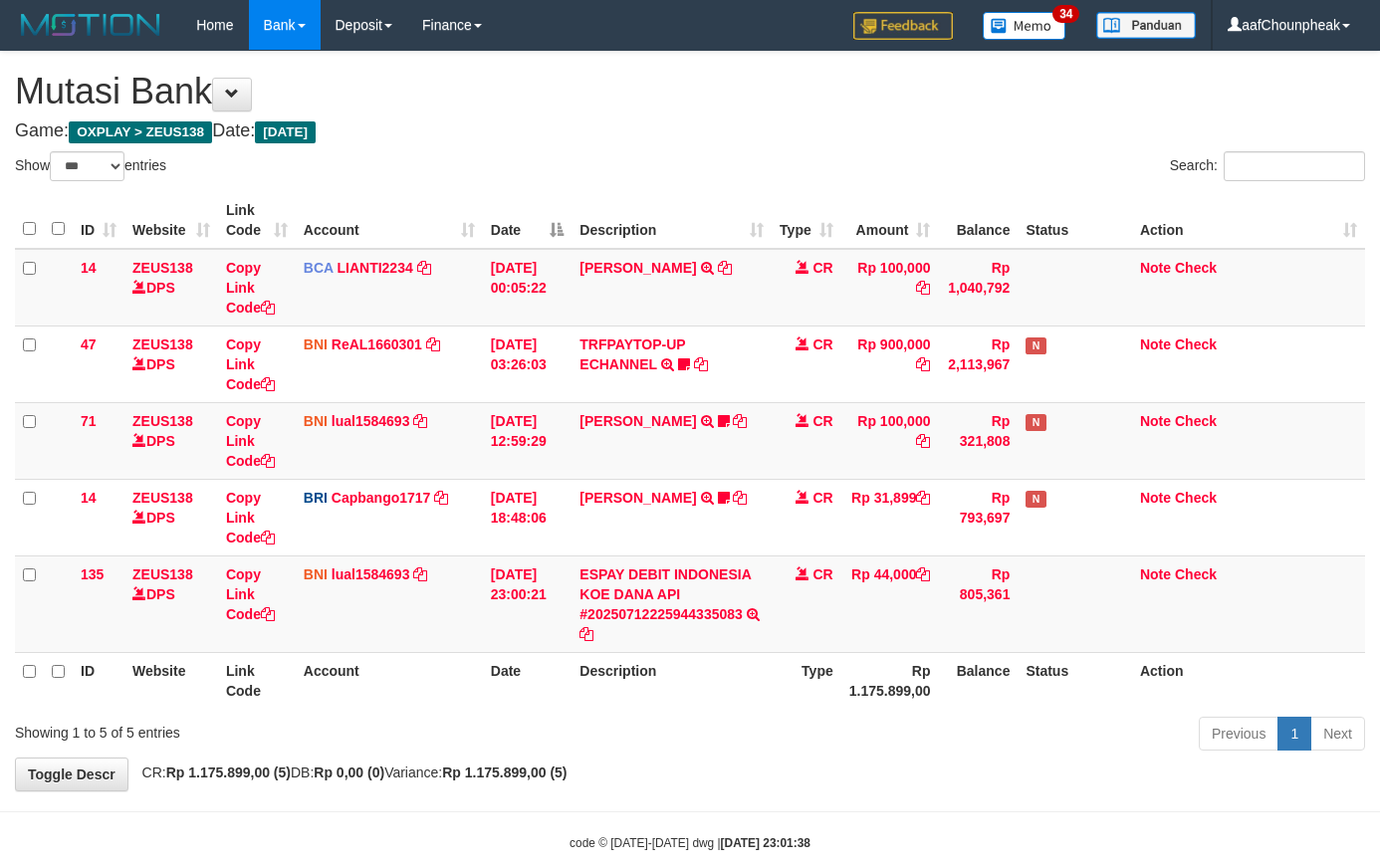 select on "***" 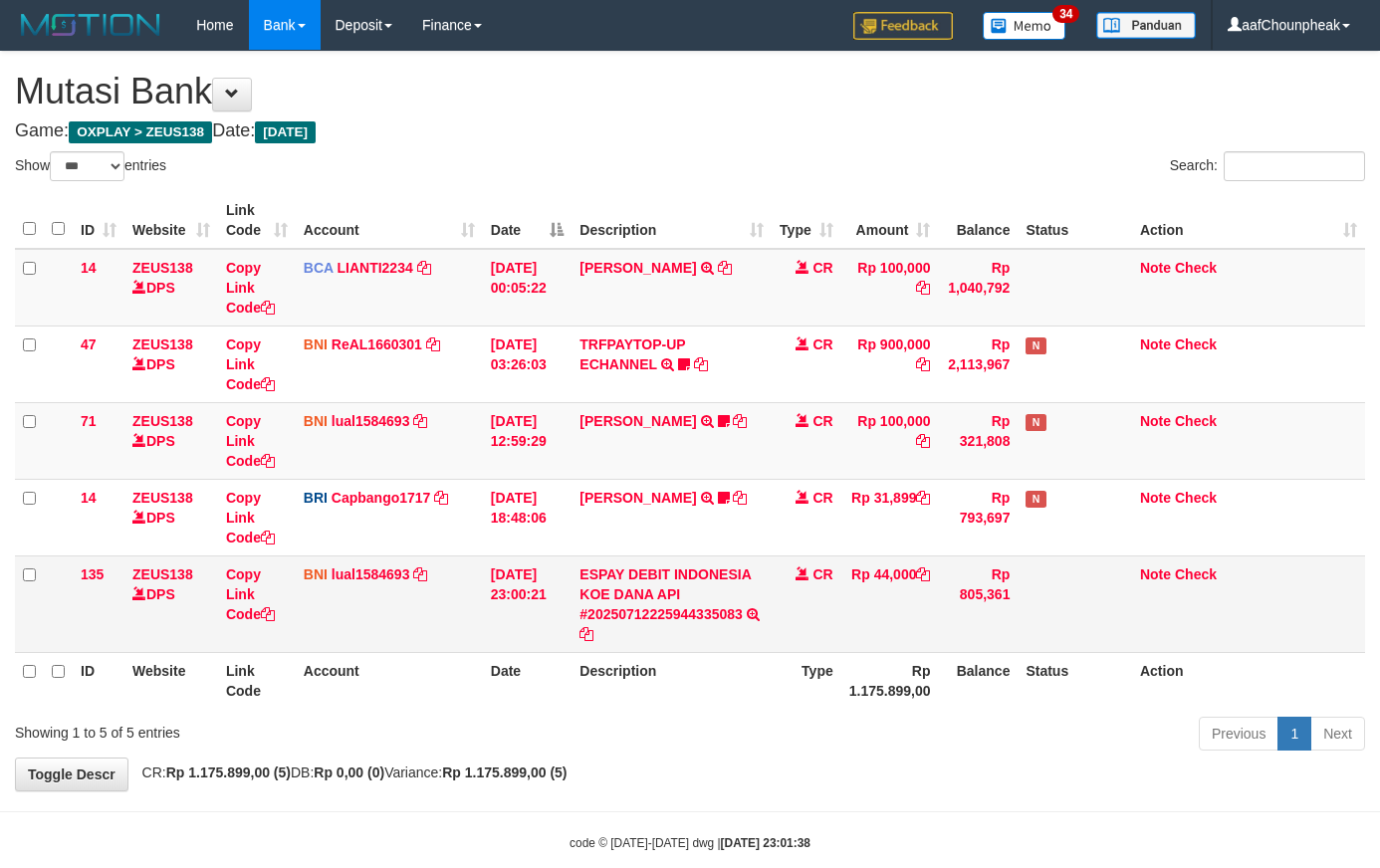scroll, scrollTop: 0, scrollLeft: 0, axis: both 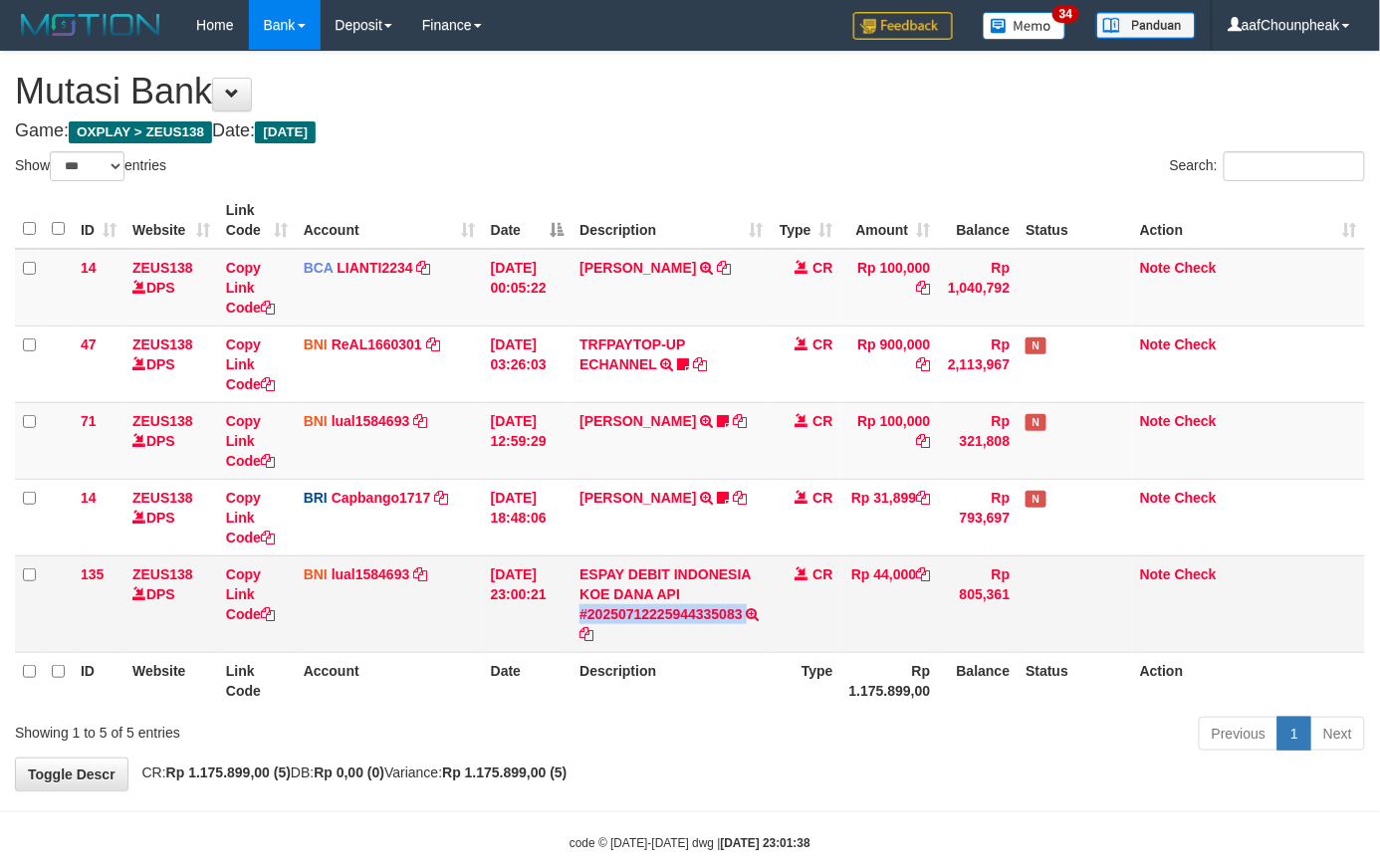 click on "135
ZEUS138    DPS
Copy Link Code
BNI
lual1584693
DPS
[PERSON_NAME]
mutasi_20250712_2414 | 135
mutasi_20250712_2414 | 135
[DATE] 23:00:21
ESPAY DEBIT INDONESIA KOE DANA API #20250712225944335083         TRANSFER DARI ESPAY DEBIT INDONESIA KOE DANA API #20250712225944335083
CR
Rp 44,000
Rp 805,361
Note
Check" at bounding box center (690, 603) 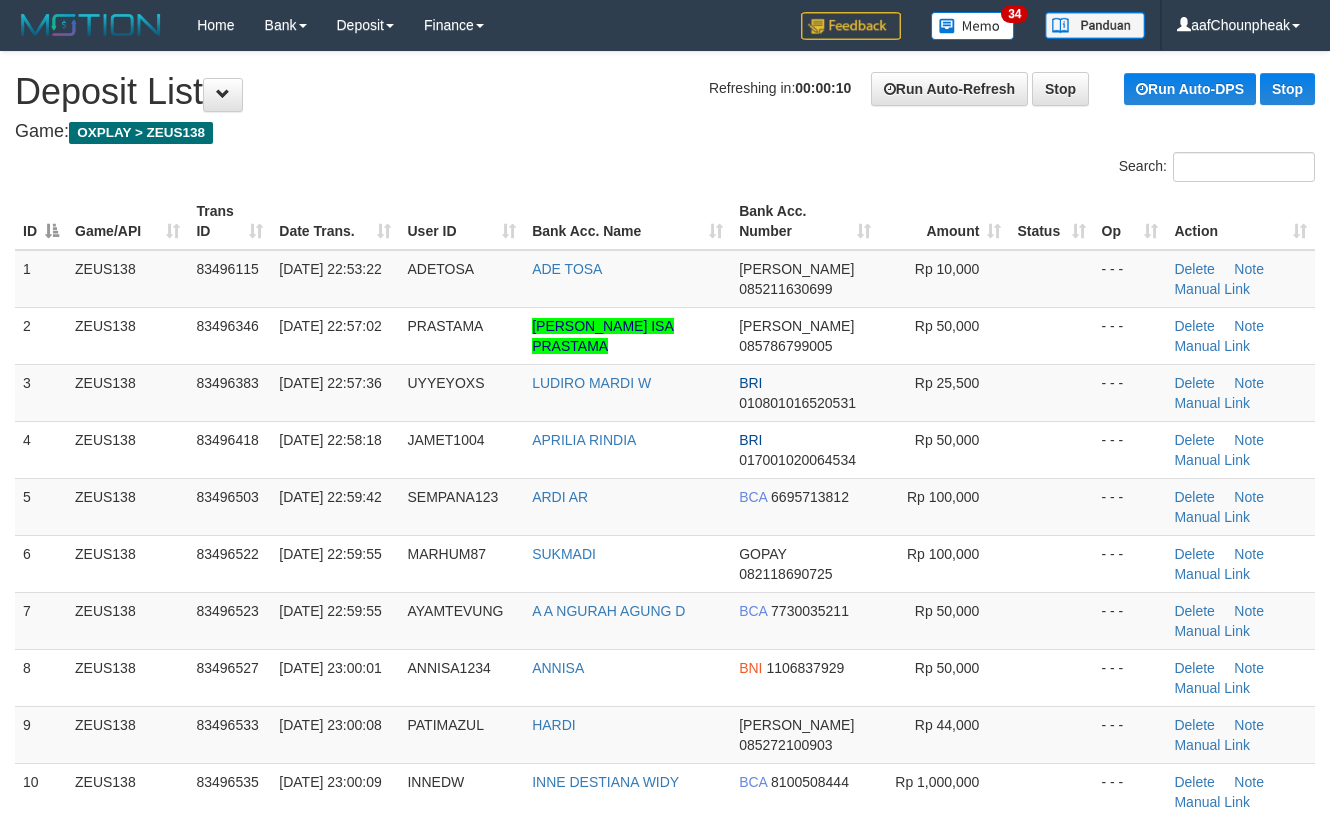 scroll, scrollTop: 0, scrollLeft: 0, axis: both 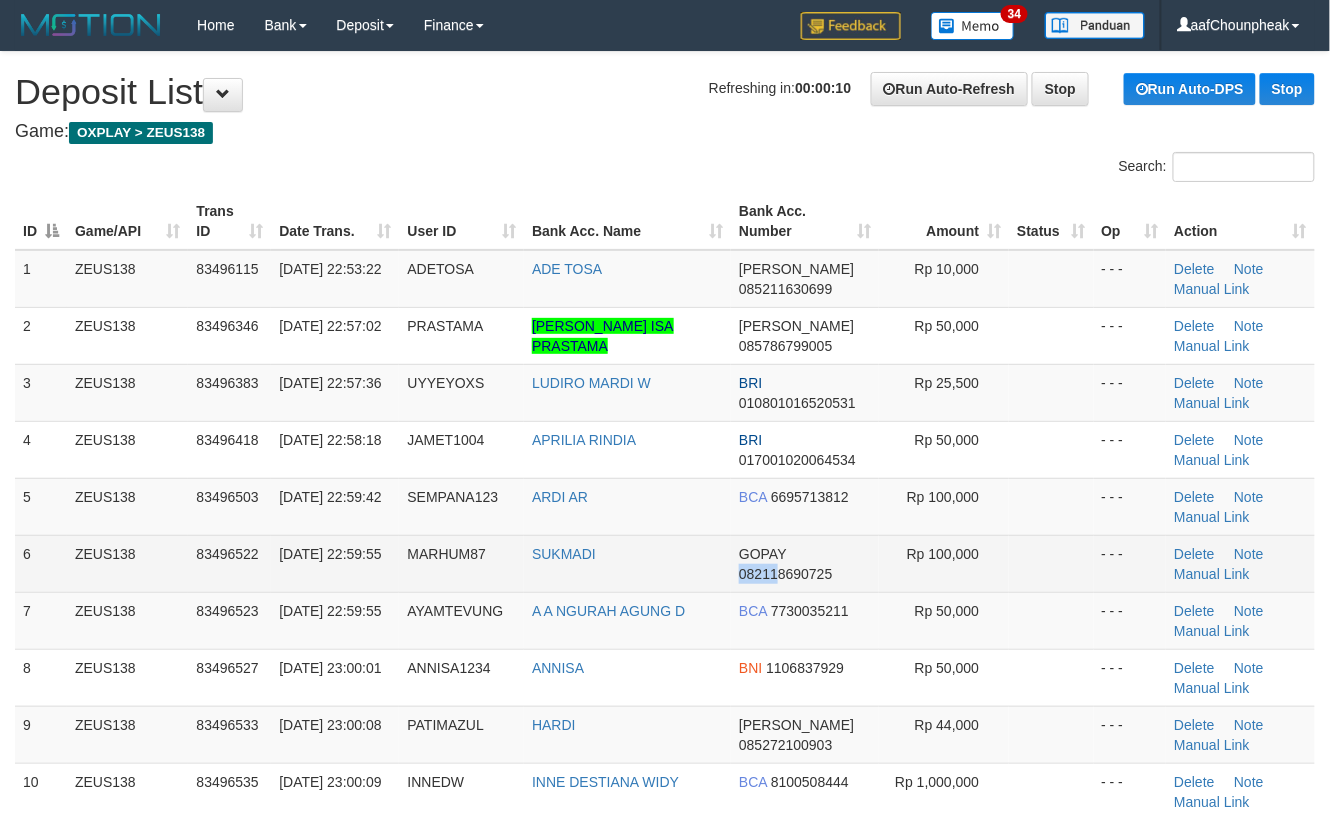 drag, startPoint x: 772, startPoint y: 570, endPoint x: 1312, endPoint y: 590, distance: 540.37024 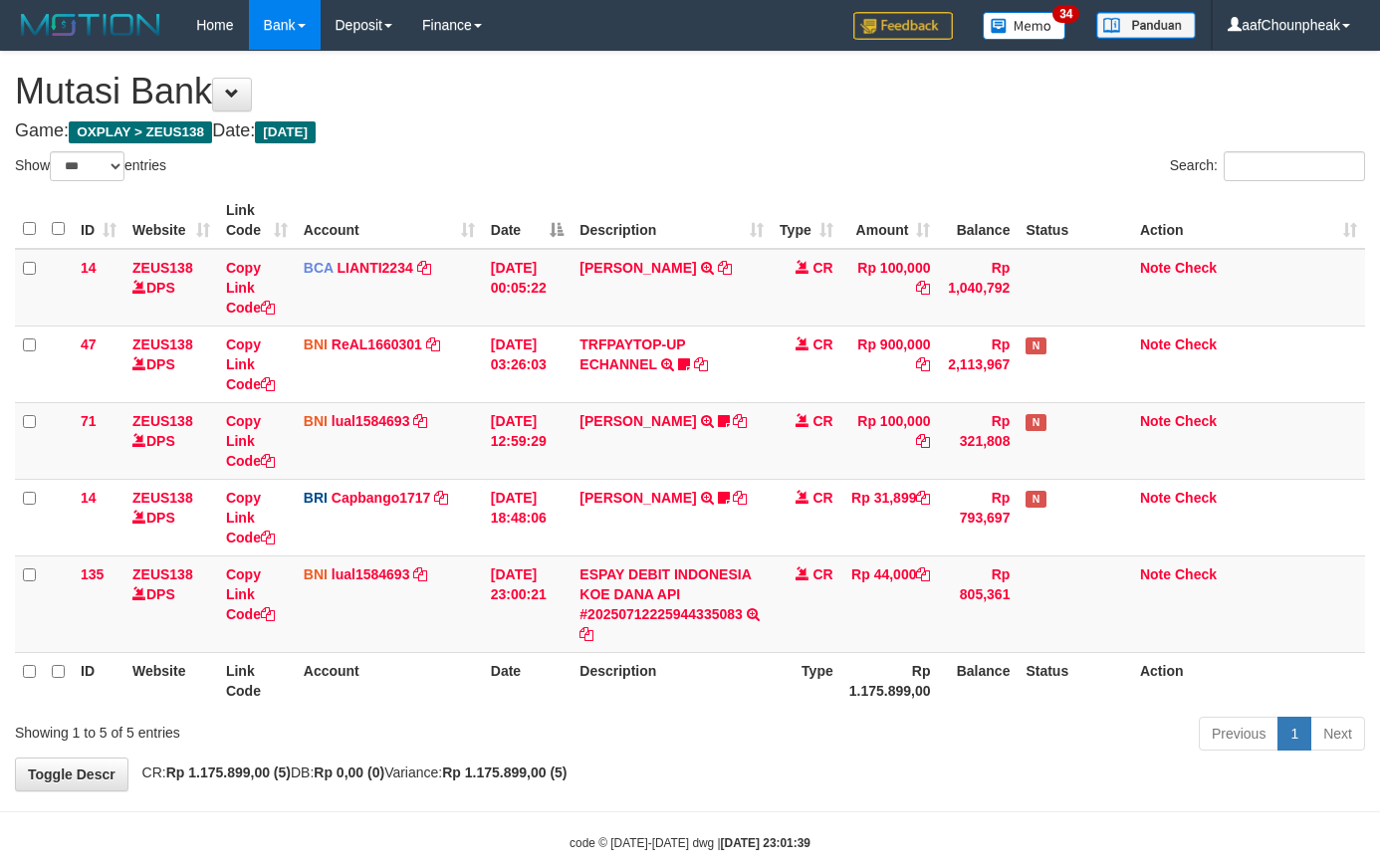 select on "***" 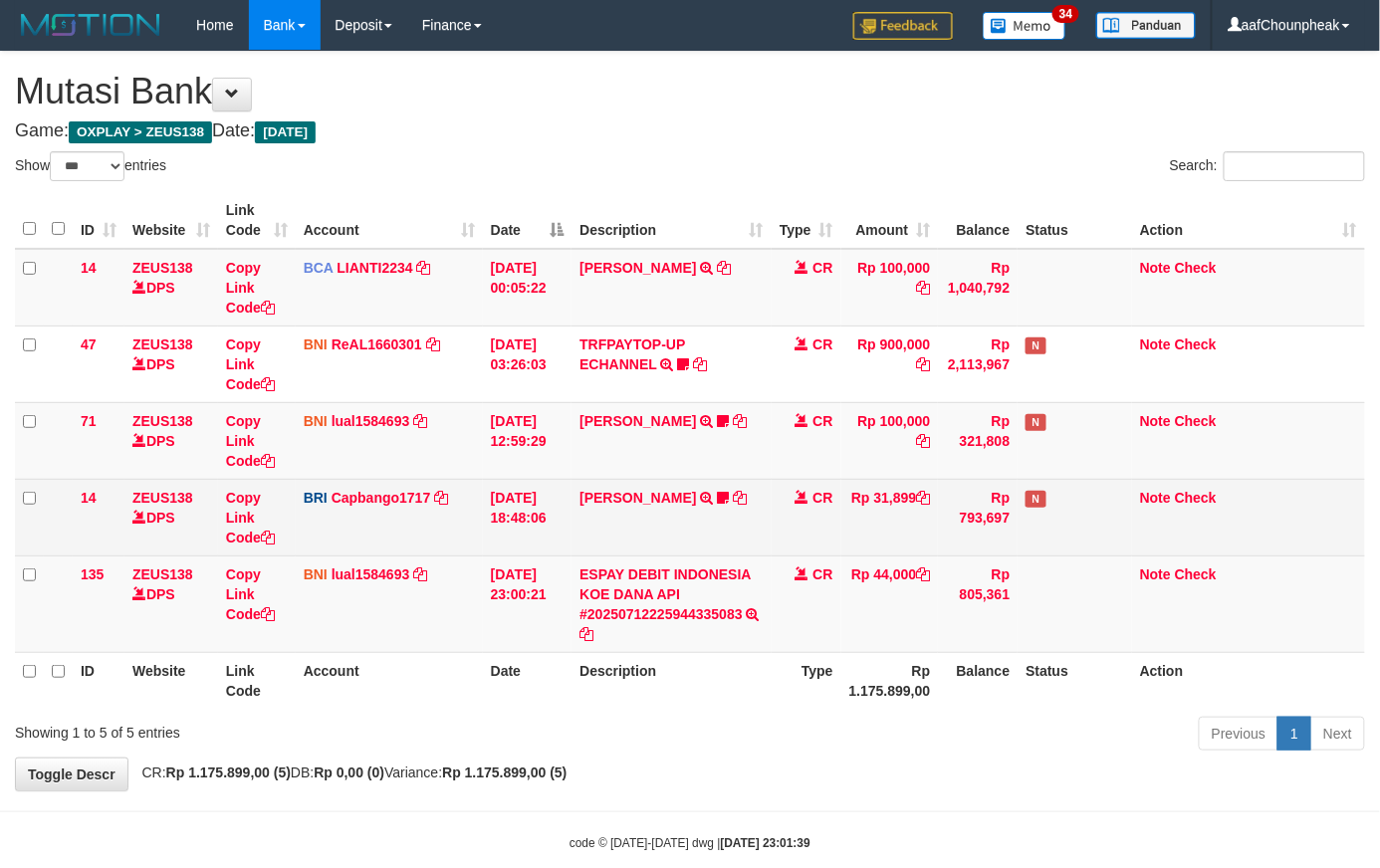 scroll, scrollTop: 37, scrollLeft: 0, axis: vertical 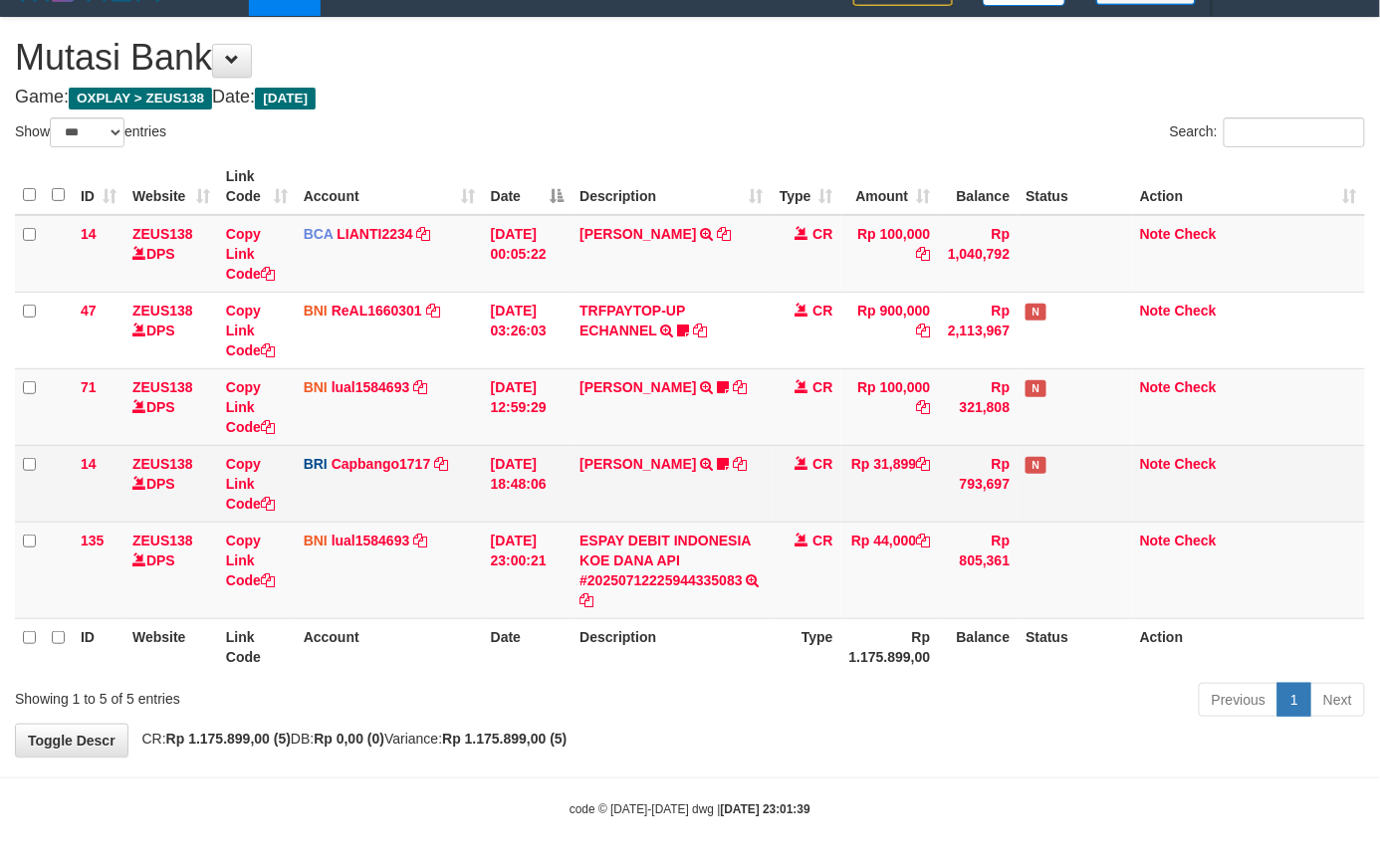 click on "RIZKY RAMADHON            TRANSFER NBMB RIZKY RAMADHON TO HELMI    Rizky190" at bounding box center [671, 483] 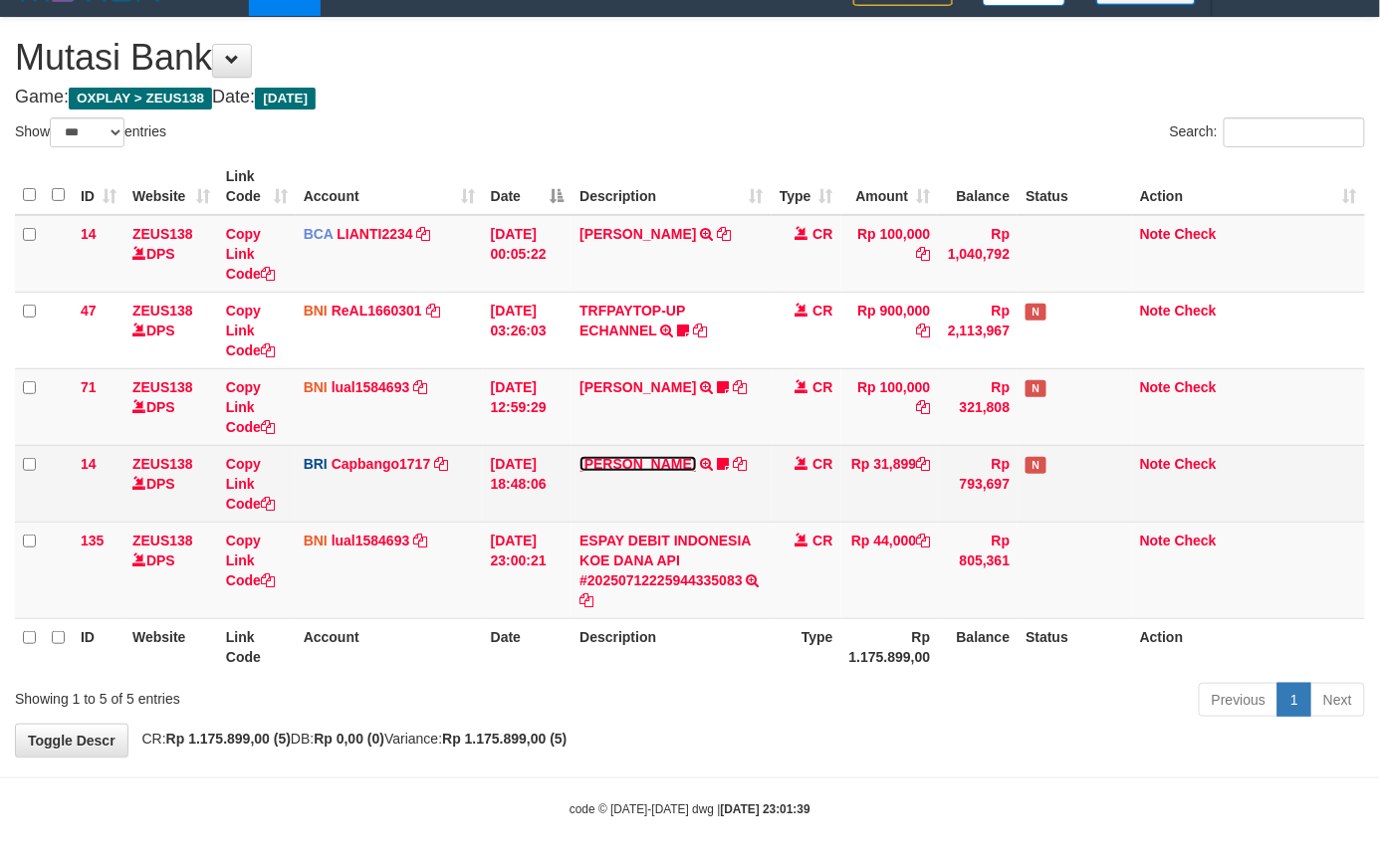 click on "RIZKY RAMADHON" at bounding box center [637, 464] 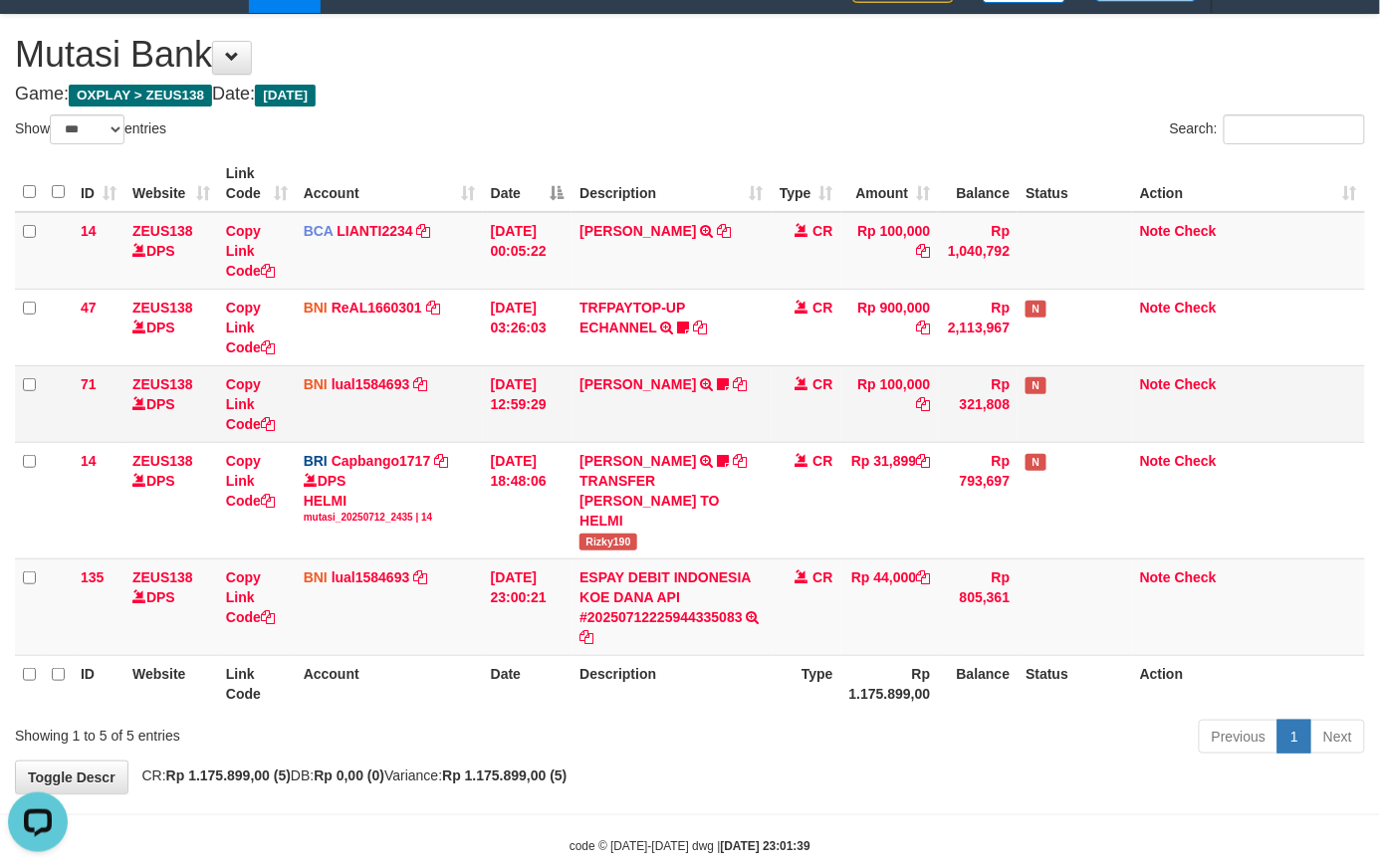 click on "MUHAMMAD IQBAL FARHAN            TRF/PAY/TOP-UP ECHANNEL MUHAMMAD IQBAL FARHAN    BUBU1010EDC1X24JAM" at bounding box center (671, 403) 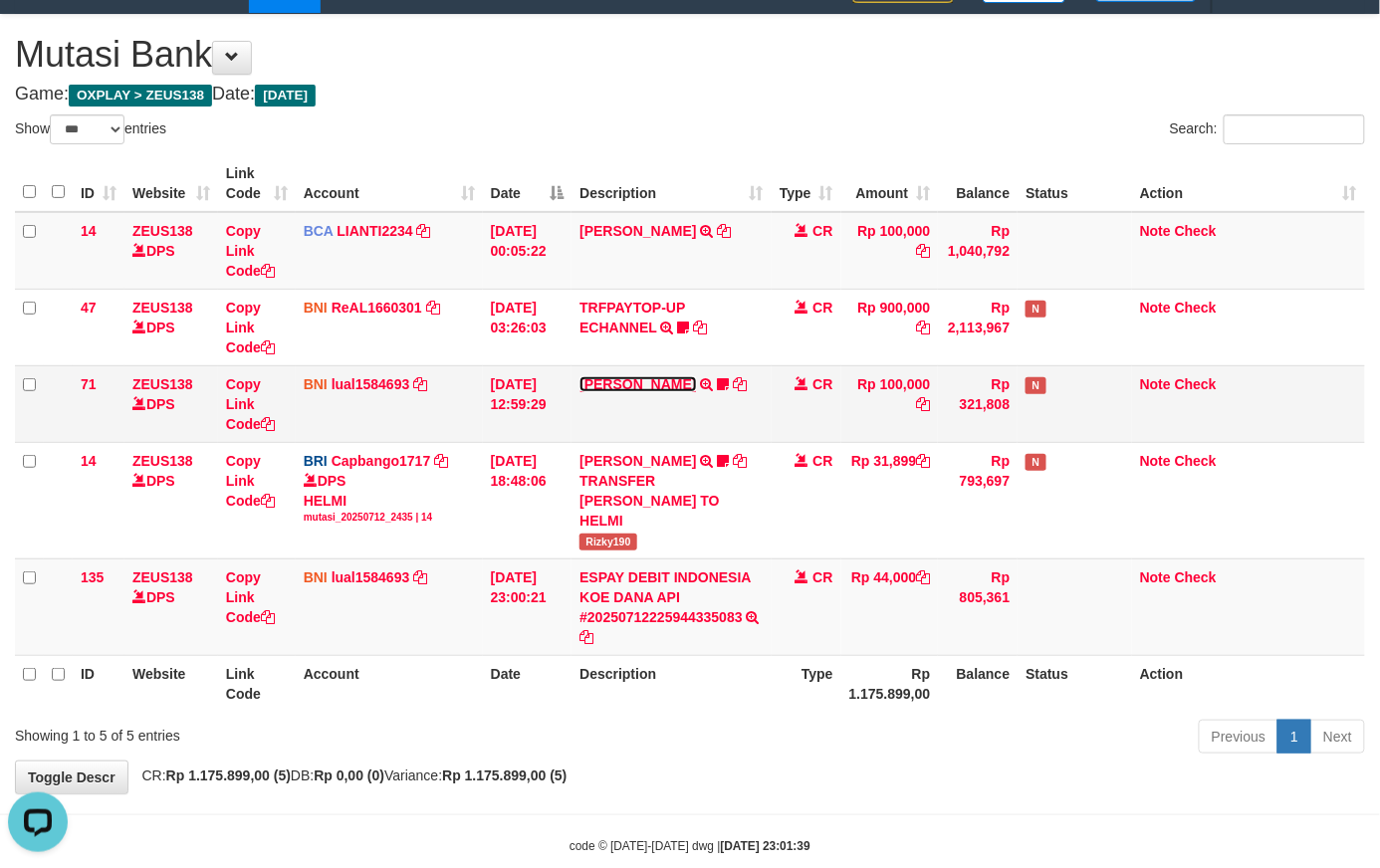 click on "[PERSON_NAME]" at bounding box center [637, 384] 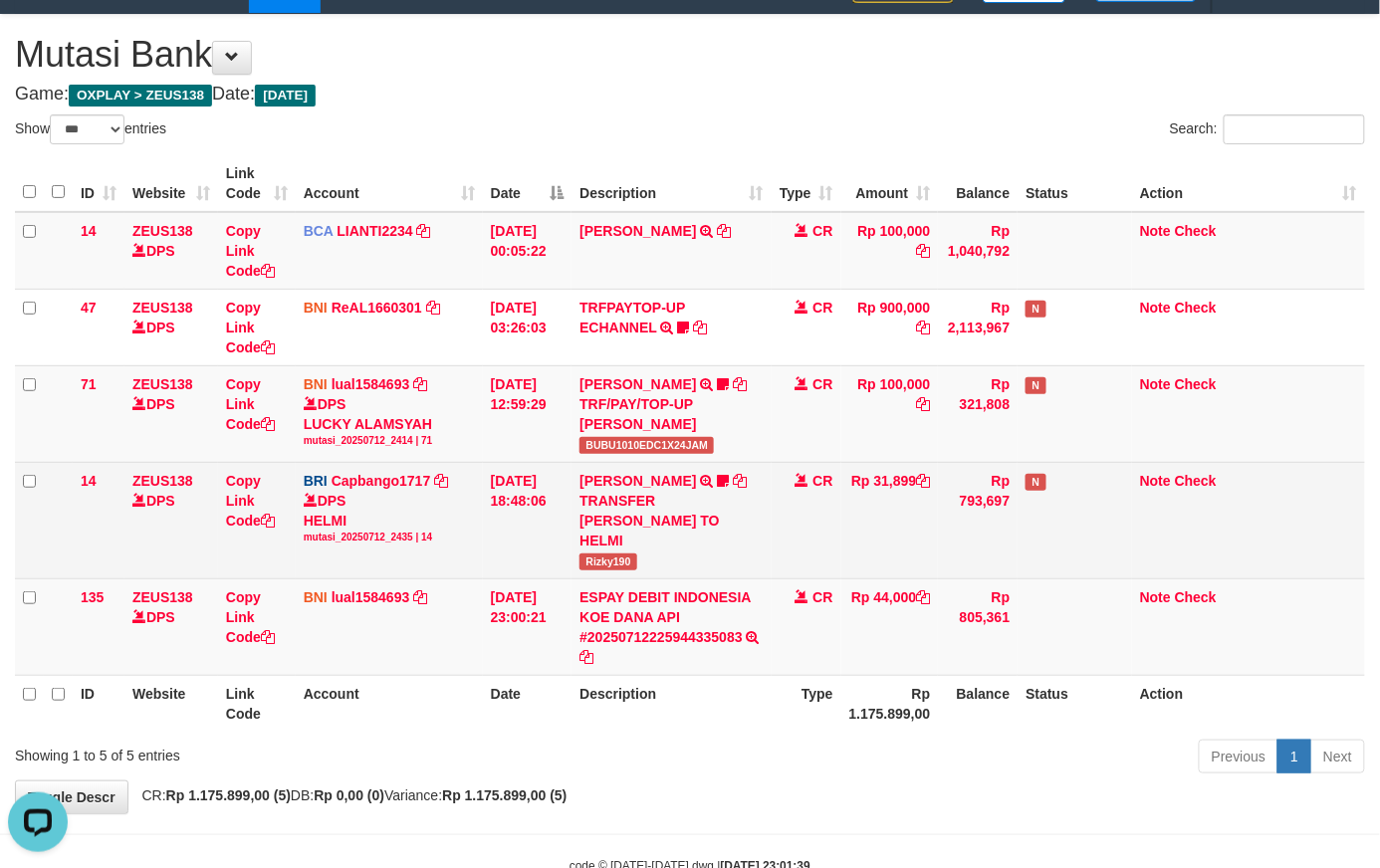 click on "Rizky190" at bounding box center (608, 561) 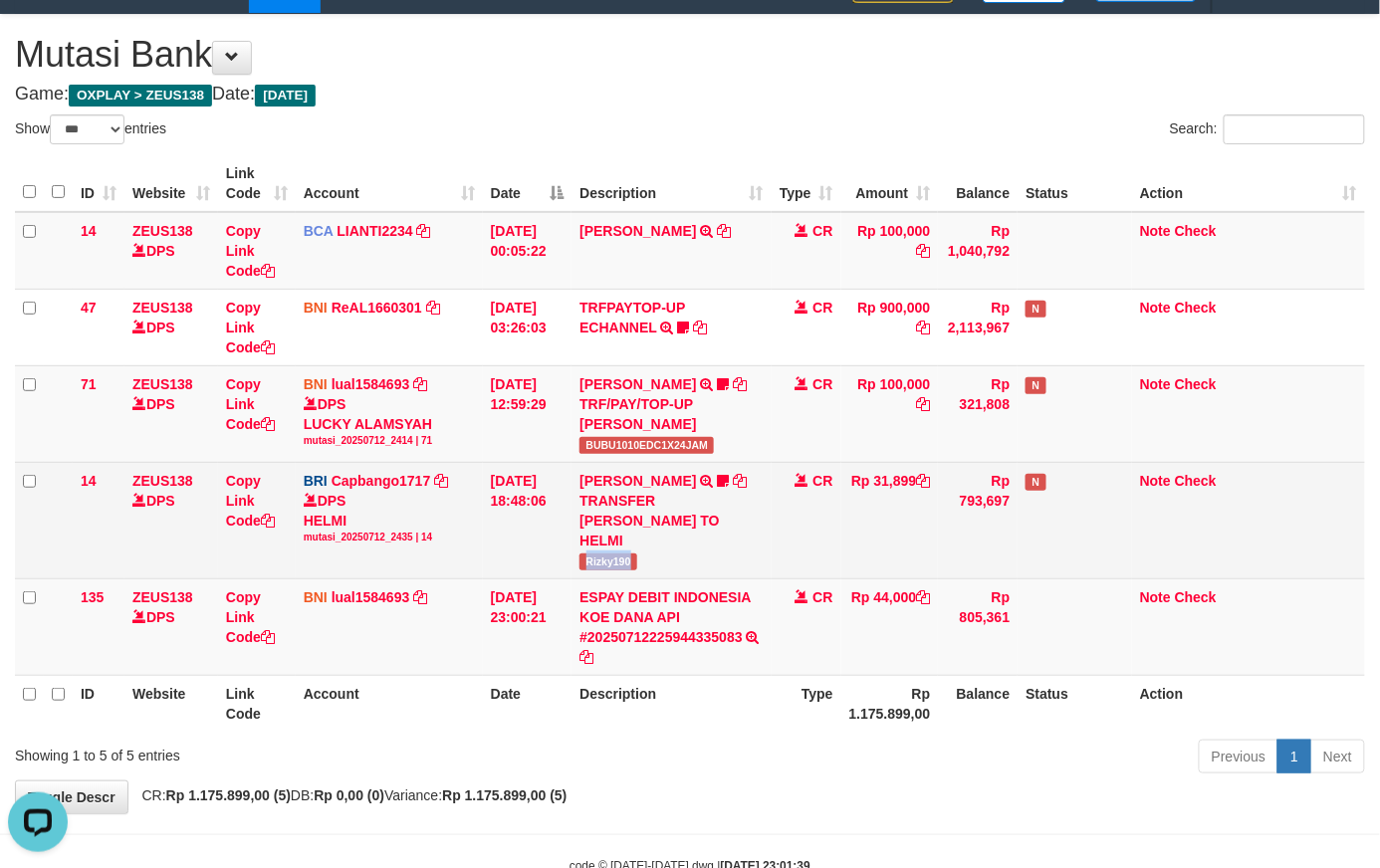 click on "Rizky190" at bounding box center (608, 561) 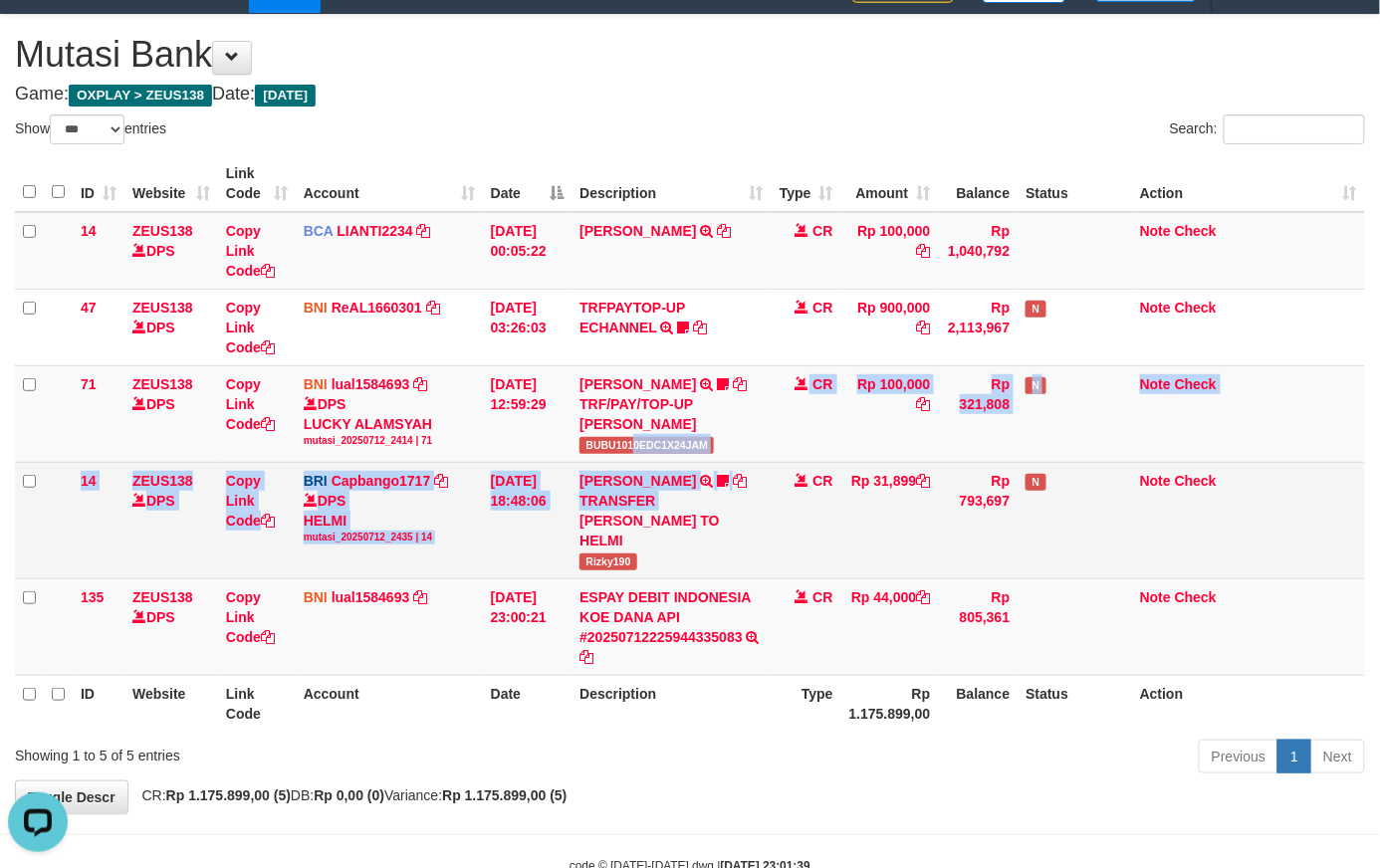 drag, startPoint x: 670, startPoint y: 532, endPoint x: 658, endPoint y: 540, distance: 14.422205 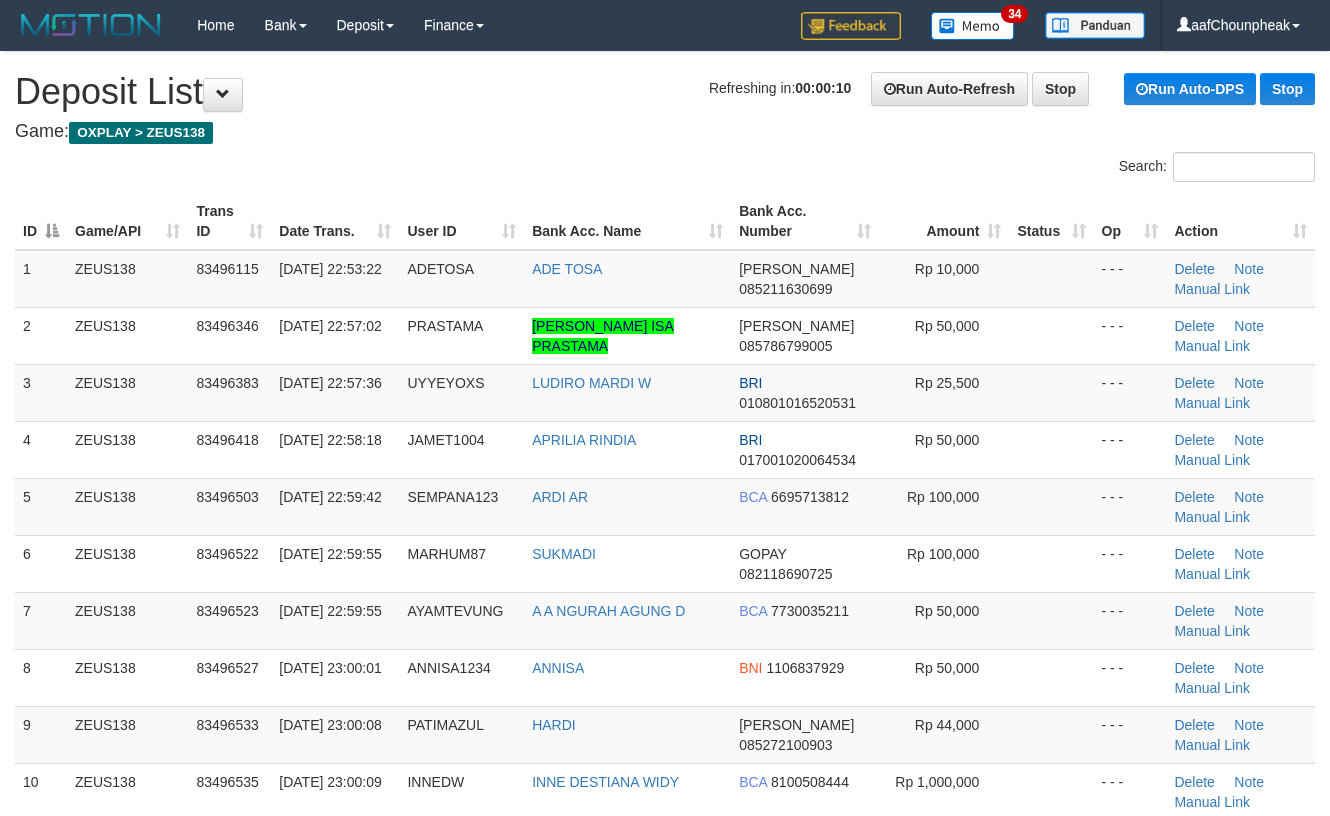 scroll, scrollTop: 0, scrollLeft: 0, axis: both 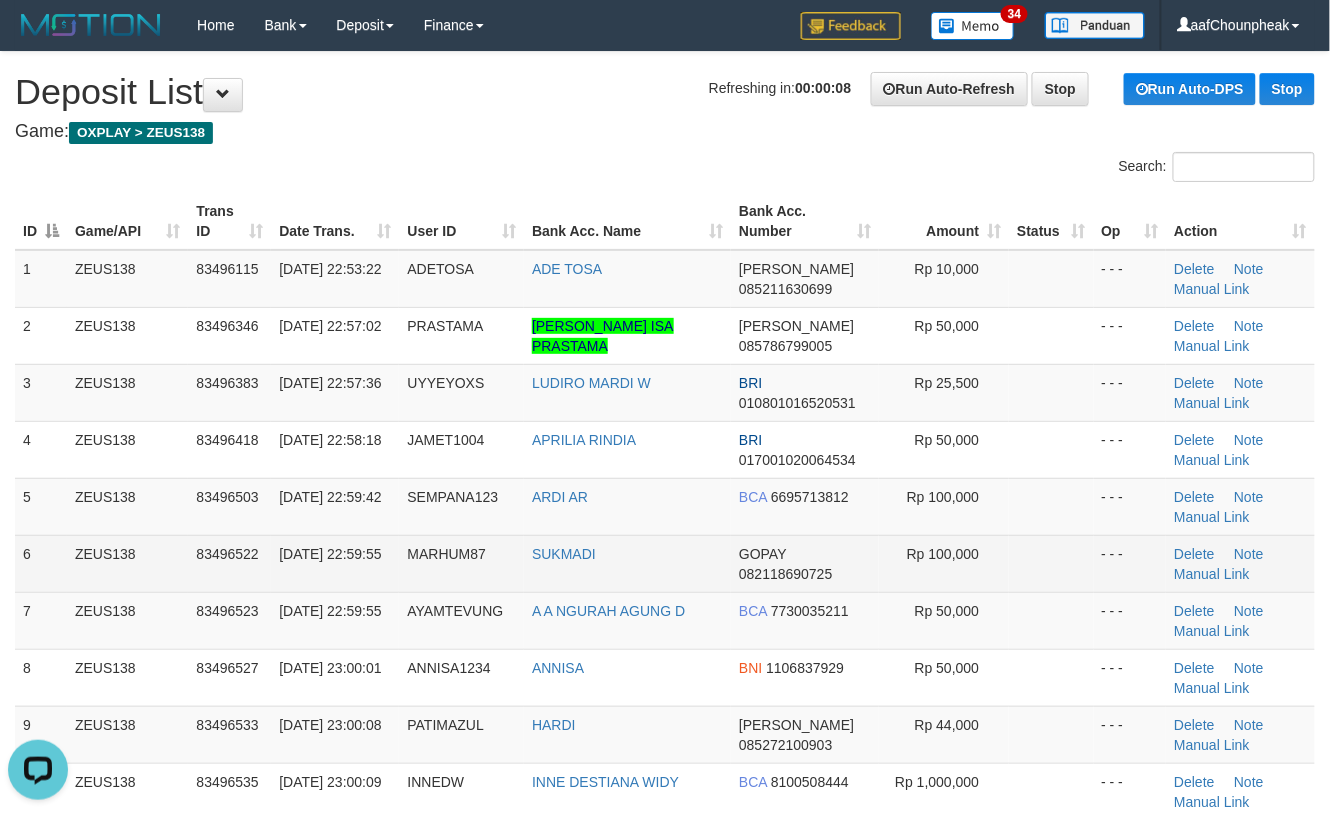 drag, startPoint x: 880, startPoint y: 590, endPoint x: 848, endPoint y: 590, distance: 32 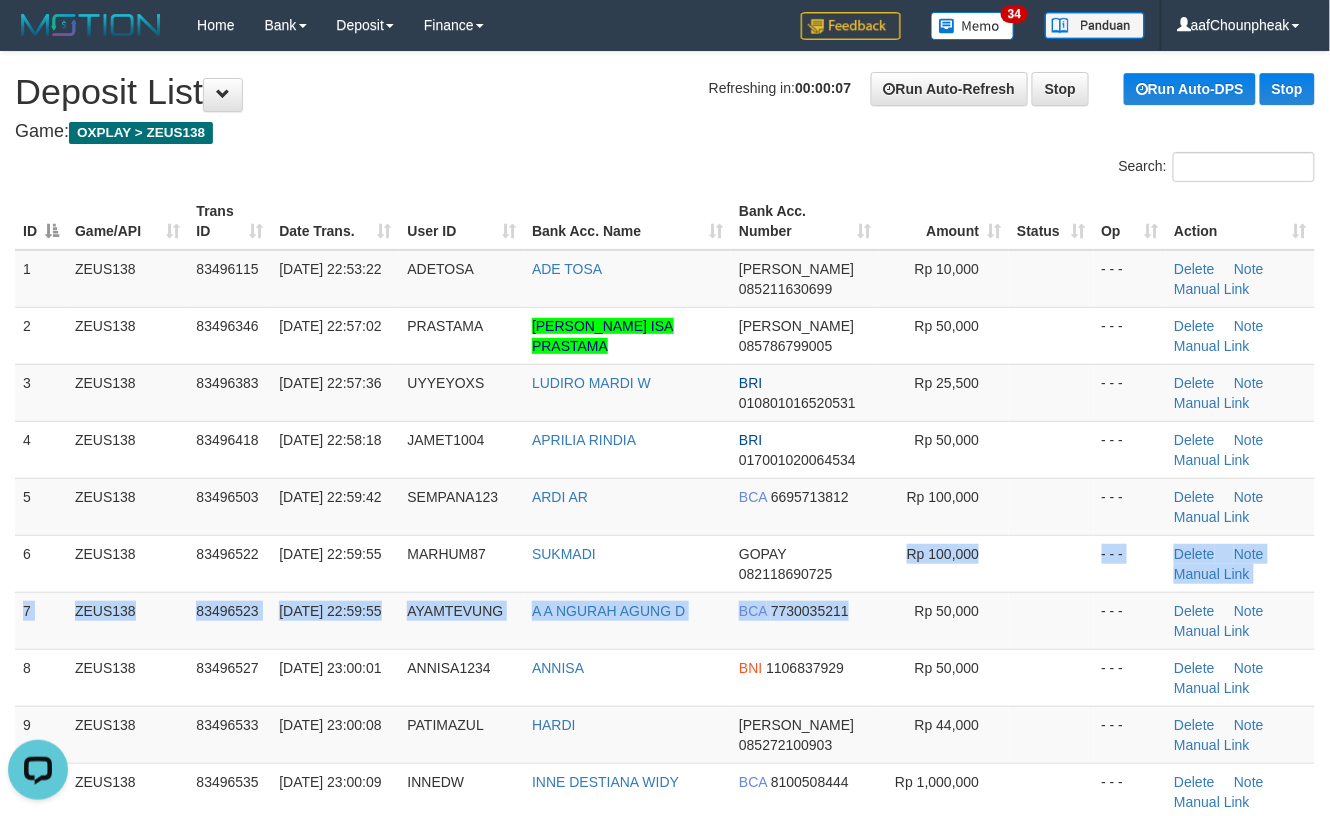 drag, startPoint x: 848, startPoint y: 590, endPoint x: 1342, endPoint y: 525, distance: 498.25797 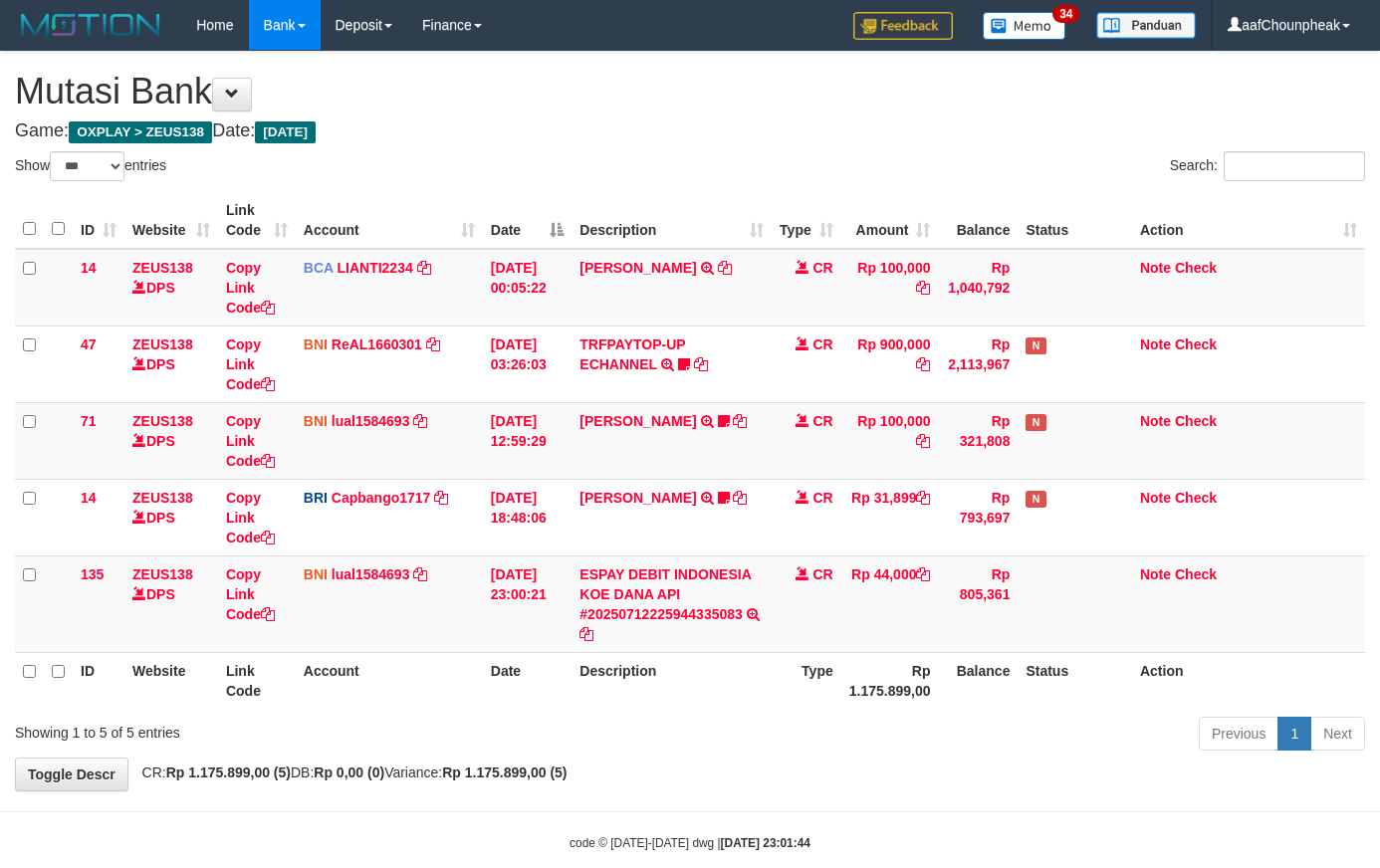 select on "***" 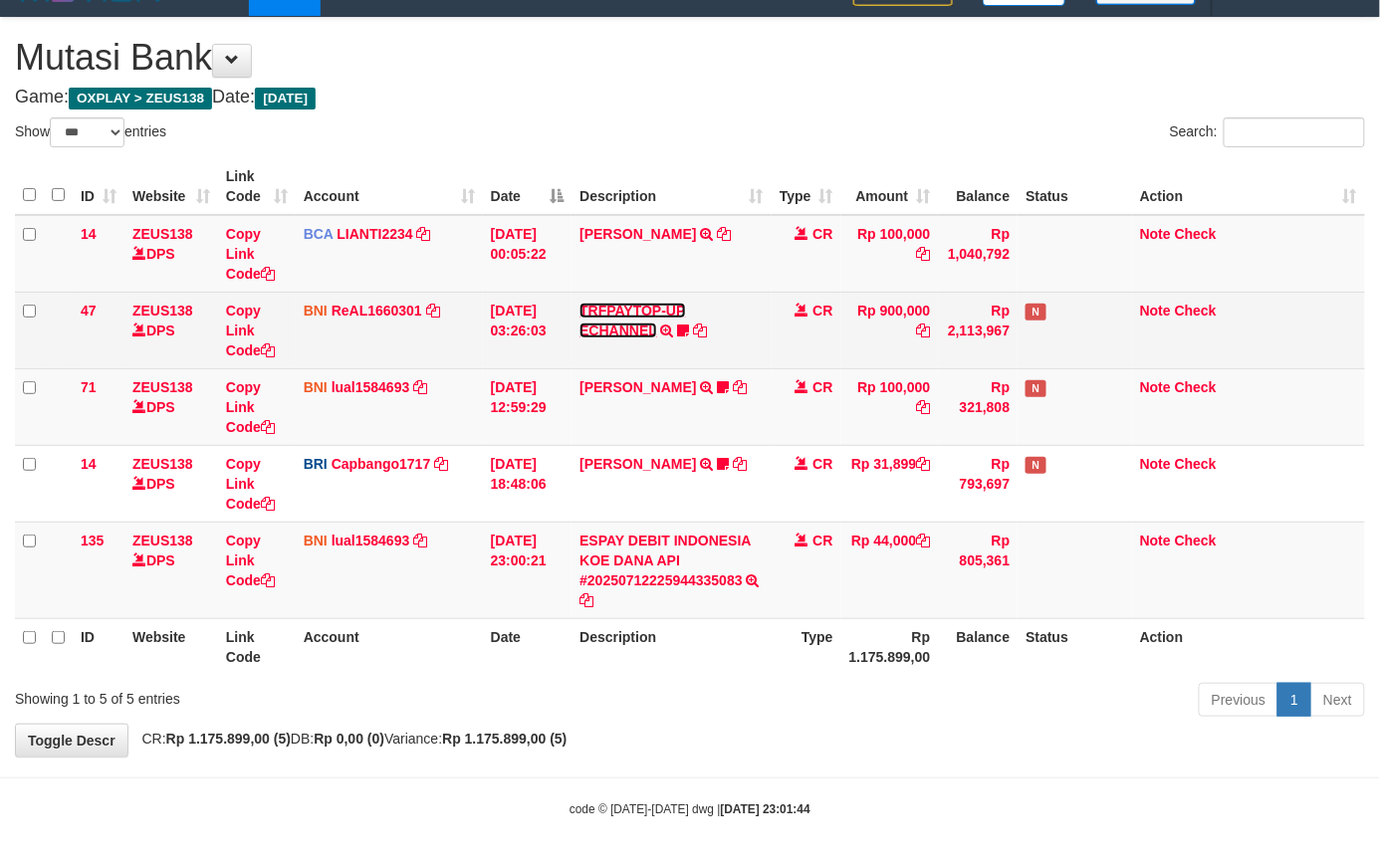 click on "TRFPAYTOP-UP ECHANNEL" at bounding box center (632, 321) 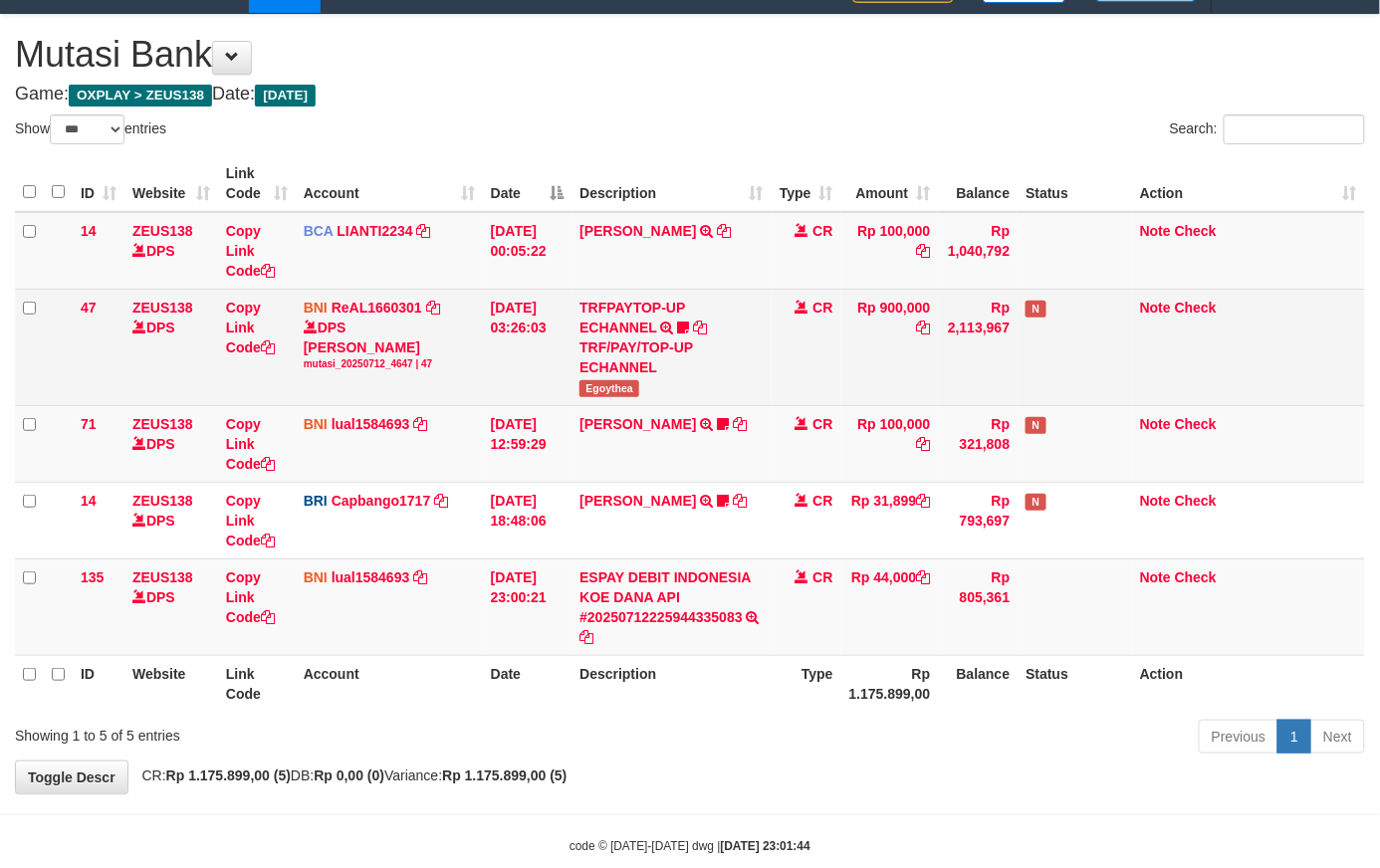 click on "Egoythea" at bounding box center [609, 388] 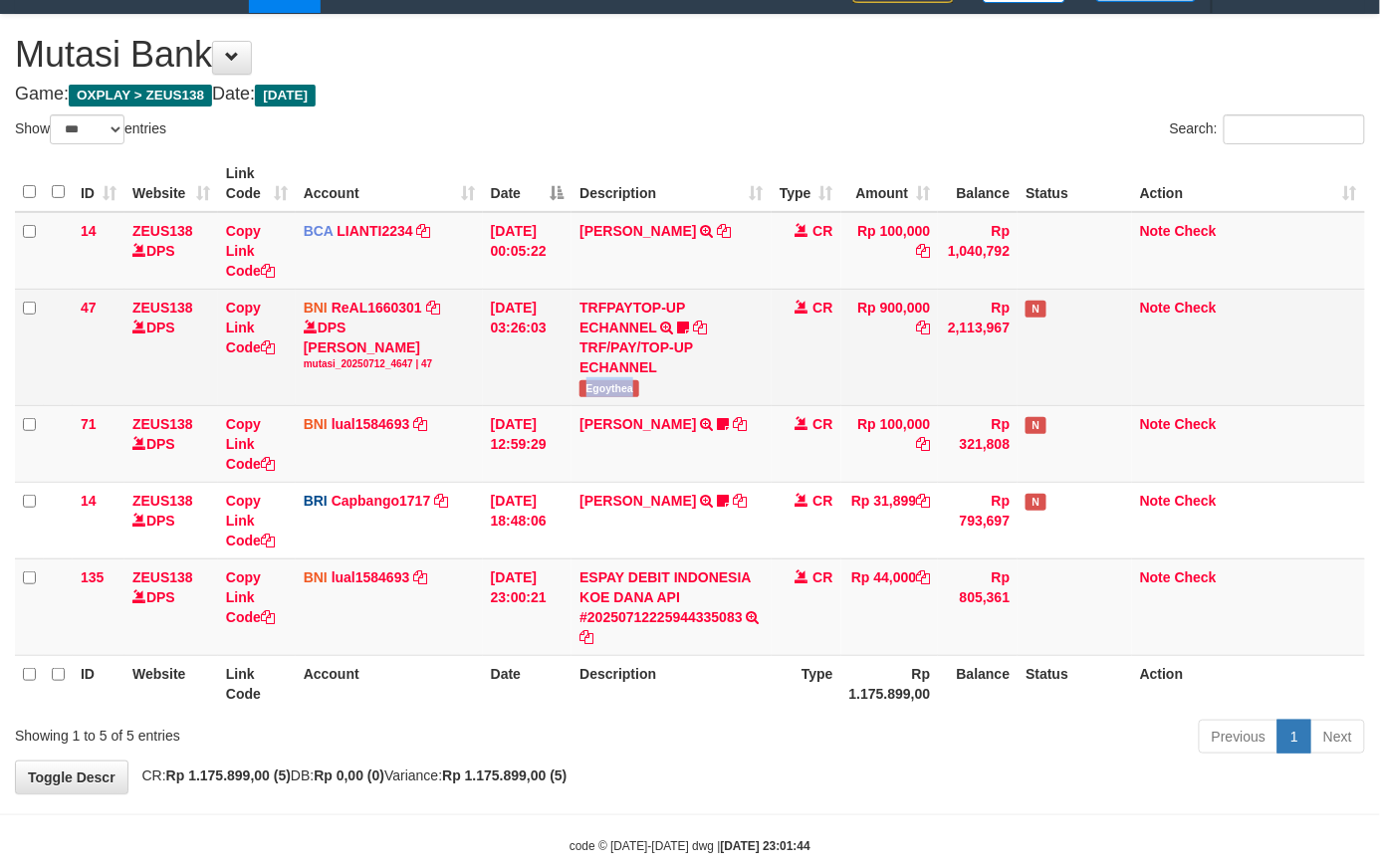 click on "Egoythea" at bounding box center (609, 388) 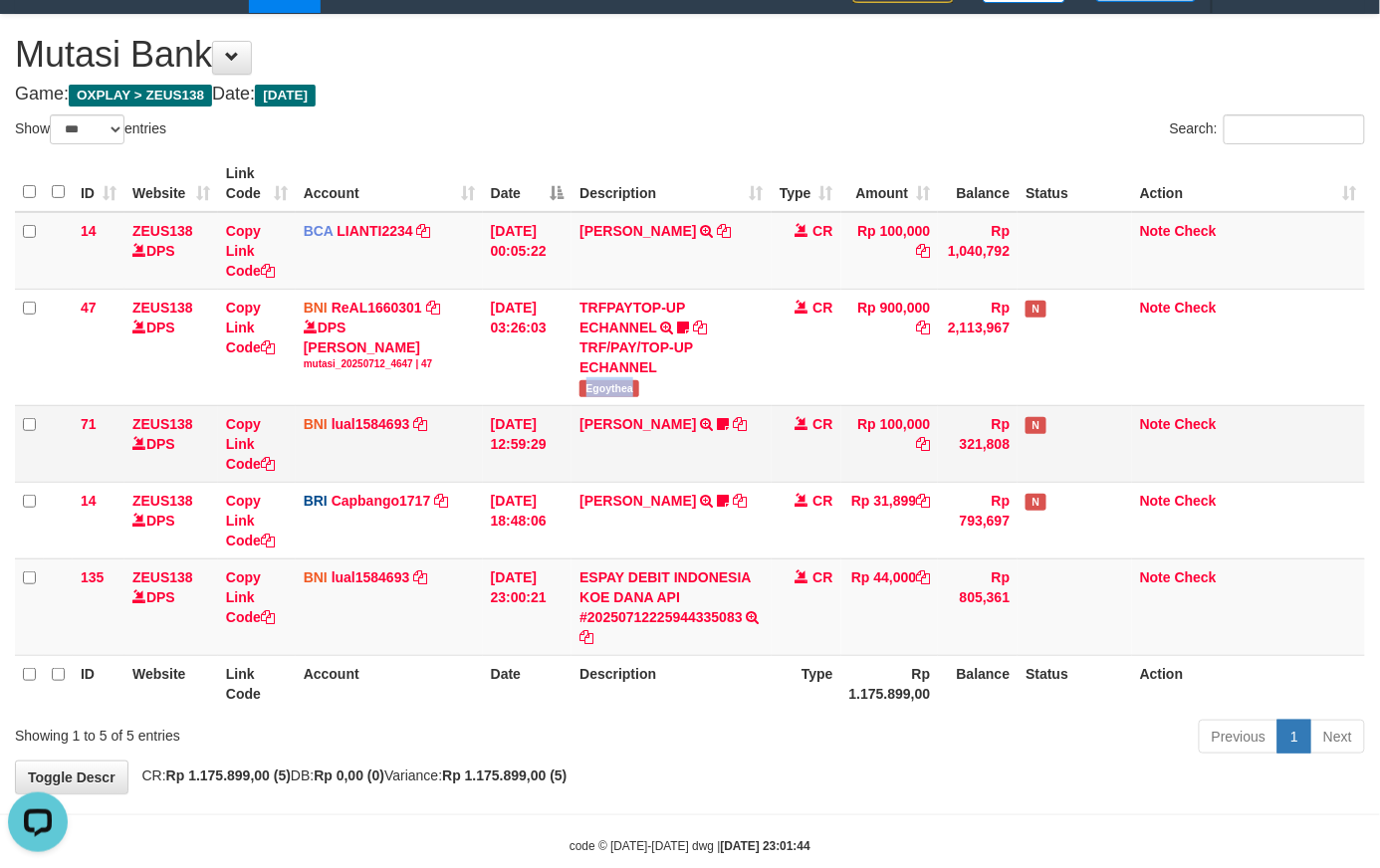 scroll, scrollTop: 0, scrollLeft: 0, axis: both 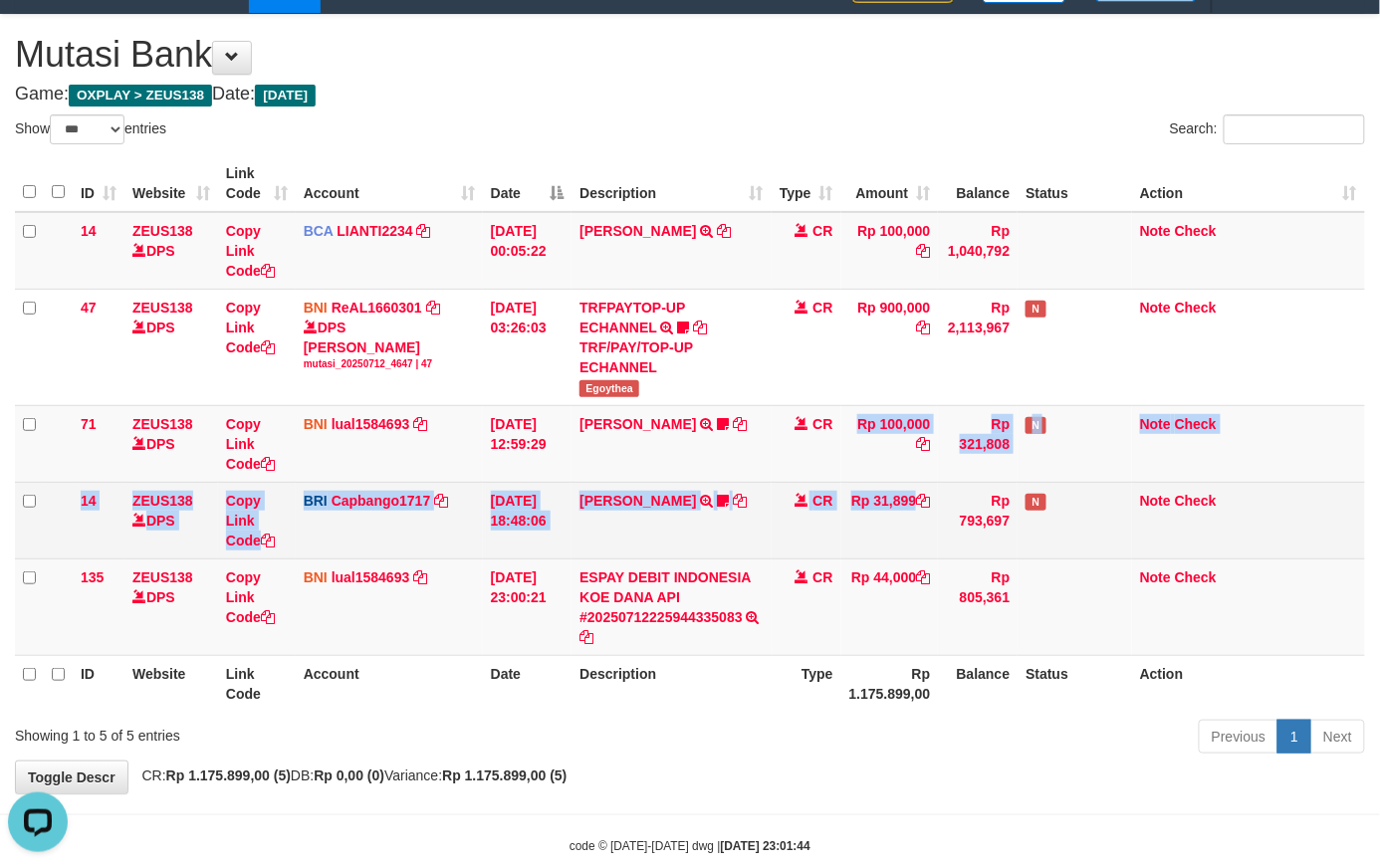 drag, startPoint x: 834, startPoint y: 462, endPoint x: 853, endPoint y: 516, distance: 57.245087 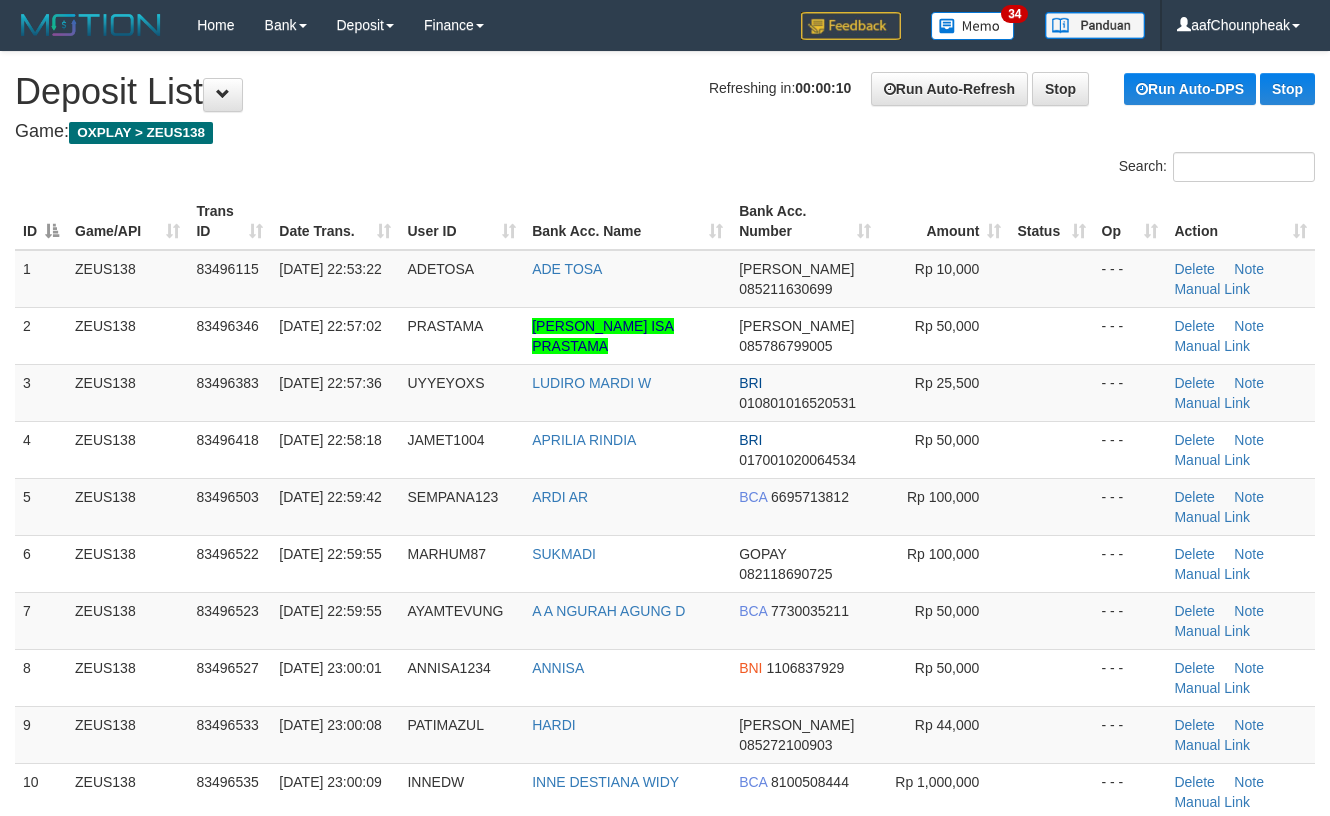 scroll, scrollTop: 0, scrollLeft: 0, axis: both 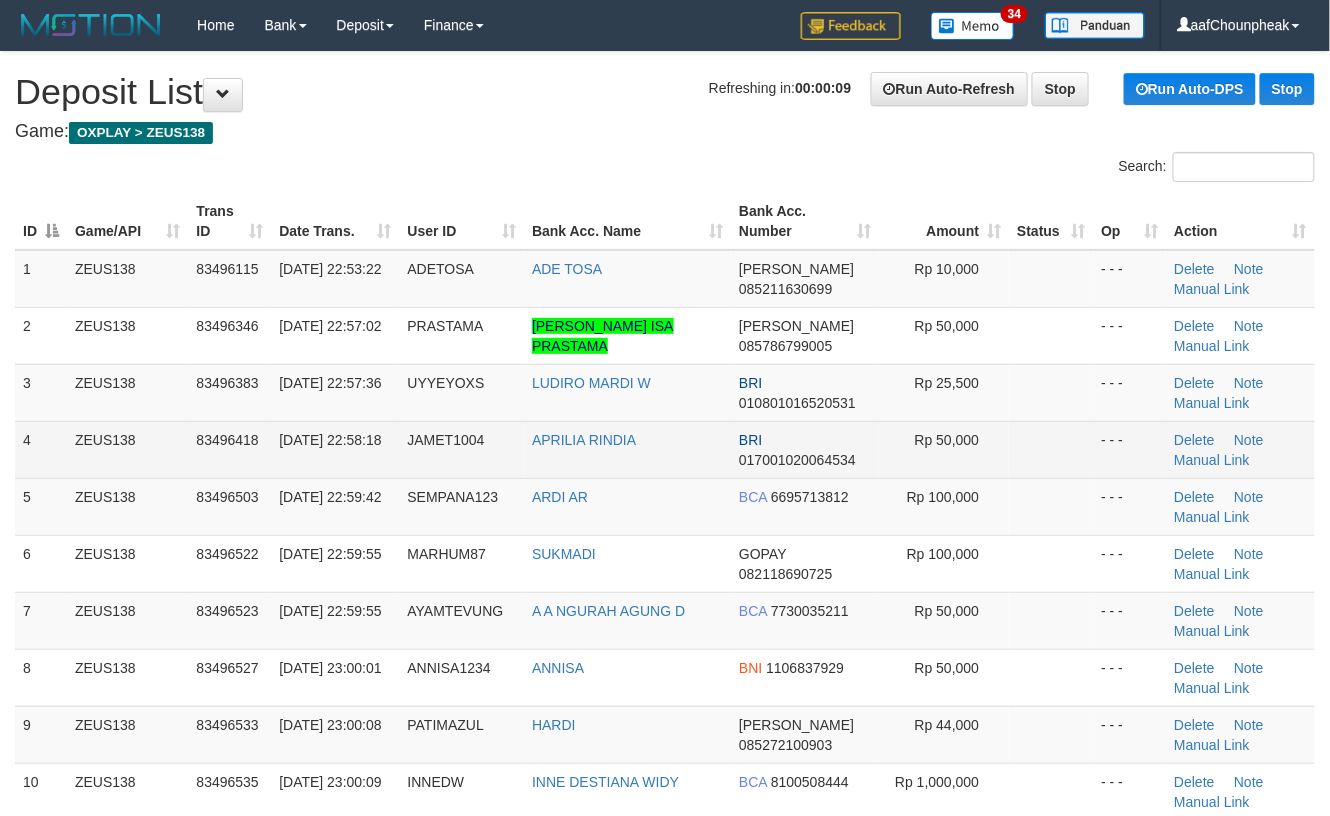 click on "017001020064534" at bounding box center [797, 460] 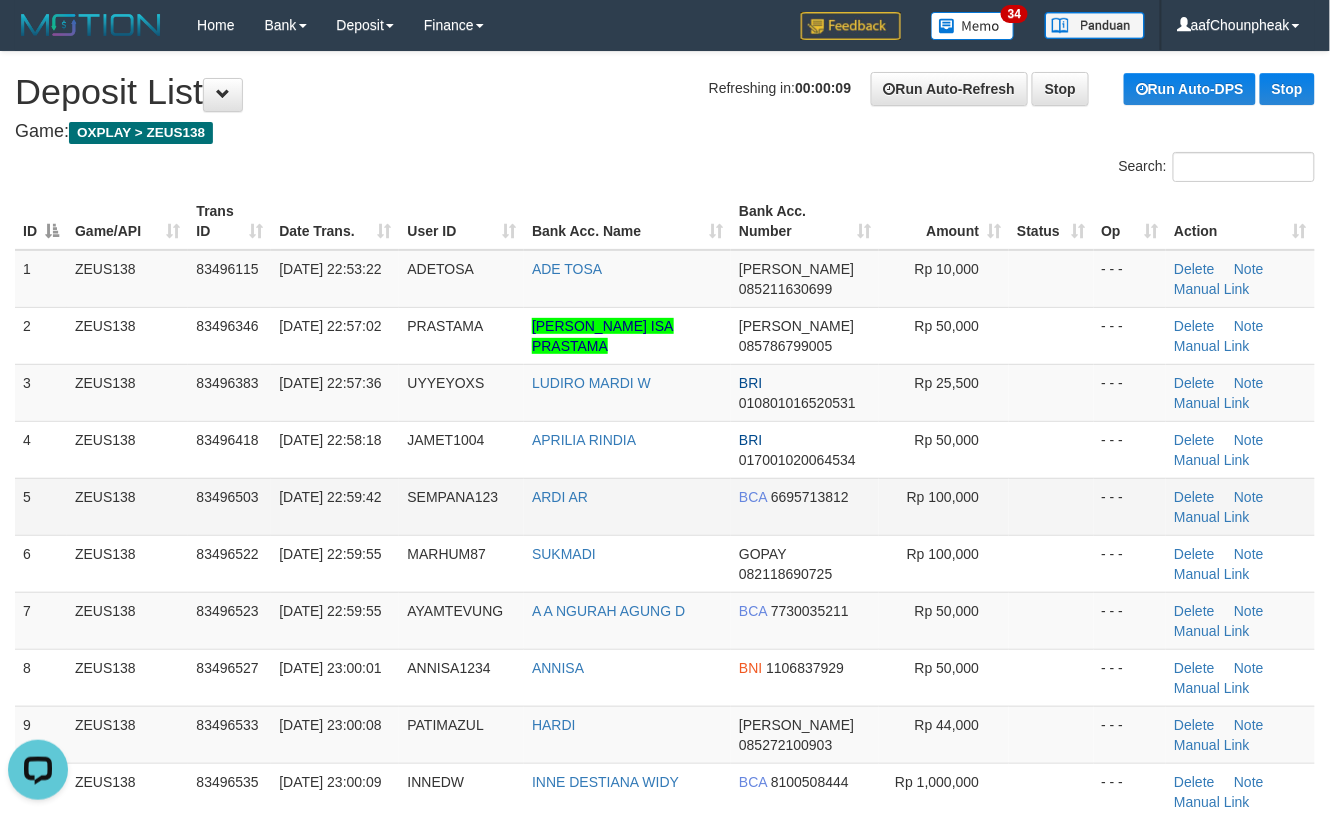scroll, scrollTop: 0, scrollLeft: 0, axis: both 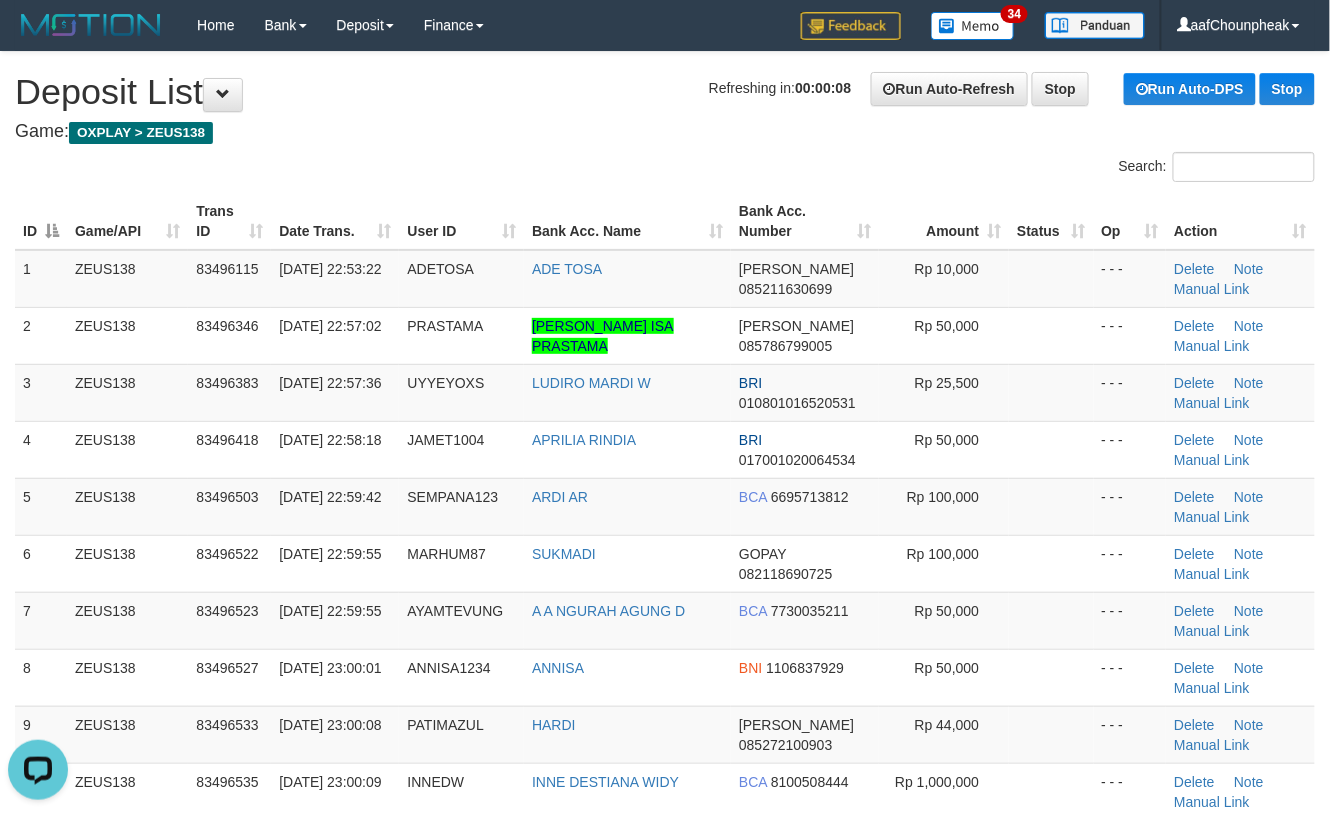 drag, startPoint x: 897, startPoint y: 573, endPoint x: 1348, endPoint y: 464, distance: 463.98492 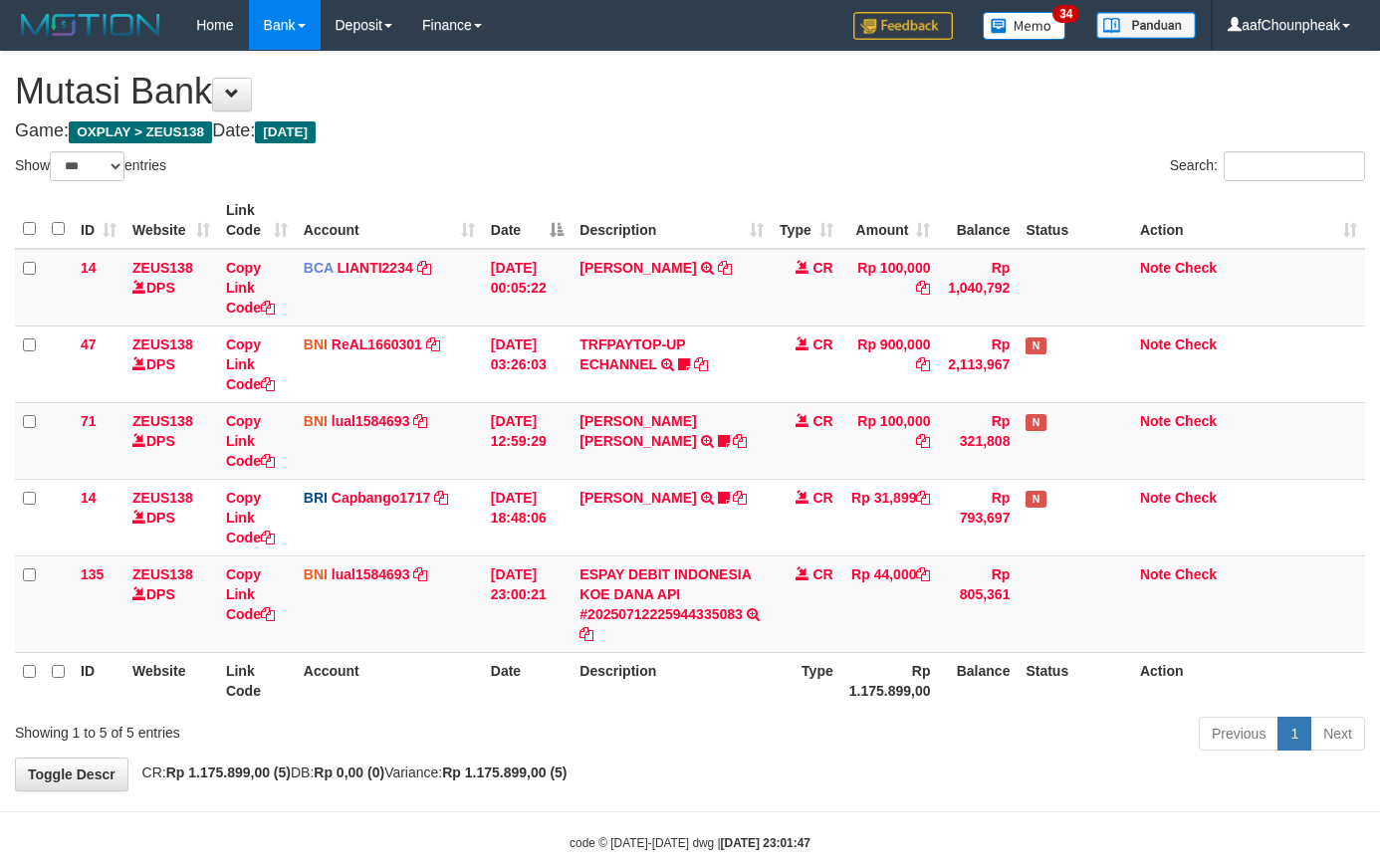 select on "***" 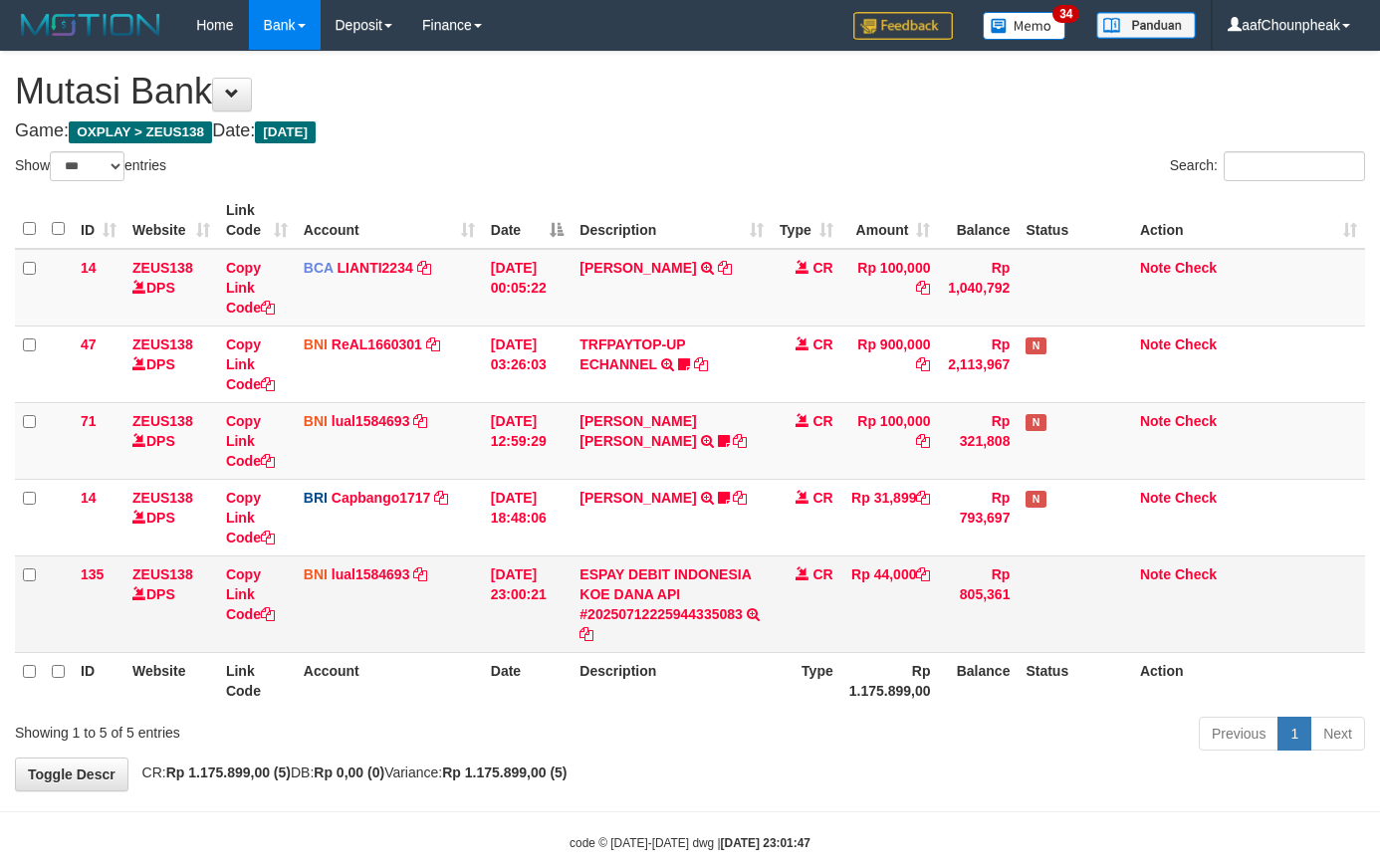 scroll, scrollTop: 37, scrollLeft: 0, axis: vertical 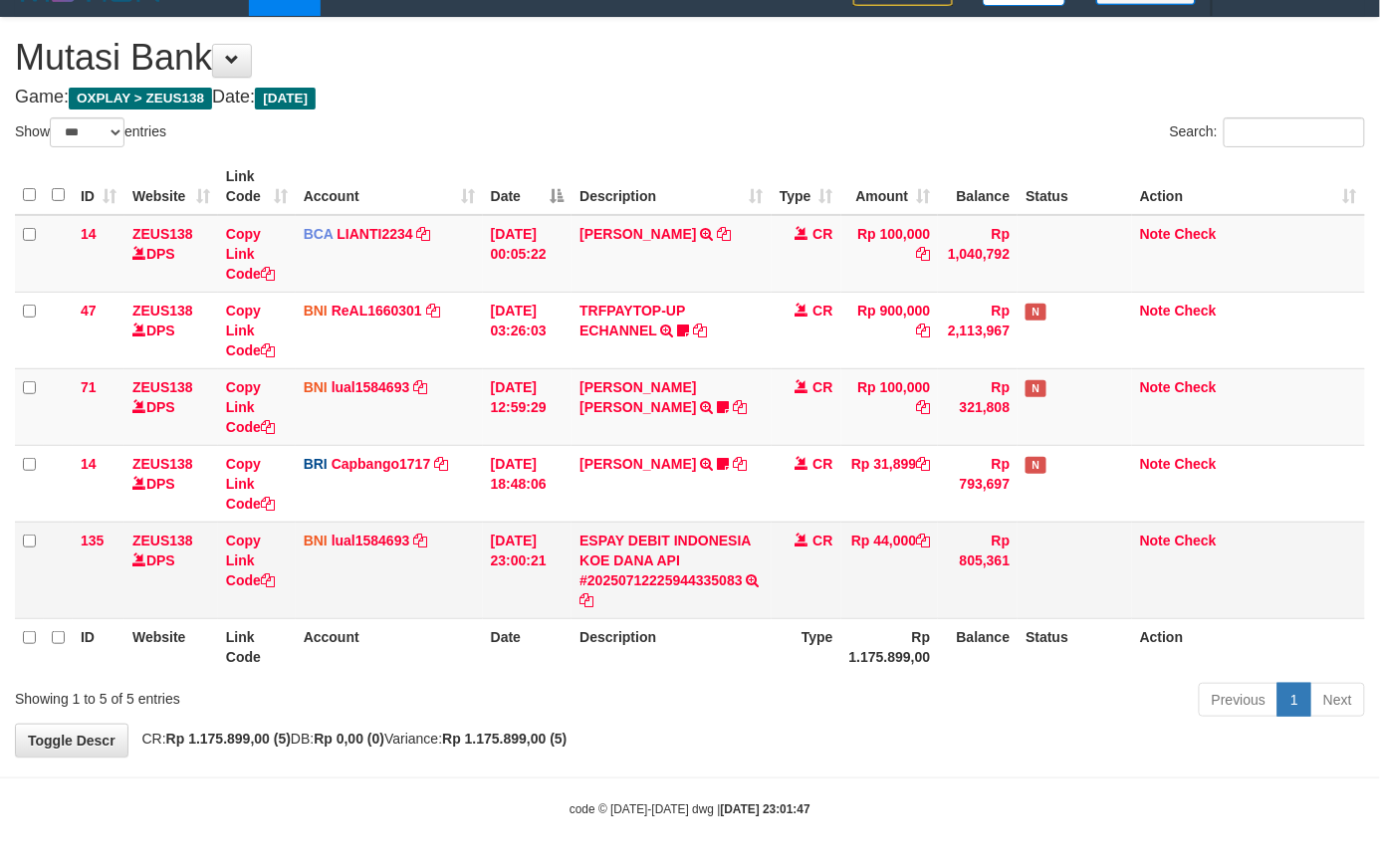 drag, startPoint x: 810, startPoint y: 598, endPoint x: 794, endPoint y: 603, distance: 16.763055 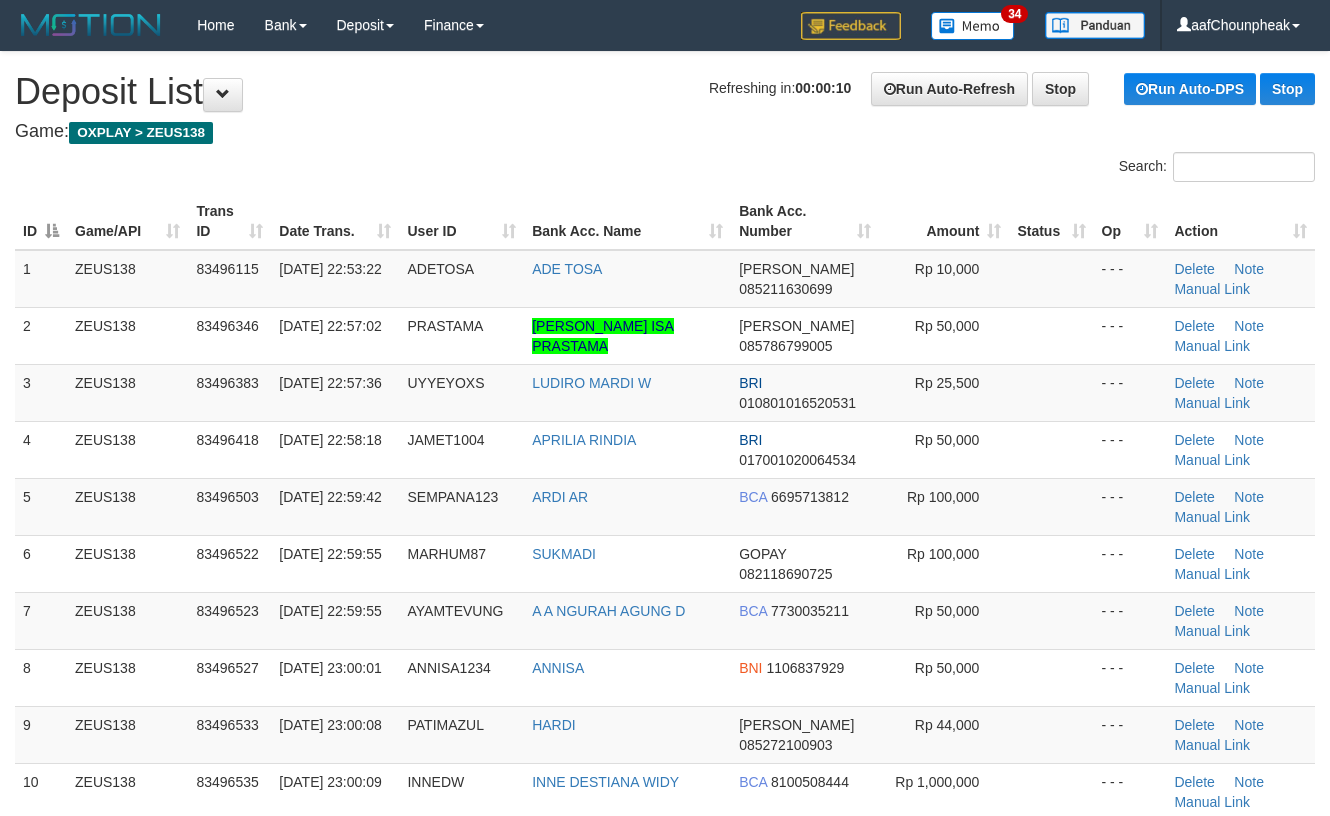 scroll, scrollTop: 0, scrollLeft: 0, axis: both 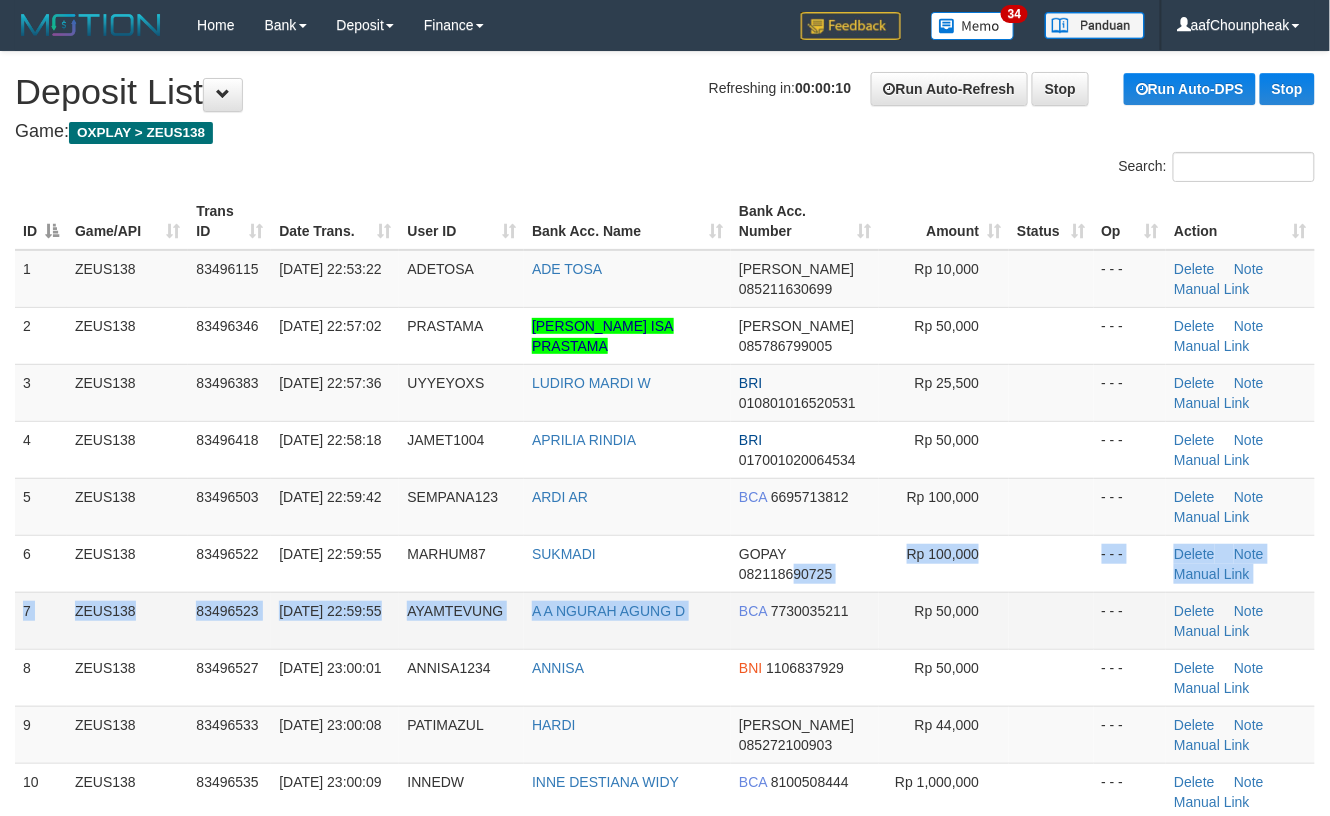 drag, startPoint x: 737, startPoint y: 593, endPoint x: 945, endPoint y: 626, distance: 210.60152 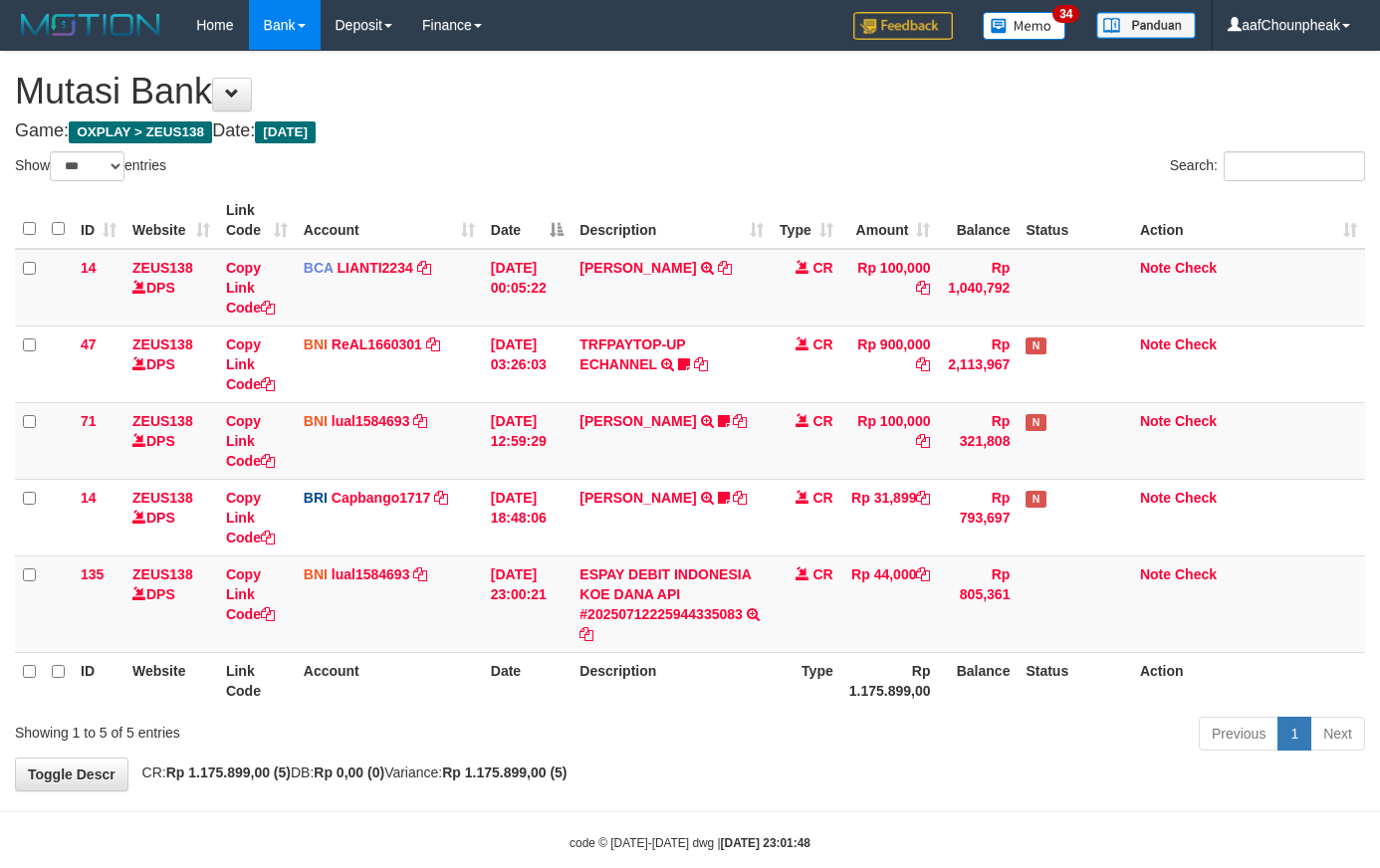 select on "***" 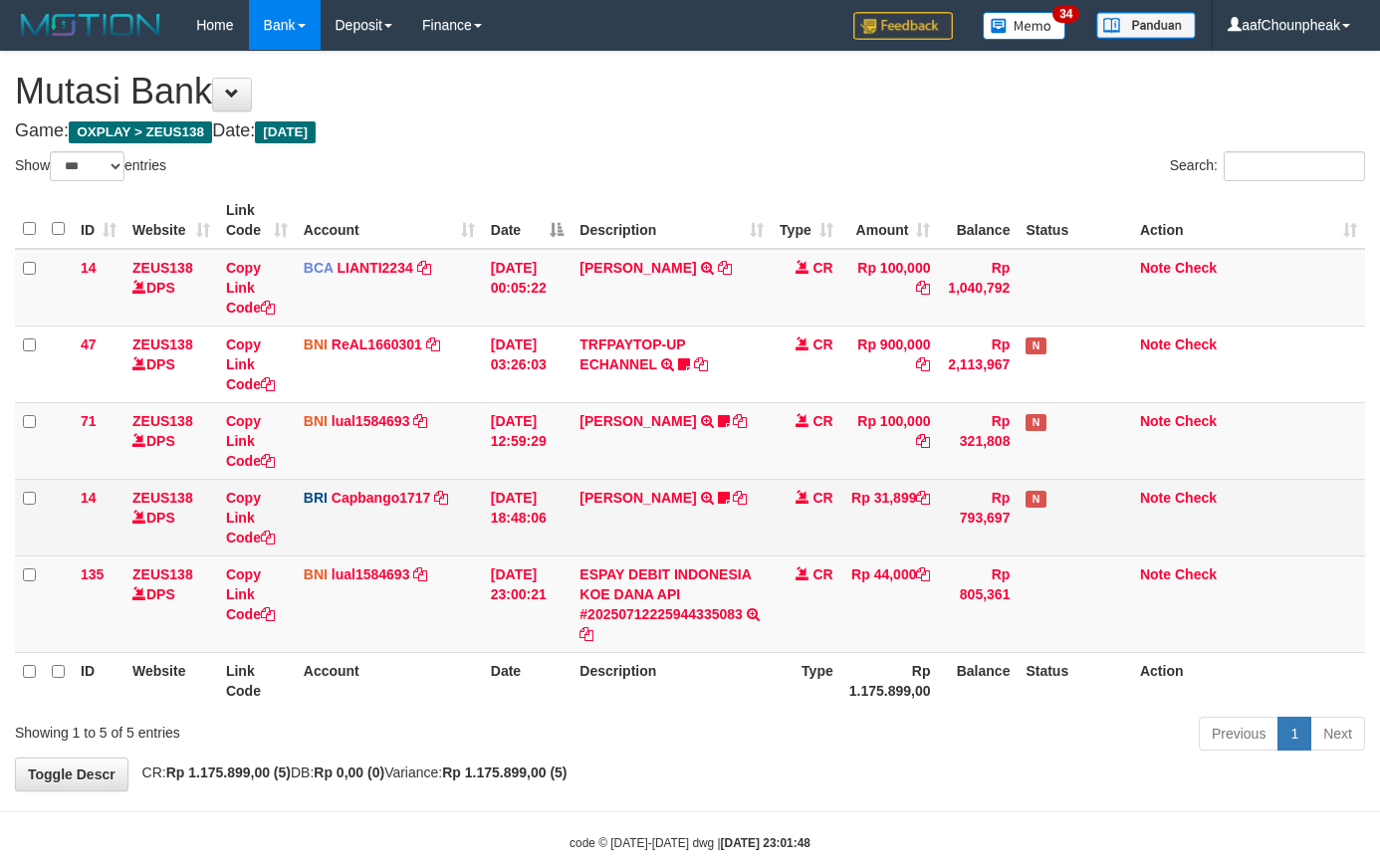 scroll, scrollTop: 37, scrollLeft: 0, axis: vertical 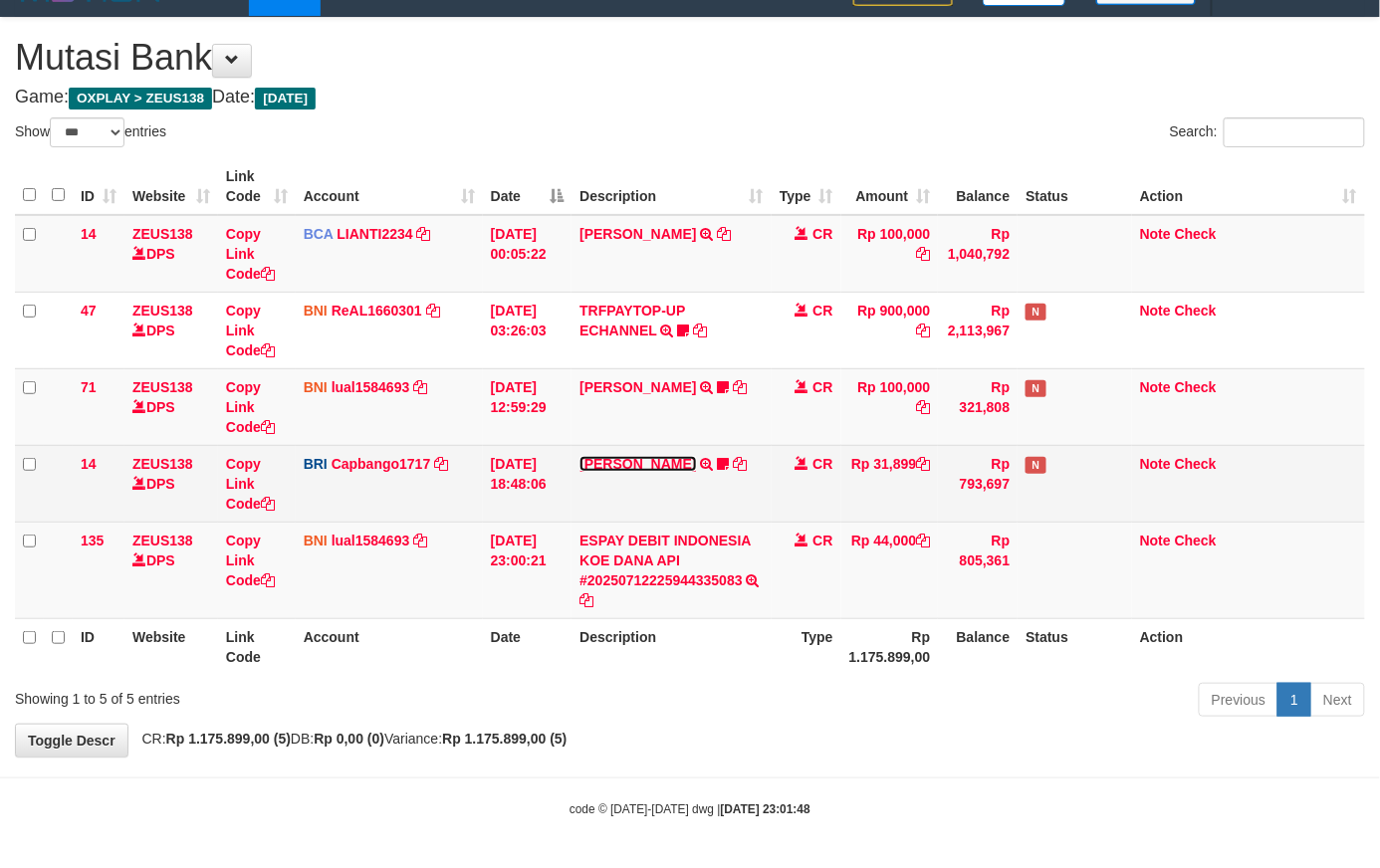 click on "[PERSON_NAME]" at bounding box center [637, 464] 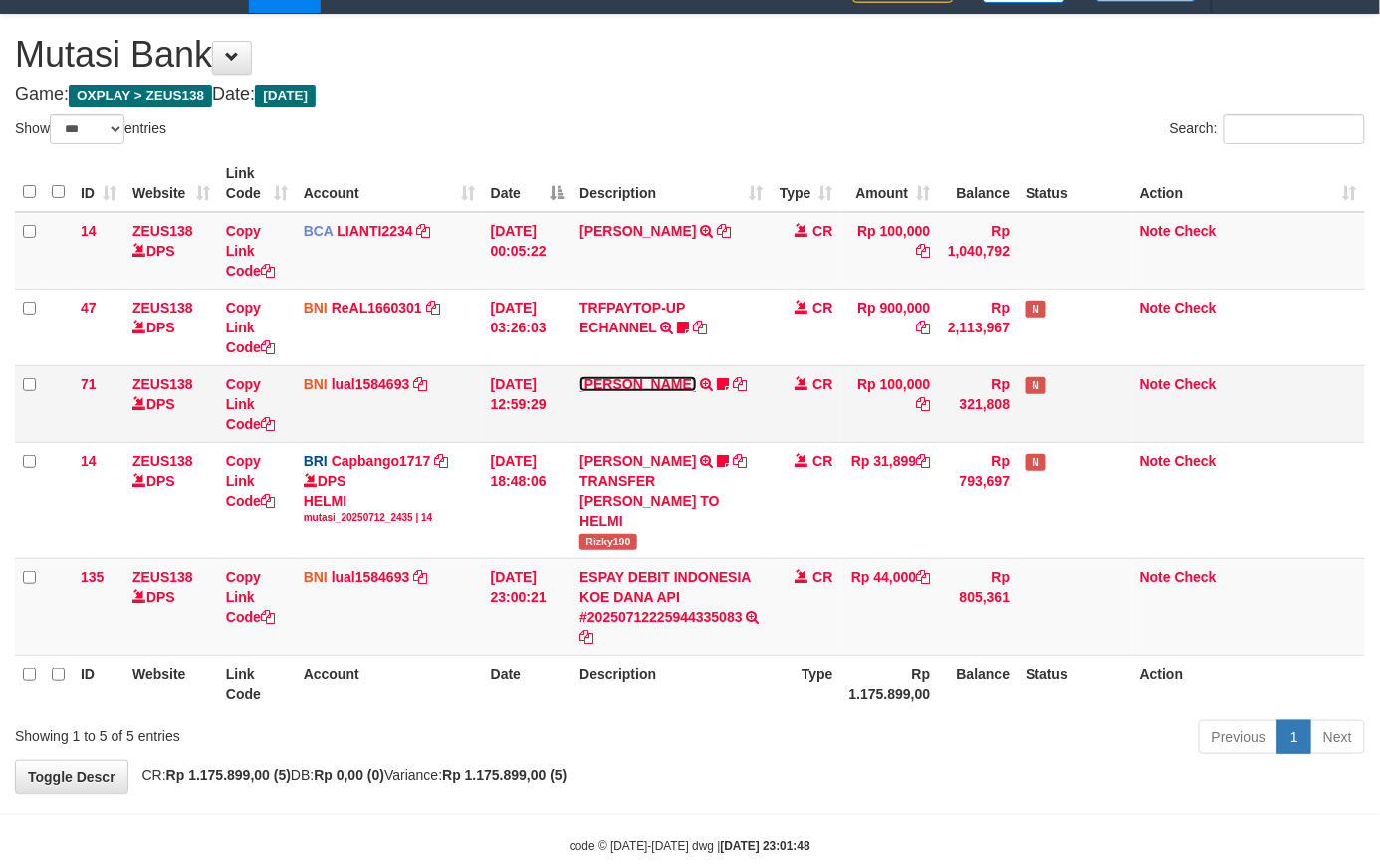 click on "[PERSON_NAME] [PERSON_NAME]" at bounding box center [637, 384] 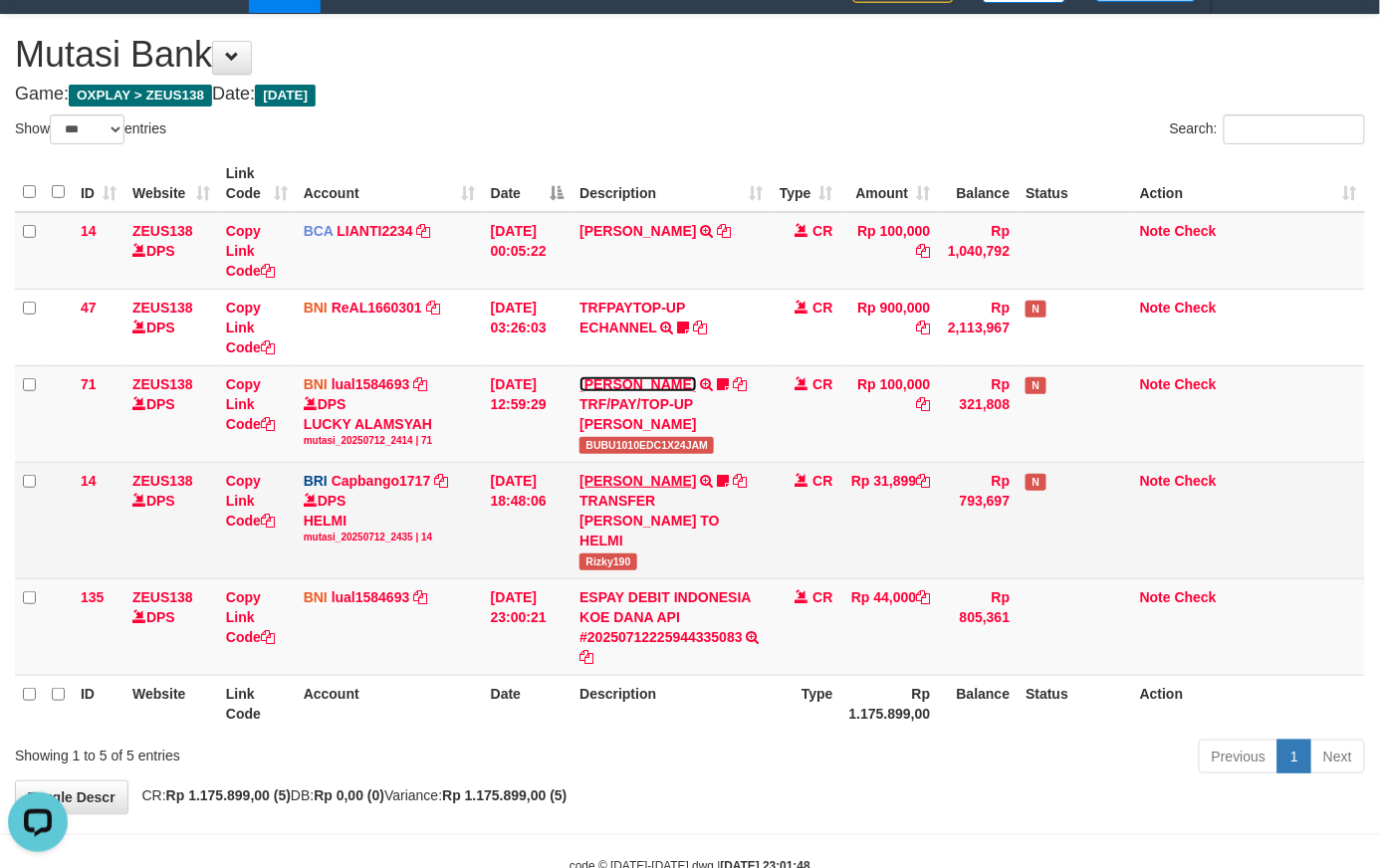 scroll, scrollTop: 0, scrollLeft: 0, axis: both 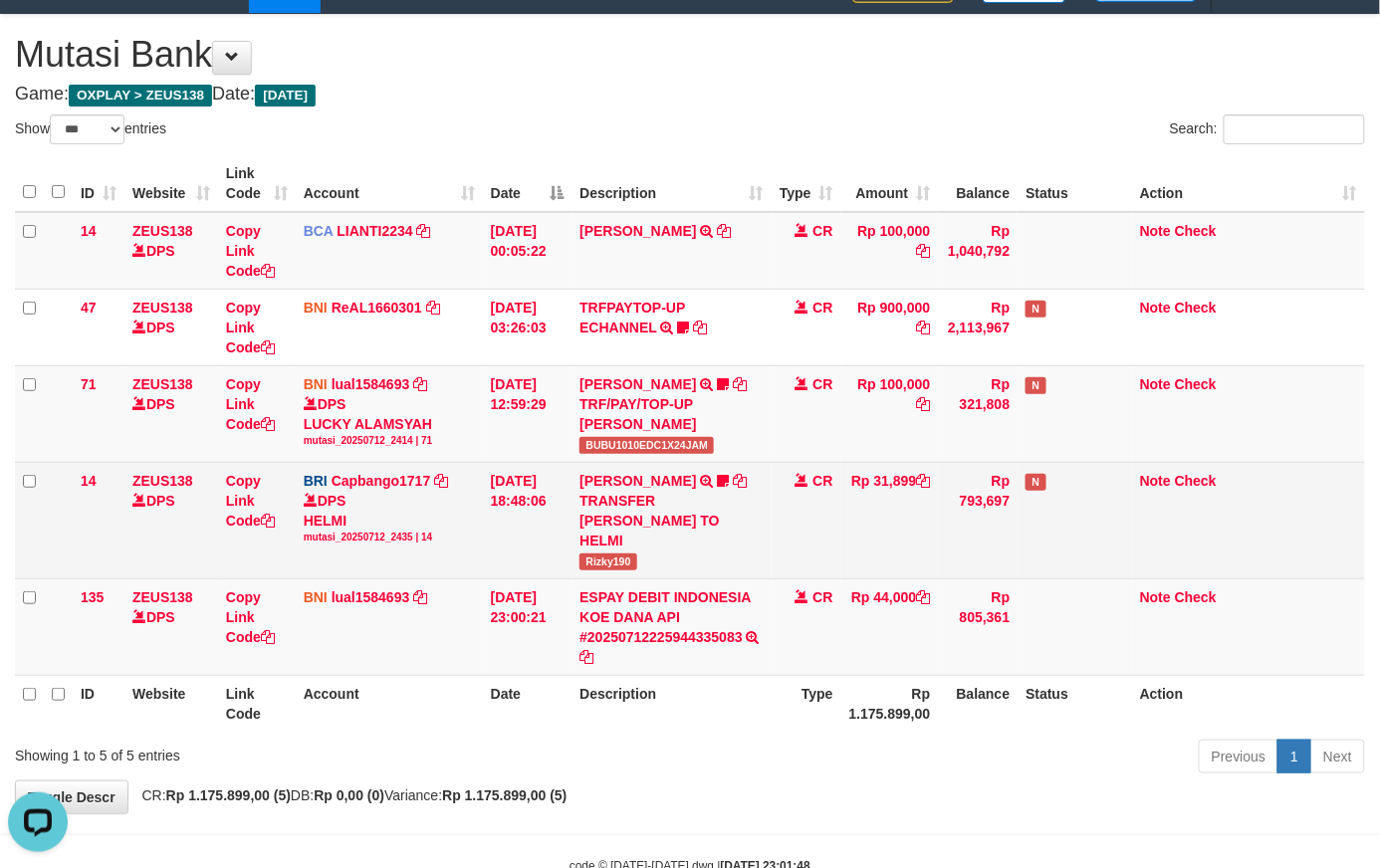 click on "Rizky190" at bounding box center (608, 561) 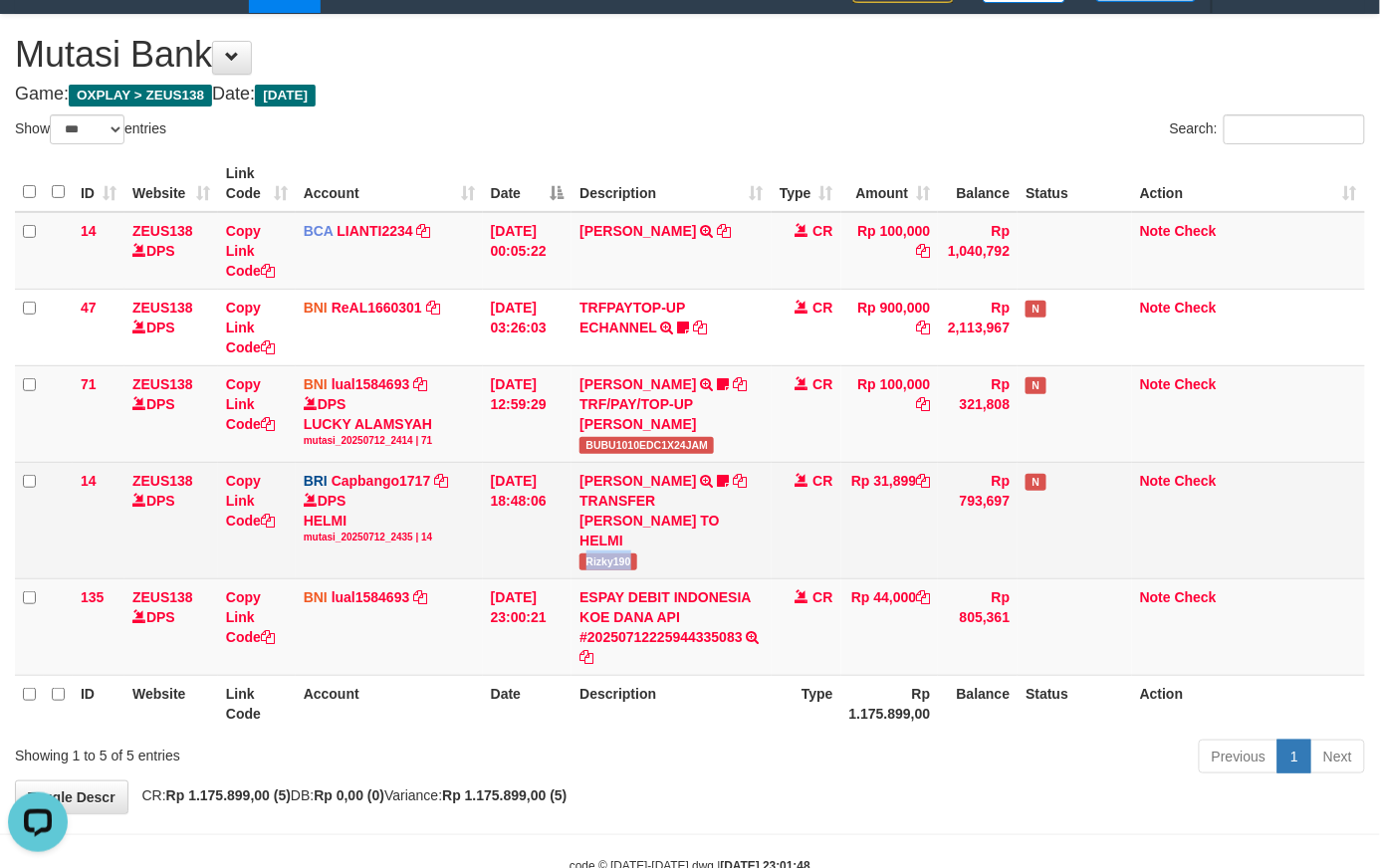 click on "Rizky190" at bounding box center [608, 561] 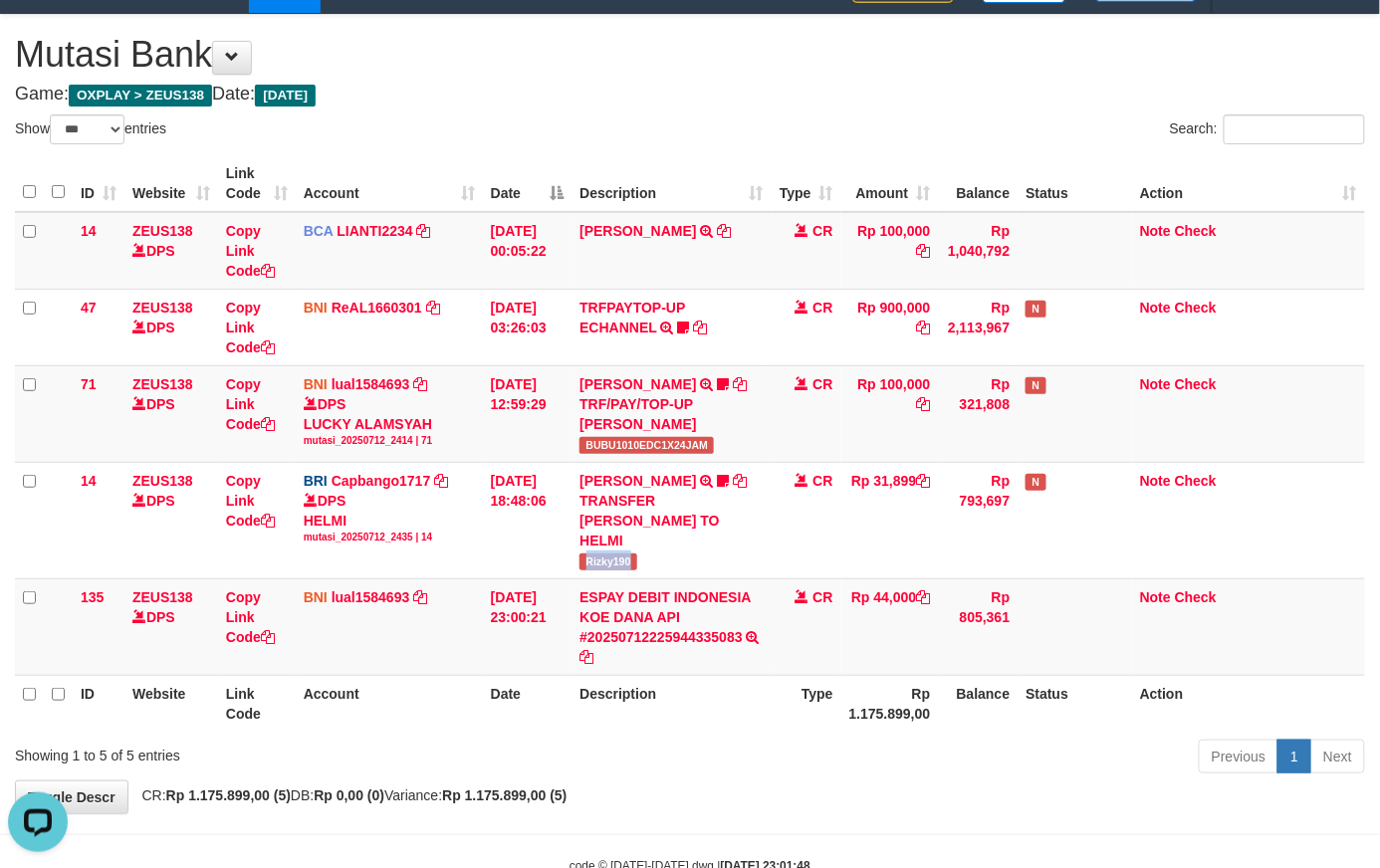 copy on "Rizky190" 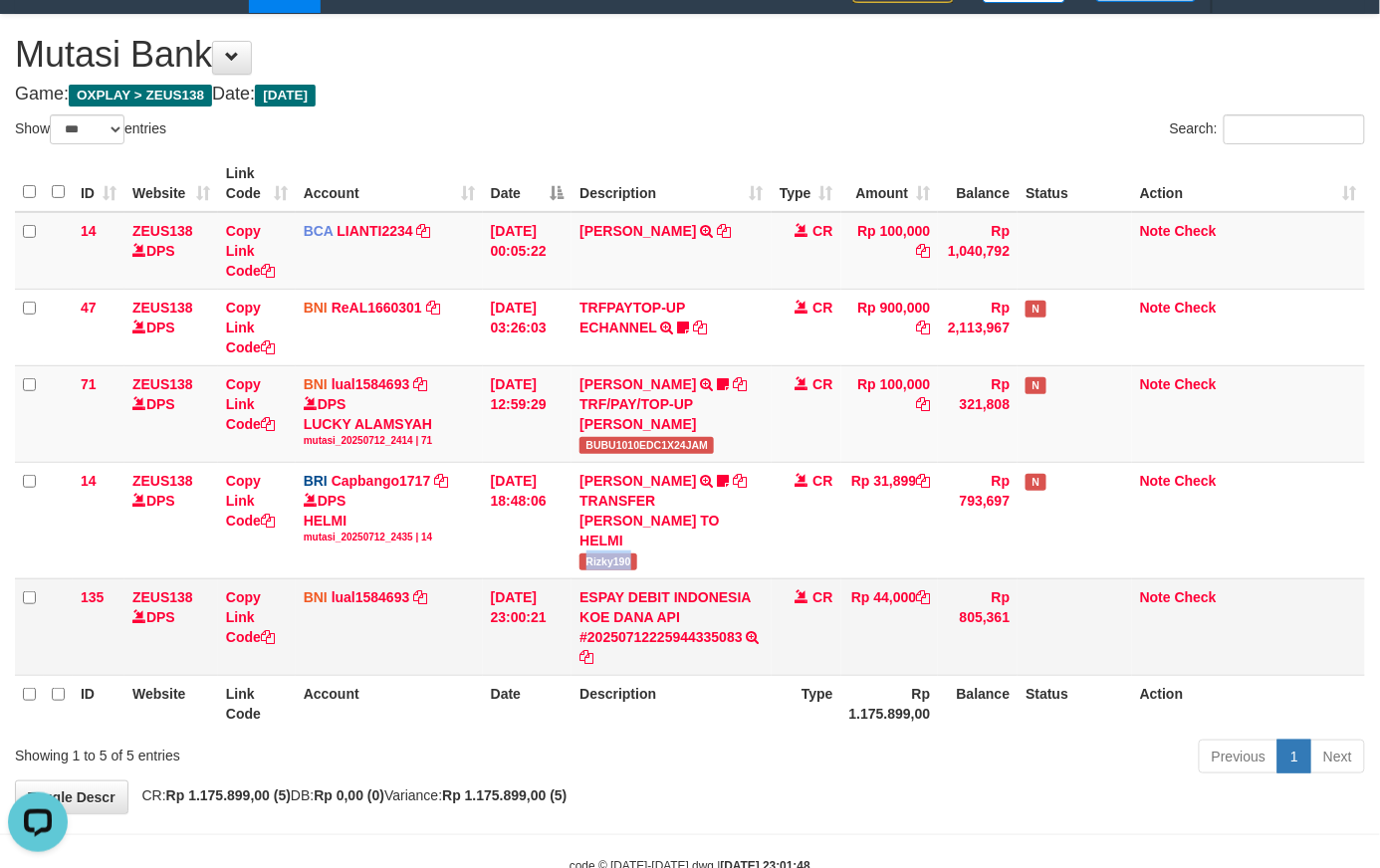 drag, startPoint x: 1018, startPoint y: 574, endPoint x: 1037, endPoint y: 606, distance: 37.215588 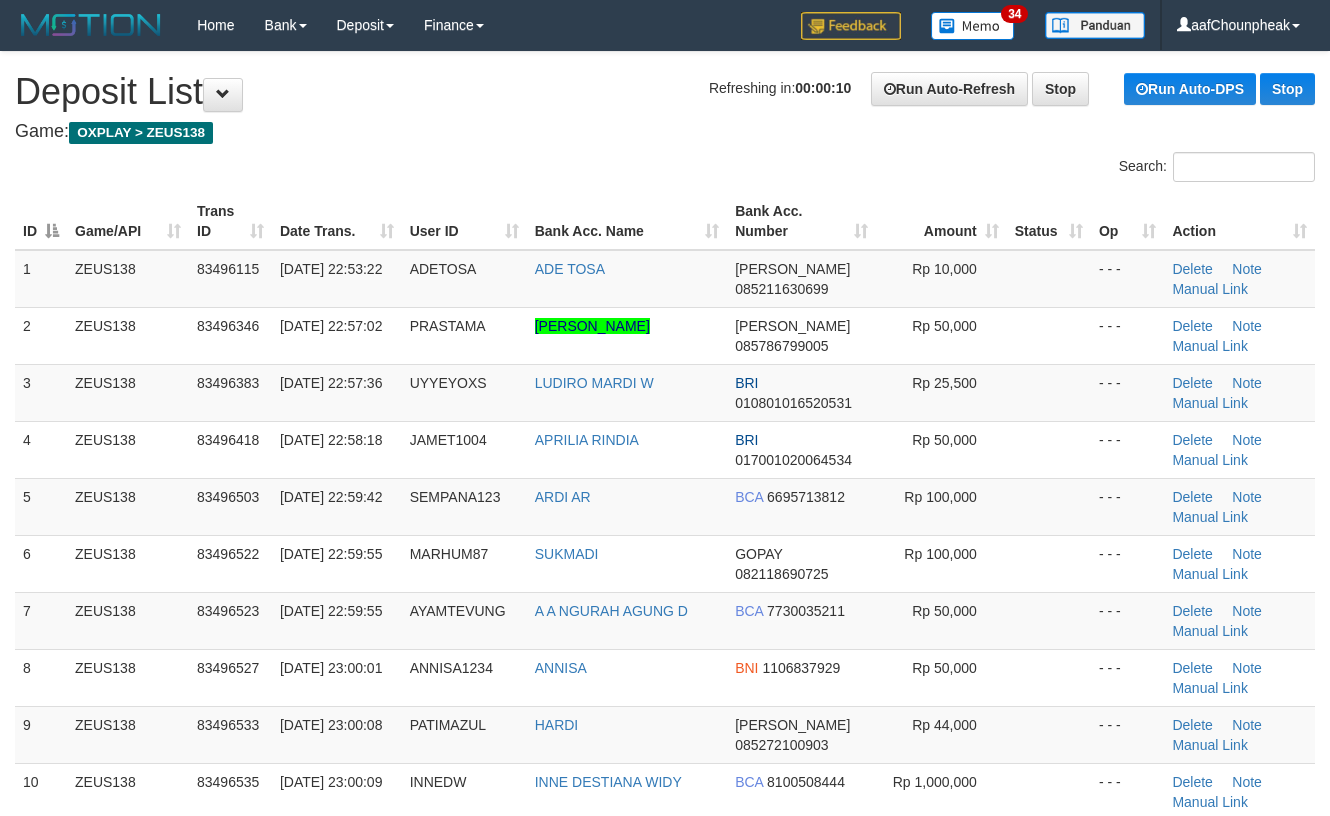 scroll, scrollTop: 0, scrollLeft: 0, axis: both 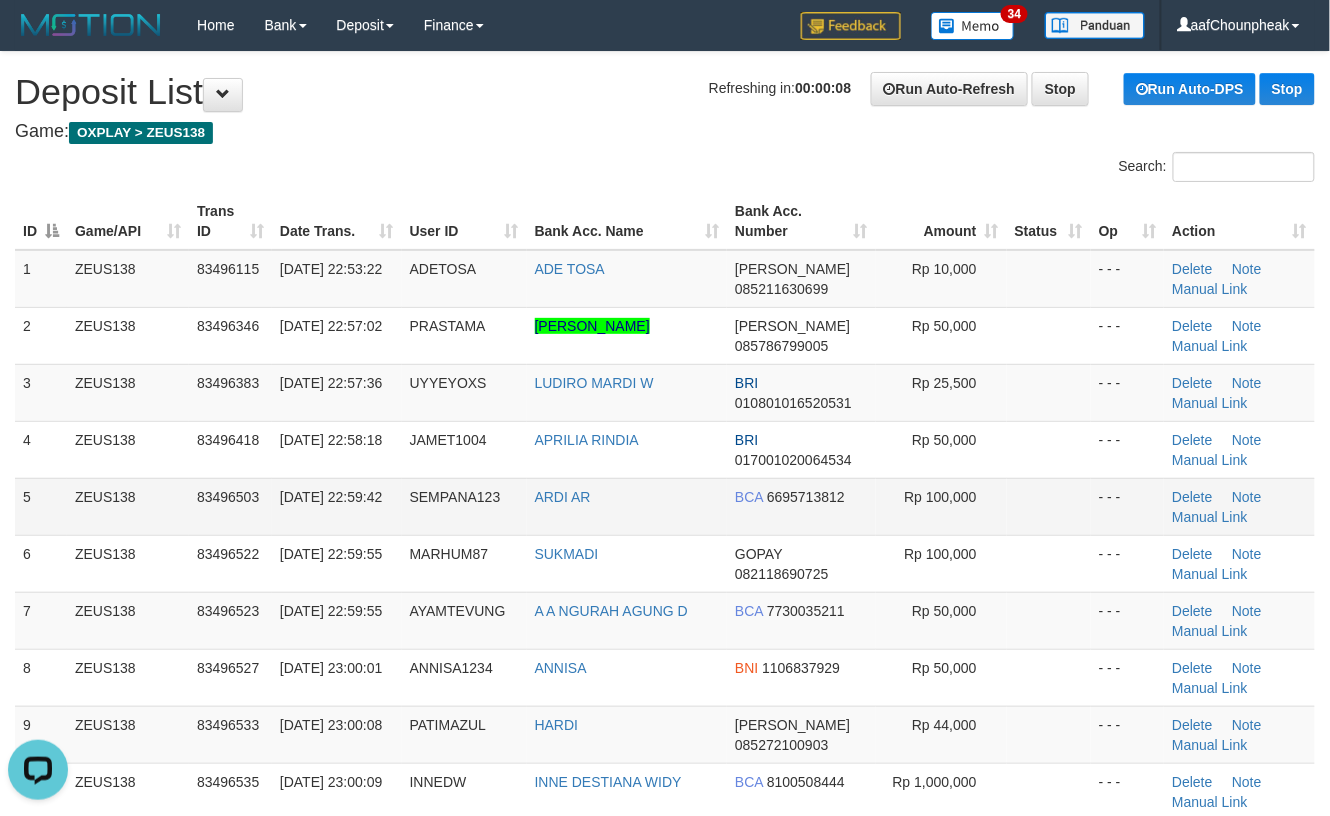 click on "Rp 100,000" at bounding box center [941, 506] 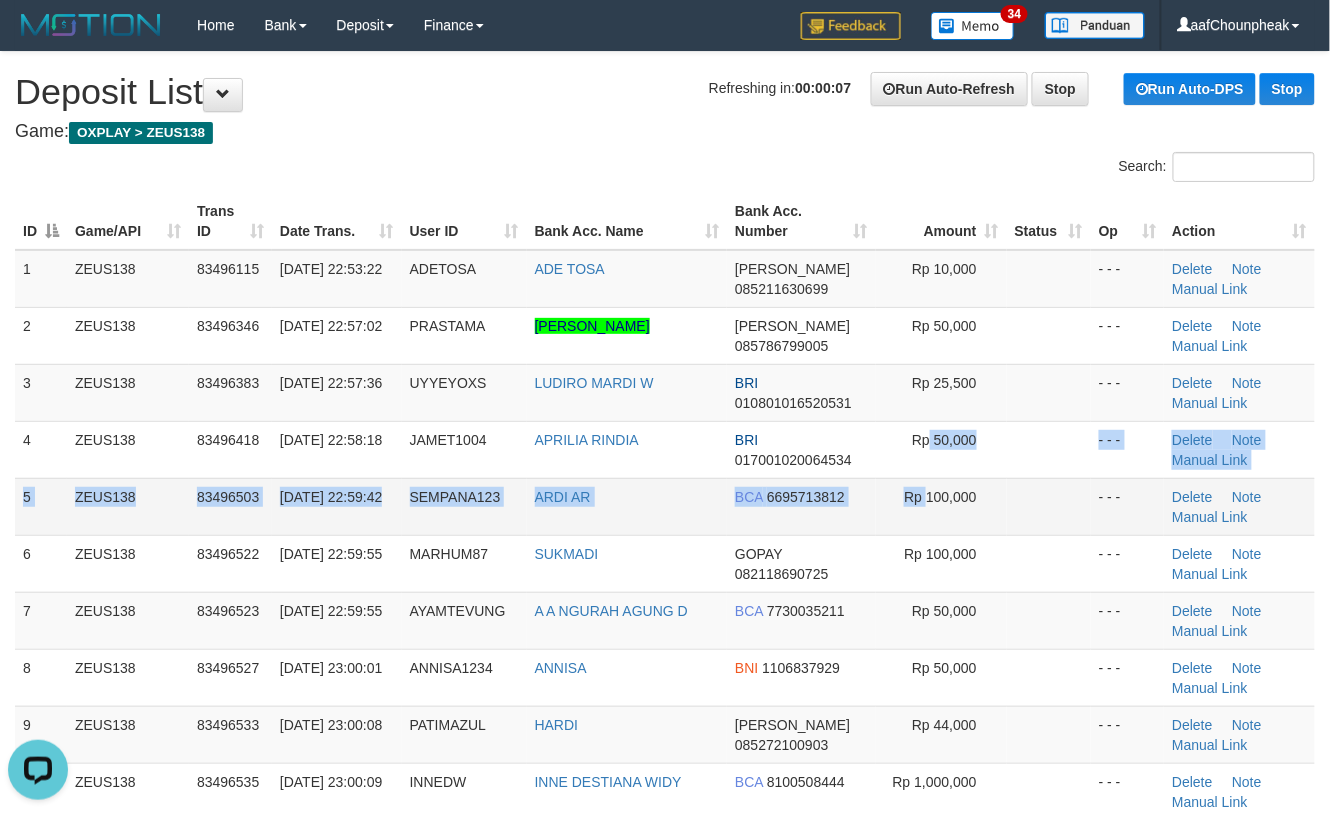drag, startPoint x: 928, startPoint y: 476, endPoint x: 926, endPoint y: 488, distance: 12.165525 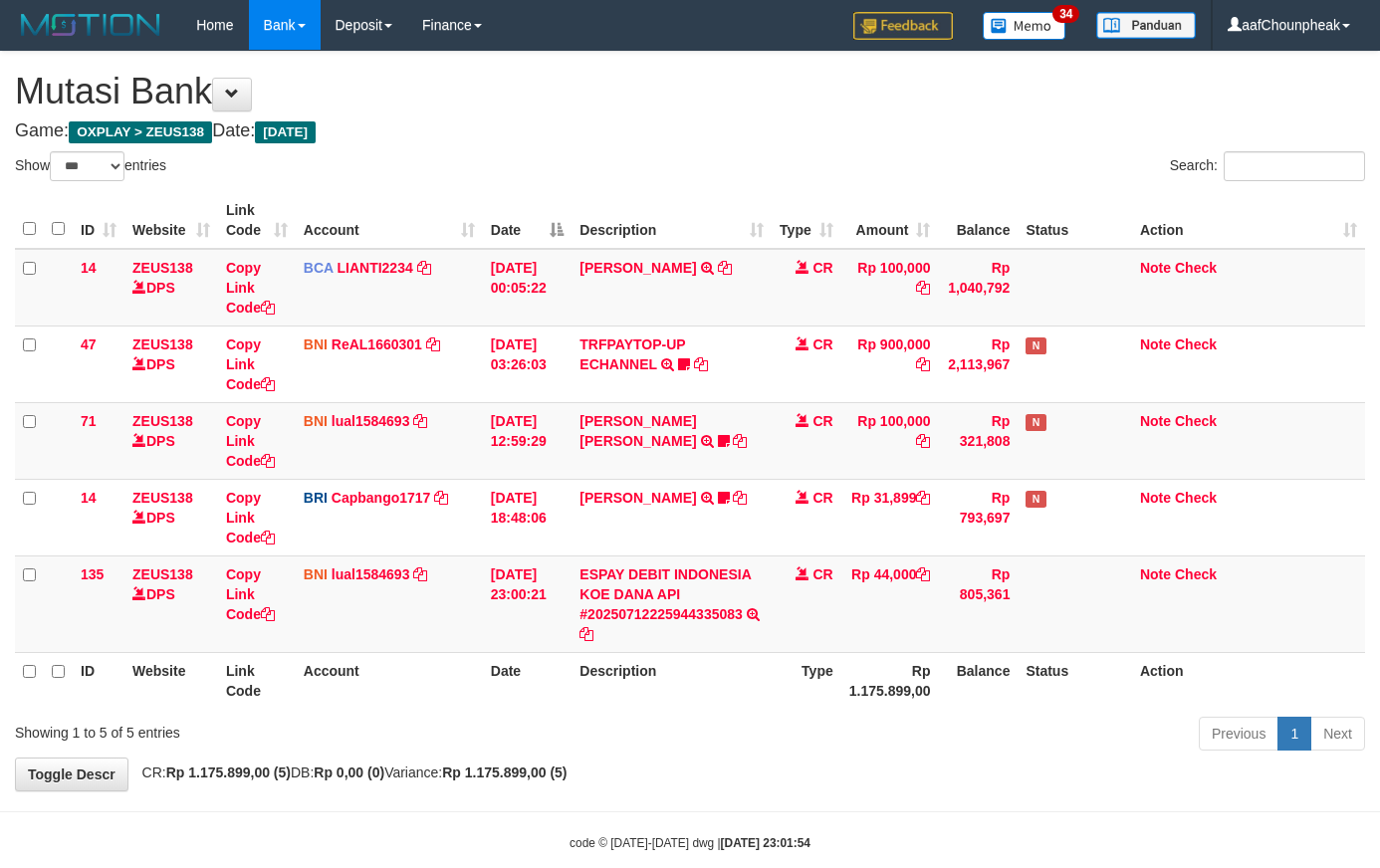 select on "***" 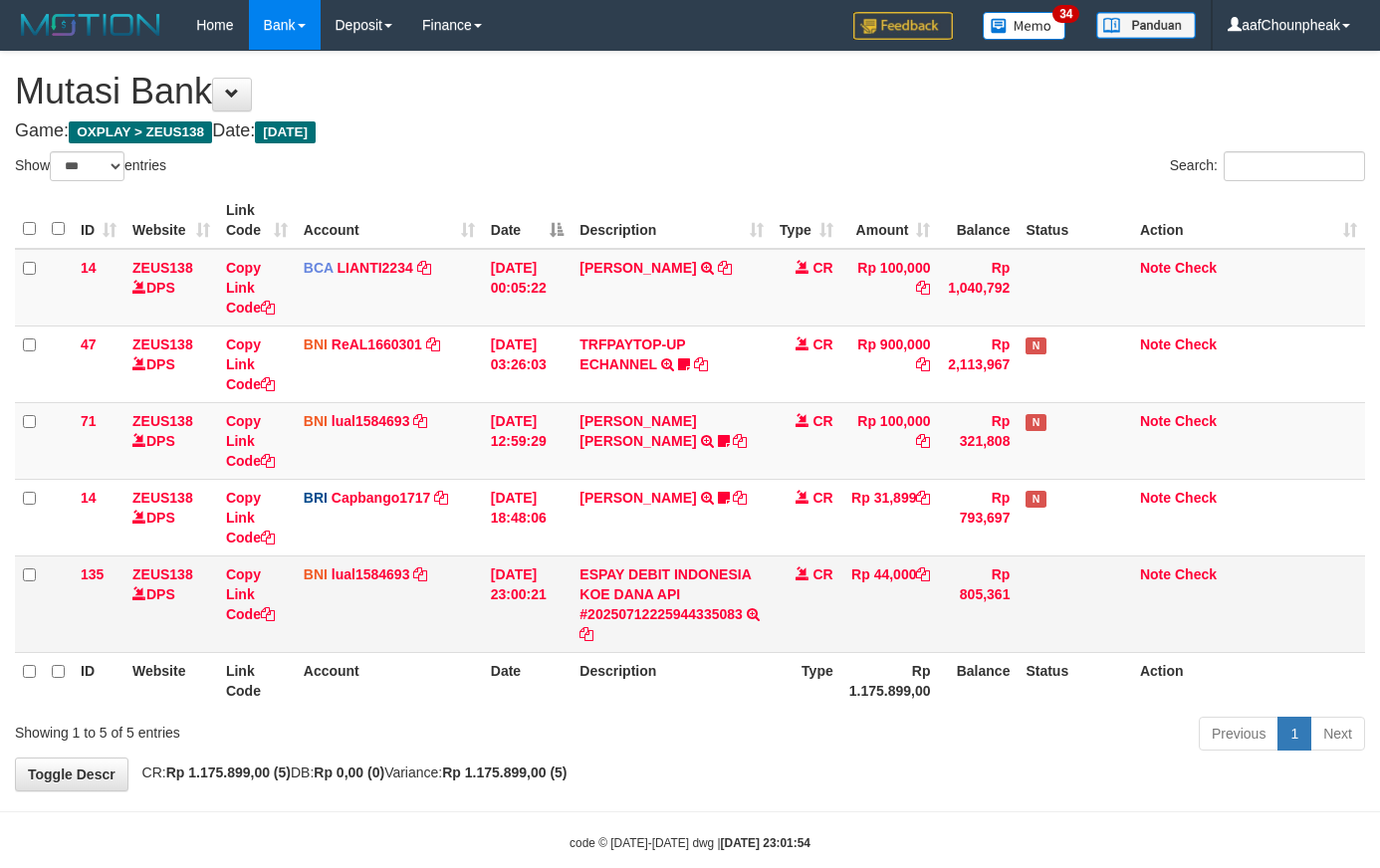 scroll, scrollTop: 37, scrollLeft: 0, axis: vertical 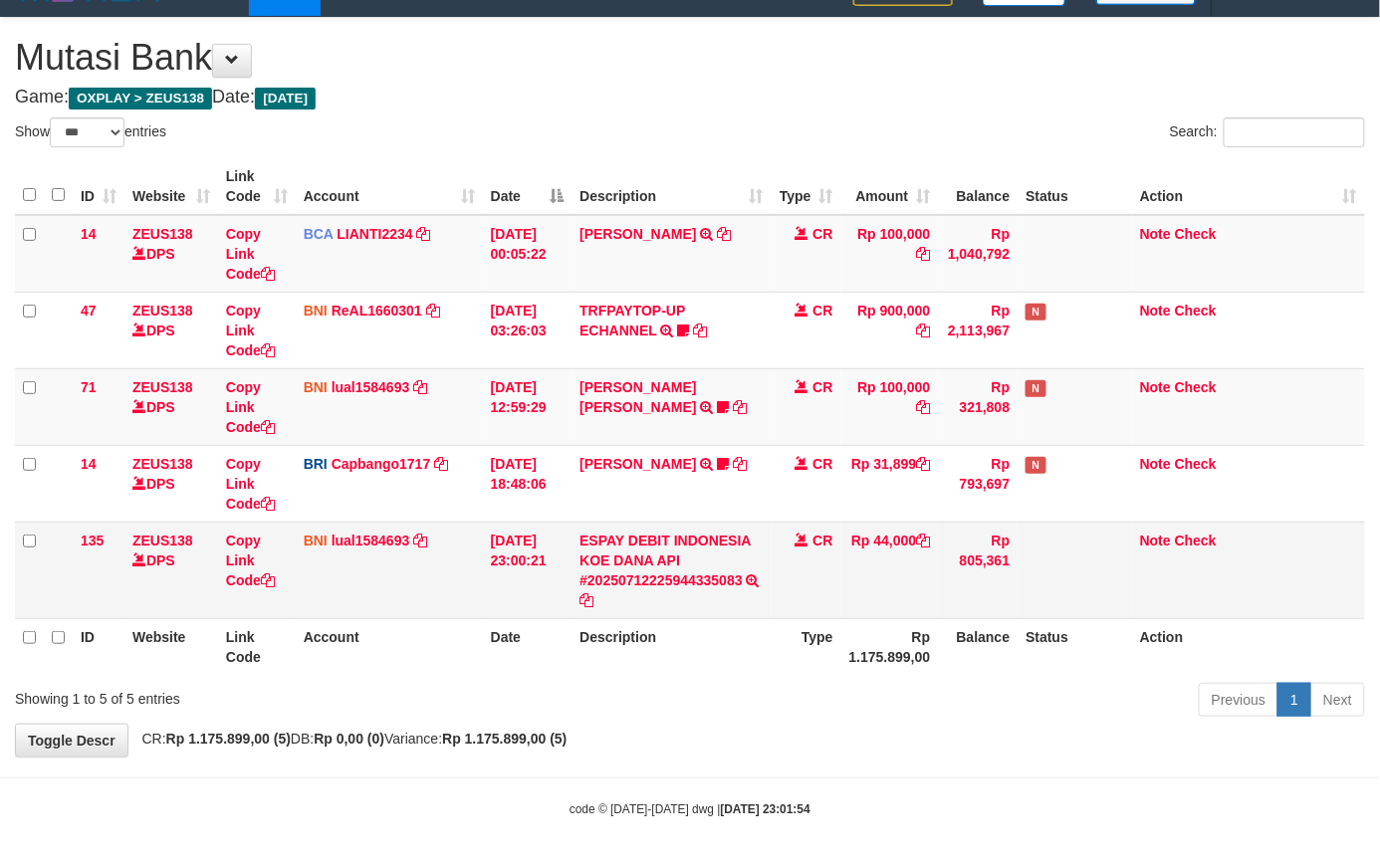 click at bounding box center [1074, 569] 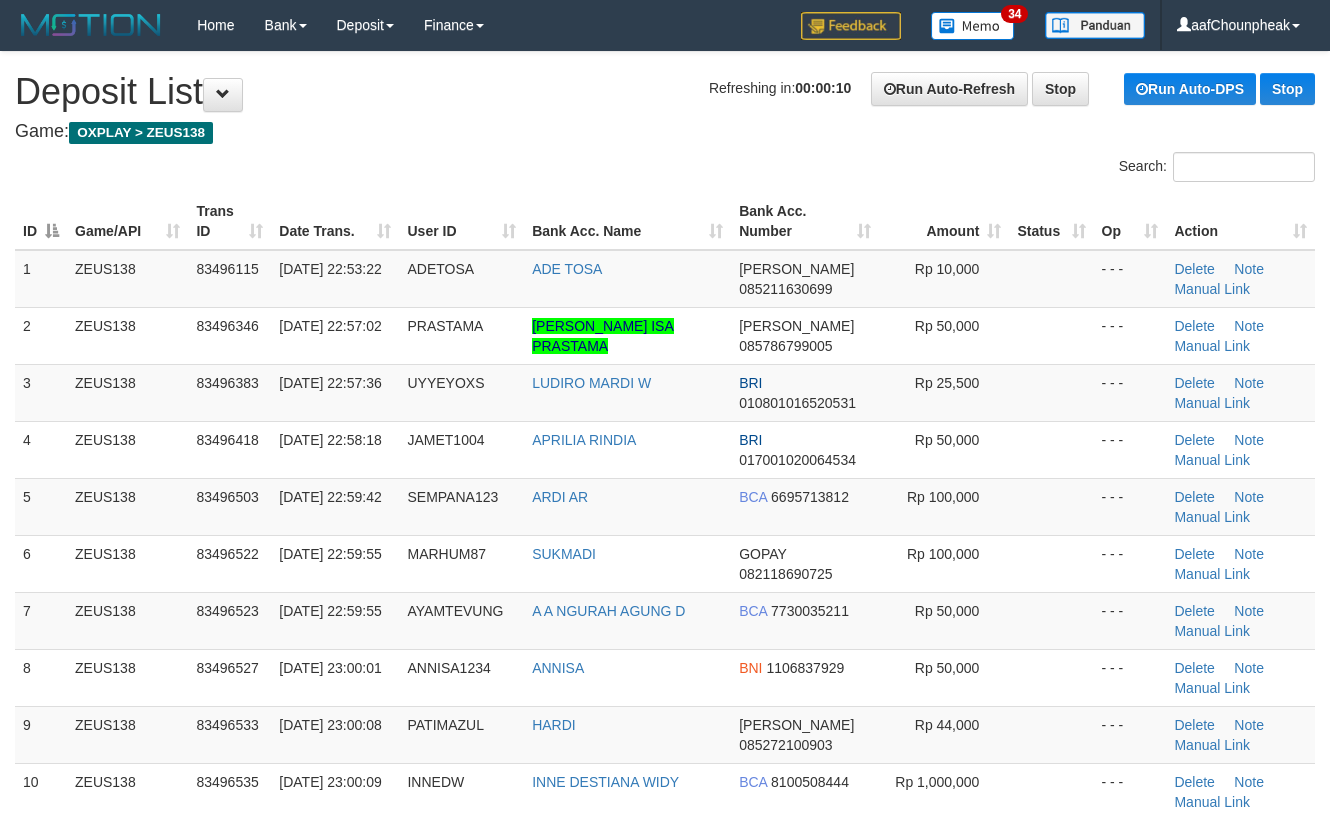 scroll, scrollTop: 0, scrollLeft: 0, axis: both 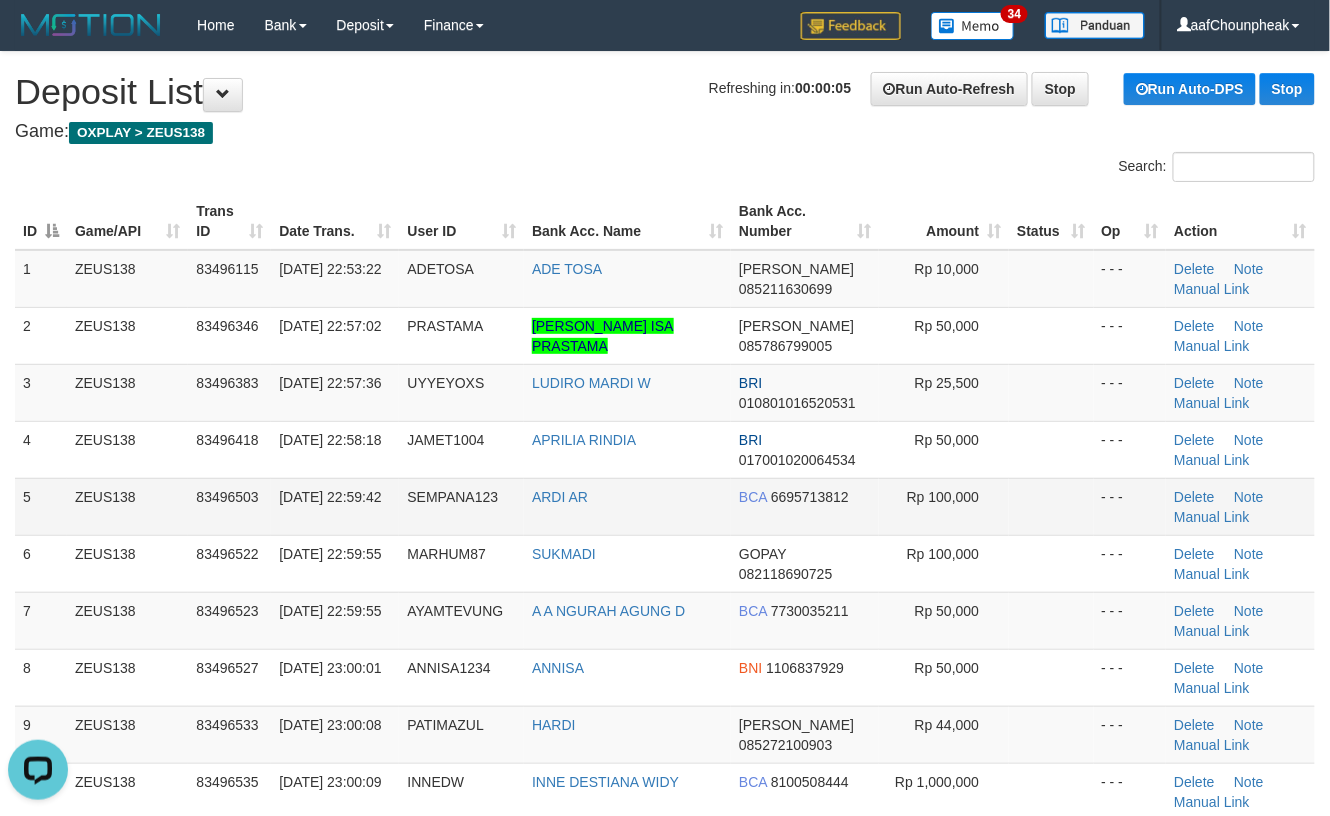 click at bounding box center [1051, 506] 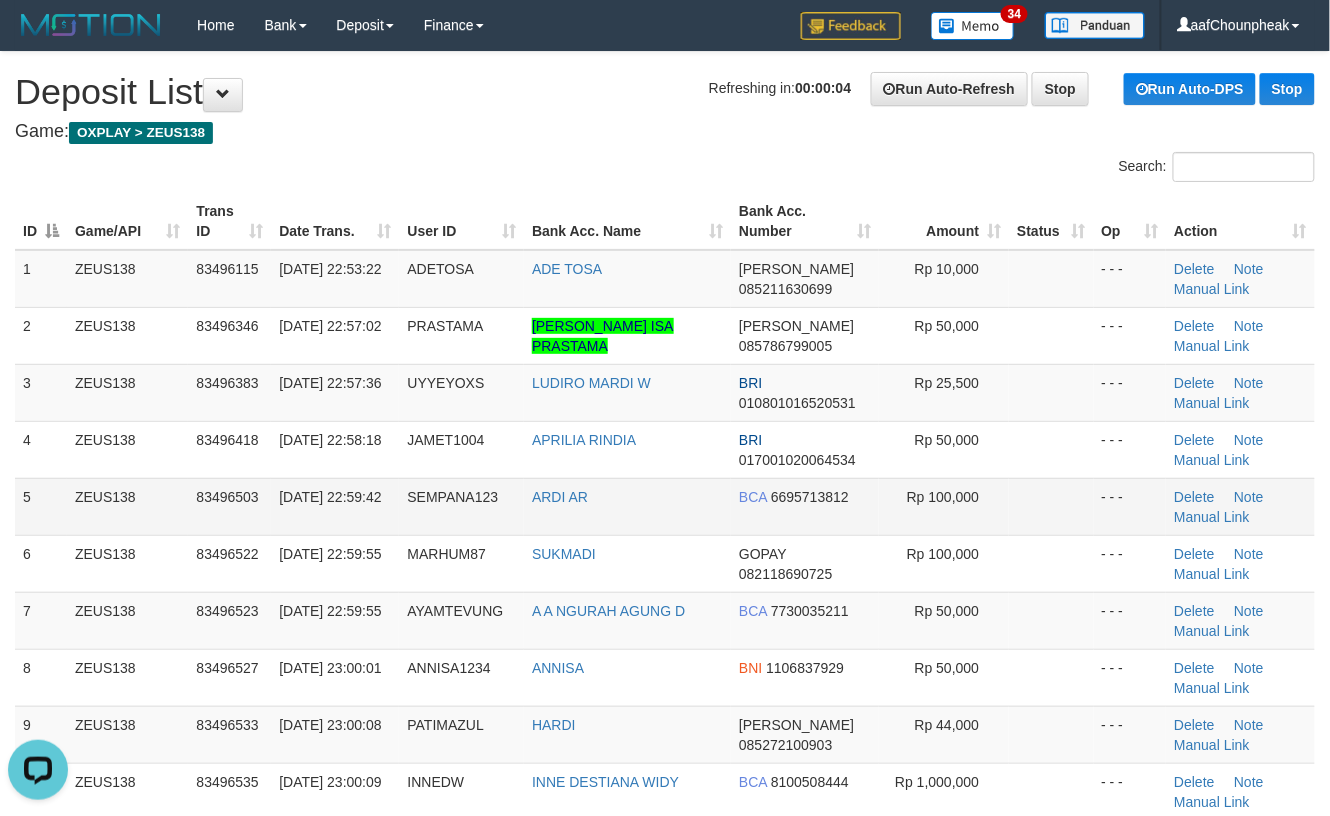 drag, startPoint x: 1016, startPoint y: 506, endPoint x: 1348, endPoint y: 460, distance: 335.1716 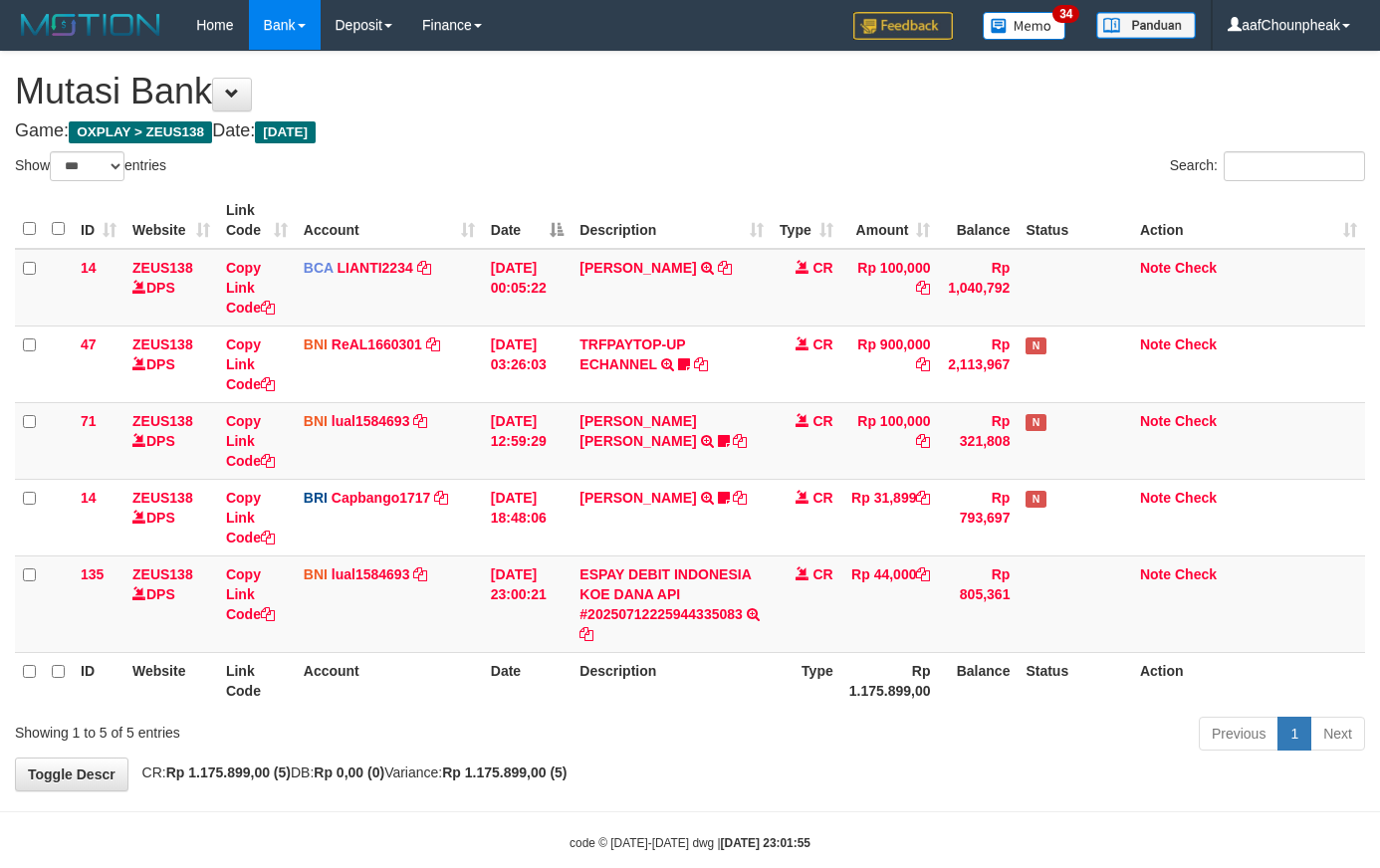 select on "***" 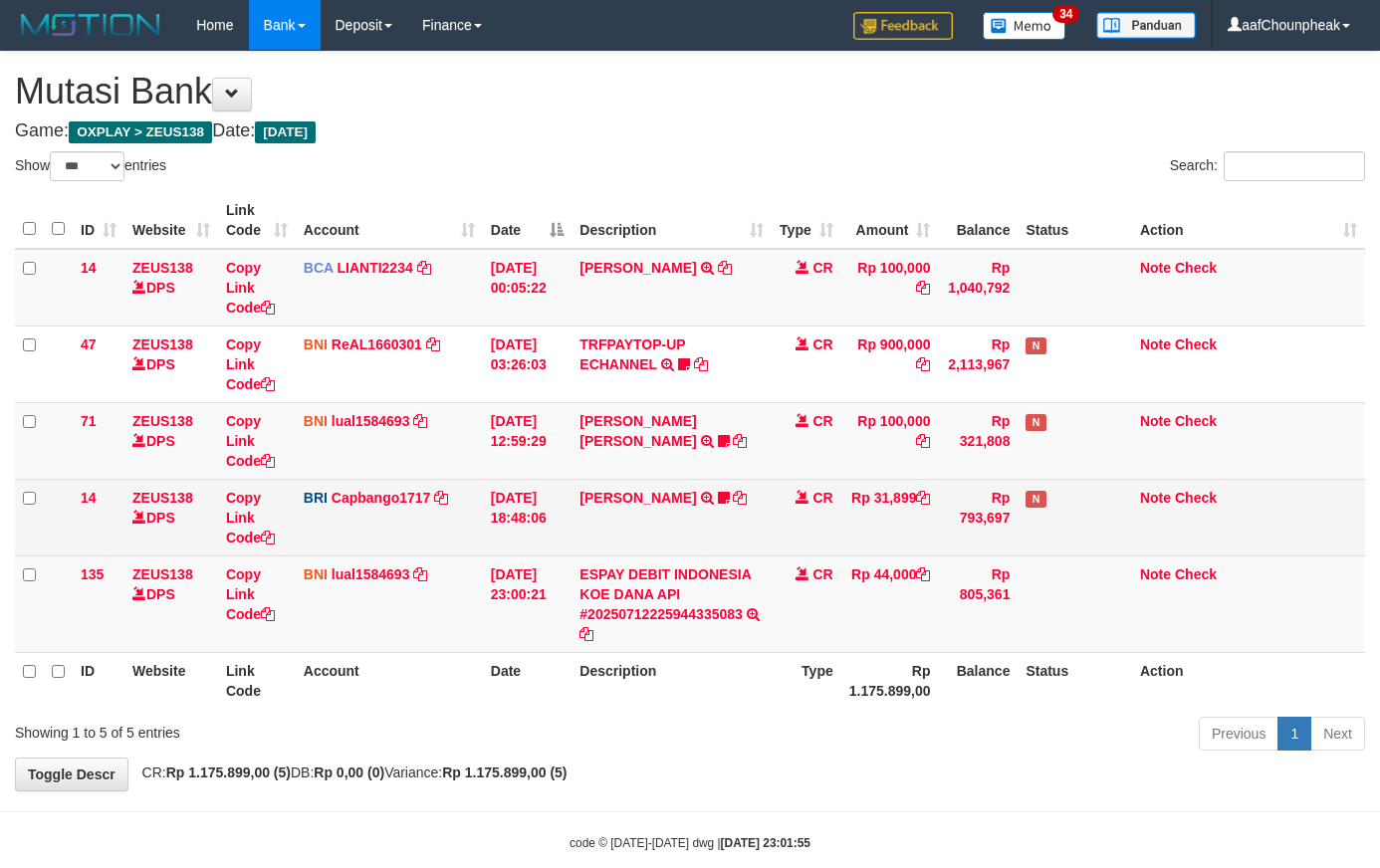 scroll, scrollTop: 37, scrollLeft: 0, axis: vertical 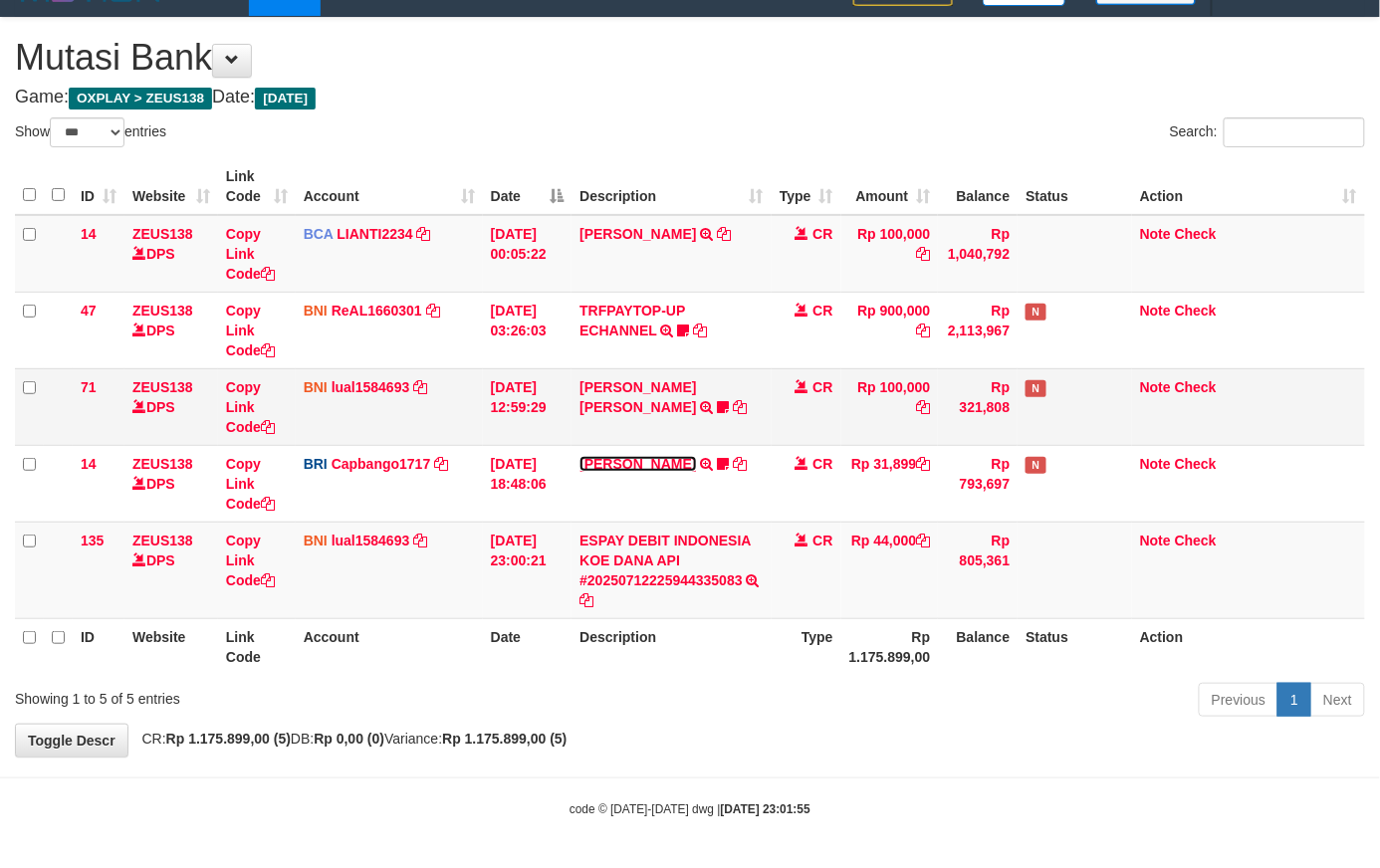 drag, startPoint x: 622, startPoint y: 455, endPoint x: 605, endPoint y: 427, distance: 32.75668 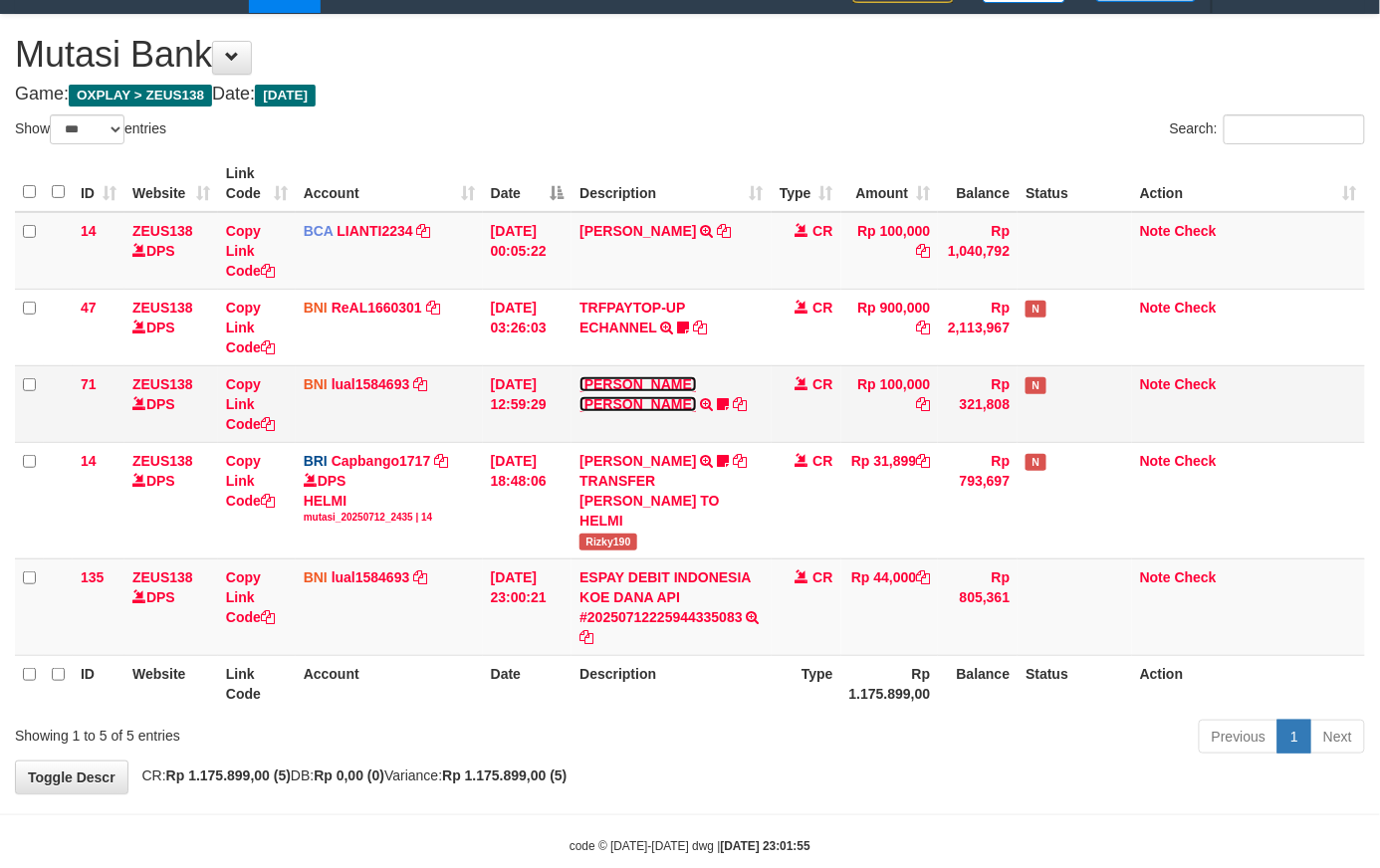 click on "[PERSON_NAME] [PERSON_NAME]" at bounding box center (637, 394) 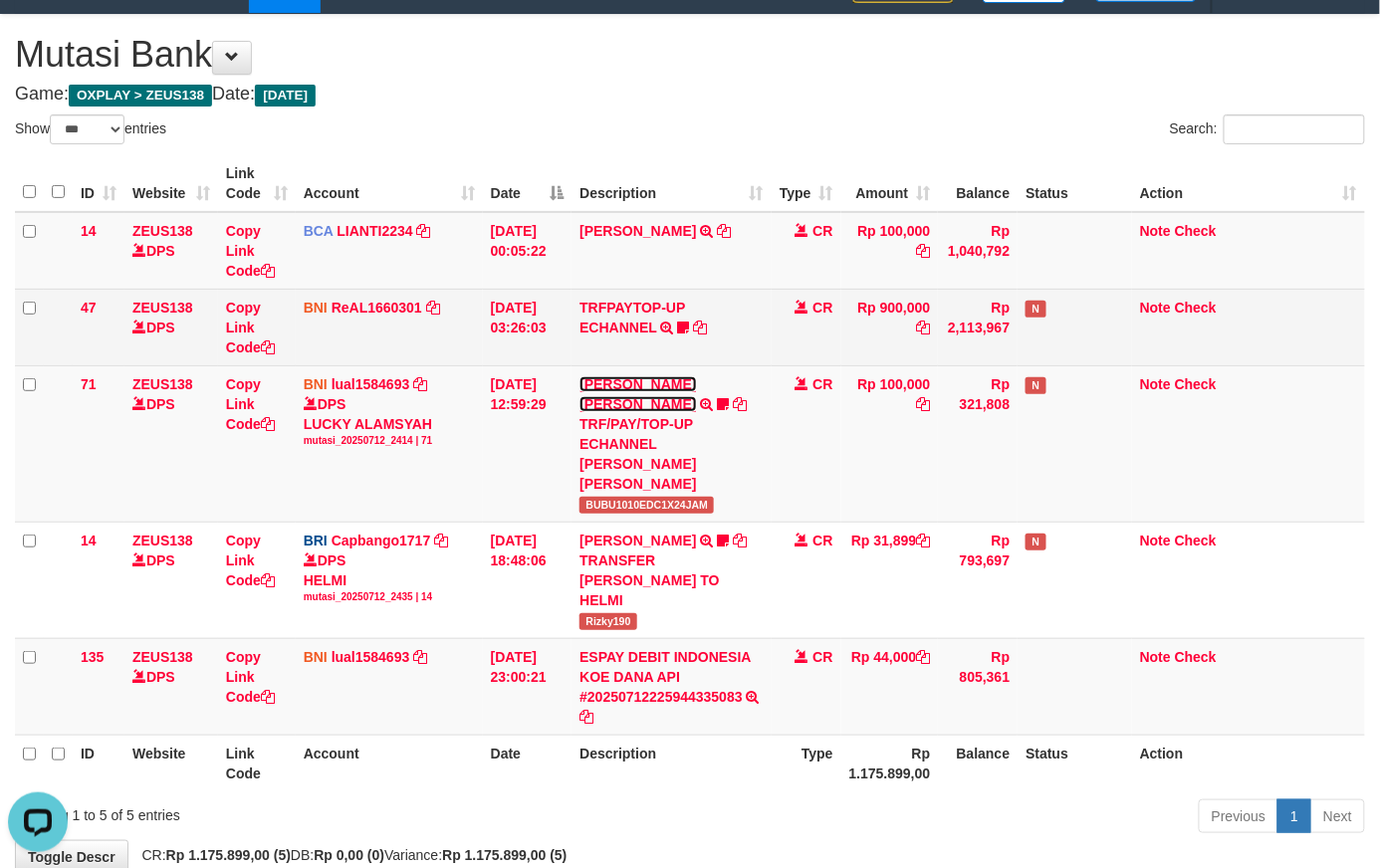 scroll, scrollTop: 0, scrollLeft: 0, axis: both 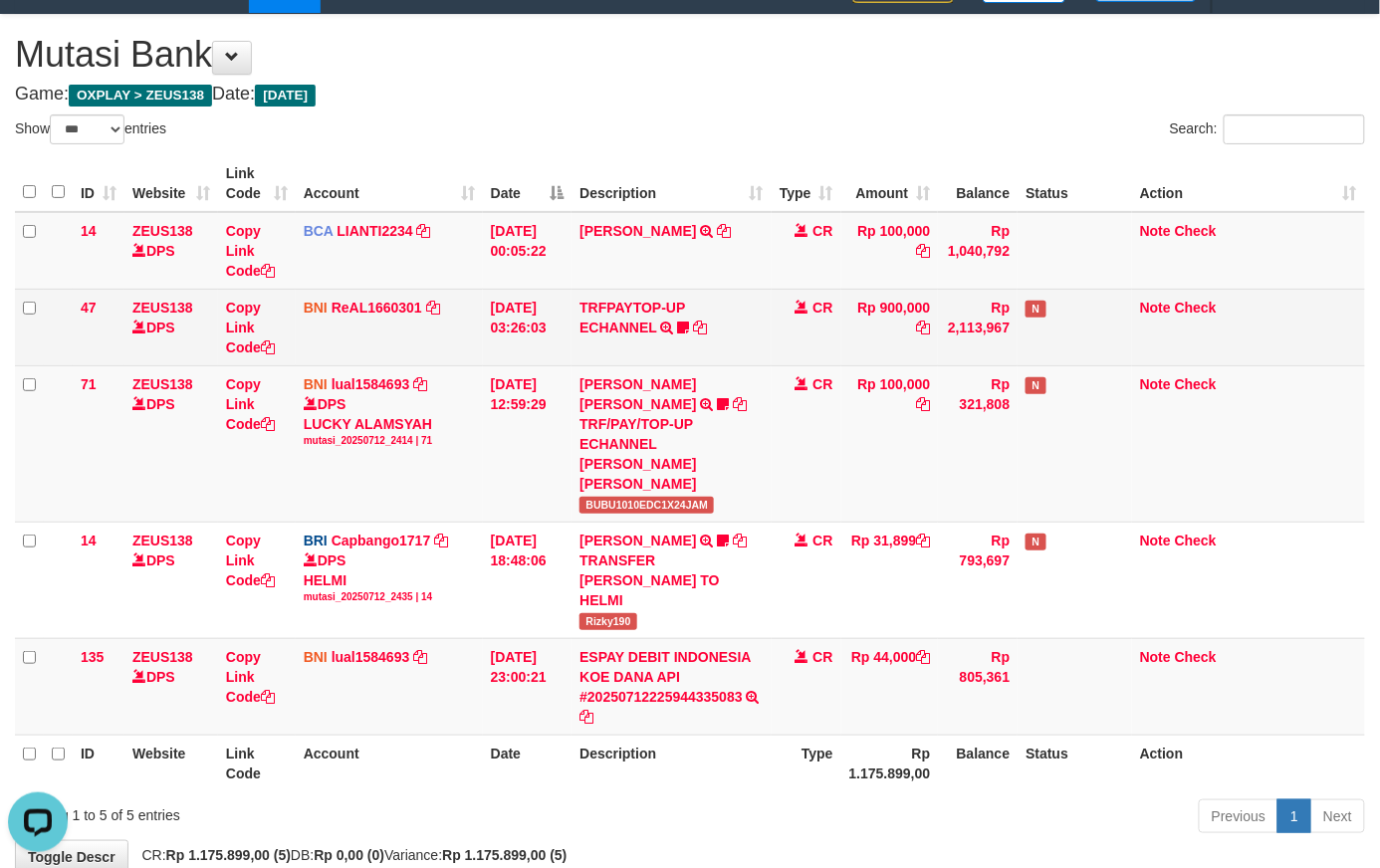 click on "TRFPAYTOP-UP ECHANNEL            TRF/PAY/TOP-UP ECHANNEL    Egoythea" at bounding box center [671, 326] 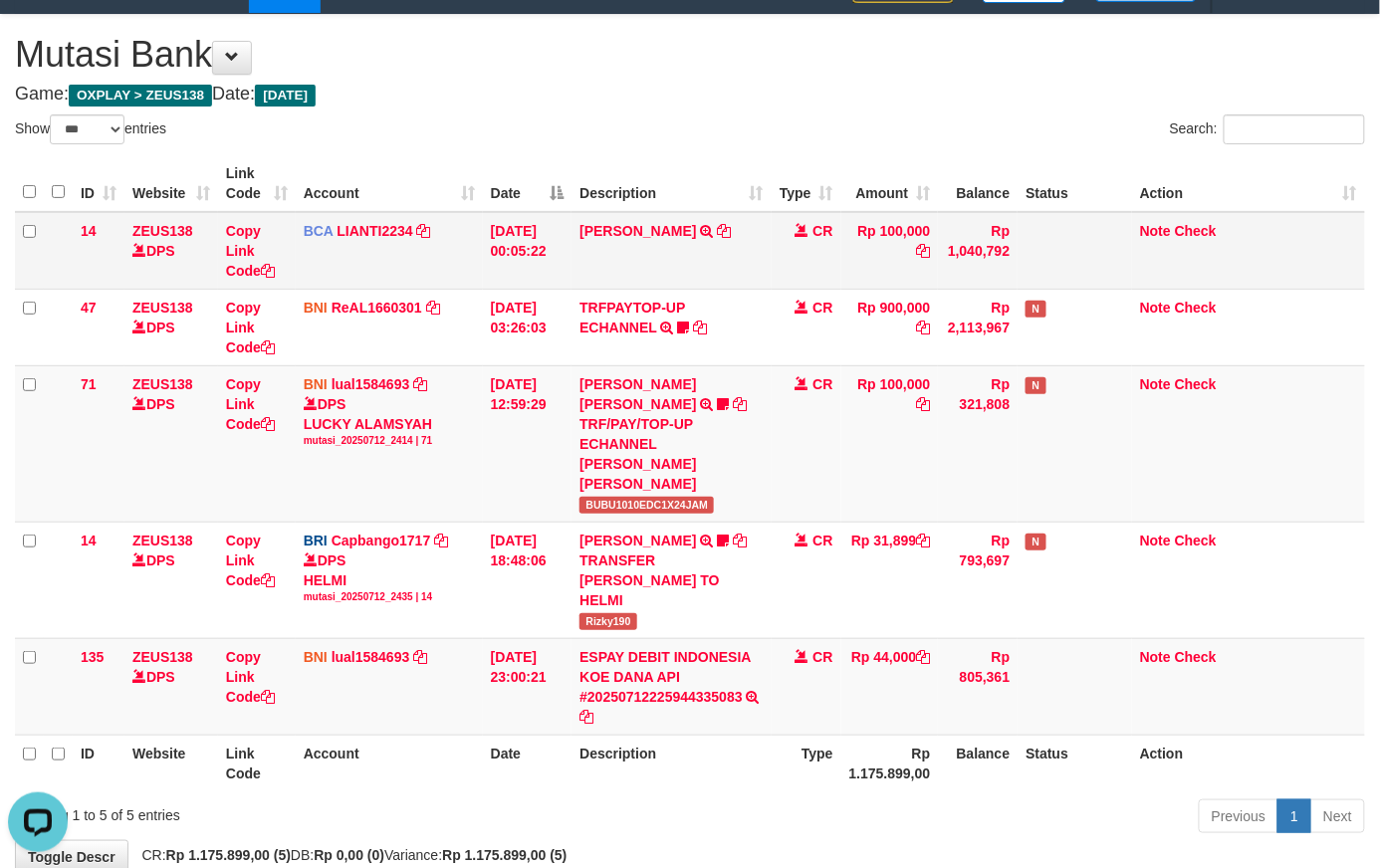 click on "YUSUP MAULAN         TRSF E-BANKING CR 1207/FTSCY/WS95051
100000.002025071262819090 TRFDN-YUSUP MAULANESPAY DEBIT INDONE" at bounding box center [671, 251] 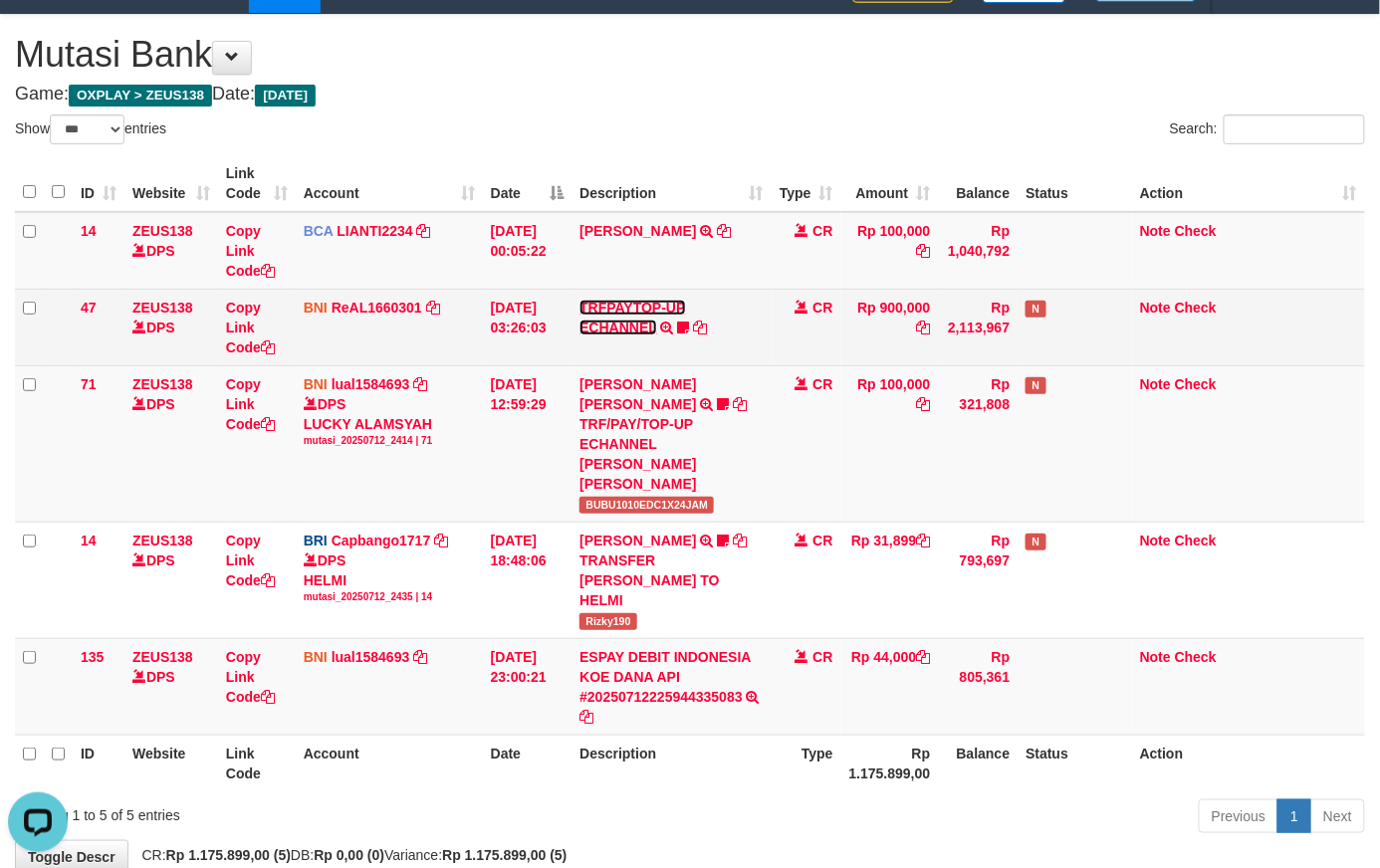 click on "TRFPAYTOP-UP ECHANNEL" at bounding box center [632, 318] 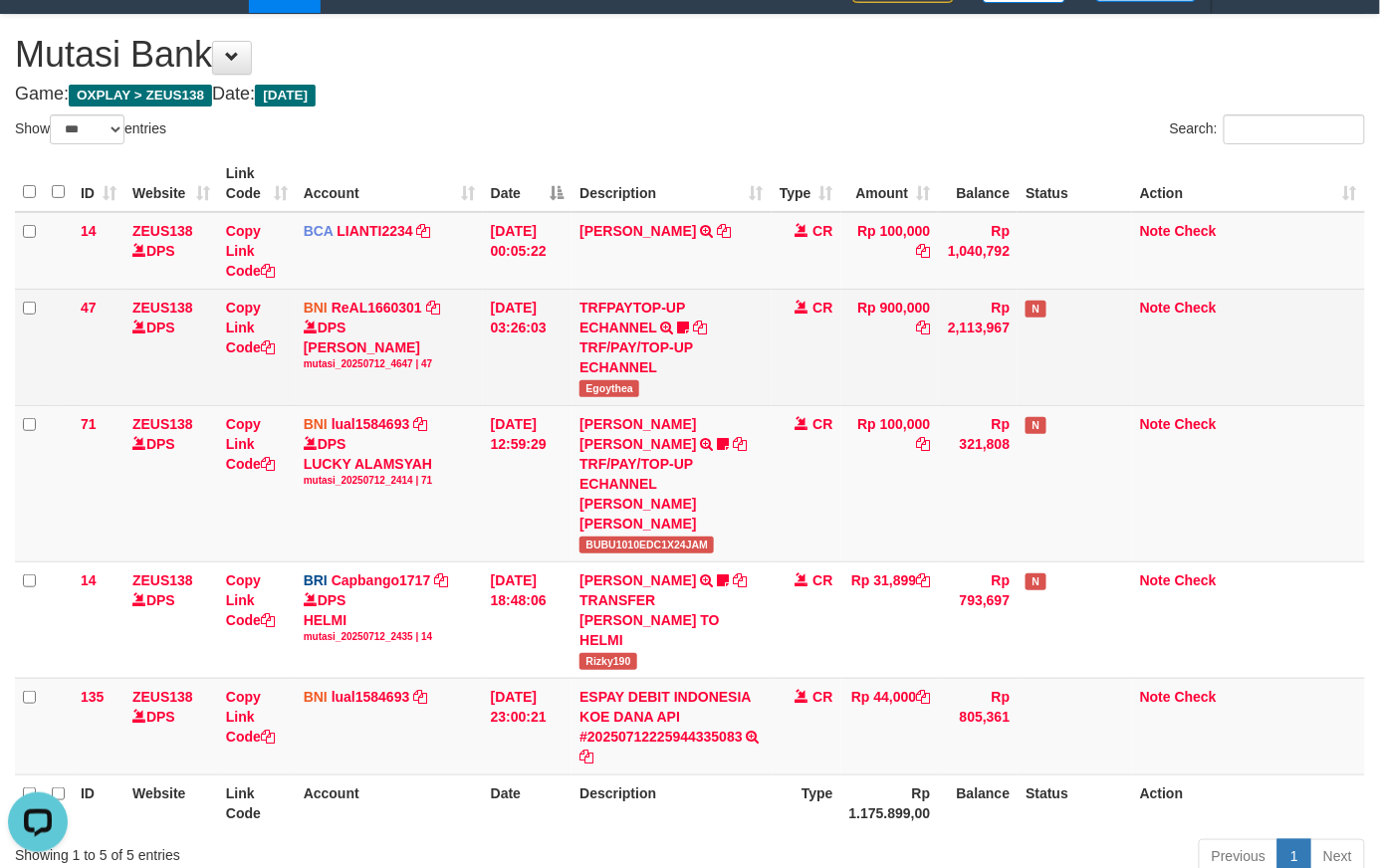 click on "Egoythea" at bounding box center (609, 388) 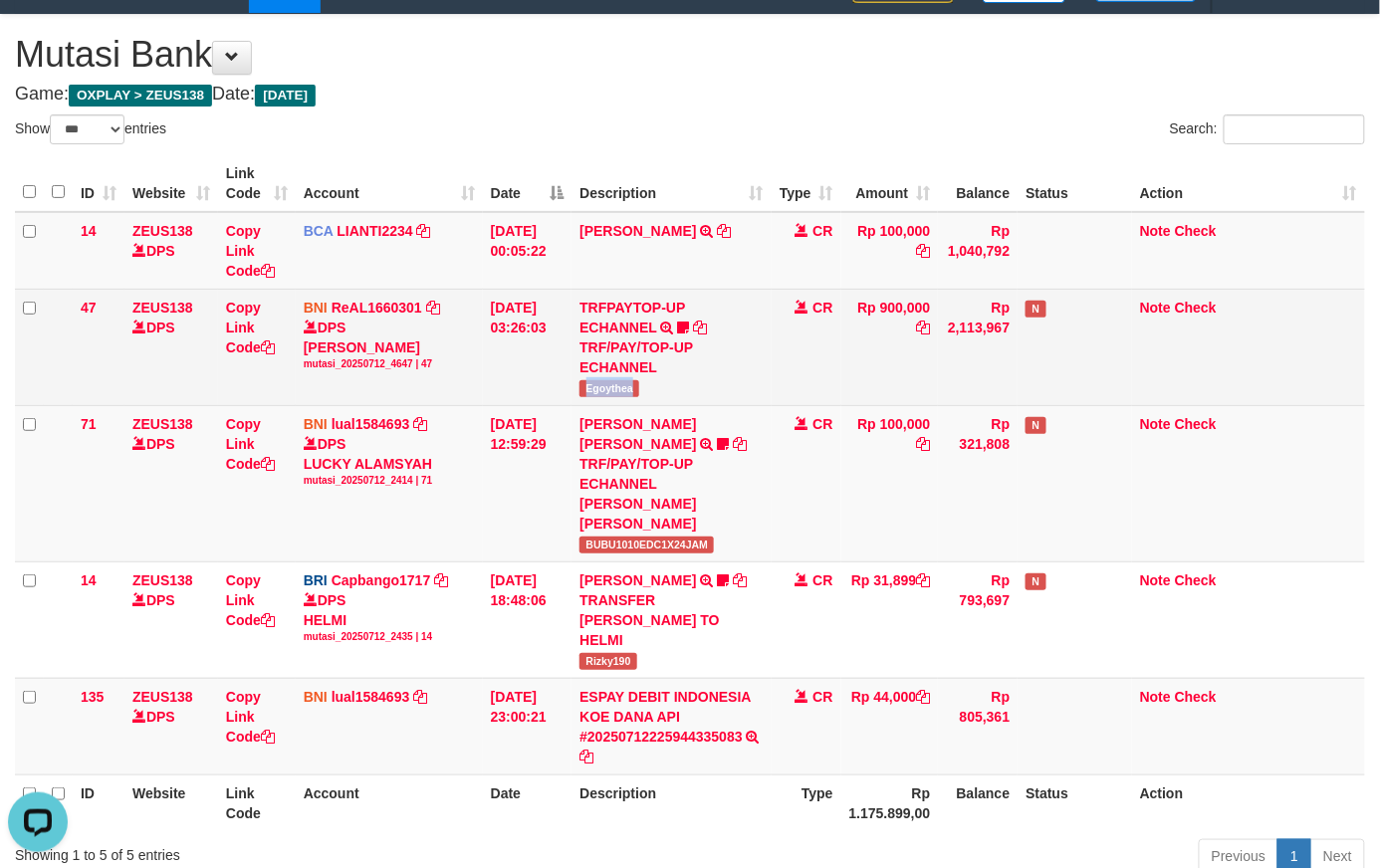 click on "Egoythea" at bounding box center (609, 388) 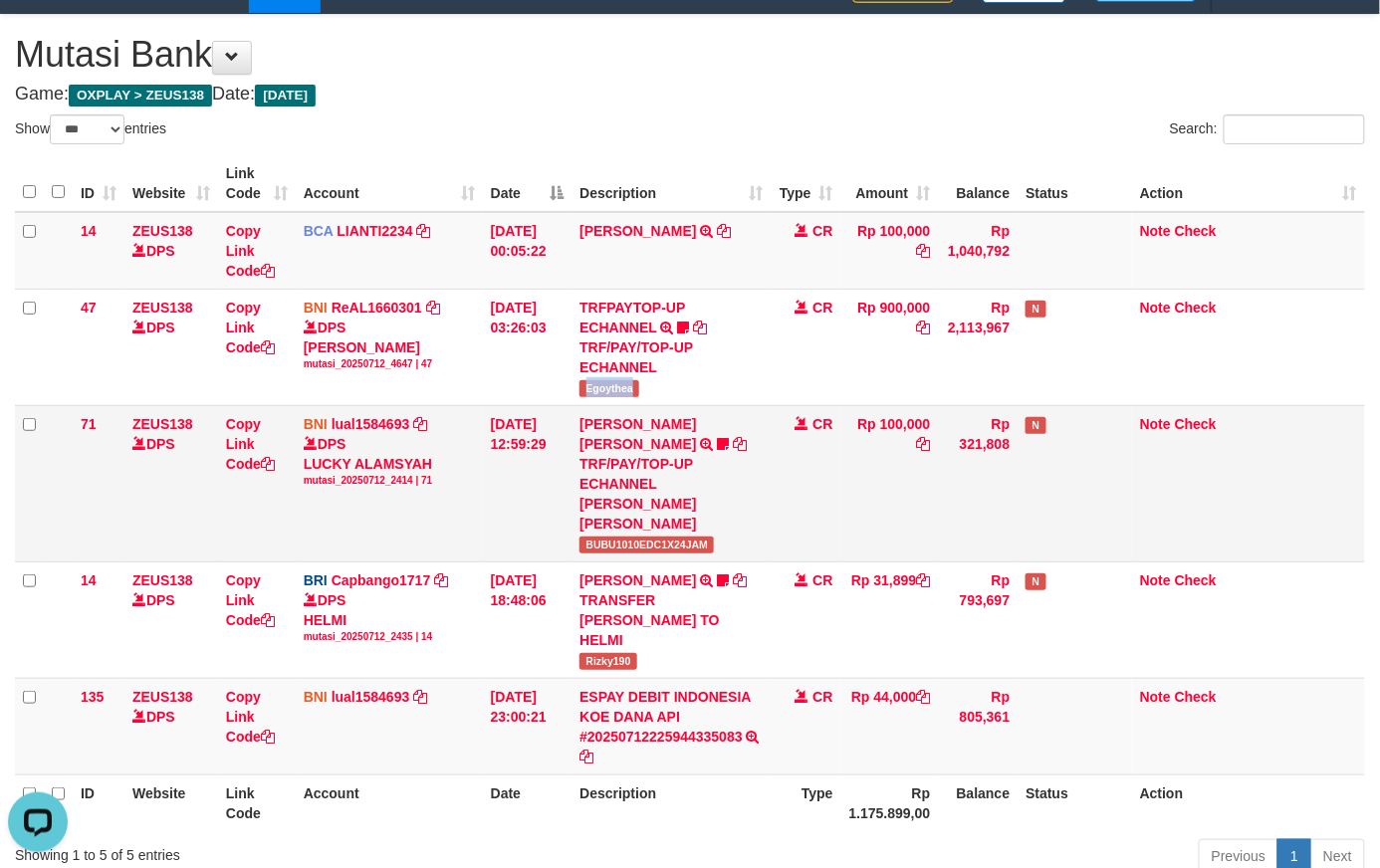 copy on "Egoythea" 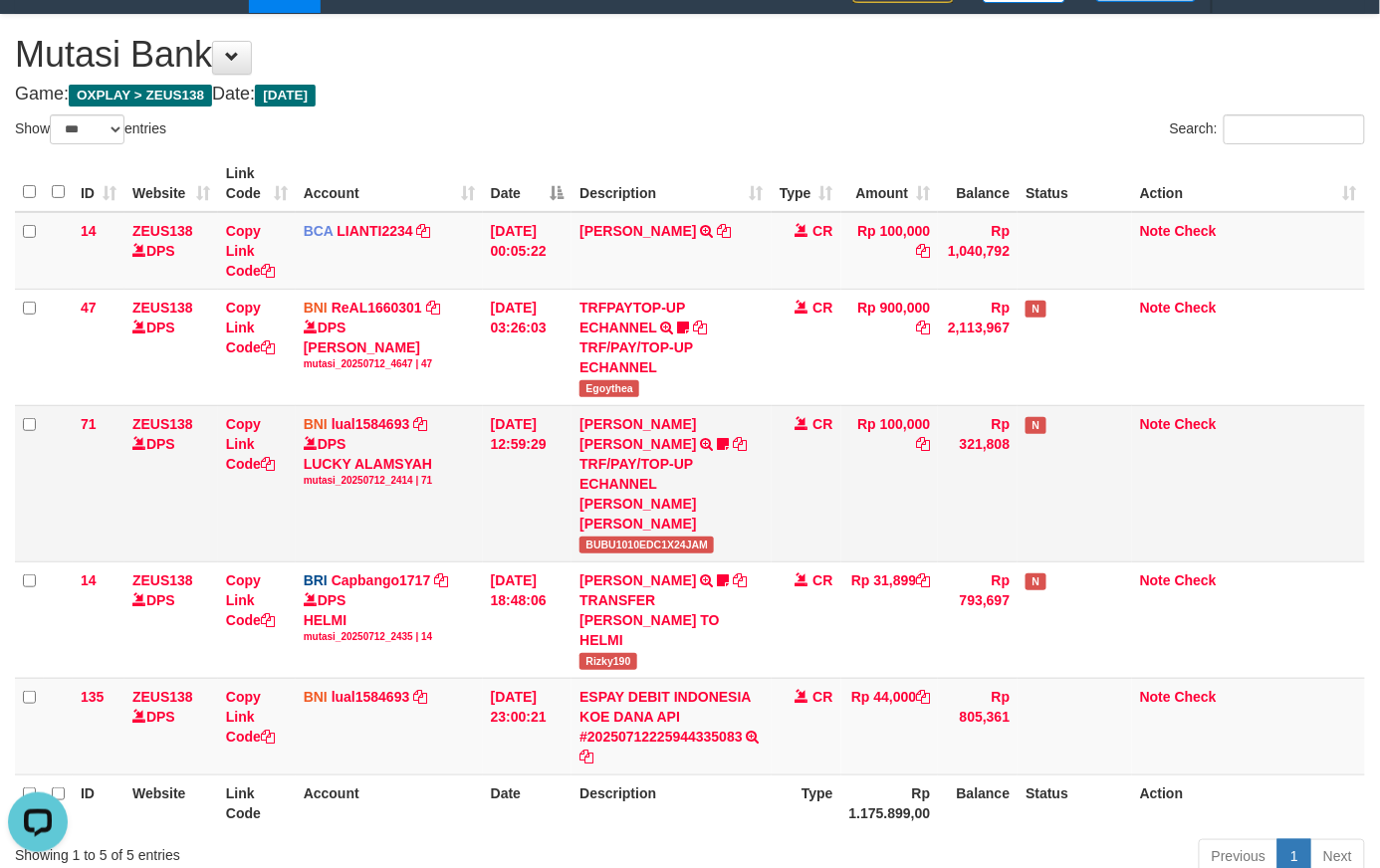 click on "Rp 321,808" at bounding box center (978, 483) 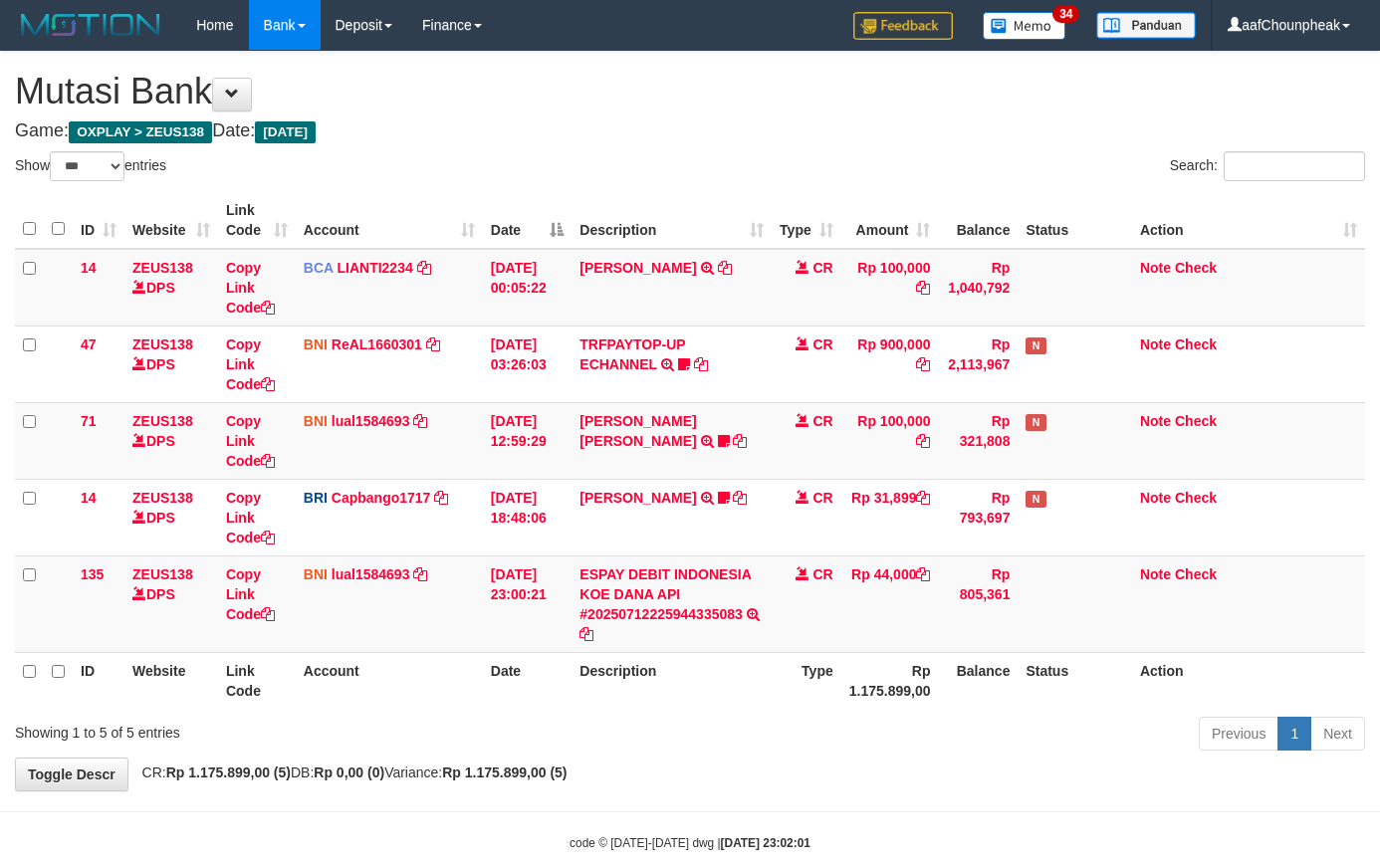 select on "***" 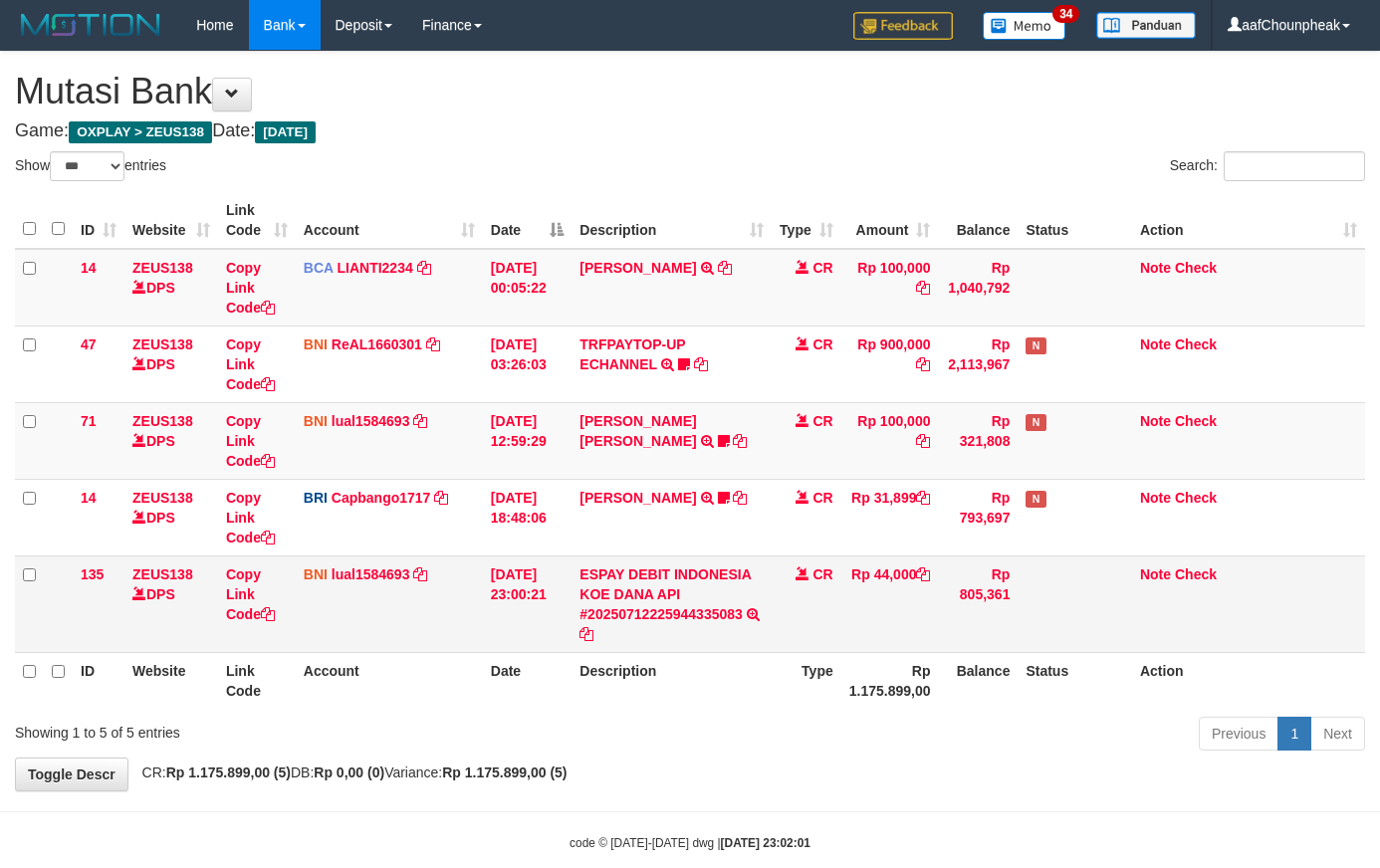 scroll, scrollTop: 37, scrollLeft: 0, axis: vertical 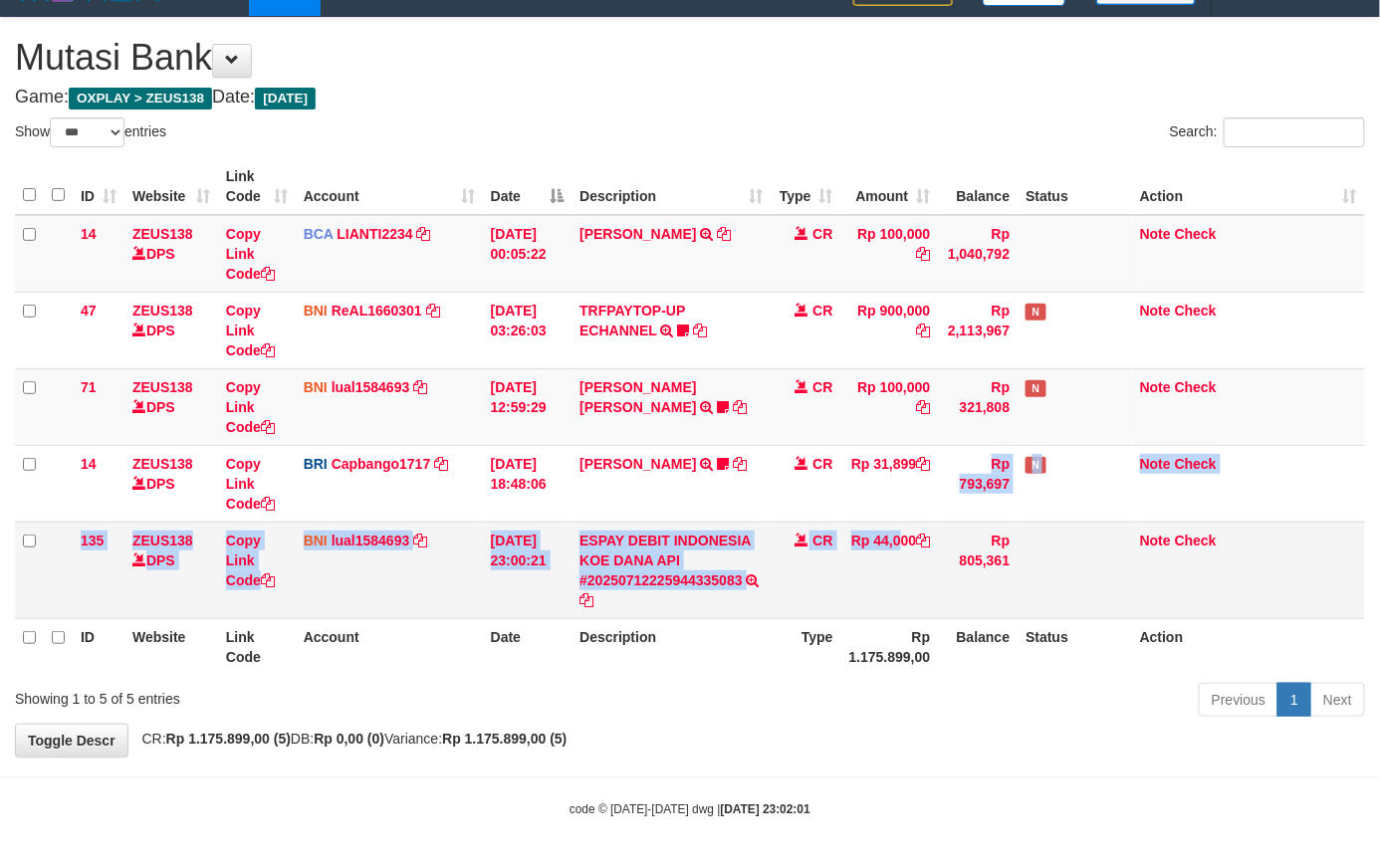 click on "14
ZEUS138    DPS
Copy Link Code
BCA
LIANTI2234
DPS
YULIANTI
mutasi_20250712_4646 | 14
mutasi_20250712_4646 | 14
12/07/2025 00:05:22
YUSUP MAULAN         TRSF E-BANKING CR 1207/FTSCY/WS95051
100000.002025071262819090 TRFDN-YUSUP MAULANESPAY DEBIT INDONE
CR
Rp 100,000
Rp 1,040,792
Note
Check
47
ZEUS138    DPS
Copy Link Code
BNI
ReAL1660301
DPS
REYHAN ALMANSYAH
mutasi_20250712_4647 | 47" at bounding box center (690, 417) 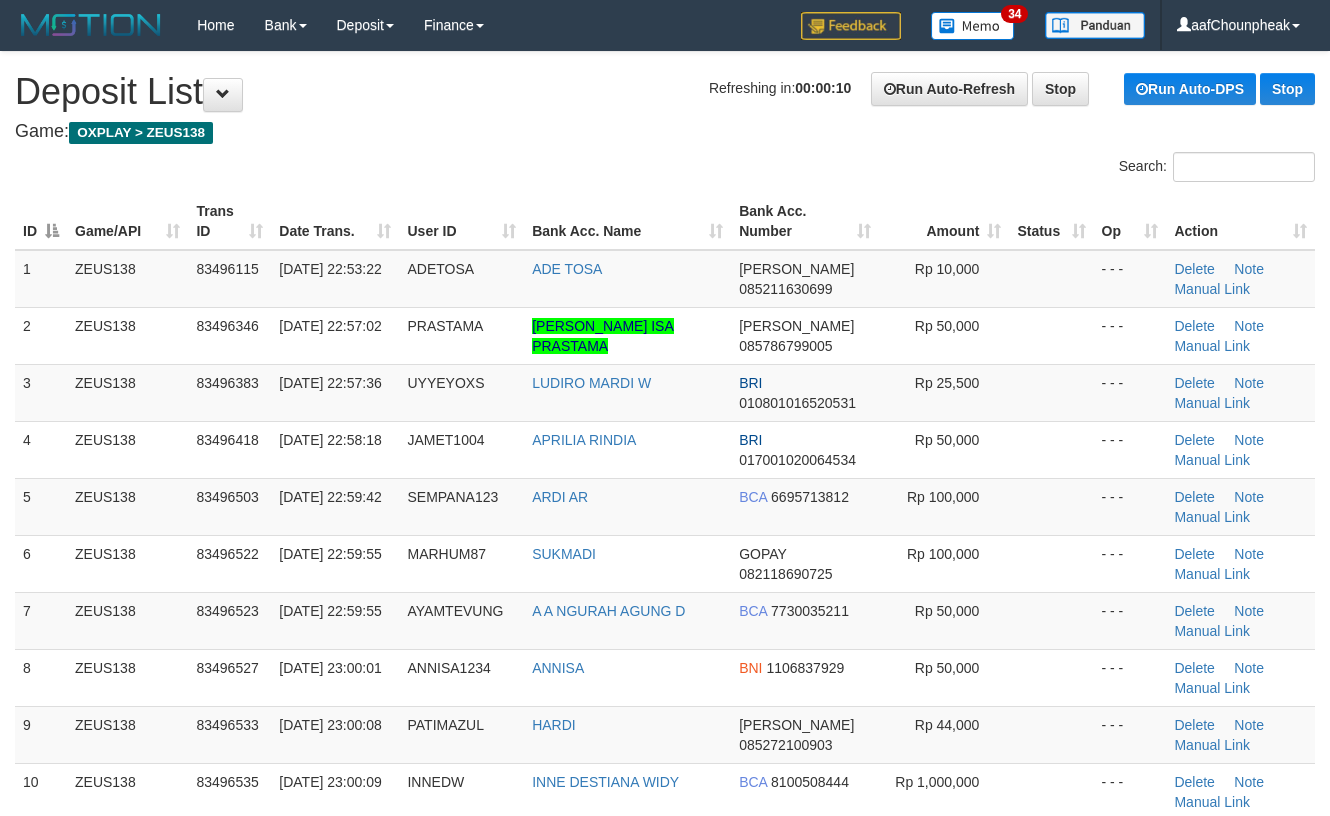 scroll, scrollTop: 0, scrollLeft: 0, axis: both 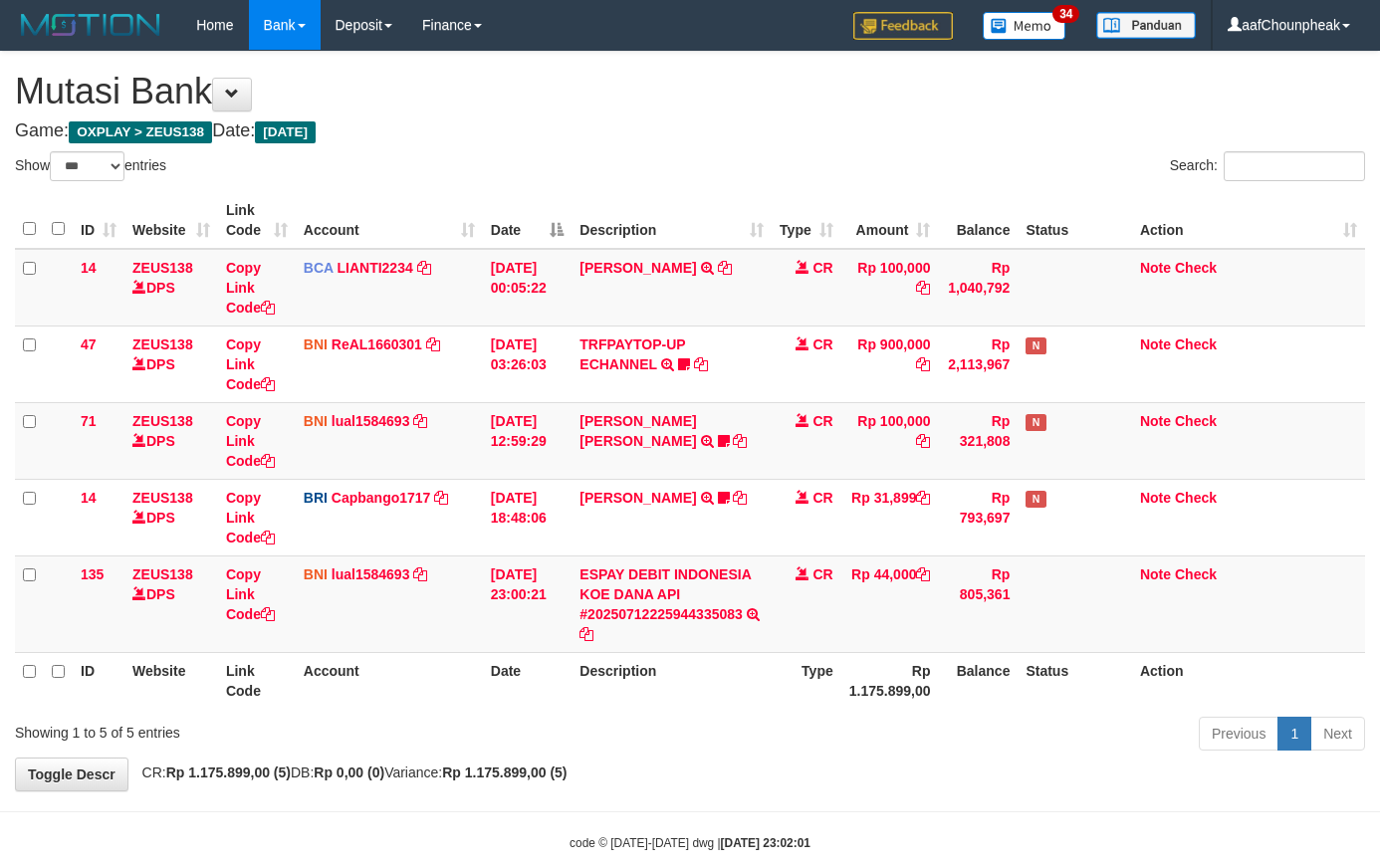 select on "***" 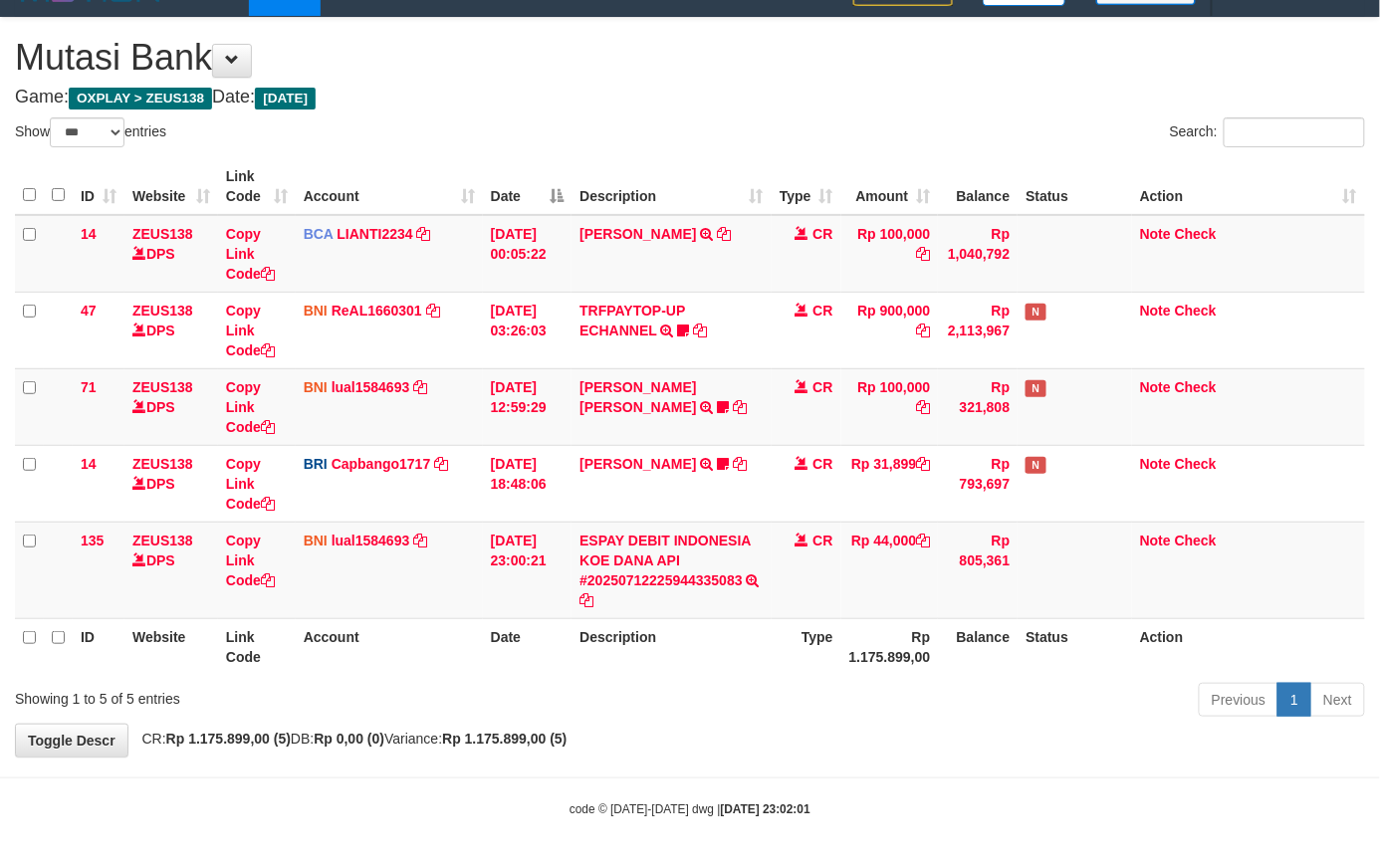 click on "Rp 44,000" at bounding box center (890, 569) 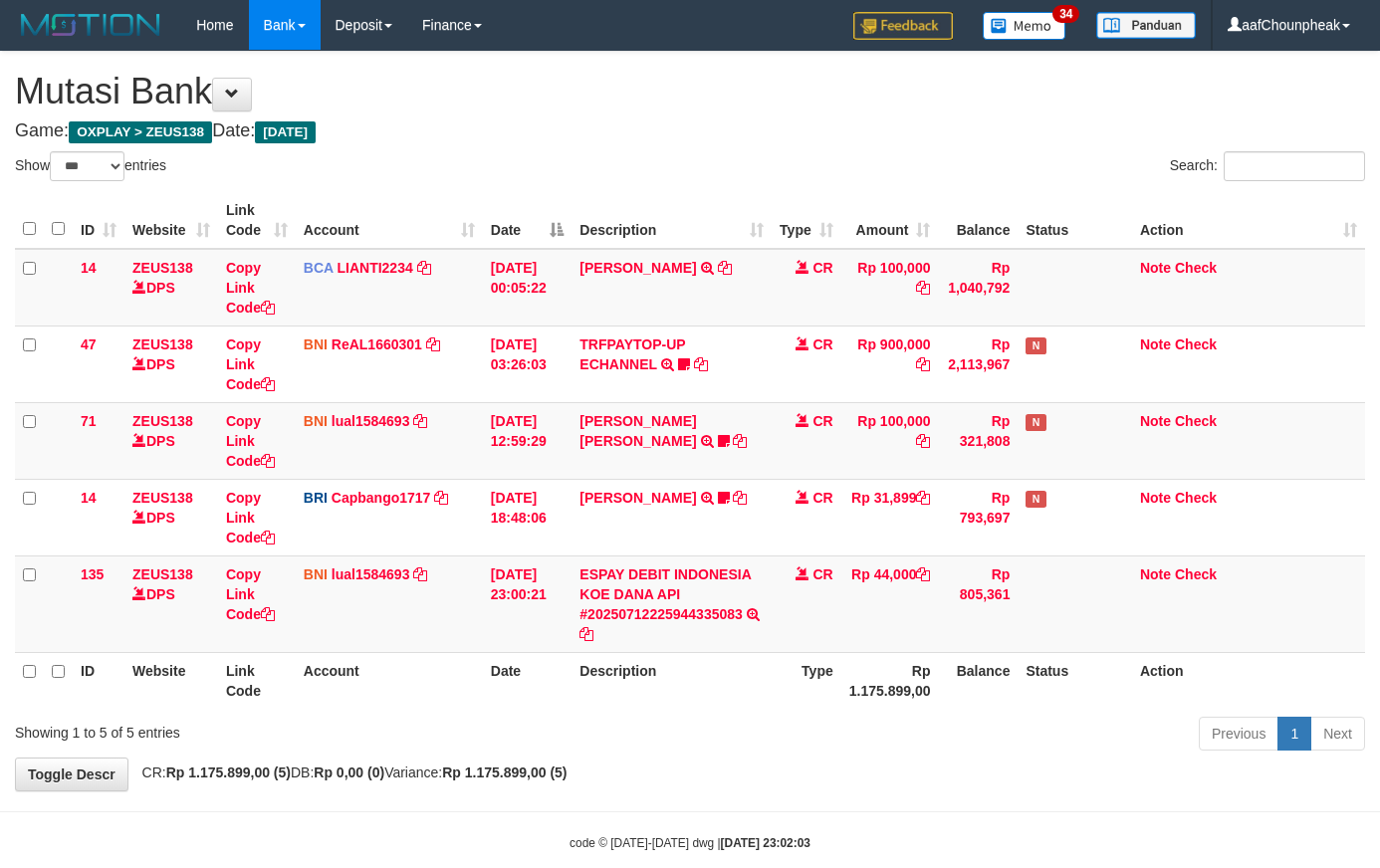 select on "***" 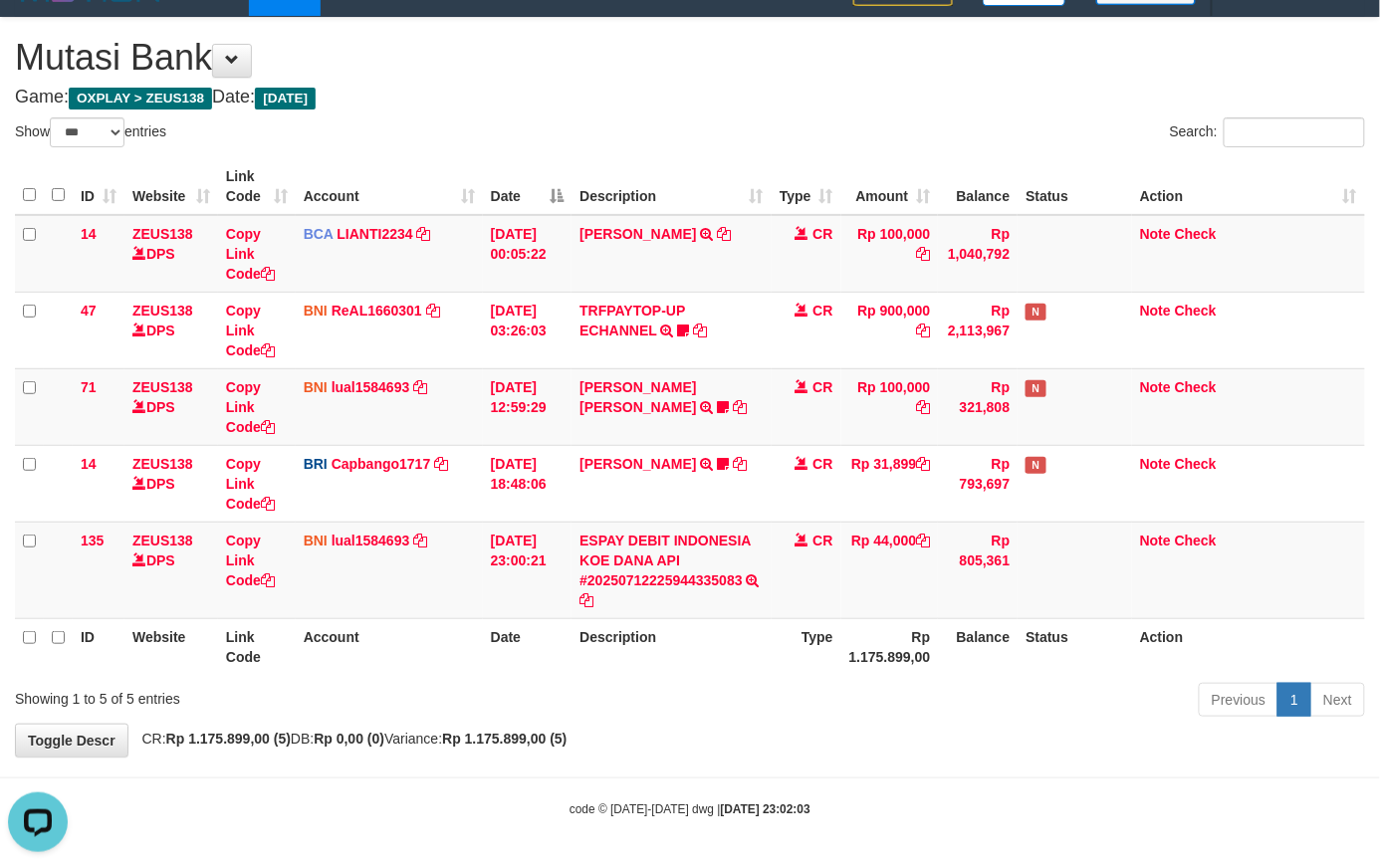scroll, scrollTop: 0, scrollLeft: 0, axis: both 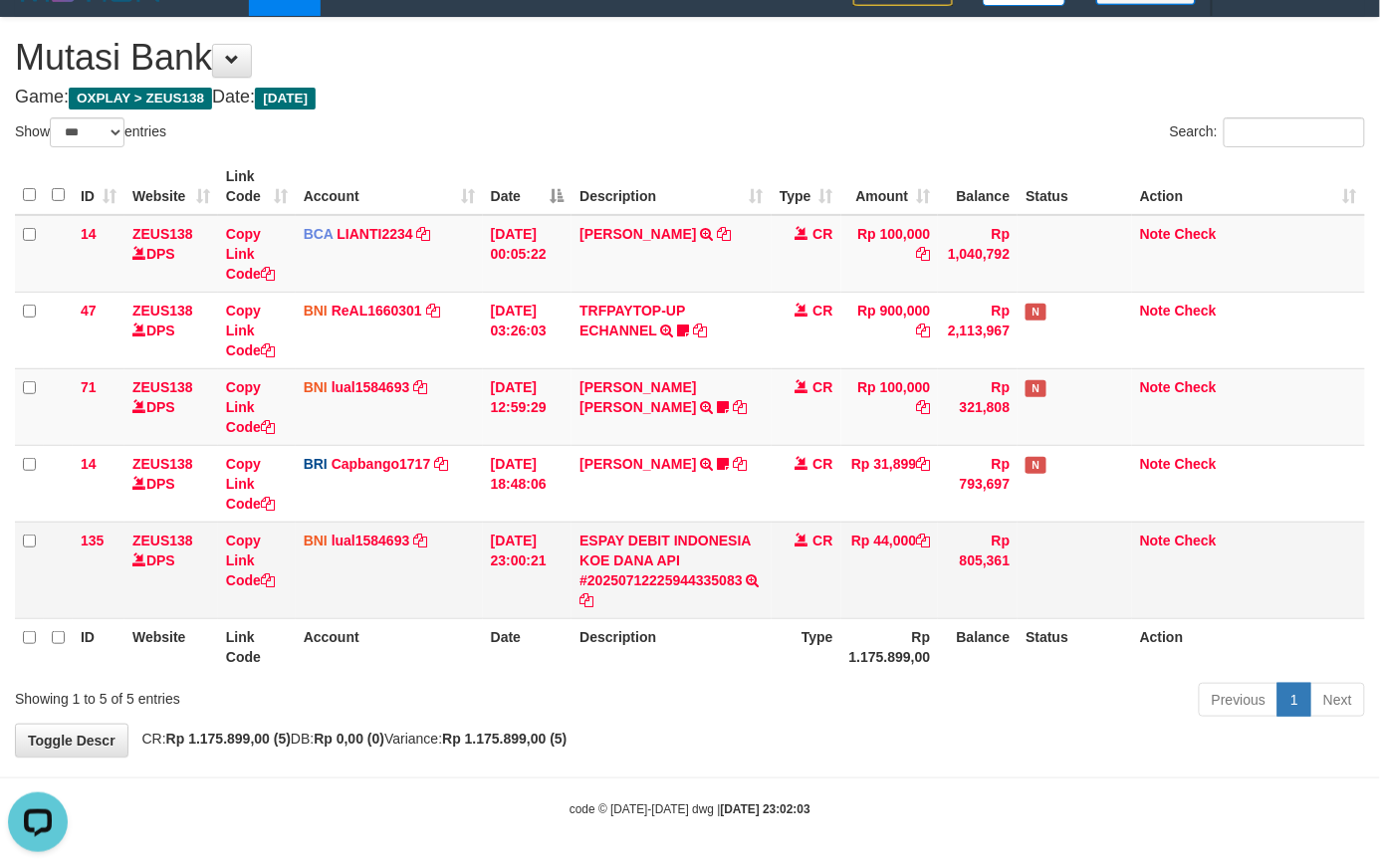 drag, startPoint x: 900, startPoint y: 593, endPoint x: 896, endPoint y: 603, distance: 10.77033 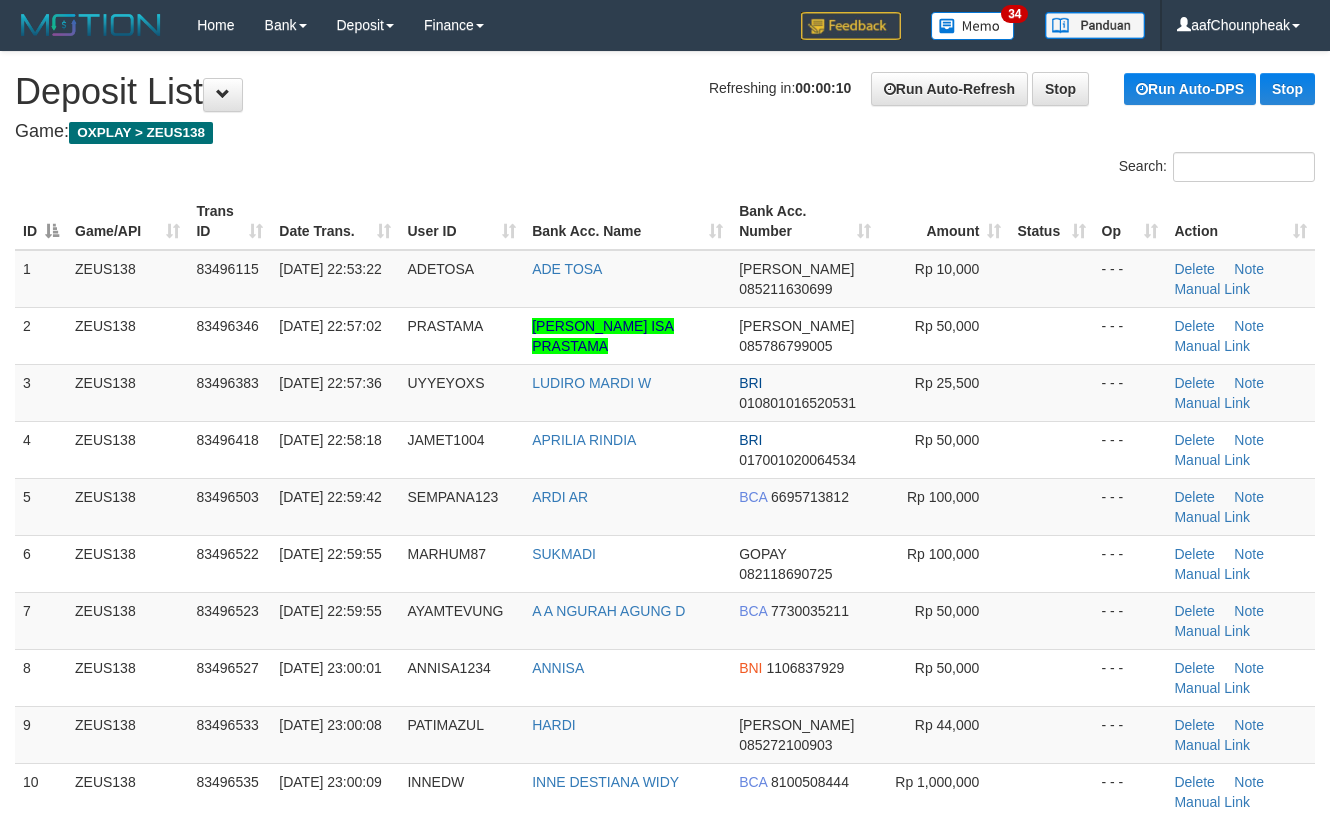 scroll, scrollTop: 0, scrollLeft: 0, axis: both 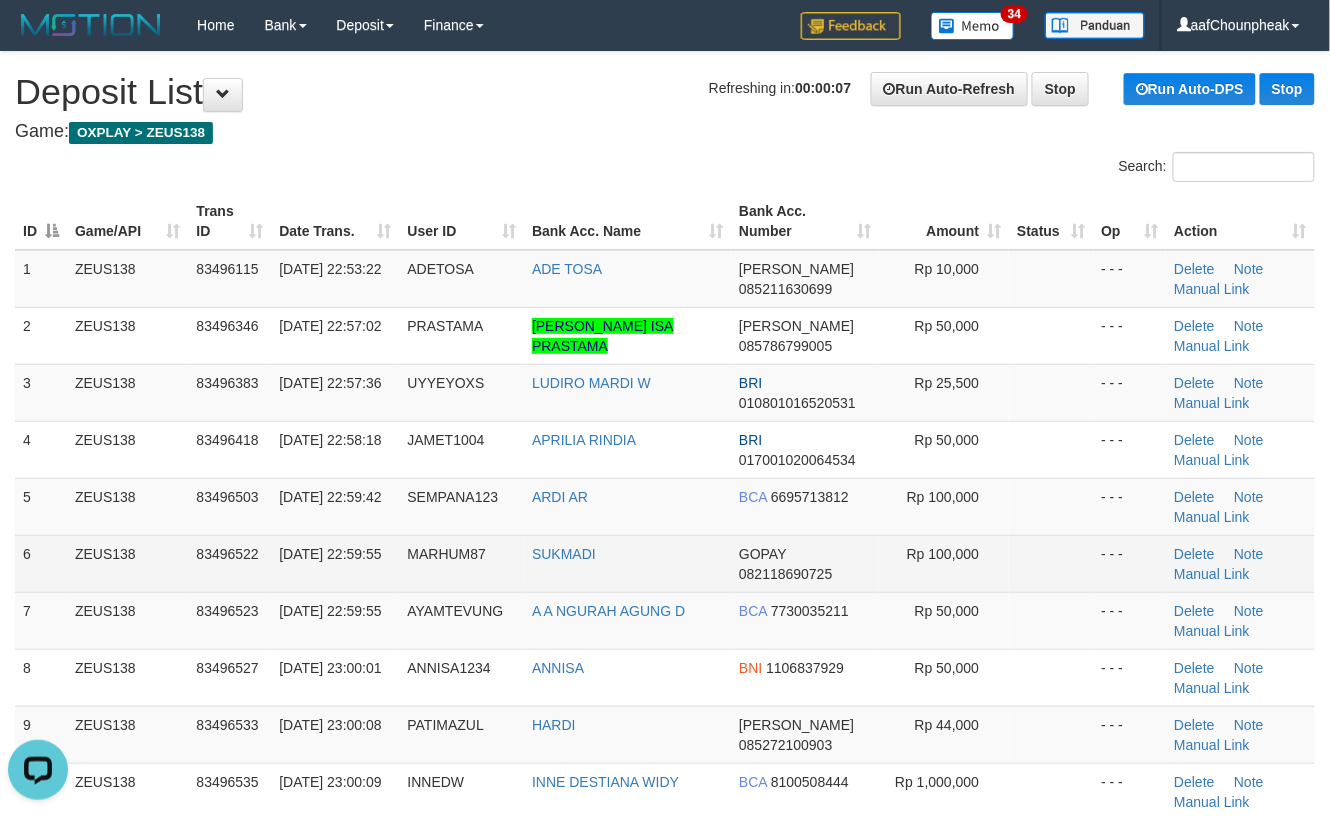 click on "GOPAY
082118690725" at bounding box center (805, 563) 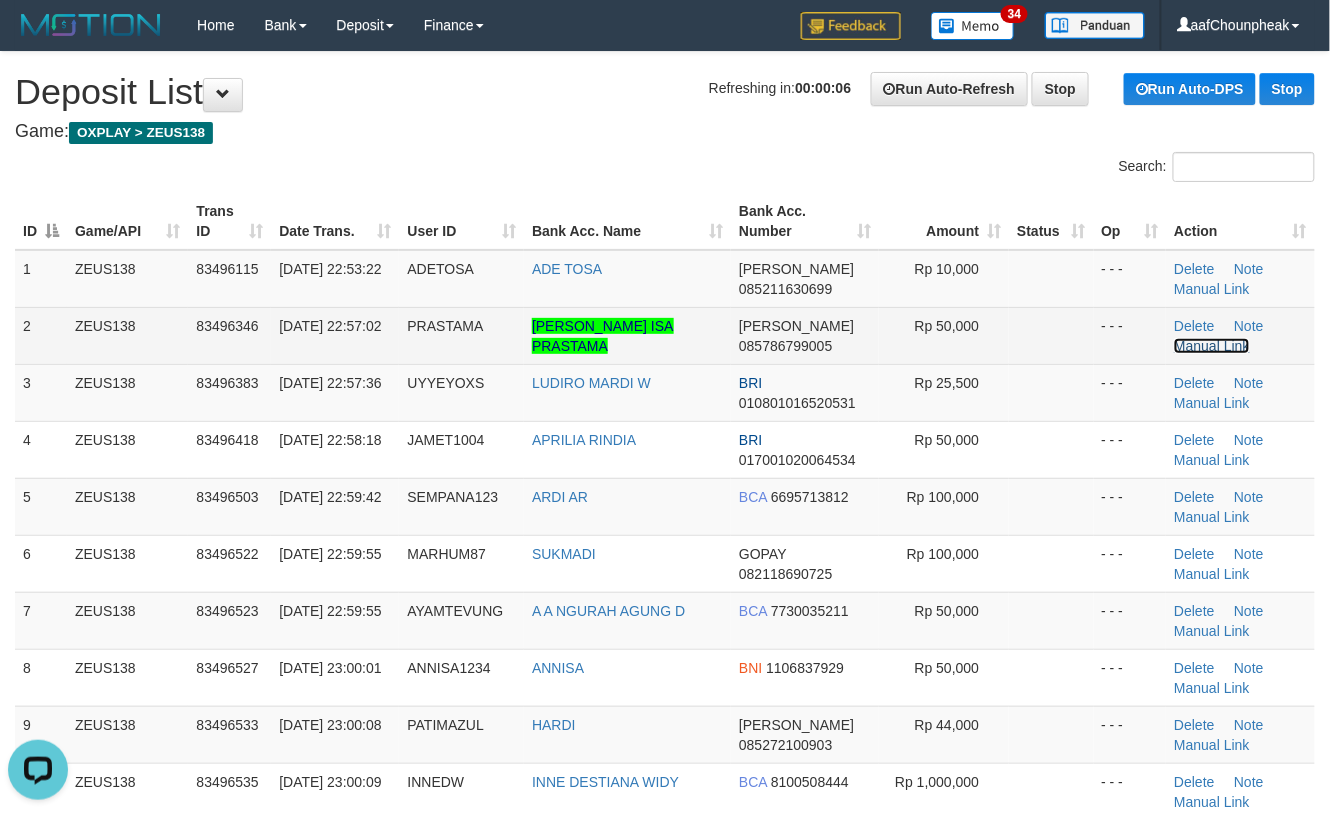 click on "Manual Link" at bounding box center [1212, 346] 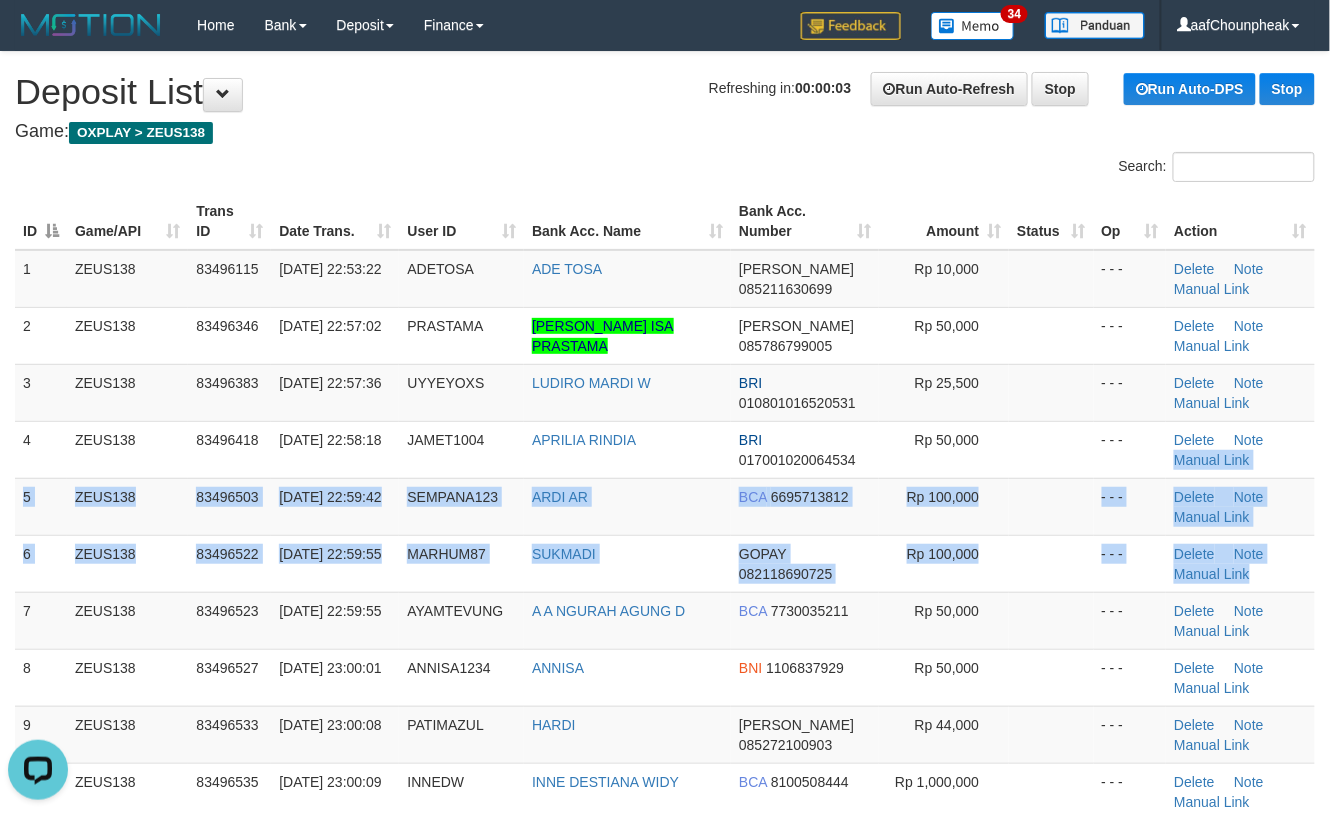 drag, startPoint x: 1289, startPoint y: 574, endPoint x: 1349, endPoint y: 548, distance: 65.39113 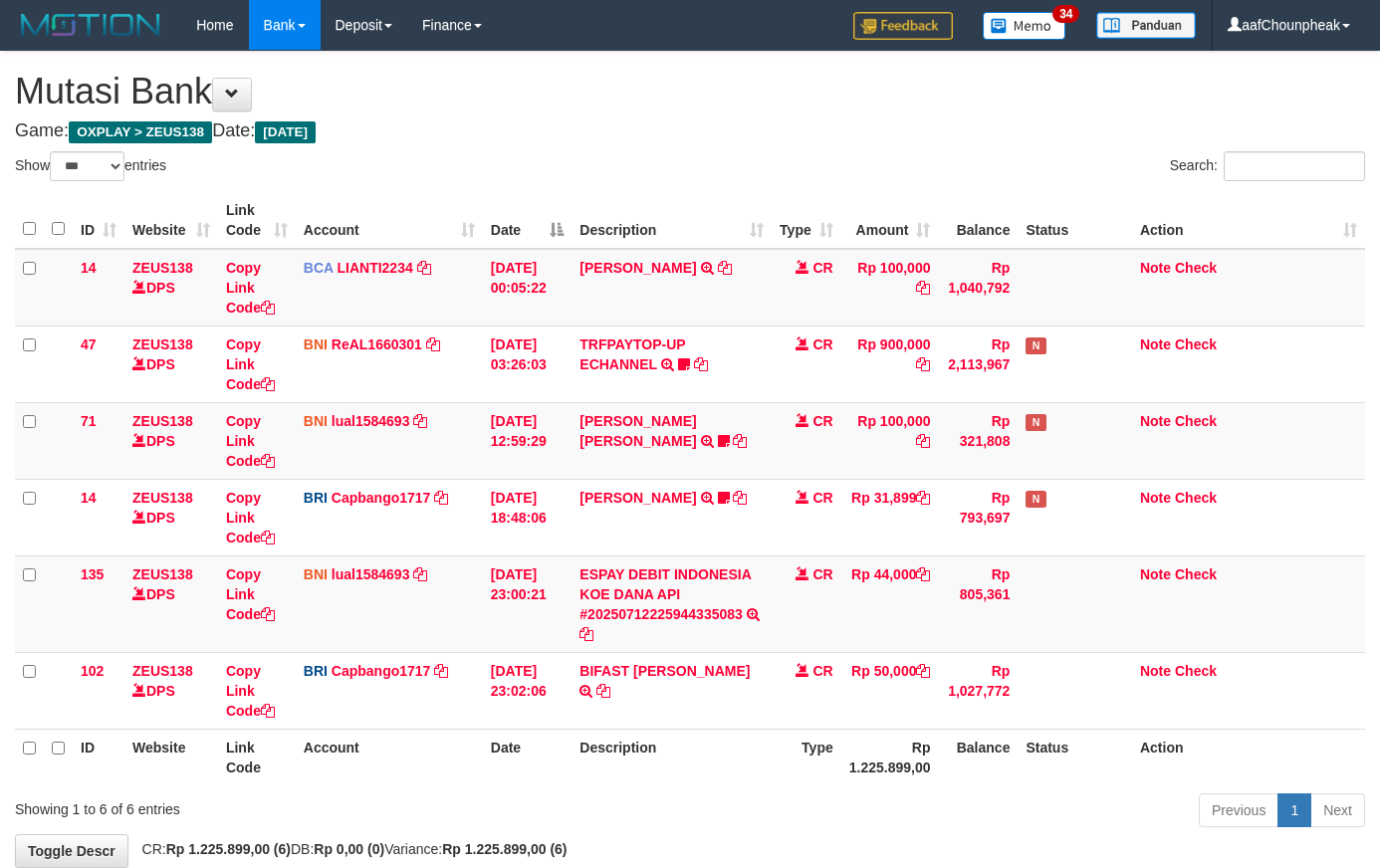 select on "***" 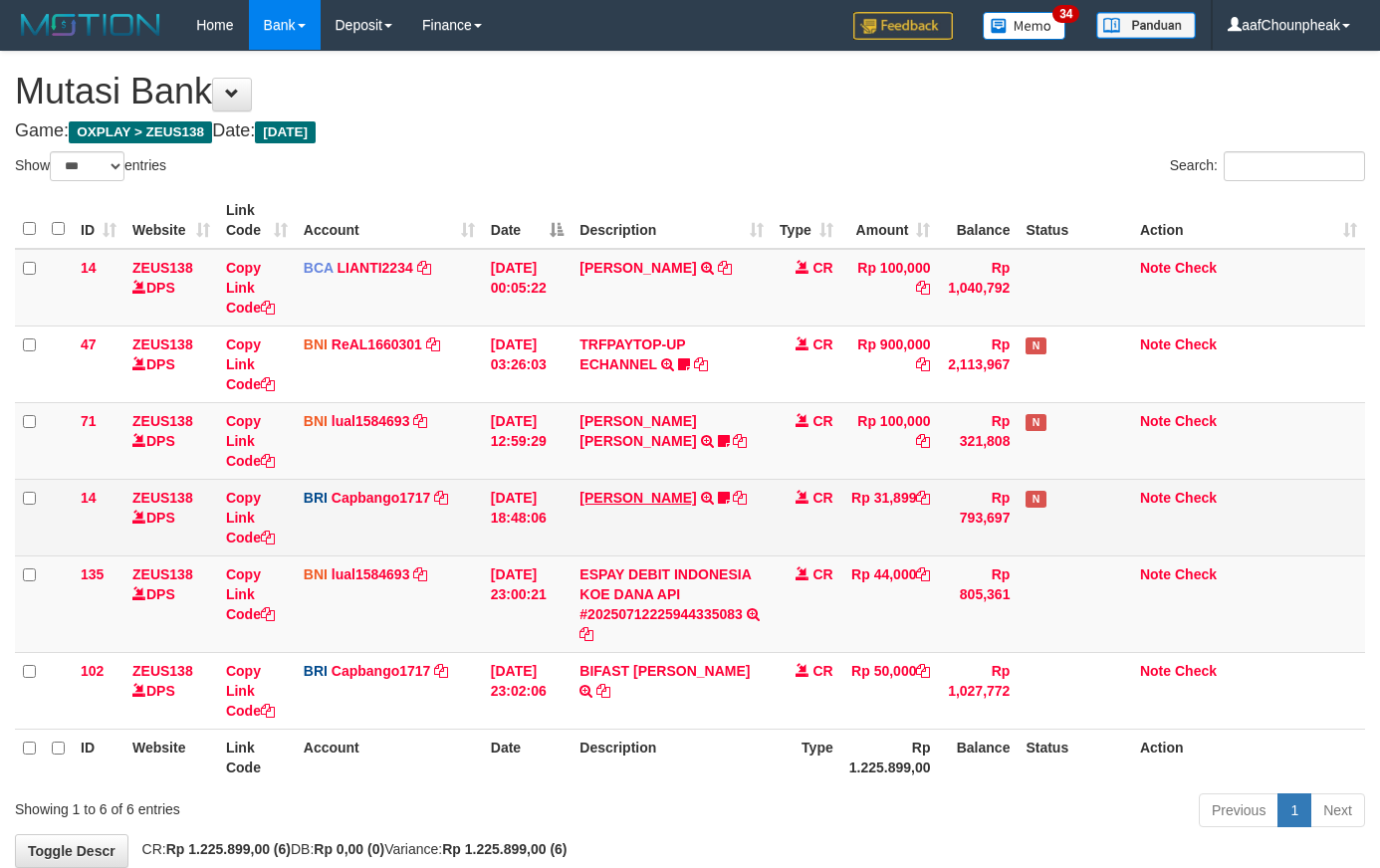 scroll, scrollTop: 37, scrollLeft: 0, axis: vertical 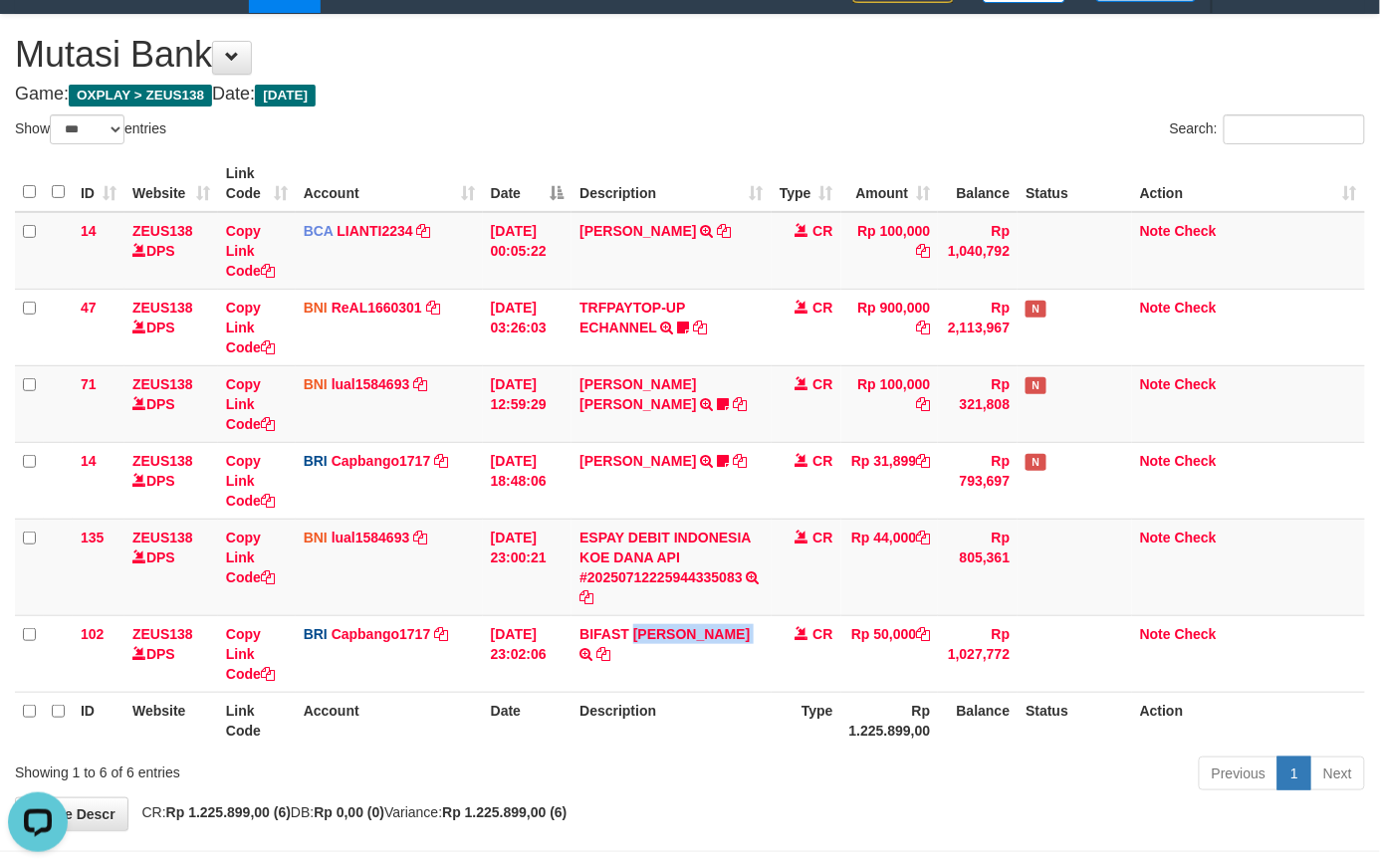 drag, startPoint x: 634, startPoint y: 618, endPoint x: 2, endPoint y: 657, distance: 633.20218 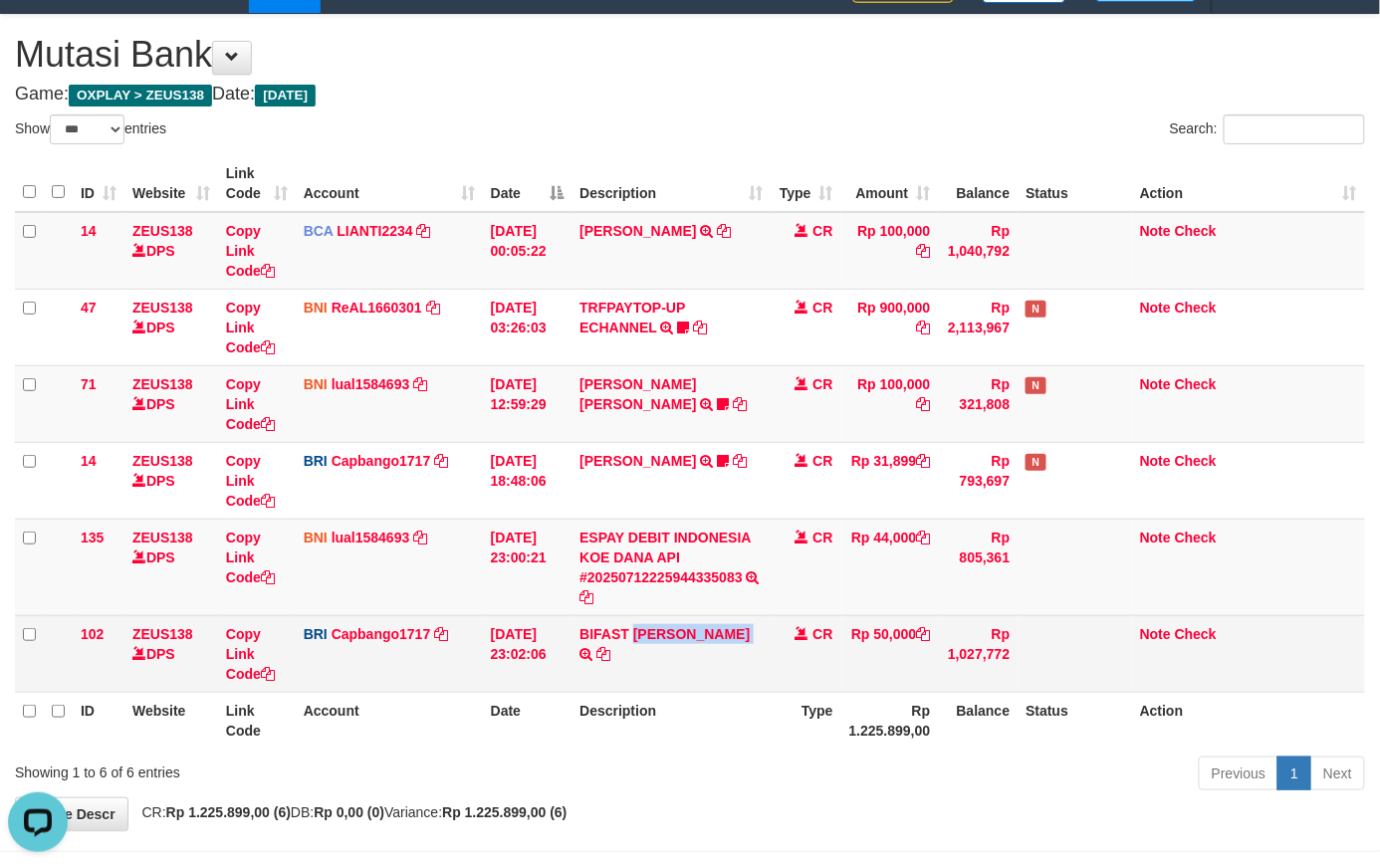 click on "Rp 1,027,772" at bounding box center (978, 653) 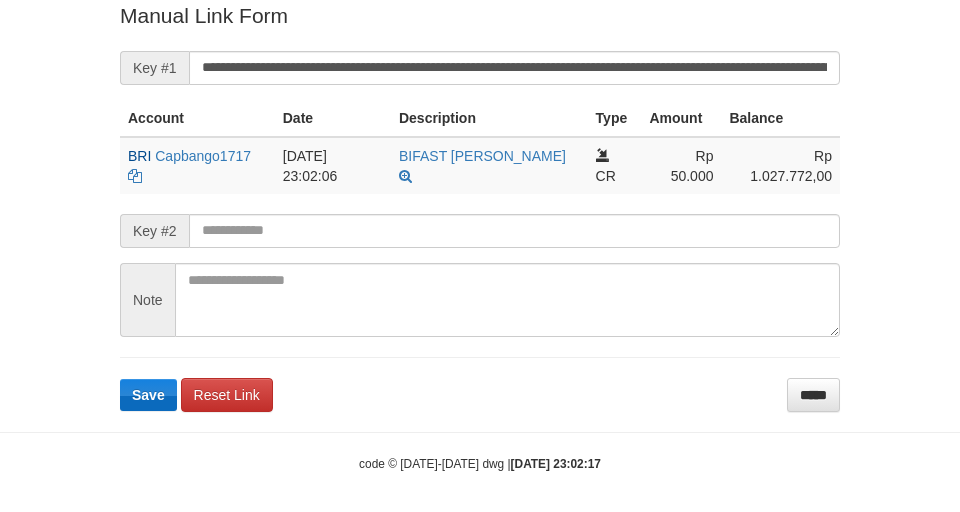 scroll, scrollTop: 413, scrollLeft: 0, axis: vertical 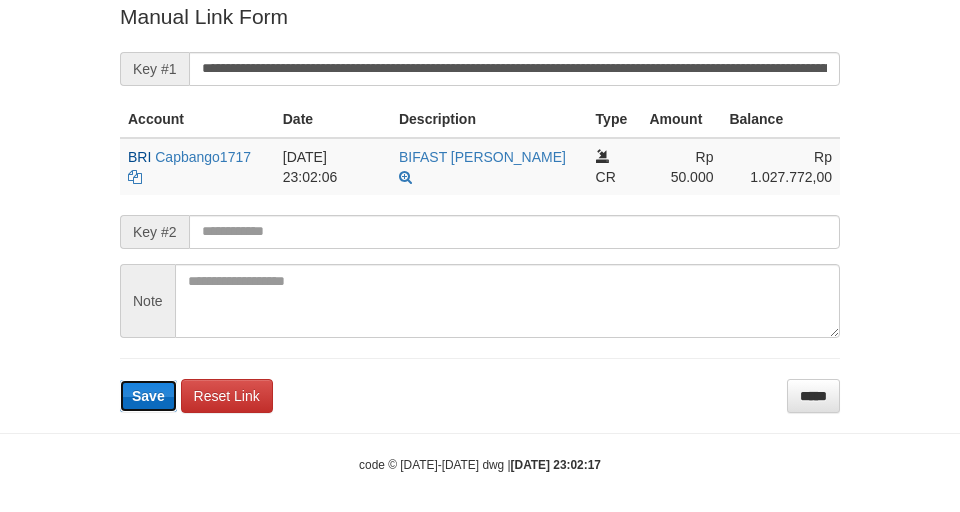 click on "Save" at bounding box center (148, 396) 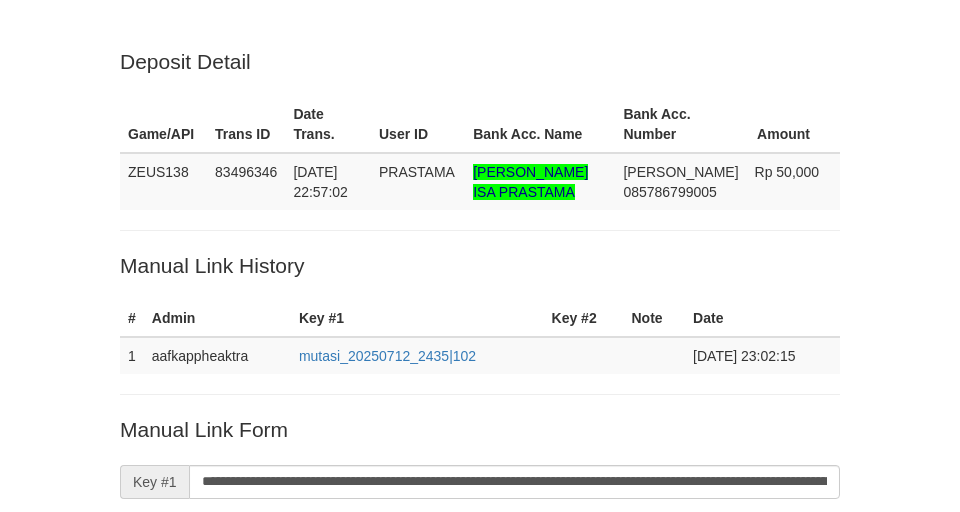 scroll, scrollTop: 413, scrollLeft: 0, axis: vertical 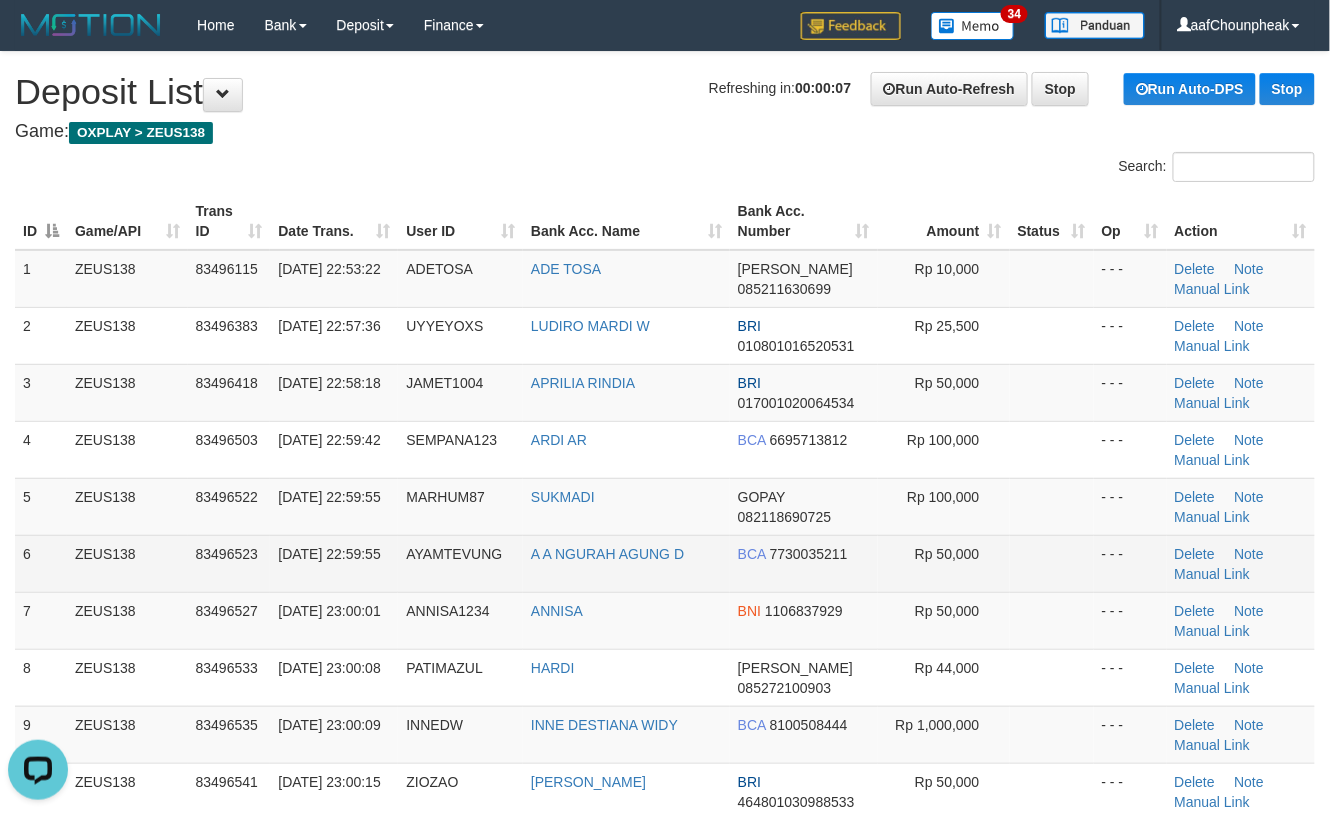 drag, startPoint x: 842, startPoint y: 557, endPoint x: 833, endPoint y: 552, distance: 10.29563 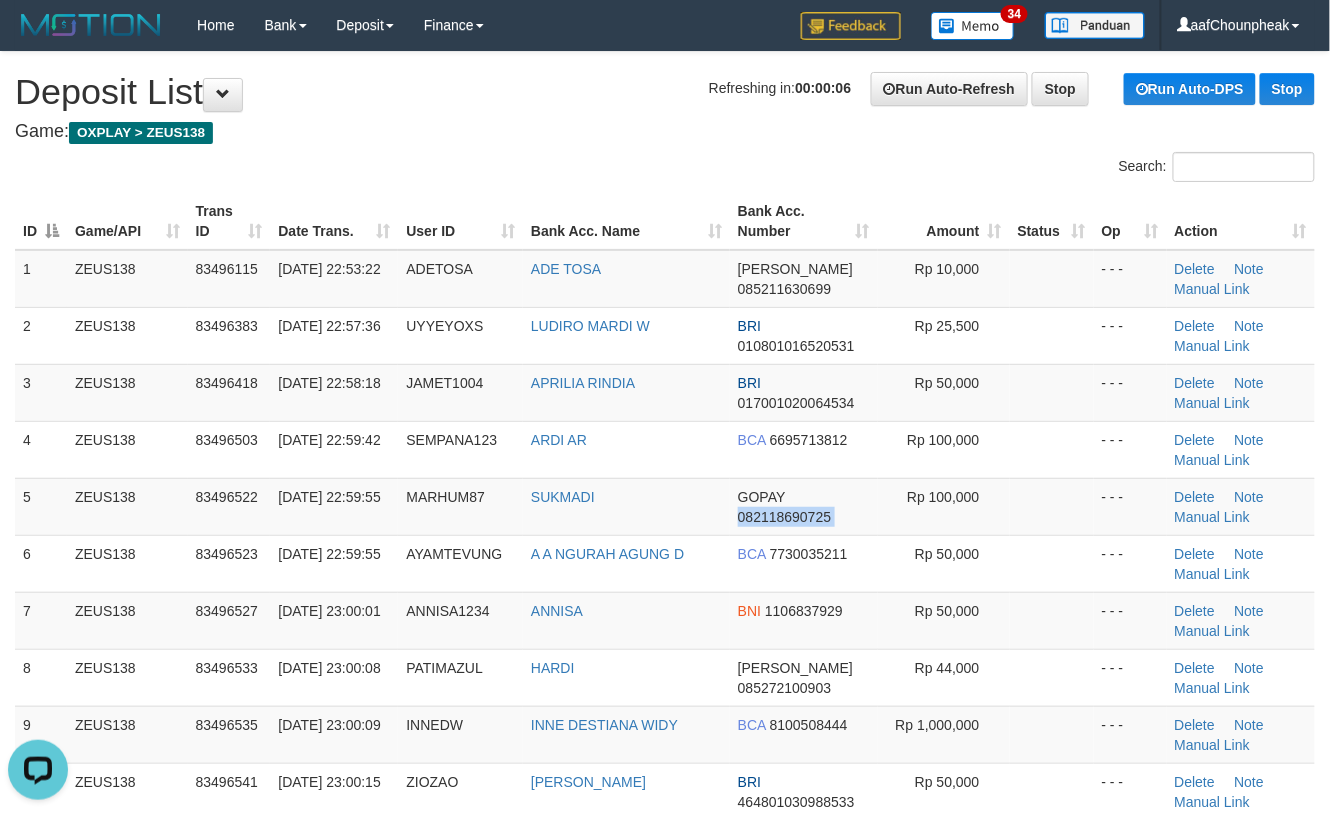 drag, startPoint x: 873, startPoint y: 509, endPoint x: 1341, endPoint y: 486, distance: 468.56482 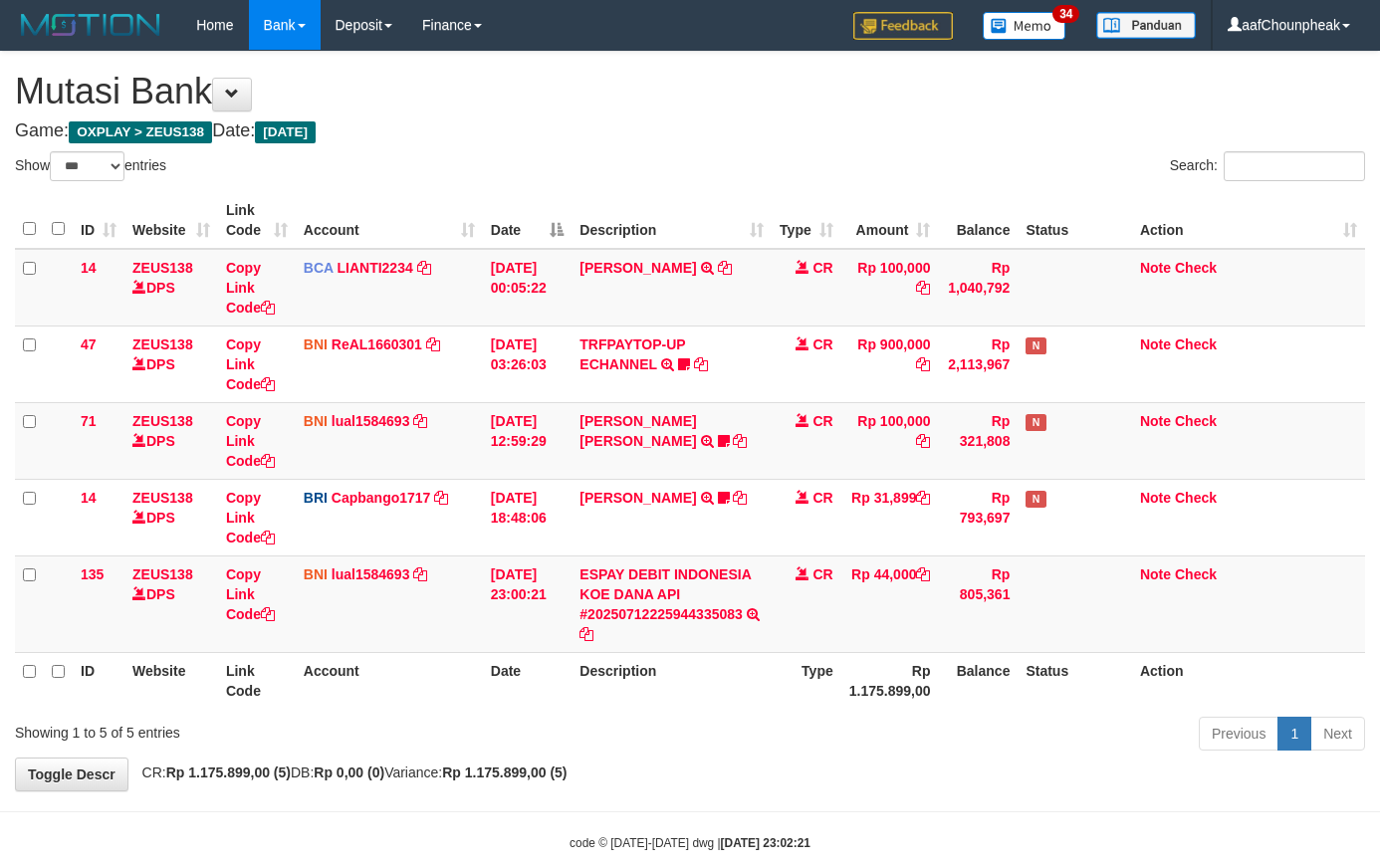 select on "***" 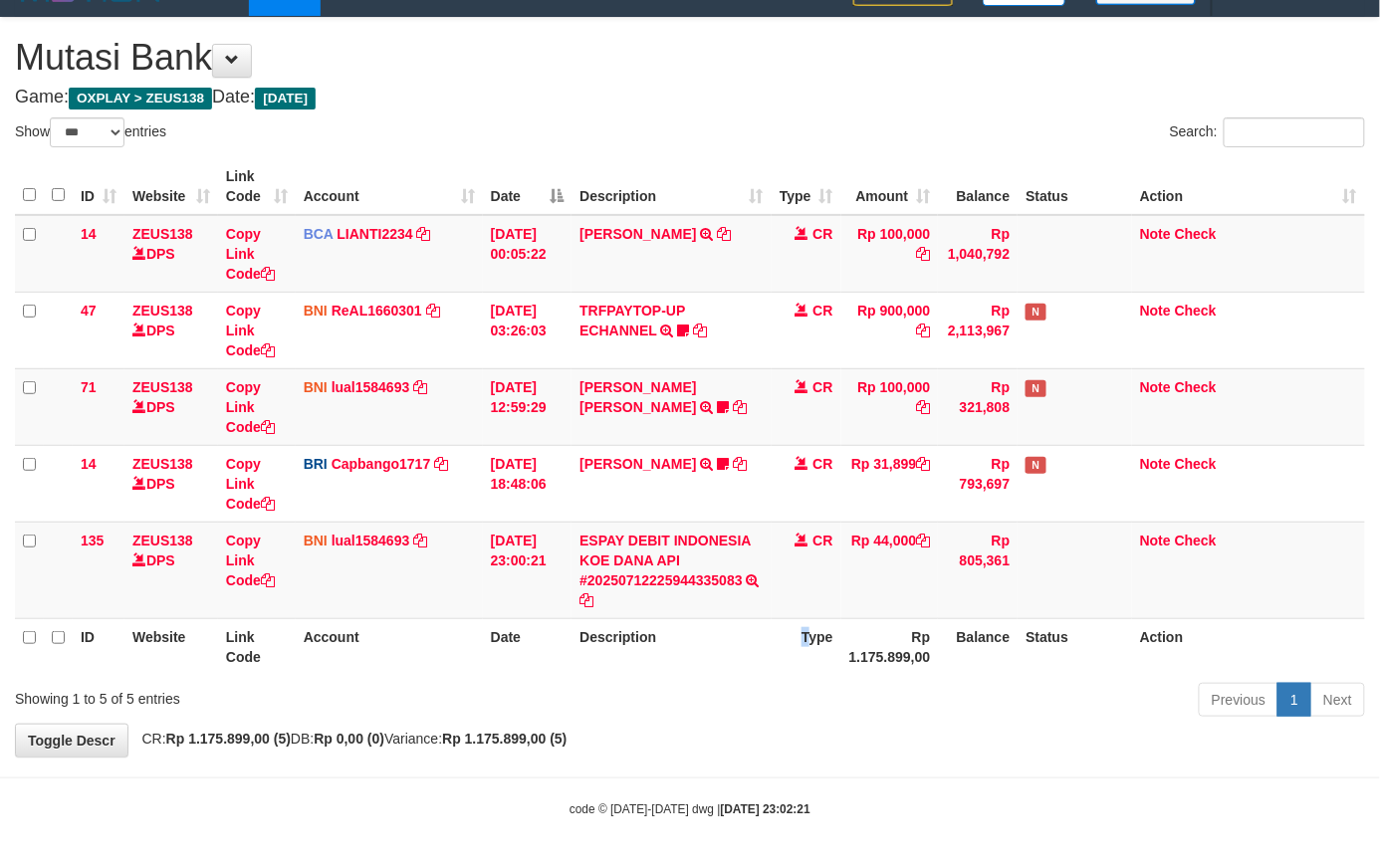 click on "Type" at bounding box center [806, 646] 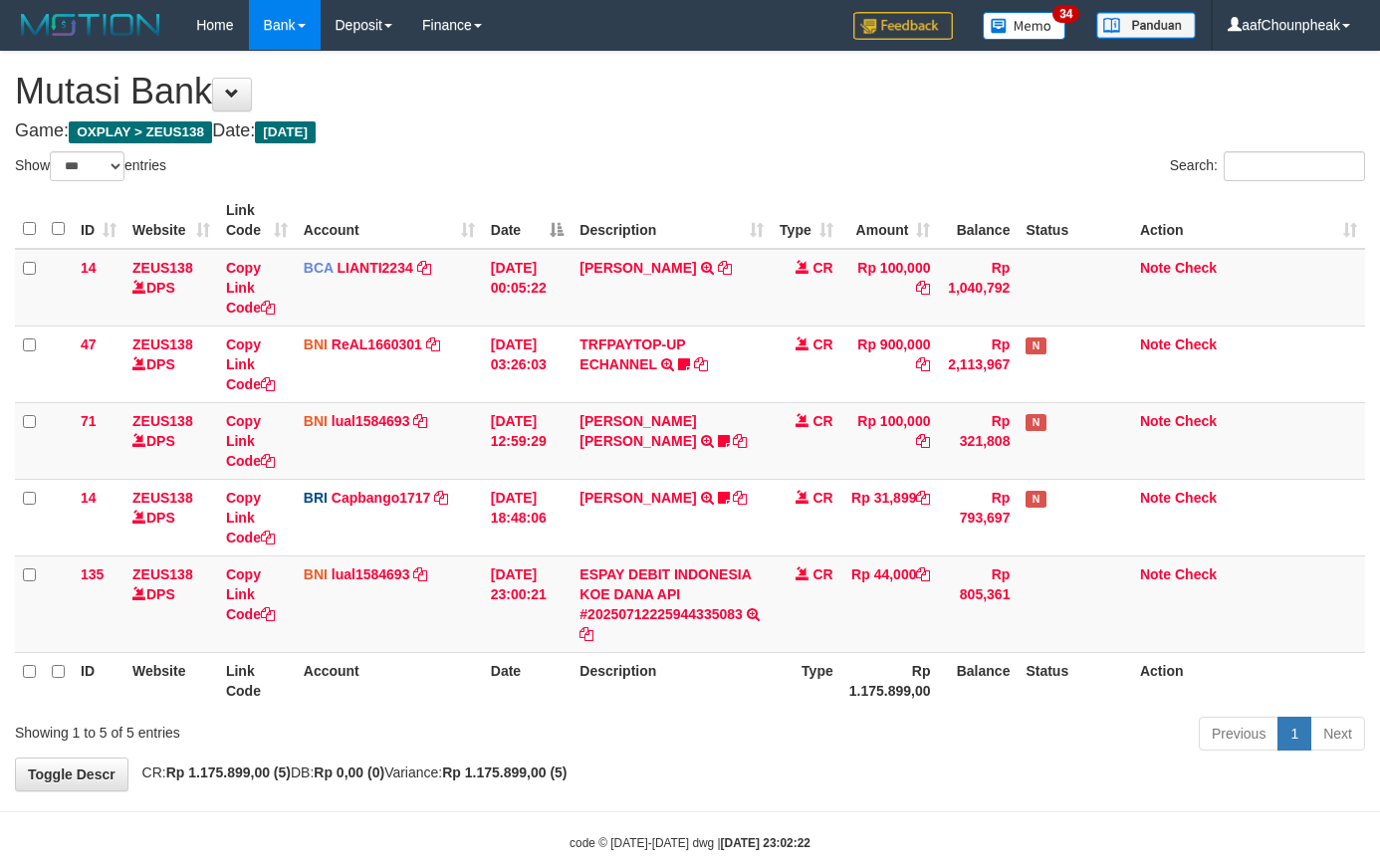 select on "***" 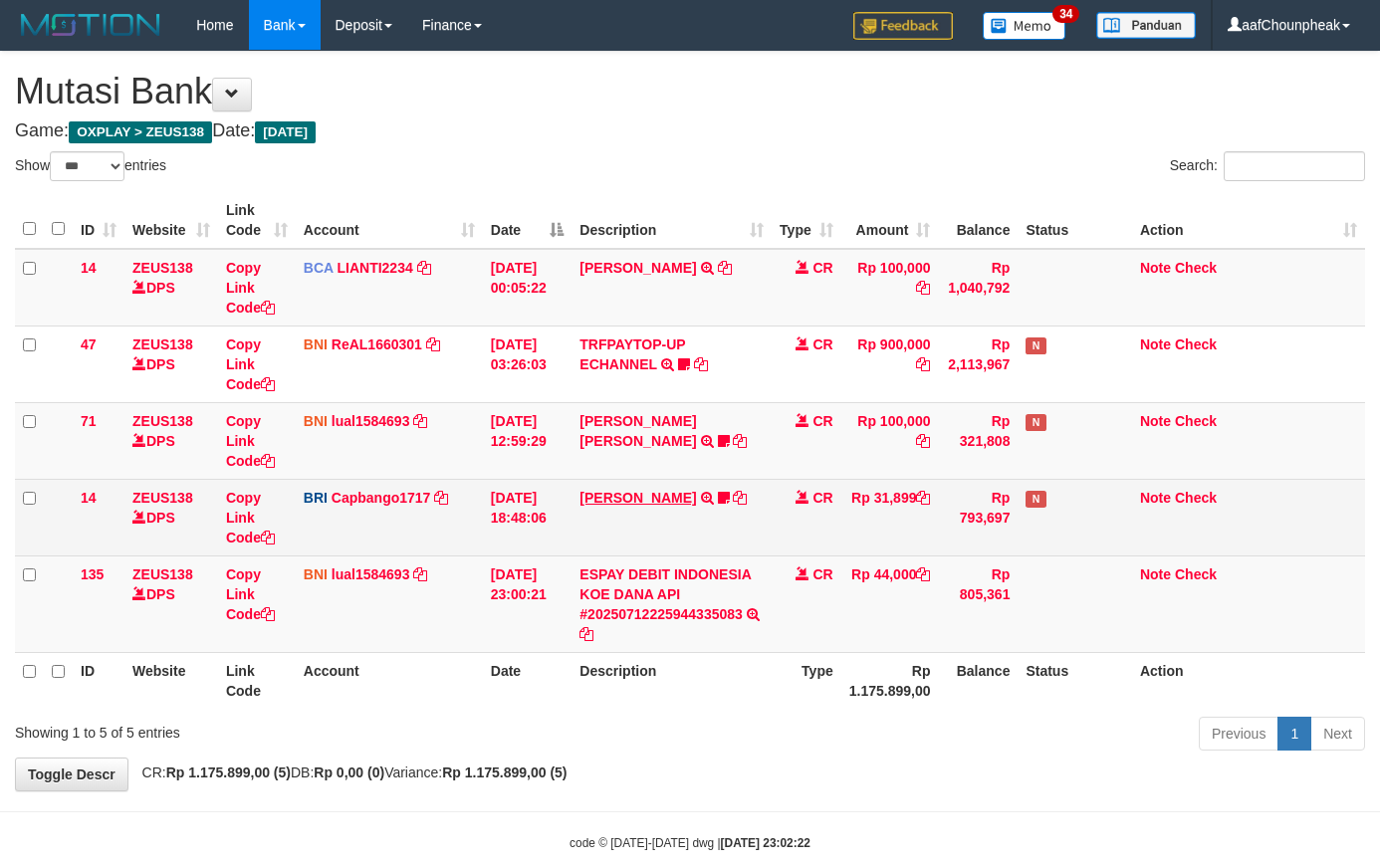 scroll, scrollTop: 37, scrollLeft: 0, axis: vertical 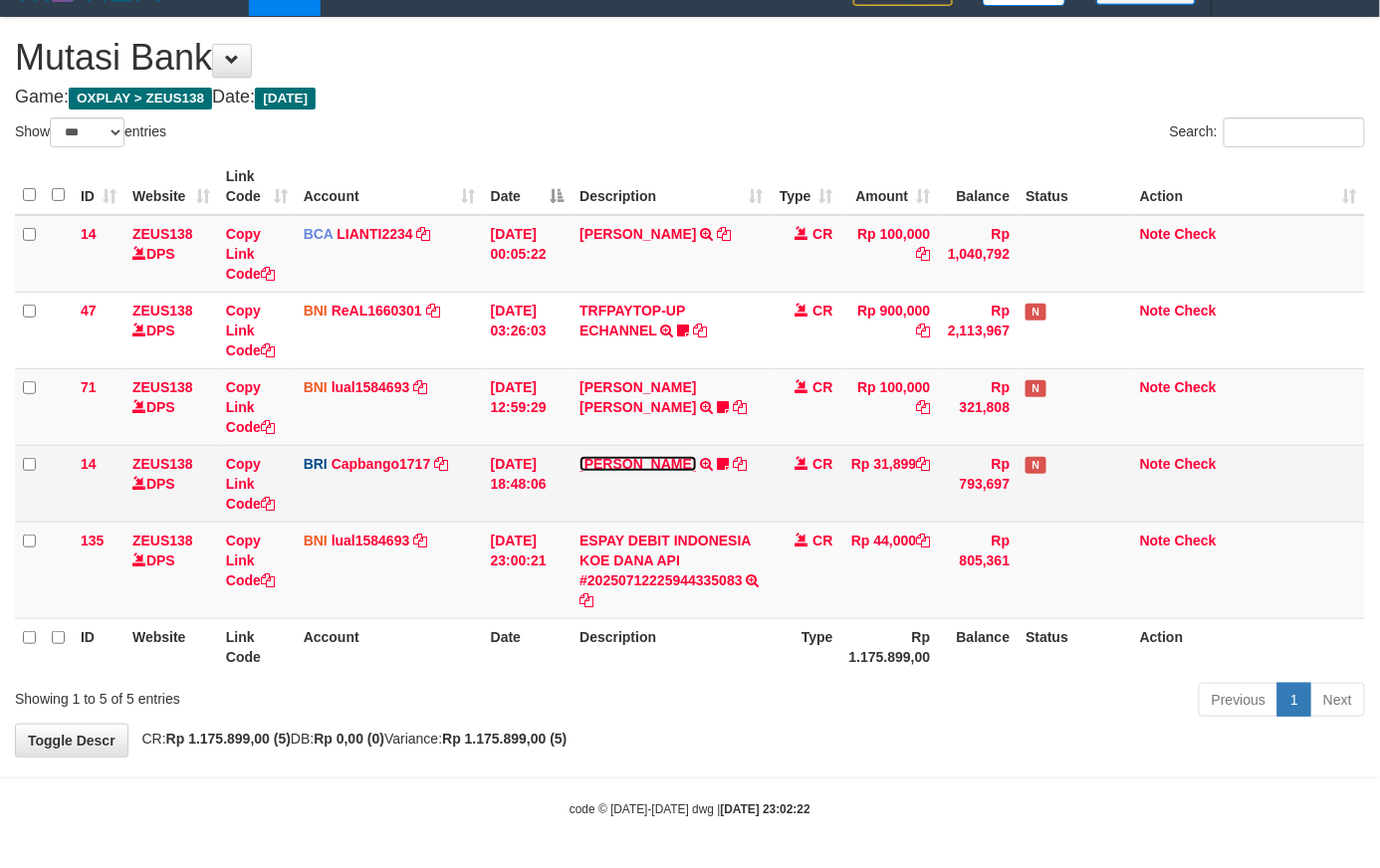 click on "[PERSON_NAME]" at bounding box center (637, 464) 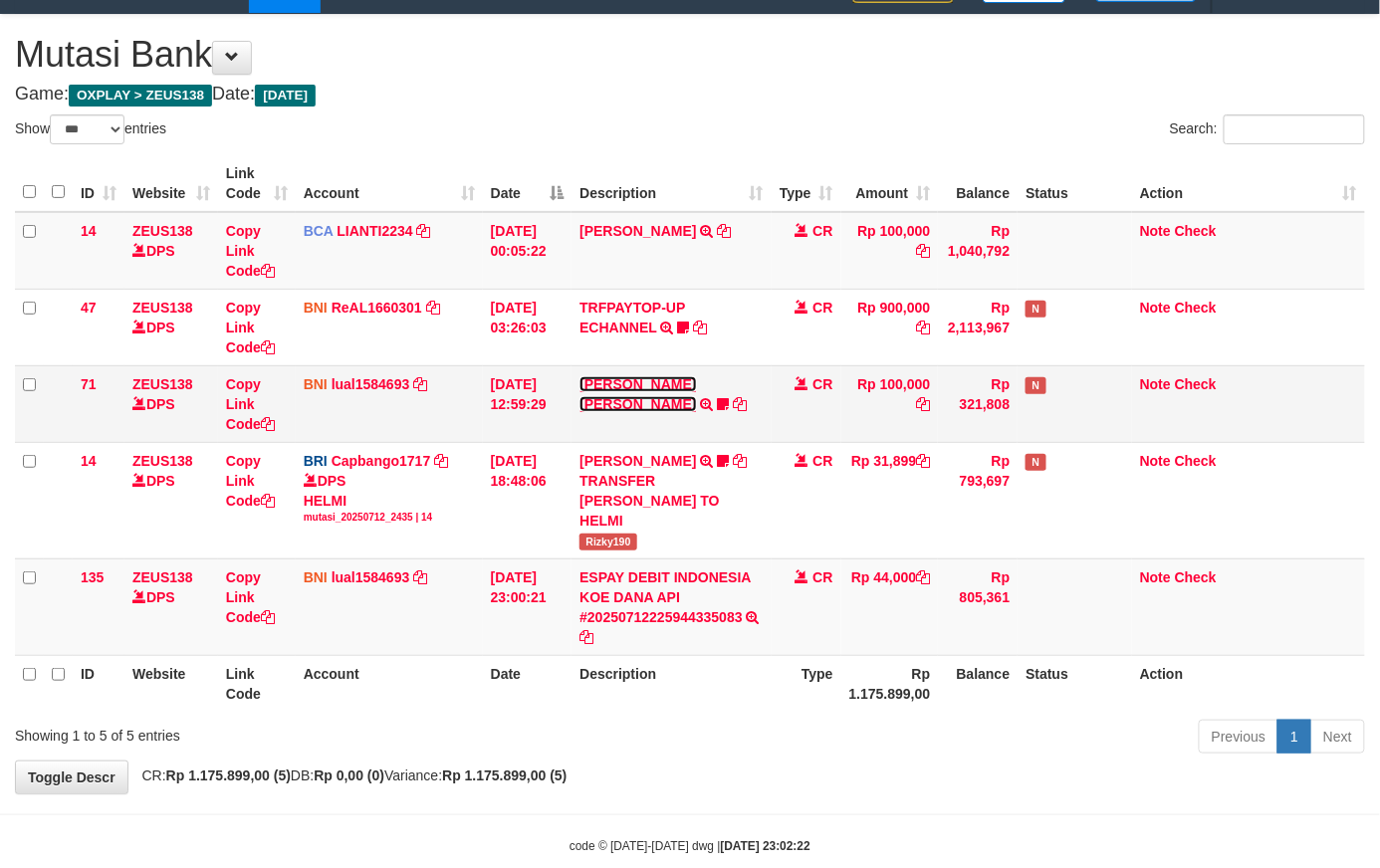 click on "[PERSON_NAME] [PERSON_NAME]" at bounding box center [637, 394] 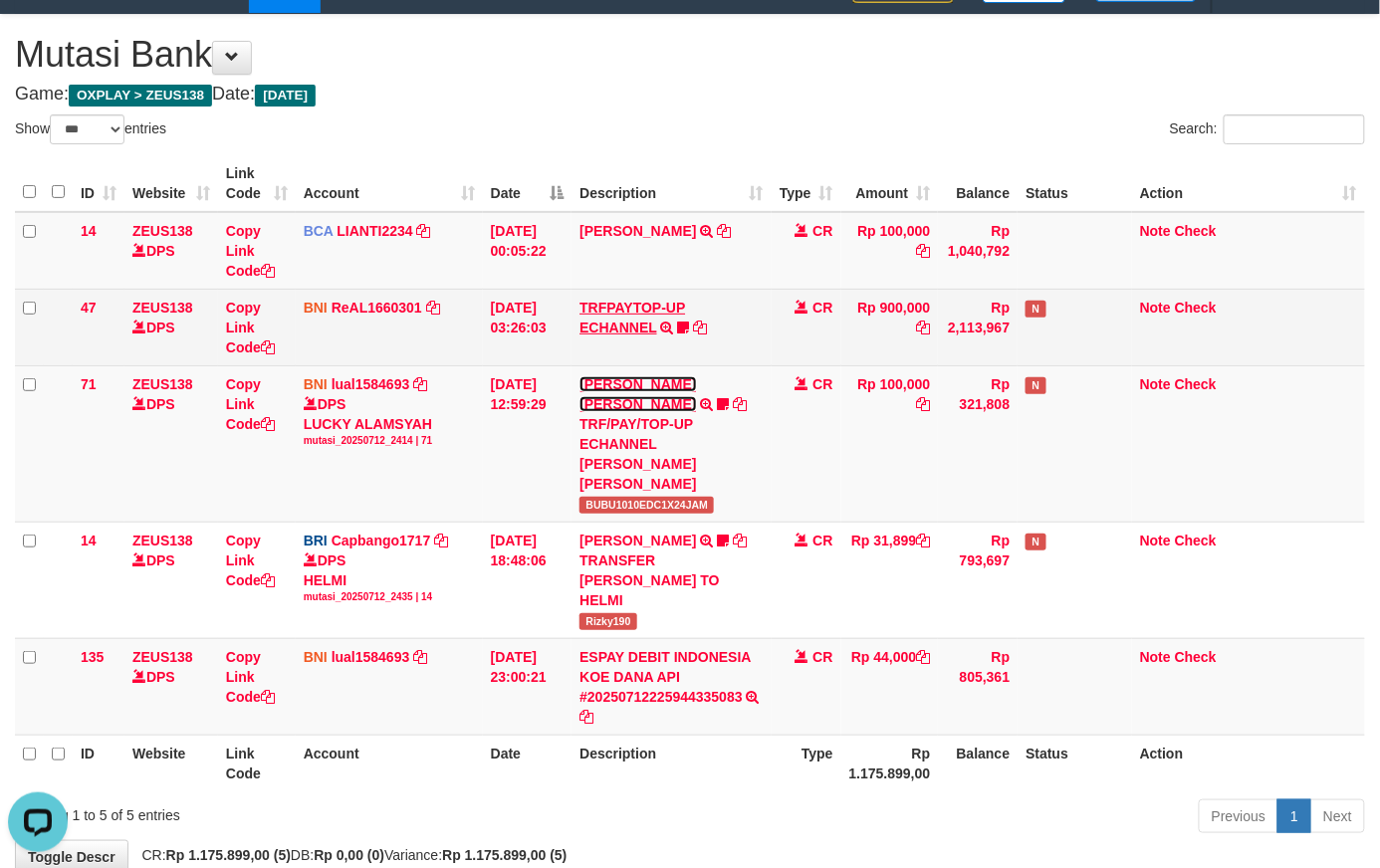 scroll, scrollTop: 0, scrollLeft: 0, axis: both 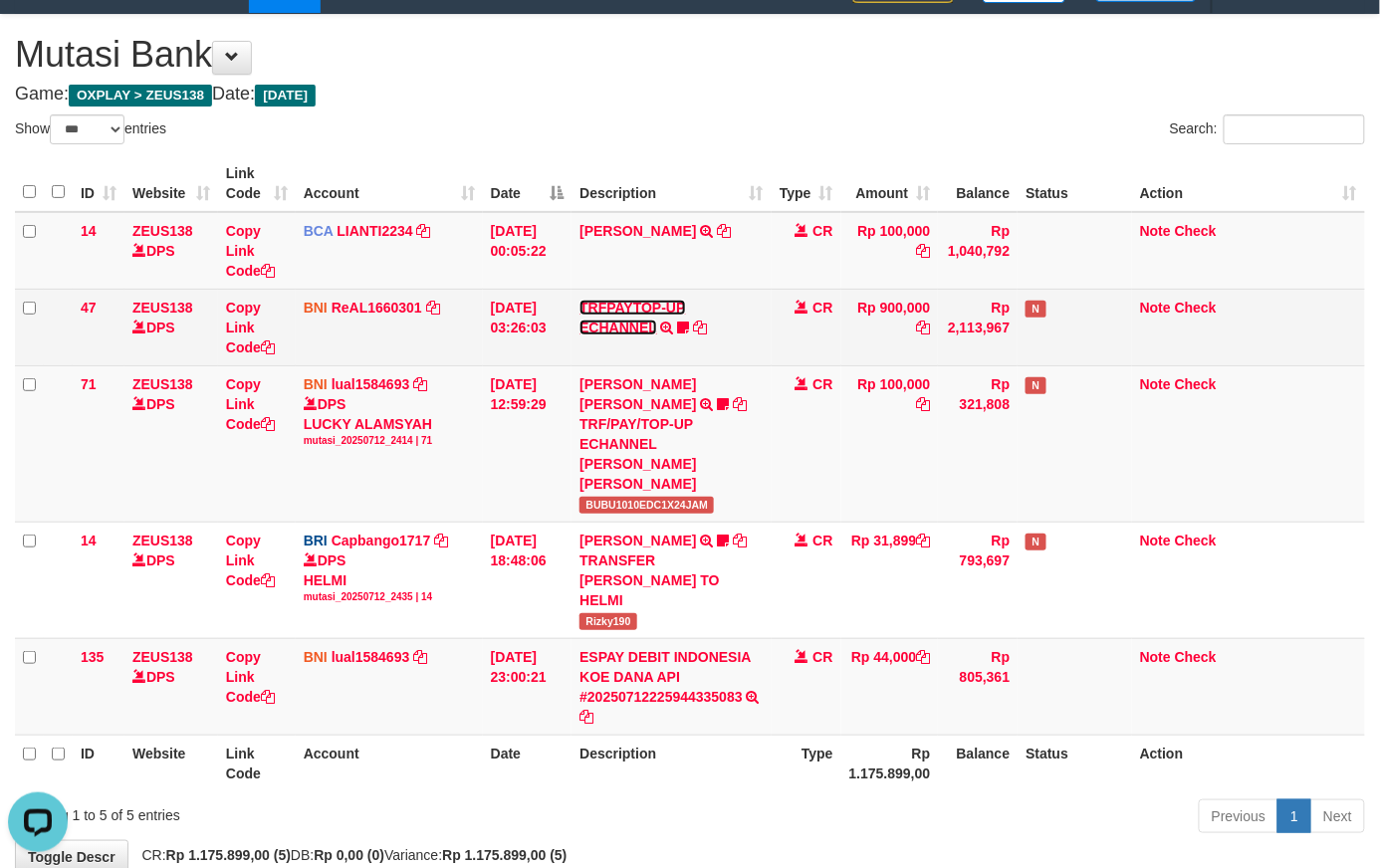 click on "TRFPAYTOP-UP ECHANNEL" at bounding box center [632, 318] 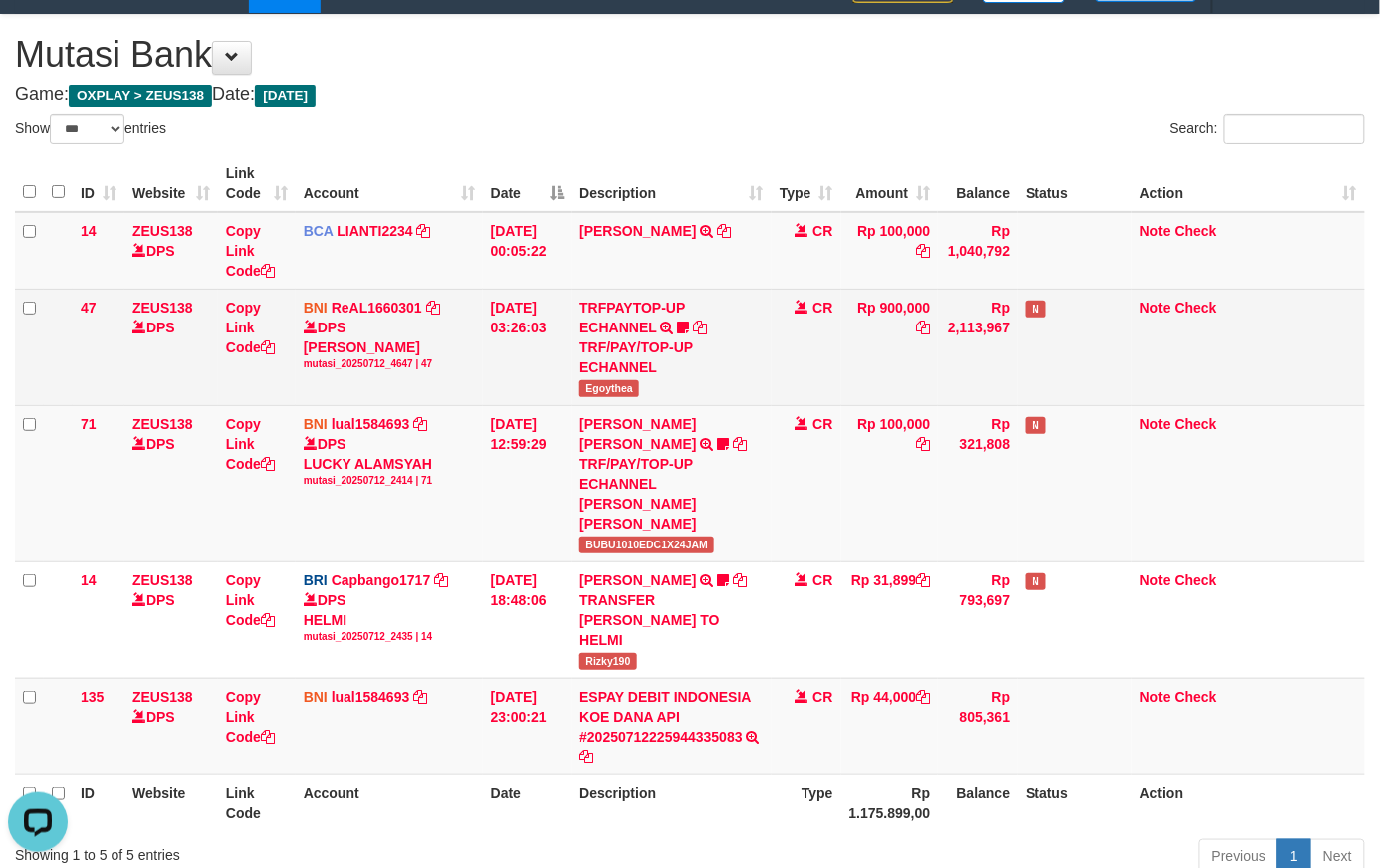 click on "TRFPAYTOP-UP ECHANNEL            TRF/PAY/TOP-UP ECHANNEL    Egoythea" at bounding box center (671, 346) 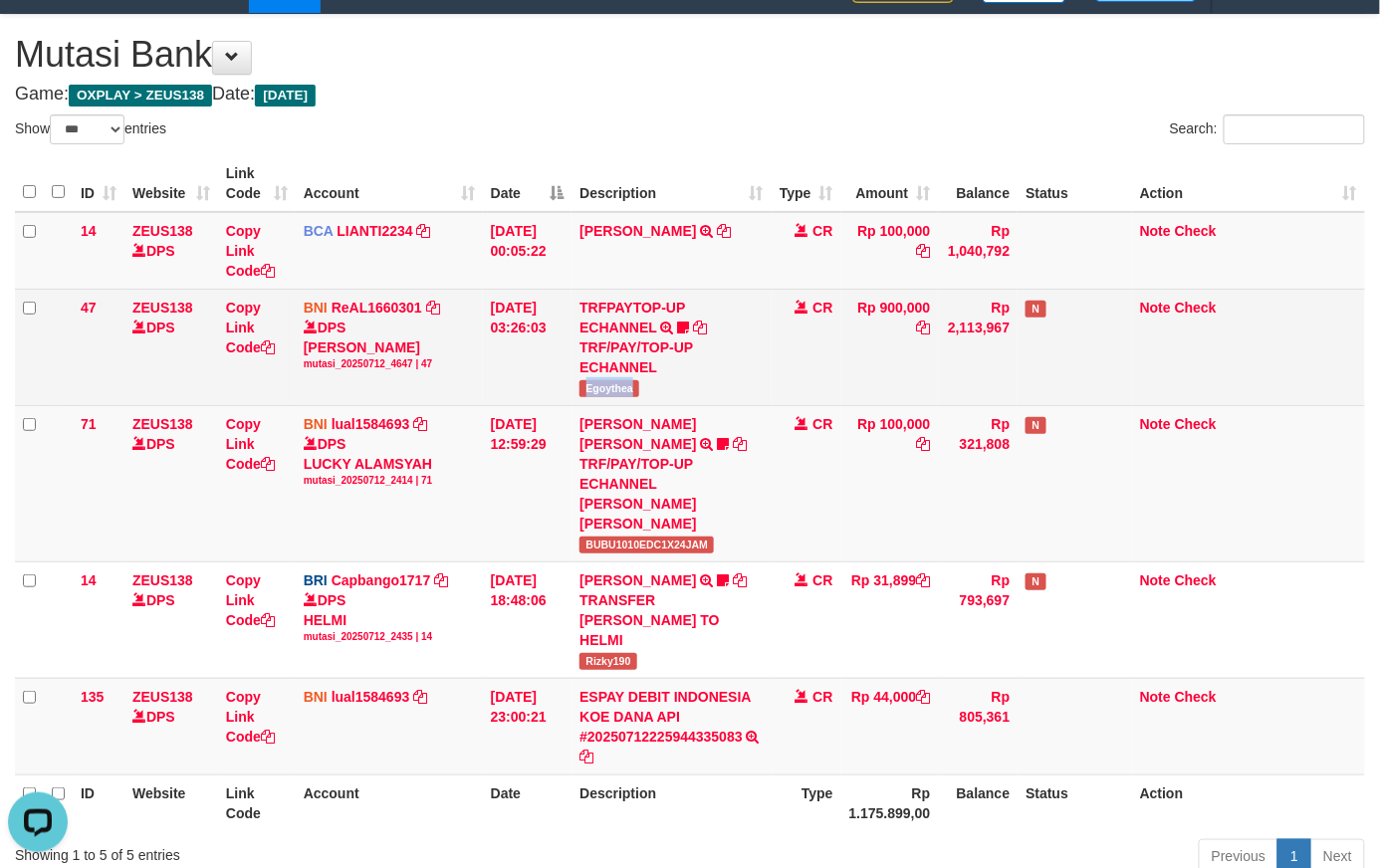 click on "TRFPAYTOP-UP ECHANNEL            TRF/PAY/TOP-UP ECHANNEL    Egoythea" at bounding box center (671, 346) 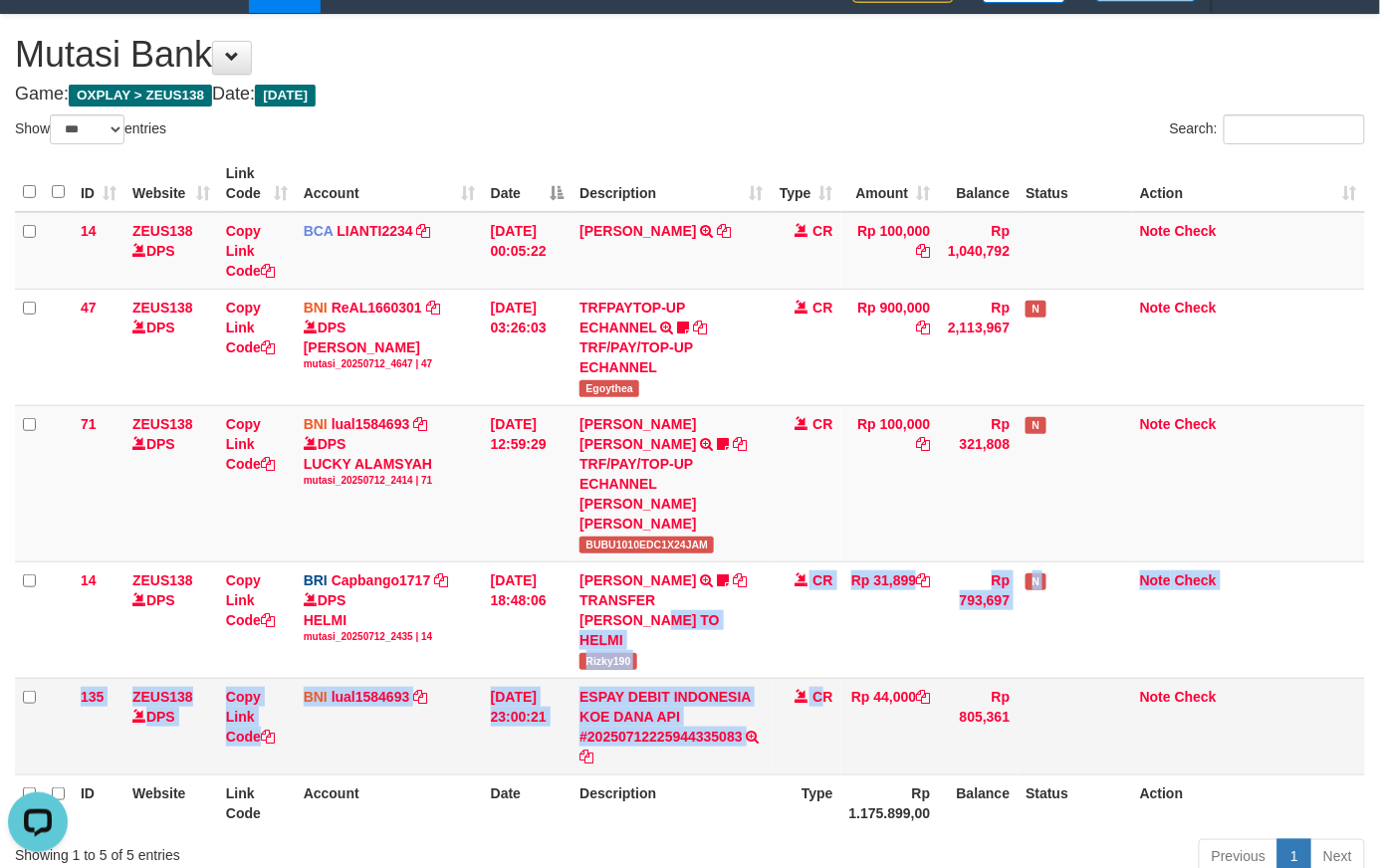 drag, startPoint x: 816, startPoint y: 683, endPoint x: 828, endPoint y: 727, distance: 45.607017 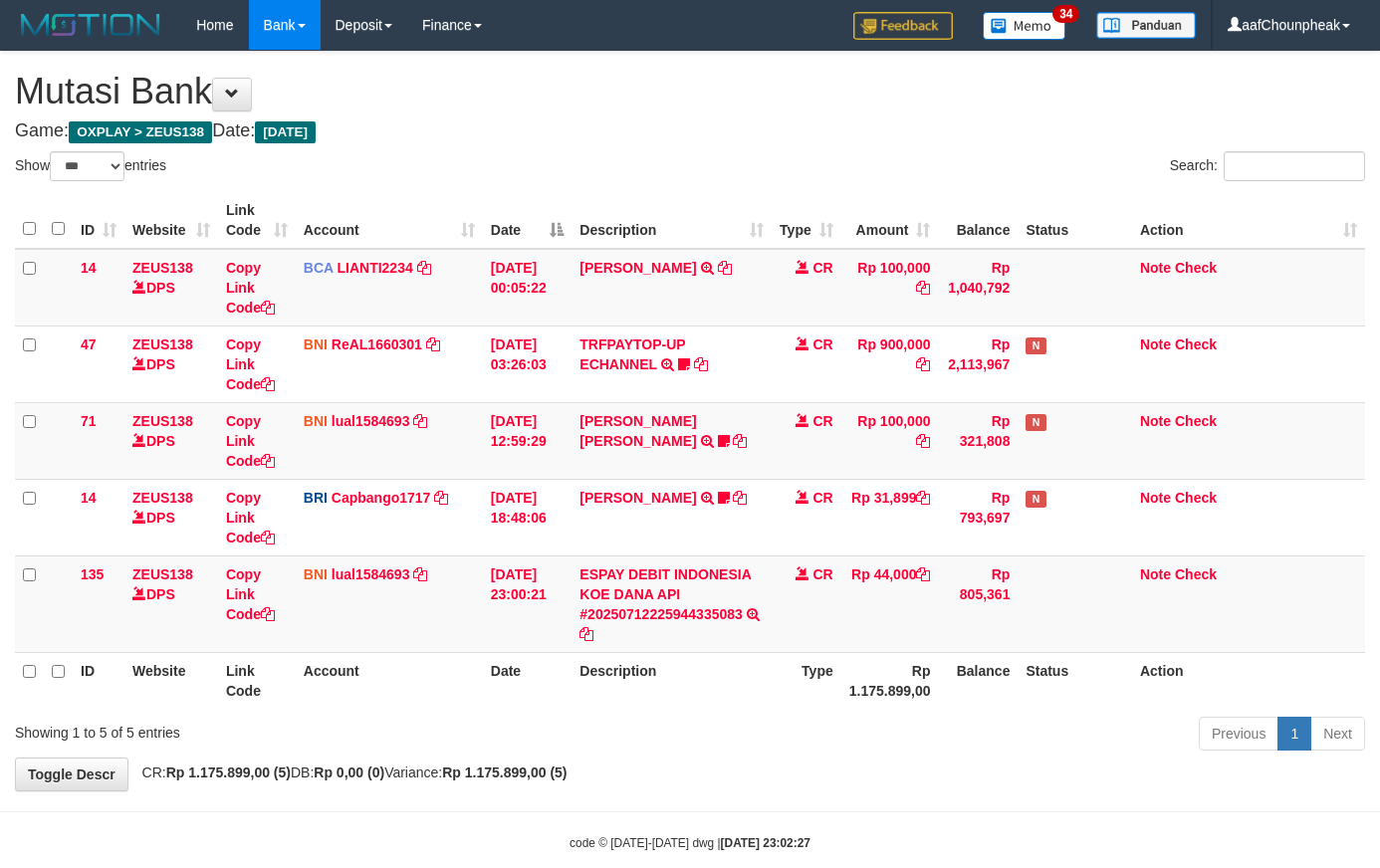 select on "***" 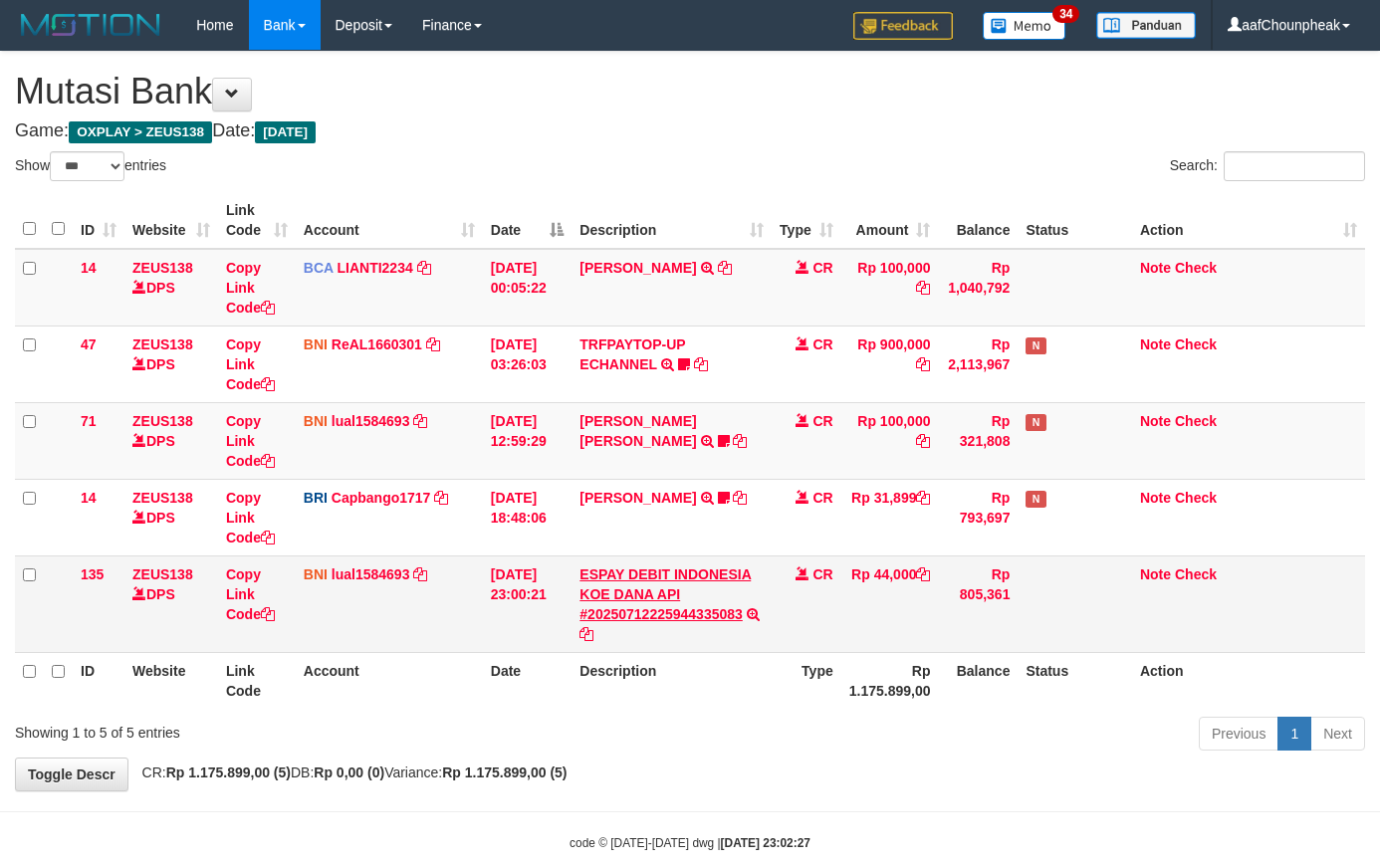 scroll, scrollTop: 37, scrollLeft: 0, axis: vertical 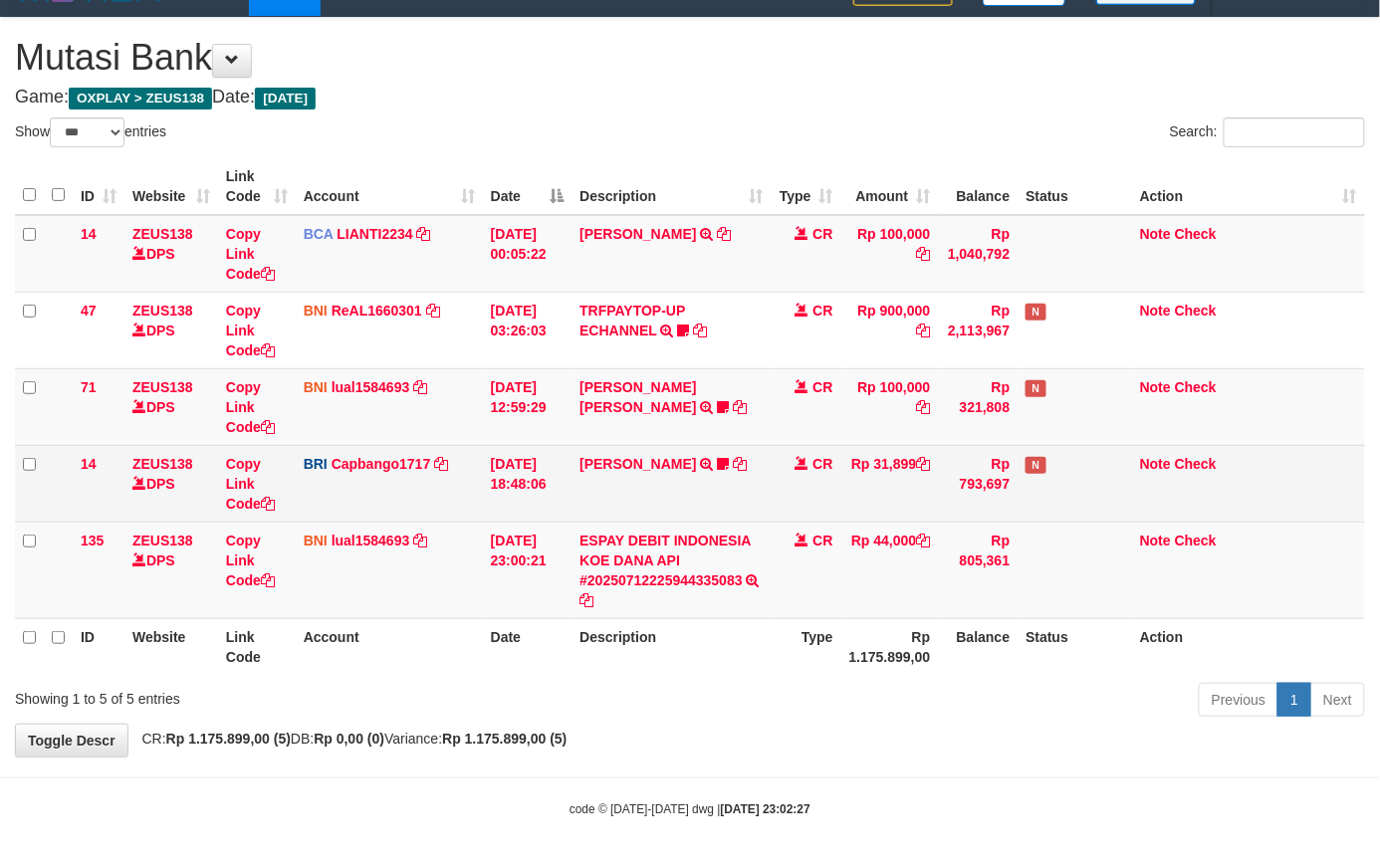 click on "[PERSON_NAME]            TRANSFER [PERSON_NAME] TO HELMI    Rizky190" at bounding box center [671, 483] 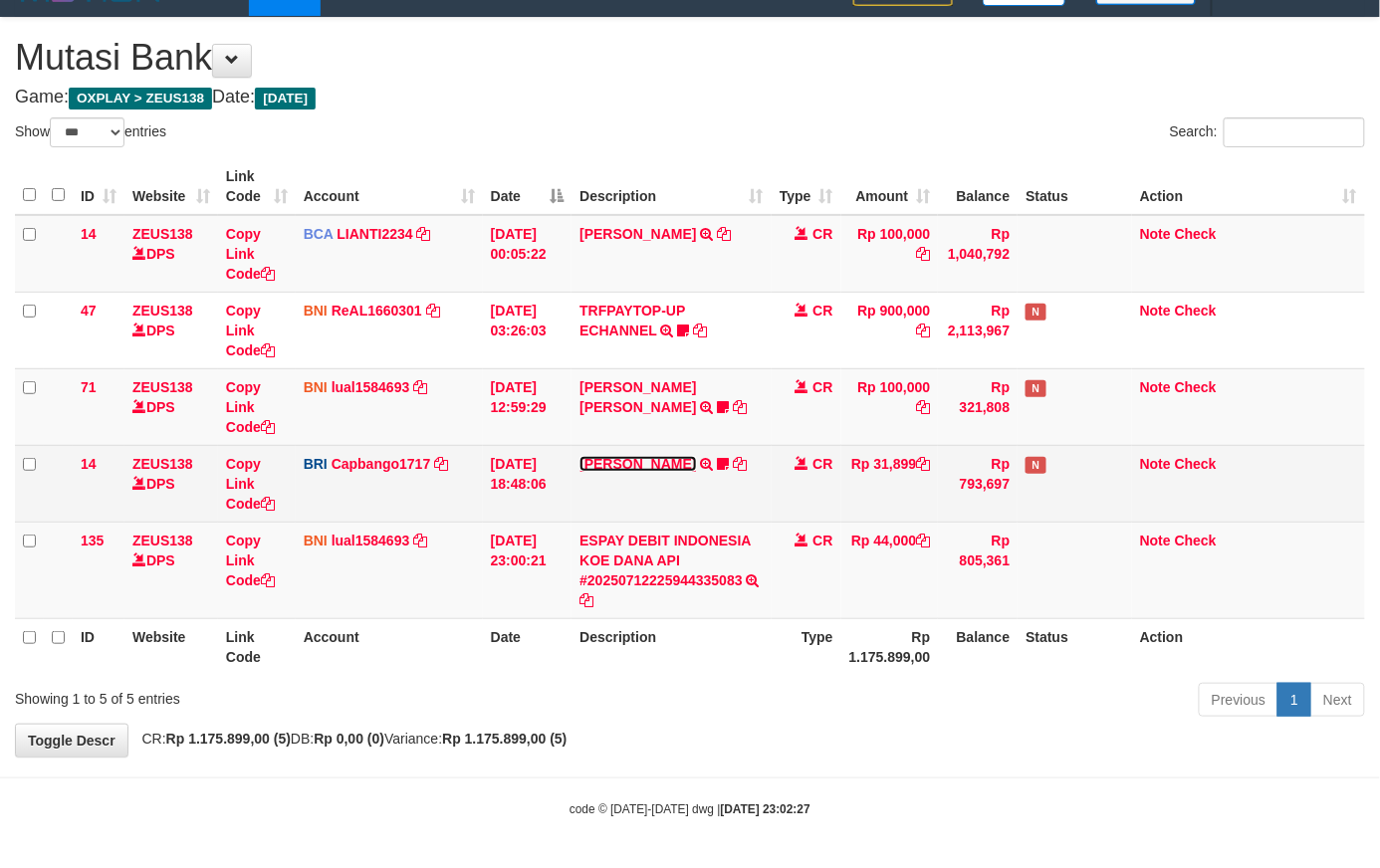 click on "[PERSON_NAME]" at bounding box center [637, 464] 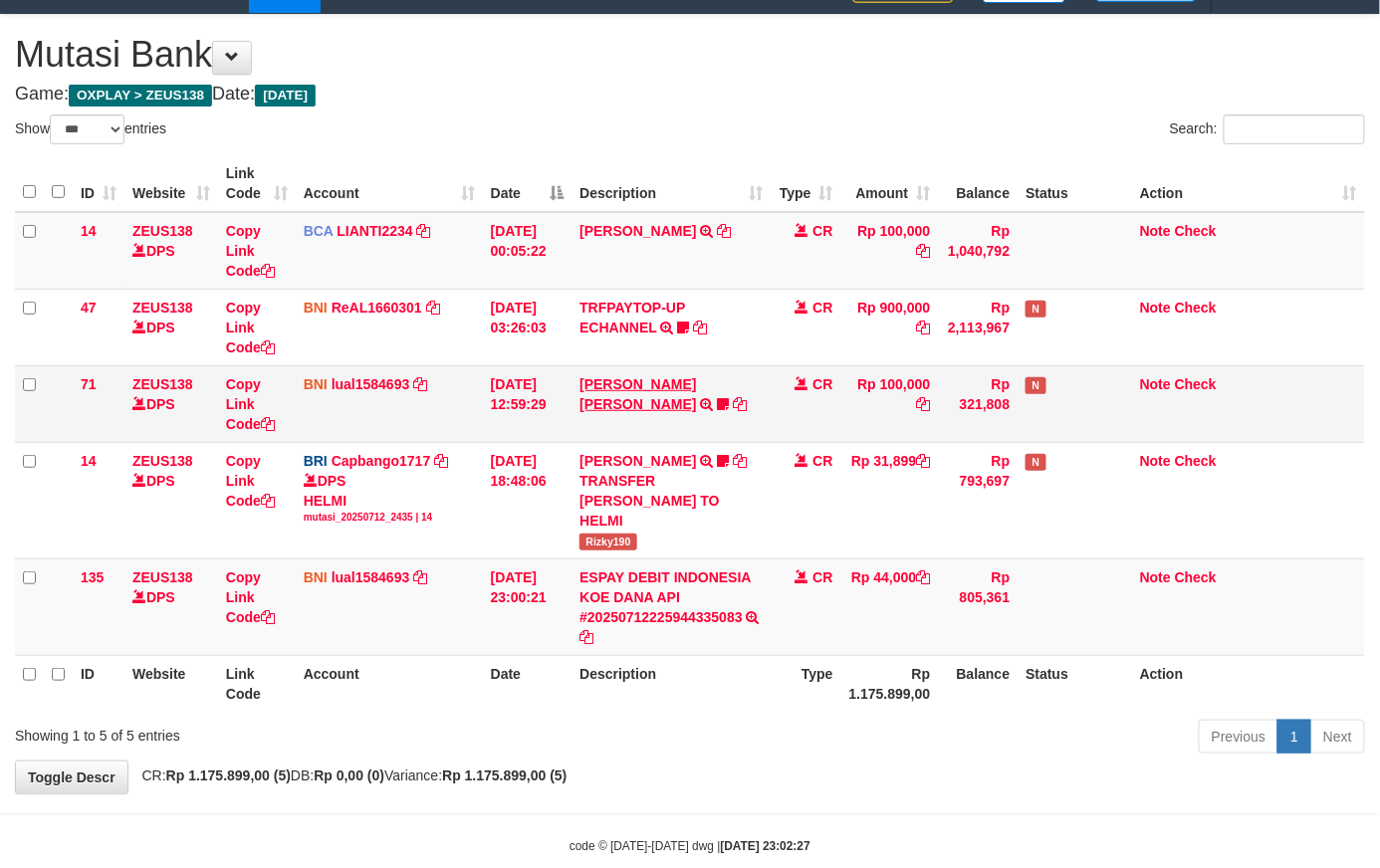 click on "[PERSON_NAME] [PERSON_NAME]            TRF/PAY/TOP-UP ECHANNEL [PERSON_NAME] [PERSON_NAME]    BUBU1010EDC1X24JAM" at bounding box center (671, 403) 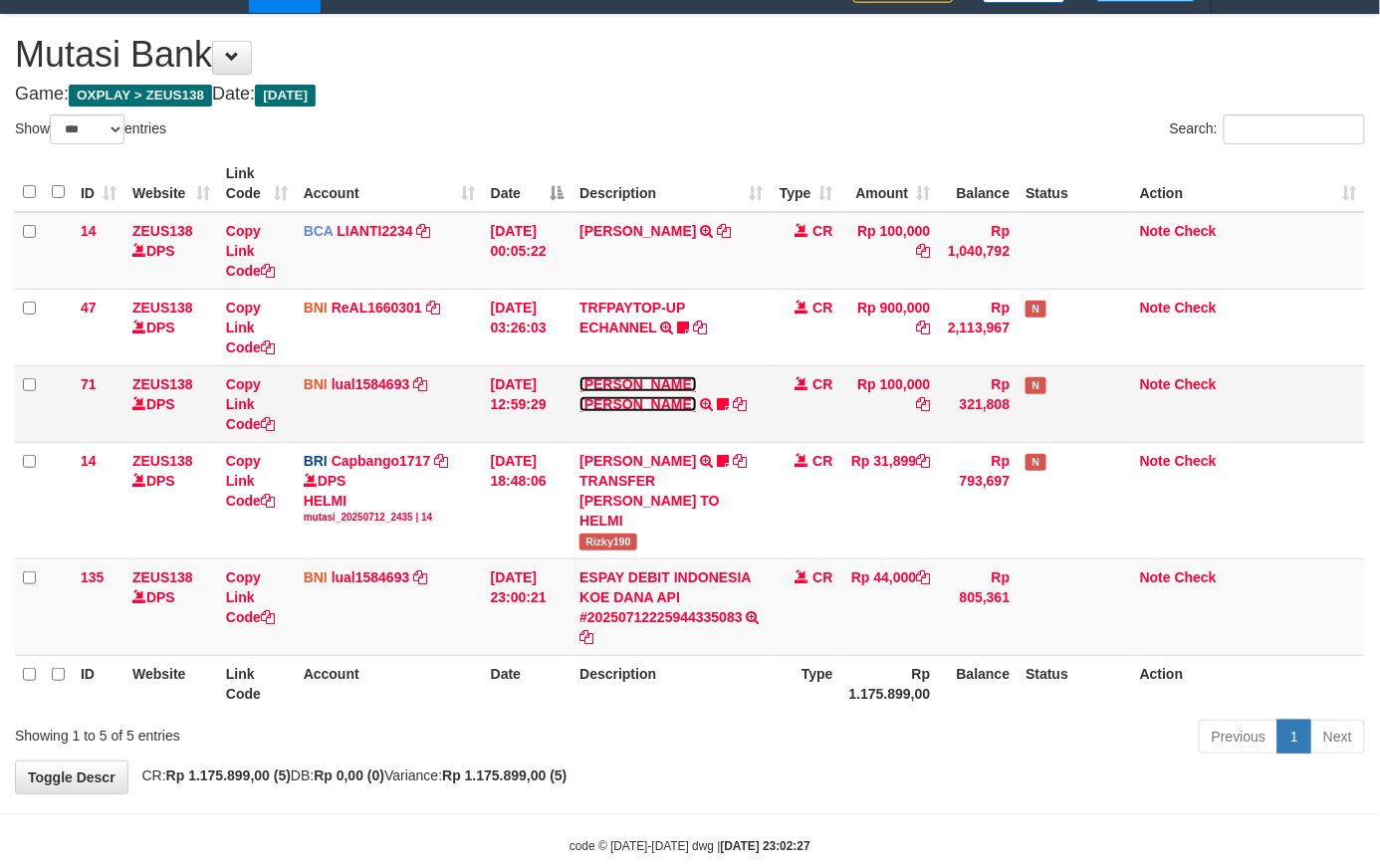 click on "MUHAMMAD IQBAL FARHAN" at bounding box center (637, 394) 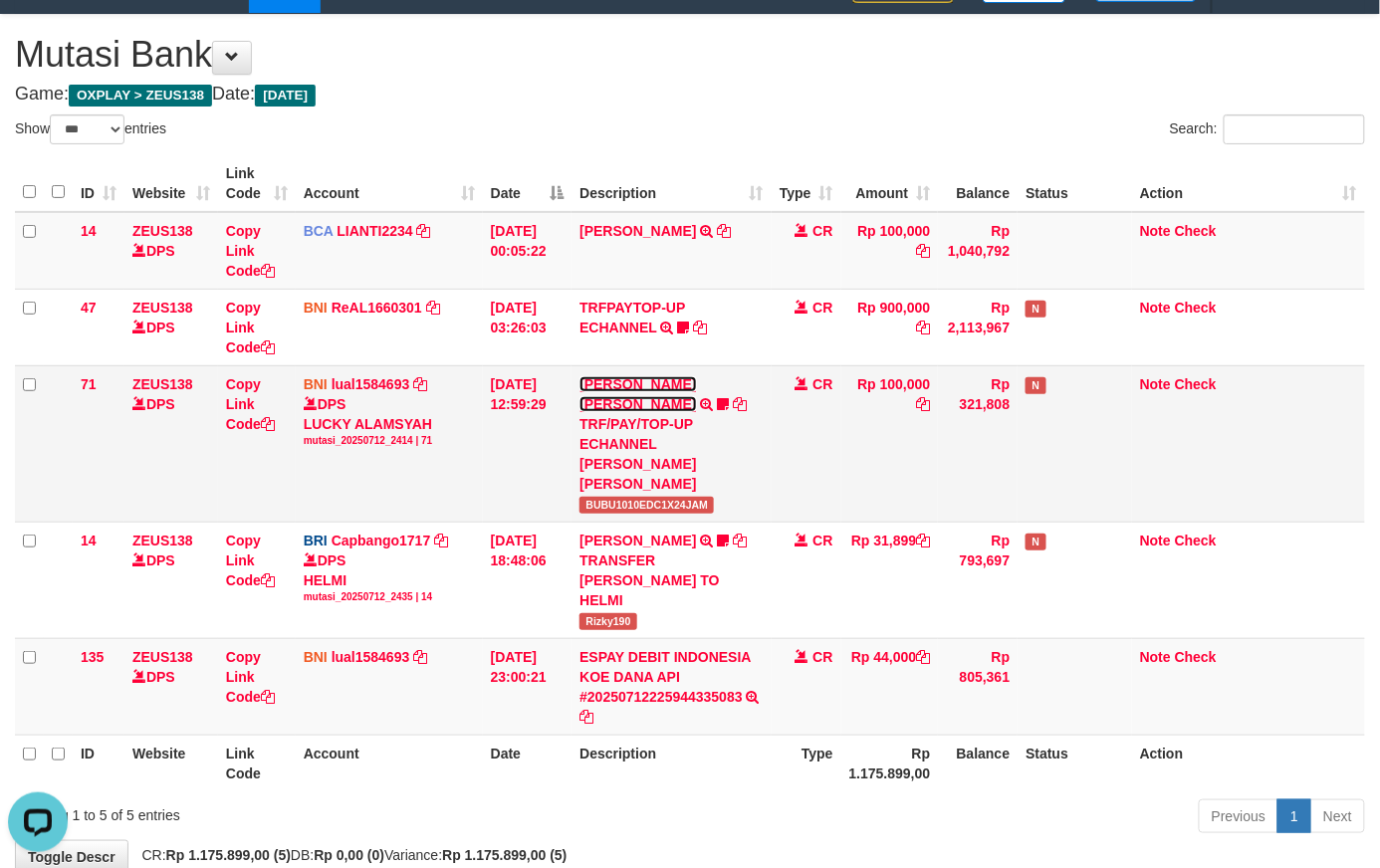 scroll, scrollTop: 0, scrollLeft: 0, axis: both 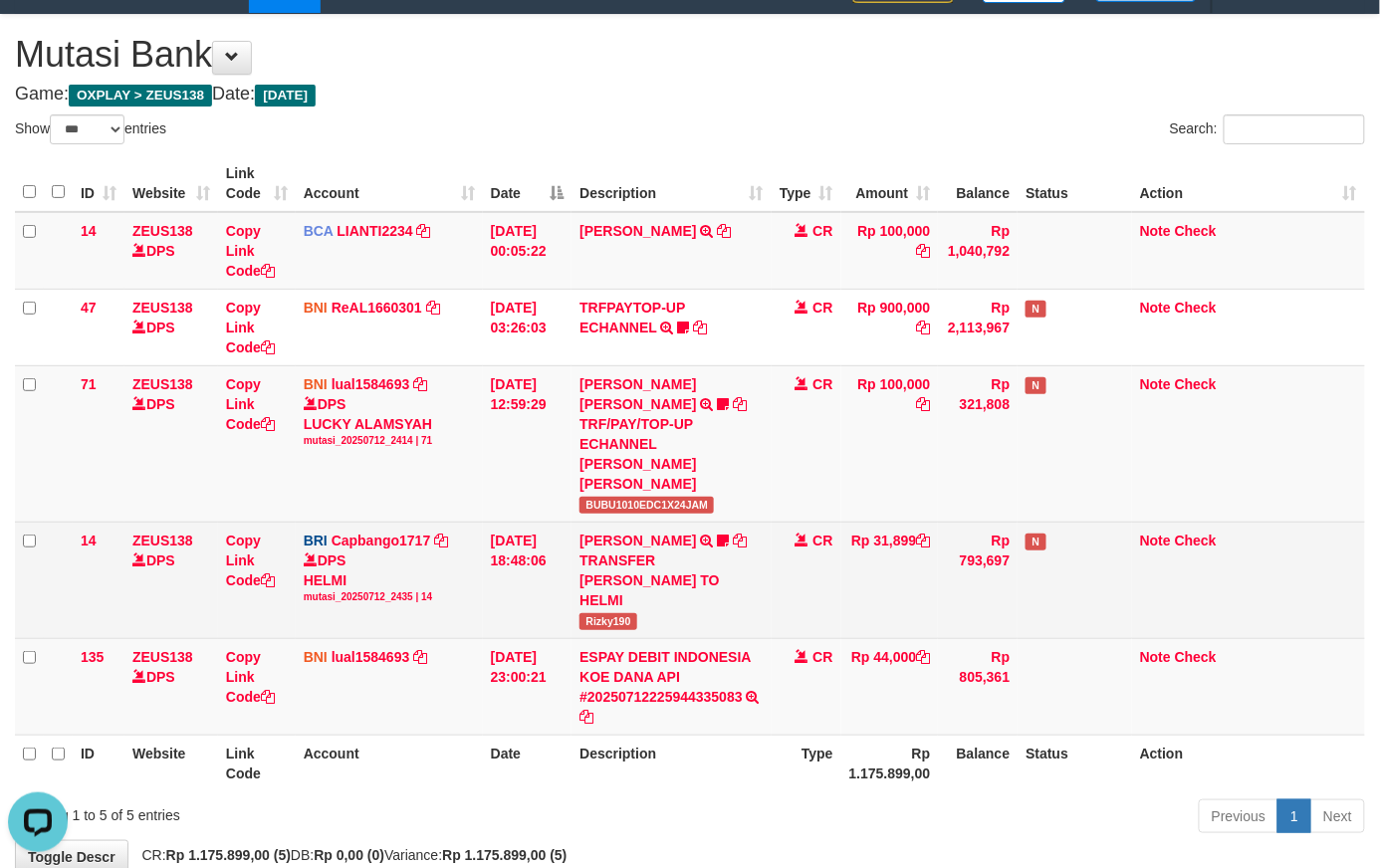 click on "RIZKY RAMADHON            TRANSFER NBMB RIZKY RAMADHON TO HELMI    Rizky190" at bounding box center (671, 579) 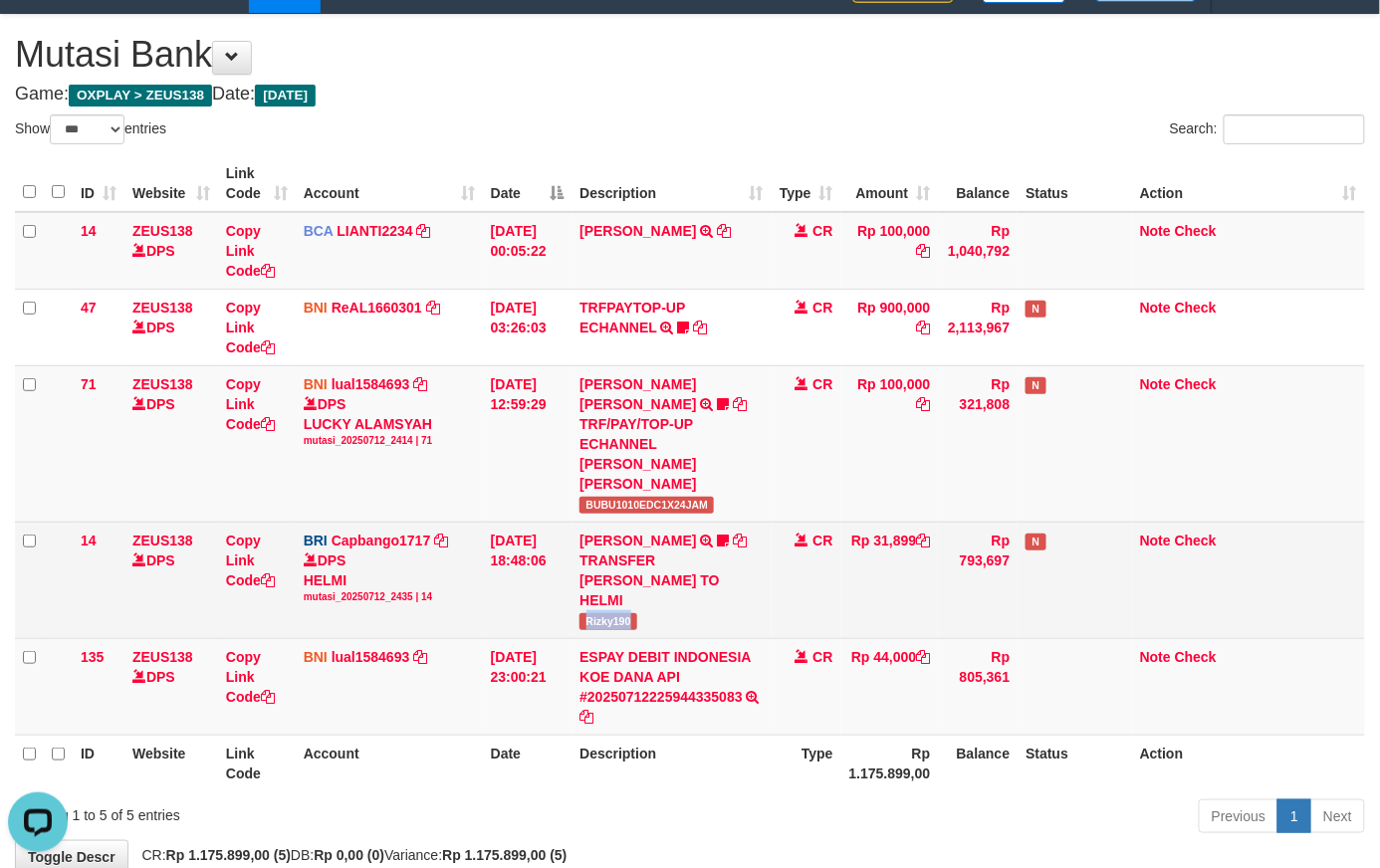 click on "RIZKY RAMADHON            TRANSFER NBMB RIZKY RAMADHON TO HELMI    Rizky190" at bounding box center (671, 579) 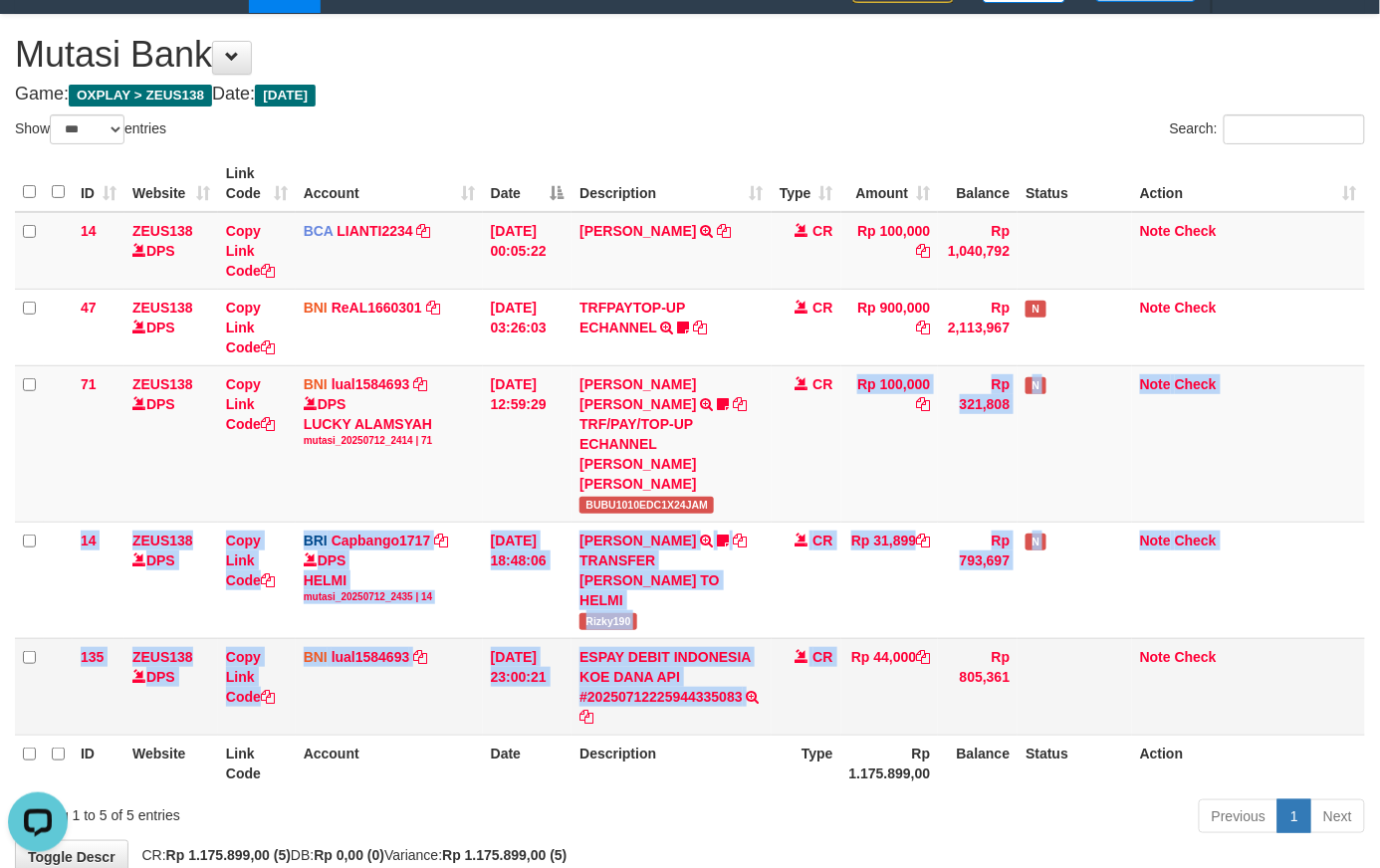 drag, startPoint x: 838, startPoint y: 523, endPoint x: 842, endPoint y: 611, distance: 88.09086 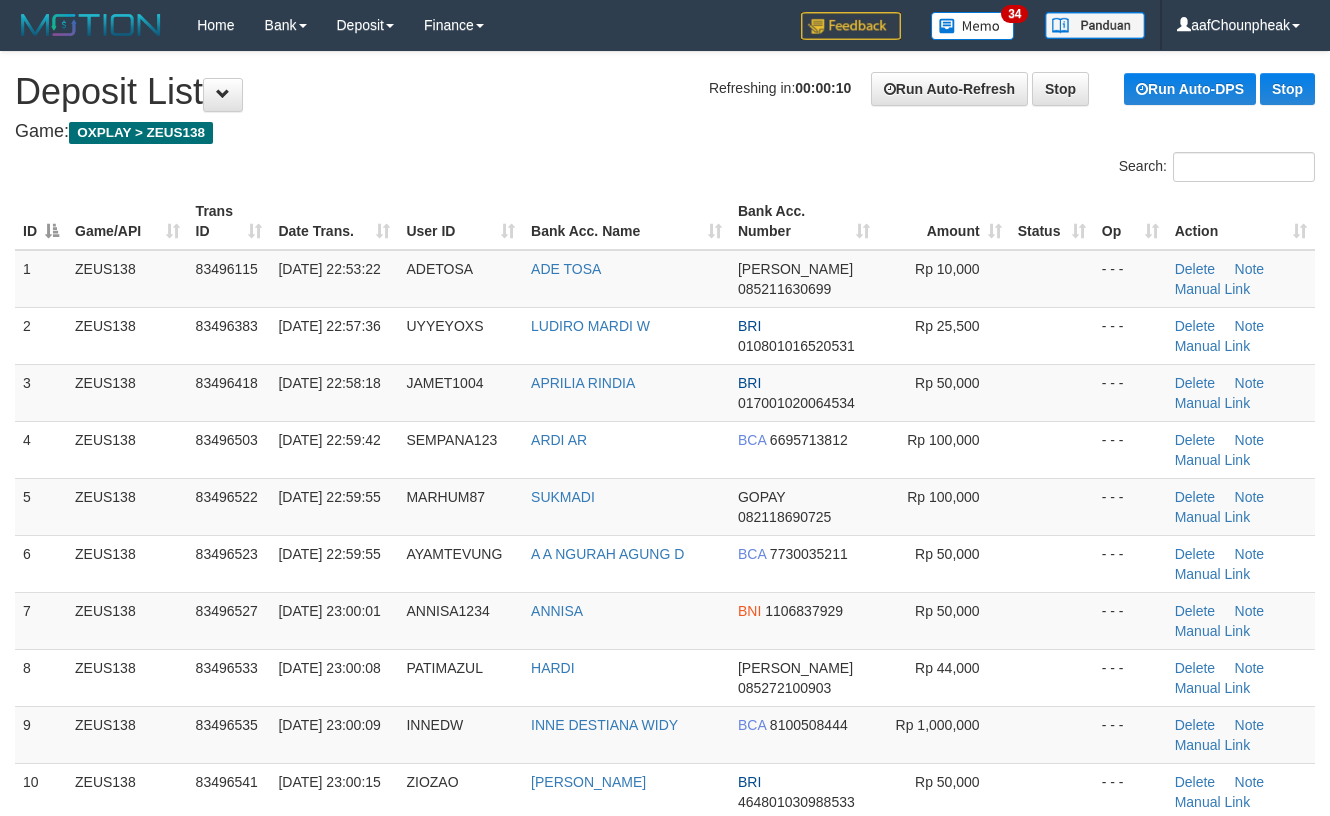 scroll, scrollTop: 0, scrollLeft: 0, axis: both 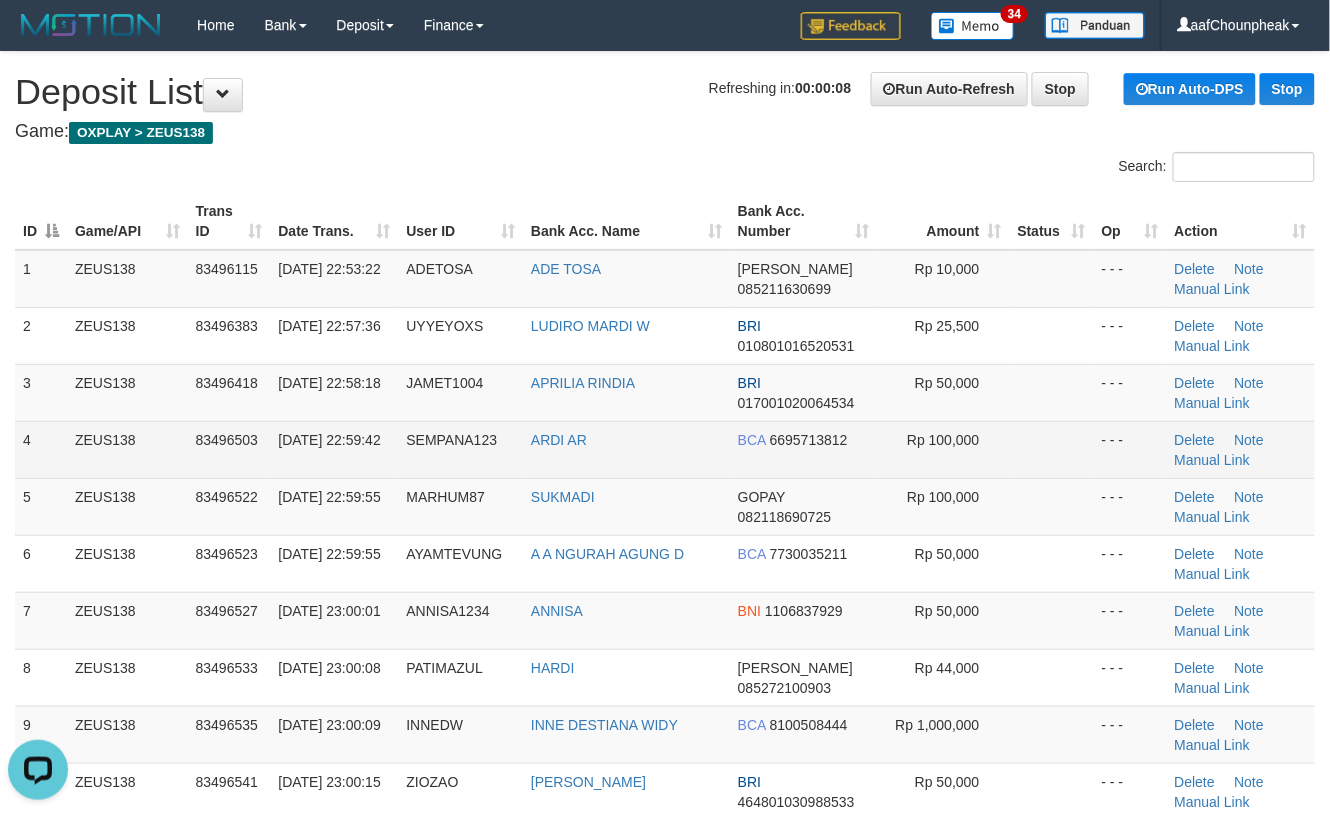 click on "- - -" at bounding box center (1130, 449) 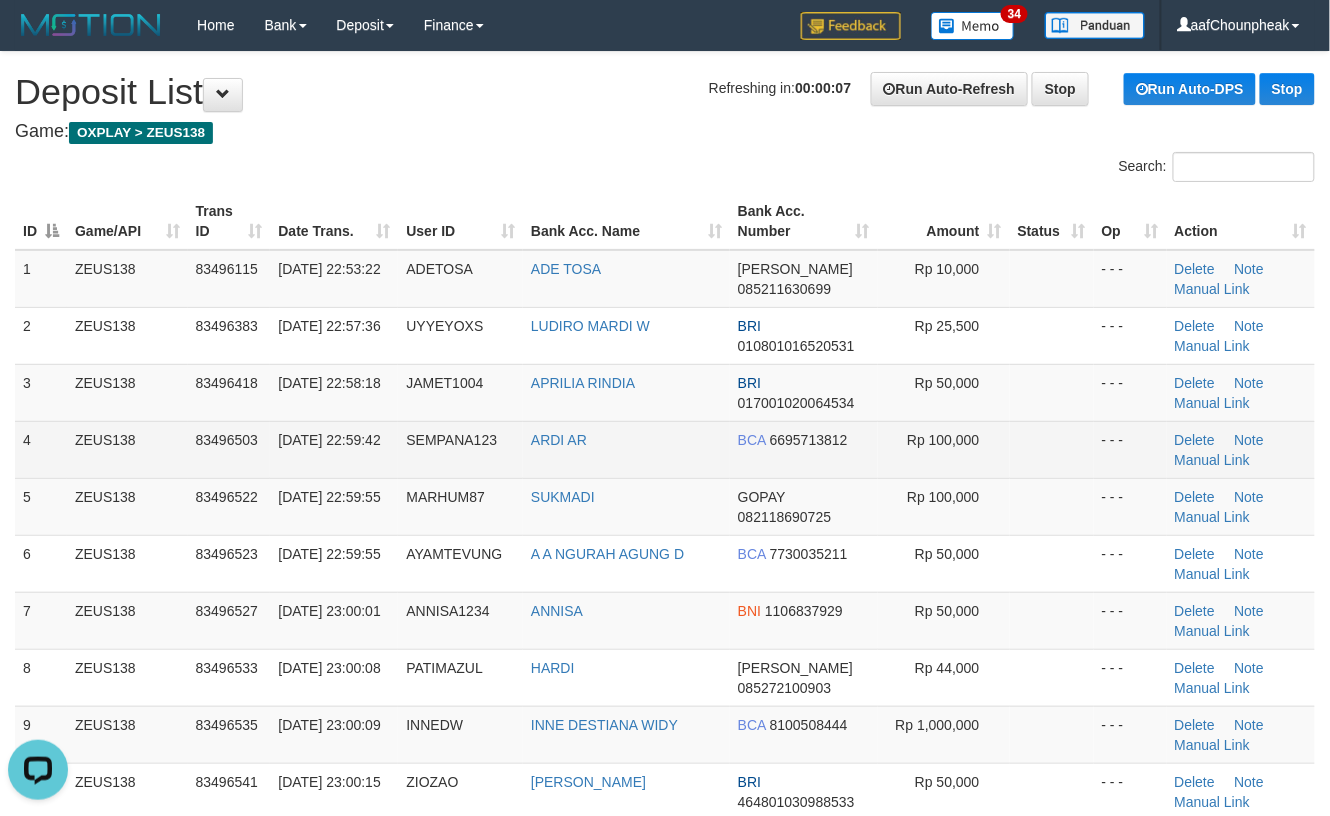 drag, startPoint x: 1074, startPoint y: 473, endPoint x: 1160, endPoint y: 454, distance: 88.07383 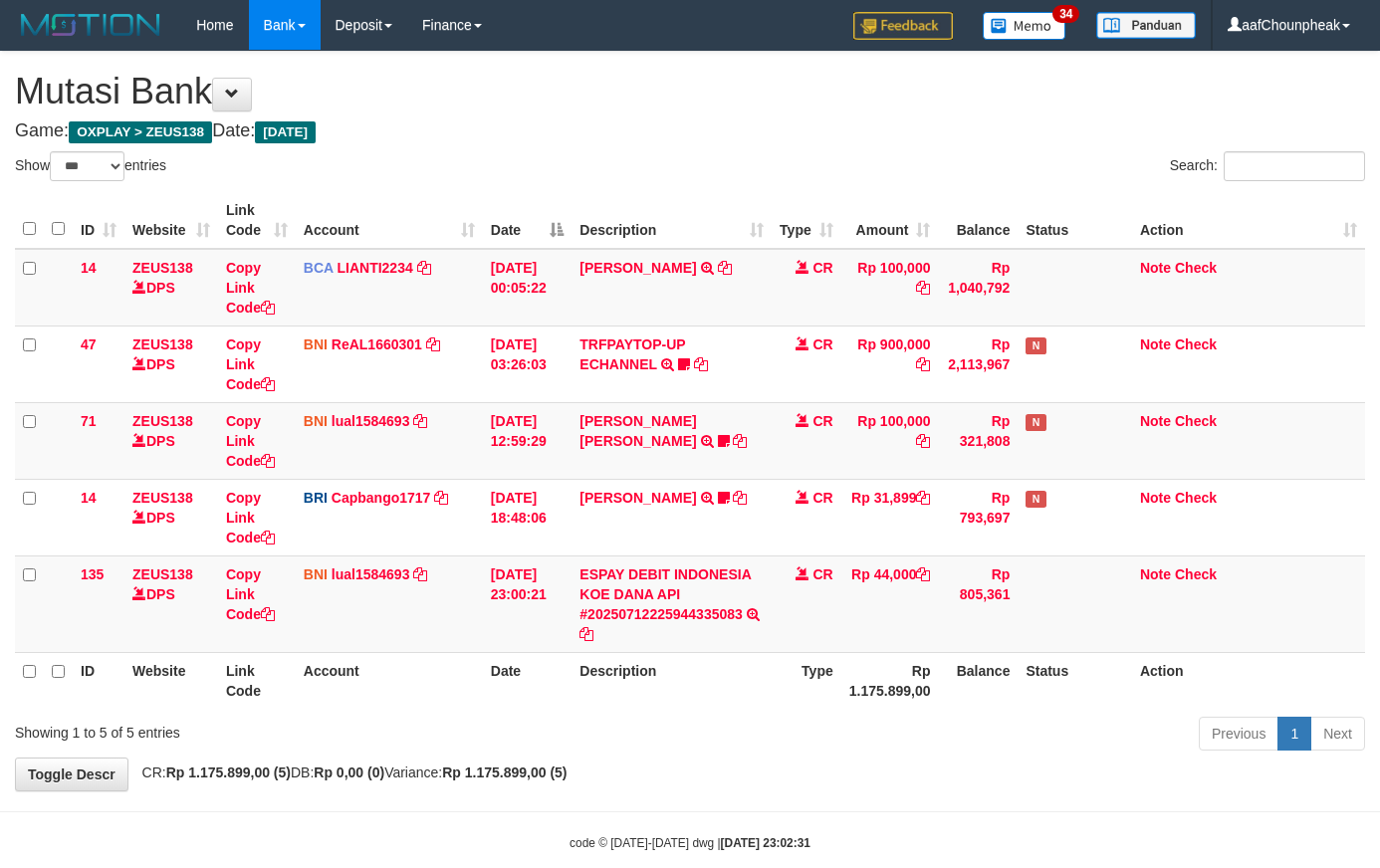 select on "***" 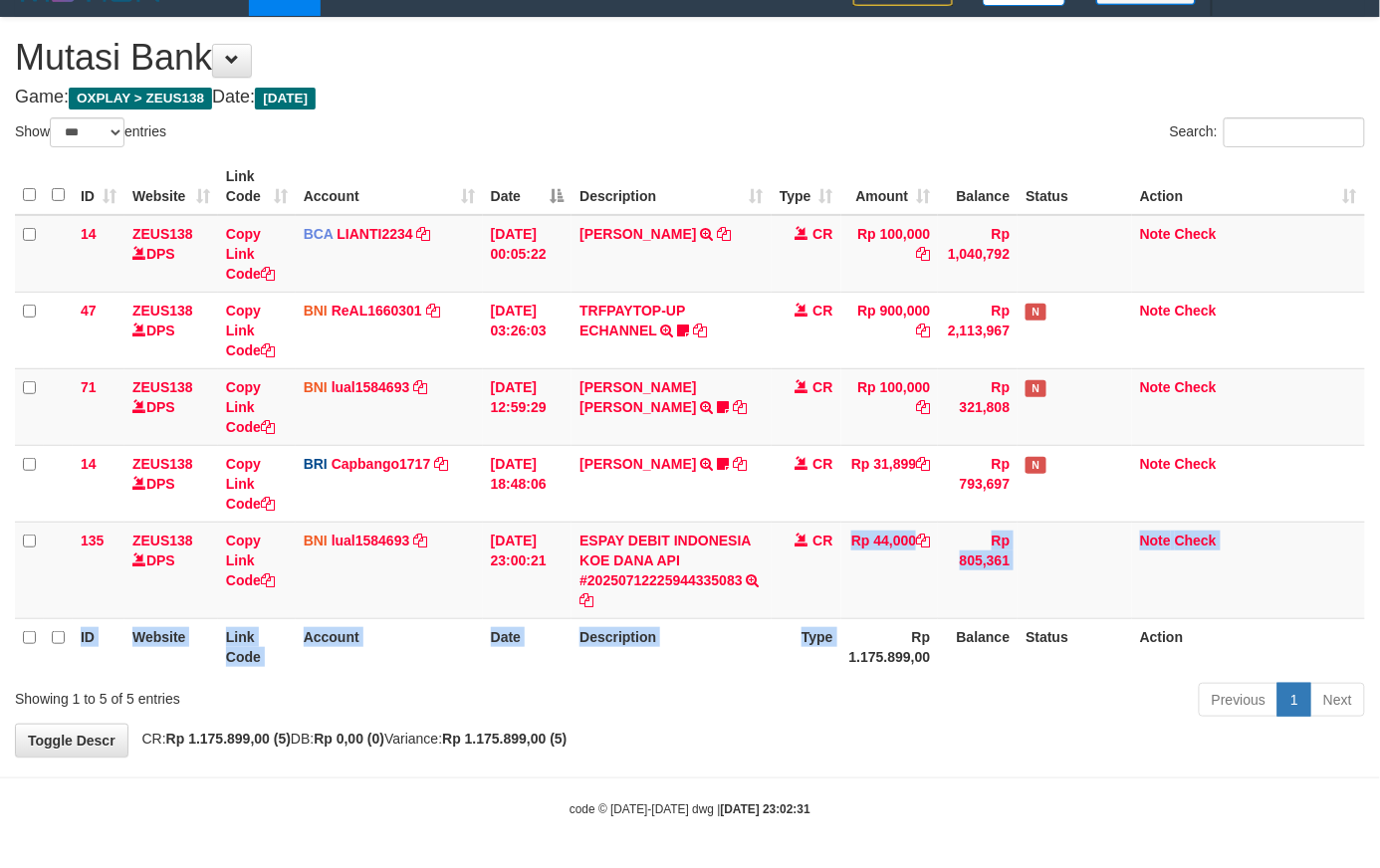 click on "ID Website Link Code Account Date Description Type Amount Balance Status Action
14
ZEUS138    DPS
Copy Link Code
BCA
LIANTI2234
DPS
YULIANTI
mutasi_20250712_4646 | 14
mutasi_20250712_4646 | 14
[DATE] 00:05:22
[PERSON_NAME]         TRSF E-BANKING CR 1207/FTSCY/WS95051
100000.002025071262819090 TRFDN-YUSUP MAULANESPAY DEBIT INDONE
CR
Rp 100,000
Rp 1,040,792
Note
Check
47
ZEUS138    DPS
Copy Link Code
BNI
ReAL1660301" at bounding box center [690, 416] 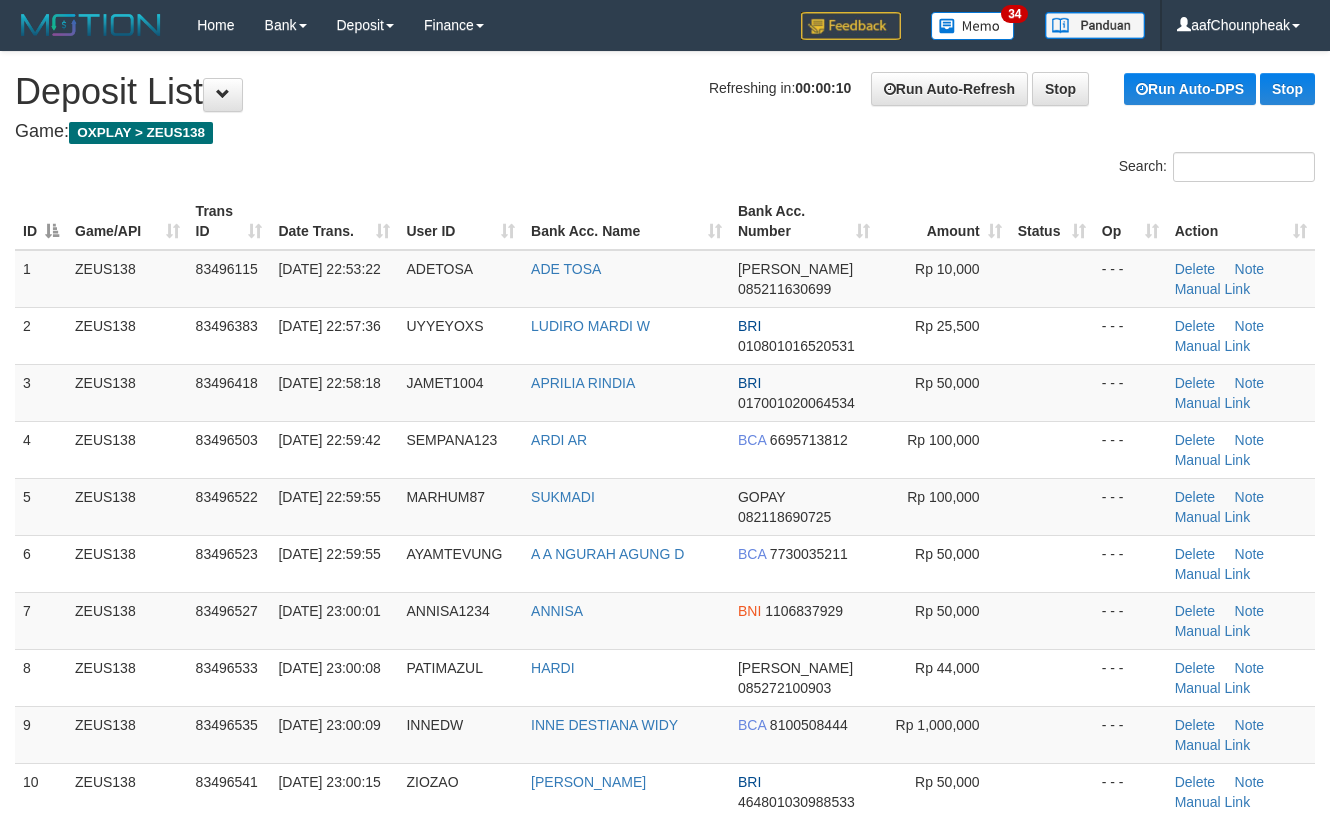 scroll, scrollTop: 0, scrollLeft: 0, axis: both 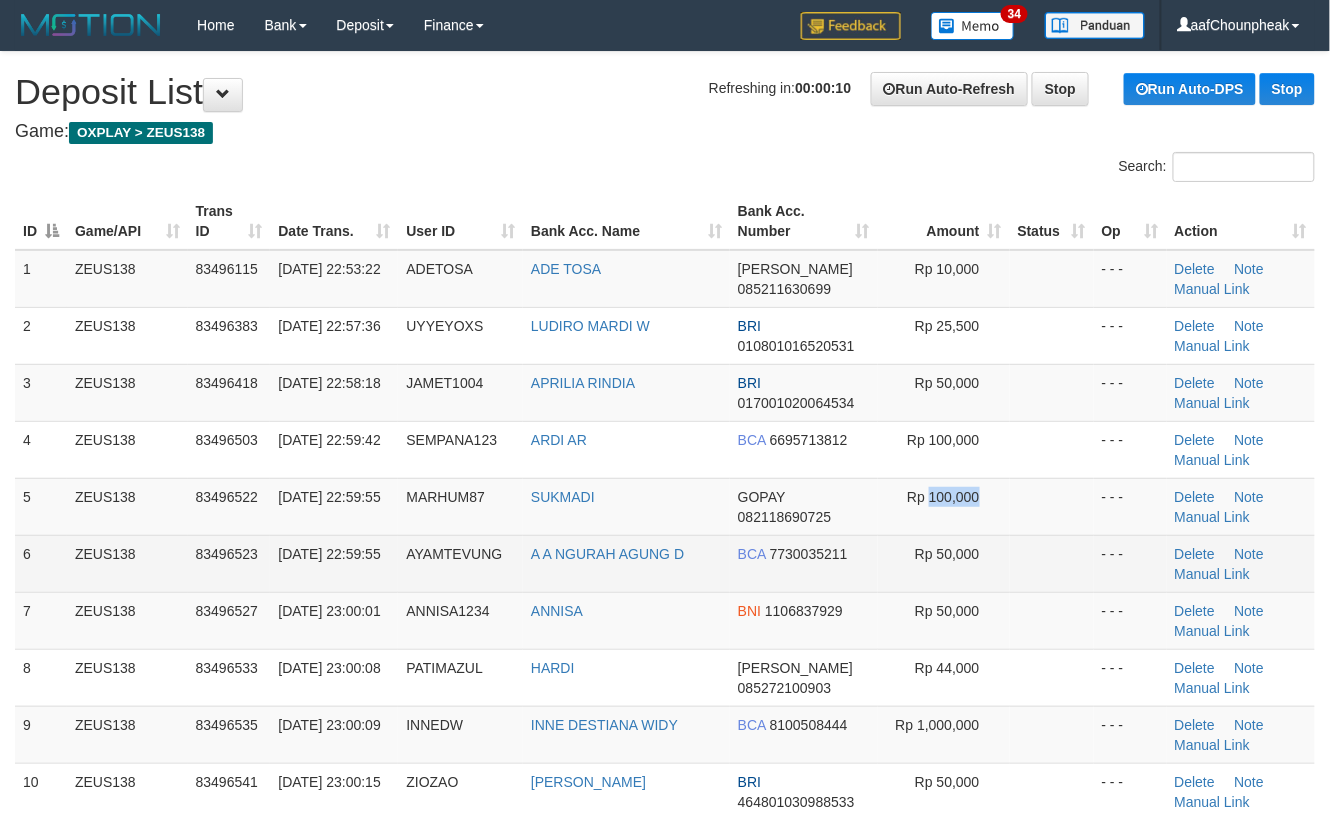 drag, startPoint x: 924, startPoint y: 489, endPoint x: 1266, endPoint y: 542, distance: 346.08237 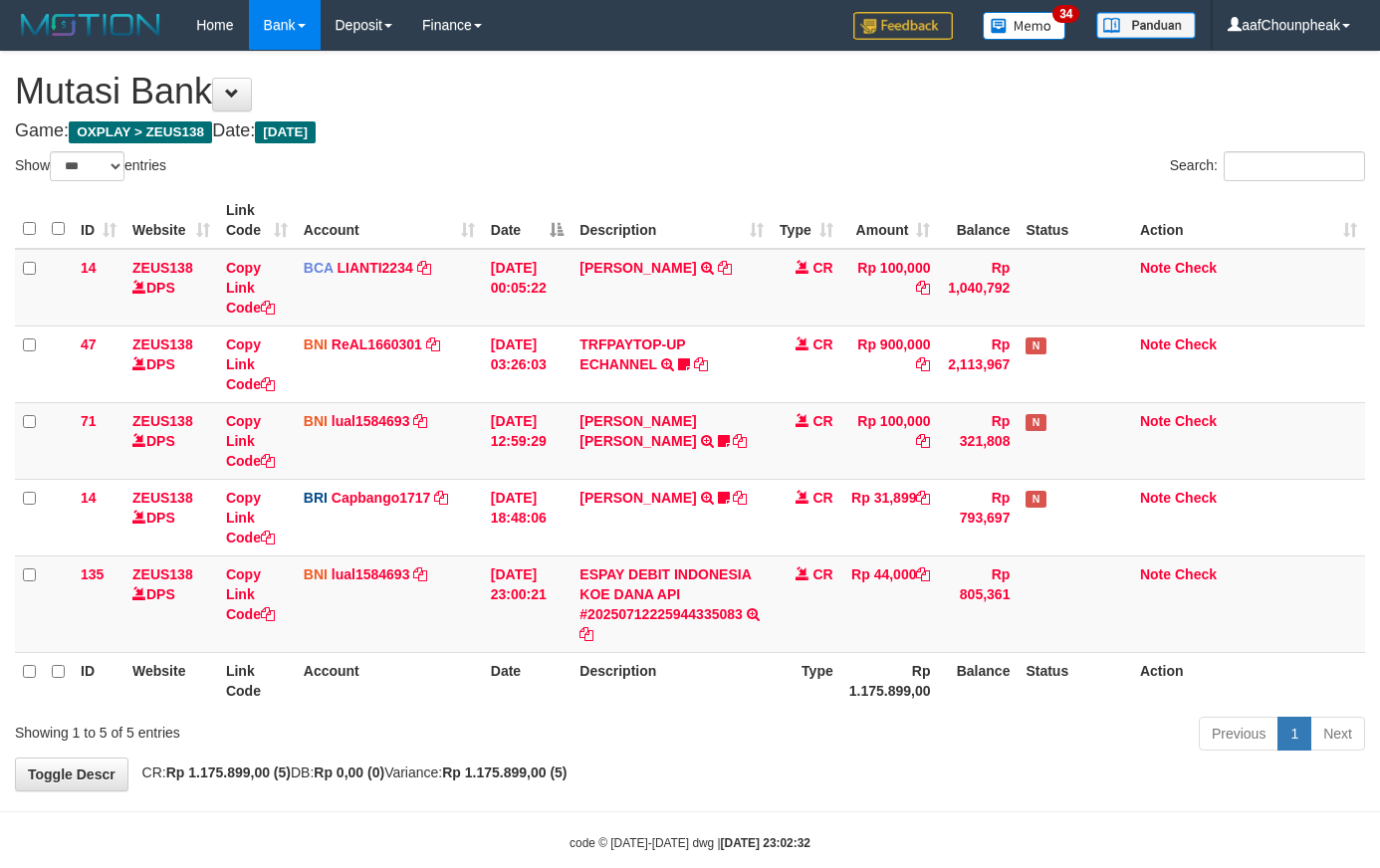 select on "***" 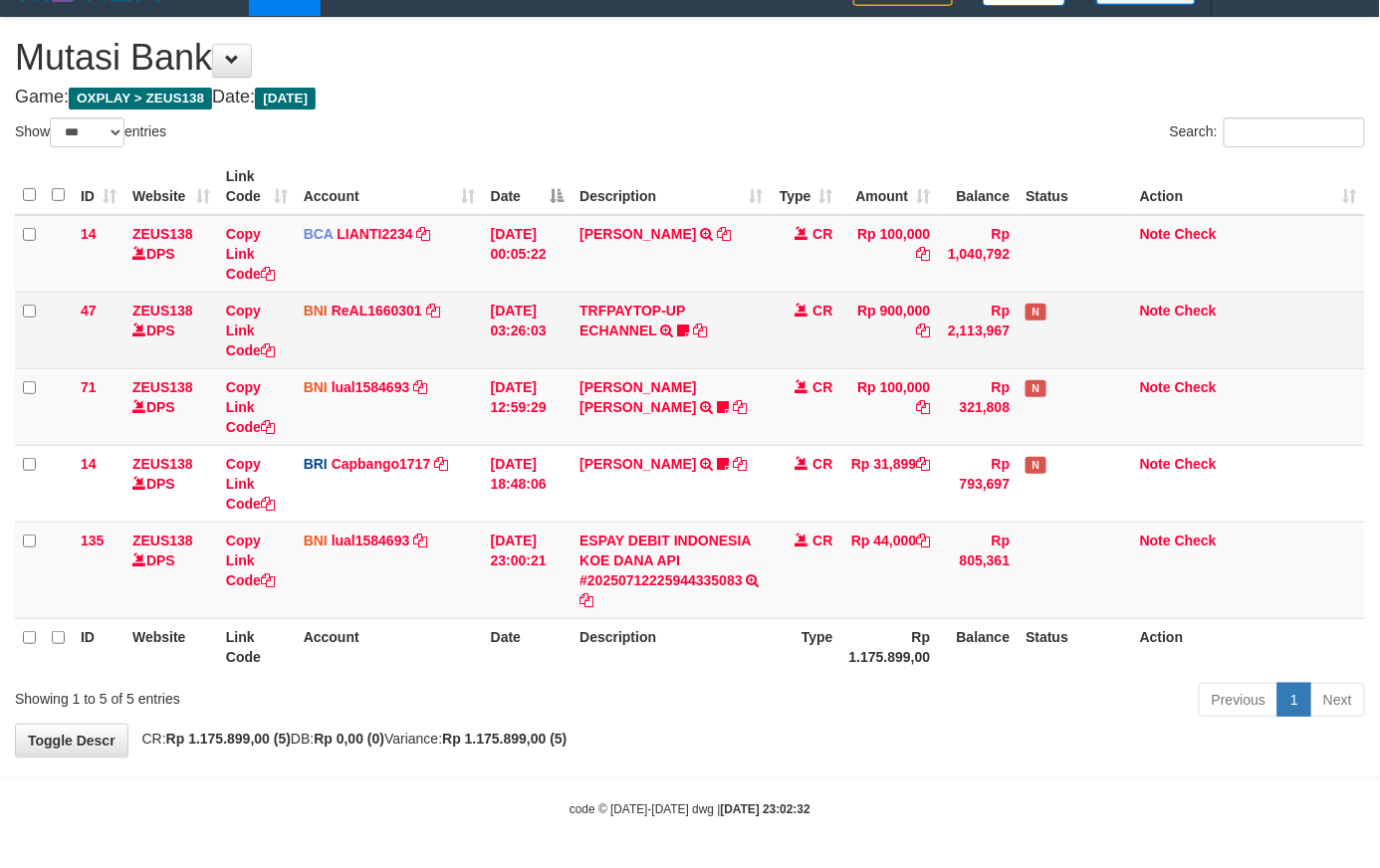 scroll, scrollTop: 37, scrollLeft: 0, axis: vertical 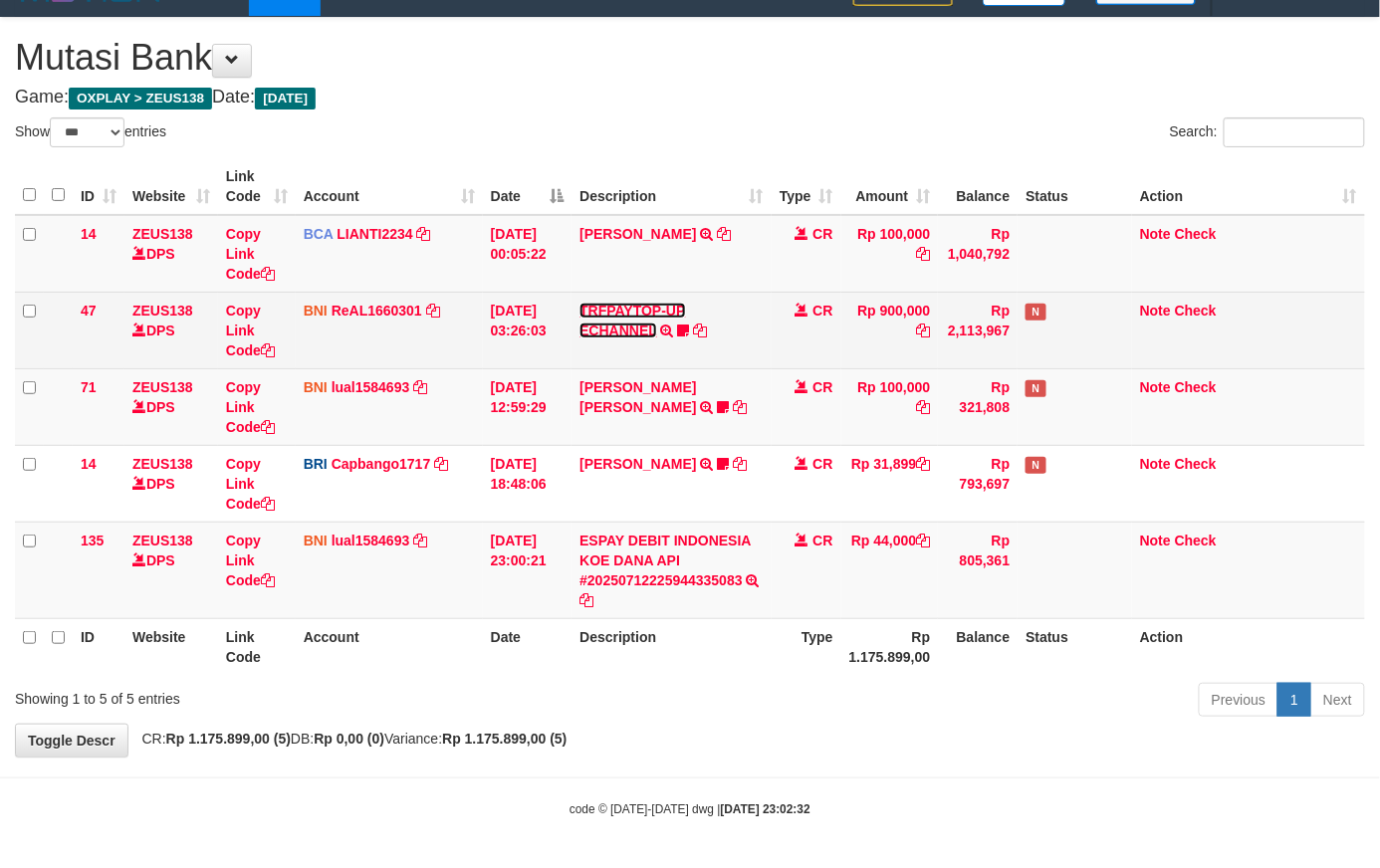 click on "TRFPAYTOP-UP ECHANNEL" at bounding box center (632, 321) 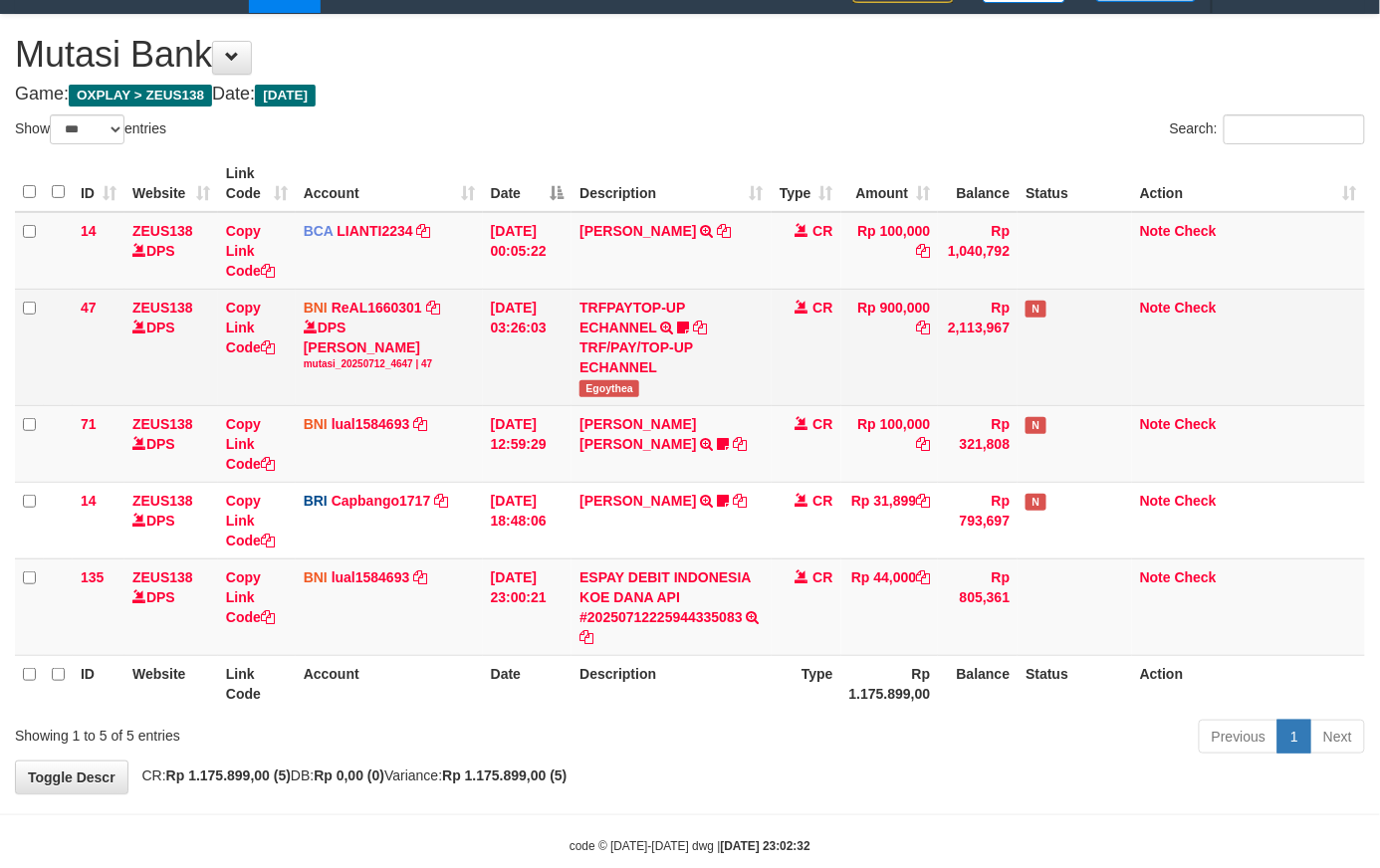 click on "Egoythea" at bounding box center (609, 388) 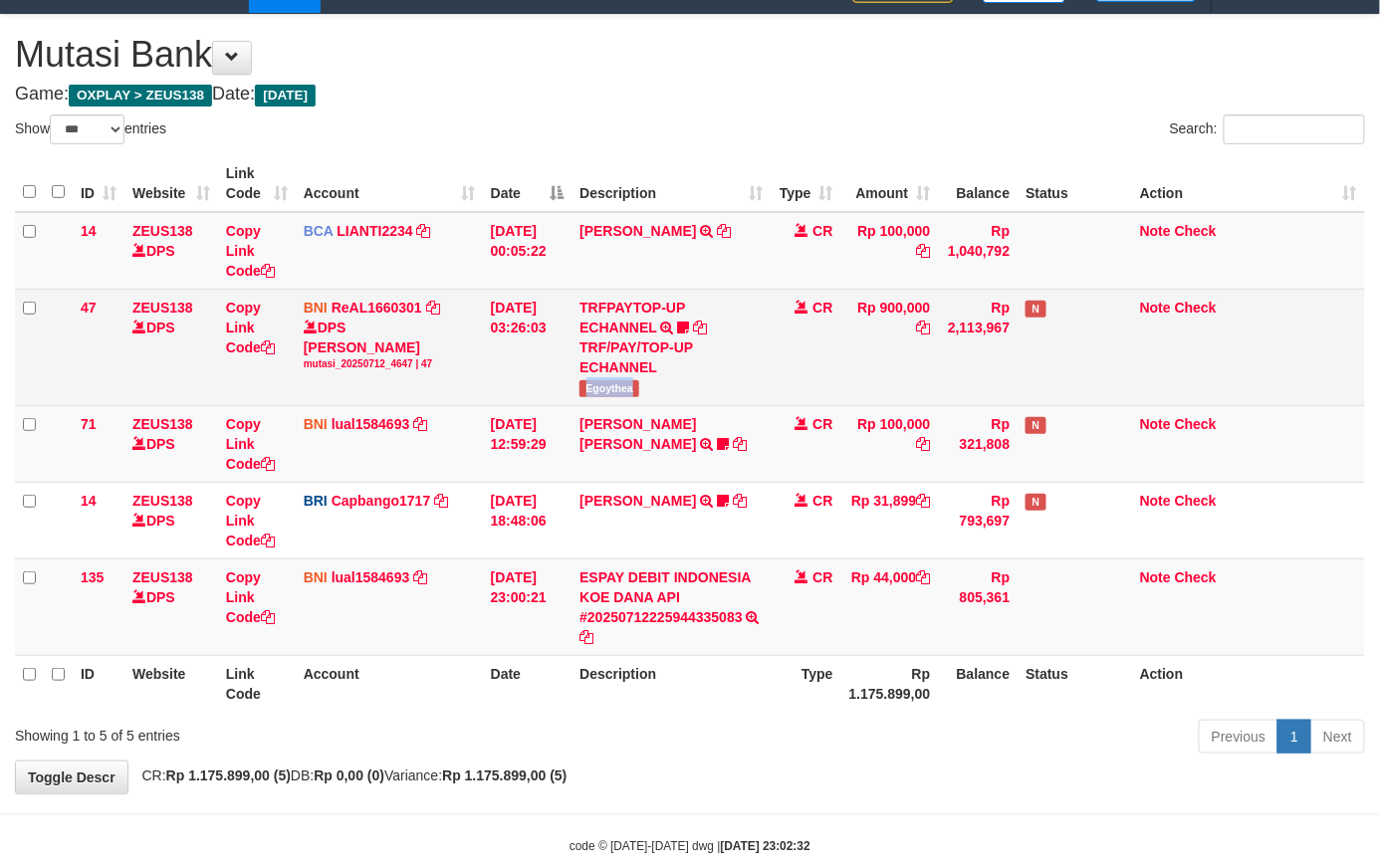 click on "Egoythea" at bounding box center (609, 388) 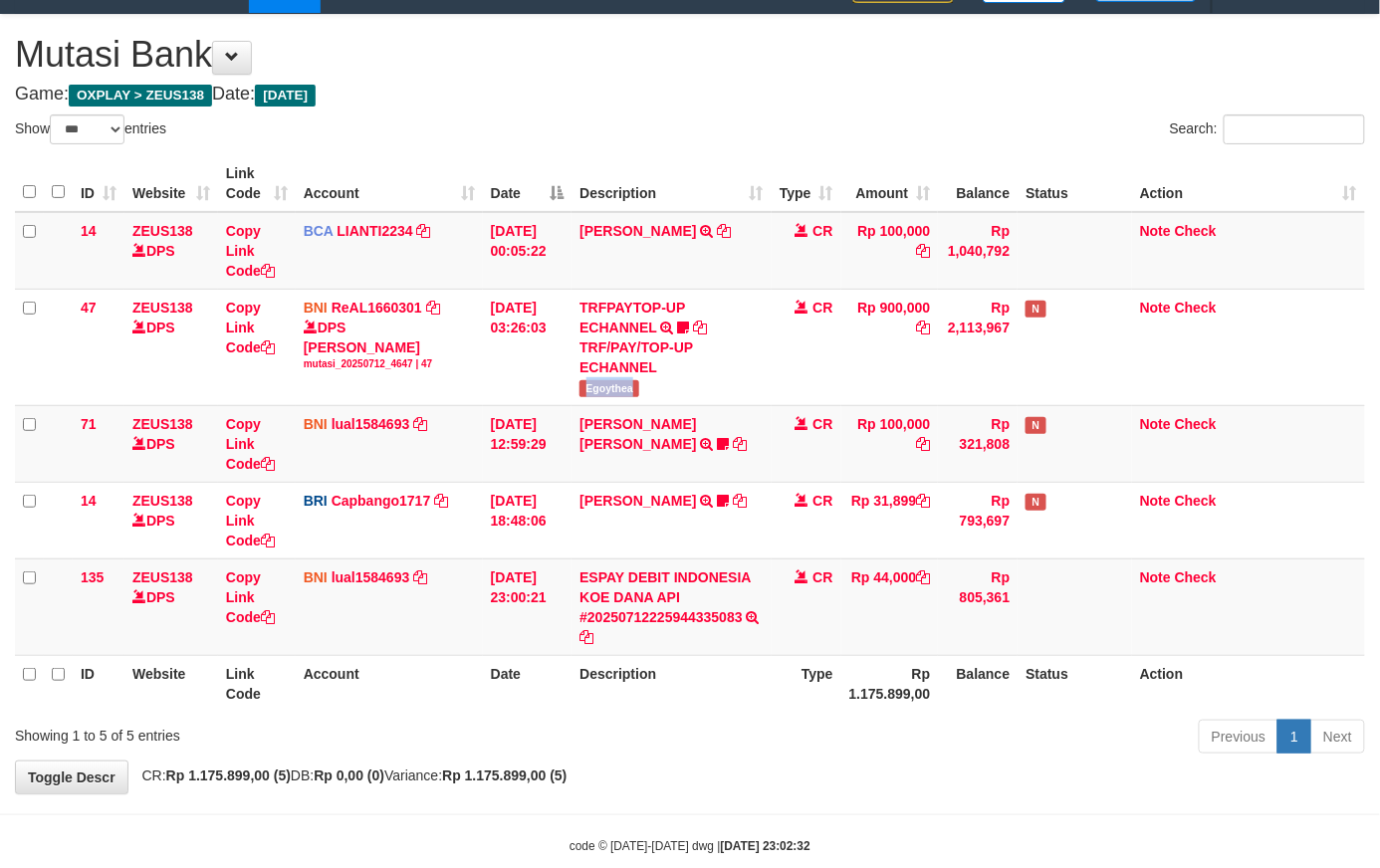 copy on "Egoythea" 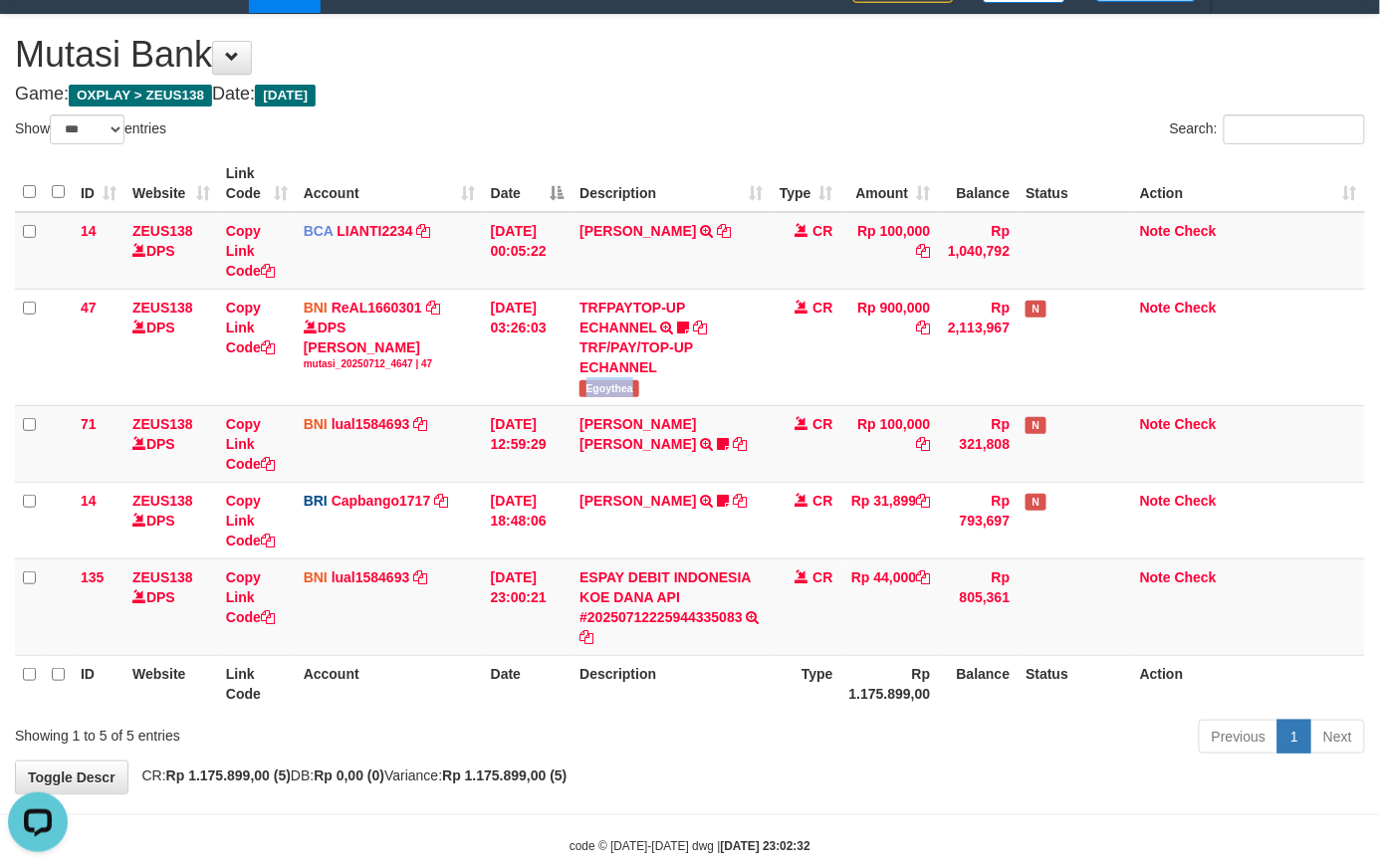 scroll, scrollTop: 0, scrollLeft: 0, axis: both 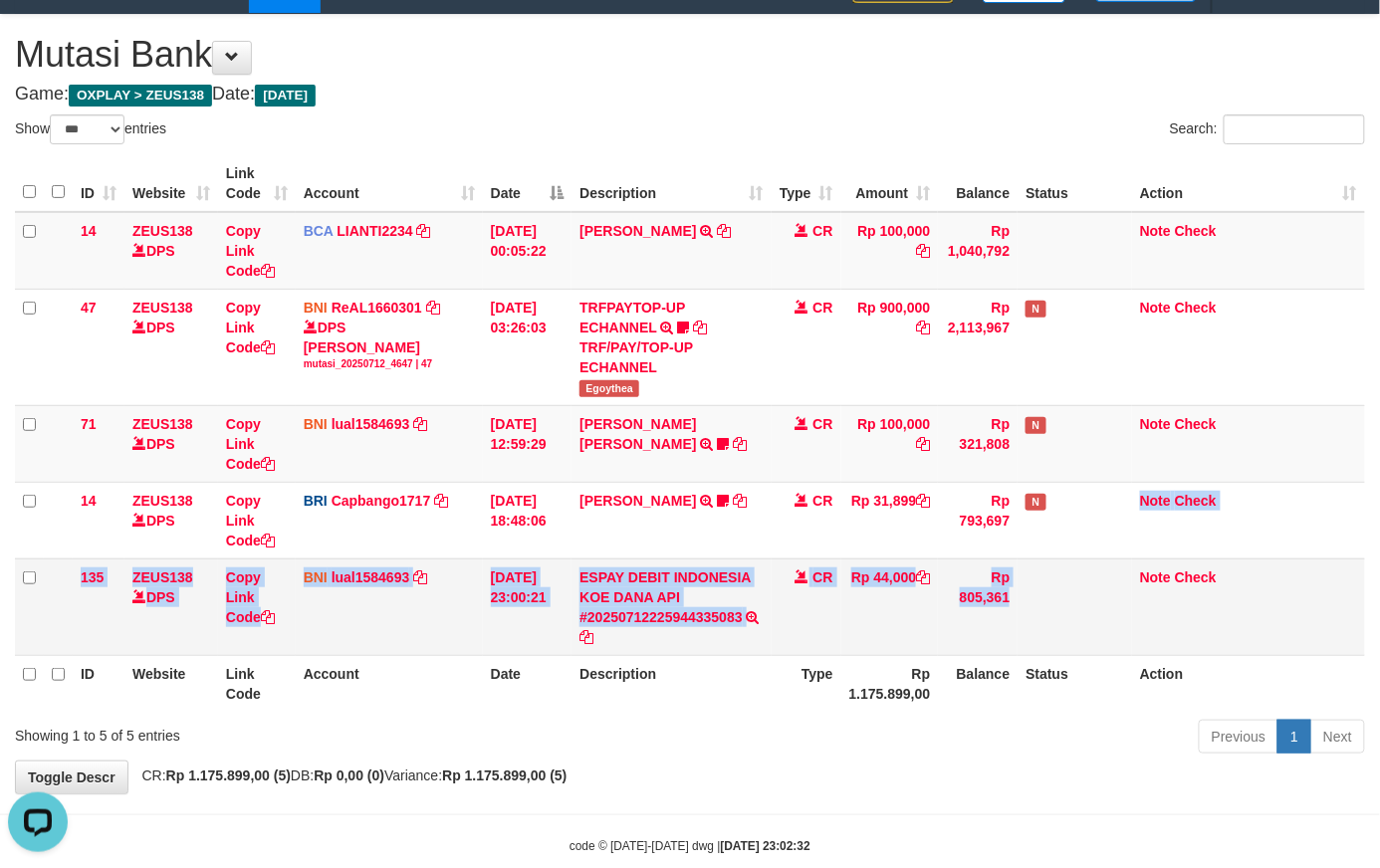 drag, startPoint x: 1140, startPoint y: 583, endPoint x: 1139, endPoint y: 602, distance: 19.026298 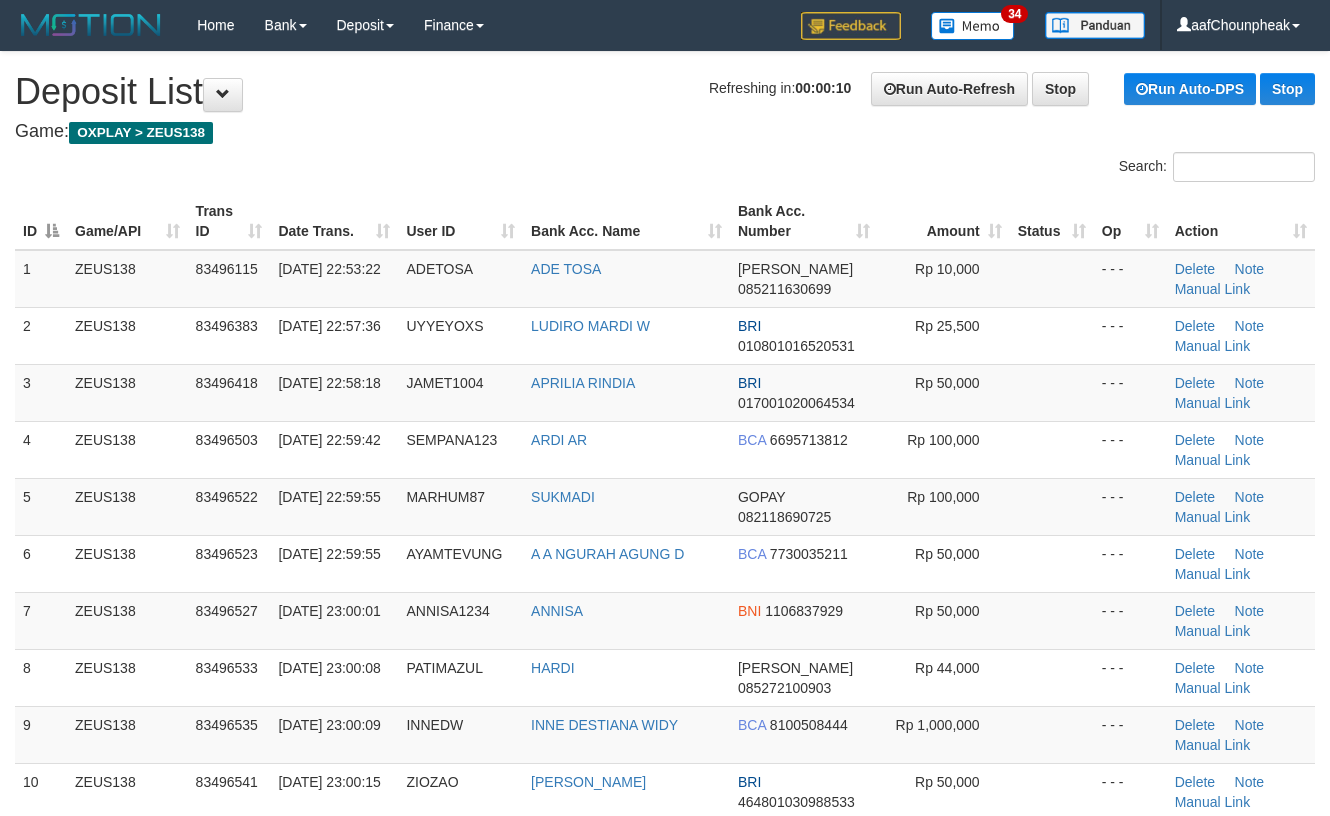 scroll, scrollTop: 0, scrollLeft: 0, axis: both 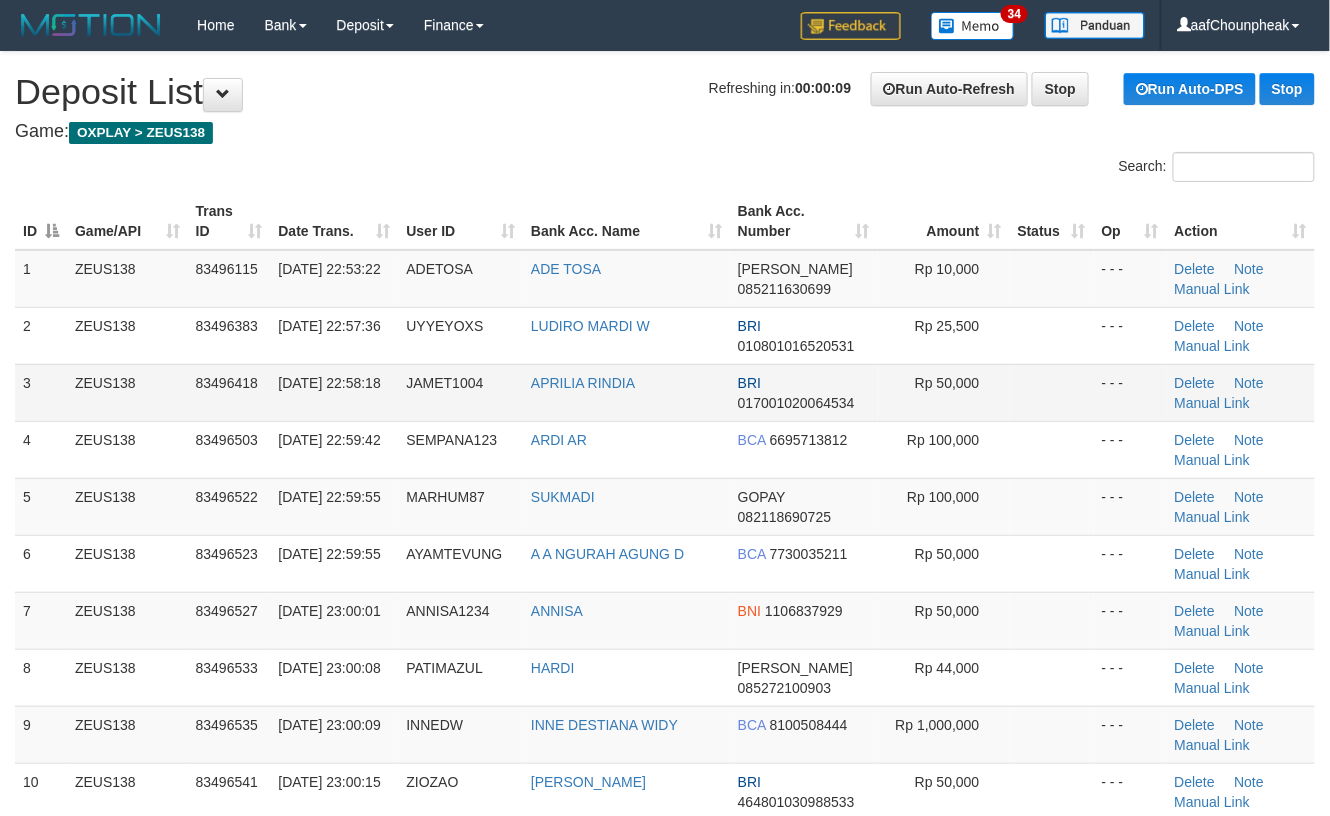 click on "Rp 50,000" at bounding box center [944, 392] 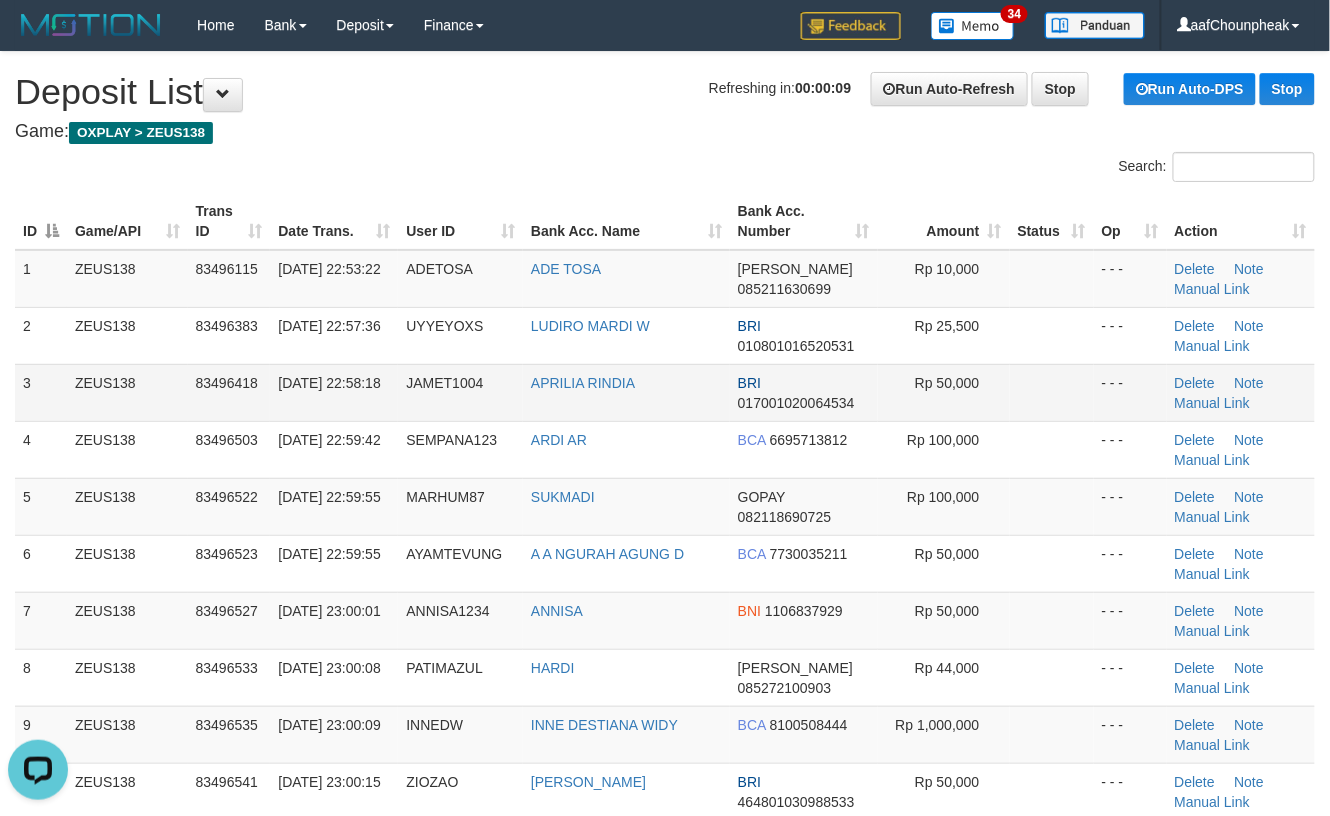 scroll, scrollTop: 0, scrollLeft: 0, axis: both 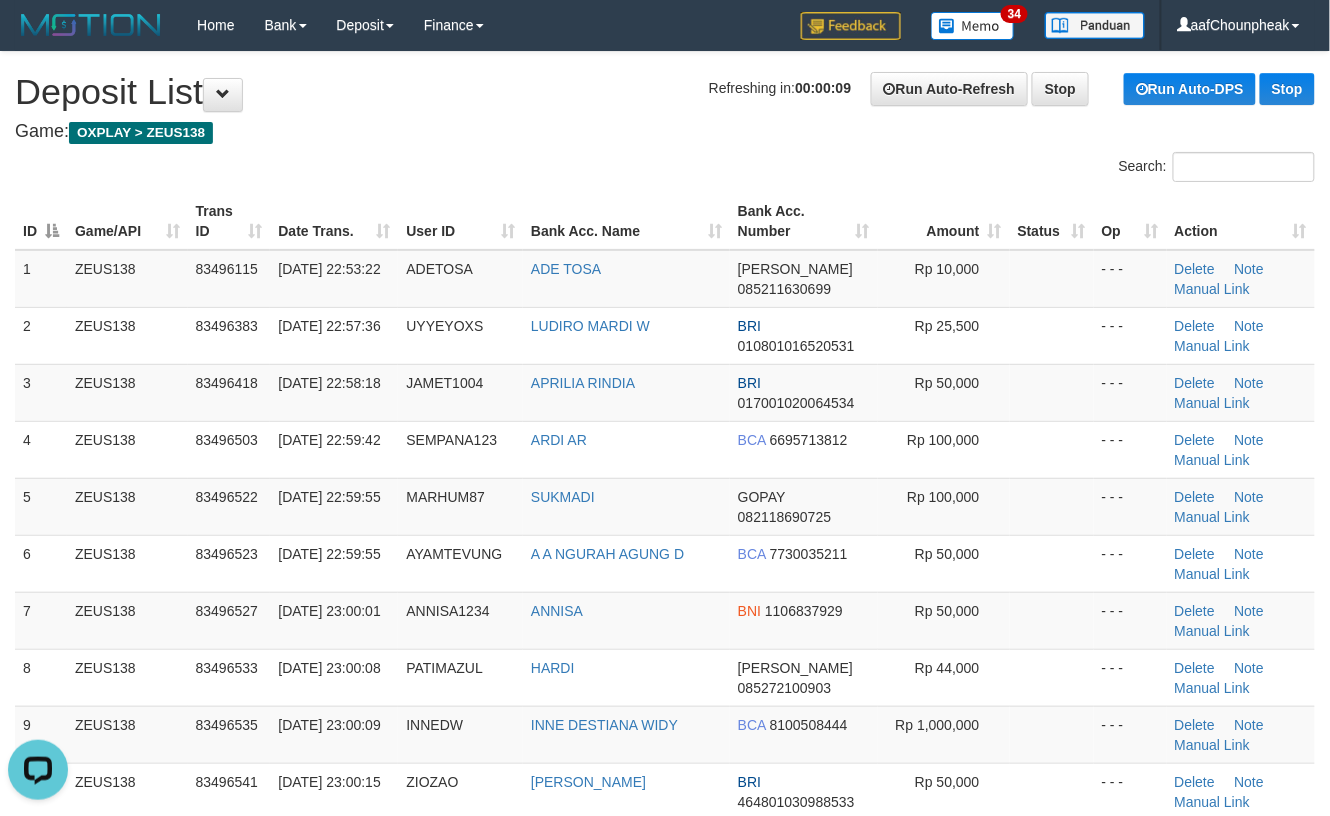 drag, startPoint x: 1032, startPoint y: 386, endPoint x: 1346, endPoint y: 397, distance: 314.19263 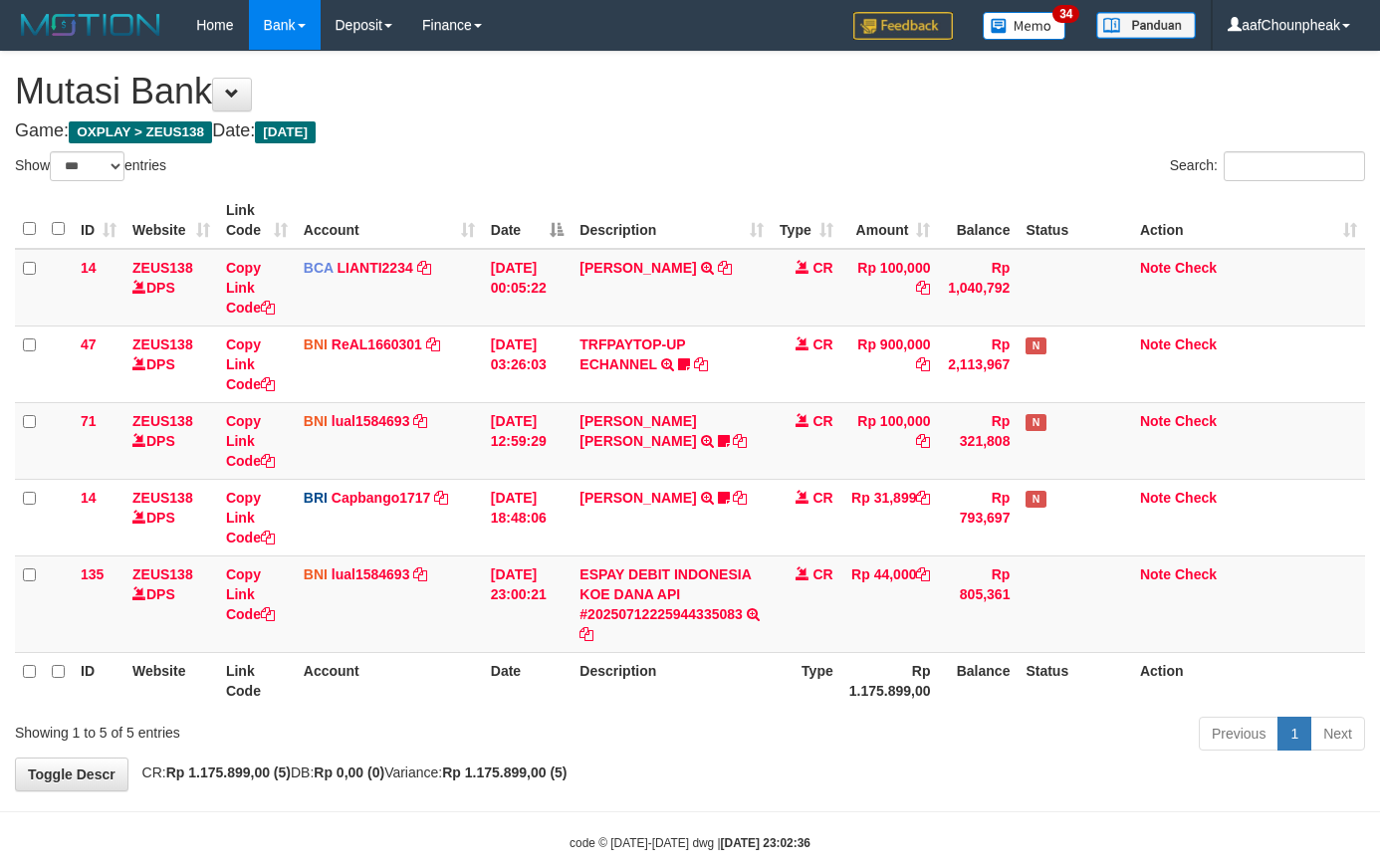 select on "***" 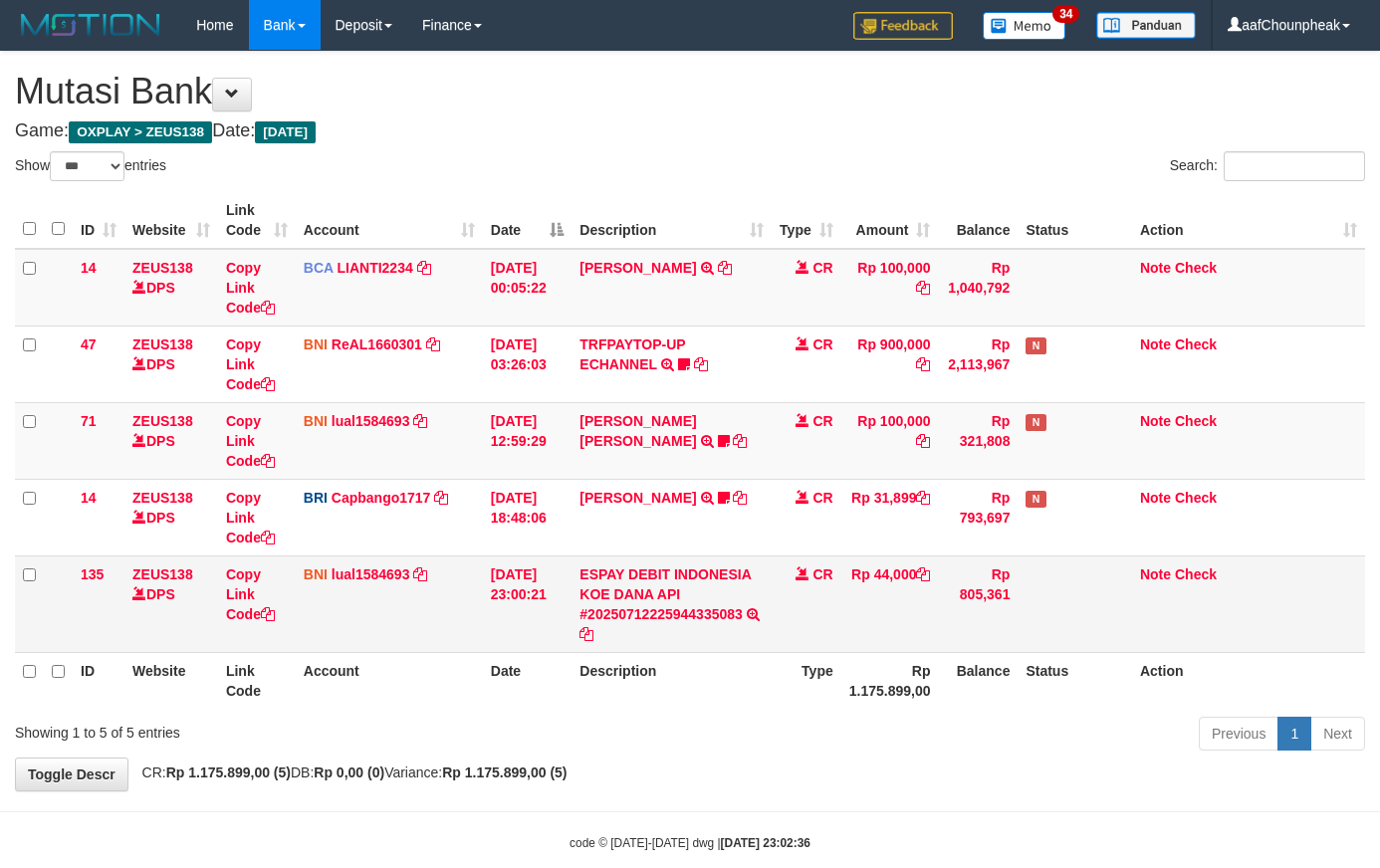 scroll, scrollTop: 37, scrollLeft: 0, axis: vertical 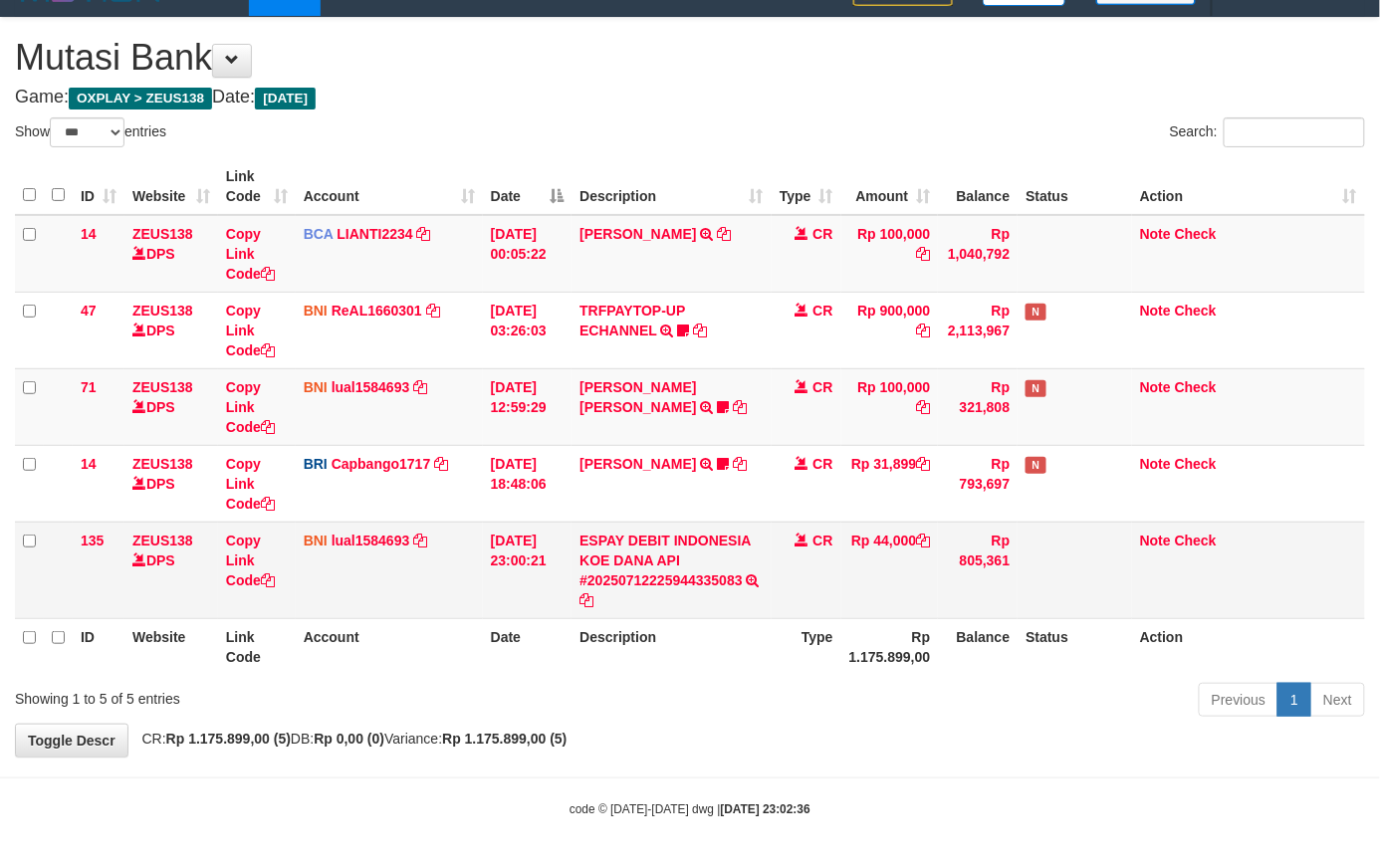 click on "CR" at bounding box center (806, 569) 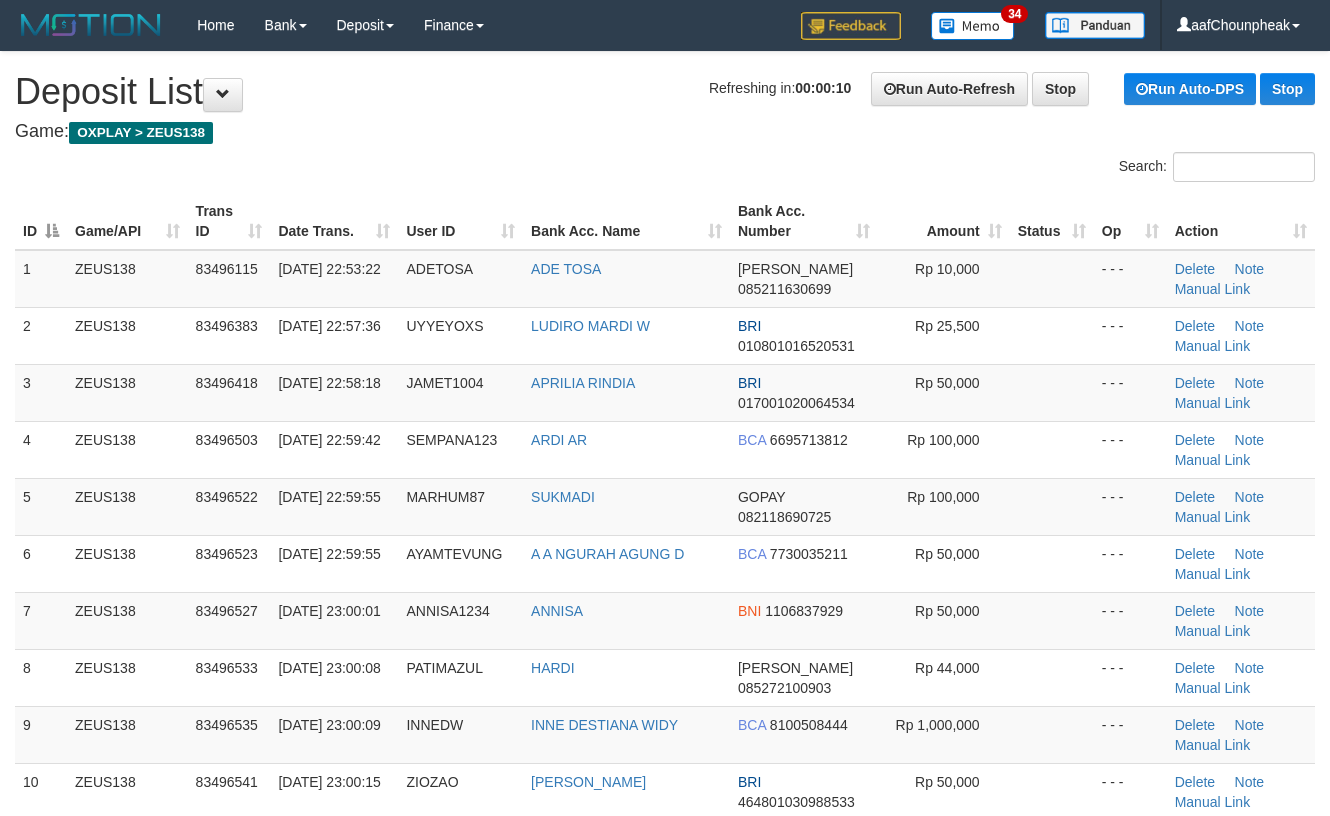 scroll, scrollTop: 0, scrollLeft: 0, axis: both 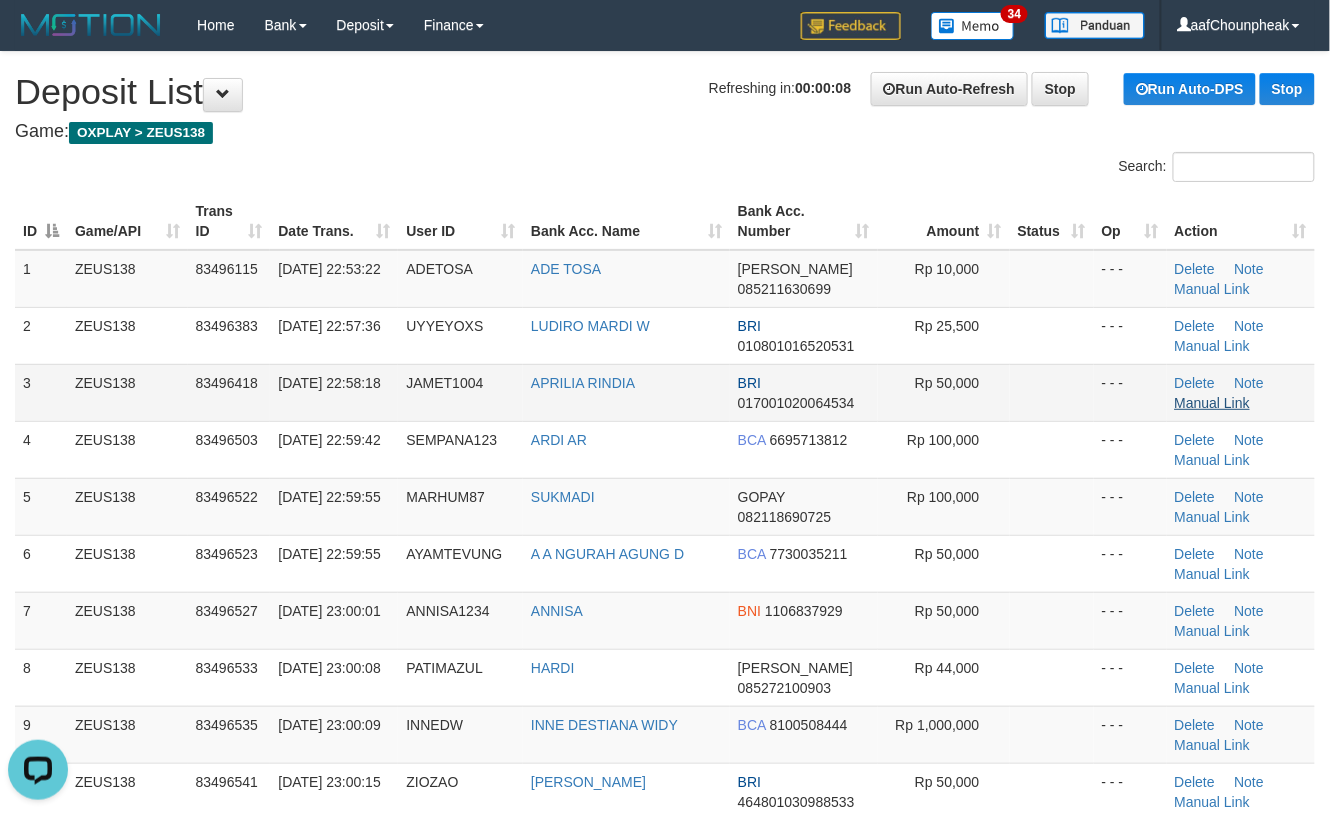 click on "Manual Link" at bounding box center [1213, 403] 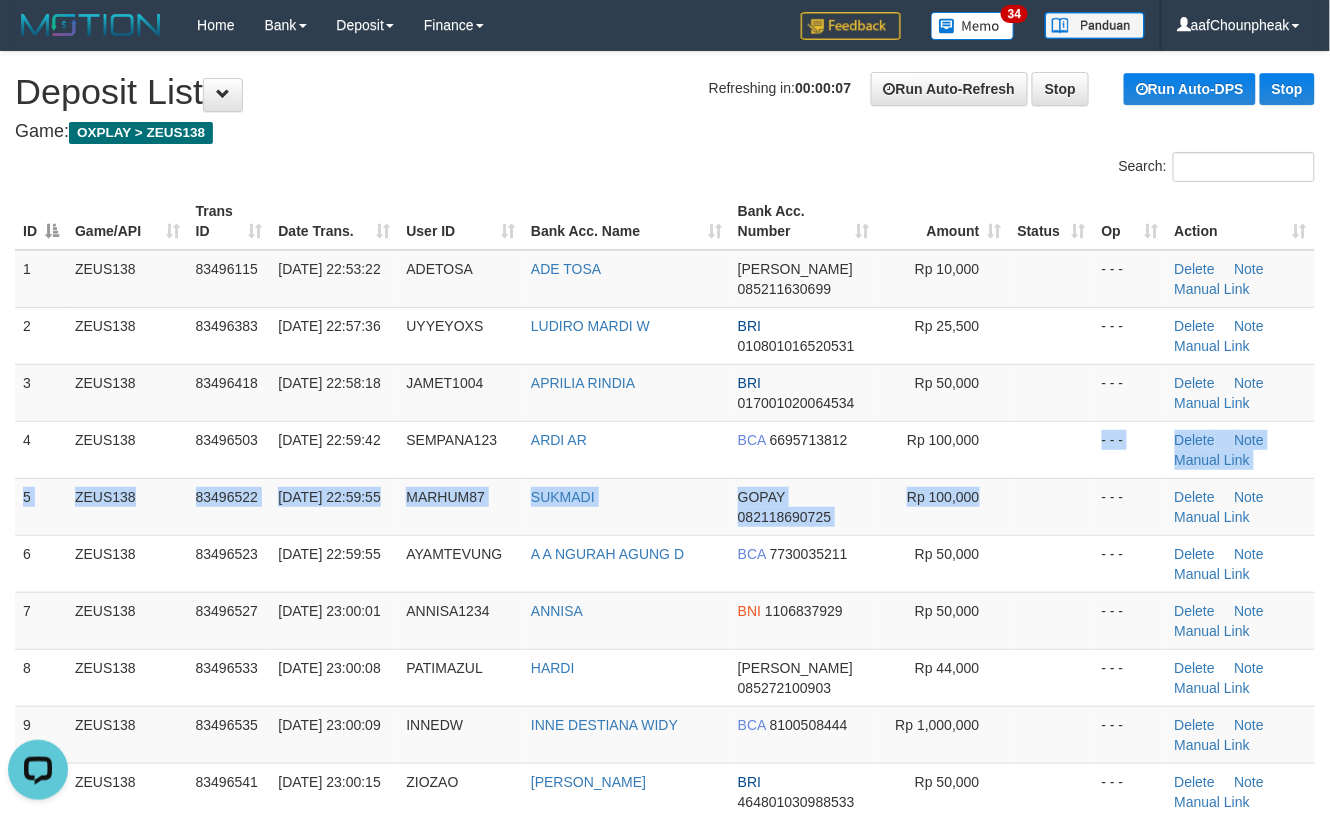 drag, startPoint x: 994, startPoint y: 460, endPoint x: 1344, endPoint y: 444, distance: 350.3655 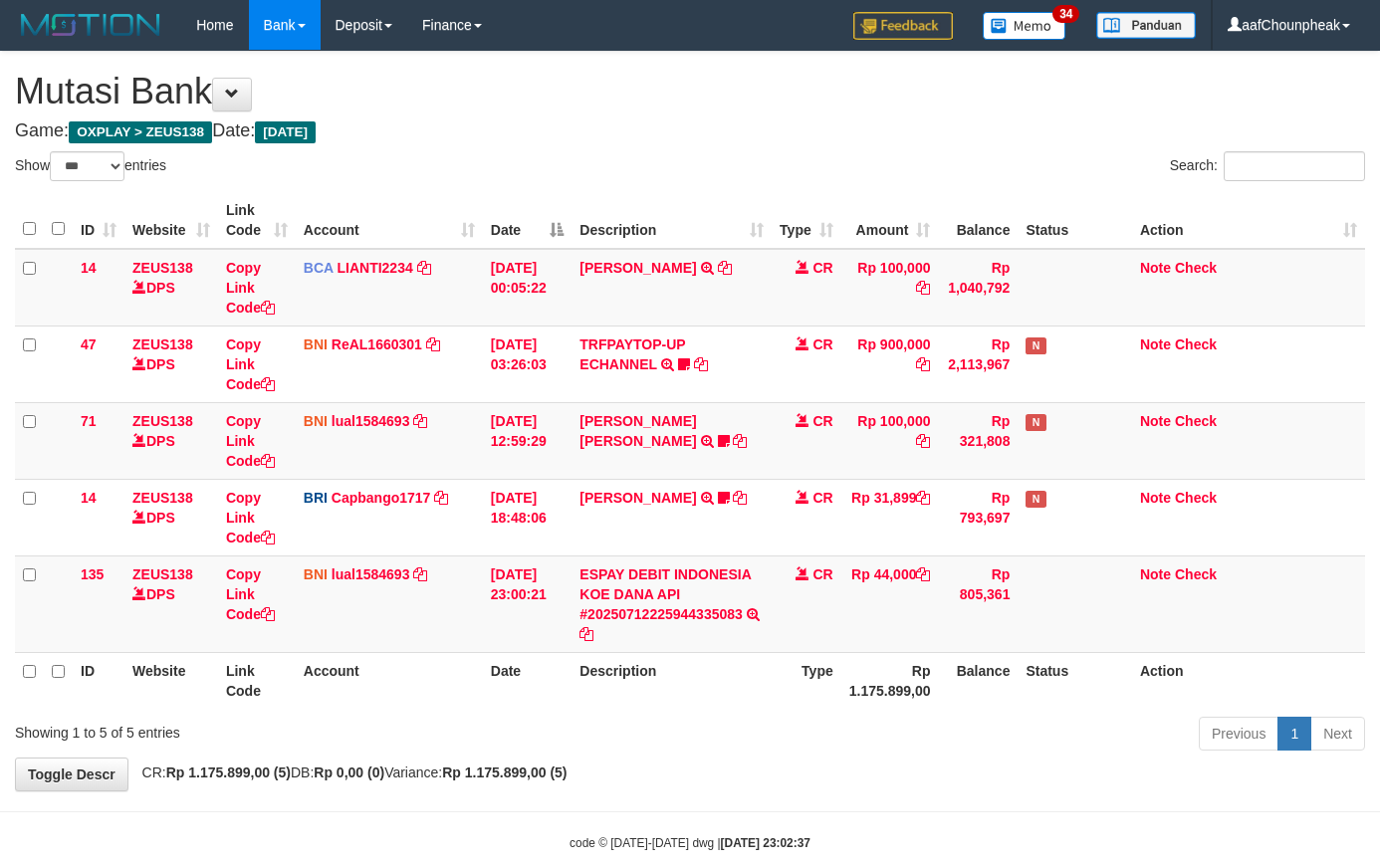 select on "***" 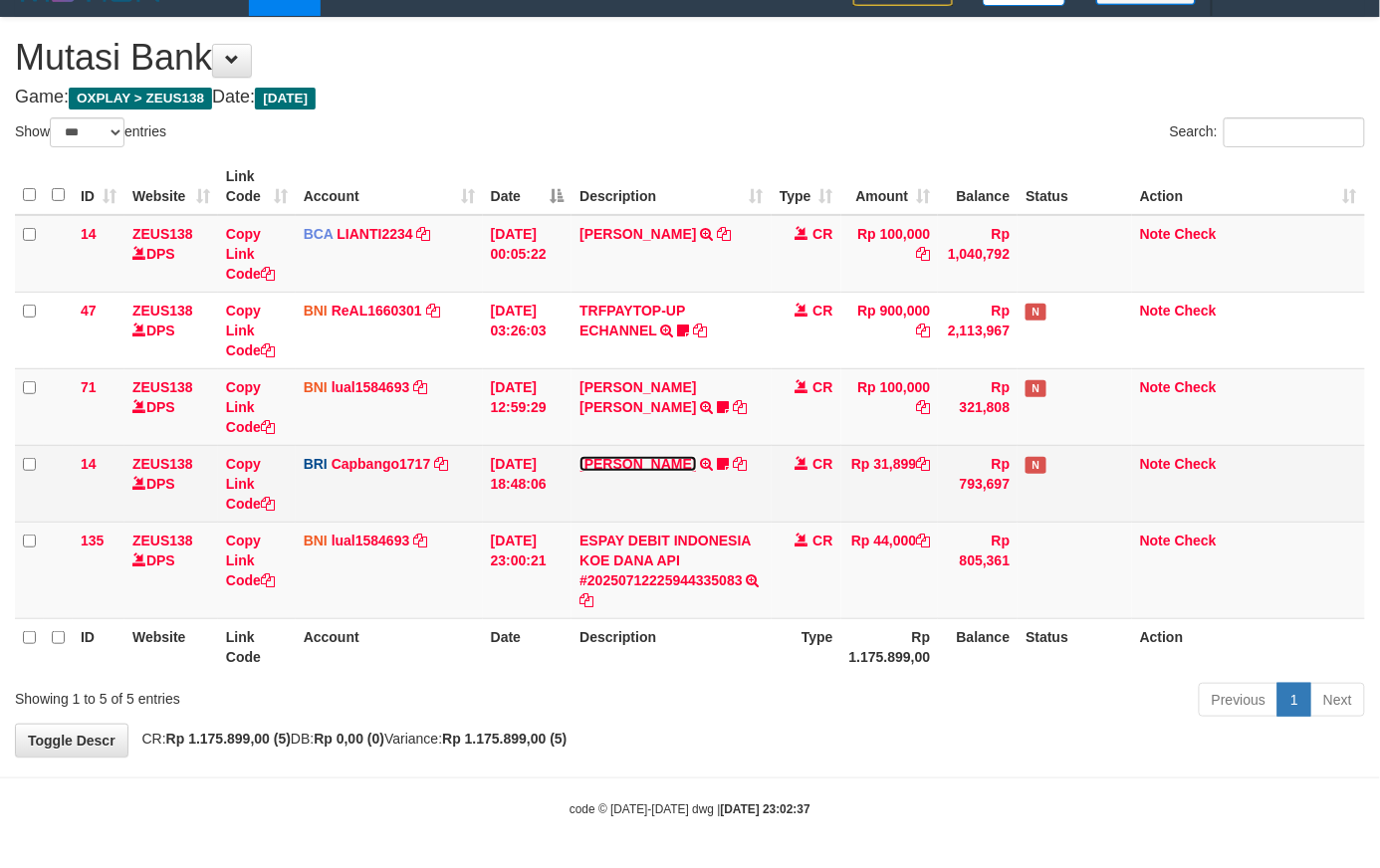 drag, startPoint x: 0, startPoint y: 0, endPoint x: 621, endPoint y: 455, distance: 769.848 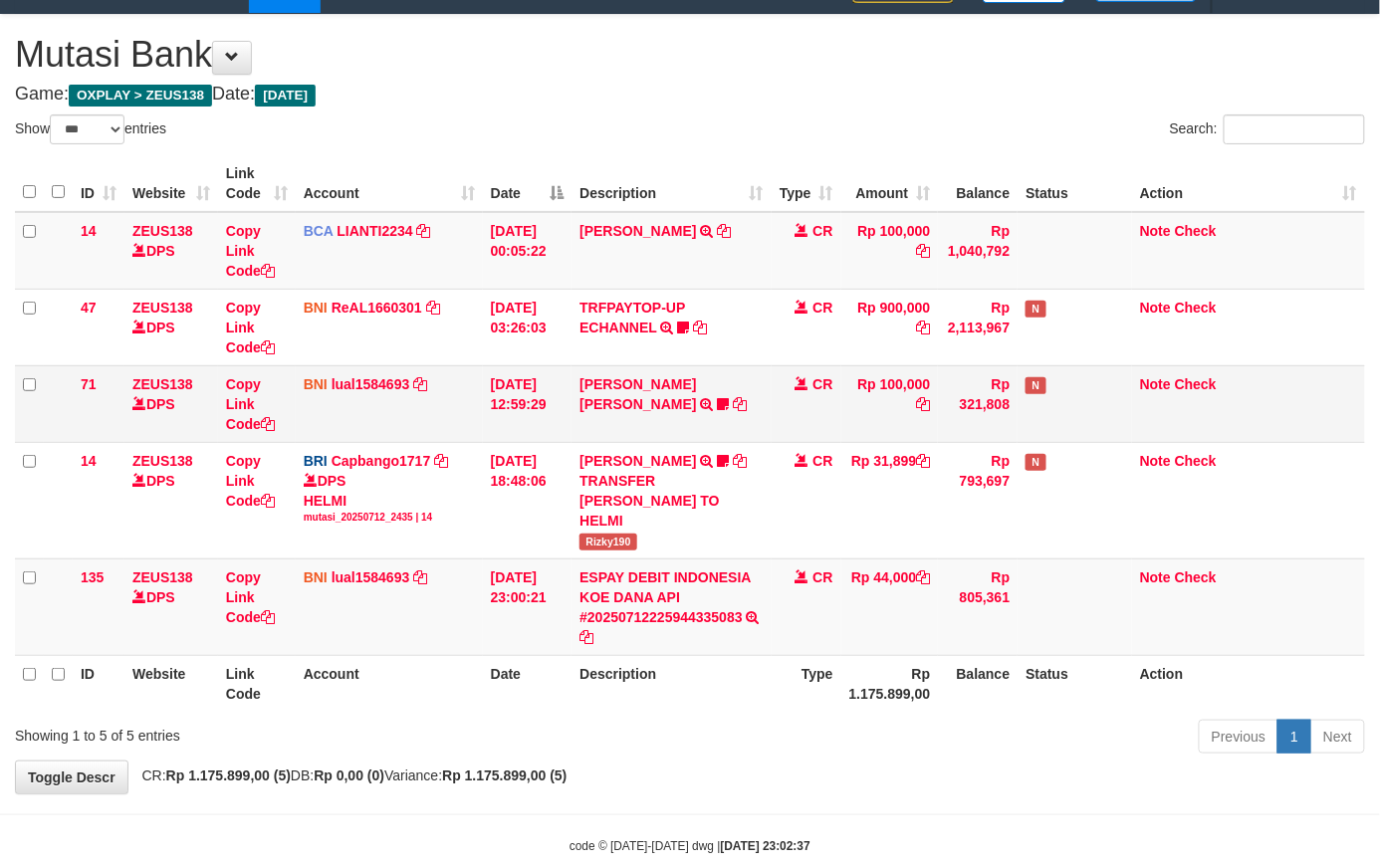 click on "MUHAMMAD IQBAL FARHAN            TRF/PAY/TOP-UP ECHANNEL MUHAMMAD IQBAL FARHAN    BUBU1010EDC1X24JAM" at bounding box center [671, 403] 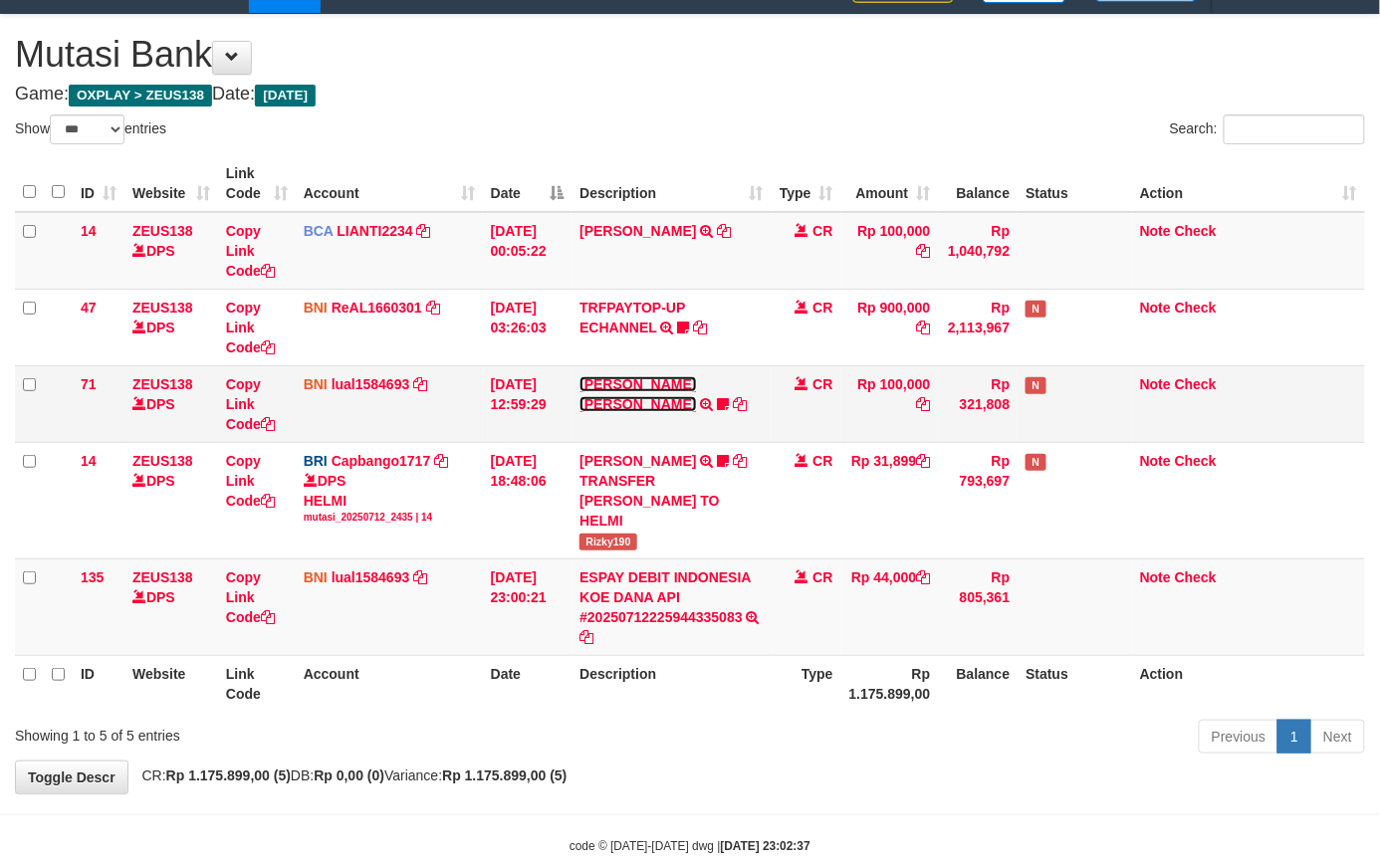 click on "MUHAMMAD IQBAL FARHAN" at bounding box center [637, 394] 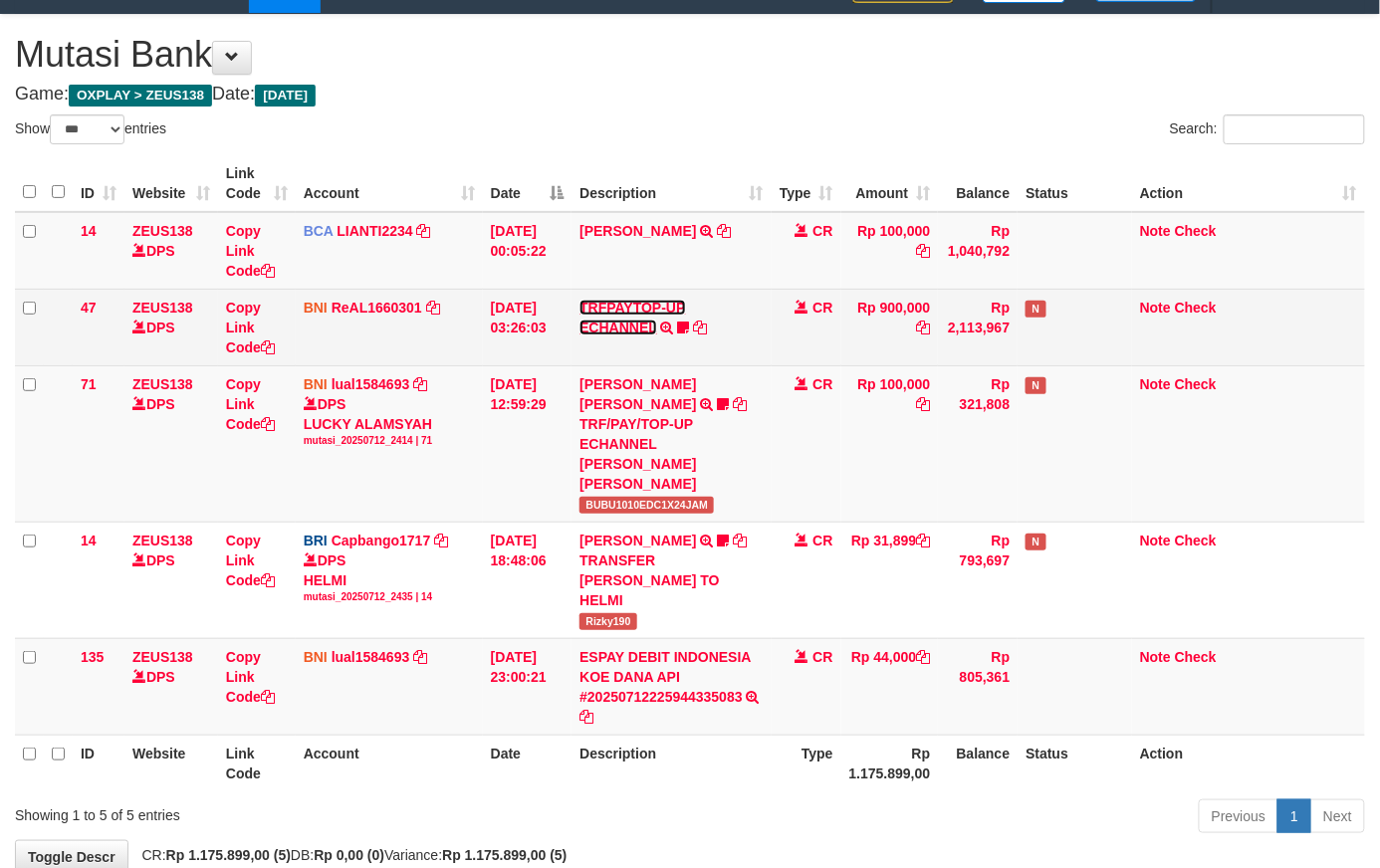 click on "TRFPAYTOP-UP ECHANNEL" at bounding box center [632, 318] 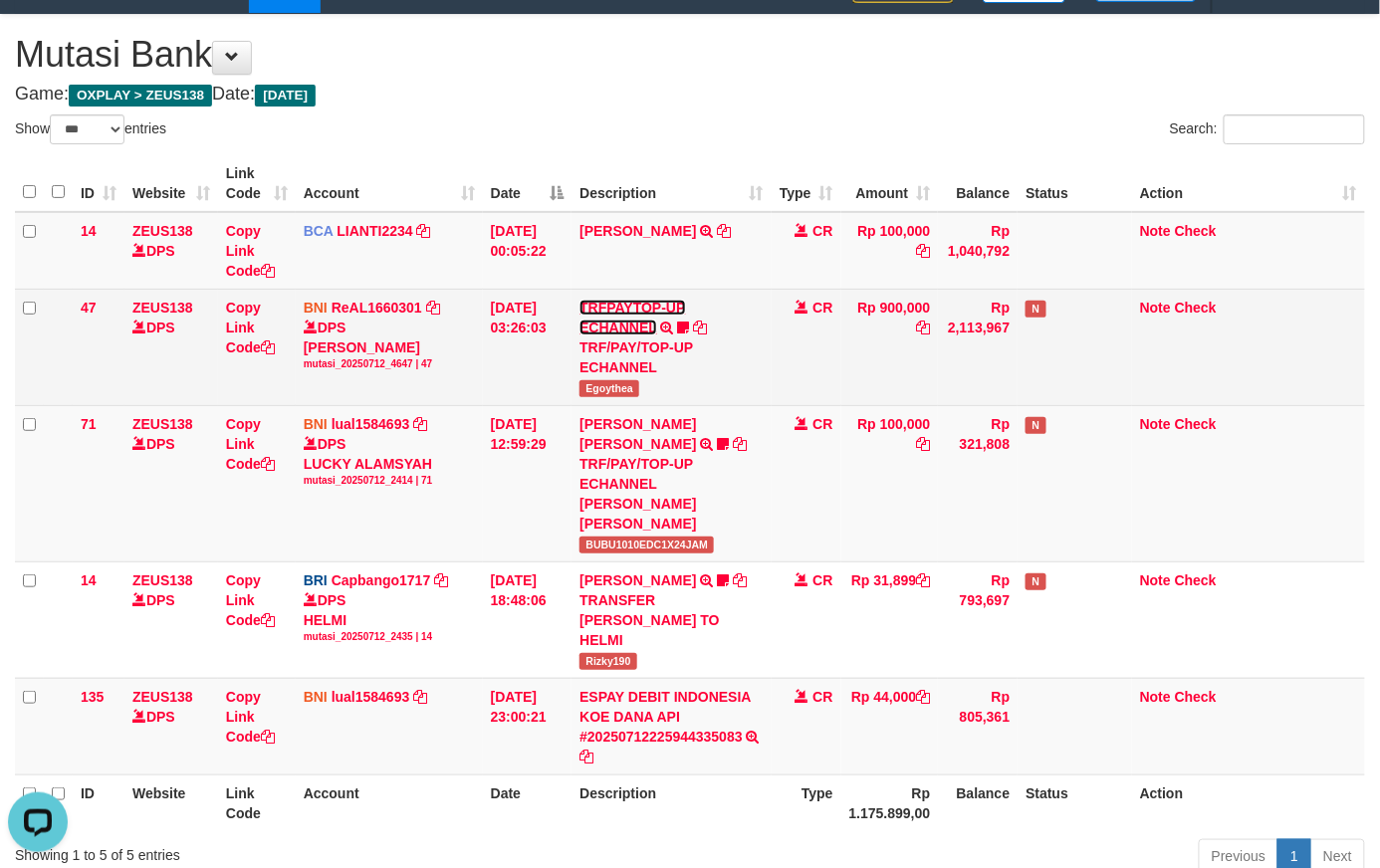 scroll, scrollTop: 0, scrollLeft: 0, axis: both 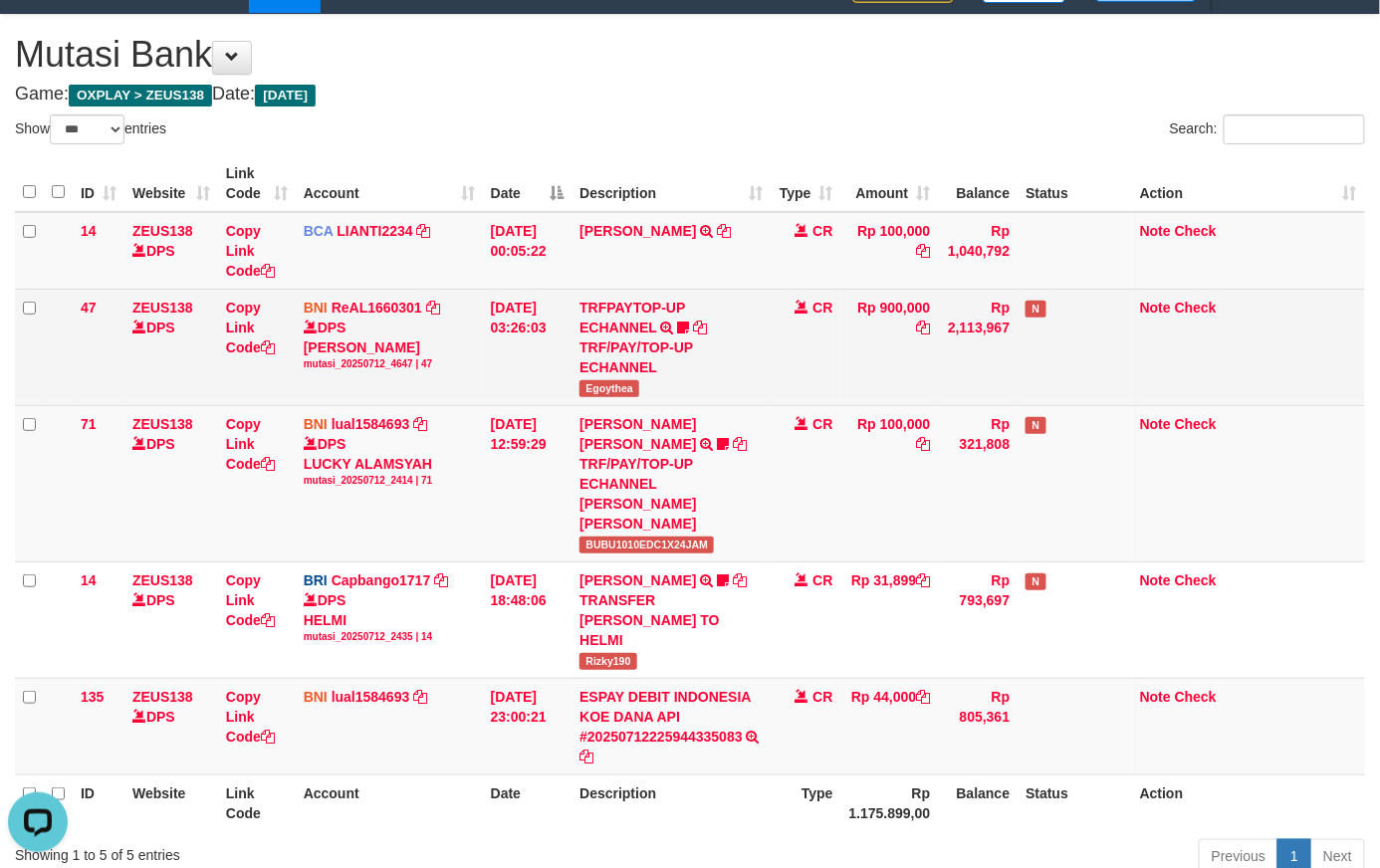 click on "TRF/PAY/TOP-UP ECHANNEL" at bounding box center (671, 357) 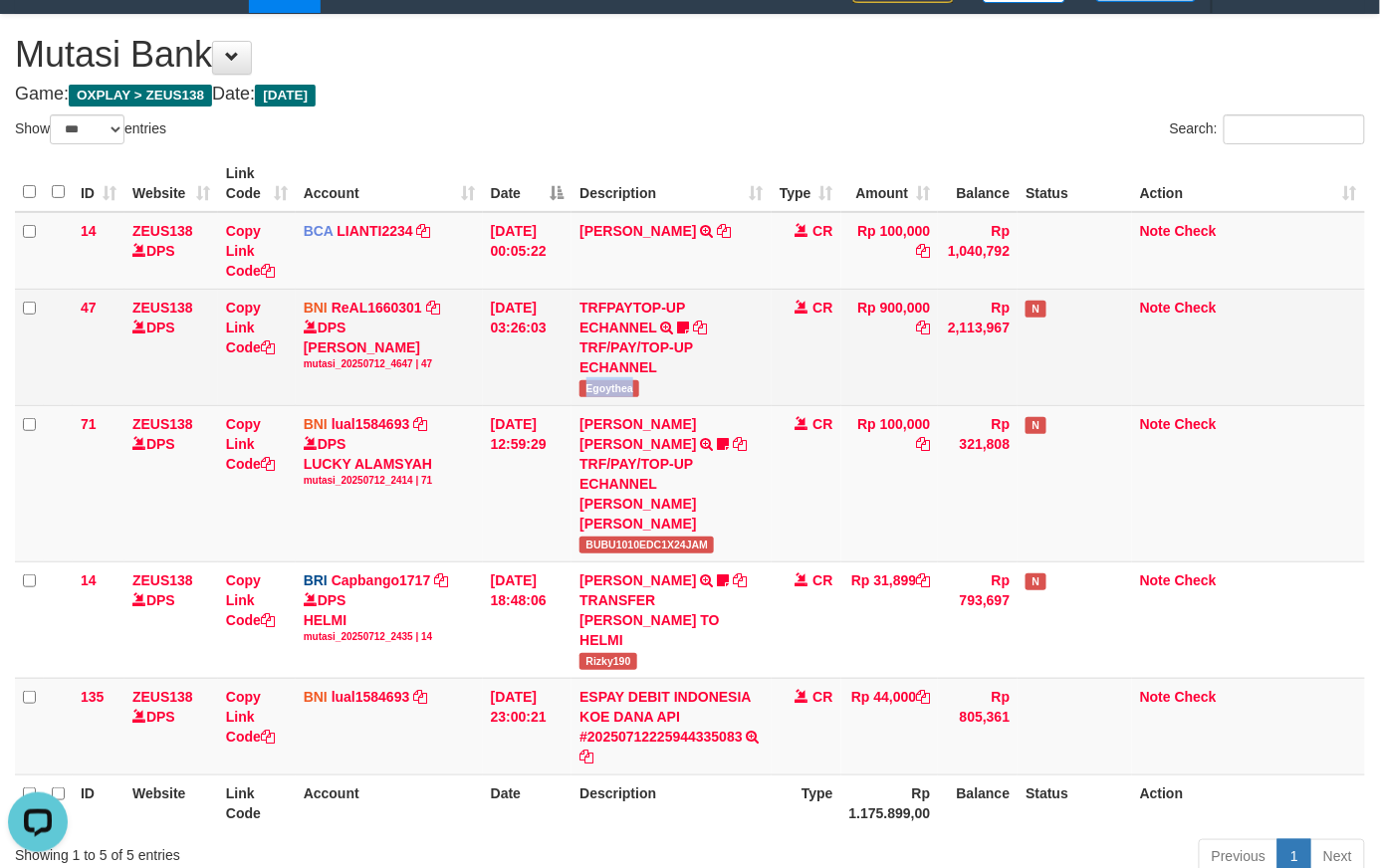 click on "Egoythea" at bounding box center [609, 388] 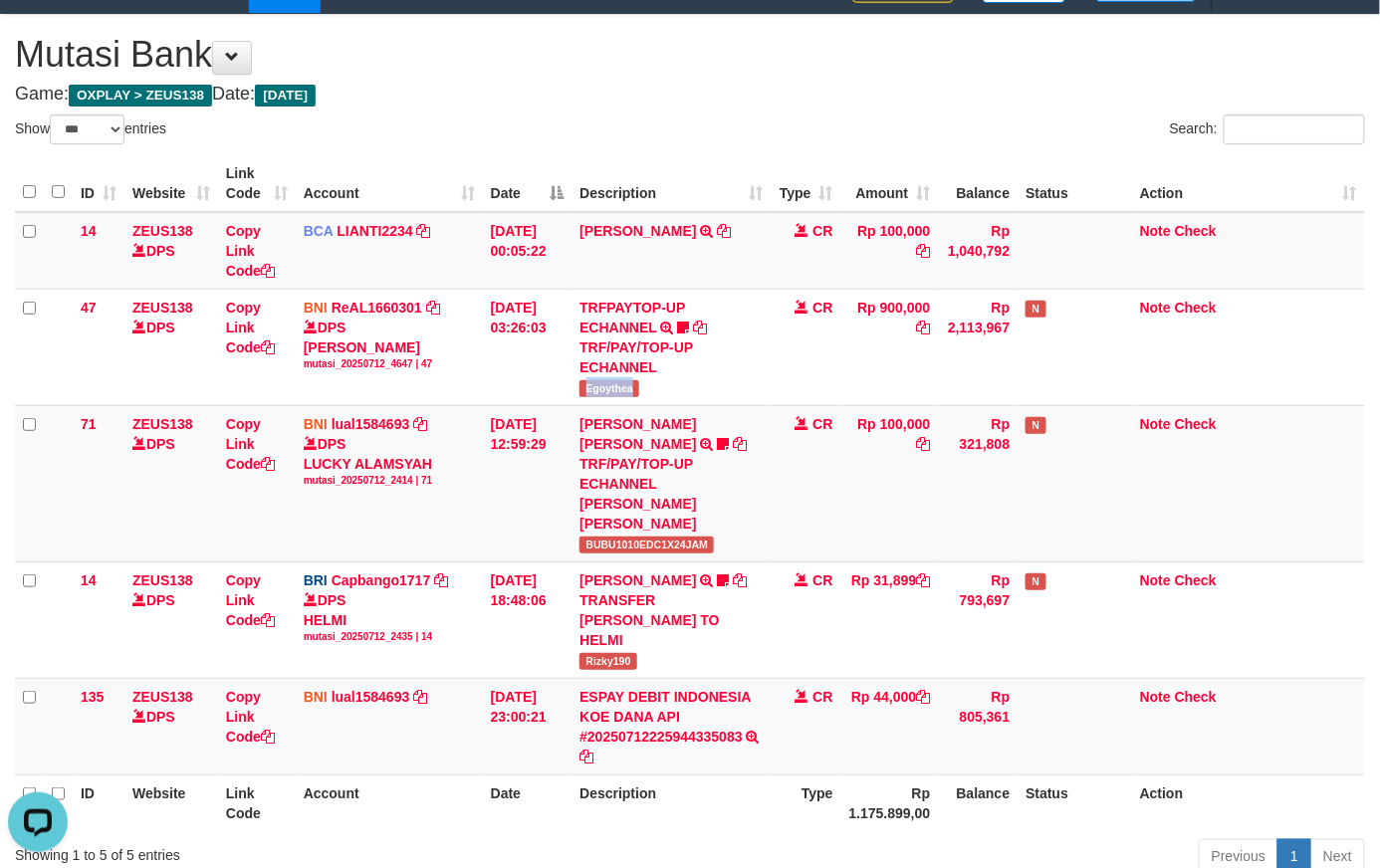 copy on "Egoythea" 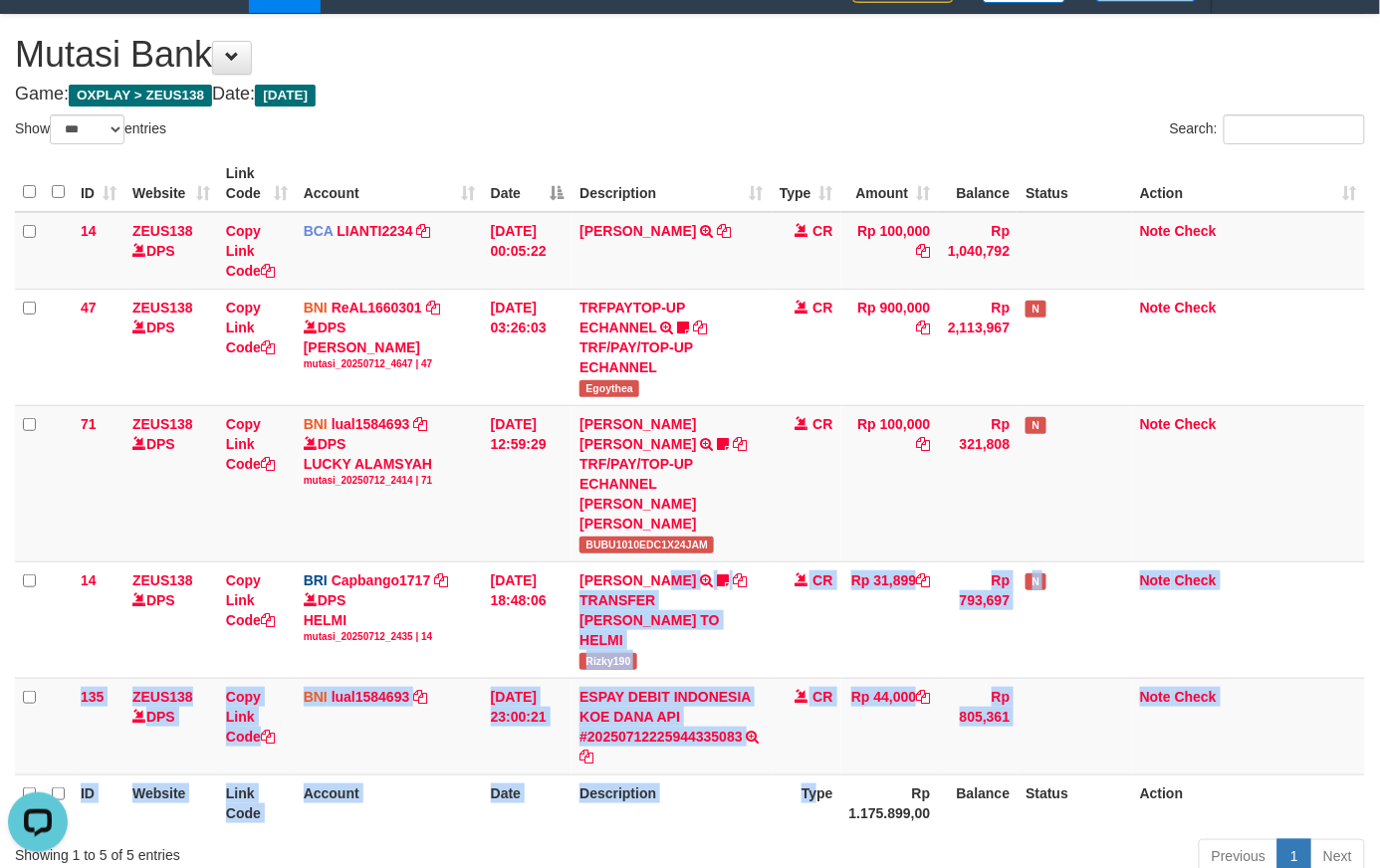 drag, startPoint x: 809, startPoint y: 729, endPoint x: 853, endPoint y: 750, distance: 48.754487 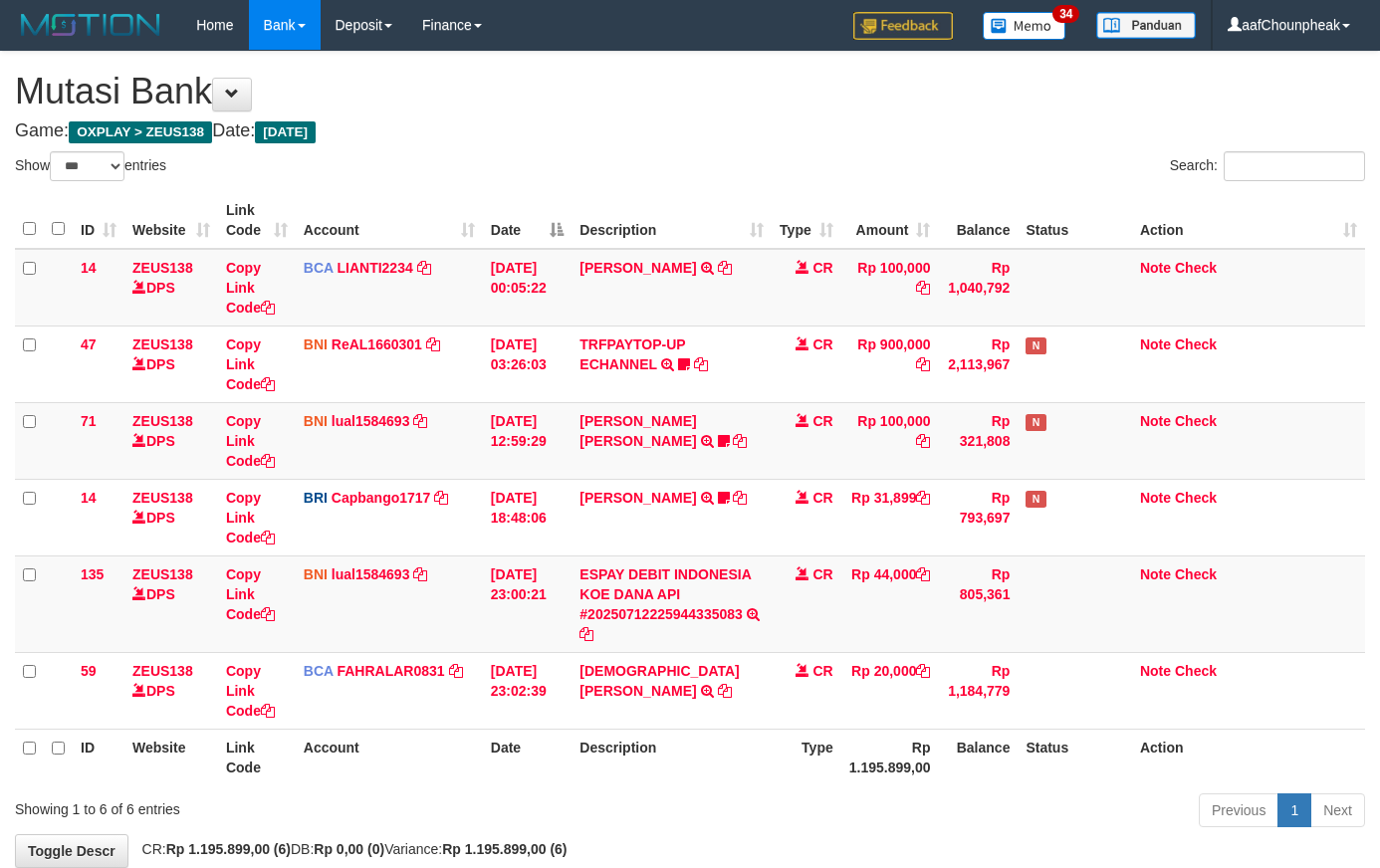 select on "***" 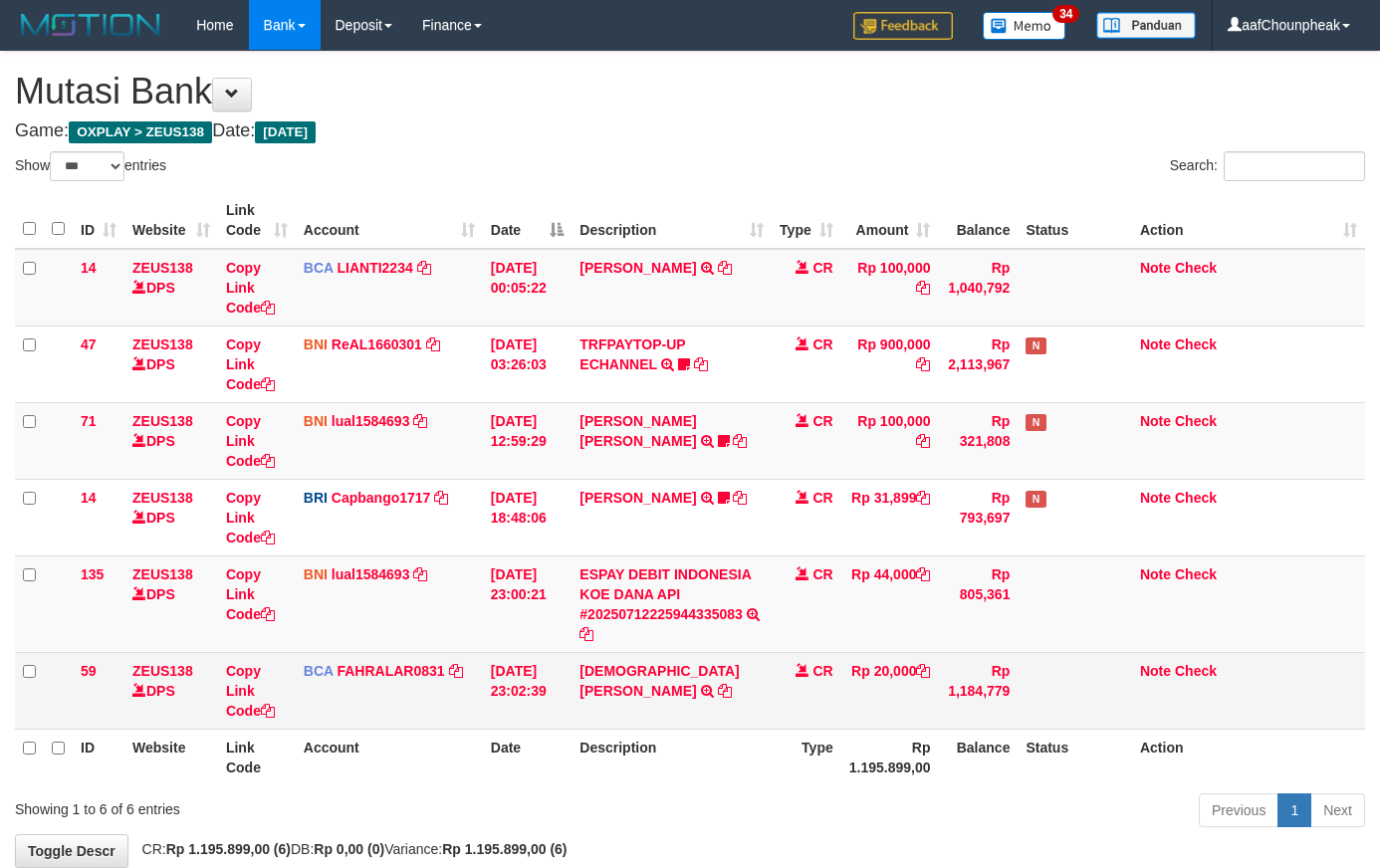 scroll, scrollTop: 37, scrollLeft: 0, axis: vertical 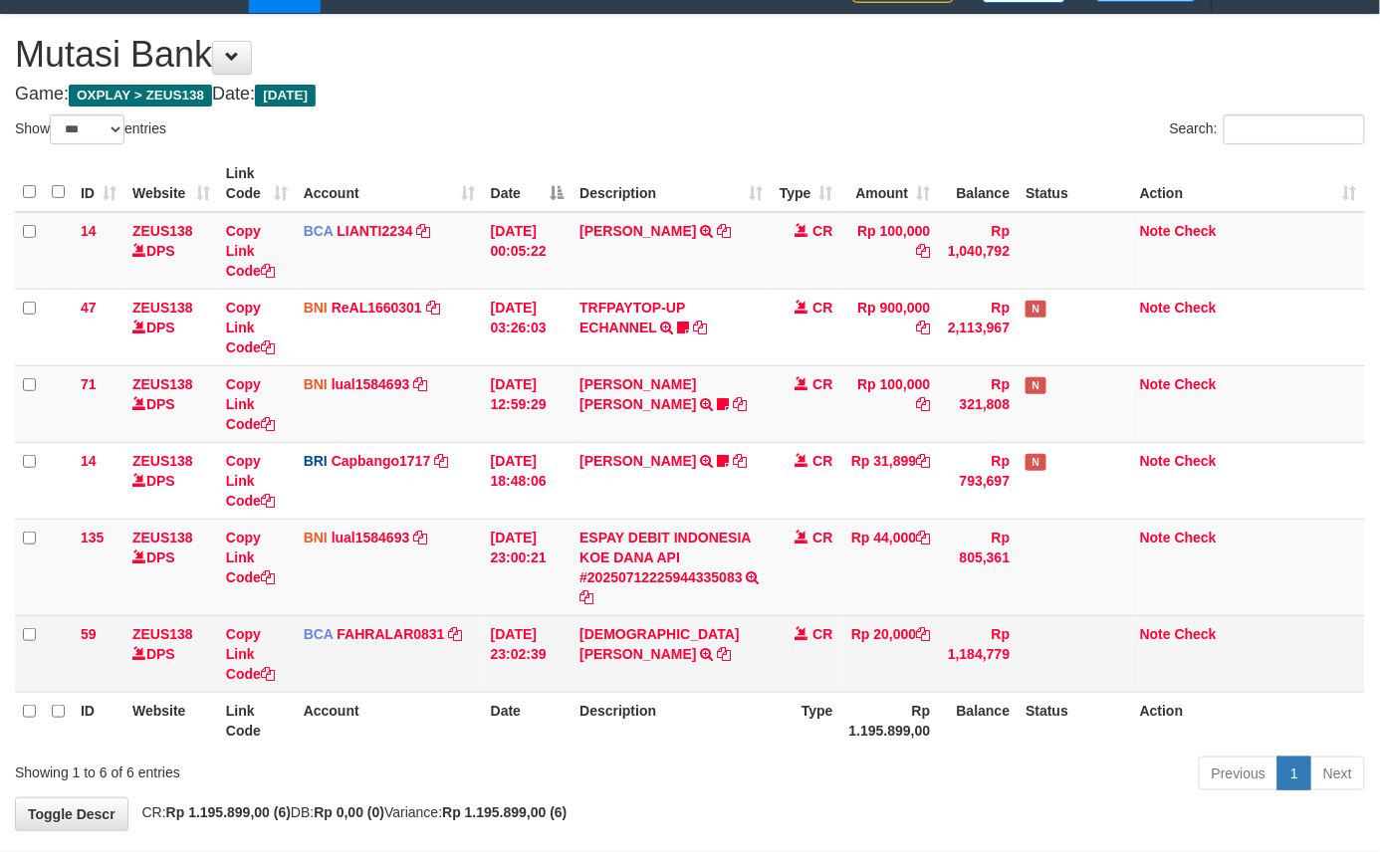 click on "Rp 20,000" at bounding box center (890, 653) 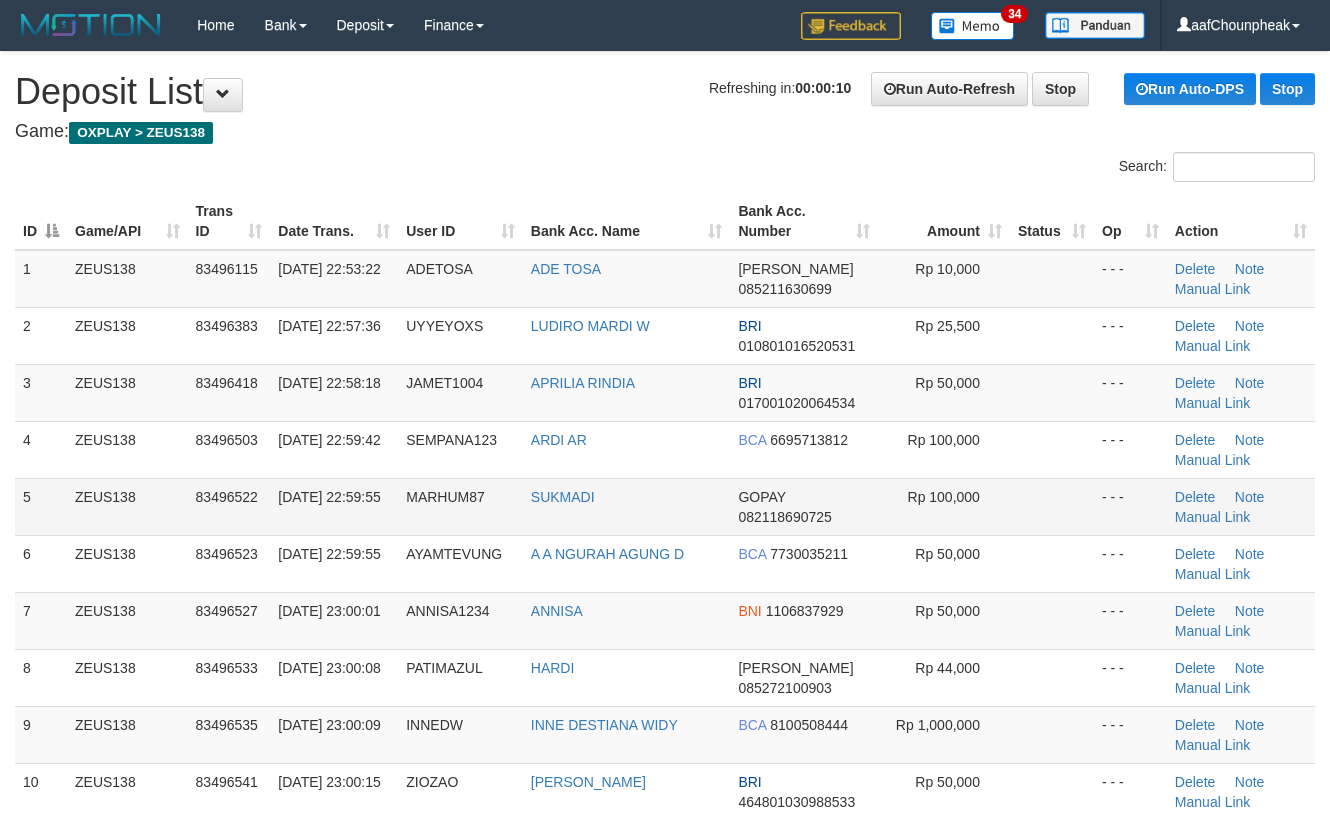 scroll, scrollTop: 0, scrollLeft: 0, axis: both 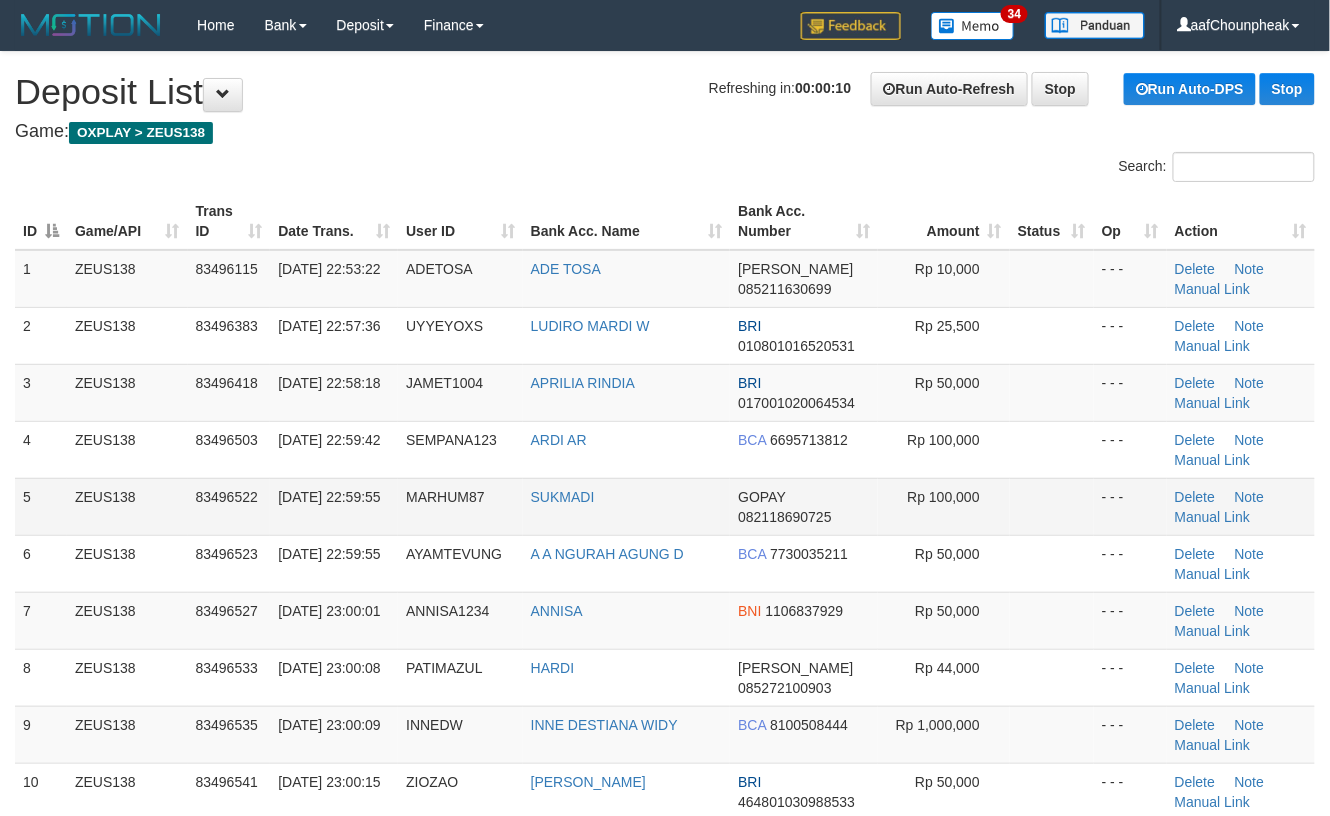 click at bounding box center [1052, 506] 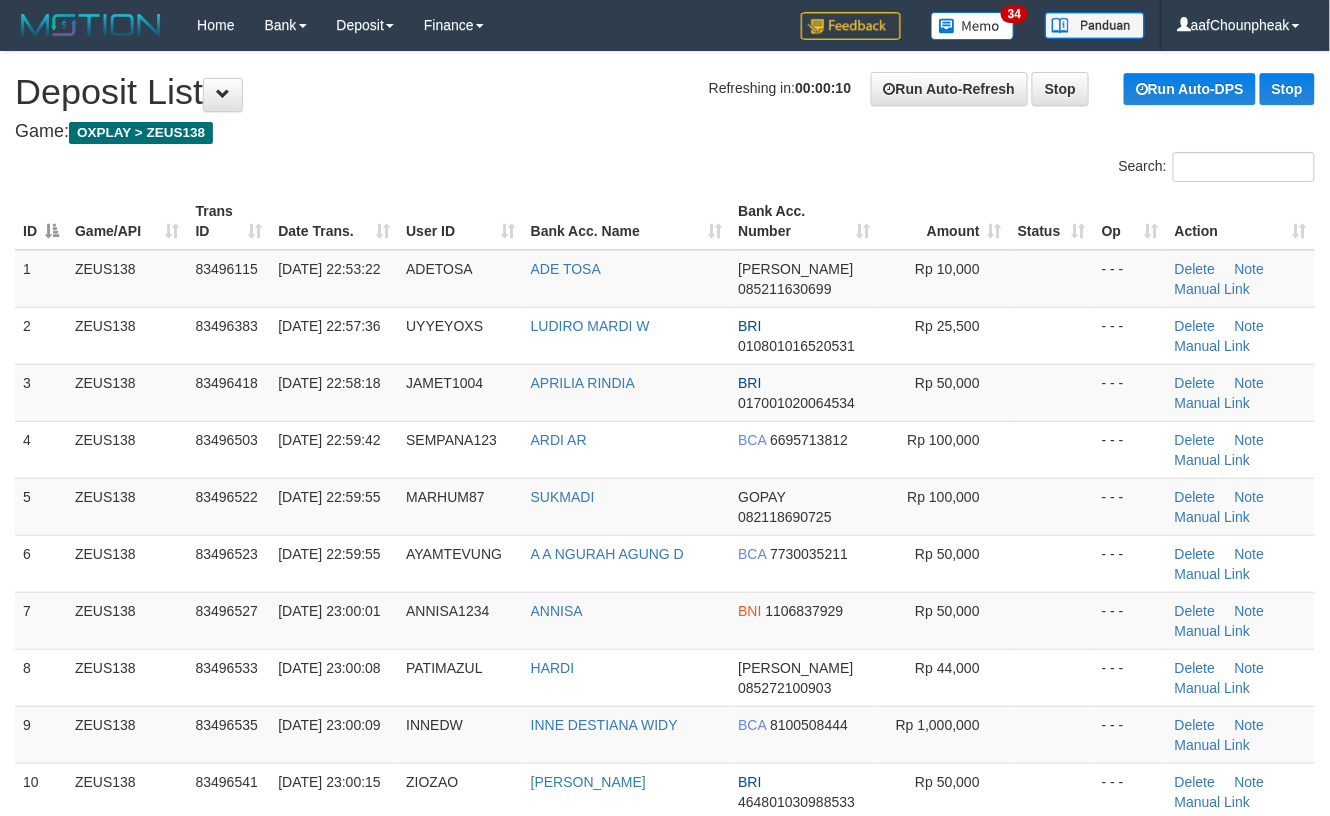 scroll, scrollTop: 433, scrollLeft: 0, axis: vertical 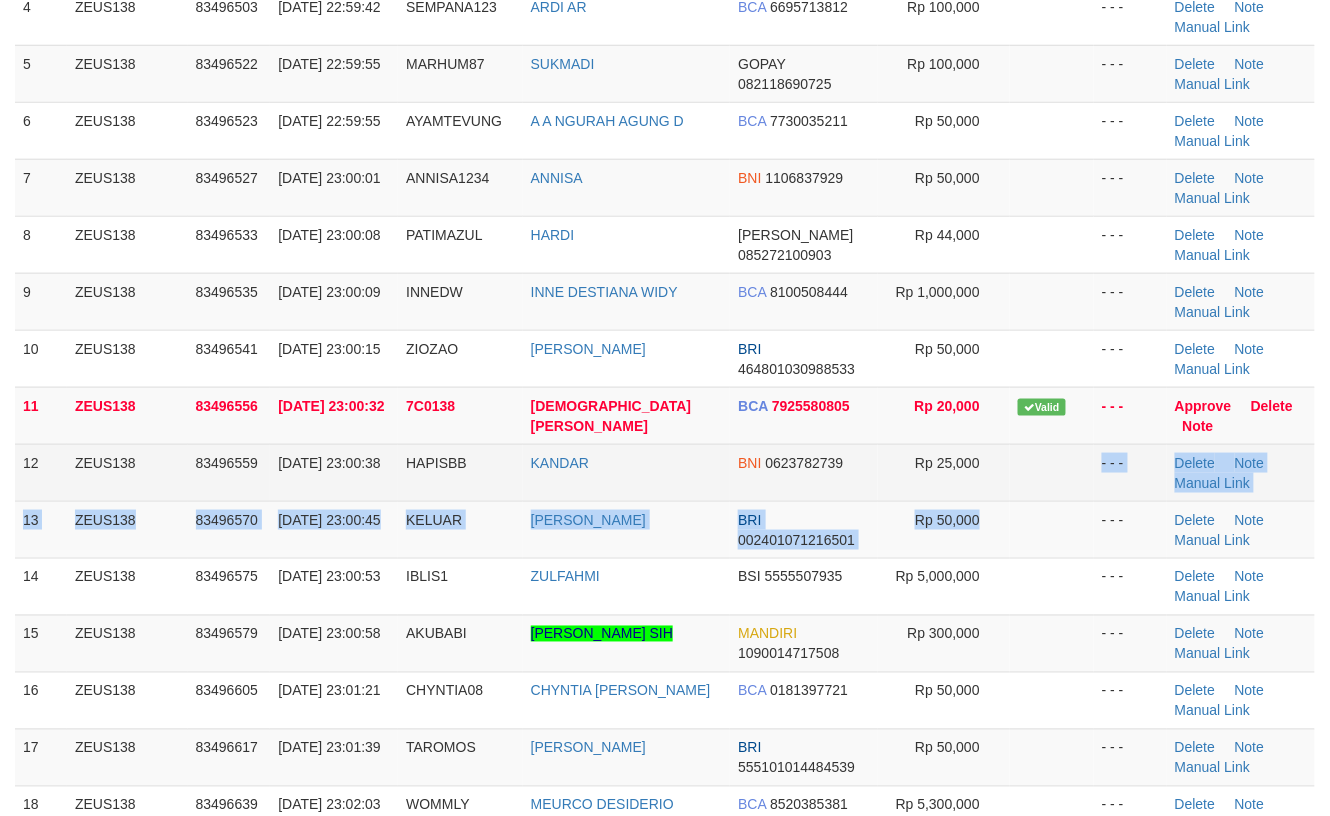drag, startPoint x: 1068, startPoint y: 509, endPoint x: 1173, endPoint y: 498, distance: 105.574615 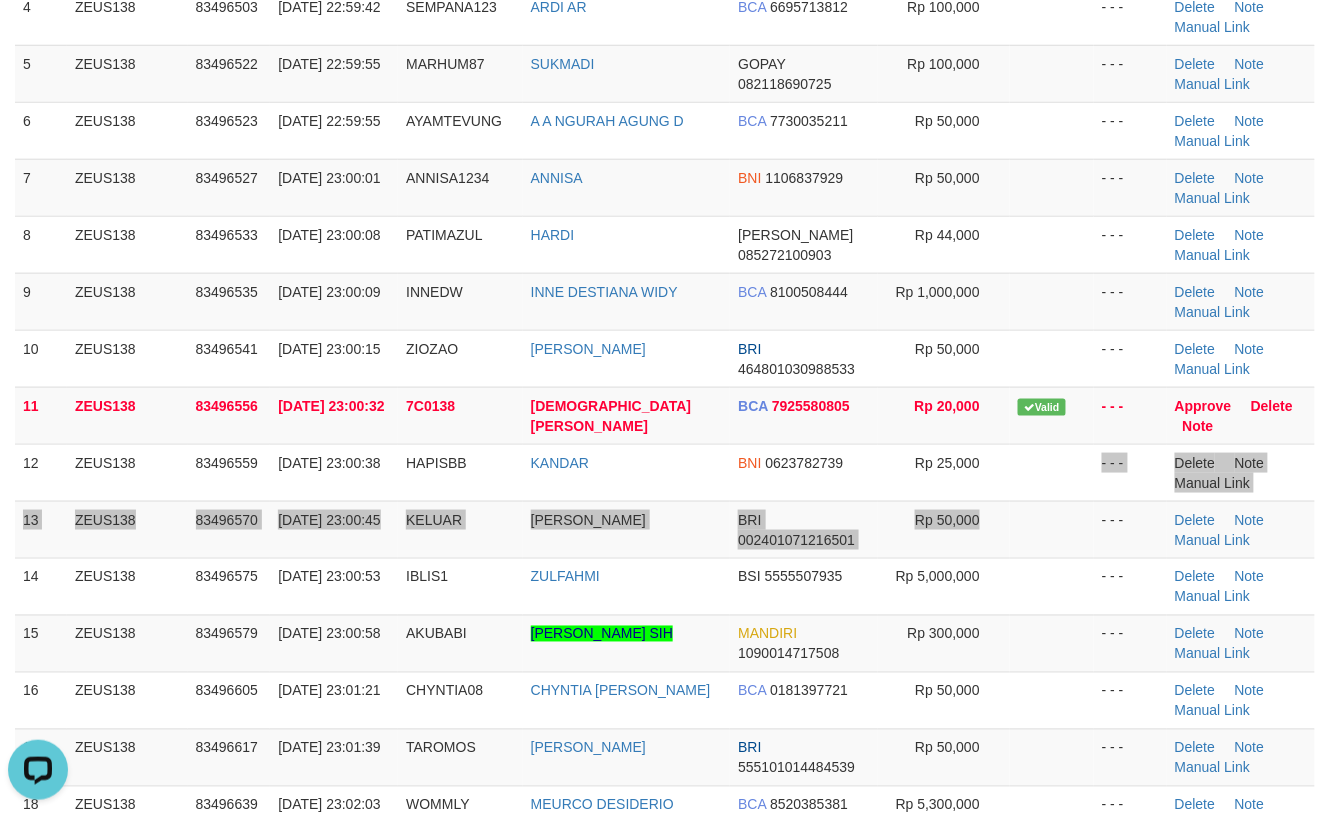 scroll, scrollTop: 0, scrollLeft: 0, axis: both 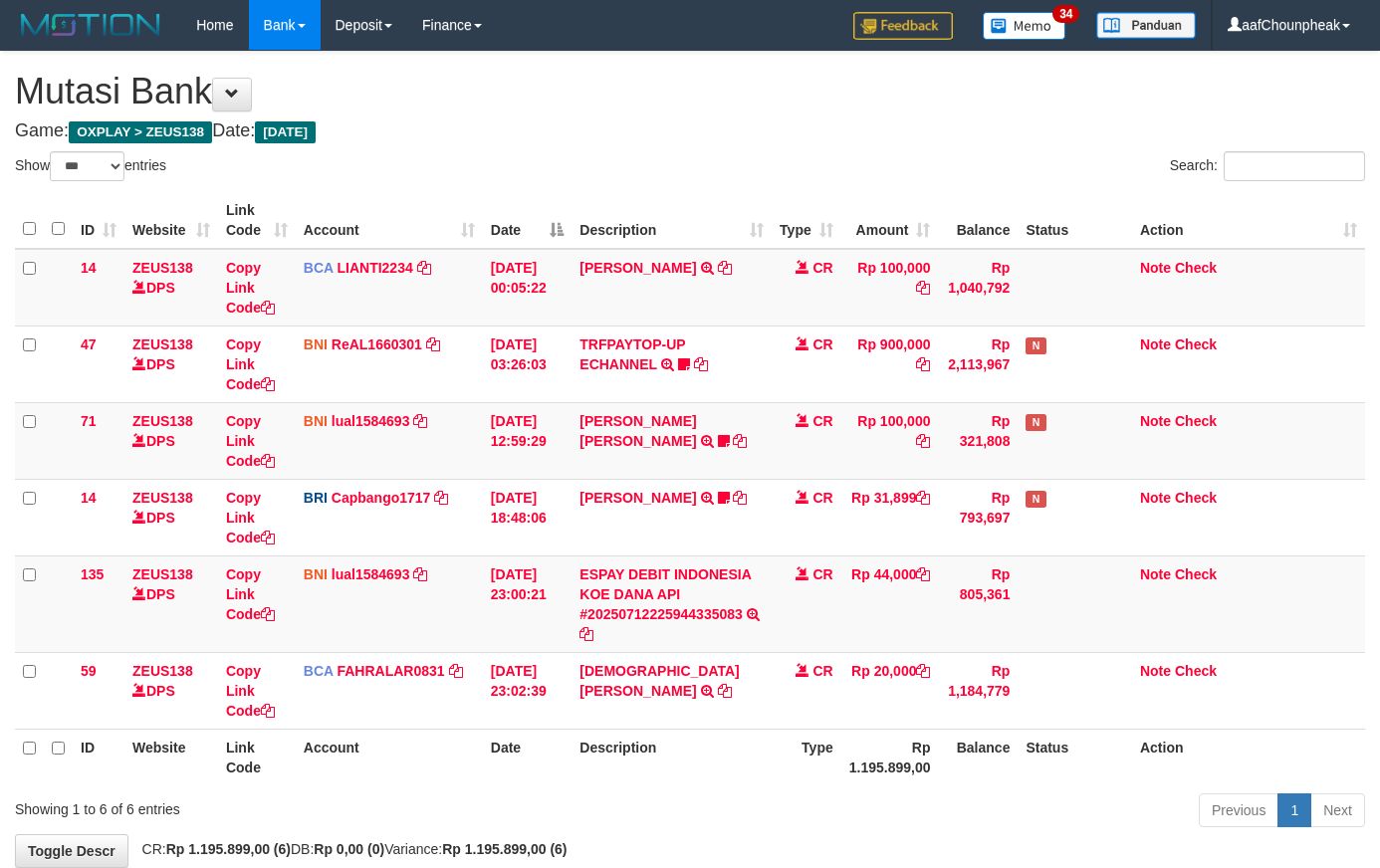 select on "***" 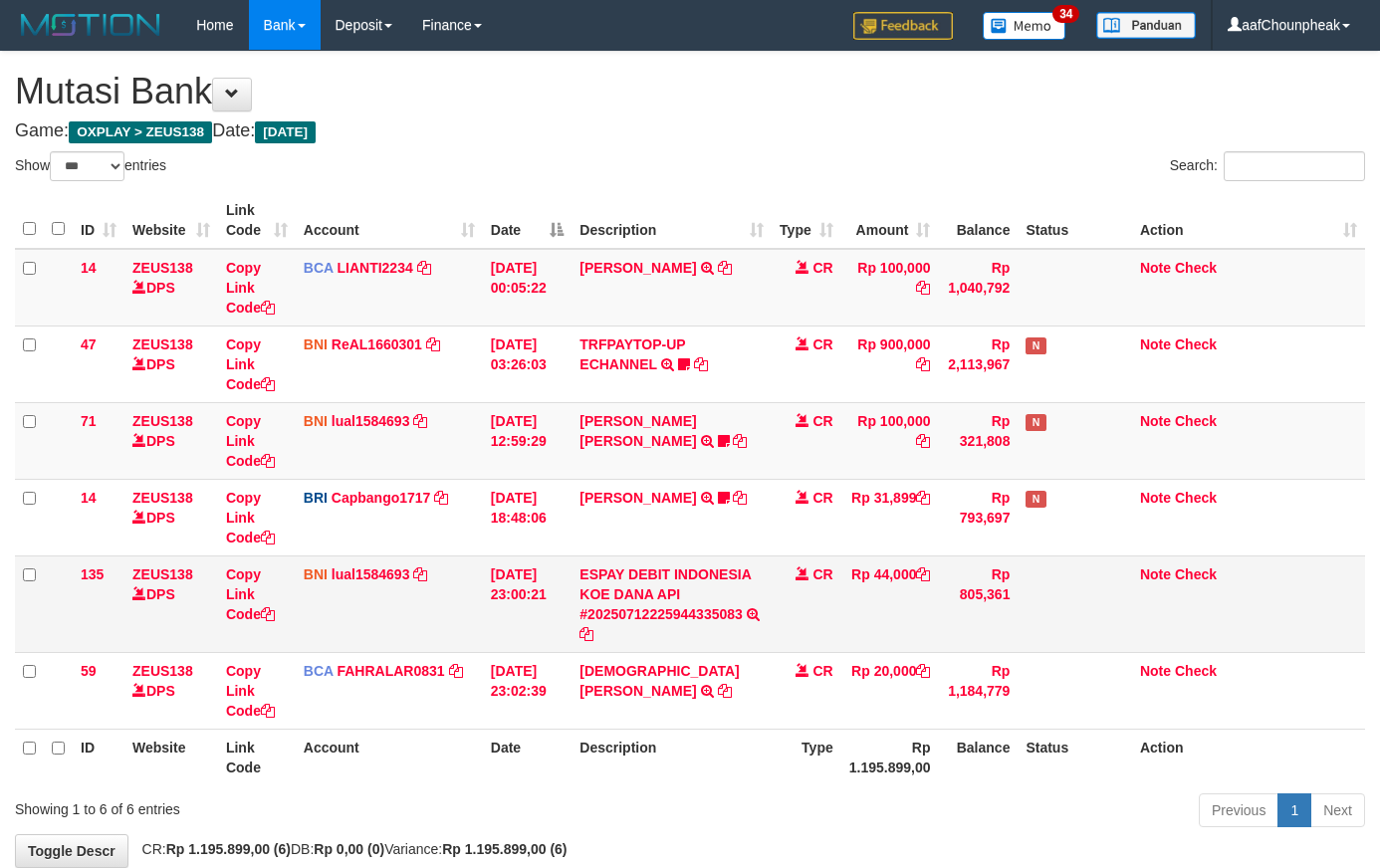 scroll, scrollTop: 37, scrollLeft: 0, axis: vertical 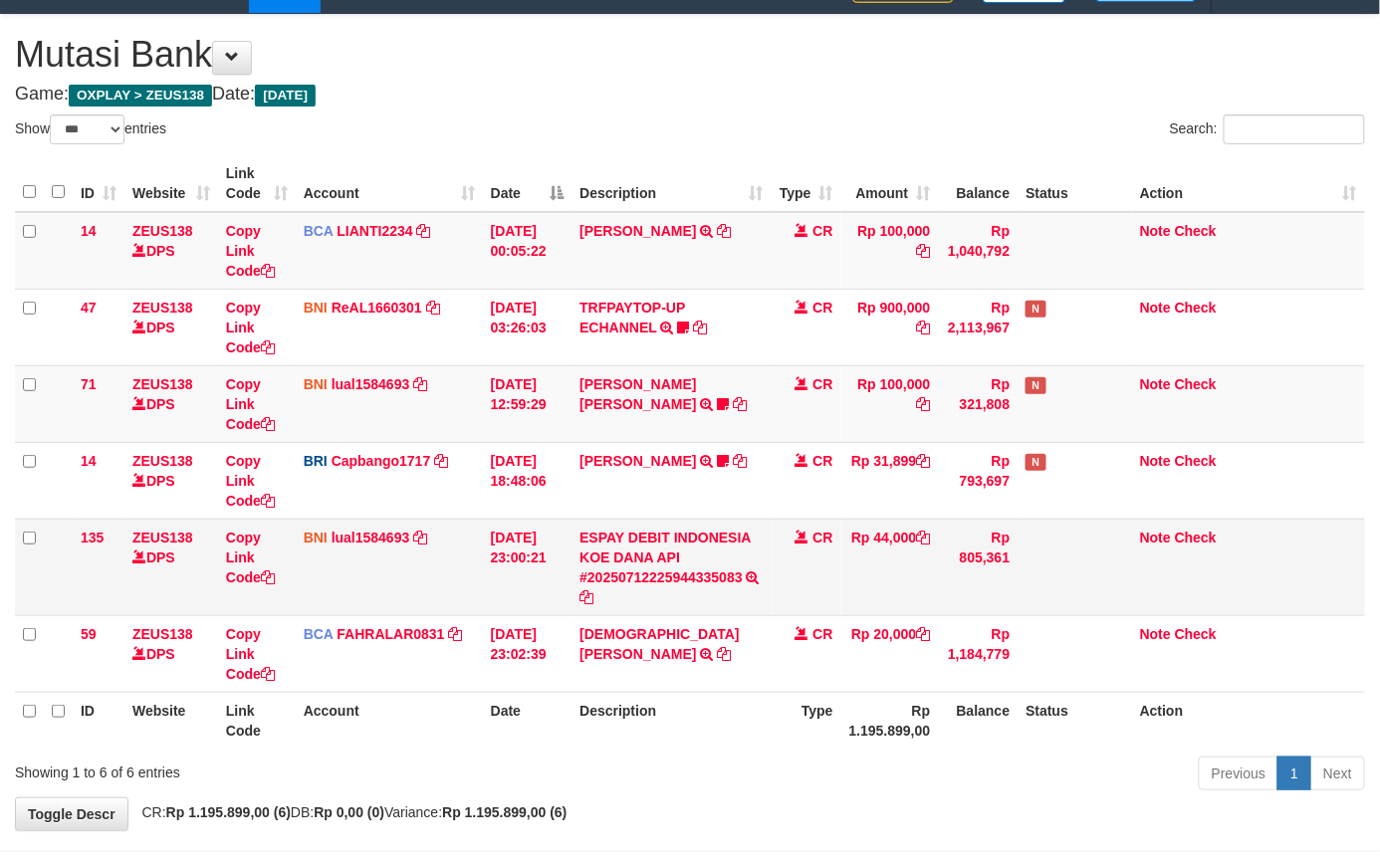 click on "Rp 44,000" at bounding box center (890, 566) 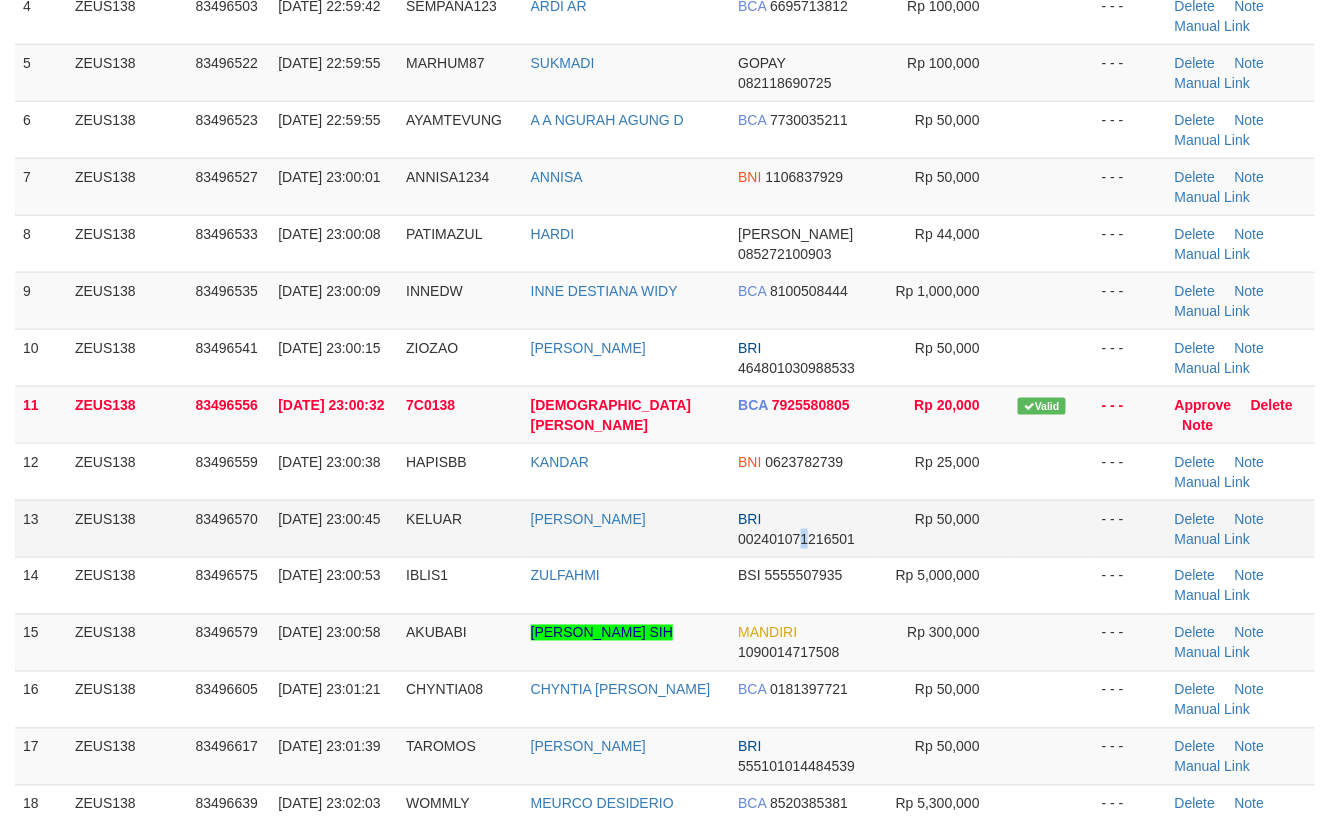 drag, startPoint x: 793, startPoint y: 550, endPoint x: 837, endPoint y: 556, distance: 44.407207 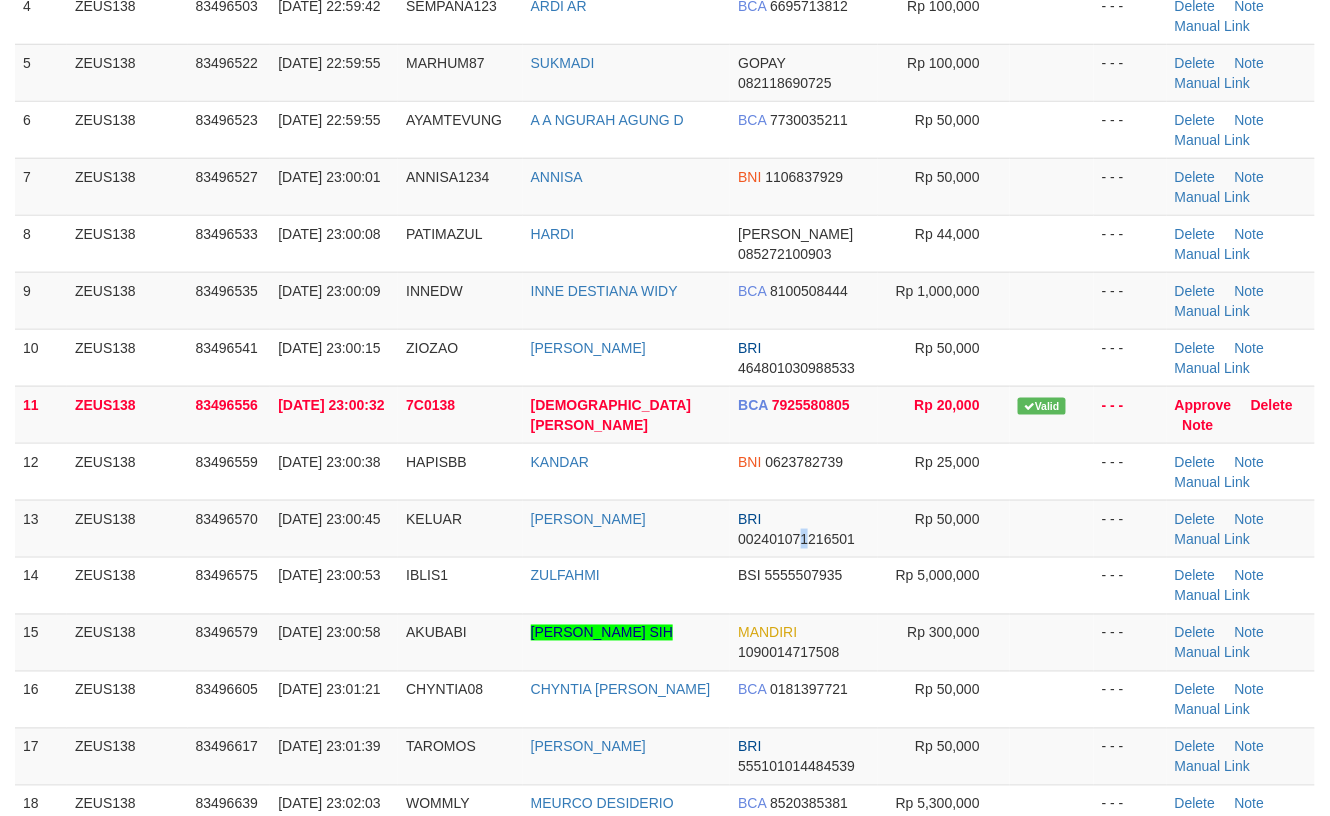 scroll, scrollTop: 433, scrollLeft: 0, axis: vertical 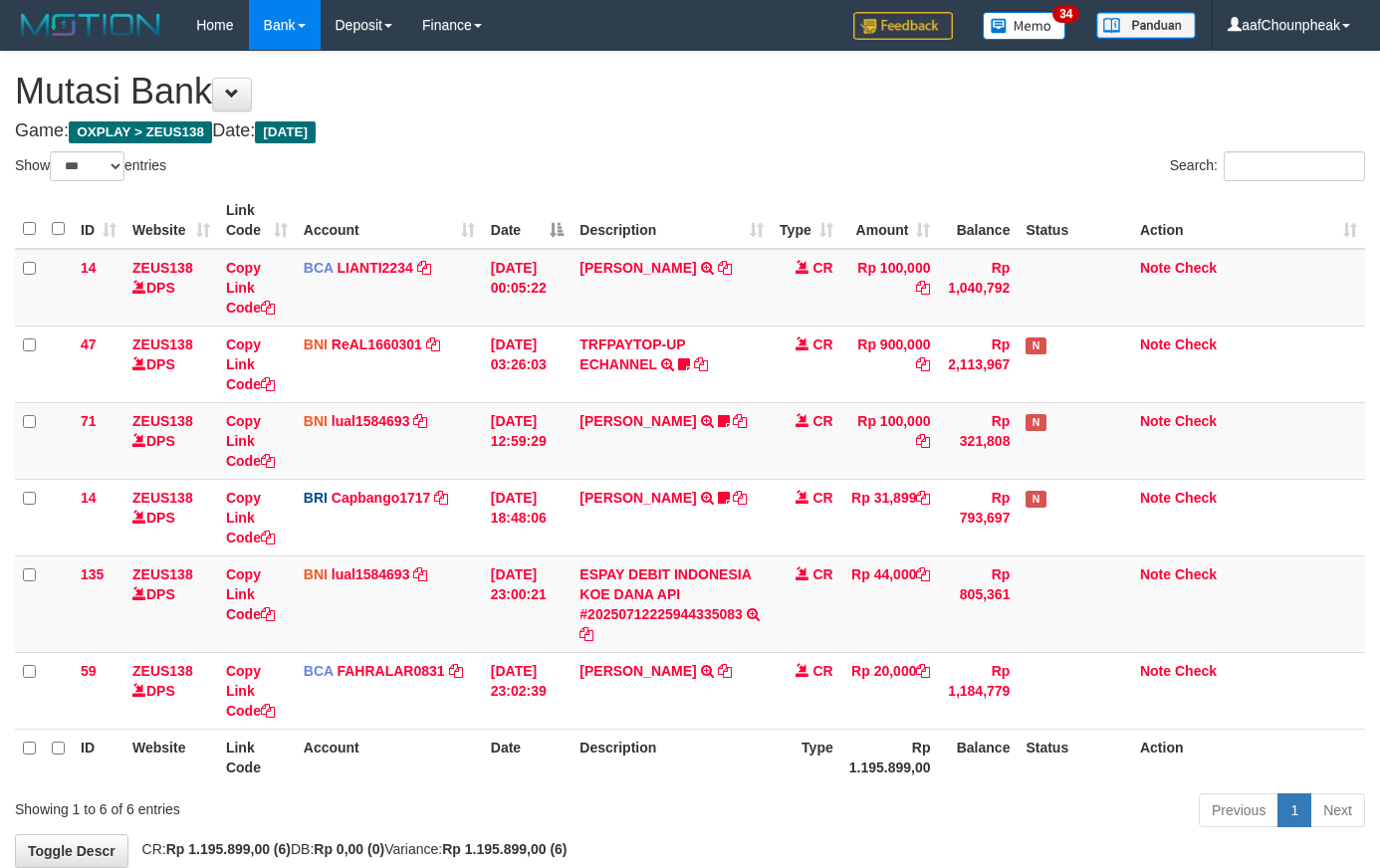 select on "***" 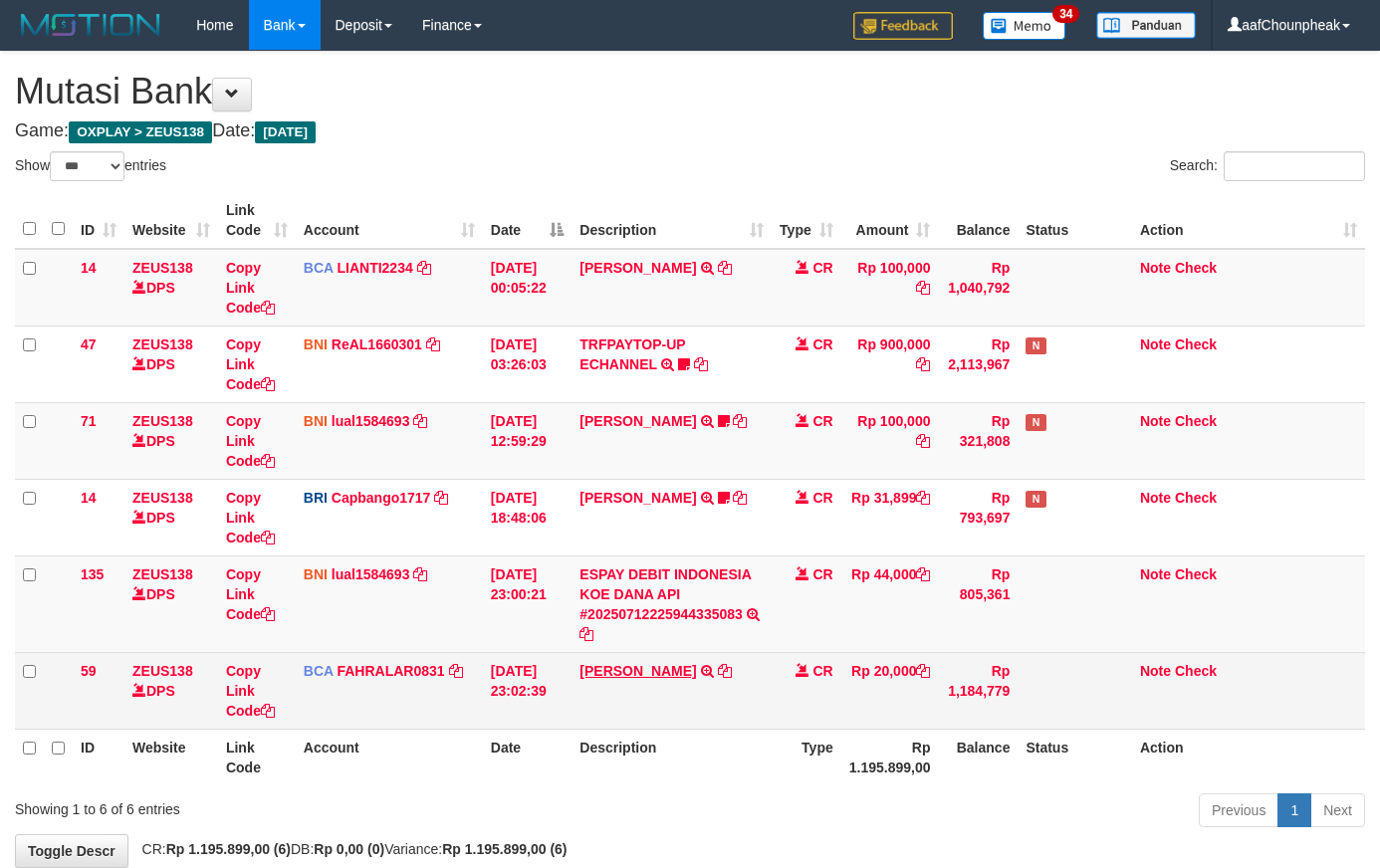 scroll, scrollTop: 37, scrollLeft: 0, axis: vertical 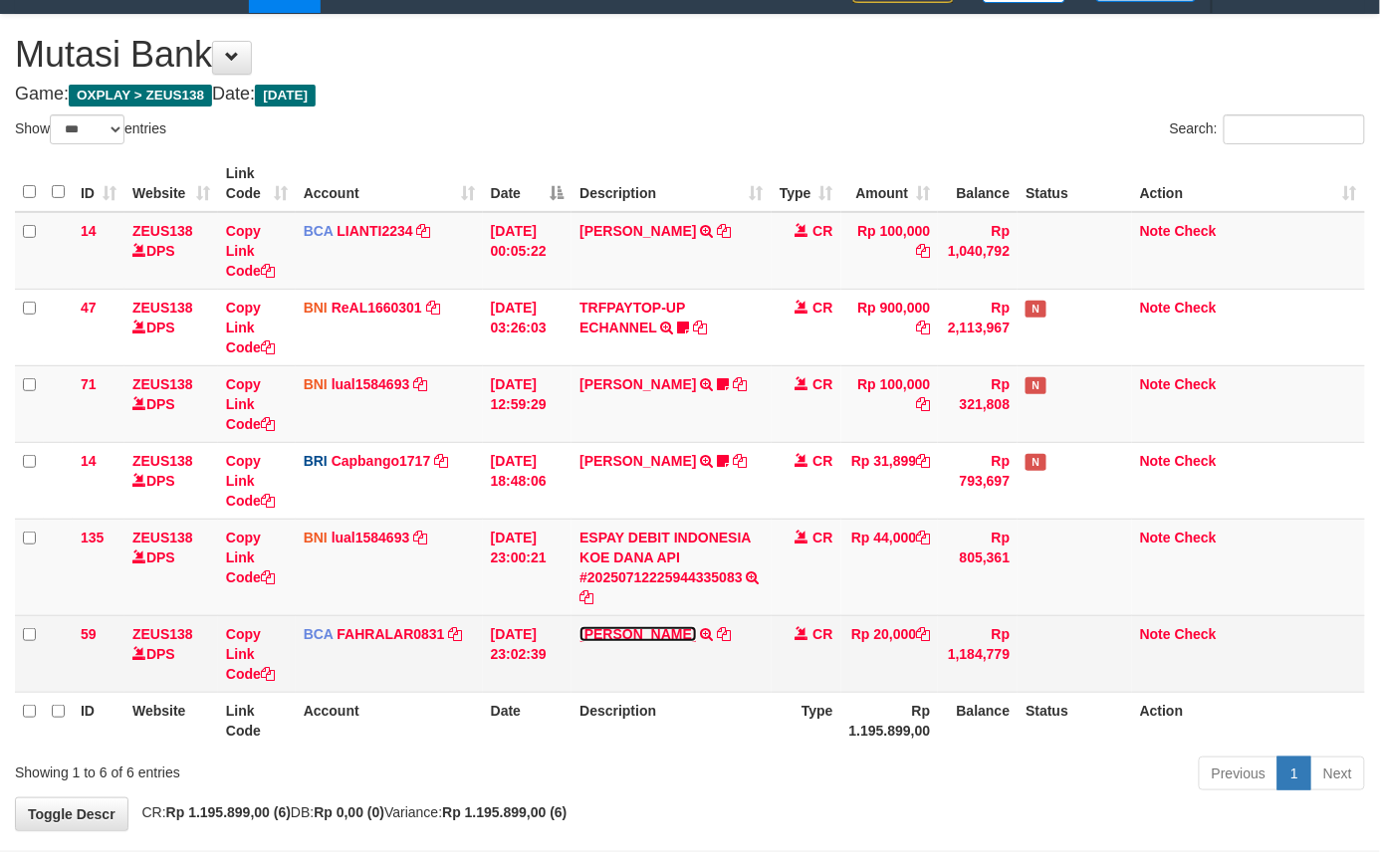 click on "[DEMOGRAPHIC_DATA][PERSON_NAME]" at bounding box center (637, 634) 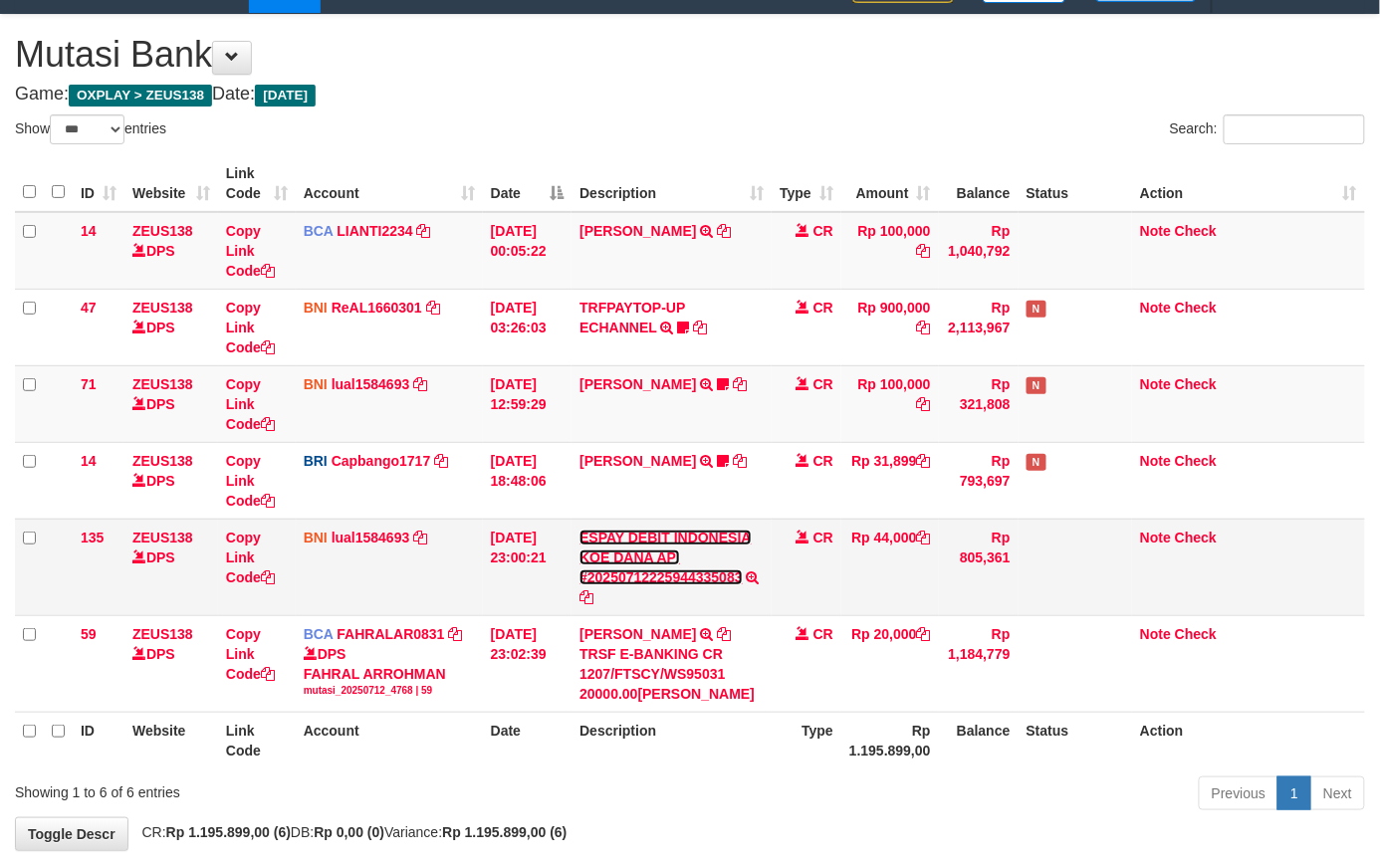 click on "ESPAY DEBIT INDONESIA KOE DANA API #20250712225944335083" at bounding box center (665, 557) 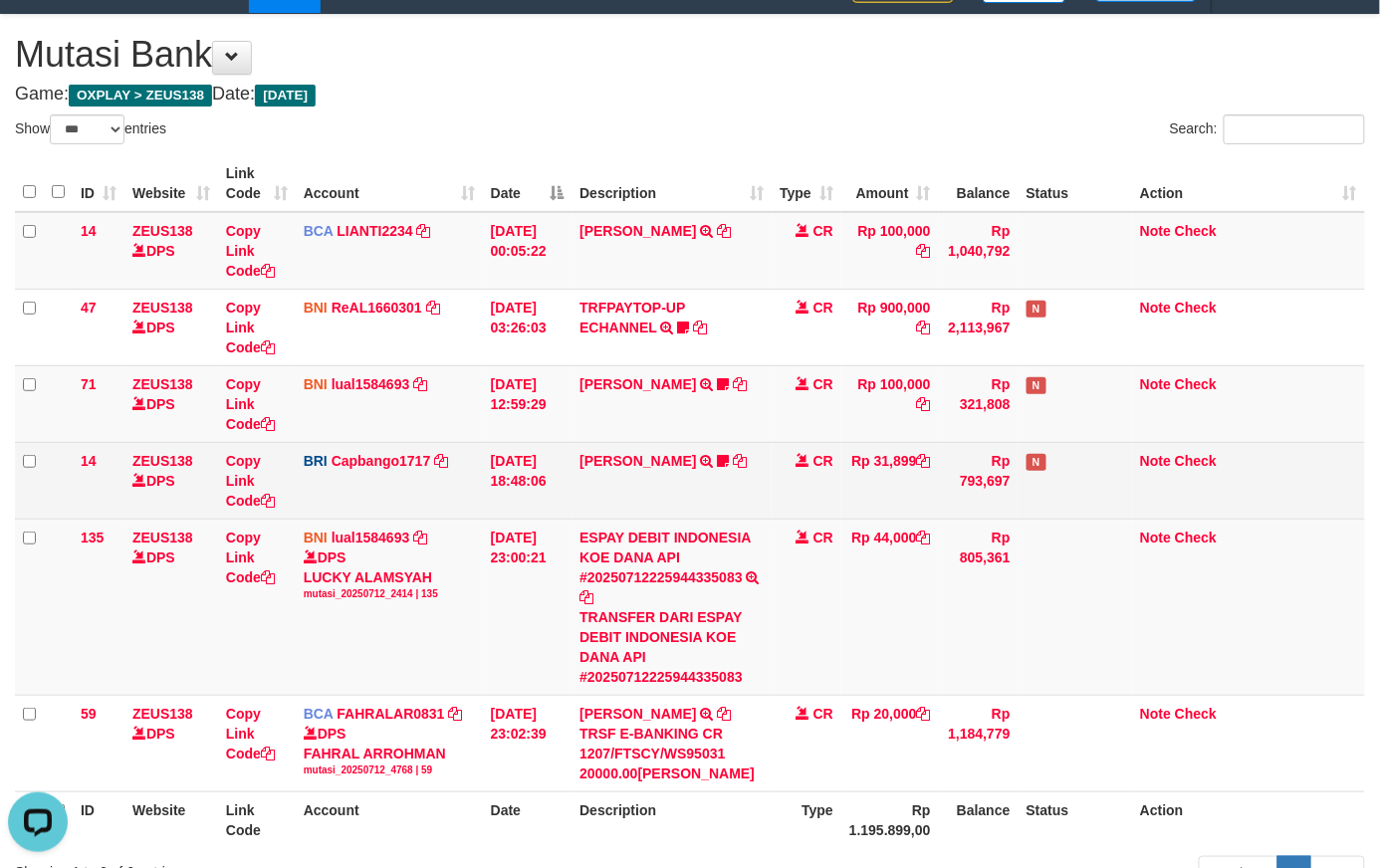 scroll, scrollTop: 0, scrollLeft: 0, axis: both 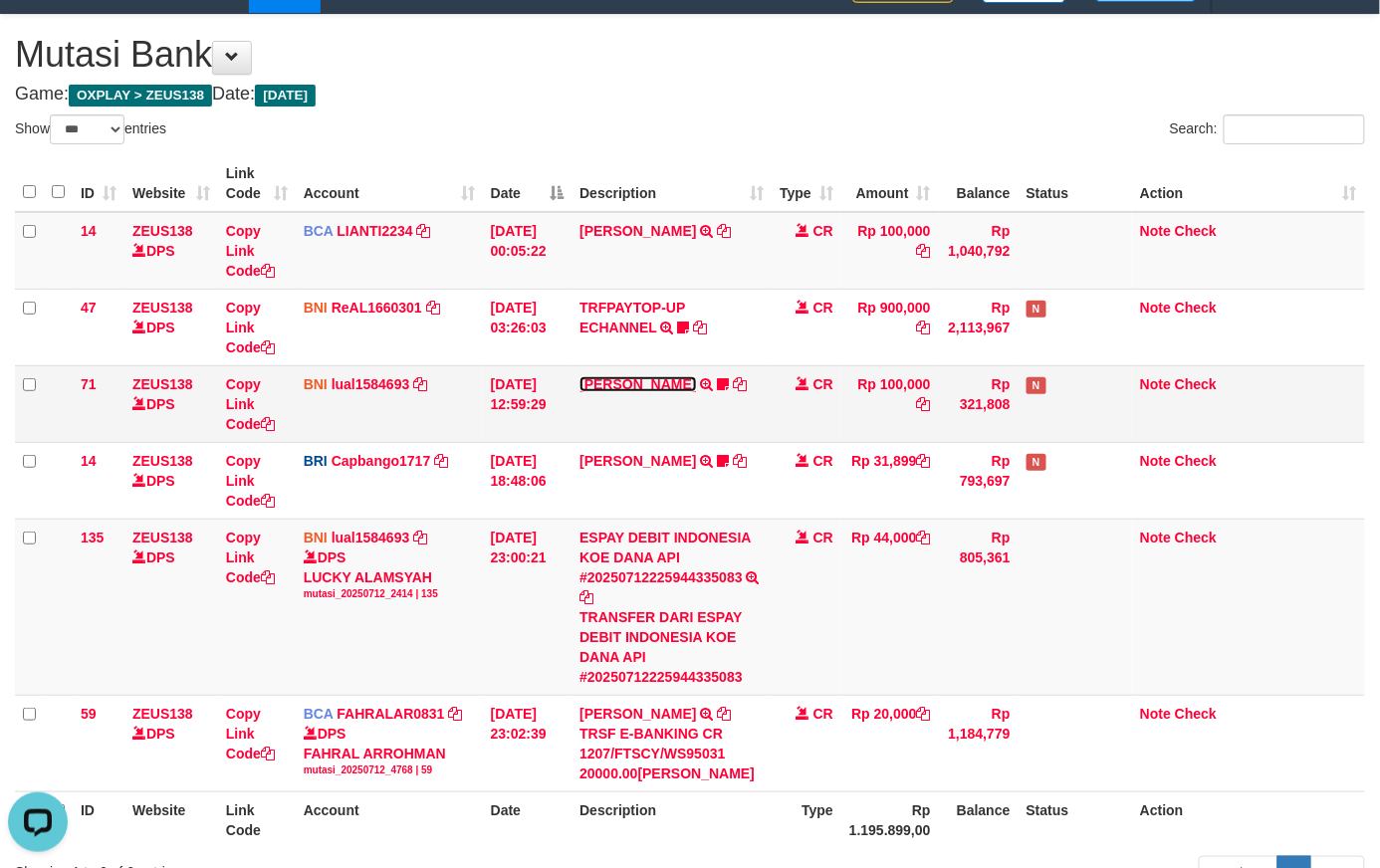 click on "[PERSON_NAME] [PERSON_NAME]" at bounding box center [637, 384] 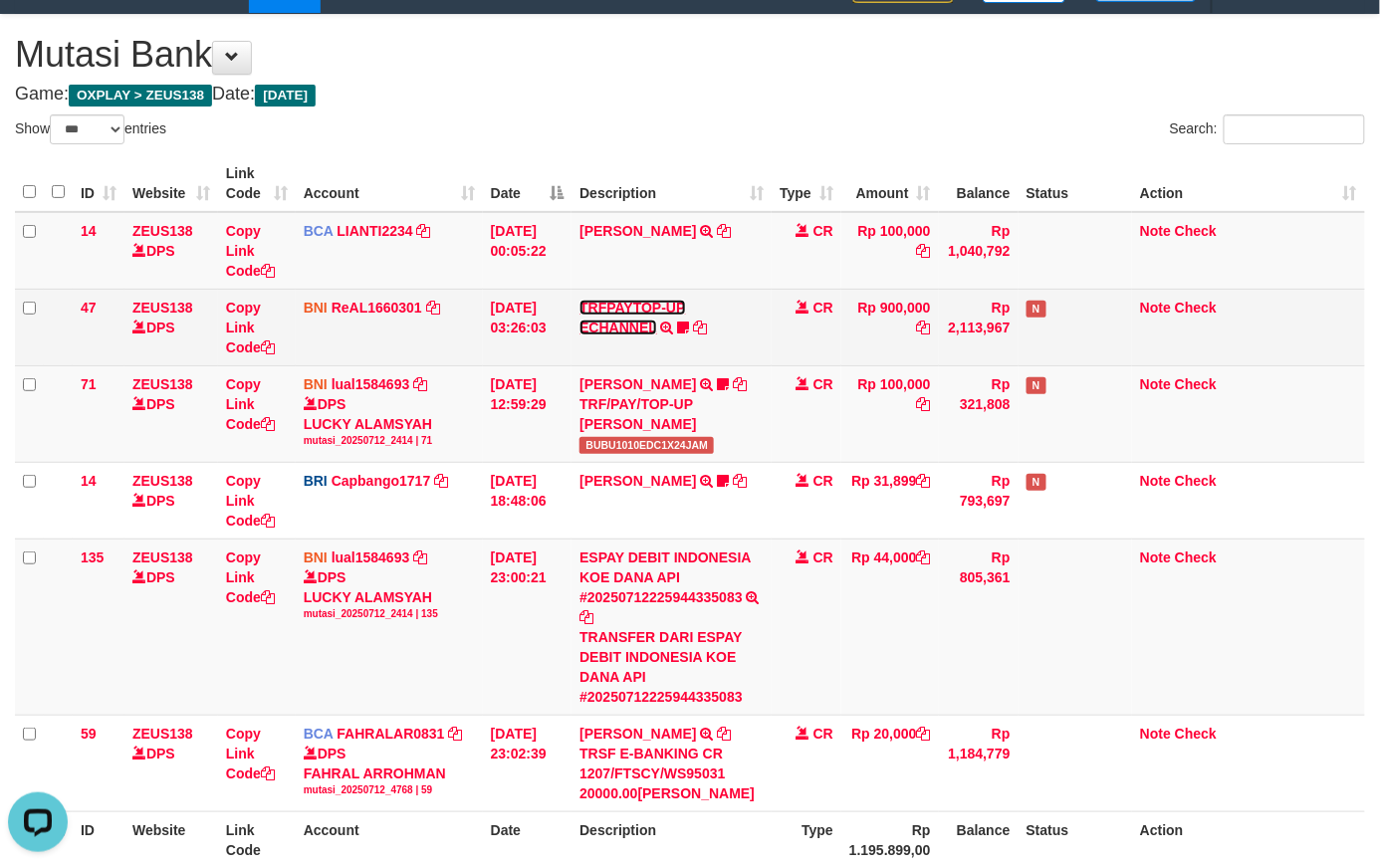 click on "TRFPAYTOP-UP ECHANNEL" at bounding box center (632, 318) 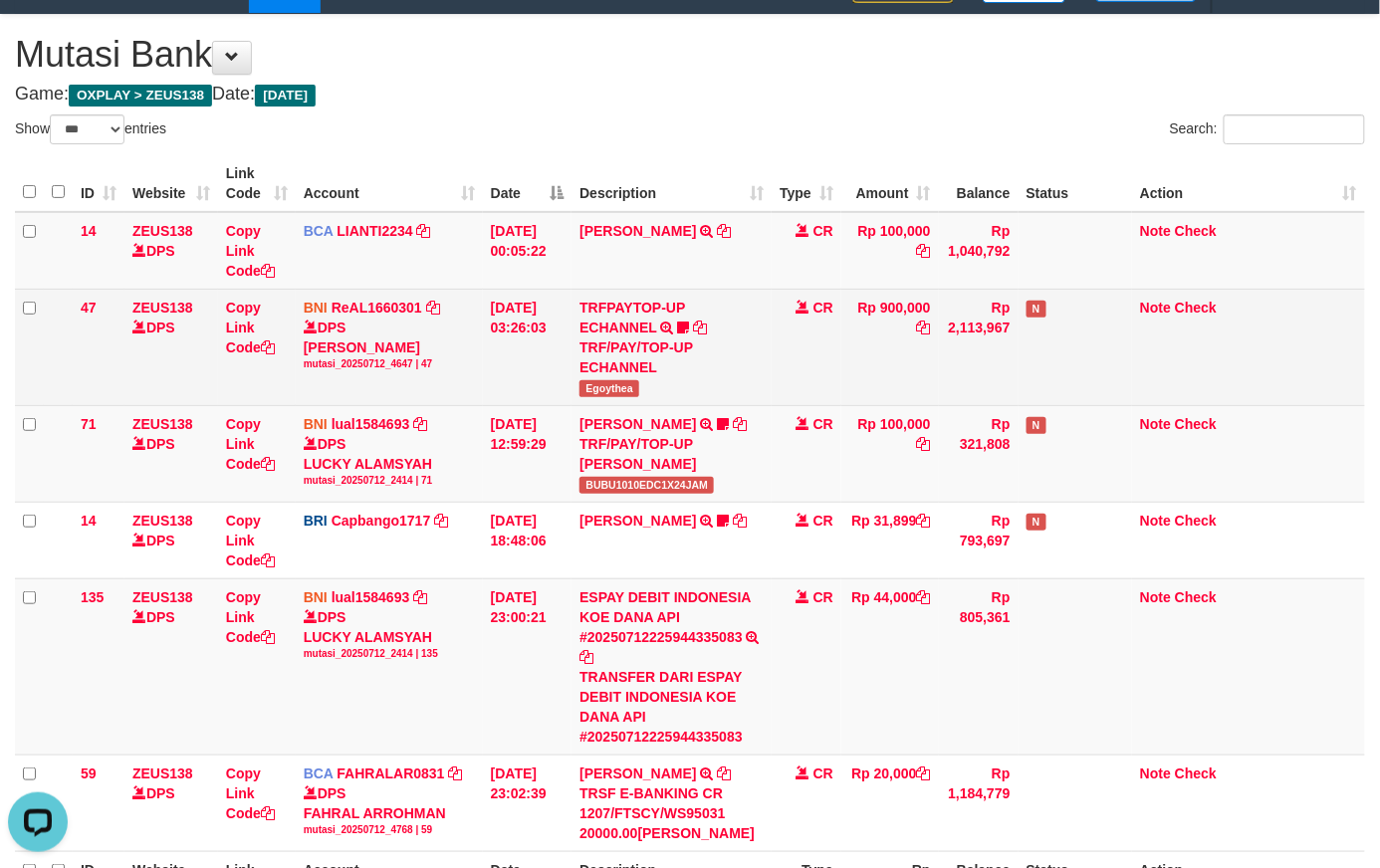 click on "TRFPAYTOP-UP ECHANNEL            TRF/PAY/TOP-UP ECHANNEL    Egoythea" at bounding box center (671, 346) 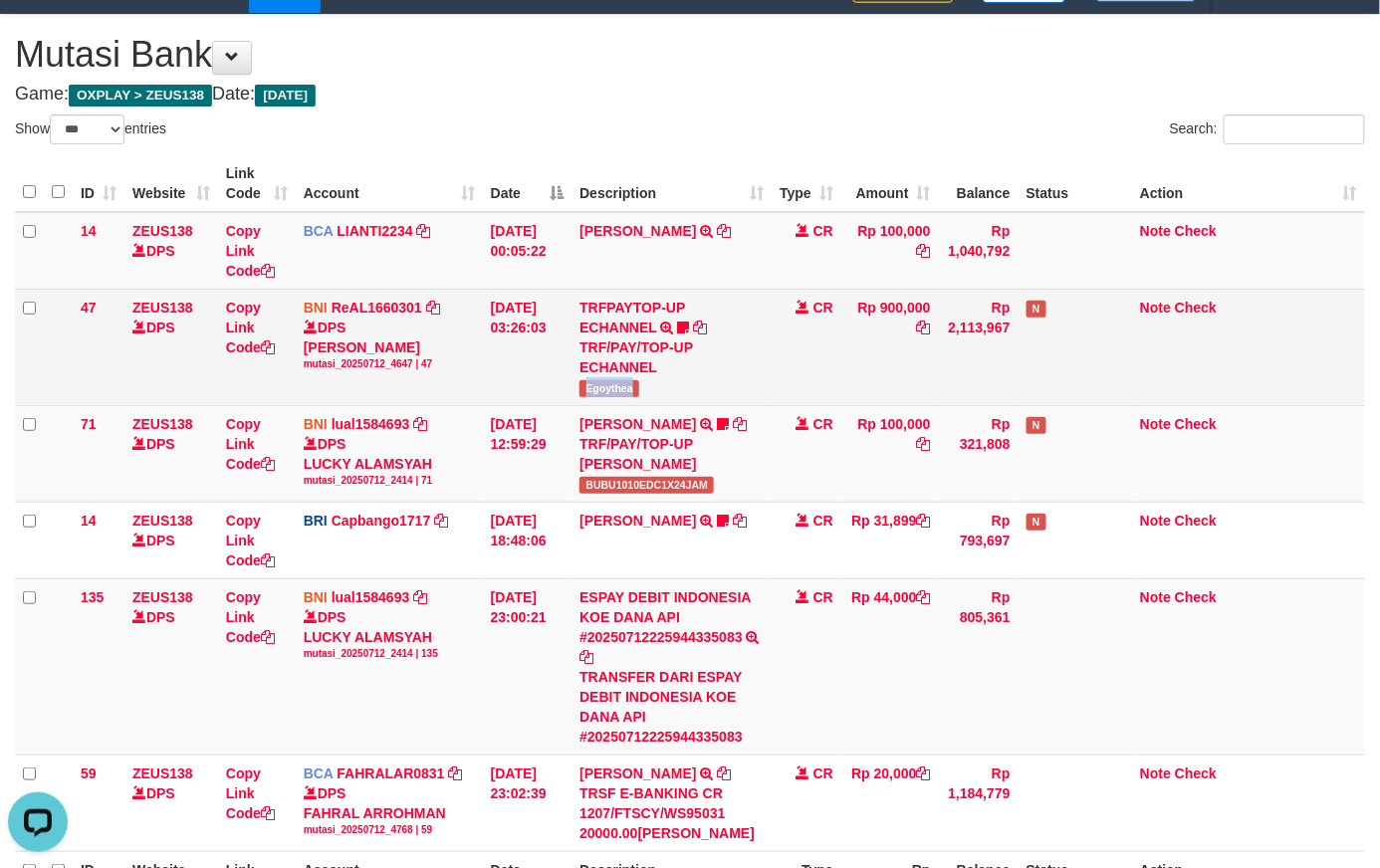 click on "TRFPAYTOP-UP ECHANNEL            TRF/PAY/TOP-UP ECHANNEL    Egoythea" at bounding box center [671, 346] 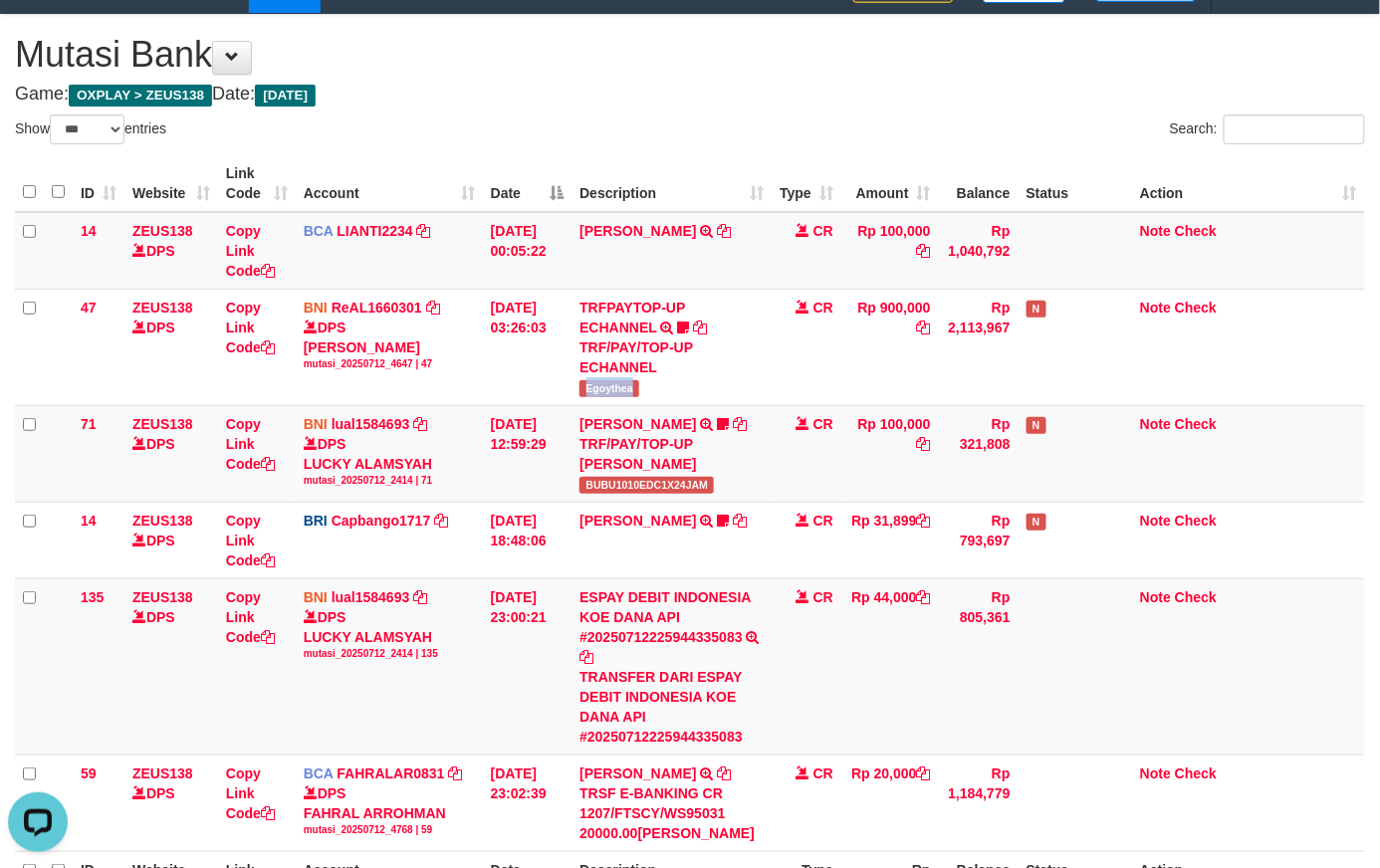 copy on "Egoythea" 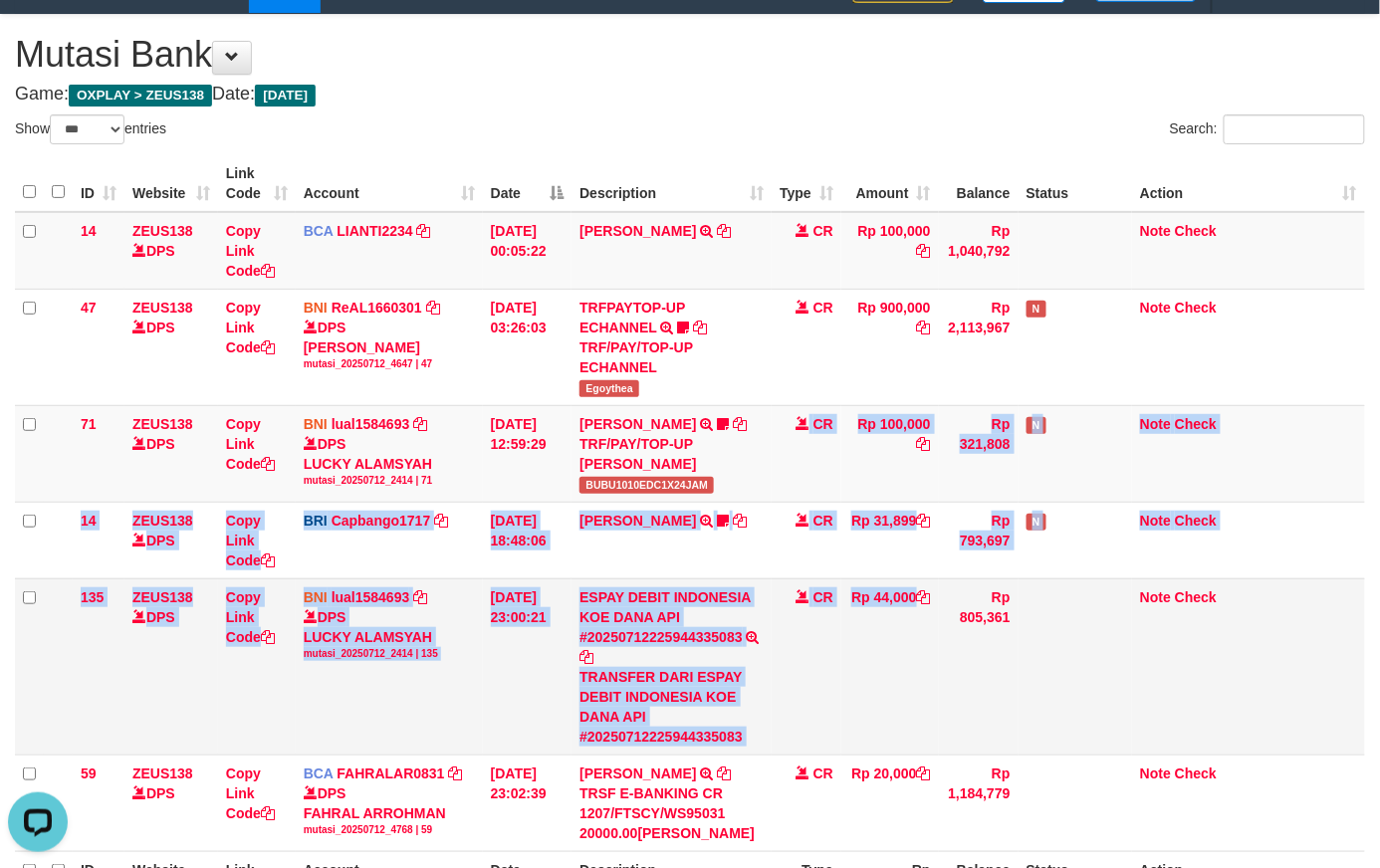 click on "14
ZEUS138    DPS
Copy Link Code
BCA
LIANTI2234
DPS
YULIANTI
mutasi_20250712_4646 | 14
mutasi_20250712_4646 | 14
12/07/2025 00:05:22
YUSUP MAULAN         TRSF E-BANKING CR 1207/FTSCY/WS95051
100000.002025071262819090 TRFDN-YUSUP MAULANESPAY DEBIT INDONE
CR
Rp 100,000
Rp 1,040,792
Note
Check
47
ZEUS138    DPS
Copy Link Code
BNI
ReAL1660301
DPS
REYHAN ALMANSYAH
mutasi_20250712_4647 | 47" at bounding box center (690, 532) 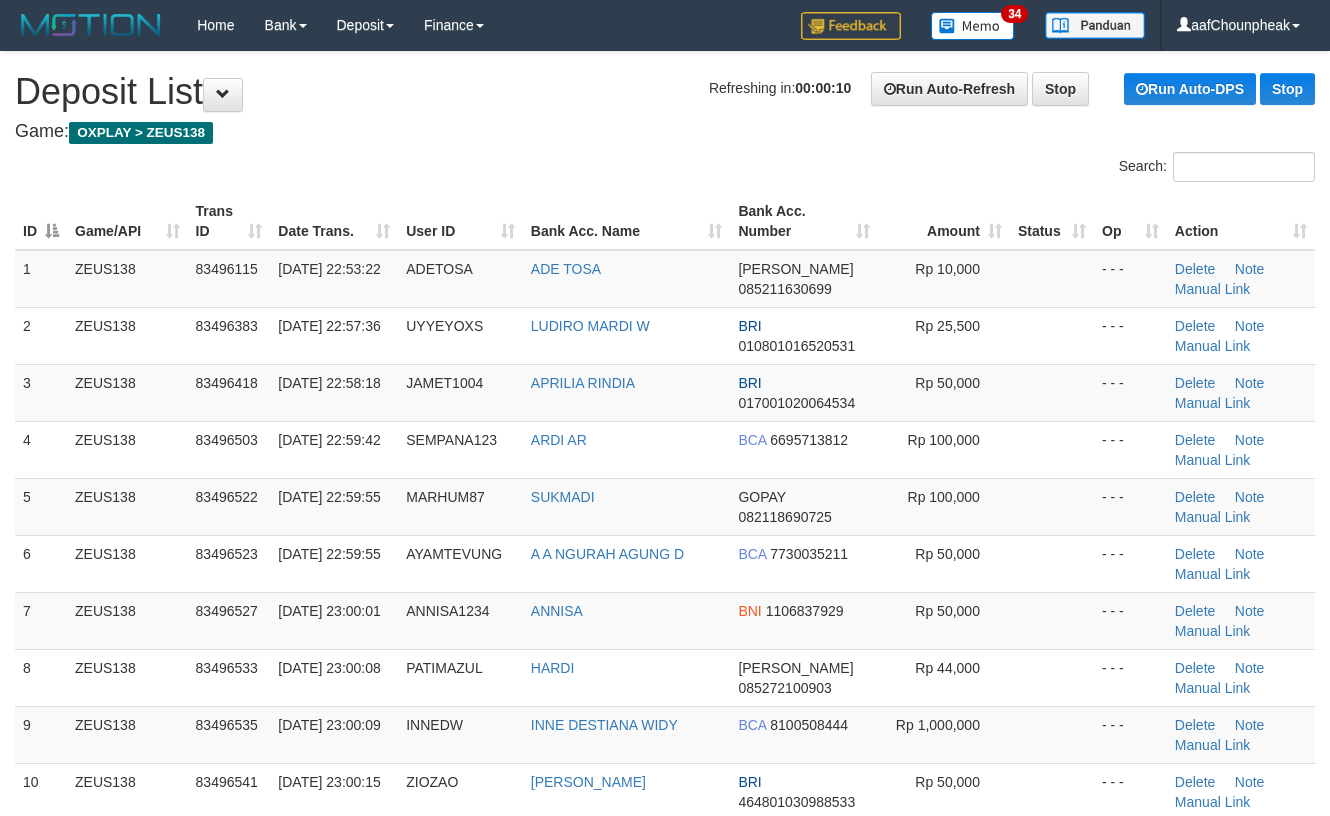scroll, scrollTop: 433, scrollLeft: 0, axis: vertical 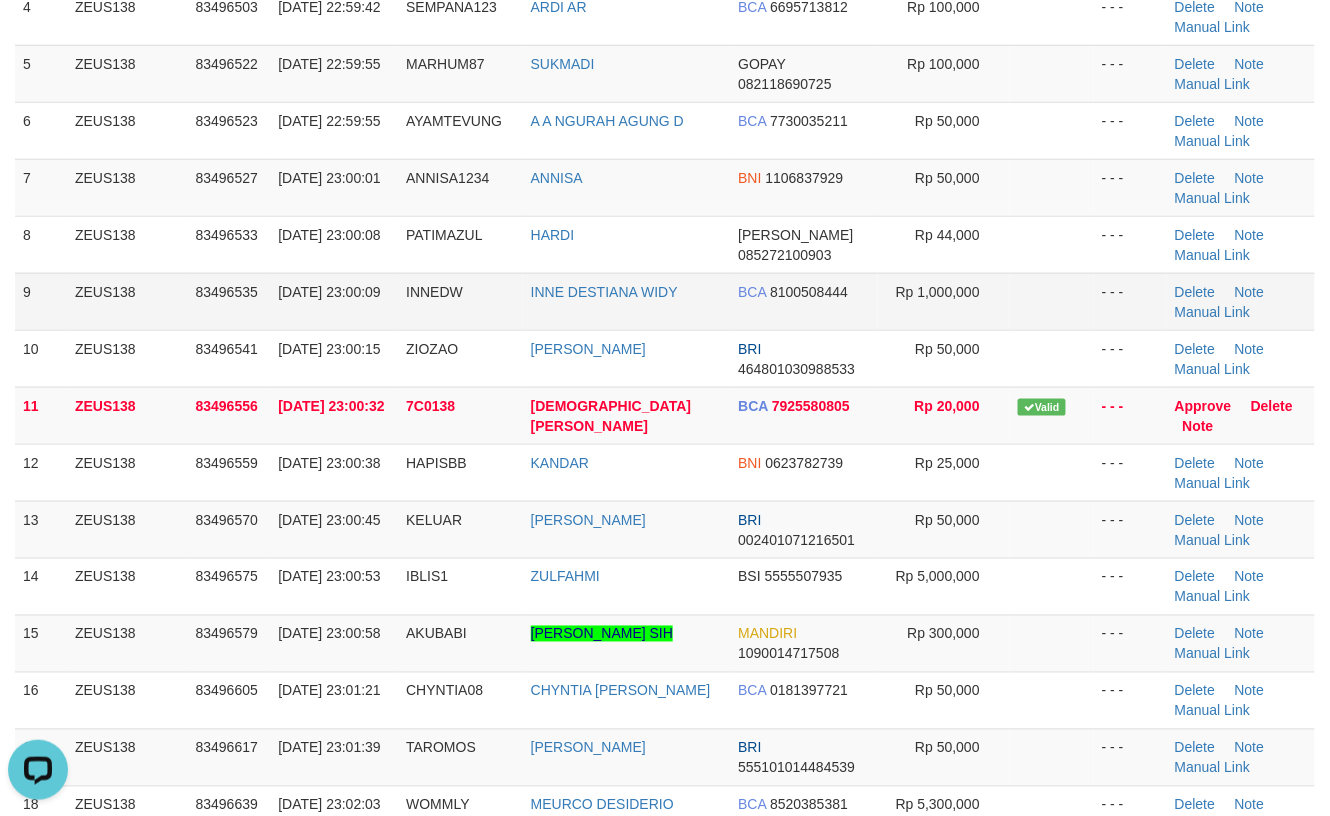 click at bounding box center (1052, 301) 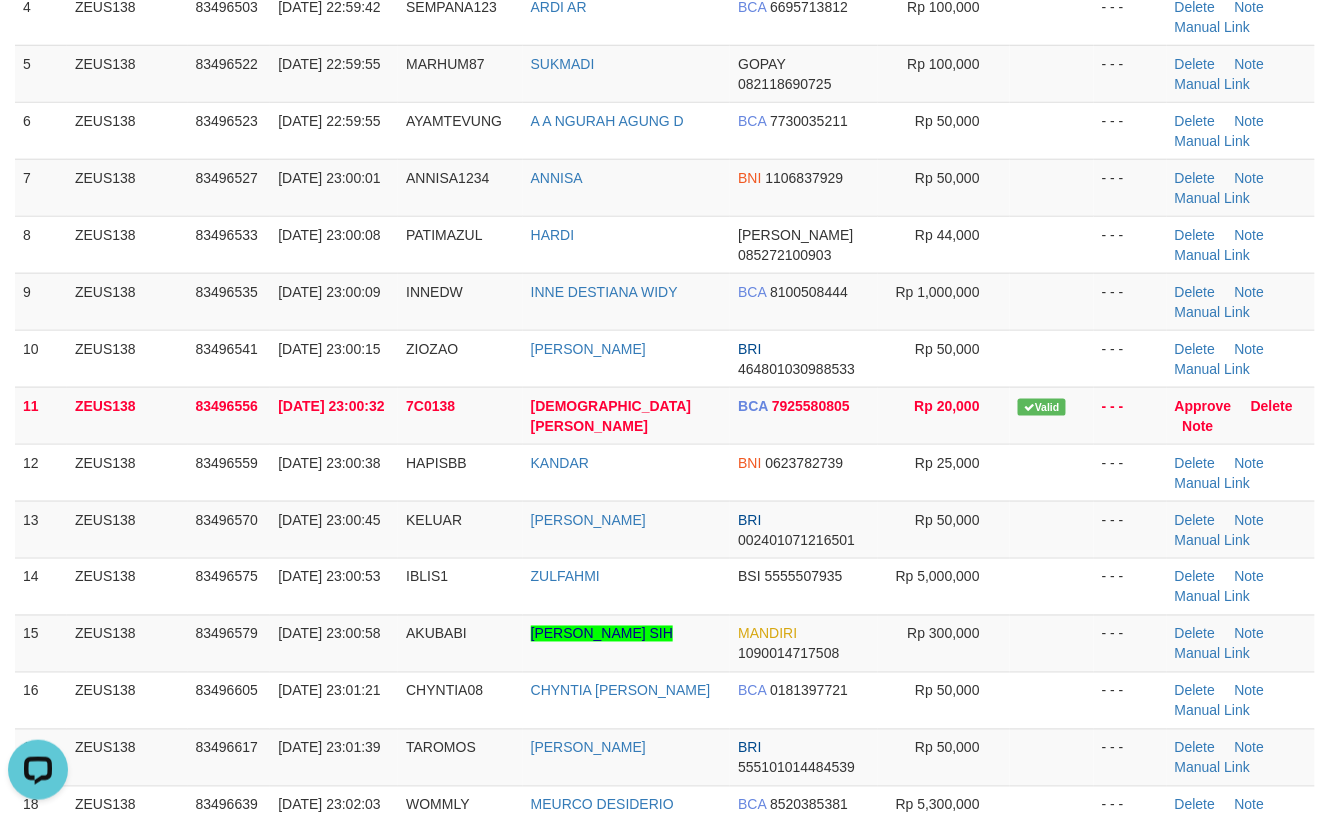 drag, startPoint x: 1040, startPoint y: 326, endPoint x: 1341, endPoint y: 314, distance: 301.2391 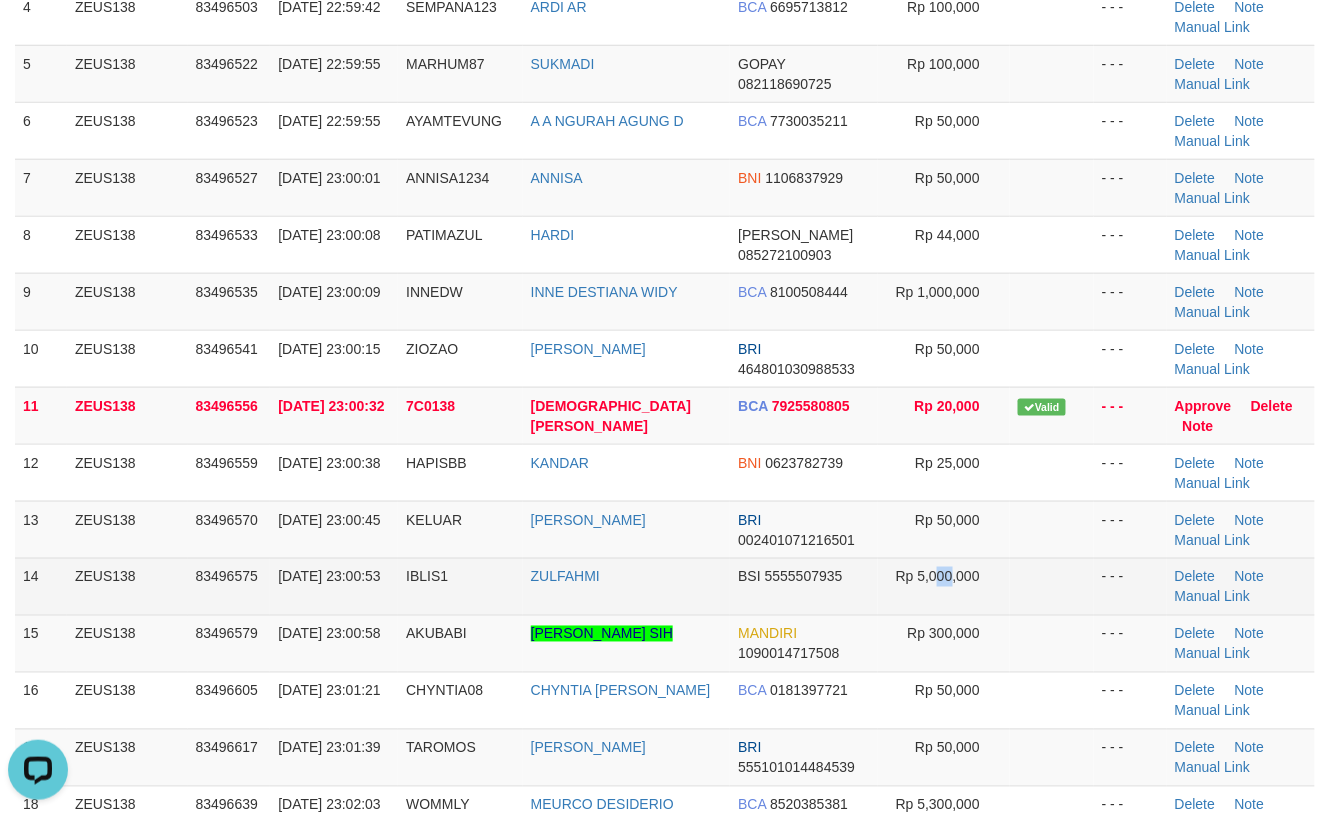 drag, startPoint x: 932, startPoint y: 580, endPoint x: 1150, endPoint y: 606, distance: 219.54498 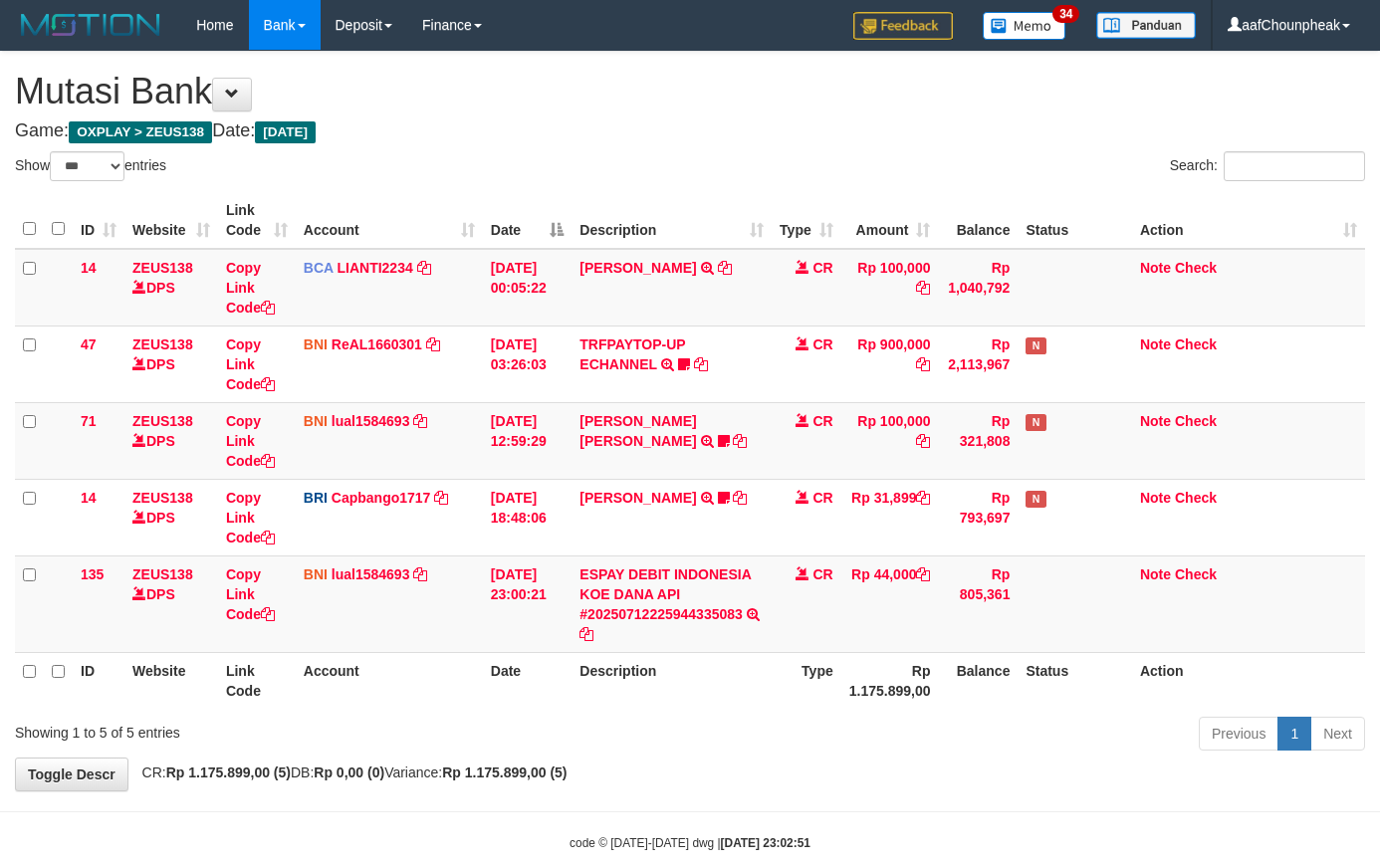 select on "***" 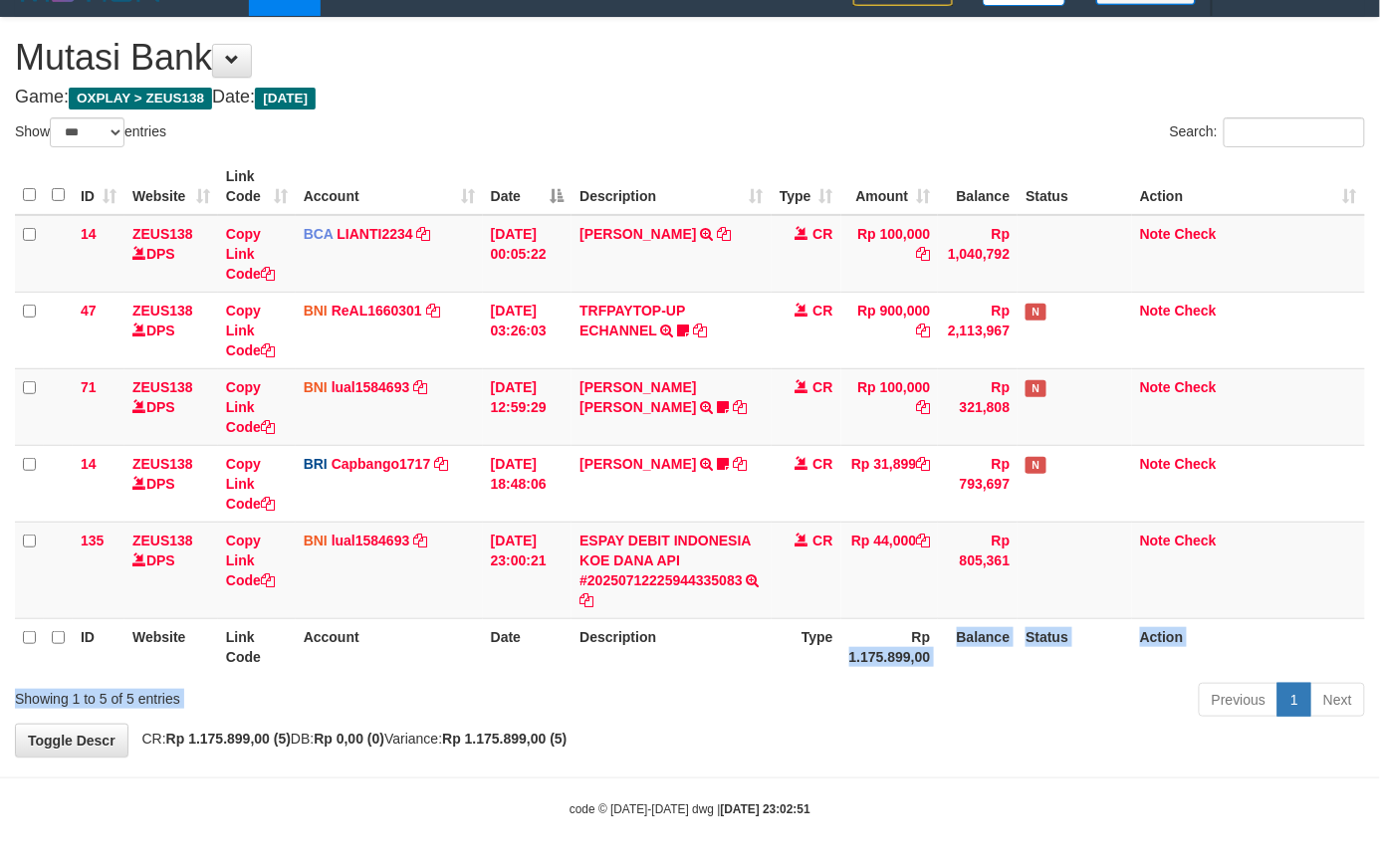 click on "Show  ** ** ** ***  entries Search:
ID Website Link Code Account Date Description Type Amount Balance Status Action
14
ZEUS138    DPS
Copy Link Code
BCA
LIANTI2234
DPS
YULIANTI
mutasi_20250712_4646 | 14
mutasi_20250712_4646 | 14
12/07/2025 00:05:22
YUSUP MAULAN         TRSF E-BANKING CR 1207/FTSCY/WS95051
100000.002025071262819090 TRFDN-YUSUP MAULANESPAY DEBIT INDONE
CR
Rp 100,000
Rp 1,040,792
Note
Check
47
ZEUS138    DPS
Copy Link Code
BNI
ReAL1660301" at bounding box center (690, 420) 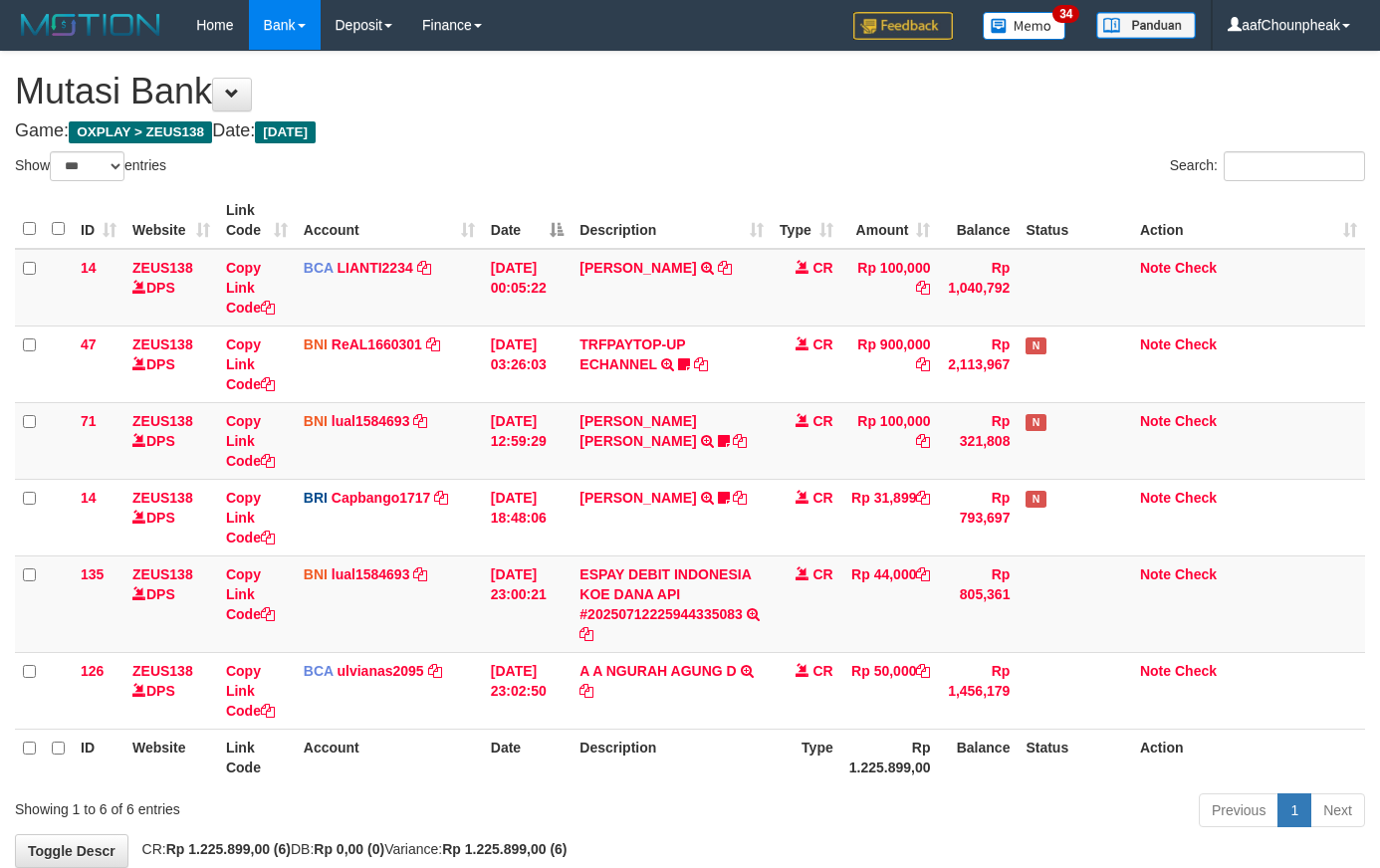 select on "***" 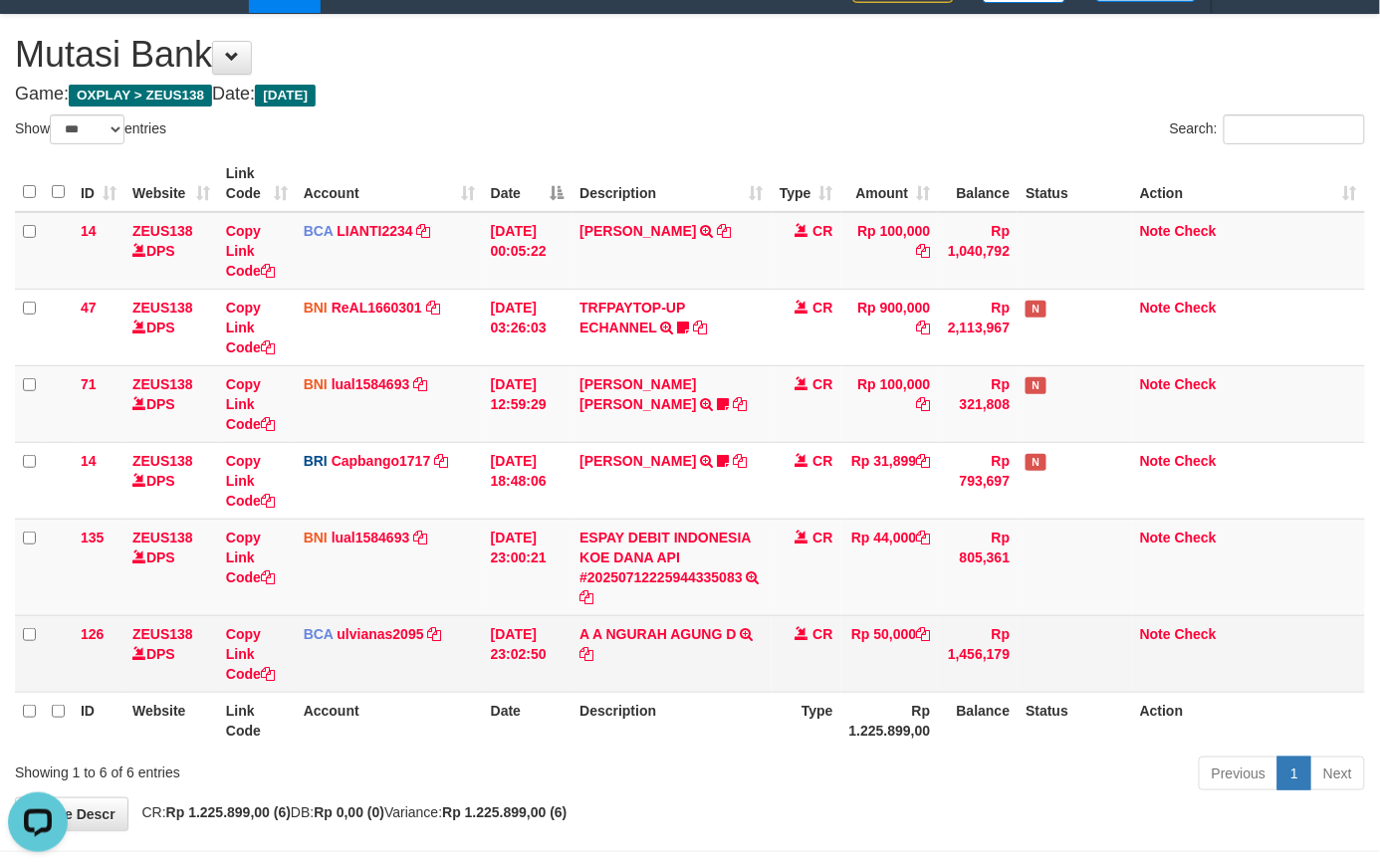 scroll, scrollTop: 0, scrollLeft: 0, axis: both 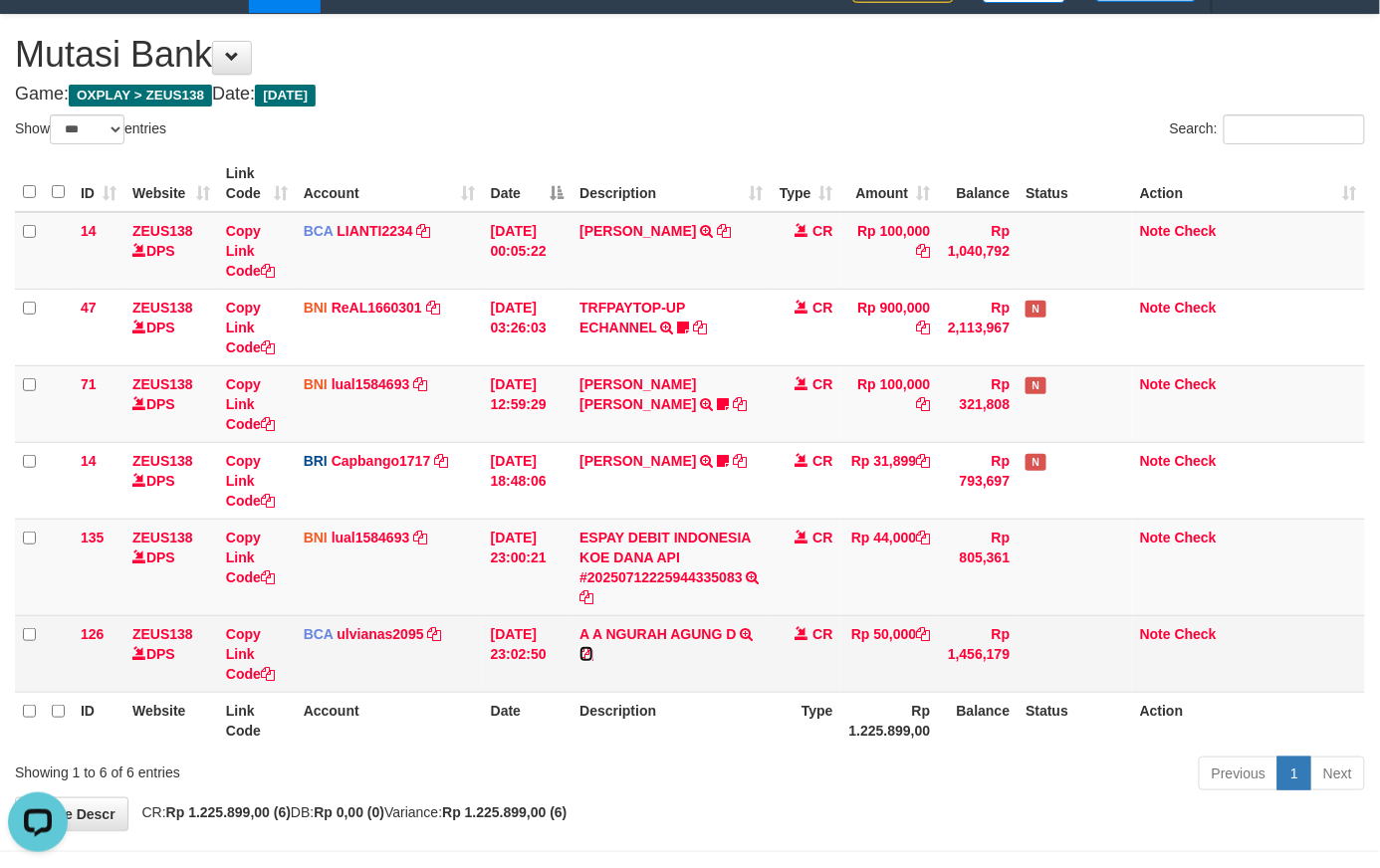 click at bounding box center [586, 654] 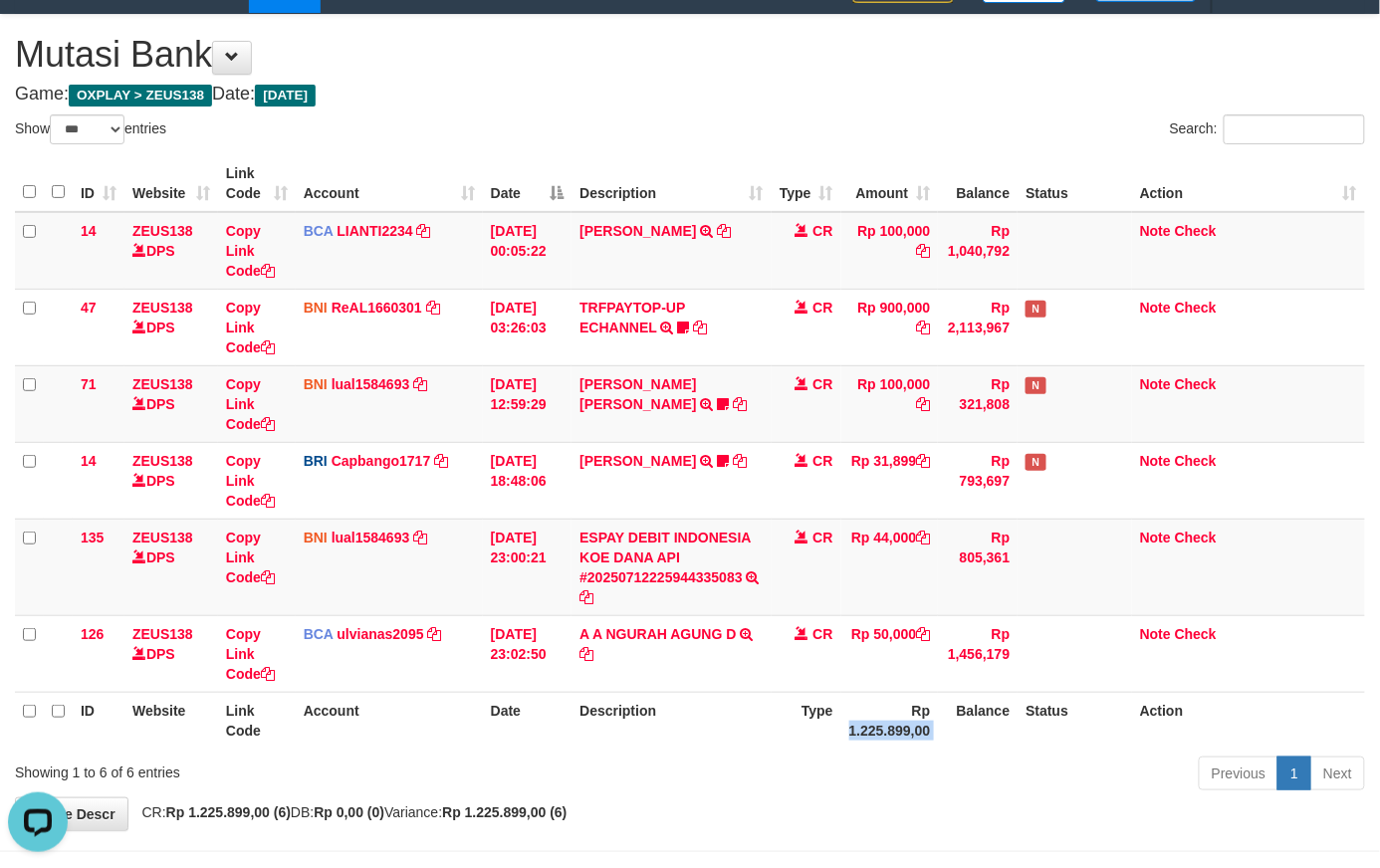 drag, startPoint x: 940, startPoint y: 730, endPoint x: 944, endPoint y: 747, distance: 17.464249 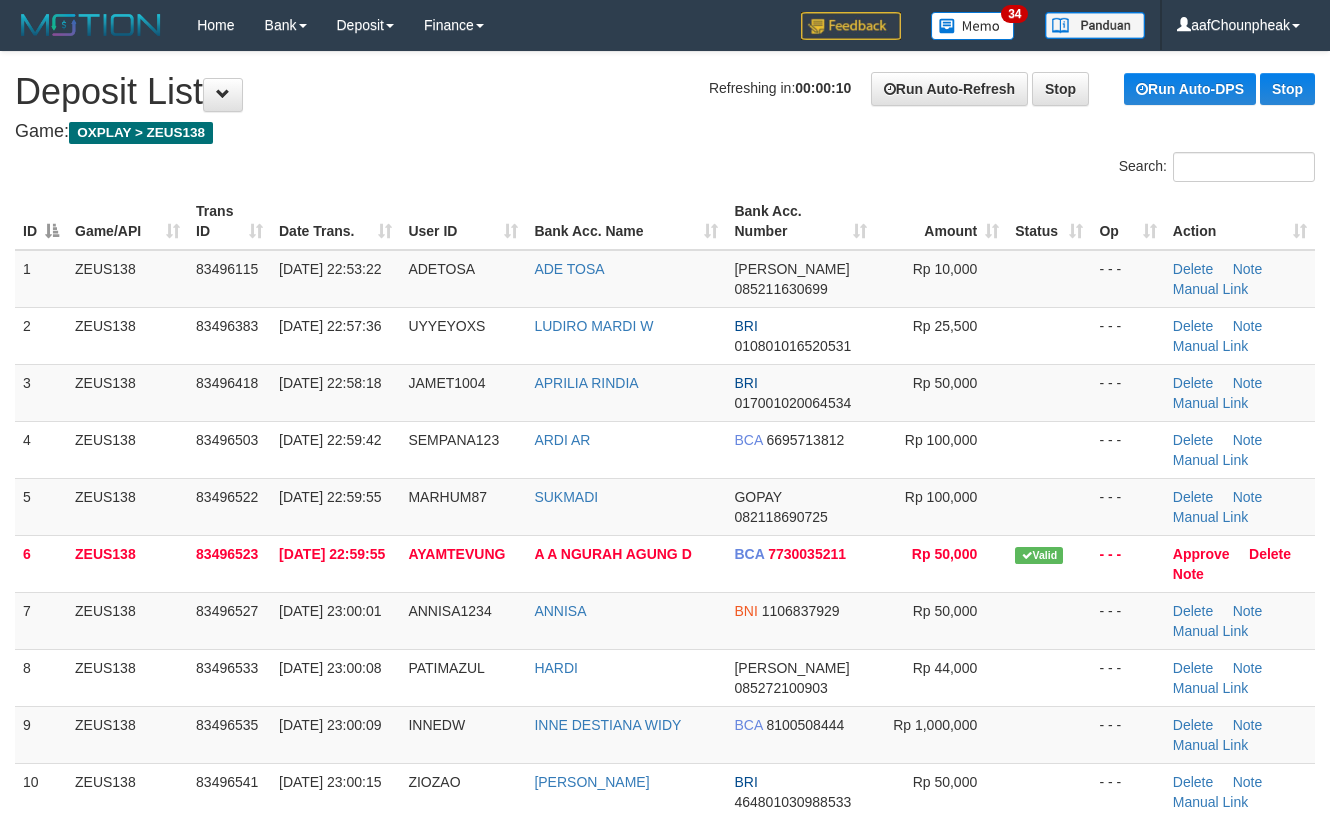 scroll, scrollTop: 433, scrollLeft: 0, axis: vertical 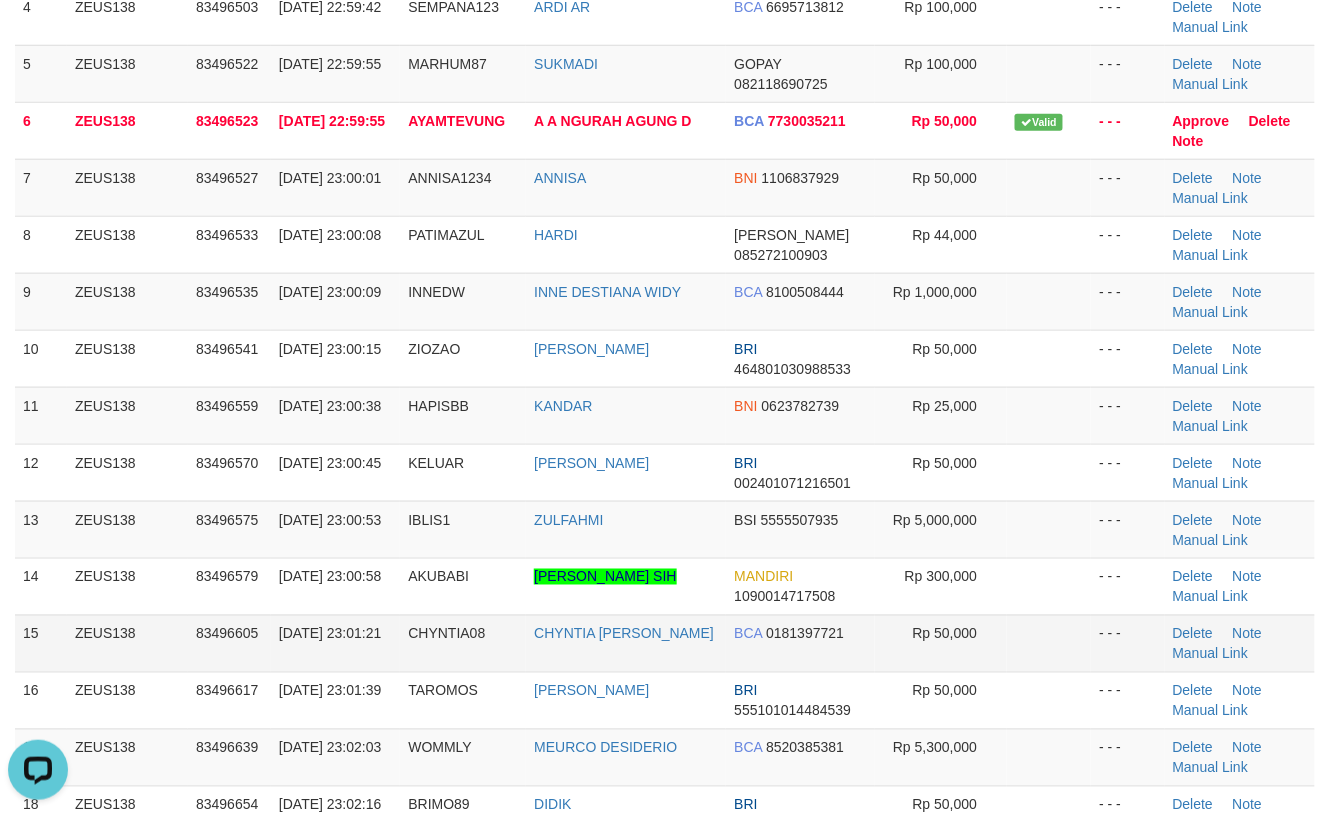 drag, startPoint x: 842, startPoint y: 622, endPoint x: 1012, endPoint y: 585, distance: 173.97989 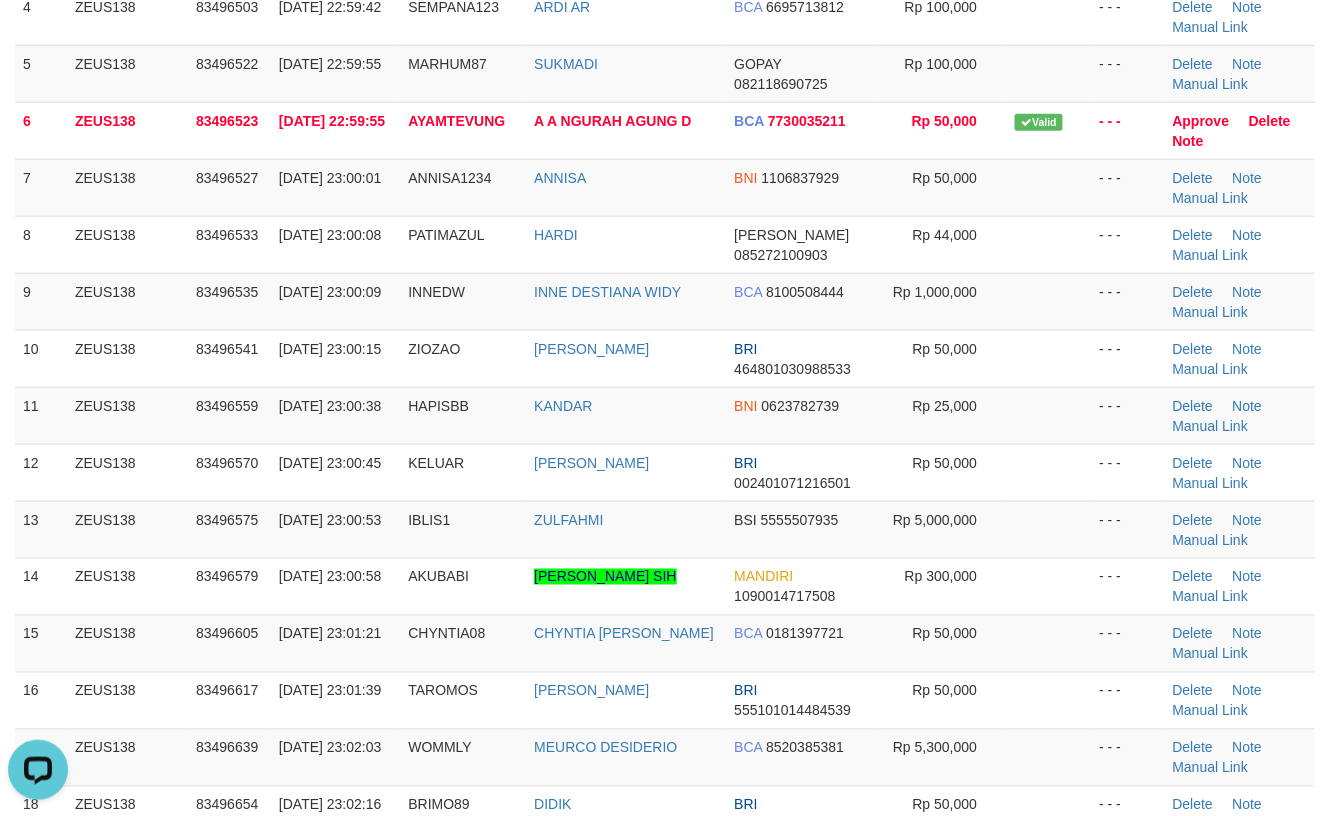 drag, startPoint x: 1104, startPoint y: 541, endPoint x: 1346, endPoint y: 538, distance: 242.0186 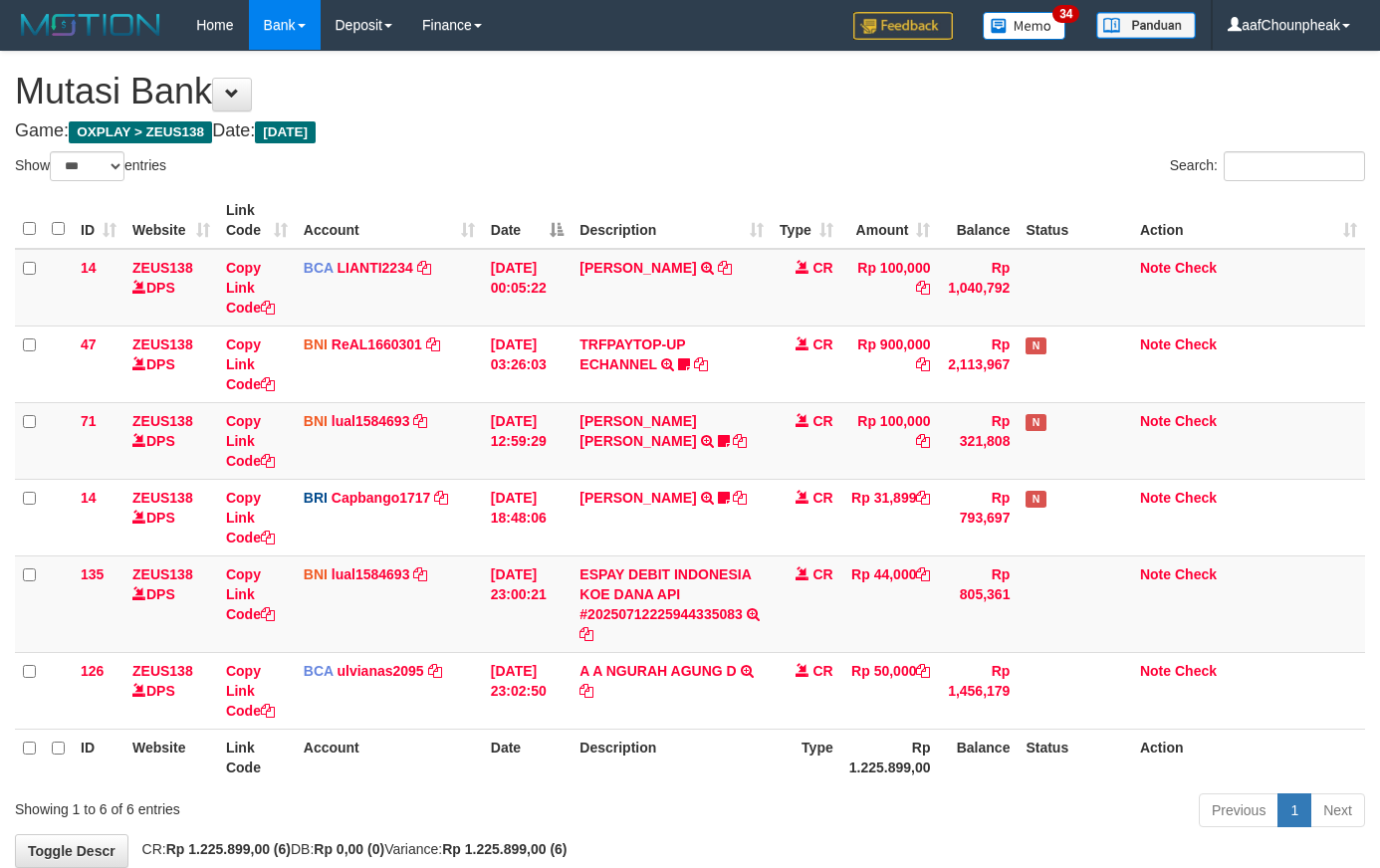 select on "***" 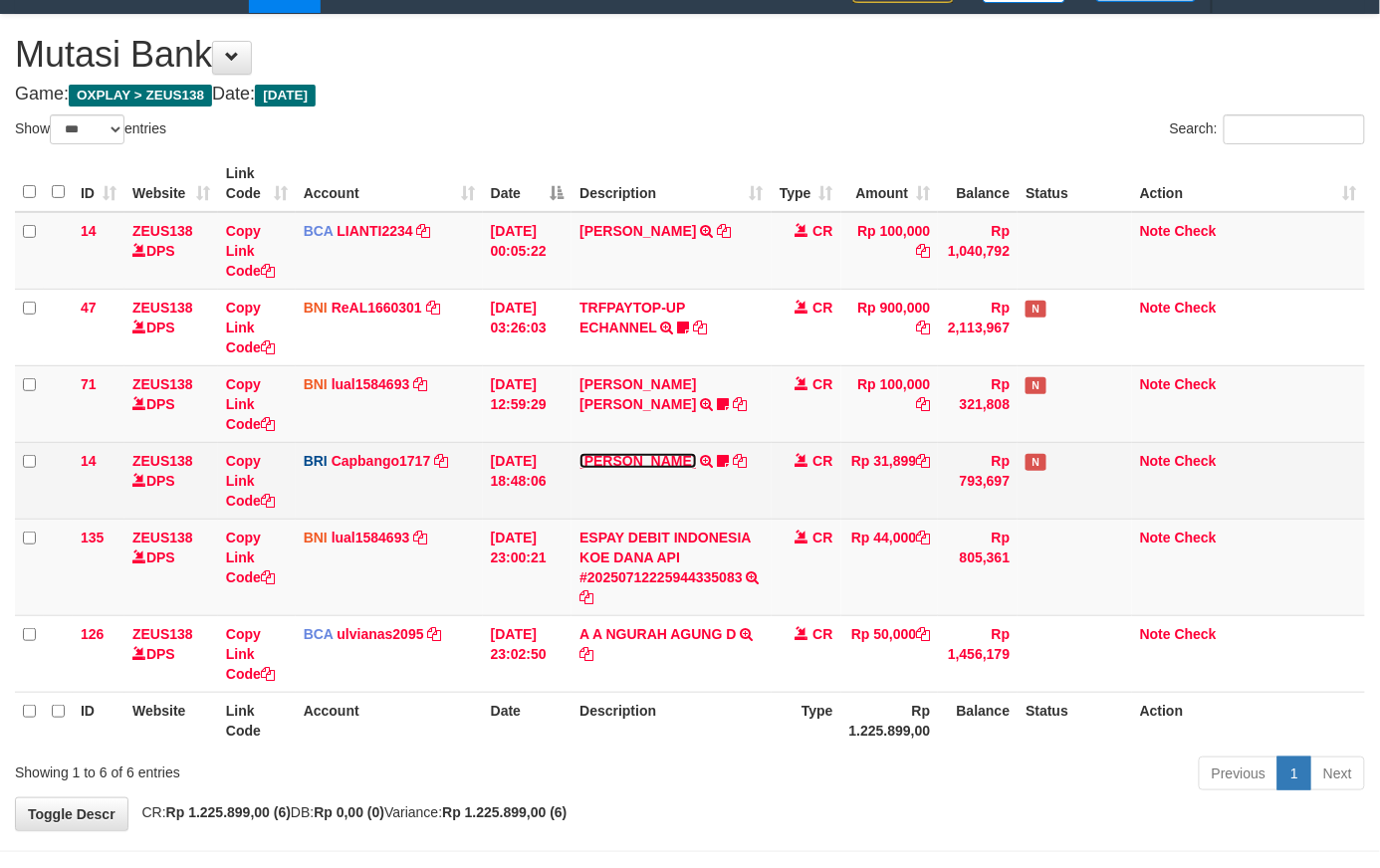 click on "RIZKY RAMADHON" at bounding box center [637, 461] 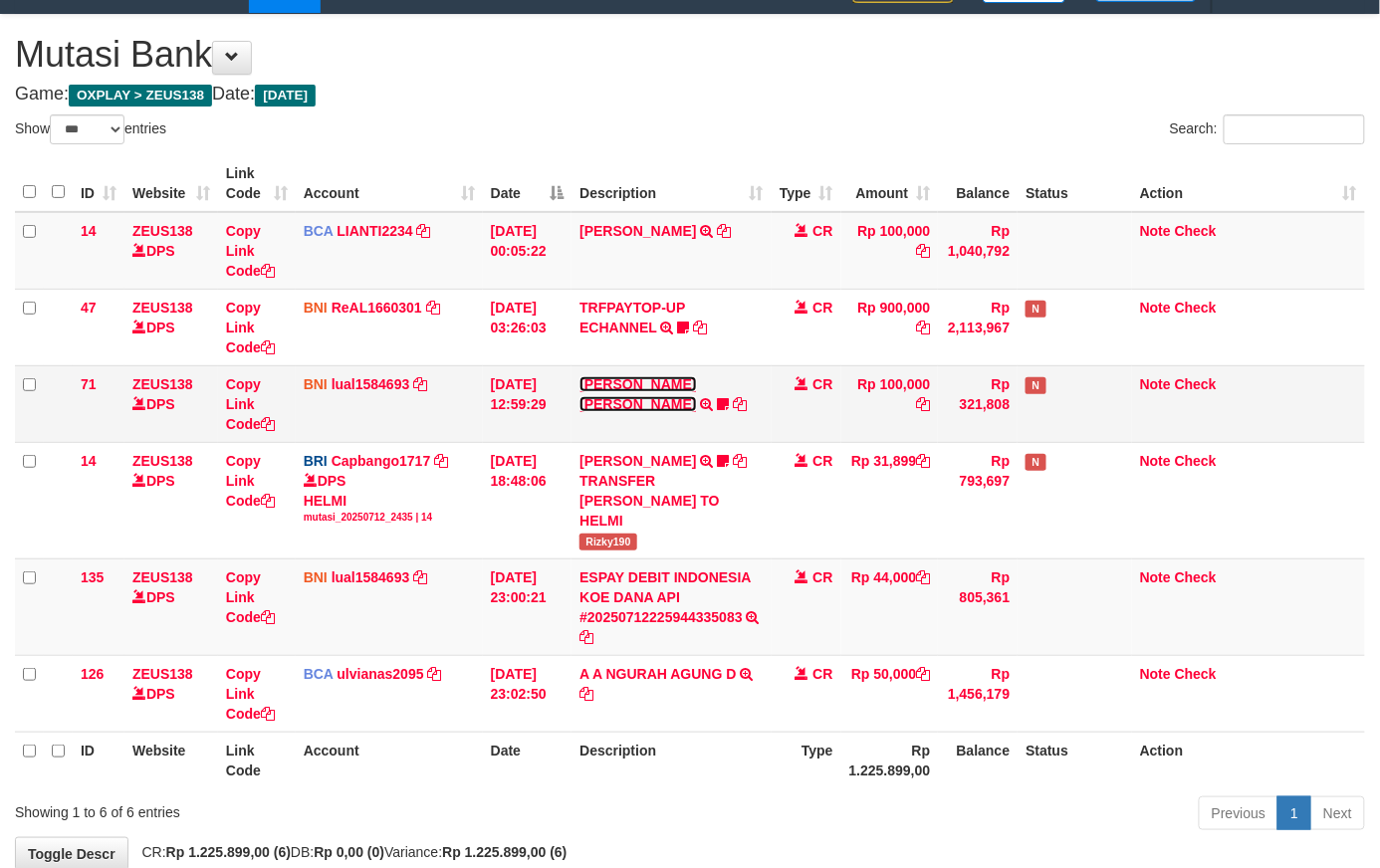 click on "[PERSON_NAME] [PERSON_NAME]" at bounding box center (637, 394) 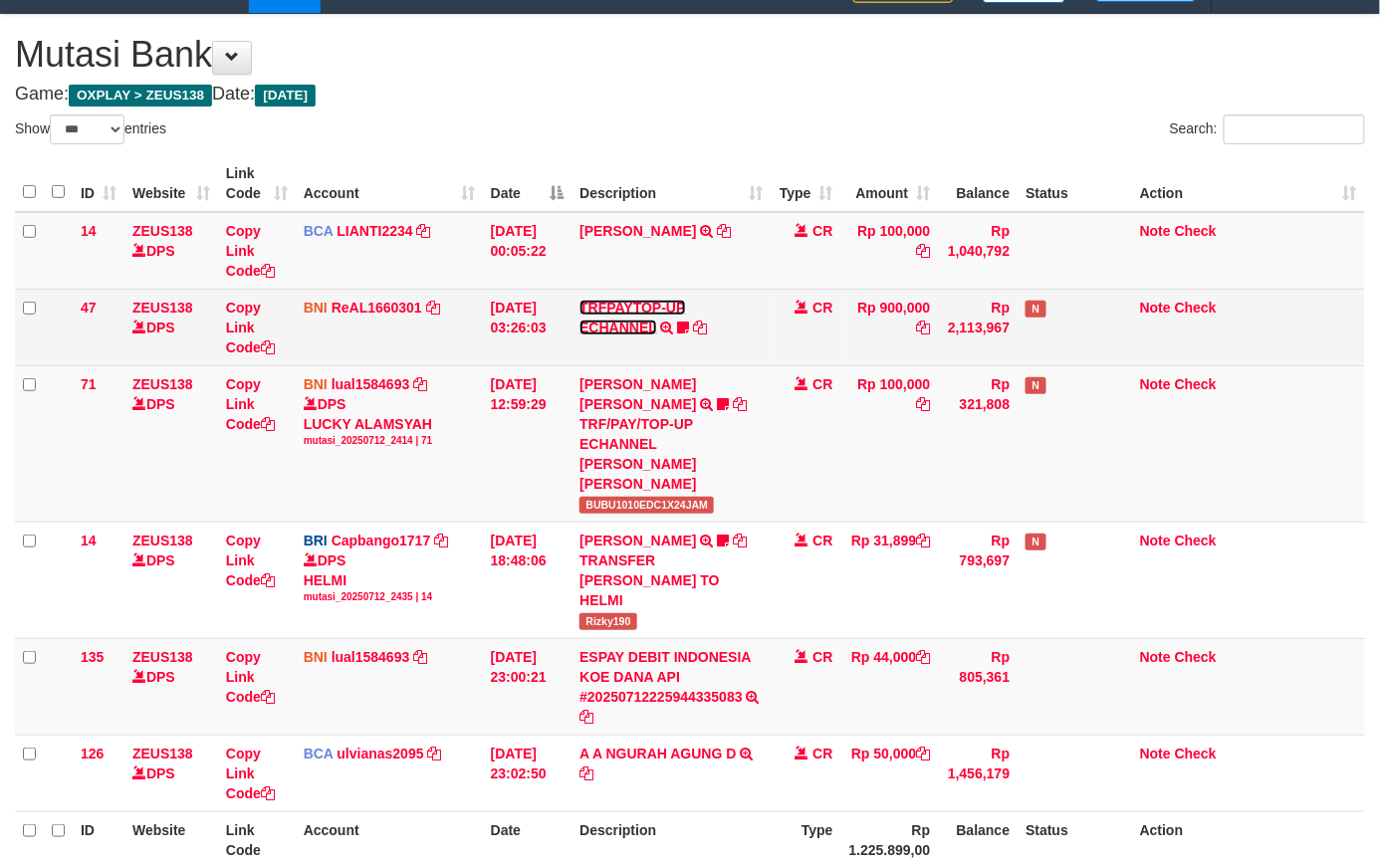 click on "TRFPAYTOP-UP ECHANNEL" at bounding box center (632, 318) 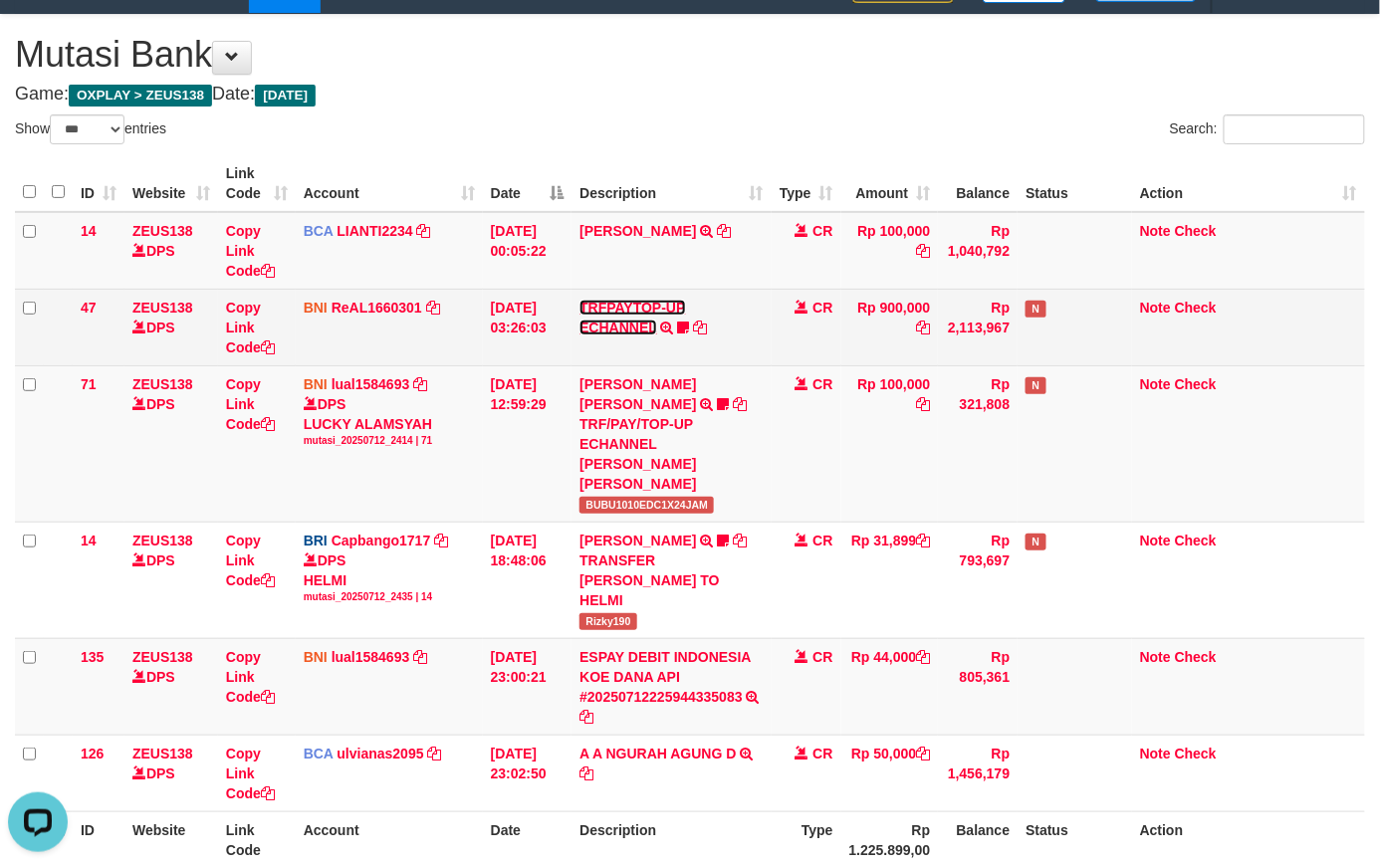 scroll, scrollTop: 0, scrollLeft: 0, axis: both 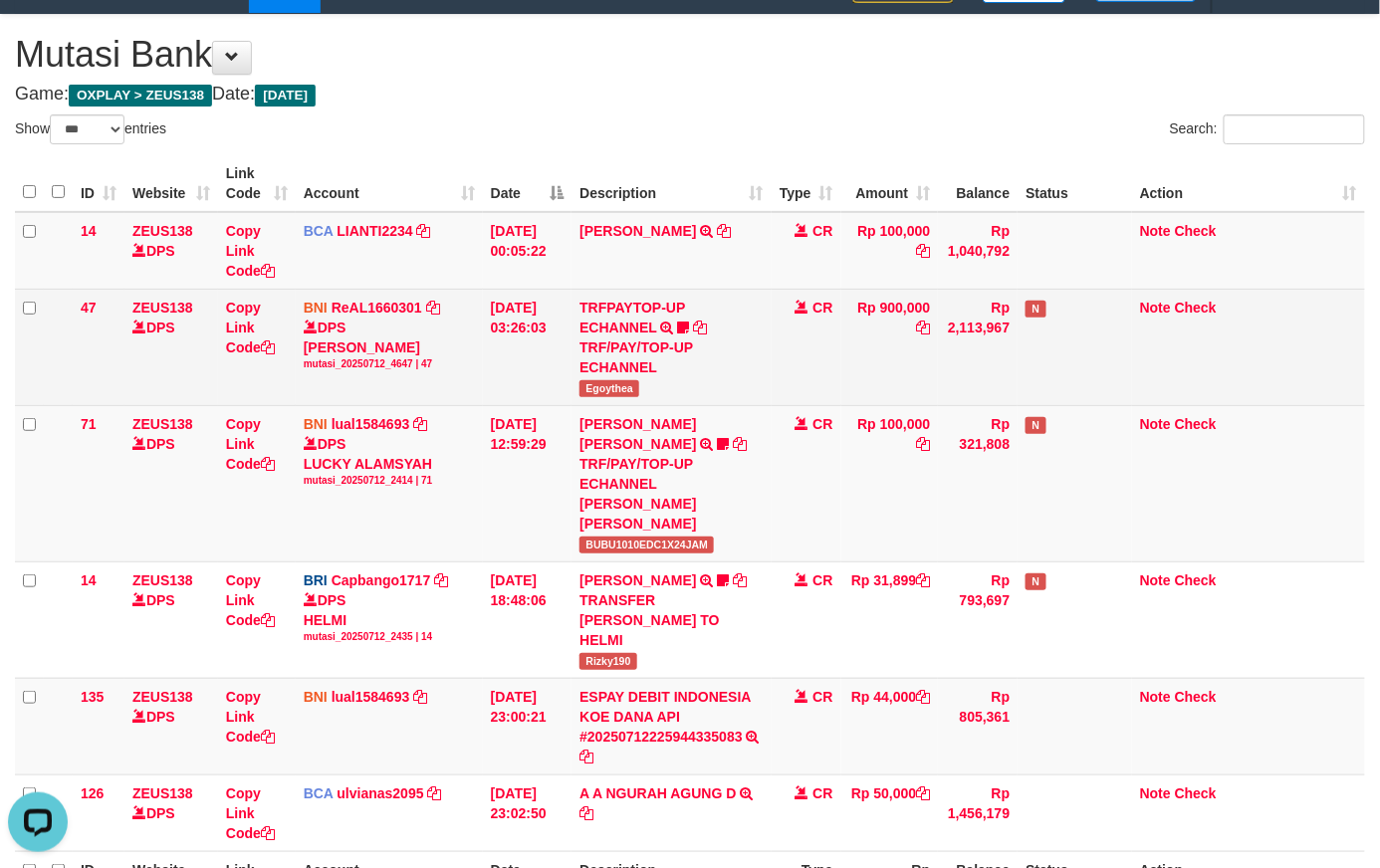 click on "Egoythea" at bounding box center (609, 388) 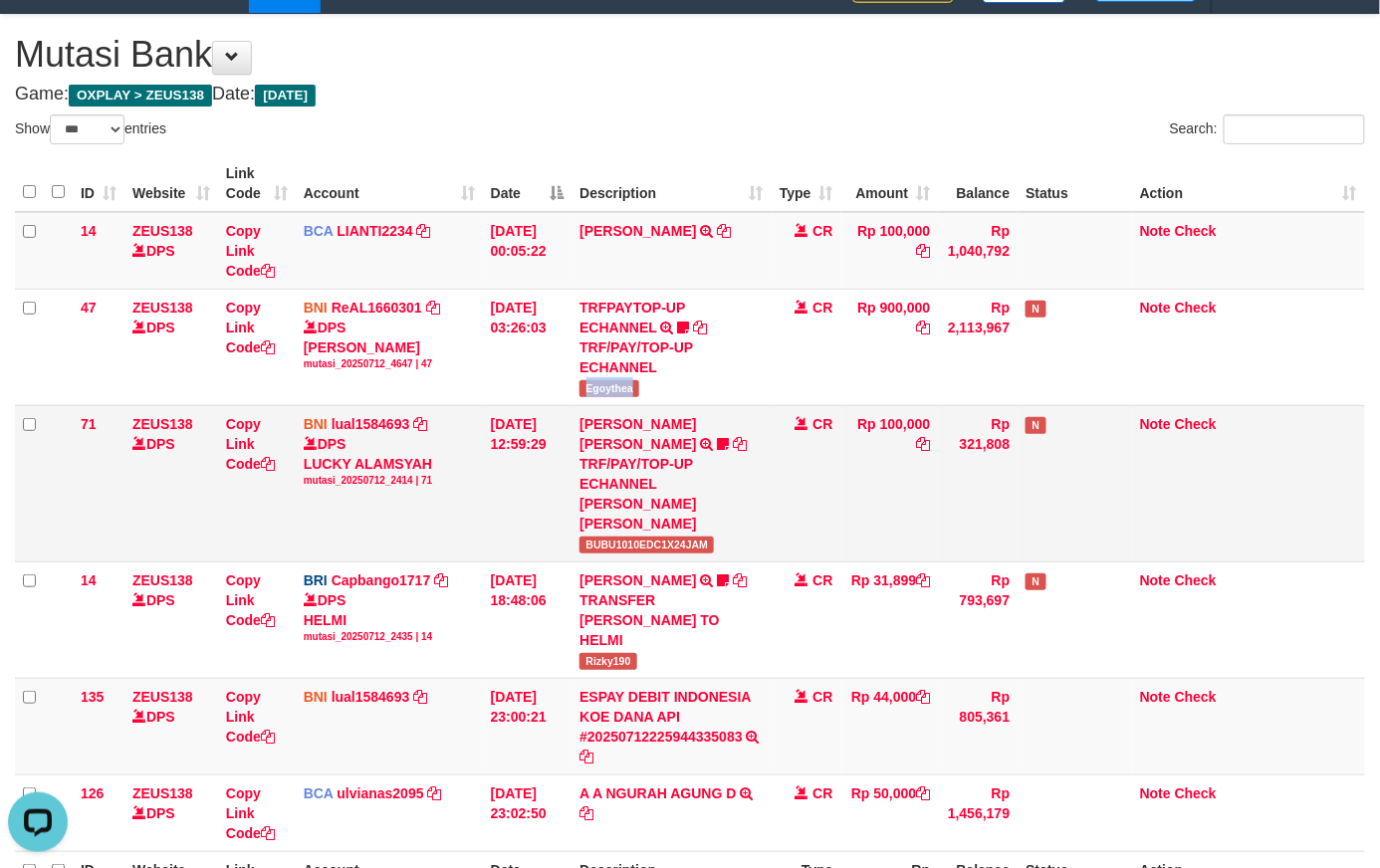 drag, startPoint x: 599, startPoint y: 390, endPoint x: 543, endPoint y: 407, distance: 58.5235 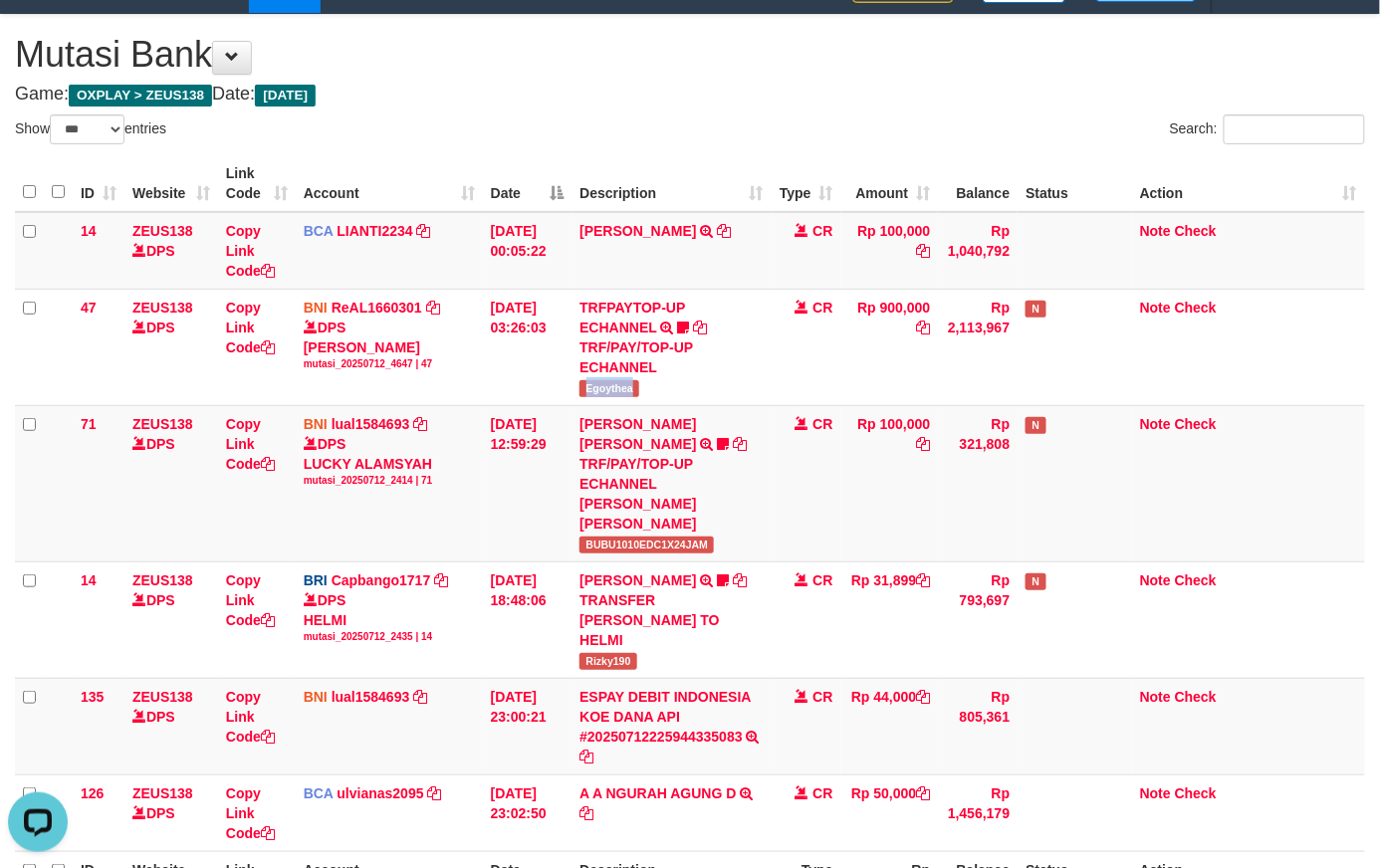 copy on "Egoythea" 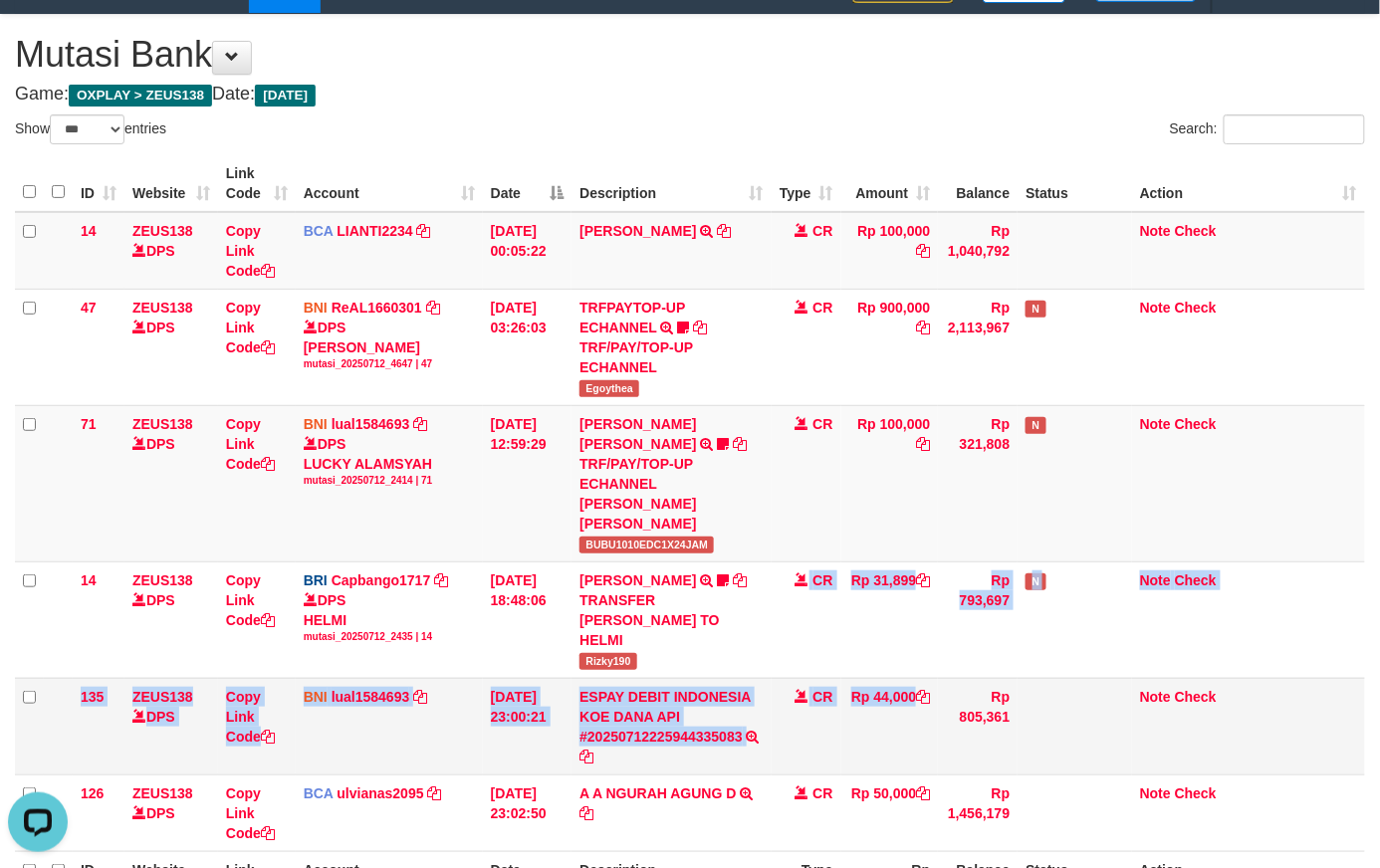 click on "14
ZEUS138    DPS
Copy Link Code
BCA
LIANTI2234
DPS
YULIANTI
mutasi_20250712_4646 | 14
mutasi_20250712_4646 | 14
12/07/2025 00:05:22
YUSUP MAULAN         TRSF E-BANKING CR 1207/FTSCY/WS95051
100000.002025071262819090 TRFDN-YUSUP MAULANESPAY DEBIT INDONE
CR
Rp 100,000
Rp 1,040,792
Note
Check
47
ZEUS138    DPS
Copy Link Code
BNI
ReAL1660301
DPS
REYHAN ALMANSYAH
mutasi_20250712_4647 | 47" at bounding box center [690, 532] 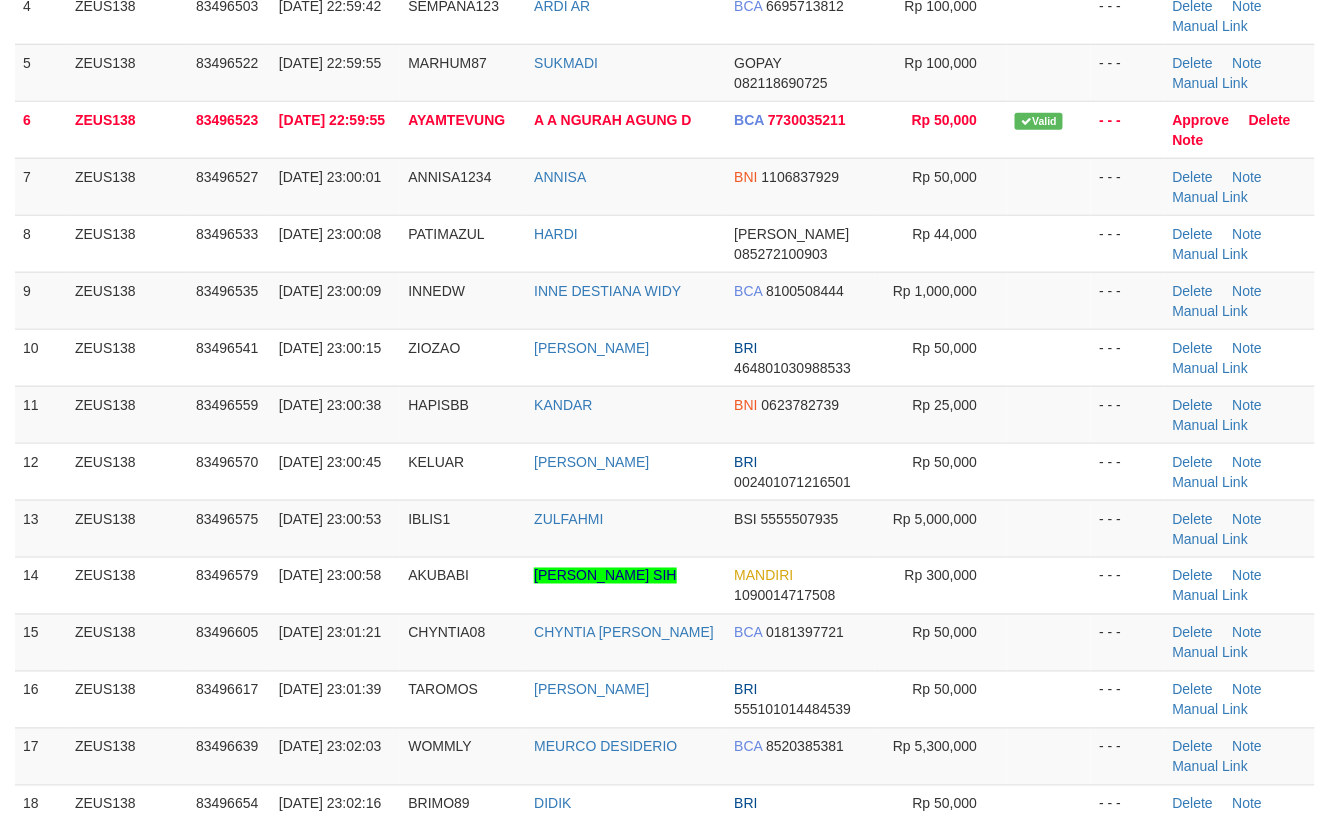 scroll, scrollTop: 433, scrollLeft: 0, axis: vertical 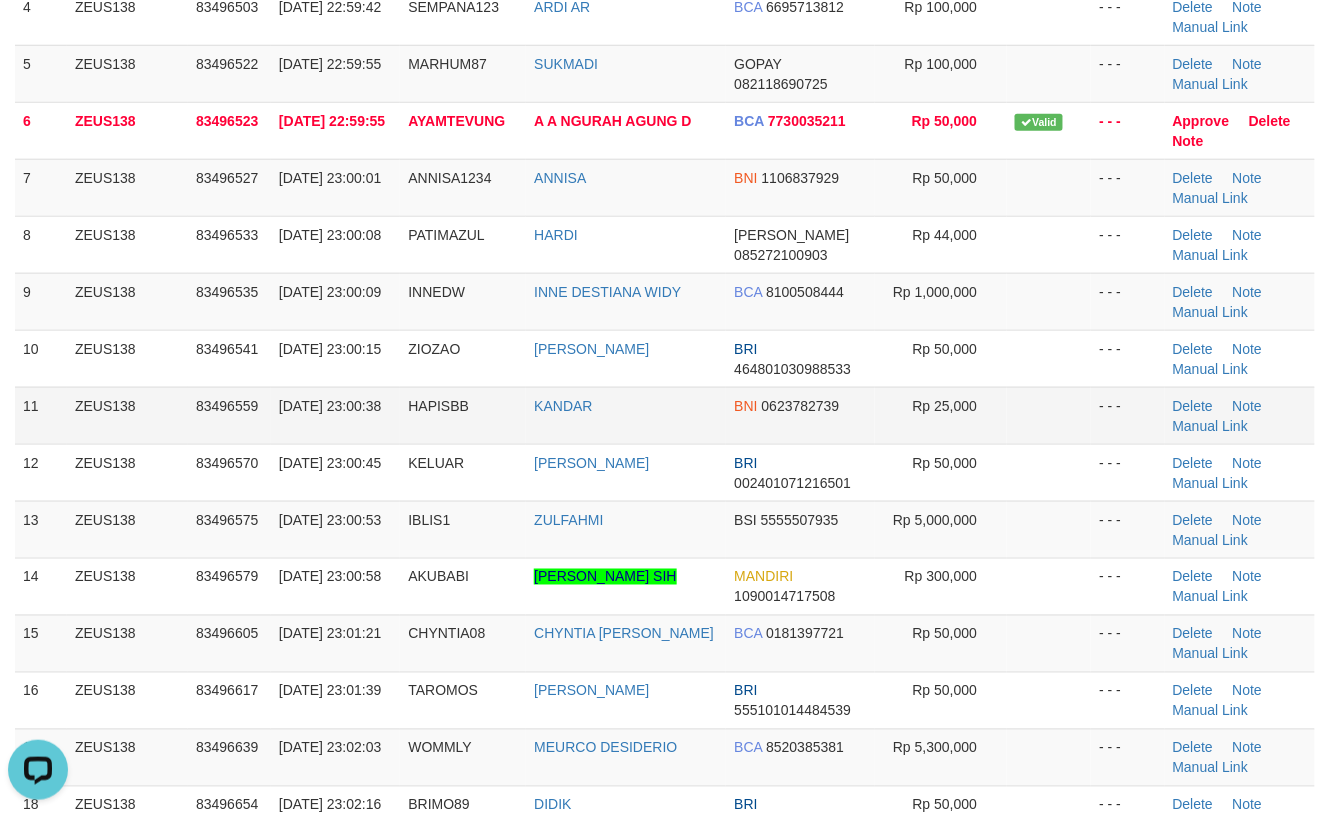 click at bounding box center (1049, 415) 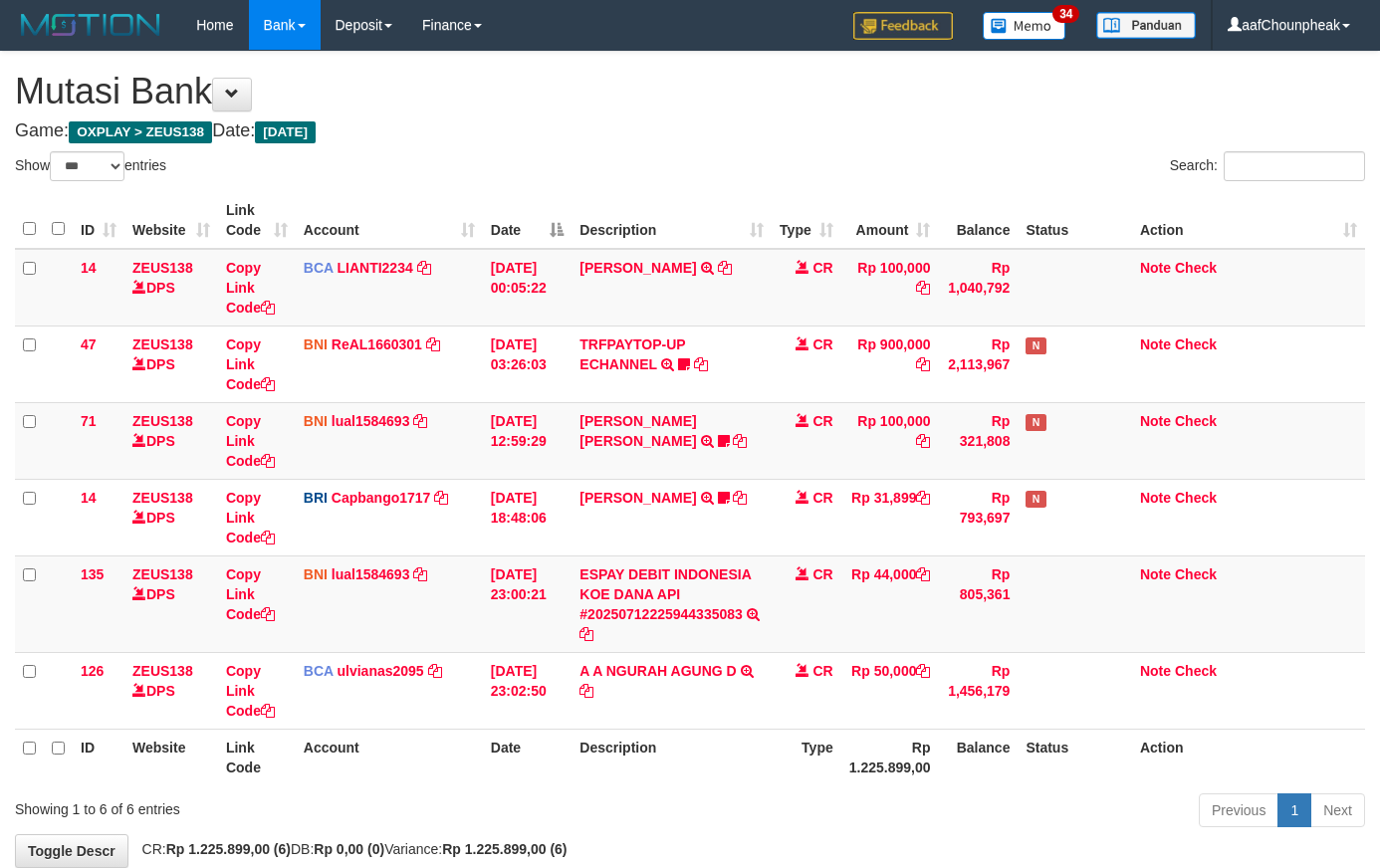 select on "***" 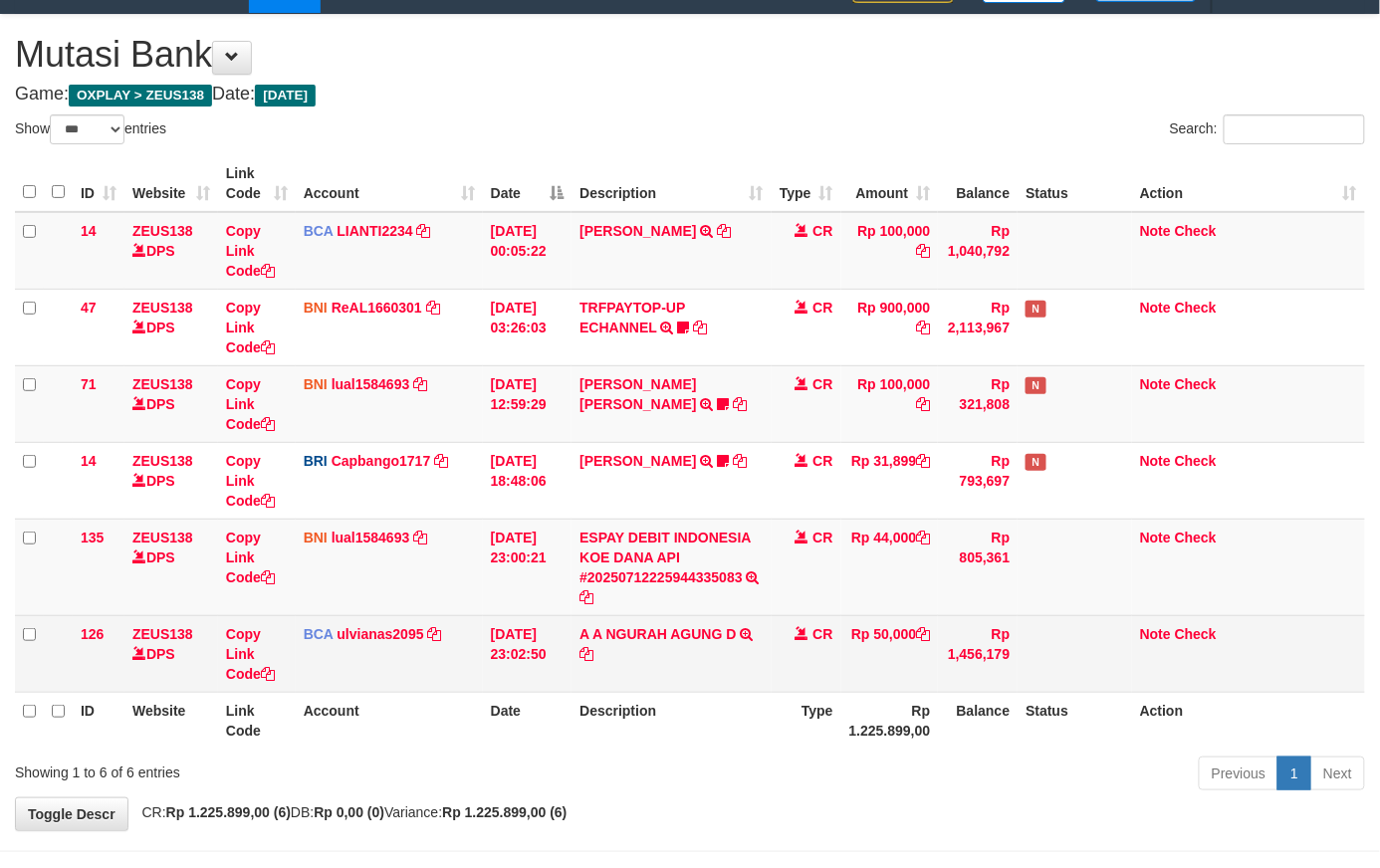 drag, startPoint x: 0, startPoint y: 0, endPoint x: 890, endPoint y: 690, distance: 1126.1439 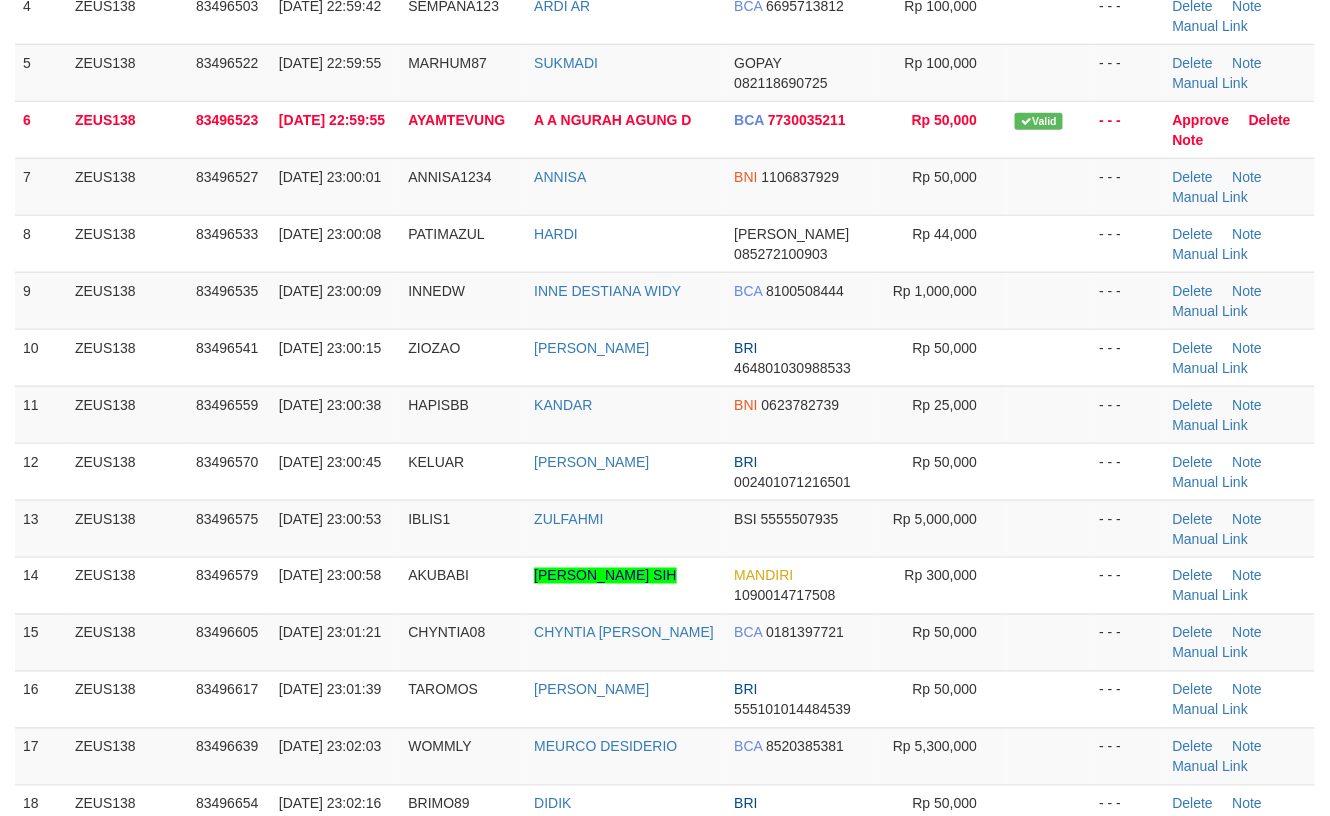 scroll, scrollTop: 433, scrollLeft: 0, axis: vertical 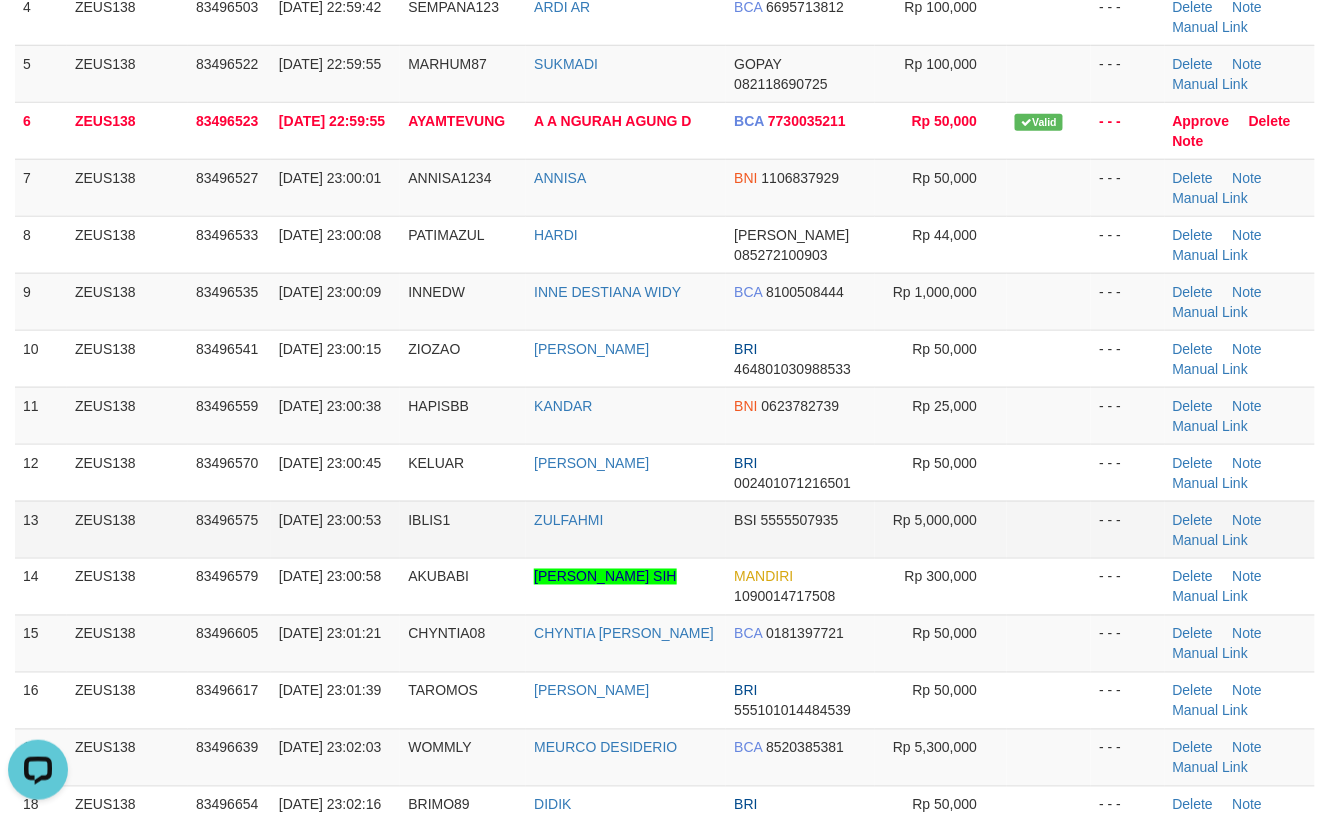 click on "1
ZEUS138
83496115
[DATE] 22:53:22
ADETOSA
ADE [PERSON_NAME]
085211630699
Rp 10,000
- - -
[GEOGRAPHIC_DATA]
Note
Manual Link
2
ZEUS138
83496383
[DATE] 22:57:36
UYYEYOXS
LUDIRO MARDI W
BRI
010801016520531
Rp 25,500
- - -
Delete Note" at bounding box center [665, 359] 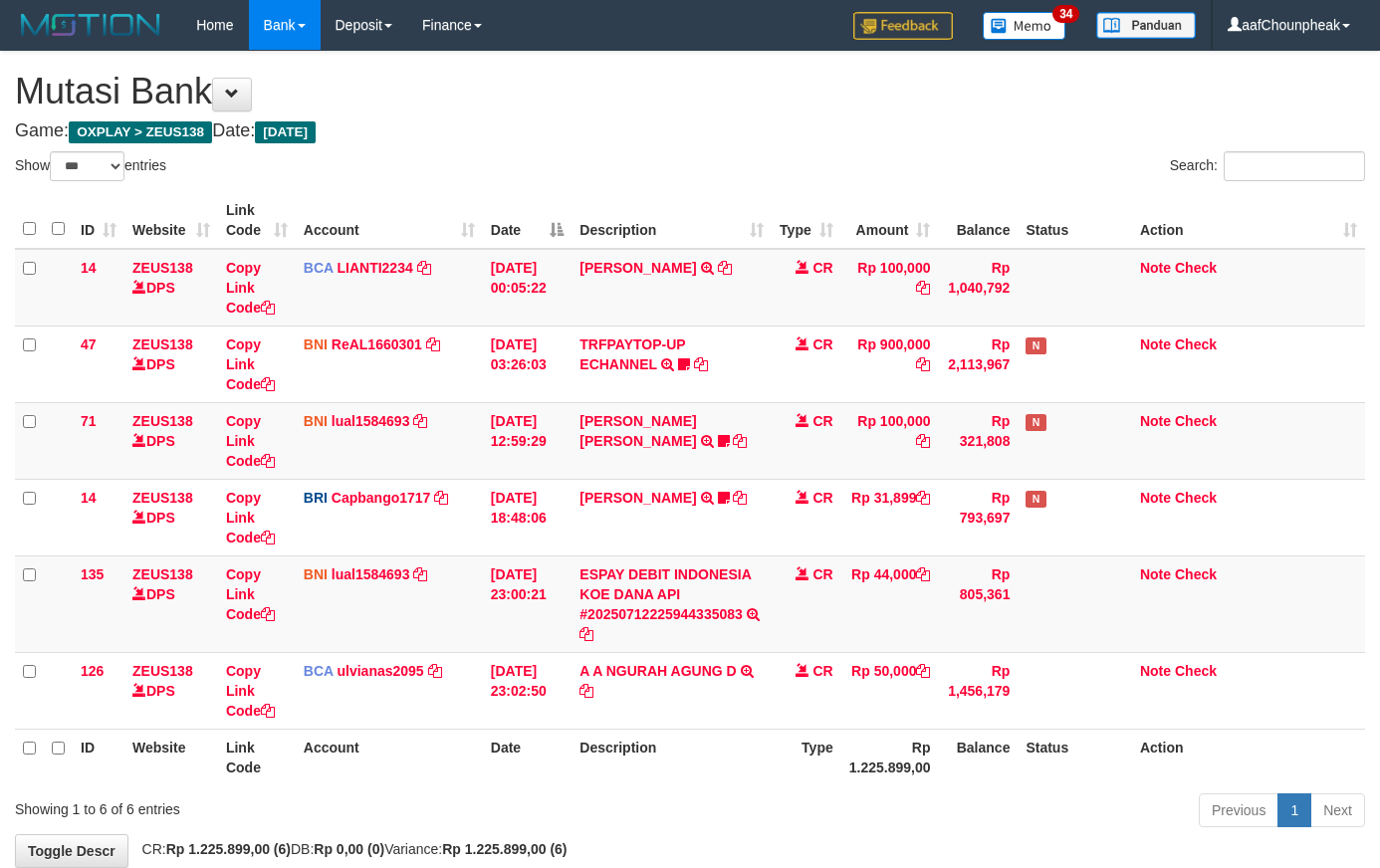 select on "***" 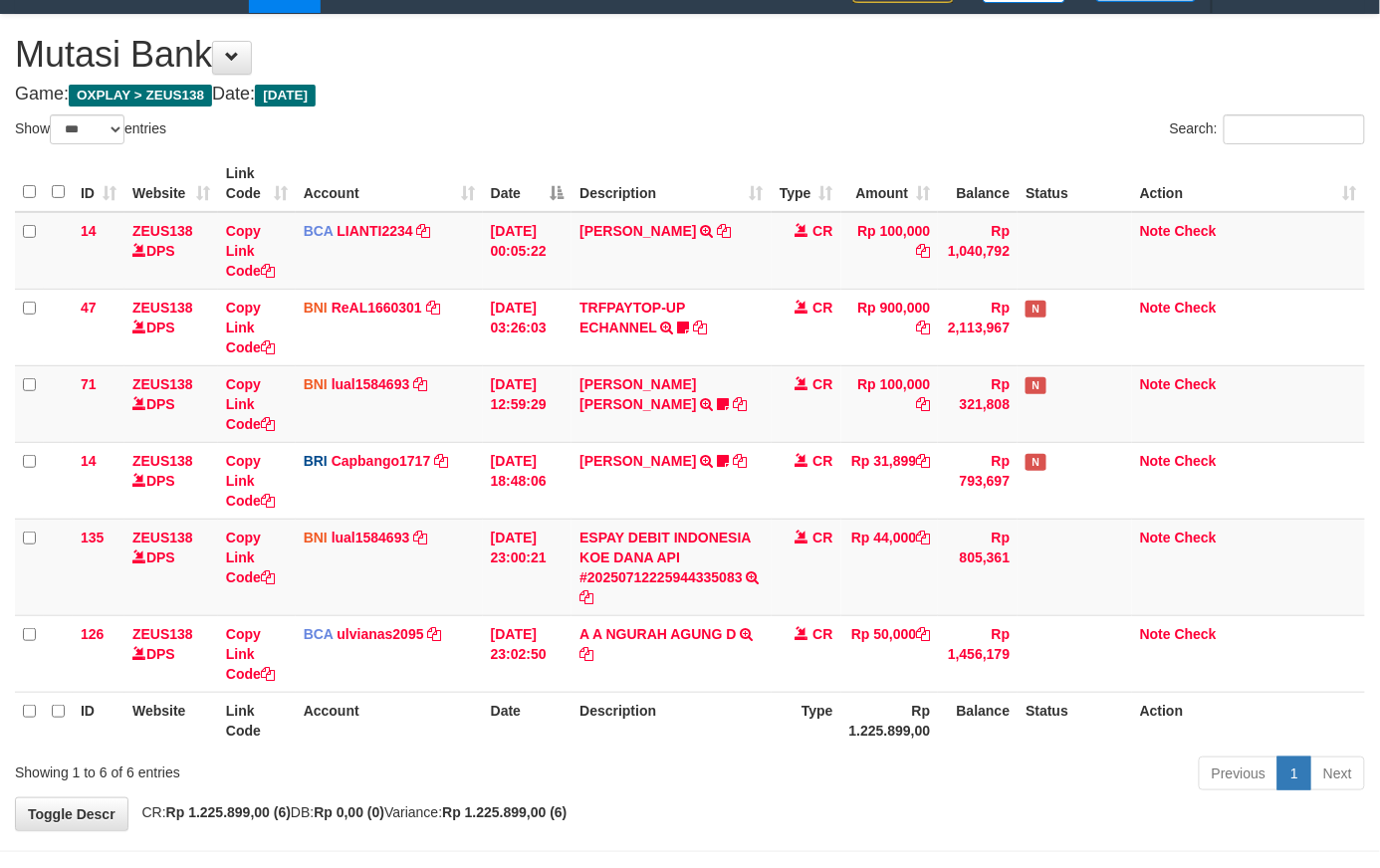 drag, startPoint x: 763, startPoint y: 730, endPoint x: 797, endPoint y: 746, distance: 37.576588 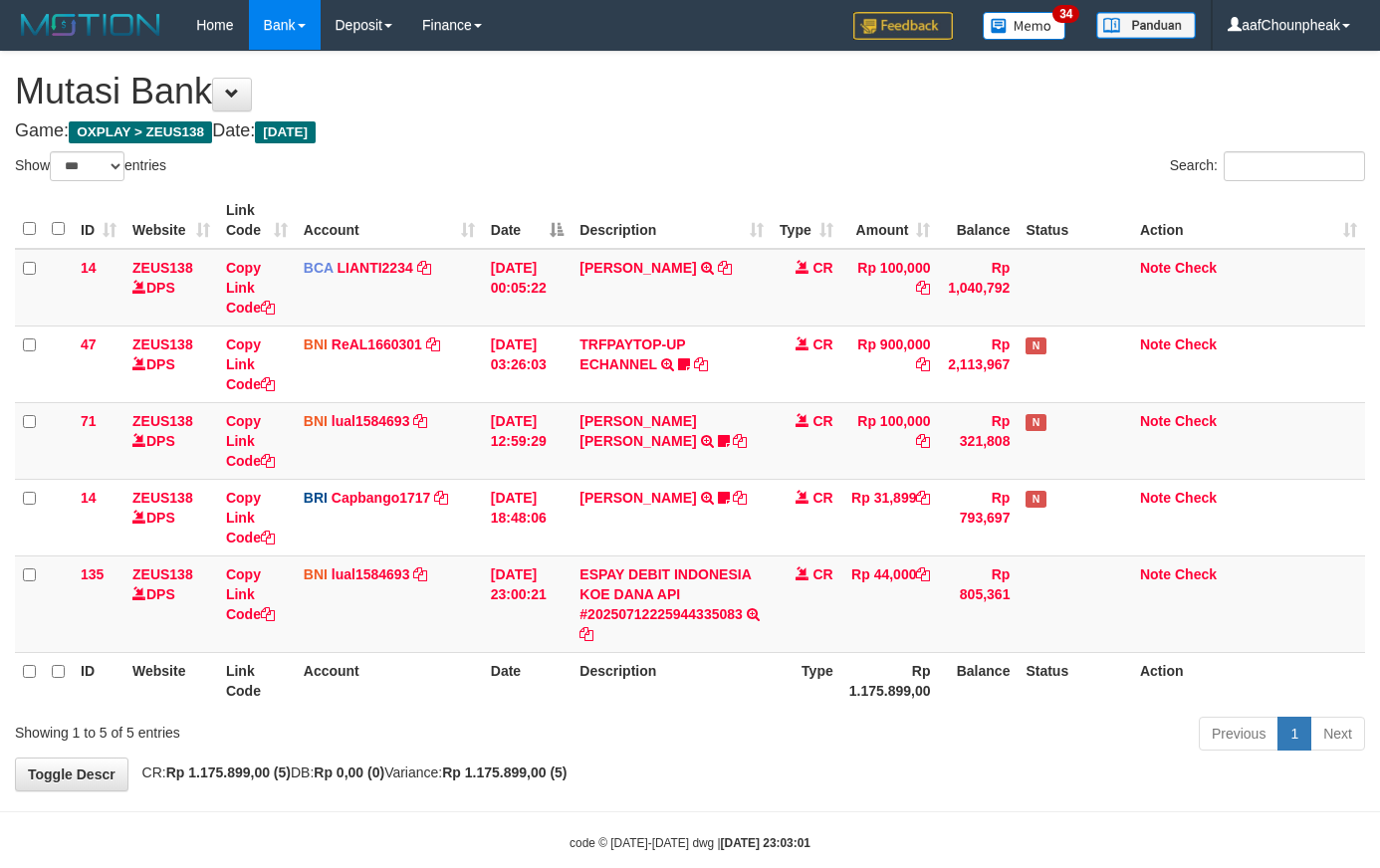 select on "***" 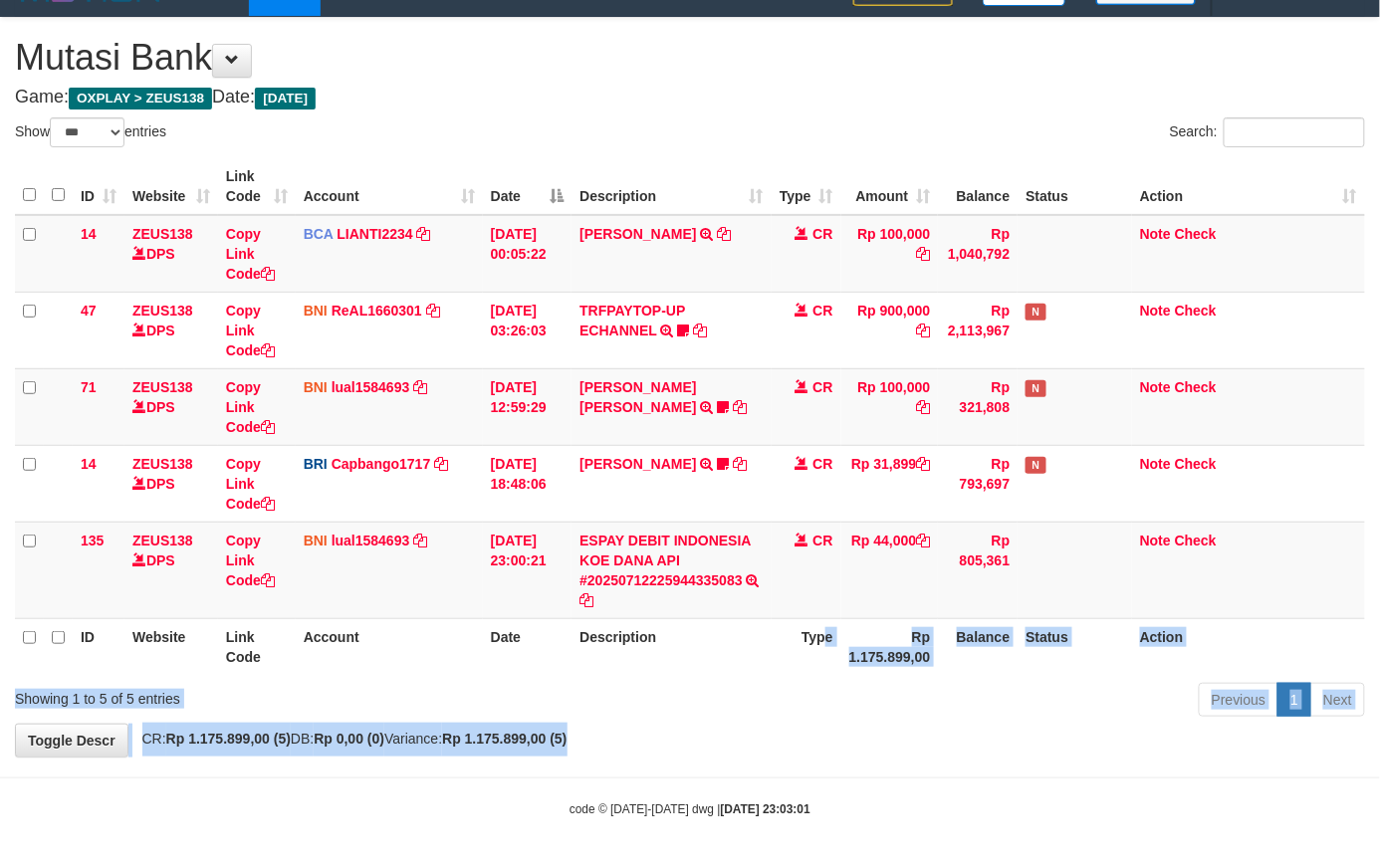 click on "**********" at bounding box center [690, 387] 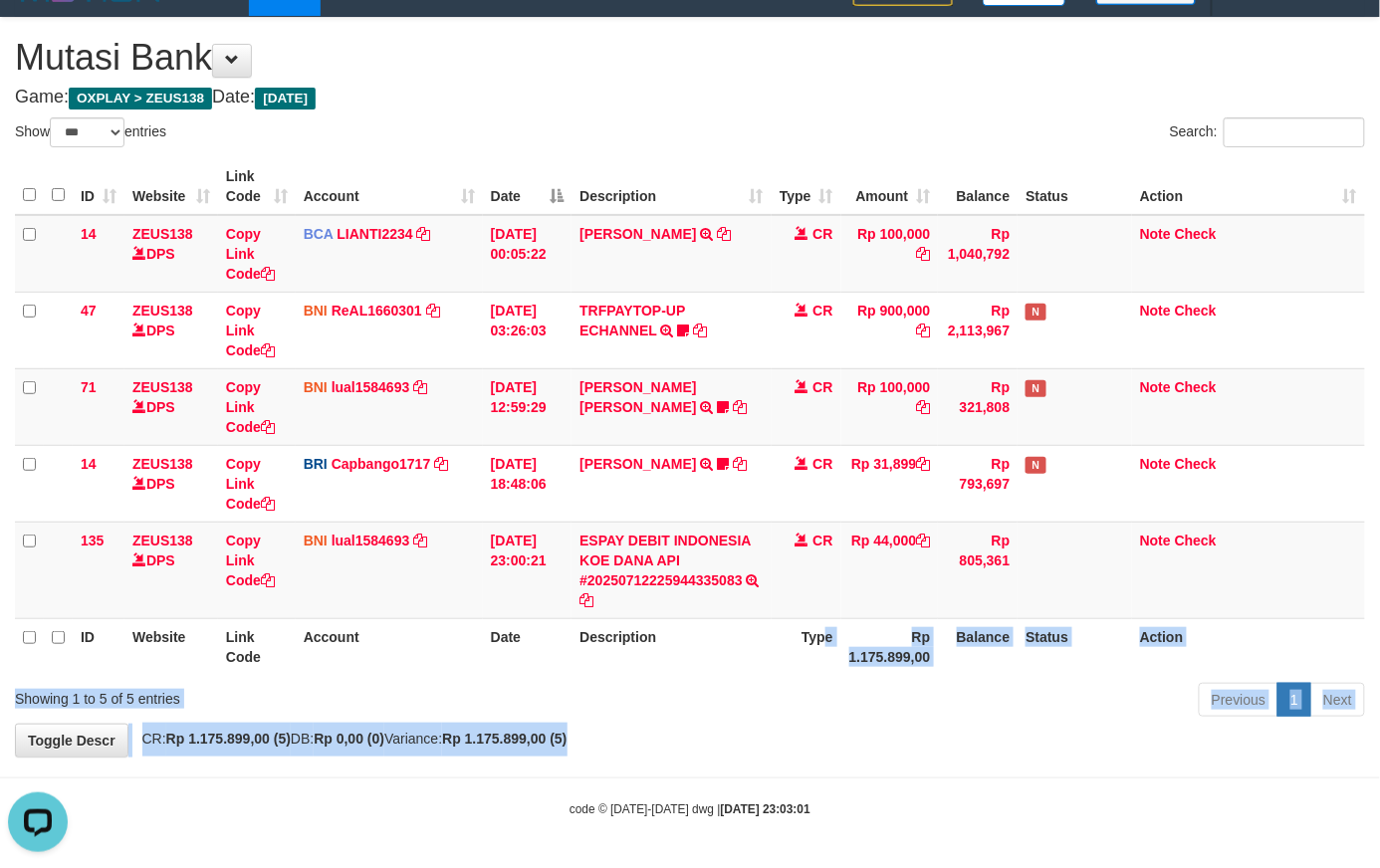 scroll, scrollTop: 0, scrollLeft: 0, axis: both 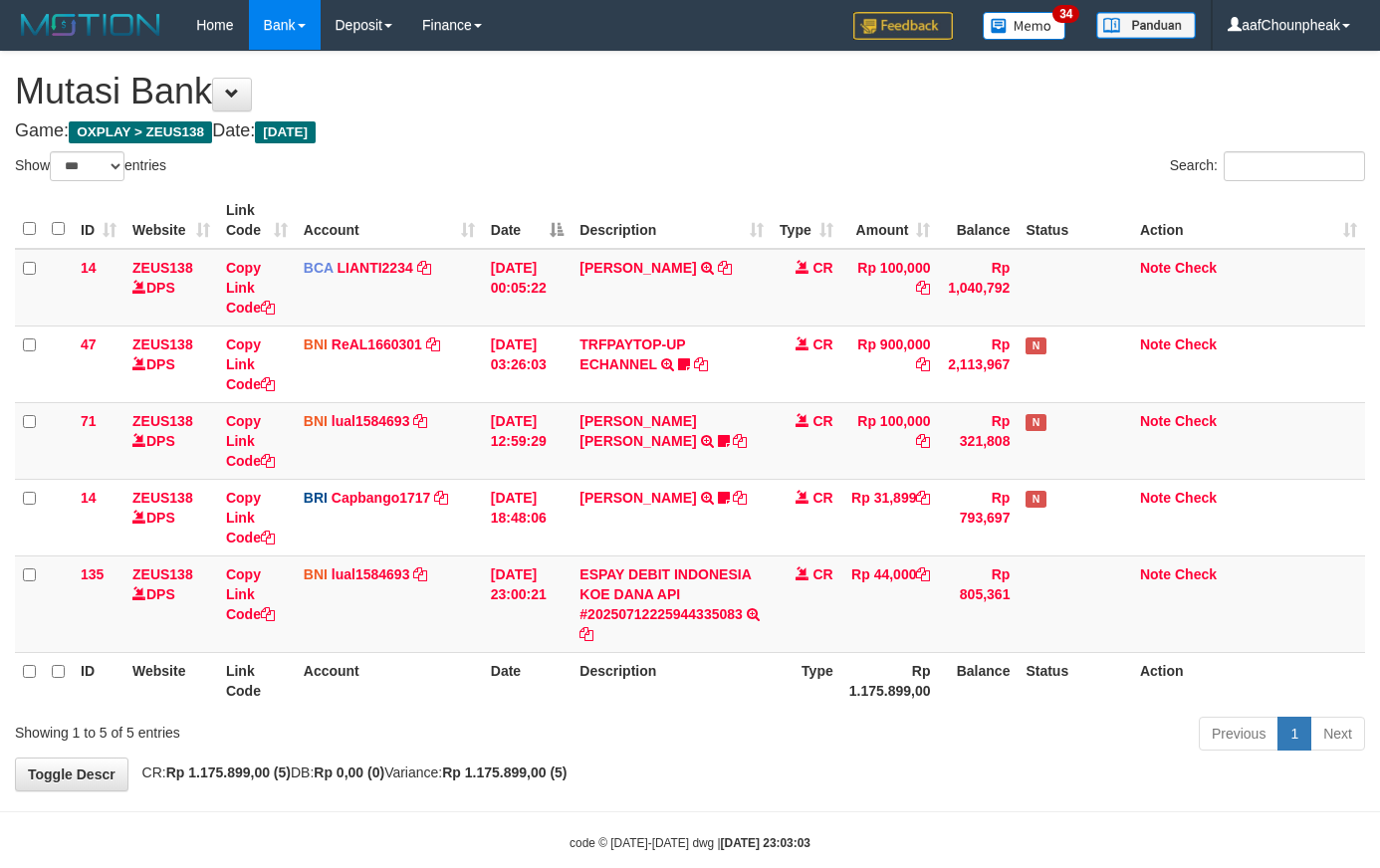 select on "***" 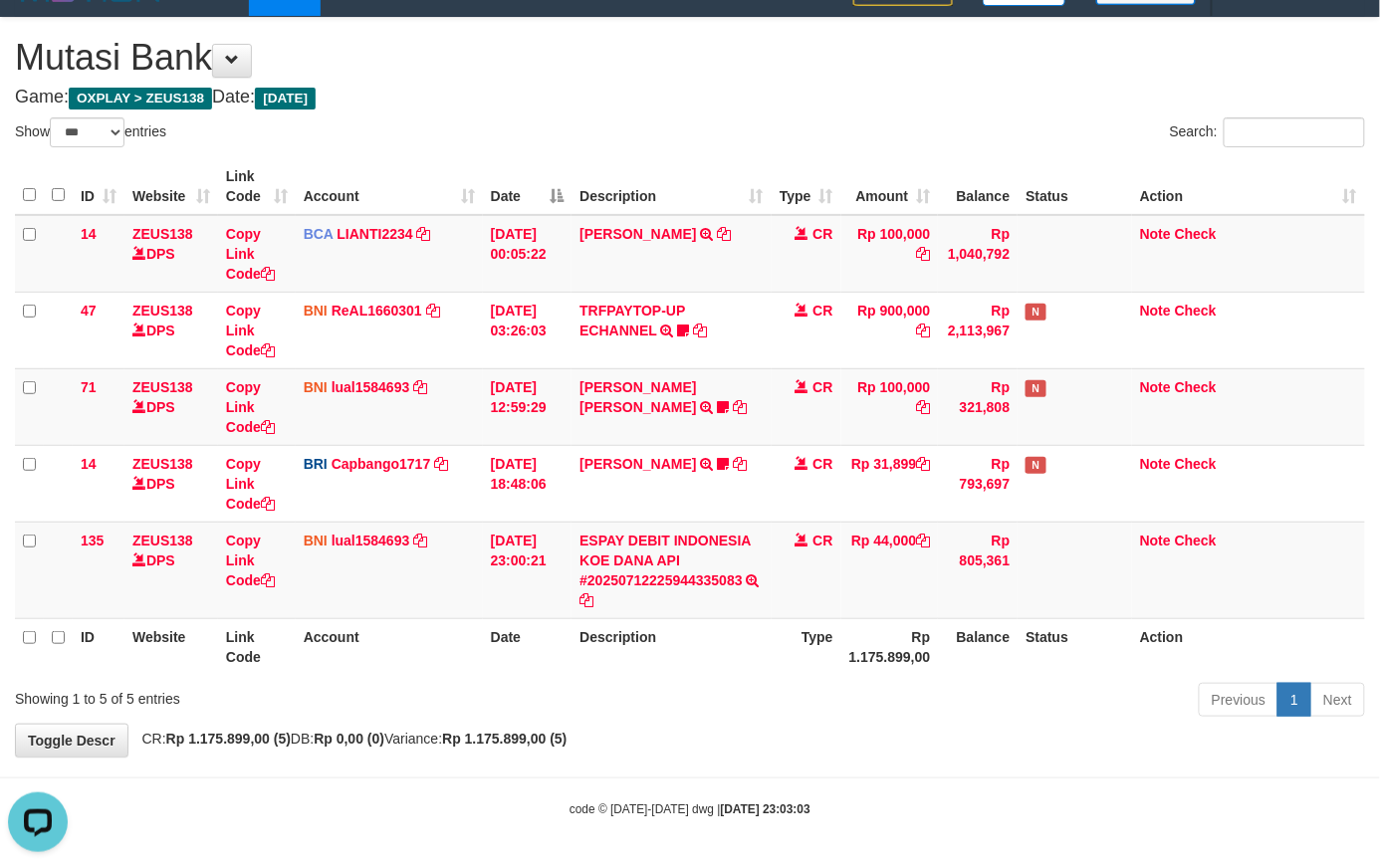 scroll, scrollTop: 0, scrollLeft: 0, axis: both 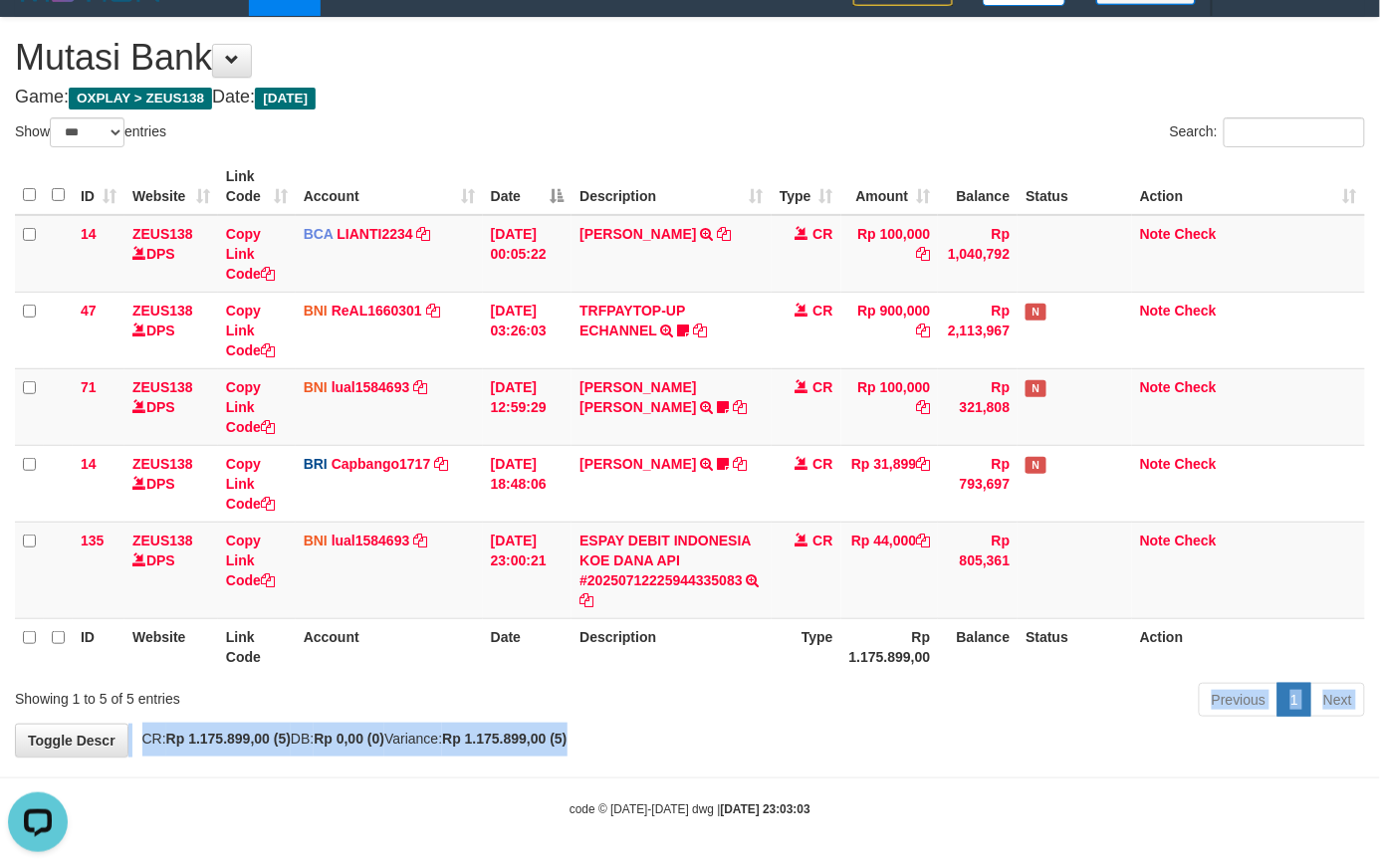 drag, startPoint x: 655, startPoint y: 737, endPoint x: 673, endPoint y: 737, distance: 18 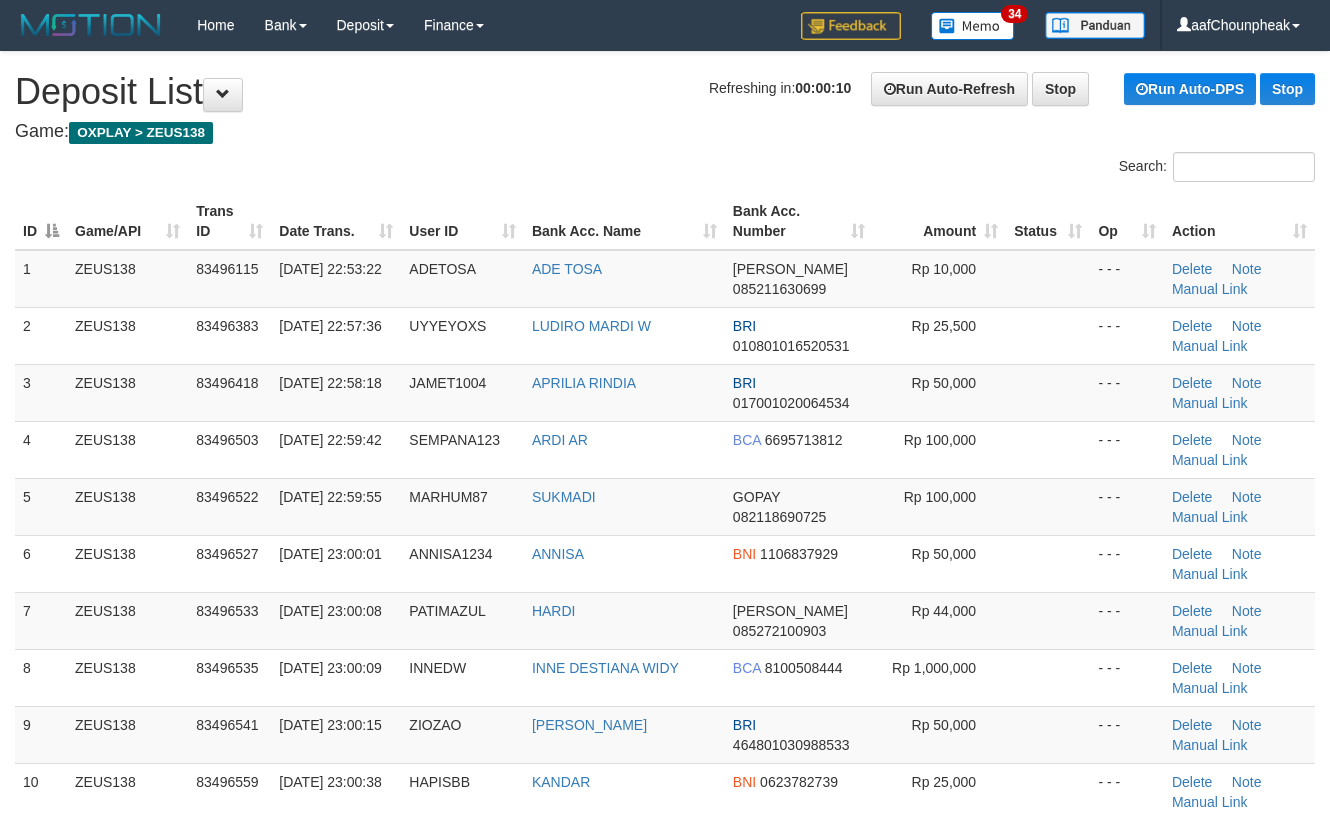 scroll, scrollTop: 433, scrollLeft: 0, axis: vertical 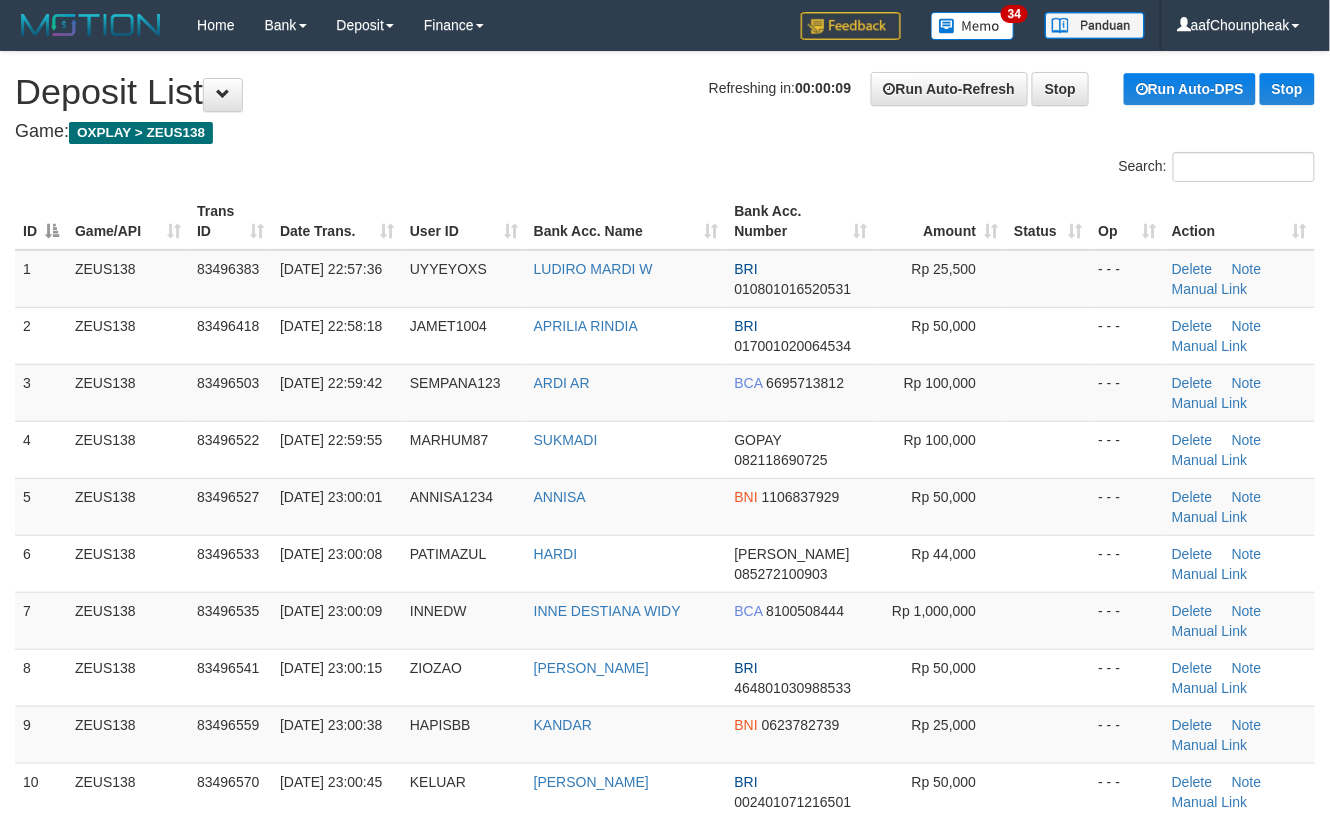 drag, startPoint x: 588, startPoint y: 98, endPoint x: 1342, endPoint y: 398, distance: 811.49 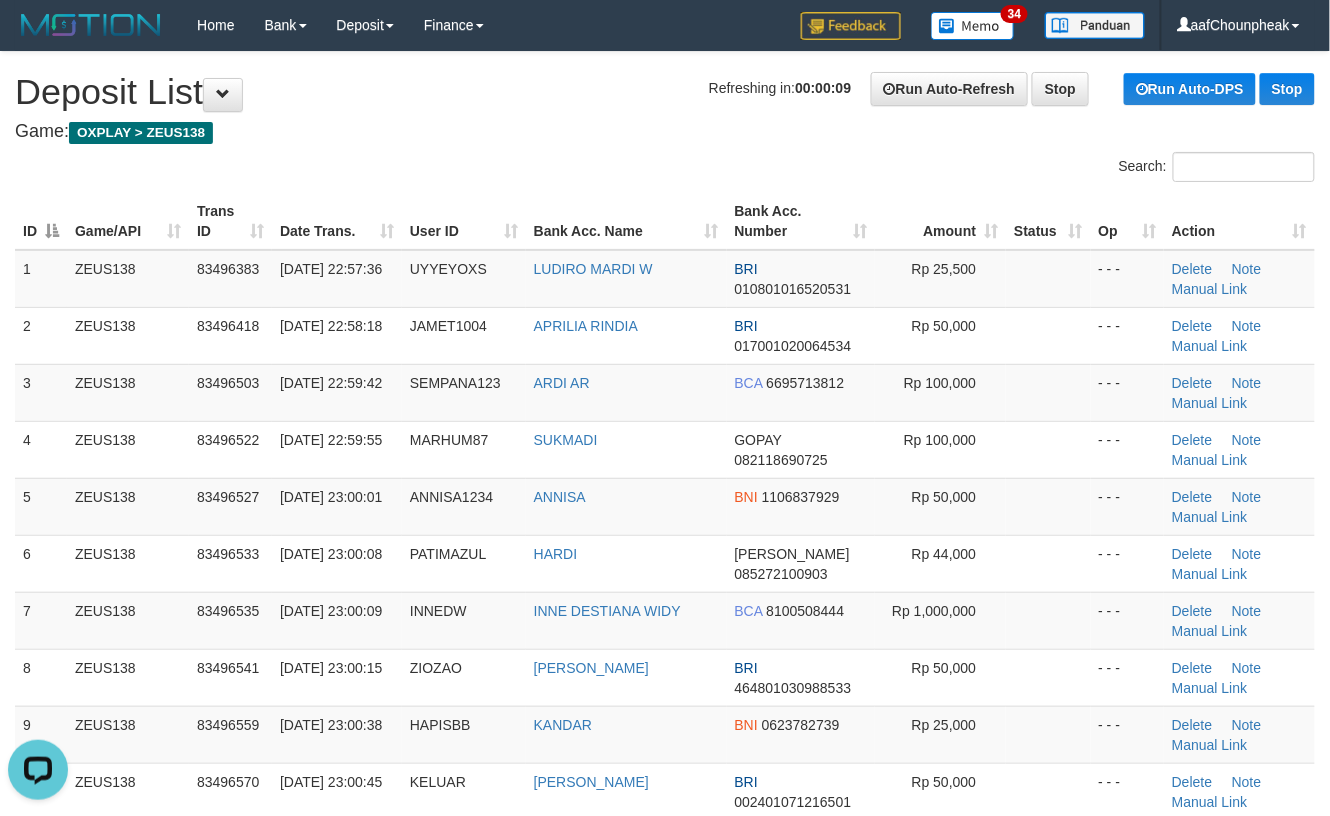 scroll, scrollTop: 0, scrollLeft: 0, axis: both 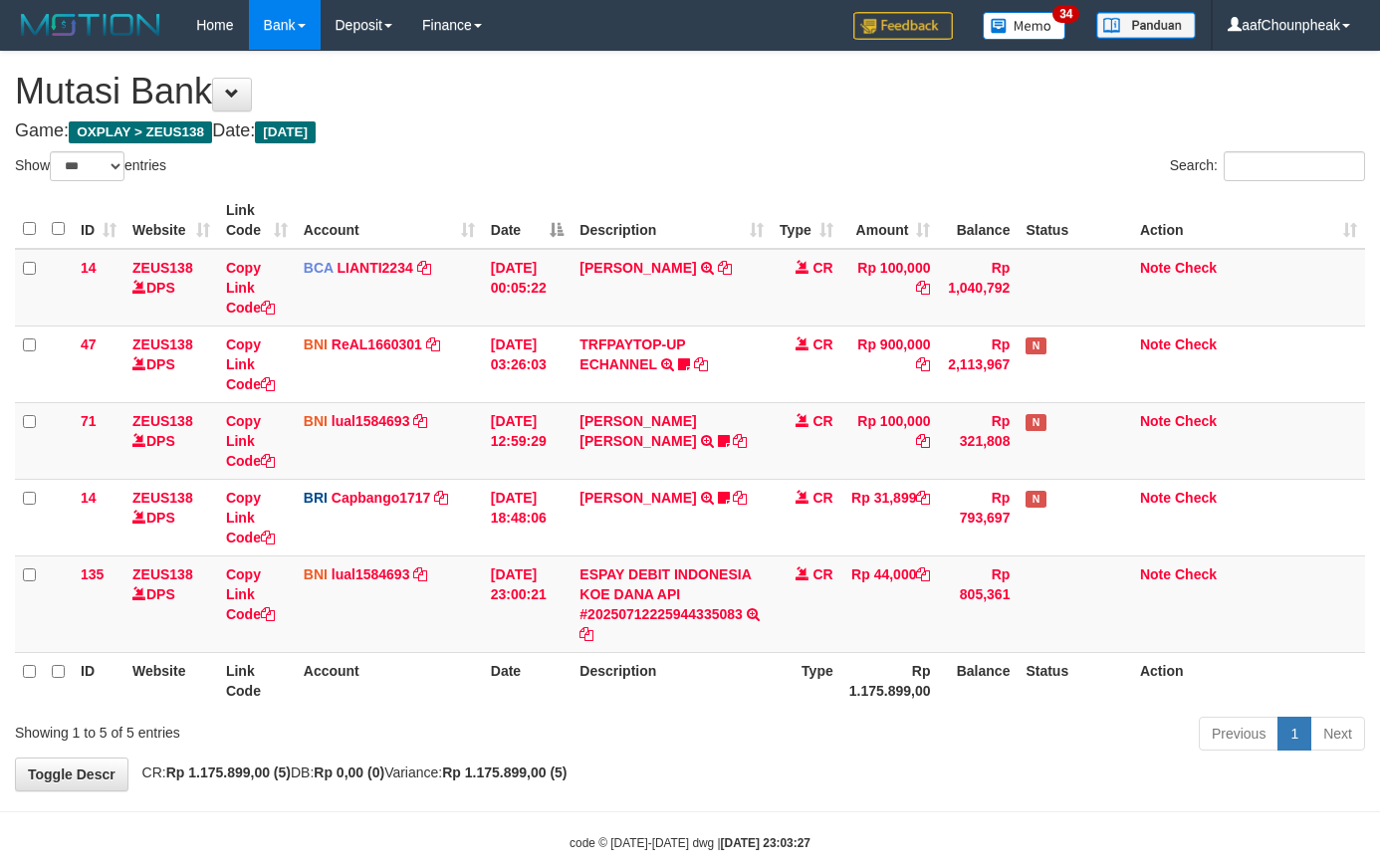 select on "***" 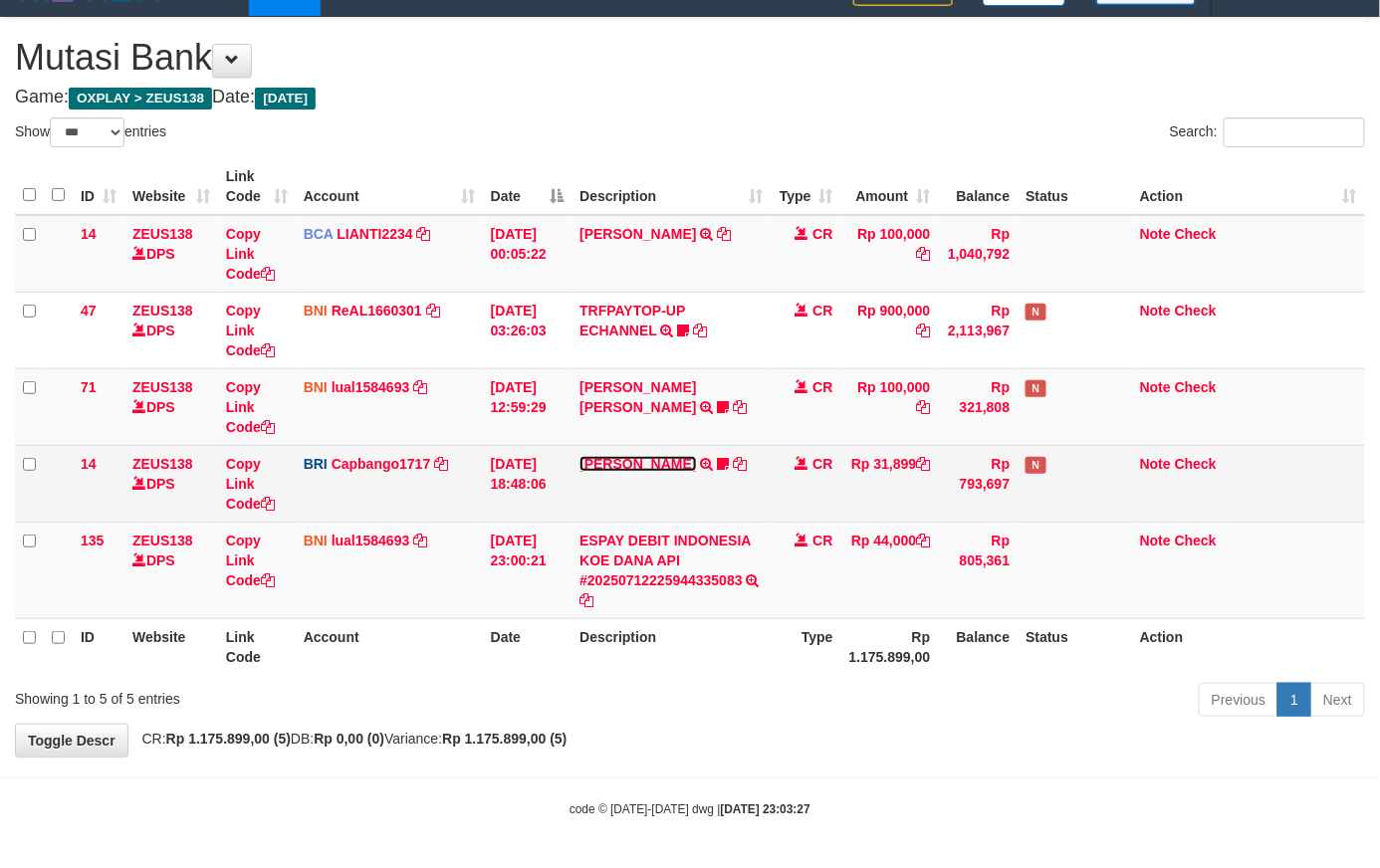 click on "RIZKY RAMADHON" at bounding box center [637, 464] 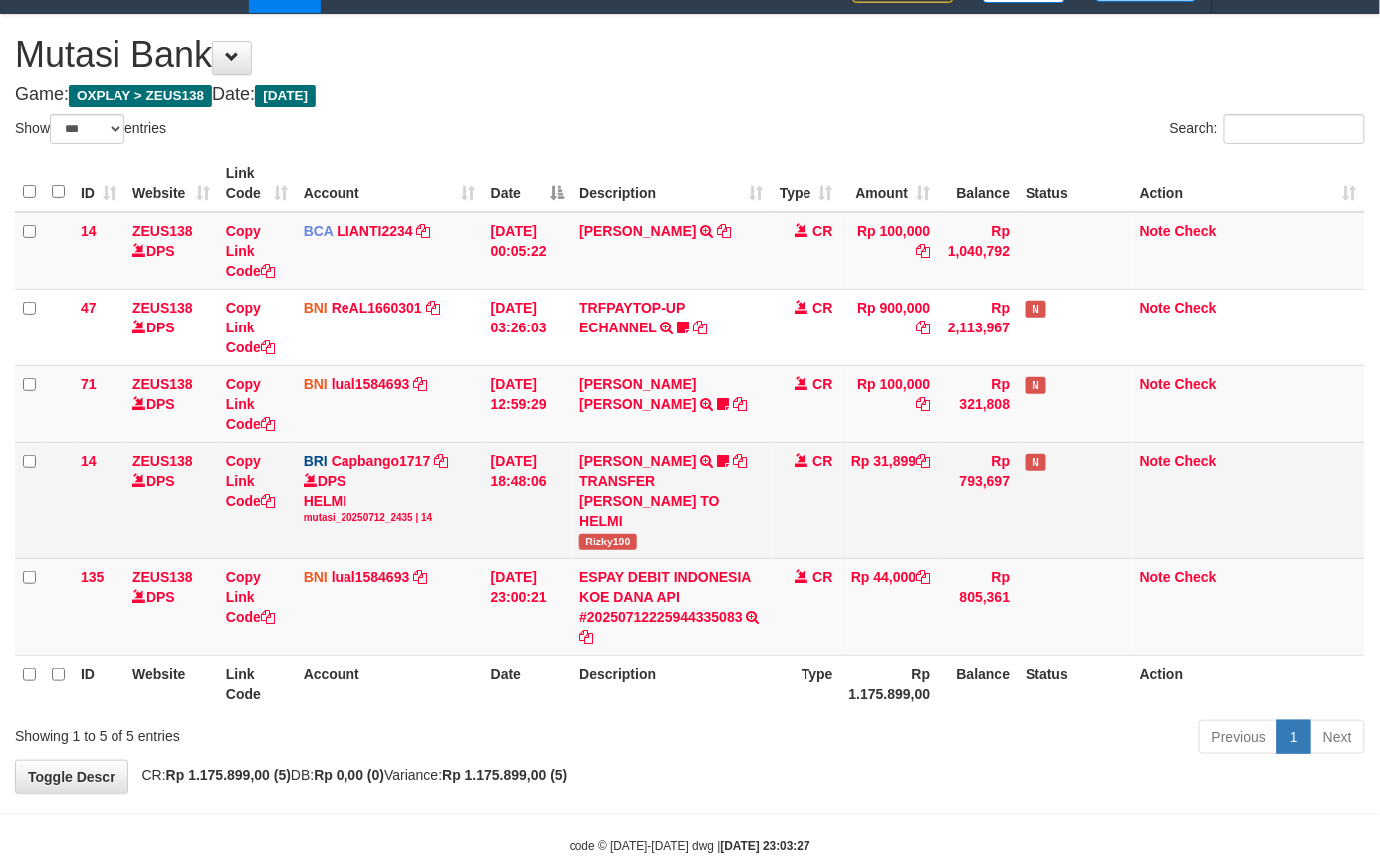 click on "Rizky190" at bounding box center [608, 542] 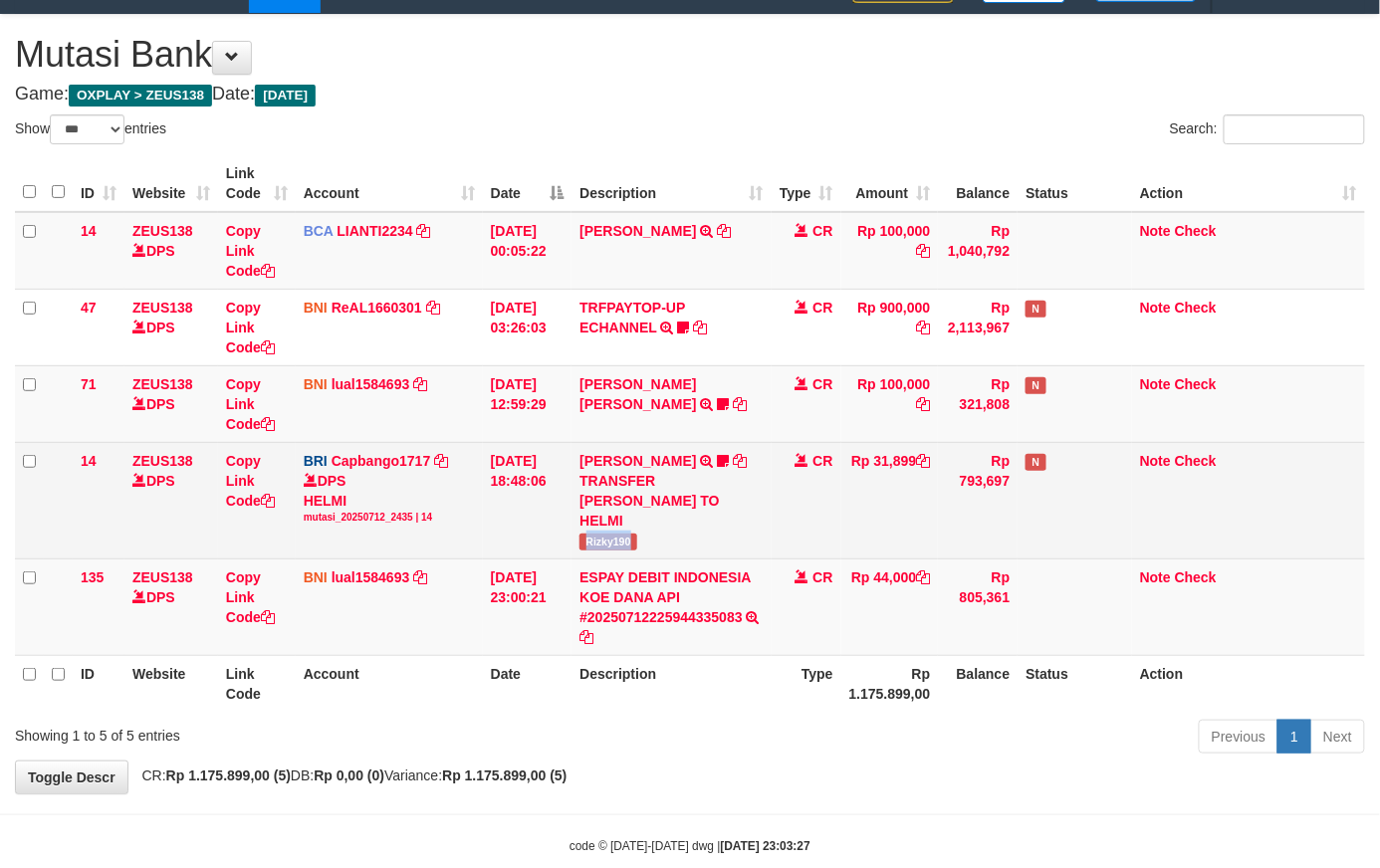 click on "Rizky190" at bounding box center (608, 542) 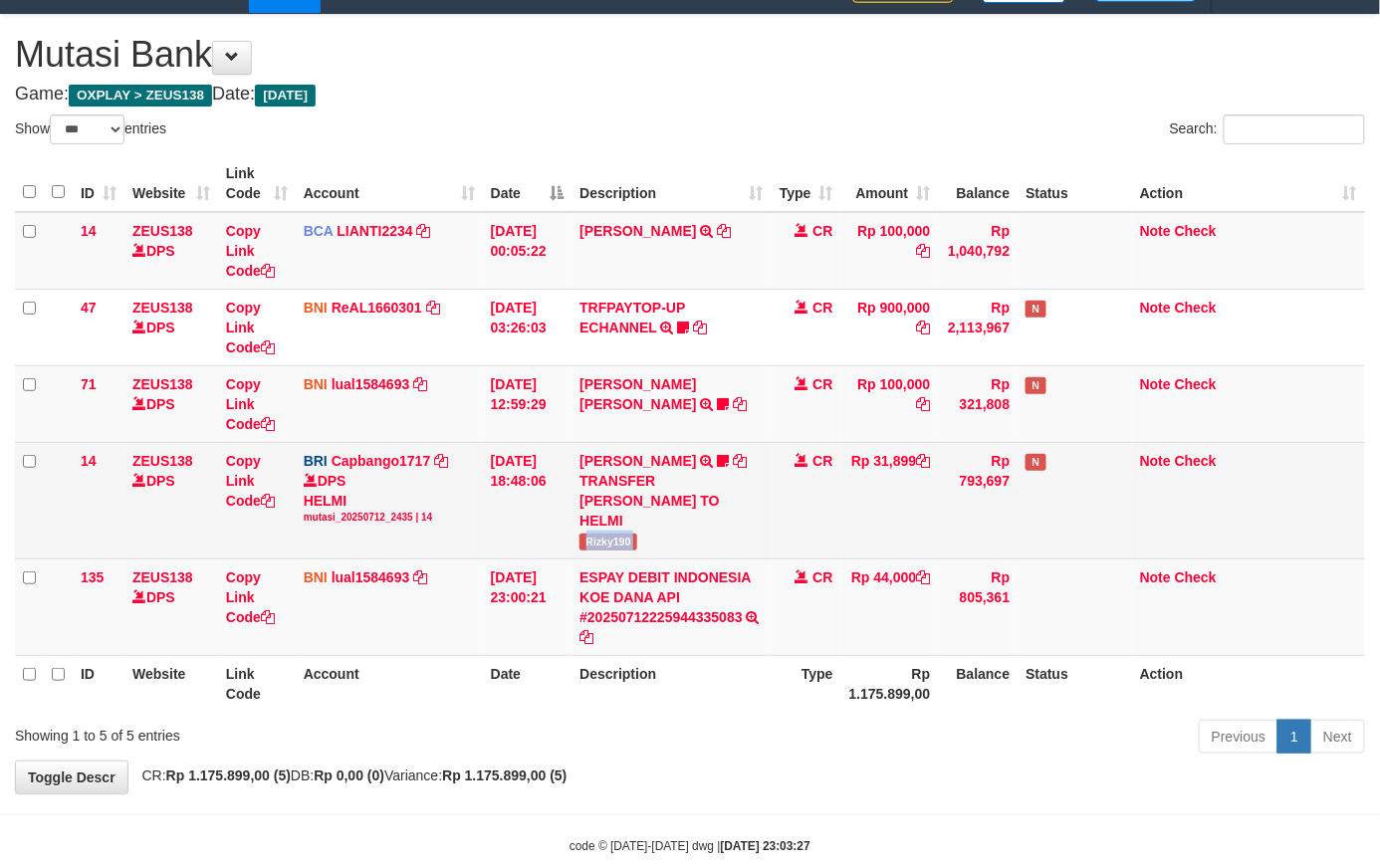 click on "Rizky190" at bounding box center [608, 542] 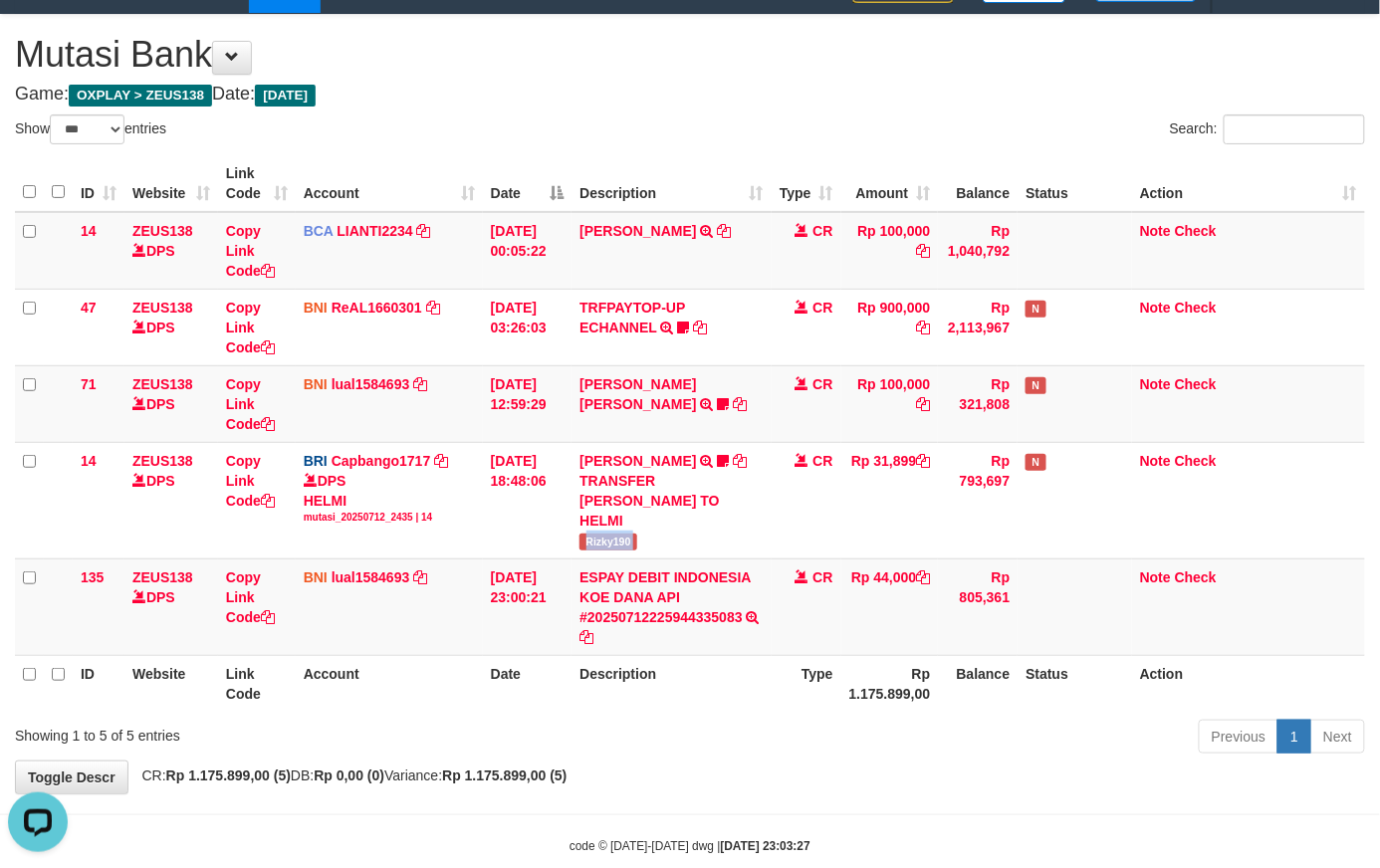 scroll, scrollTop: 0, scrollLeft: 0, axis: both 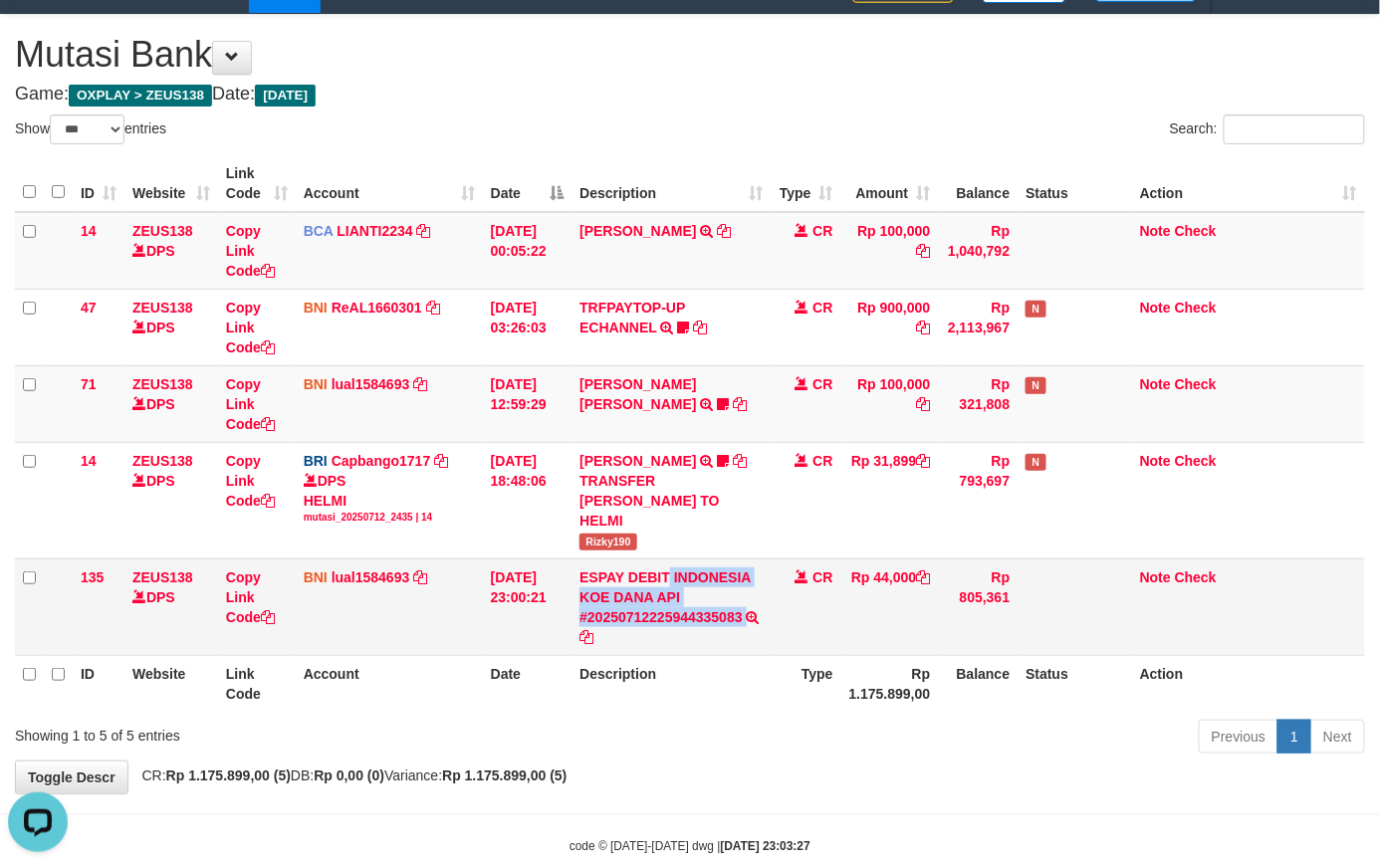 click on "ESPAY DEBIT INDONESIA KOE DANA API #20250712225944335083         TRANSFER DARI ESPAY DEBIT INDONESIA KOE DANA API #20250712225944335083" at bounding box center [671, 606] 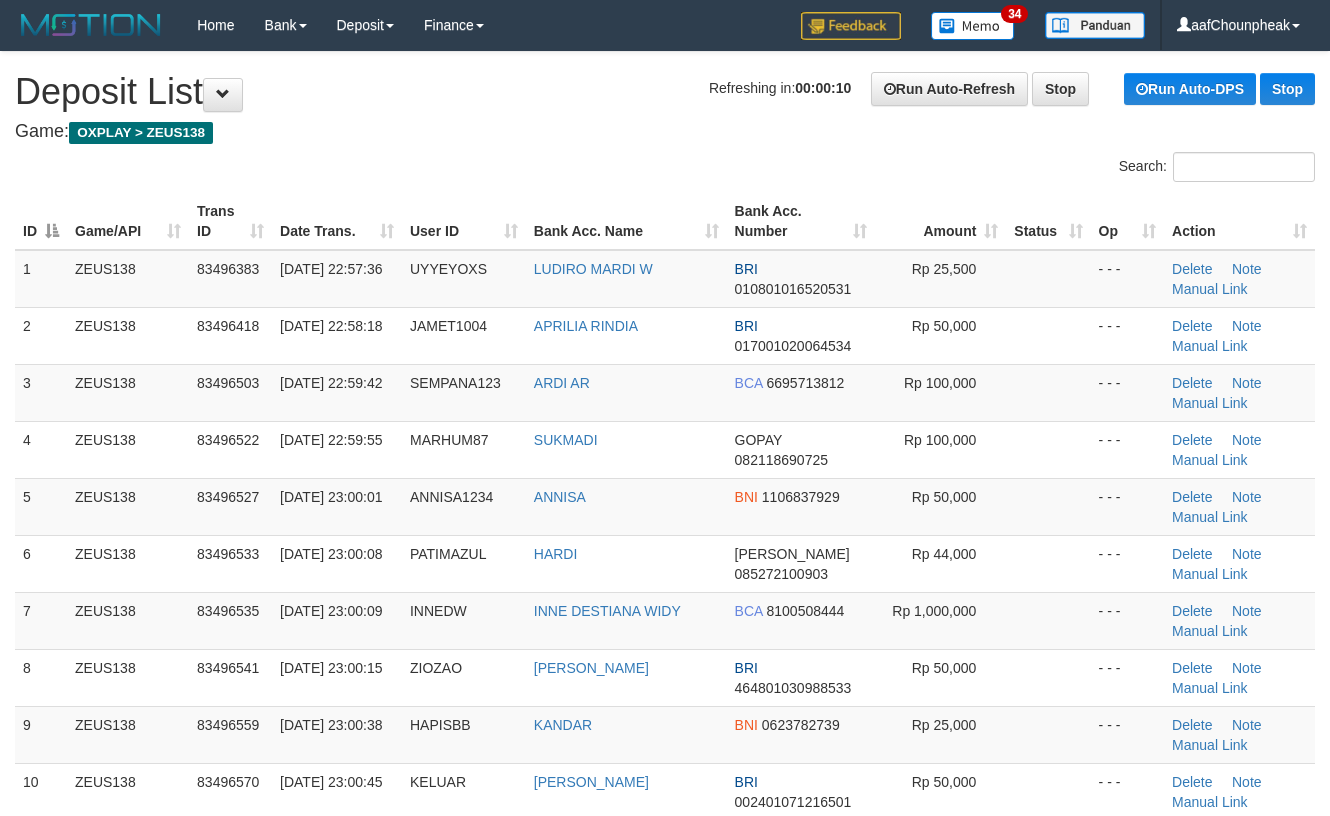 scroll, scrollTop: 0, scrollLeft: 0, axis: both 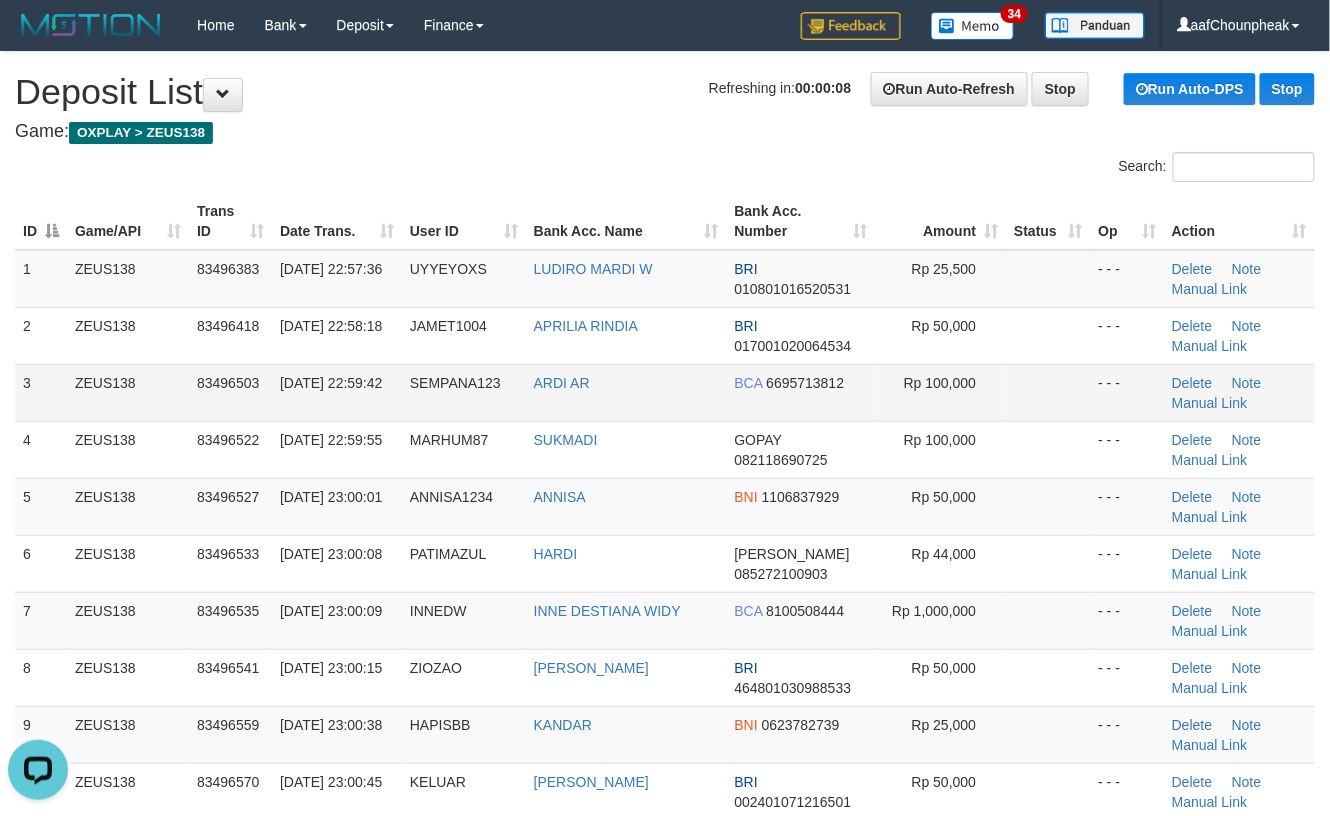 click at bounding box center (1048, 392) 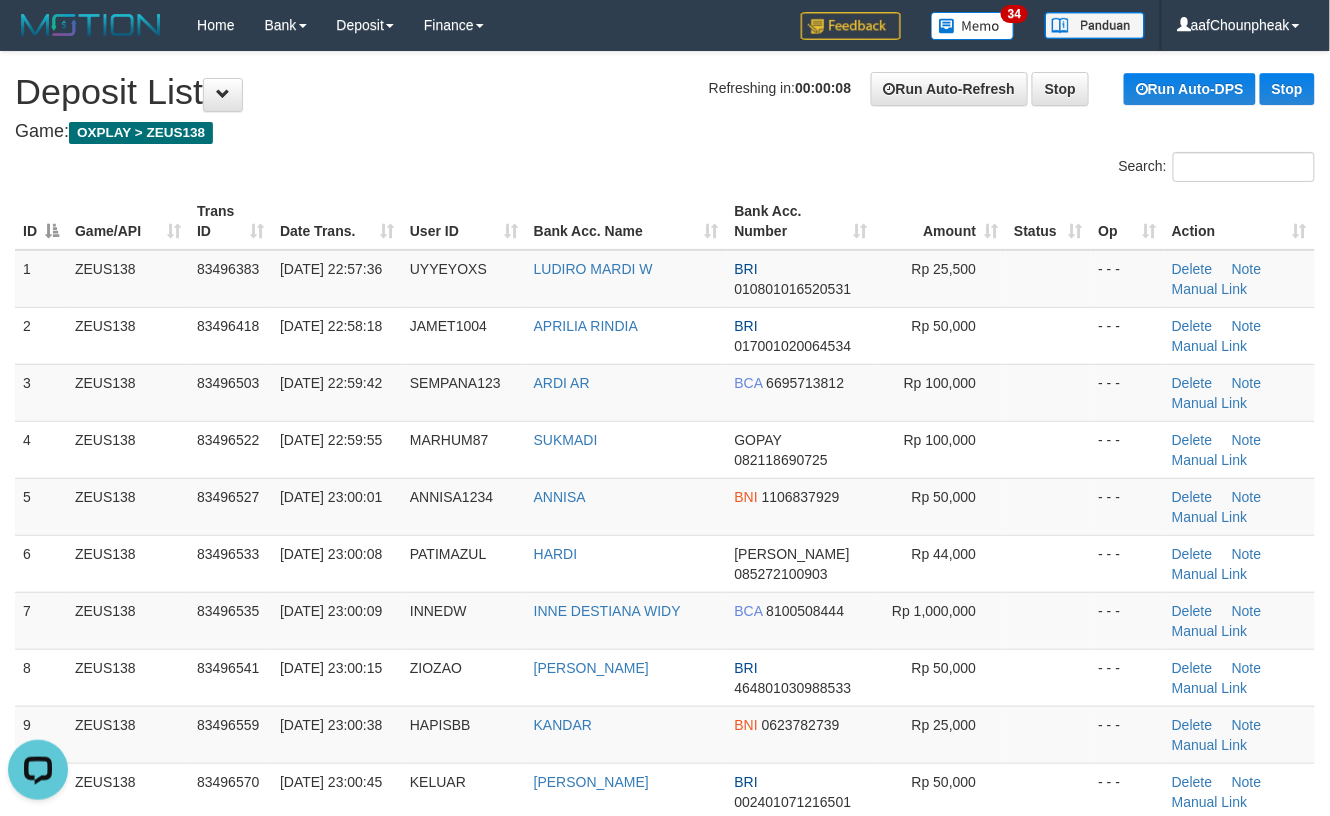 drag, startPoint x: 1025, startPoint y: 385, endPoint x: 1332, endPoint y: 410, distance: 308.01624 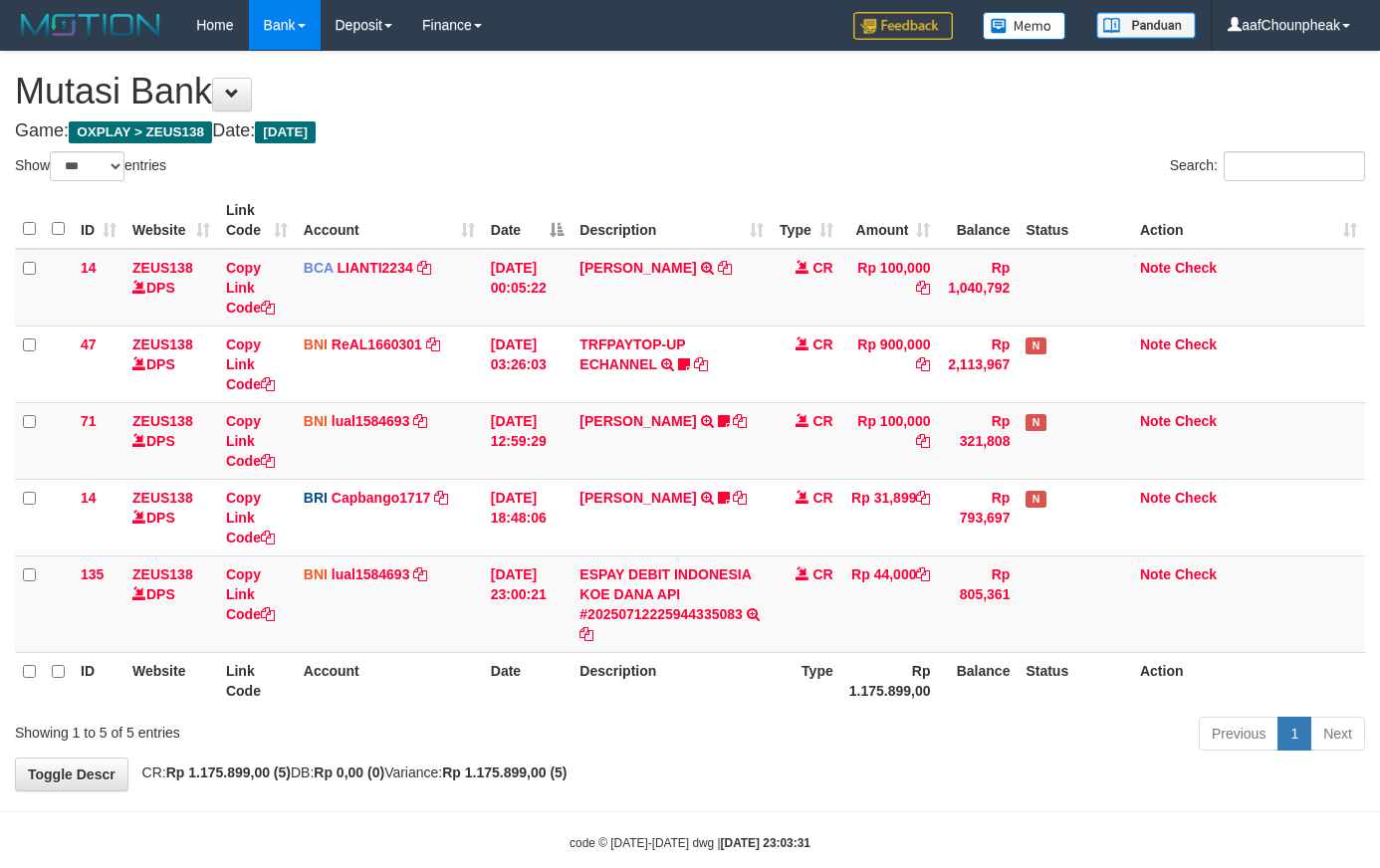 select on "***" 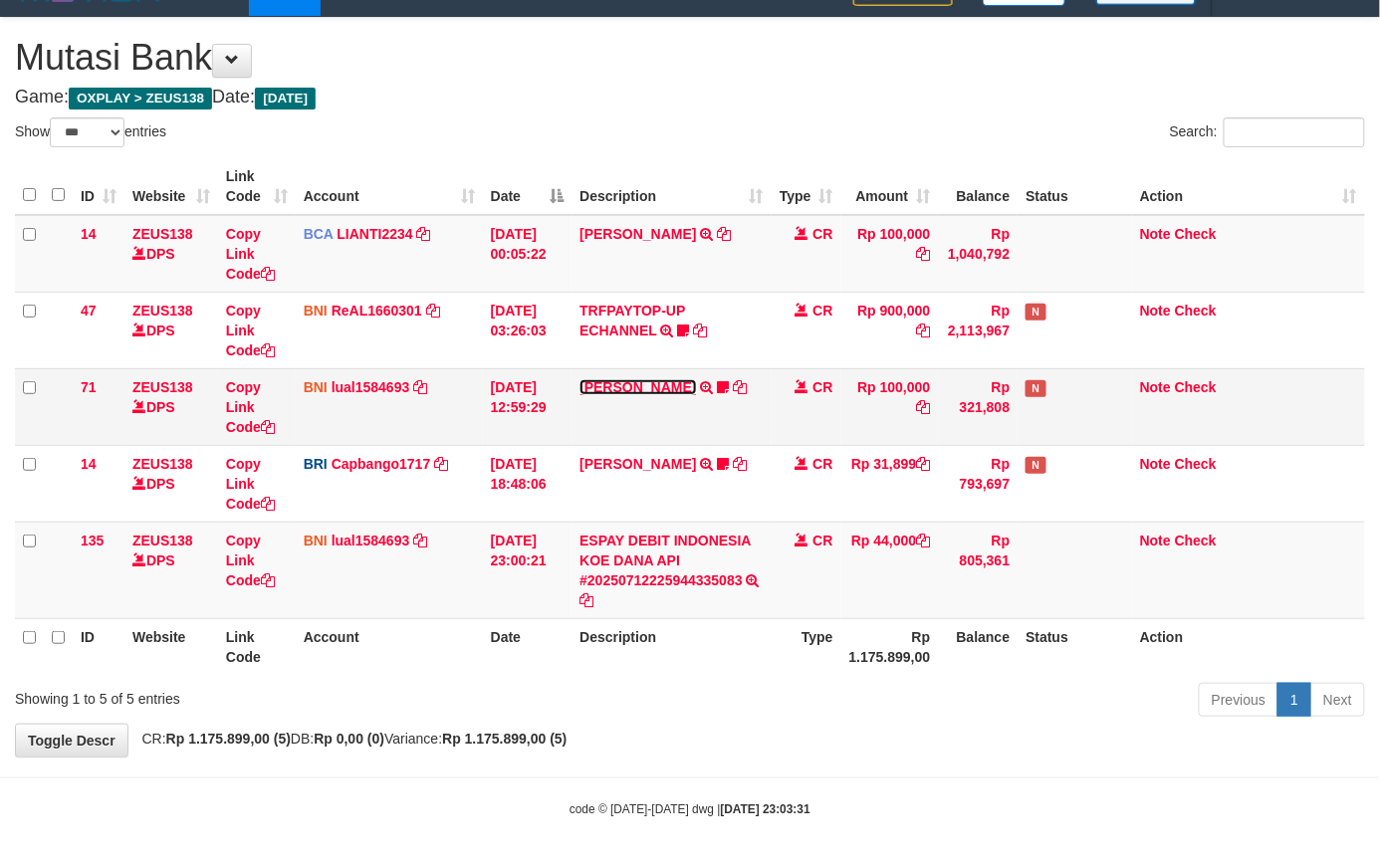 click on "MUHAMMAD IQBAL FARHAN" at bounding box center (637, 387) 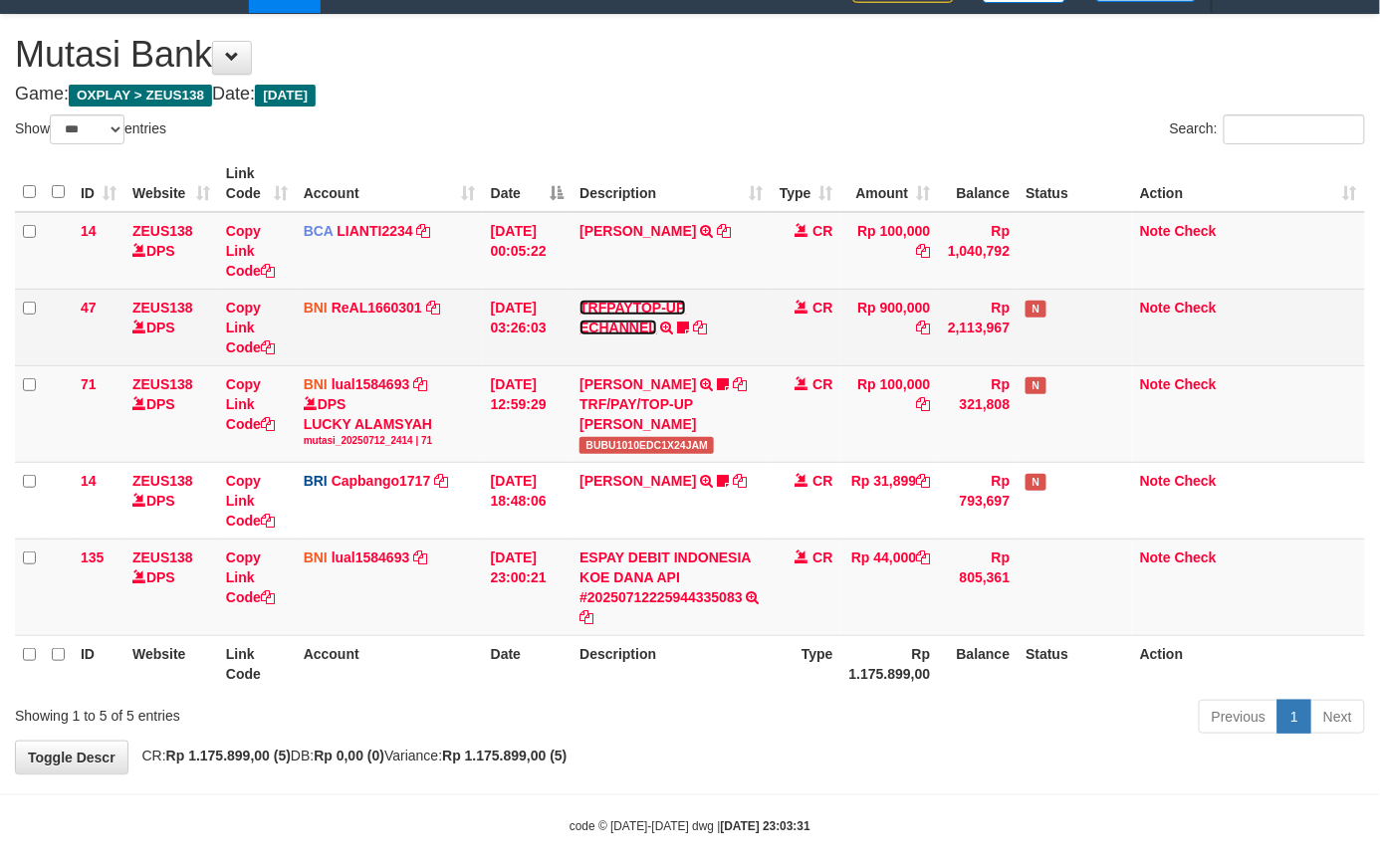 click on "TRFPAYTOP-UP ECHANNEL" at bounding box center (632, 318) 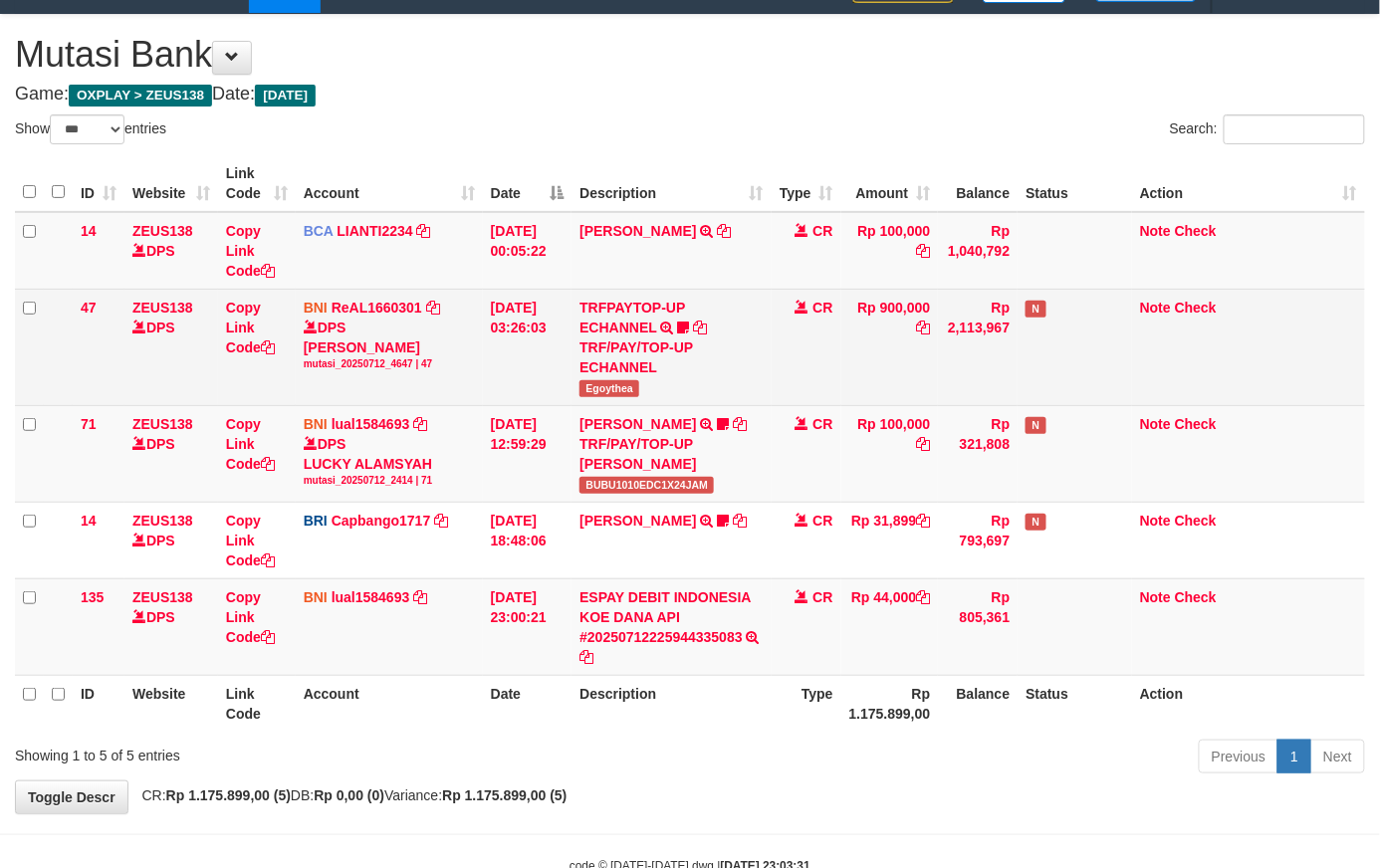 click on "TRFPAYTOP-UP ECHANNEL            TRF/PAY/TOP-UP ECHANNEL    Egoythea" at bounding box center [671, 346] 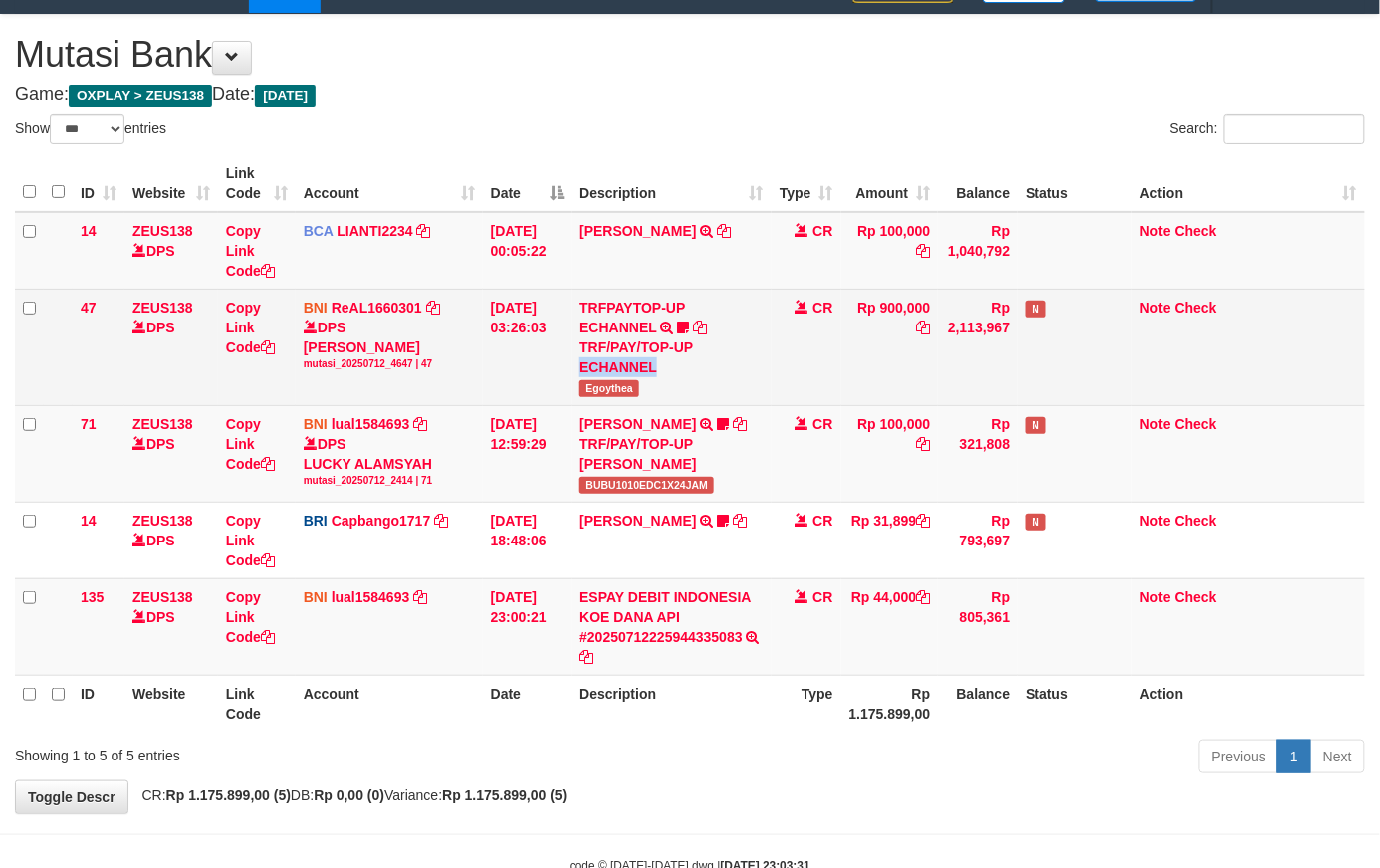 click on "TRFPAYTOP-UP ECHANNEL            TRF/PAY/TOP-UP ECHANNEL    Egoythea" at bounding box center (671, 346) 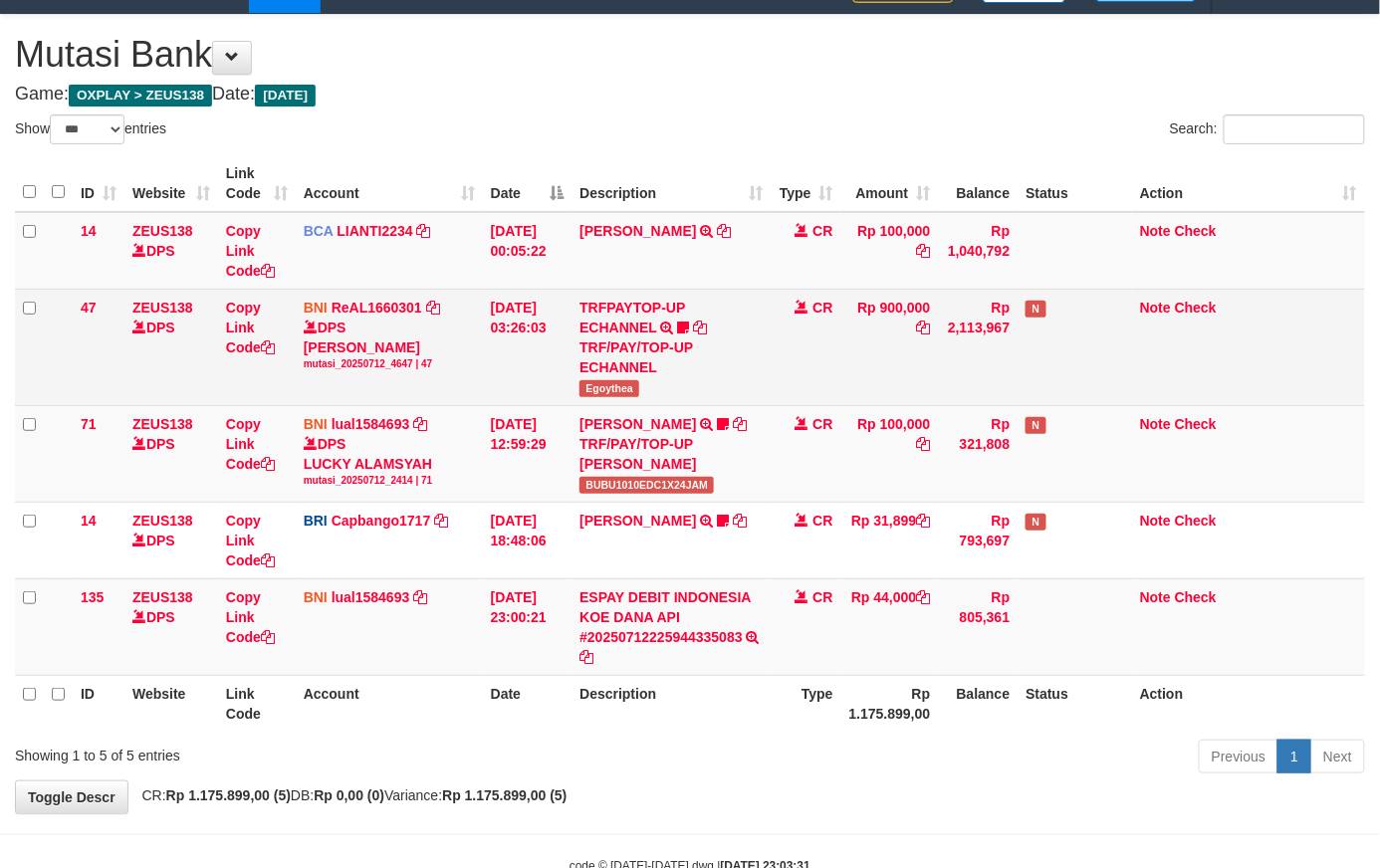 click on "Egoythea" at bounding box center [609, 388] 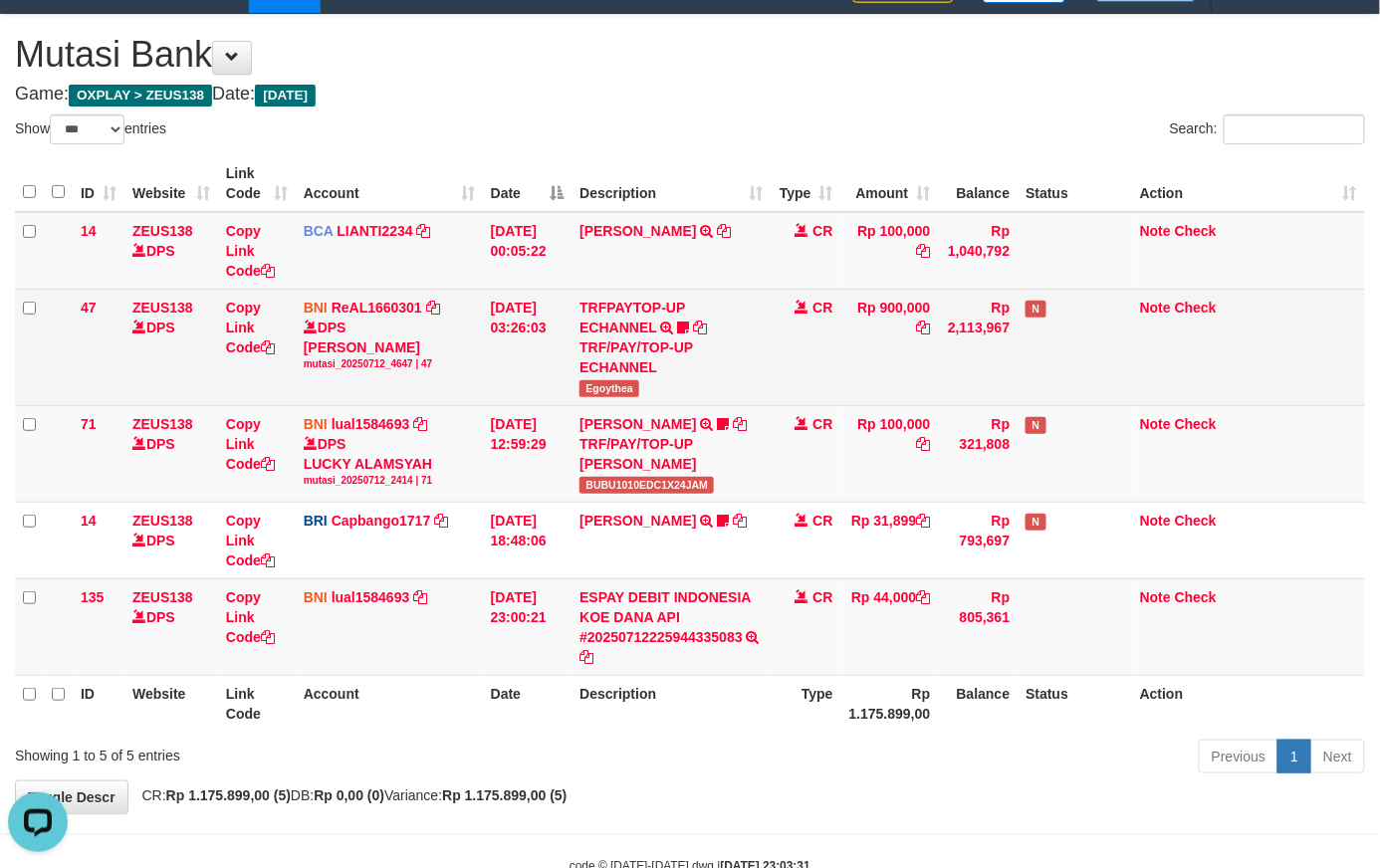scroll, scrollTop: 0, scrollLeft: 0, axis: both 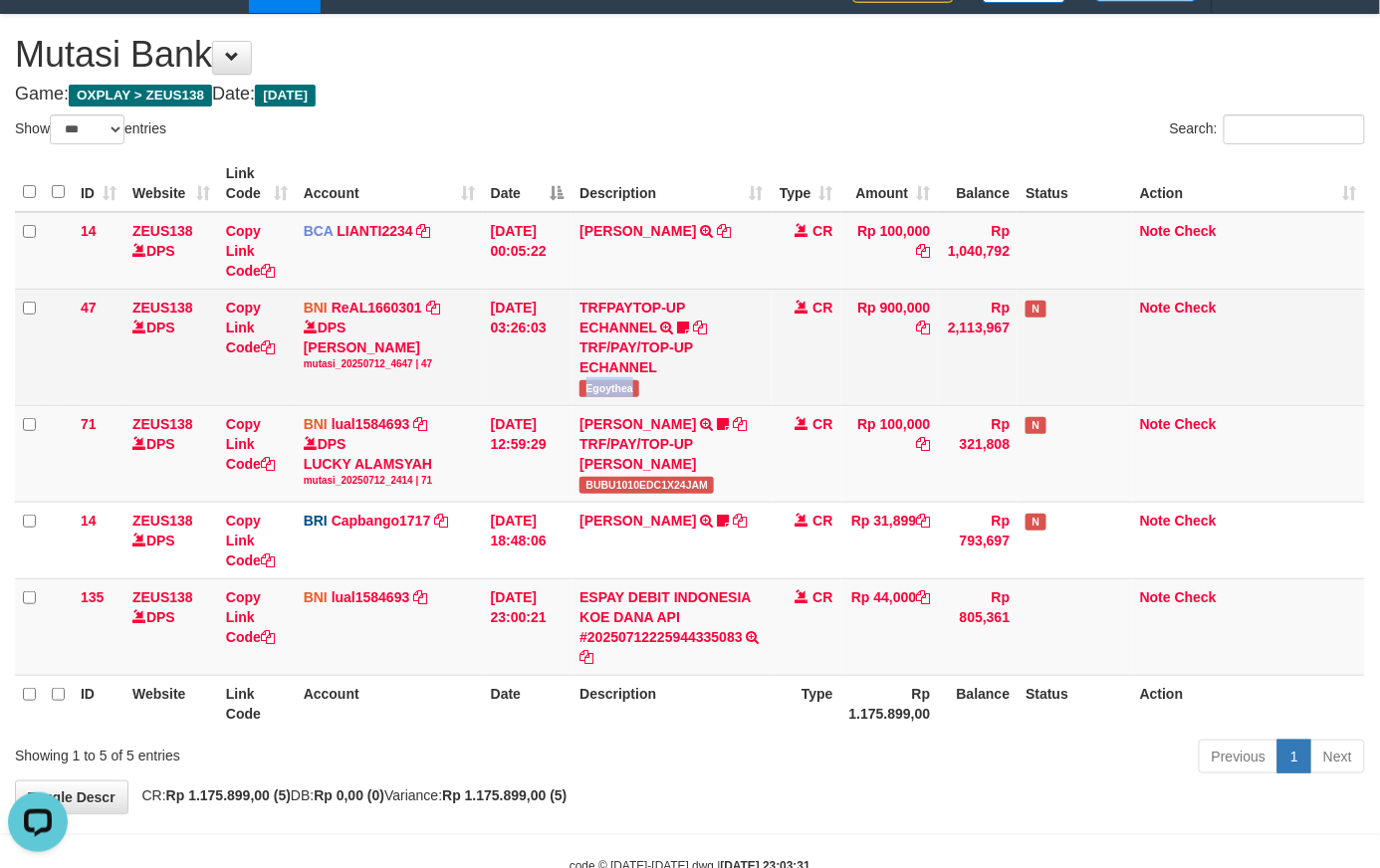 click on "Egoythea" at bounding box center (609, 388) 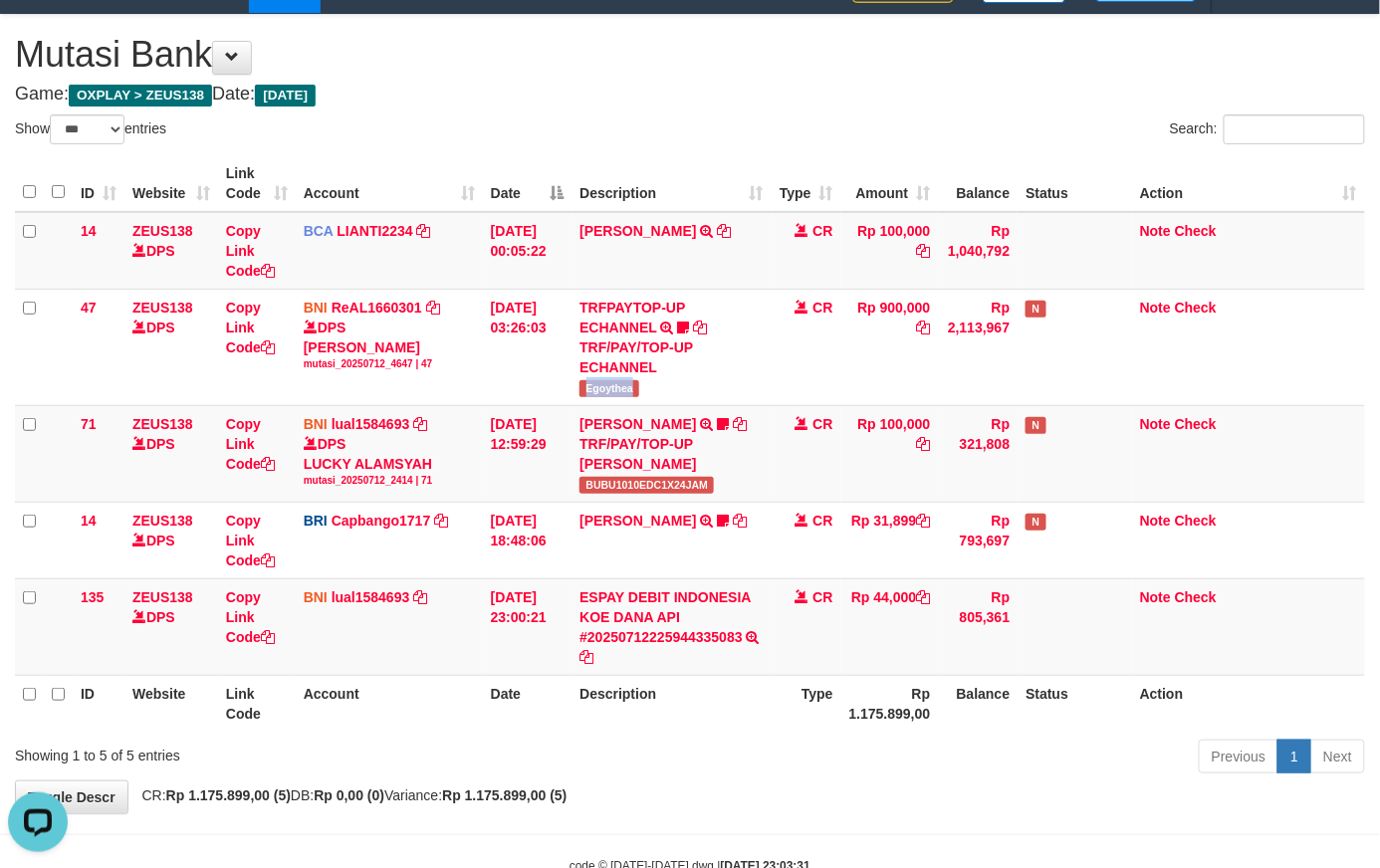 copy on "Egoythea" 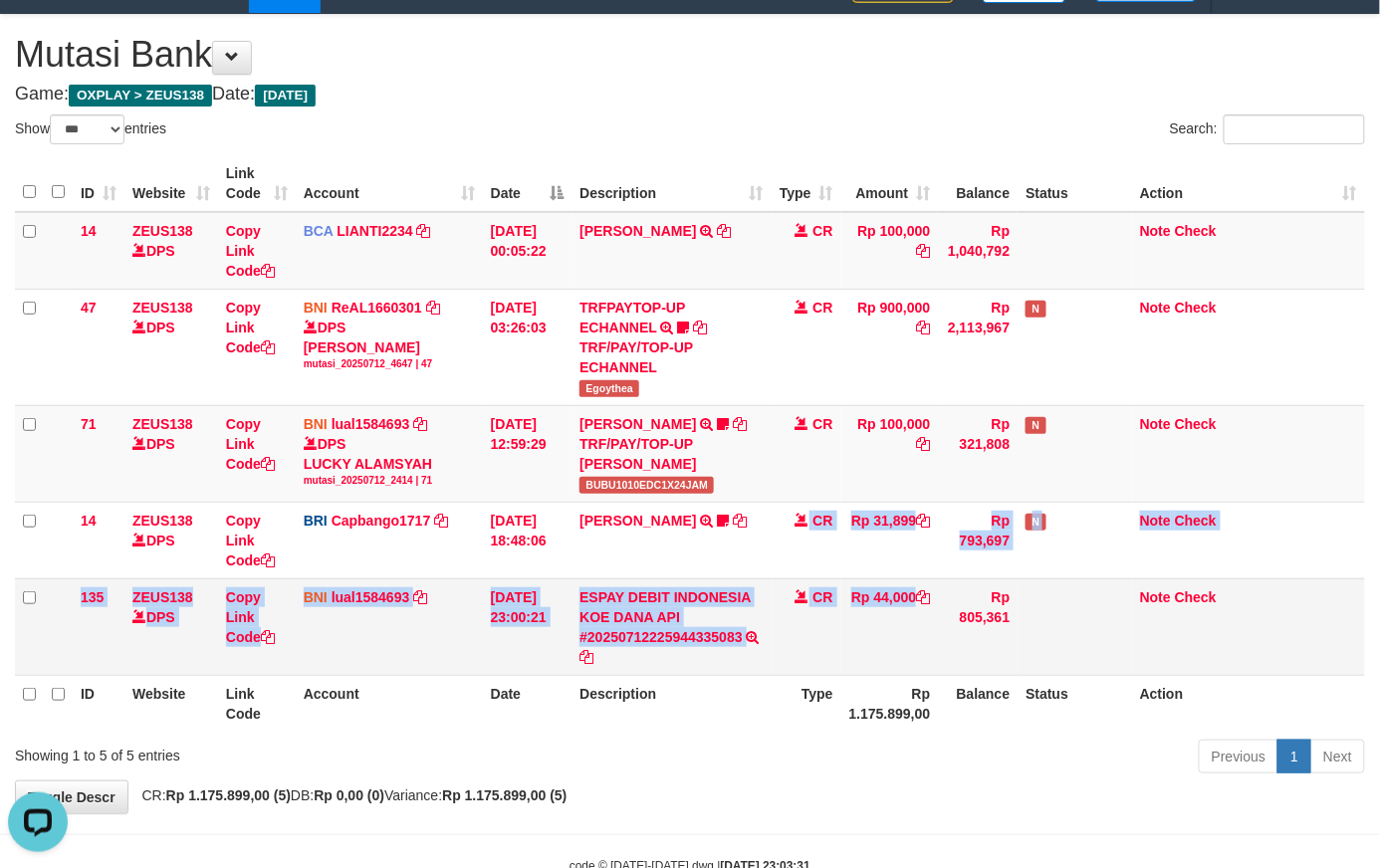 click on "14
ZEUS138    DPS
Copy Link Code
BCA
LIANTI2234
DPS
YULIANTI
mutasi_20250712_4646 | 14
mutasi_20250712_4646 | 14
12/07/2025 00:05:22
YUSUP MAULAN         TRSF E-BANKING CR 1207/FTSCY/WS95051
100000.002025071262819090 TRFDN-YUSUP MAULANESPAY DEBIT INDONE
CR
Rp 100,000
Rp 1,040,792
Note
Check
47
ZEUS138    DPS
Copy Link Code
BNI
ReAL1660301
DPS
REYHAN ALMANSYAH
mutasi_20250712_4647 | 47" at bounding box center (690, 444) 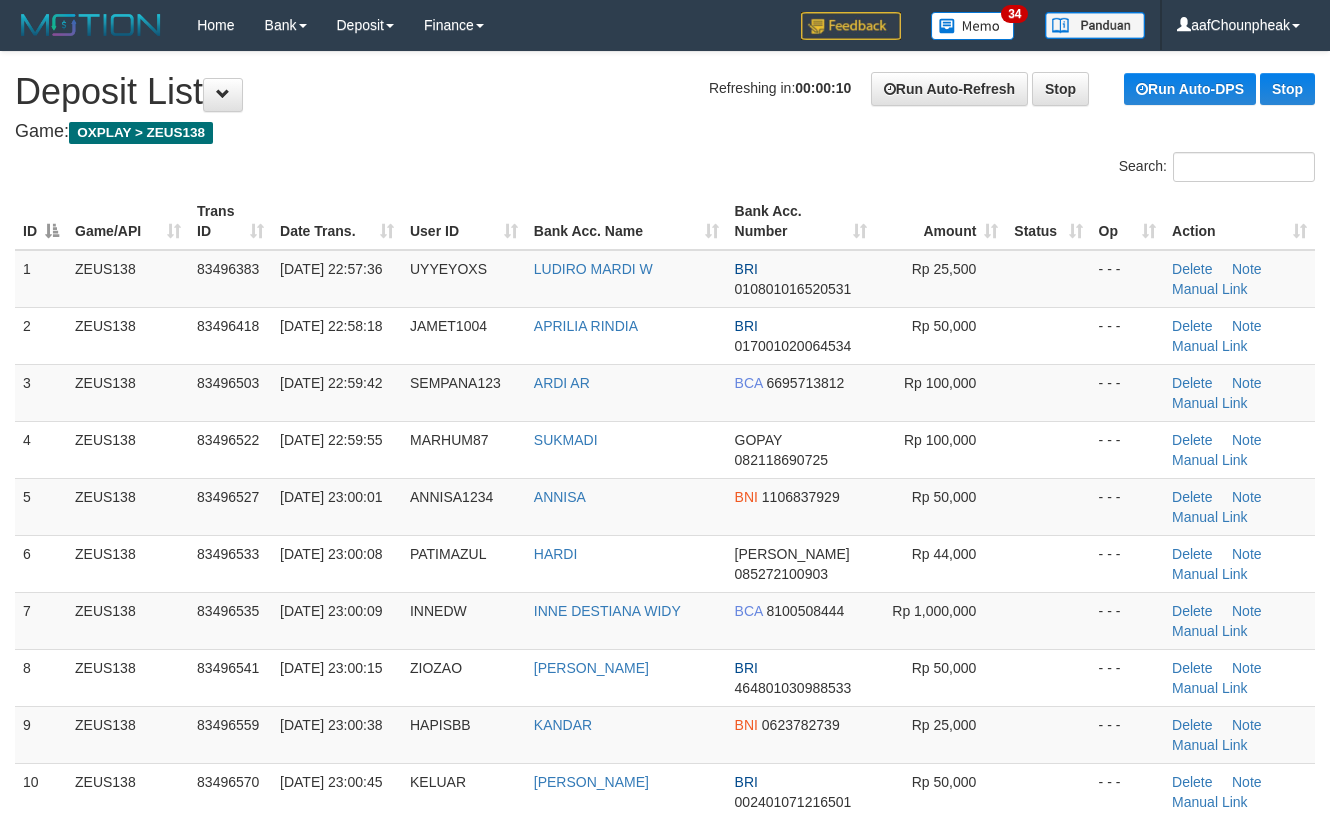 scroll, scrollTop: 0, scrollLeft: 0, axis: both 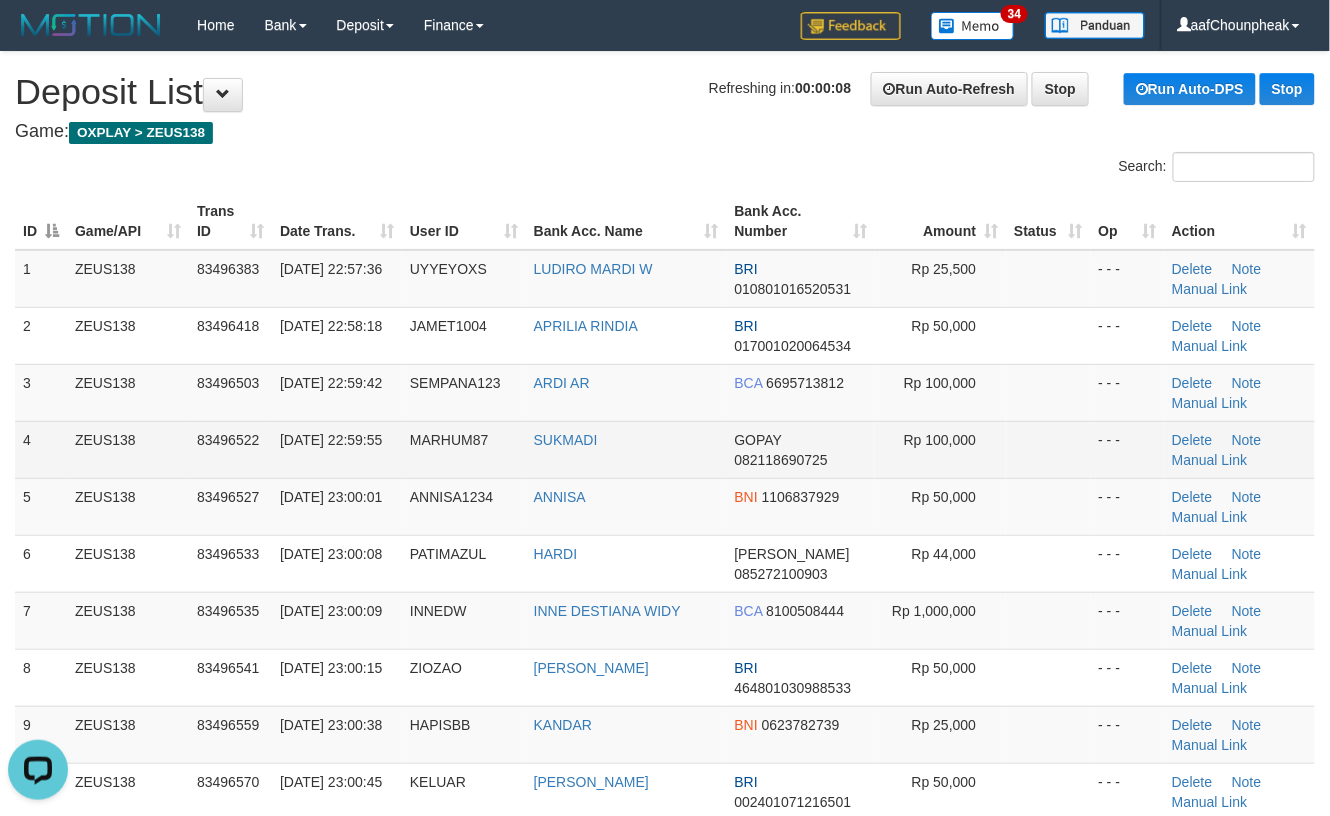 click at bounding box center (1048, 449) 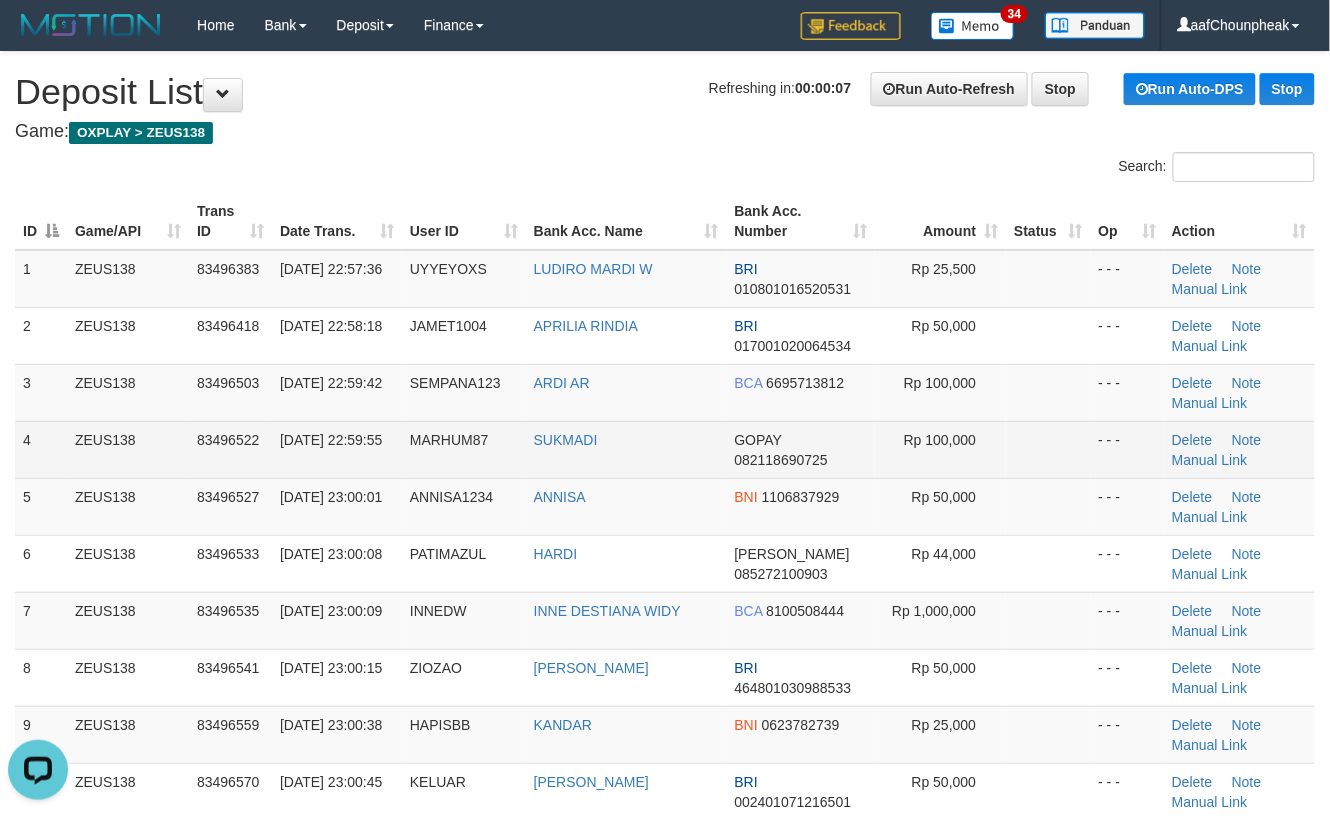 drag, startPoint x: 1010, startPoint y: 430, endPoint x: 1326, endPoint y: 430, distance: 316 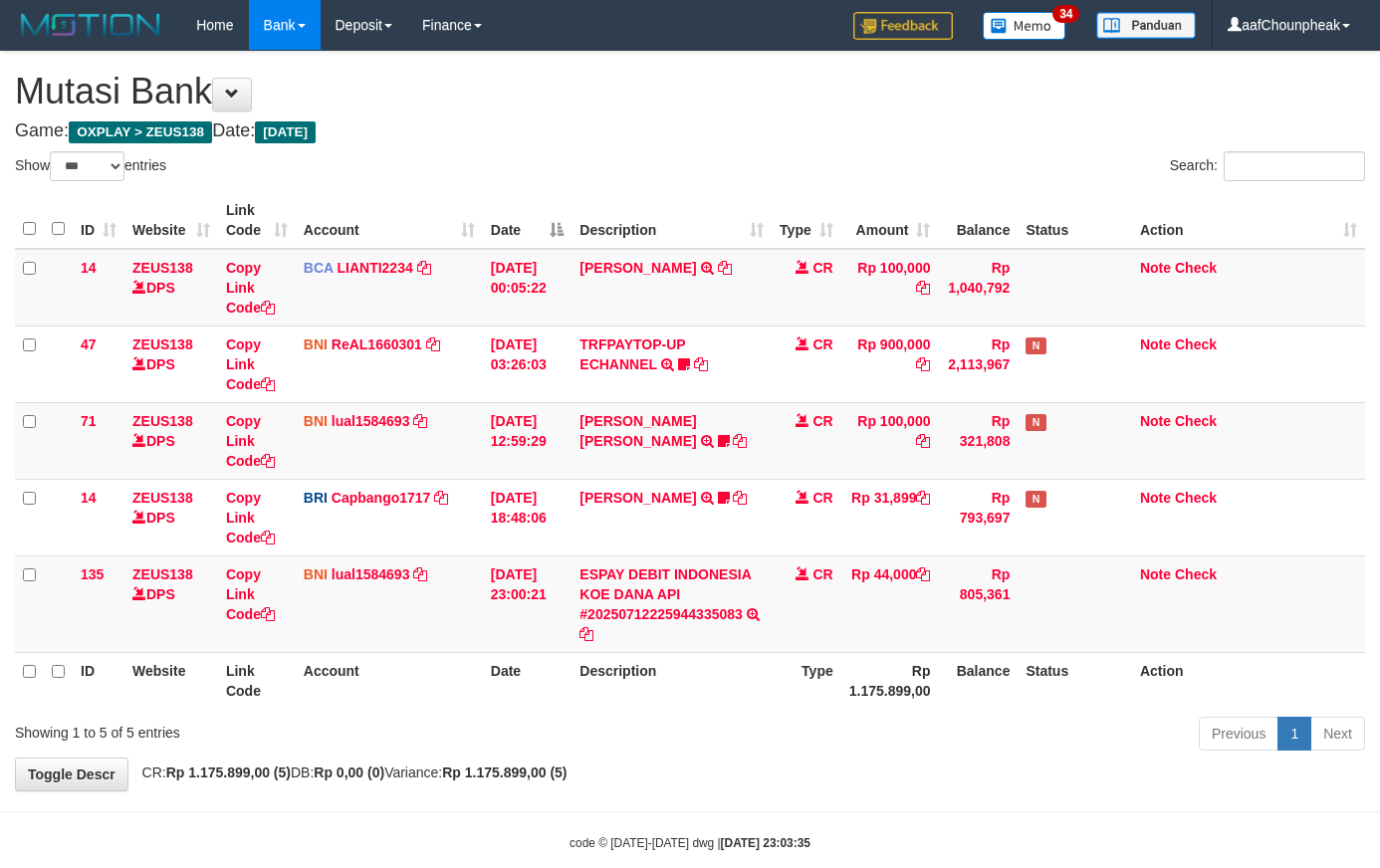 select on "***" 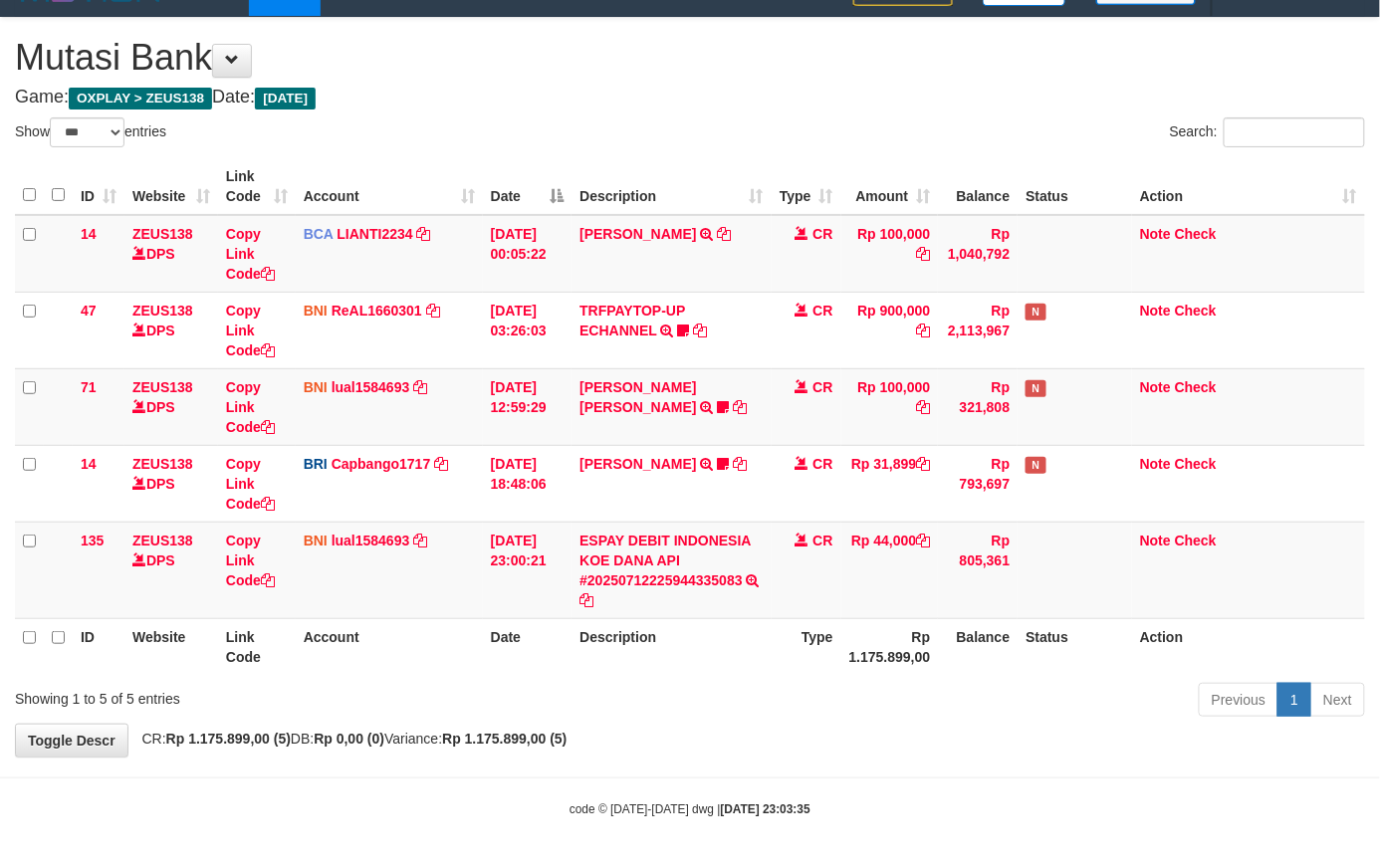 drag, startPoint x: 0, startPoint y: 0, endPoint x: 834, endPoint y: 670, distance: 1069.7925 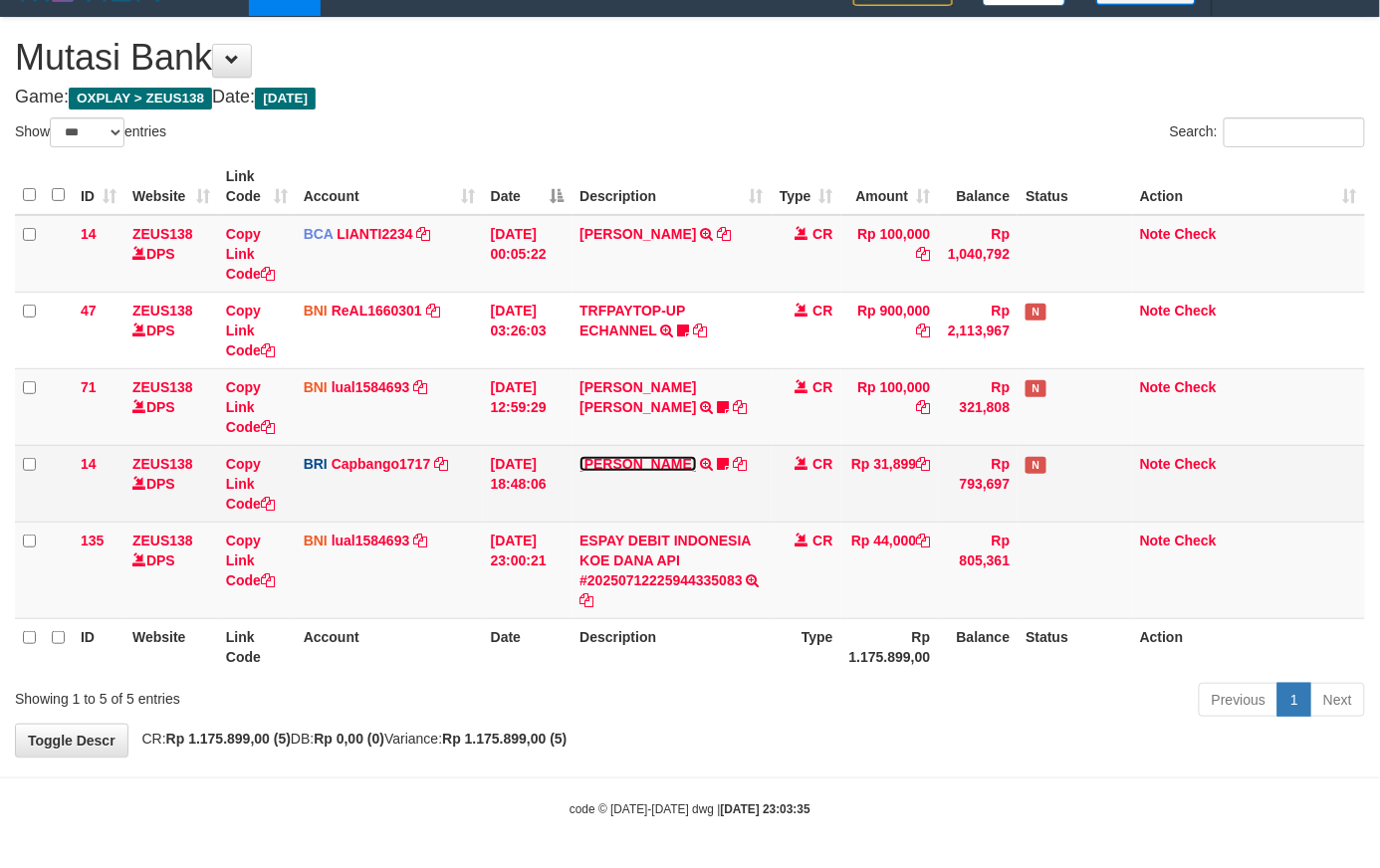 click on "[PERSON_NAME]" at bounding box center [637, 464] 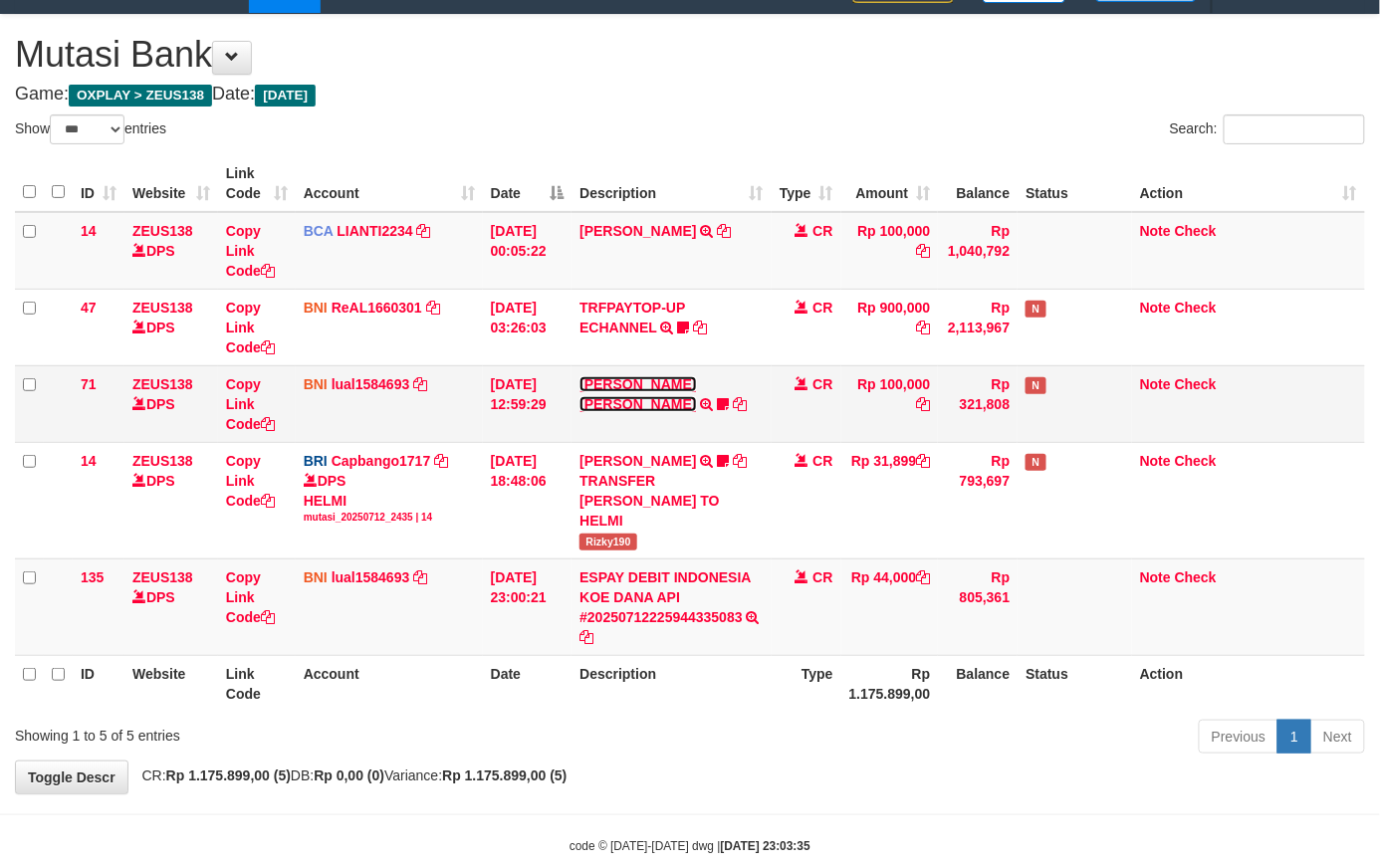 click on "[PERSON_NAME] [PERSON_NAME]" at bounding box center (637, 394) 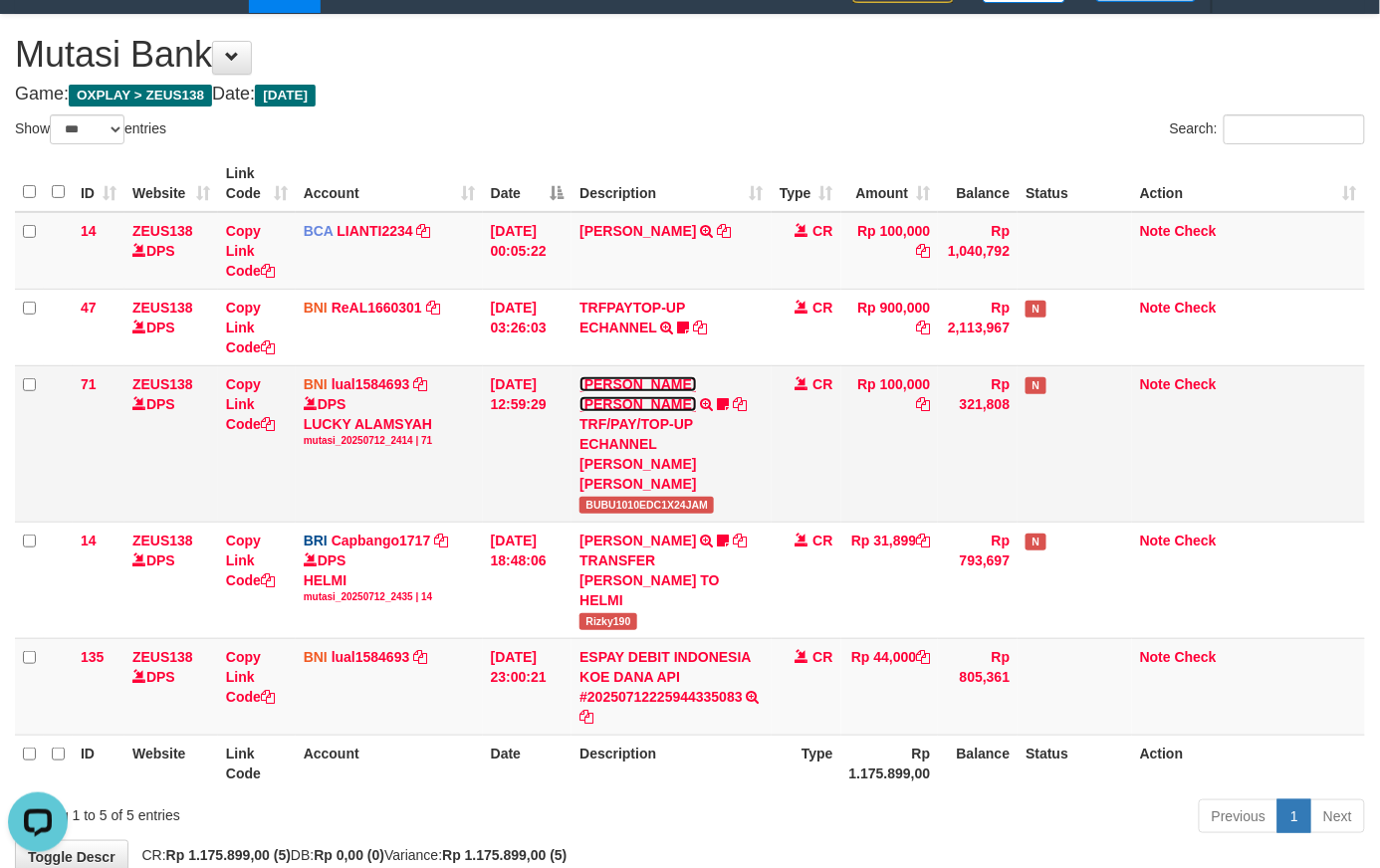 scroll, scrollTop: 0, scrollLeft: 0, axis: both 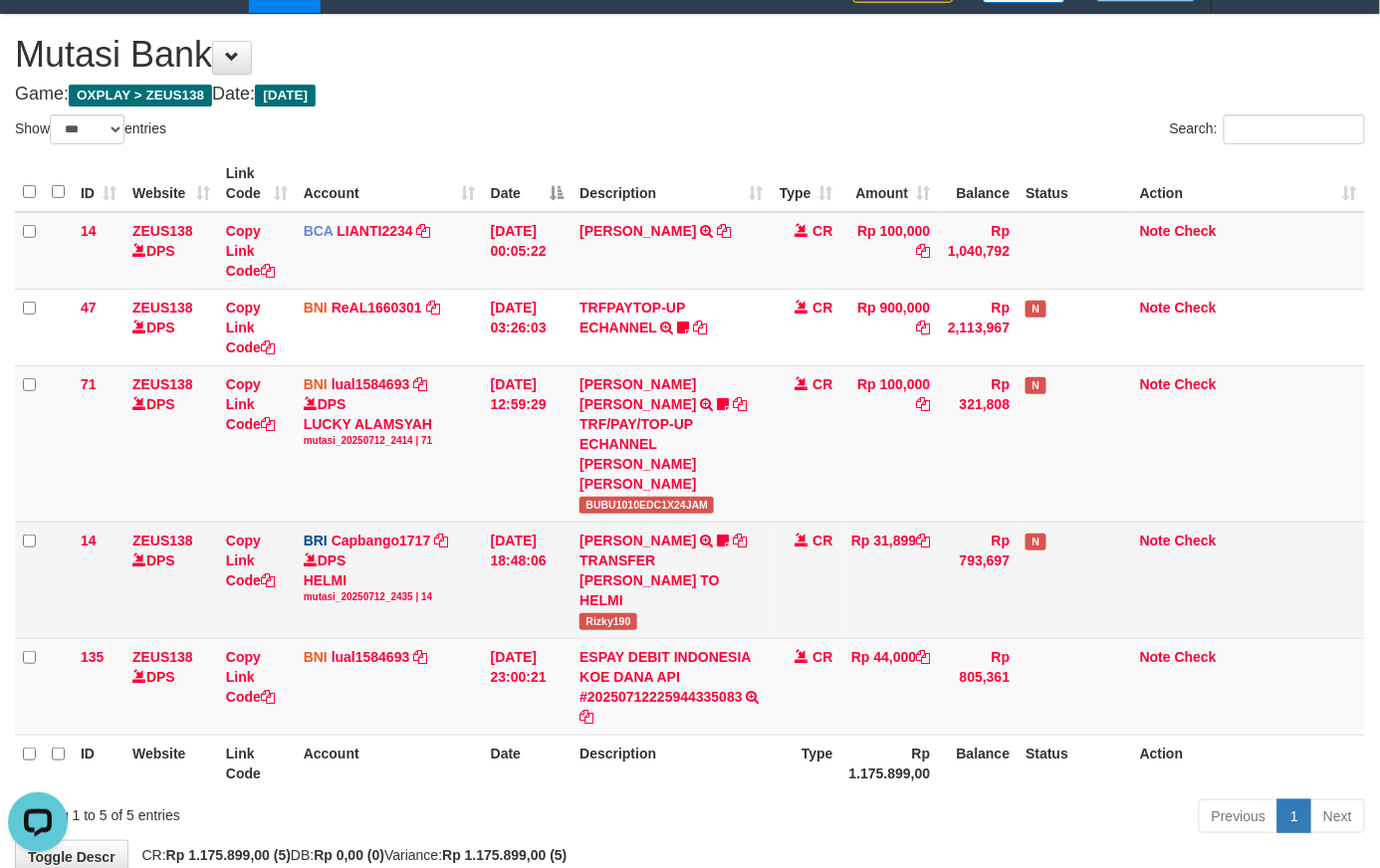 click on "Rizky190" at bounding box center (608, 621) 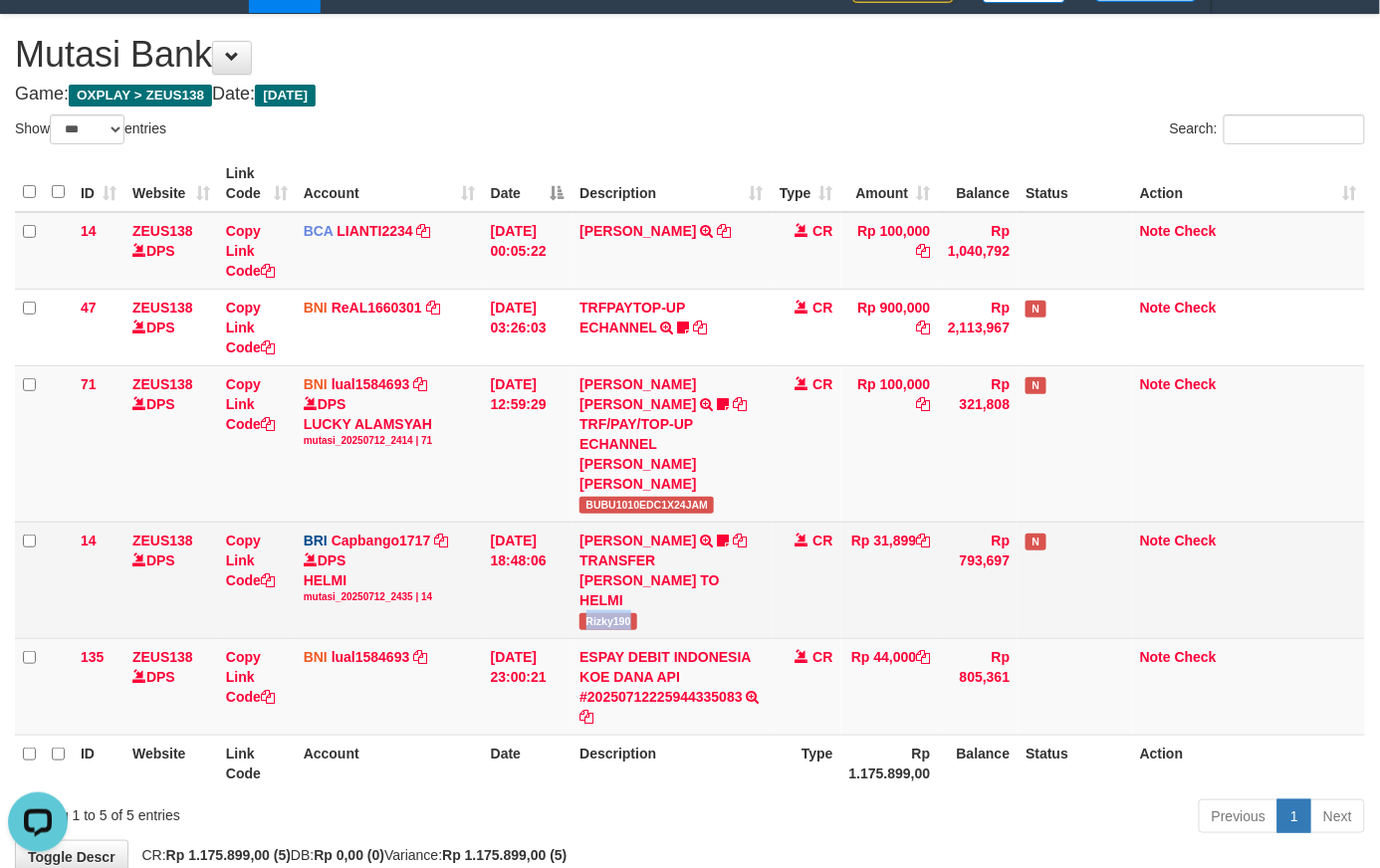 click on "Rizky190" at bounding box center [608, 621] 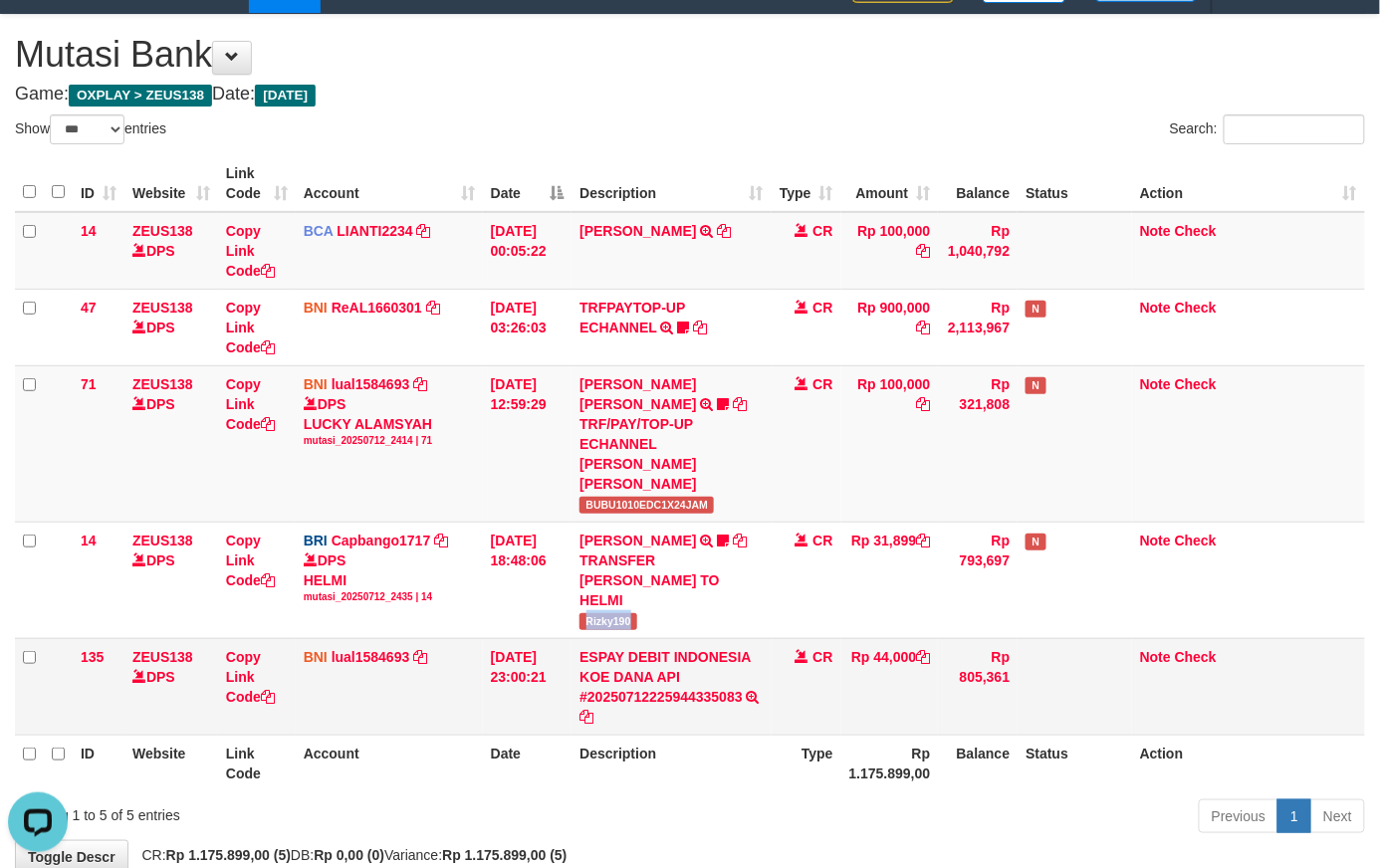 copy on "Rizky190" 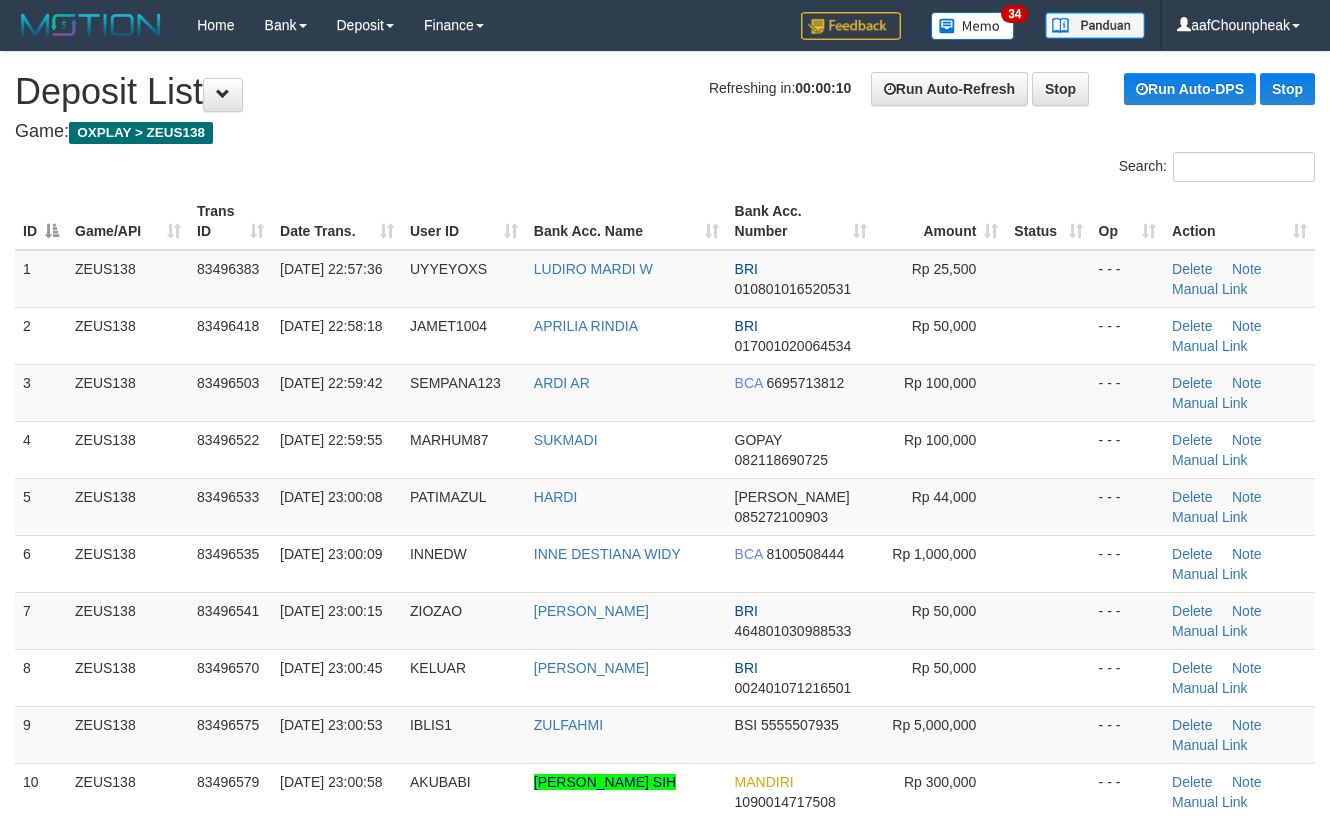 scroll, scrollTop: 0, scrollLeft: 0, axis: both 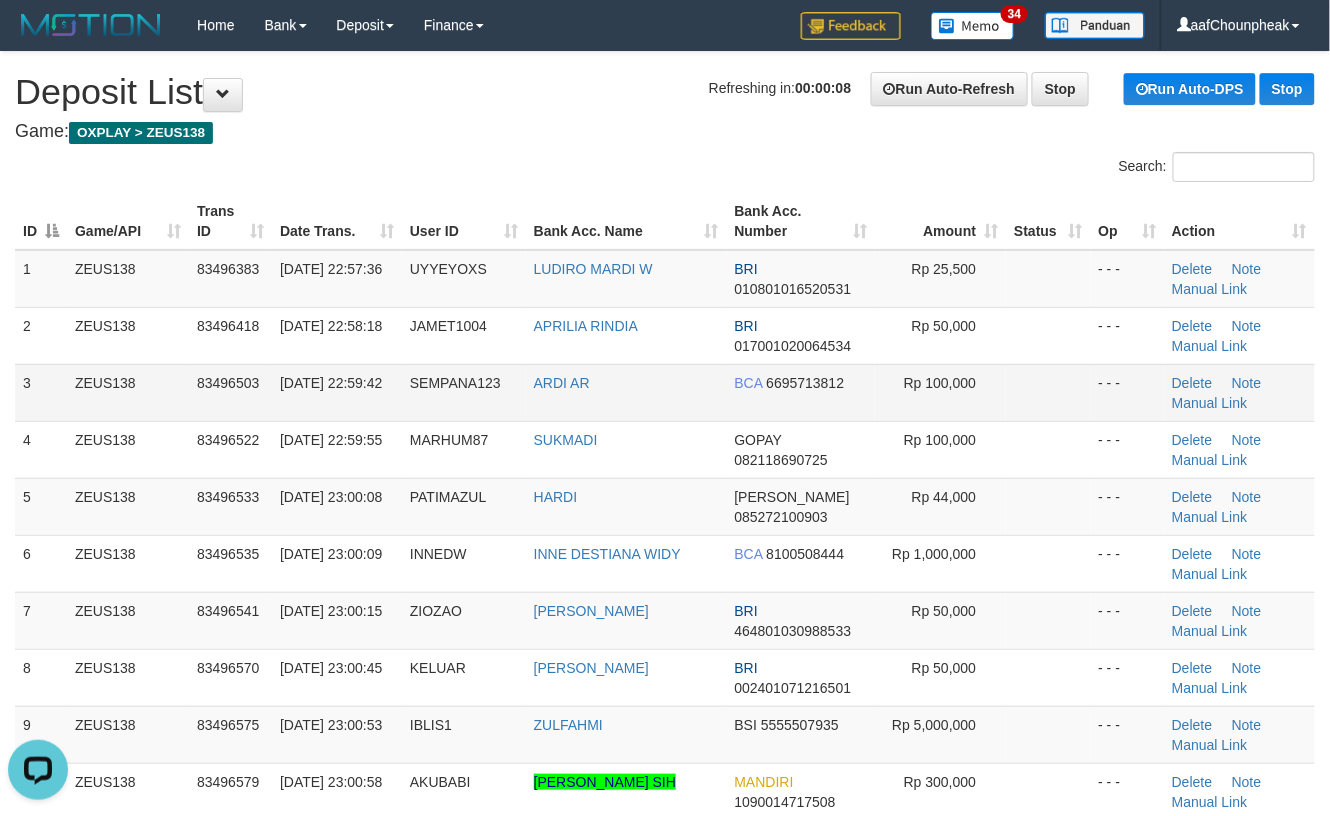 click at bounding box center (1048, 392) 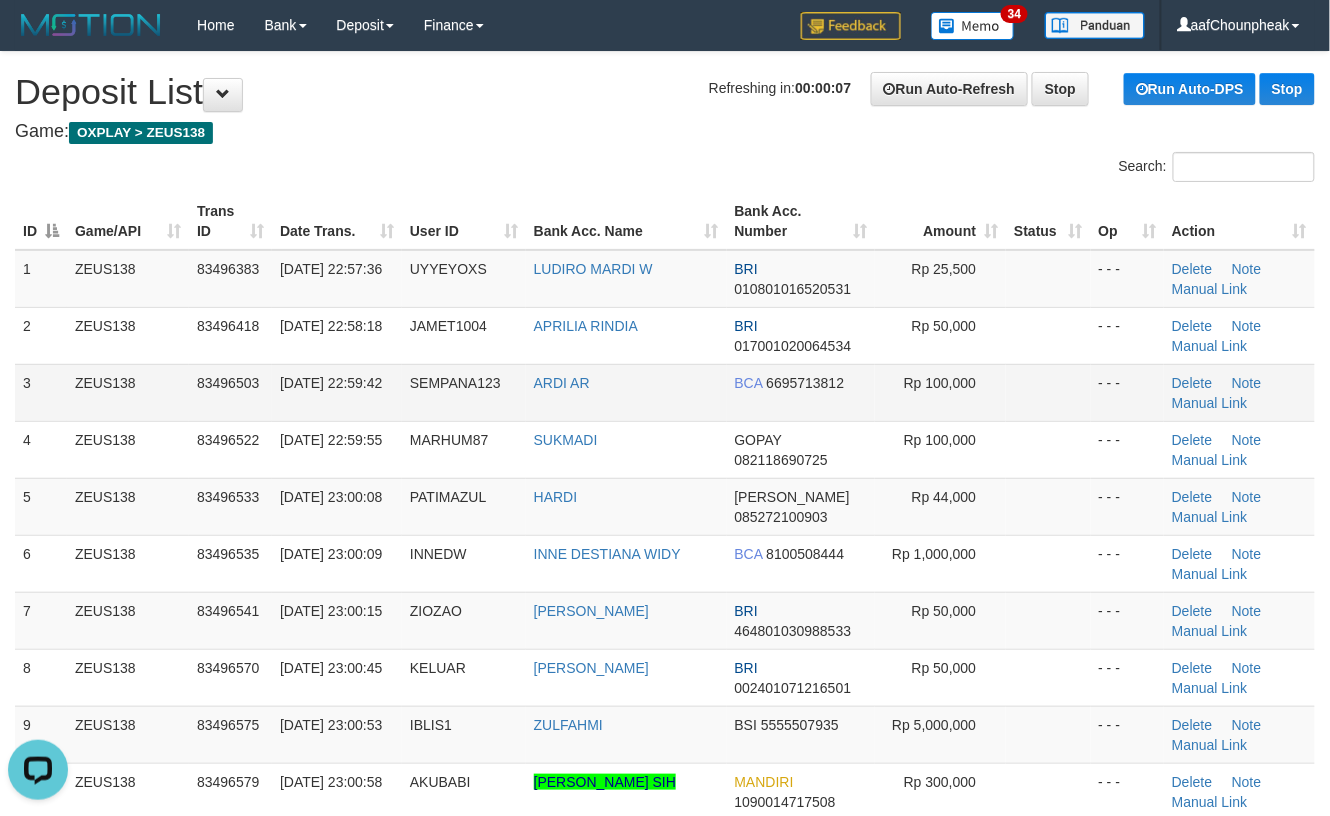 drag, startPoint x: 1016, startPoint y: 378, endPoint x: 1044, endPoint y: 385, distance: 28.86174 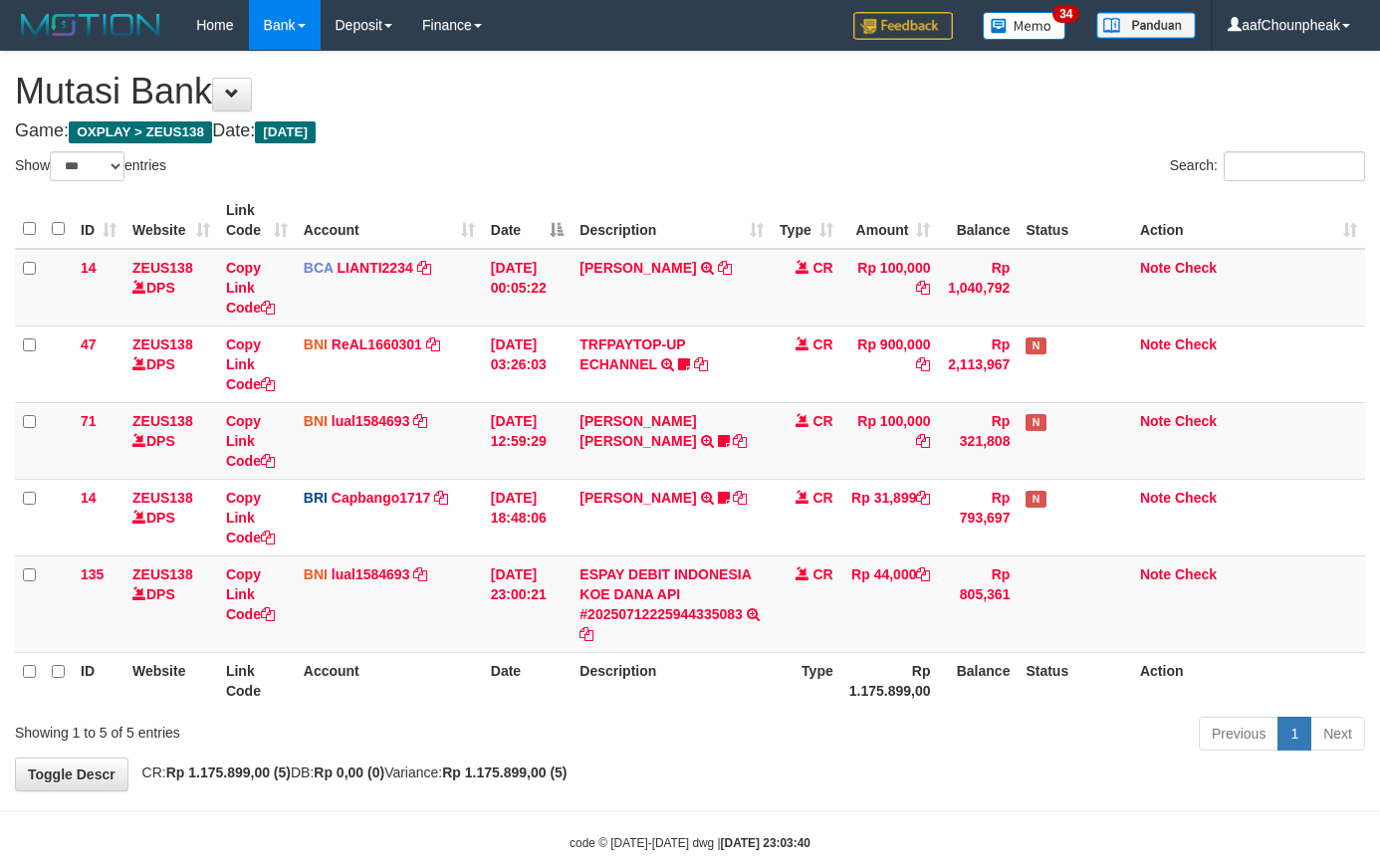select on "***" 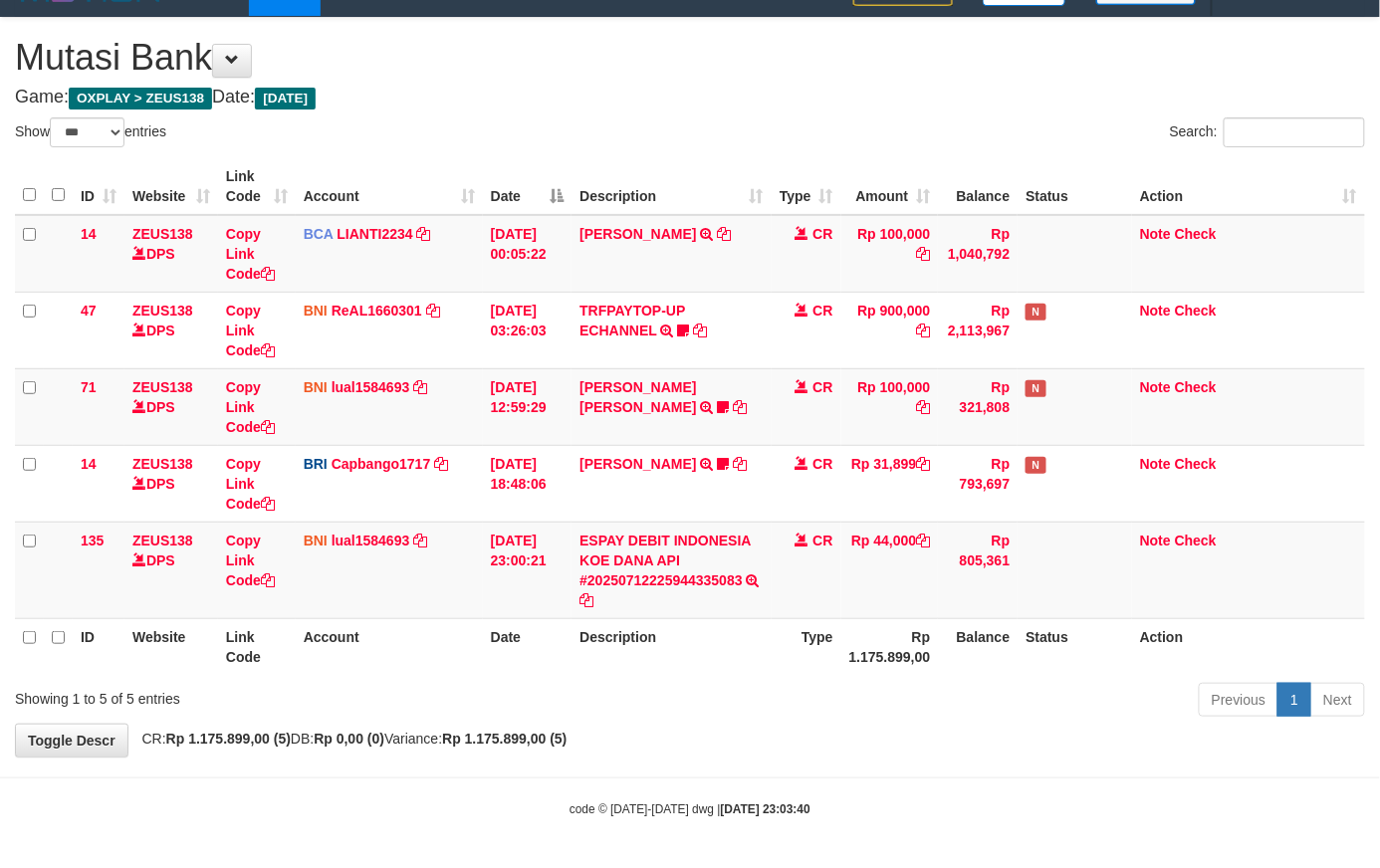 drag, startPoint x: 0, startPoint y: 0, endPoint x: 841, endPoint y: 697, distance: 1092.2866 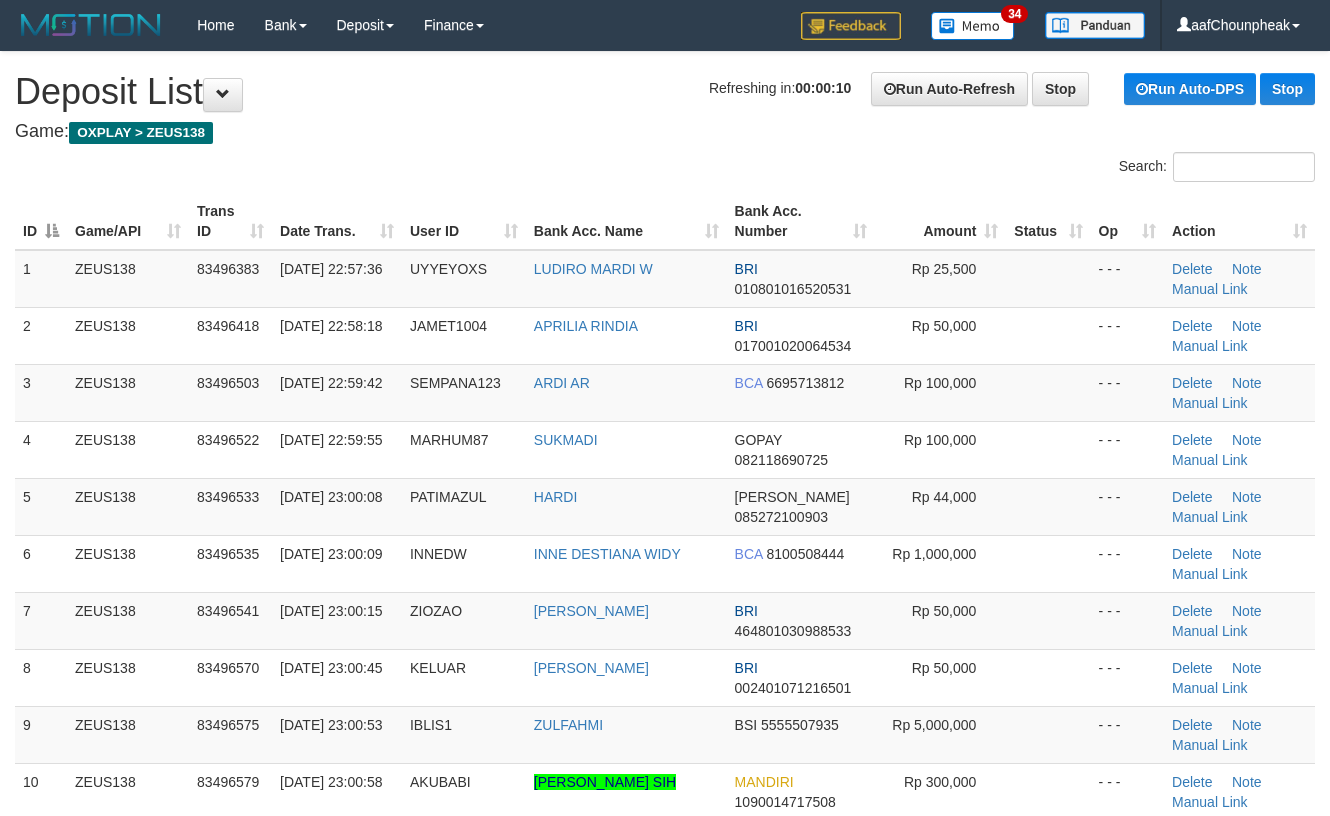 scroll, scrollTop: 0, scrollLeft: 0, axis: both 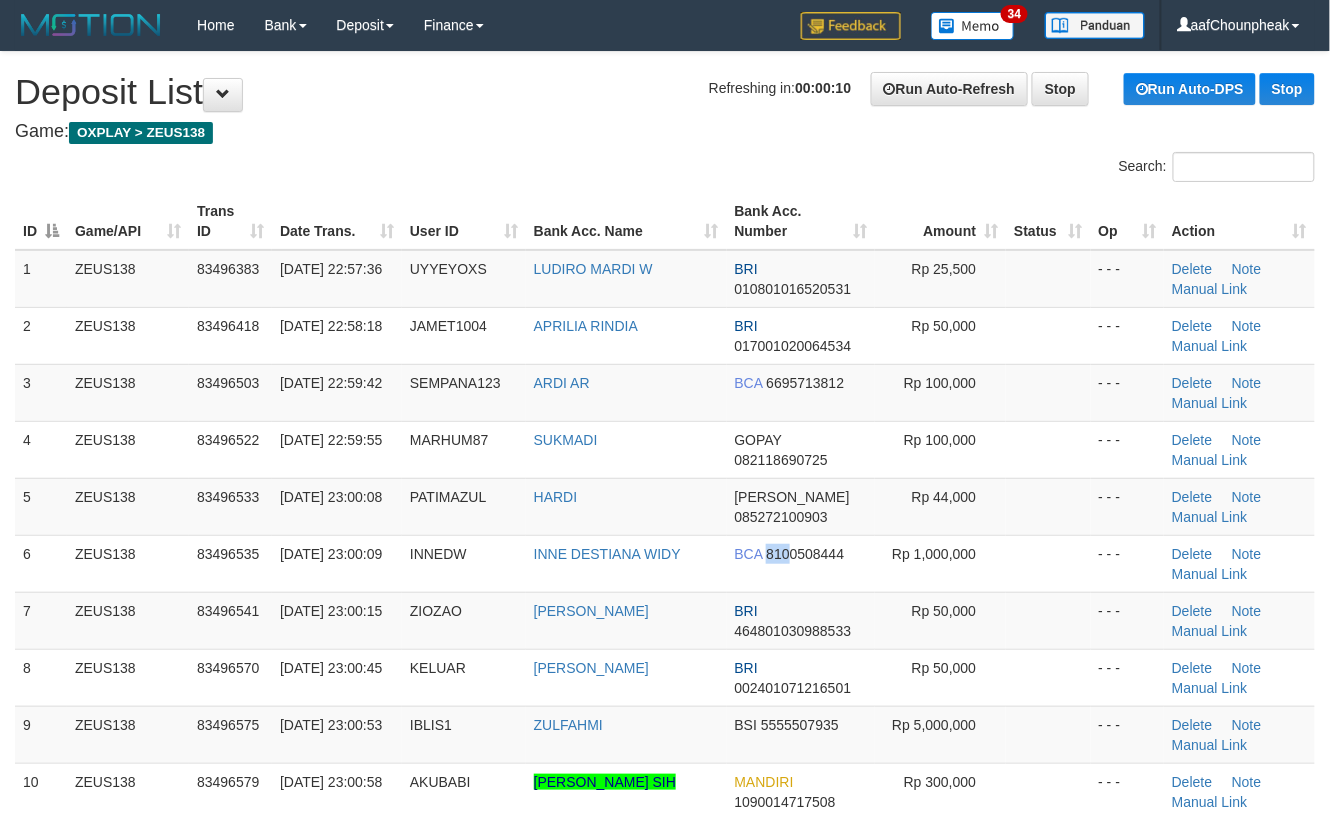 drag, startPoint x: 765, startPoint y: 554, endPoint x: 1340, endPoint y: 534, distance: 575.3477 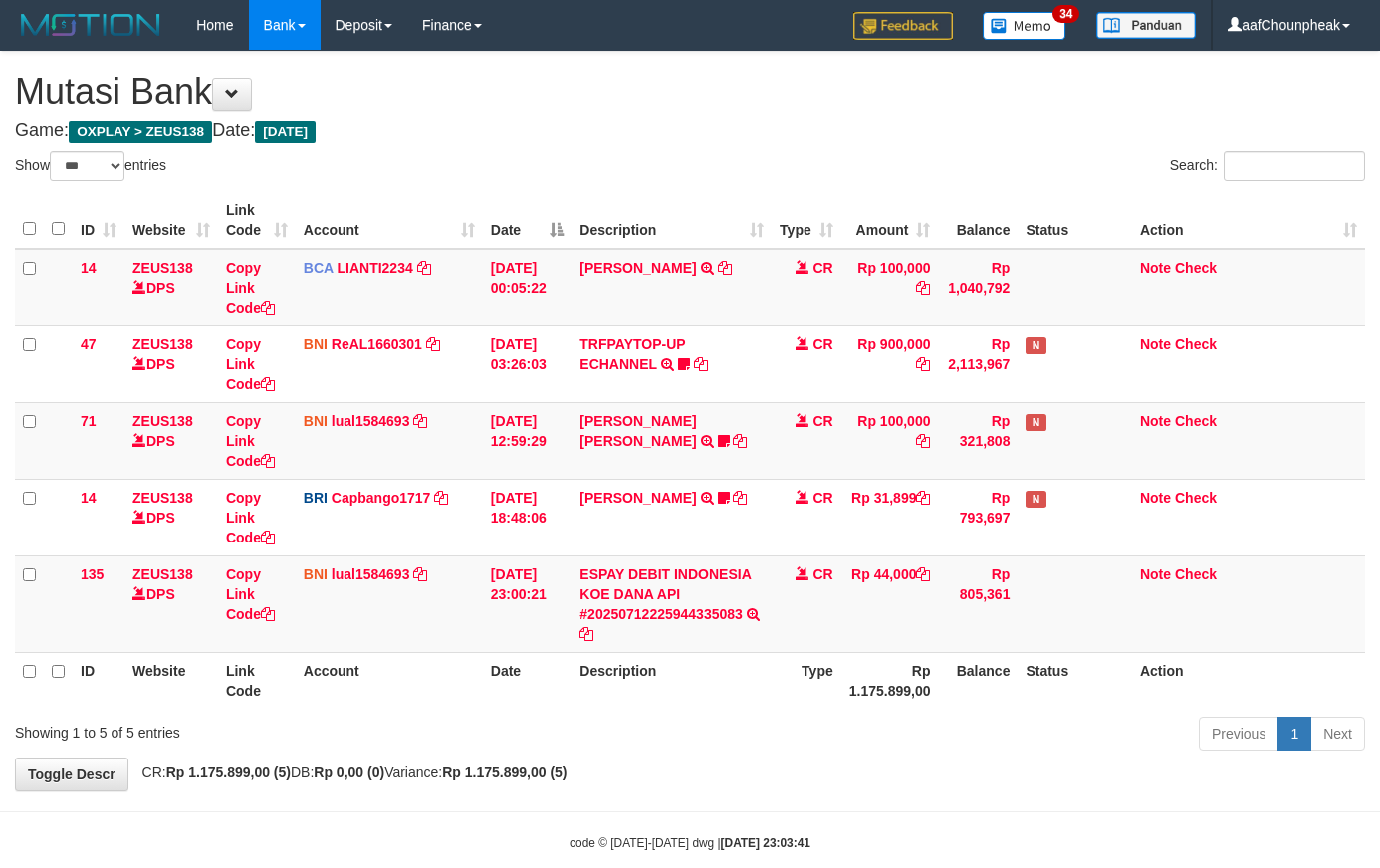 select on "***" 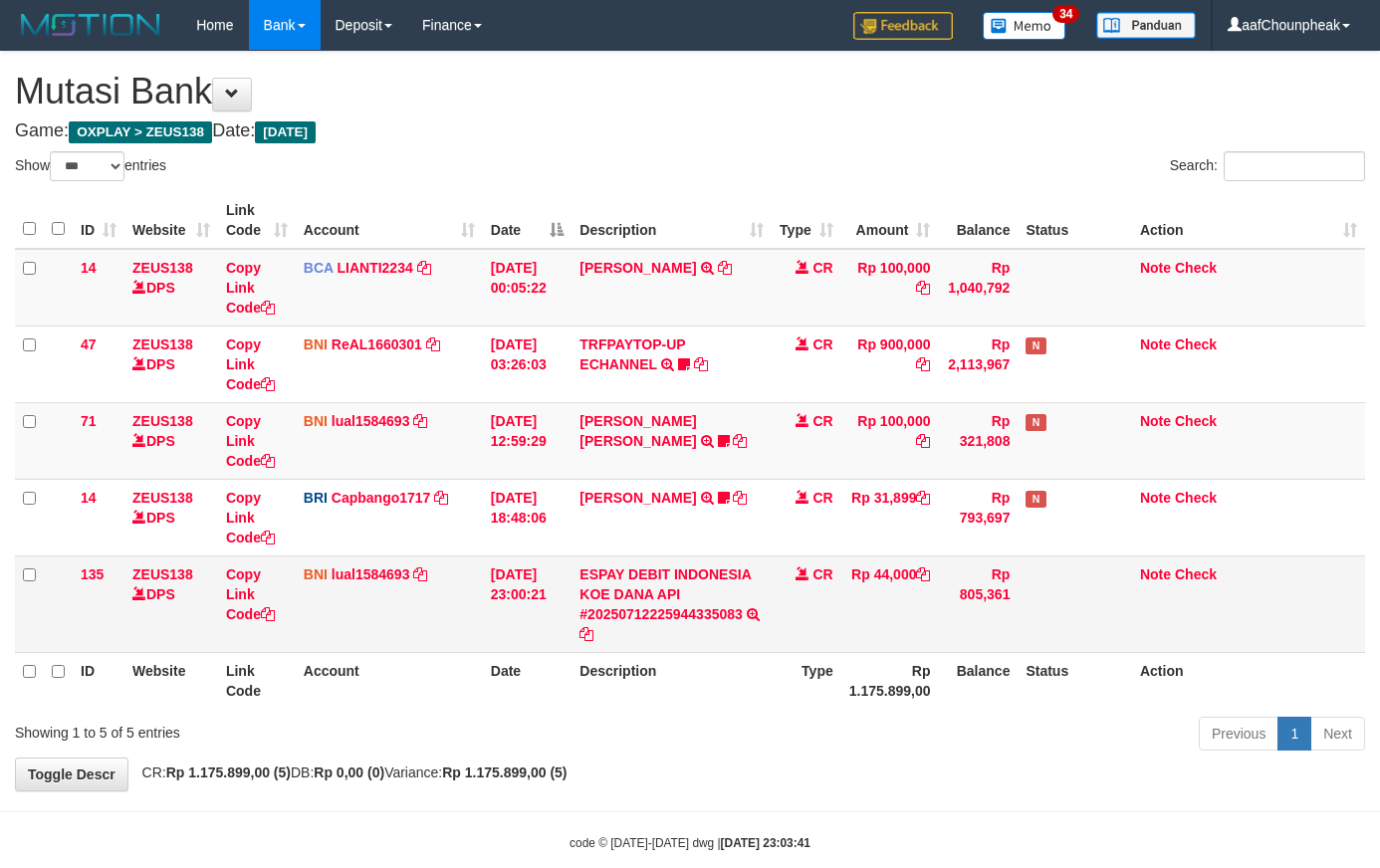 scroll, scrollTop: 37, scrollLeft: 0, axis: vertical 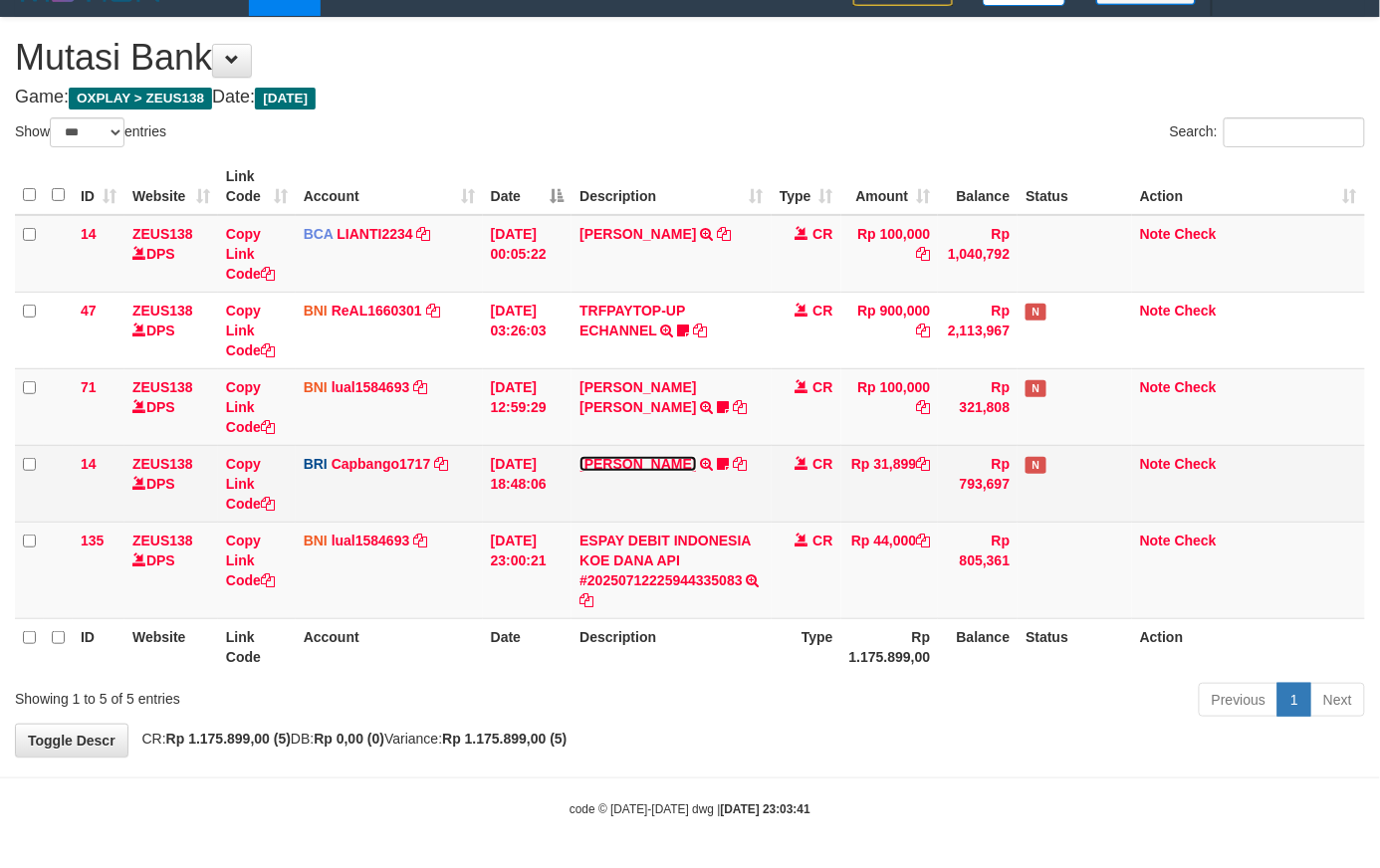 click on "RIZKY RAMADHON" at bounding box center (637, 464) 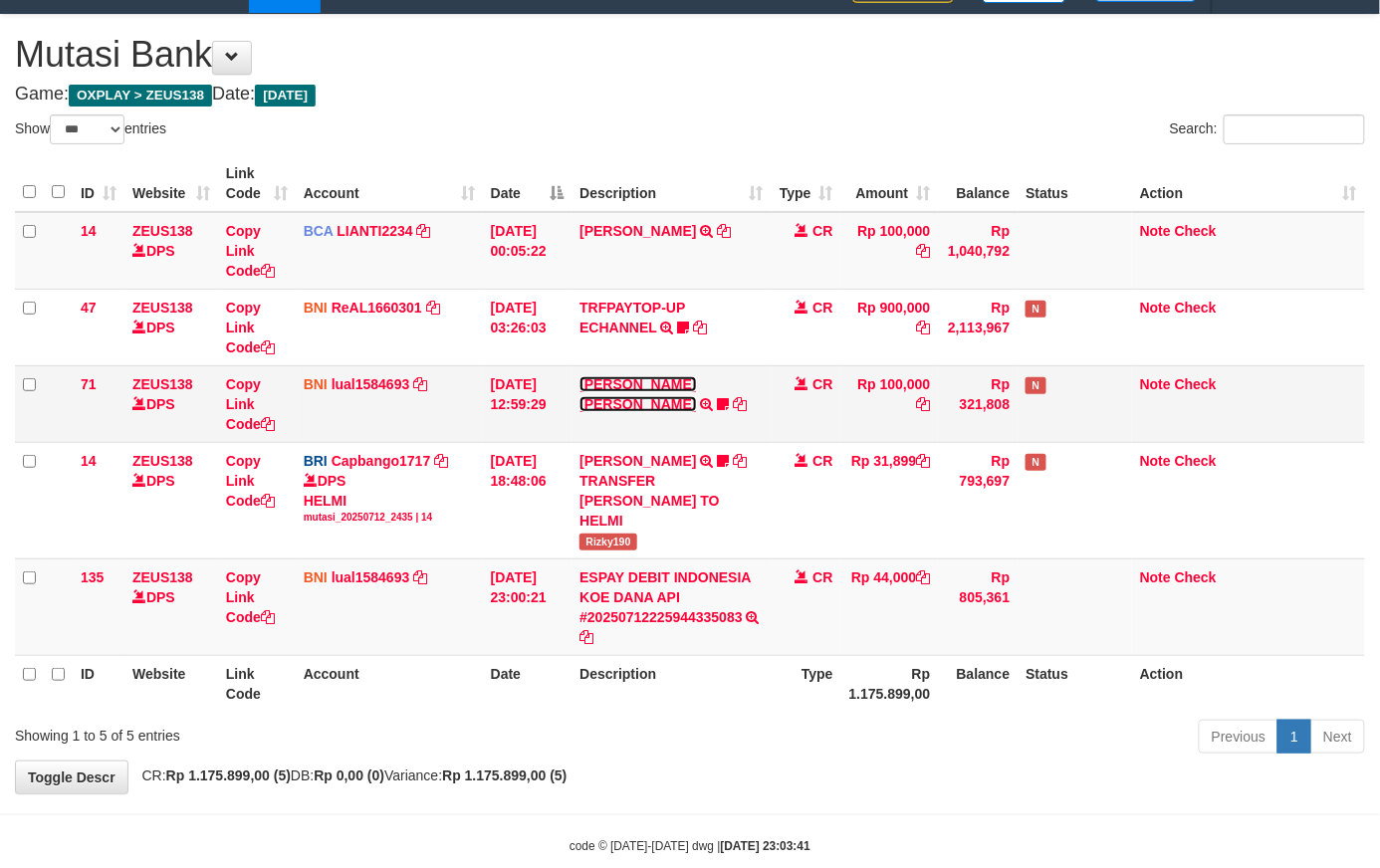 click on "MUHAMMAD IQBAL FARHAN" at bounding box center (637, 394) 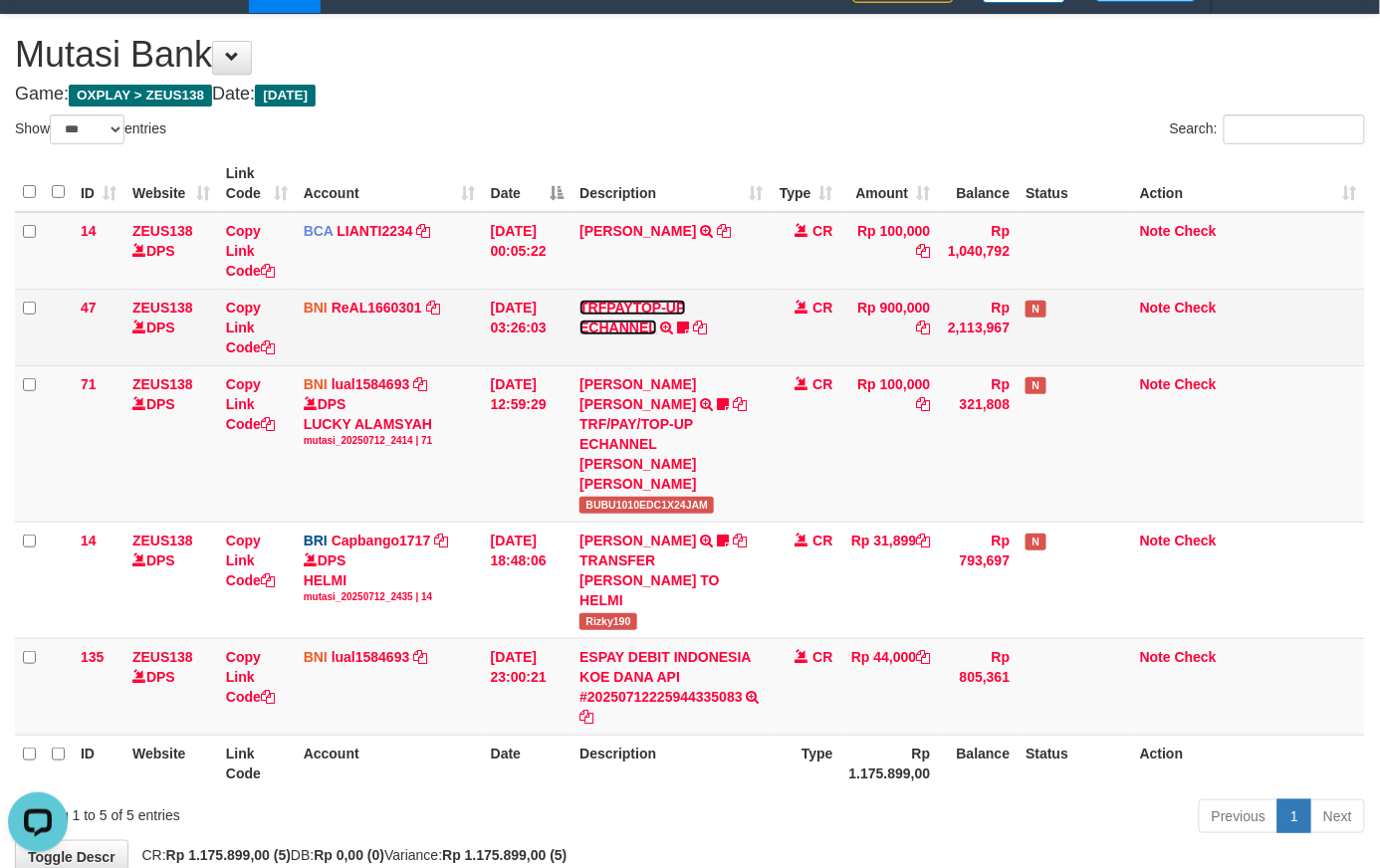 scroll, scrollTop: 0, scrollLeft: 0, axis: both 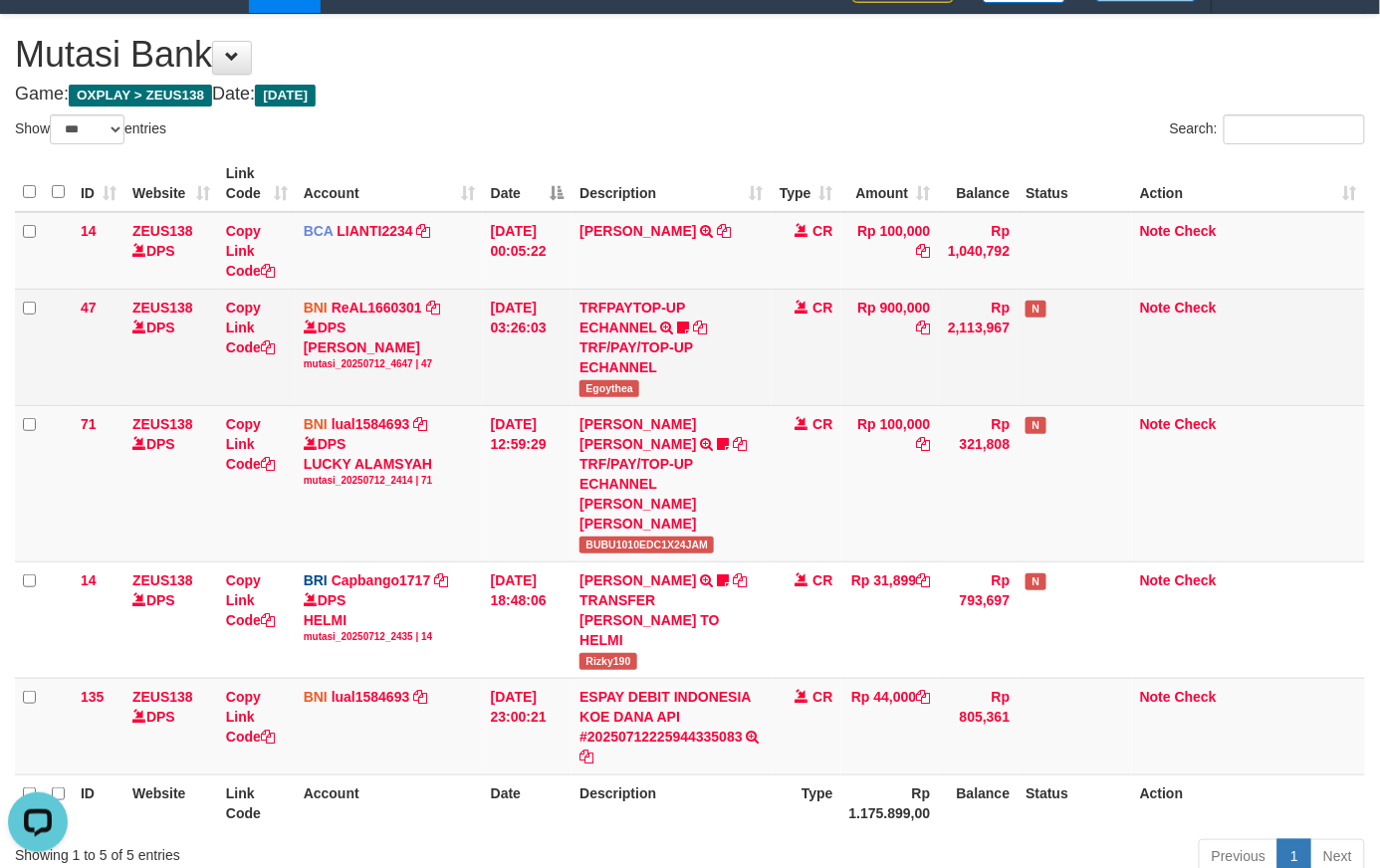 click on "TRFPAYTOP-UP ECHANNEL            TRF/PAY/TOP-UP ECHANNEL    Egoythea" at bounding box center [671, 346] 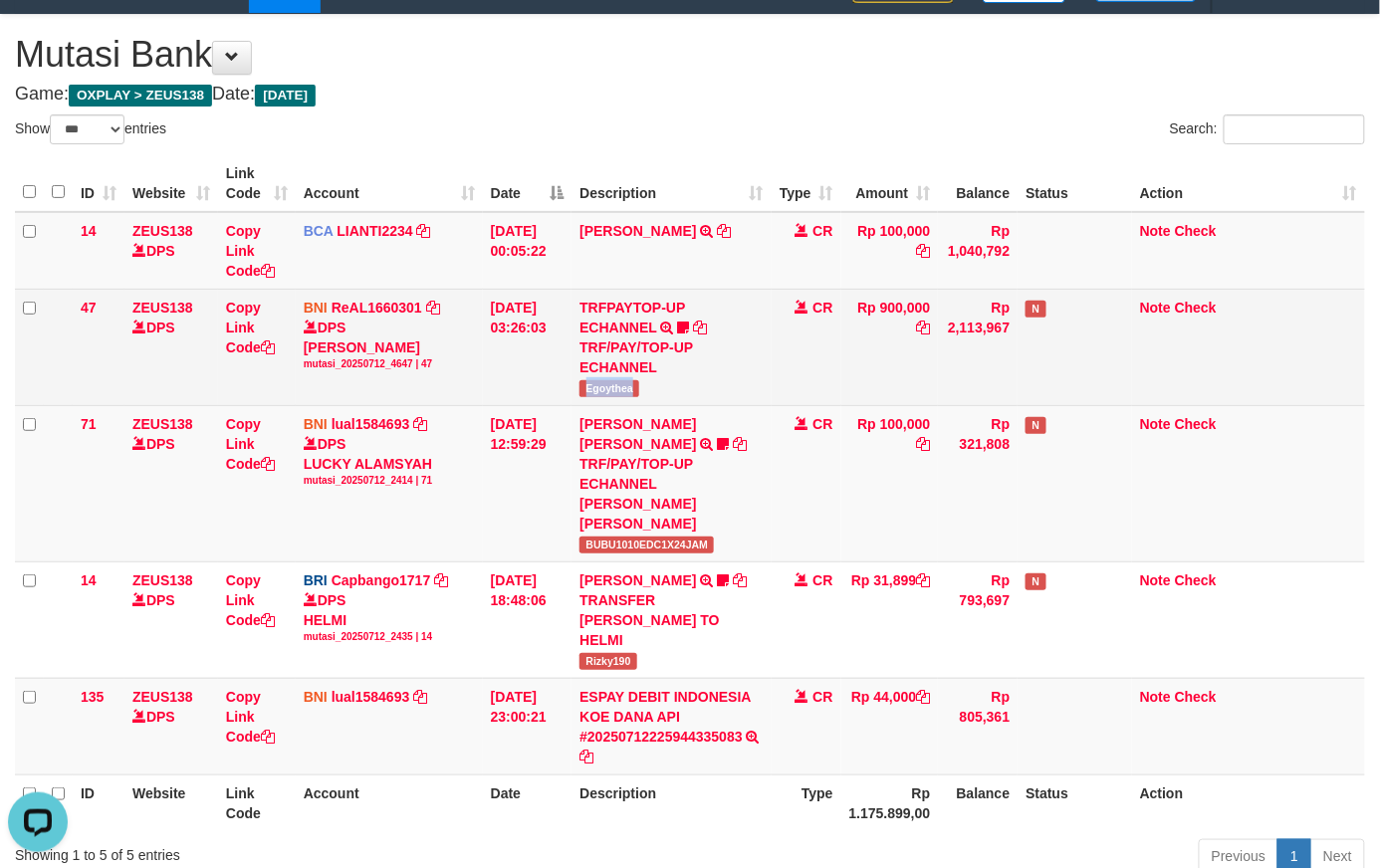 click on "TRFPAYTOP-UP ECHANNEL            TRF/PAY/TOP-UP ECHANNEL    Egoythea" at bounding box center (671, 346) 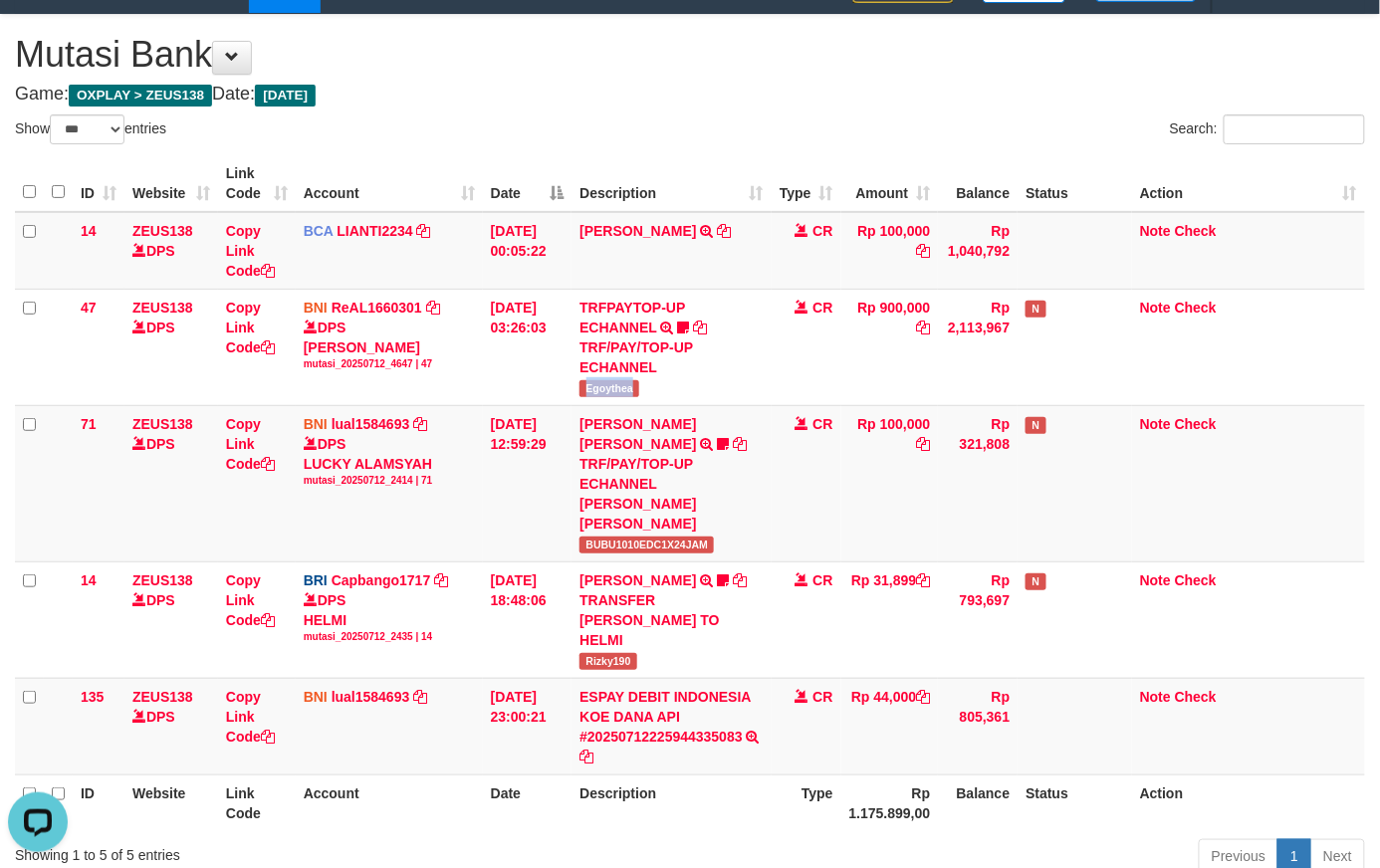 copy on "Egoythea" 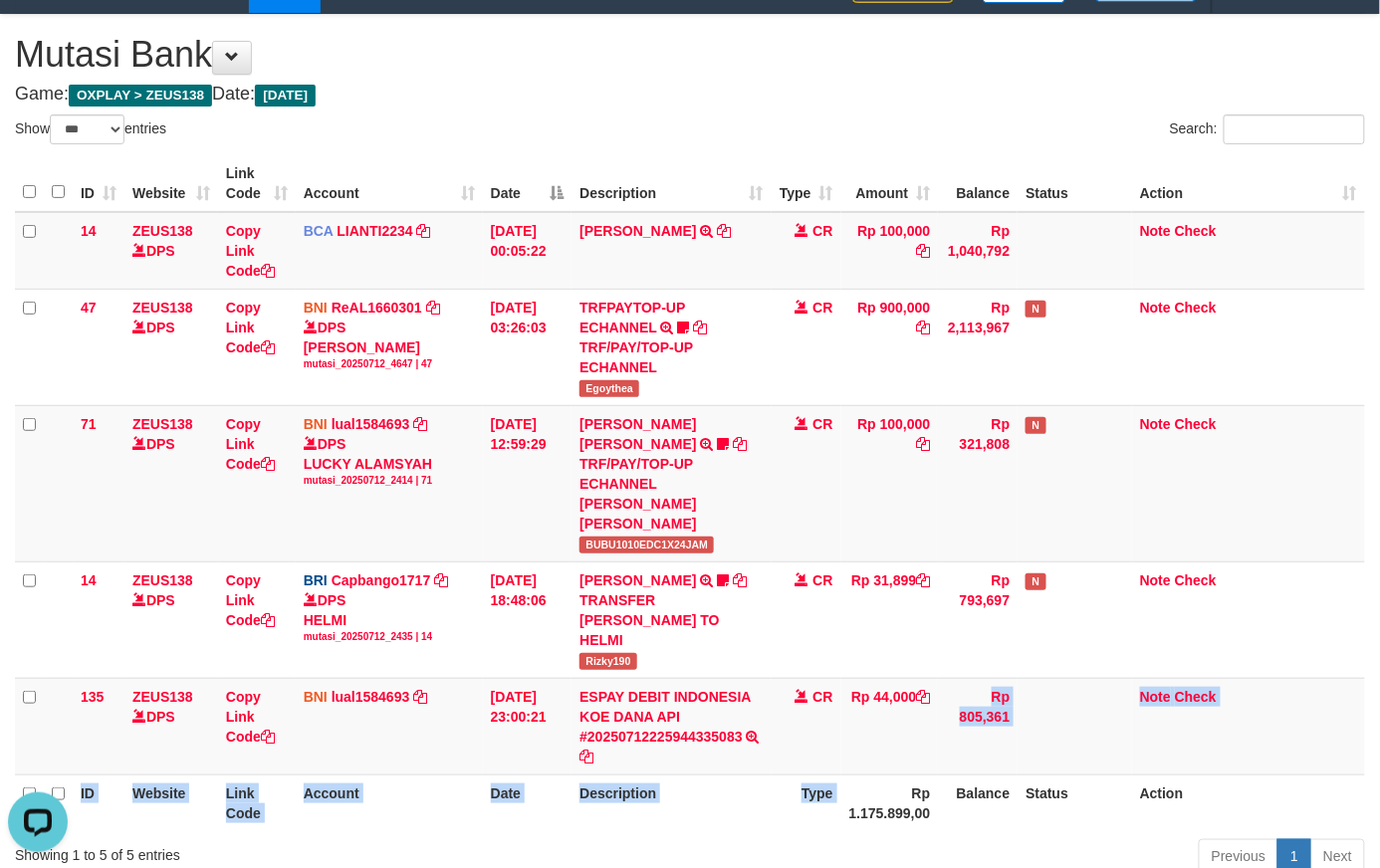 drag, startPoint x: 882, startPoint y: 714, endPoint x: 893, endPoint y: 761, distance: 48.27007 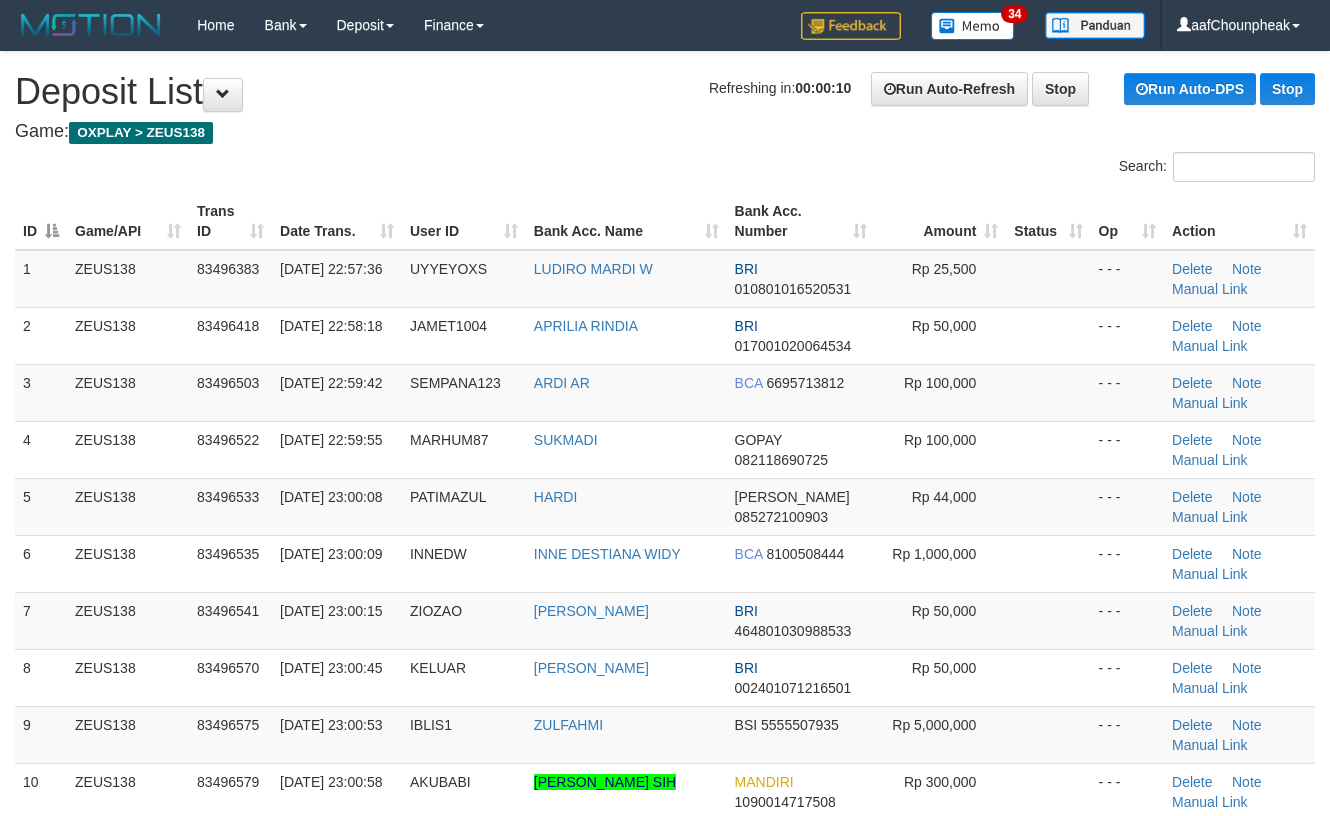 scroll, scrollTop: 0, scrollLeft: 0, axis: both 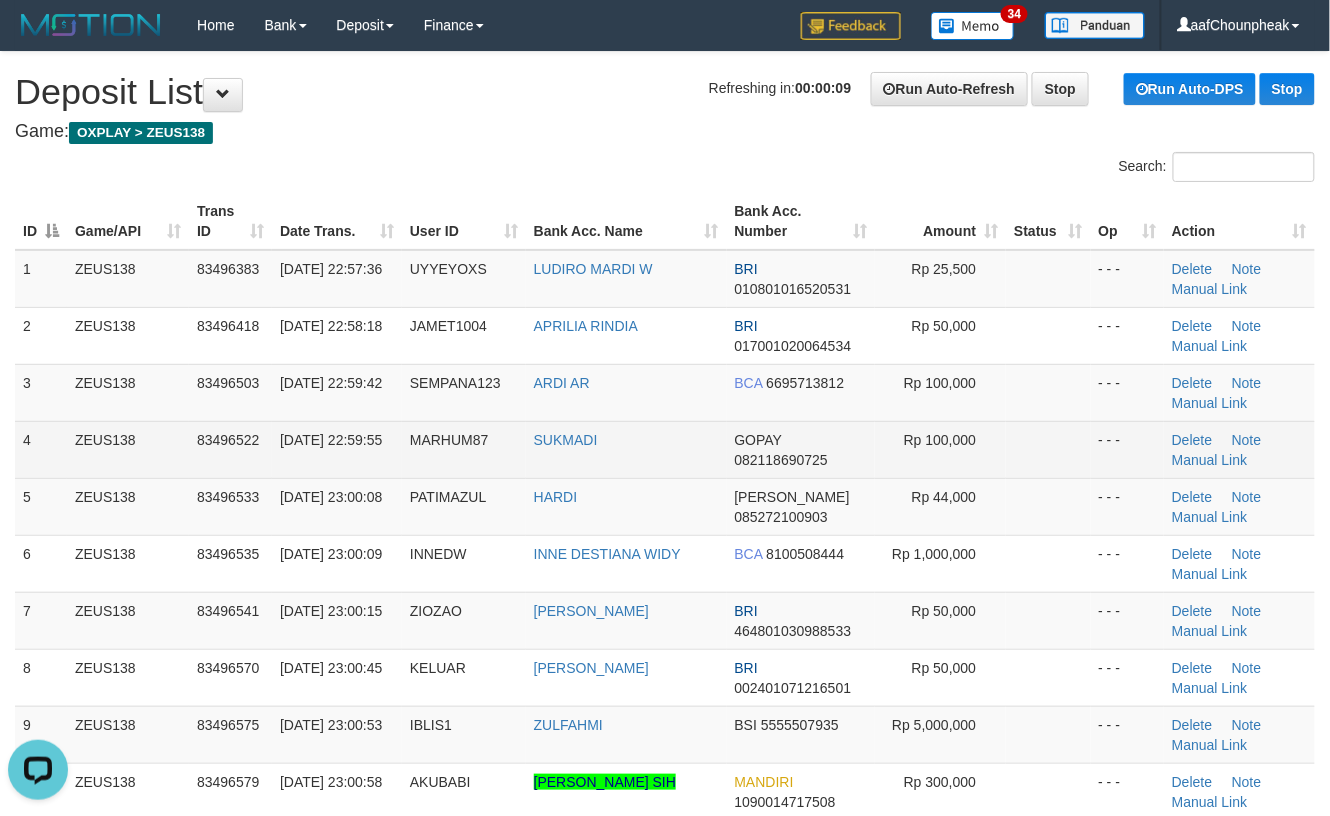 click on "Rp 100,000" at bounding box center [940, 449] 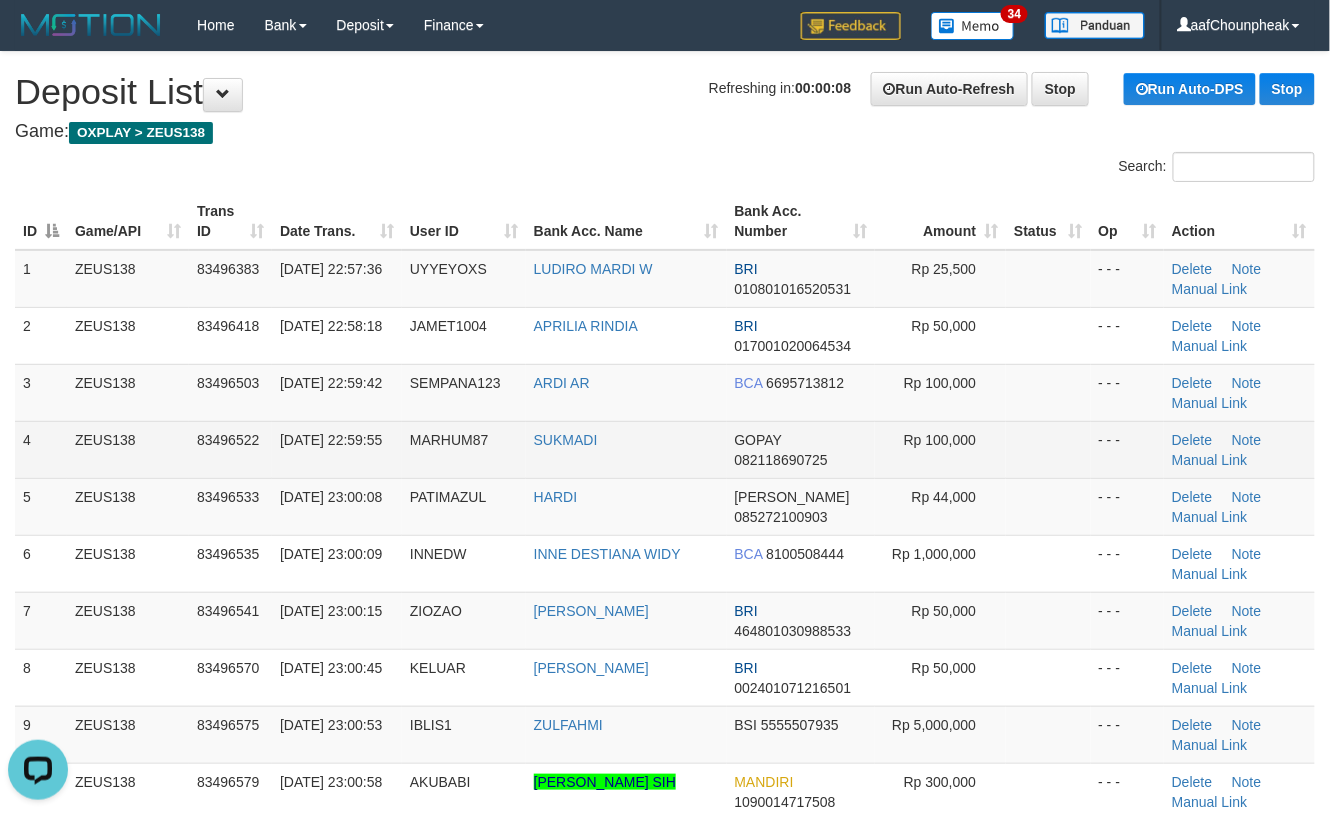 drag, startPoint x: 1001, startPoint y: 472, endPoint x: 1056, endPoint y: 472, distance: 55 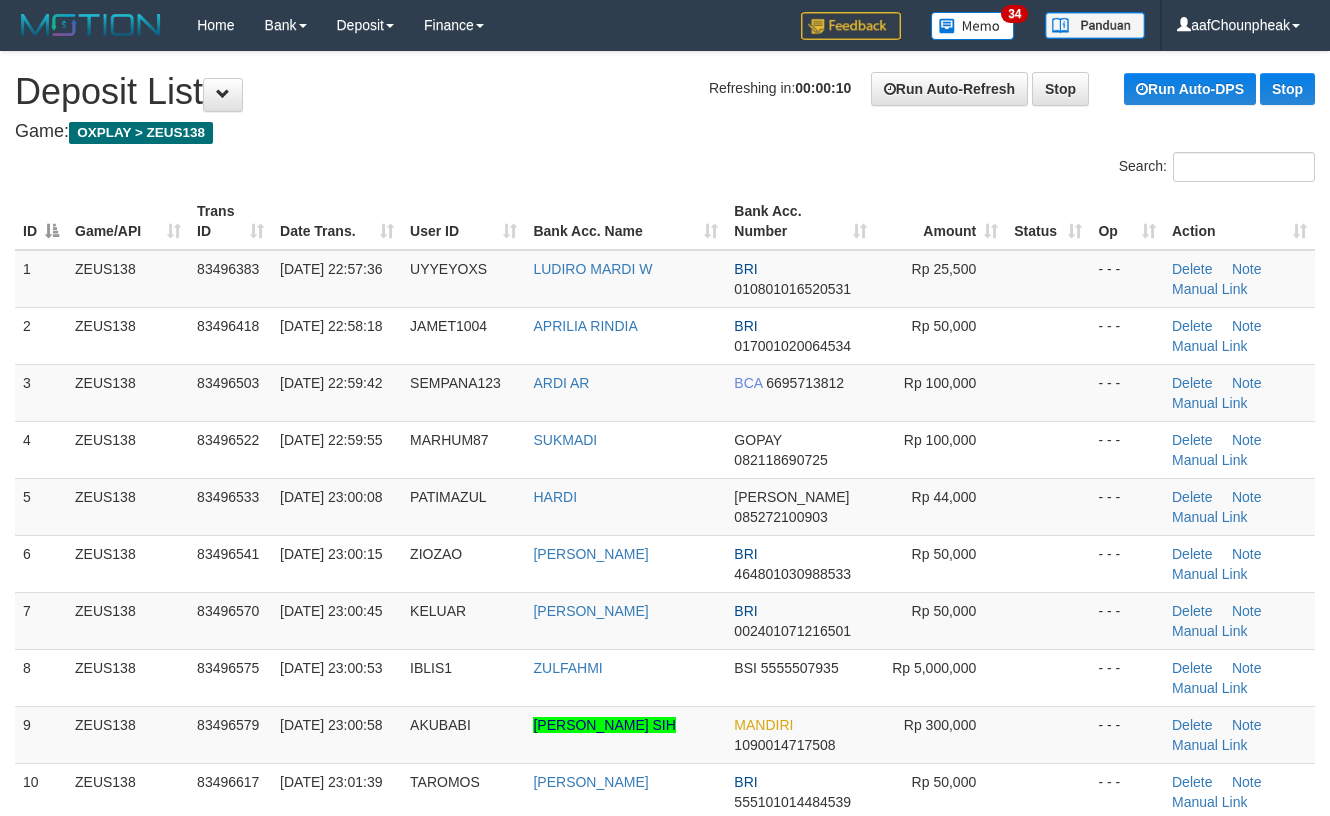 scroll, scrollTop: 0, scrollLeft: 0, axis: both 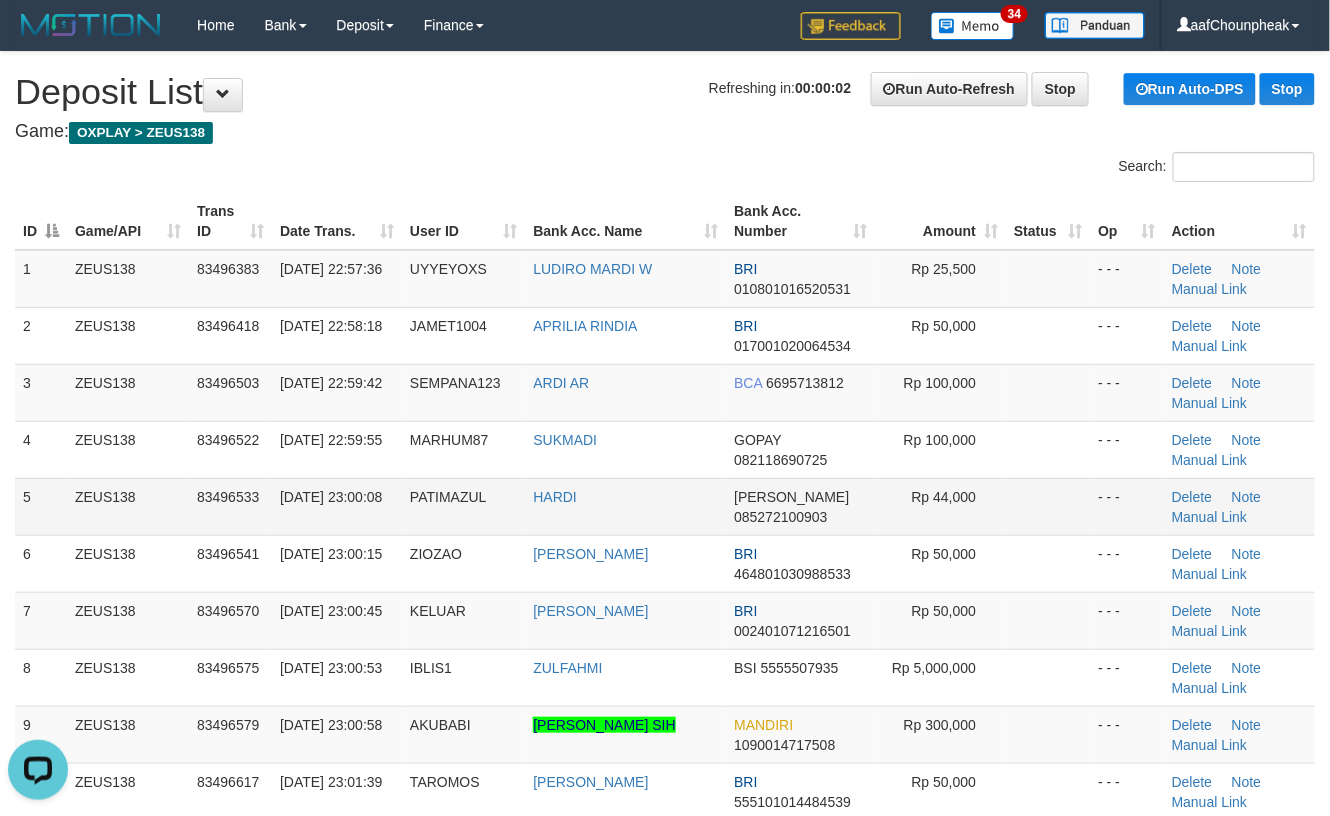 click on "Rp 44,000" at bounding box center (940, 506) 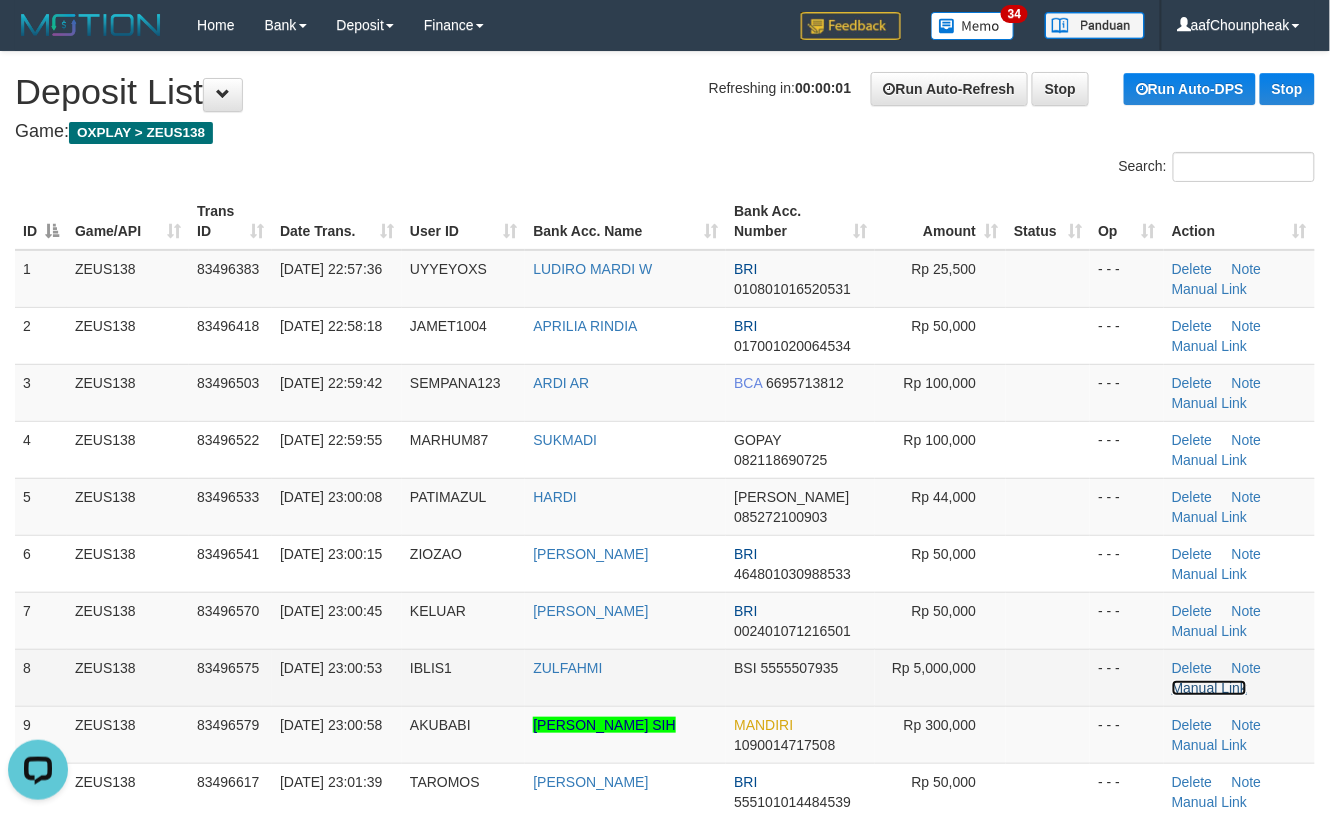 click on "Manual Link" at bounding box center [1210, 688] 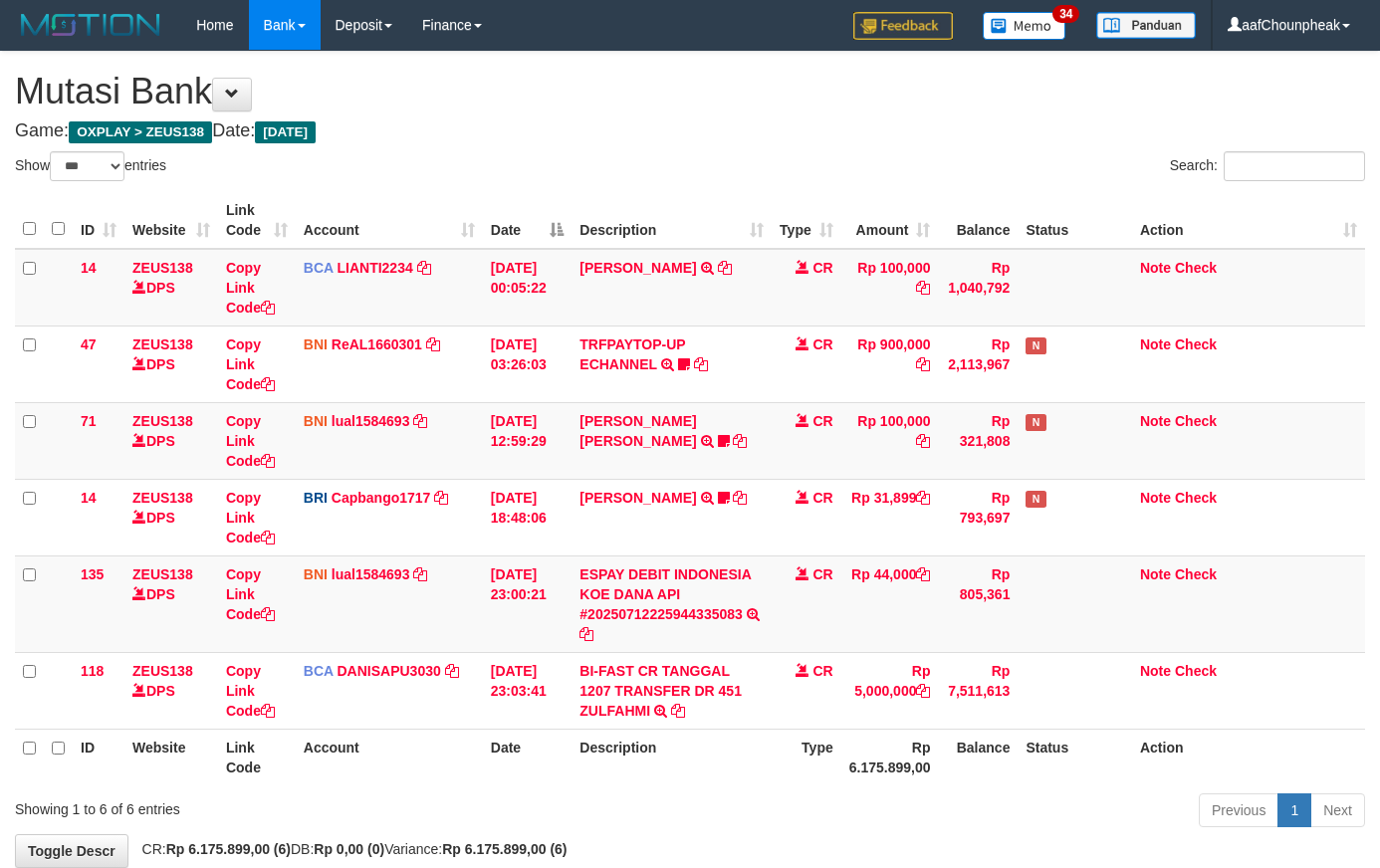 select on "***" 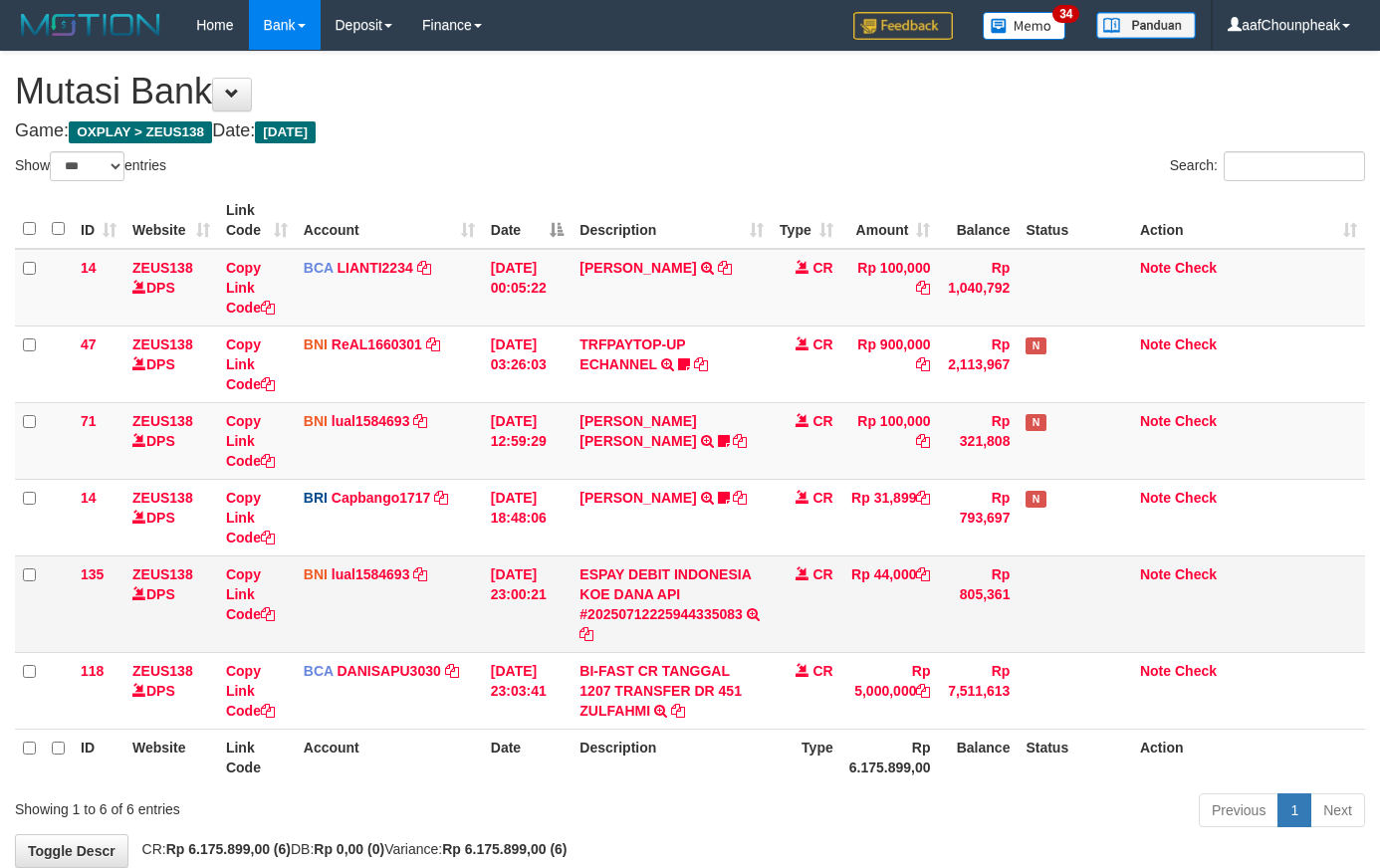 scroll, scrollTop: 37, scrollLeft: 0, axis: vertical 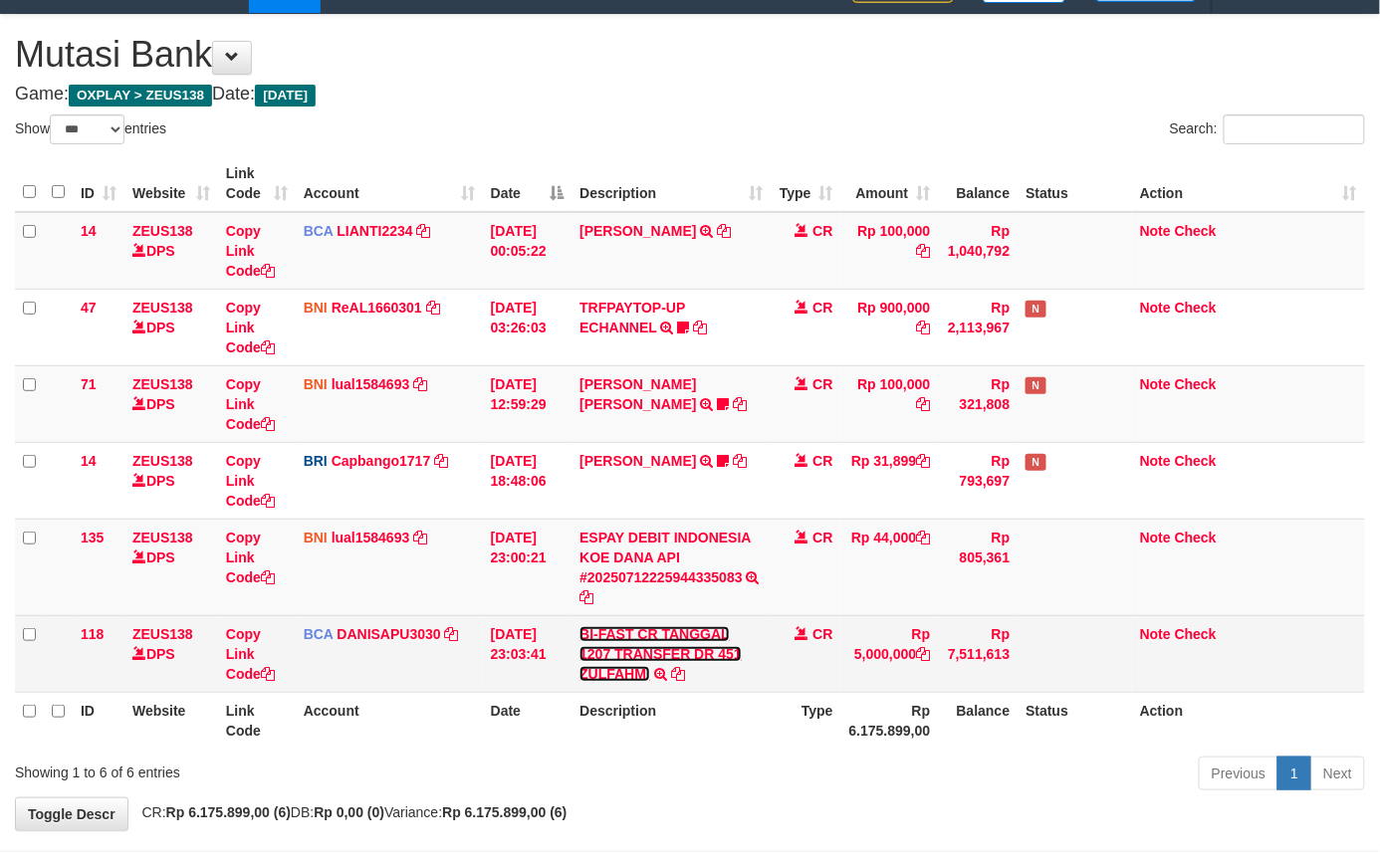 click on "BI-FAST CR TANGGAL 1207 TRANSFER DR 451 ZULFAHMI" at bounding box center (660, 654) 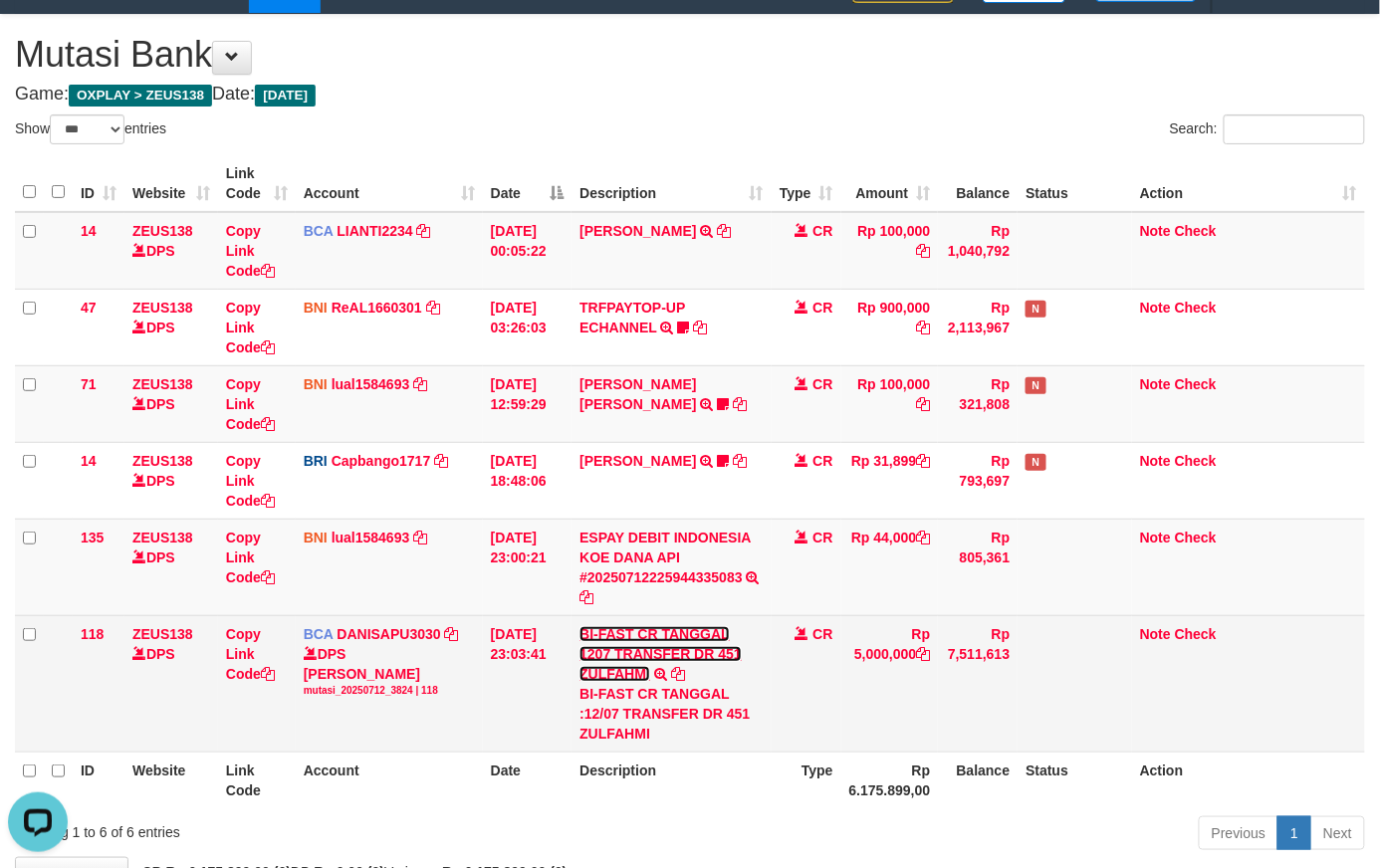 scroll, scrollTop: 0, scrollLeft: 0, axis: both 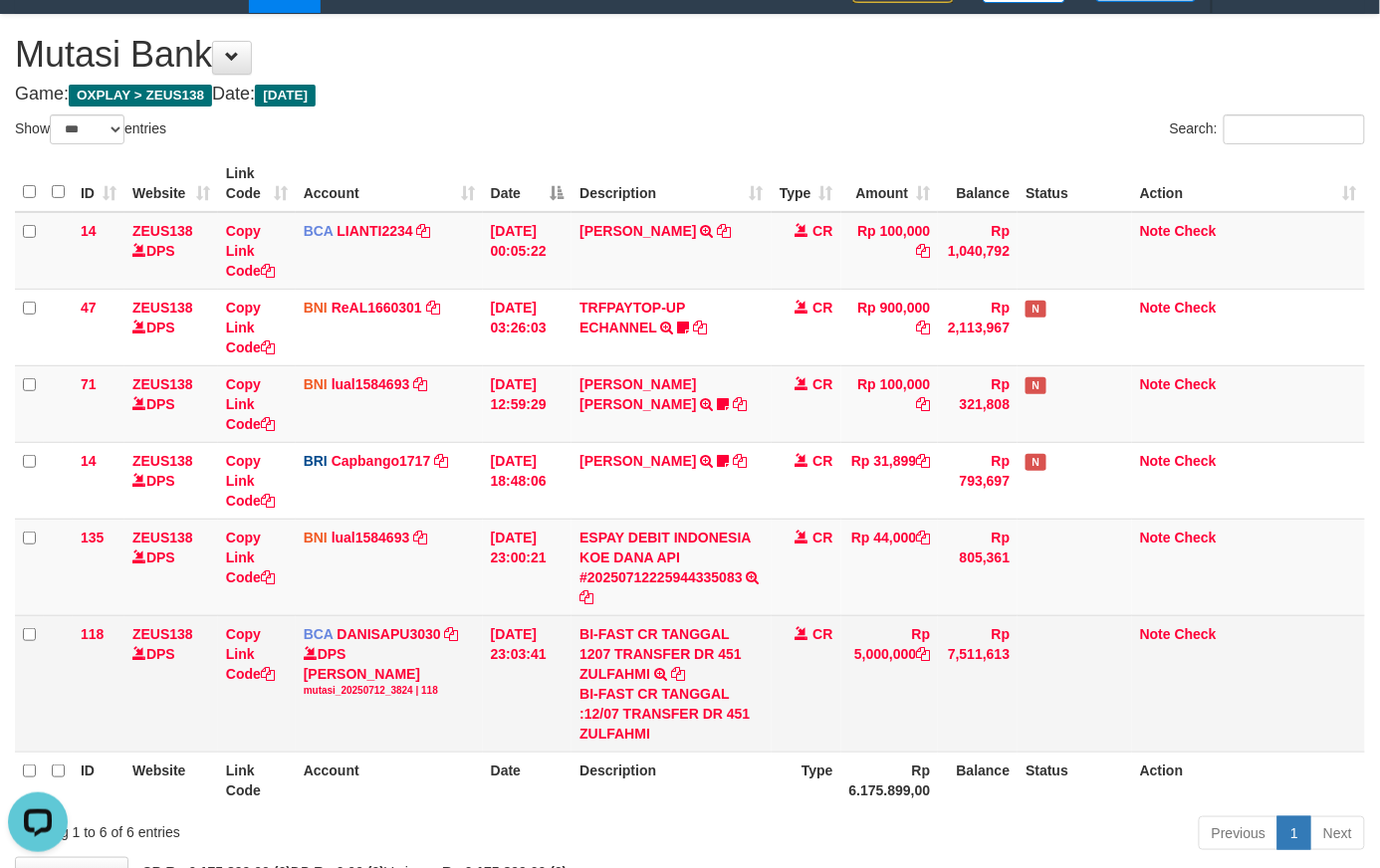 click on "BI-FAST CR TANGGAL :12/07 TRANSFER DR 451 ZULFAHMI" at bounding box center [671, 714] 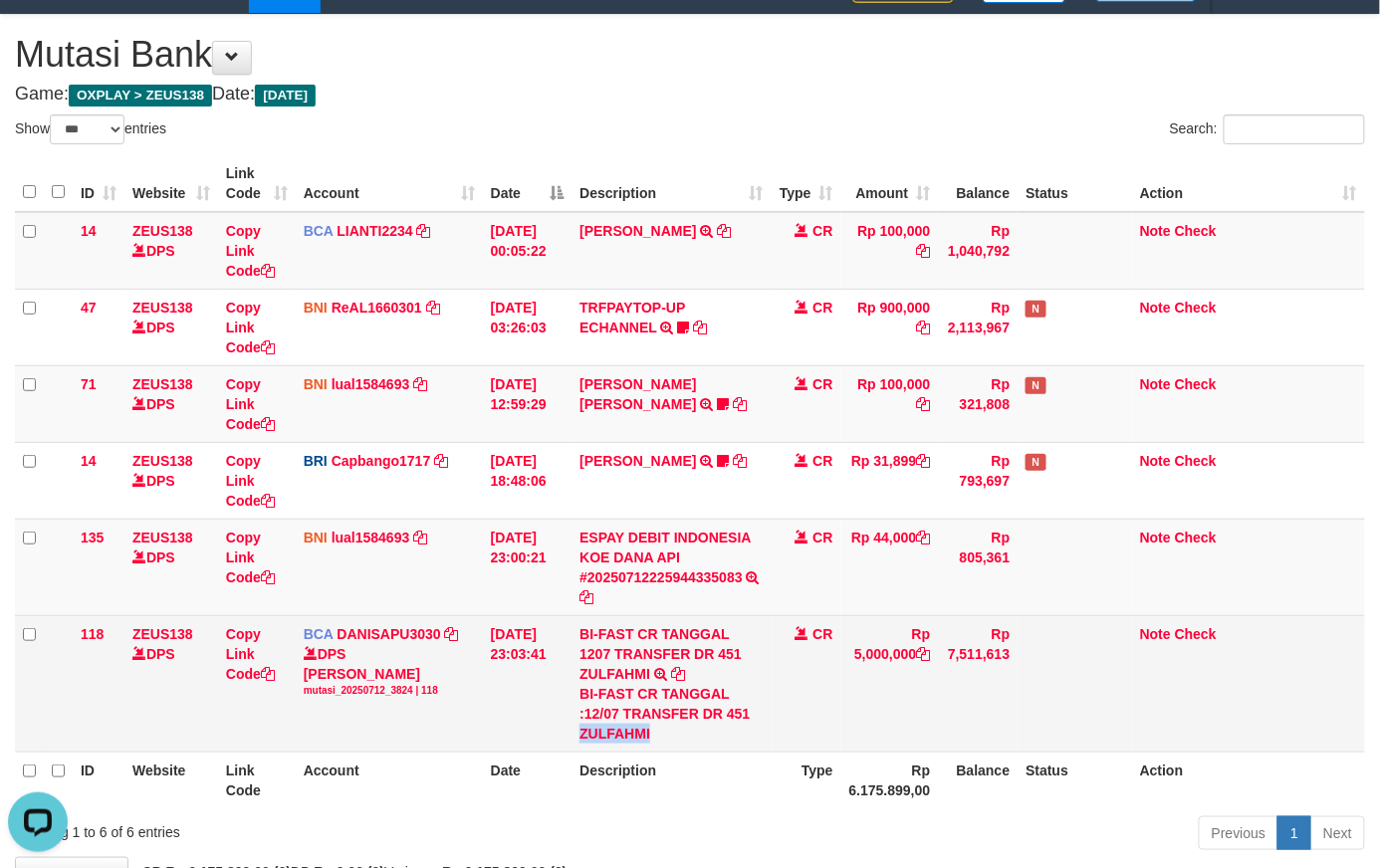 click on "BI-FAST CR TANGGAL :12/07 TRANSFER DR 451 ZULFAHMI" at bounding box center (671, 714) 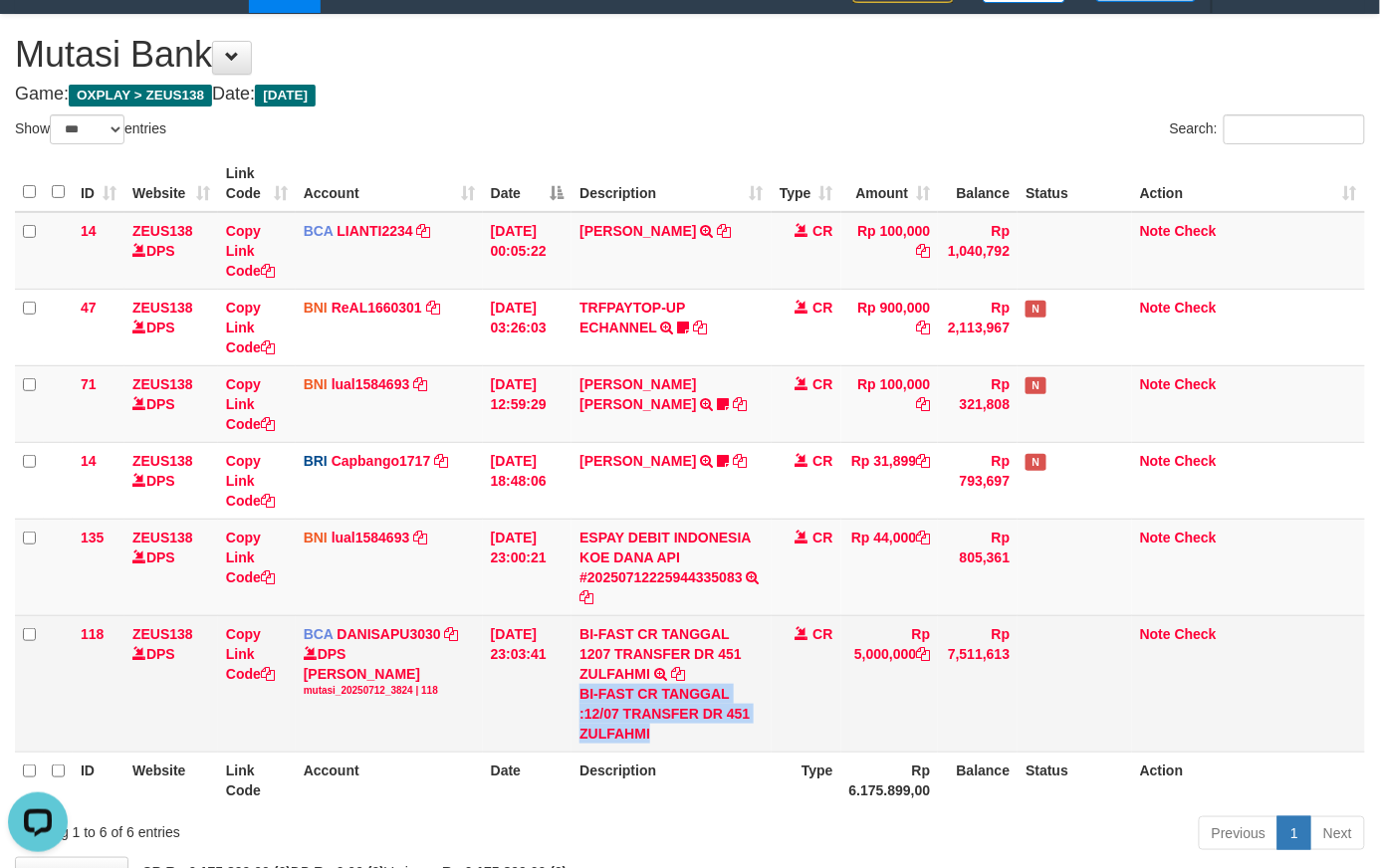 click on "BI-FAST CR TANGGAL :12/07 TRANSFER DR 451 ZULFAHMI" at bounding box center [671, 714] 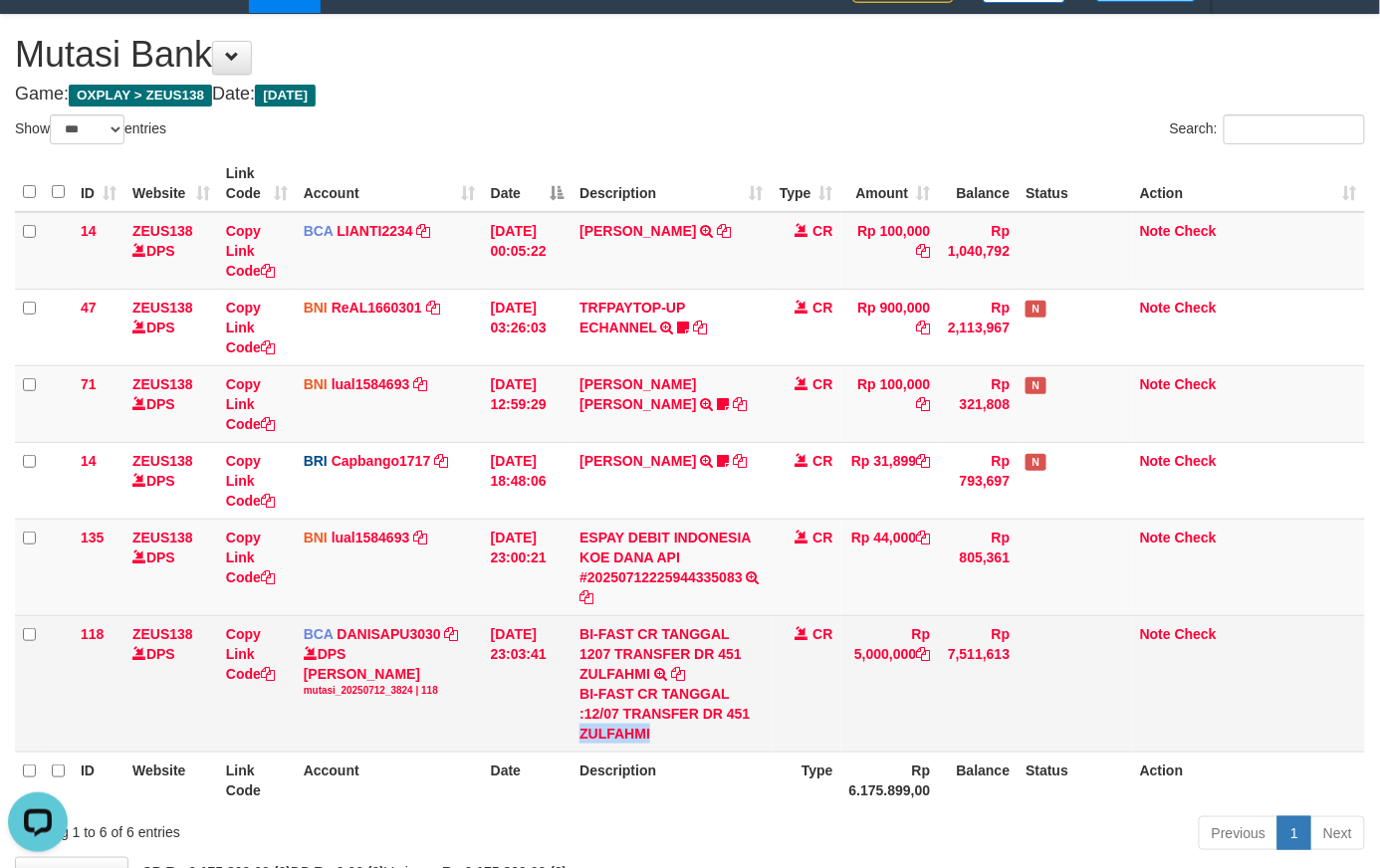 click on "BI-FAST CR TANGGAL :12/07 TRANSFER DR 451 ZULFAHMI" at bounding box center (671, 714) 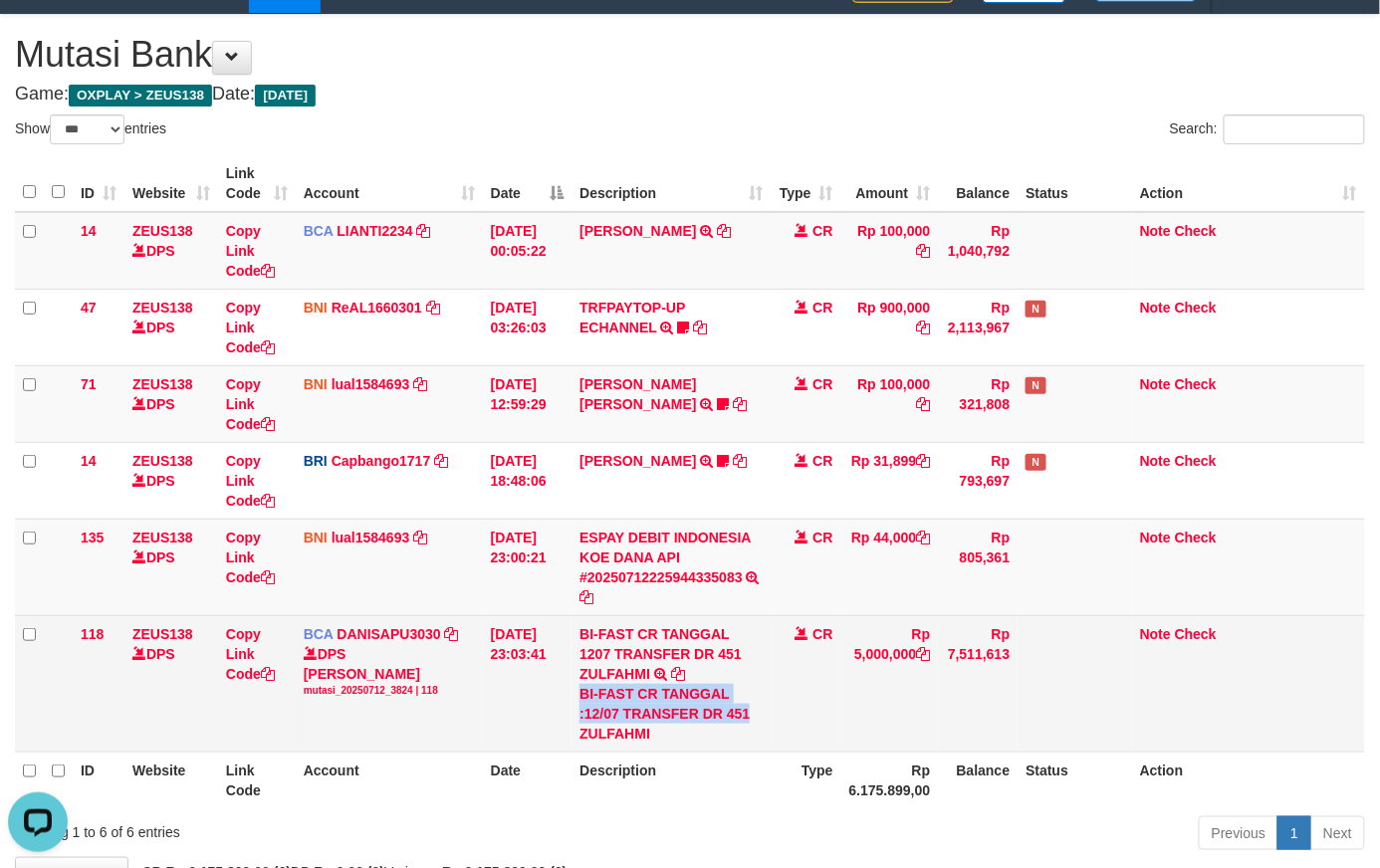 drag, startPoint x: 741, startPoint y: 698, endPoint x: 758, endPoint y: 719, distance: 27.018512 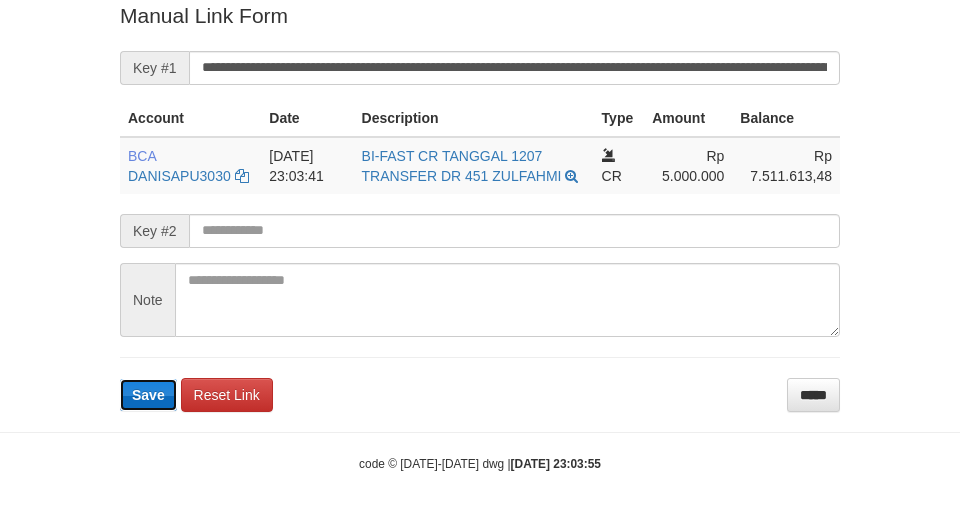 scroll, scrollTop: 413, scrollLeft: 0, axis: vertical 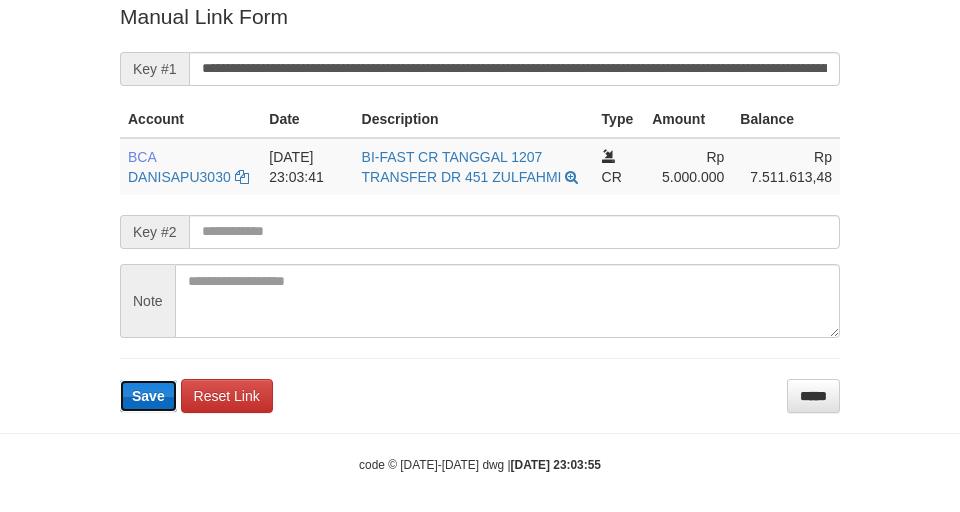 type 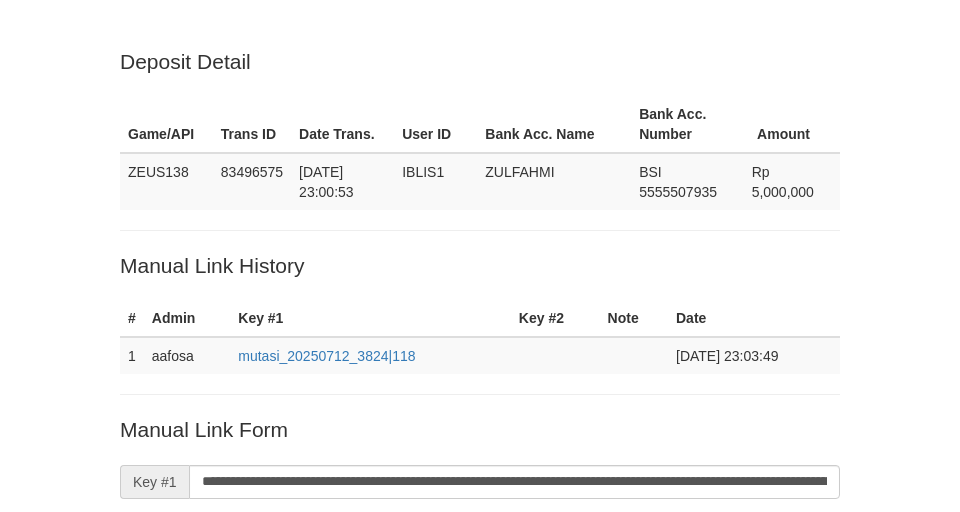 scroll, scrollTop: 413, scrollLeft: 0, axis: vertical 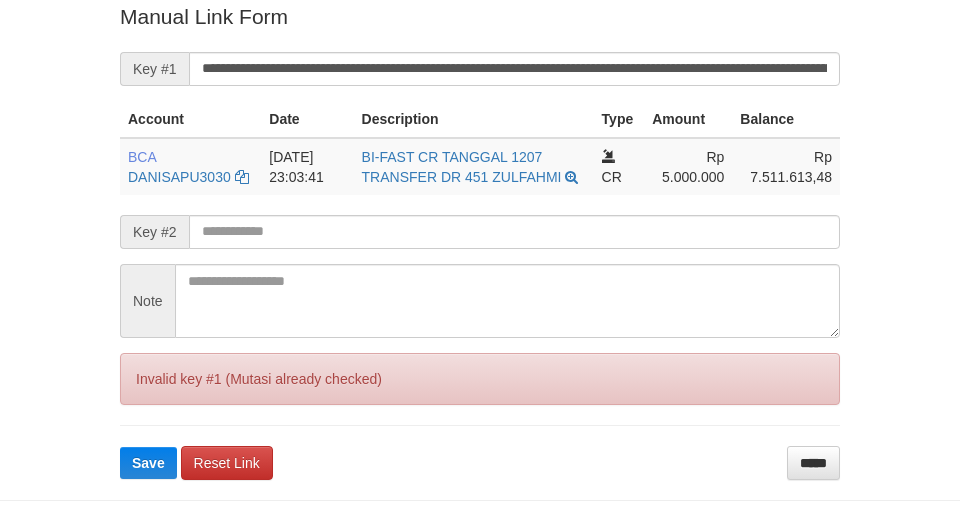 click at bounding box center (480, 425) 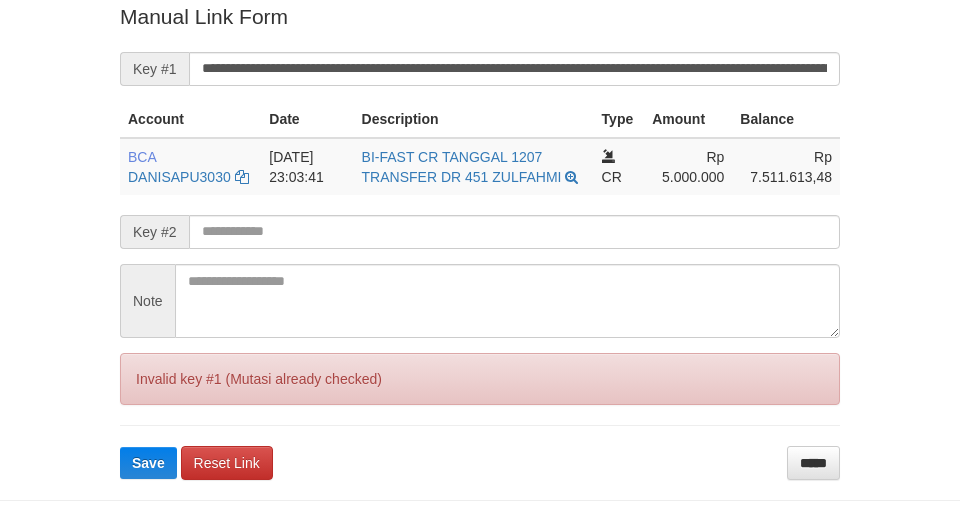click at bounding box center (480, 425) 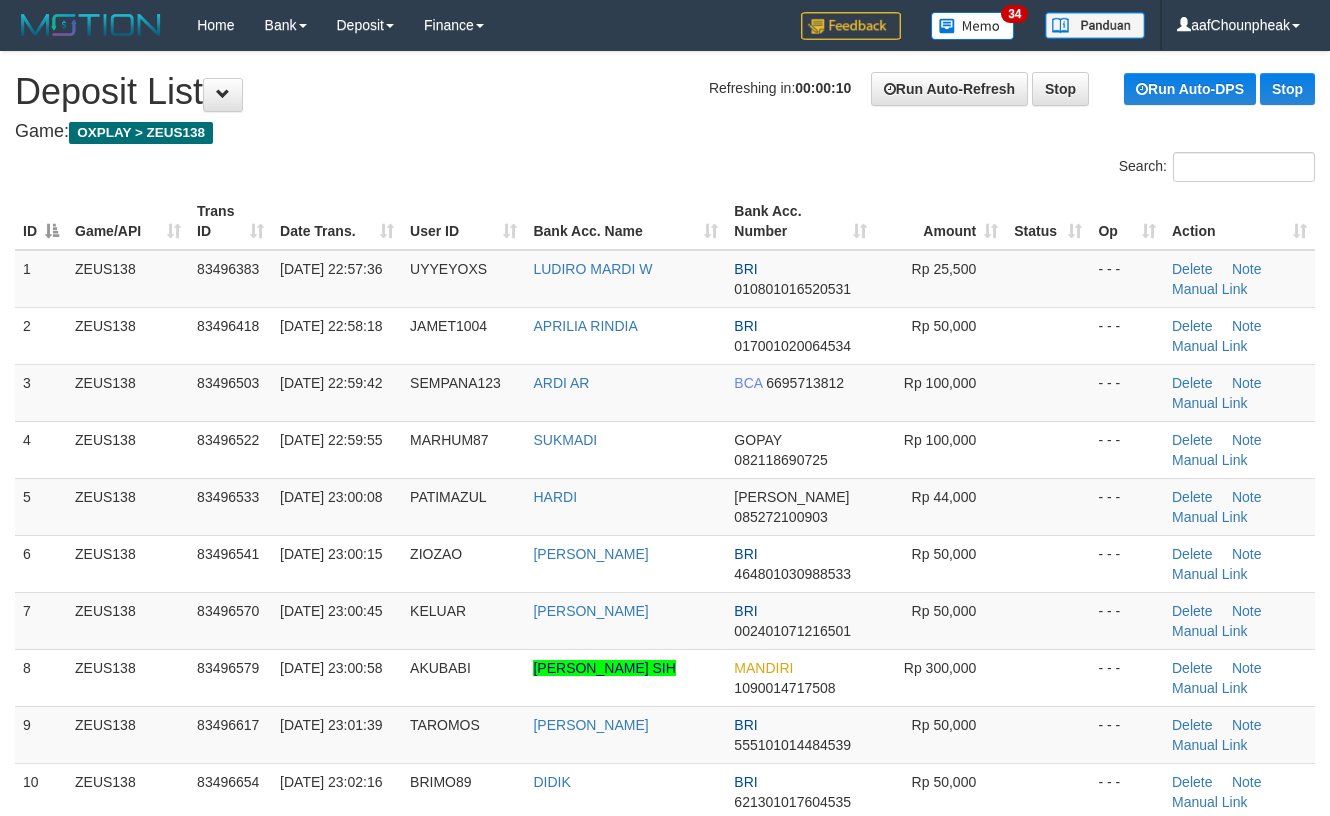 scroll, scrollTop: 0, scrollLeft: 0, axis: both 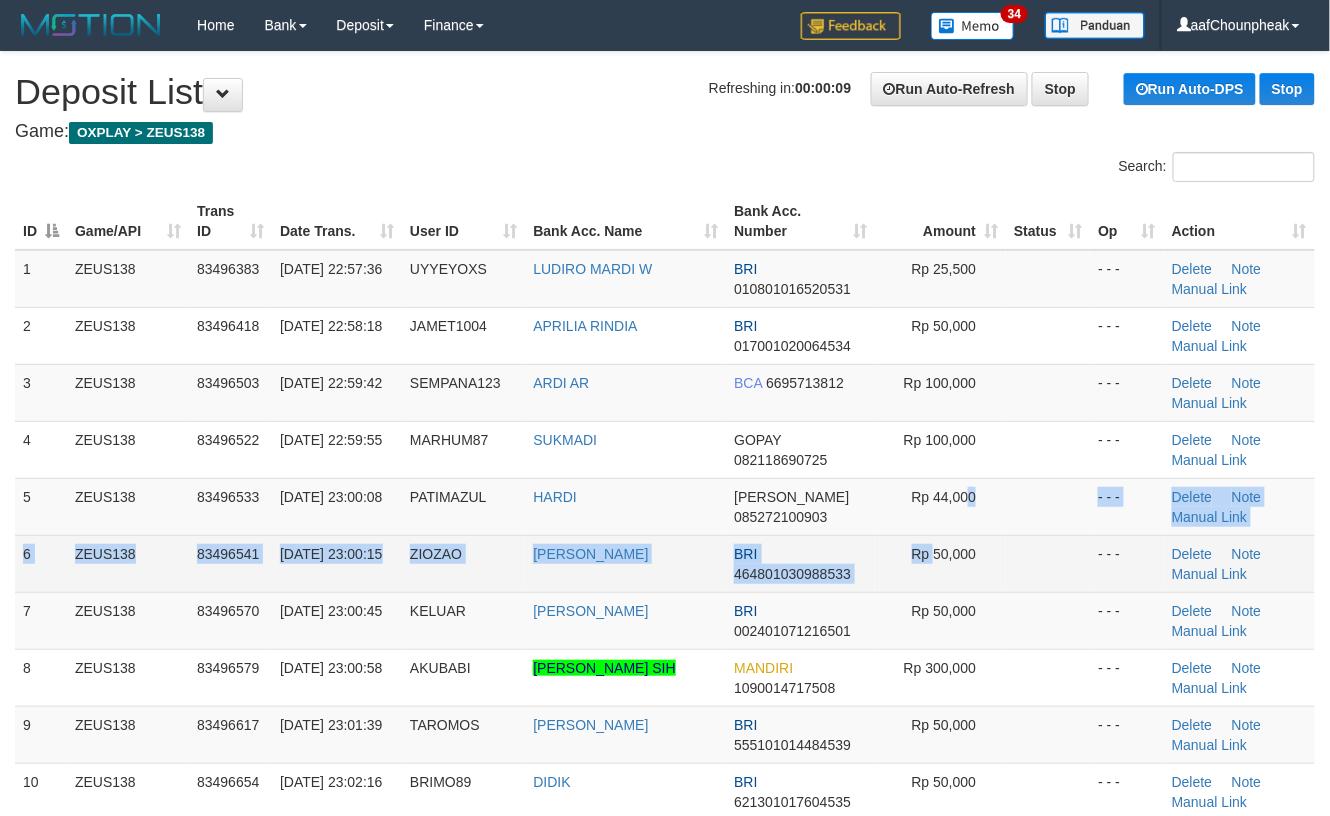 click on "1
ZEUS138
83496383
12/07/2025 22:57:36
UYYEYOXS
LUDIRO MARDI W
BRI
010801016520531
Rp 25,500
- - -
Delete
Note
Manual Link
2
ZEUS138
83496418
12/07/2025 22:58:18
JAMET1004
APRILIA RINDIA
BRI
017001020064534
Rp 50,000
- - -
Delete" at bounding box center (665, 678) 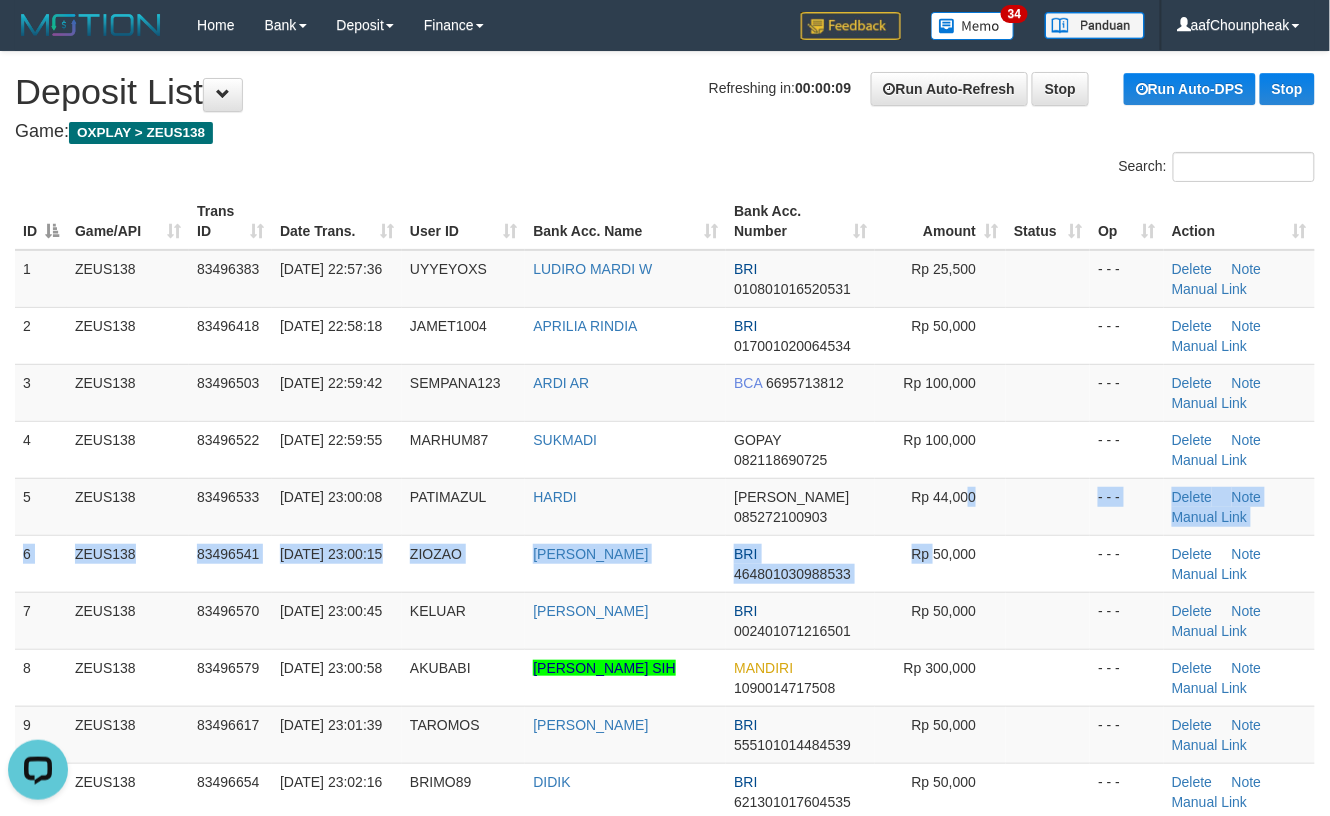 scroll, scrollTop: 0, scrollLeft: 0, axis: both 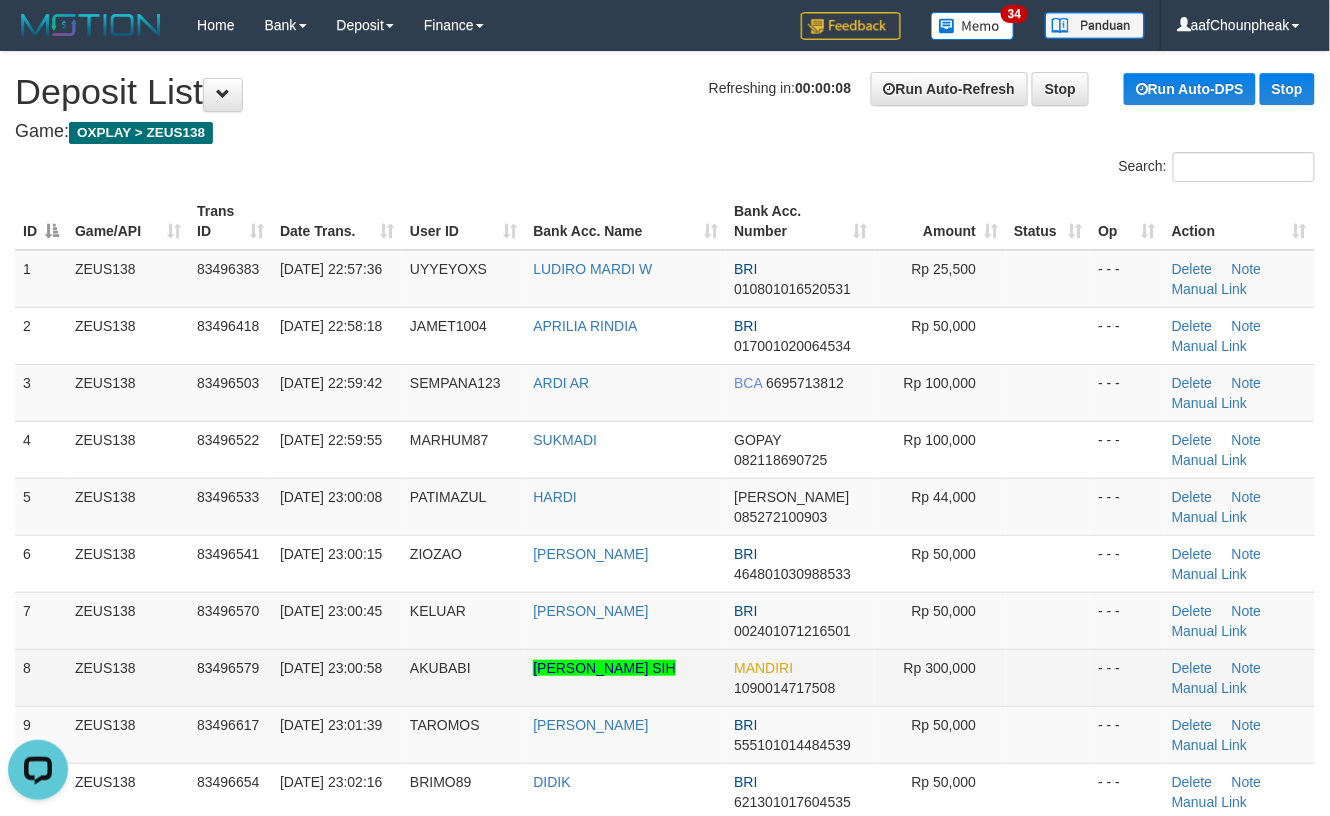 click on "RIZAL FRANSISKUS SIH" at bounding box center (625, 677) 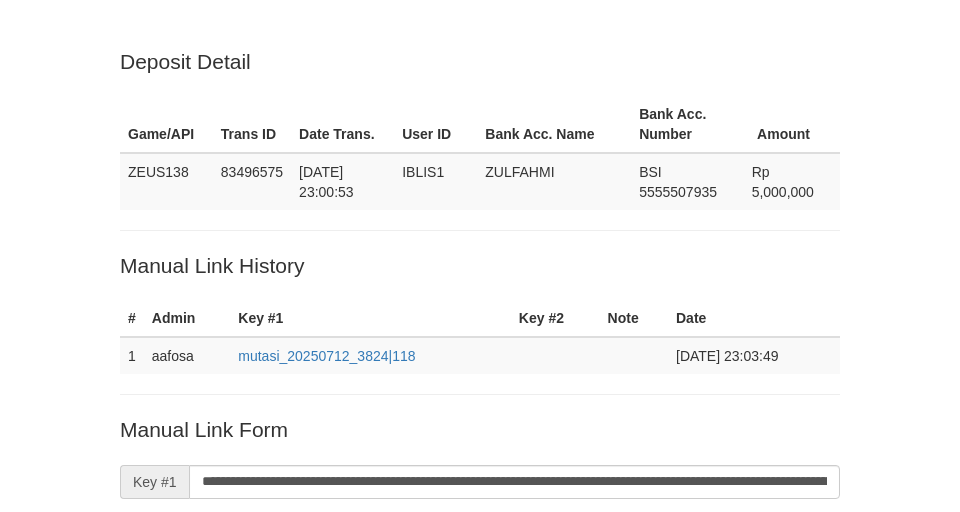 scroll, scrollTop: 413, scrollLeft: 0, axis: vertical 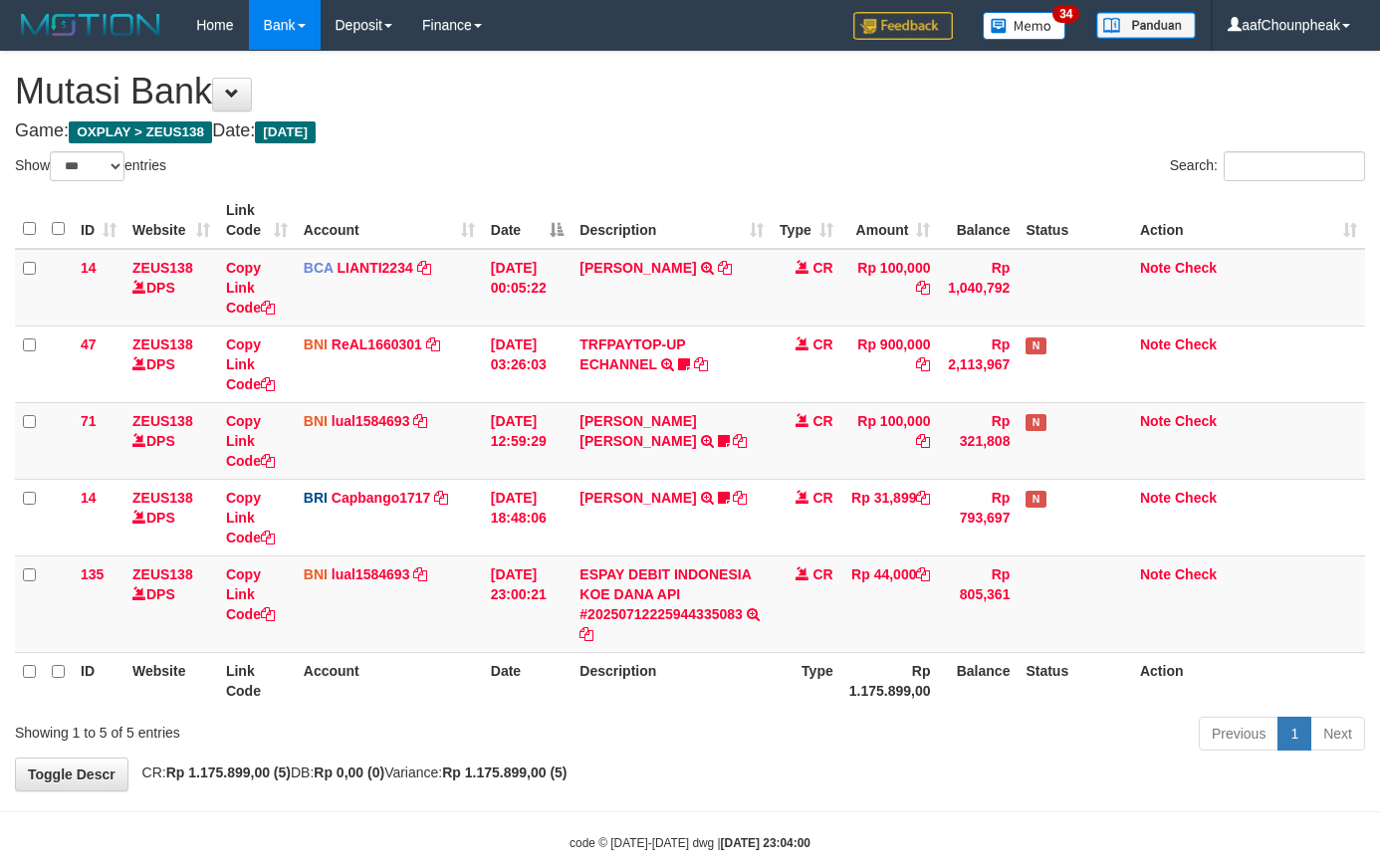 select on "***" 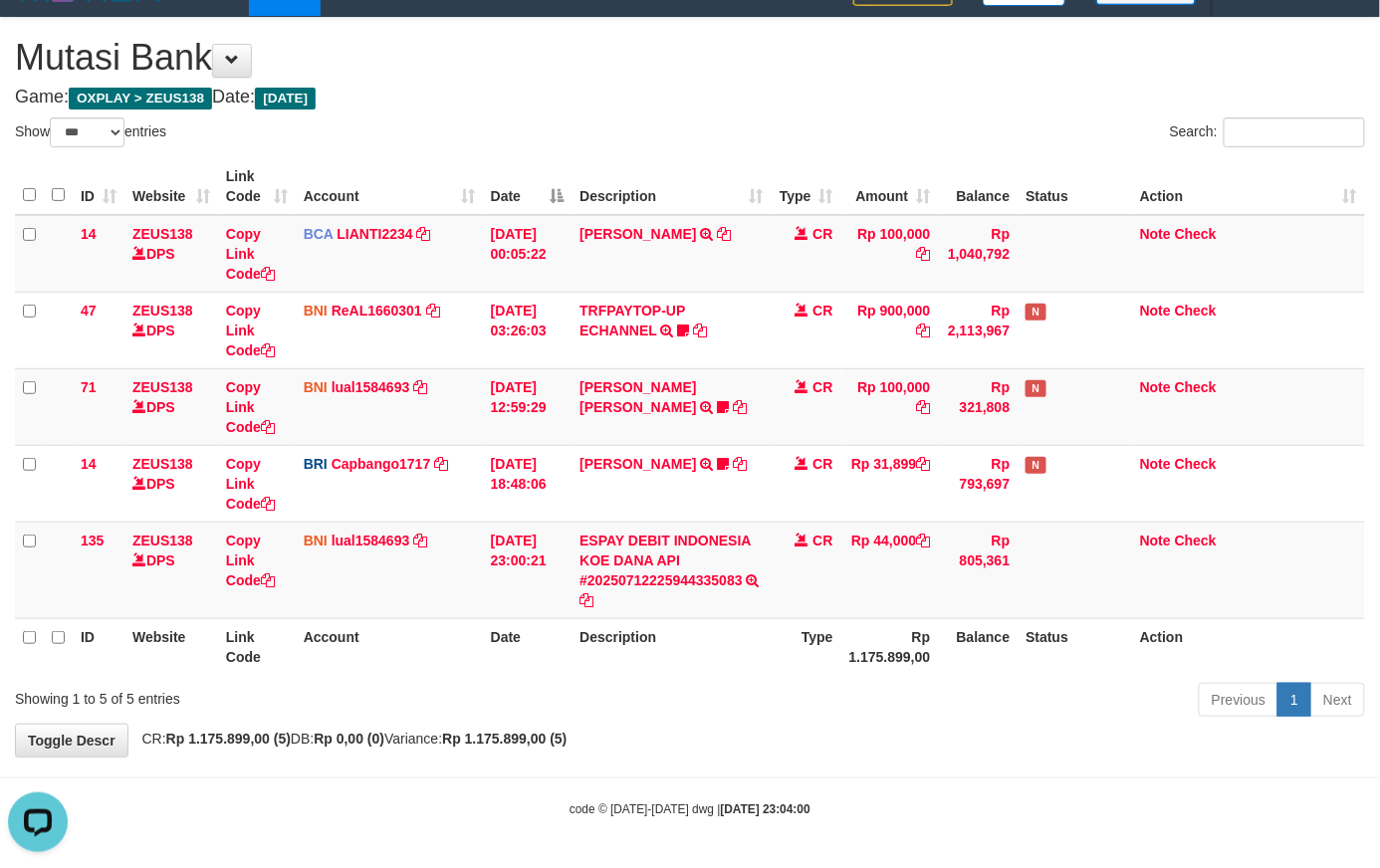 scroll, scrollTop: 0, scrollLeft: 0, axis: both 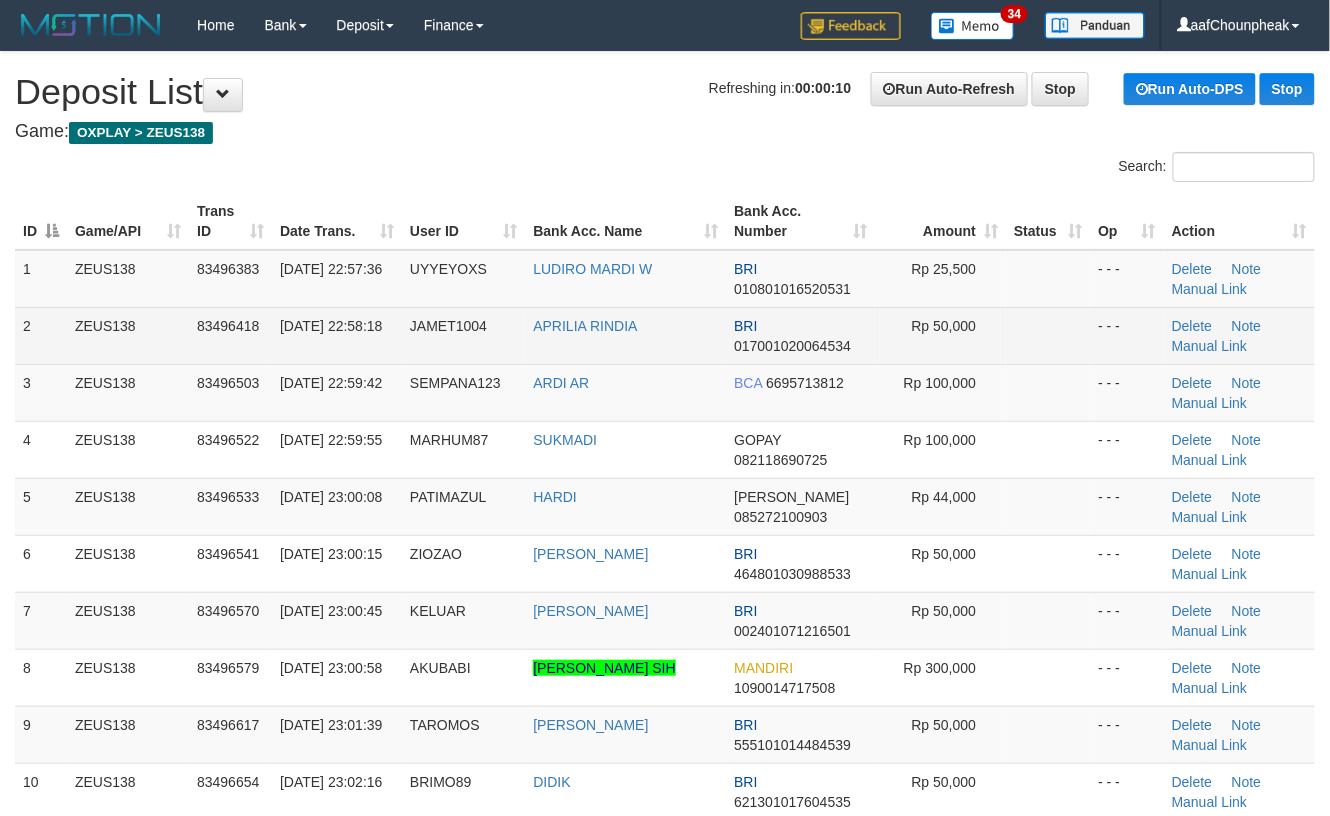 drag, startPoint x: 668, startPoint y: 217, endPoint x: 945, endPoint y: 277, distance: 283.4237 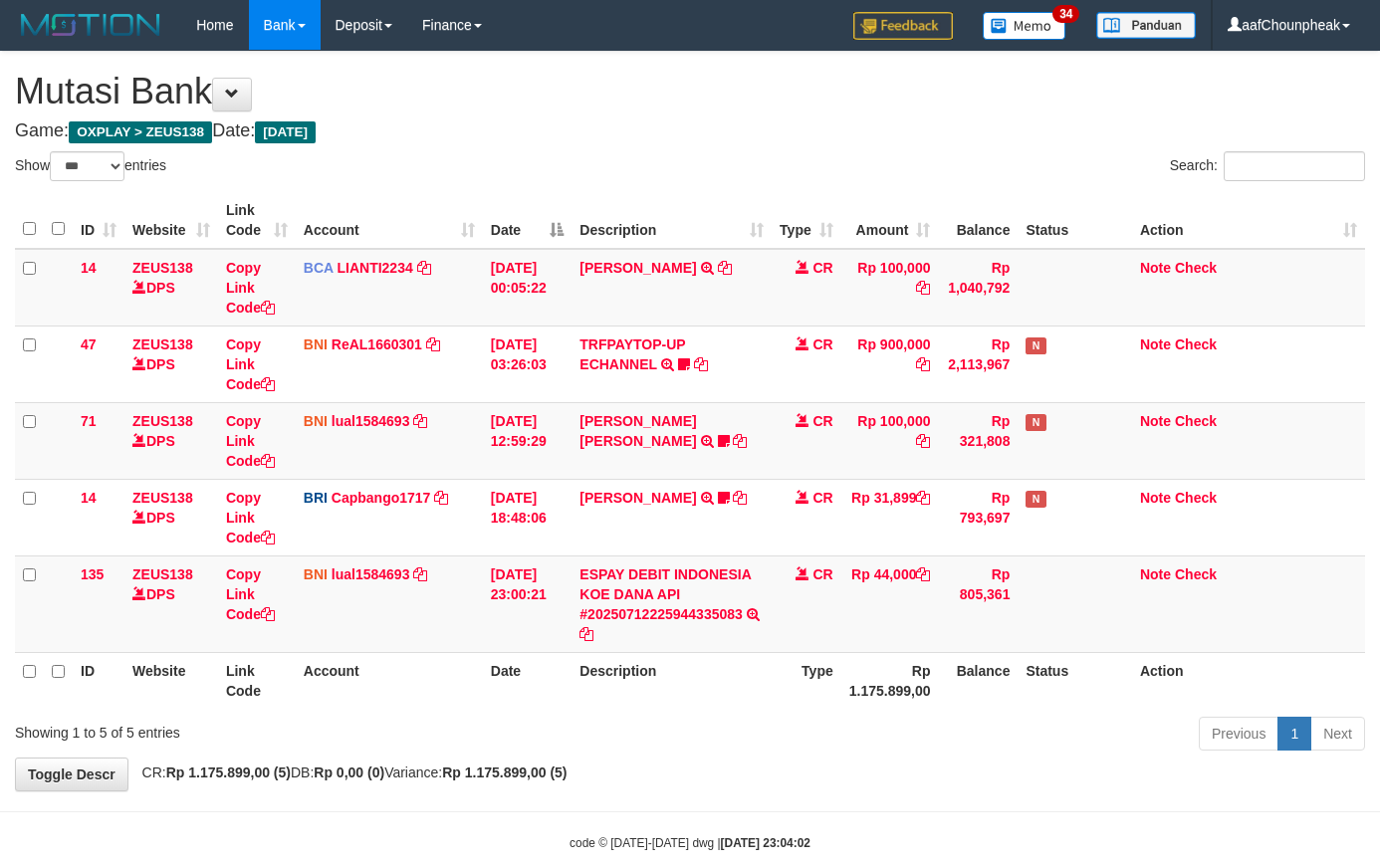 select on "***" 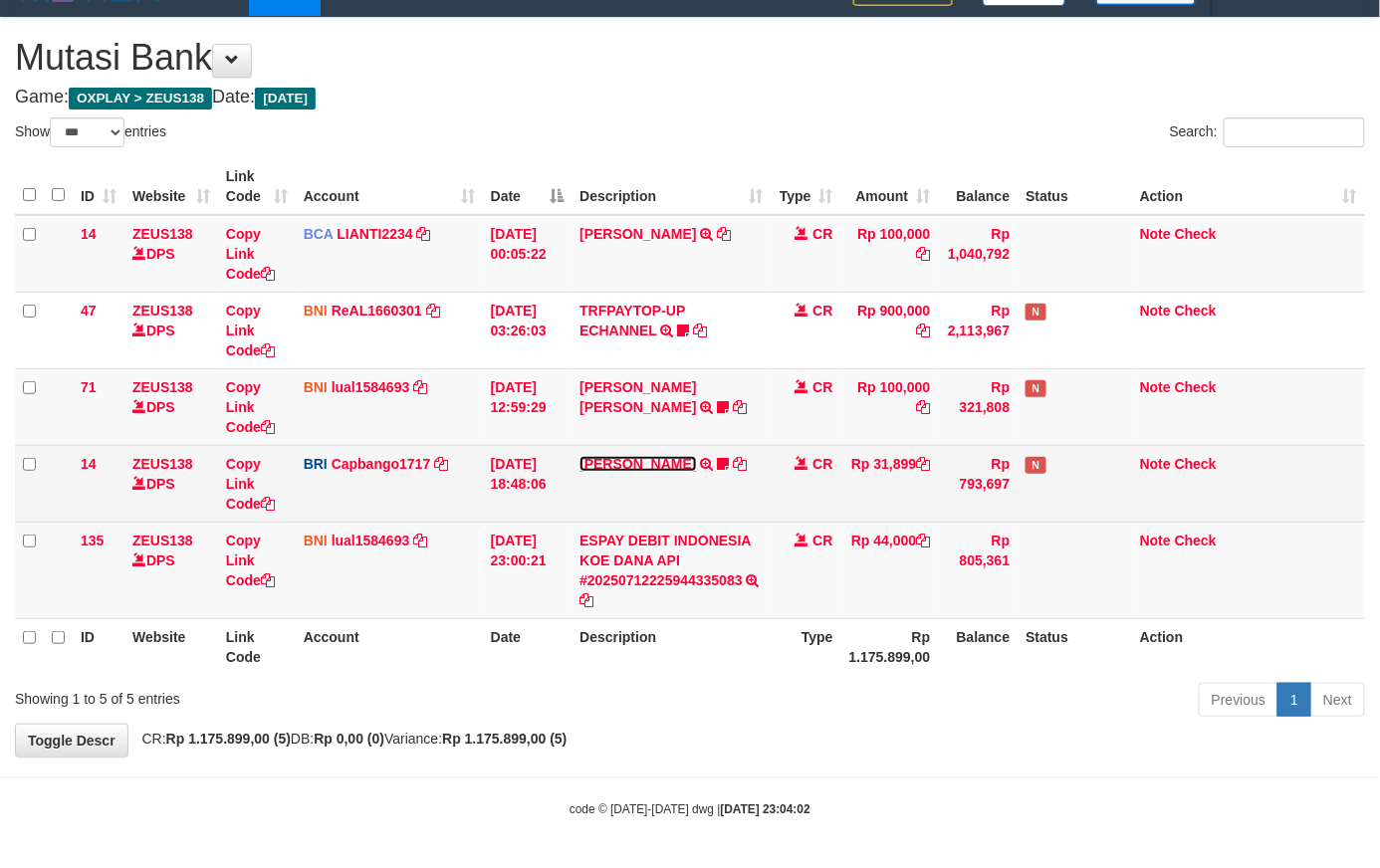 click on "RIZKY RAMADHON" at bounding box center [637, 464] 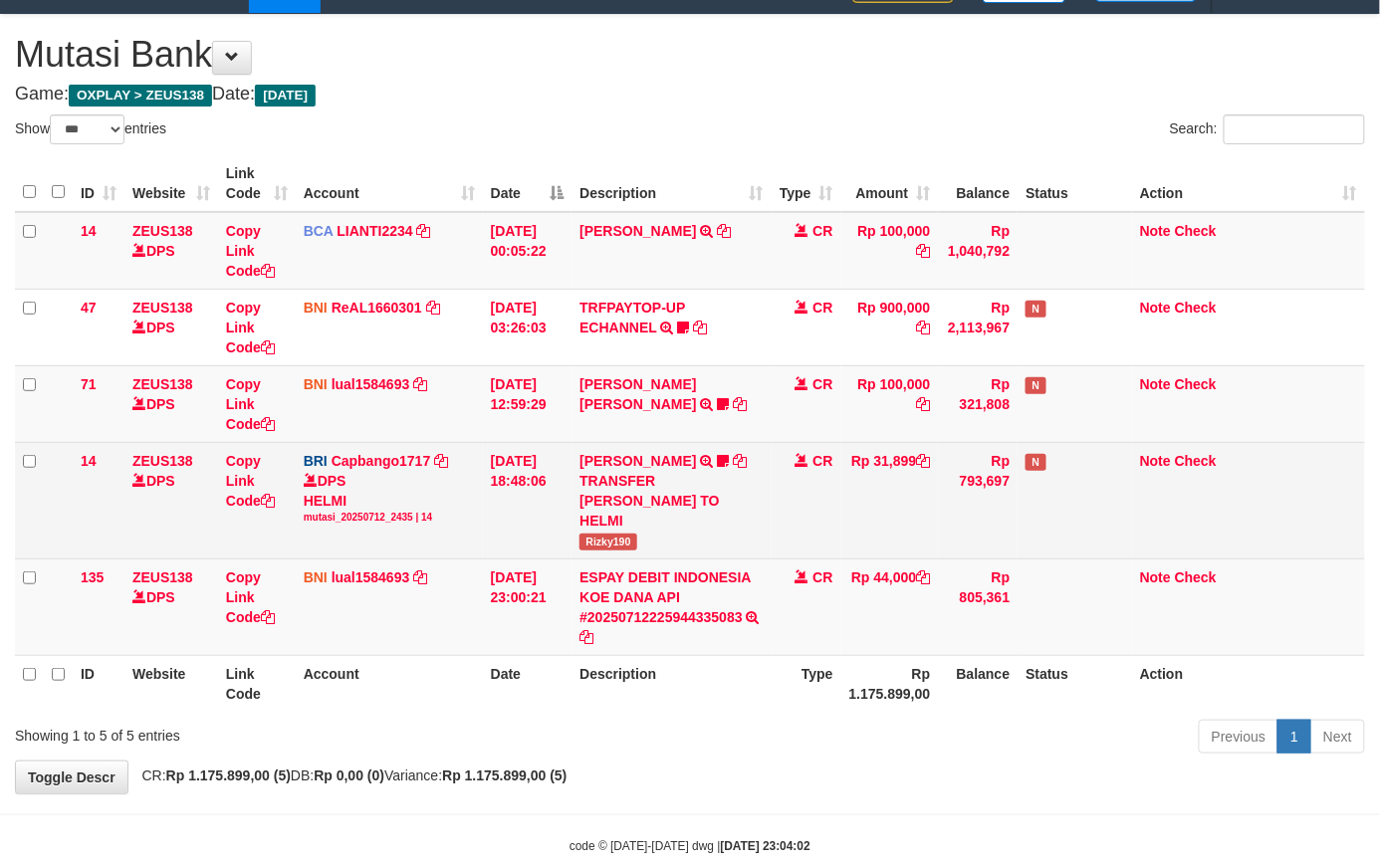 click on "Rizky190" at bounding box center (608, 542) 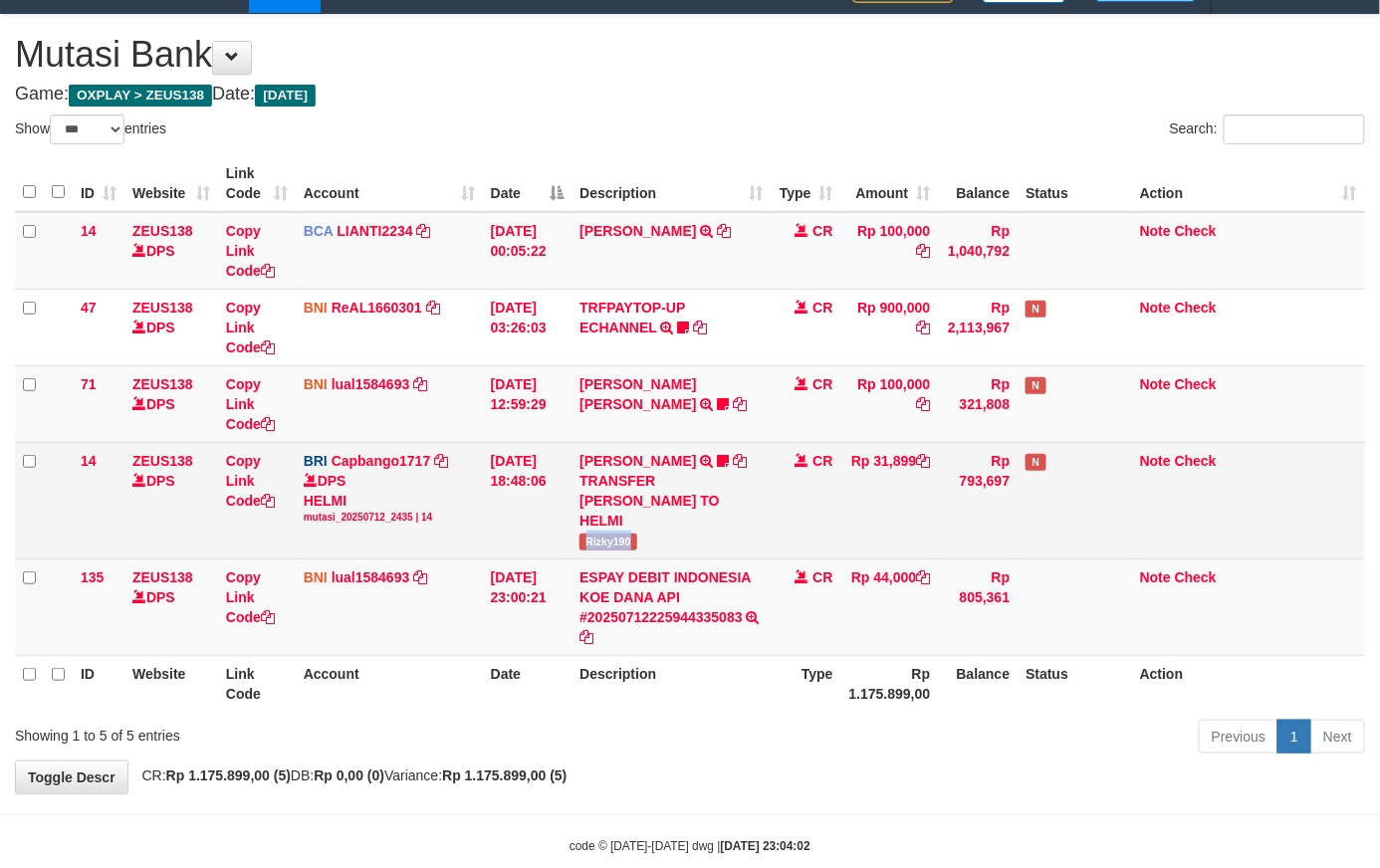 click on "Rizky190" at bounding box center [608, 542] 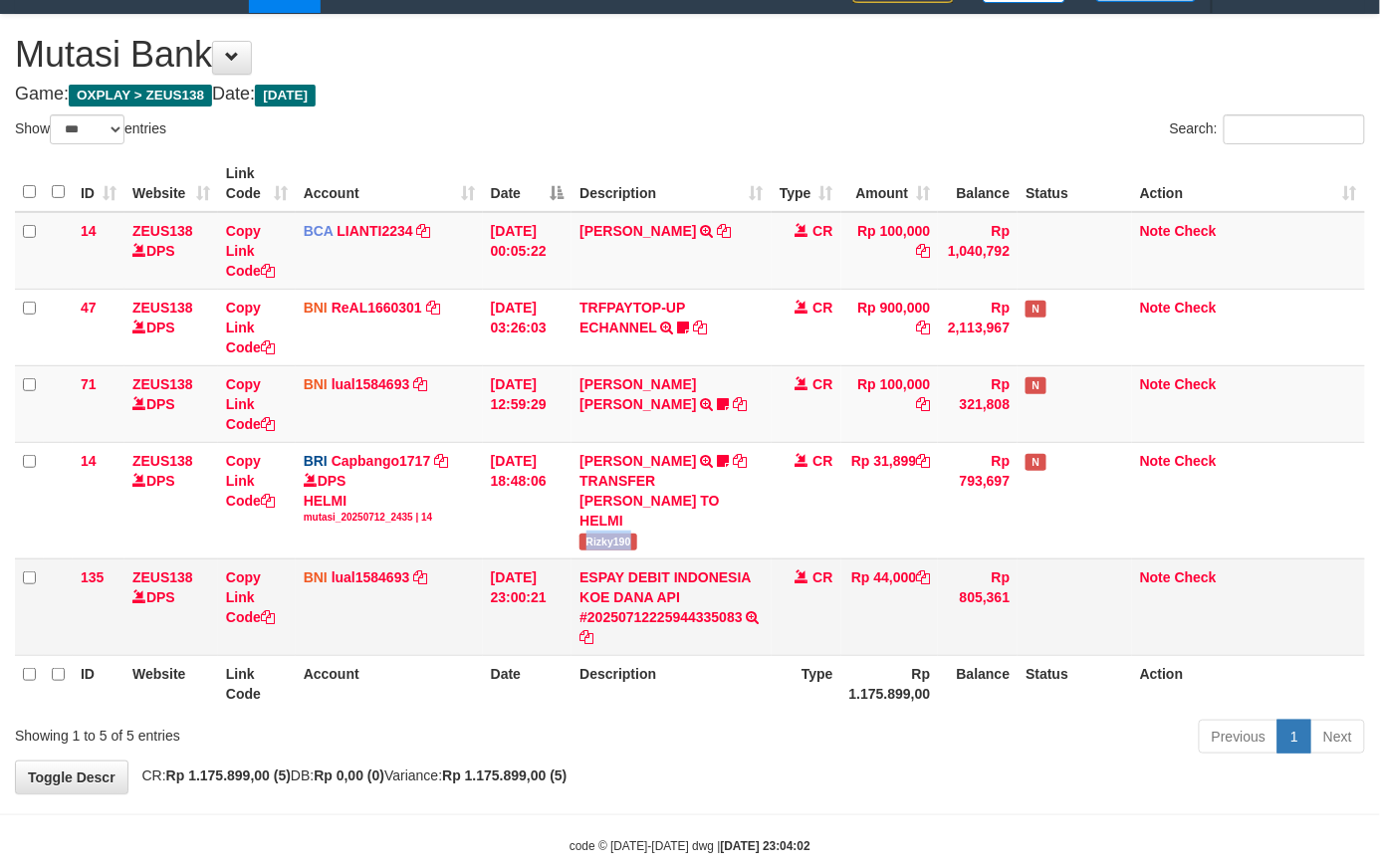copy on "Rizky190" 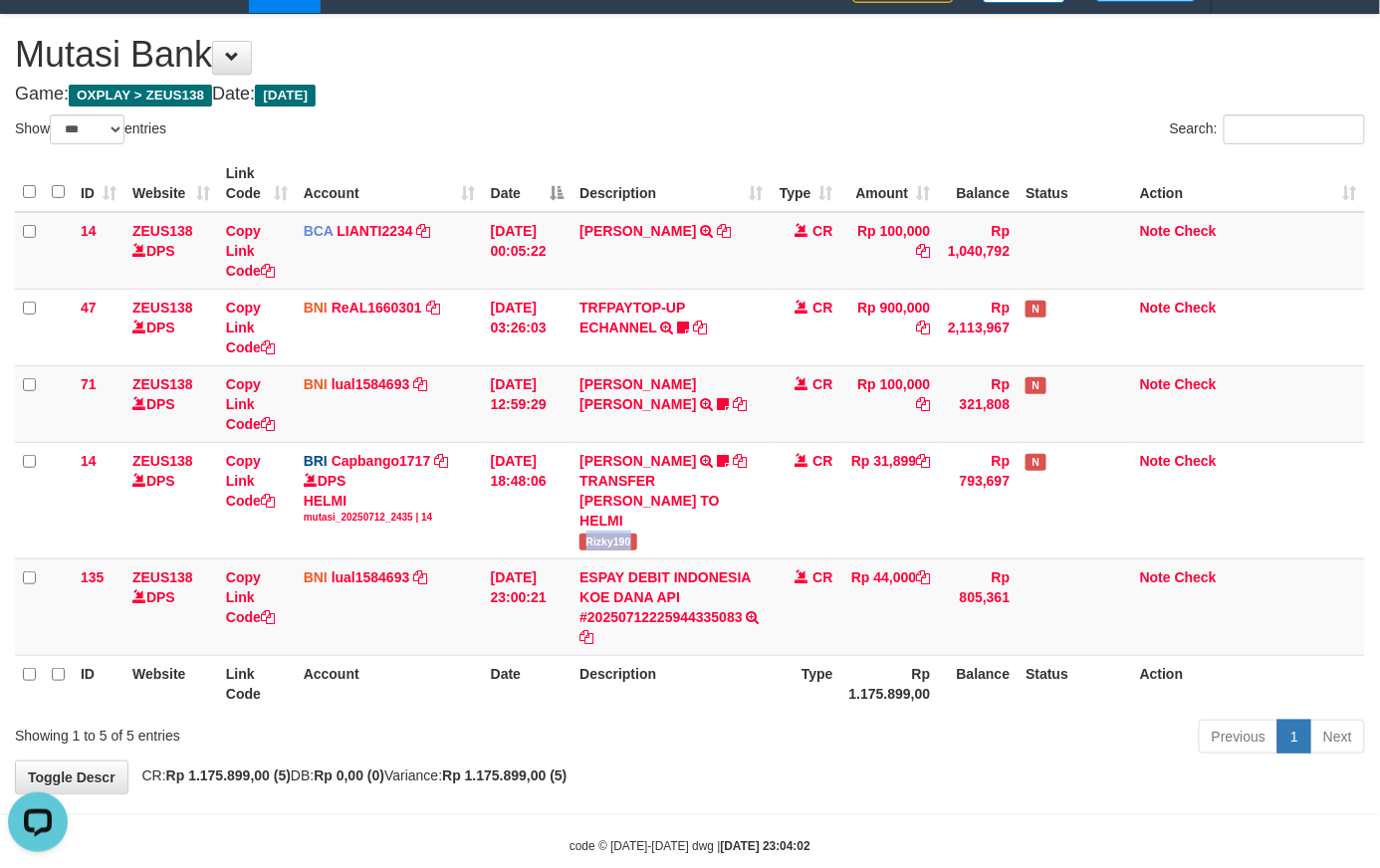scroll, scrollTop: 0, scrollLeft: 0, axis: both 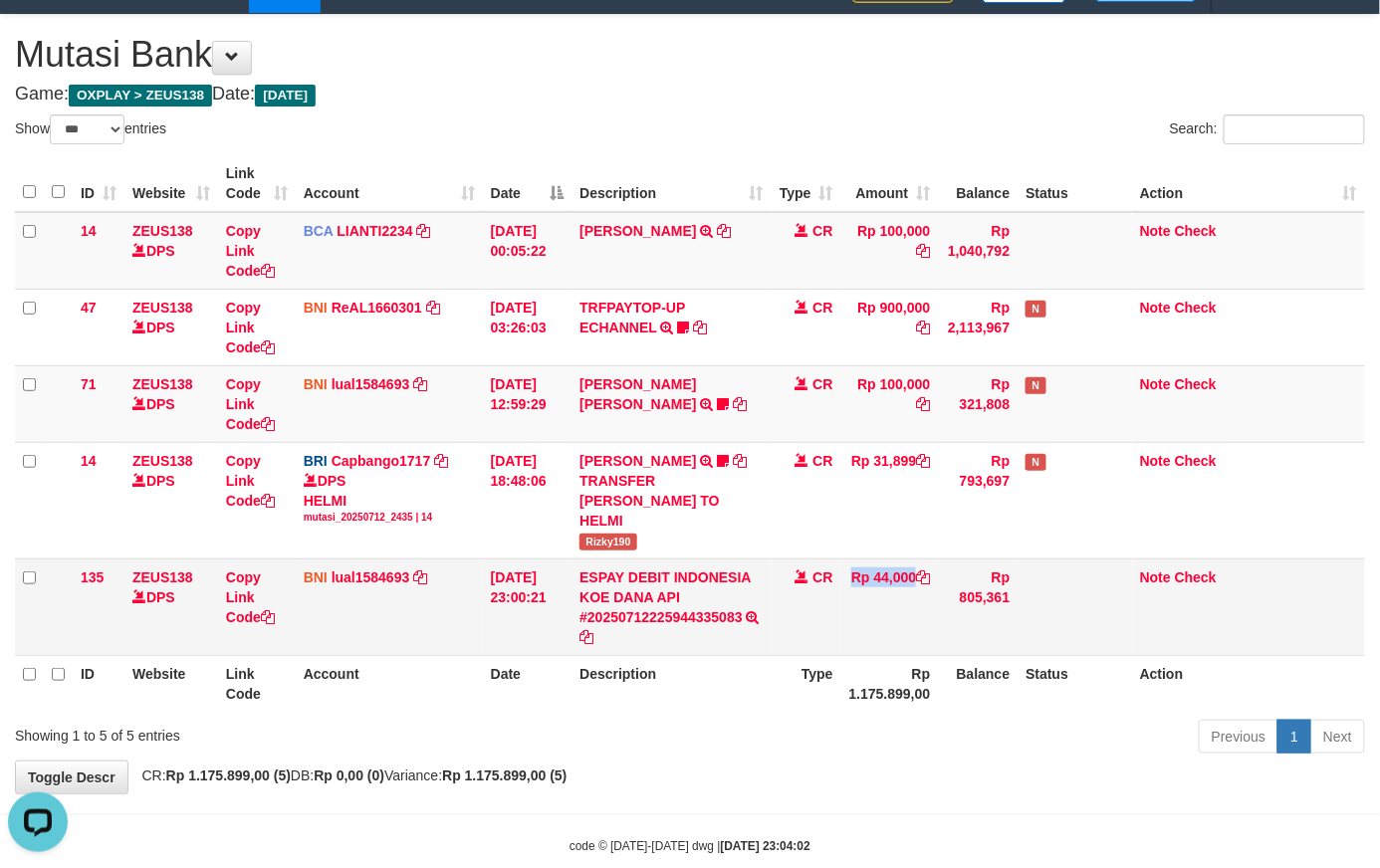 drag, startPoint x: 841, startPoint y: 614, endPoint x: 570, endPoint y: 603, distance: 271.22316 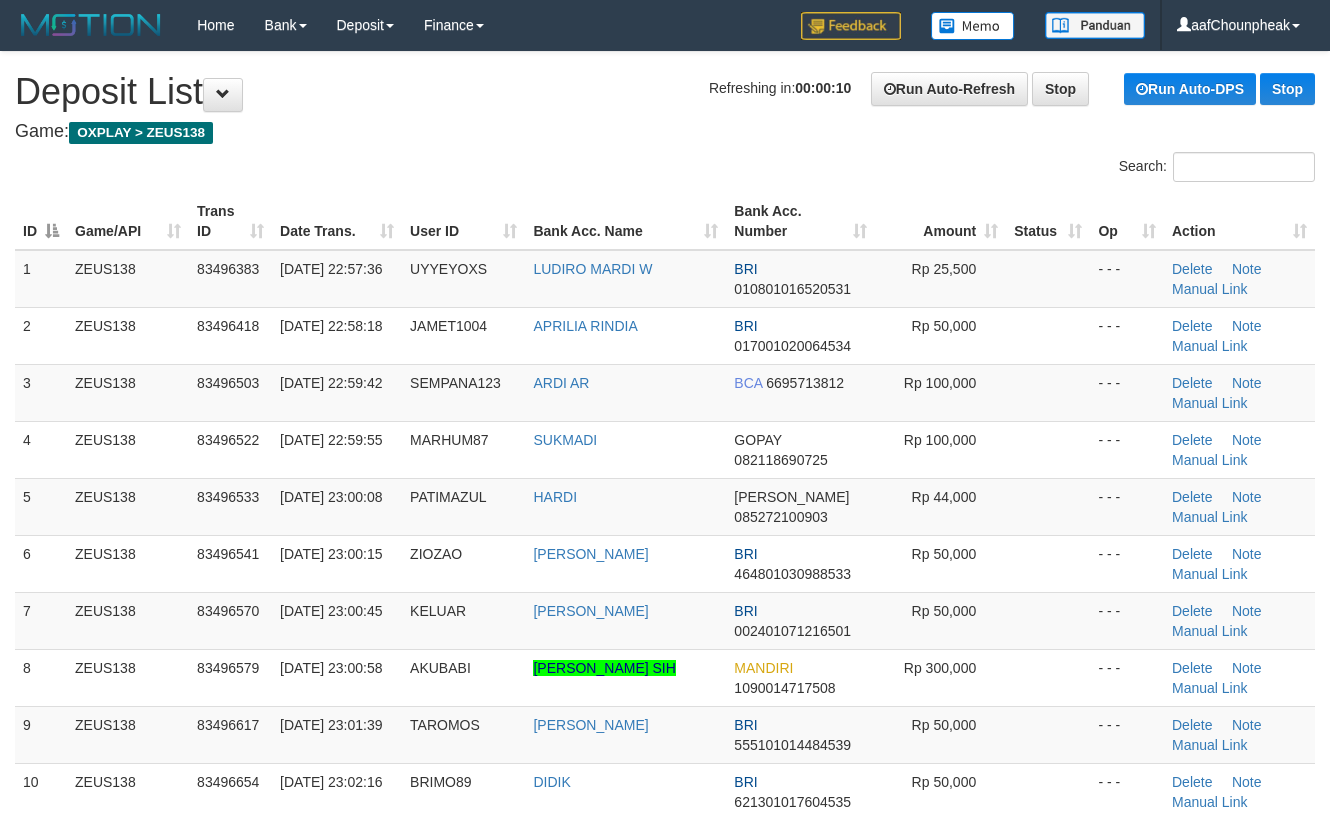 scroll, scrollTop: 0, scrollLeft: 0, axis: both 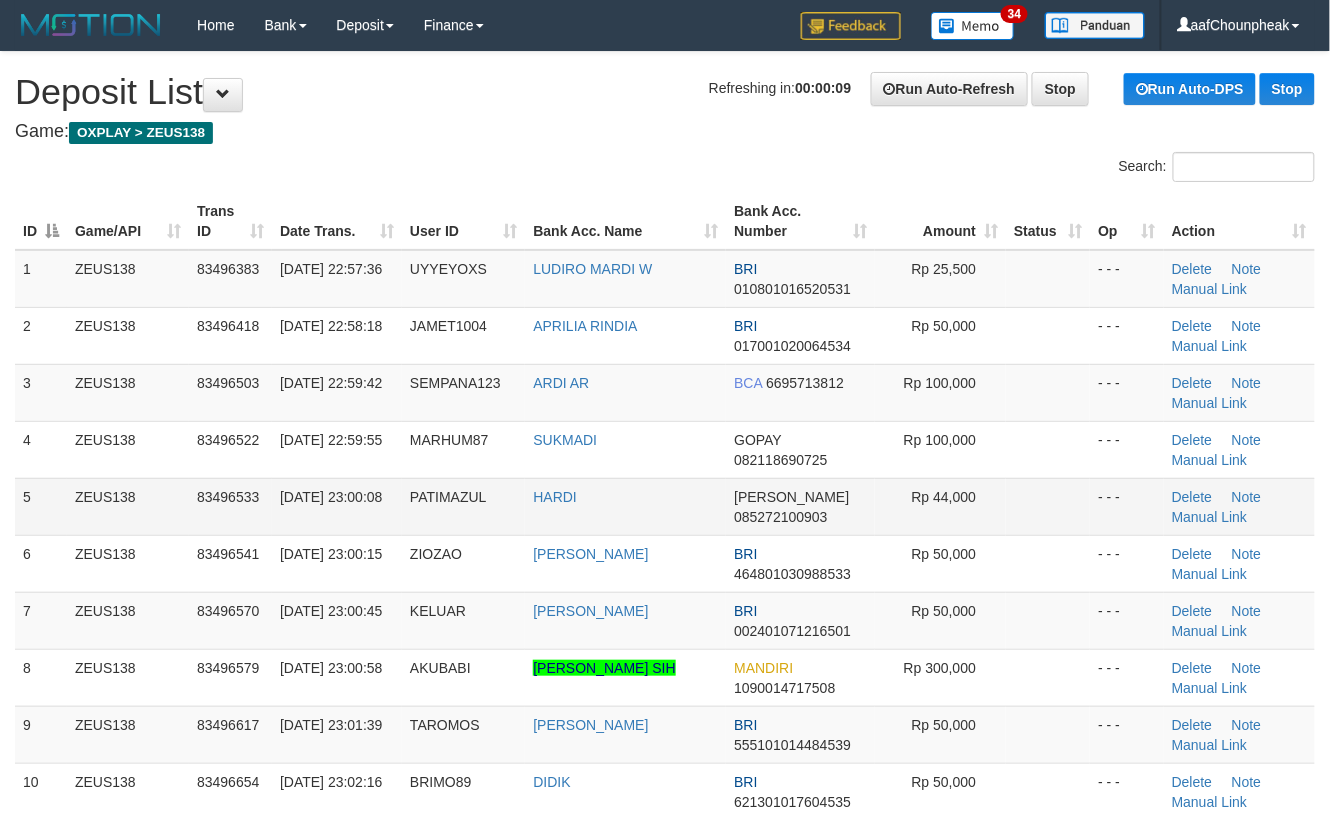 click at bounding box center [1048, 506] 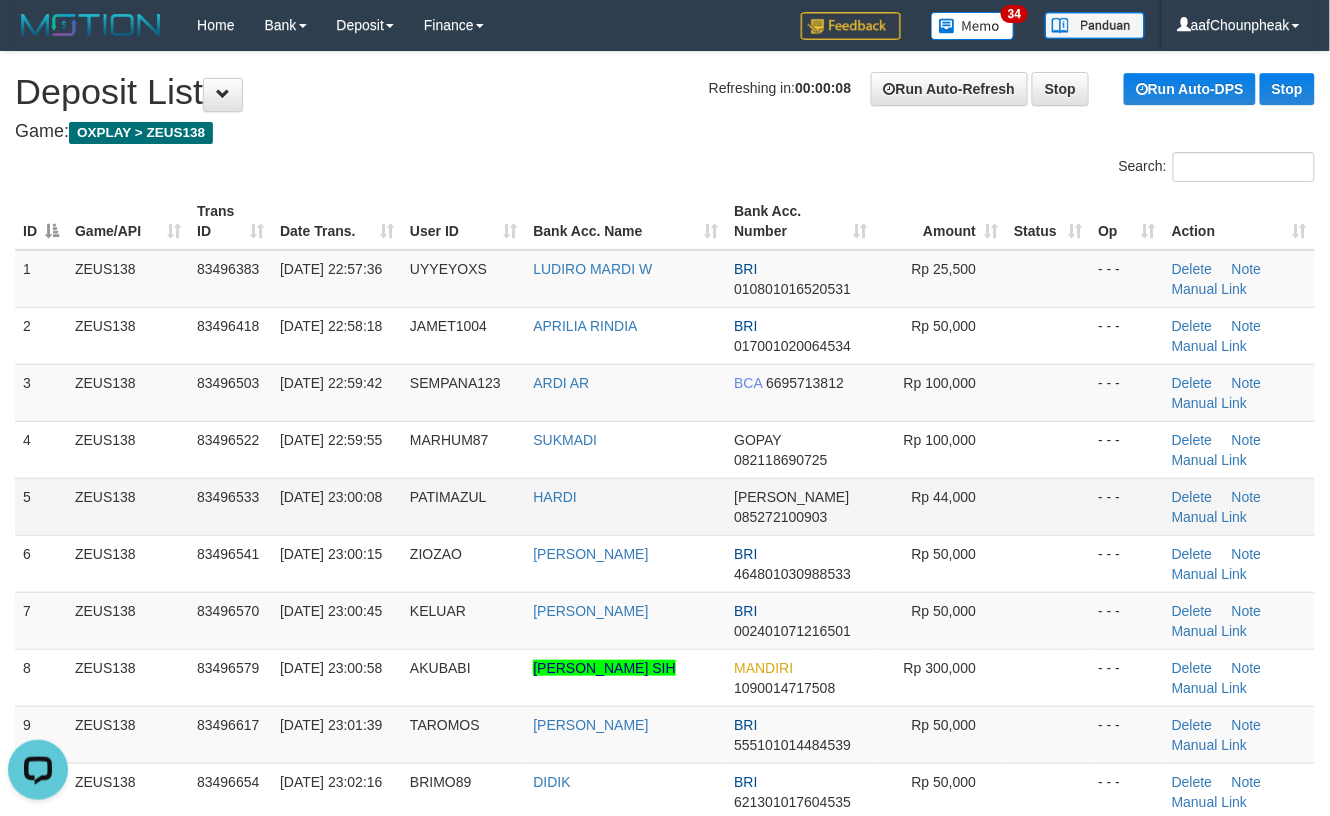 scroll, scrollTop: 0, scrollLeft: 0, axis: both 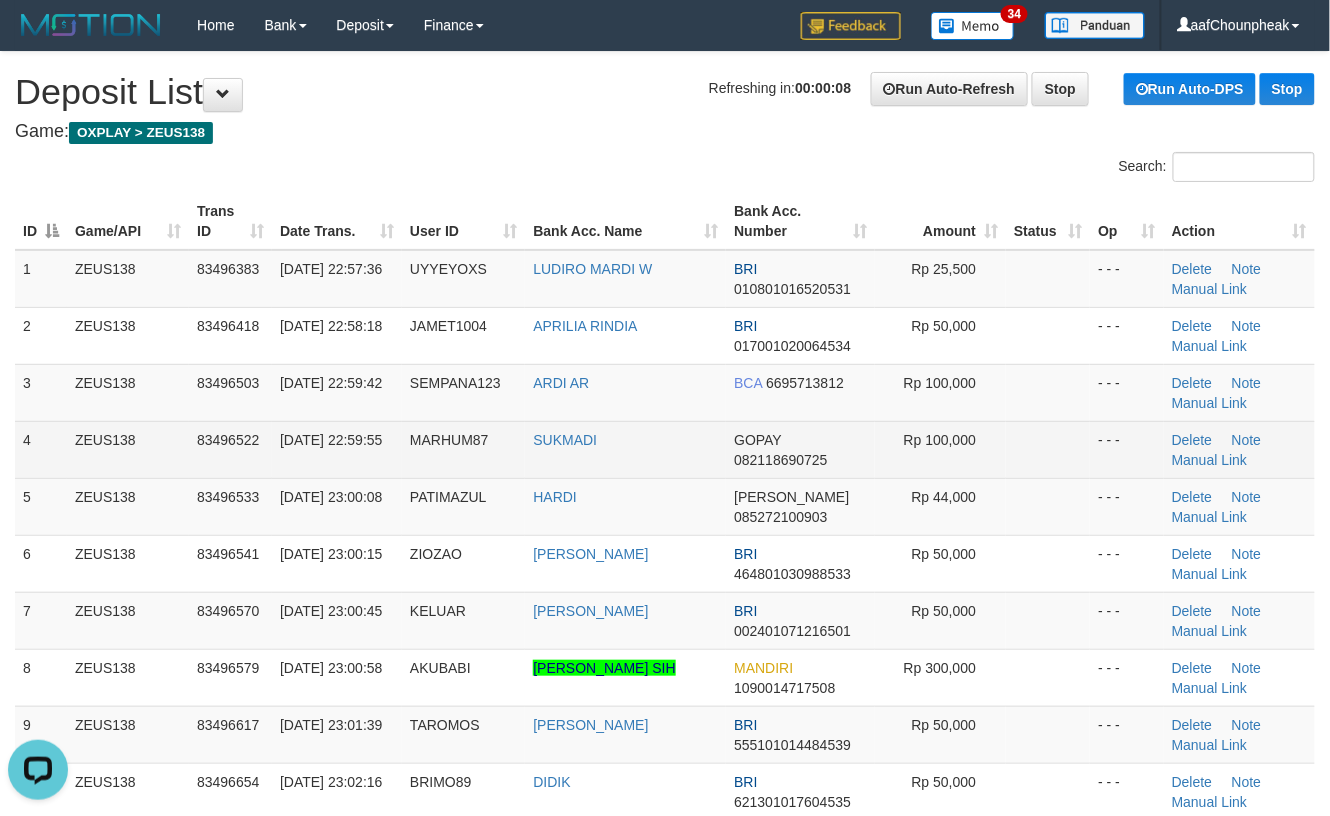 drag, startPoint x: 1041, startPoint y: 482, endPoint x: 1296, endPoint y: 454, distance: 256.53265 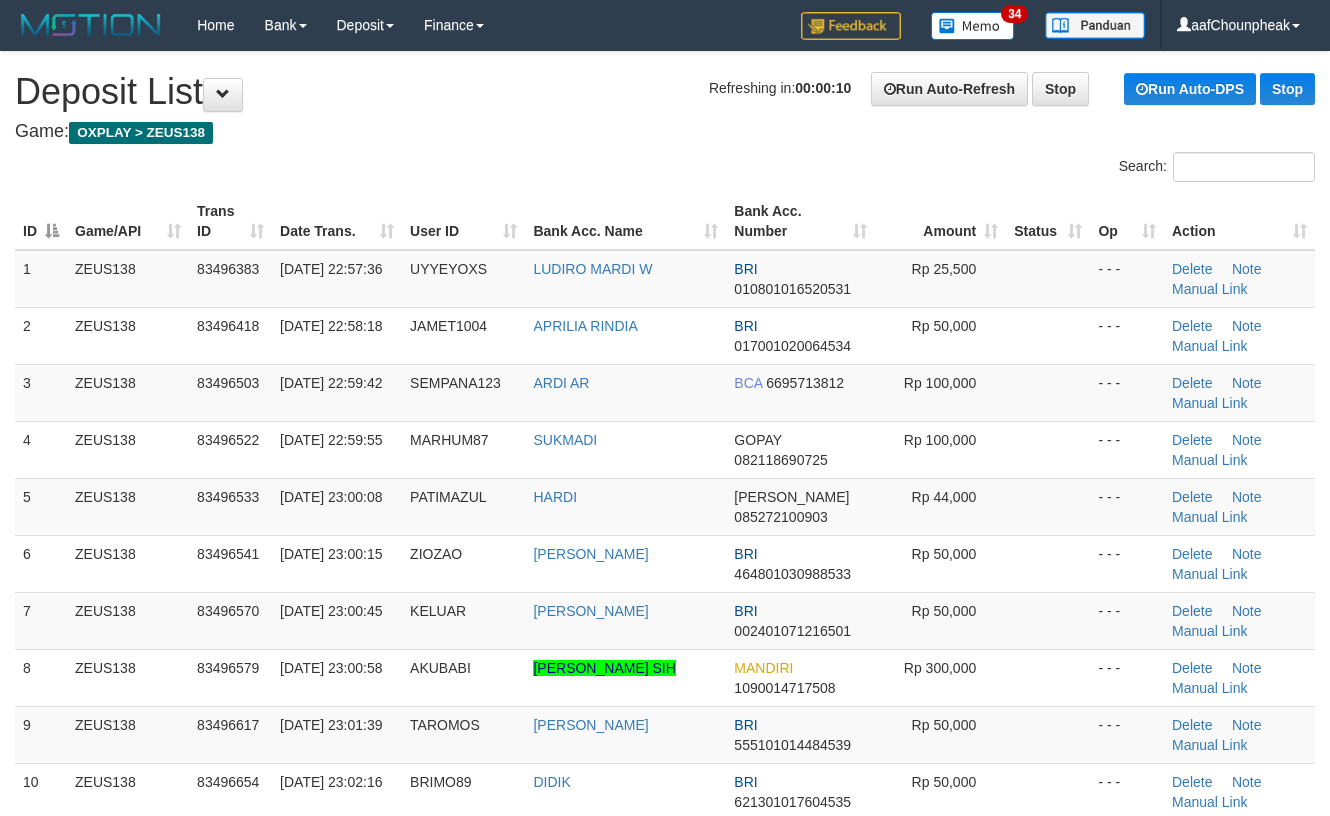 scroll, scrollTop: 0, scrollLeft: 0, axis: both 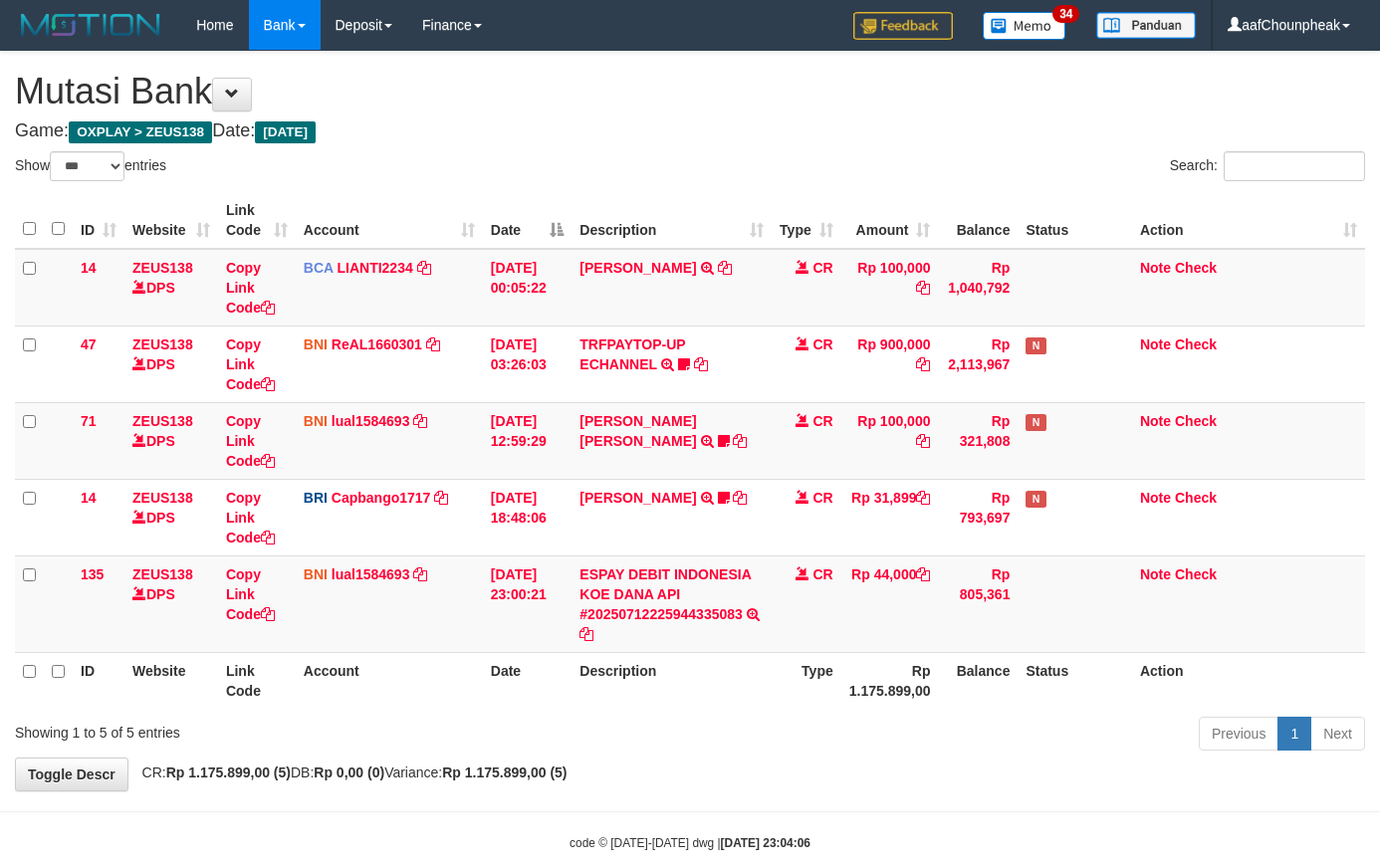 select on "***" 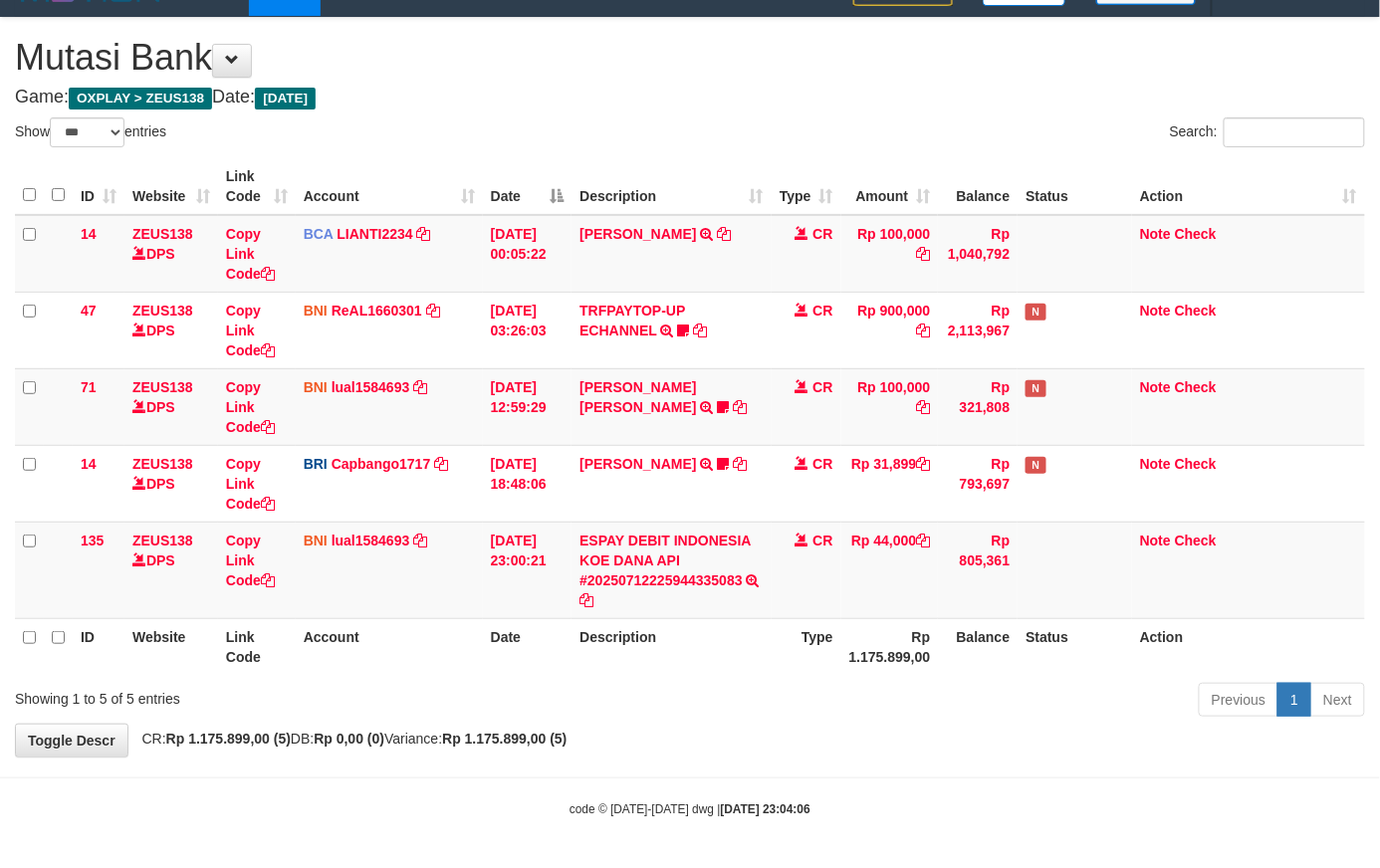 click on "Description" at bounding box center (671, 646) 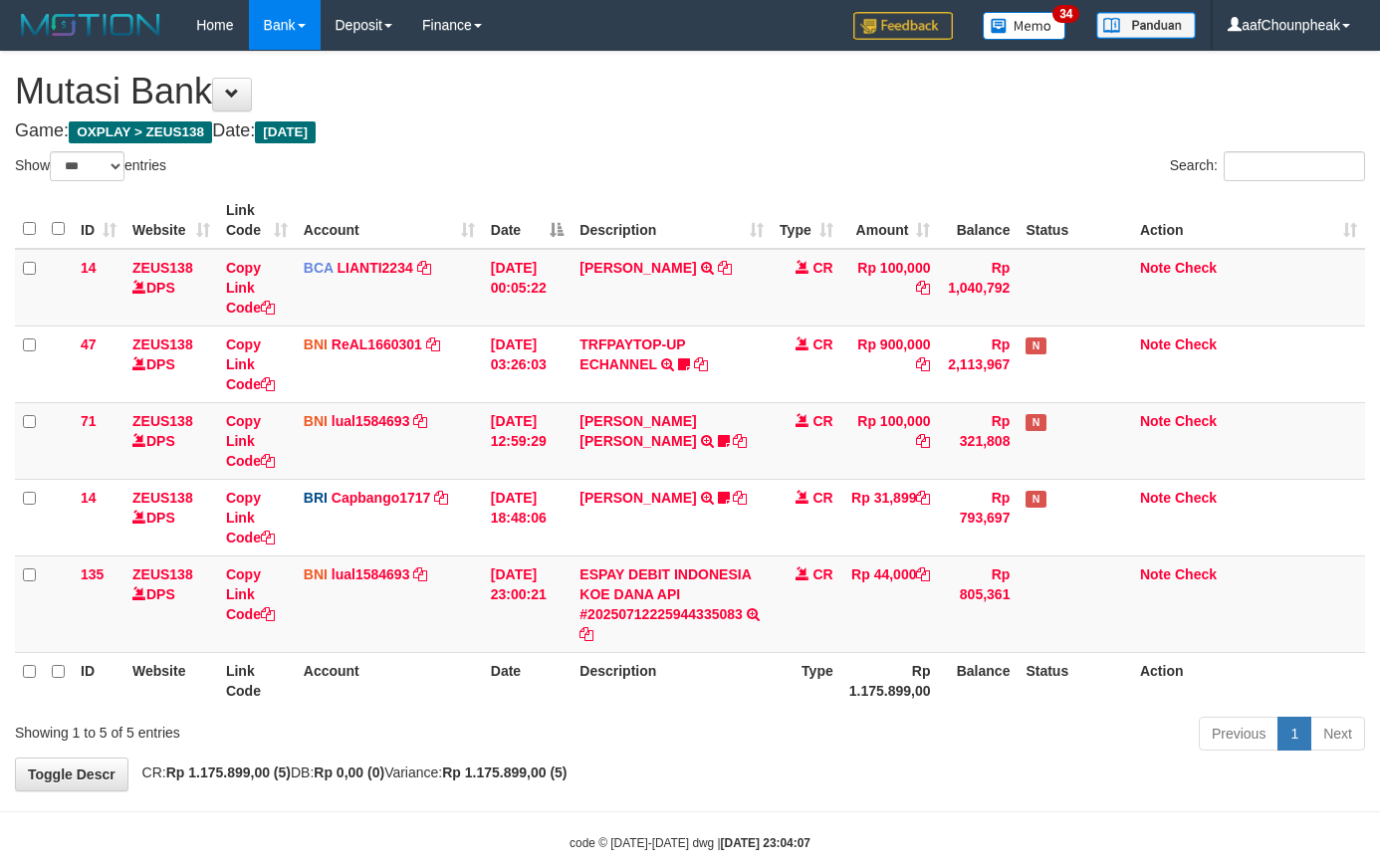 select on "***" 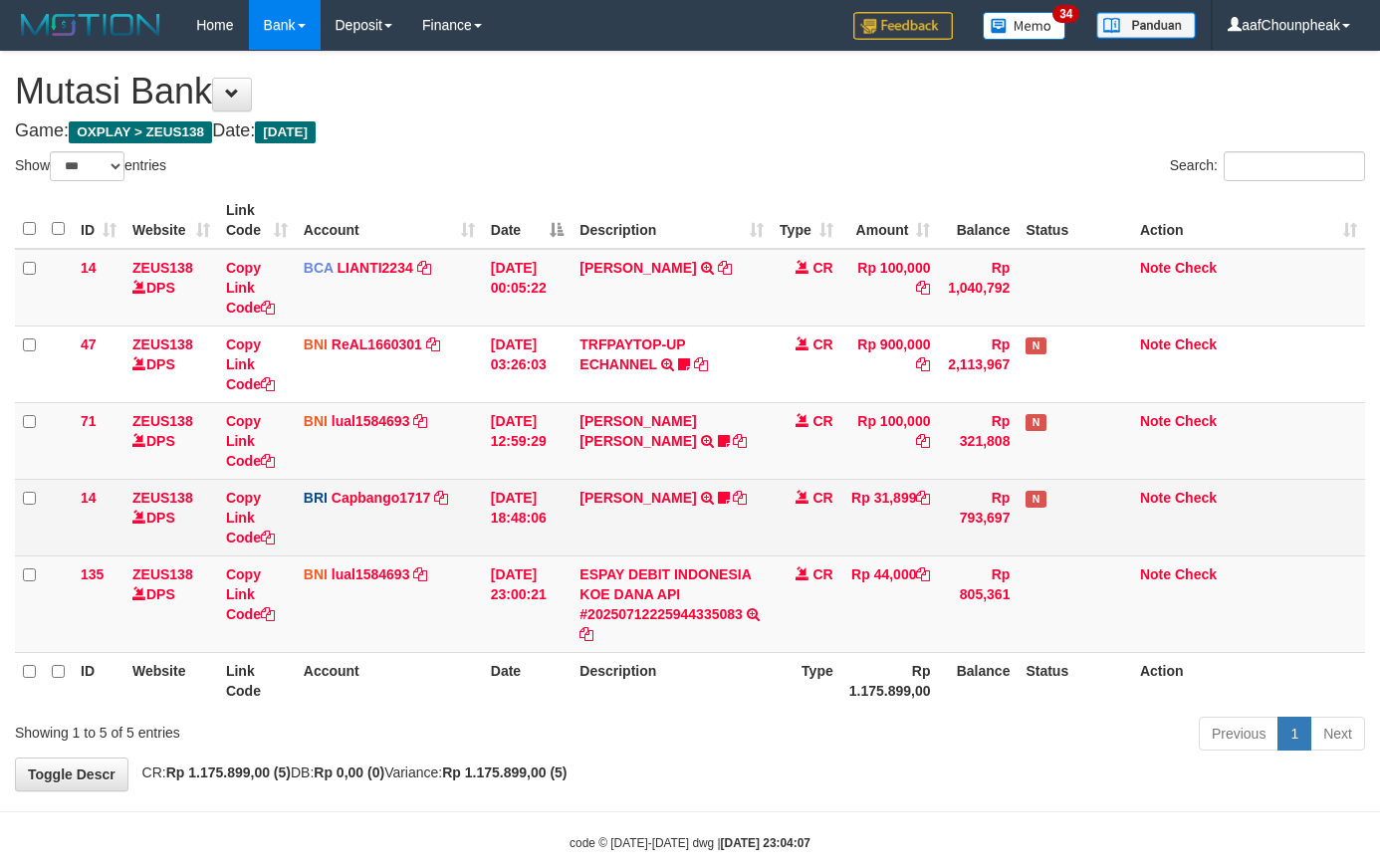 scroll, scrollTop: 37, scrollLeft: 0, axis: vertical 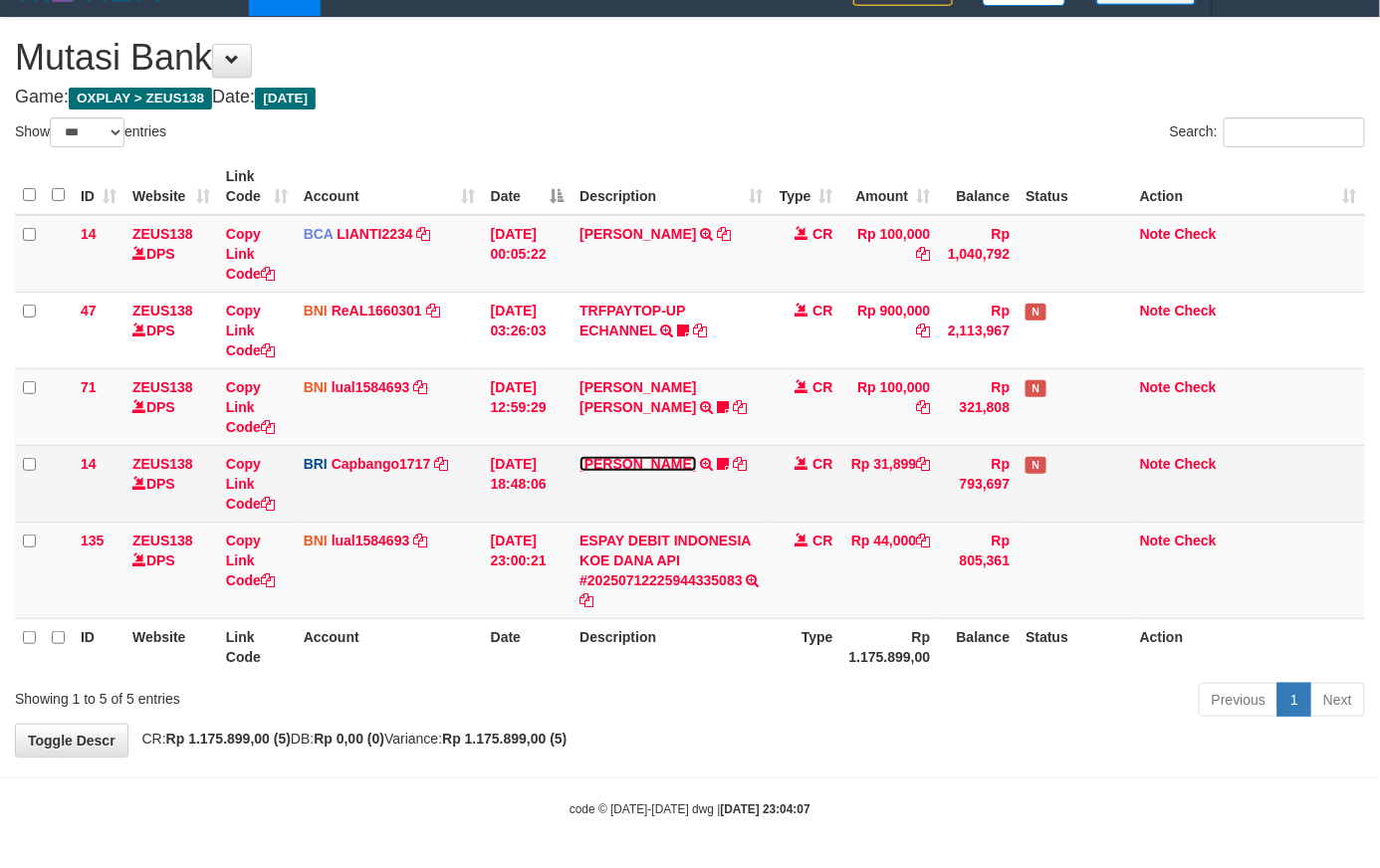 click on "[PERSON_NAME]" at bounding box center [637, 464] 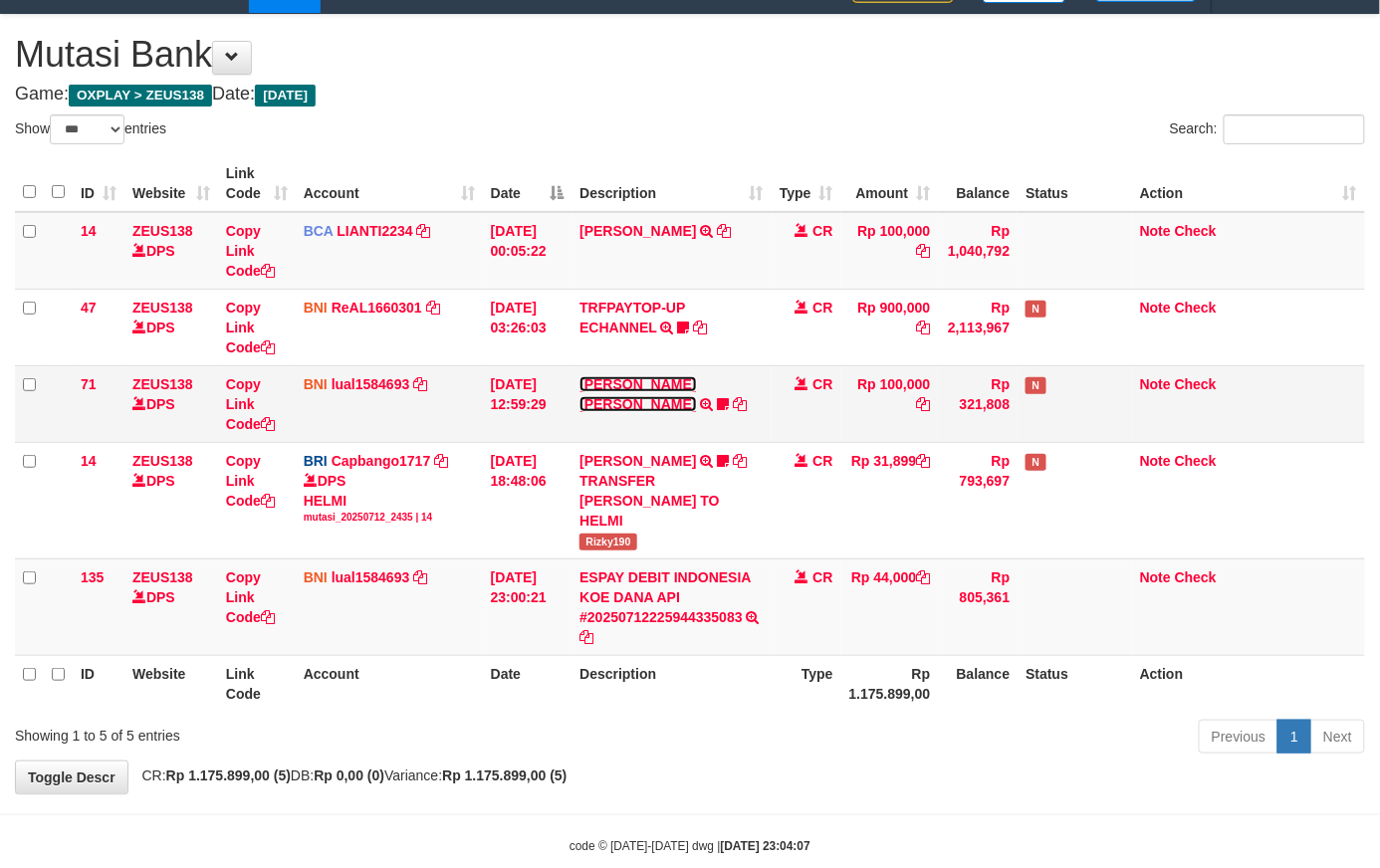 click on "[PERSON_NAME] [PERSON_NAME]" at bounding box center [637, 394] 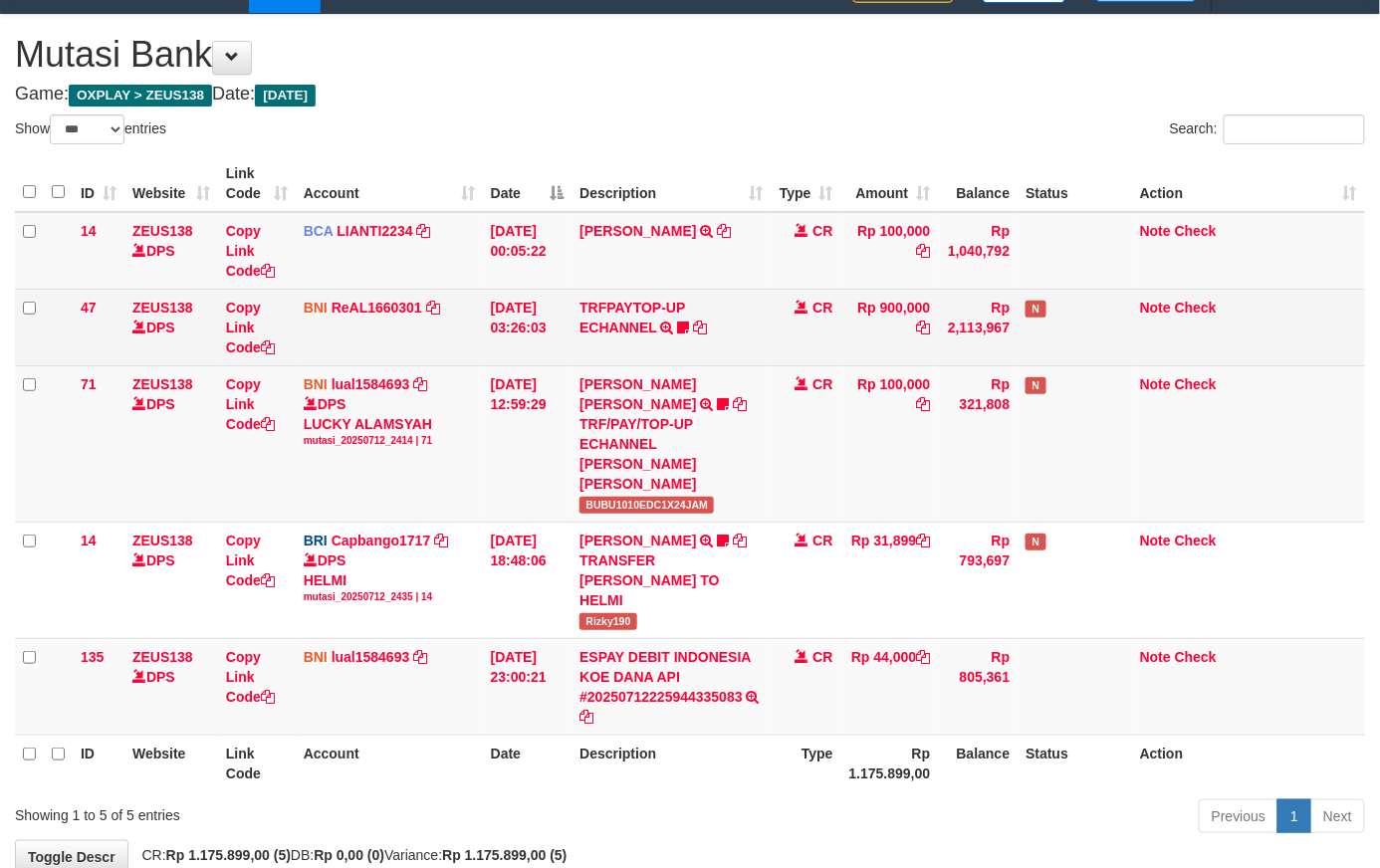 click on "TRFPAYTOP-UP ECHANNEL            TRF/PAY/TOP-UP ECHANNEL    Egoythea" at bounding box center [671, 326] 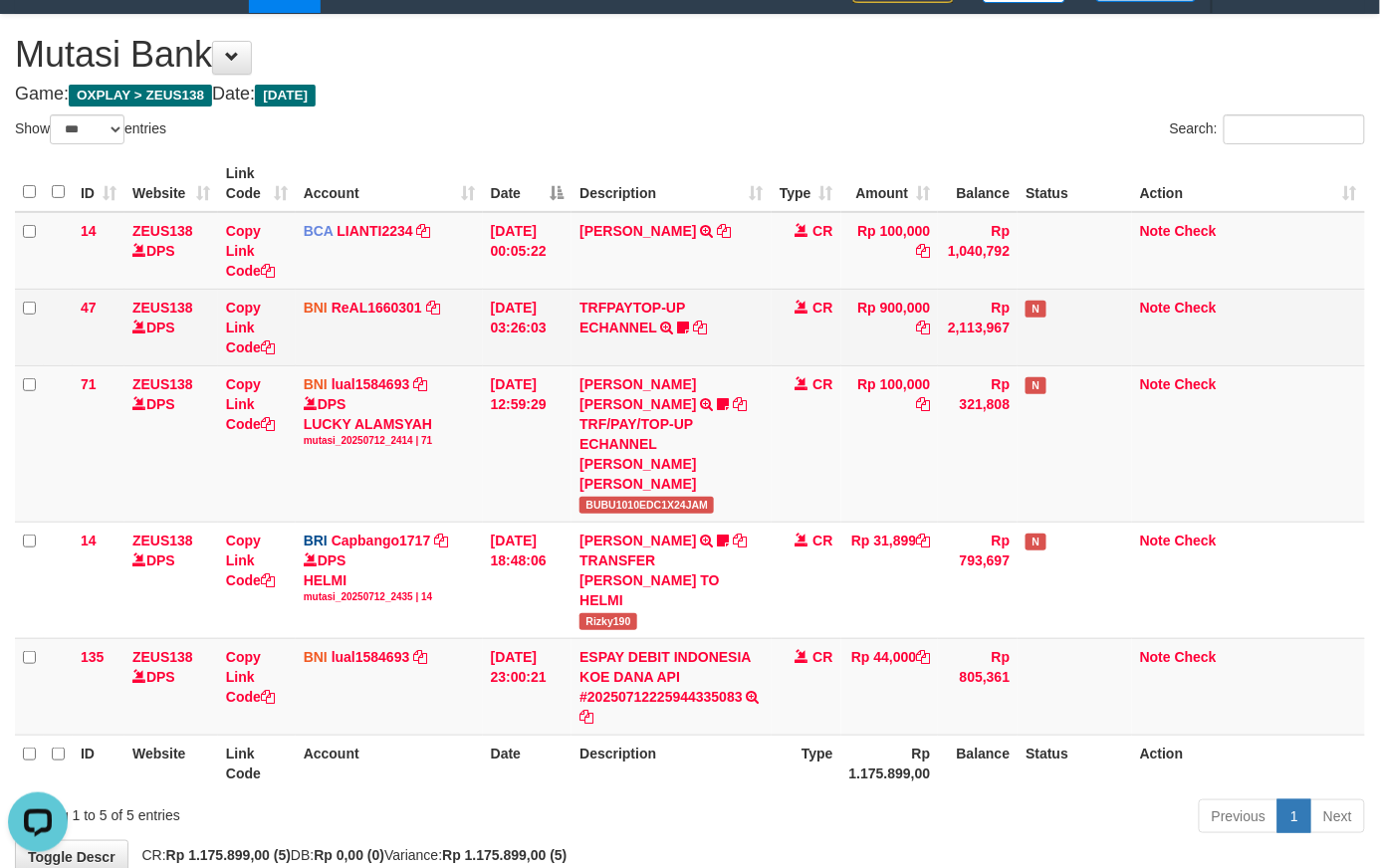 scroll, scrollTop: 0, scrollLeft: 0, axis: both 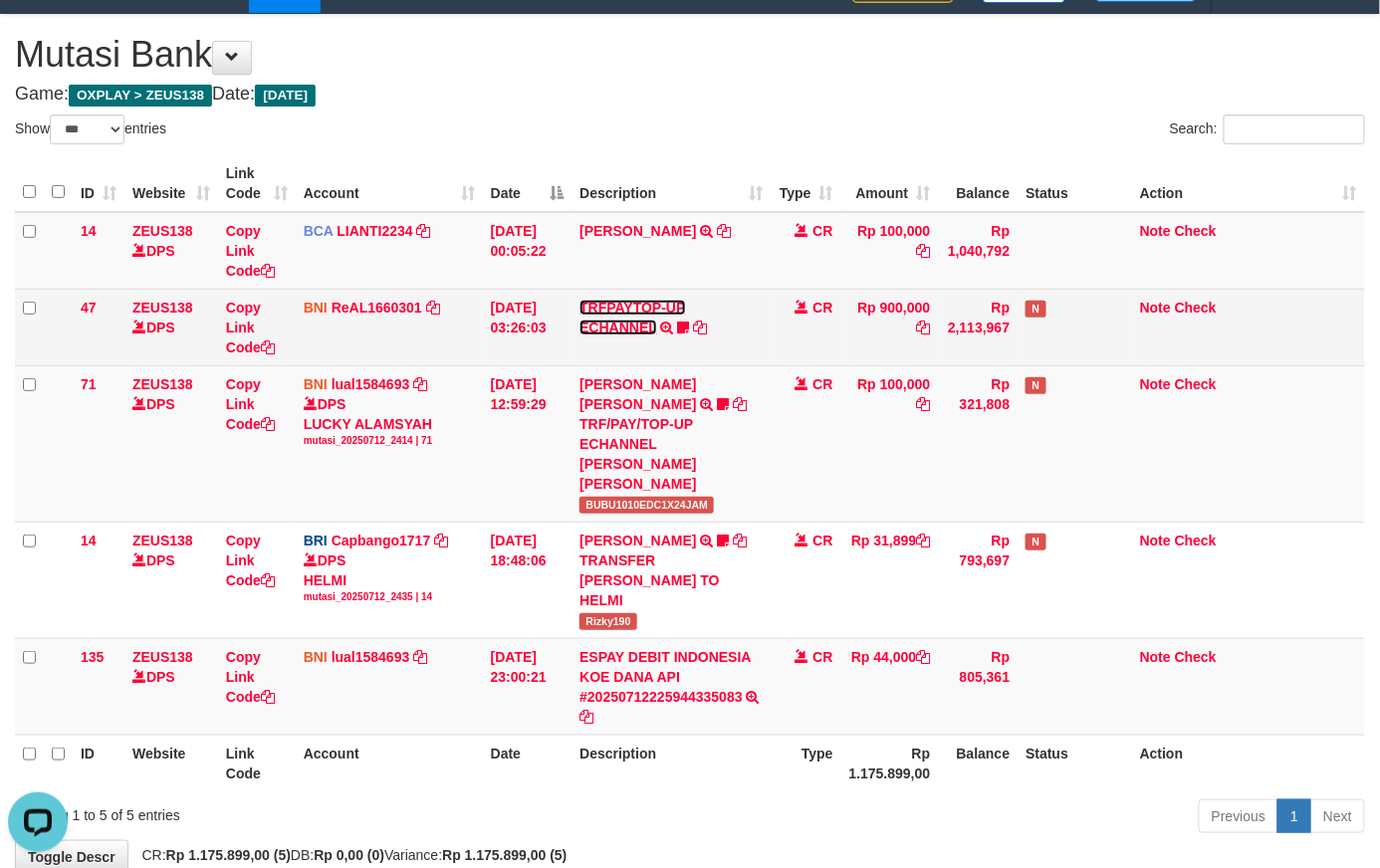 click on "TRFPAYTOP-UP ECHANNEL" at bounding box center [632, 318] 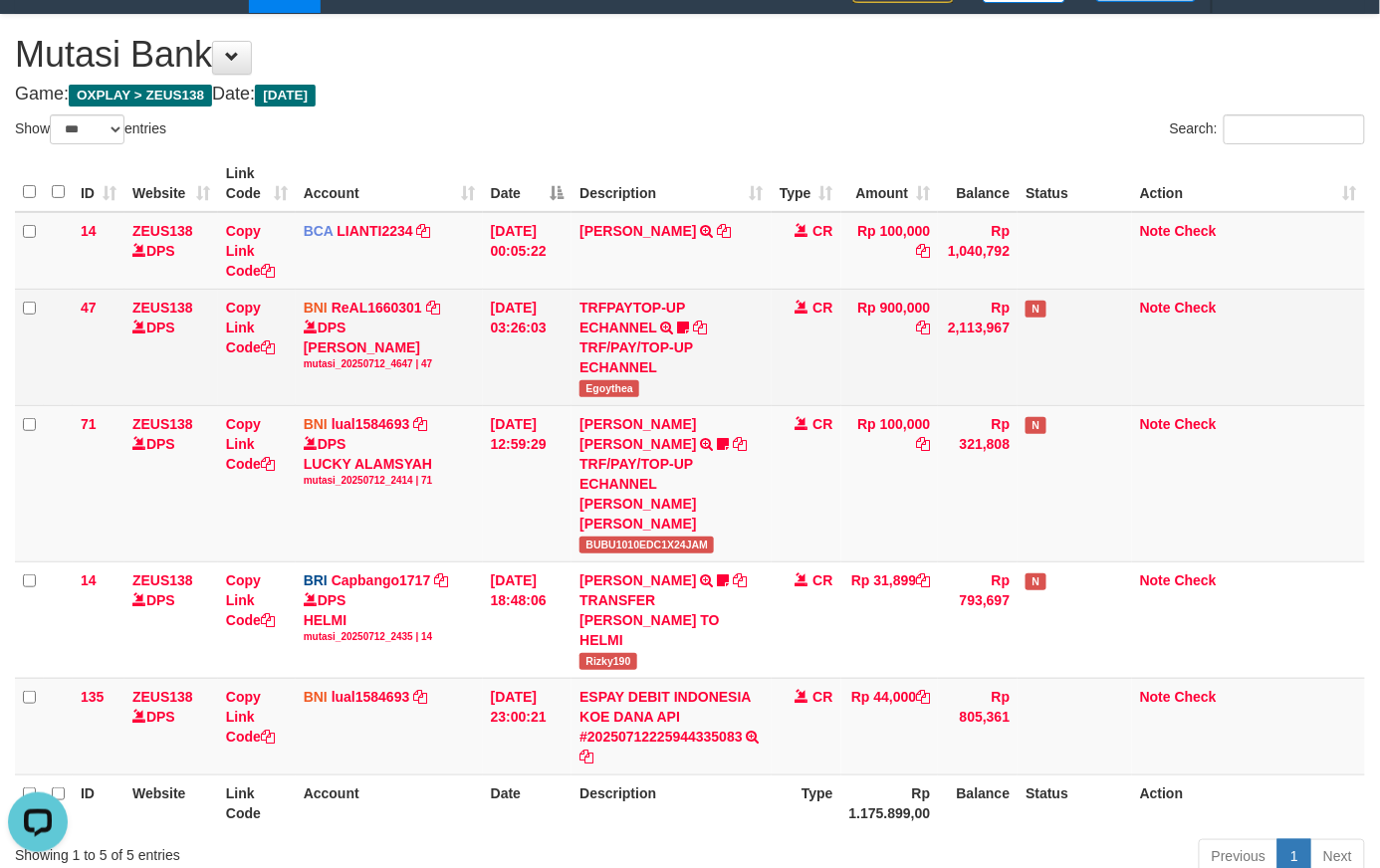 click on "TRFPAYTOP-UP ECHANNEL            TRF/PAY/TOP-UP ECHANNEL    Egoythea" at bounding box center (671, 346) 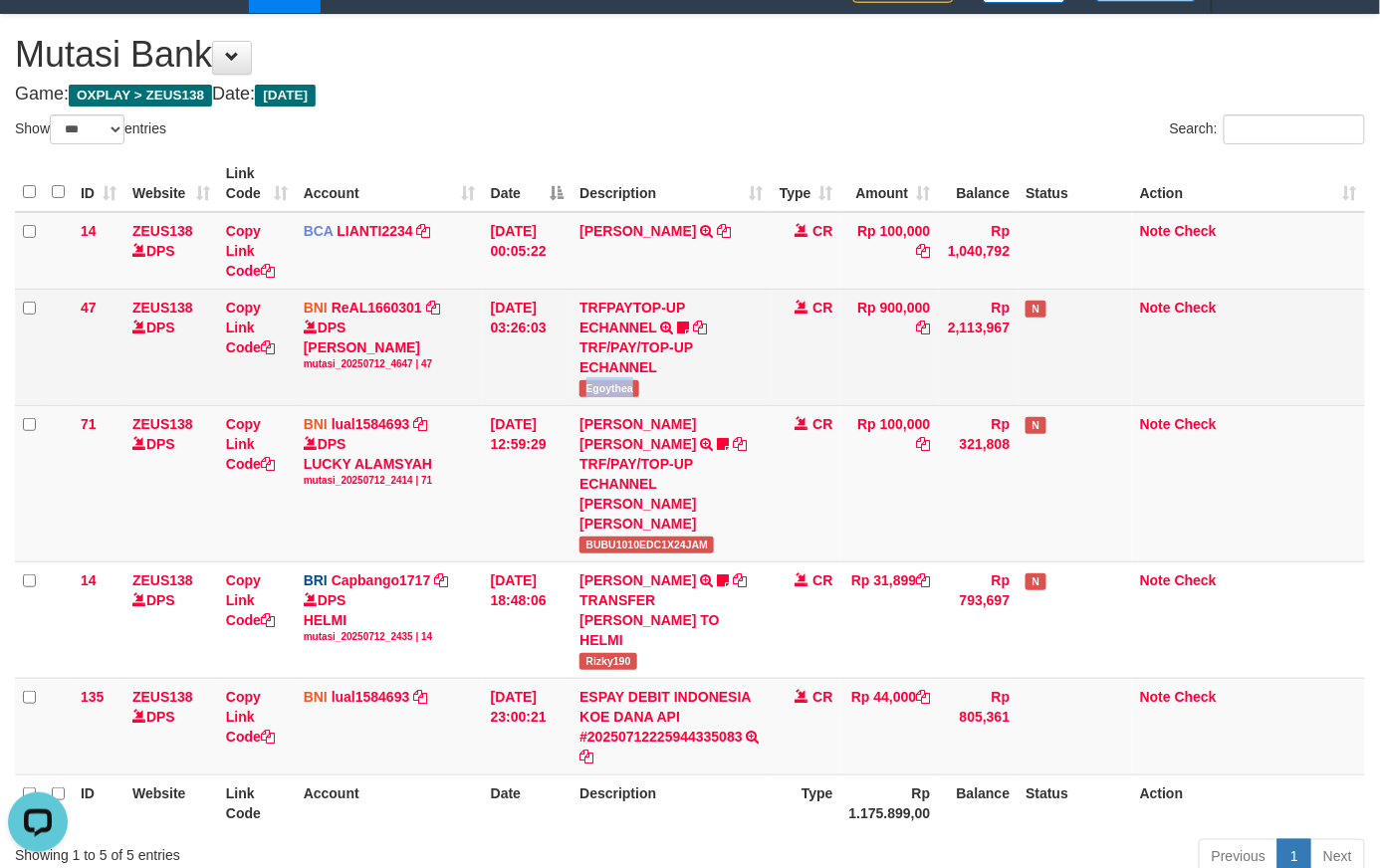 click on "TRFPAYTOP-UP ECHANNEL            TRF/PAY/TOP-UP ECHANNEL    Egoythea" at bounding box center (671, 346) 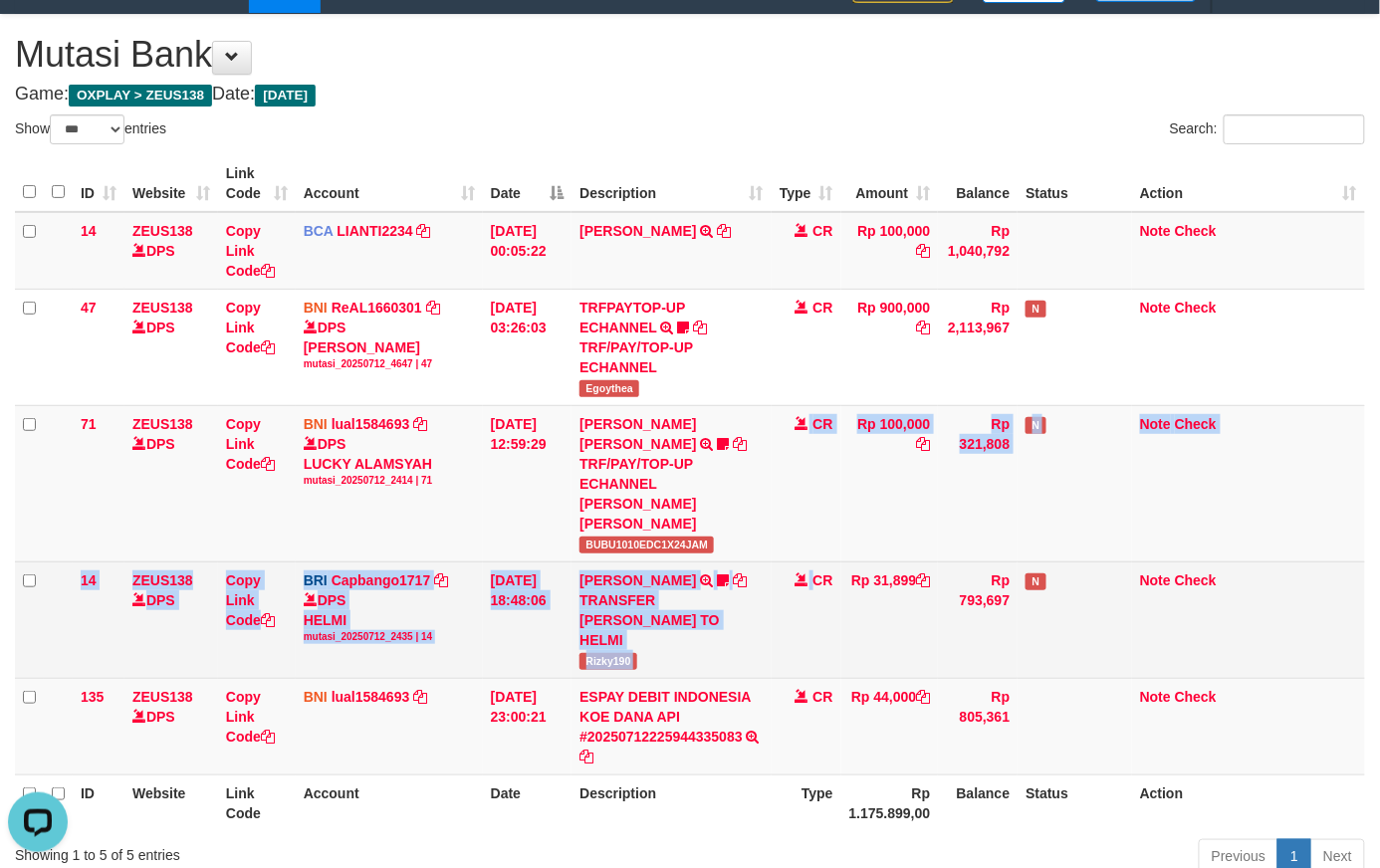 drag, startPoint x: 805, startPoint y: 527, endPoint x: 817, endPoint y: 590, distance: 64.13267 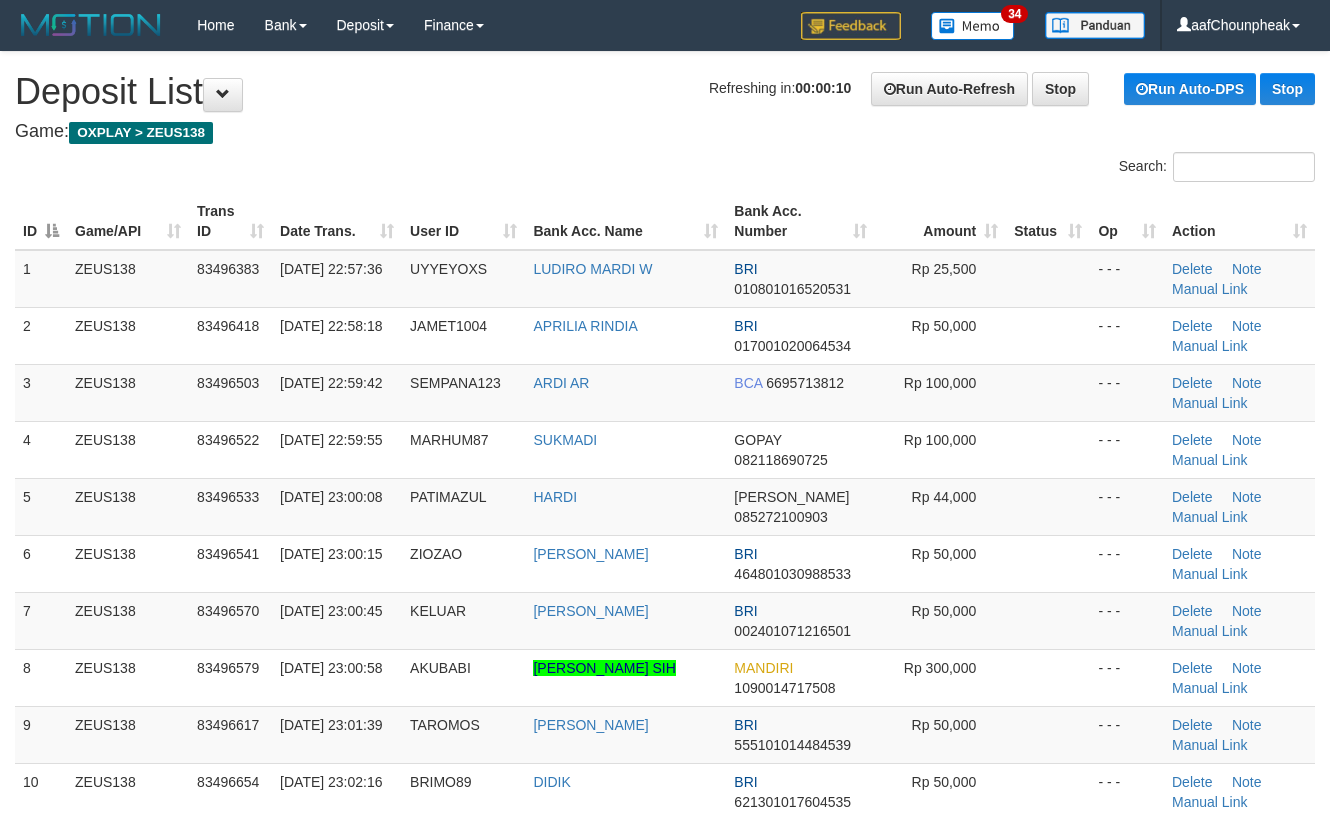 scroll, scrollTop: 0, scrollLeft: 0, axis: both 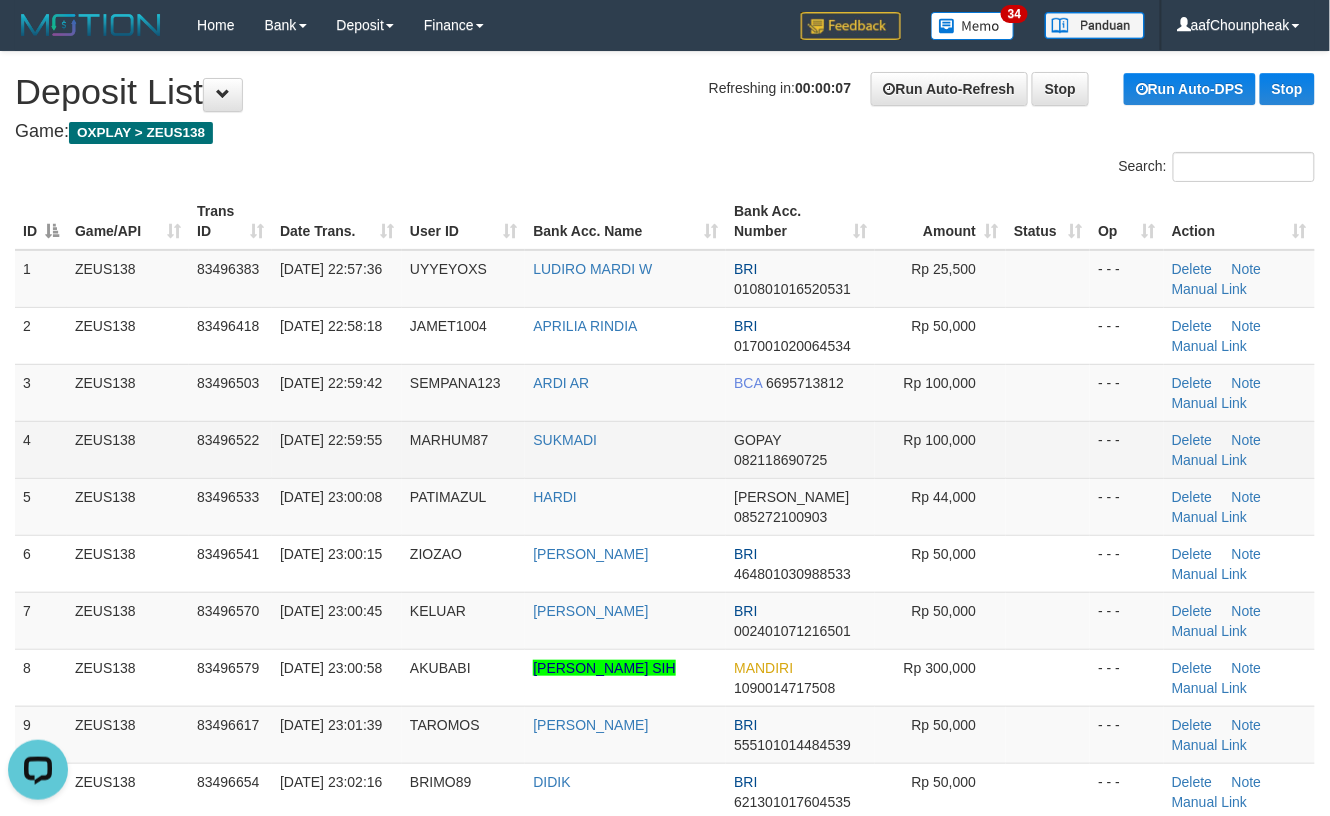 click on "4
ZEUS138
83496522
12/07/2025 22:59:55
MARHUM87
SUKMADI
GOPAY
082118690725
Rp 100,000
- - -
Delete
Note
Manual Link" at bounding box center (665, 449) 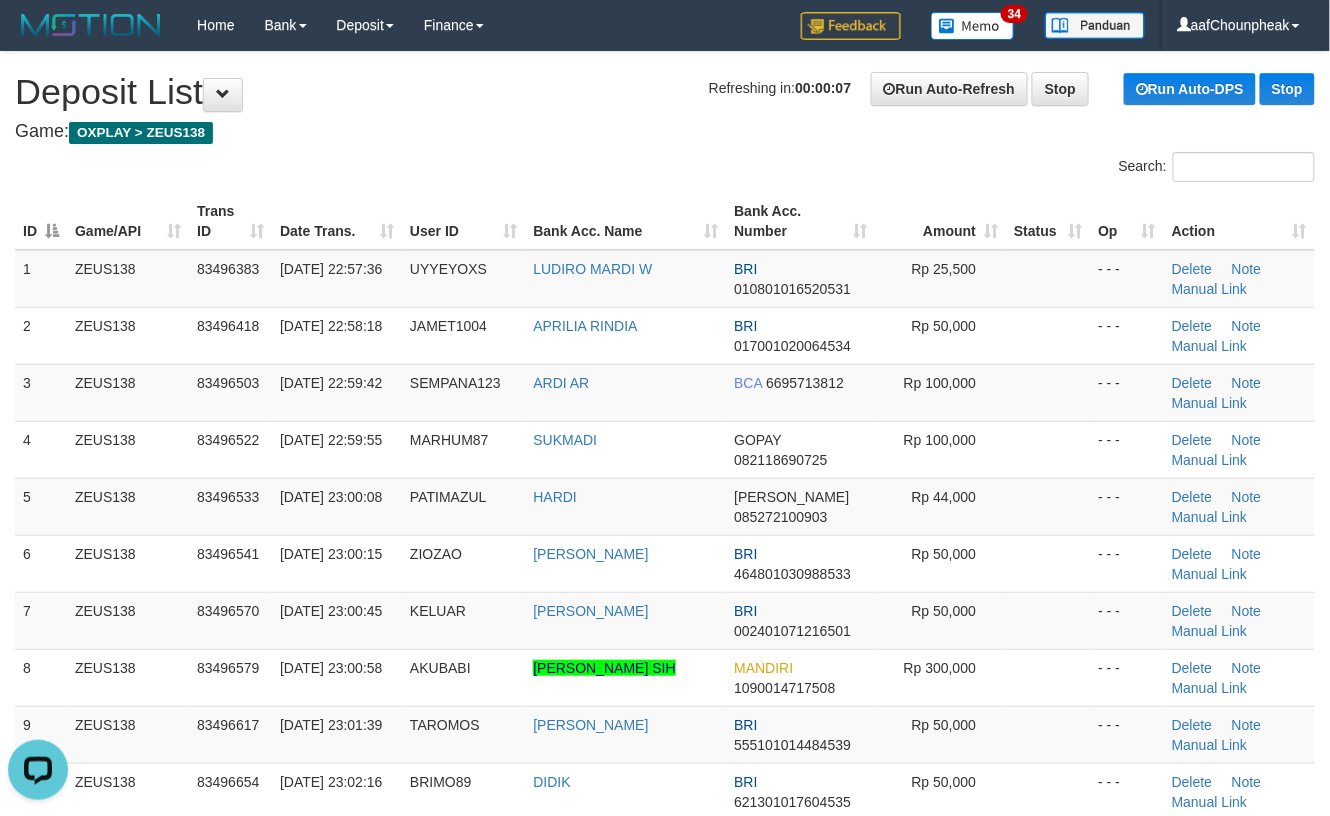 drag, startPoint x: 992, startPoint y: 441, endPoint x: 1345, endPoint y: 410, distance: 354.35858 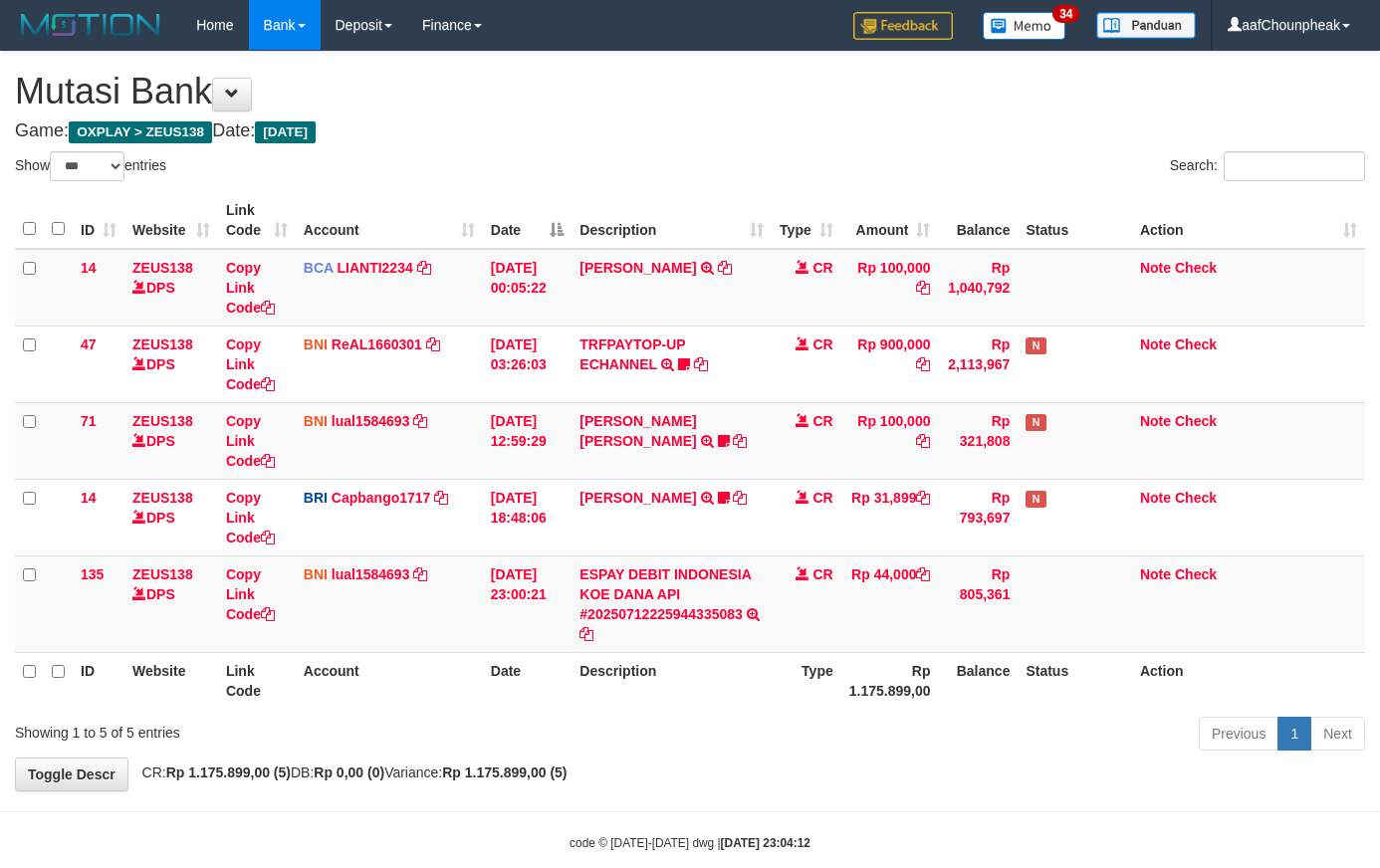 select on "***" 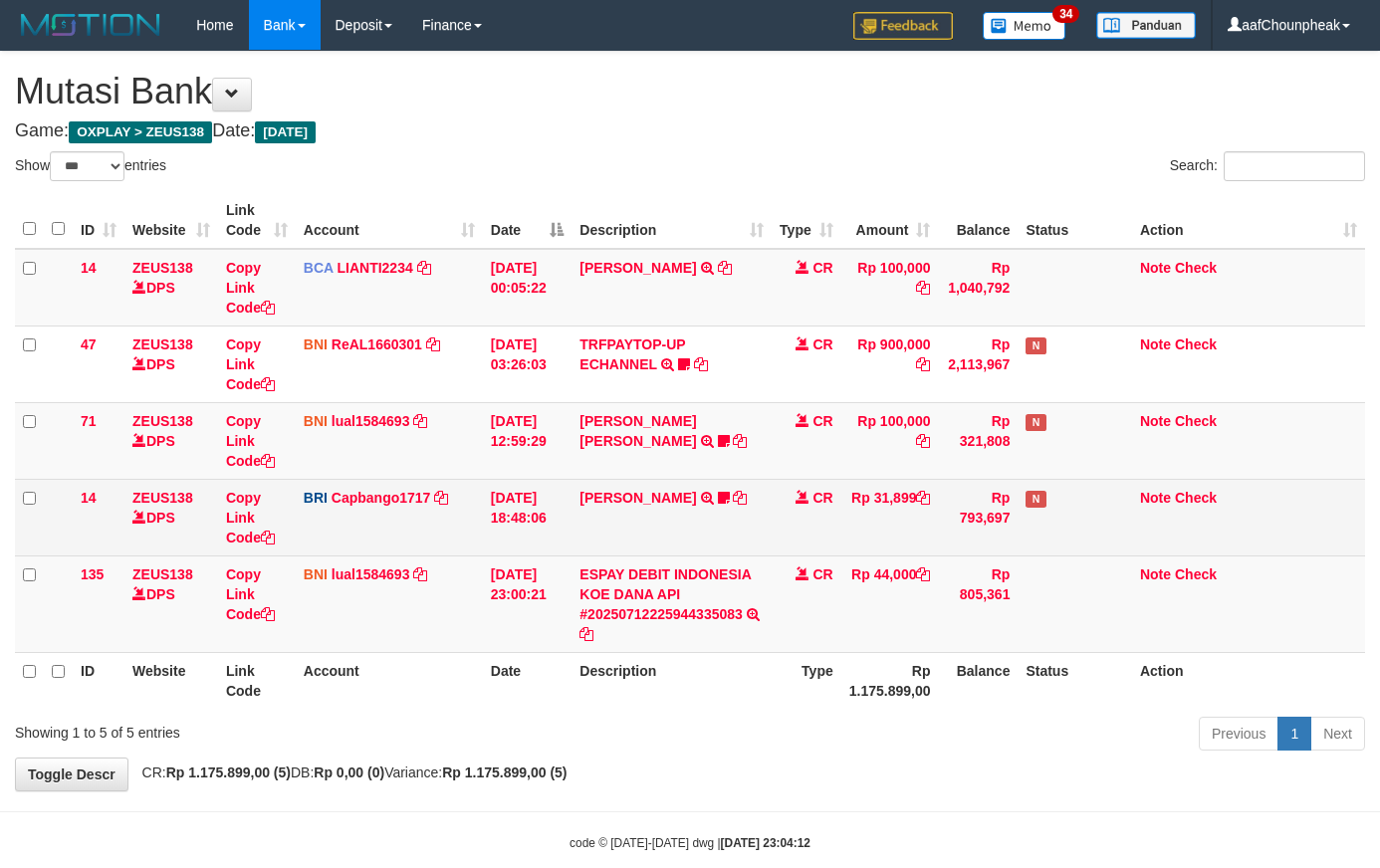 scroll, scrollTop: 37, scrollLeft: 0, axis: vertical 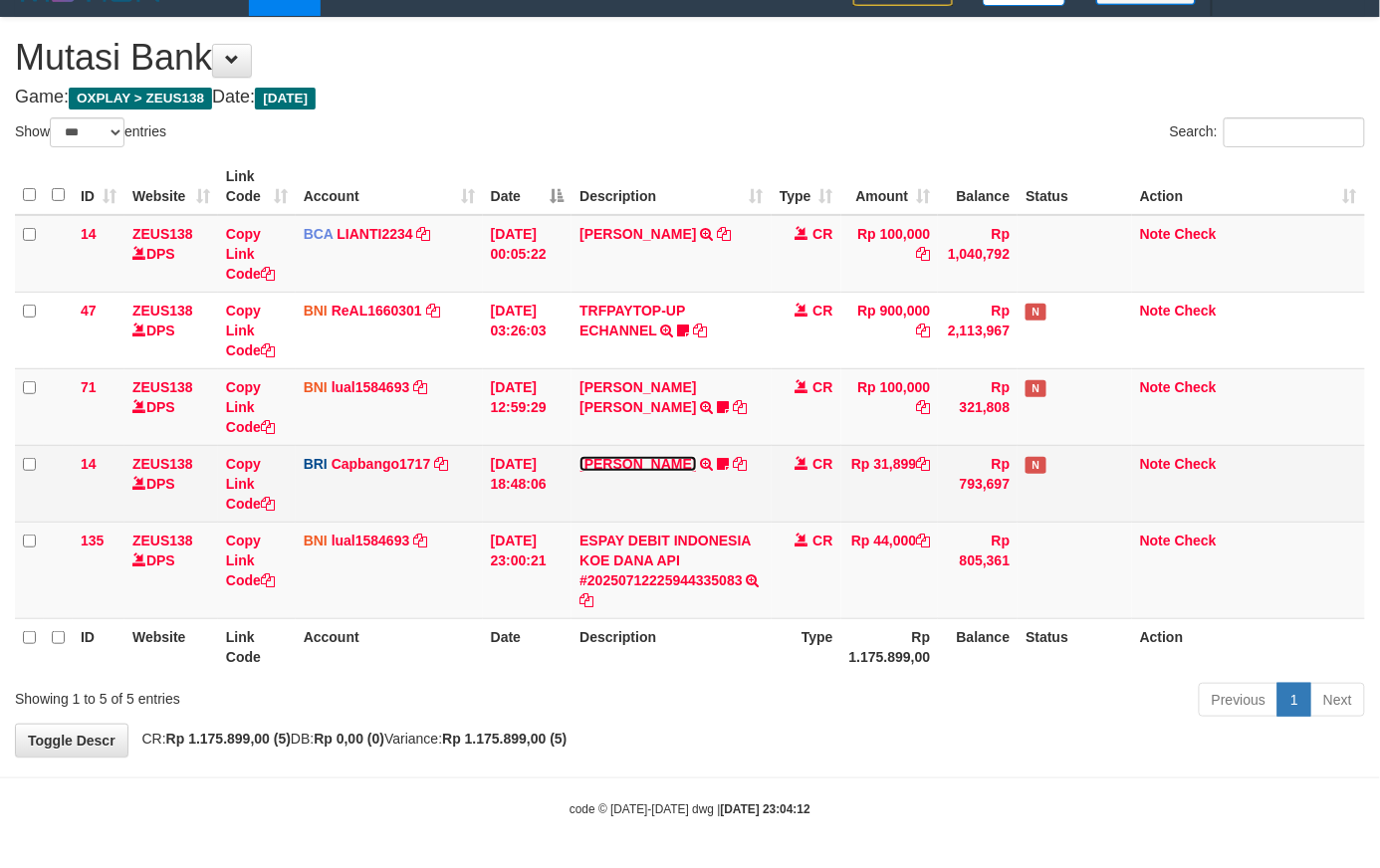 click on "[PERSON_NAME]" at bounding box center [637, 464] 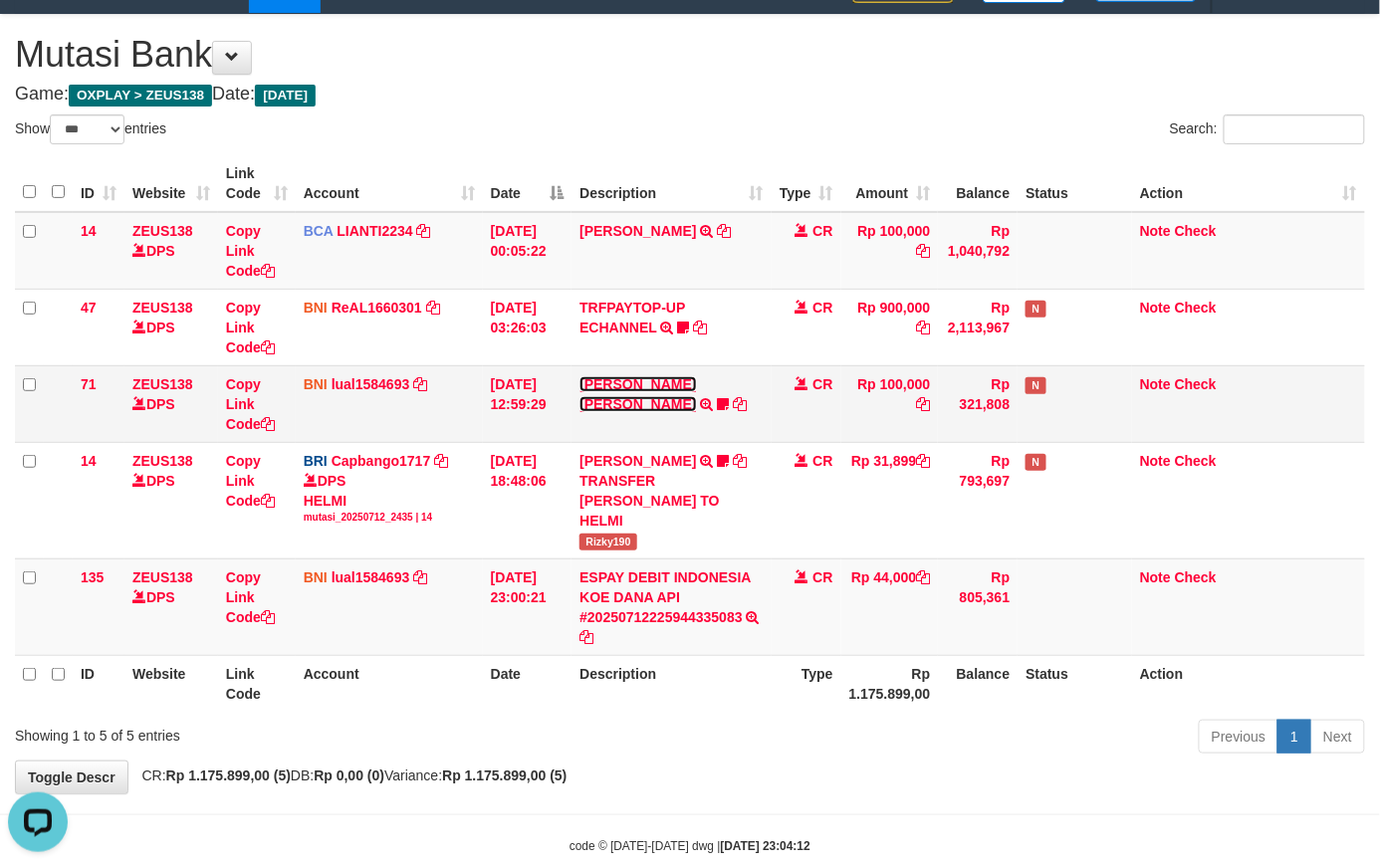 scroll, scrollTop: 0, scrollLeft: 0, axis: both 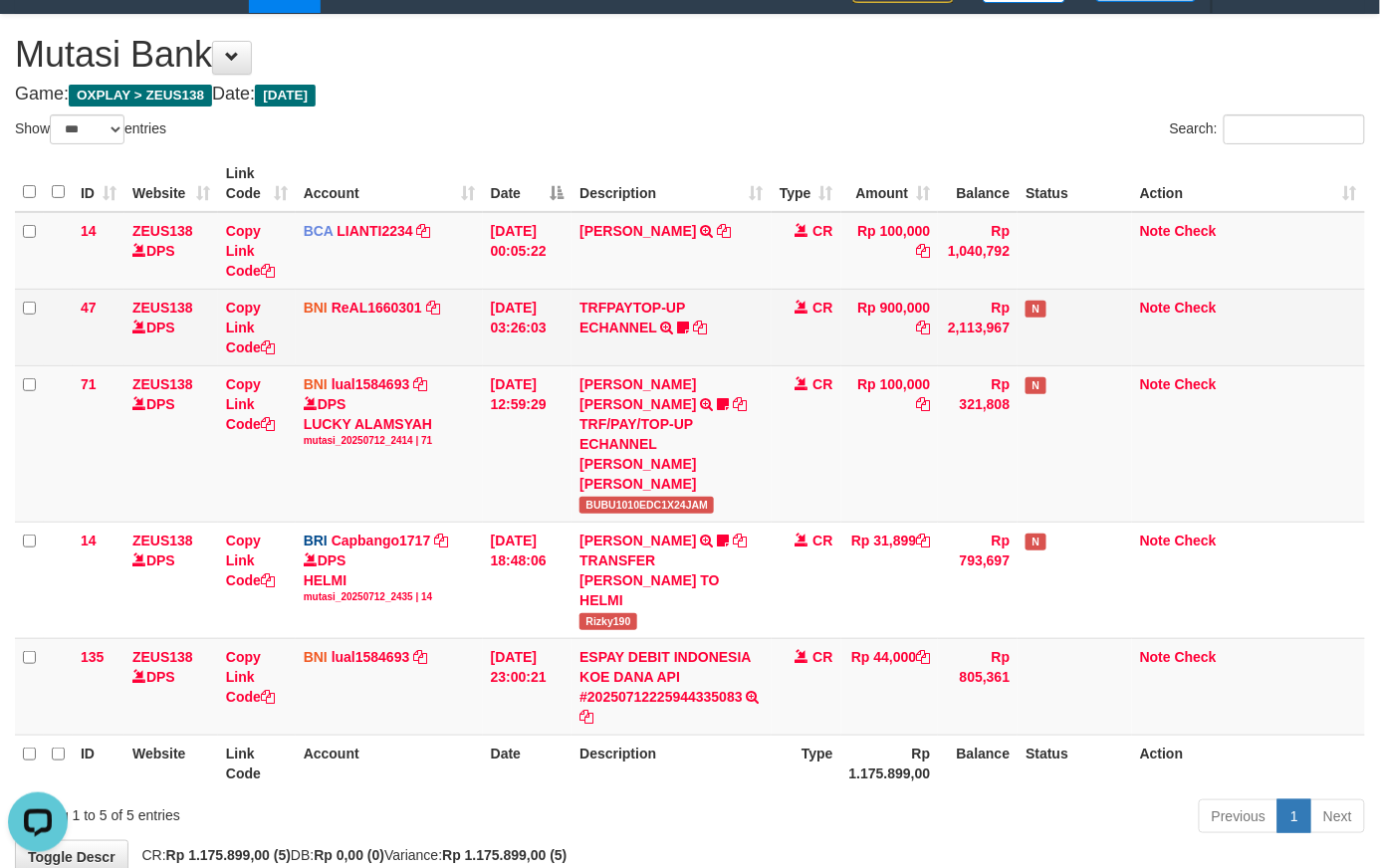 click on "TRFPAYTOP-UP ECHANNEL            TRF/PAY/TOP-UP ECHANNEL    Egoythea" at bounding box center [671, 326] 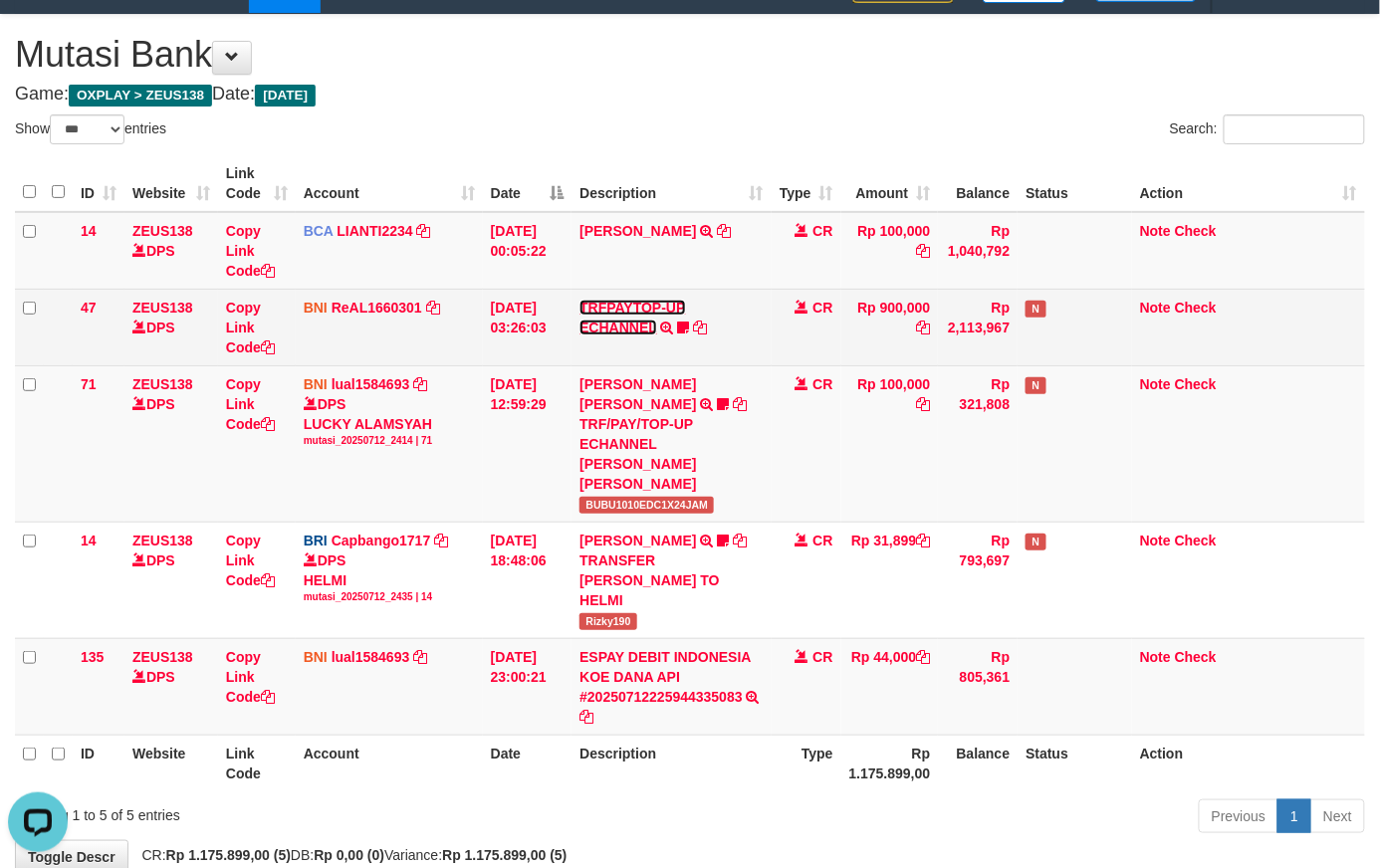 click on "TRFPAYTOP-UP ECHANNEL" at bounding box center [632, 318] 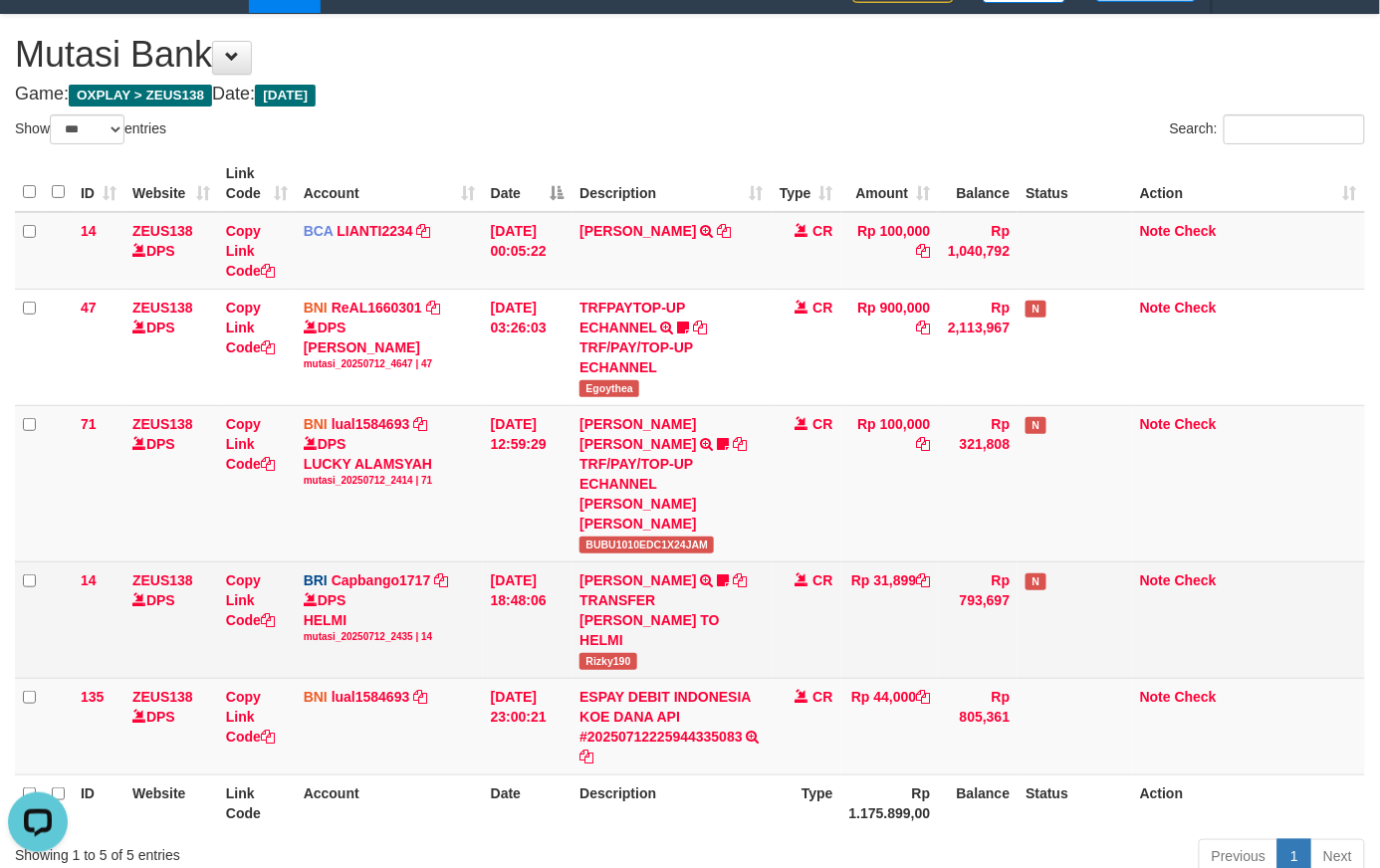 click on "RIZKY RAMADHON            TRANSFER NBMB RIZKY RAMADHON TO HELMI    Rizky190" at bounding box center (671, 619) 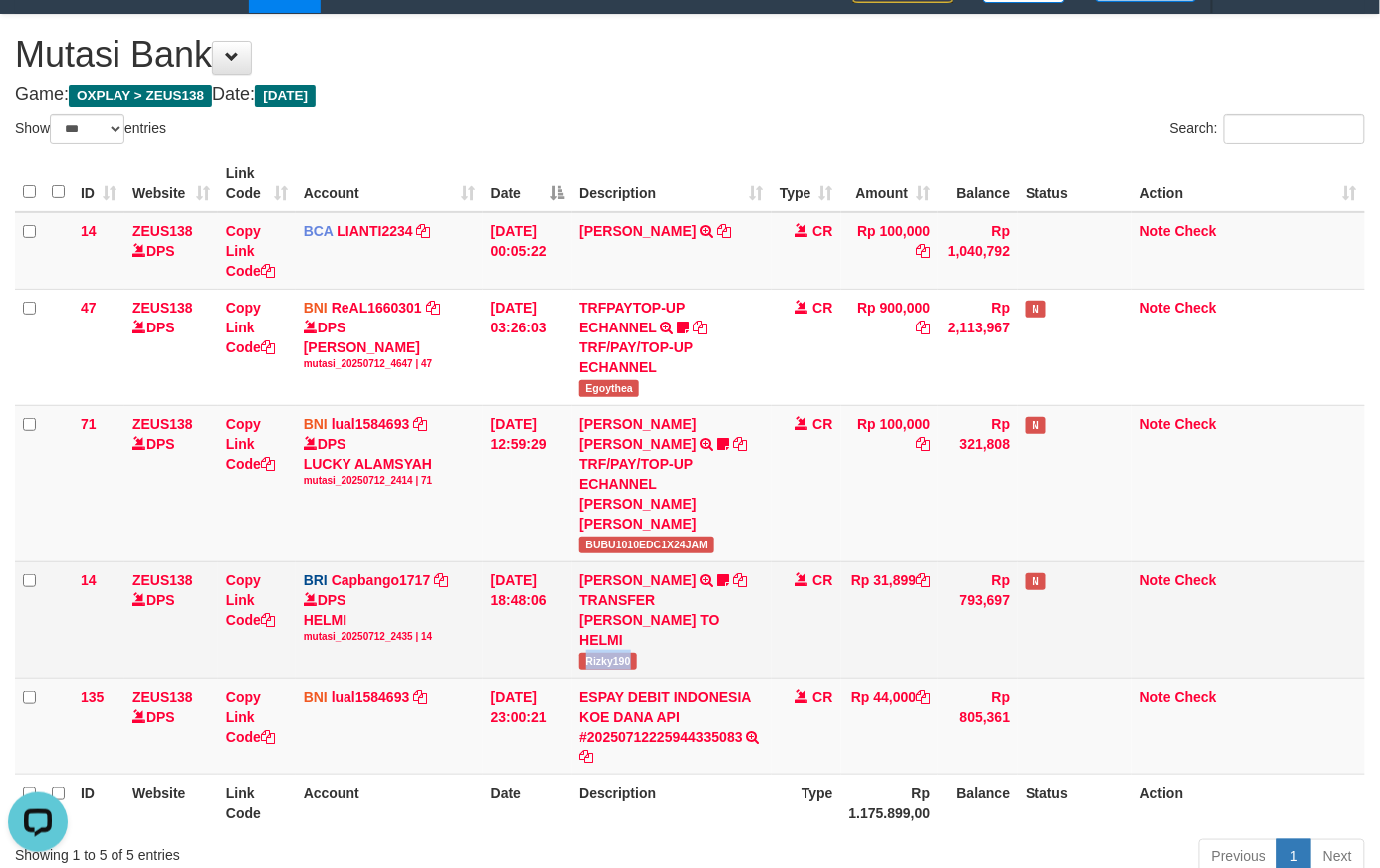 click on "RIZKY RAMADHON            TRANSFER NBMB RIZKY RAMADHON TO HELMI    Rizky190" at bounding box center (671, 619) 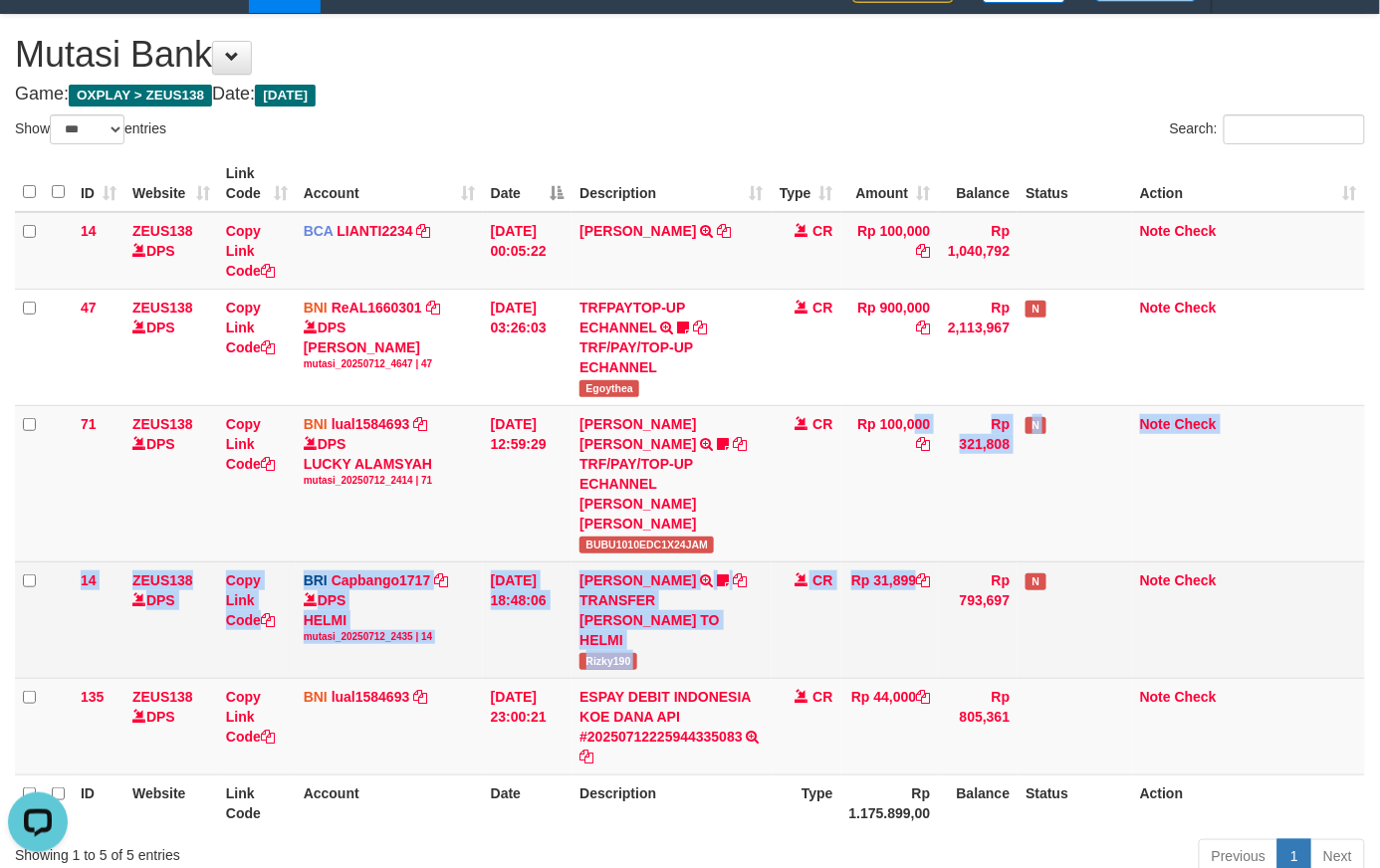 drag, startPoint x: 860, startPoint y: 565, endPoint x: 862, endPoint y: 617, distance: 52.03845 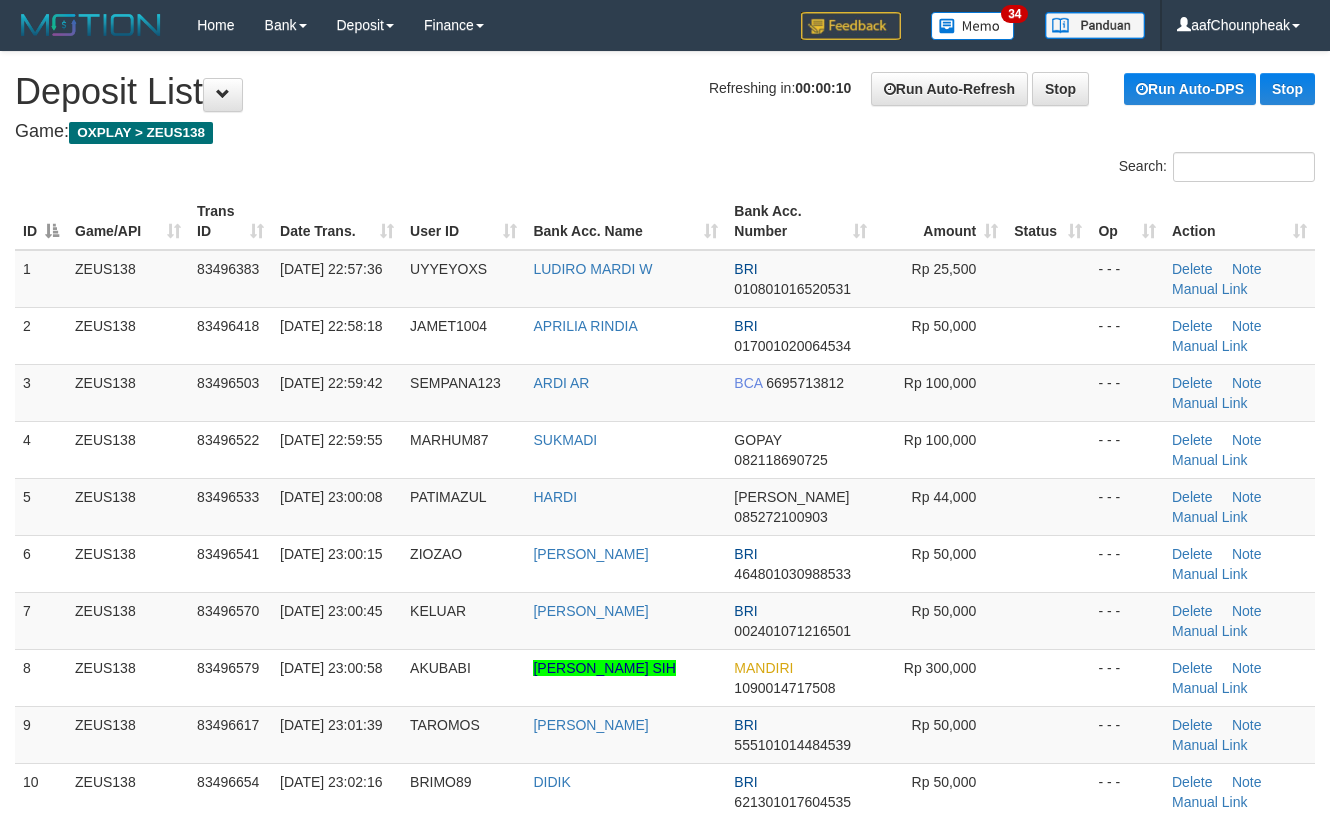 scroll, scrollTop: 0, scrollLeft: 0, axis: both 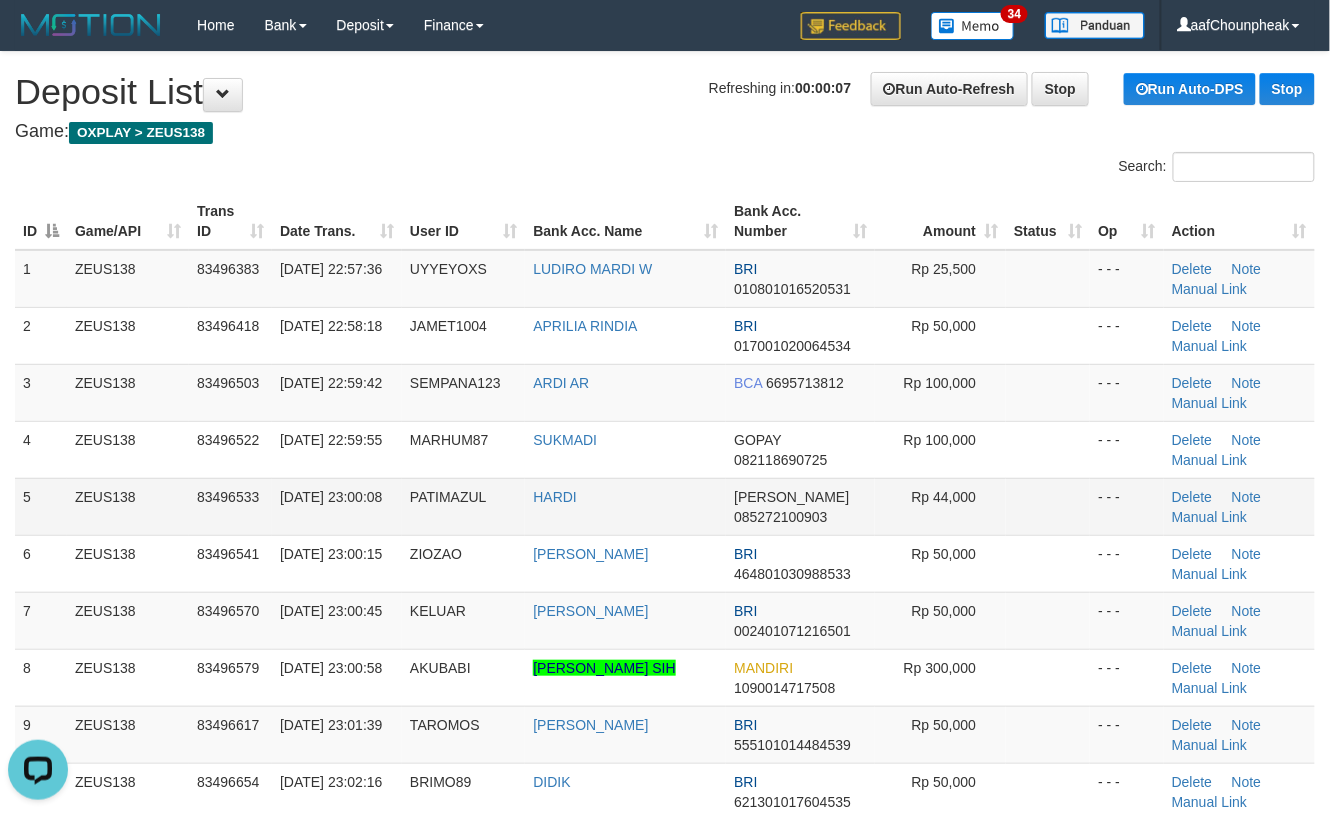 click on "Rp 44,000" at bounding box center [940, 506] 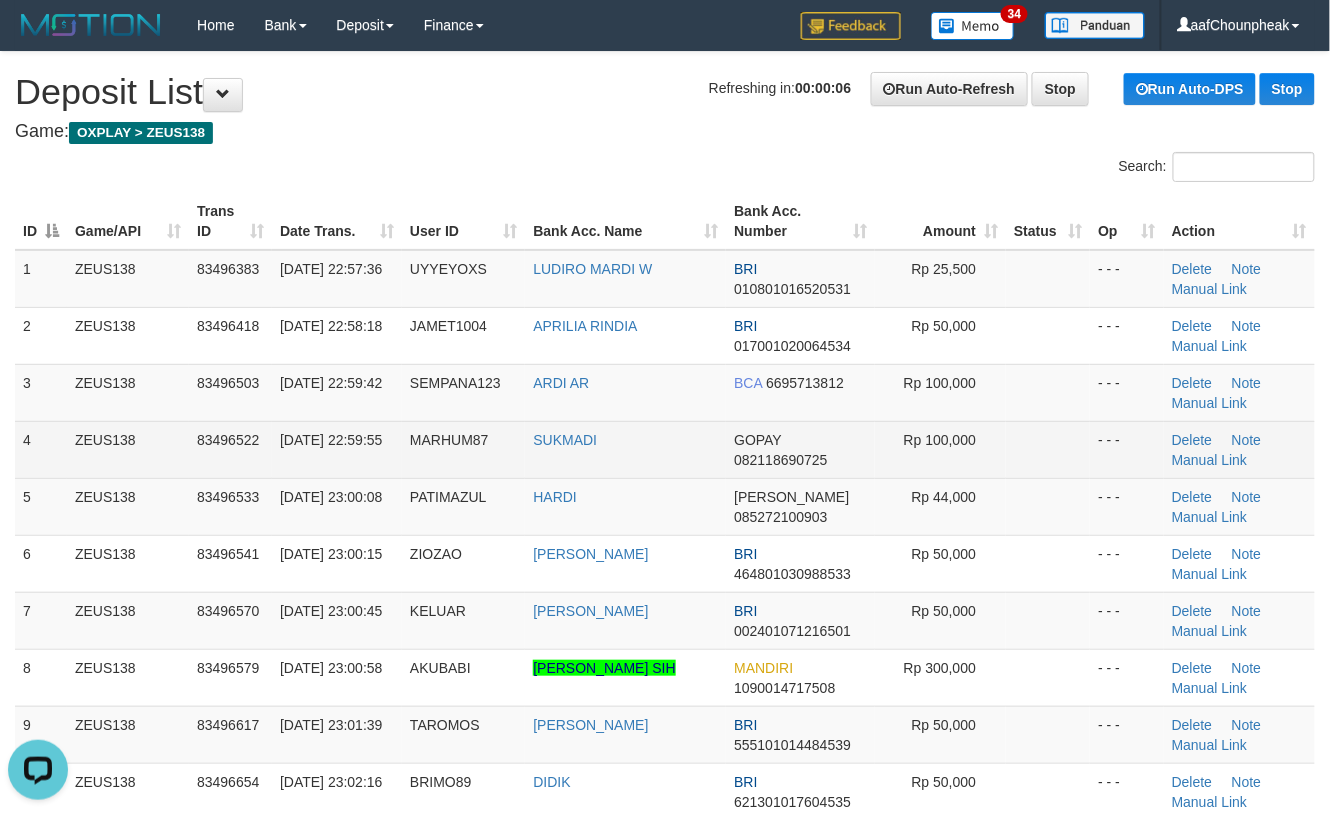 drag, startPoint x: 1000, startPoint y: 485, endPoint x: 1050, endPoint y: 464, distance: 54.230988 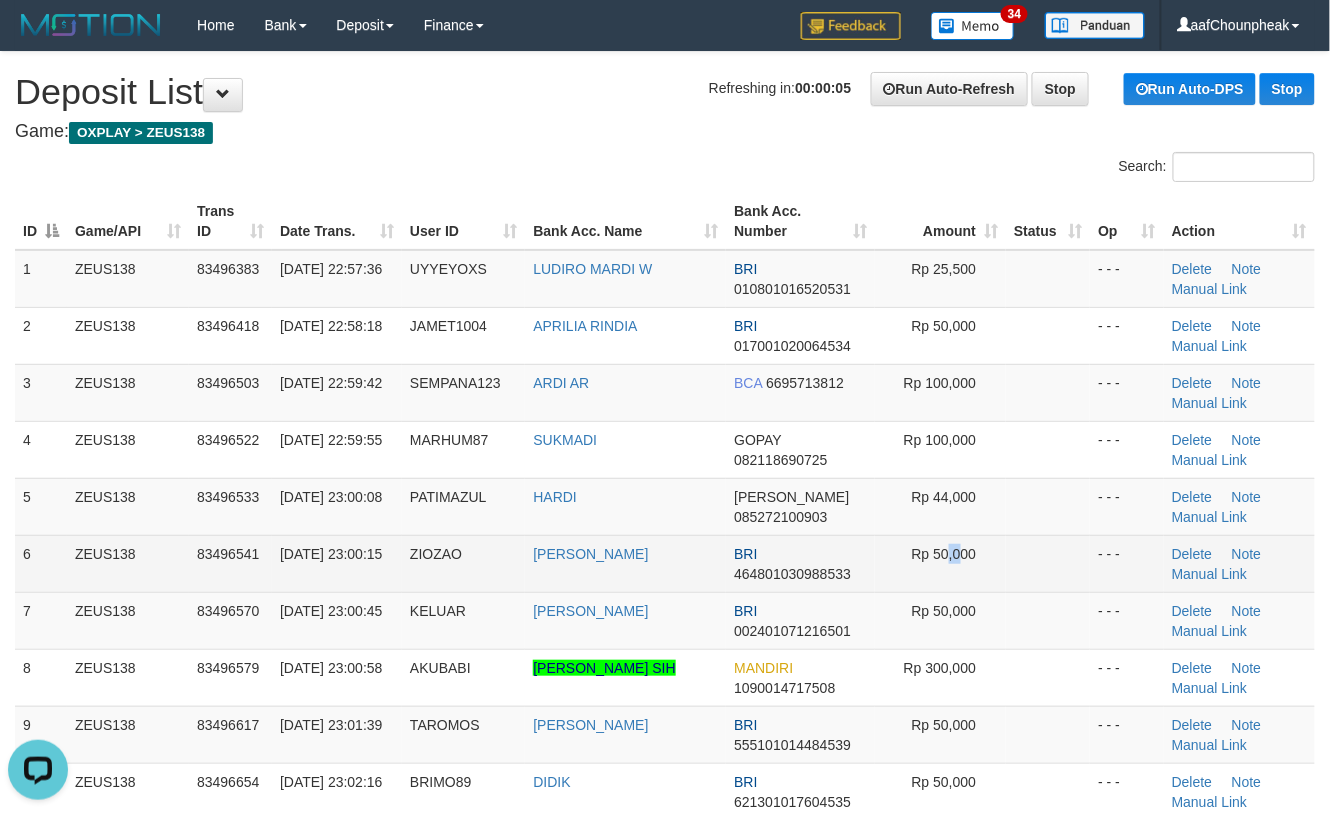 click on "Rp 50,000" at bounding box center [940, 563] 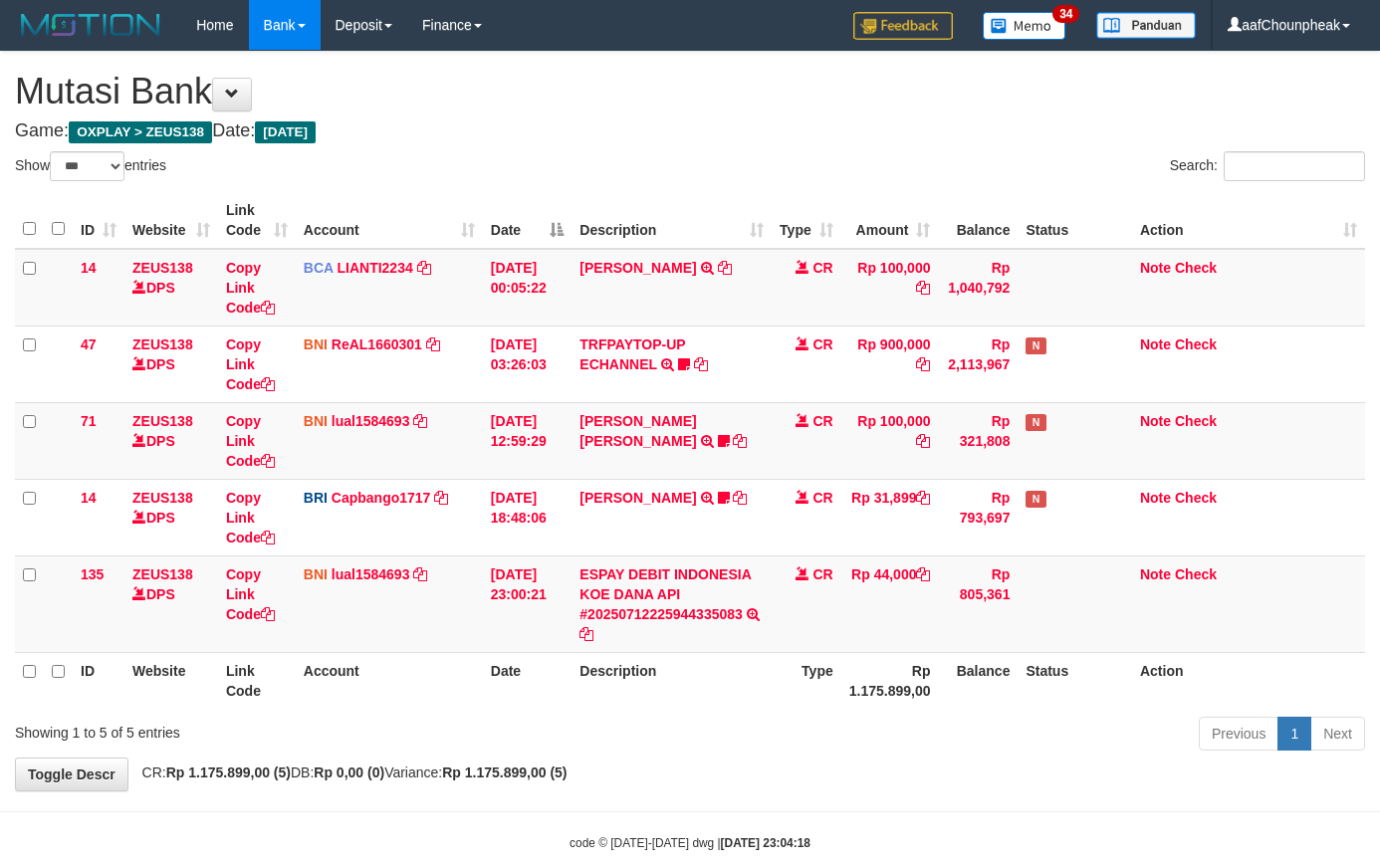select on "***" 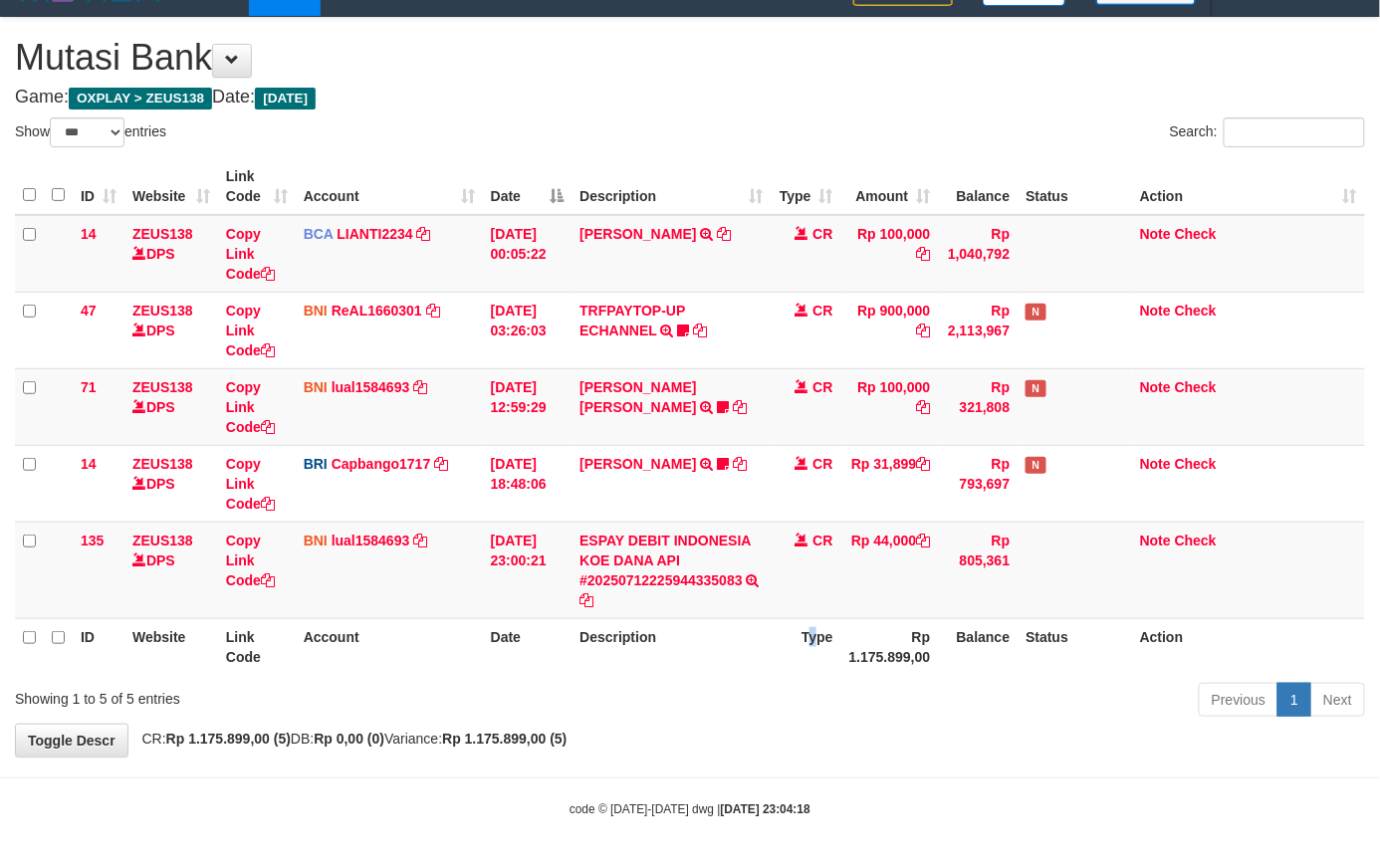 click on "Type" at bounding box center (806, 646) 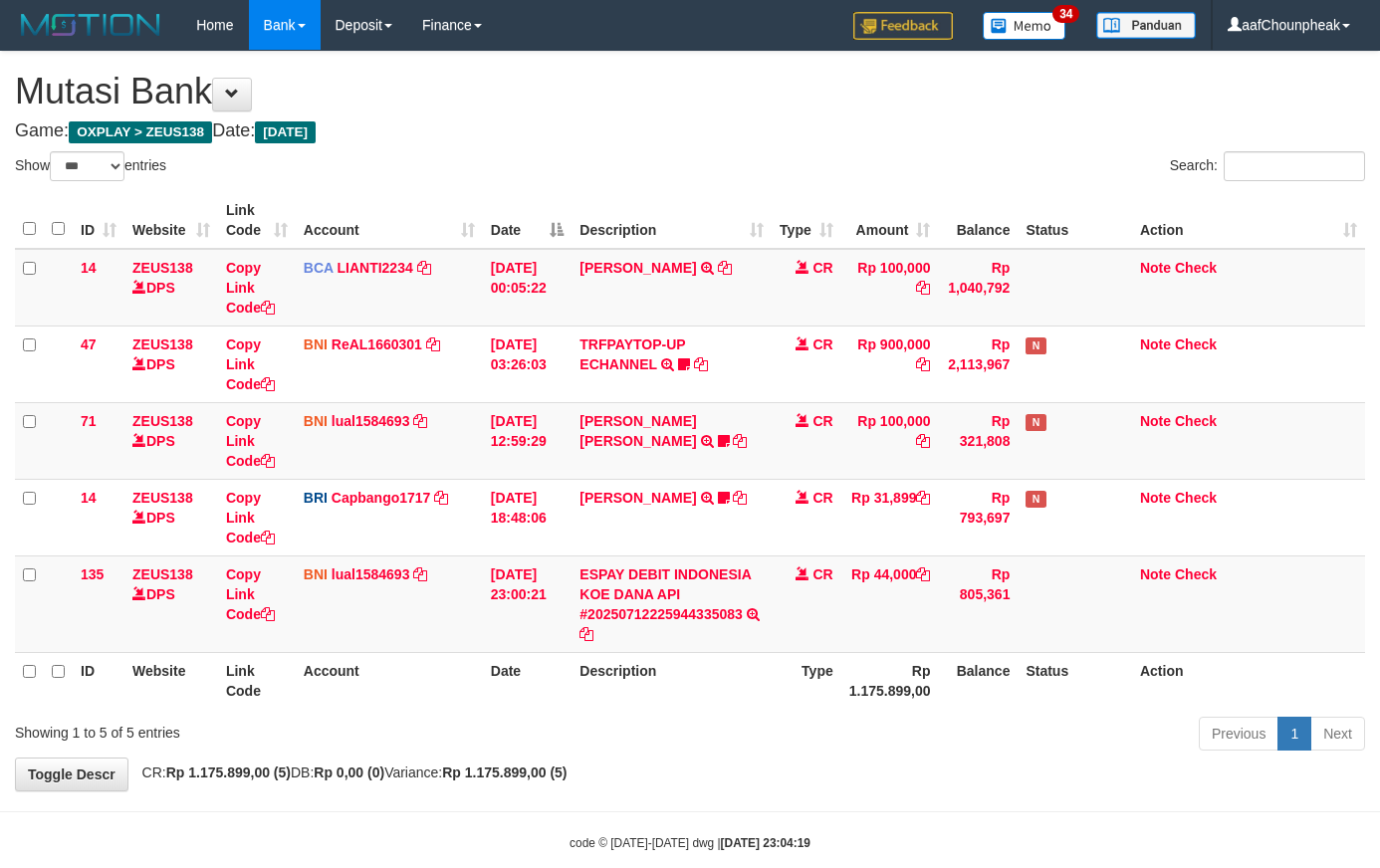 select on "***" 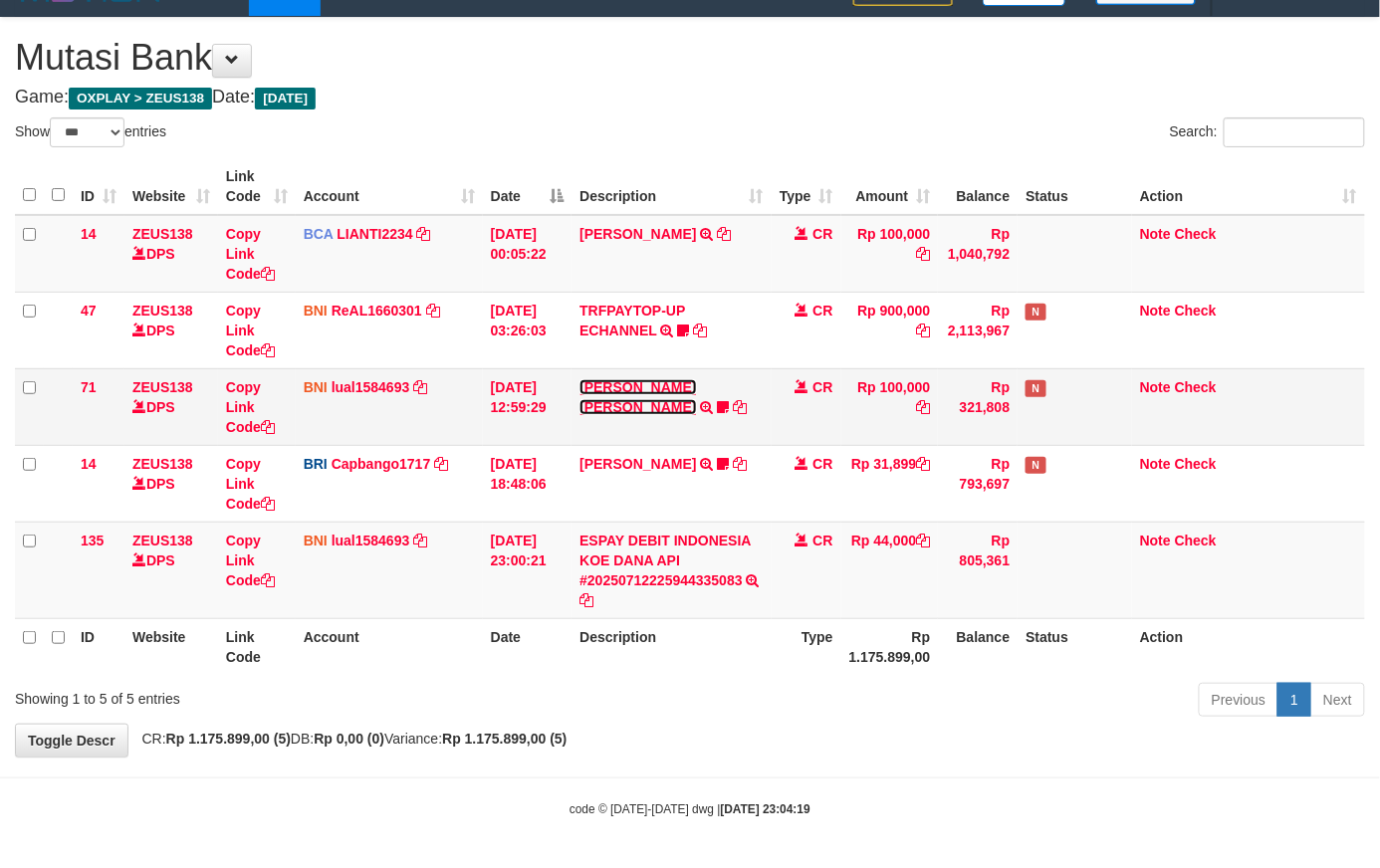 click on "[PERSON_NAME] [PERSON_NAME]" at bounding box center (637, 397) 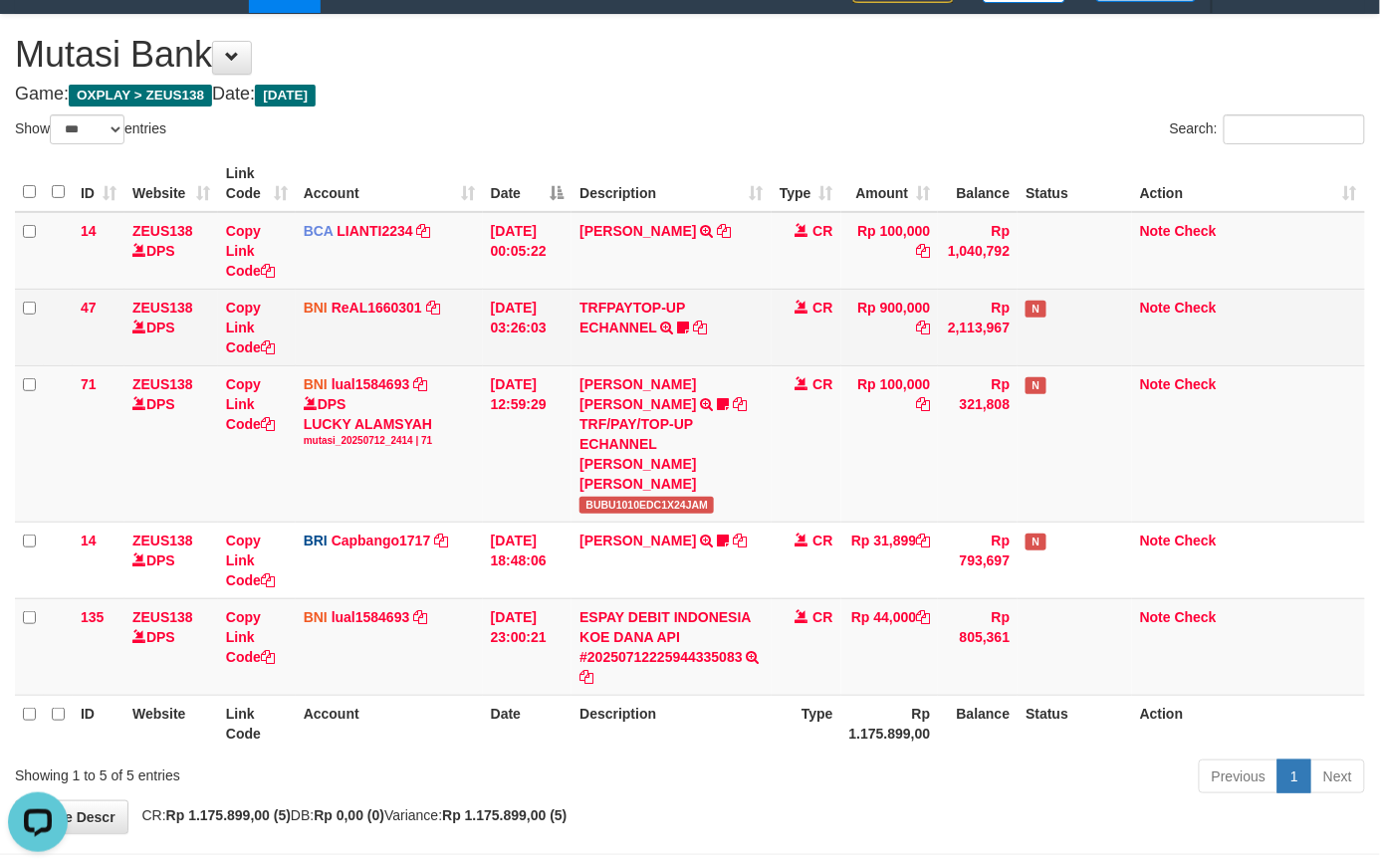 scroll, scrollTop: 0, scrollLeft: 0, axis: both 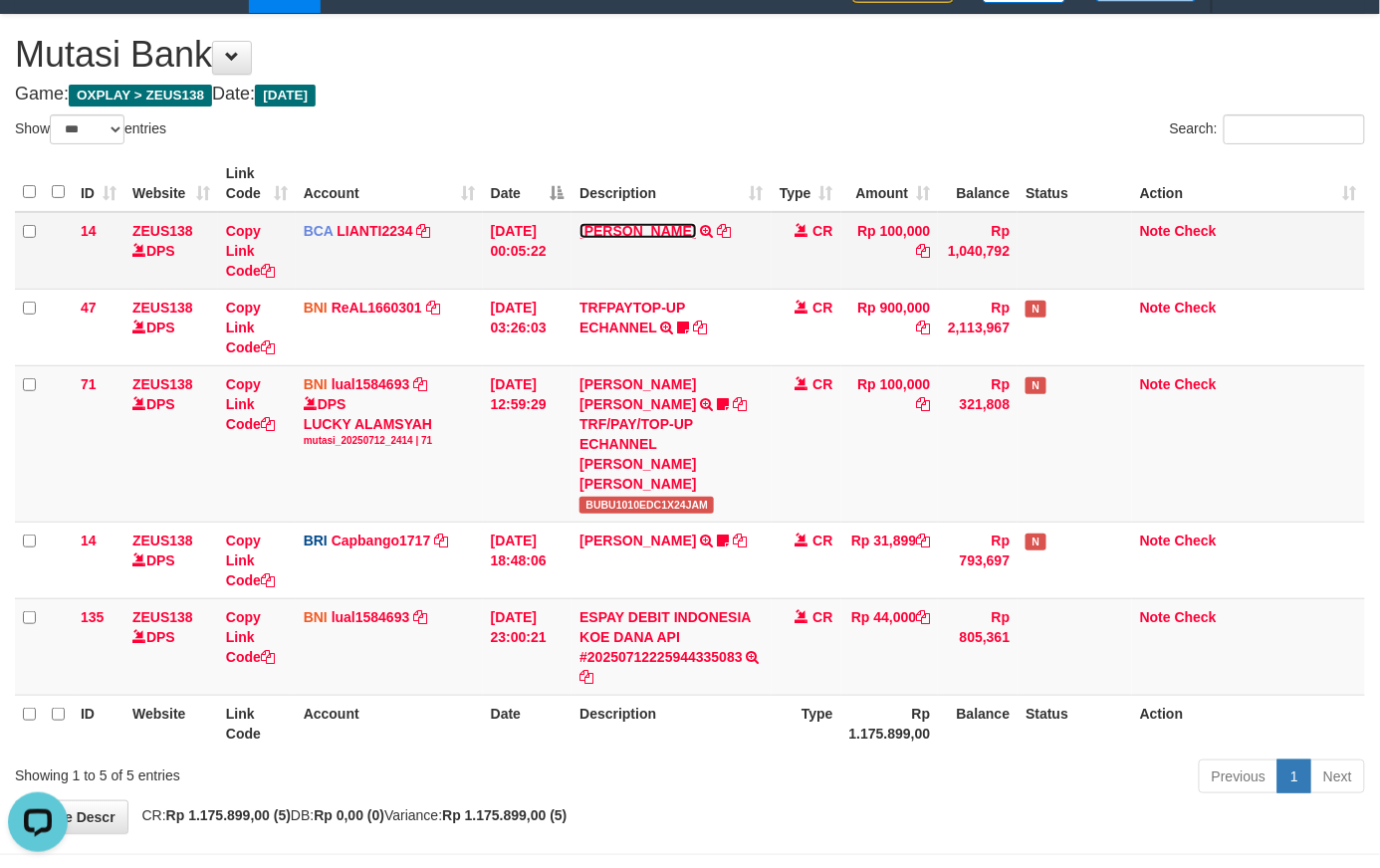 click on "[PERSON_NAME]" at bounding box center [637, 231] 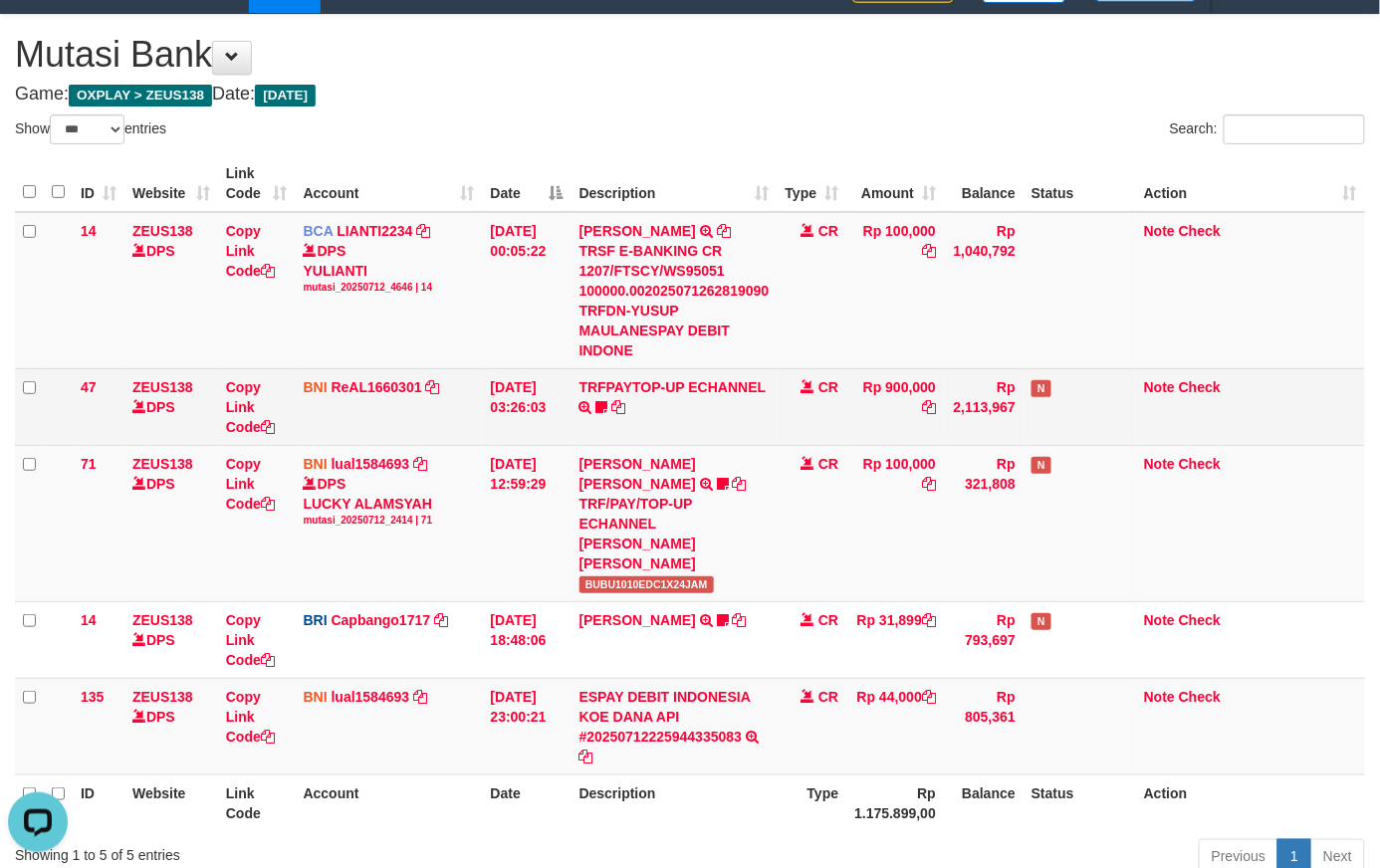 click on "TRFPAYTOP-UP ECHANNEL            TRF/PAY/TOP-UP ECHANNEL    Egoythea" at bounding box center (674, 406) 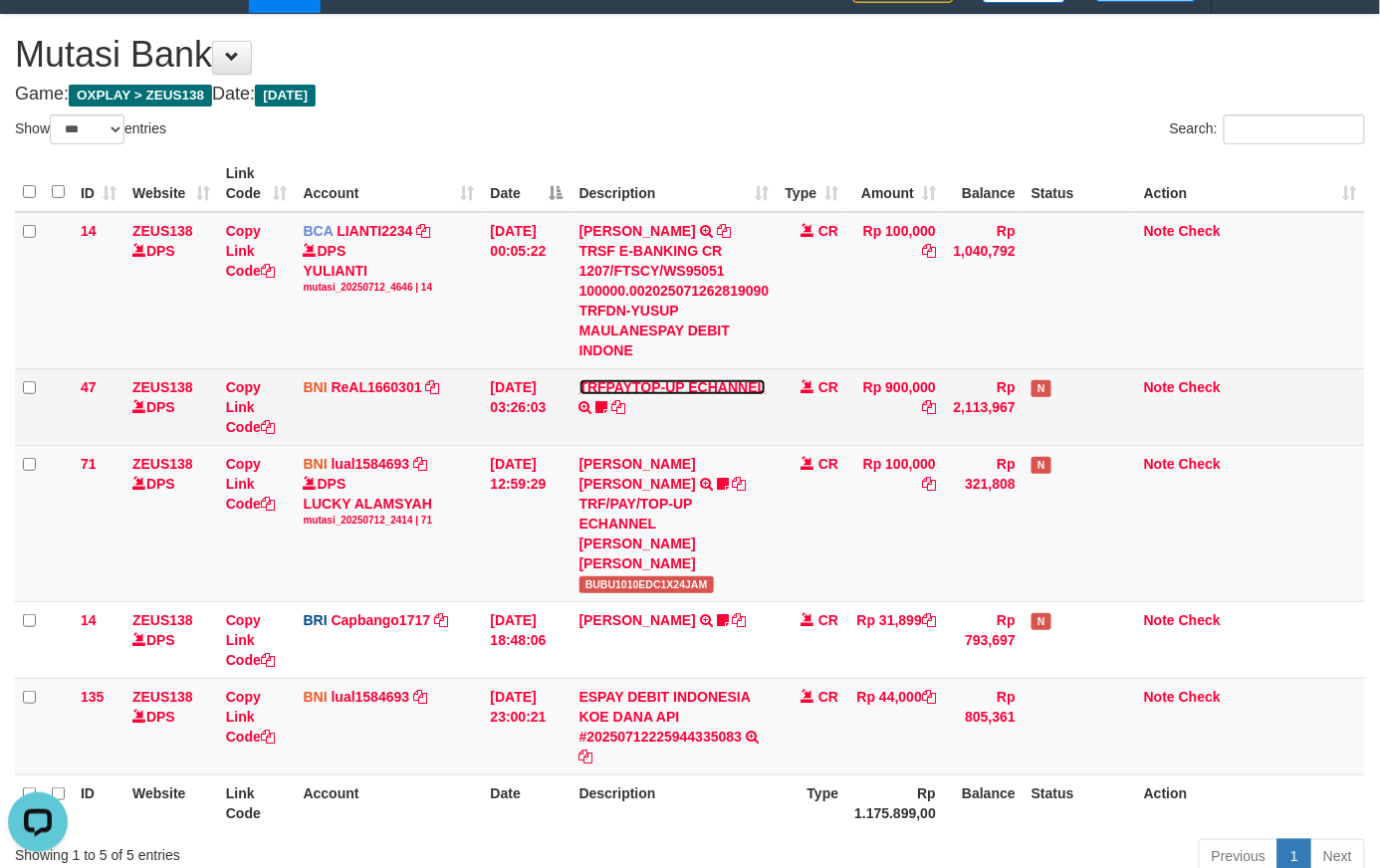 click on "TRFPAYTOP-UP ECHANNEL" at bounding box center (672, 387) 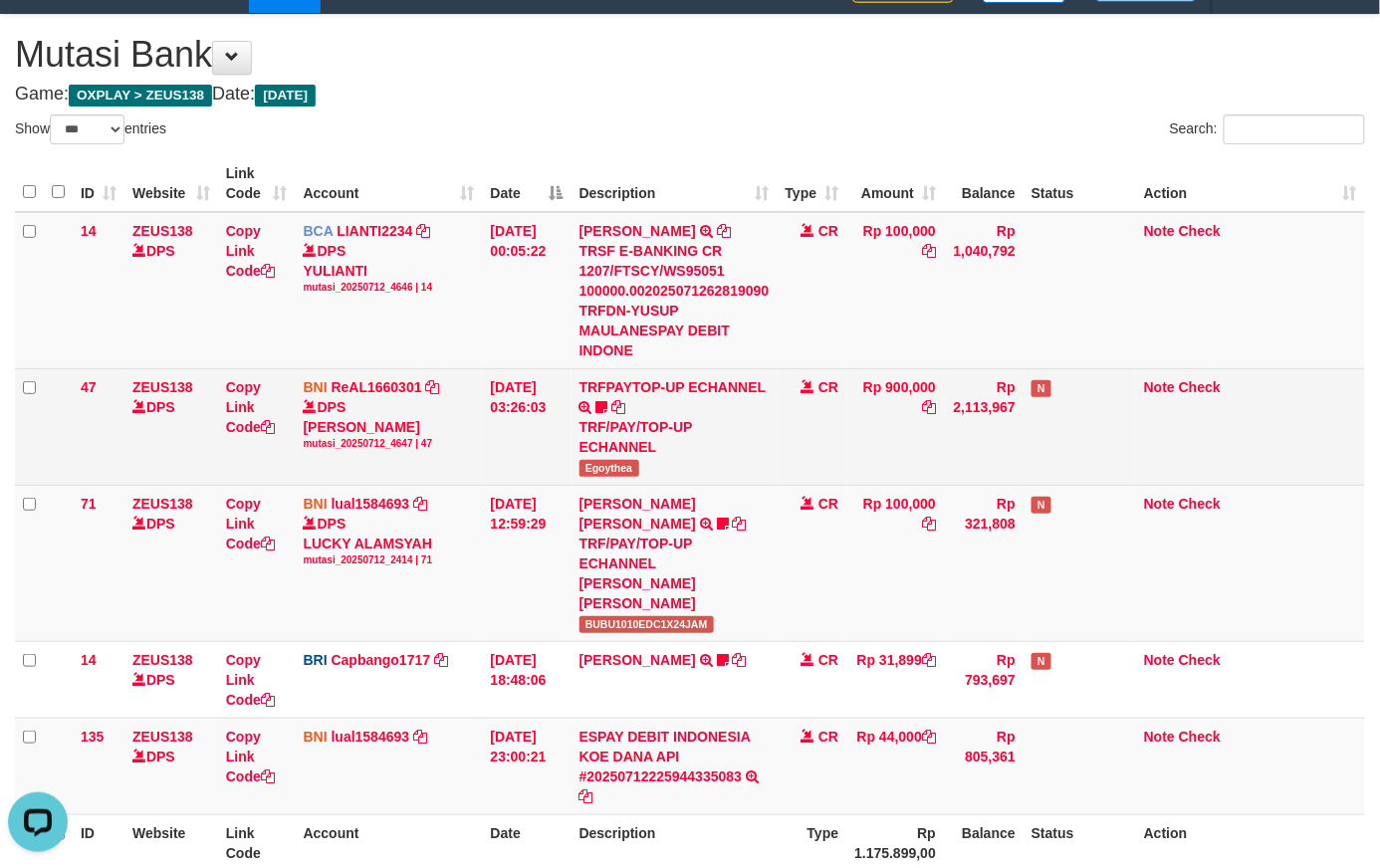 click on "Egoythea" at bounding box center [609, 468] 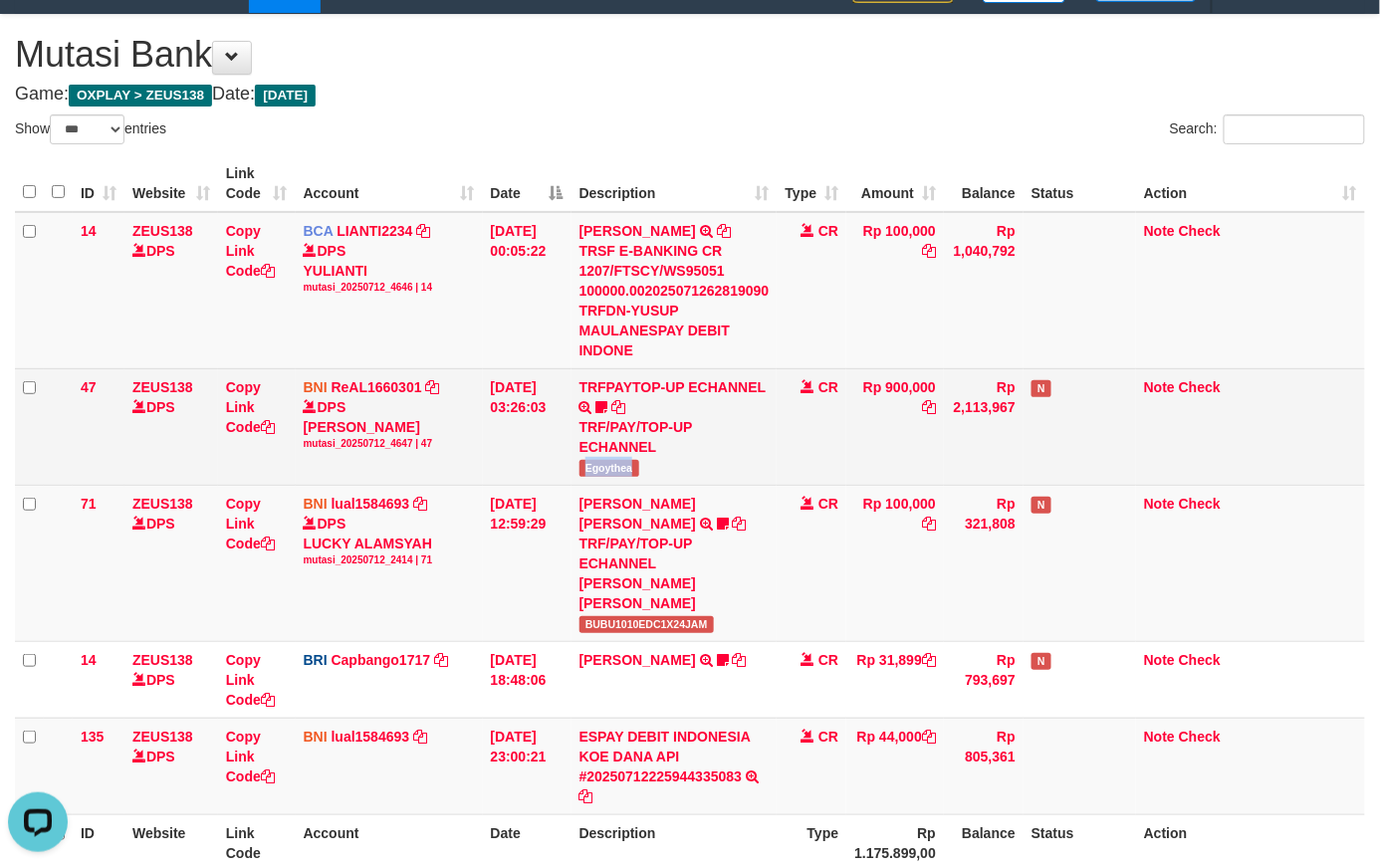 click on "Egoythea" at bounding box center [609, 468] 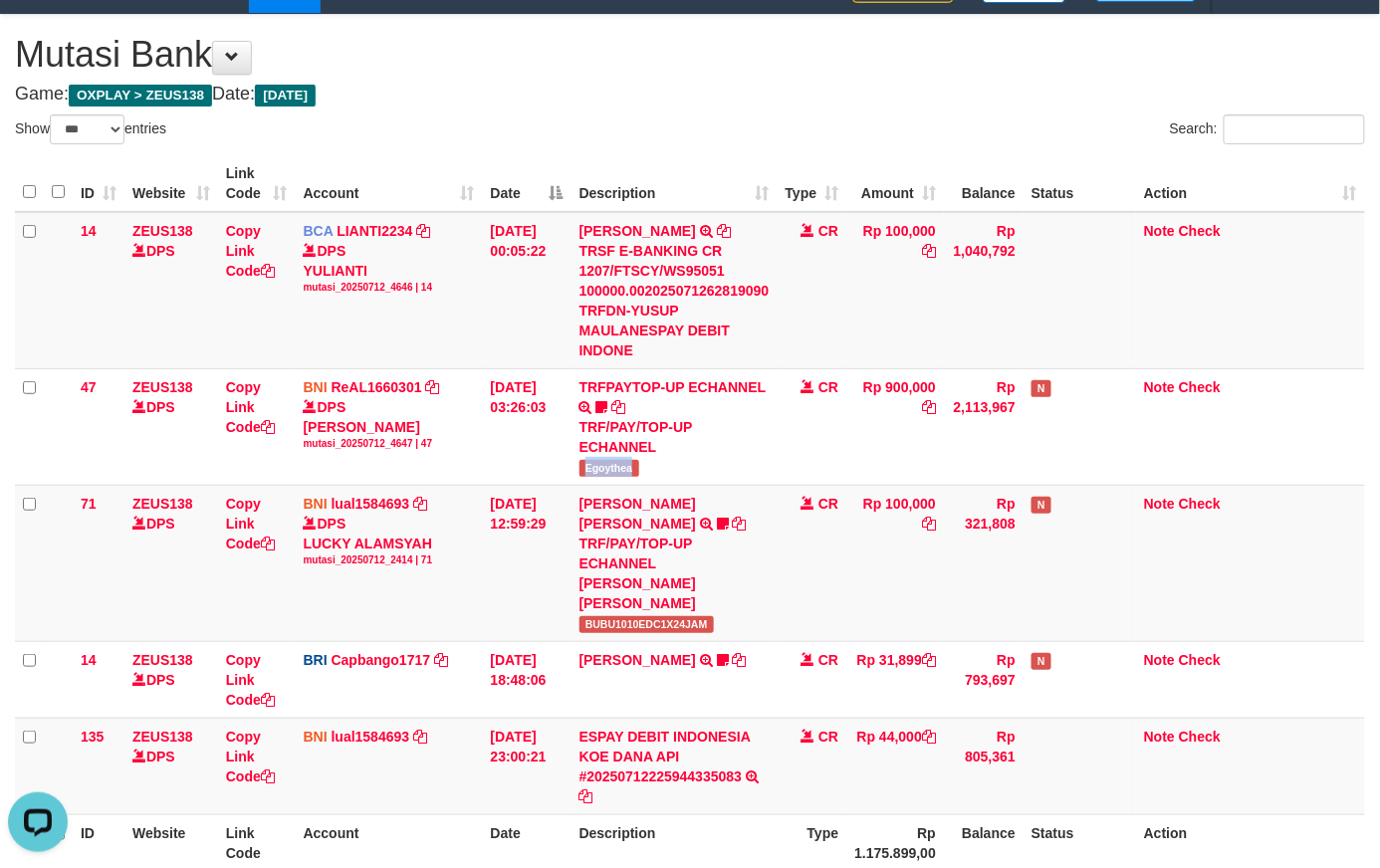 copy on "Egoythea" 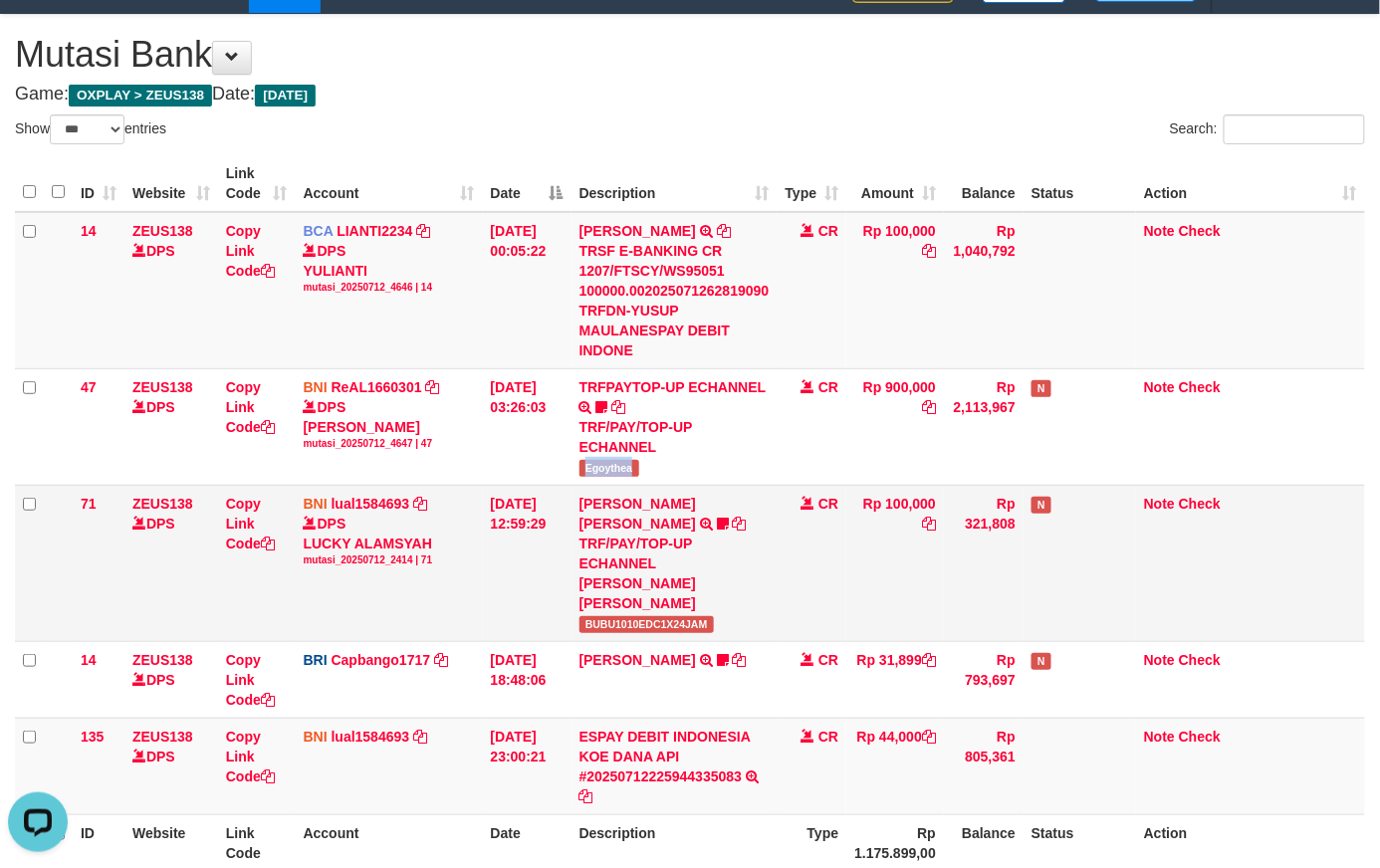 drag, startPoint x: 909, startPoint y: 438, endPoint x: 913, endPoint y: 500, distance: 62.1289 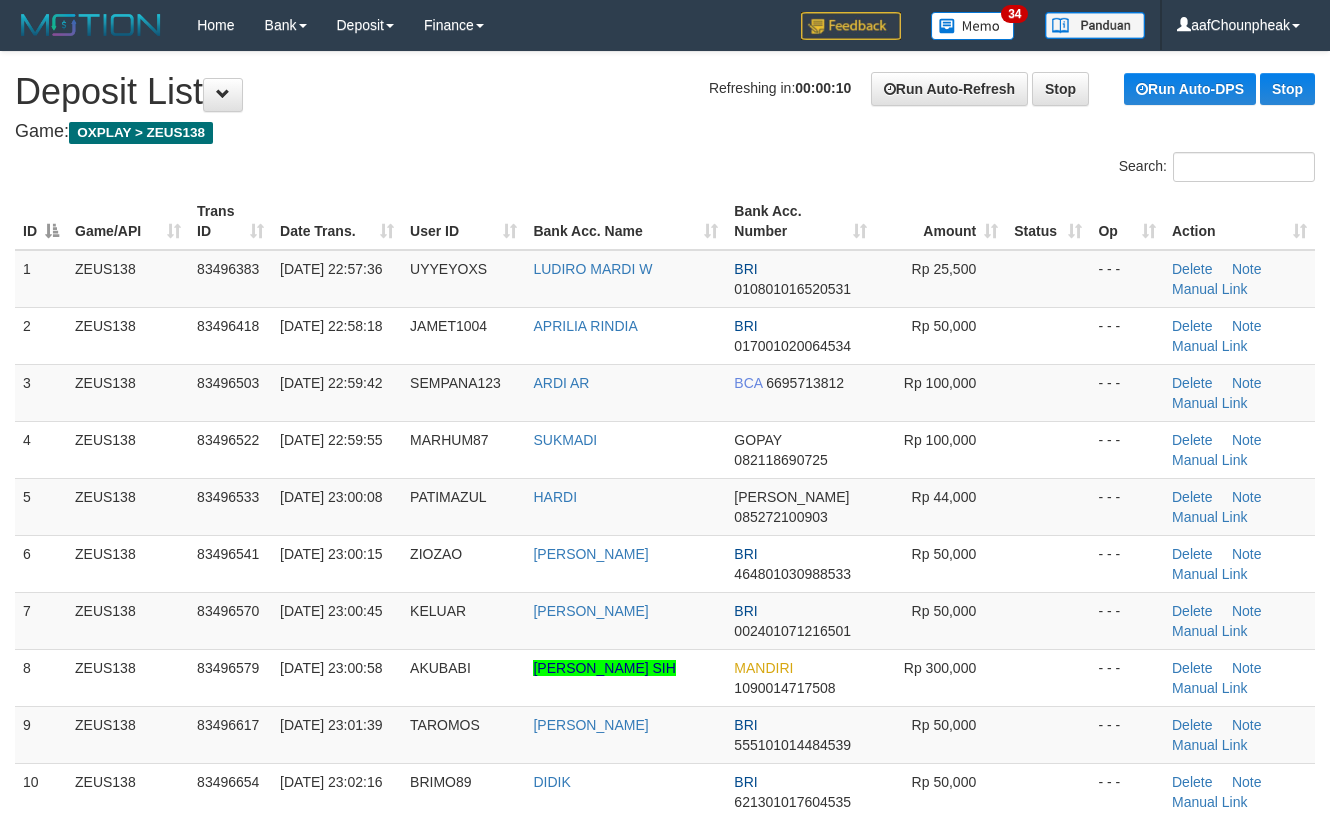 scroll, scrollTop: 0, scrollLeft: 0, axis: both 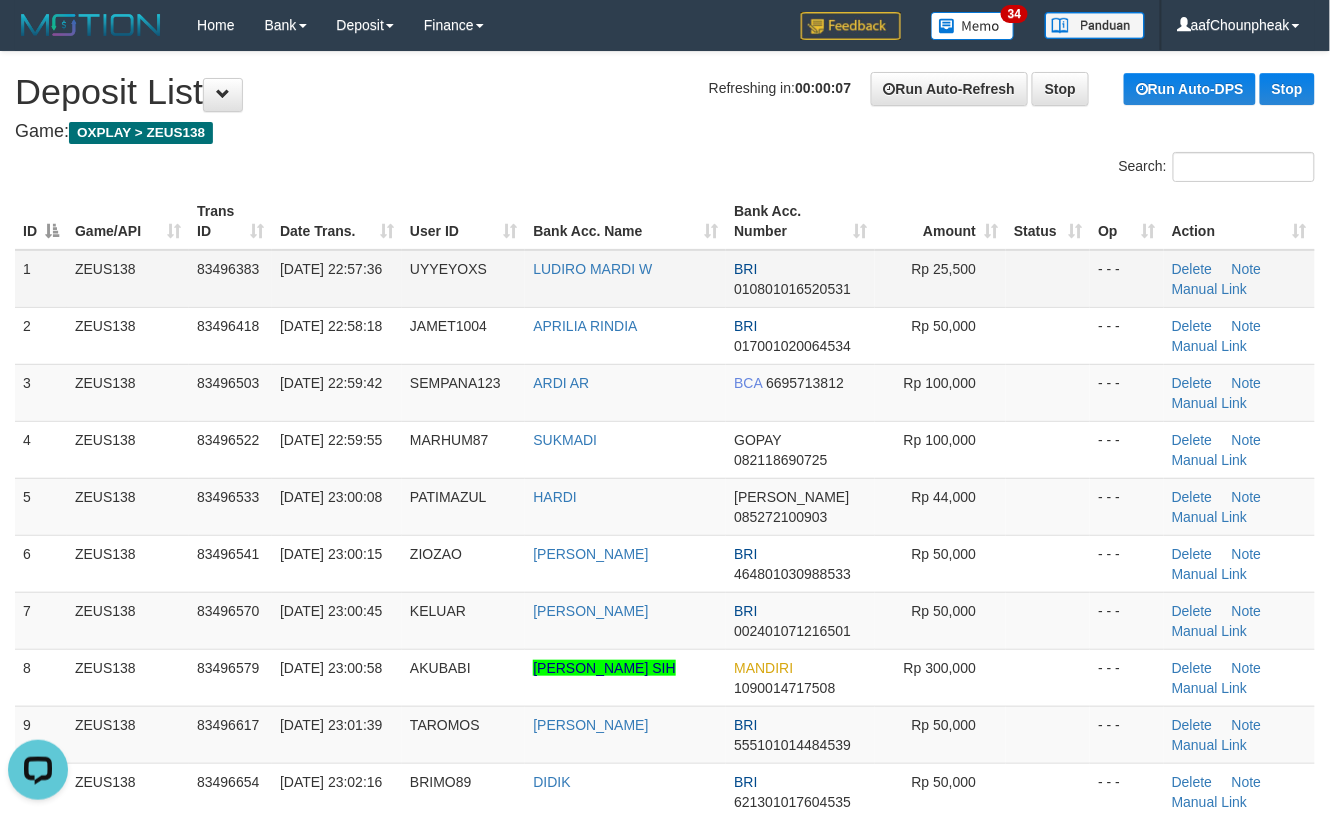 click on "Rp 25,500" at bounding box center (940, 279) 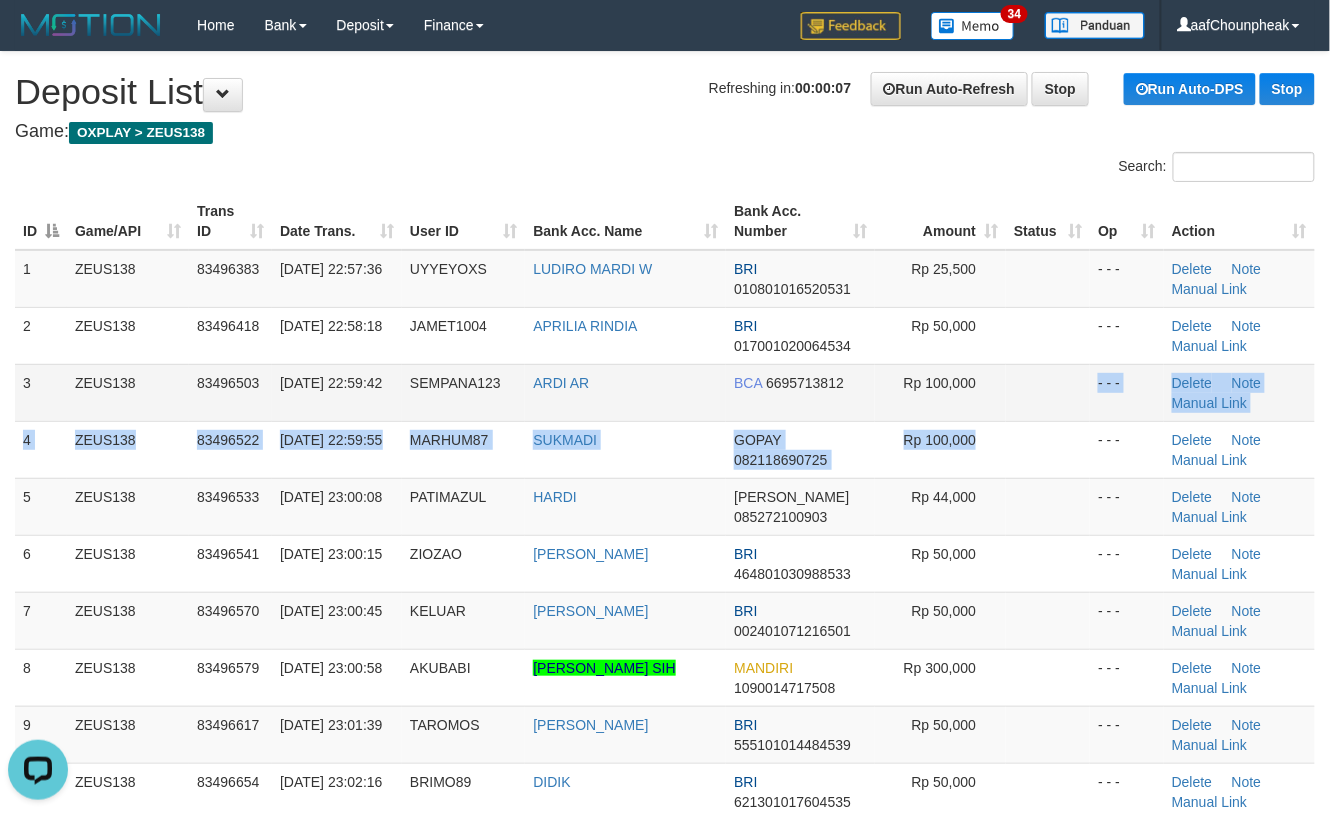 drag, startPoint x: 1050, startPoint y: 430, endPoint x: 1180, endPoint y: 414, distance: 130.98091 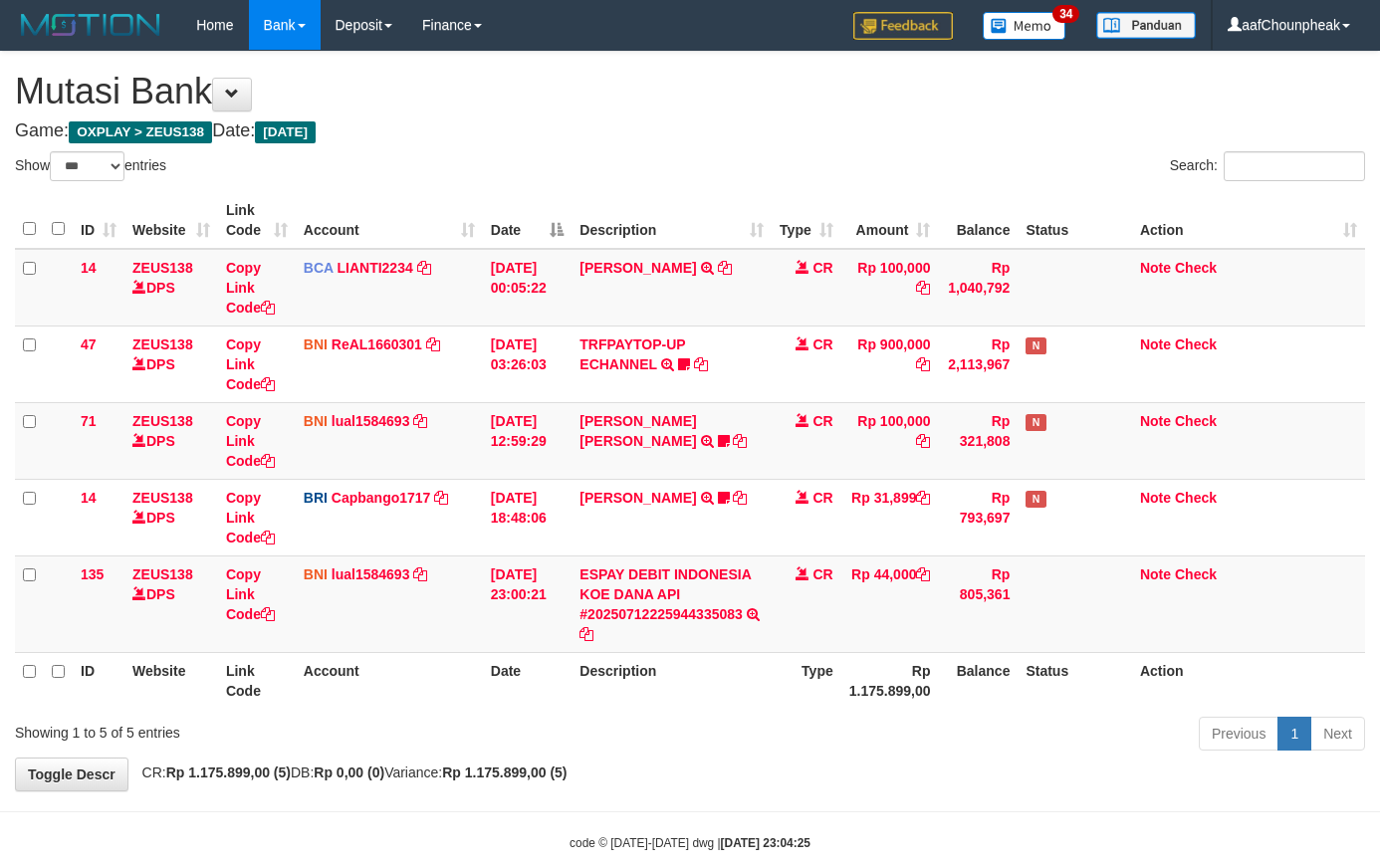 select on "***" 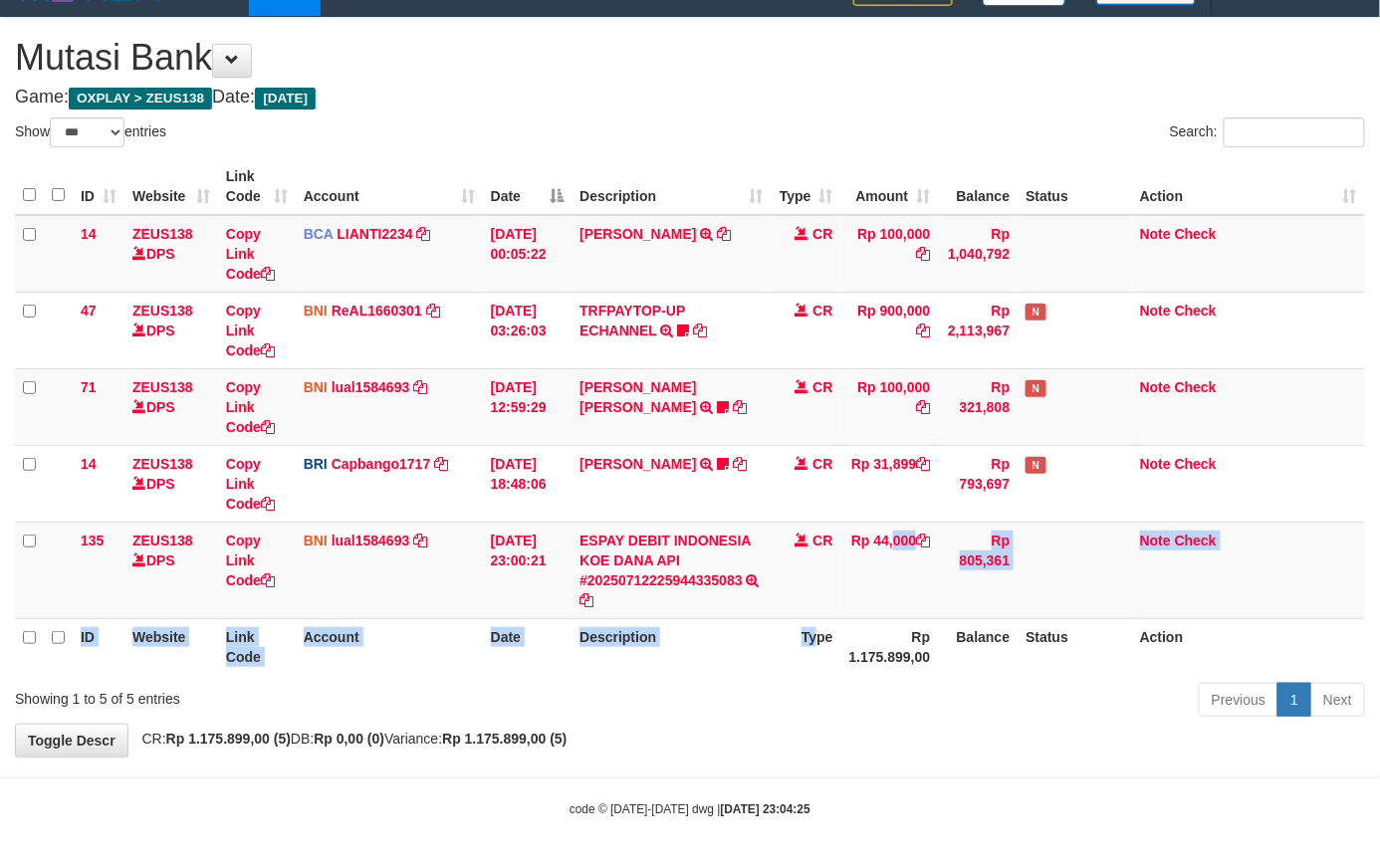 click on "ID Website Link Code Account Date Description Type Amount Balance Status Action
14
ZEUS138    DPS
Copy Link Code
BCA
LIANTI2234
DPS
YULIANTI
mutasi_20250712_4646 | 14
mutasi_20250712_4646 | 14
12/07/2025 00:05:22
YUSUP MAULAN         TRSF E-BANKING CR 1207/FTSCY/WS95051
100000.002025071262819090 TRFDN-YUSUP MAULANESPAY DEBIT INDONE
CR
Rp 100,000
Rp 1,040,792
Note
Check
47
ZEUS138    DPS
Copy Link Code
BNI
ReAL1660301" at bounding box center [690, 416] 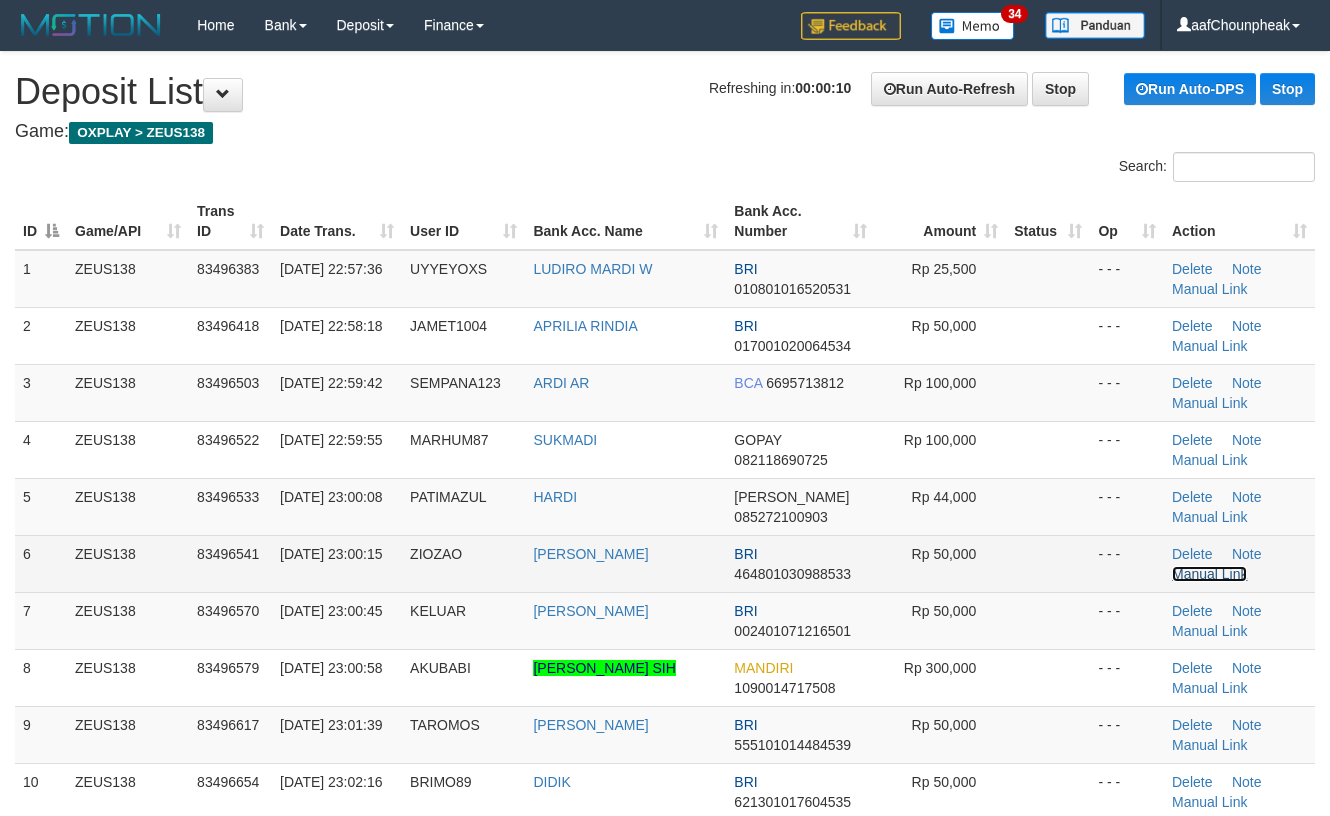 scroll, scrollTop: 0, scrollLeft: 0, axis: both 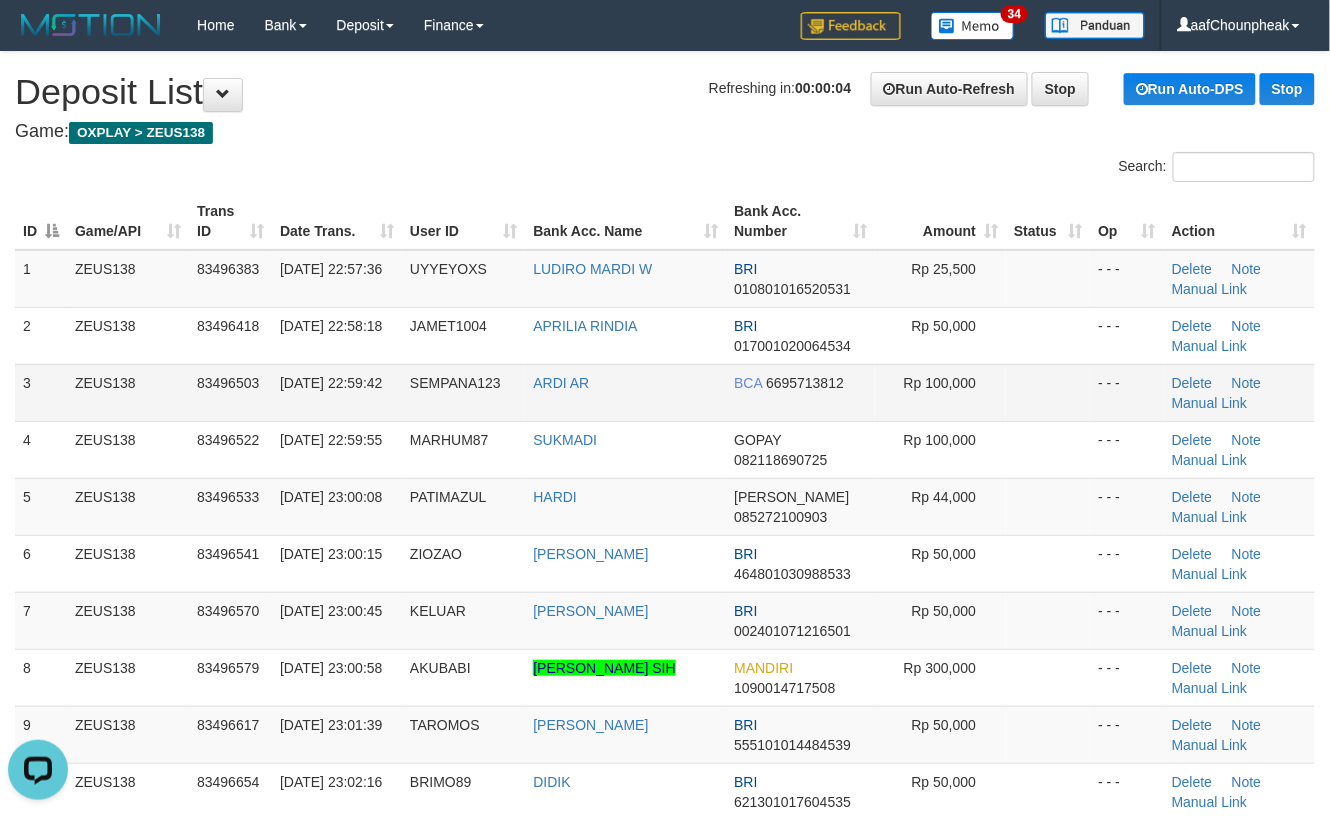 click on "- - -" at bounding box center [1127, 392] 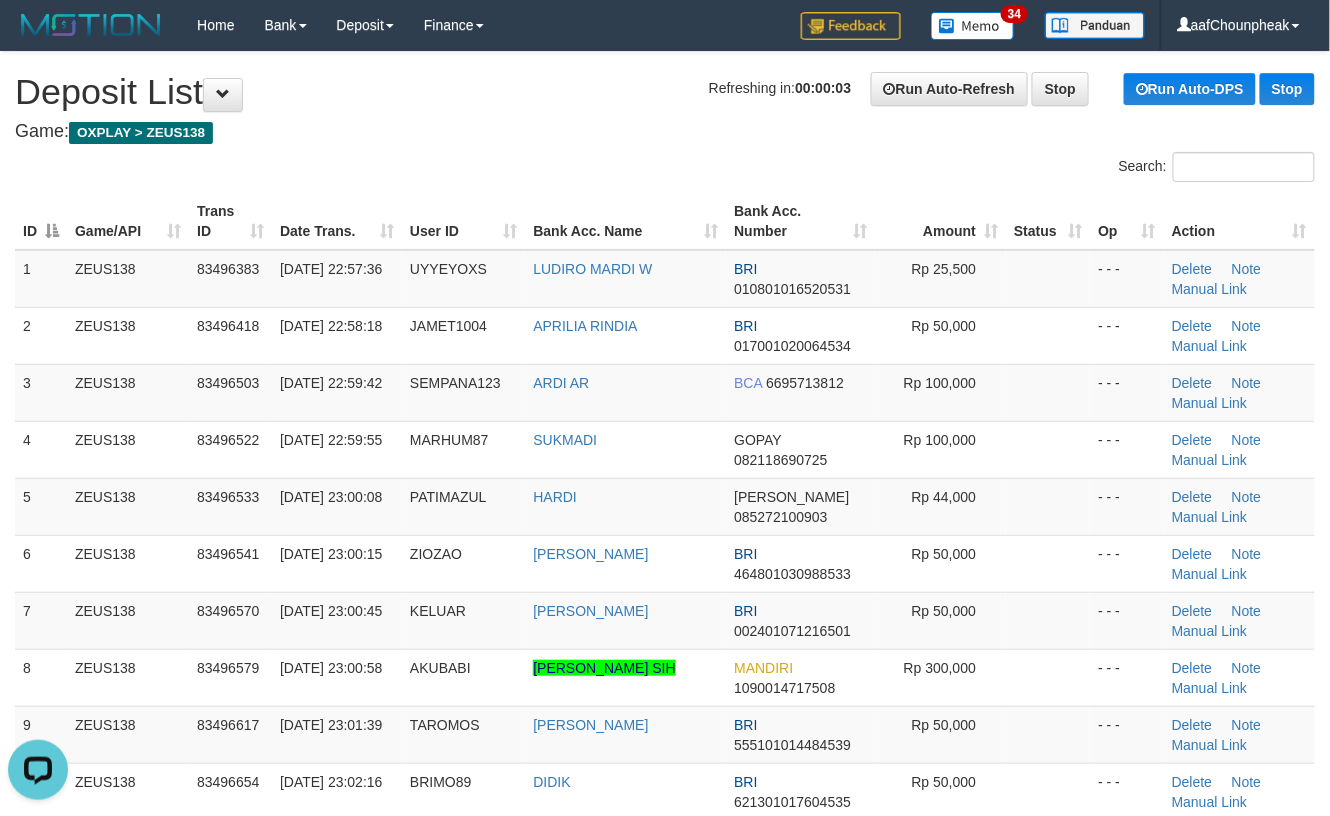 drag, startPoint x: 1073, startPoint y: 396, endPoint x: 1348, endPoint y: 368, distance: 276.42178 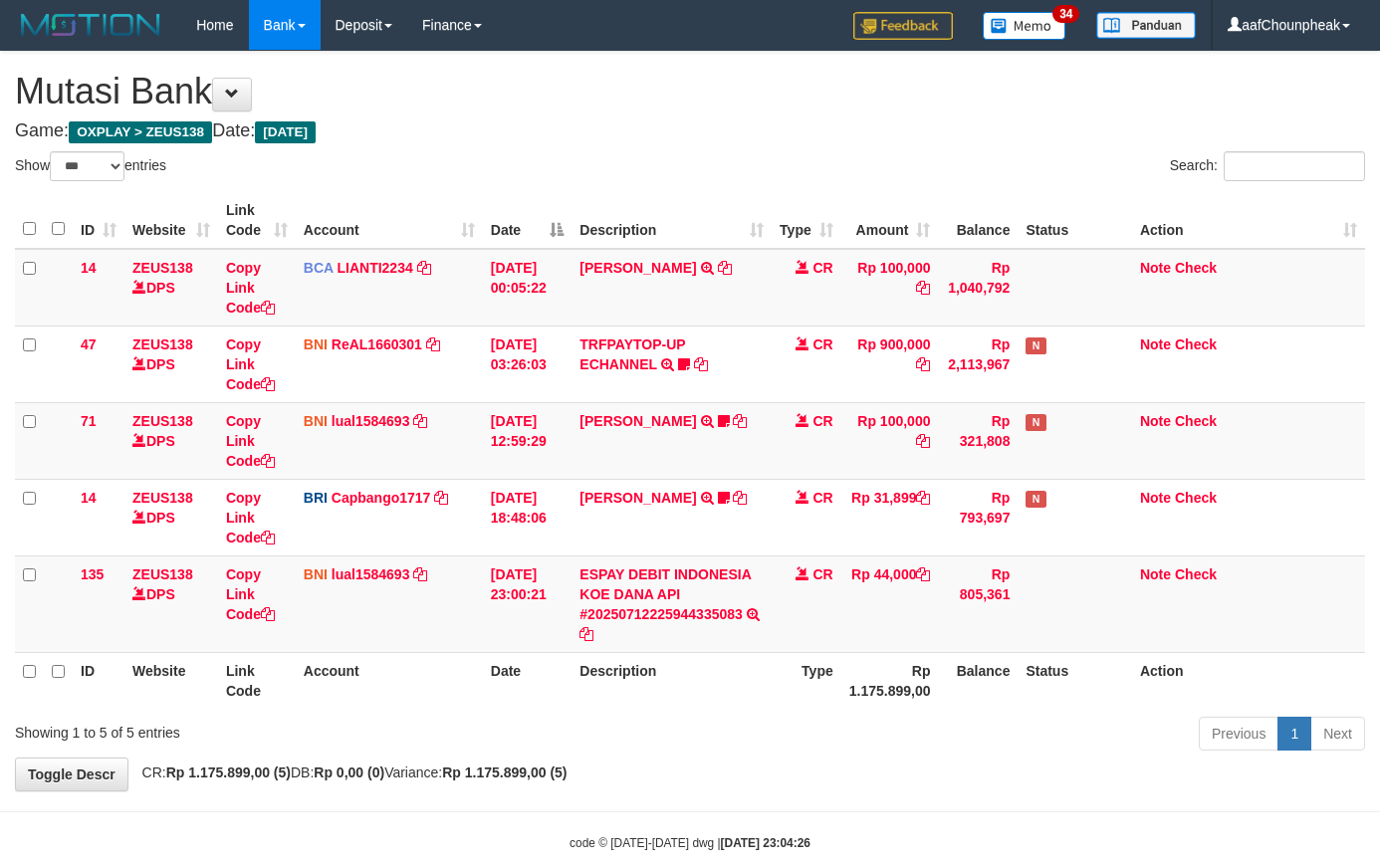 select on "***" 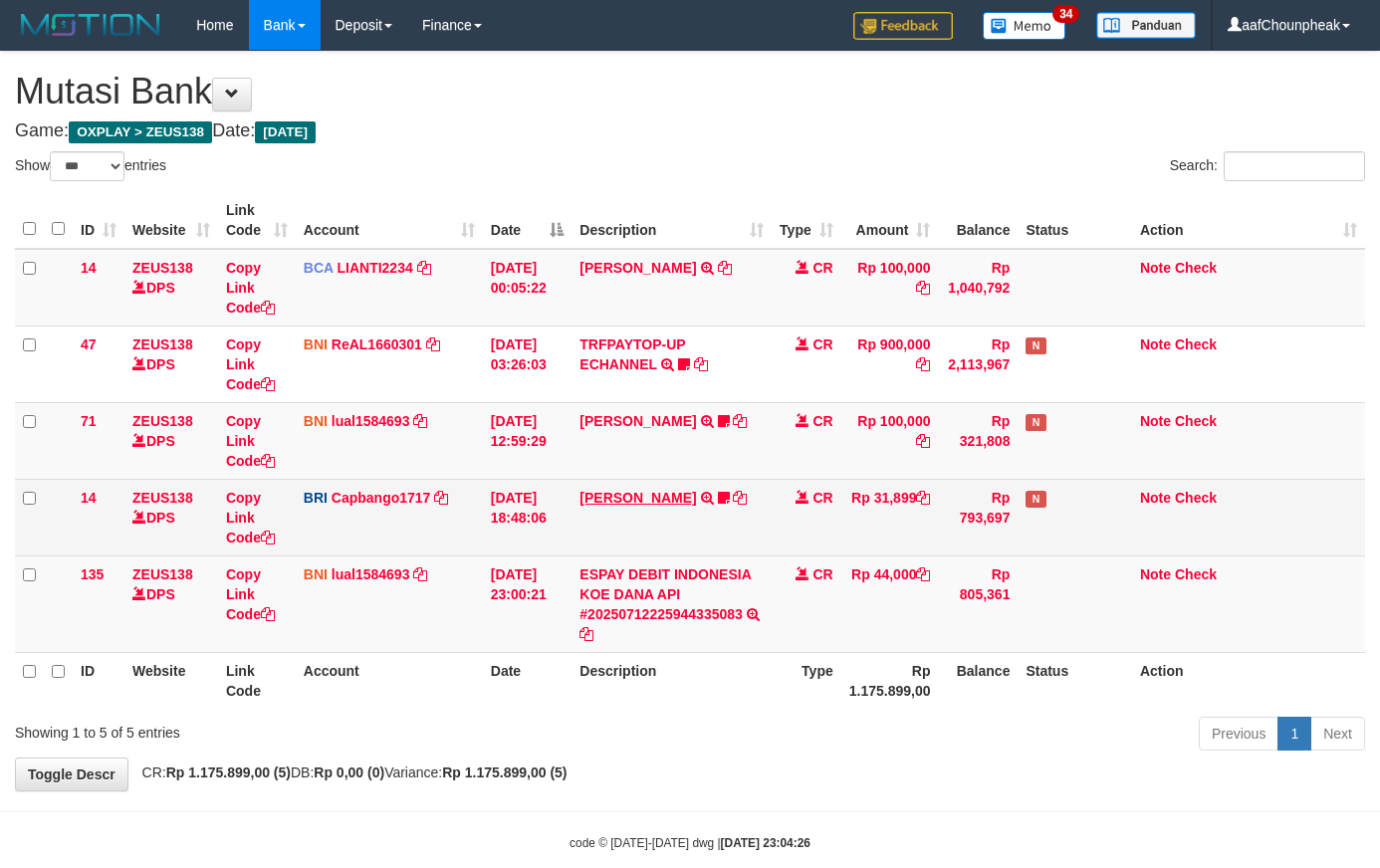scroll, scrollTop: 37, scrollLeft: 0, axis: vertical 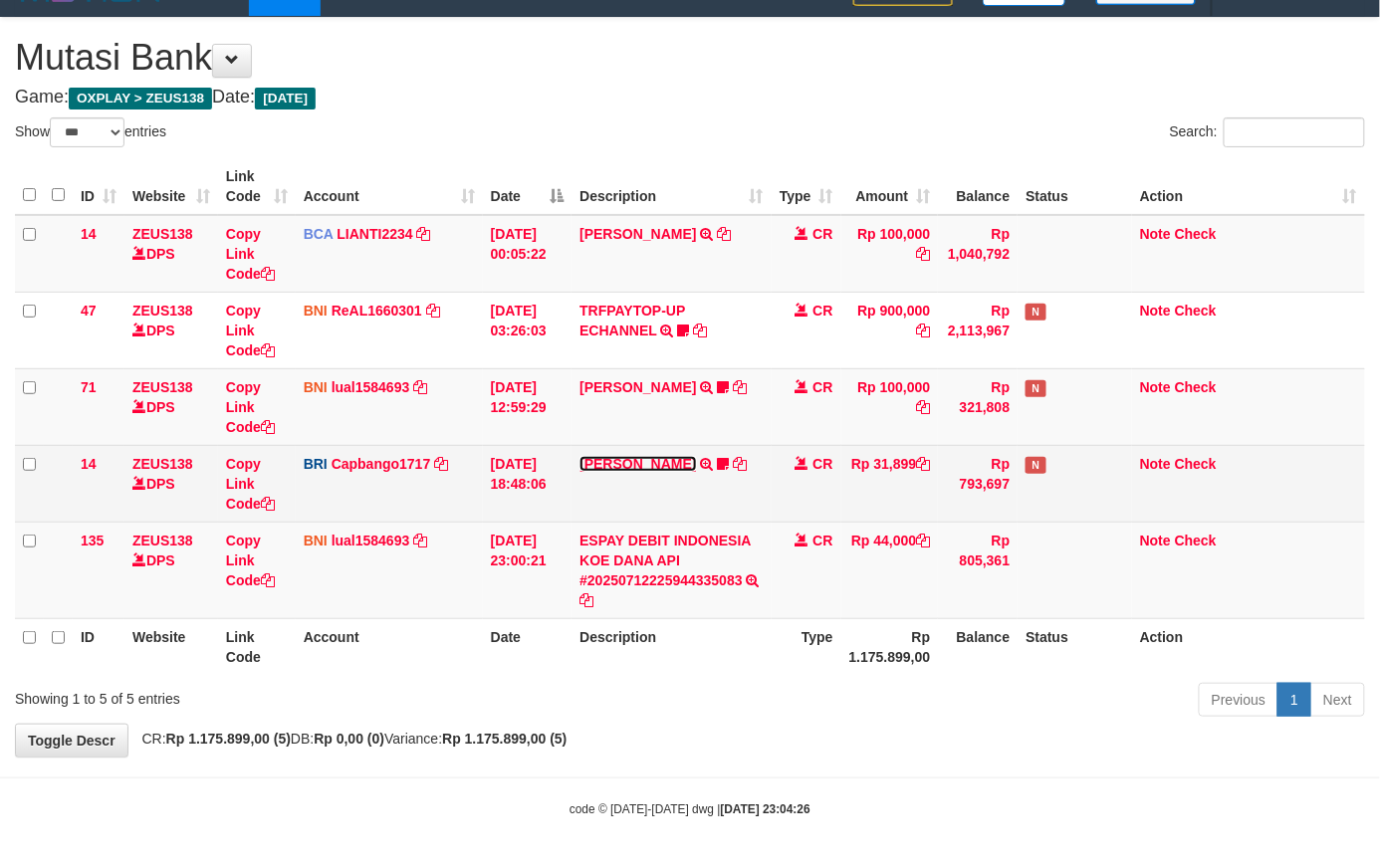 click on "[PERSON_NAME]" at bounding box center [637, 464] 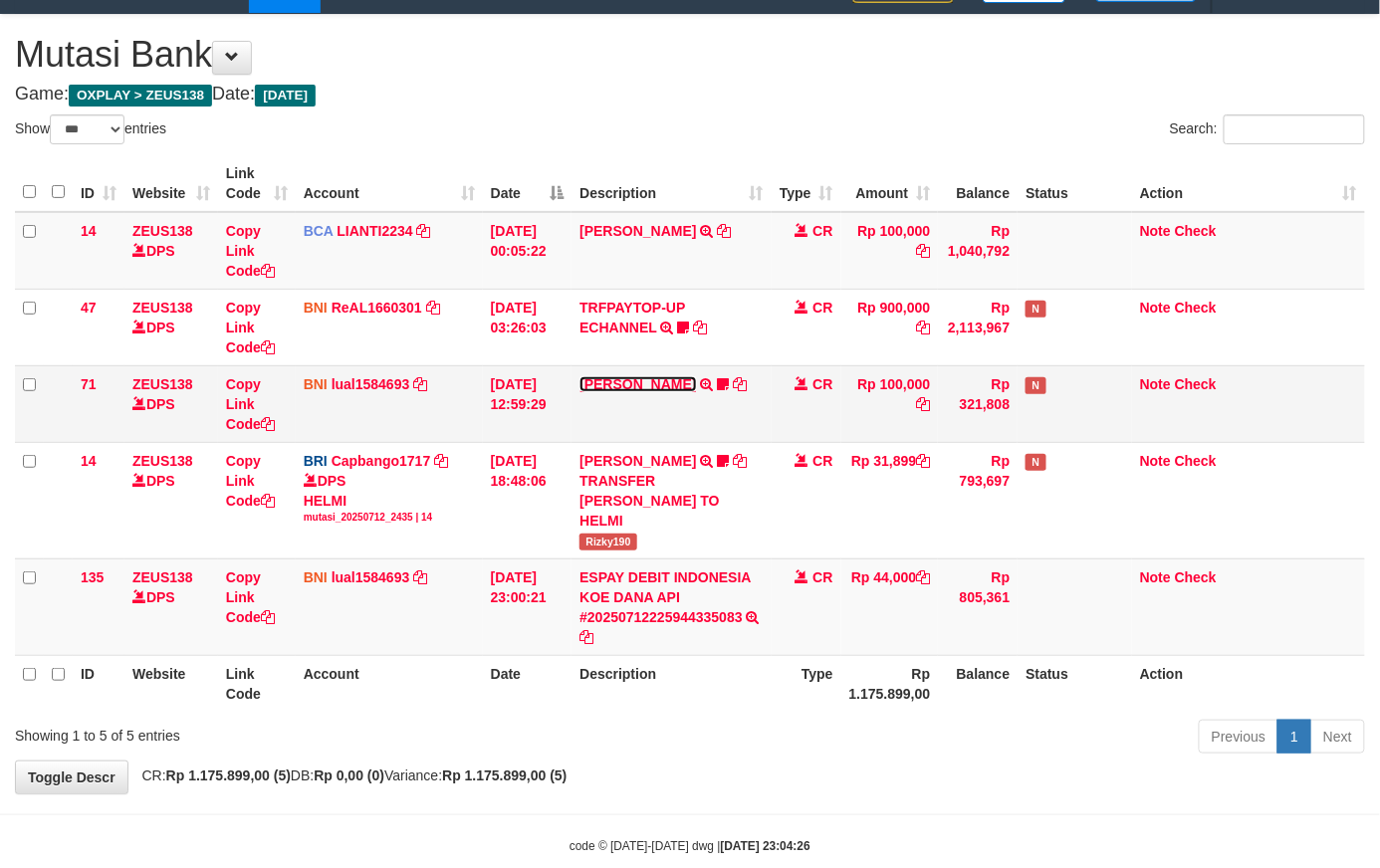 click on "[PERSON_NAME]" at bounding box center [637, 384] 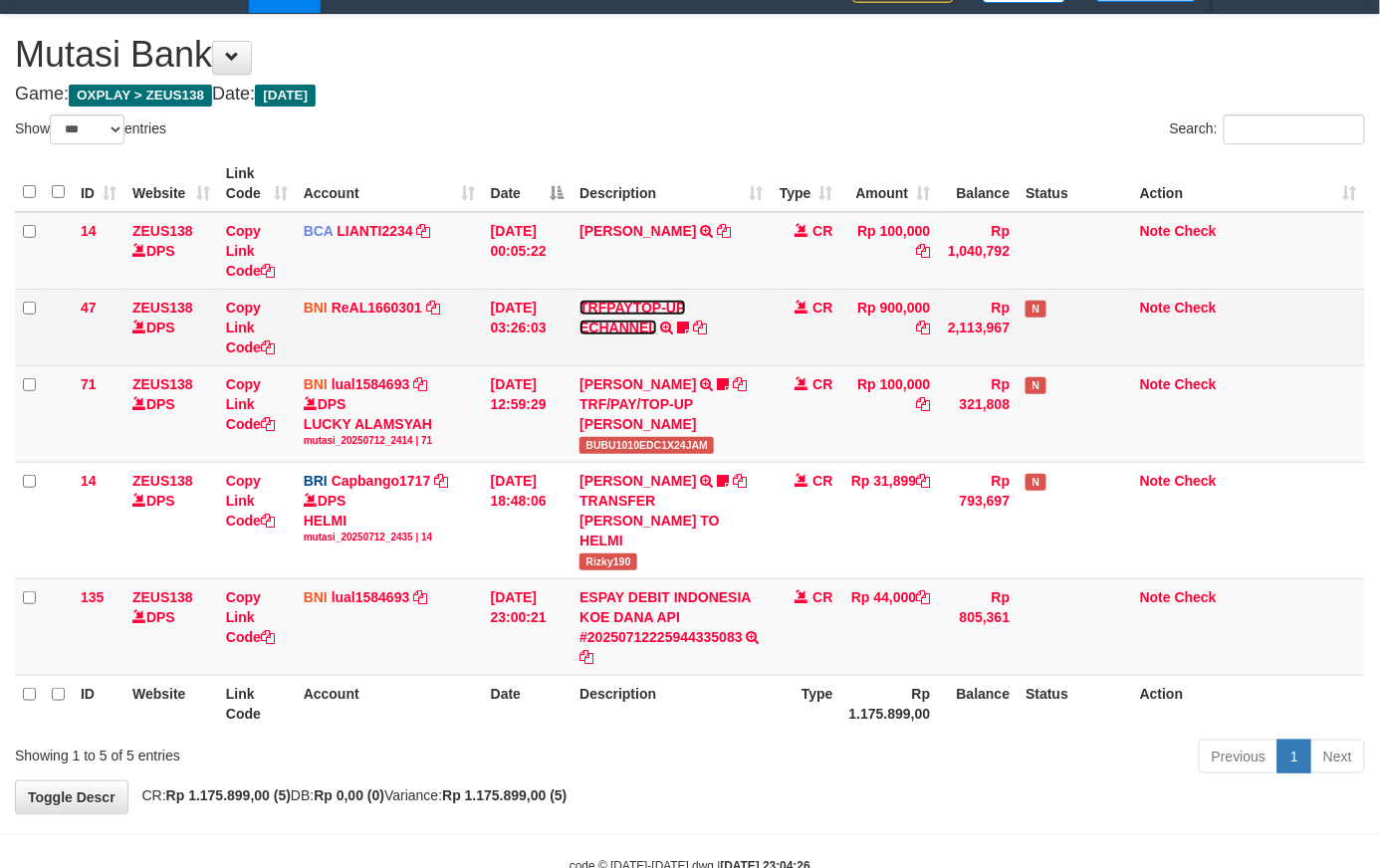 click on "TRFPAYTOP-UP ECHANNEL" at bounding box center [632, 318] 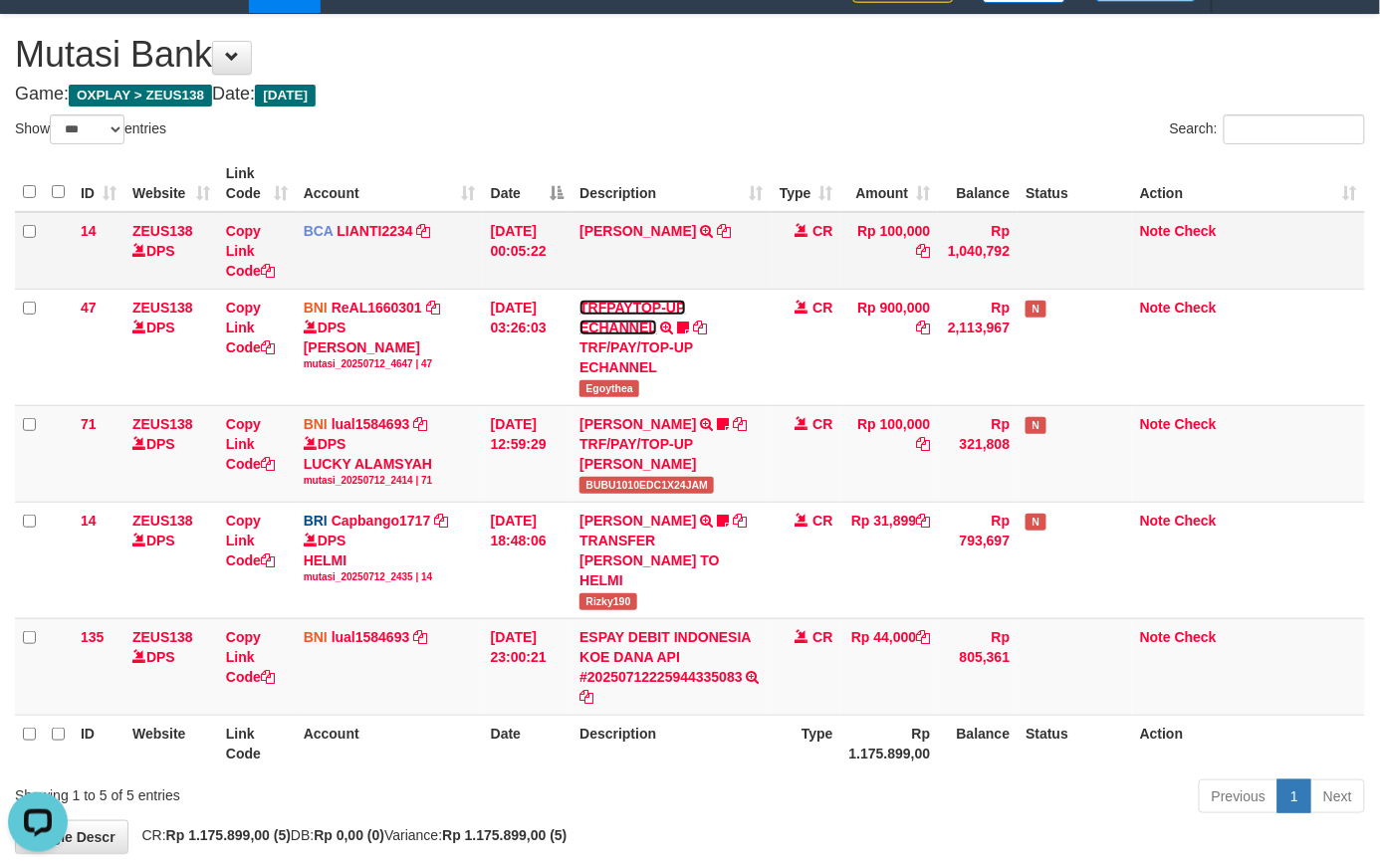 scroll, scrollTop: 0, scrollLeft: 0, axis: both 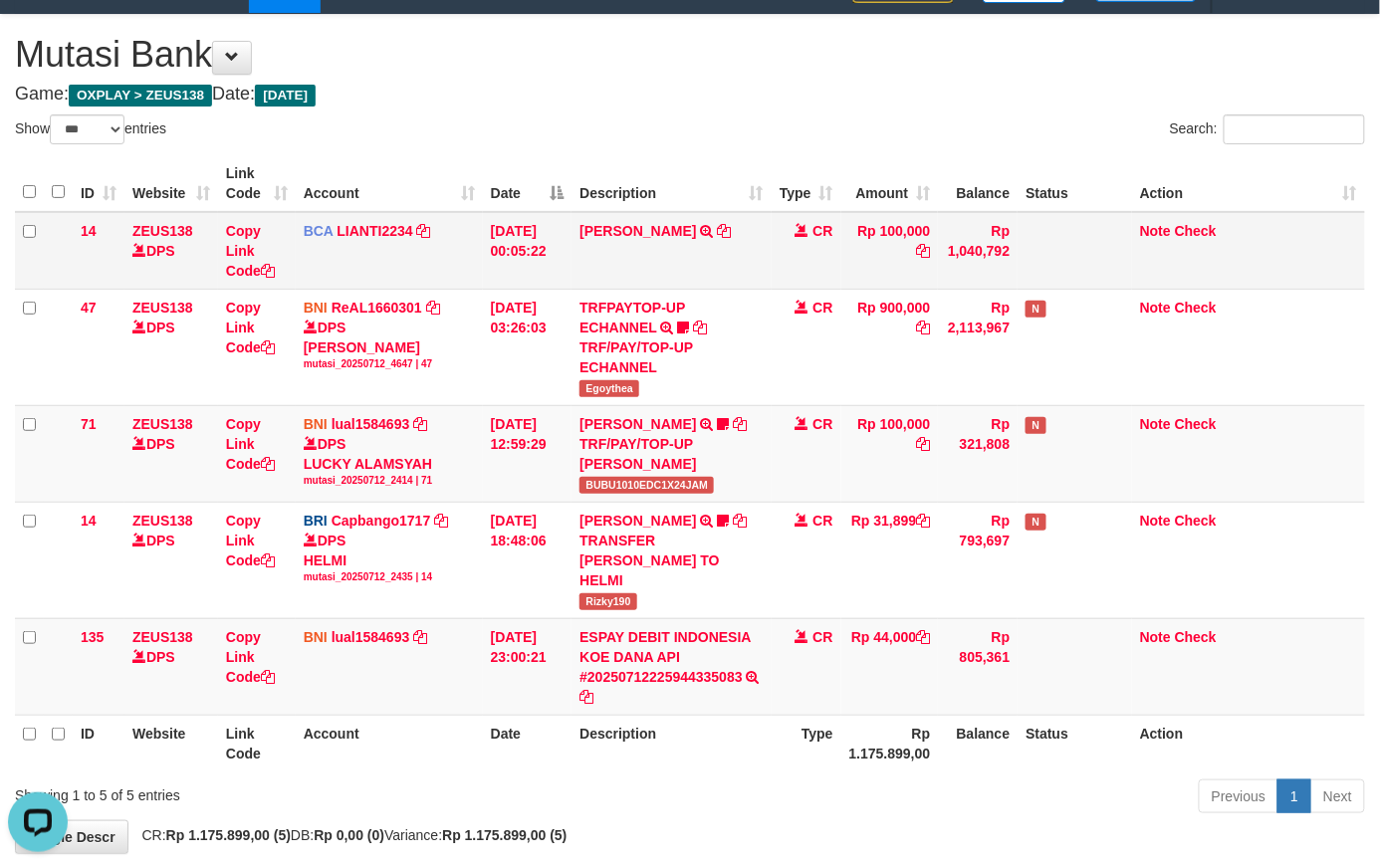 click on "YUSUP MAULAN         TRSF E-BANKING CR 1207/FTSCY/WS95051
100000.002025071262819090 TRFDN-YUSUP MAULANESPAY DEBIT INDONE" at bounding box center [671, 251] 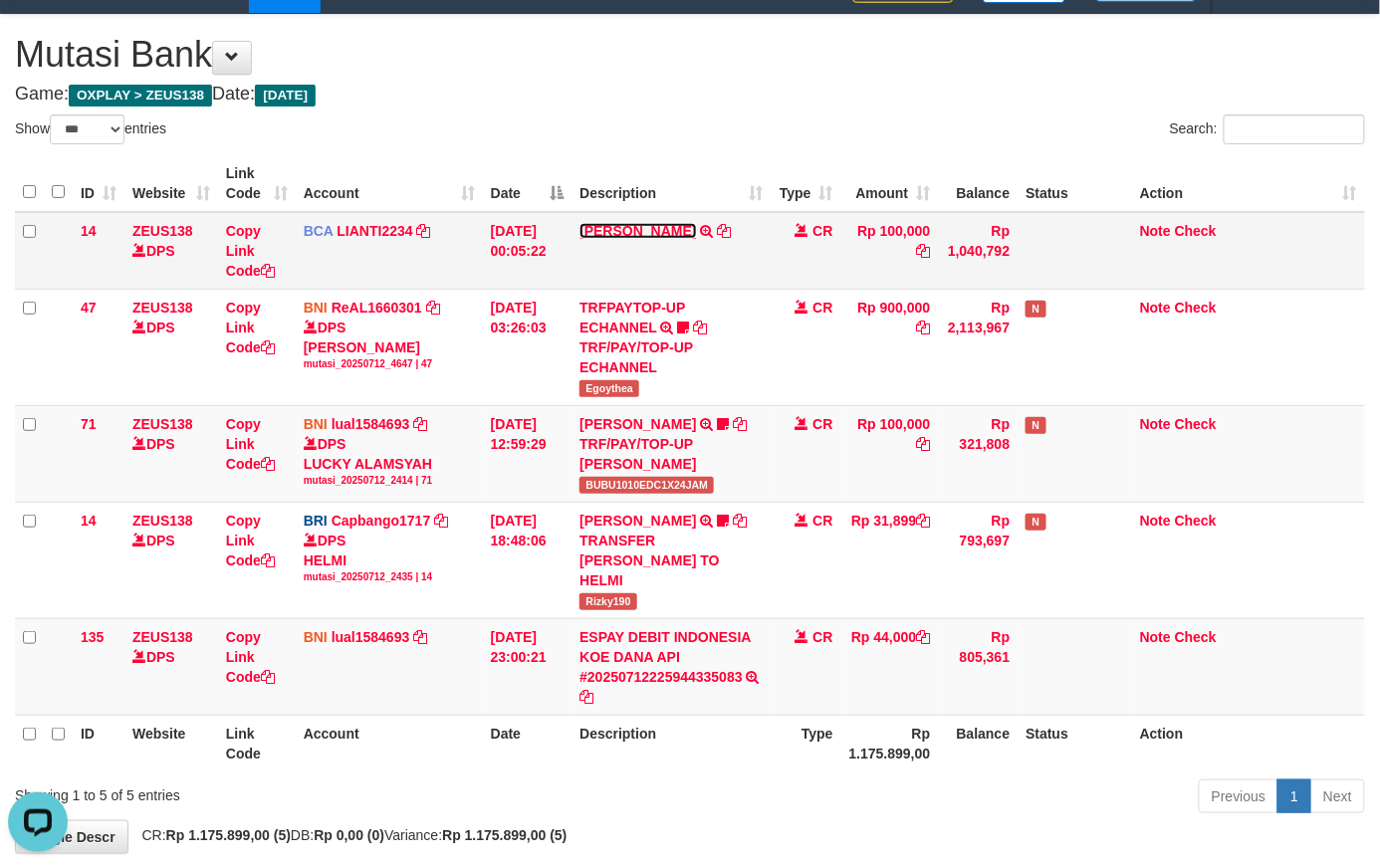 click on "YUSUP MAULAN" at bounding box center (637, 231) 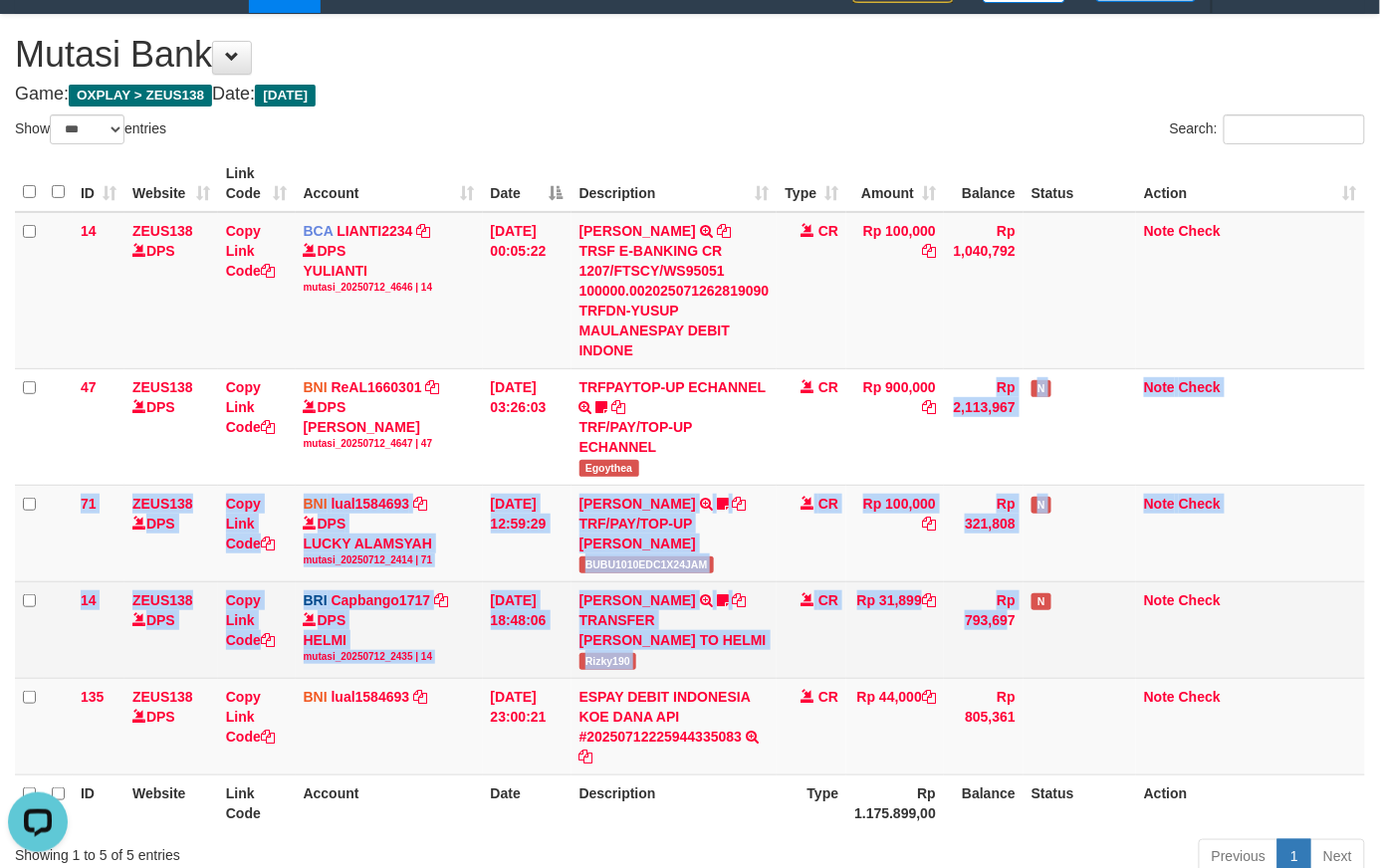 drag, startPoint x: 894, startPoint y: 518, endPoint x: 945, endPoint y: 699, distance: 188.04787 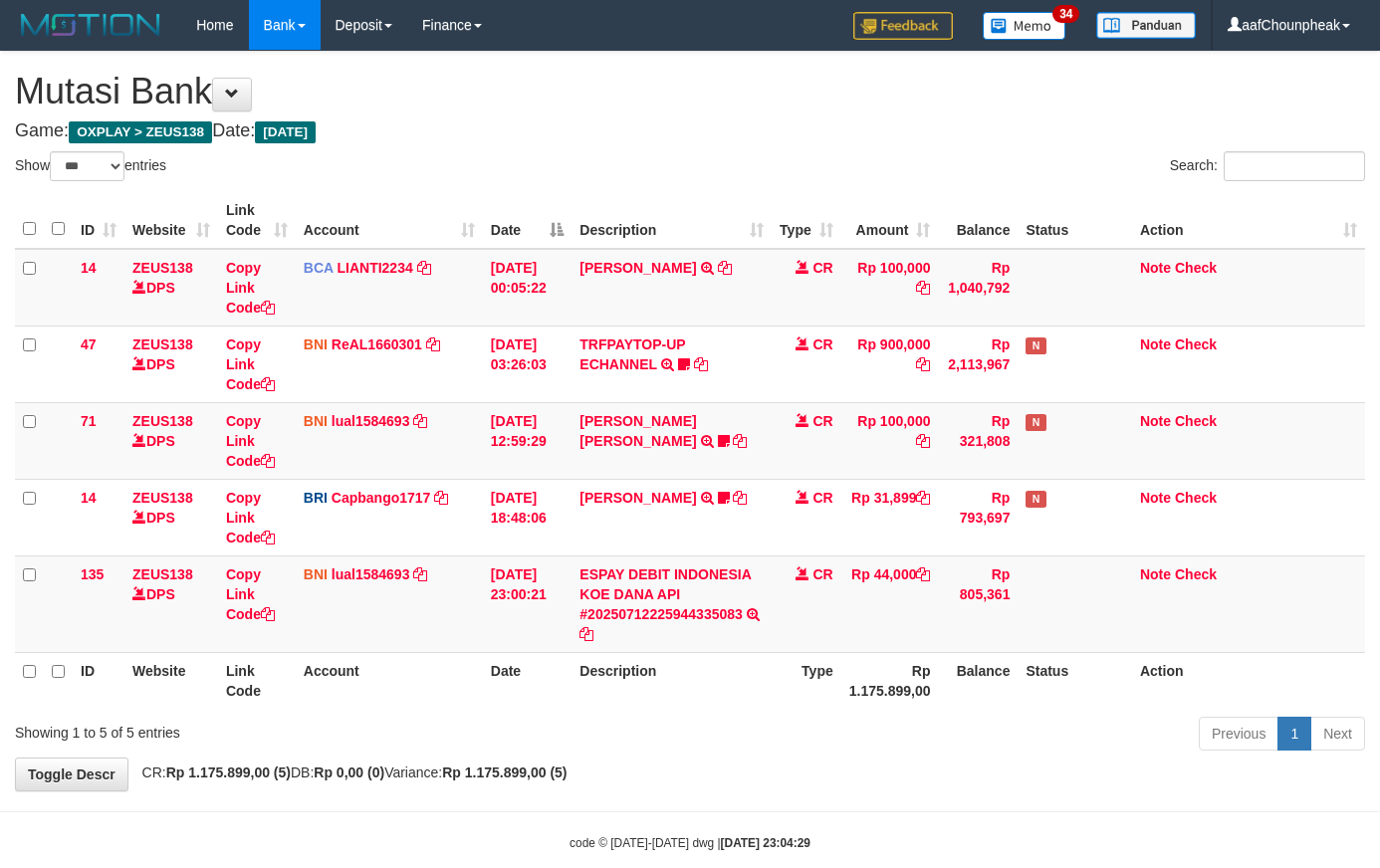 select on "***" 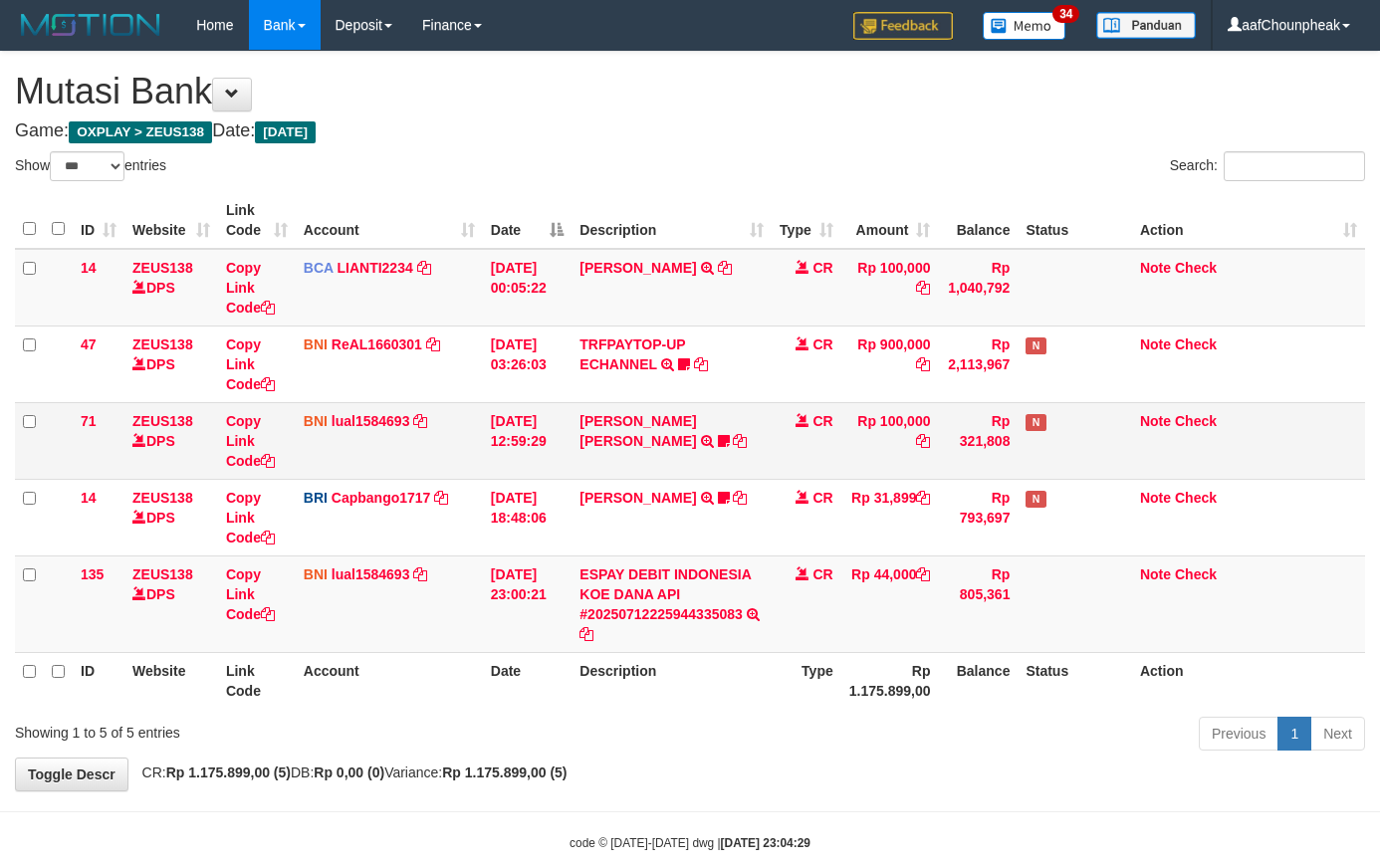 scroll, scrollTop: 37, scrollLeft: 0, axis: vertical 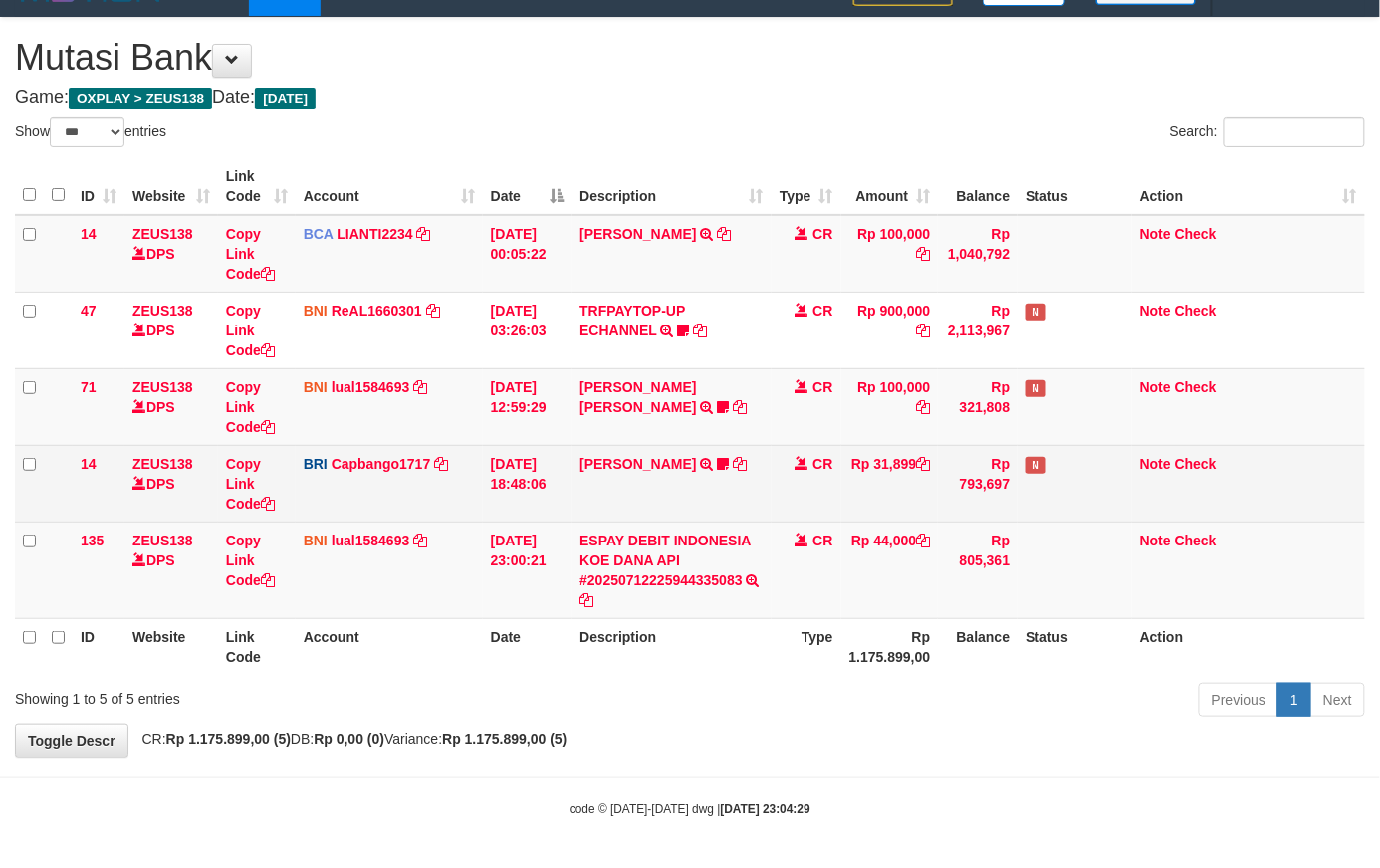 click on "[PERSON_NAME]            TRANSFER [PERSON_NAME] TO HELMI    Rizky190" at bounding box center [671, 483] 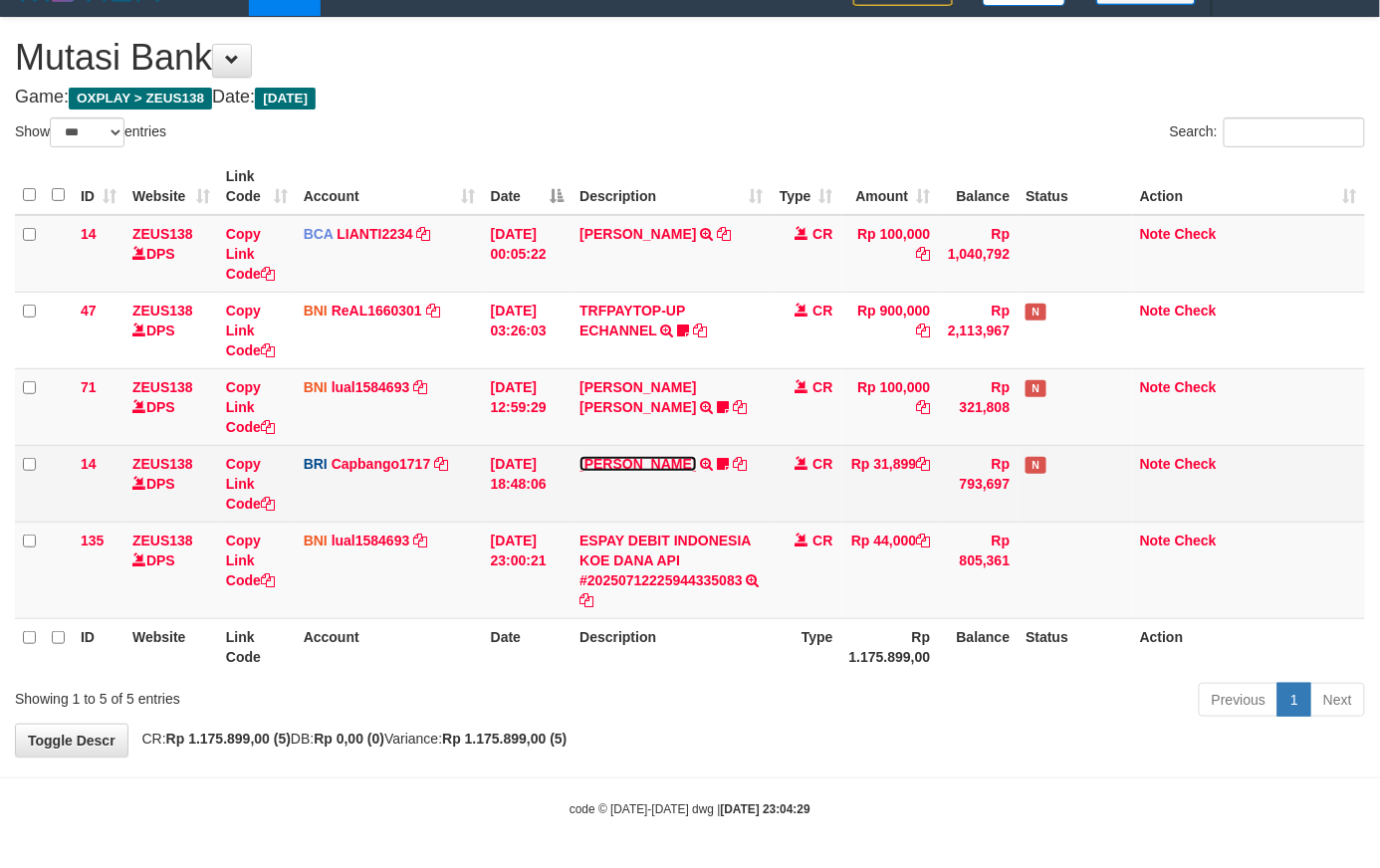 click on "[PERSON_NAME]" at bounding box center [637, 464] 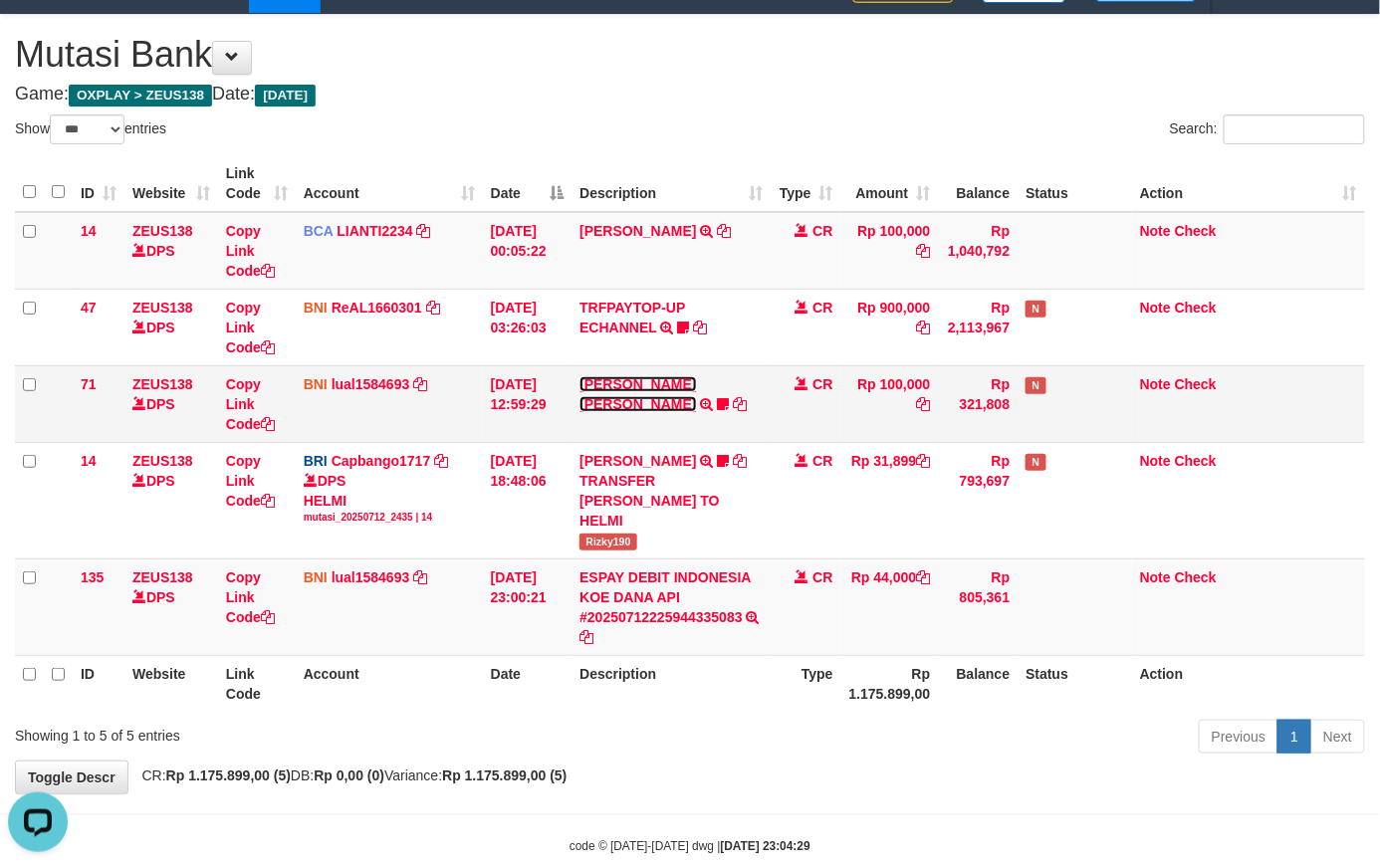 scroll, scrollTop: 0, scrollLeft: 0, axis: both 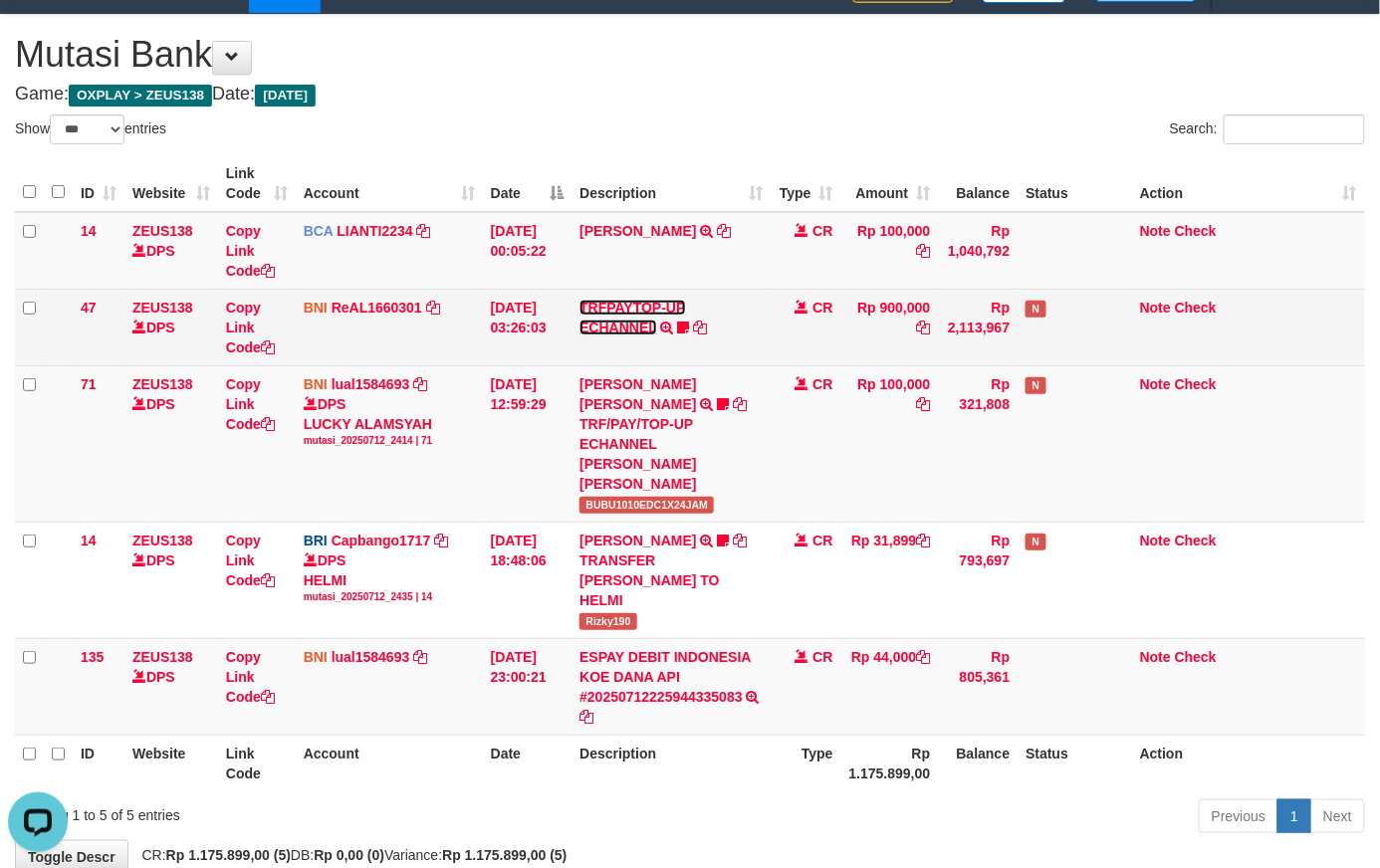 click on "TRFPAYTOP-UP ECHANNEL" at bounding box center [632, 318] 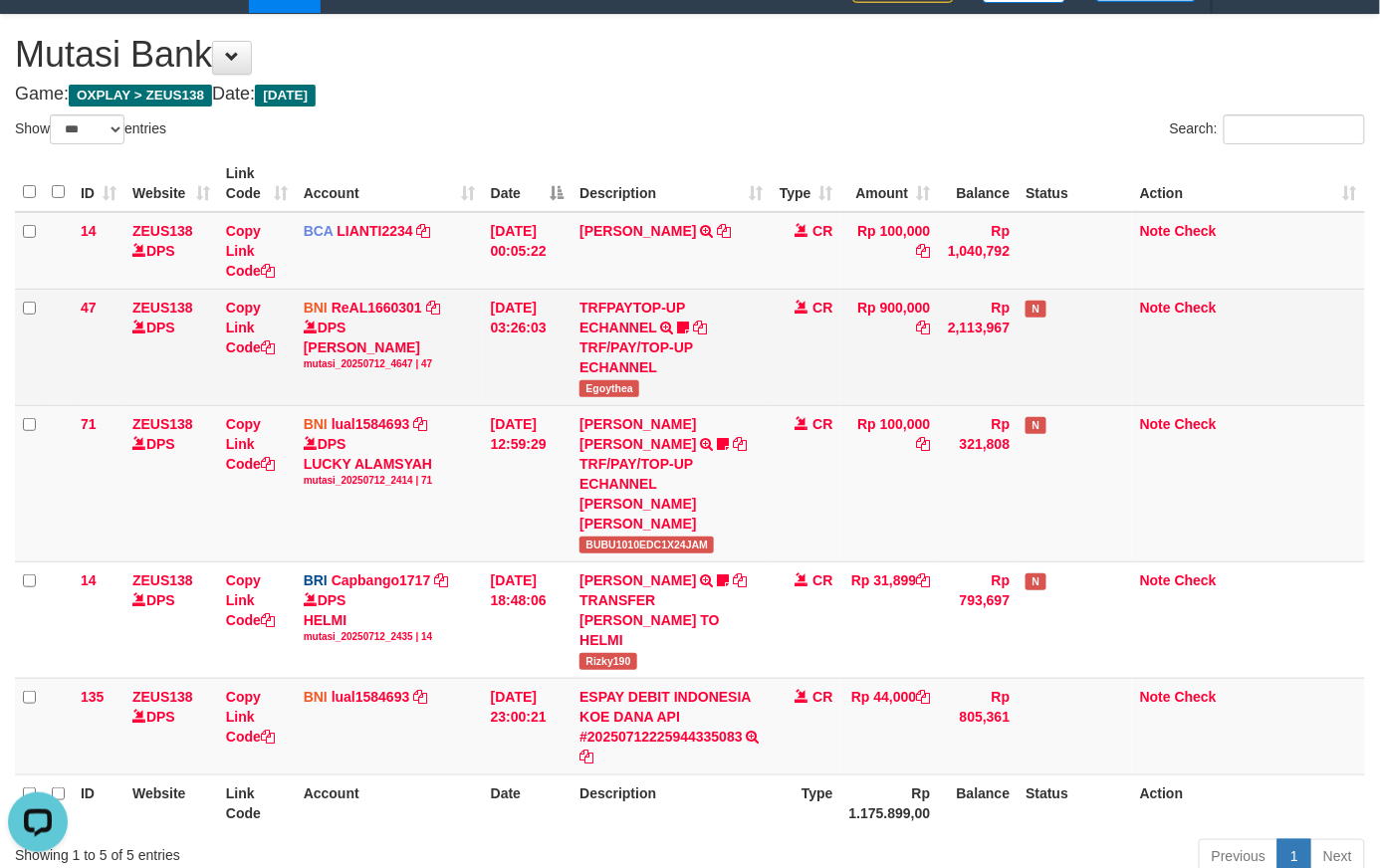 click on "Egoythea" at bounding box center (609, 388) 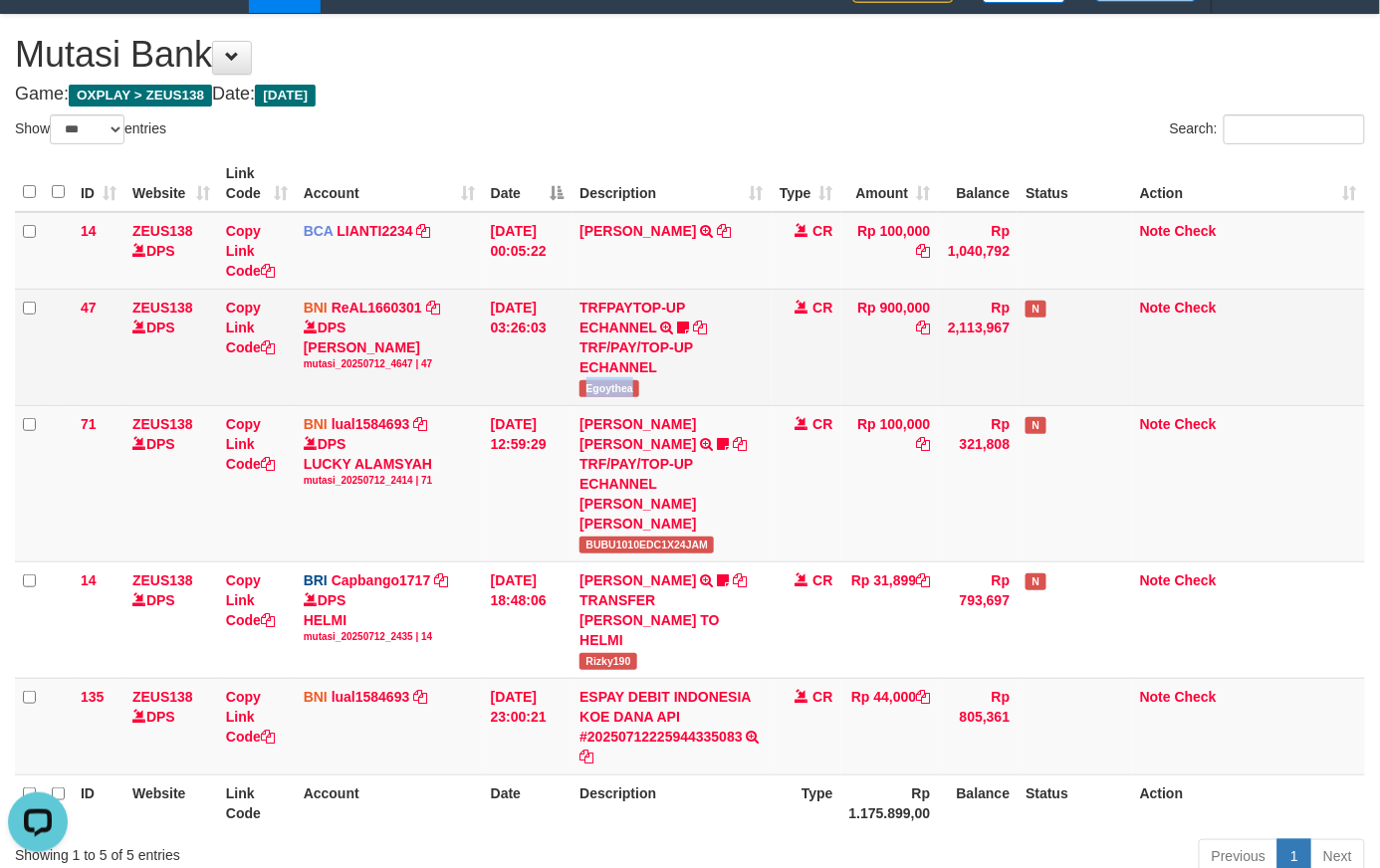 click on "Egoythea" at bounding box center (609, 388) 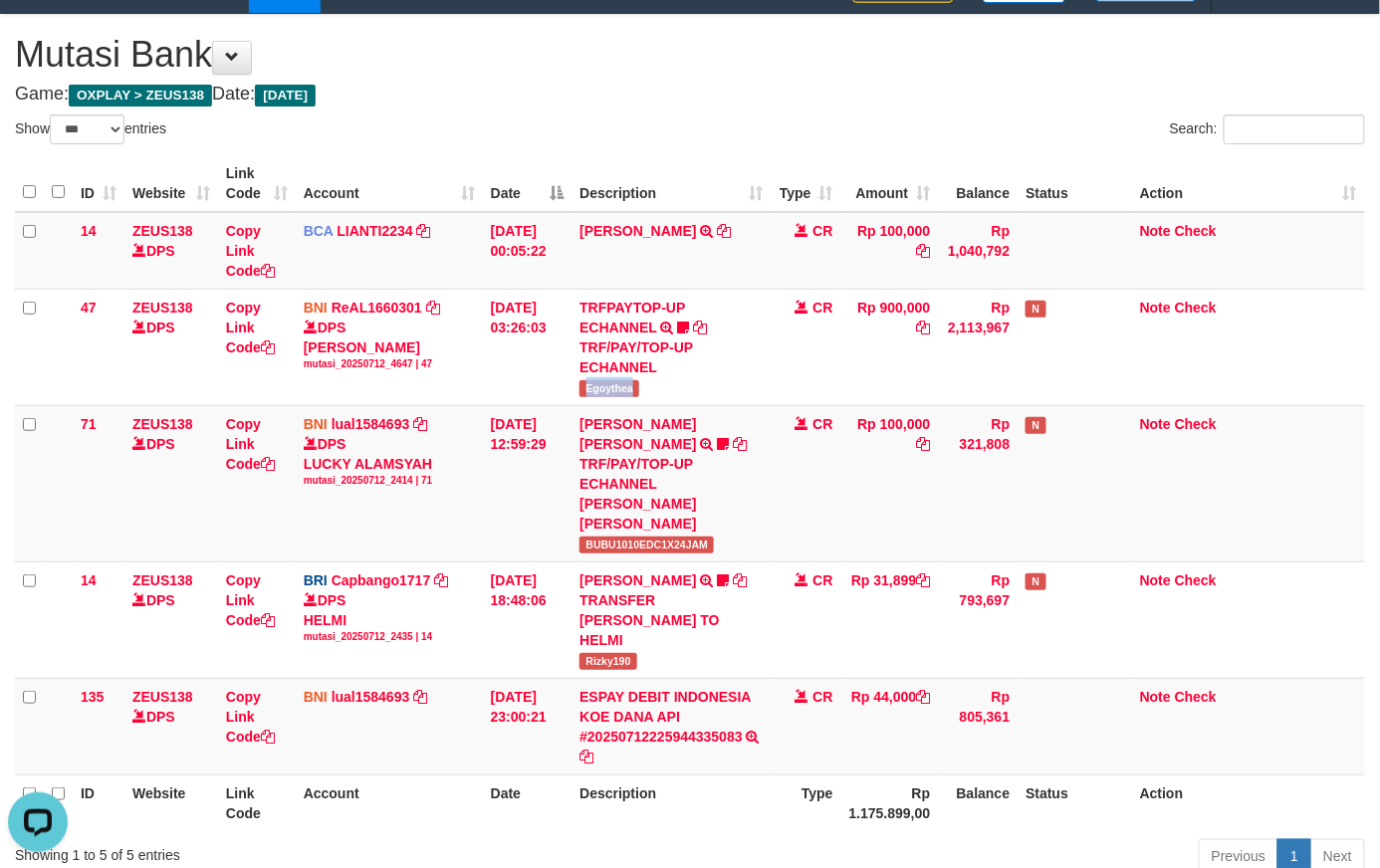 copy on "Egoythea" 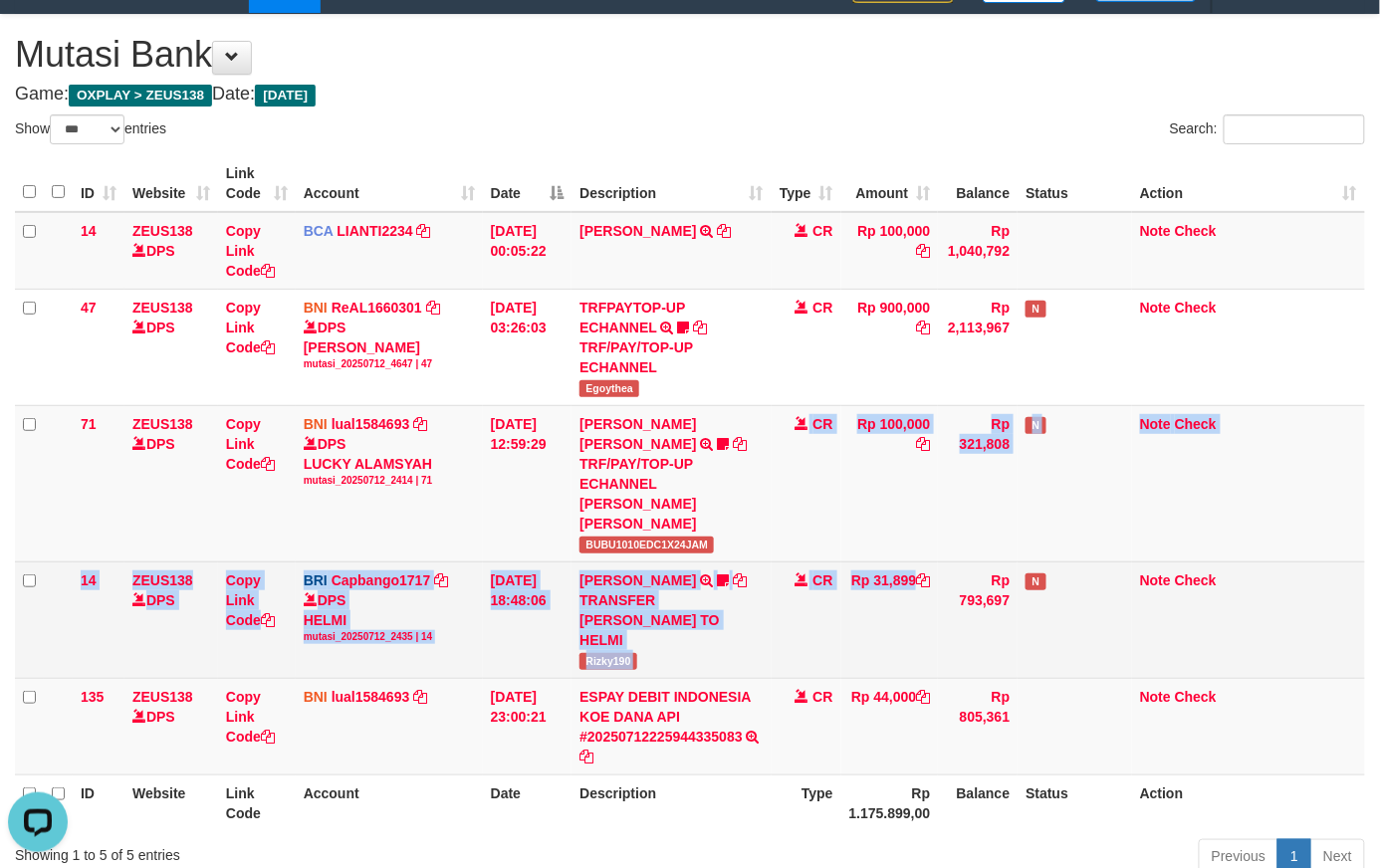 drag, startPoint x: 868, startPoint y: 594, endPoint x: 876, endPoint y: 626, distance: 32.984845 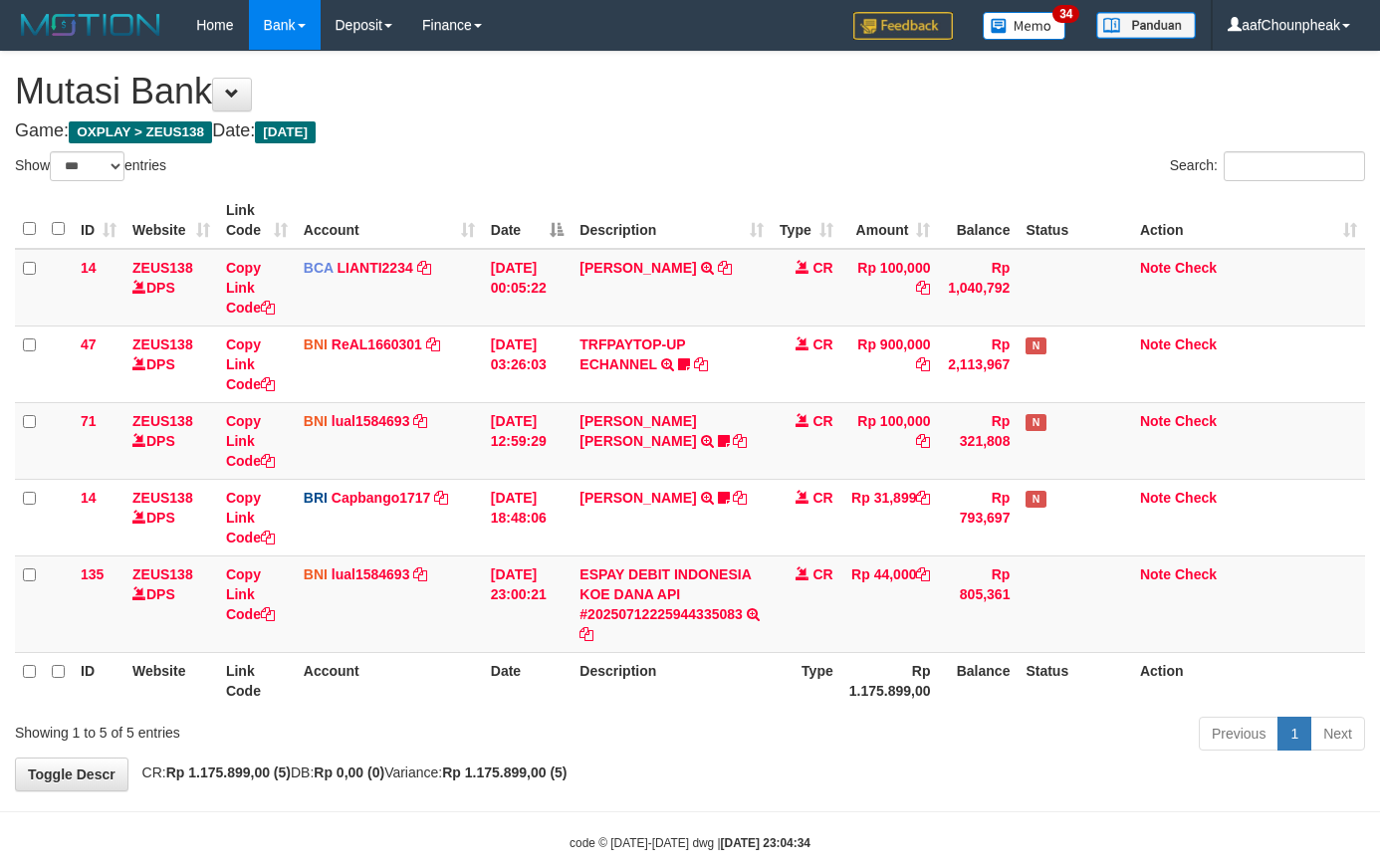 select on "***" 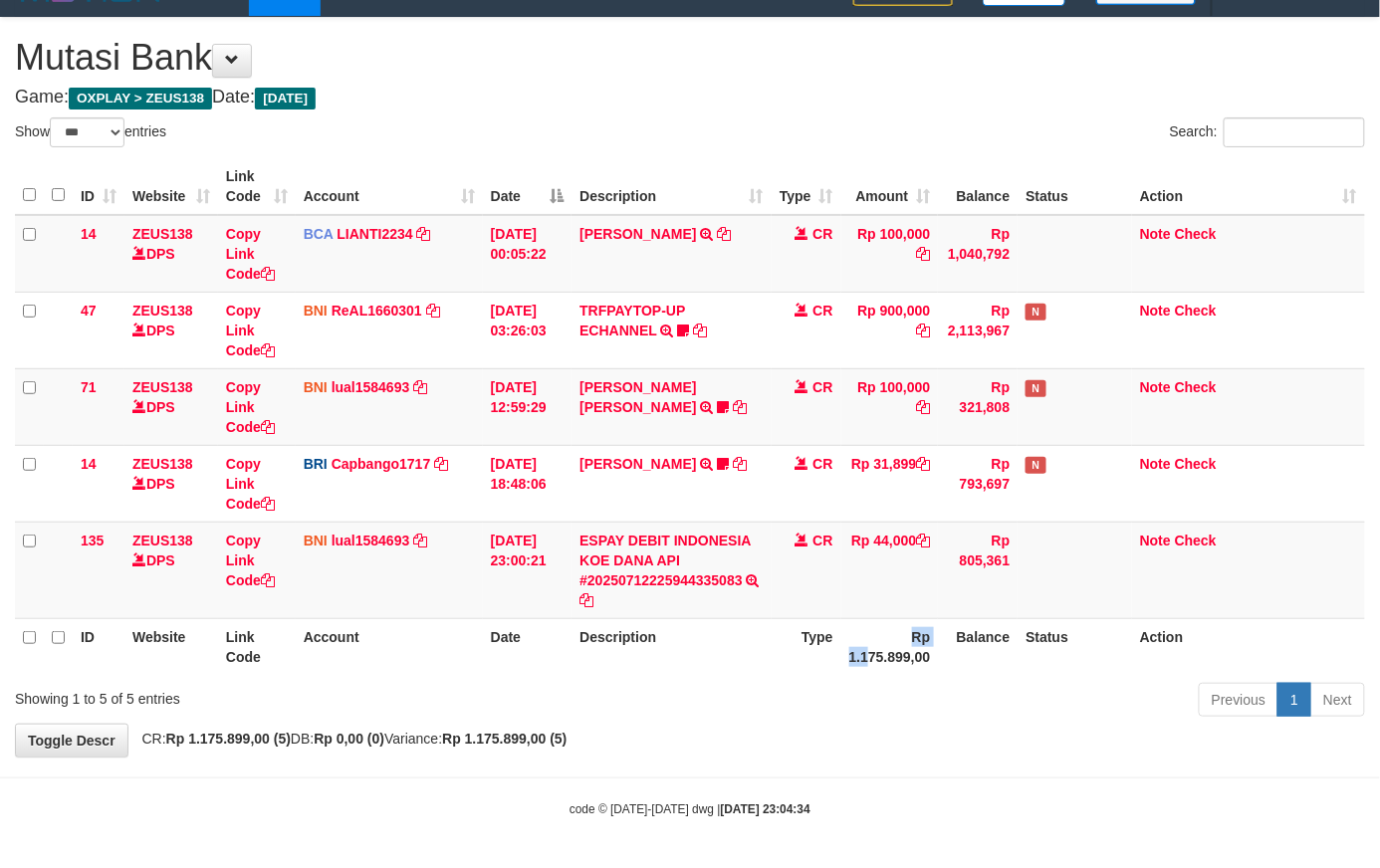 drag, startPoint x: 0, startPoint y: 0, endPoint x: 869, endPoint y: 646, distance: 1082.8098 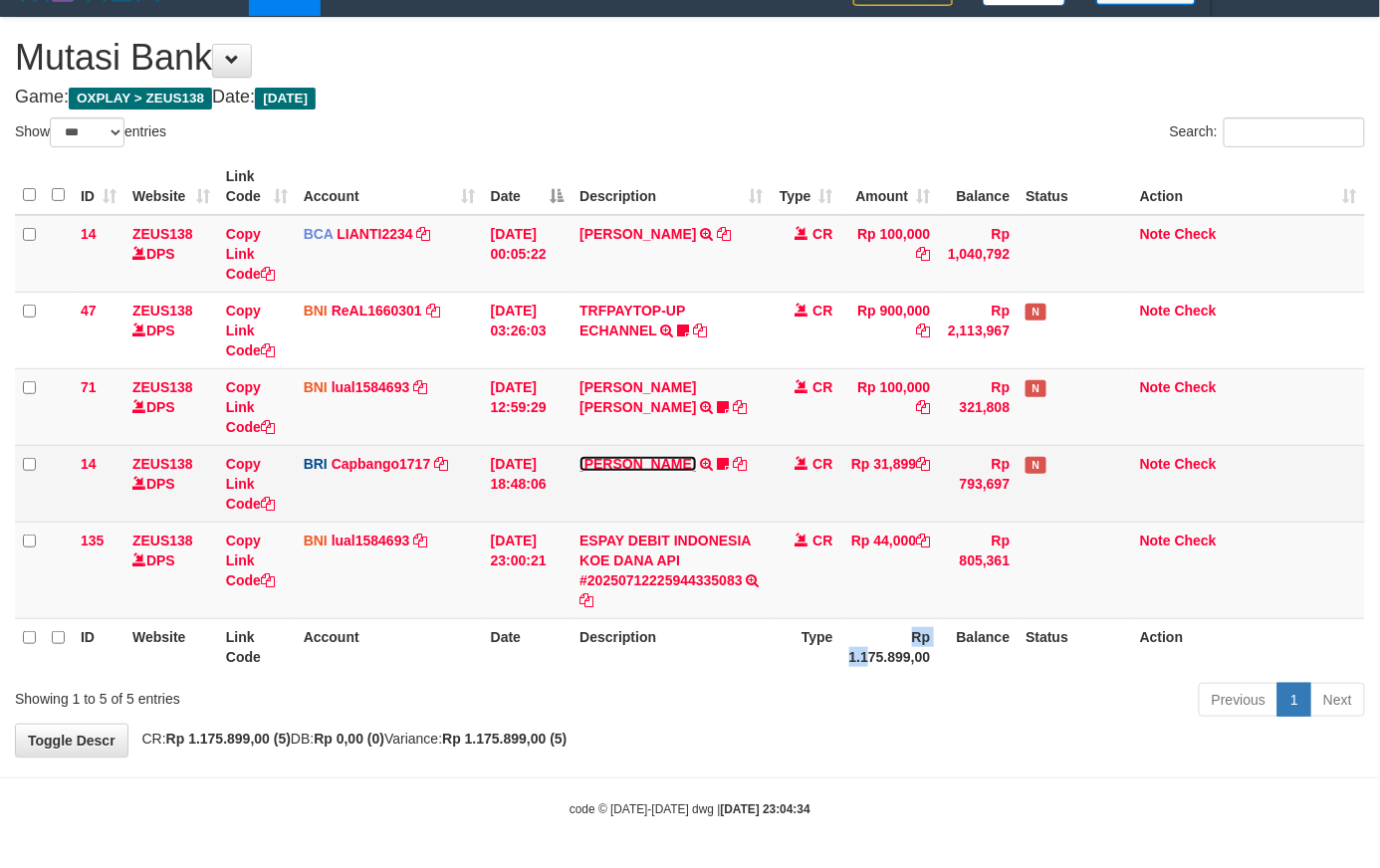 click on "RIZKY RAMADHON" at bounding box center (637, 464) 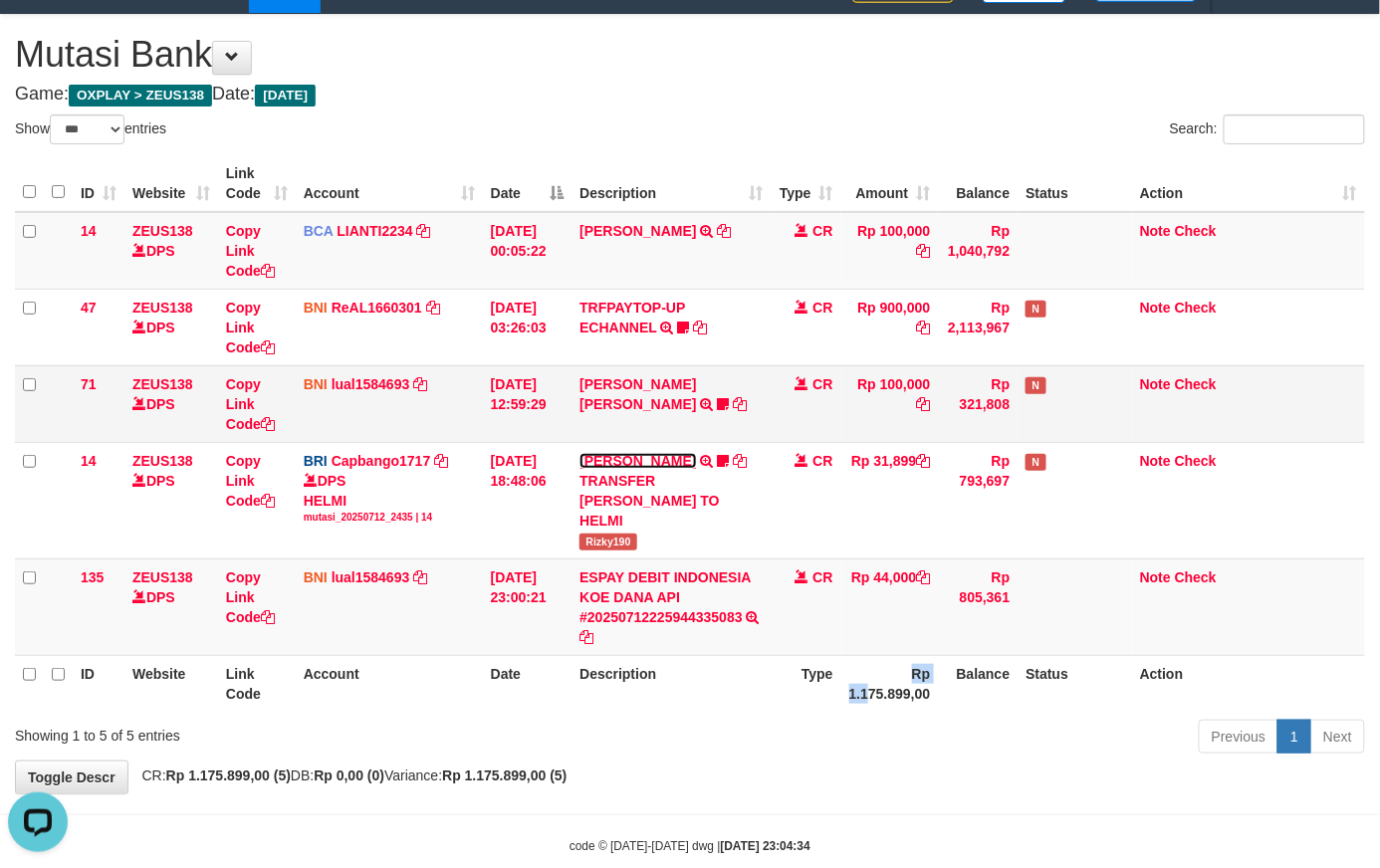 scroll, scrollTop: 0, scrollLeft: 0, axis: both 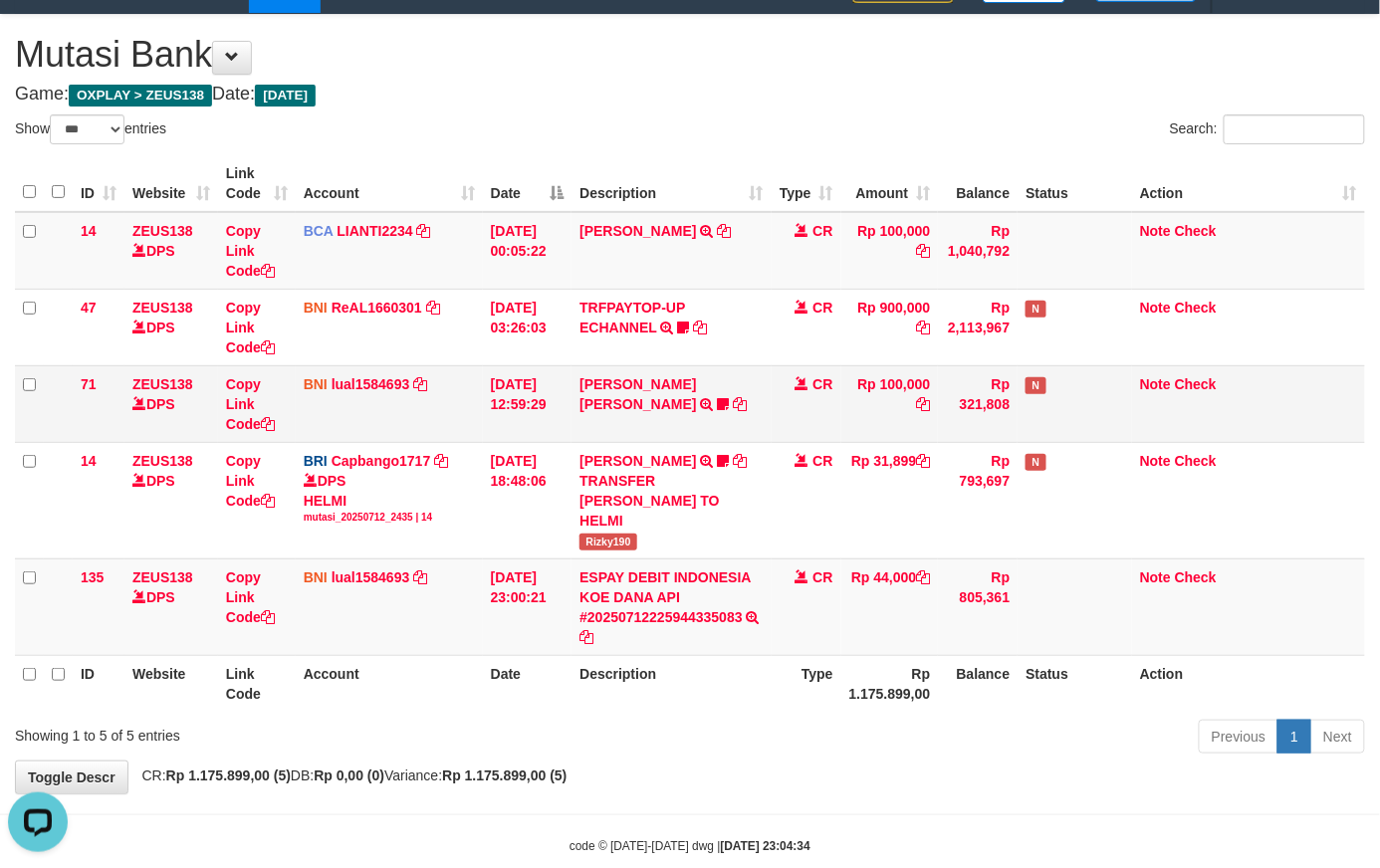 click on "MUHAMMAD IQBAL FARHAN            TRF/PAY/TOP-UP ECHANNEL MUHAMMAD IQBAL FARHAN    BUBU1010EDC1X24JAM" at bounding box center (671, 403) 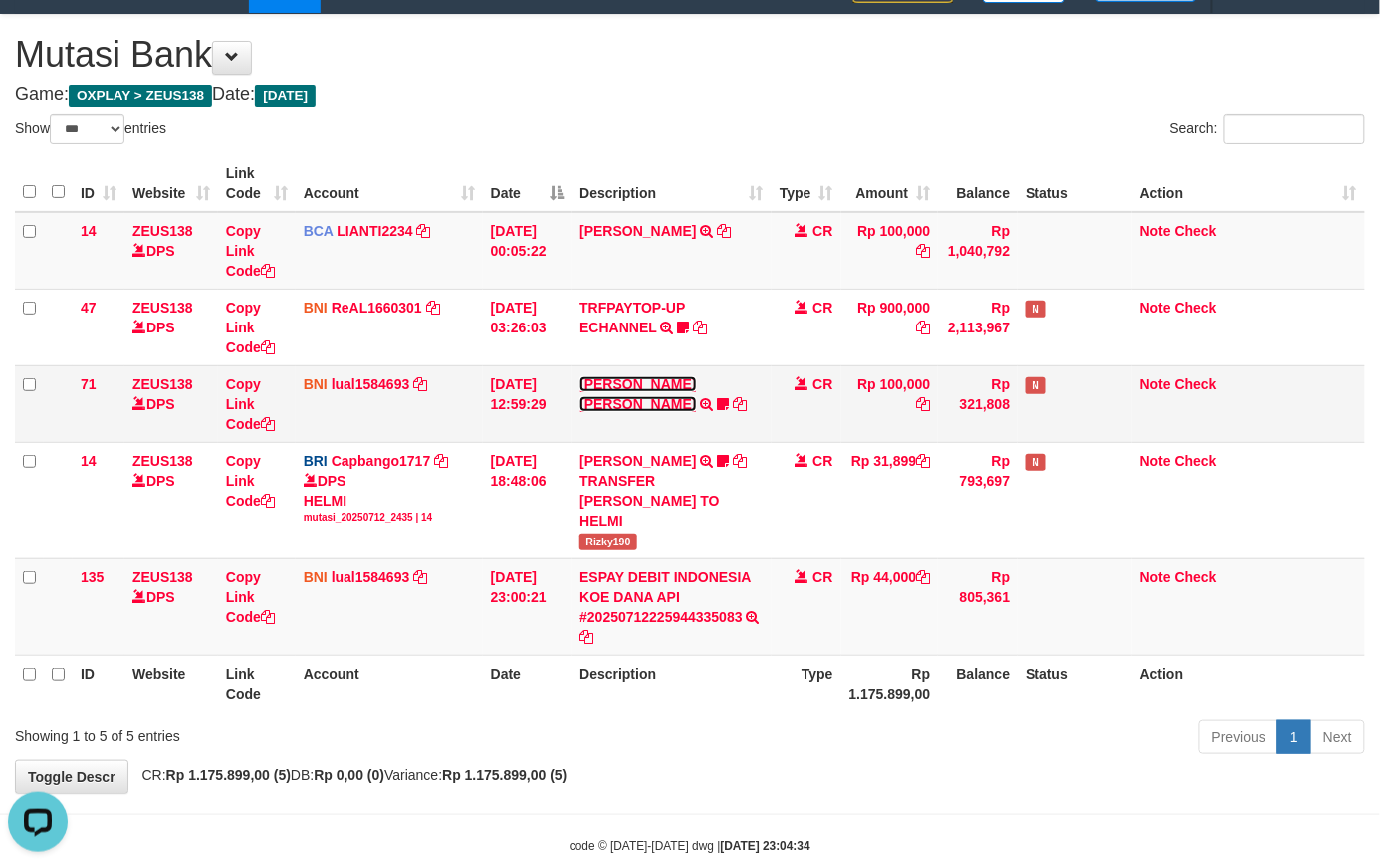 drag, startPoint x: 627, startPoint y: 400, endPoint x: 622, endPoint y: 359, distance: 41.303753 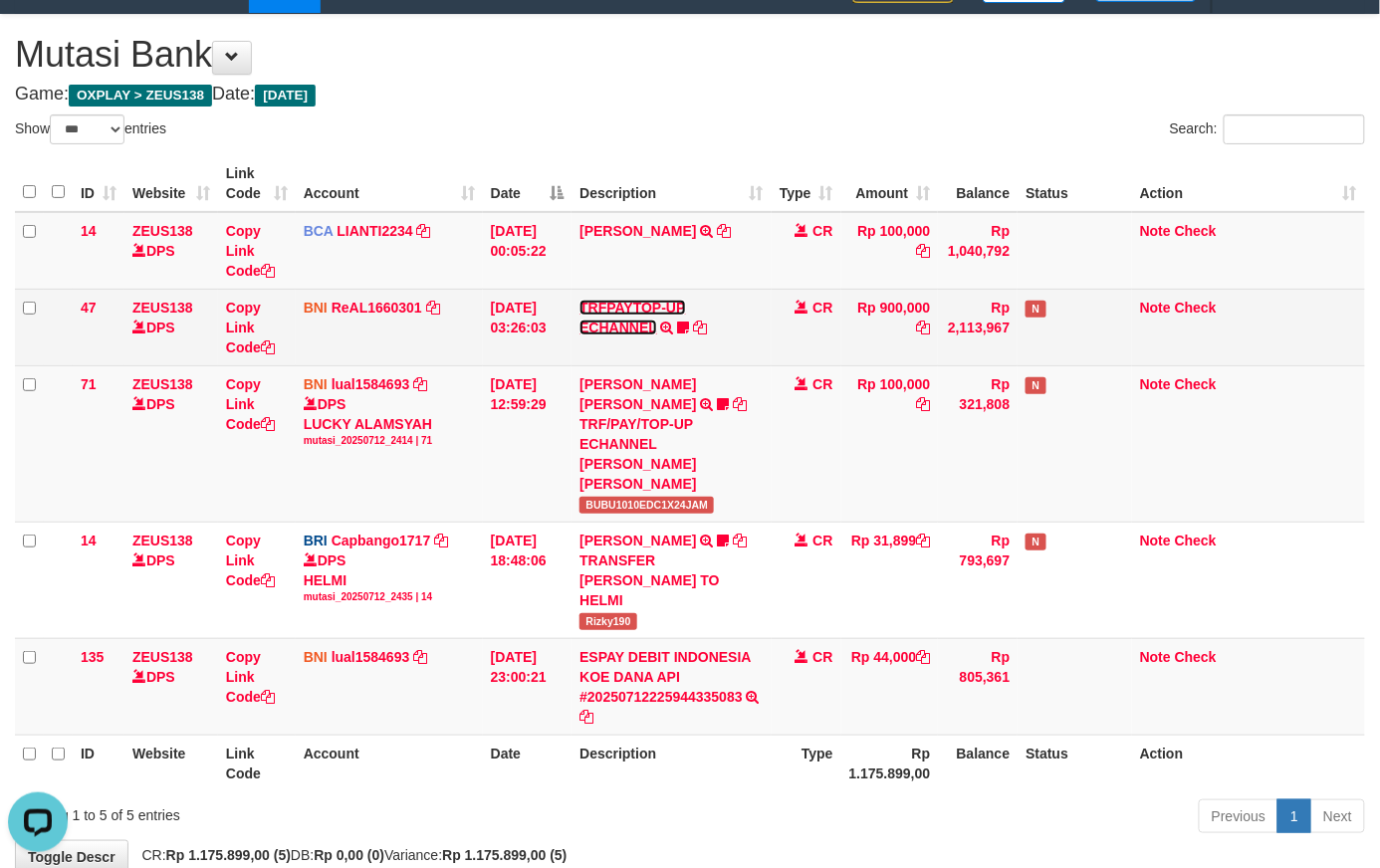 click on "TRFPAYTOP-UP ECHANNEL" at bounding box center (632, 318) 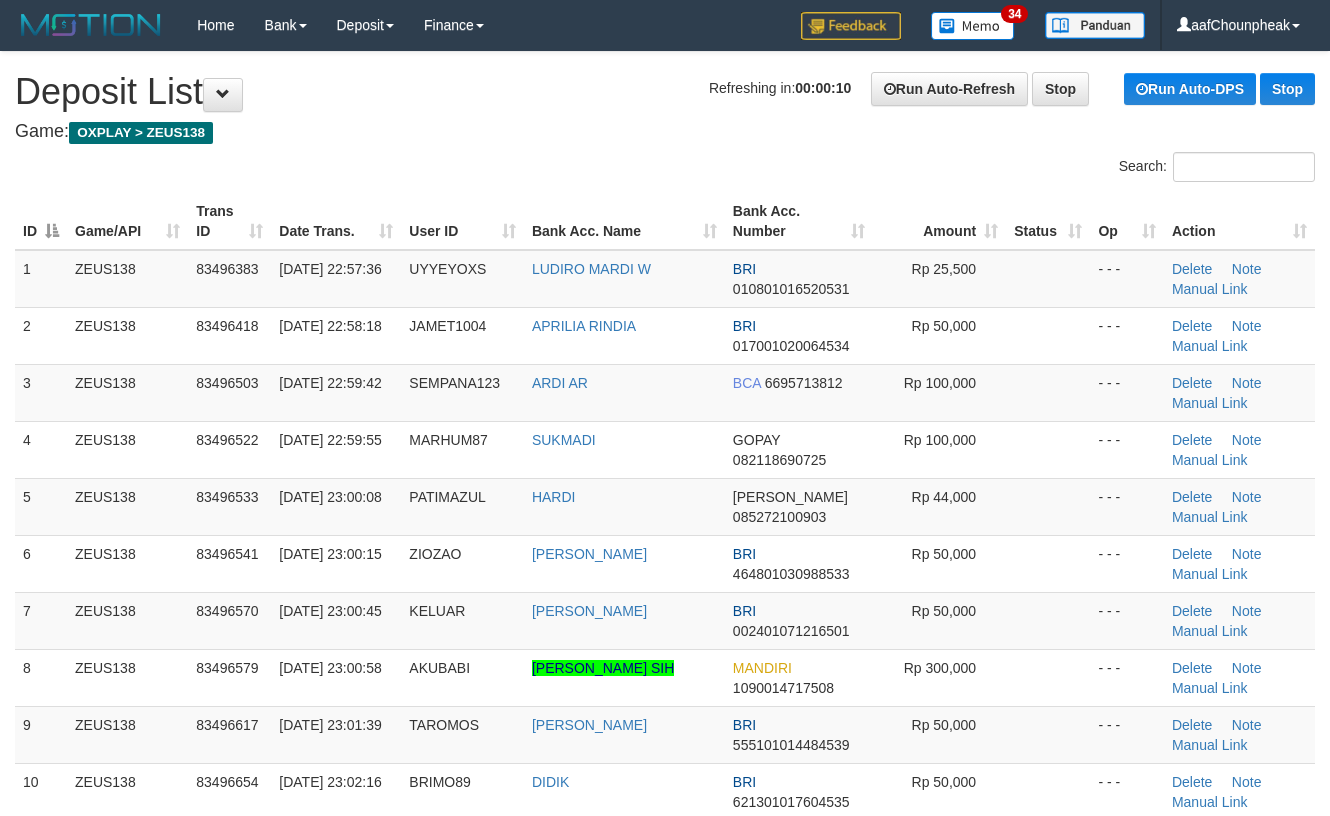 scroll, scrollTop: 0, scrollLeft: 0, axis: both 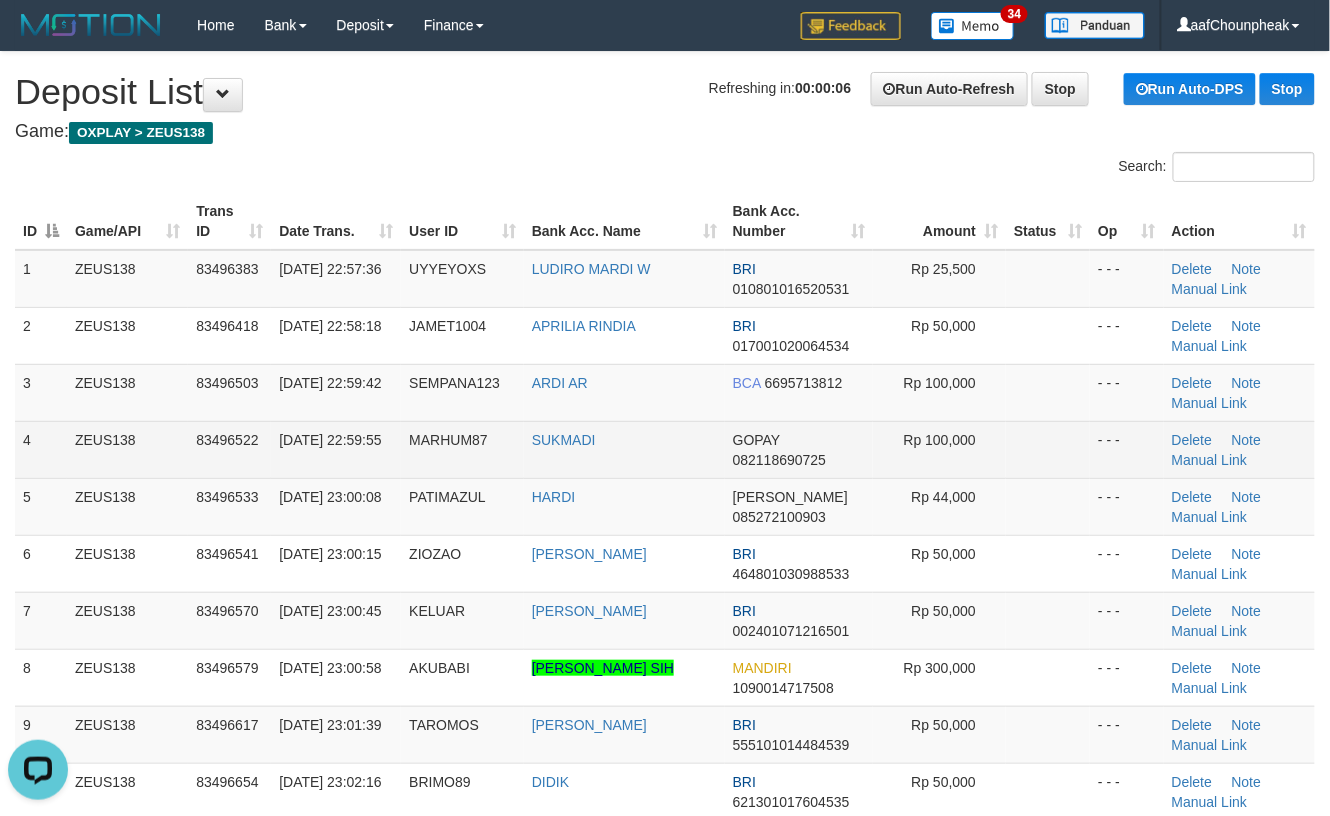 click at bounding box center [1048, 449] 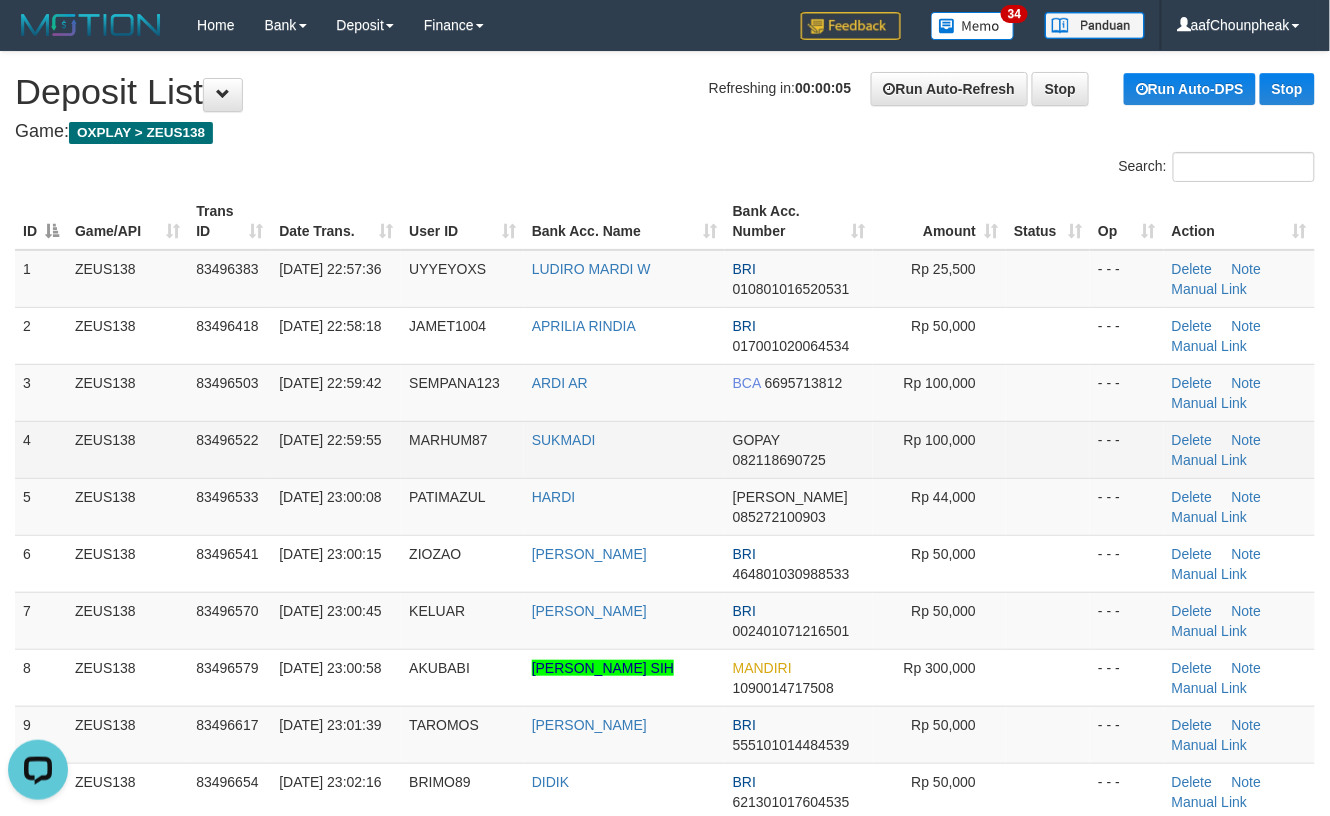 click at bounding box center [1048, 449] 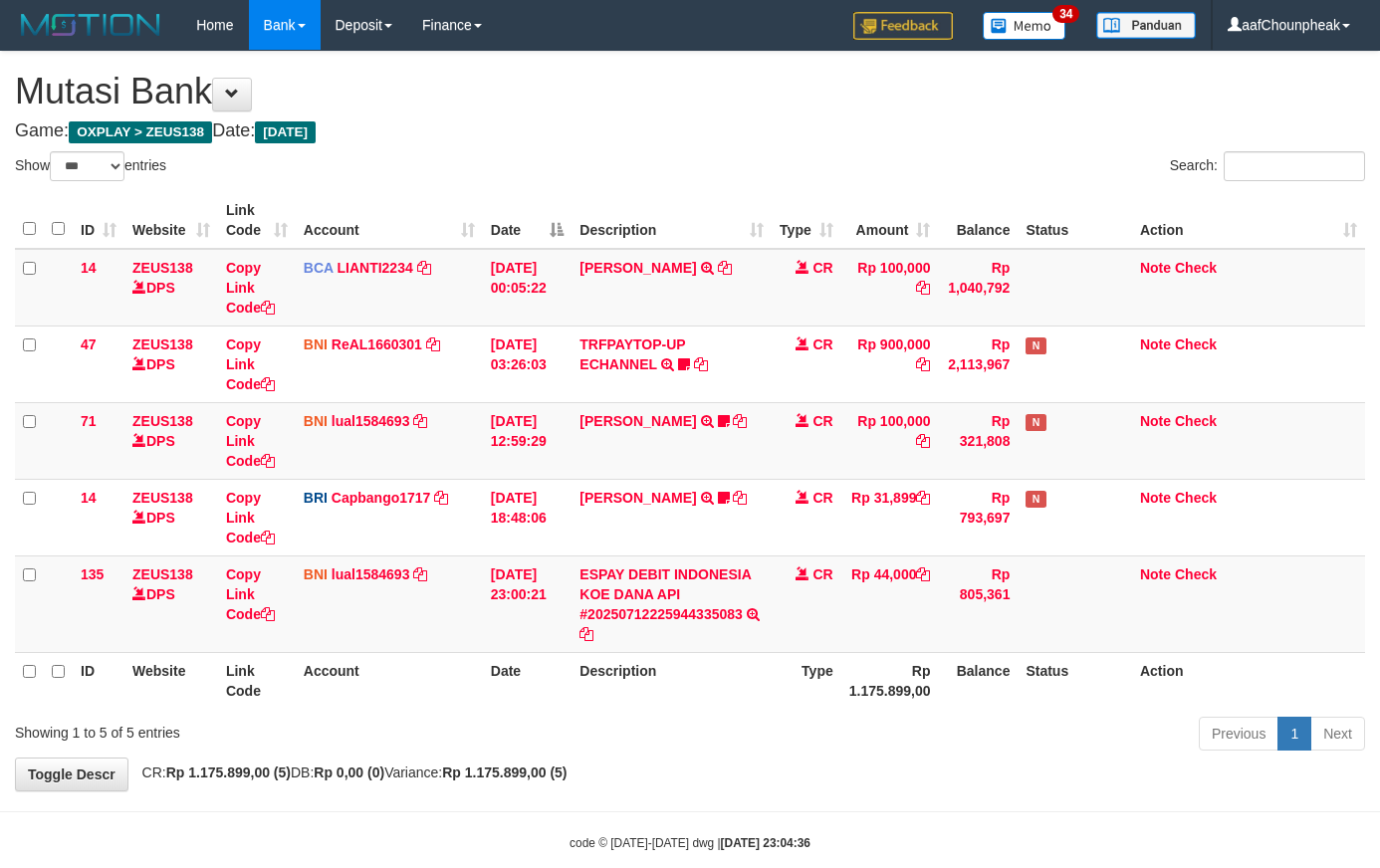 select on "***" 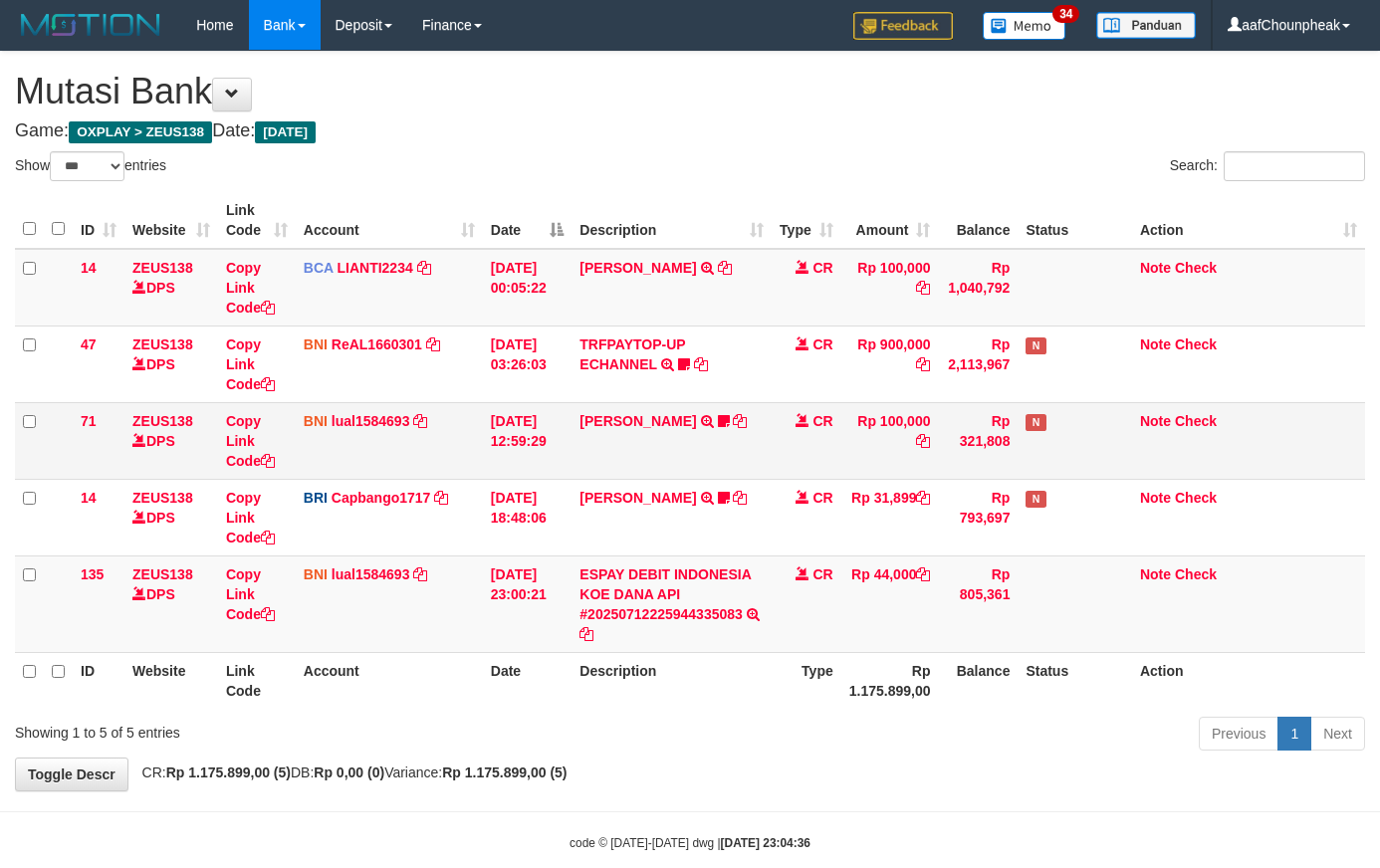 scroll, scrollTop: 37, scrollLeft: 0, axis: vertical 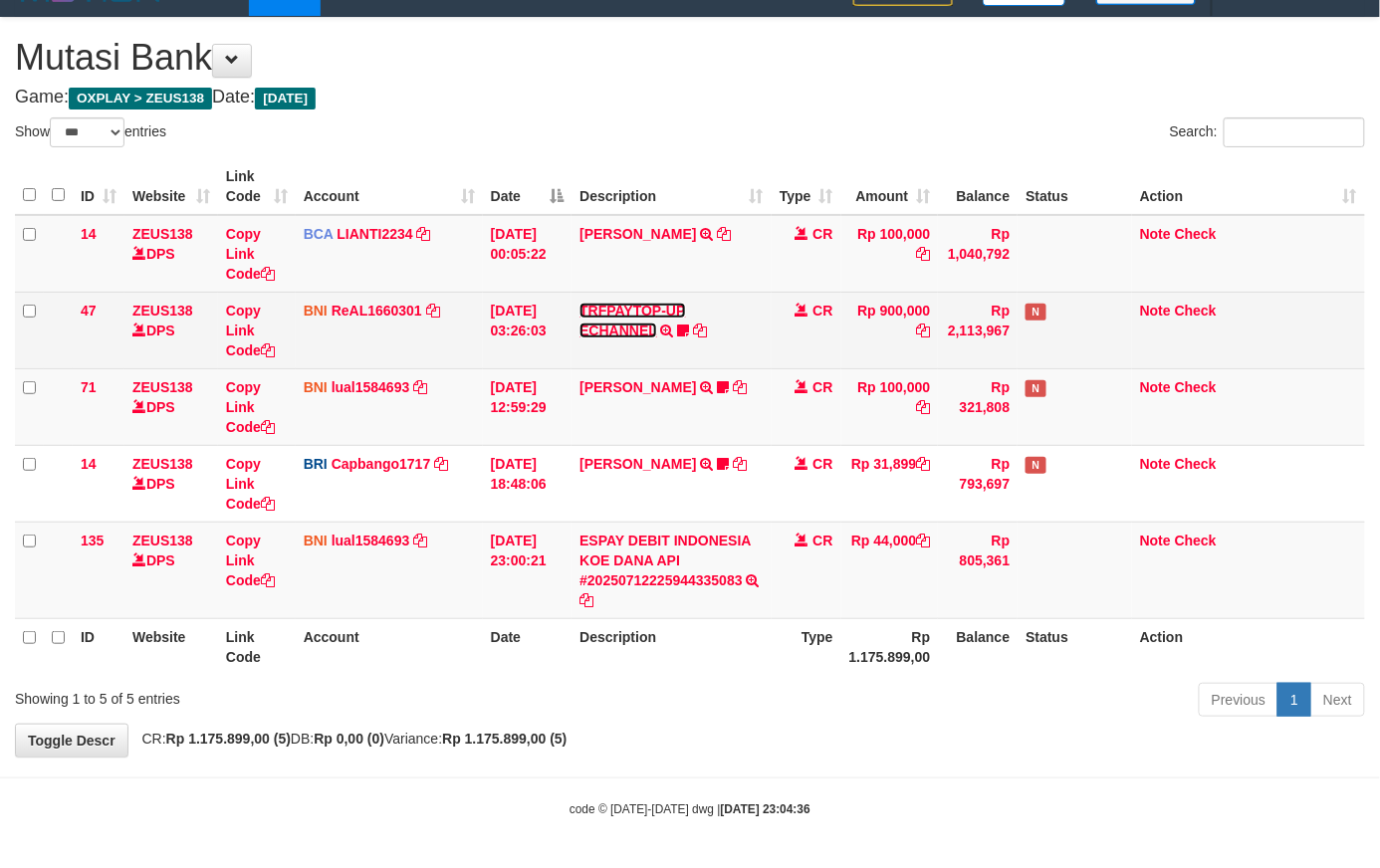click on "TRFPAYTOP-UP ECHANNEL" at bounding box center (632, 321) 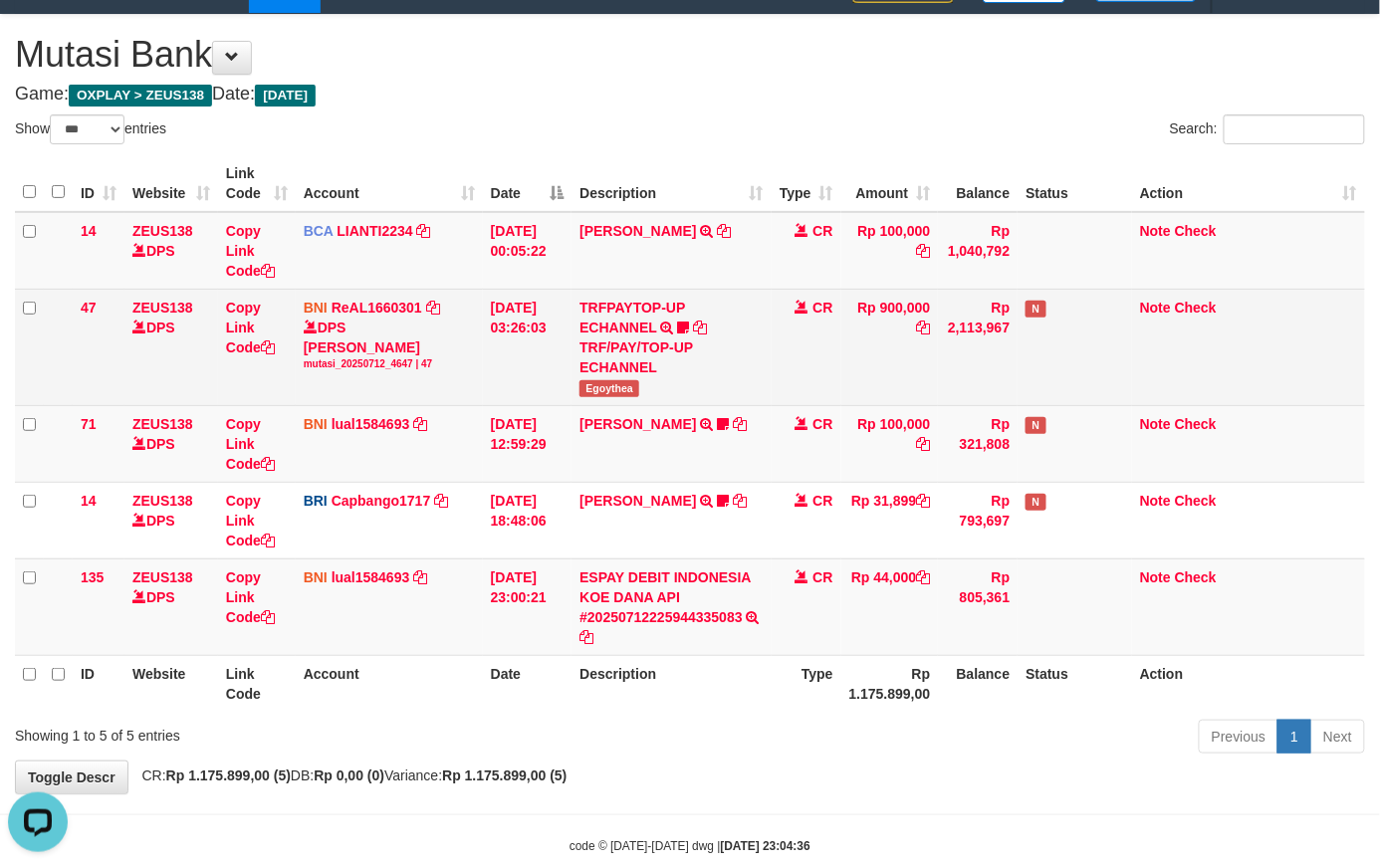 scroll, scrollTop: 0, scrollLeft: 0, axis: both 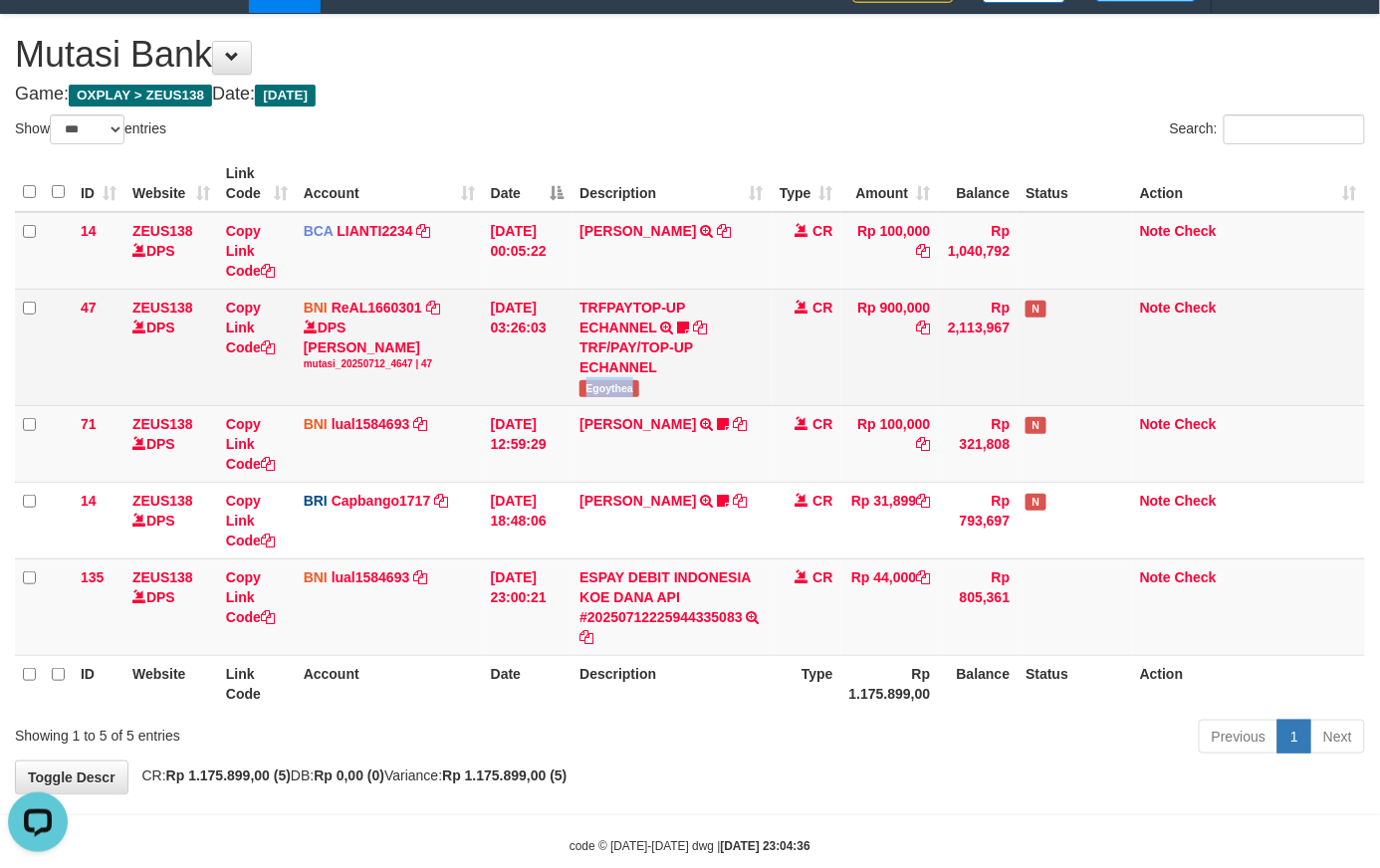click on "TRFPAYTOP-UP ECHANNEL            TRF/PAY/TOP-UP ECHANNEL    Egoythea" at bounding box center [671, 346] 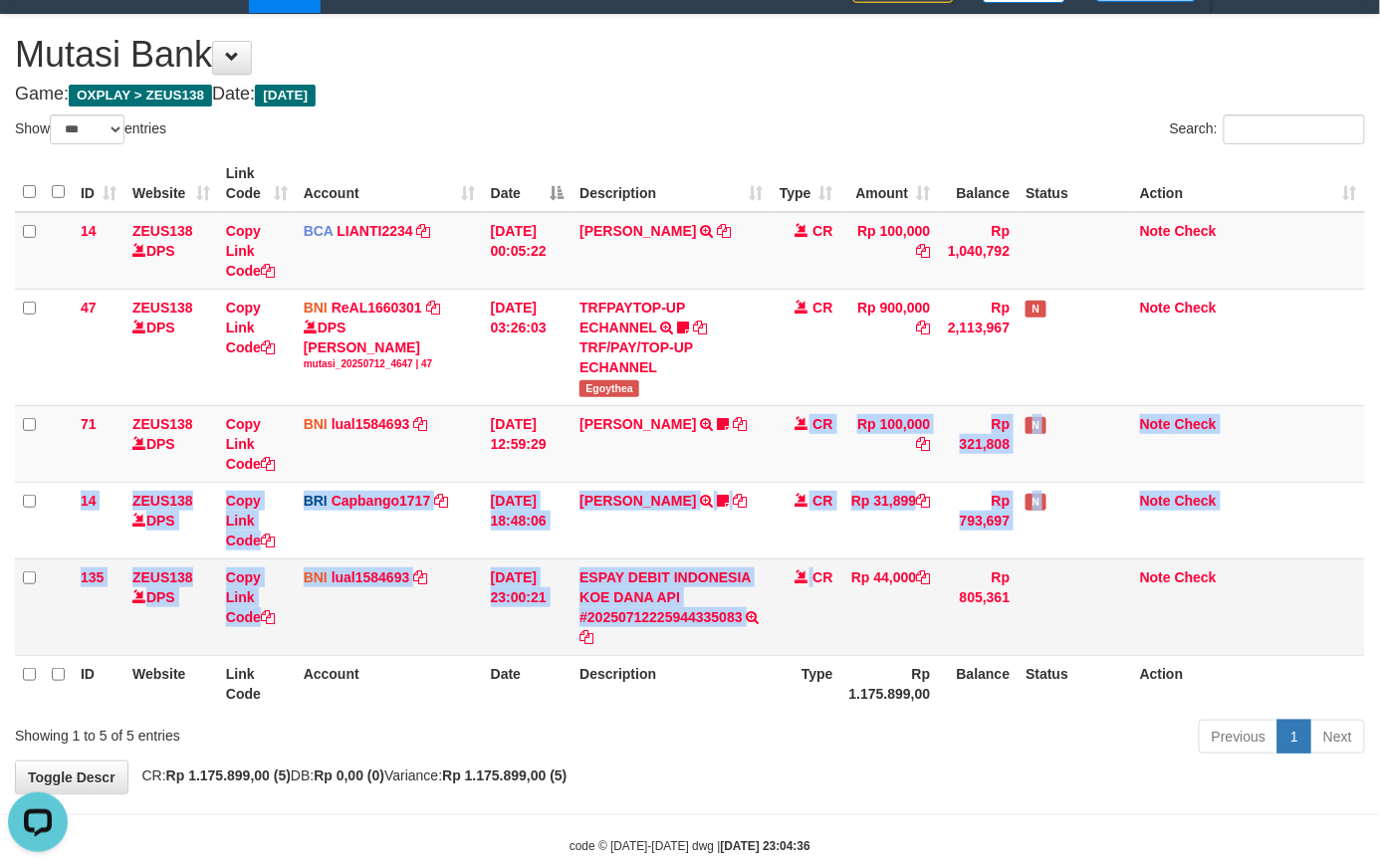 drag, startPoint x: 799, startPoint y: 581, endPoint x: 814, endPoint y: 622, distance: 43.65776 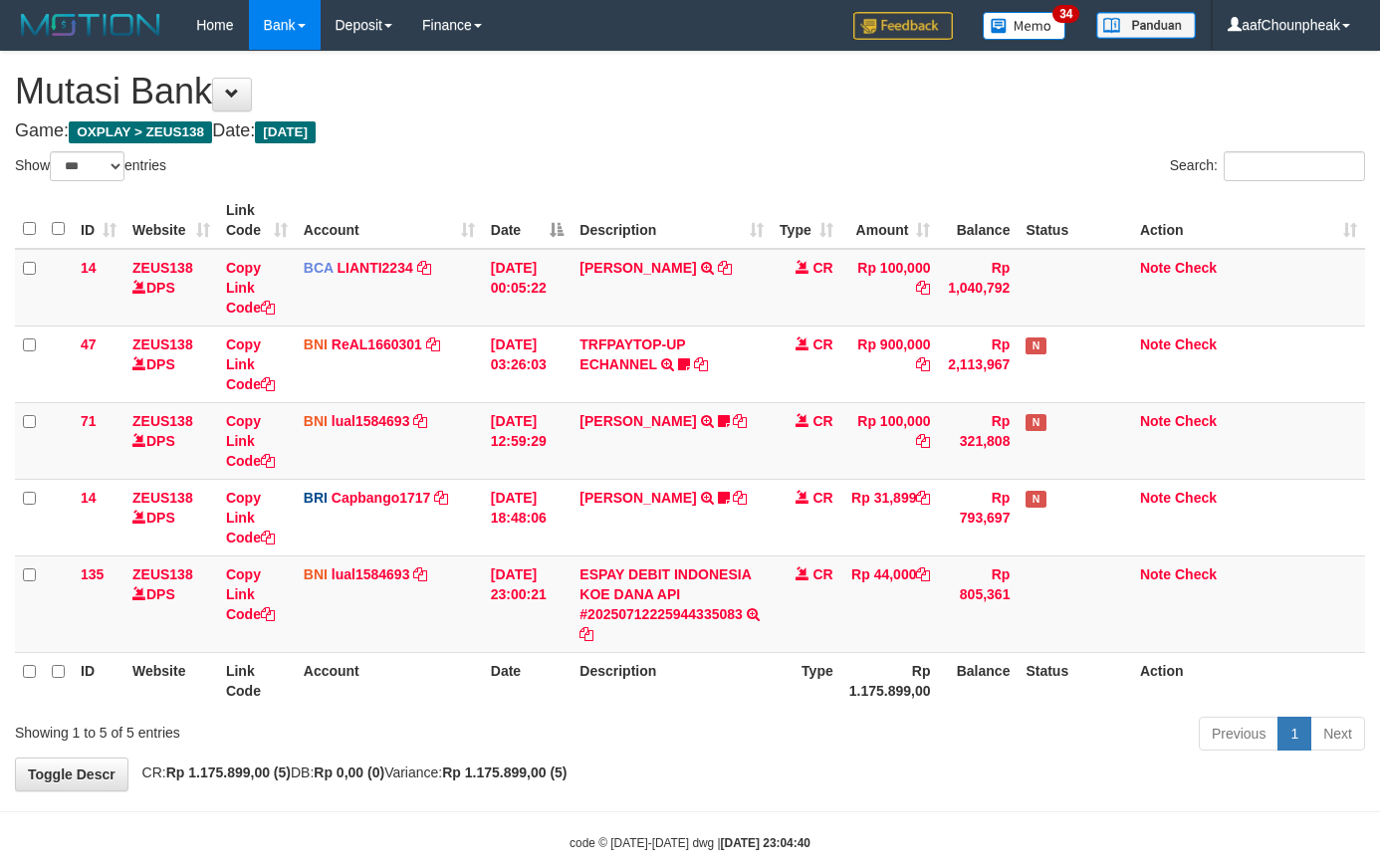select on "***" 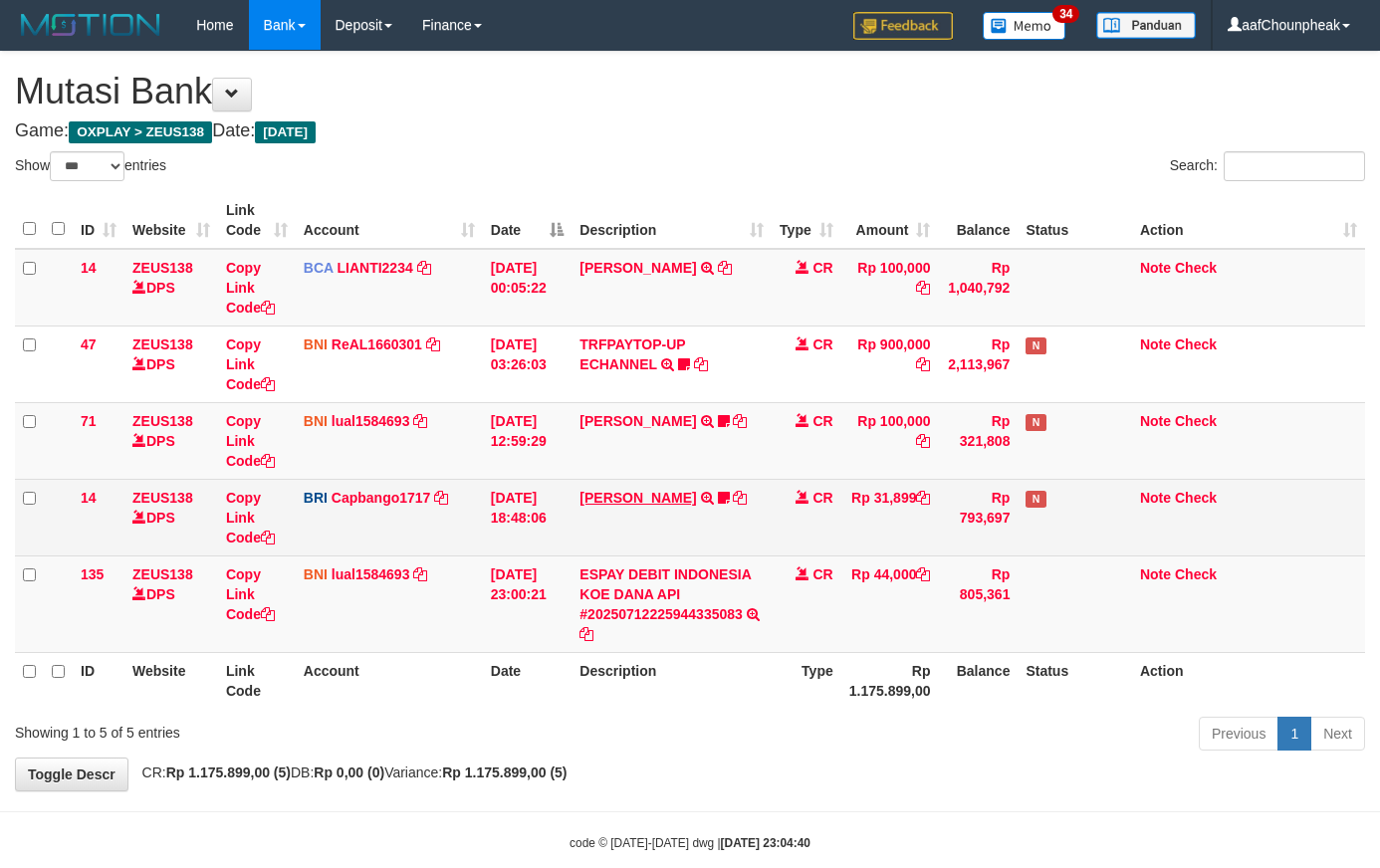 scroll, scrollTop: 37, scrollLeft: 0, axis: vertical 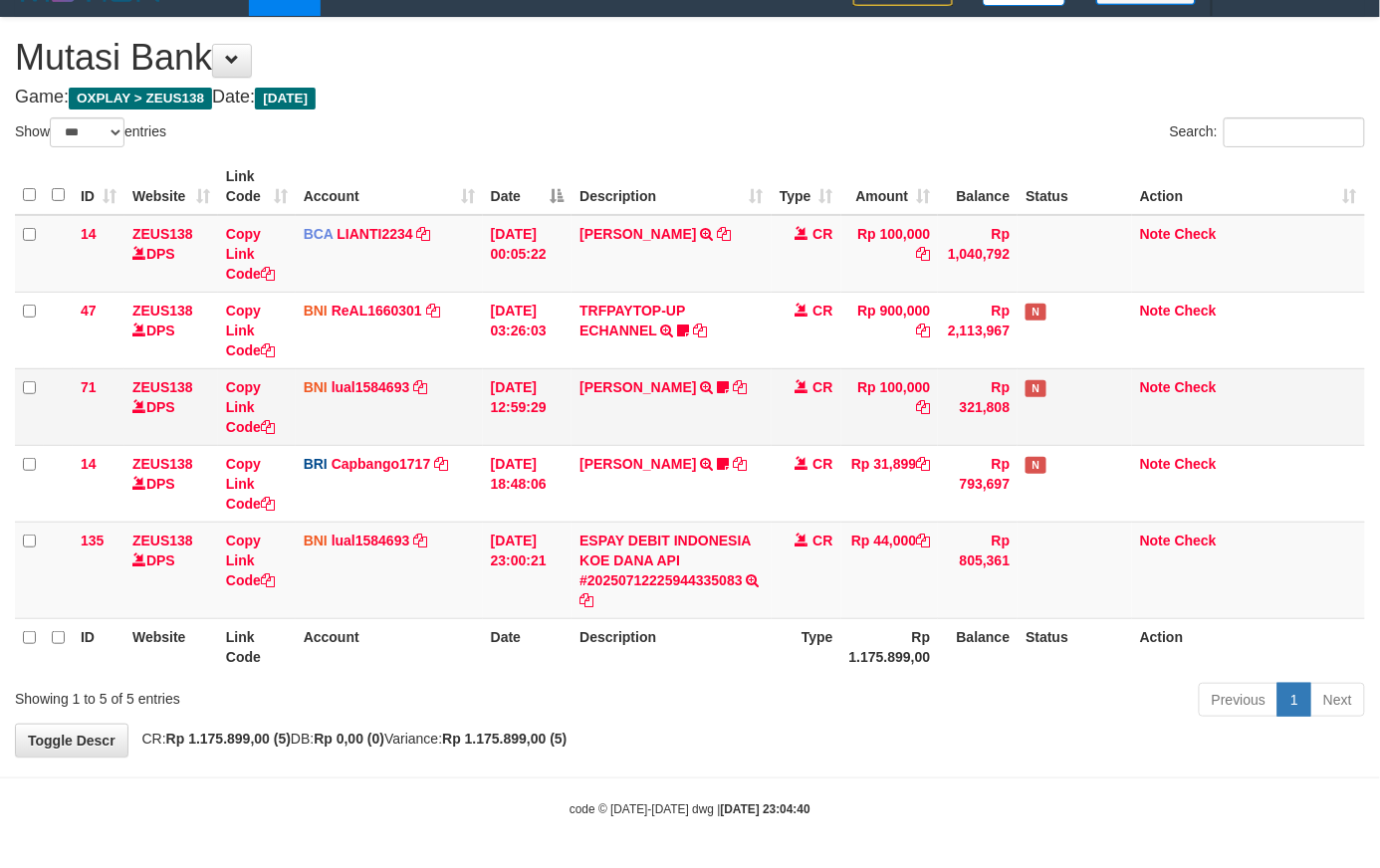click on "[PERSON_NAME]            TRF/PAY/TOP-UP ECHANNEL [PERSON_NAME]    BUBU1010EDC1X24JAM" at bounding box center (671, 406) 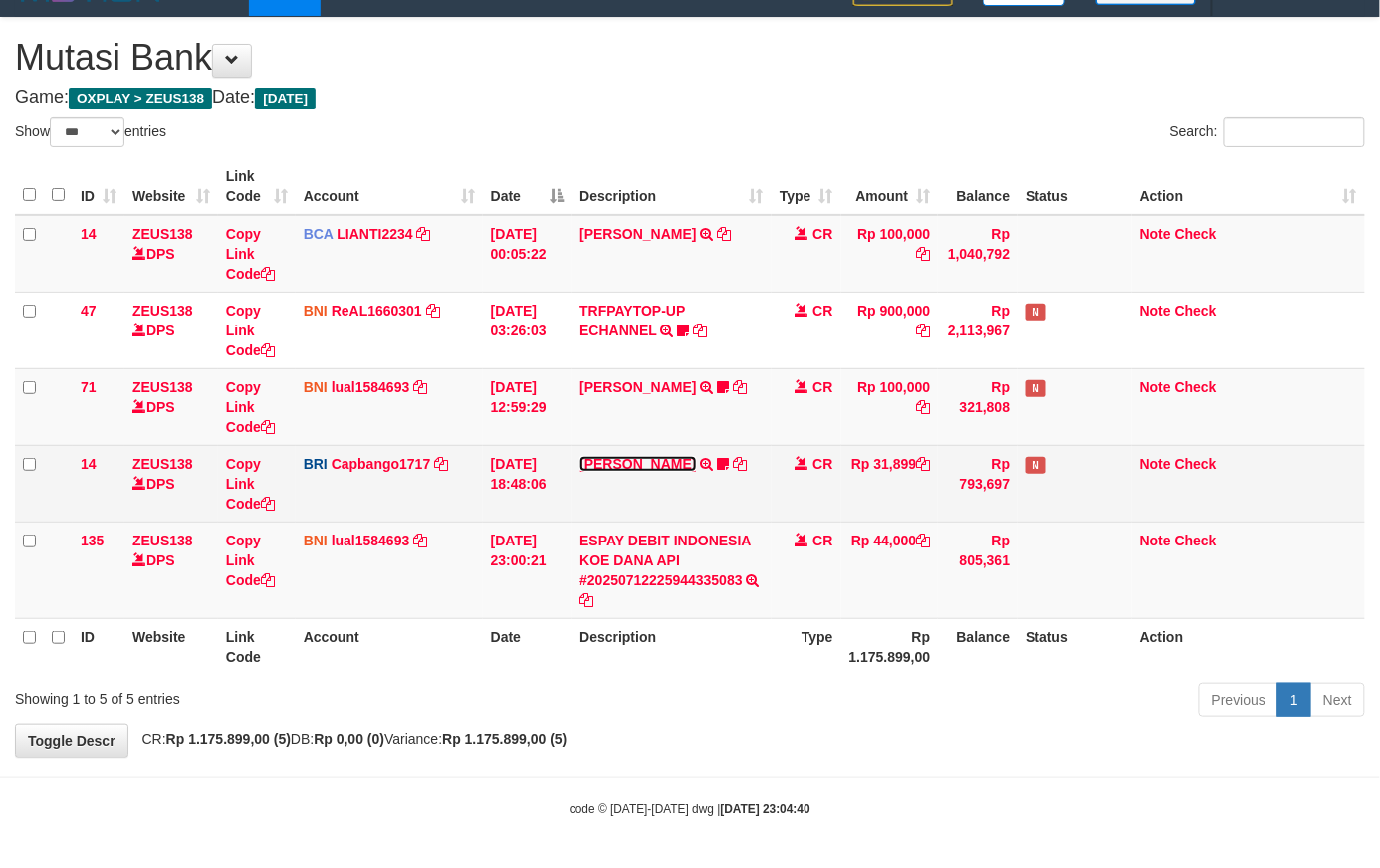 click on "[PERSON_NAME]" at bounding box center (637, 464) 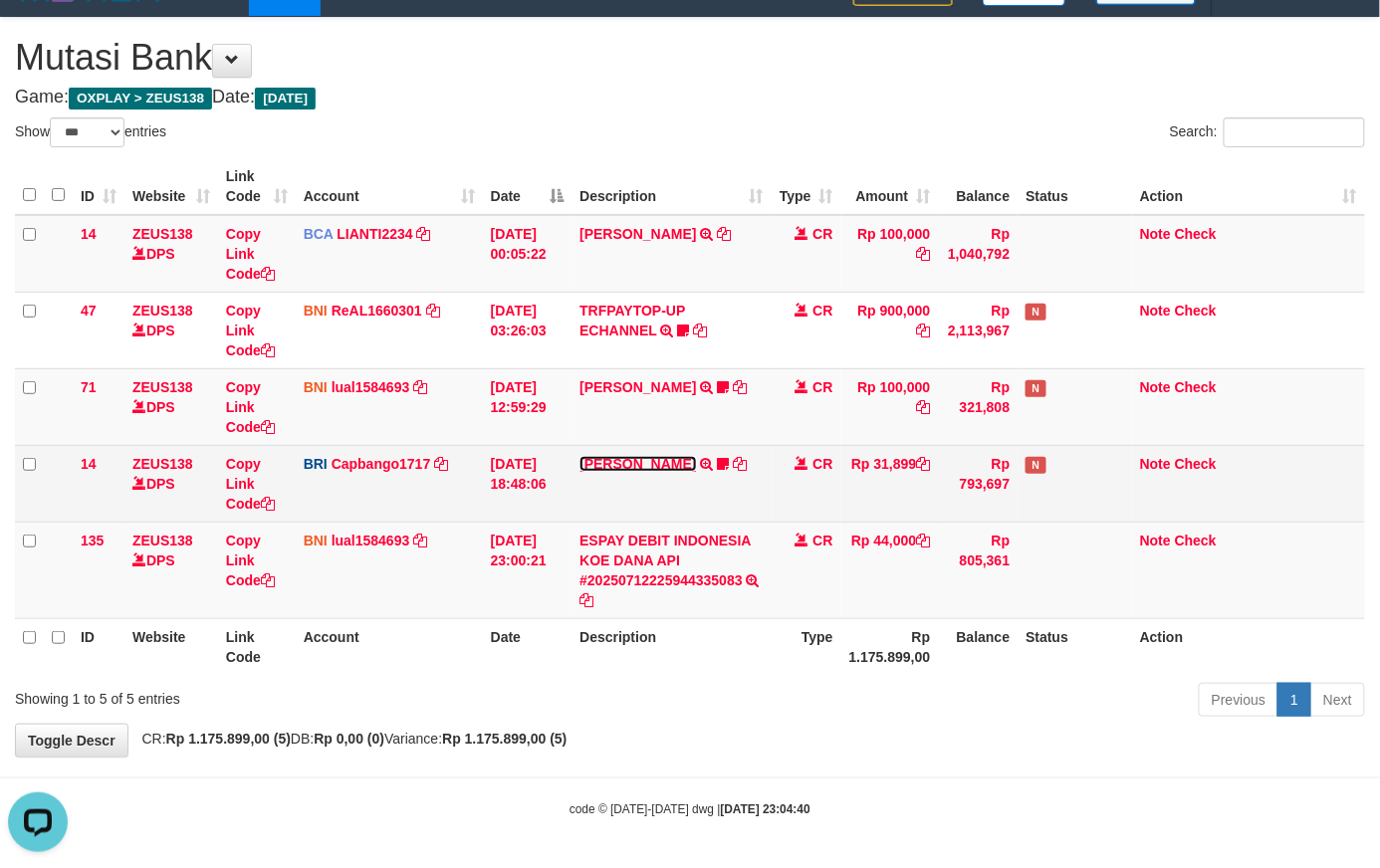 scroll, scrollTop: 0, scrollLeft: 0, axis: both 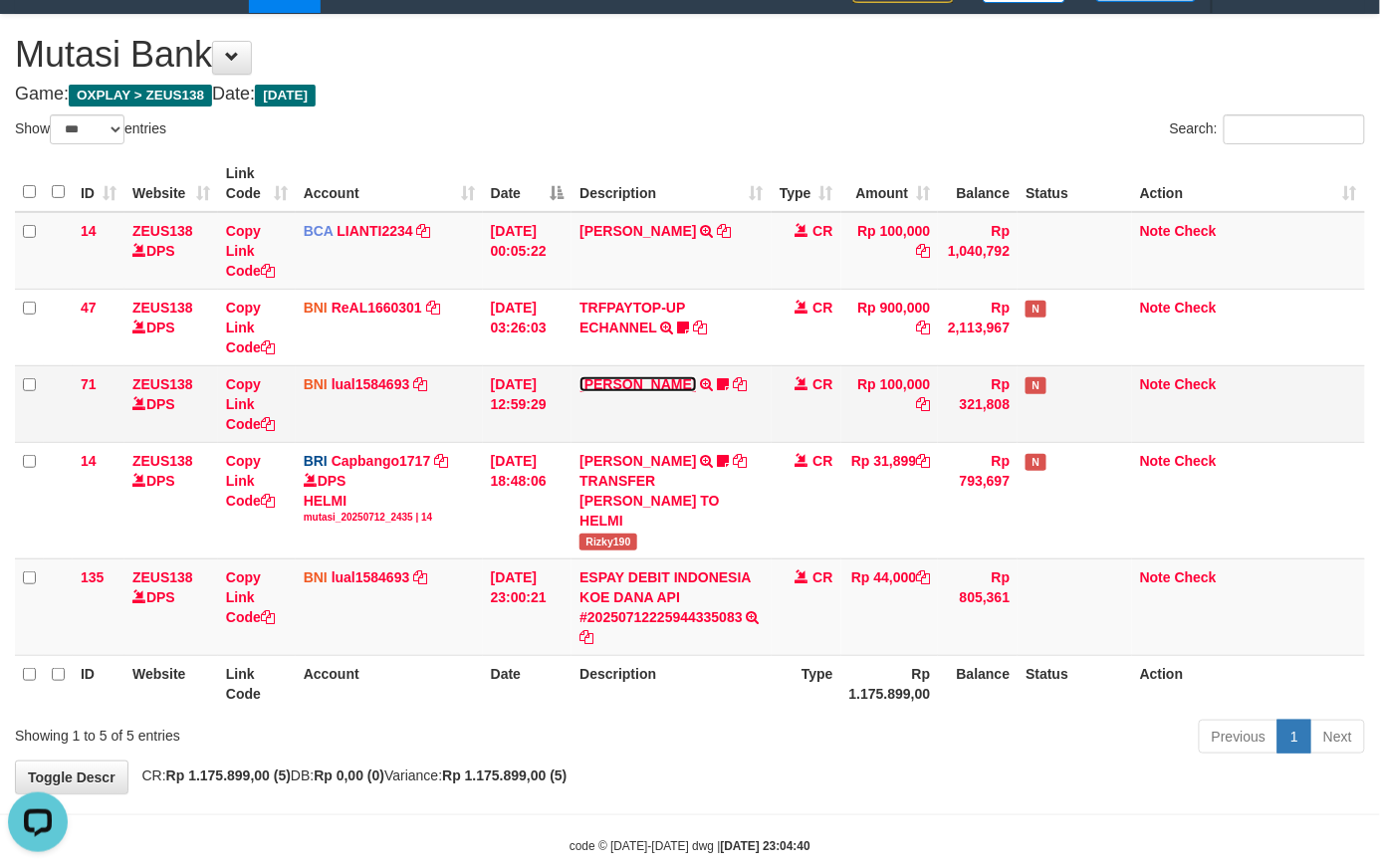 click on "MUHAMMAD IQBAL FARHAN" at bounding box center [637, 384] 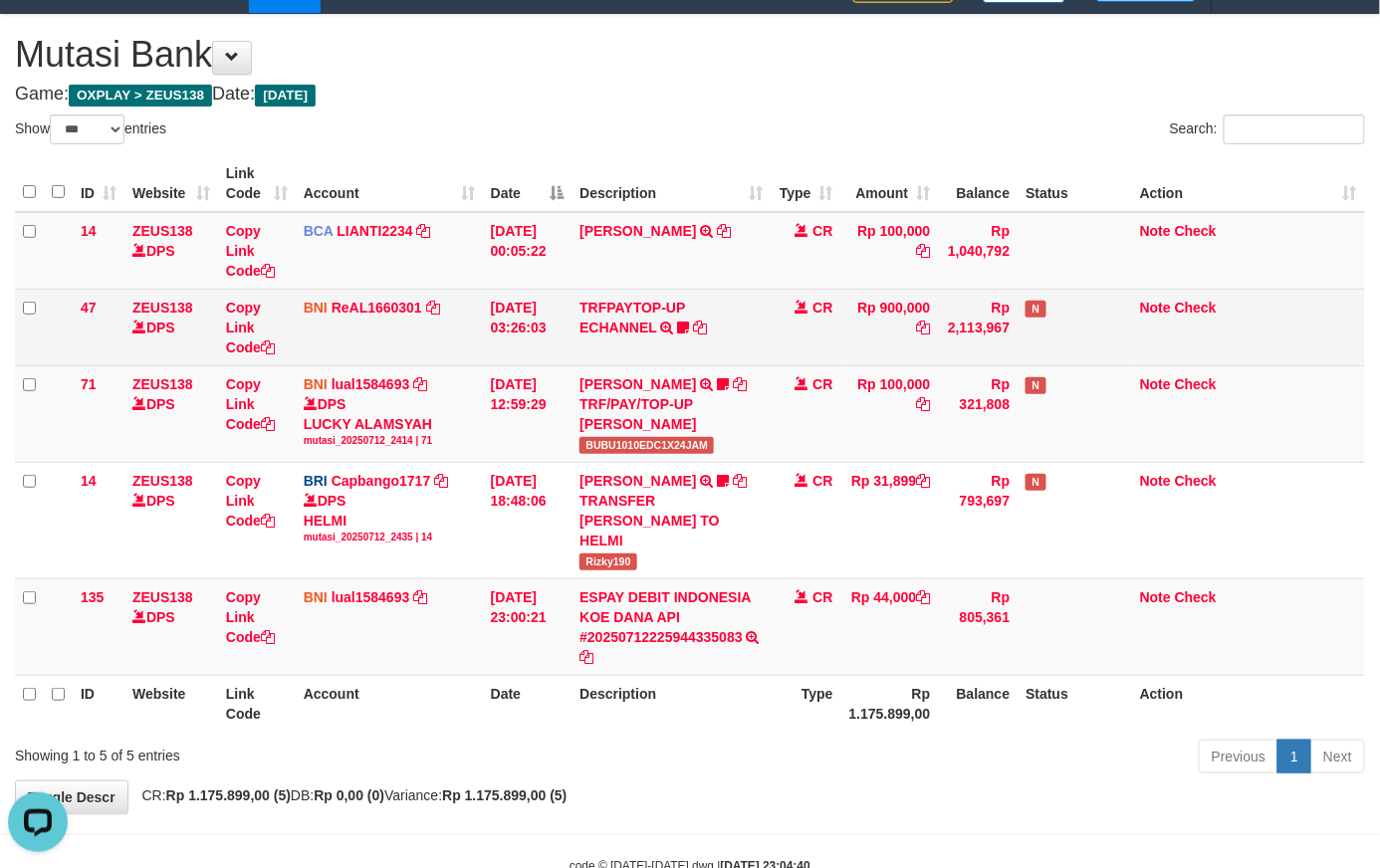 click on "TRFPAYTOP-UP ECHANNEL            TRF/PAY/TOP-UP ECHANNEL    Egoythea" at bounding box center [671, 326] 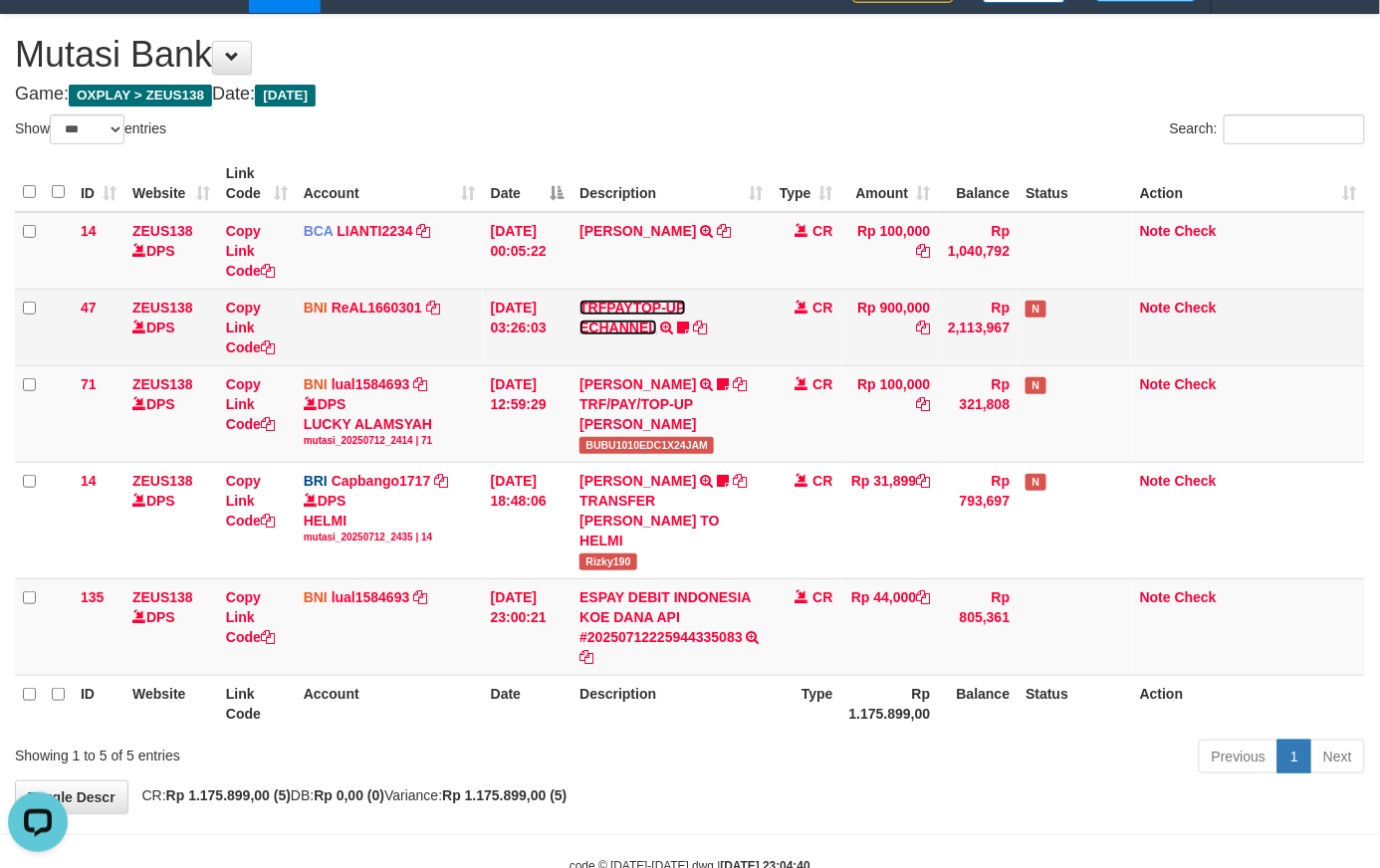 click on "TRFPAYTOP-UP ECHANNEL" at bounding box center (632, 318) 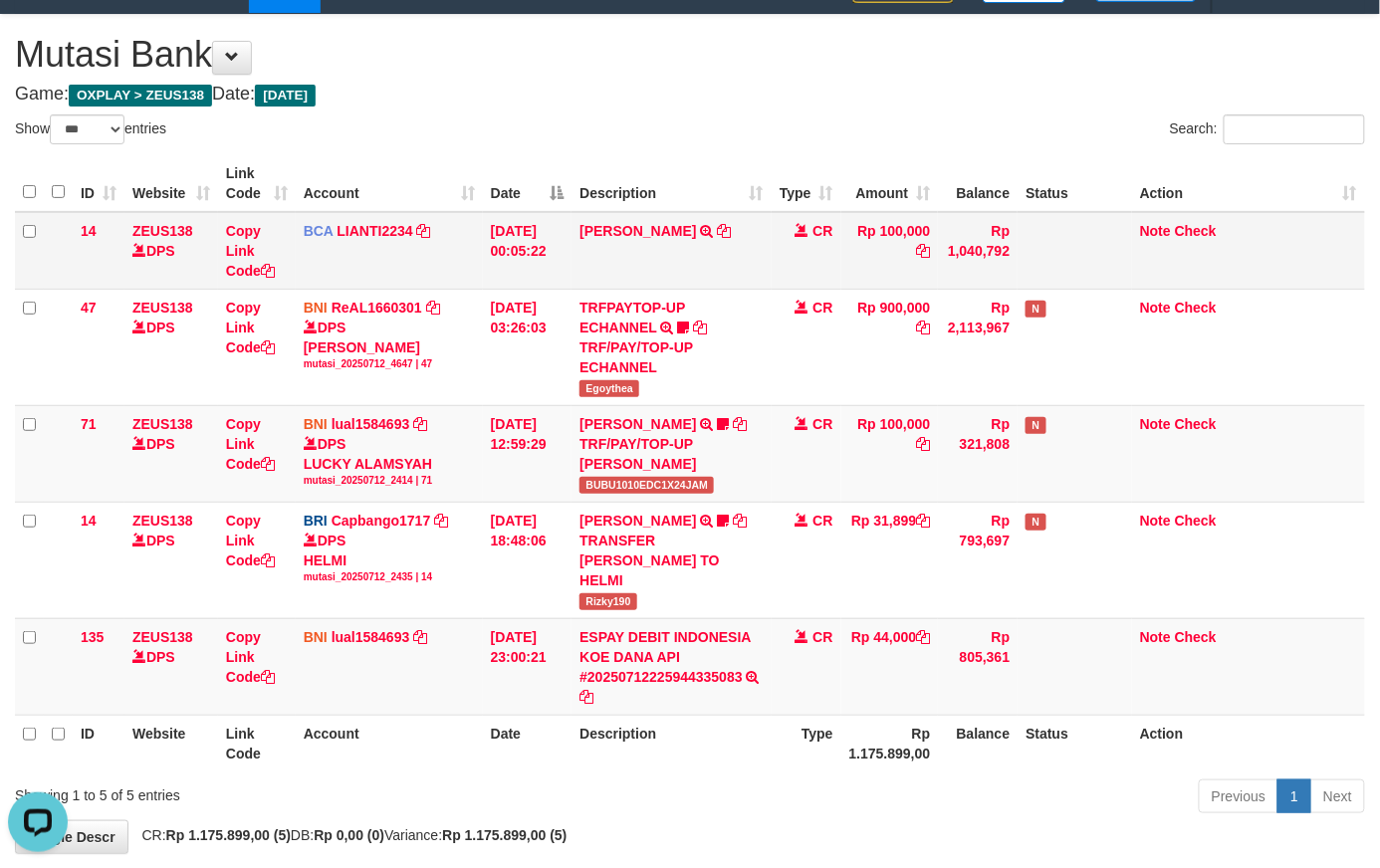 click on "YUSUP MAULAN         TRSF E-BANKING CR 1207/FTSCY/WS95051
100000.002025071262819090 TRFDN-YUSUP MAULANESPAY DEBIT INDONE" at bounding box center [671, 251] 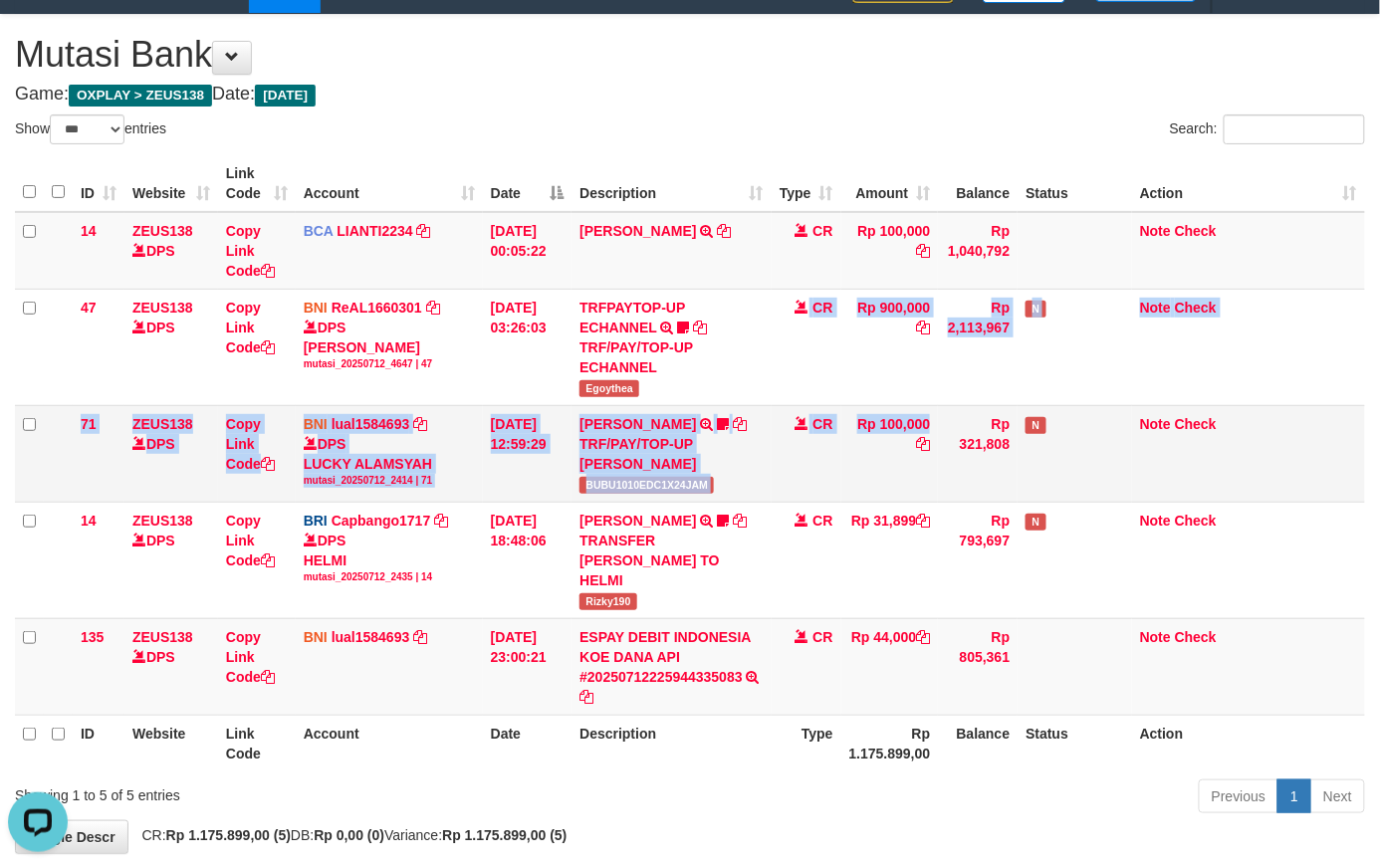 drag, startPoint x: 866, startPoint y: 402, endPoint x: 889, endPoint y: 506, distance: 106.51291 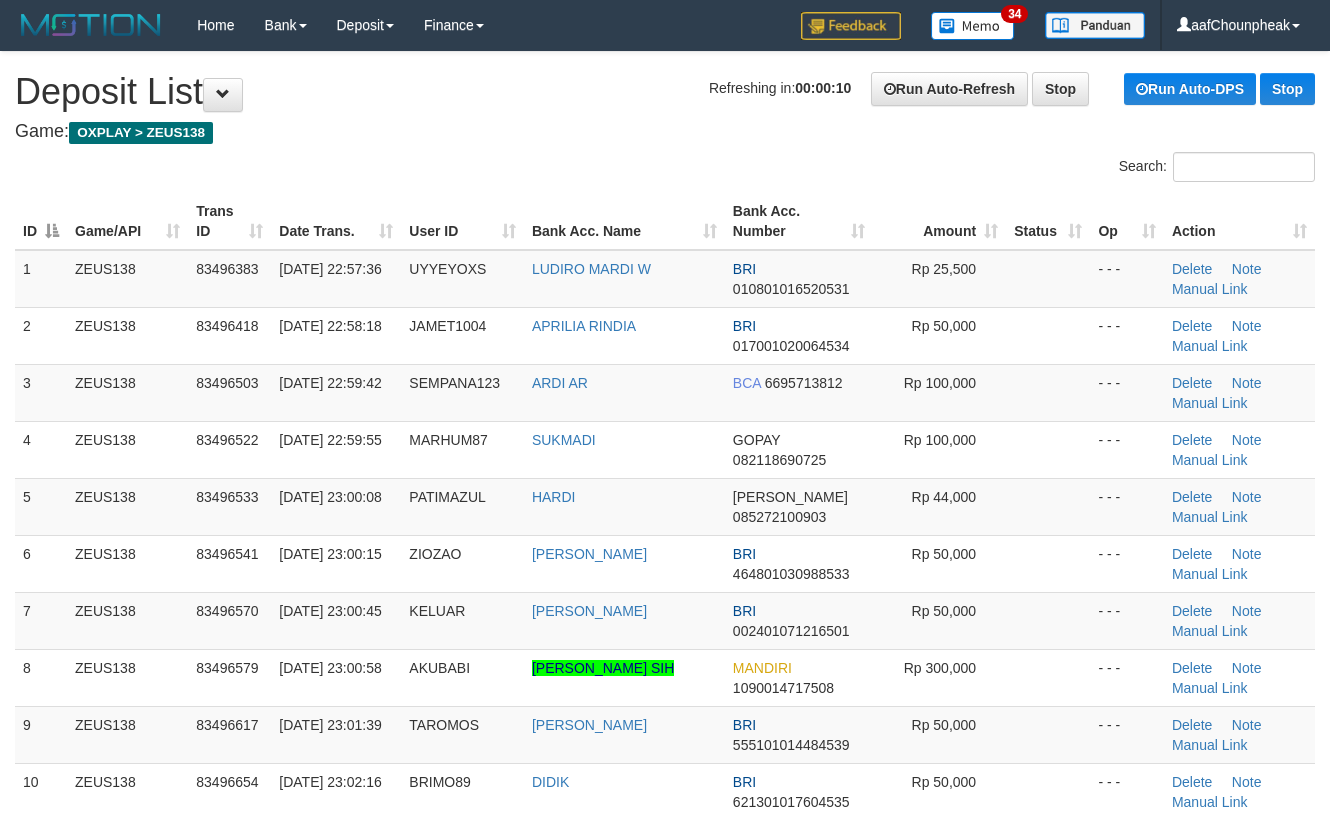 scroll, scrollTop: 0, scrollLeft: 0, axis: both 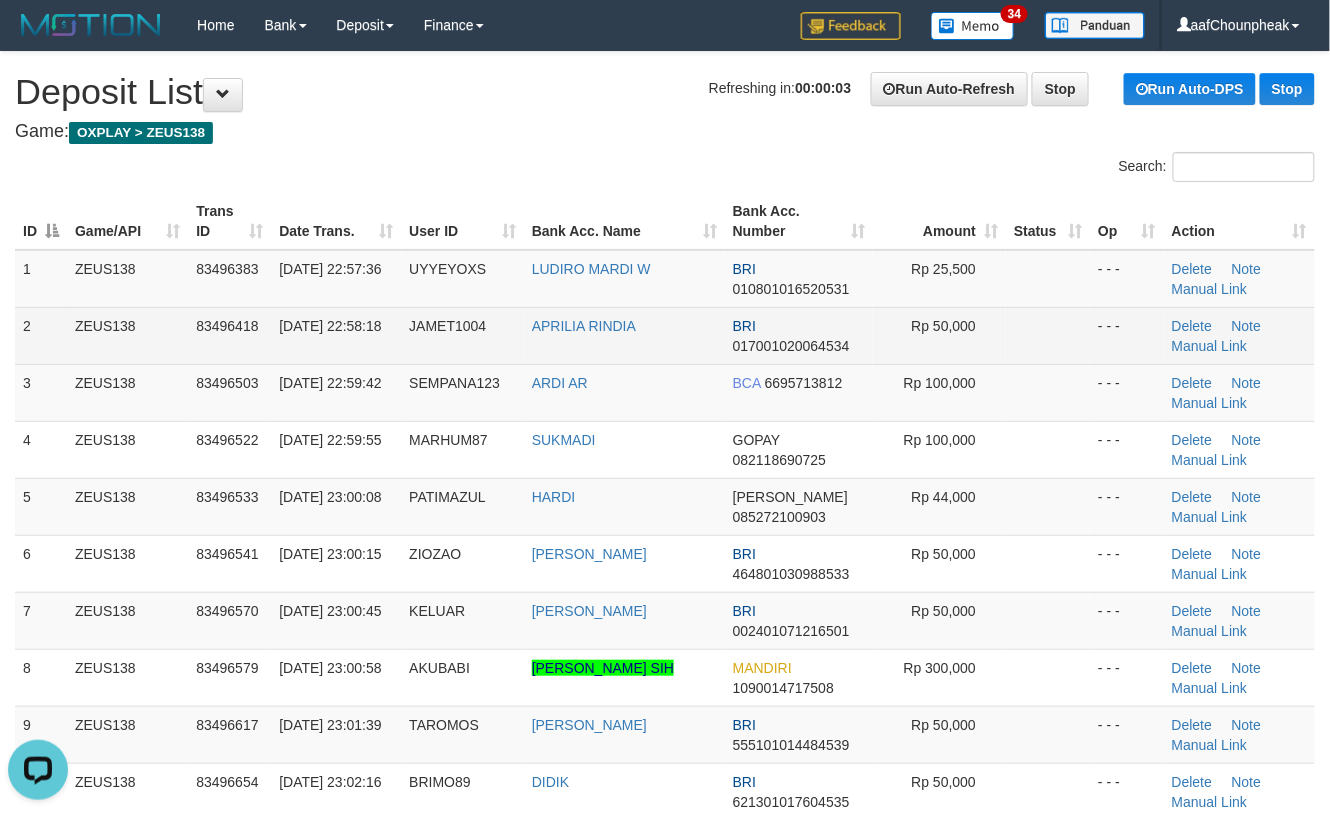 click on "Rp 50,000" at bounding box center (939, 335) 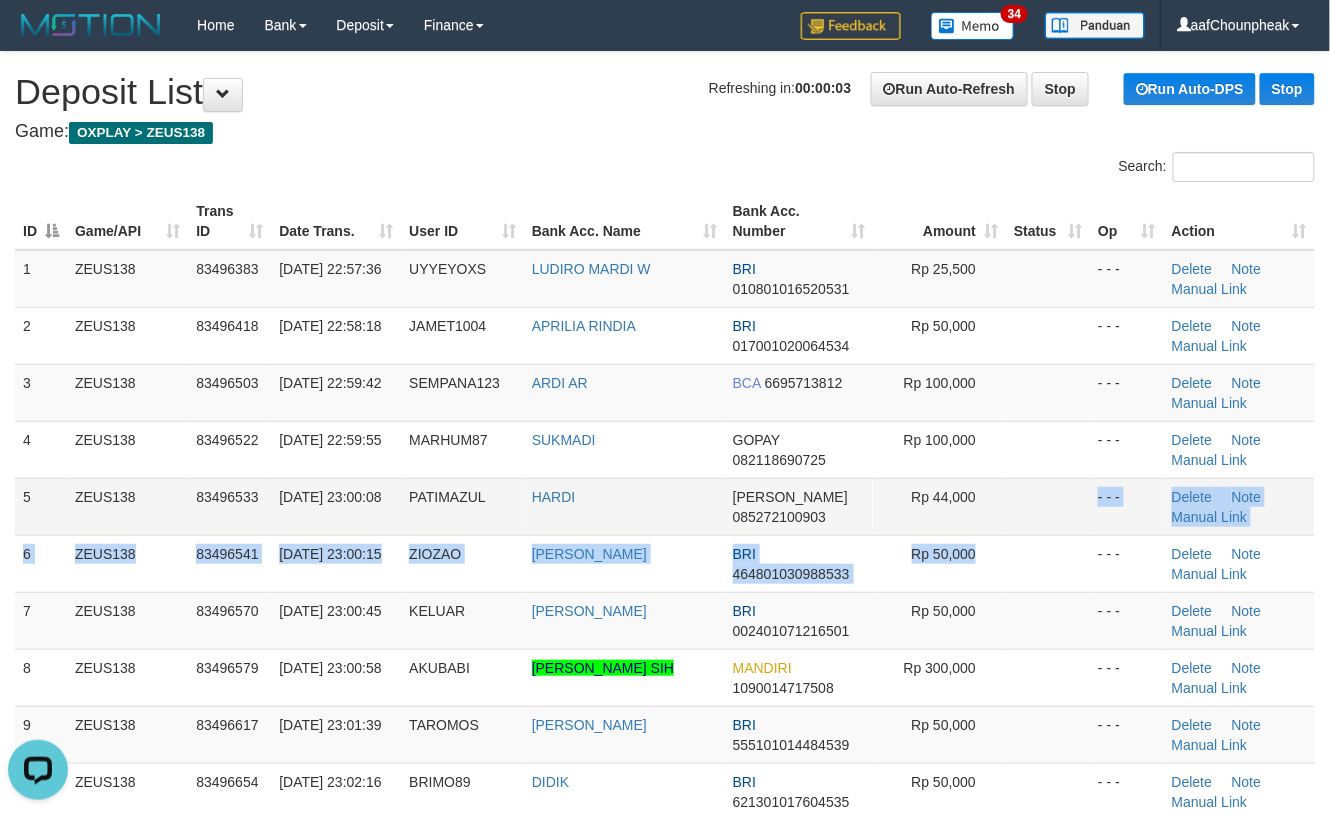 drag, startPoint x: 1073, startPoint y: 516, endPoint x: 1102, endPoint y: 533, distance: 33.61547 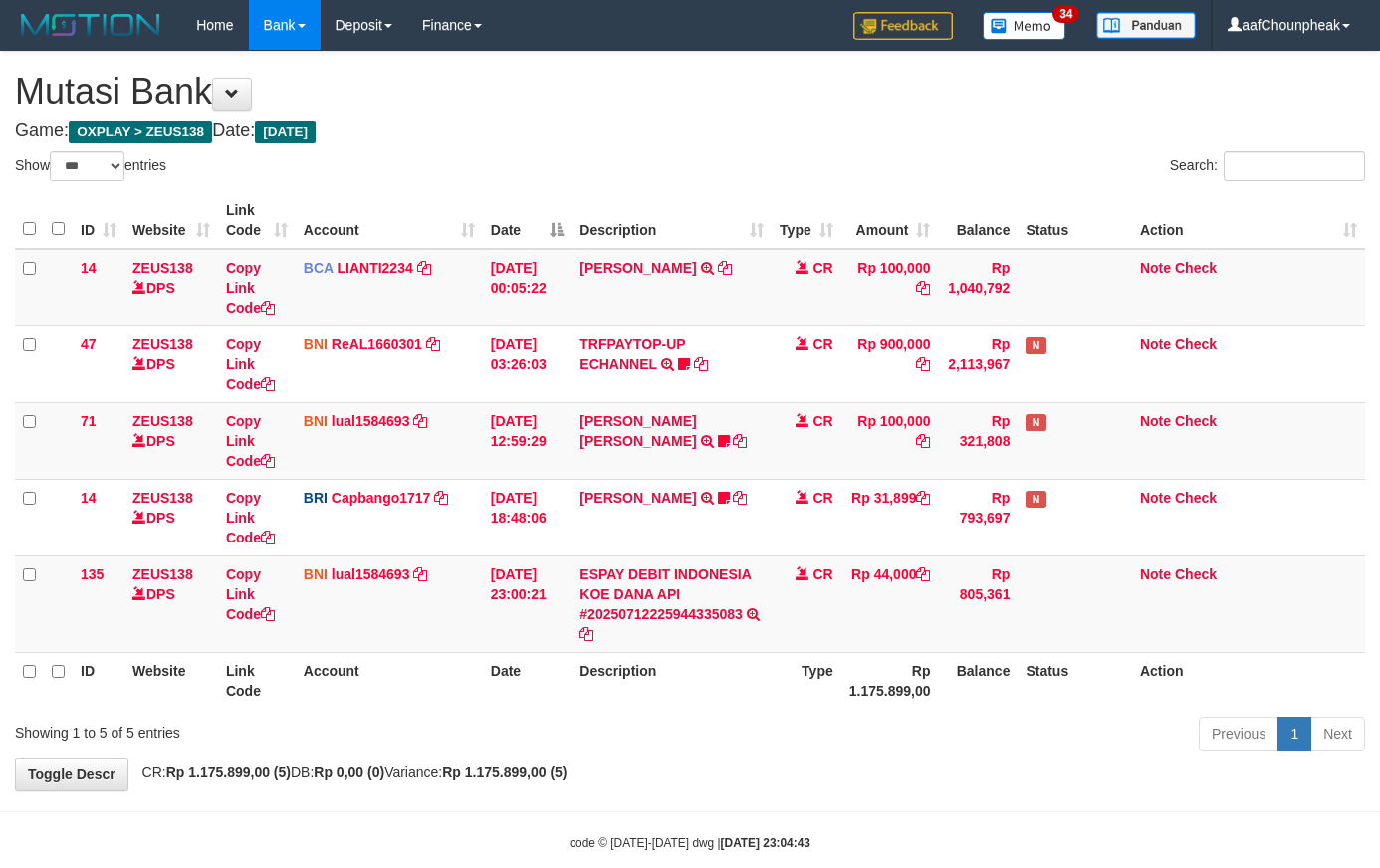 select on "***" 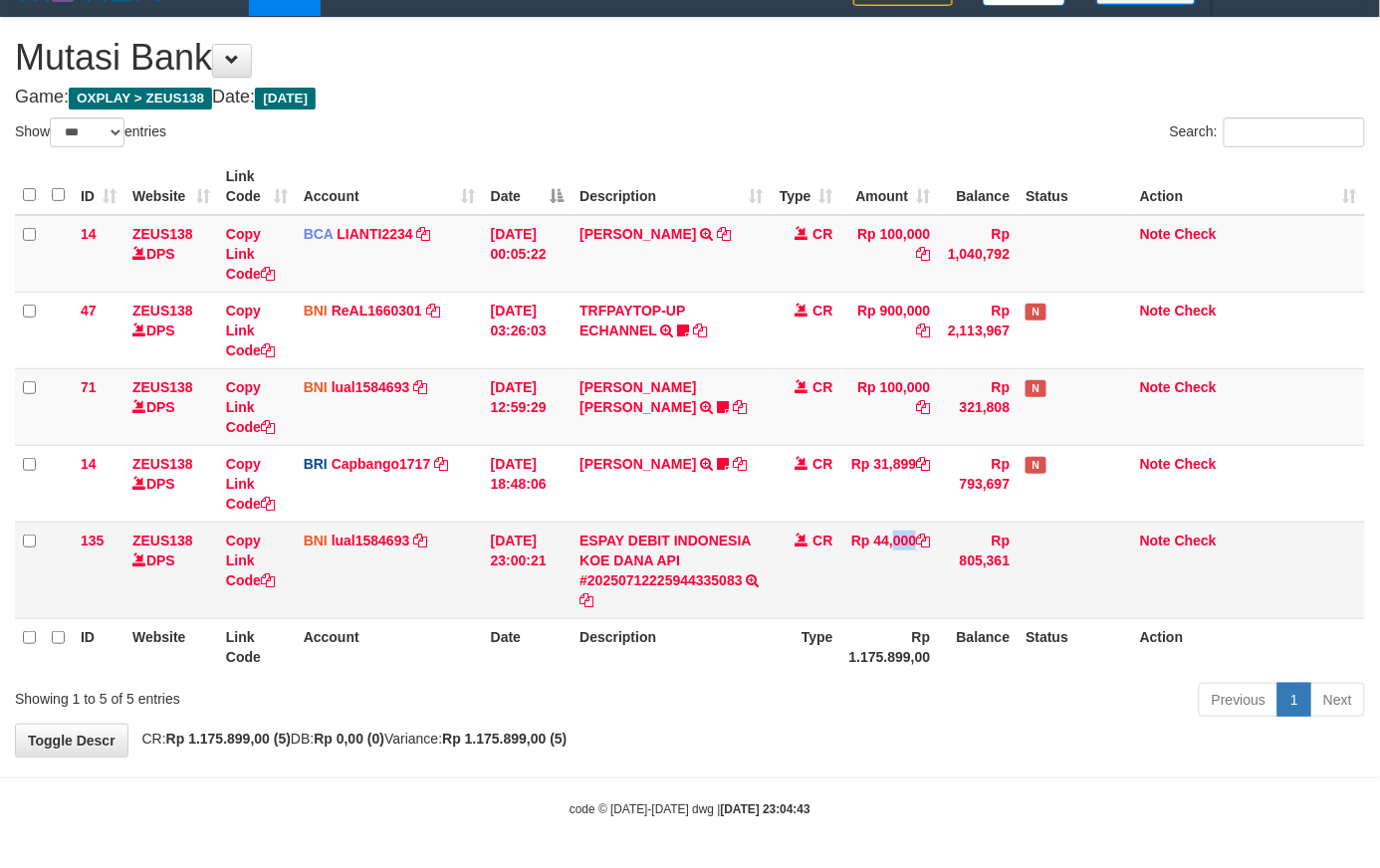 click on "Rp 44,000" at bounding box center [890, 569] 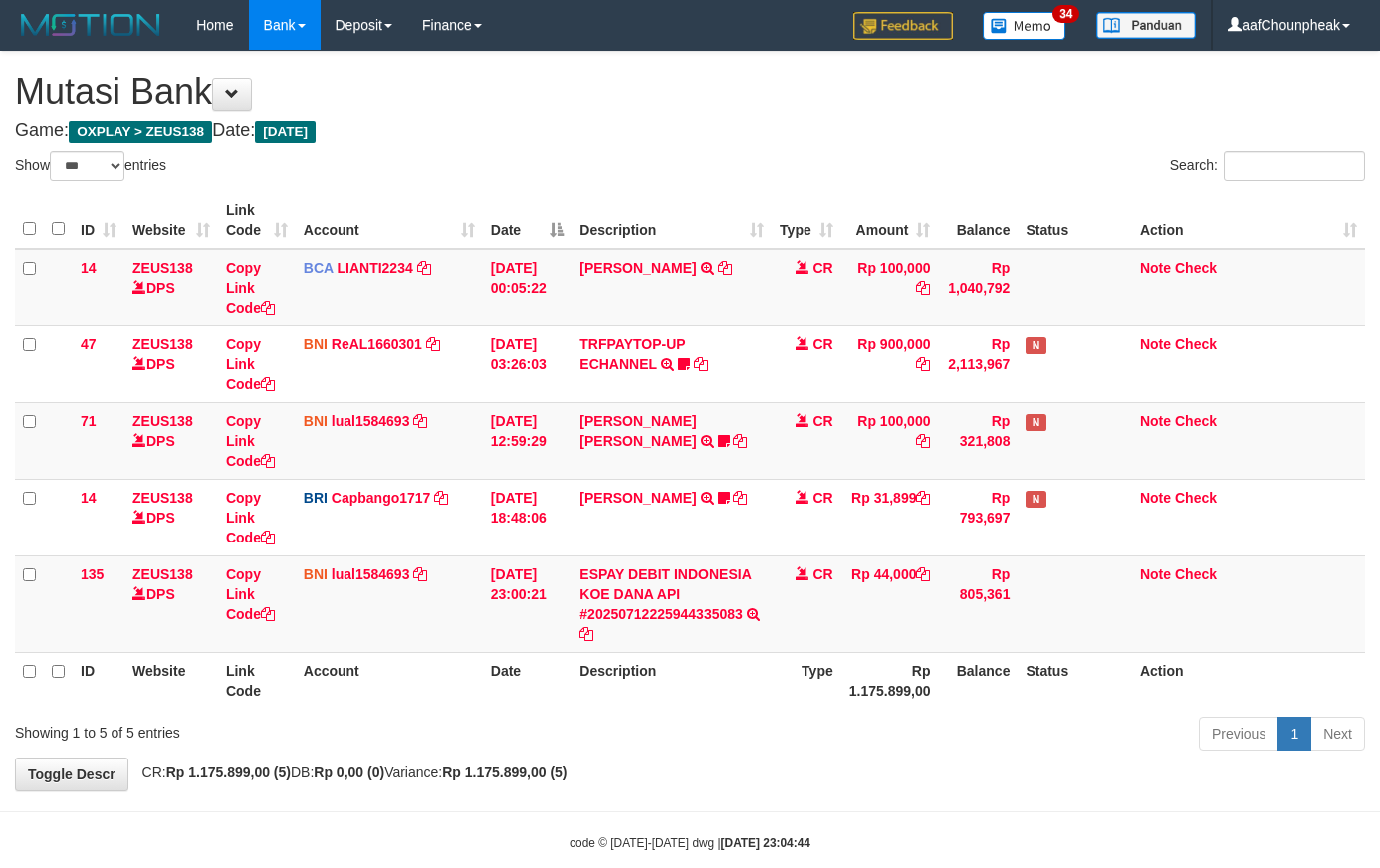 select on "***" 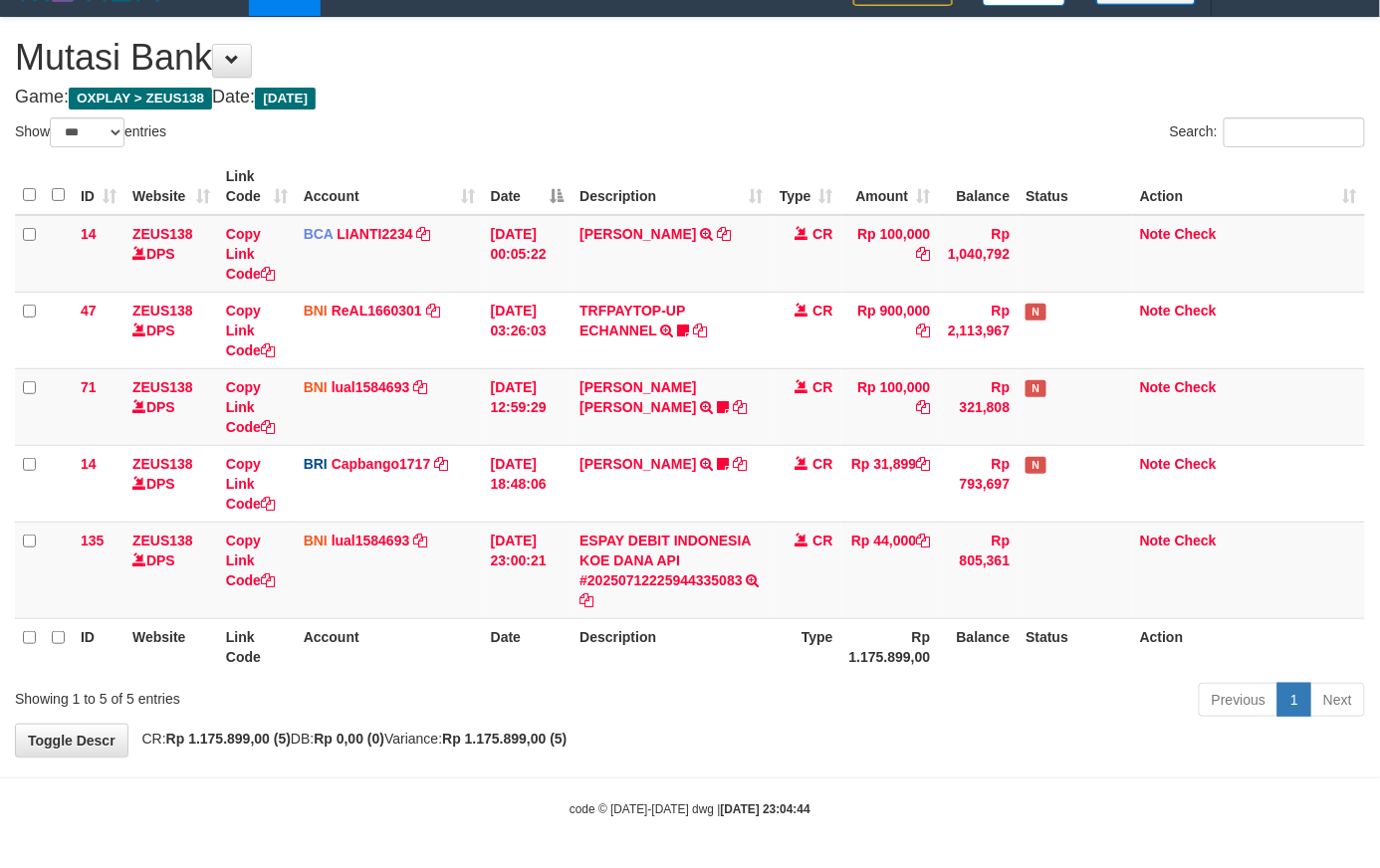 click on "RIZKY RAMADHON" at bounding box center [637, 464] 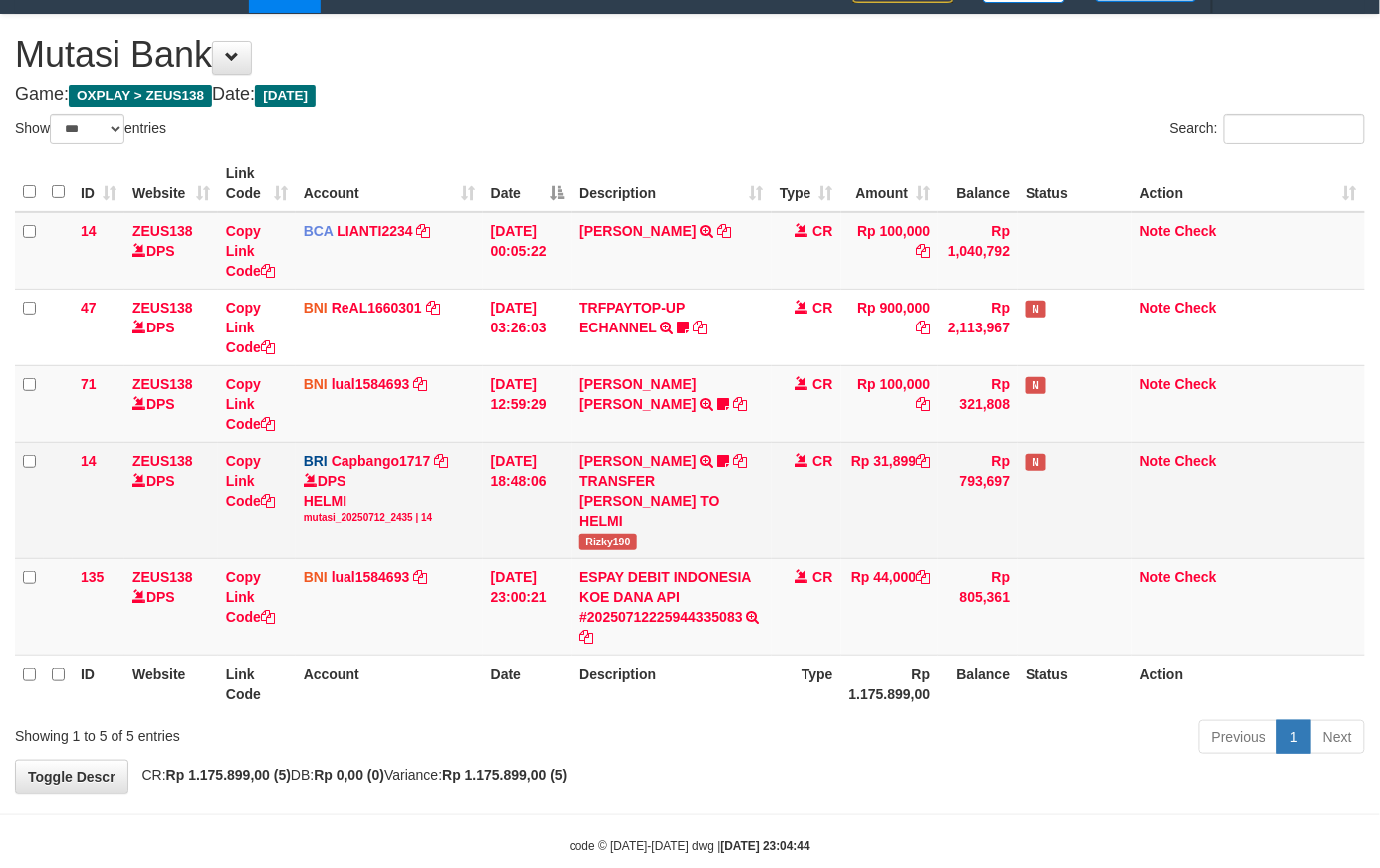 click on "RIZKY RAMADHON            TRANSFER NBMB RIZKY RAMADHON TO HELMI    Rizky190" at bounding box center [671, 500] 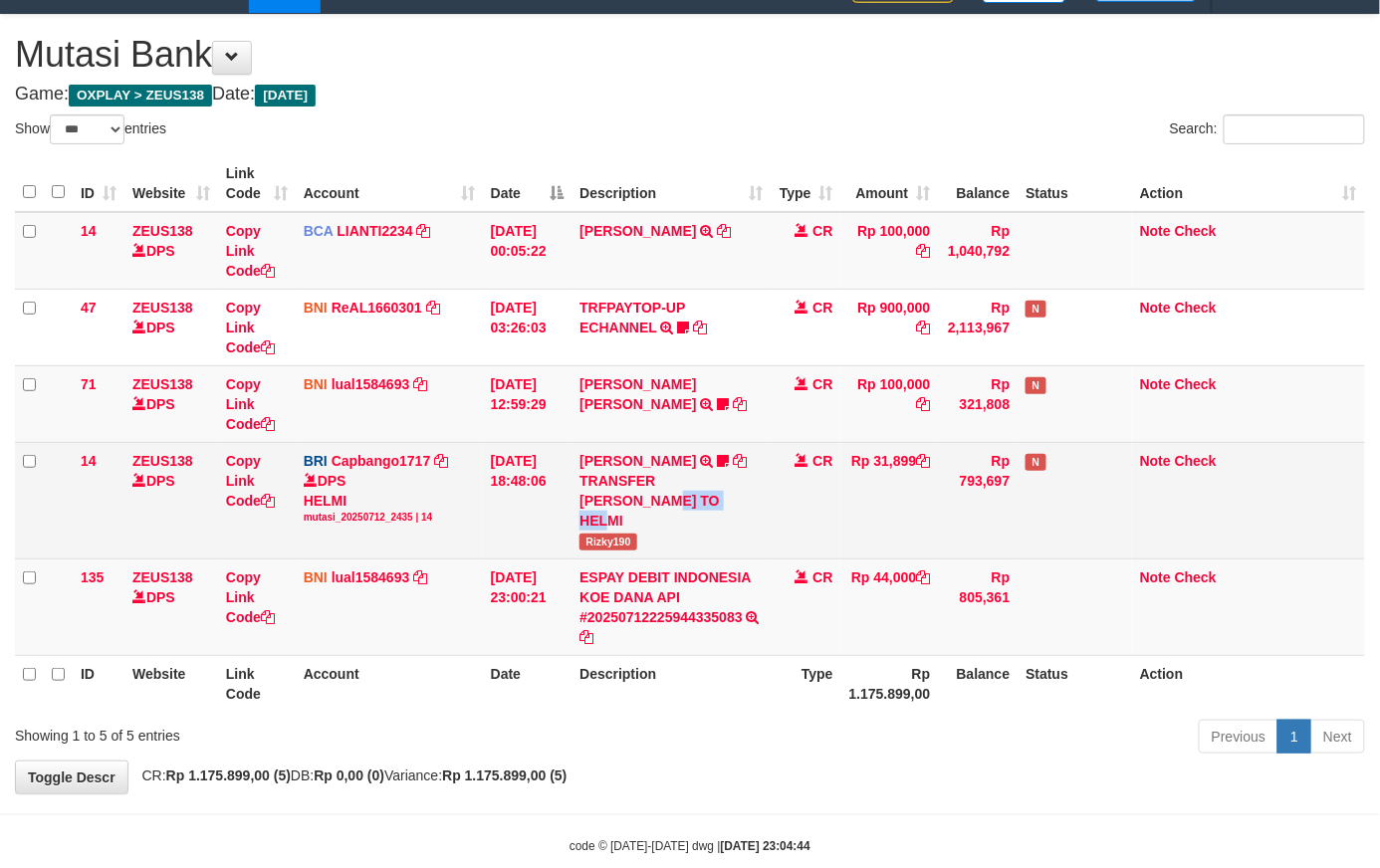 click on "RIZKY RAMADHON            TRANSFER NBMB RIZKY RAMADHON TO HELMI    Rizky190" at bounding box center [671, 500] 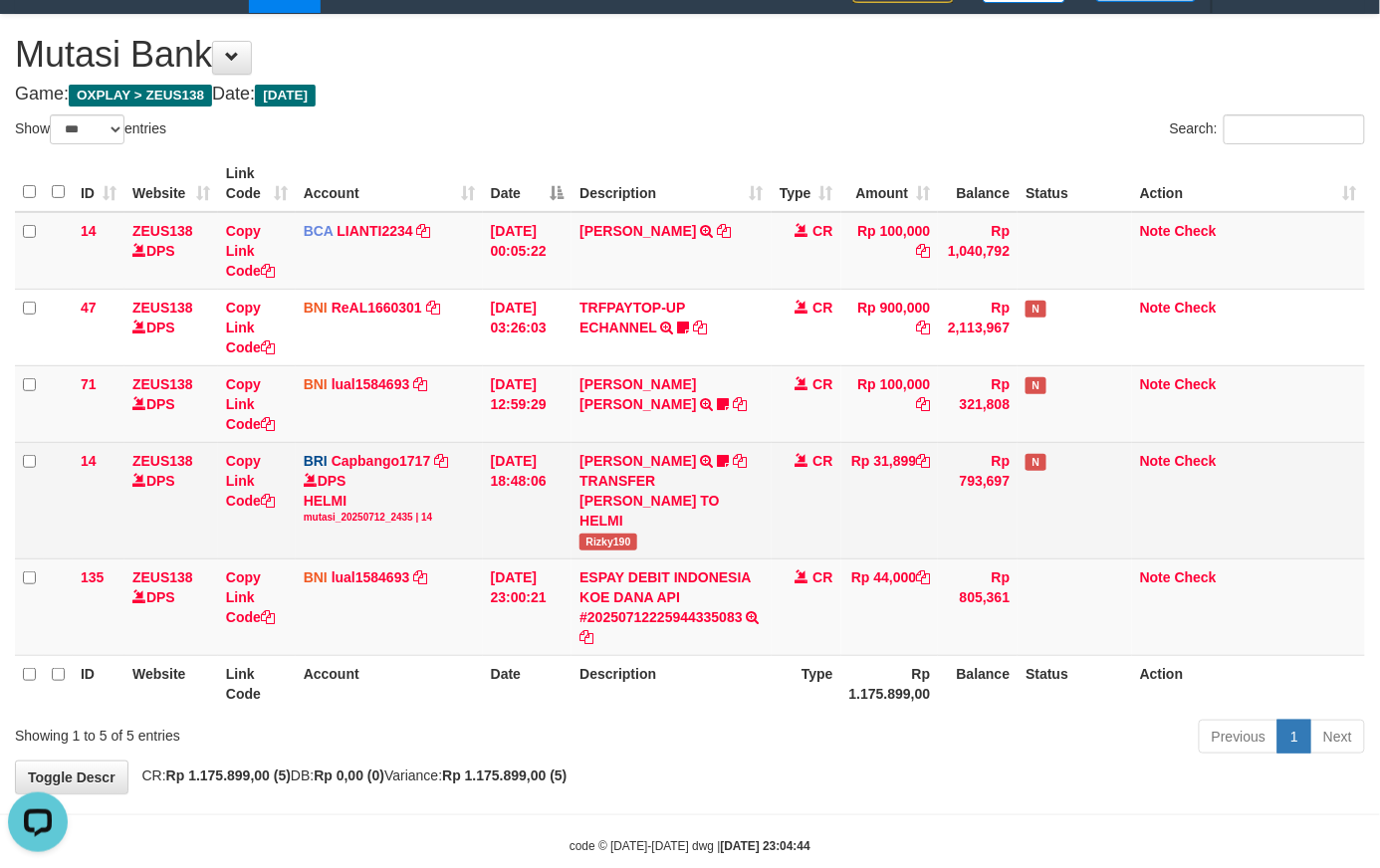 scroll, scrollTop: 0, scrollLeft: 0, axis: both 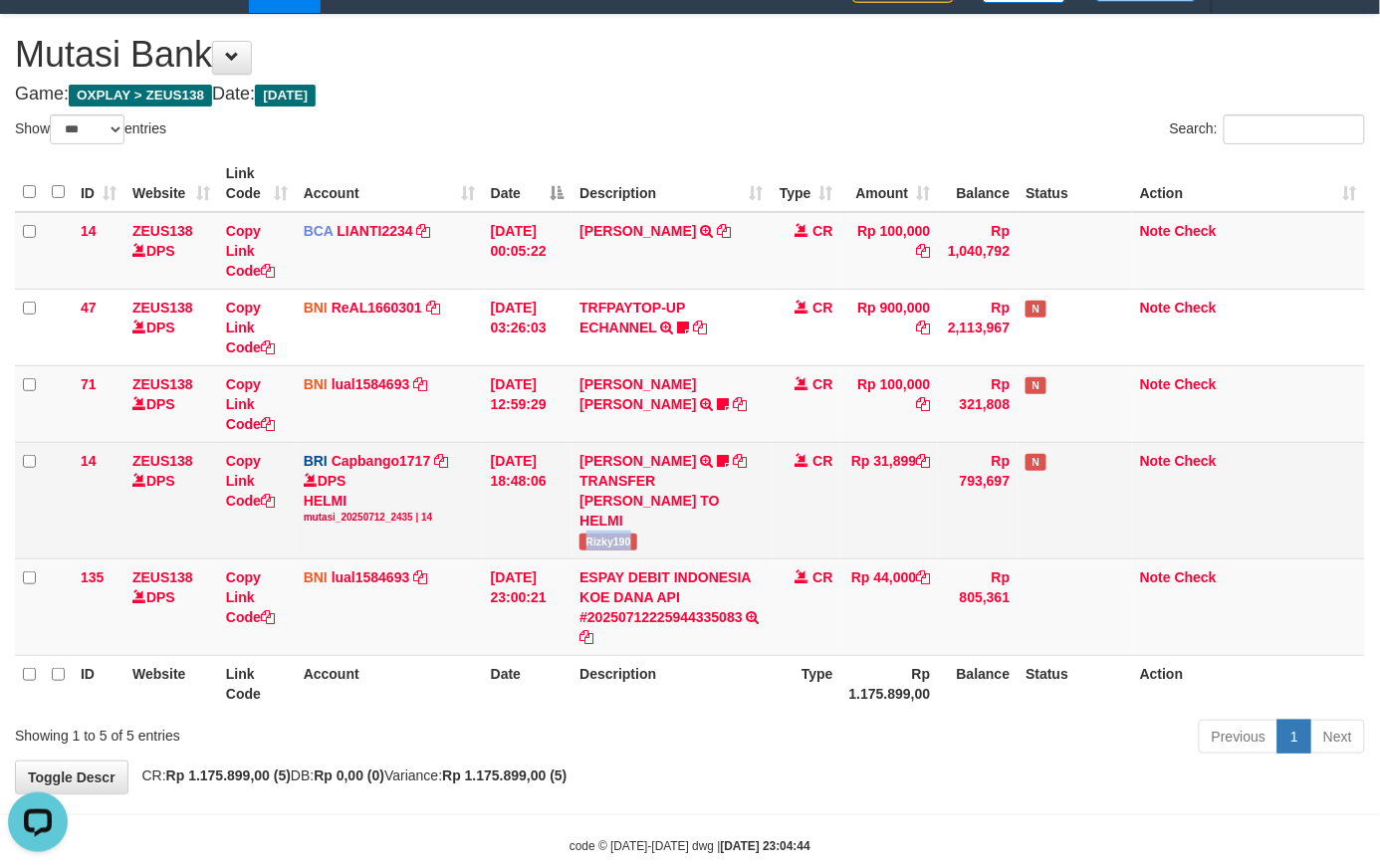 click on "Rizky190" at bounding box center (608, 542) 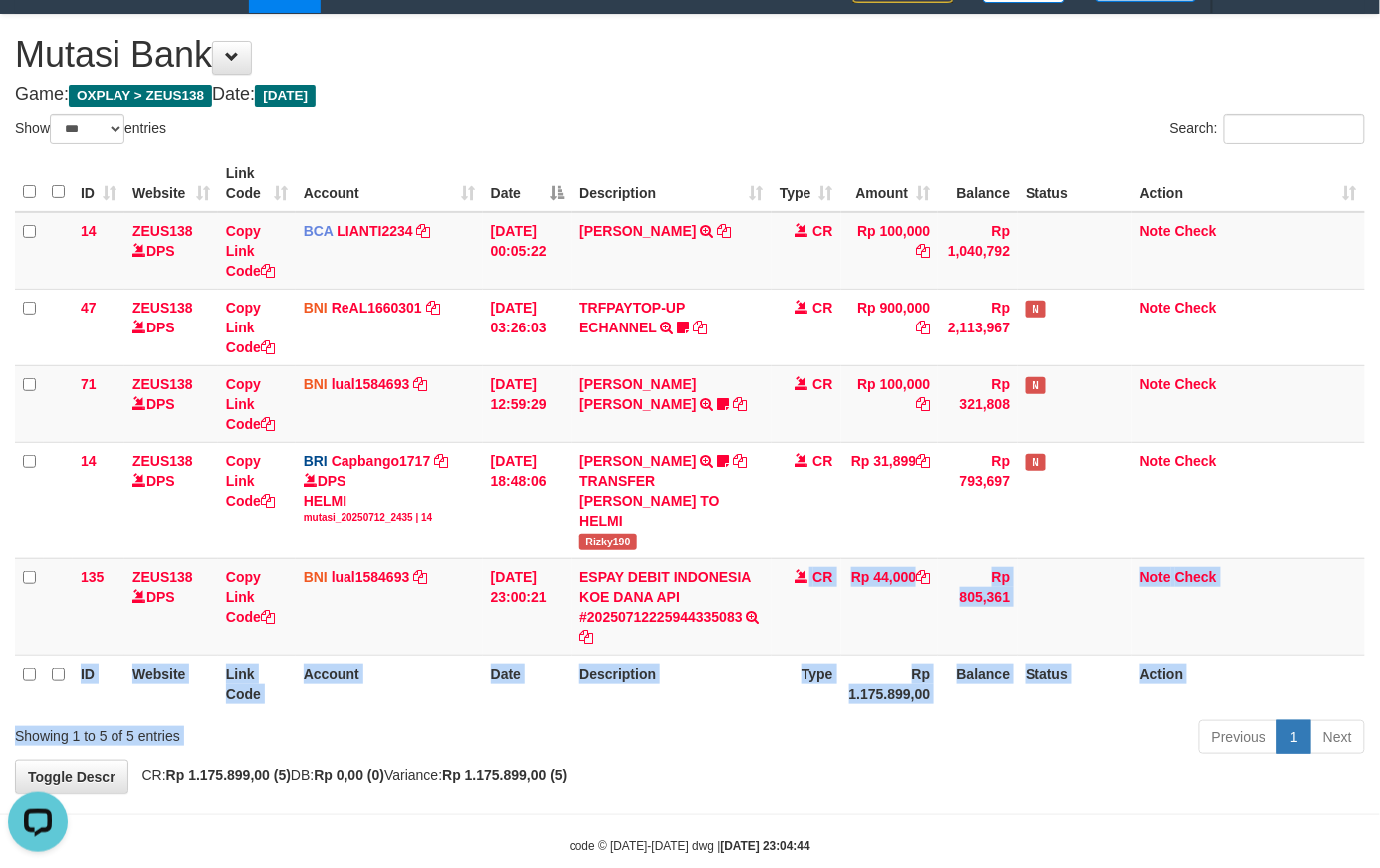 drag, startPoint x: 866, startPoint y: 661, endPoint x: 908, endPoint y: 739, distance: 88.588938 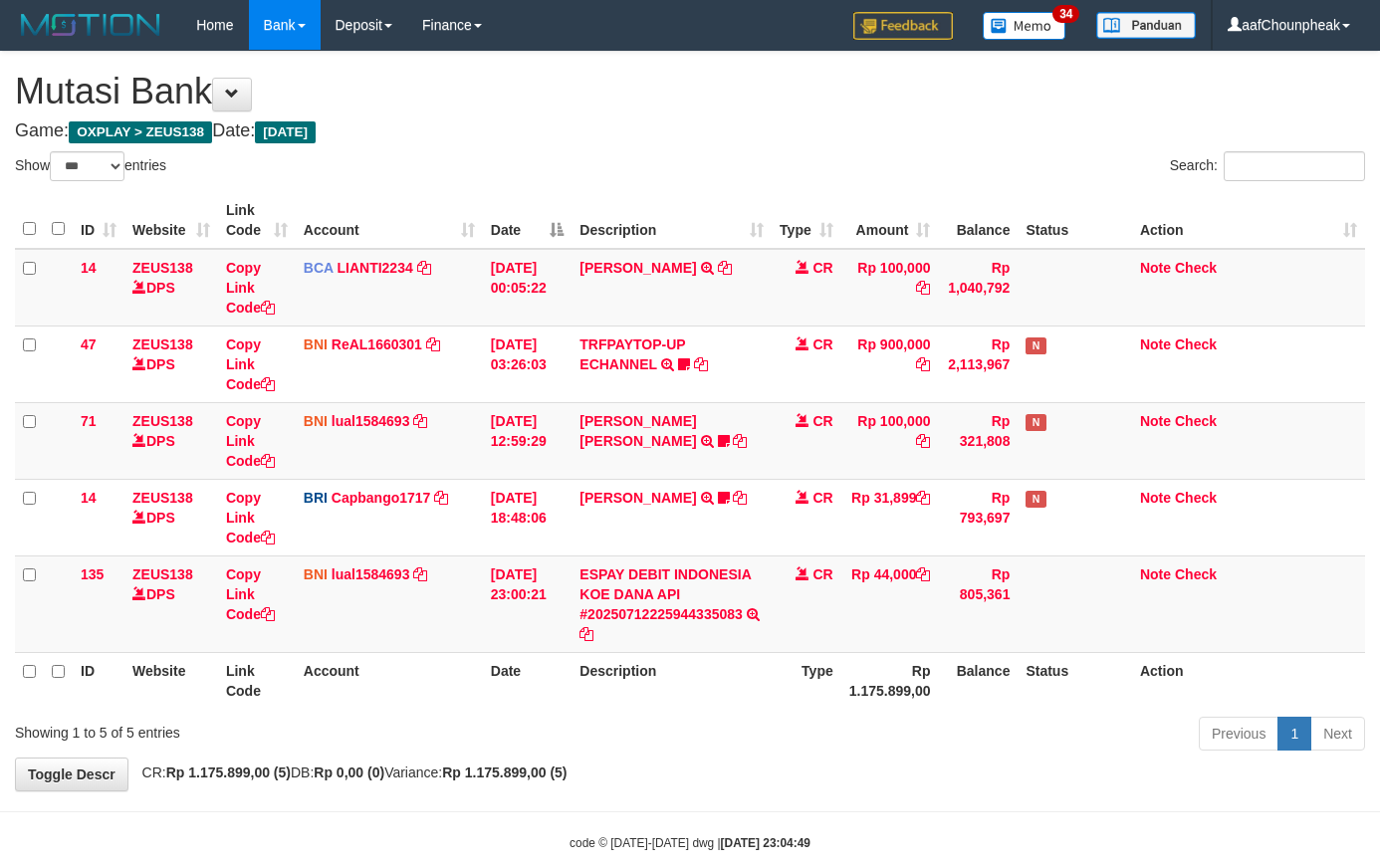 select on "***" 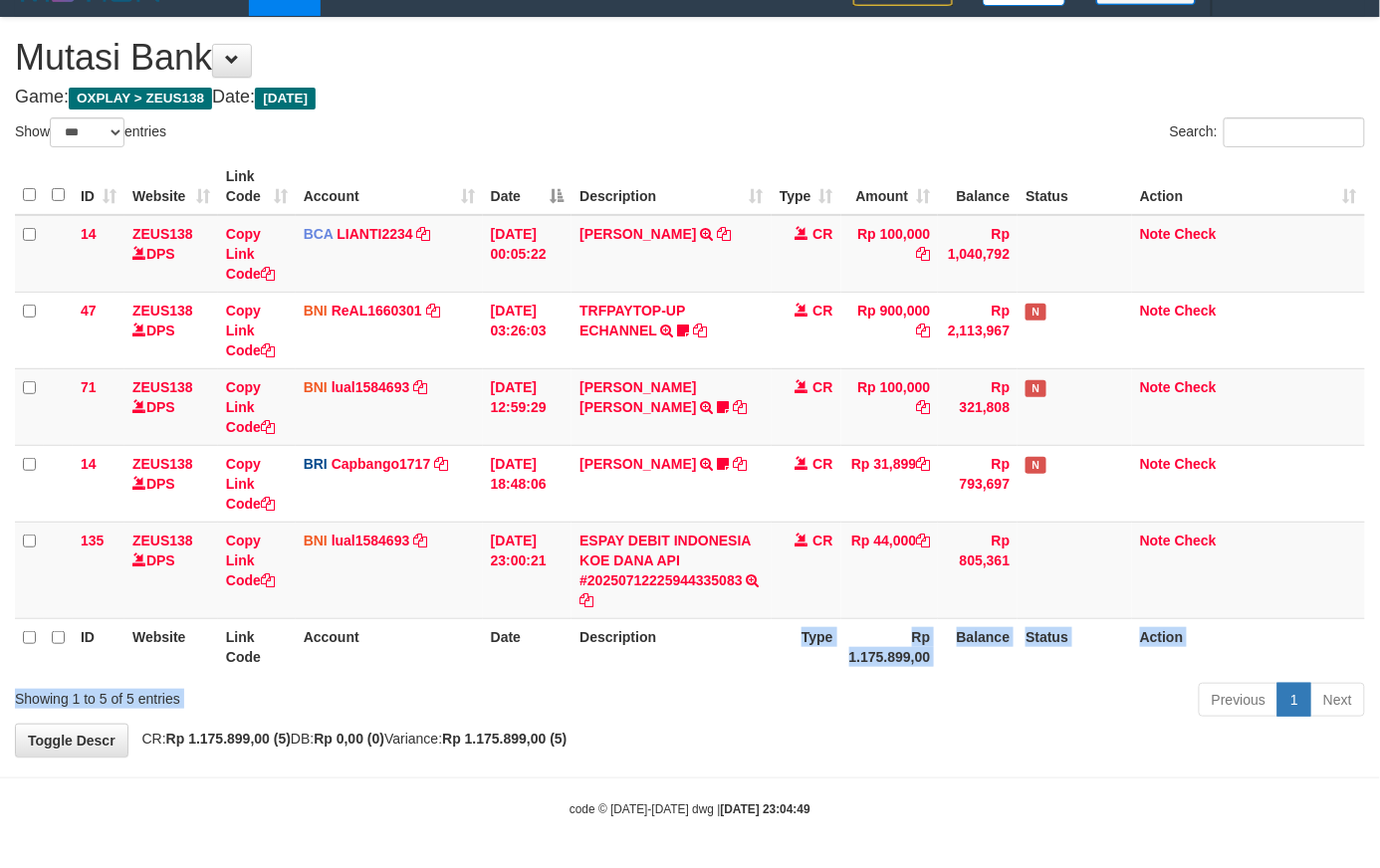 drag, startPoint x: 799, startPoint y: 678, endPoint x: 738, endPoint y: 663, distance: 62.817195 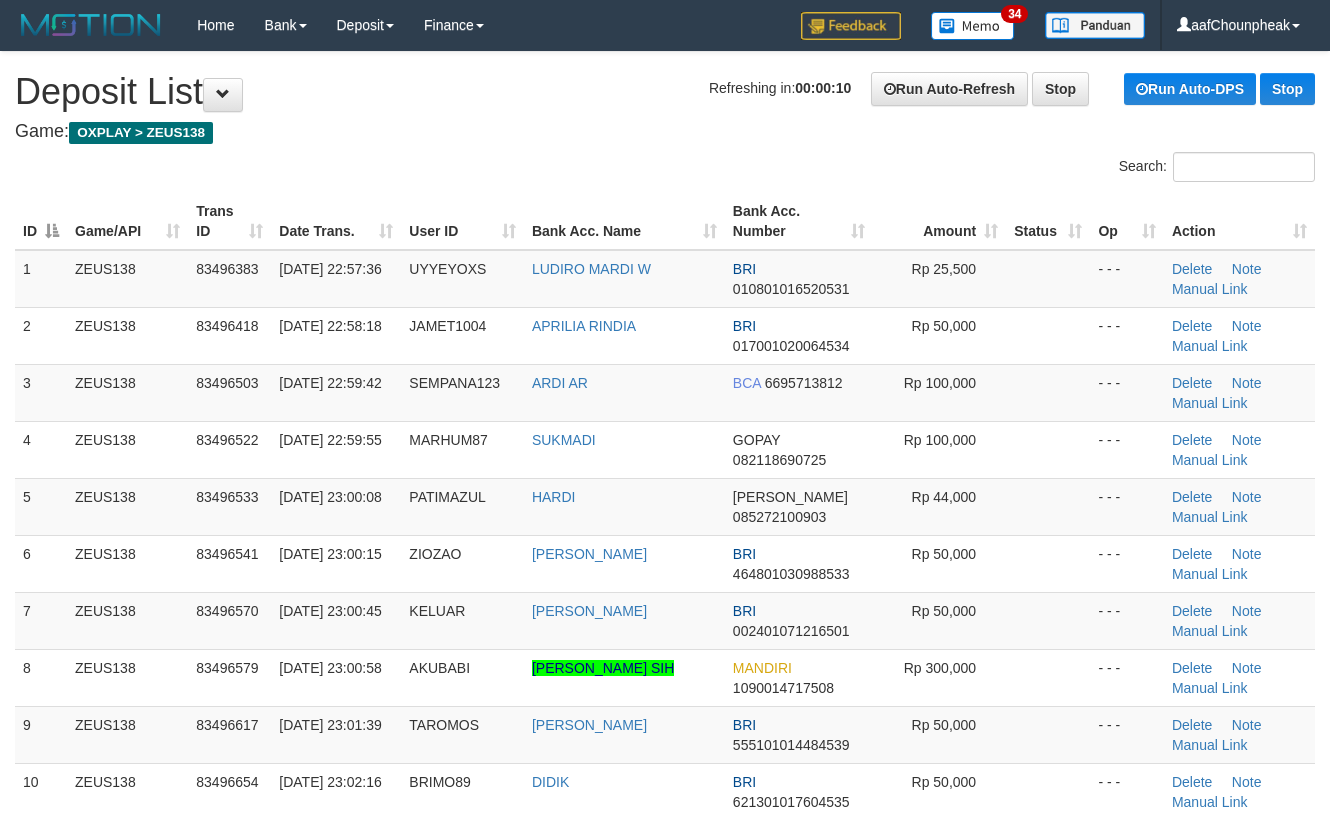 scroll, scrollTop: 0, scrollLeft: 0, axis: both 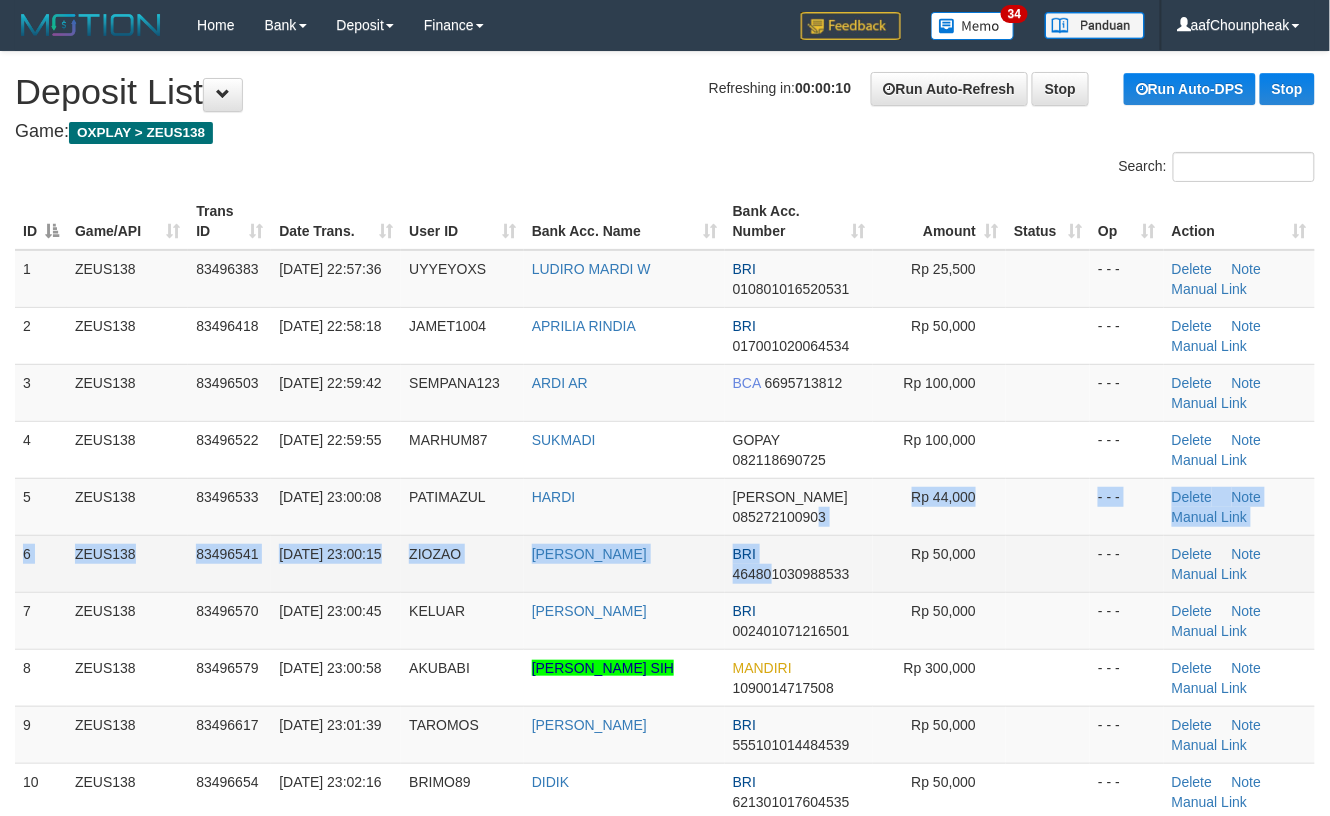 drag, startPoint x: 776, startPoint y: 553, endPoint x: 1026, endPoint y: 569, distance: 250.51147 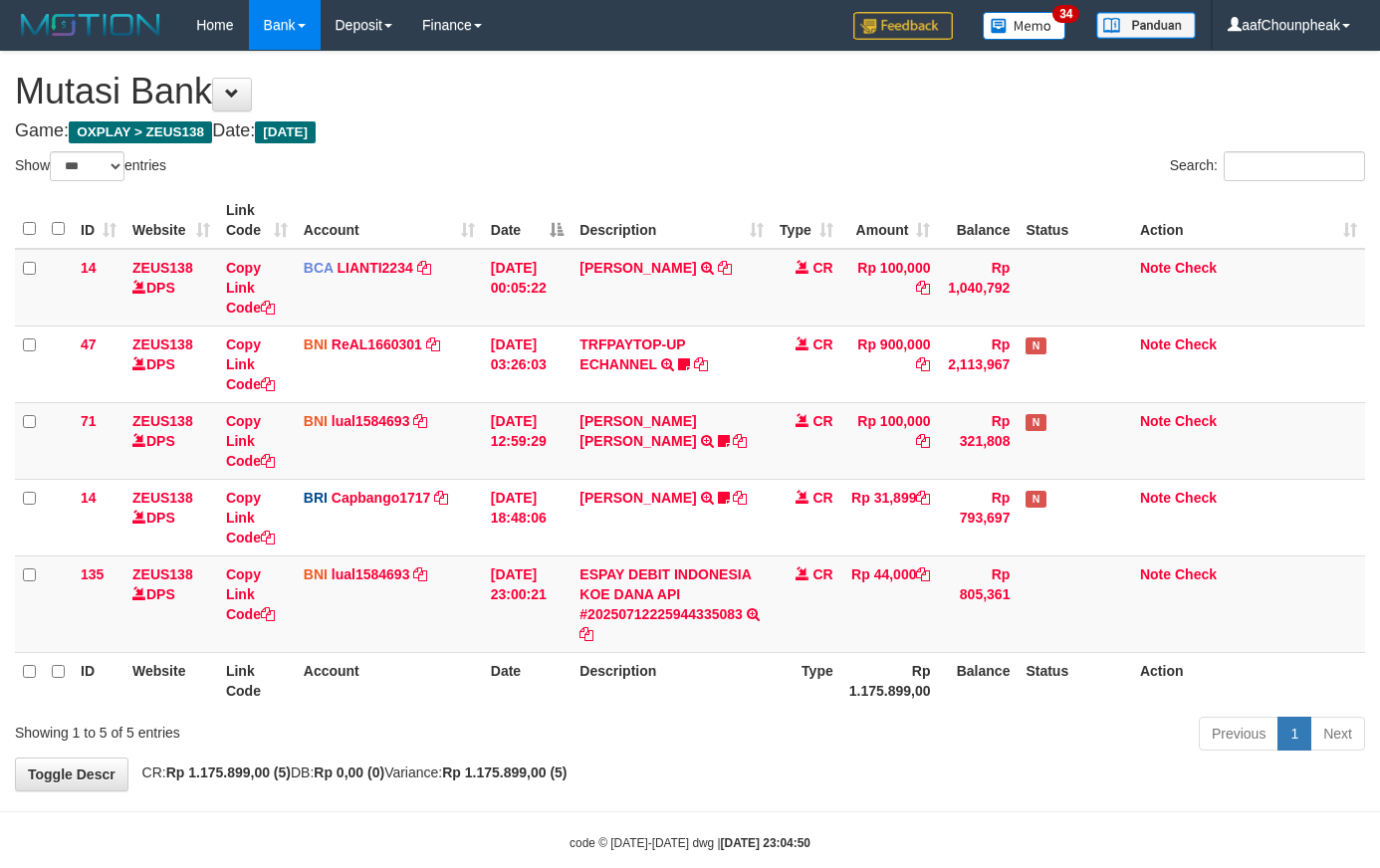 select on "***" 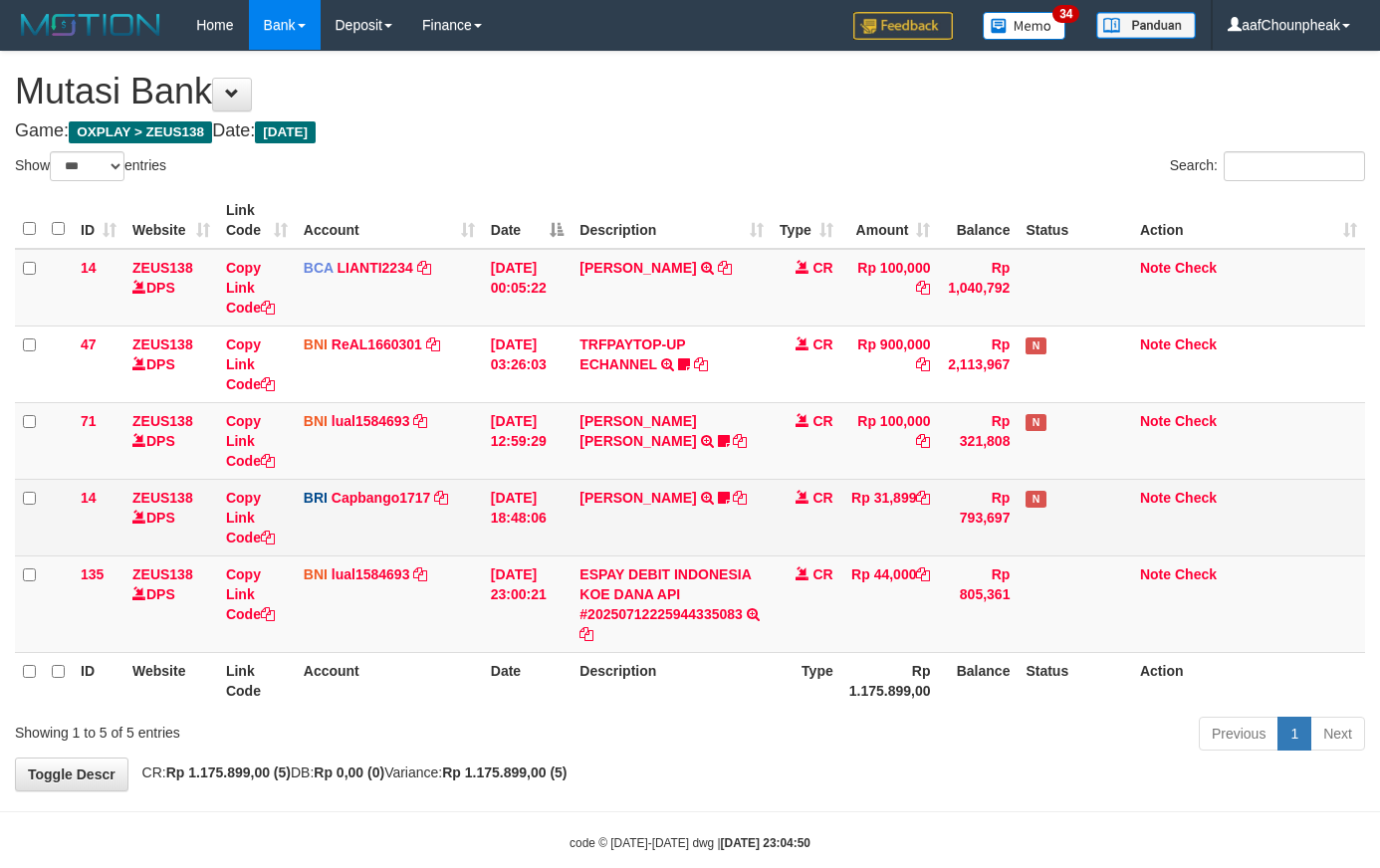 scroll, scrollTop: 37, scrollLeft: 0, axis: vertical 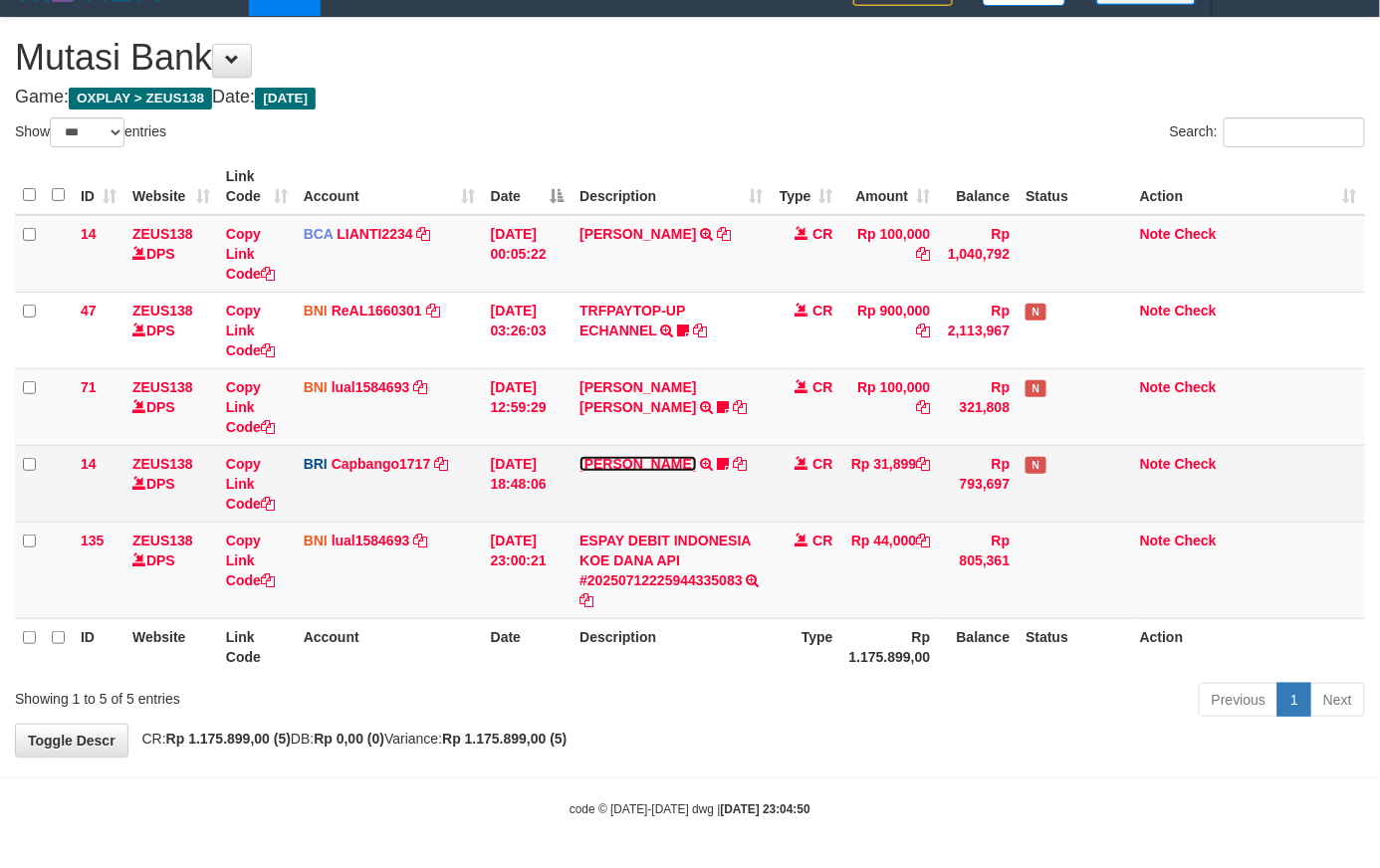 click on "RIZKY RAMADHON" at bounding box center (637, 464) 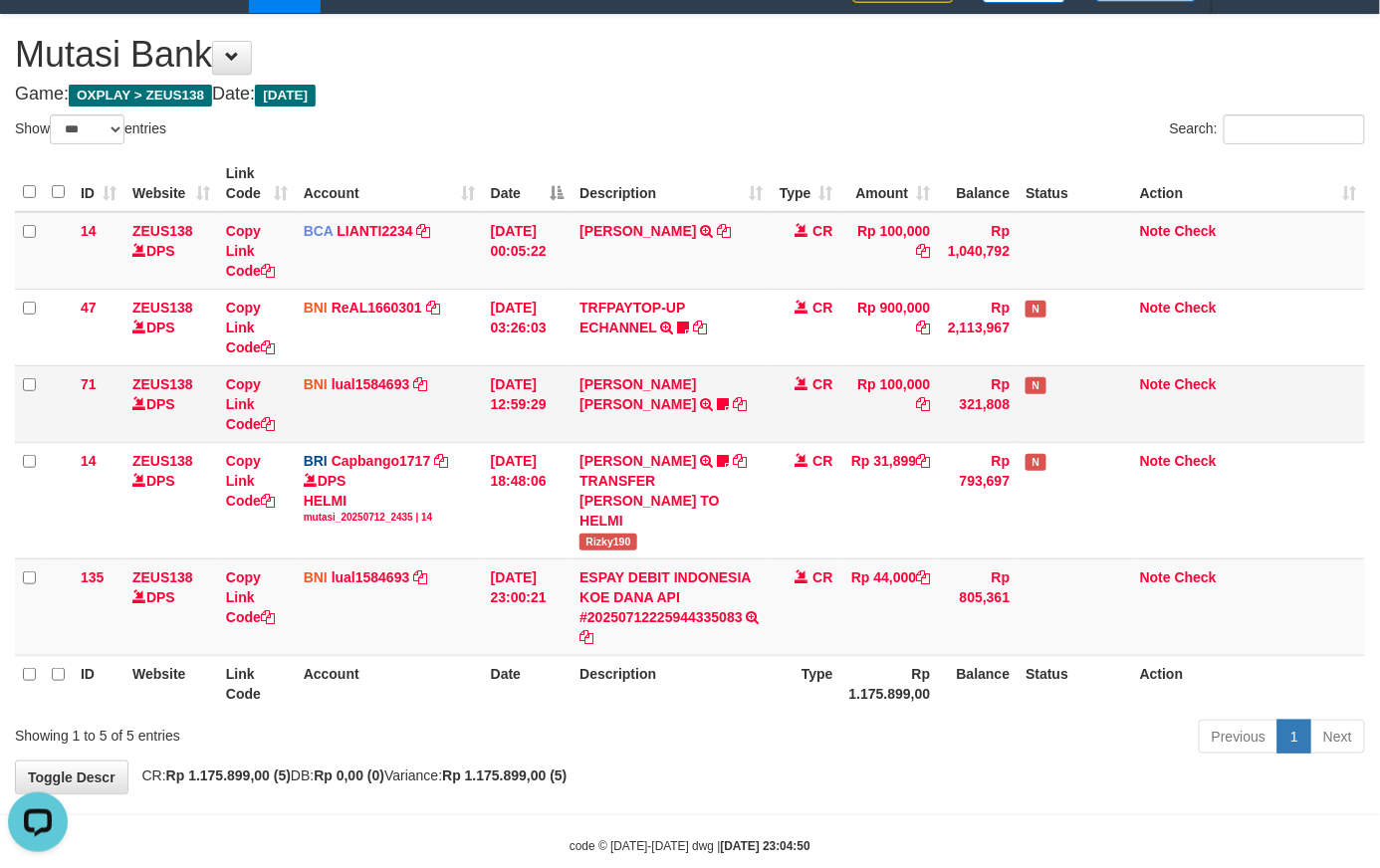 scroll, scrollTop: 0, scrollLeft: 0, axis: both 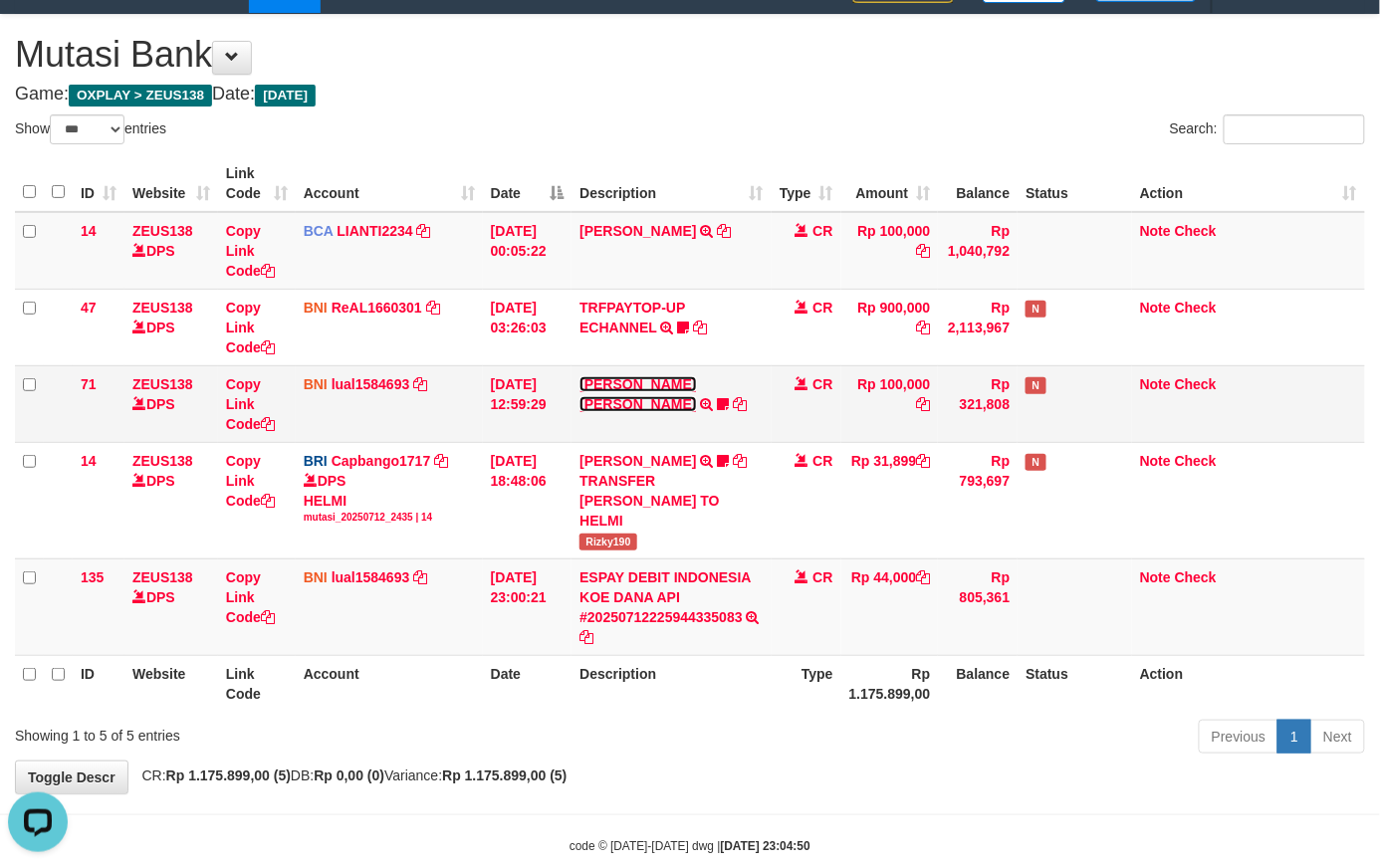drag, startPoint x: 609, startPoint y: 403, endPoint x: 609, endPoint y: 380, distance: 23 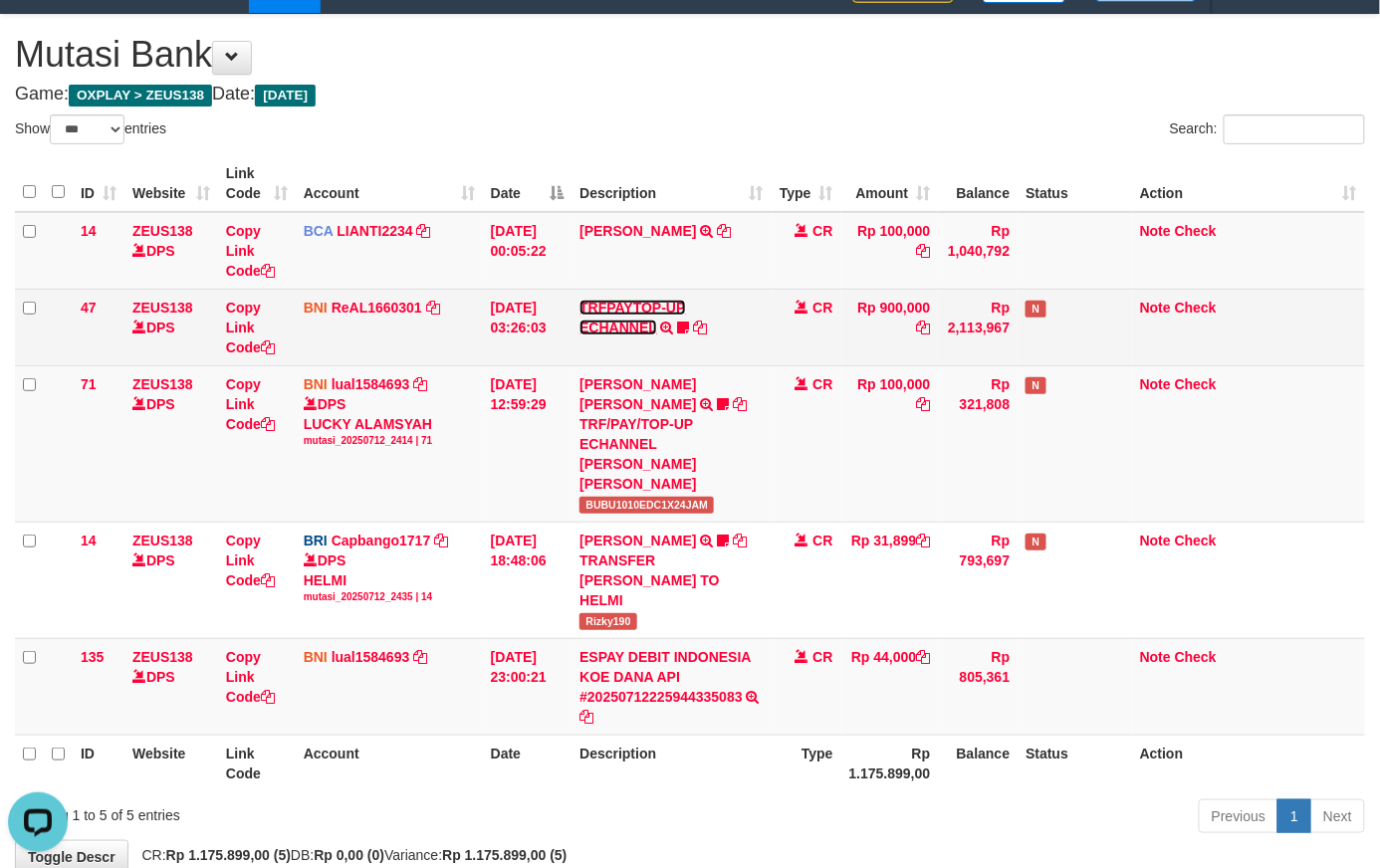click on "TRFPAYTOP-UP ECHANNEL" at bounding box center [632, 318] 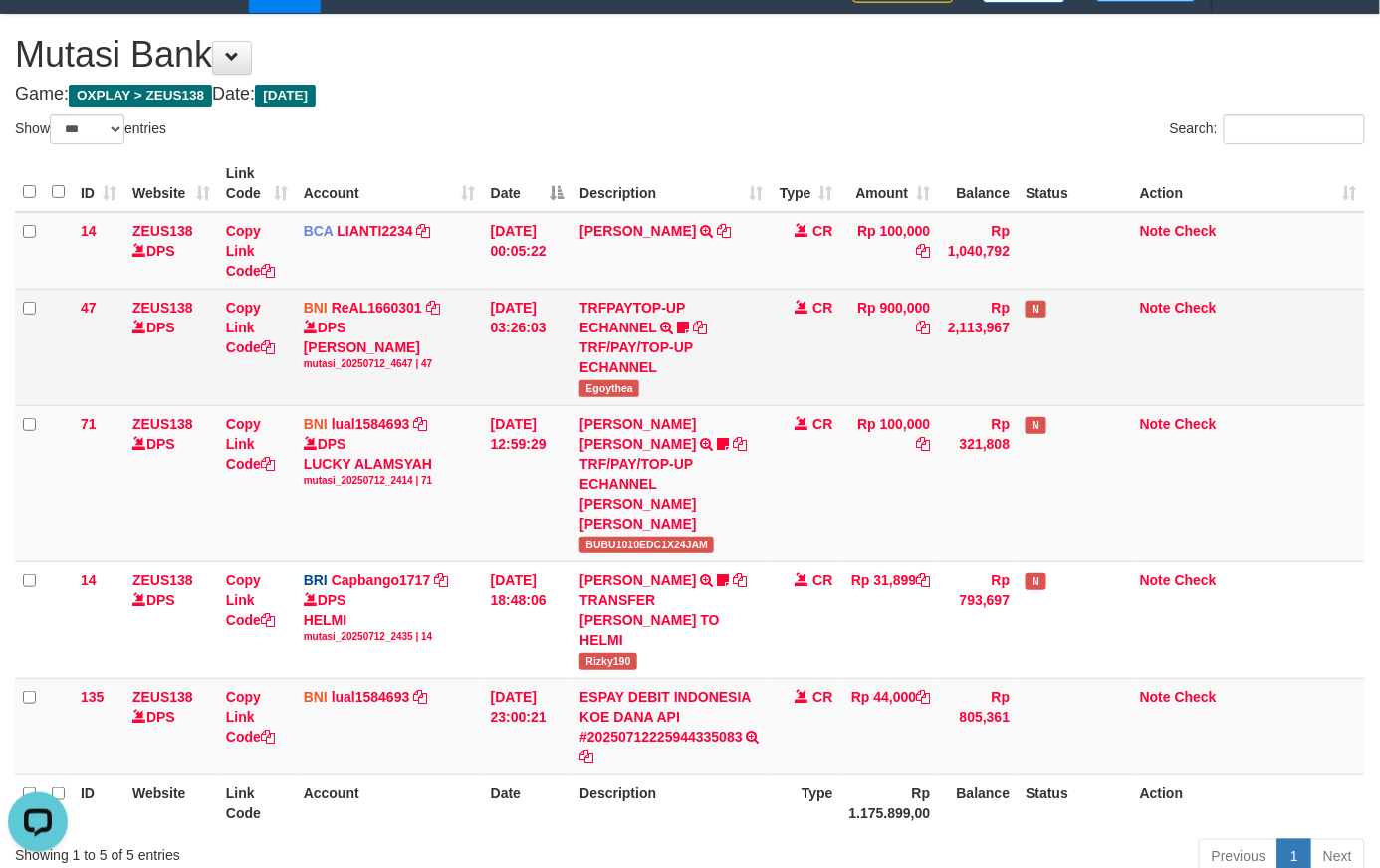 click on "Egoythea" at bounding box center [609, 388] 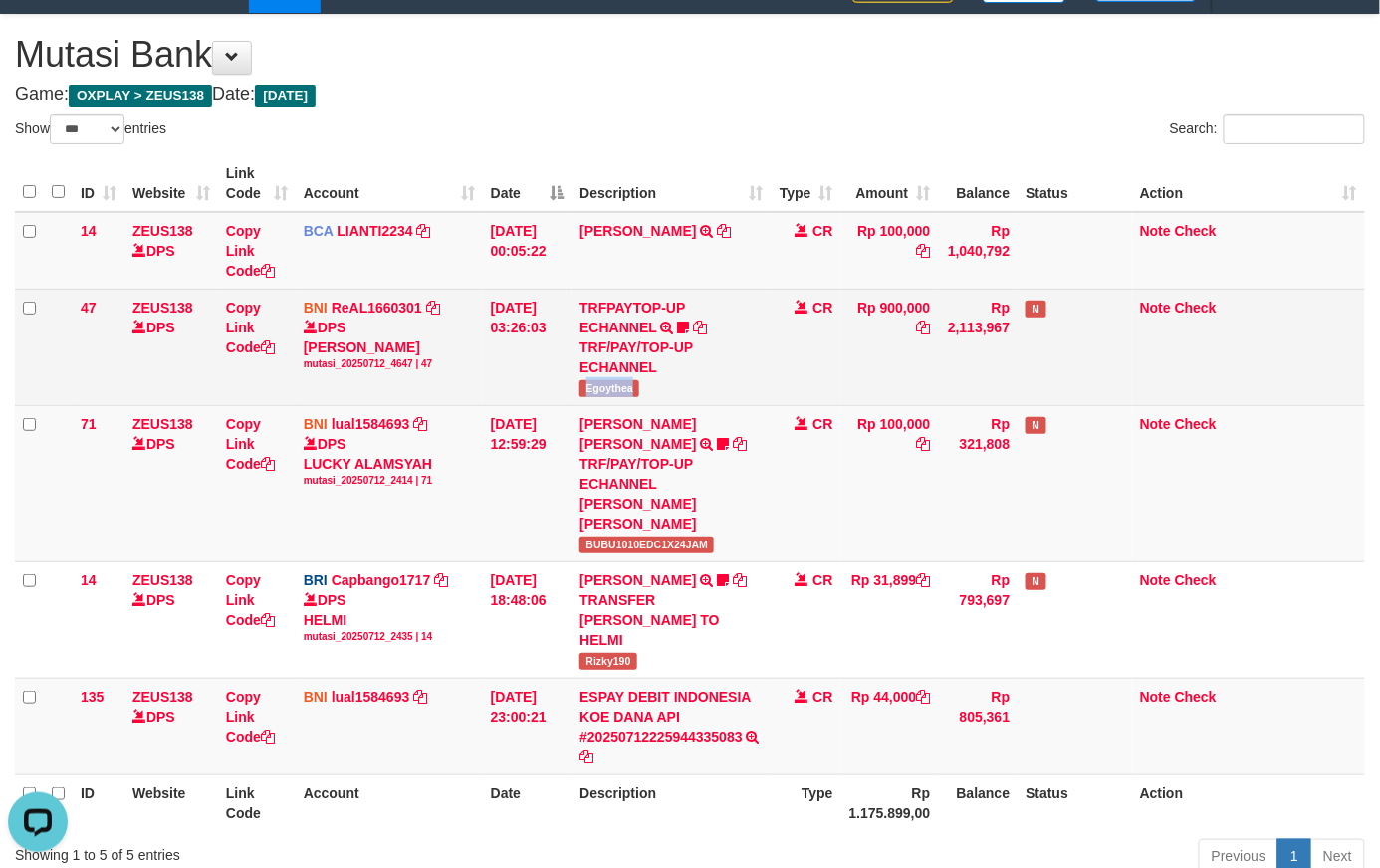 click on "Egoythea" at bounding box center [609, 388] 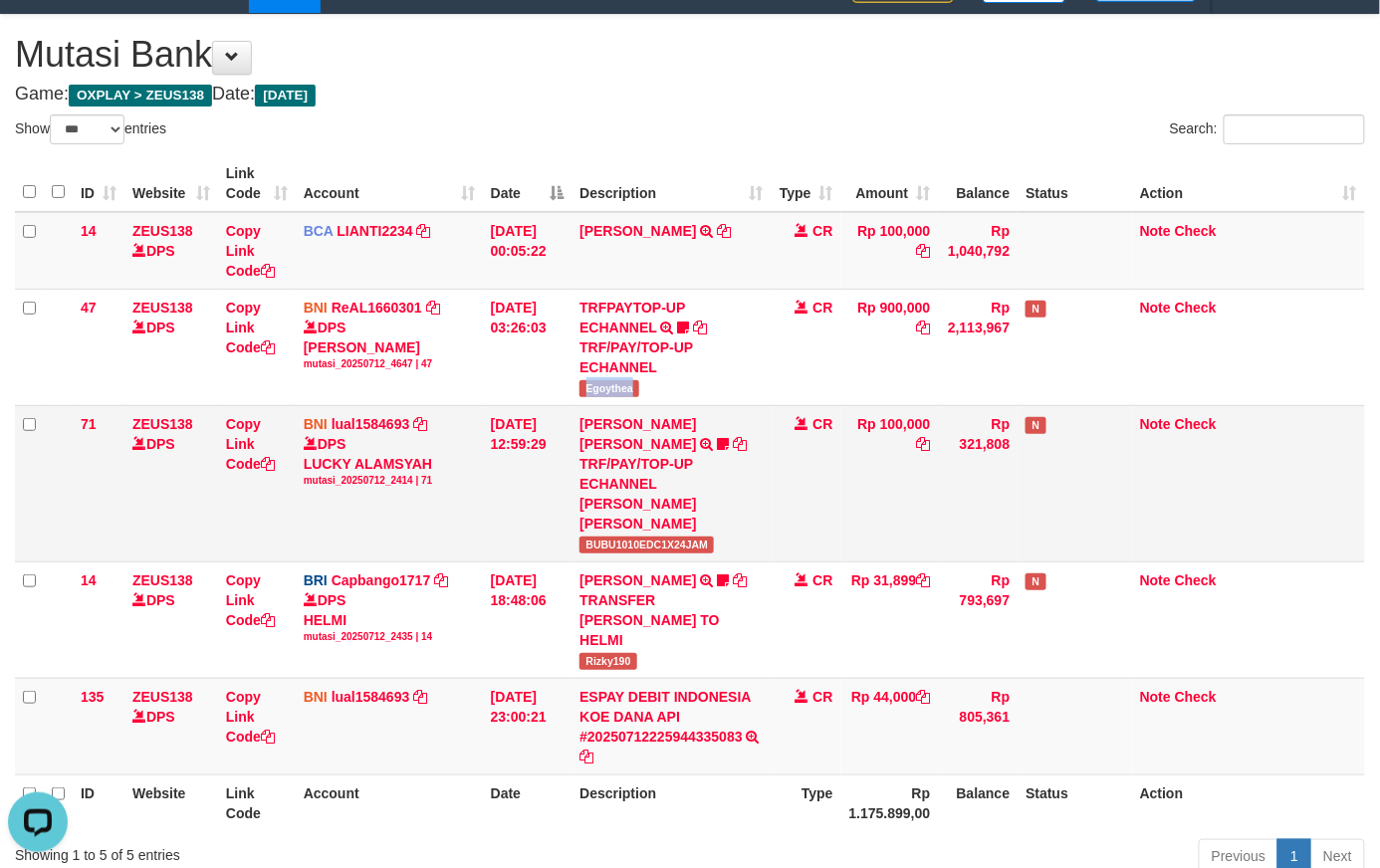 drag, startPoint x: 980, startPoint y: 475, endPoint x: 990, endPoint y: 515, distance: 41.231056 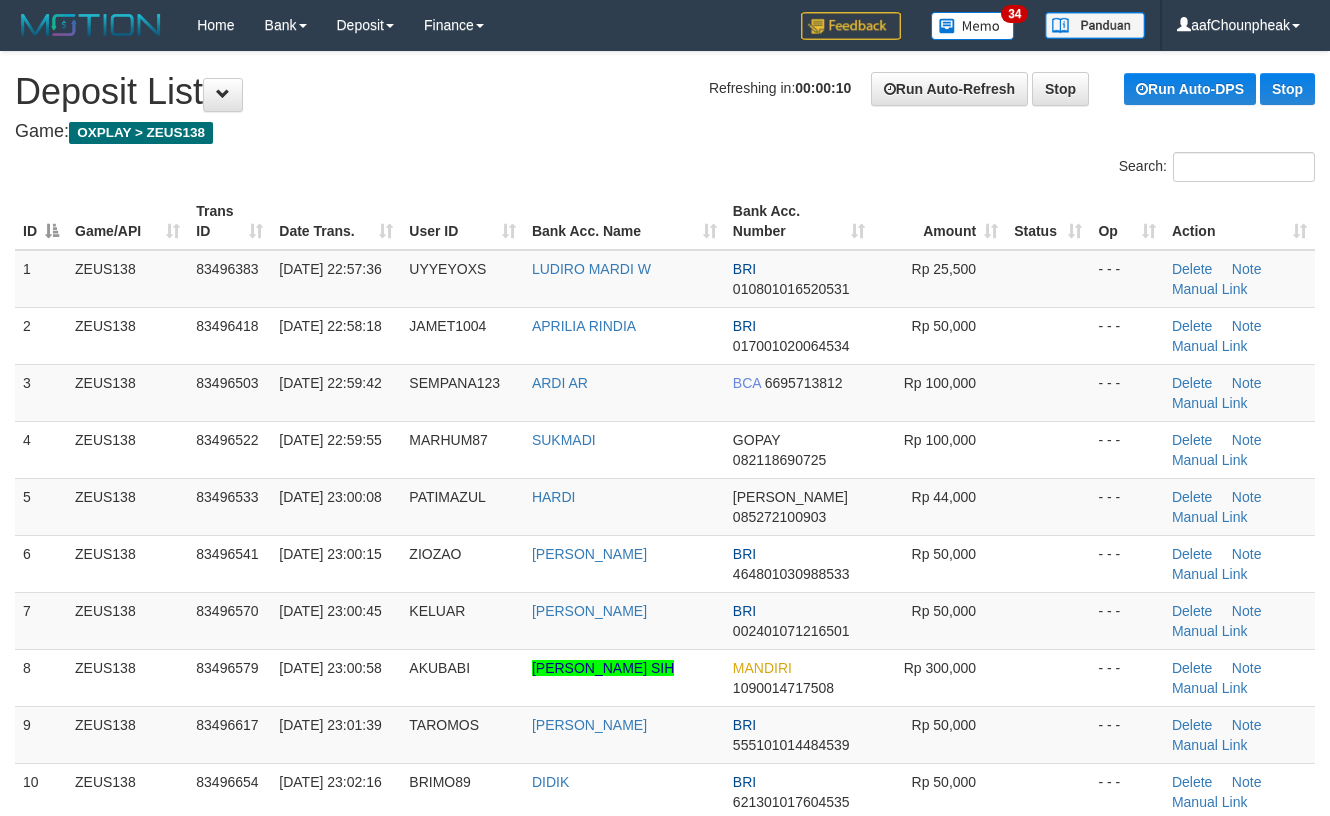 scroll, scrollTop: 0, scrollLeft: 0, axis: both 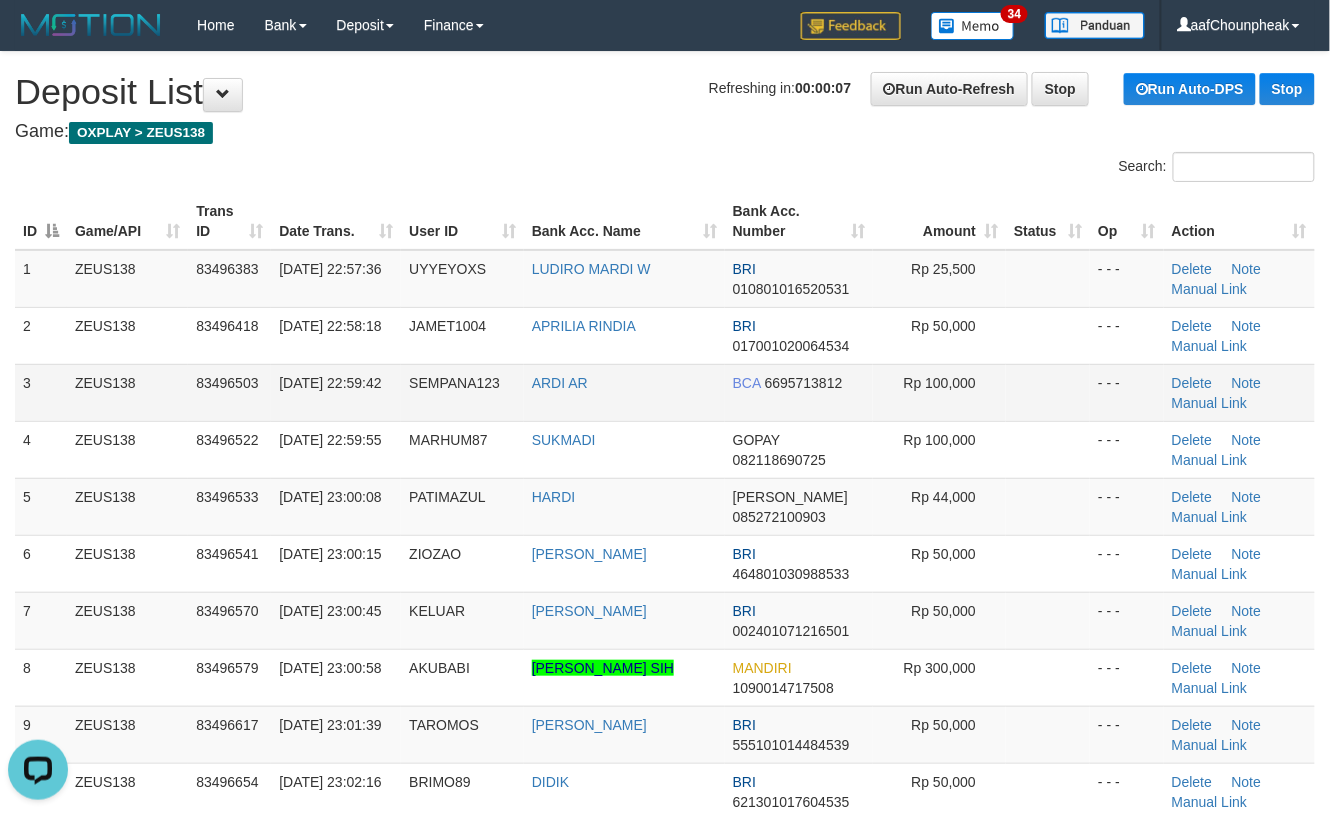 click at bounding box center [1048, 392] 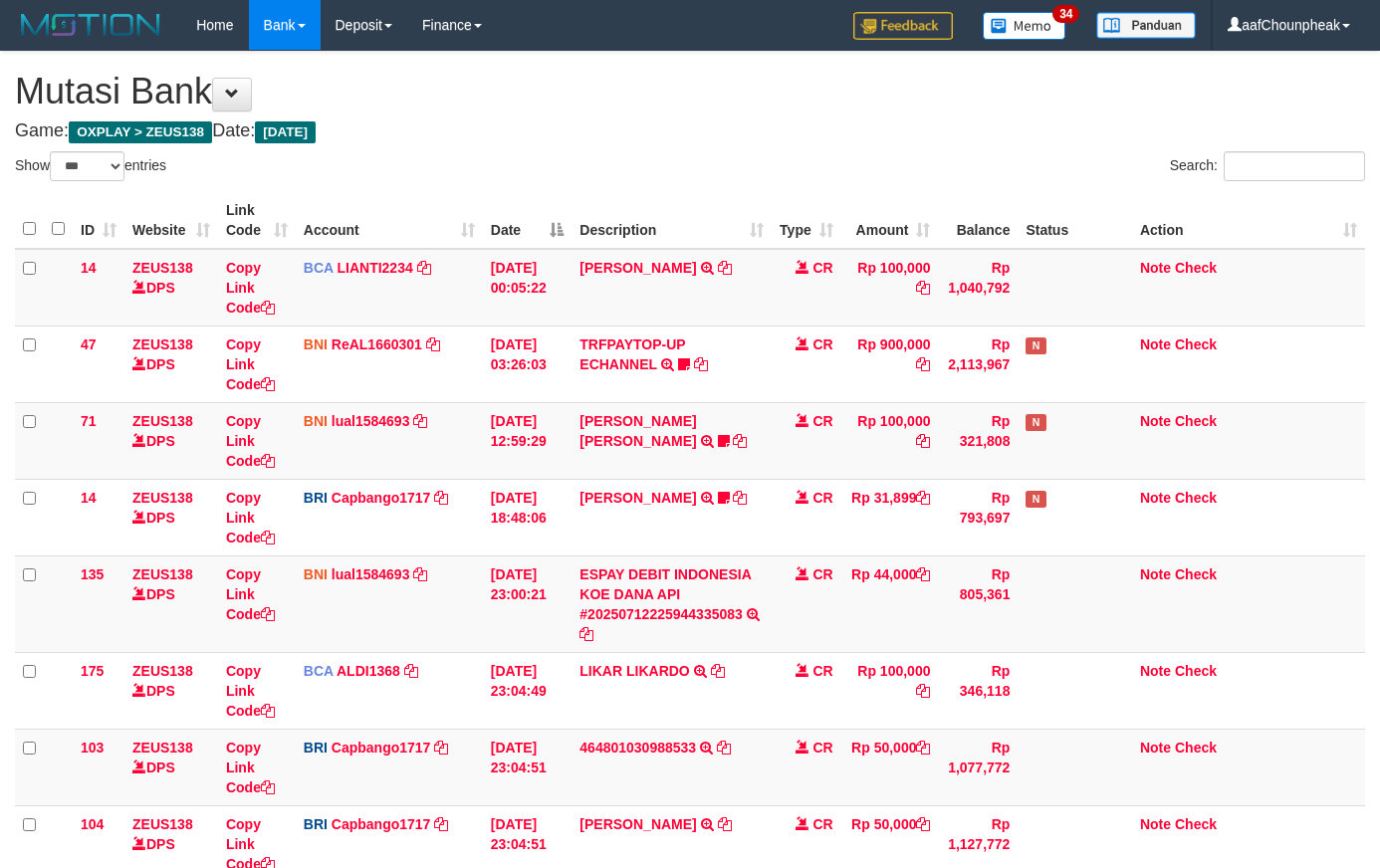 select on "***" 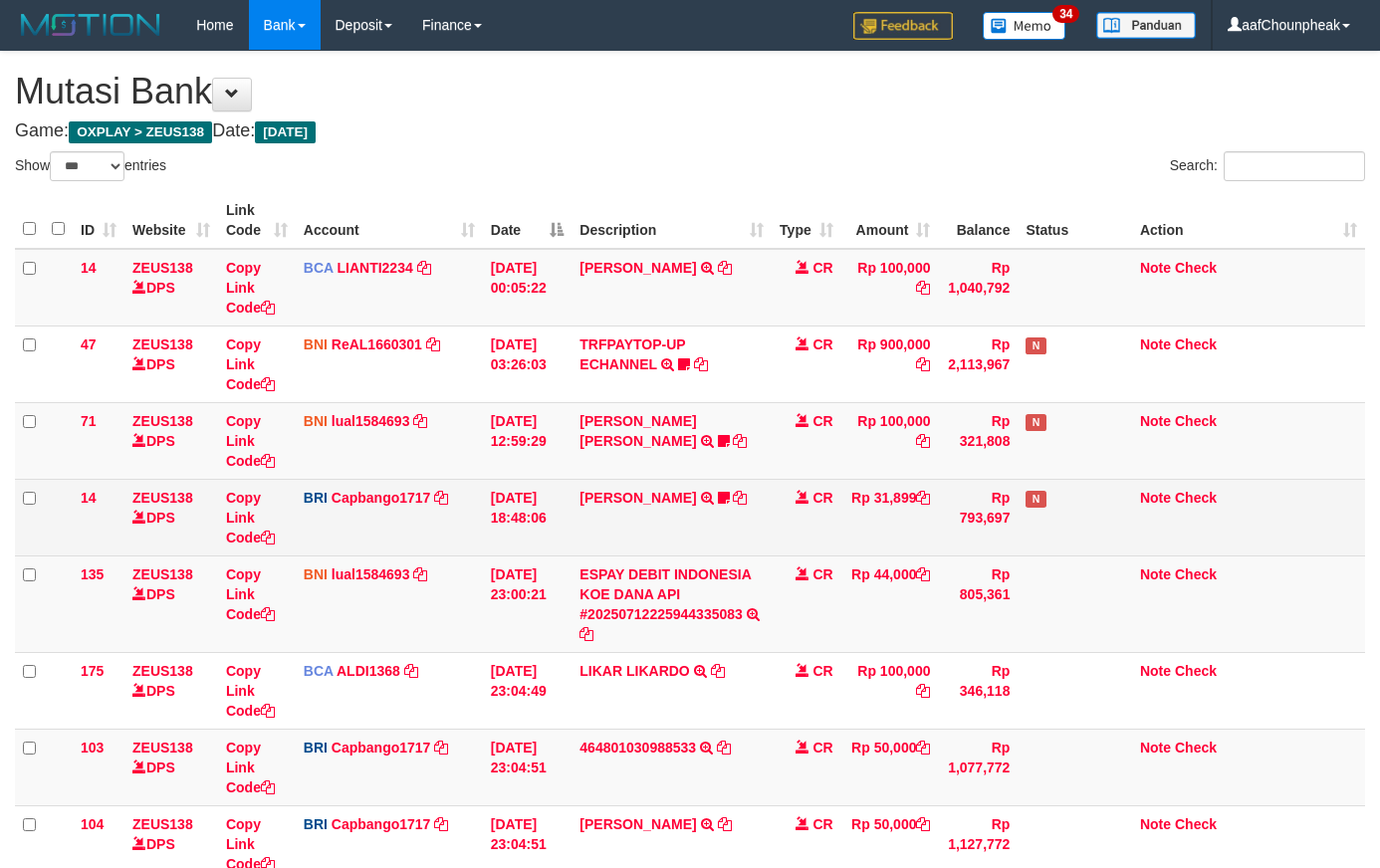 scroll, scrollTop: 37, scrollLeft: 0, axis: vertical 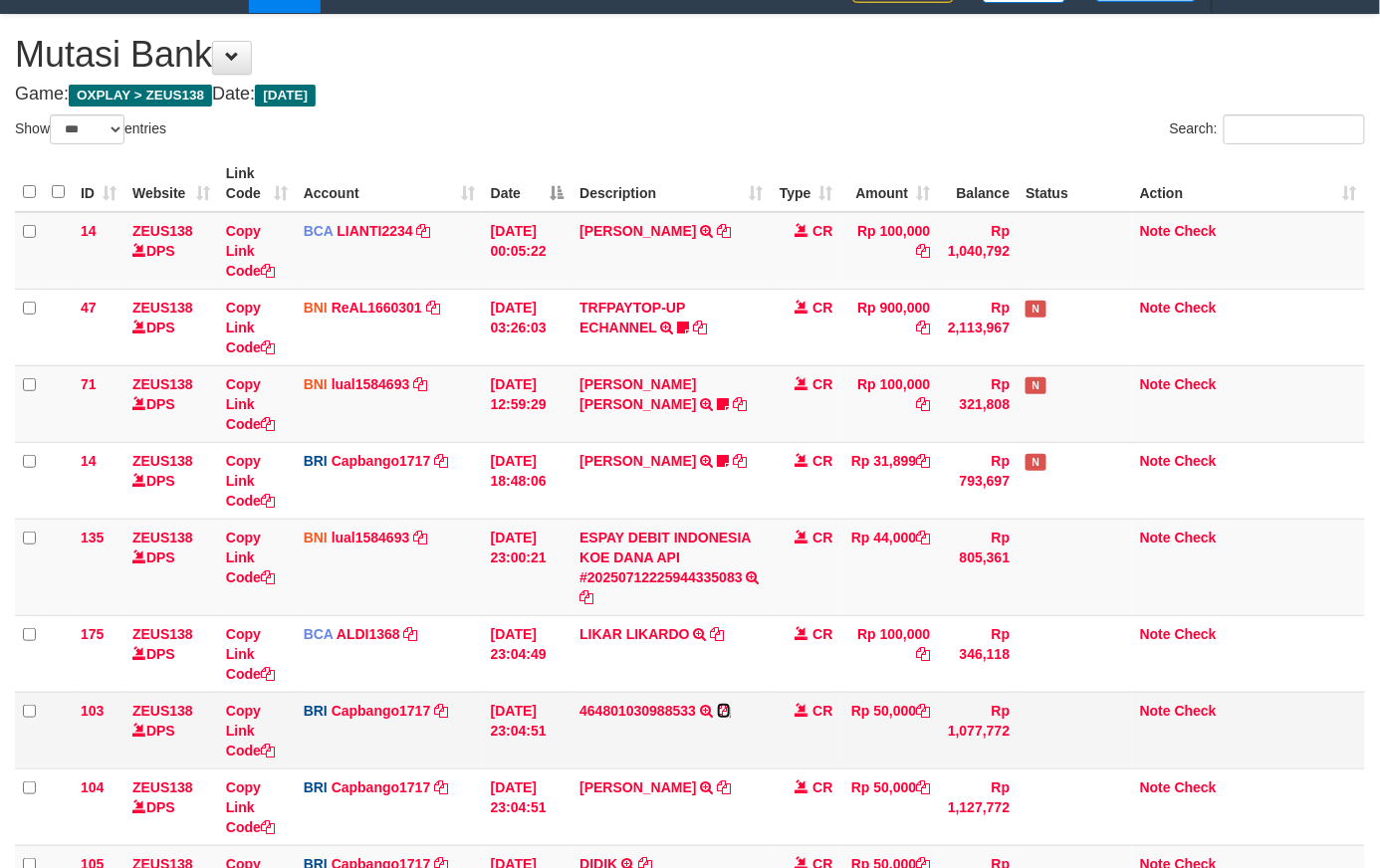 click at bounding box center (724, 711) 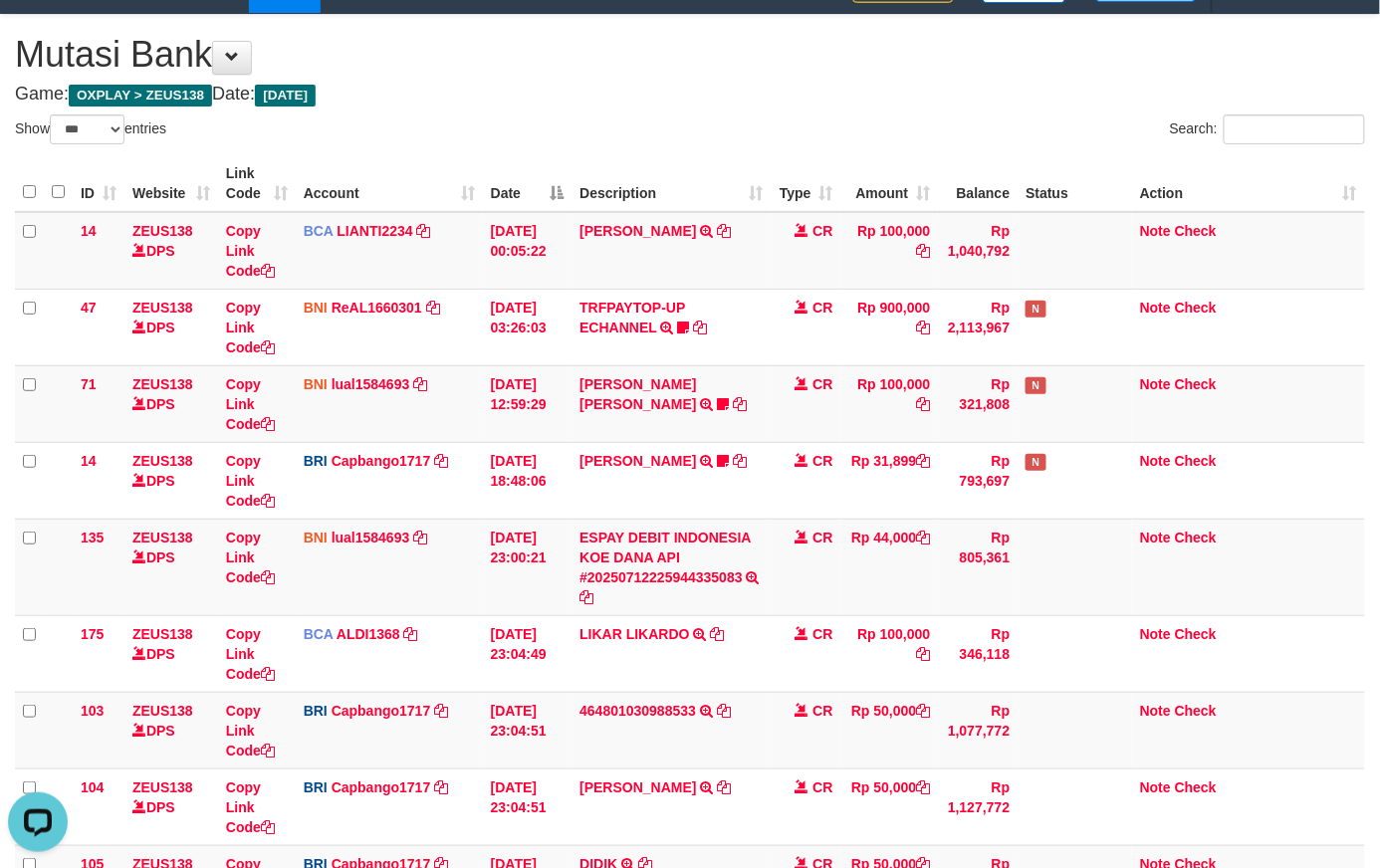 scroll, scrollTop: 0, scrollLeft: 0, axis: both 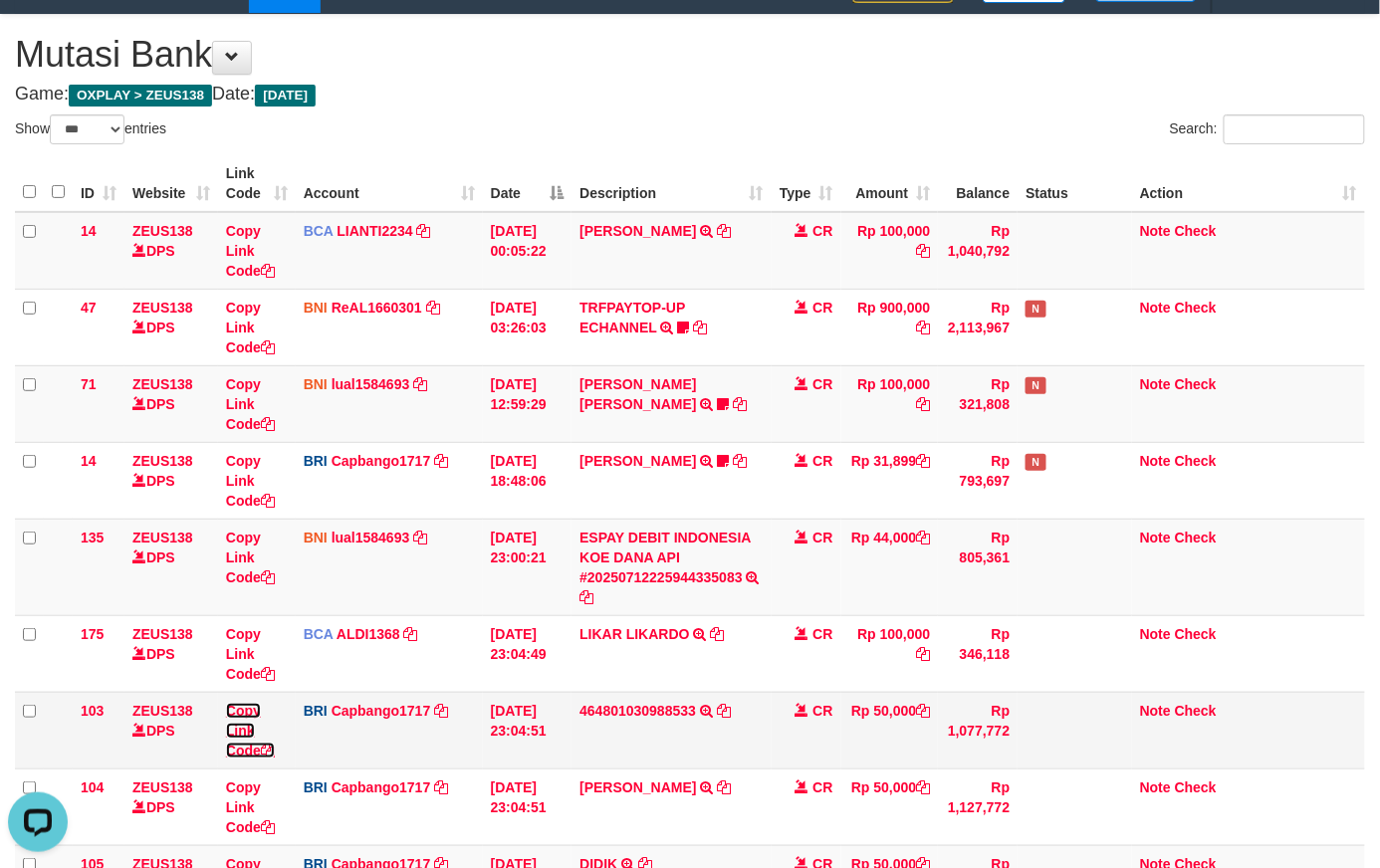 click at bounding box center [268, 751] 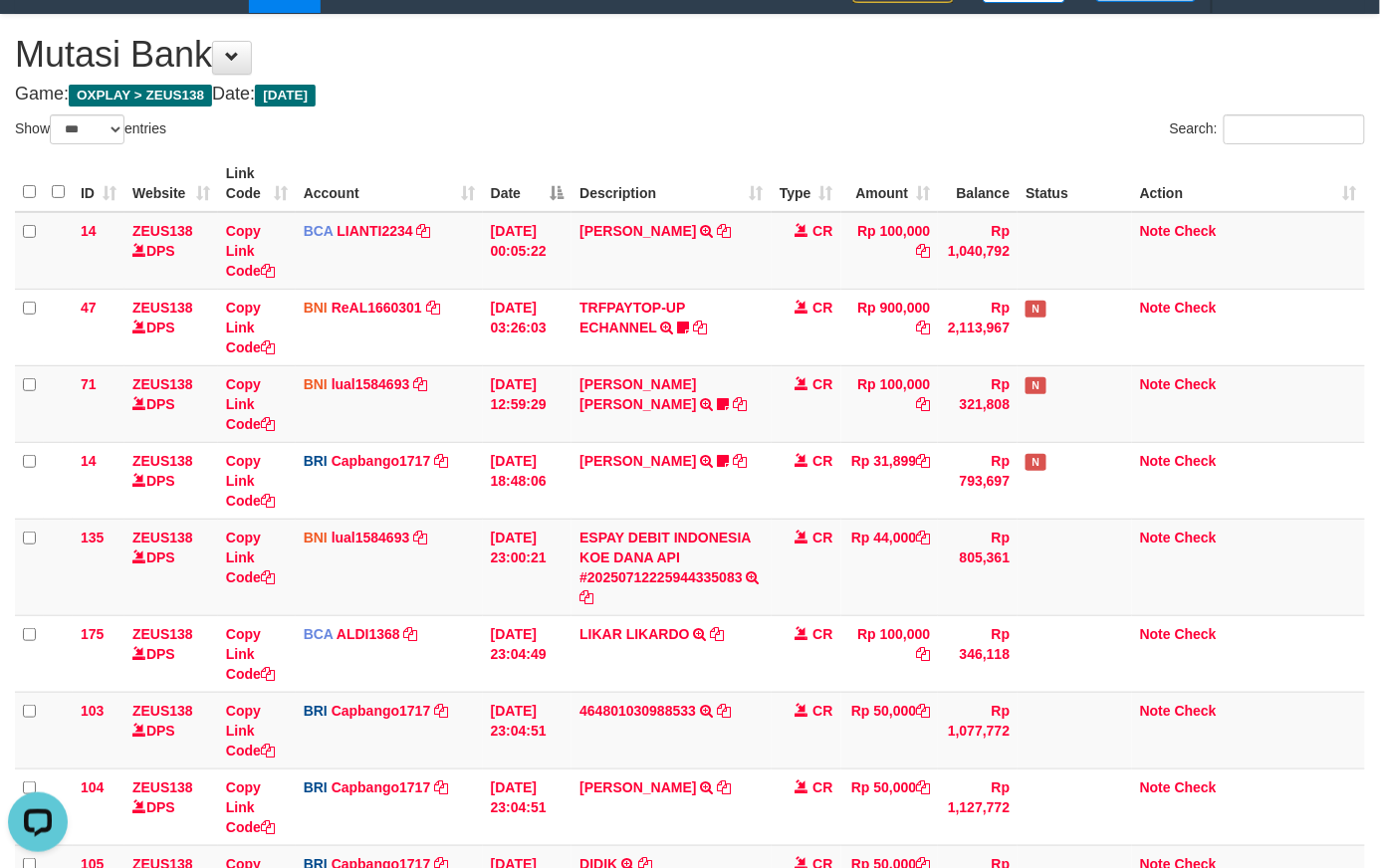 scroll, scrollTop: 296, scrollLeft: 0, axis: vertical 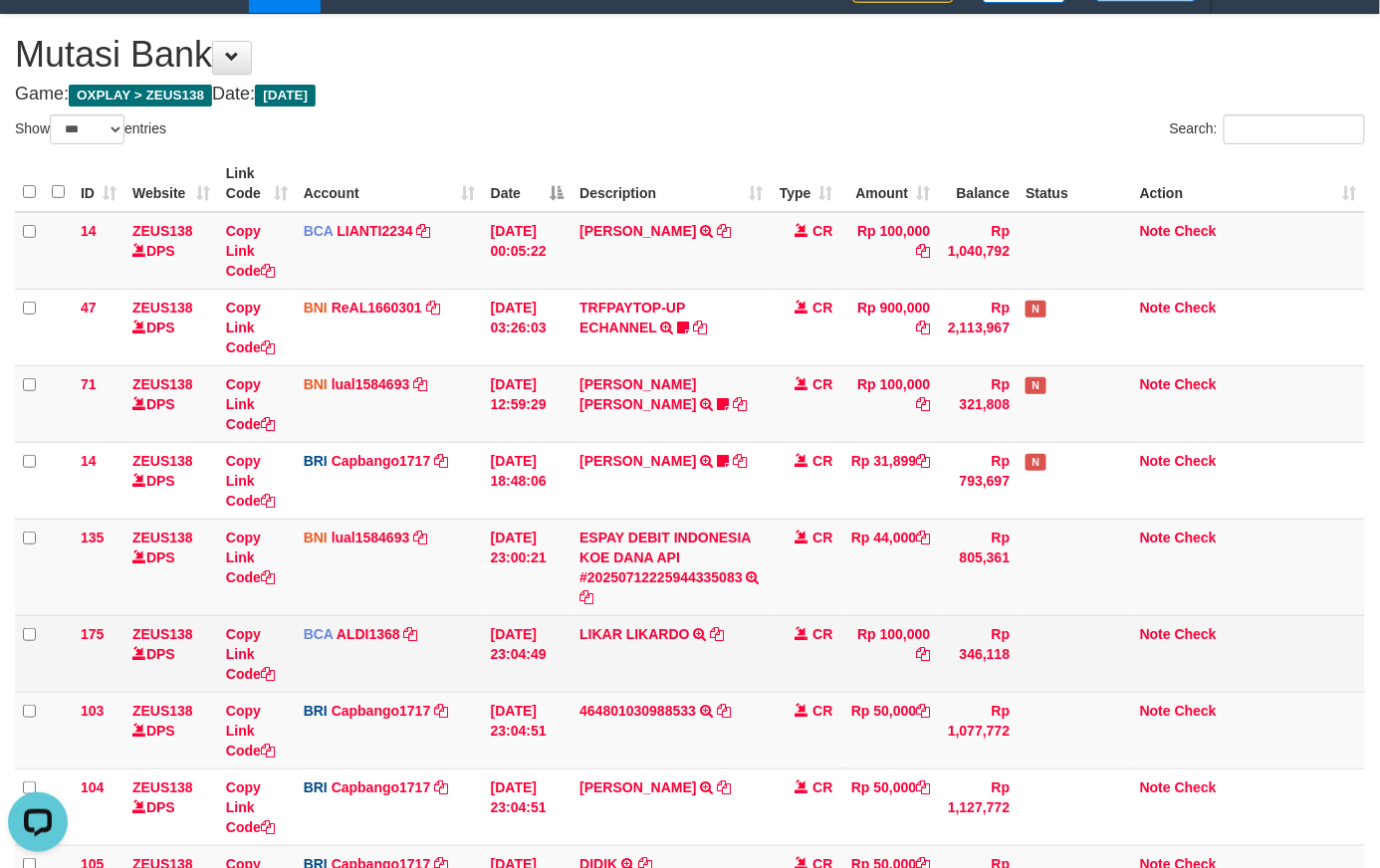 drag, startPoint x: 874, startPoint y: 655, endPoint x: 862, endPoint y: 673, distance: 21.633308 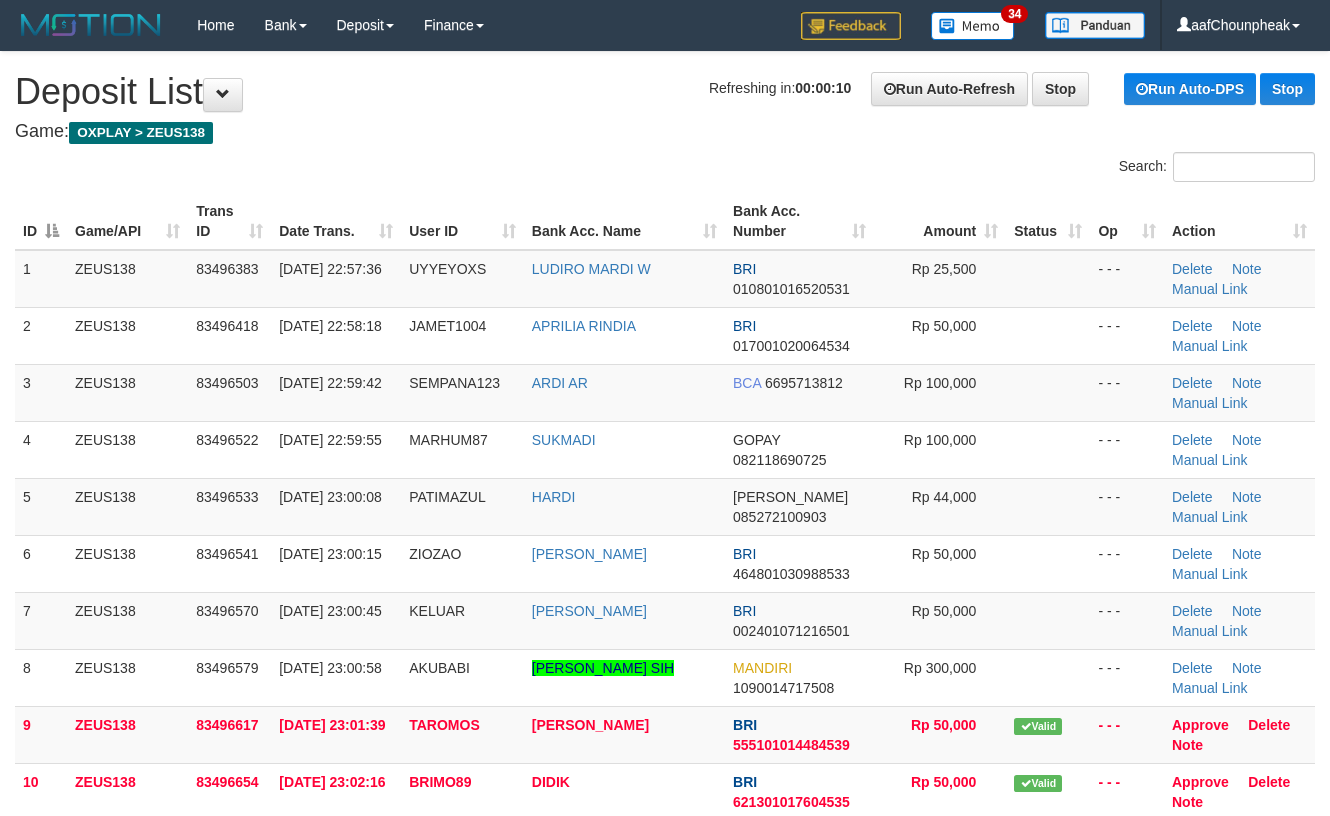 scroll, scrollTop: 0, scrollLeft: 0, axis: both 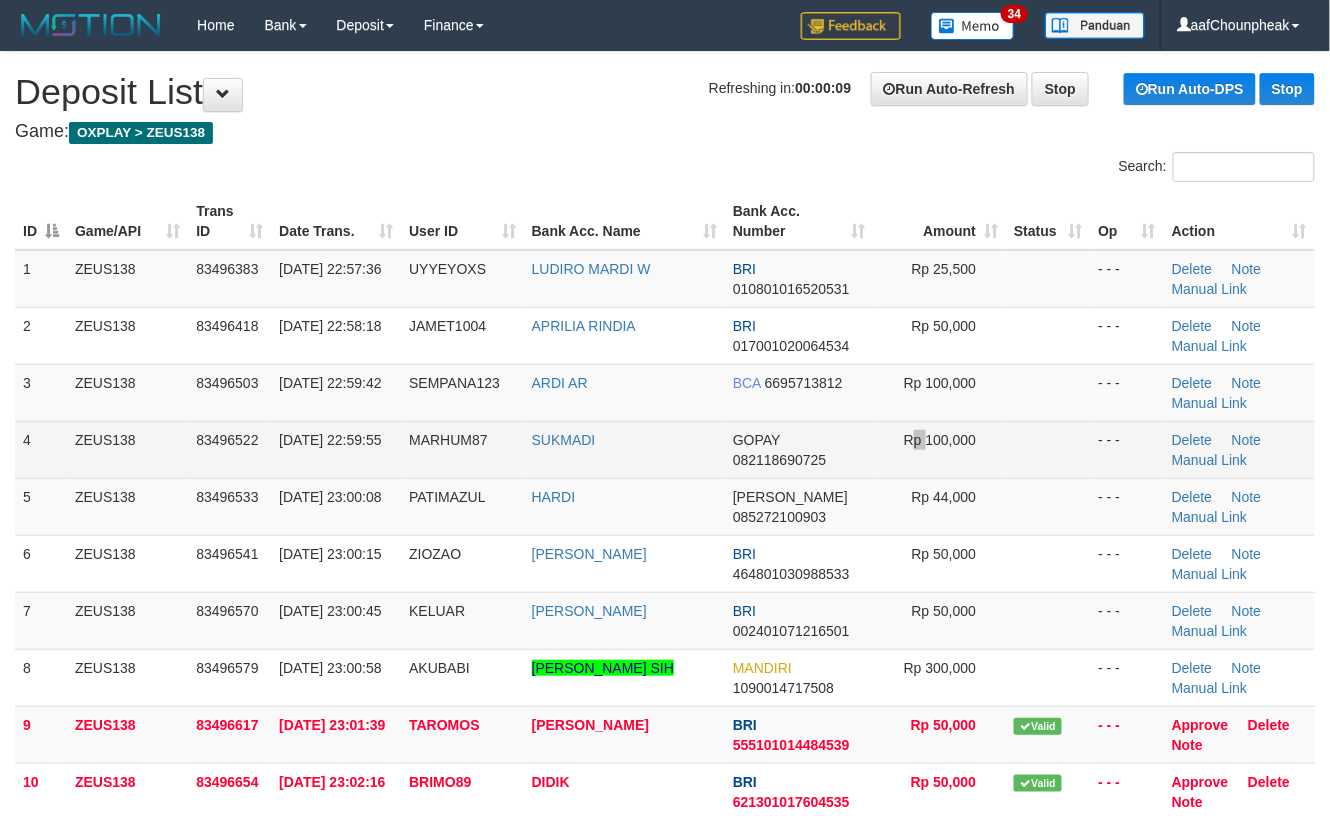 click on "Rp 100,000" at bounding box center (940, 449) 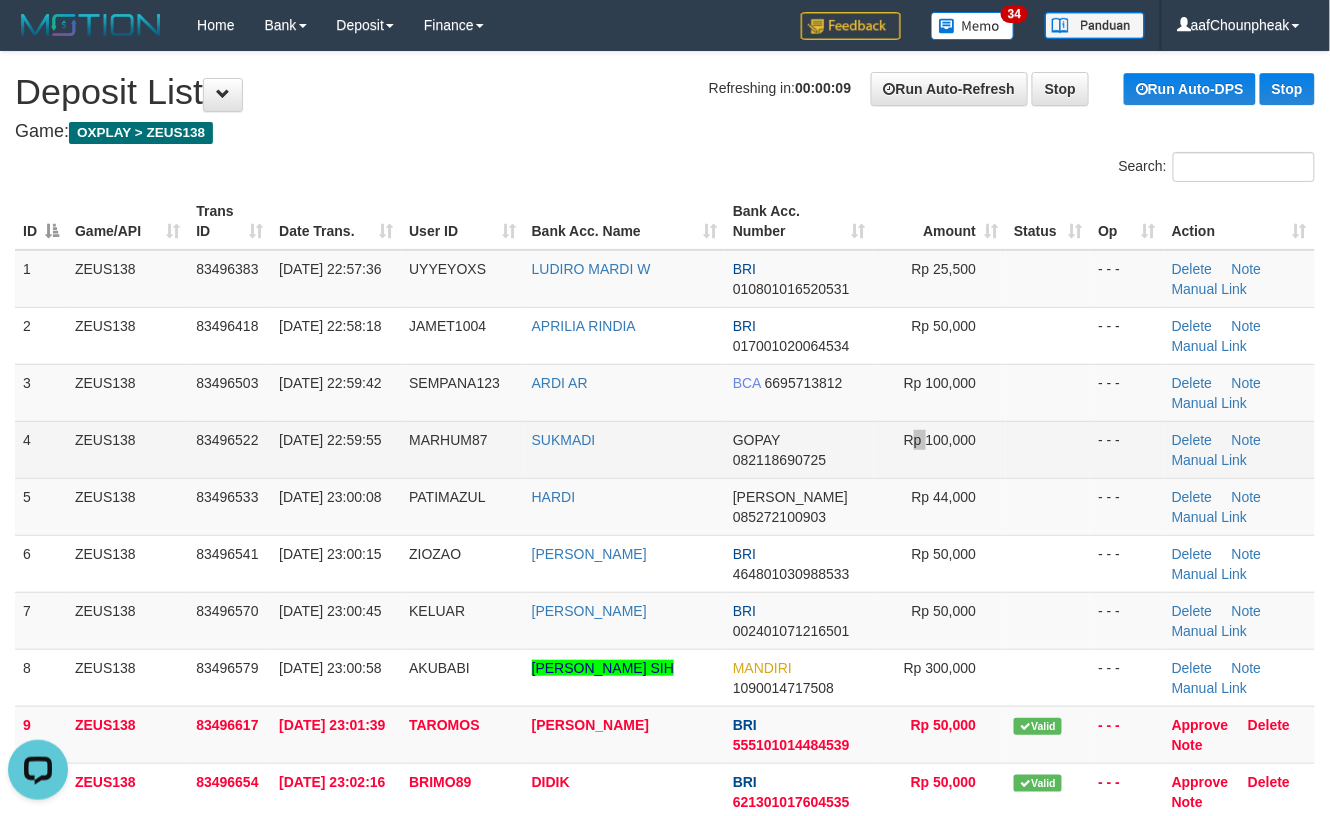 scroll, scrollTop: 0, scrollLeft: 0, axis: both 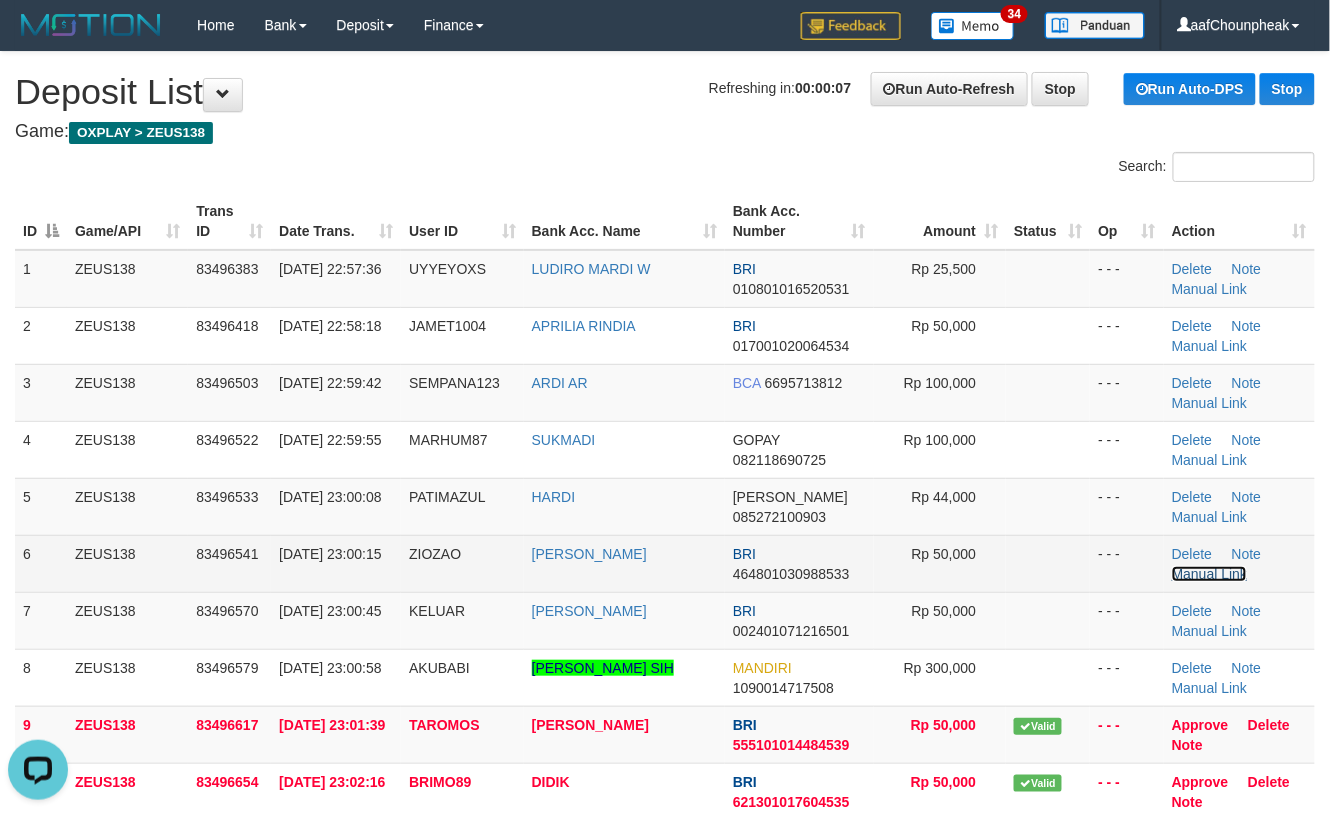click on "Manual Link" at bounding box center (1210, 574) 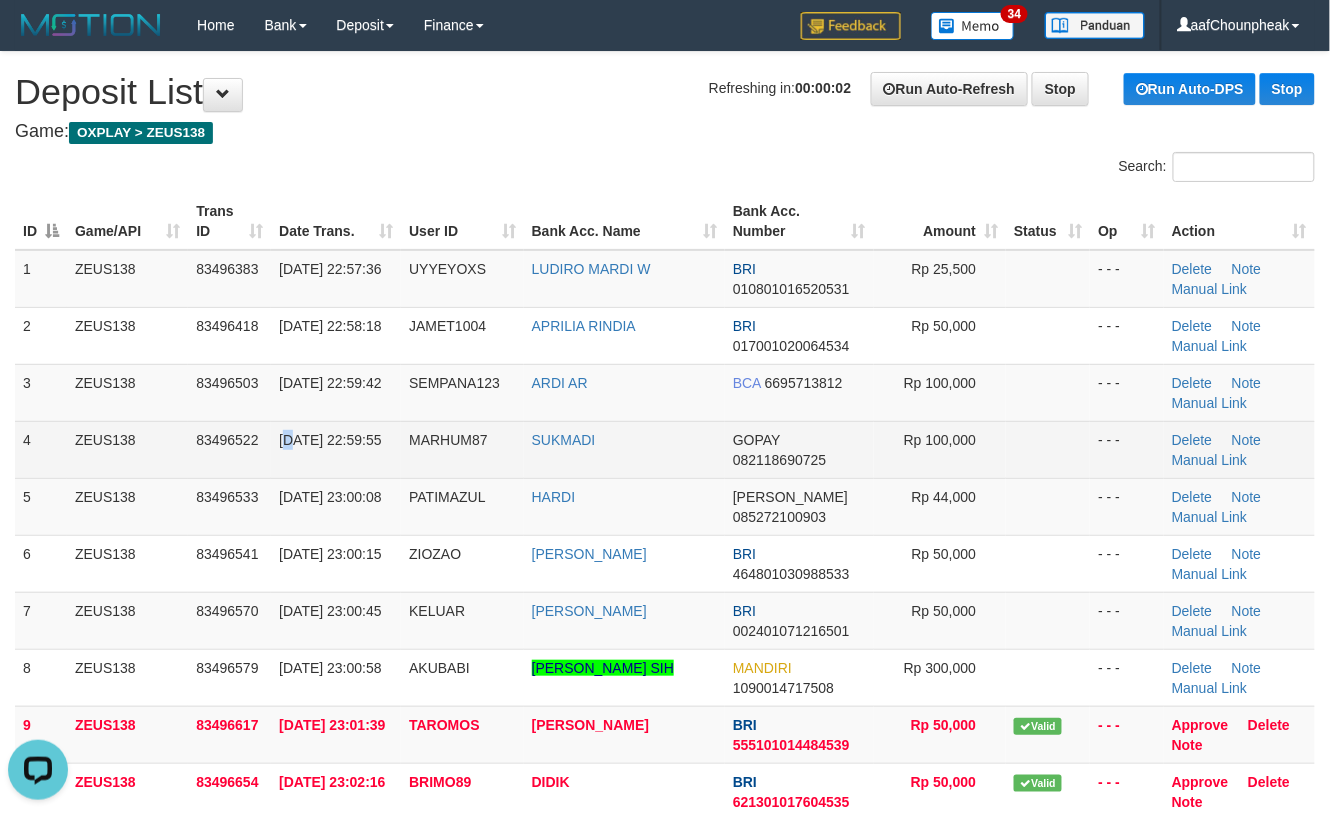 click on "12/07/2025 22:59:55" at bounding box center [336, 449] 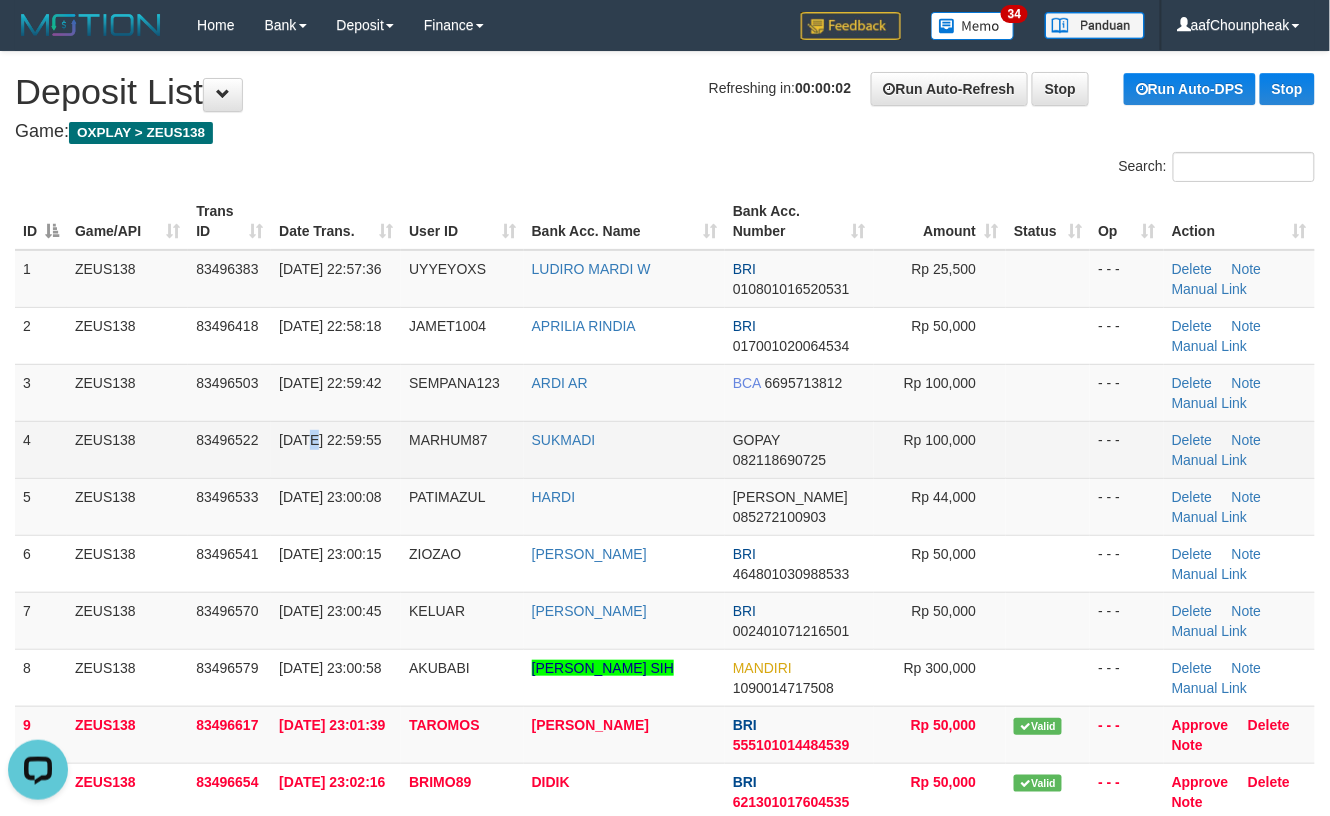click on "12/07/2025 22:59:55" at bounding box center [330, 440] 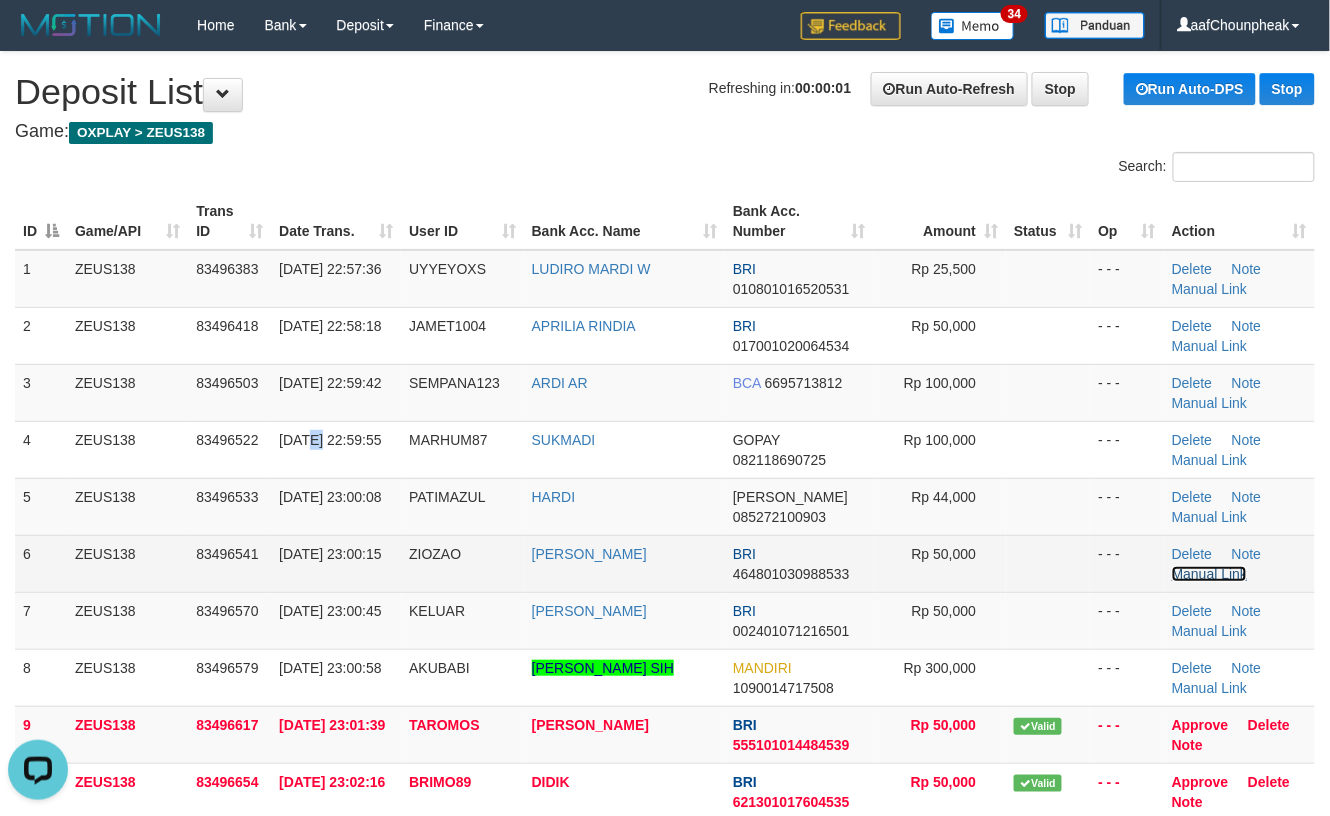 click on "Manual Link" at bounding box center (1210, 574) 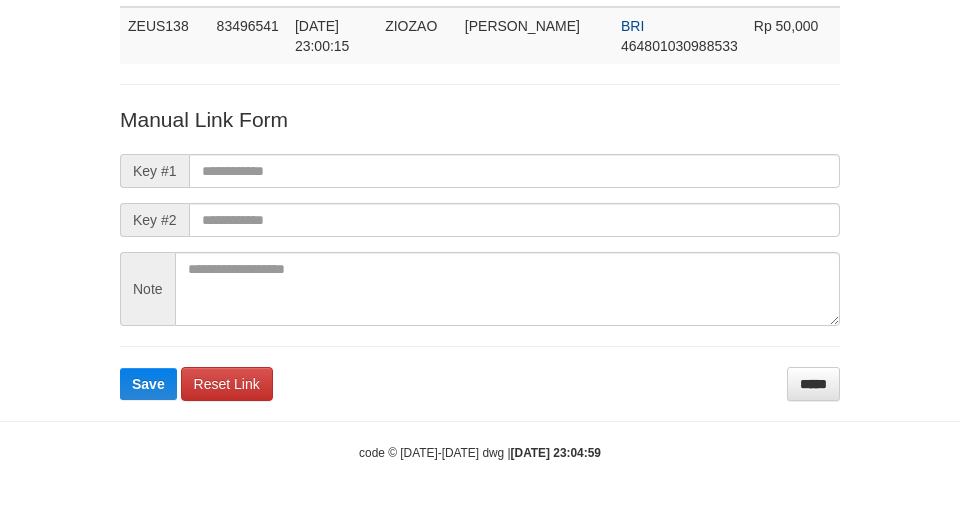scroll, scrollTop: 146, scrollLeft: 0, axis: vertical 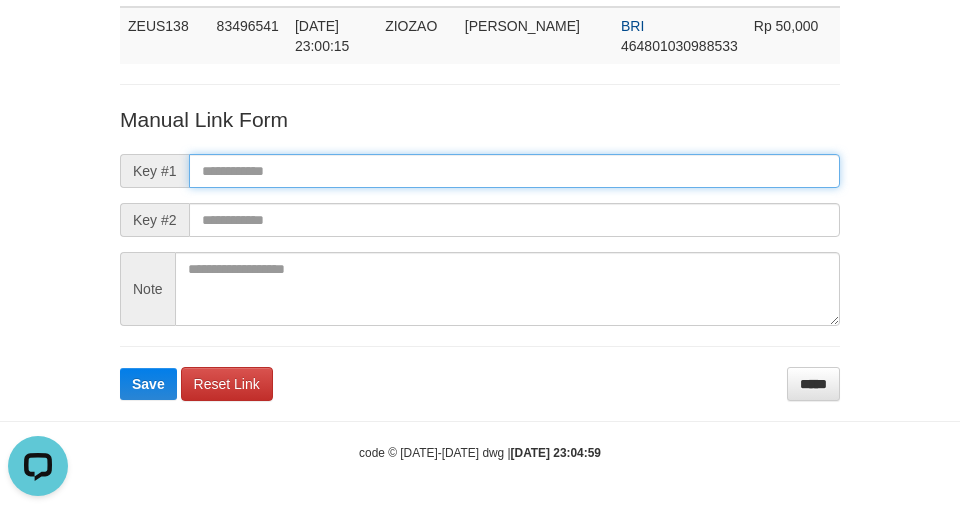paste on "**********" 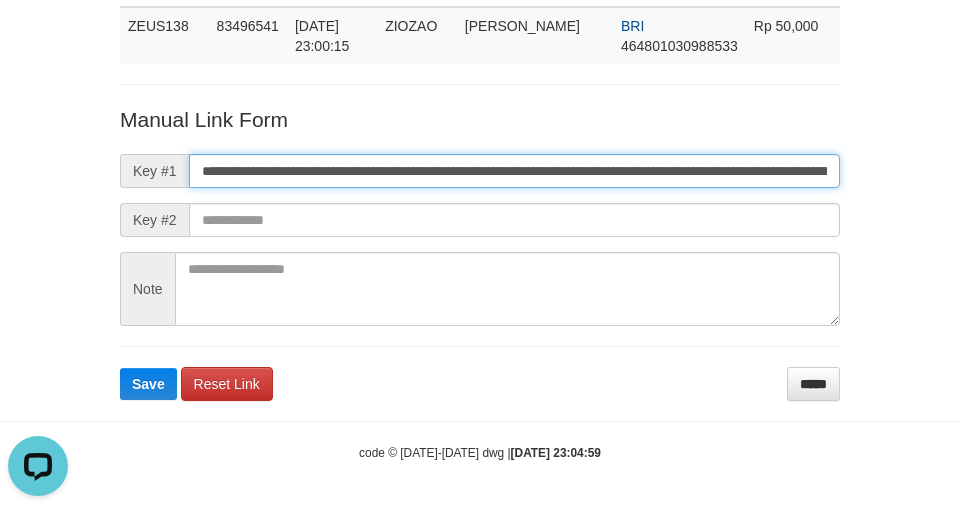 click on "**********" at bounding box center [514, 171] 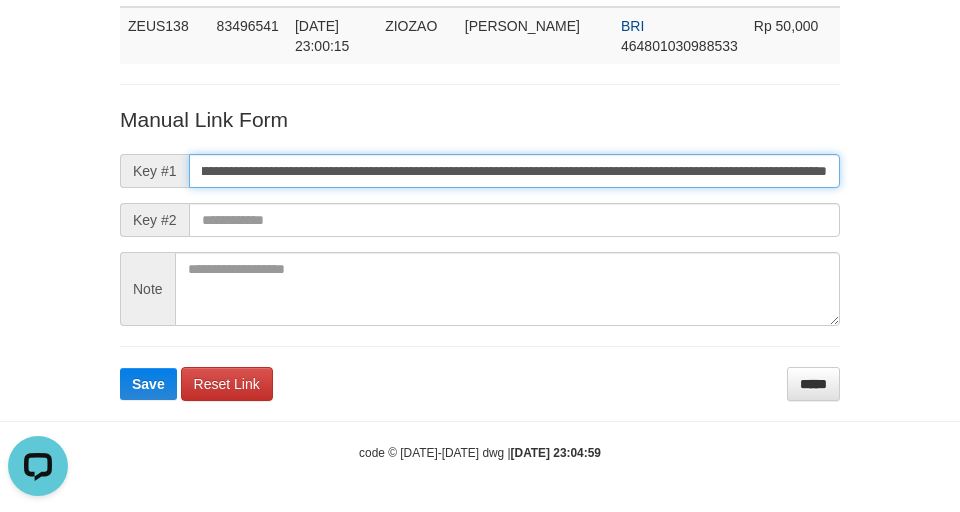 type on "**********" 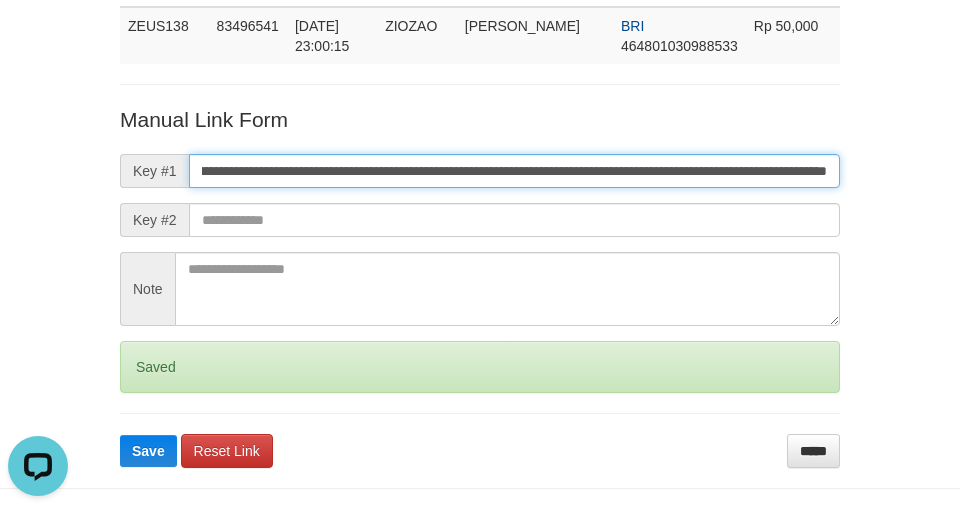click on "Save" at bounding box center [148, 451] 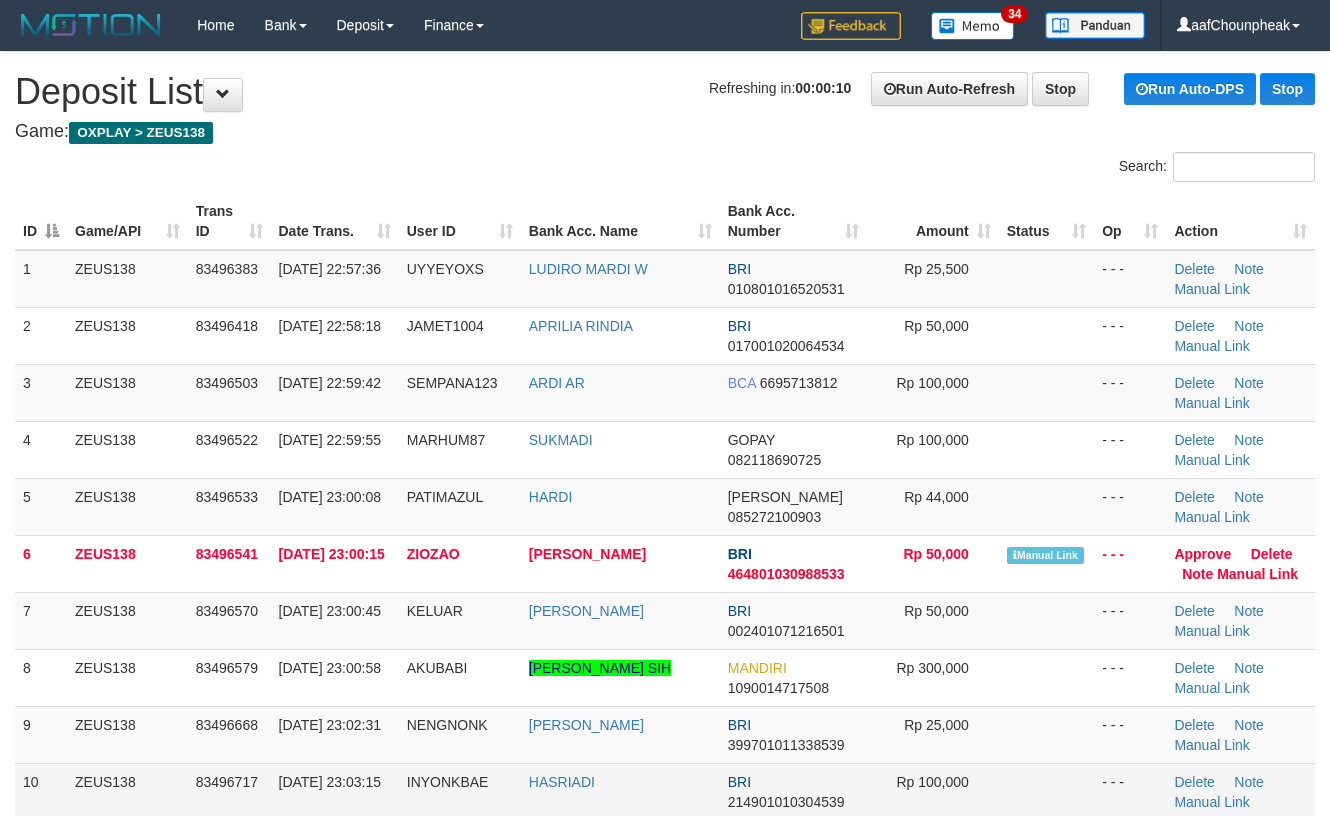 scroll, scrollTop: 0, scrollLeft: 0, axis: both 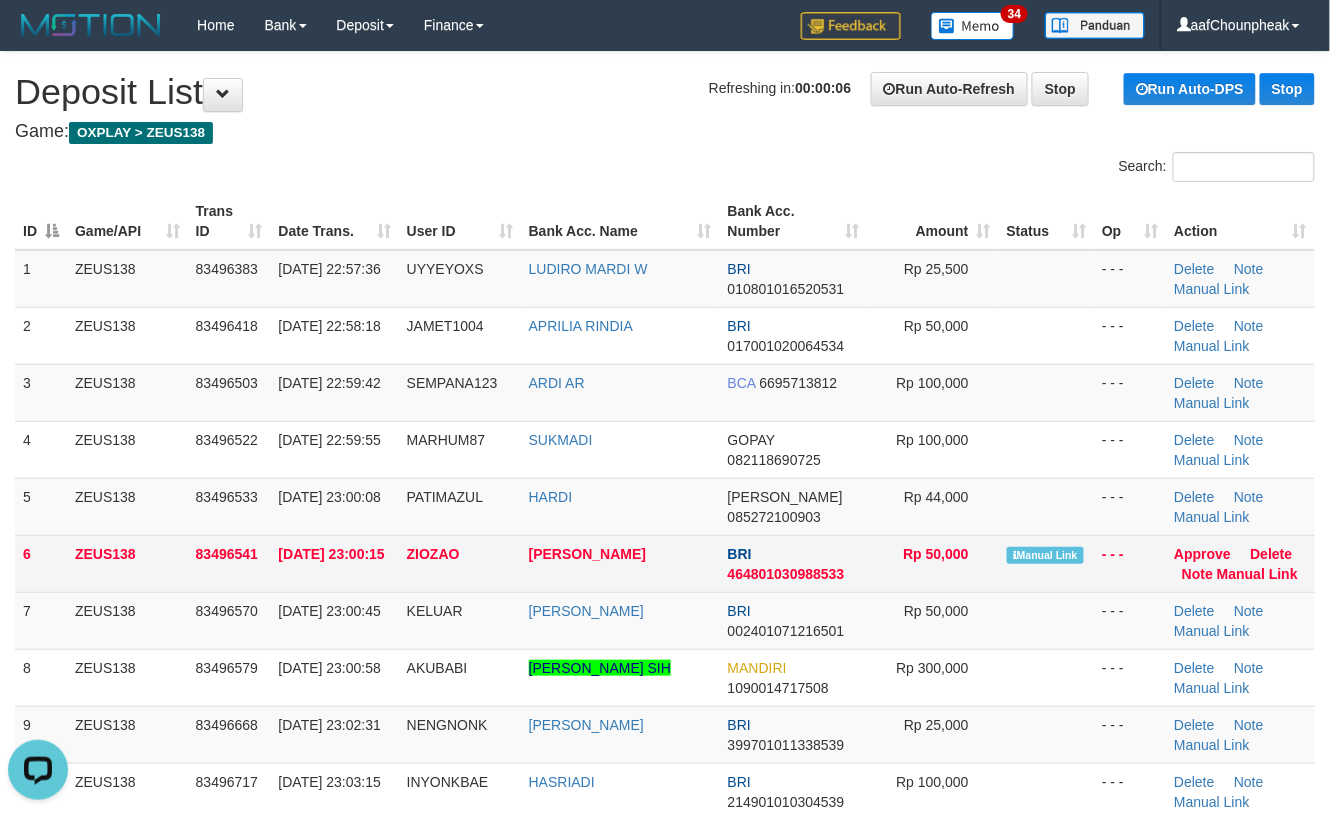 click on "1
ZEUS138
83496383
12/07/2025 22:57:36
UYYEYOXS
LUDIRO MARDI W
BRI
010801016520531
Rp 25,500
- - -
Delete
Note
Manual Link
2
ZEUS138
83496418
12/07/2025 22:58:18
JAMET1004
APRILIA RINDIA
BRI
017001020064534
Rp 50,000
- - -
Note" at bounding box center [665, 792] 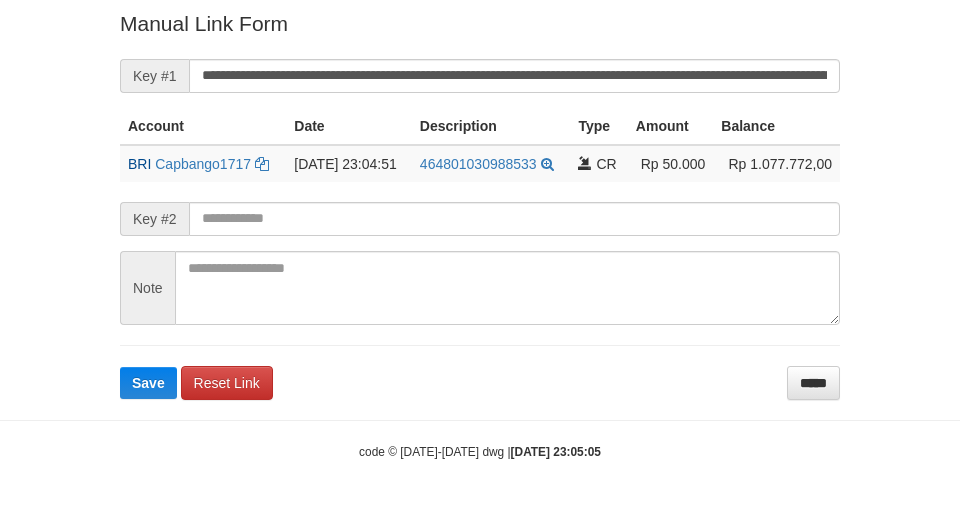 scroll, scrollTop: 405, scrollLeft: 0, axis: vertical 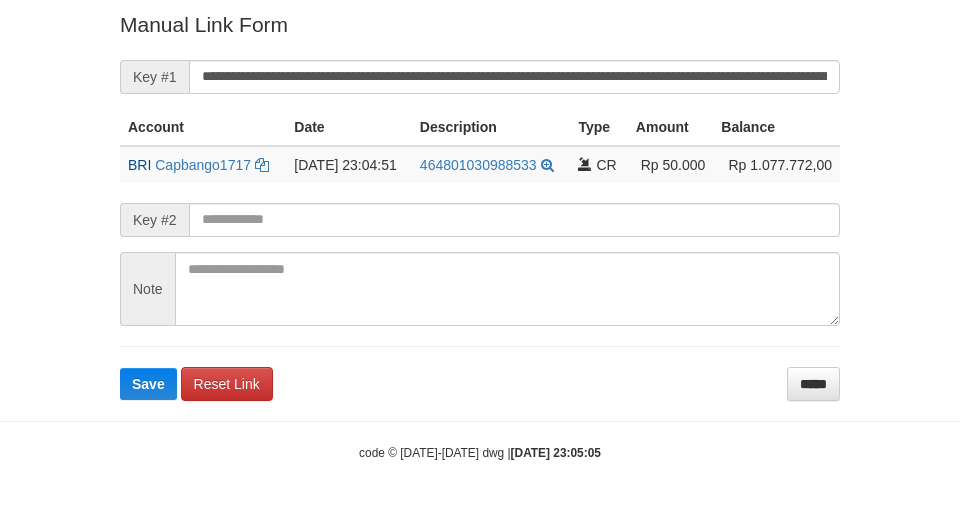 drag, startPoint x: 176, startPoint y: 410, endPoint x: 166, endPoint y: 401, distance: 13.453624 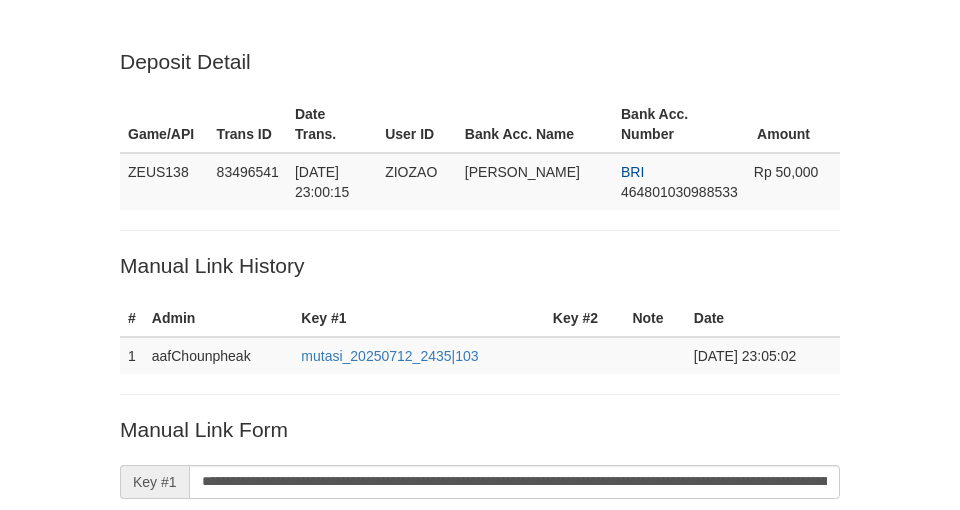 click on "Loading.." at bounding box center [480, 772] 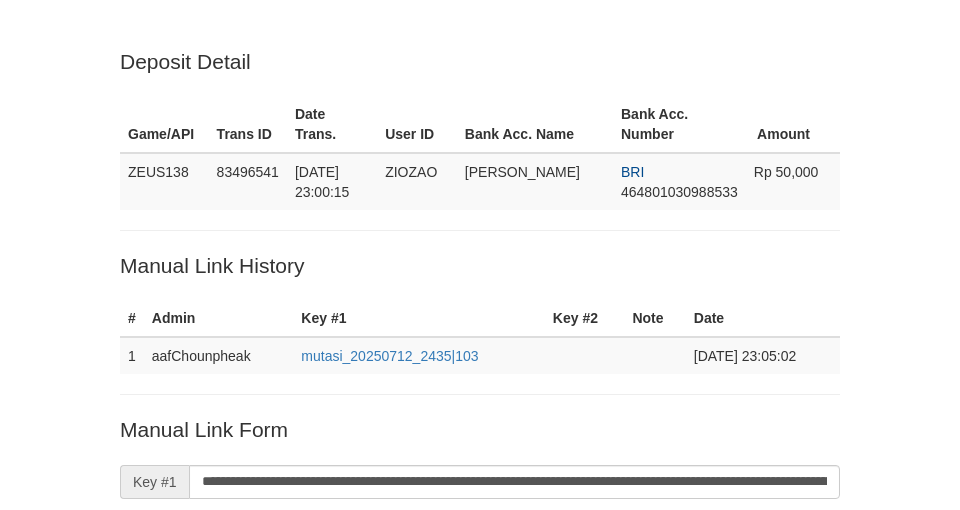scroll, scrollTop: 405, scrollLeft: 0, axis: vertical 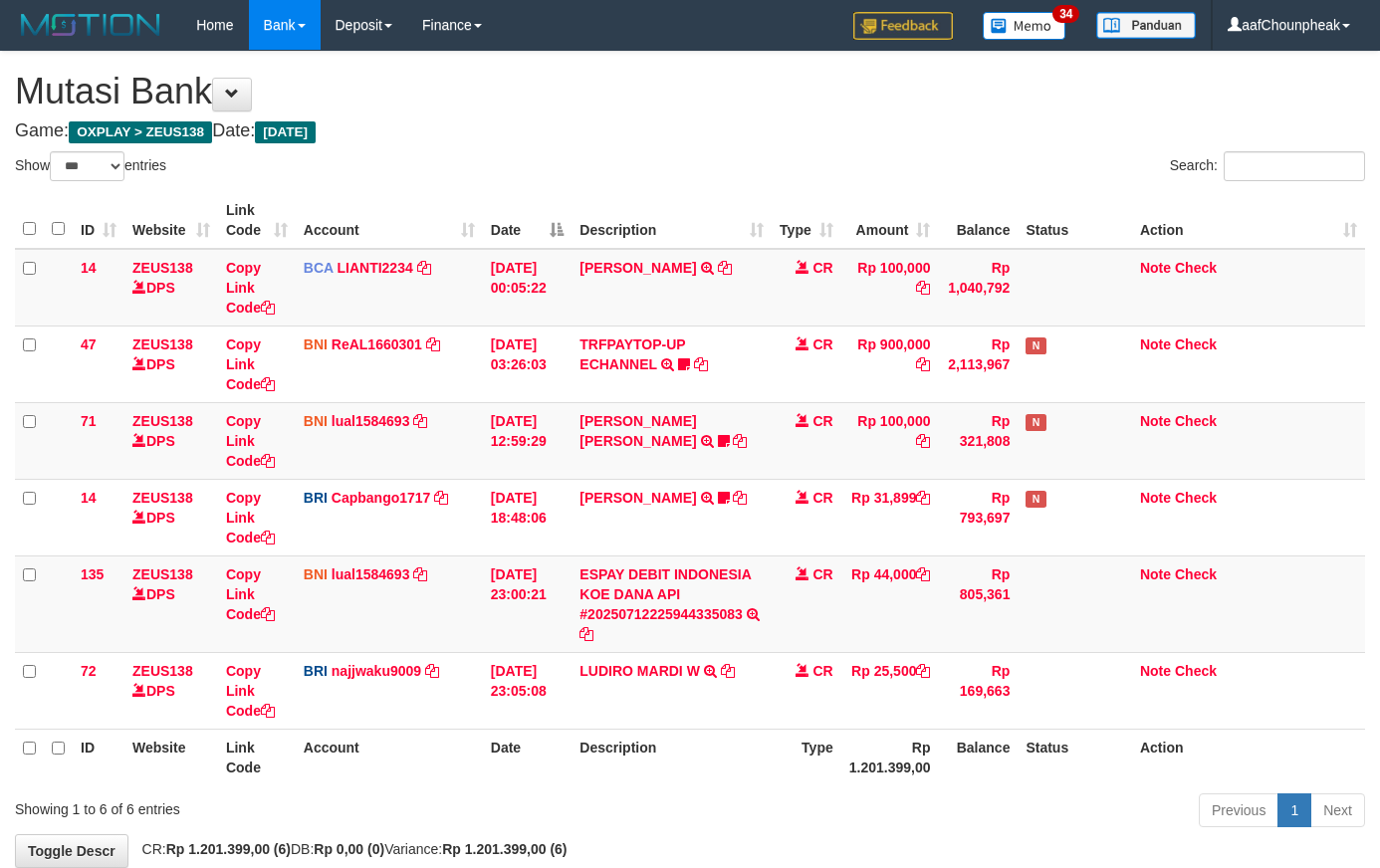 select on "***" 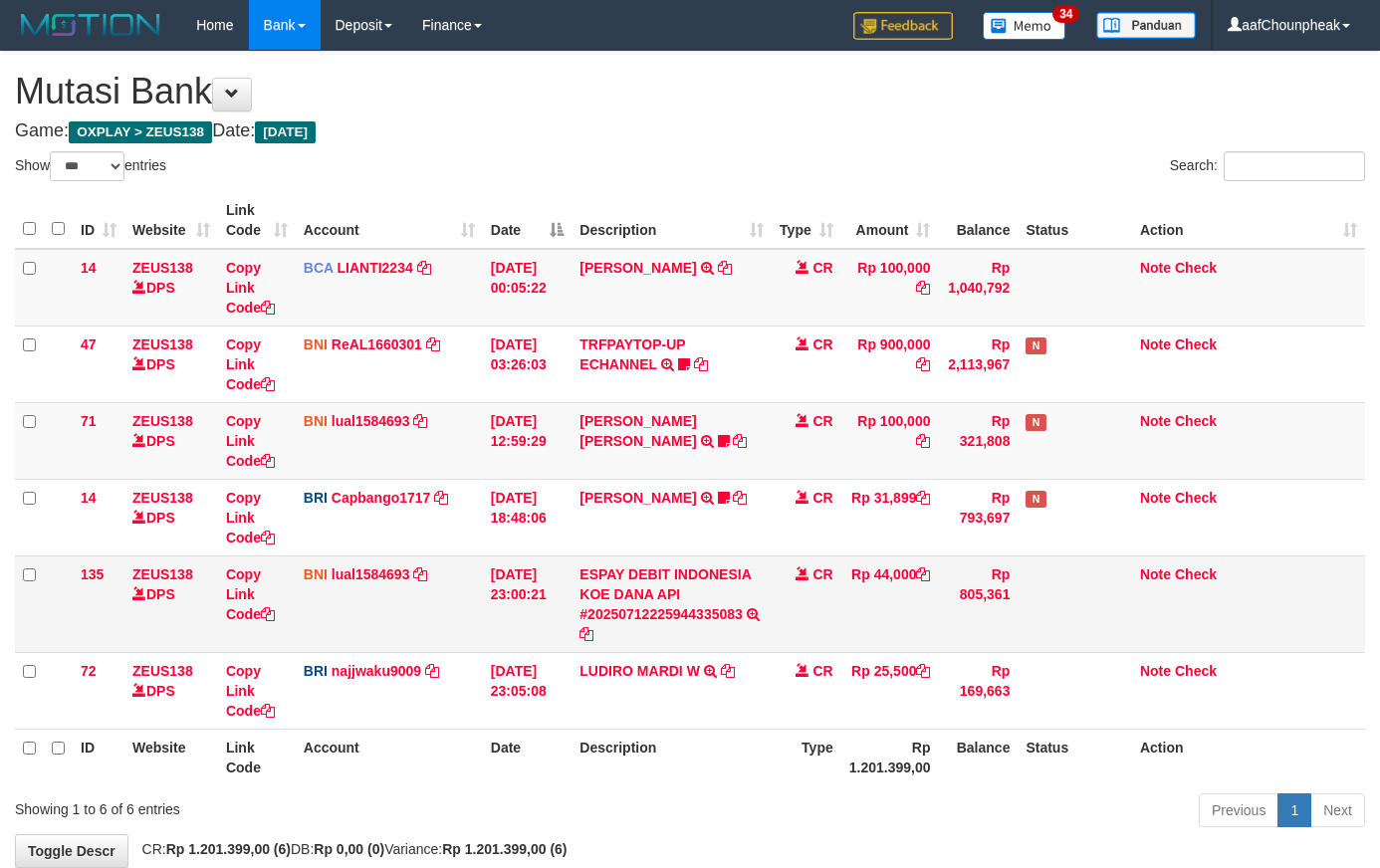 scroll, scrollTop: 37, scrollLeft: 0, axis: vertical 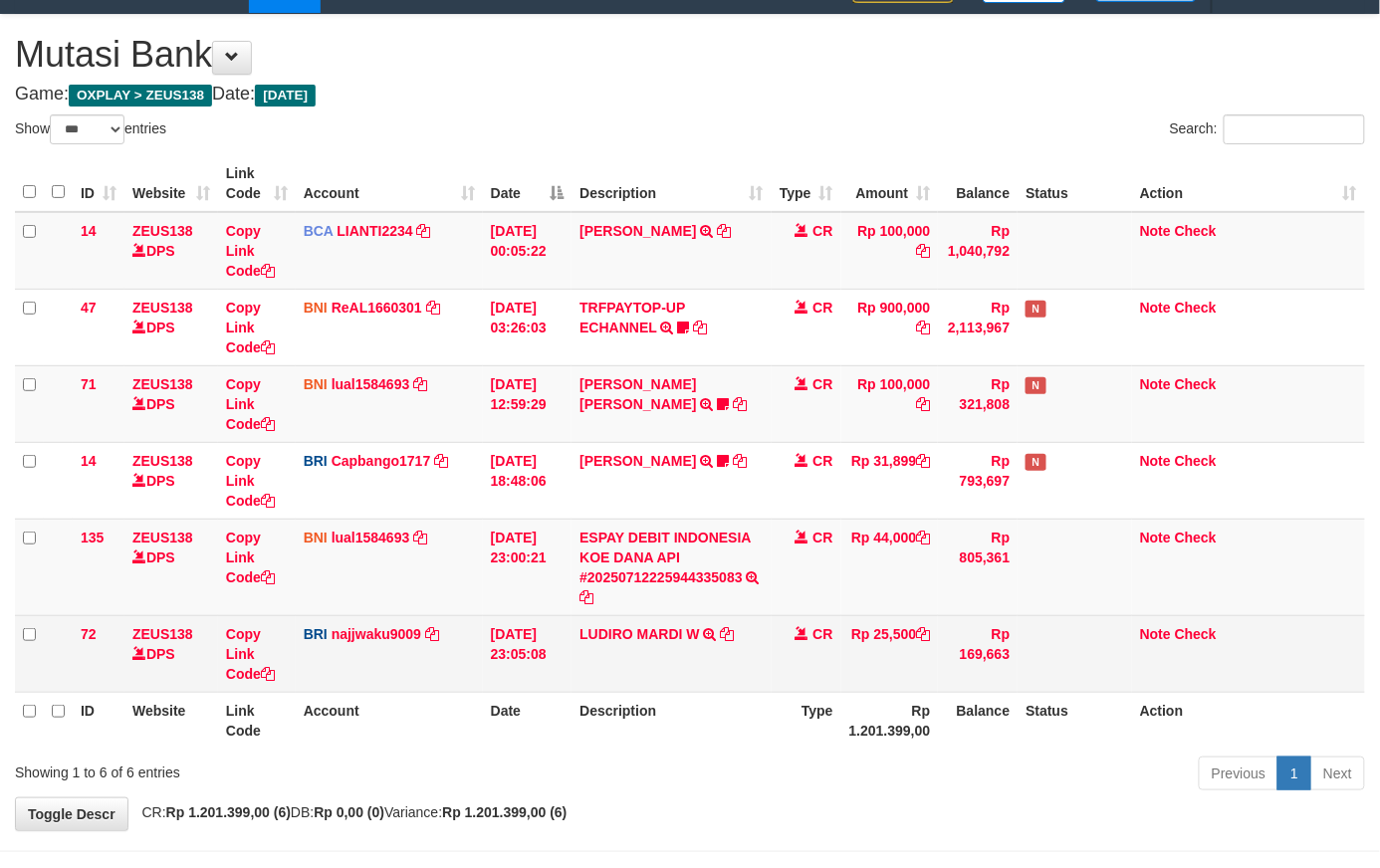 click on "LUDIRO MARDI W         TRANSFER NBMB LUDIRO MARDI W TO SITI KURNIA NINGSIH" at bounding box center [671, 653] 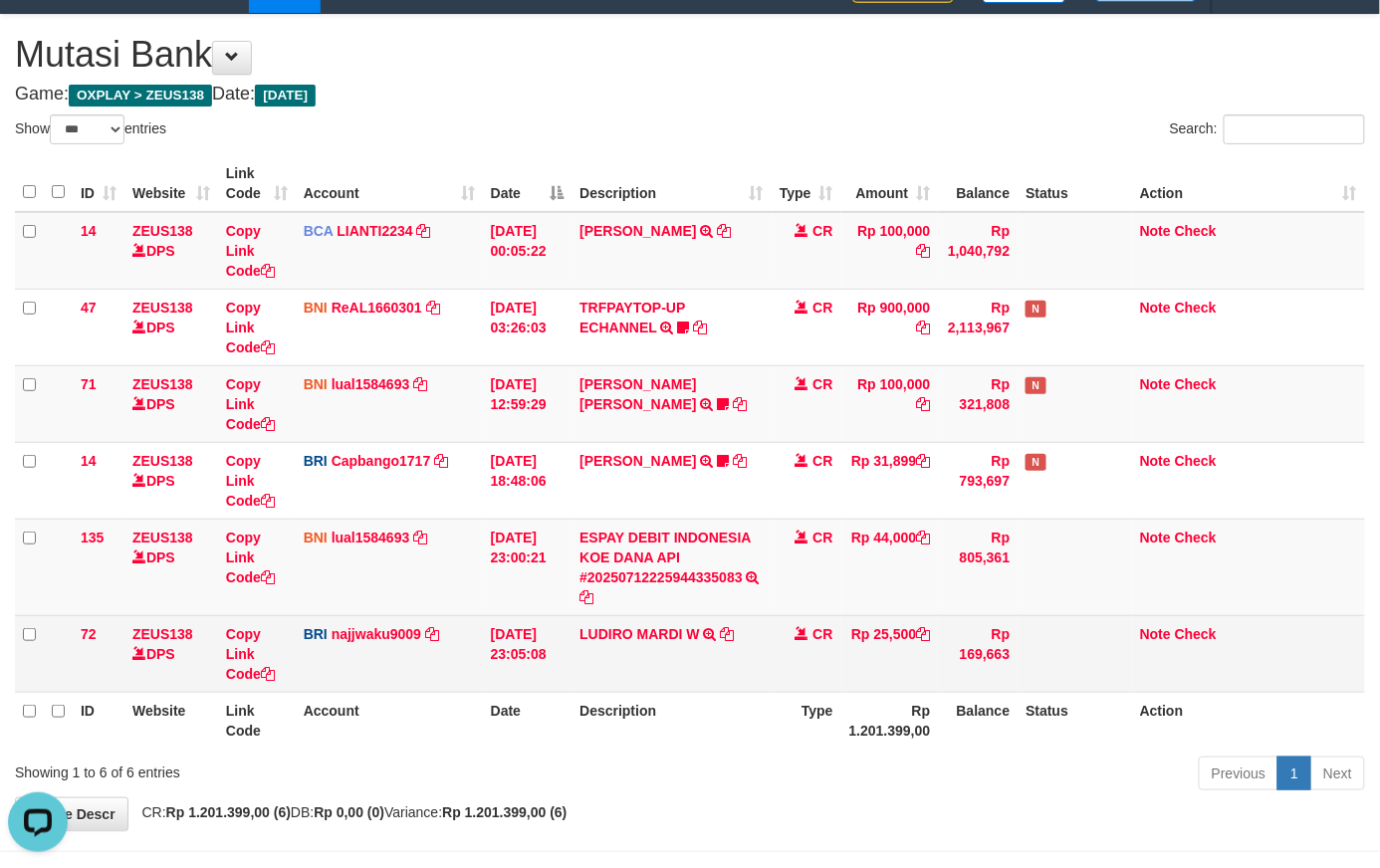 scroll, scrollTop: 0, scrollLeft: 0, axis: both 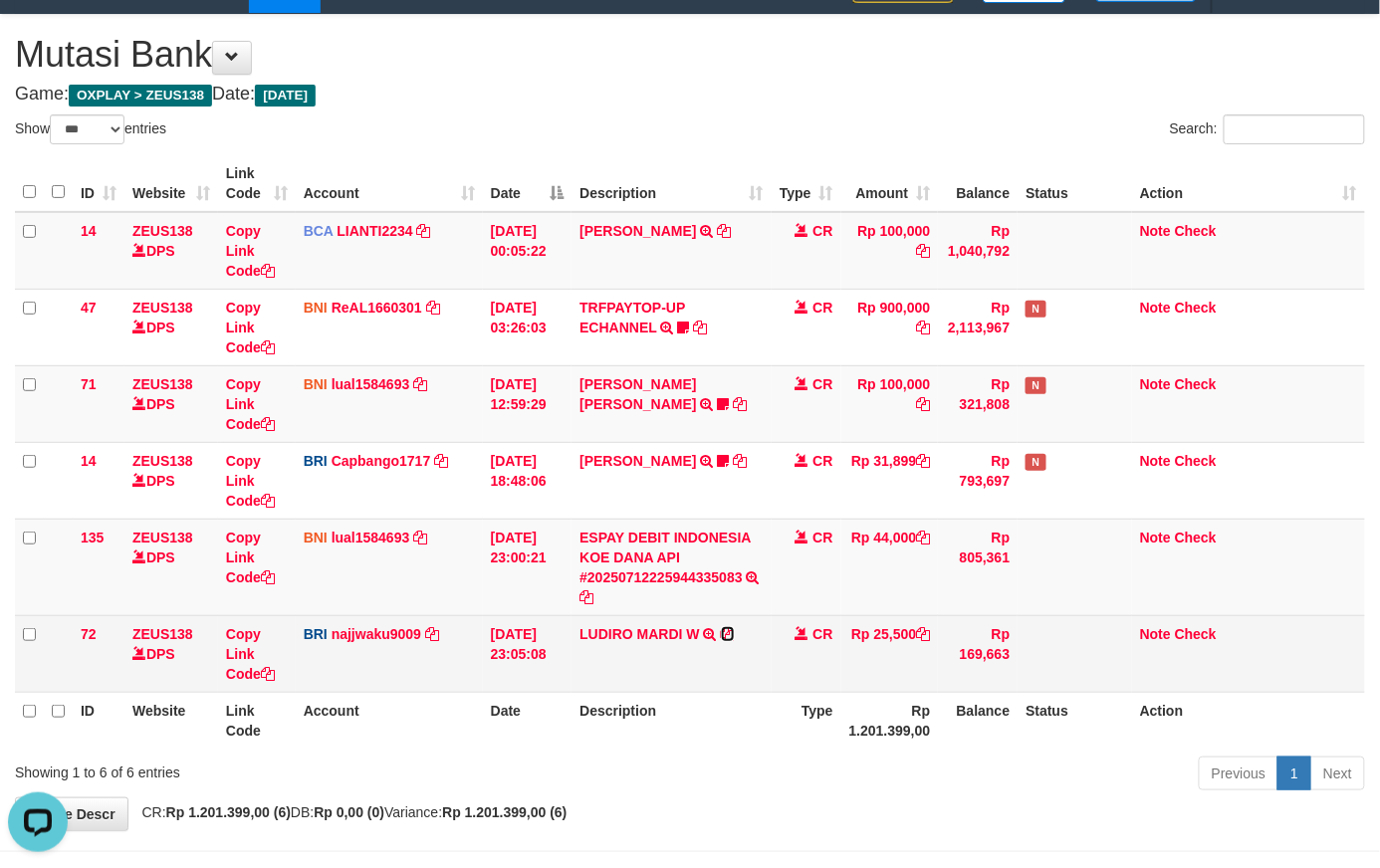 click at bounding box center (728, 634) 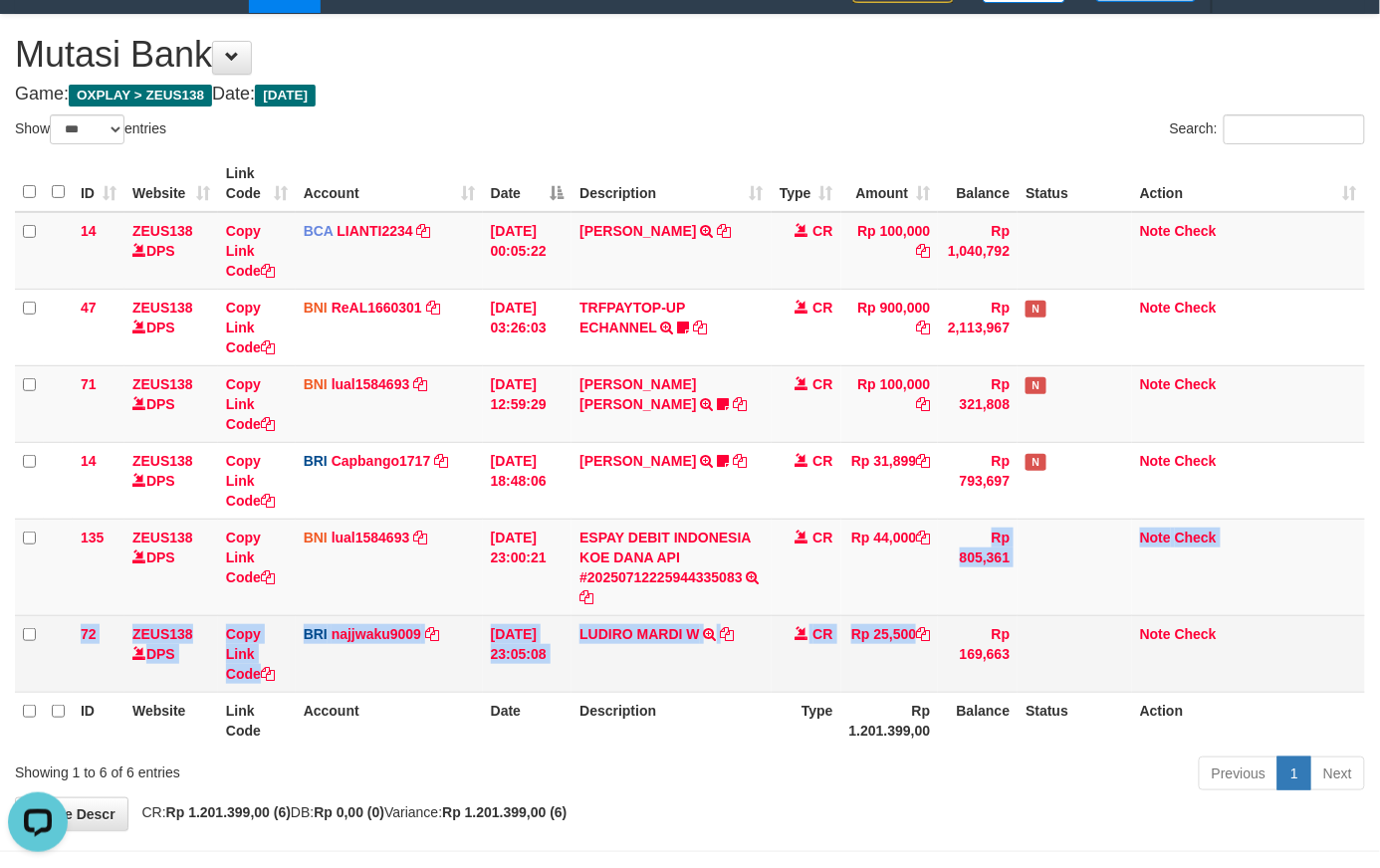 drag, startPoint x: 853, startPoint y: 578, endPoint x: 852, endPoint y: 661, distance: 83.00602 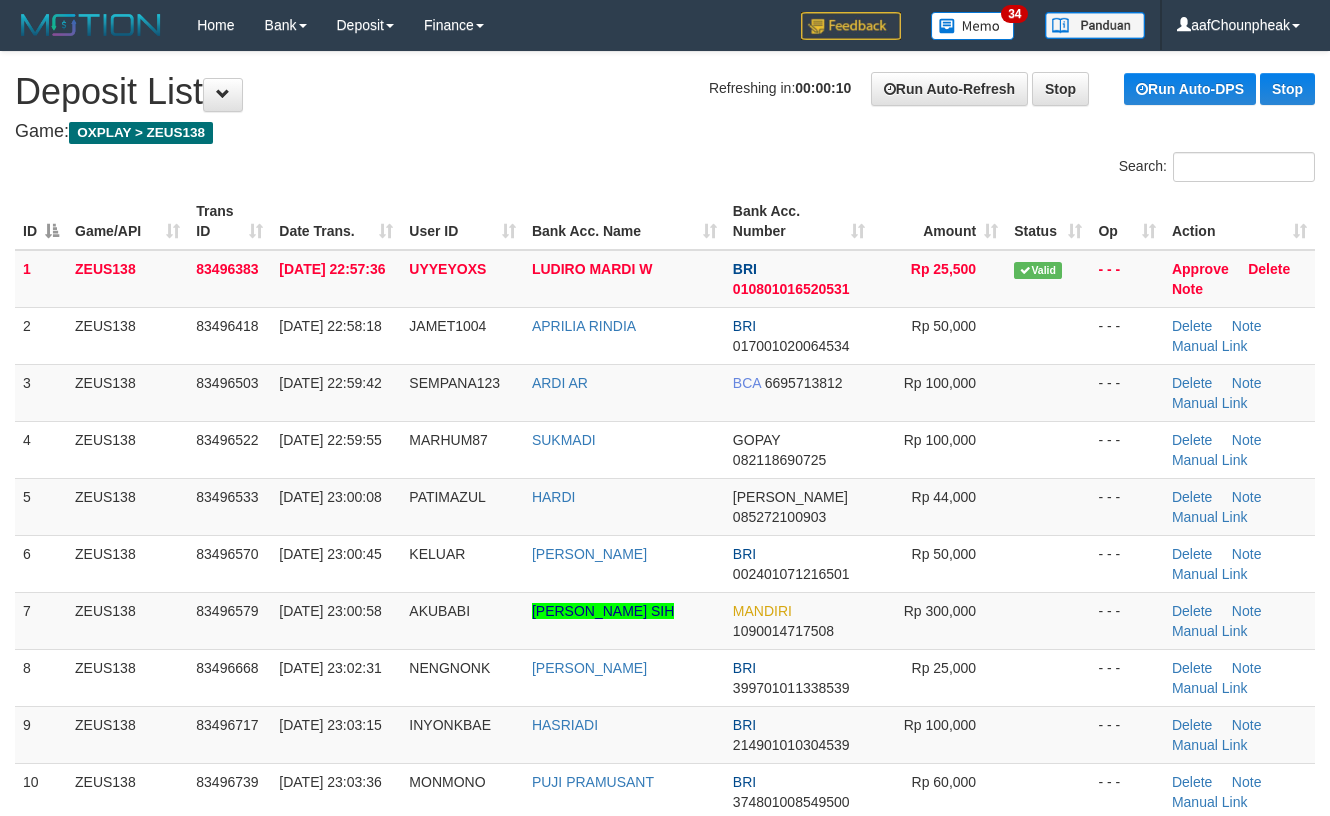 scroll, scrollTop: 0, scrollLeft: 0, axis: both 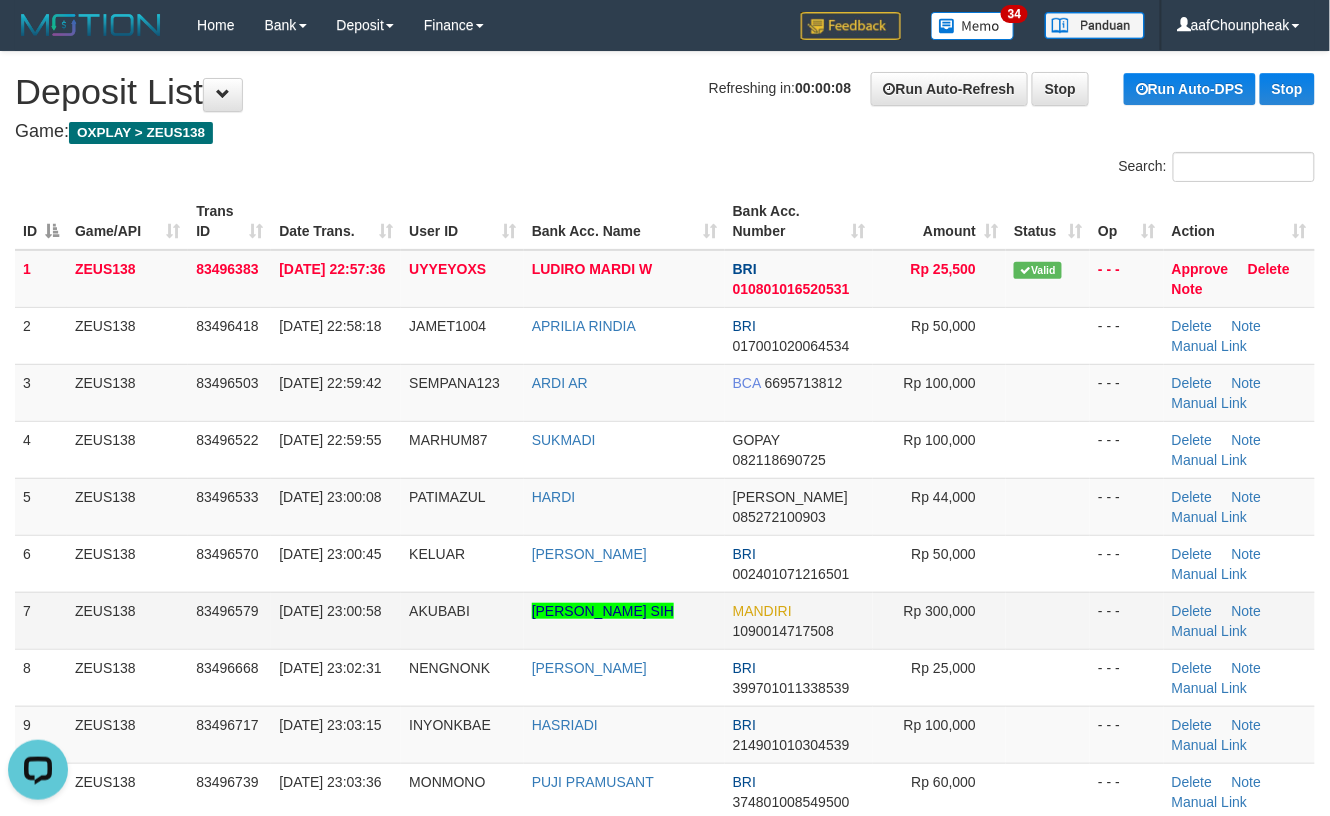 click at bounding box center (1048, 620) 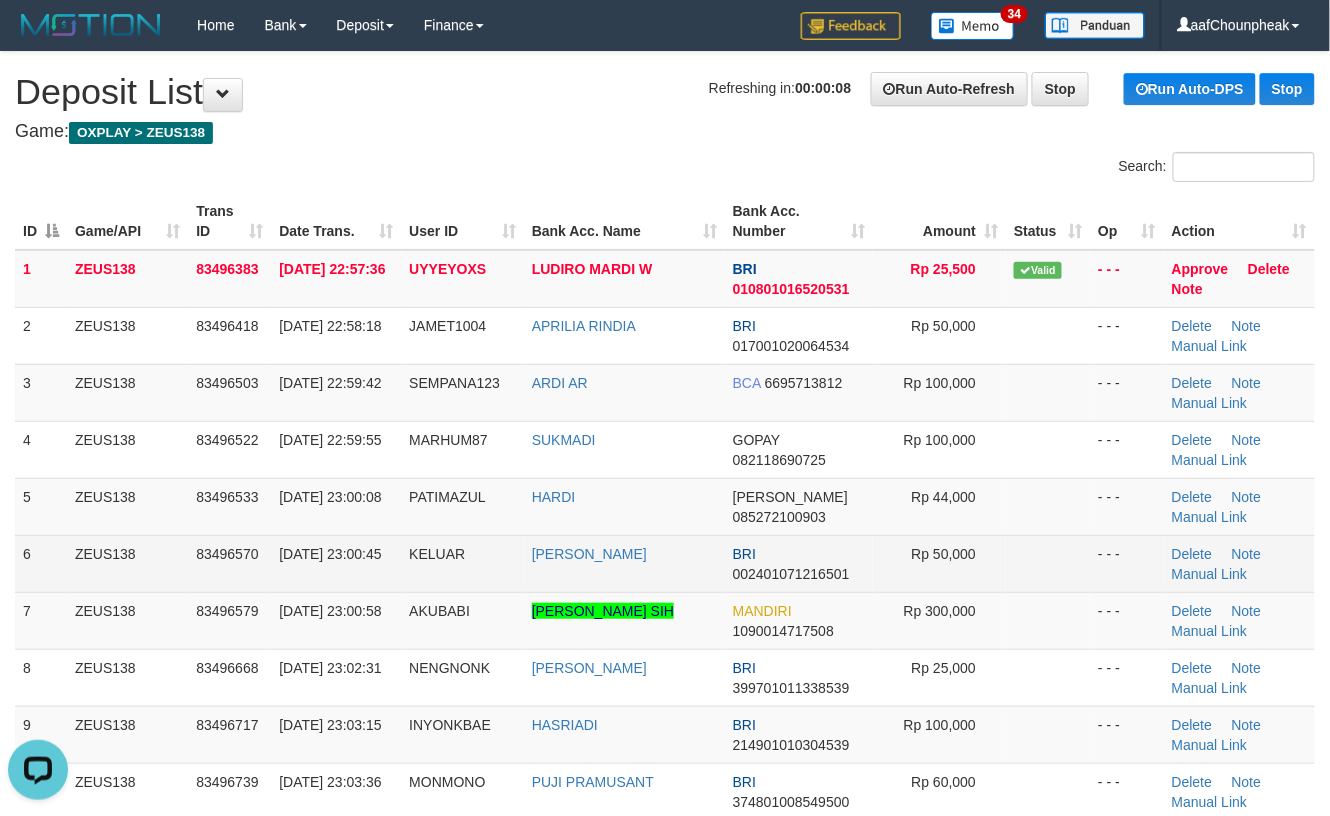 drag, startPoint x: 1086, startPoint y: 612, endPoint x: 1233, endPoint y: 584, distance: 149.64291 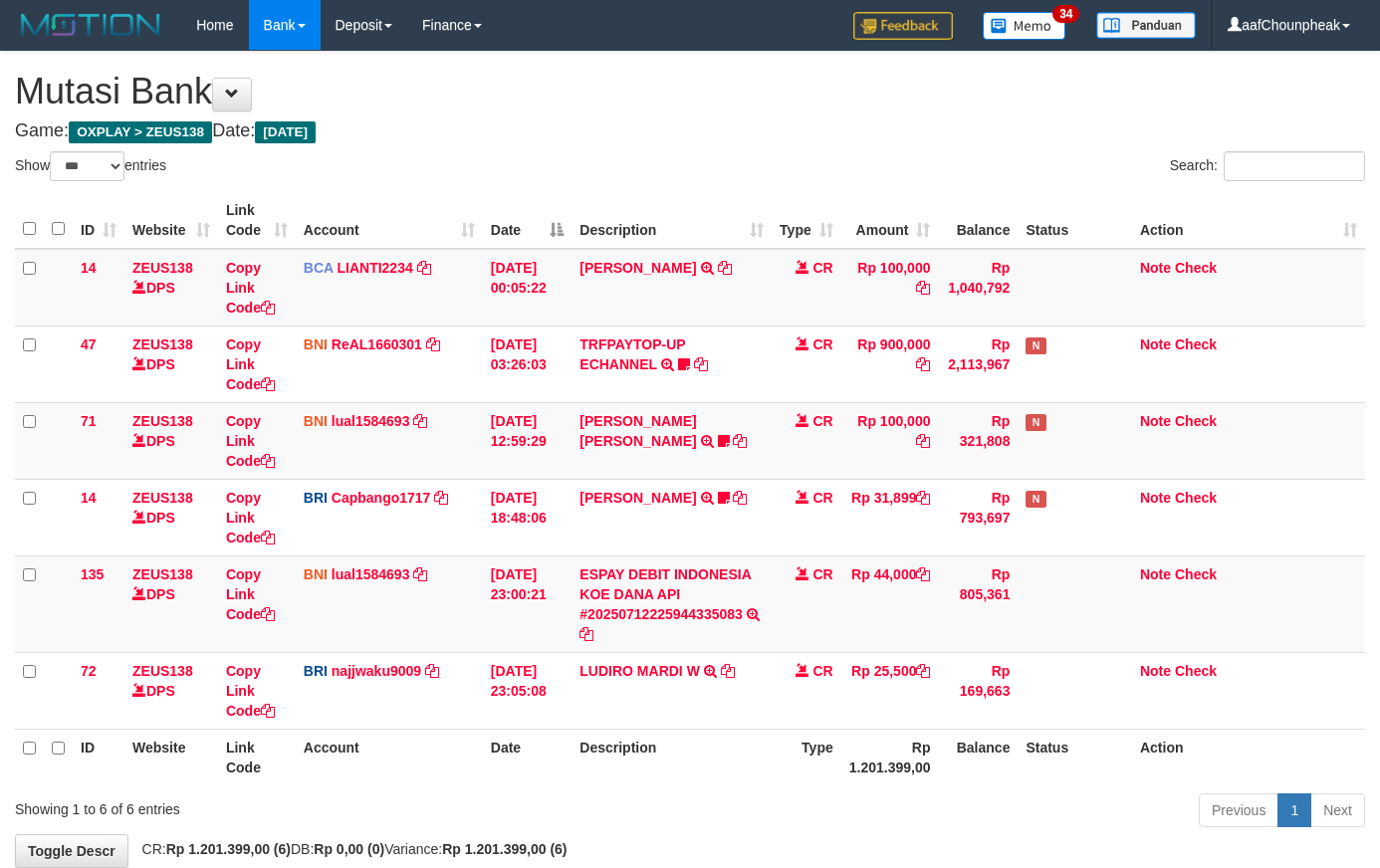 select on "***" 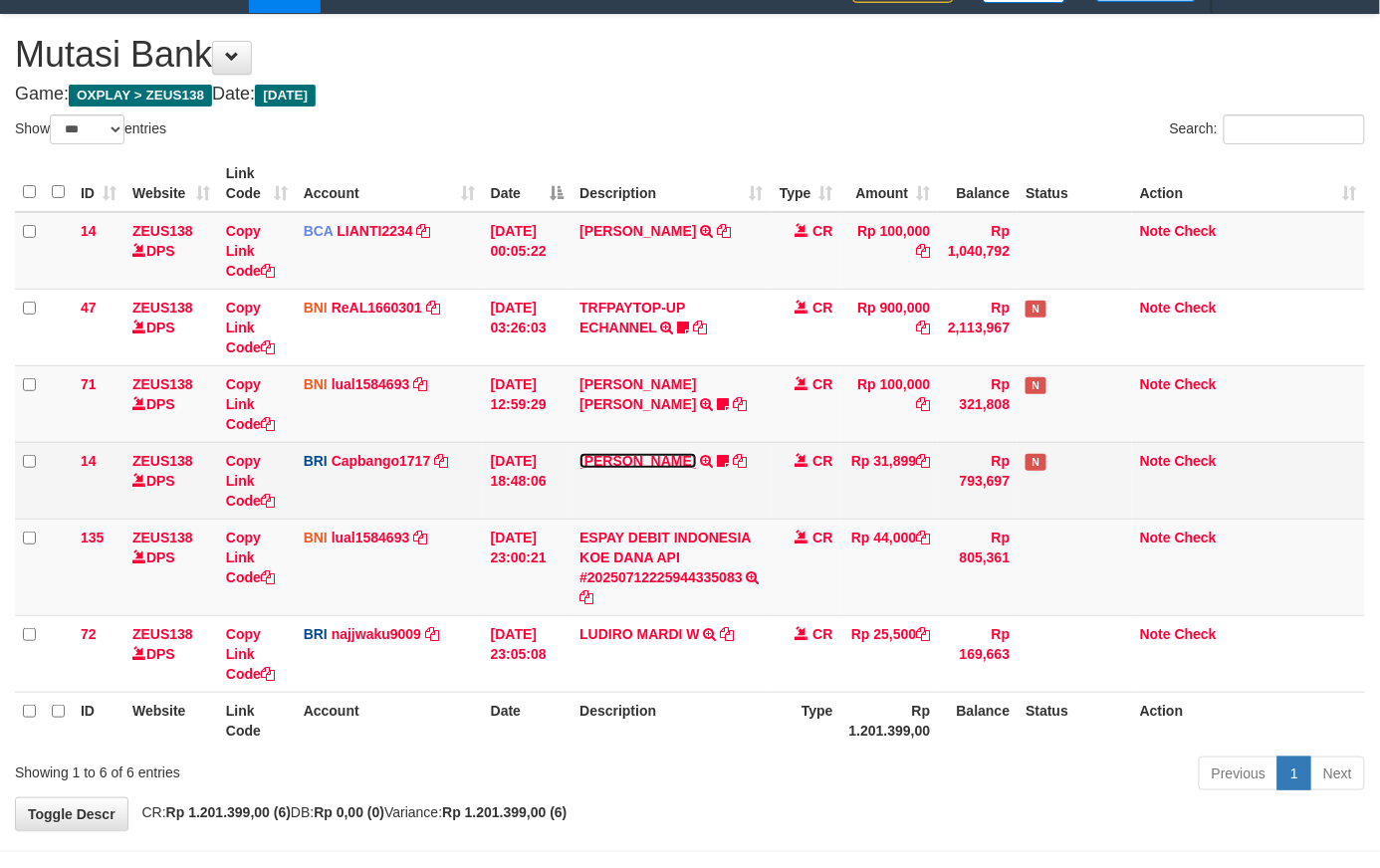 drag, startPoint x: 0, startPoint y: 0, endPoint x: 662, endPoint y: 460, distance: 806.129 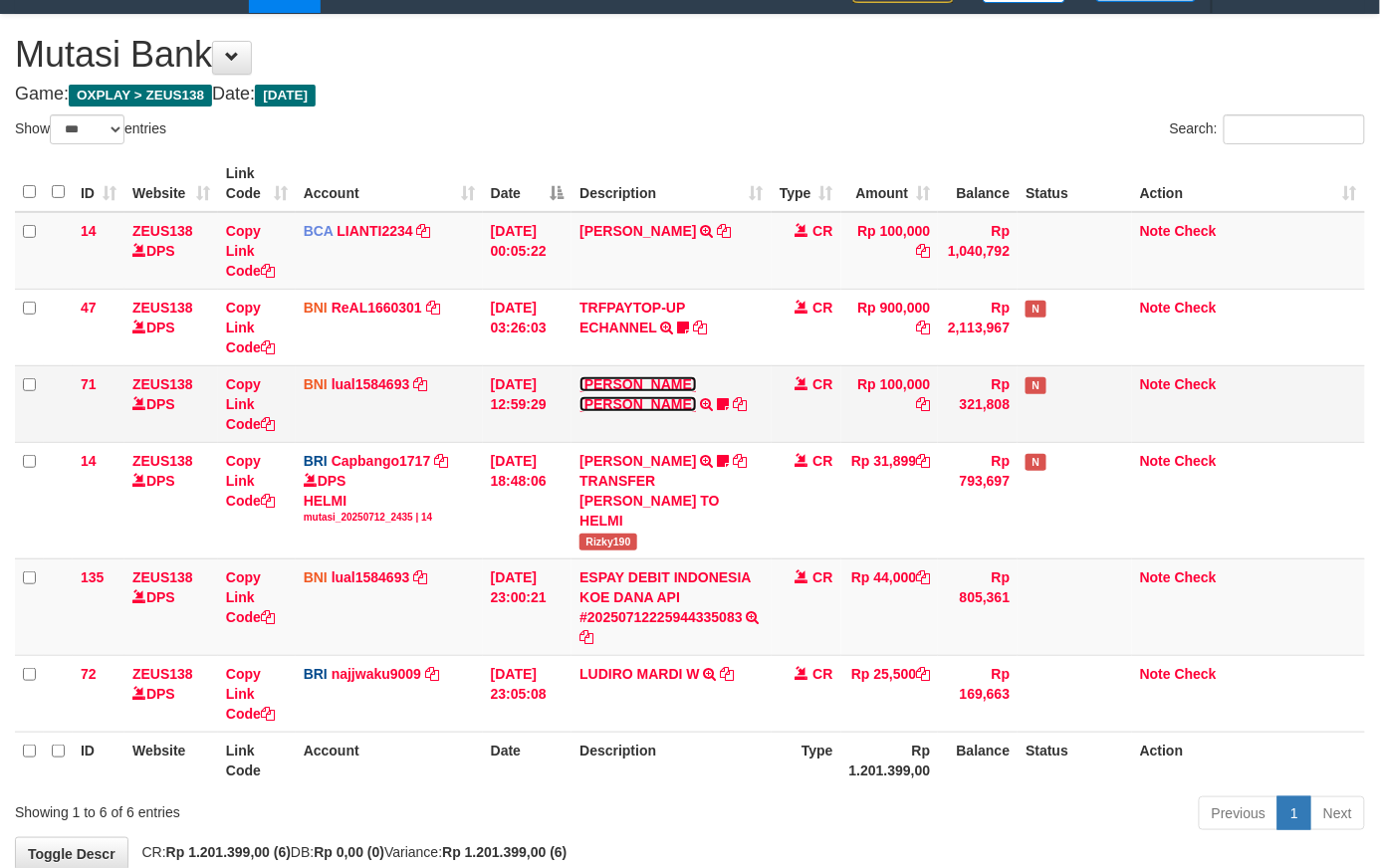 click on "MUHAMMAD IQBAL FARHAN" at bounding box center (637, 394) 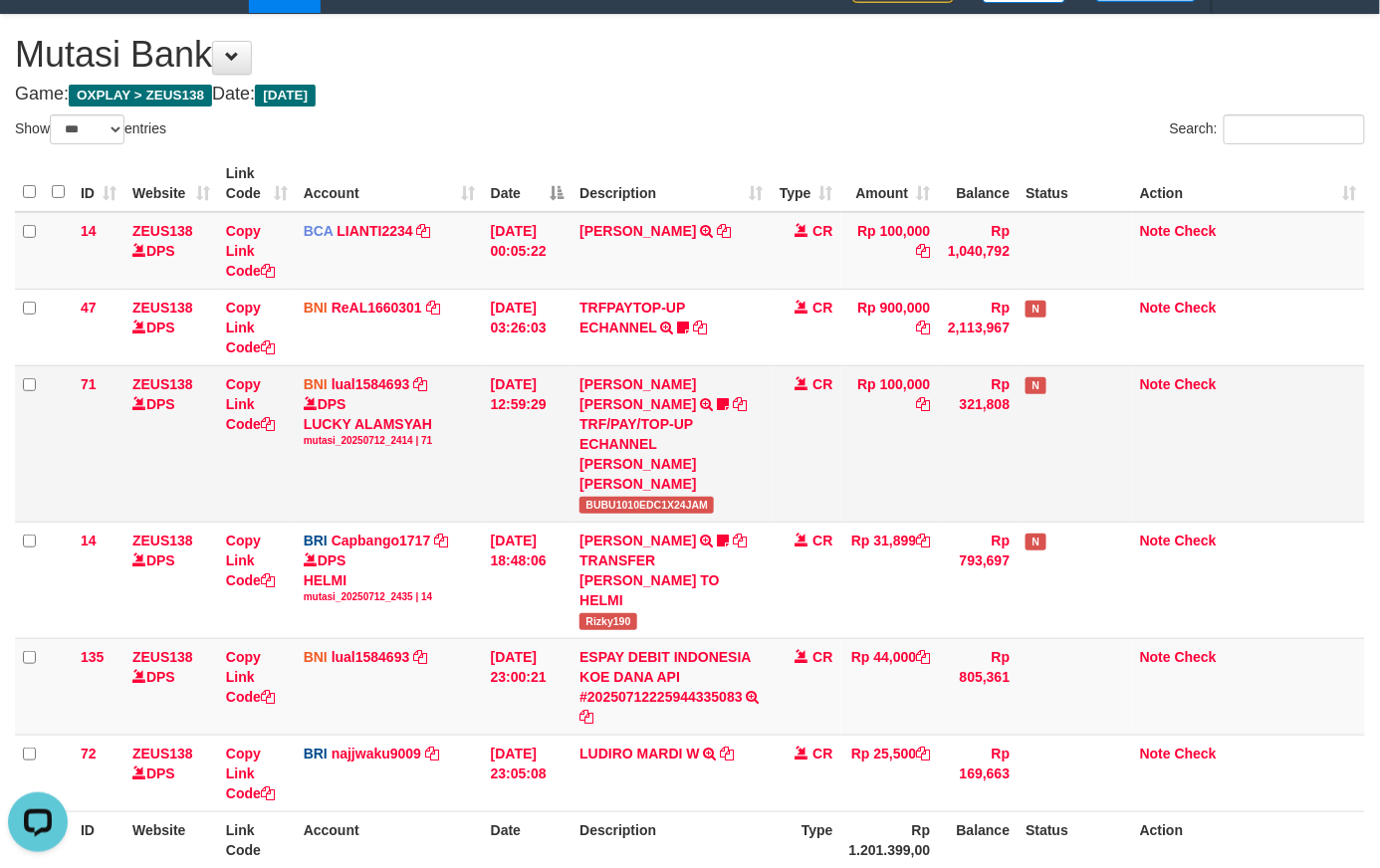 scroll, scrollTop: 0, scrollLeft: 0, axis: both 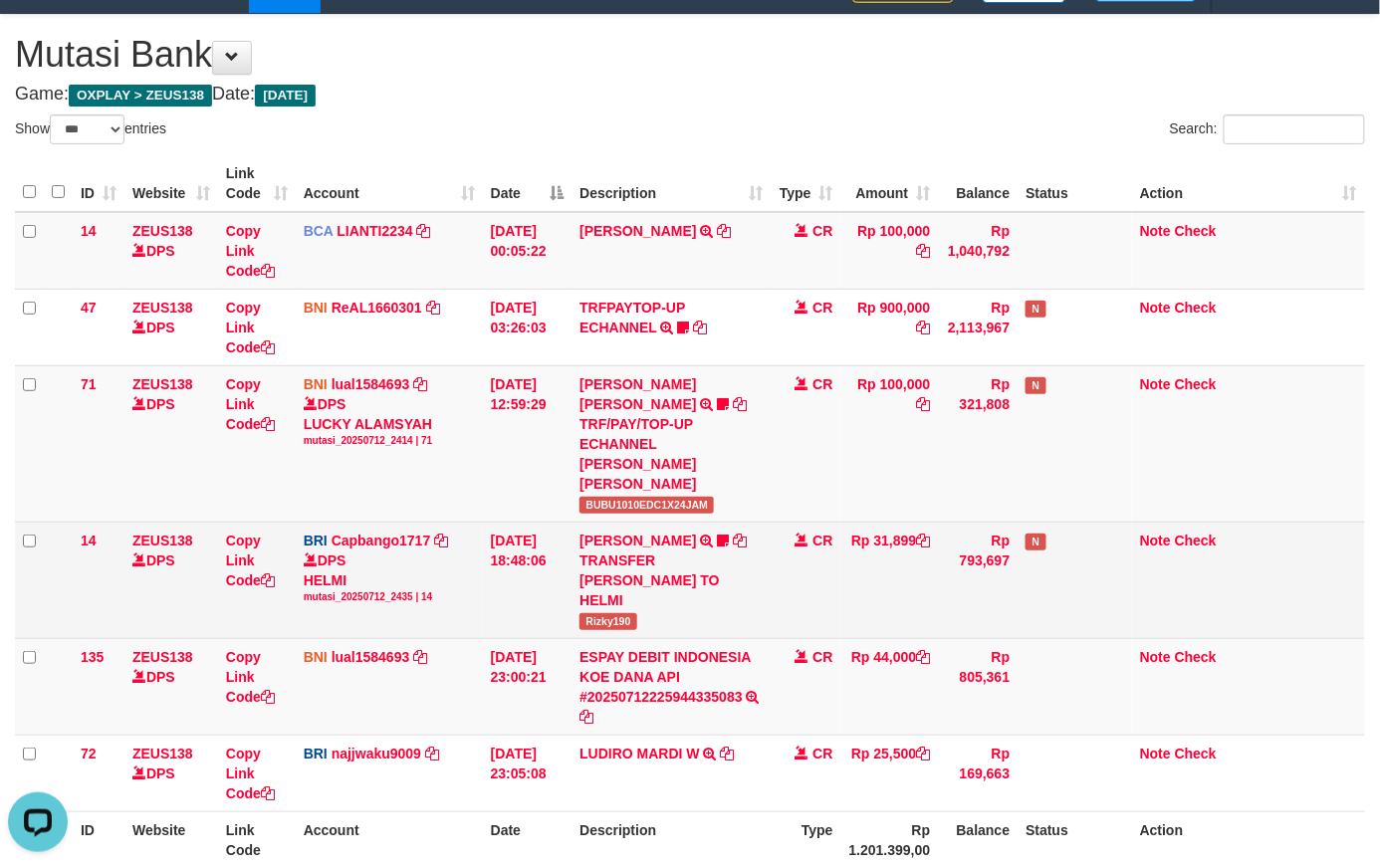 click on "RIZKY RAMADHON            TRANSFER NBMB RIZKY RAMADHON TO HELMI    Rizky190" at bounding box center (671, 579) 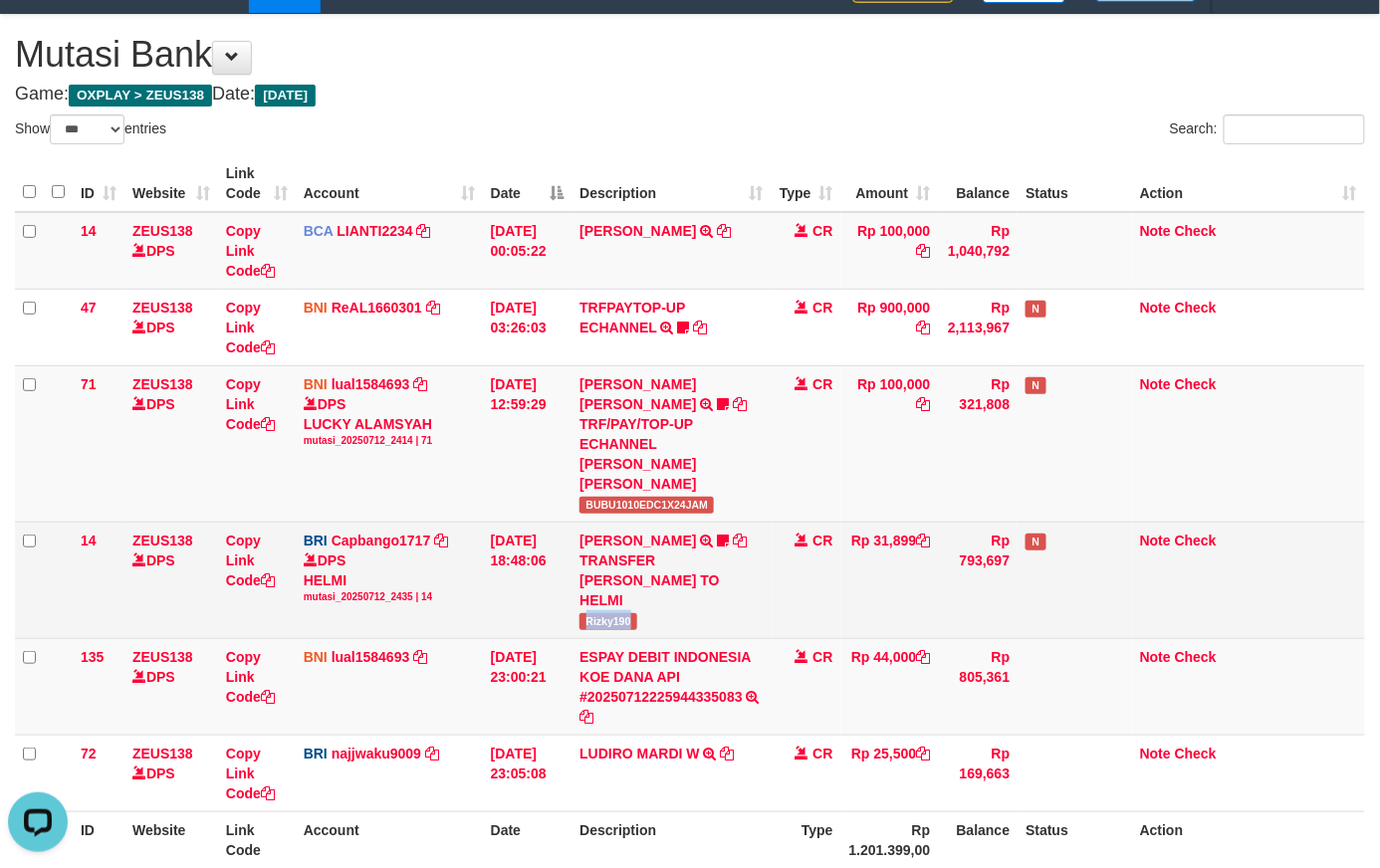 click on "RIZKY RAMADHON            TRANSFER NBMB RIZKY RAMADHON TO HELMI    Rizky190" at bounding box center (671, 579) 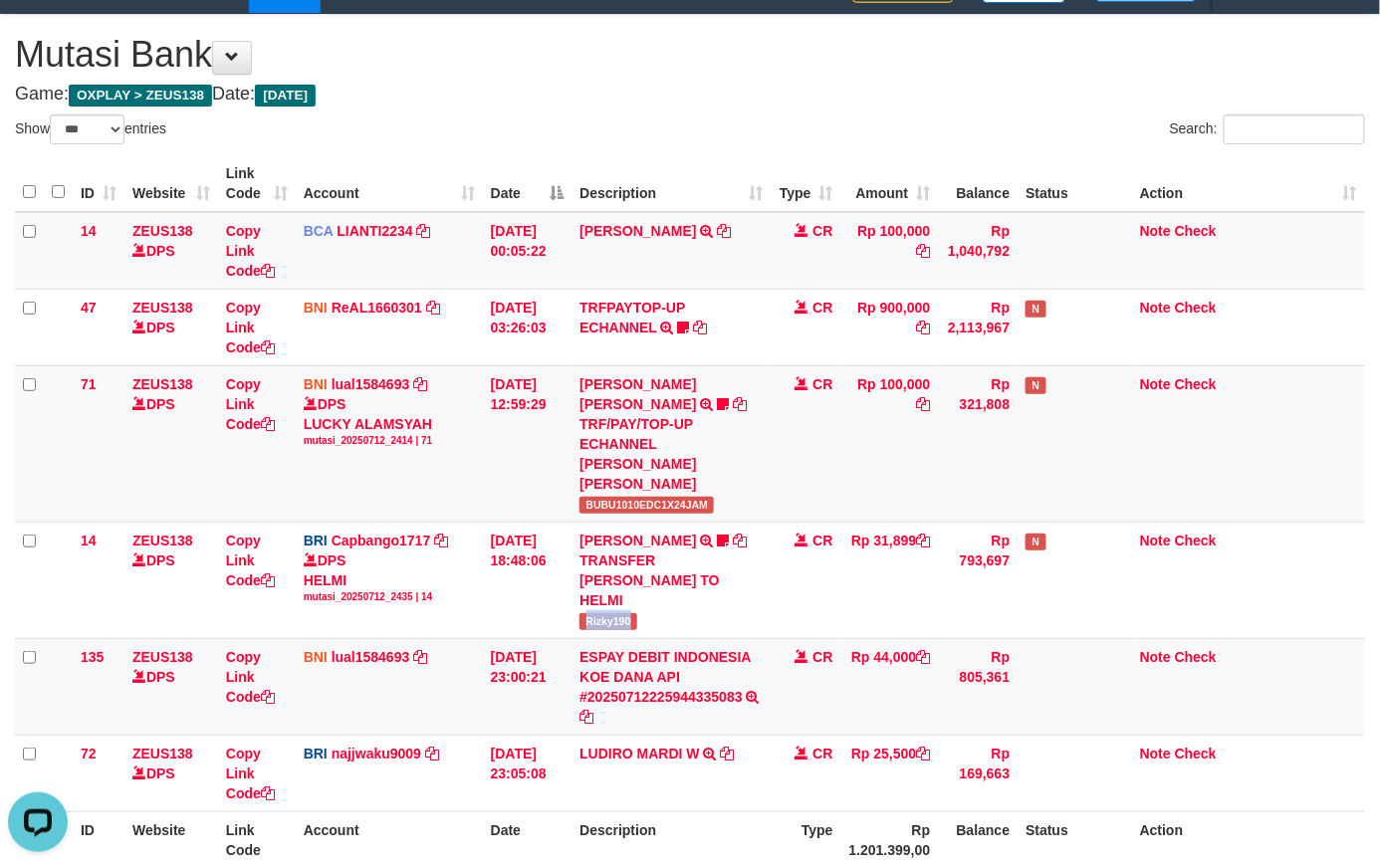 copy on "Rizky190" 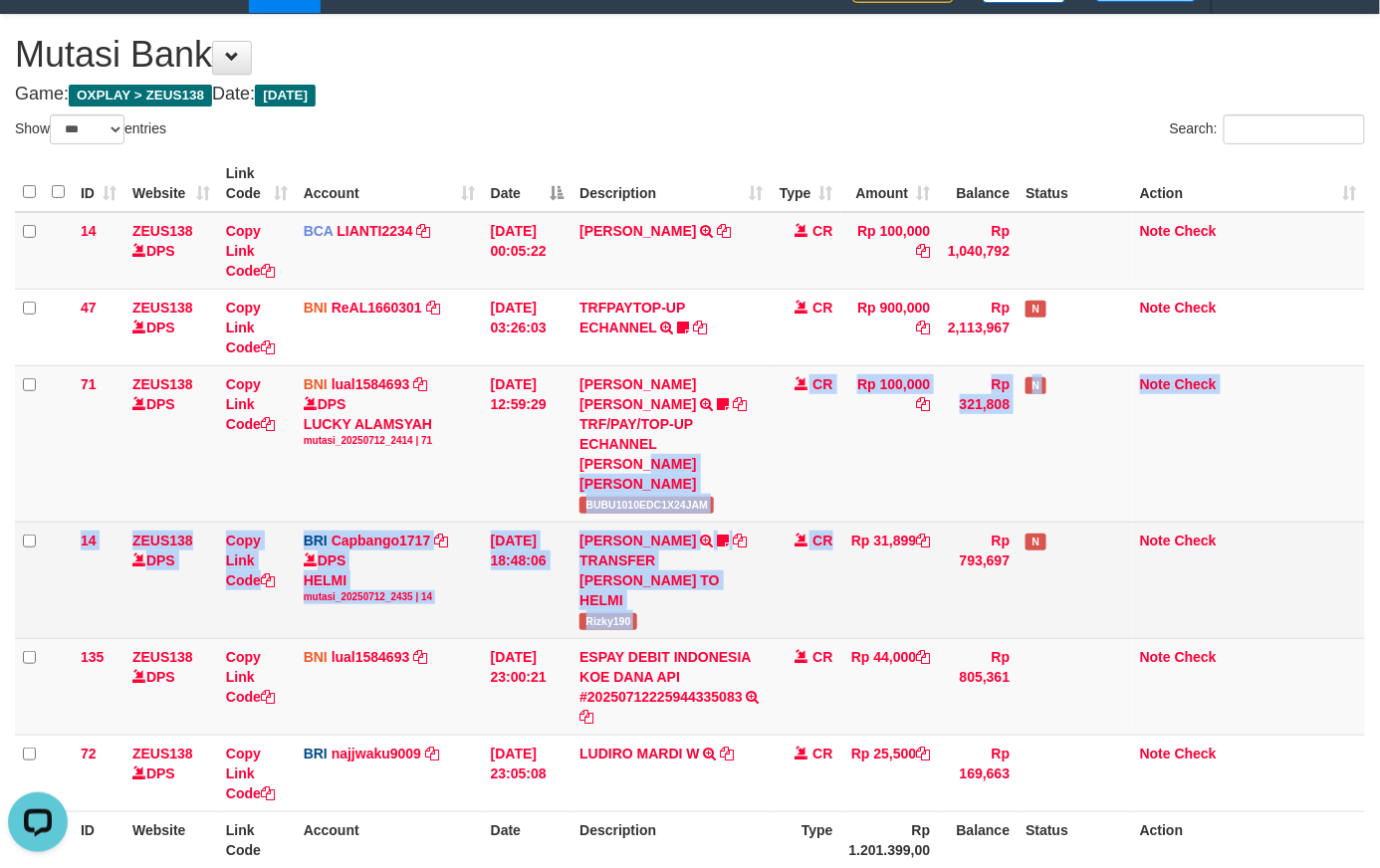 click on "14
ZEUS138    DPS
Copy Link Code
BCA
LIANTI2234
DPS
YULIANTI
mutasi_20250712_4646 | 14
mutasi_20250712_4646 | 14
12/07/2025 00:05:22
YUSUP MAULAN         TRSF E-BANKING CR 1207/FTSCY/WS95051
100000.002025071262819090 TRFDN-YUSUP MAULANESPAY DEBIT INDONE
CR
Rp 100,000
Rp 1,040,792
Note
Check
47
ZEUS138    DPS
Copy Link Code
BNI
ReAL1660301
DPS
REYHAN ALMANSYAH
mutasi_20250712_4647 | 47" at bounding box center (690, 512) 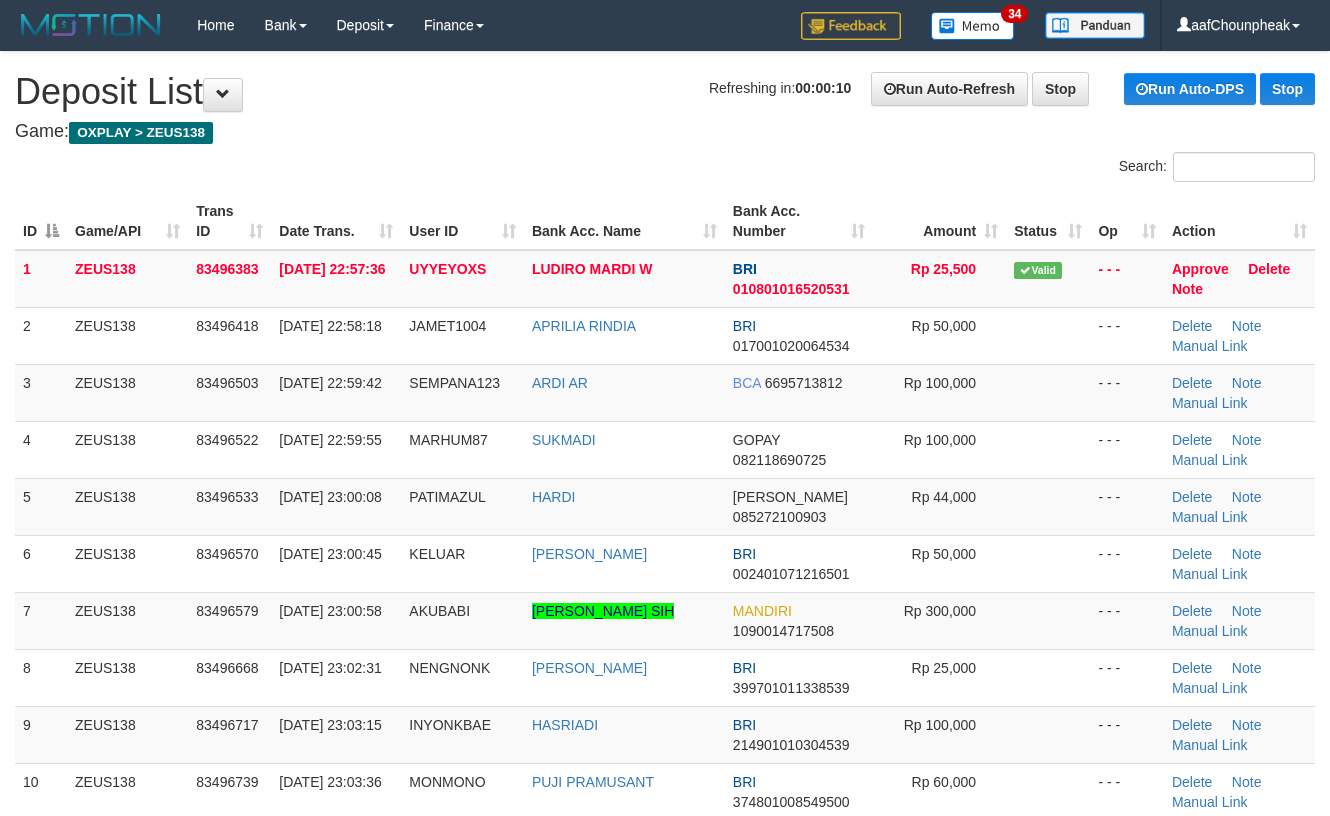 scroll, scrollTop: 0, scrollLeft: 0, axis: both 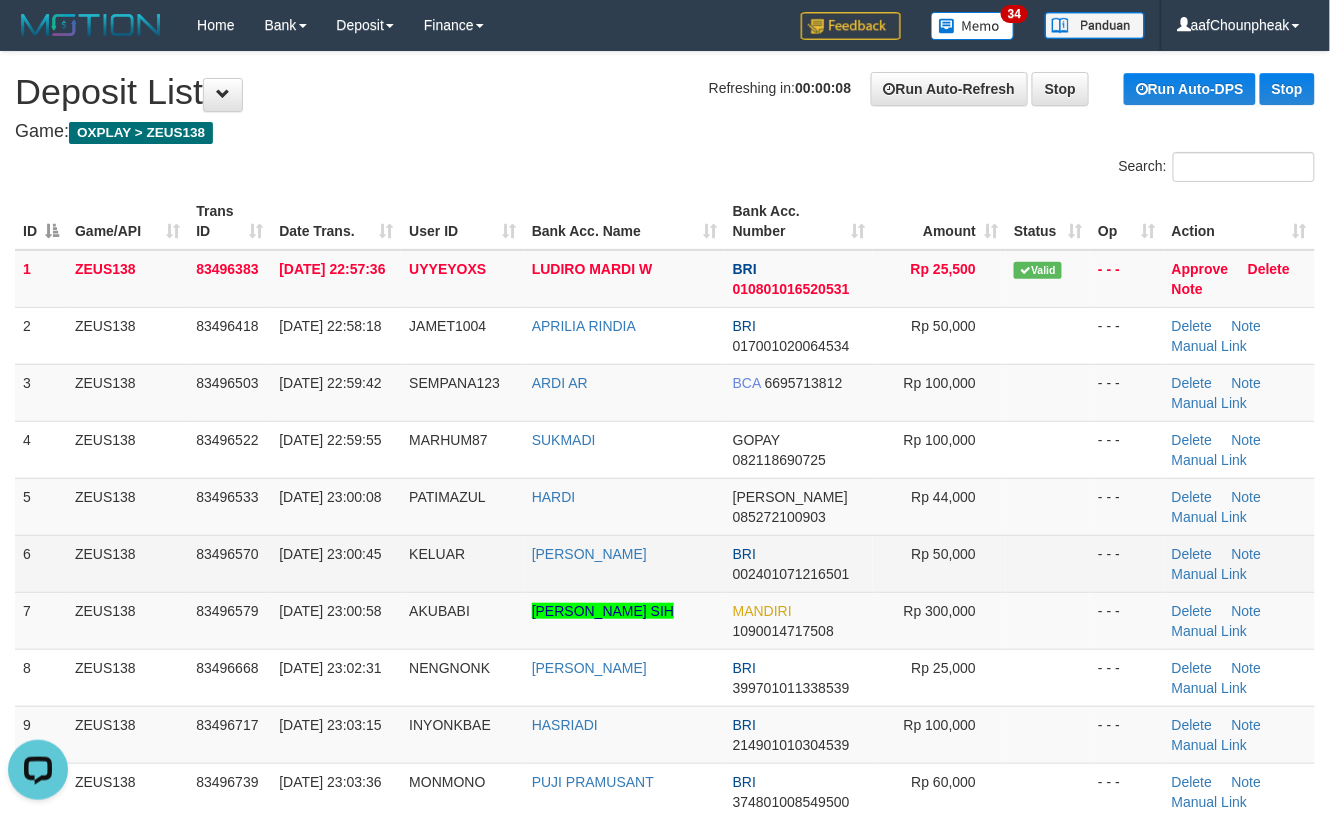 click on "BRI
002401071216501" at bounding box center [799, 563] 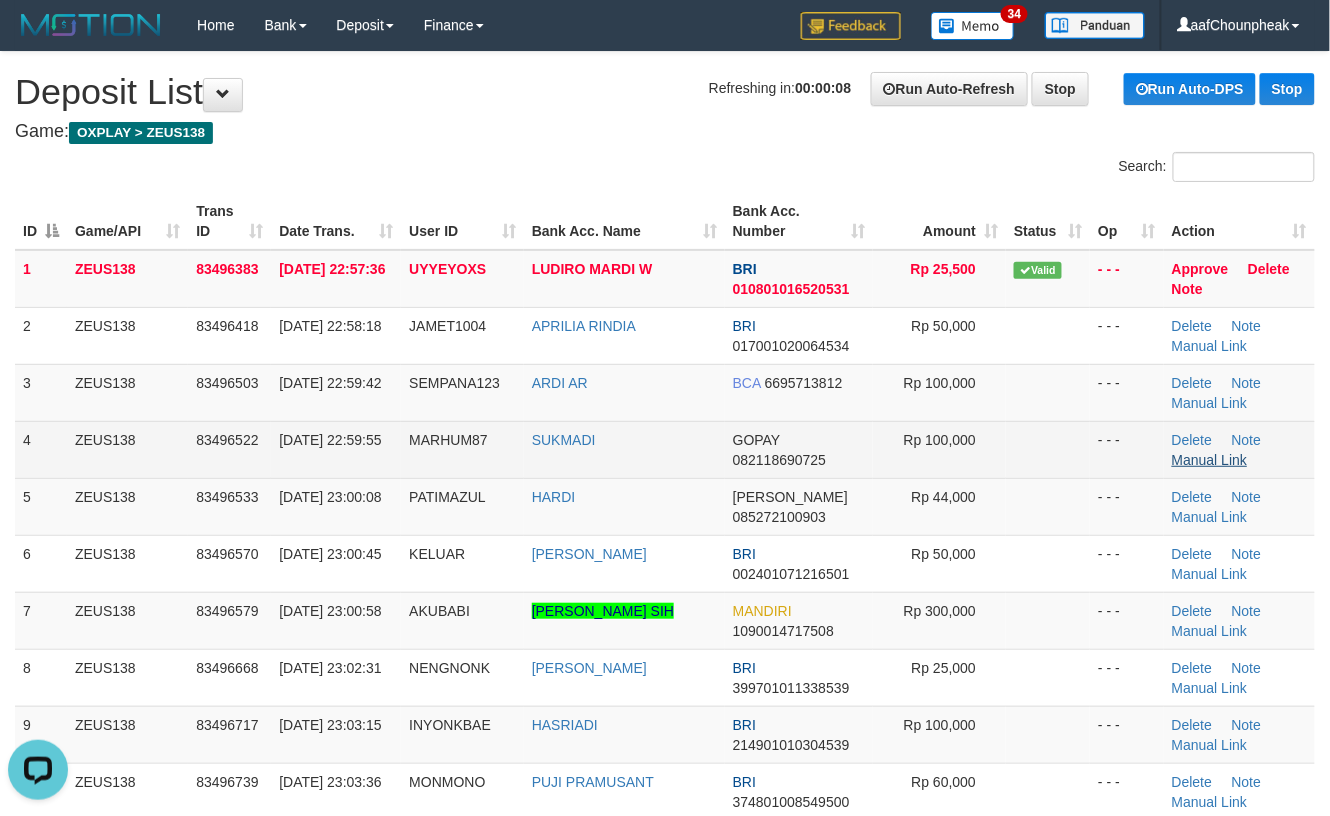 drag, startPoint x: 986, startPoint y: 517, endPoint x: 1245, endPoint y: 452, distance: 267.03183 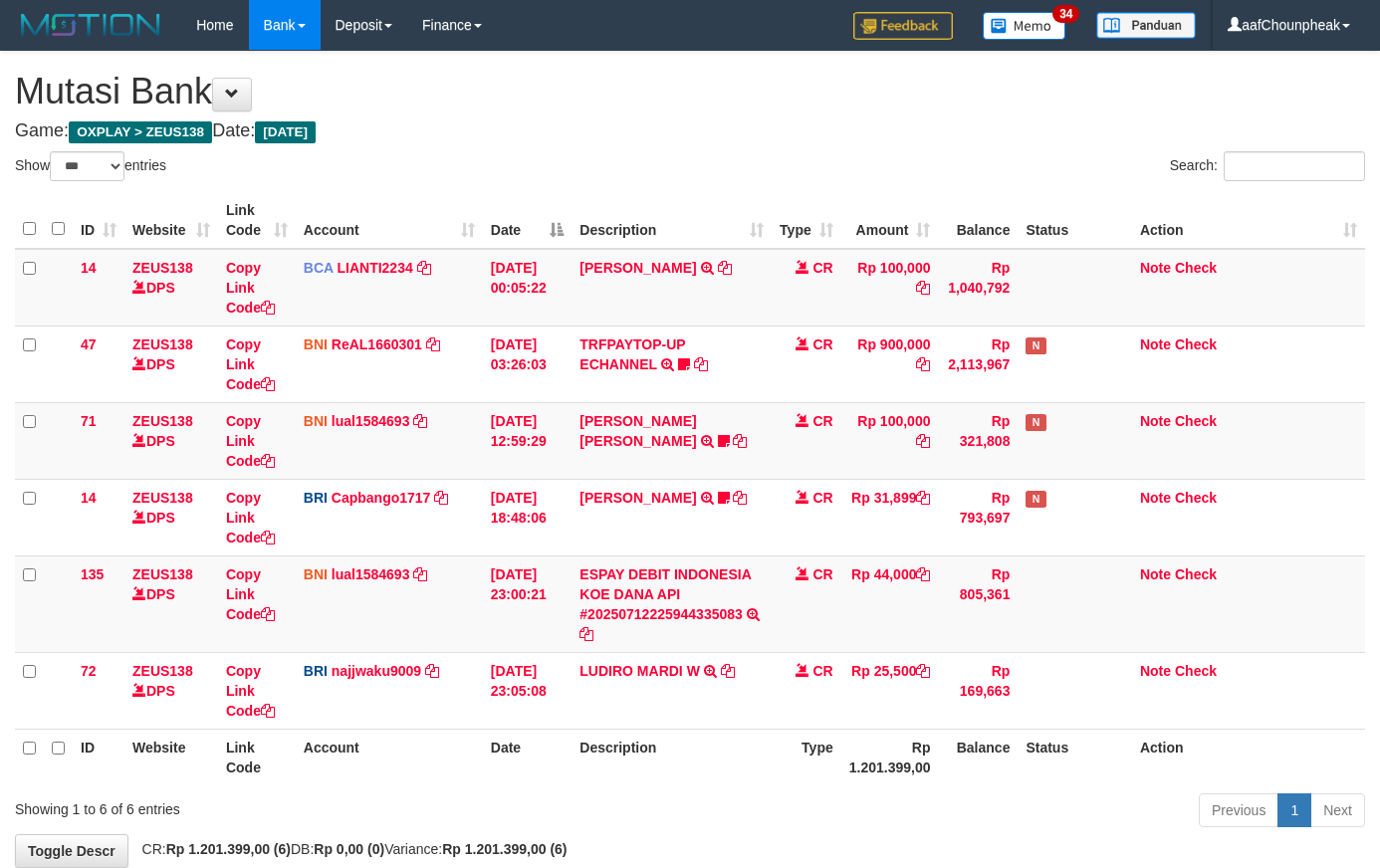 select on "***" 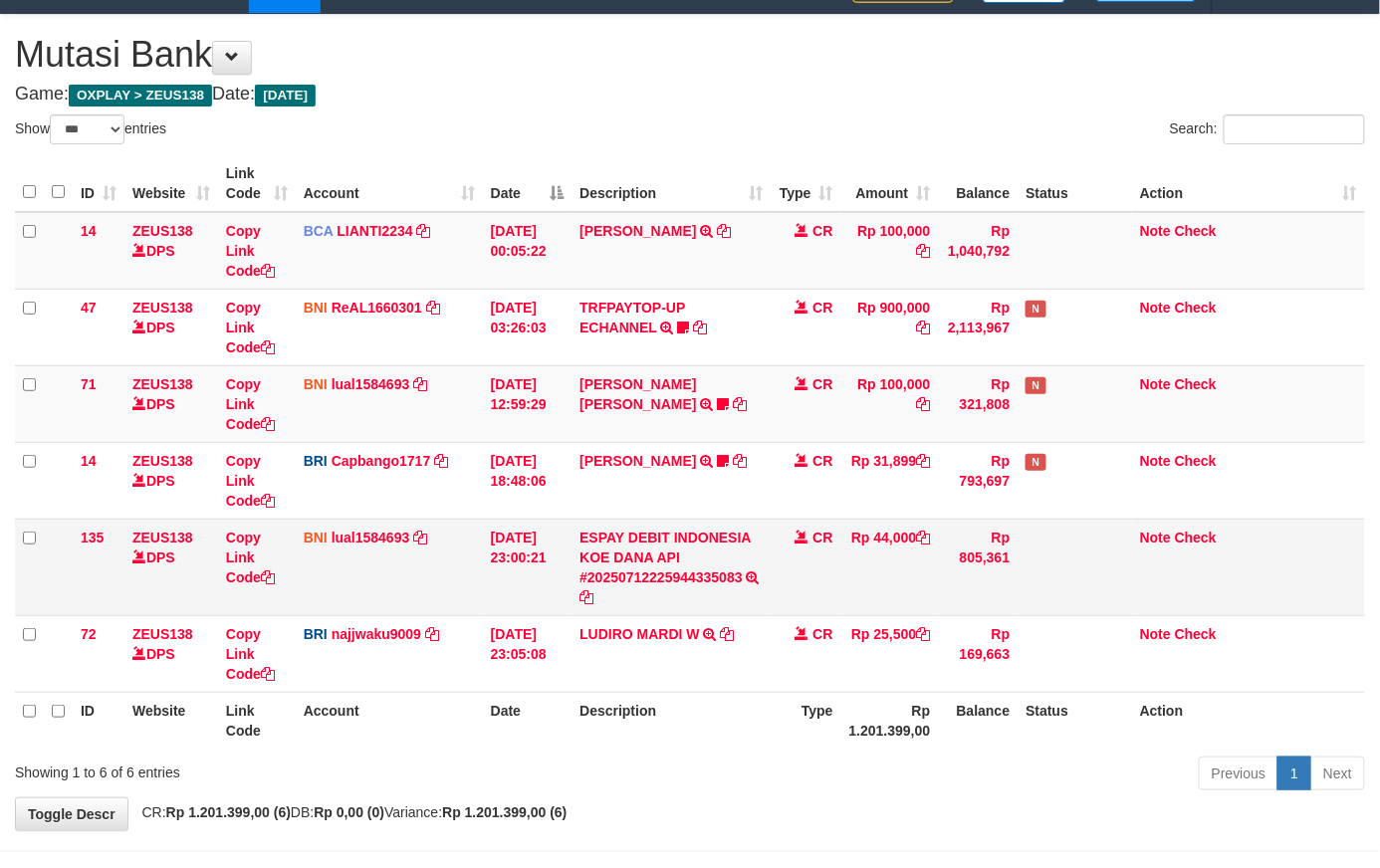 click on "CR" at bounding box center (806, 566) 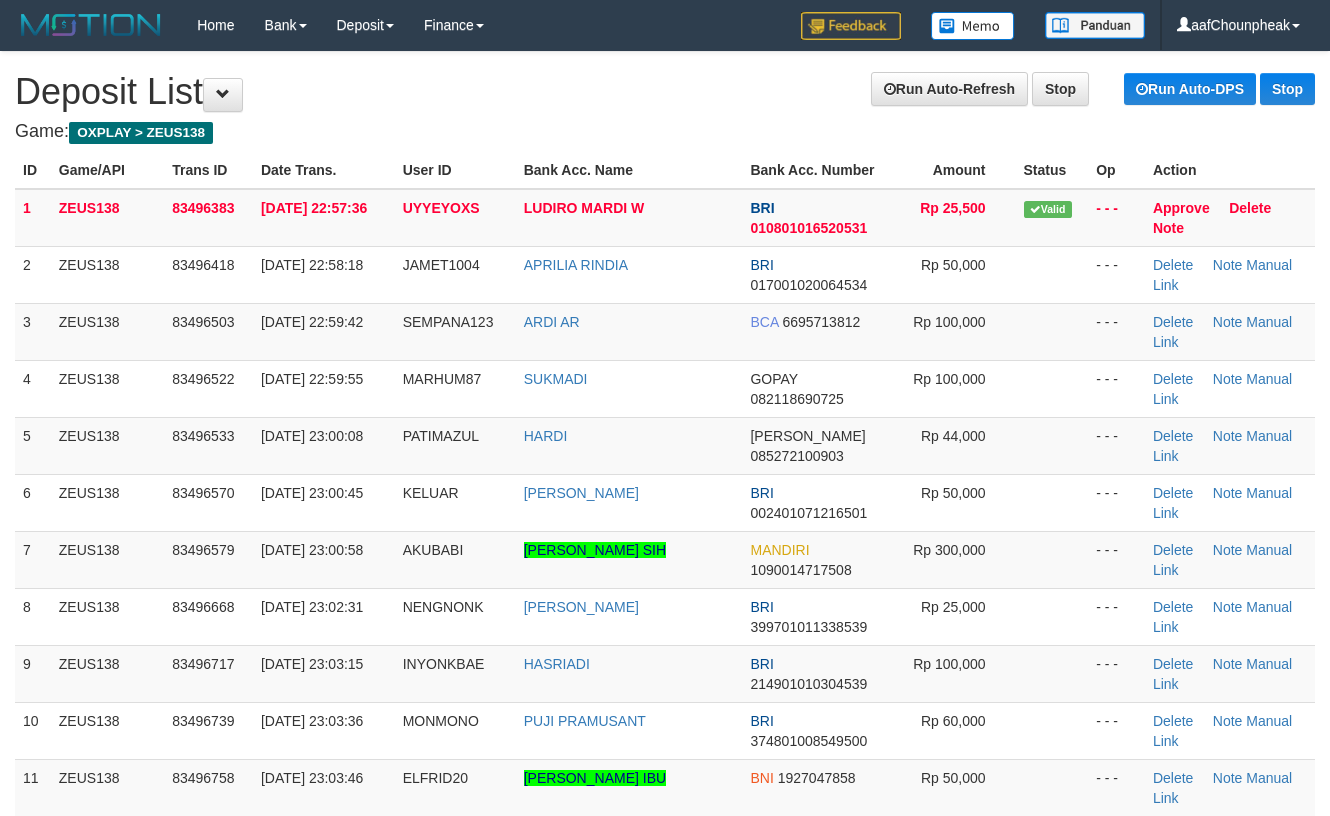 scroll, scrollTop: 0, scrollLeft: 0, axis: both 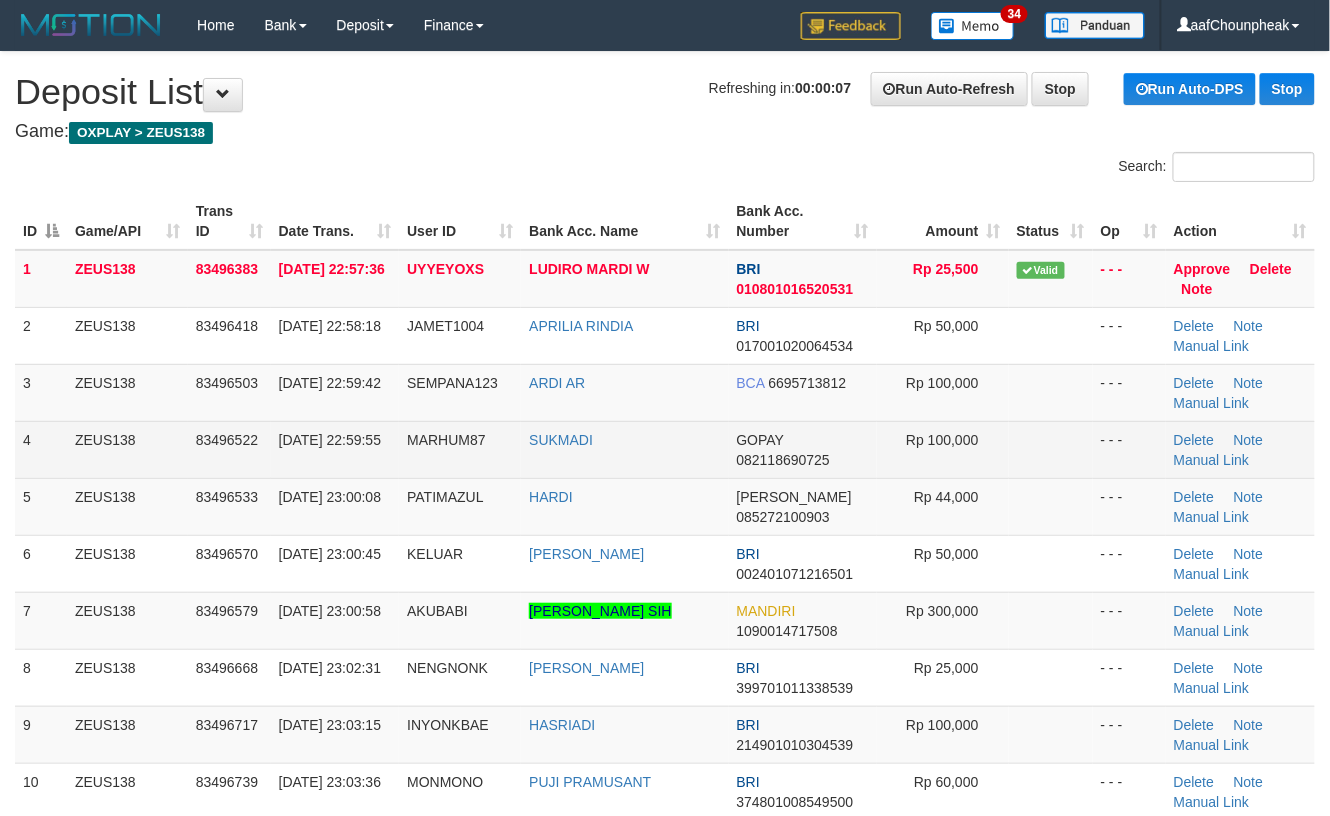 click on "Rp 100,000" at bounding box center (943, 449) 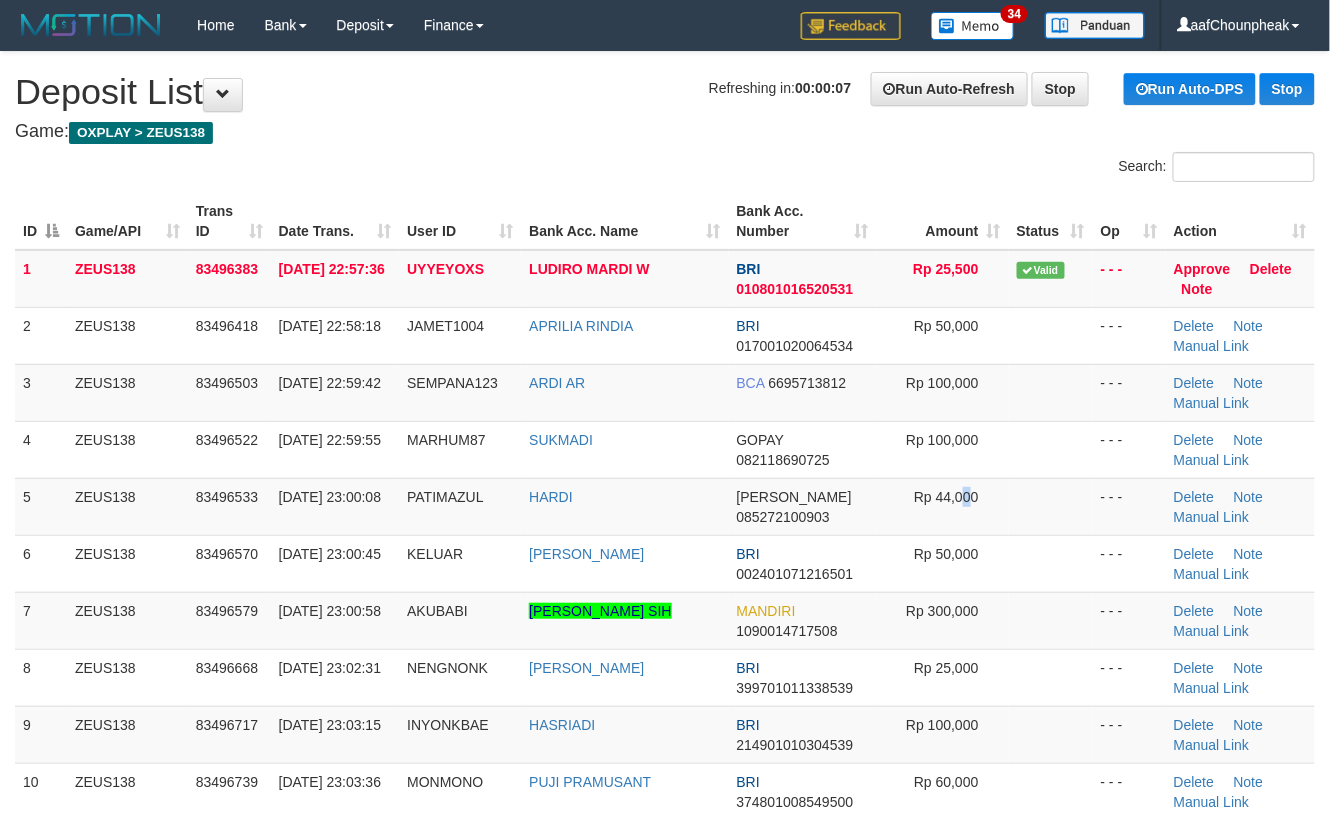 drag, startPoint x: 966, startPoint y: 504, endPoint x: 1342, endPoint y: 433, distance: 382.64474 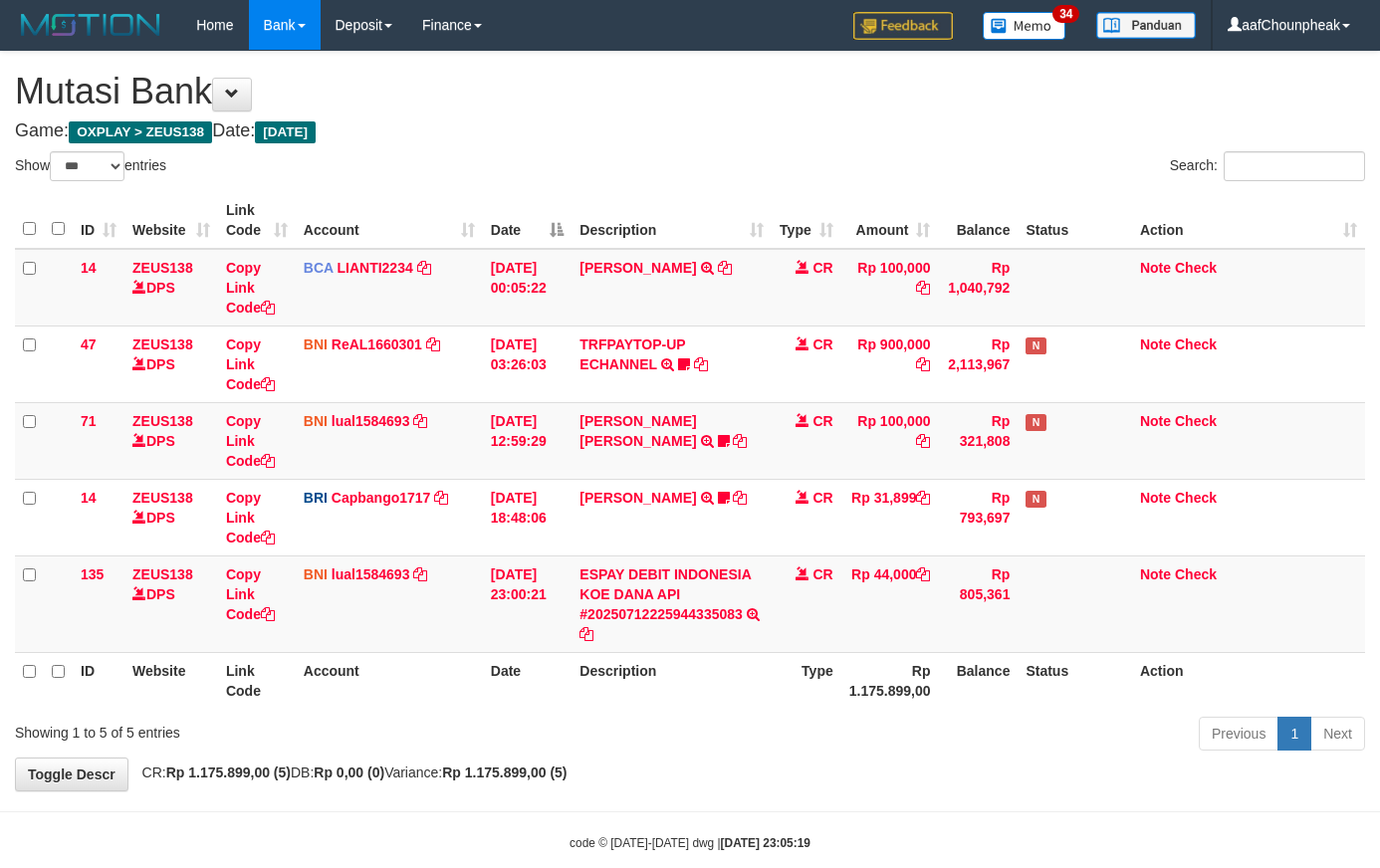 select on "***" 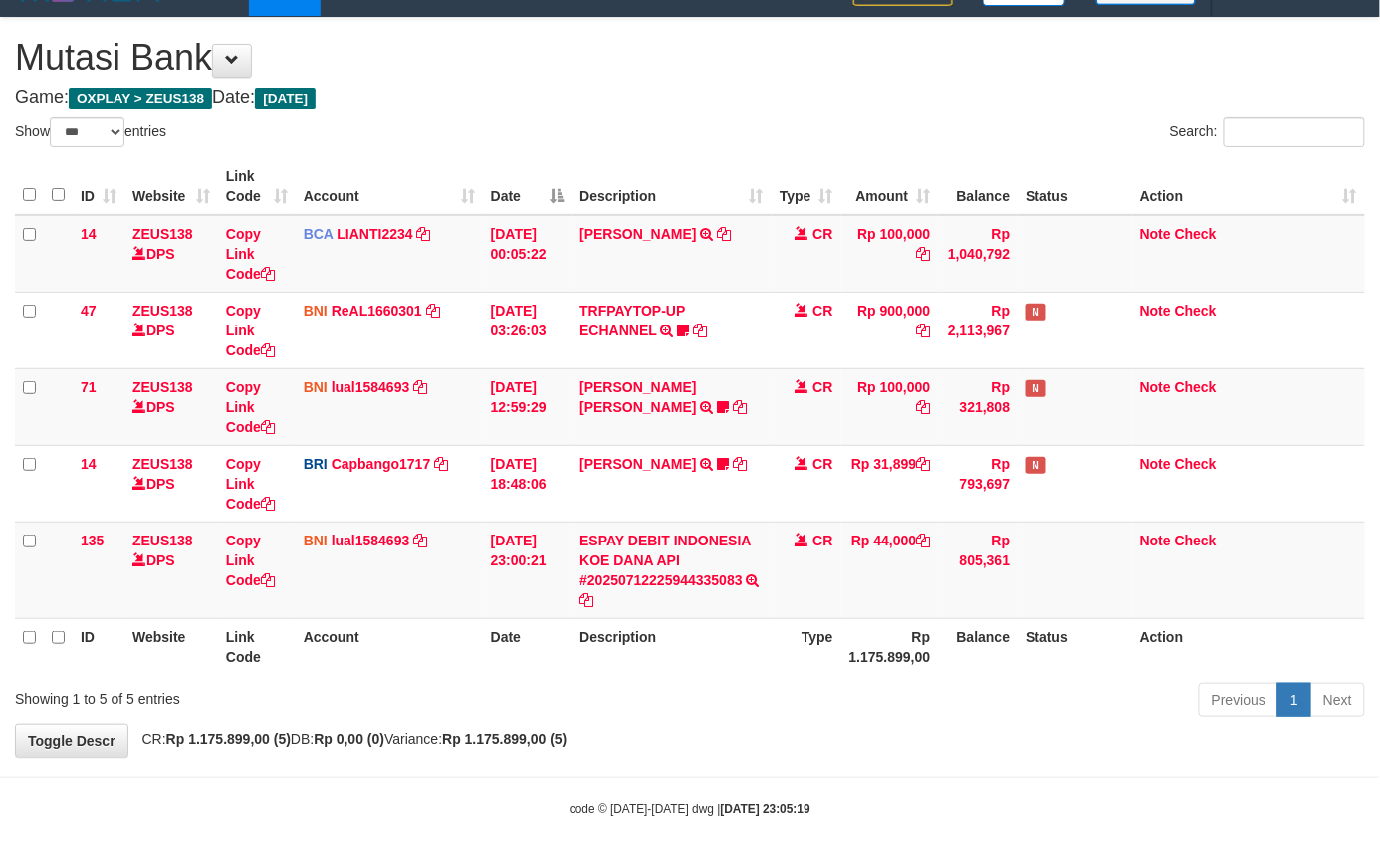 click on "Description" at bounding box center [671, 646] 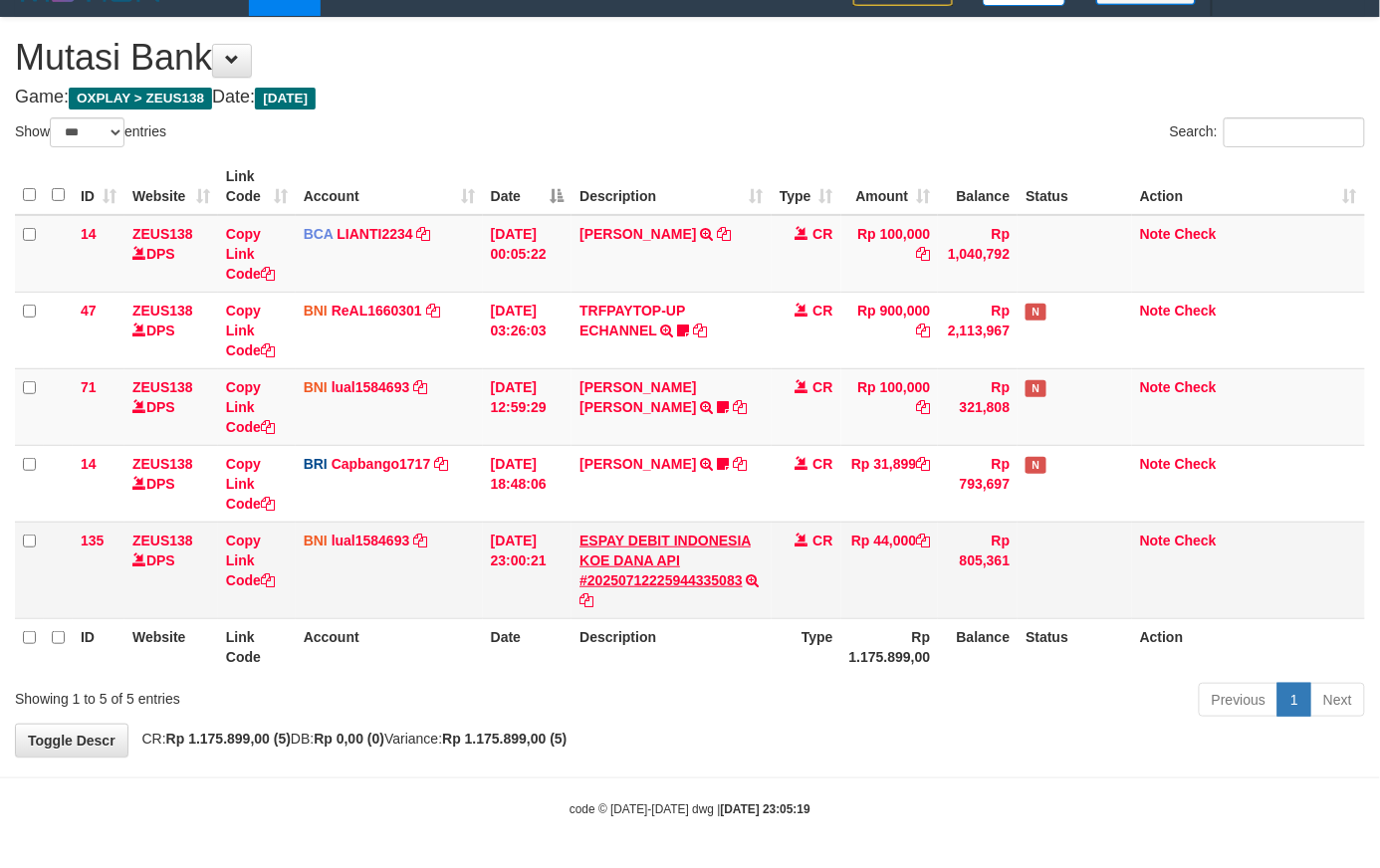drag, startPoint x: 649, startPoint y: 597, endPoint x: 647, endPoint y: 581, distance: 16.124515 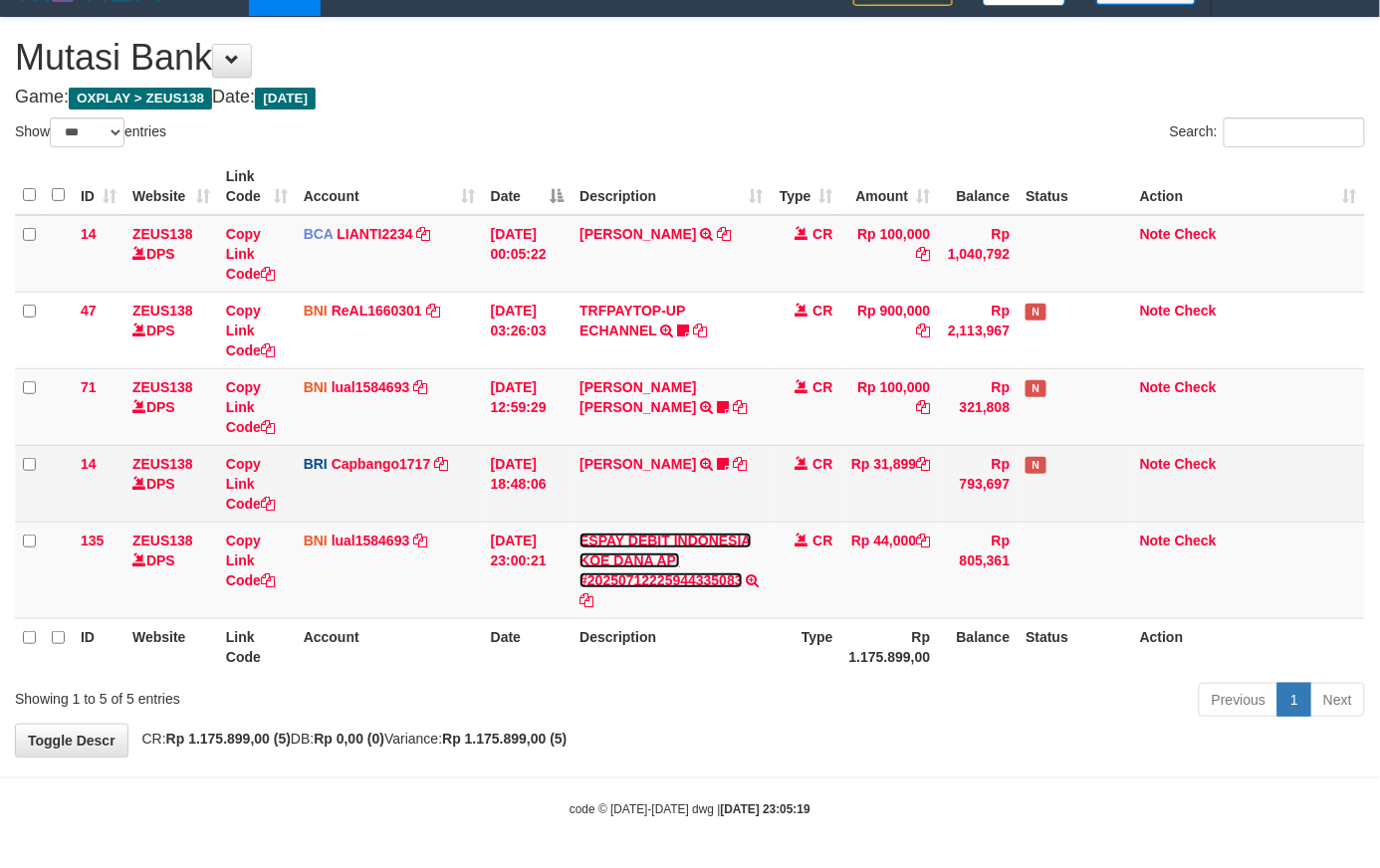 drag, startPoint x: 647, startPoint y: 581, endPoint x: 635, endPoint y: 487, distance: 94.7629 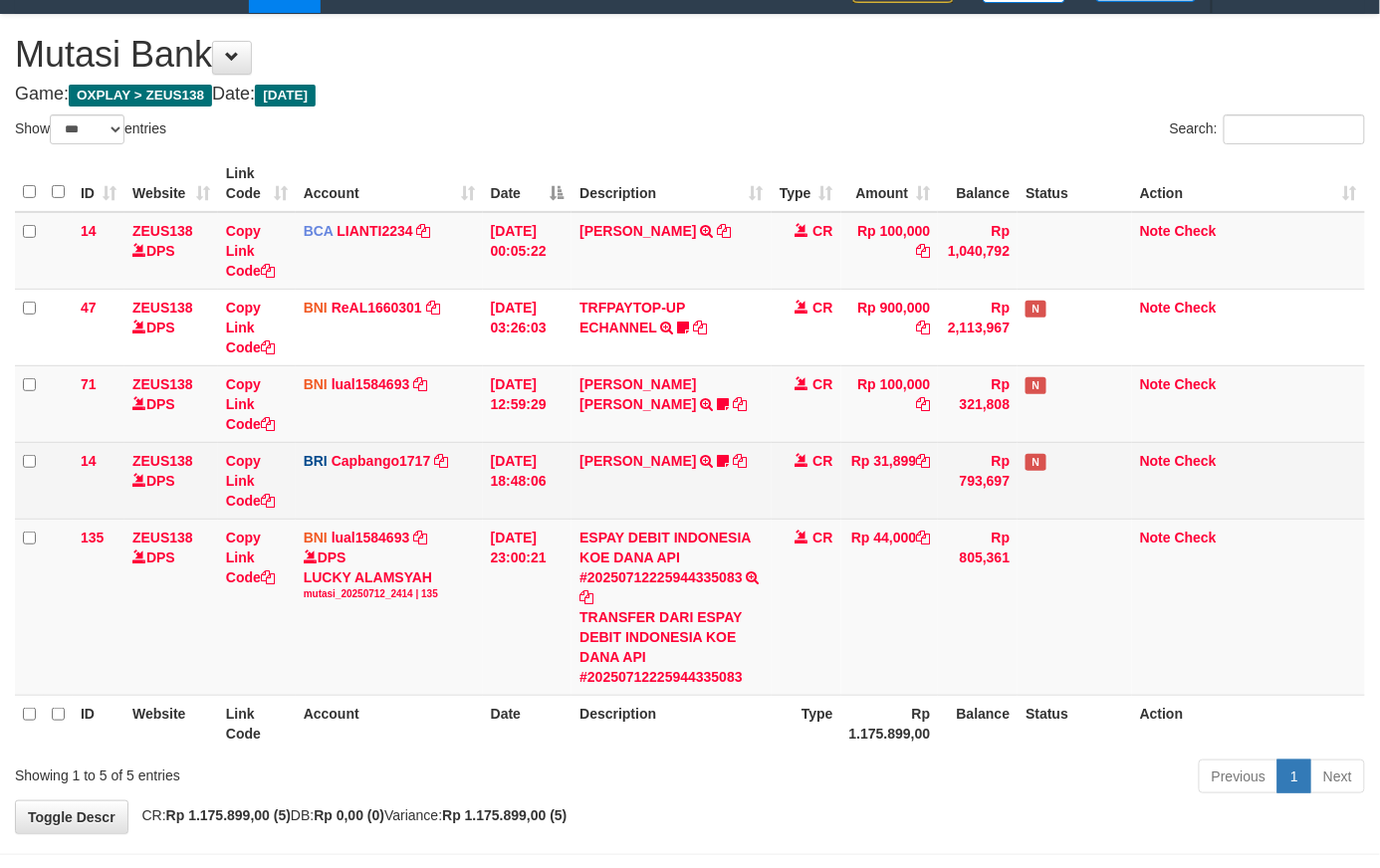 drag, startPoint x: 635, startPoint y: 480, endPoint x: 630, endPoint y: 444, distance: 36.345564 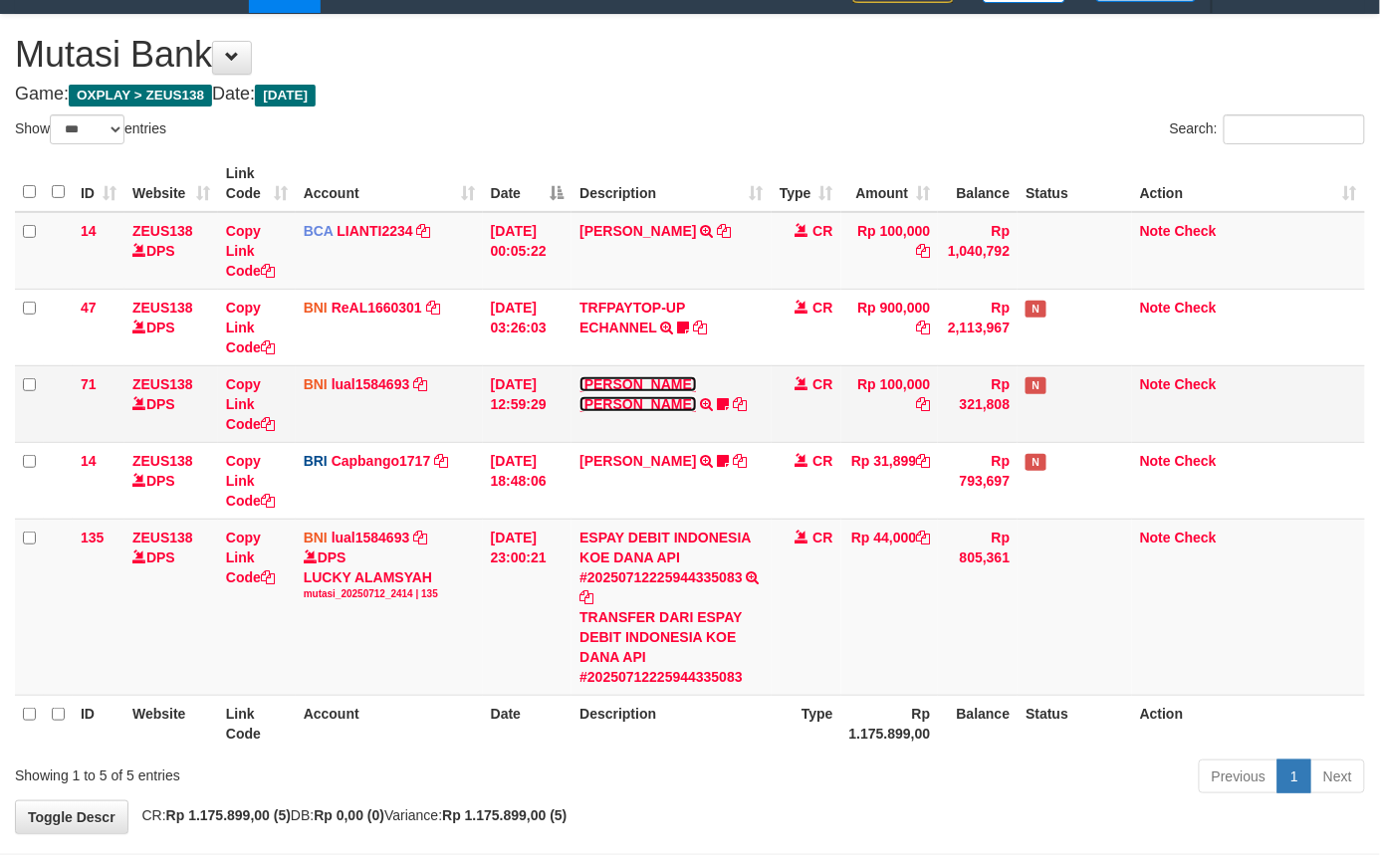 drag, startPoint x: 621, startPoint y: 396, endPoint x: 618, endPoint y: 323, distance: 73.06162 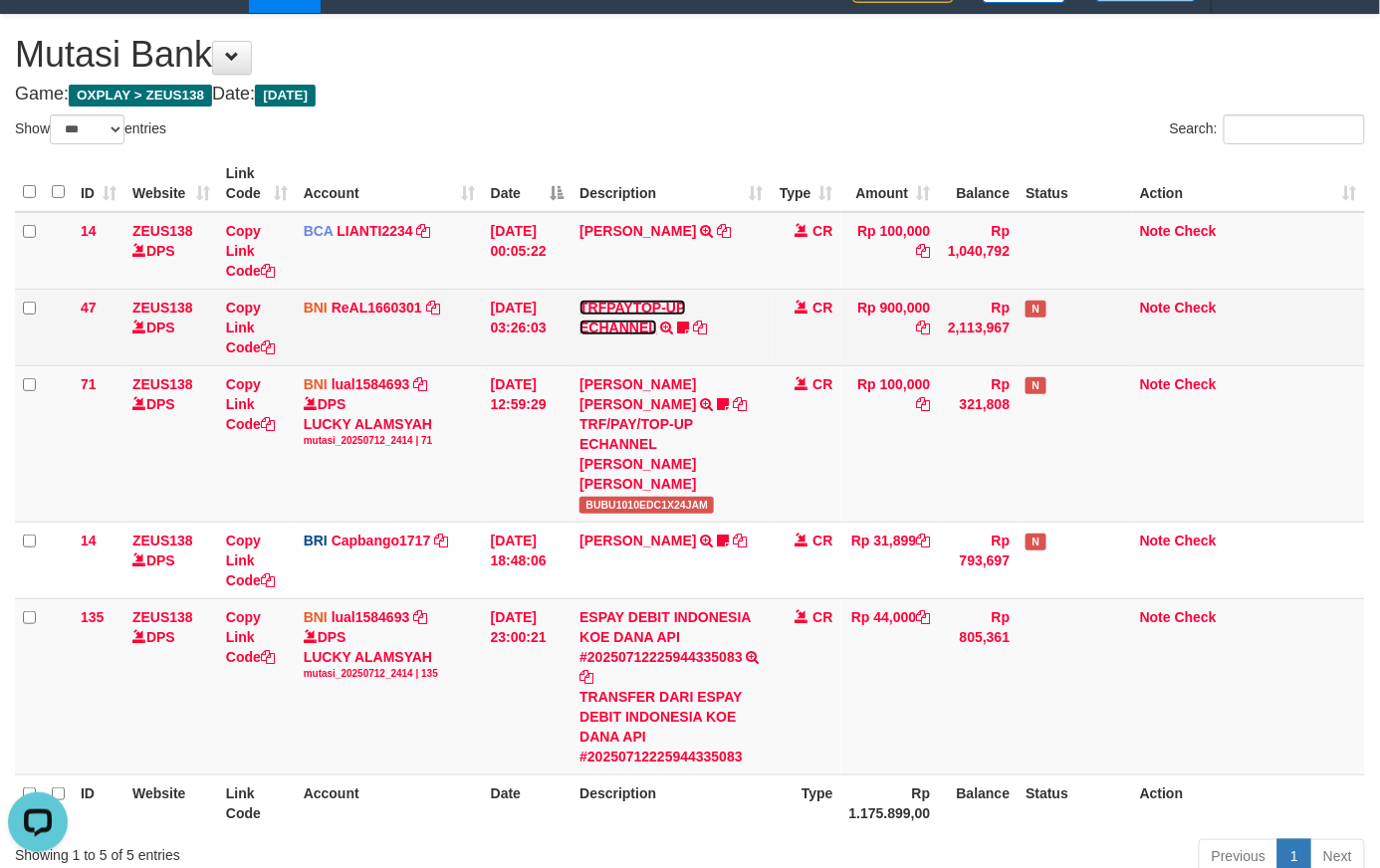 scroll, scrollTop: 0, scrollLeft: 0, axis: both 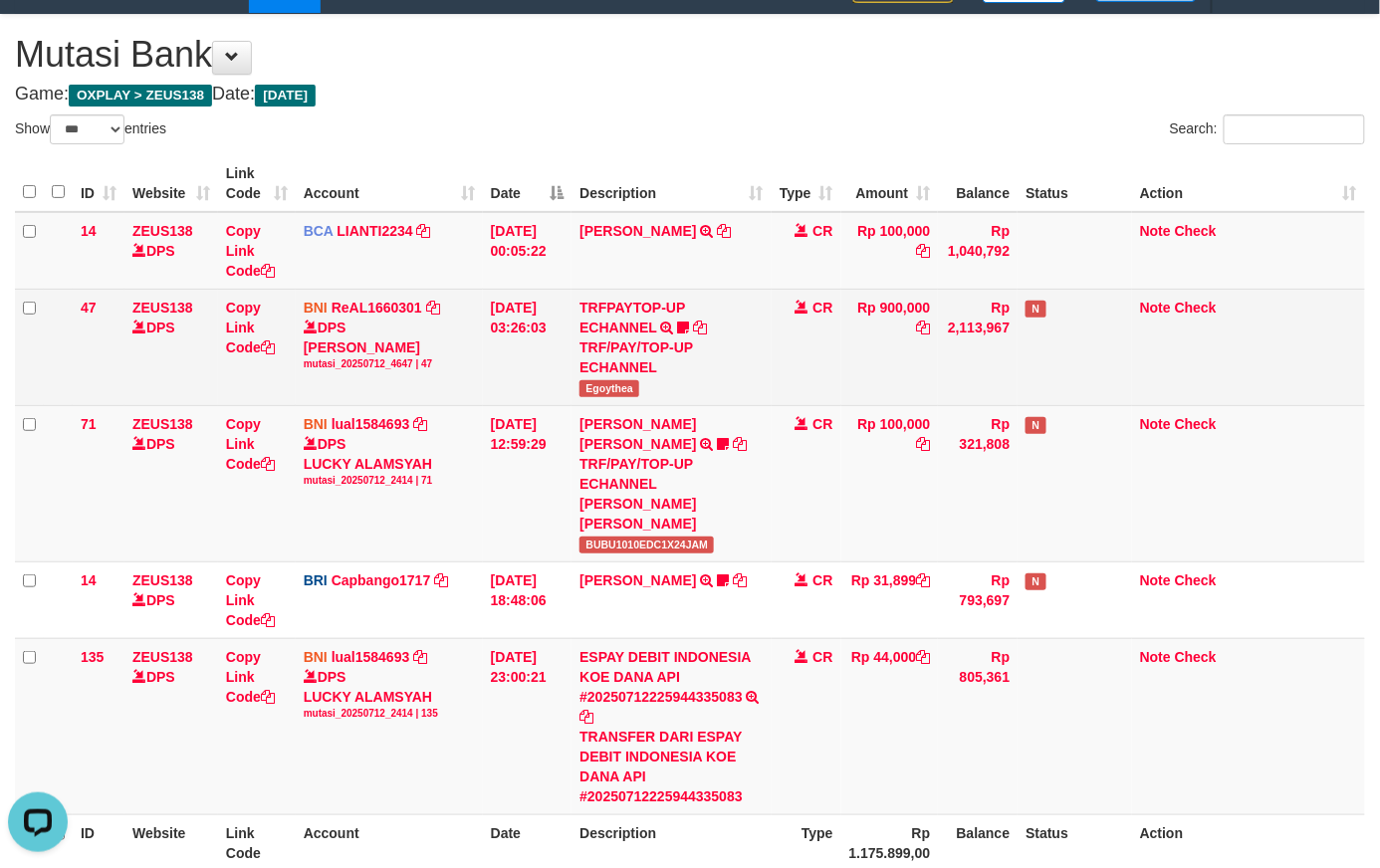 click on "Egoythea" at bounding box center [609, 388] 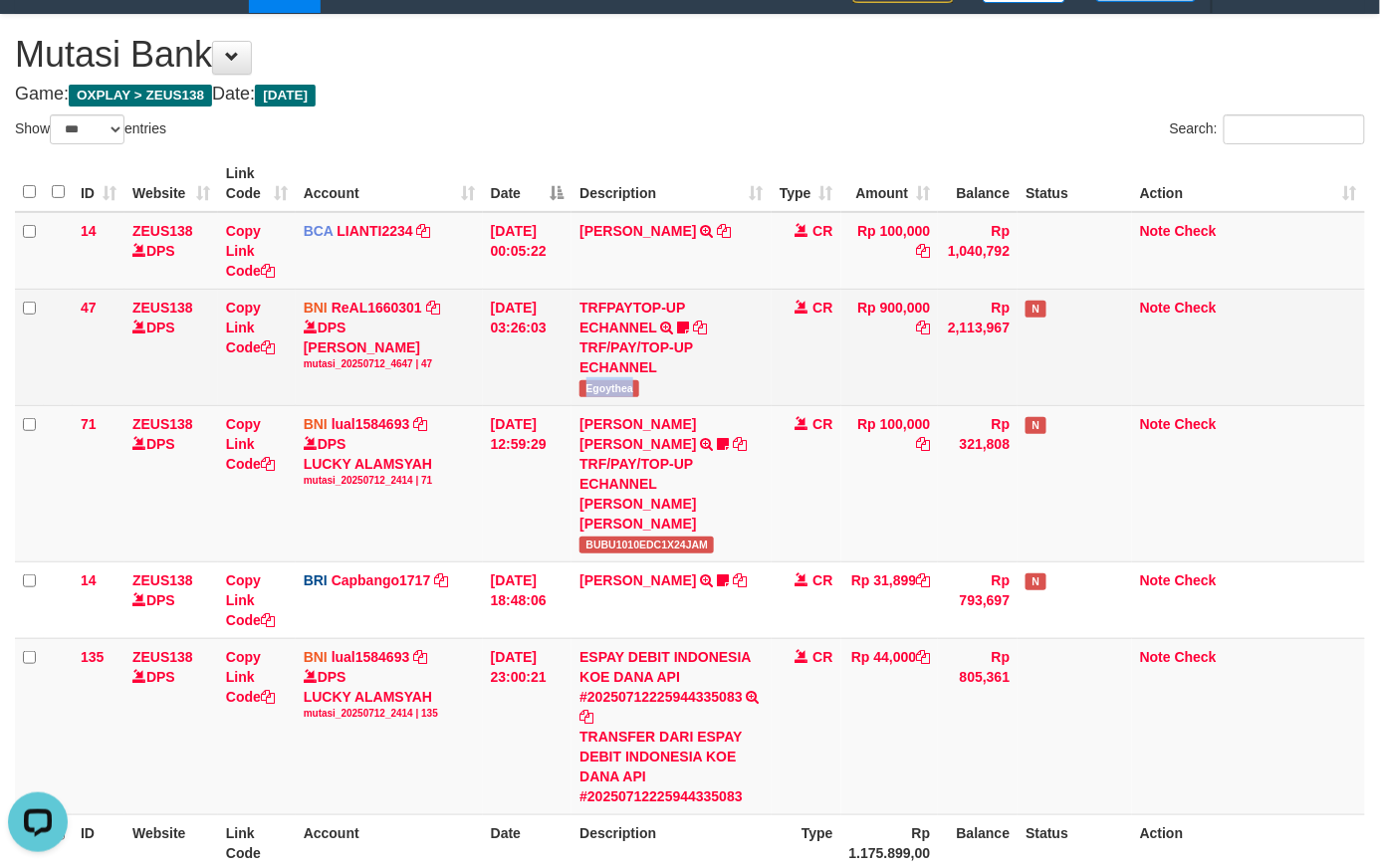 click on "Egoythea" at bounding box center (609, 388) 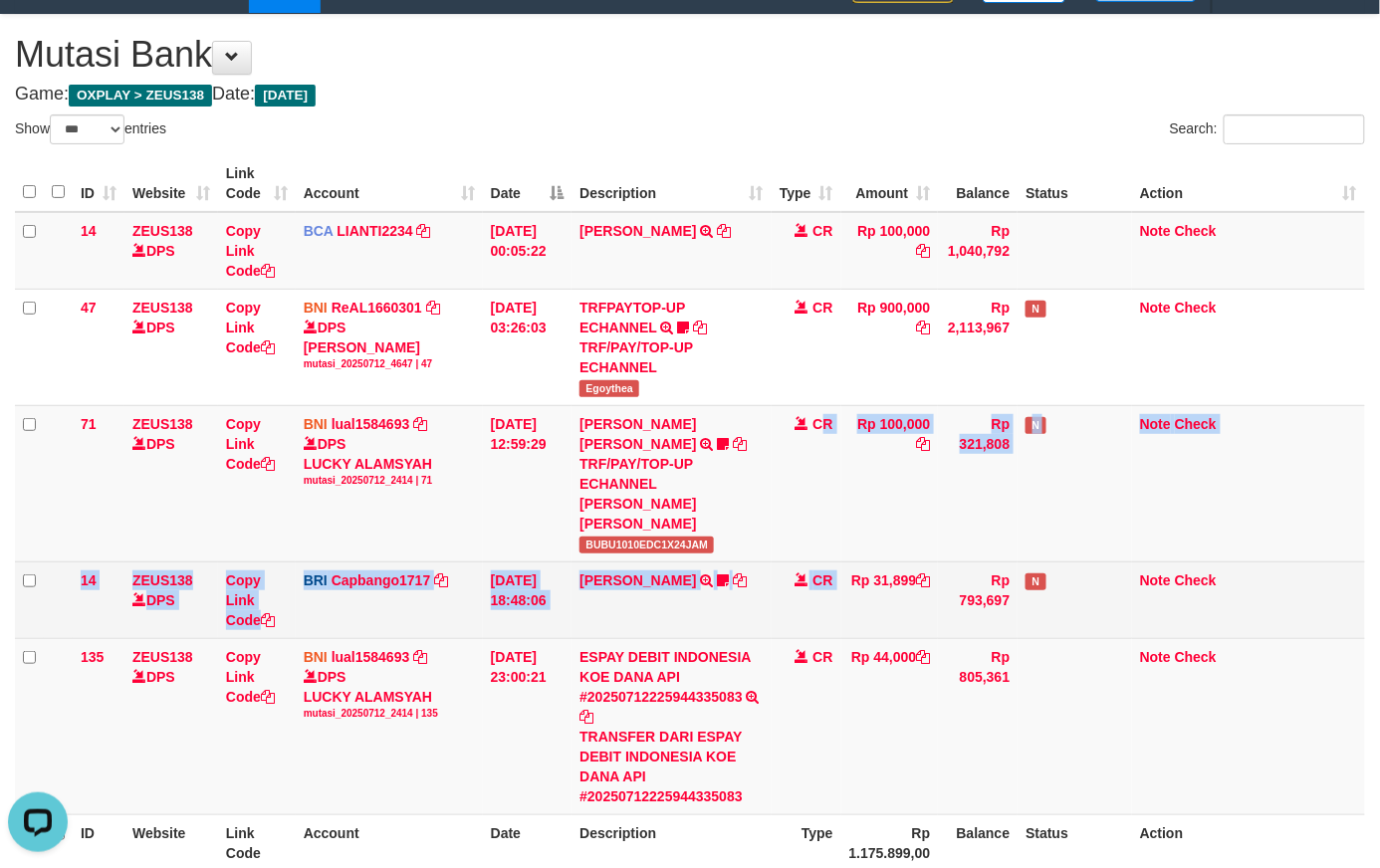 drag, startPoint x: 844, startPoint y: 482, endPoint x: 861, endPoint y: 545, distance: 65.25335 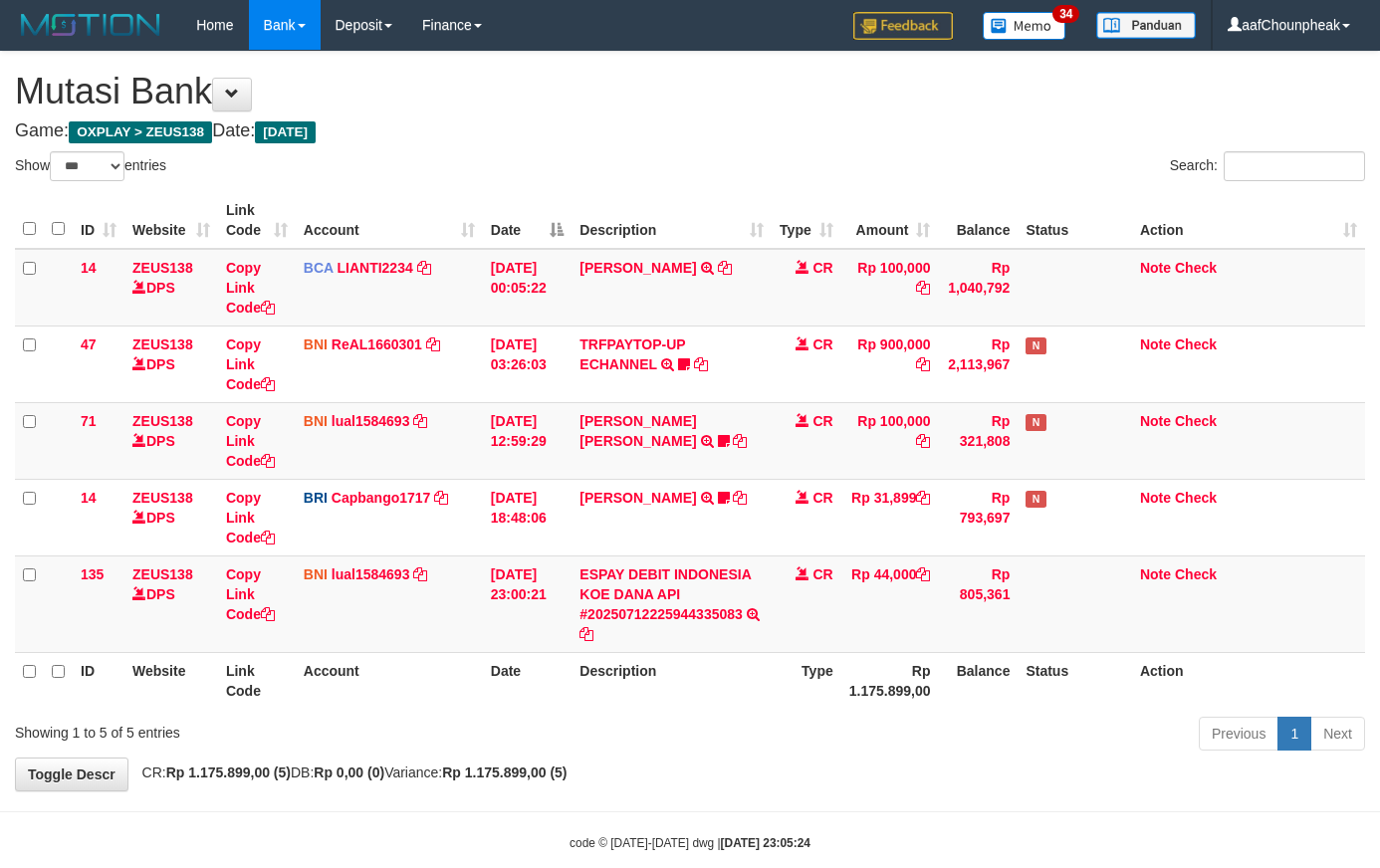 select on "***" 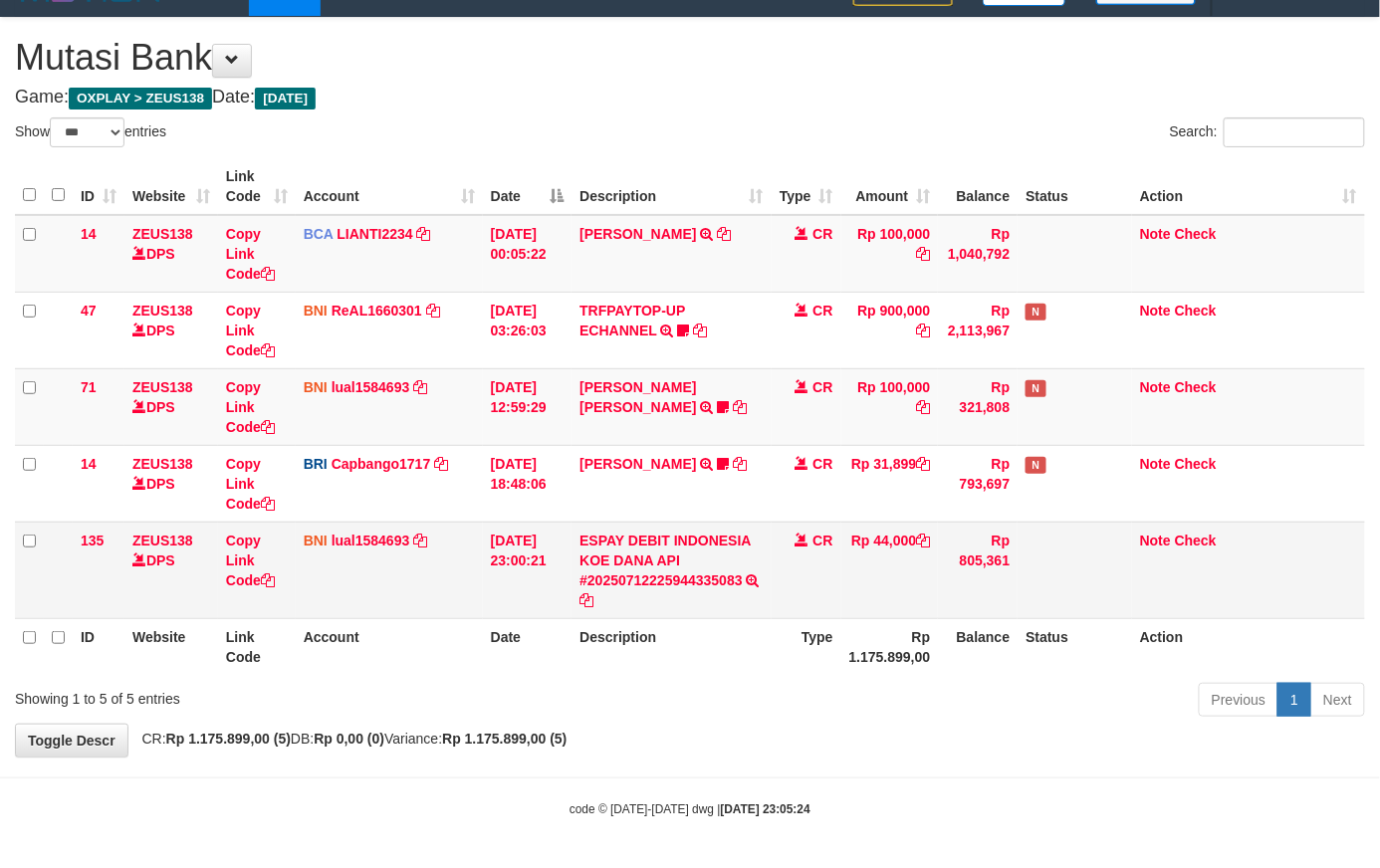 click on "Rp 44,000" at bounding box center [890, 569] 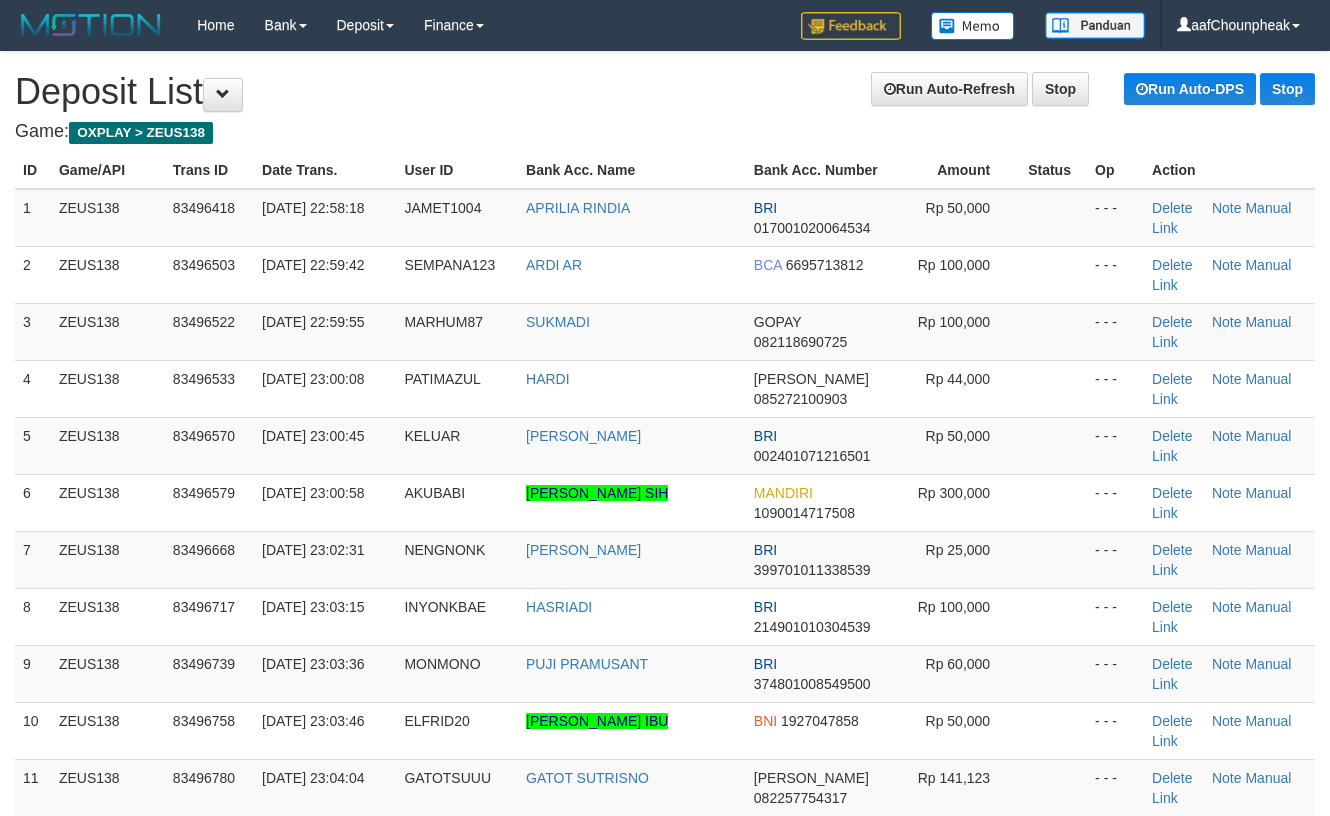 scroll, scrollTop: 0, scrollLeft: 0, axis: both 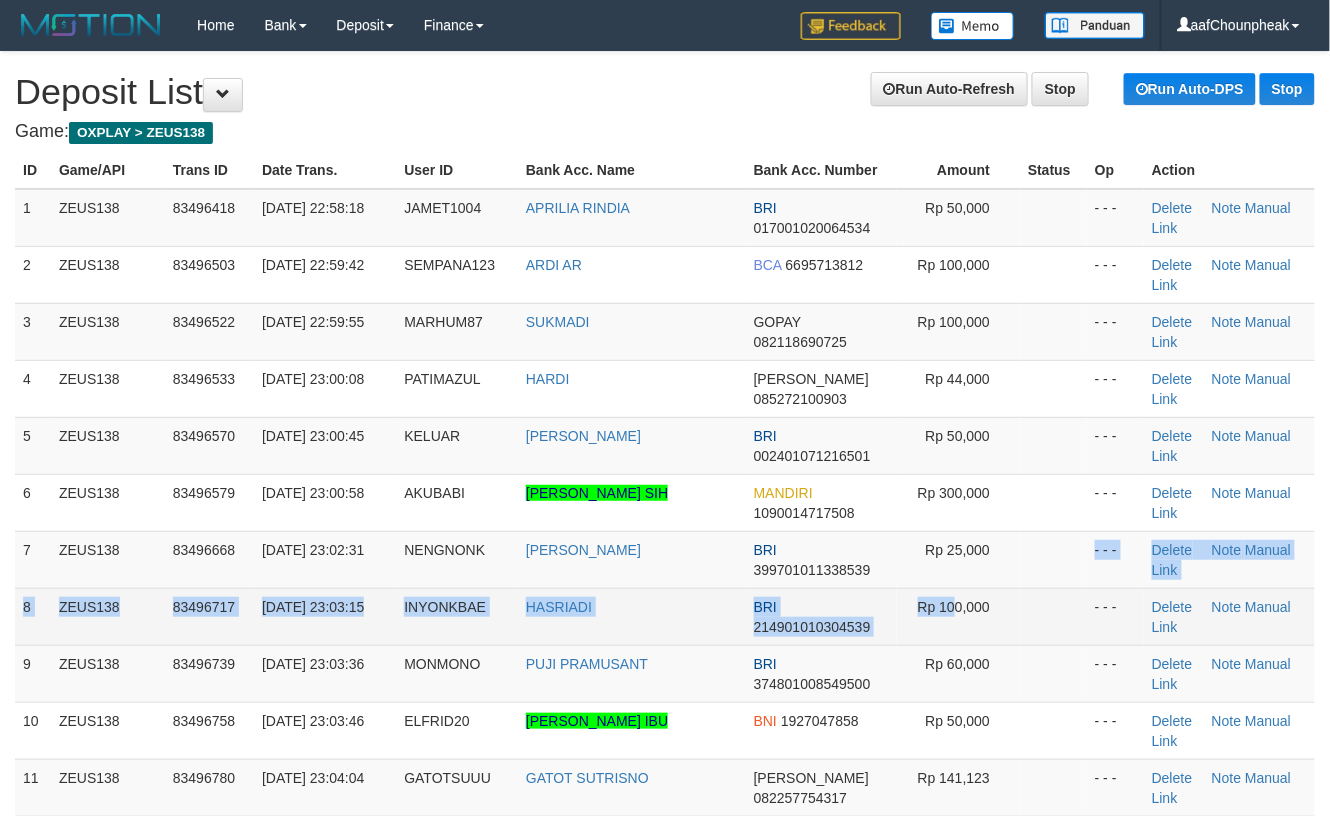 drag, startPoint x: 961, startPoint y: 598, endPoint x: 1068, endPoint y: 622, distance: 109.65856 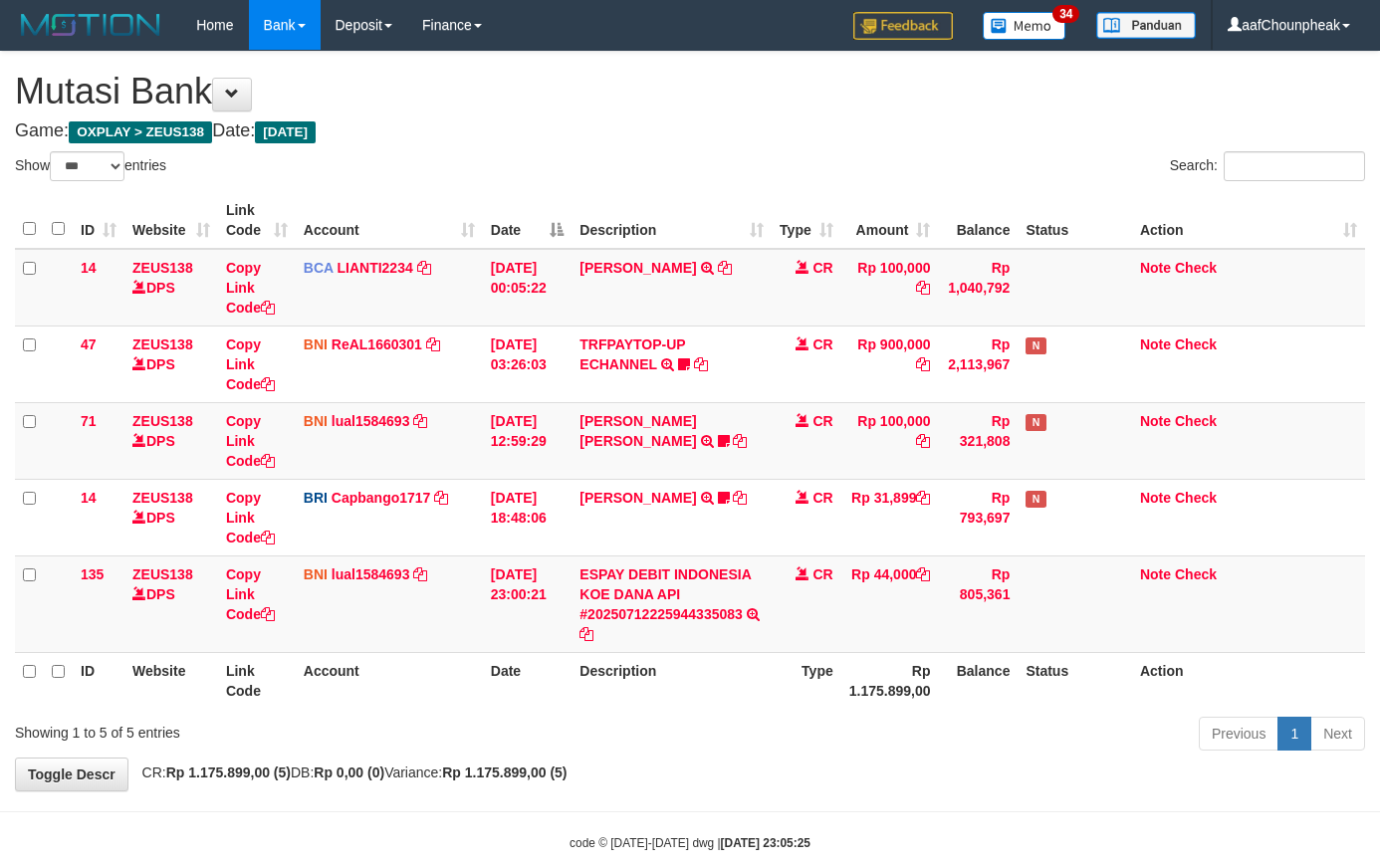 select on "***" 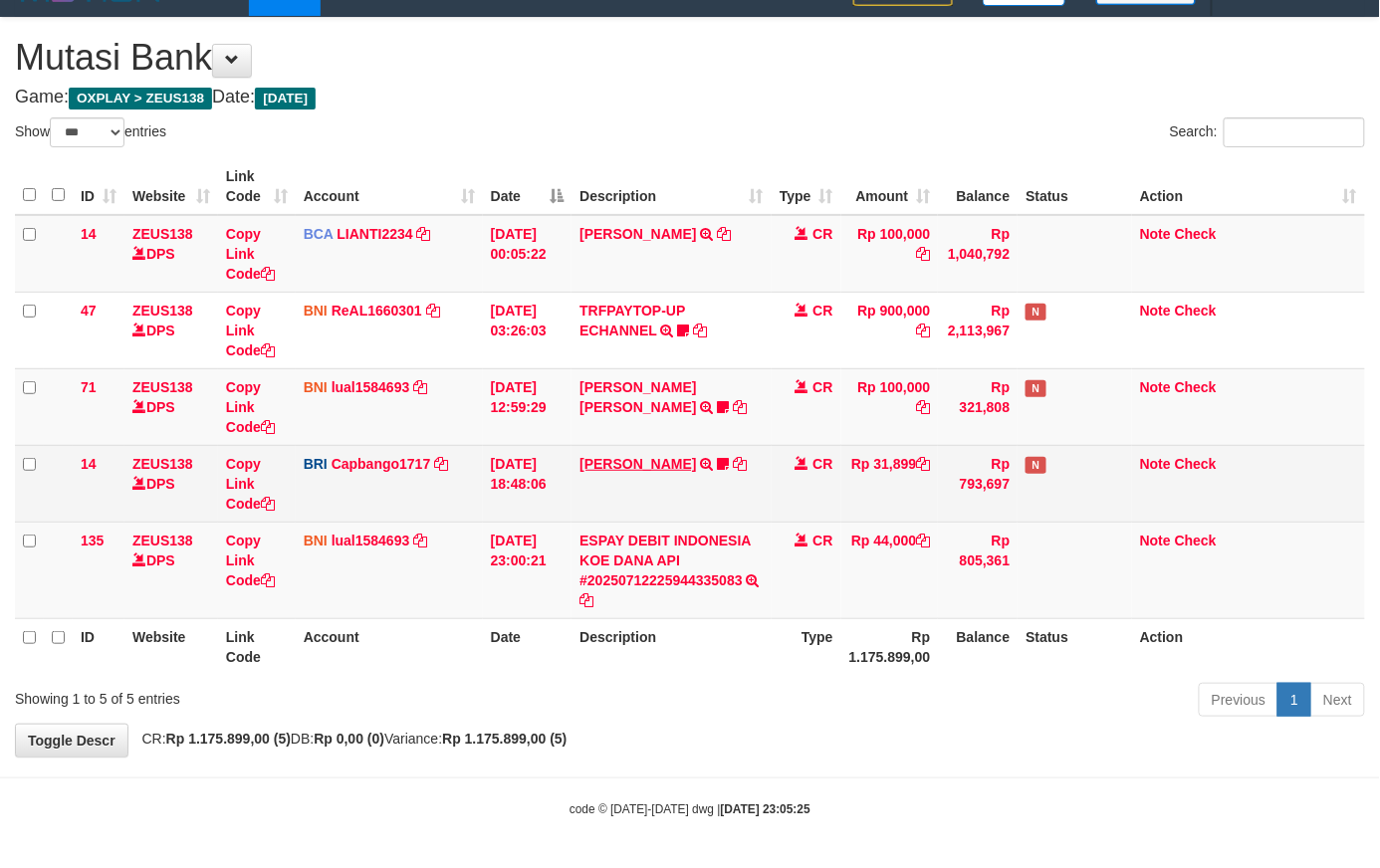 scroll, scrollTop: 37, scrollLeft: 0, axis: vertical 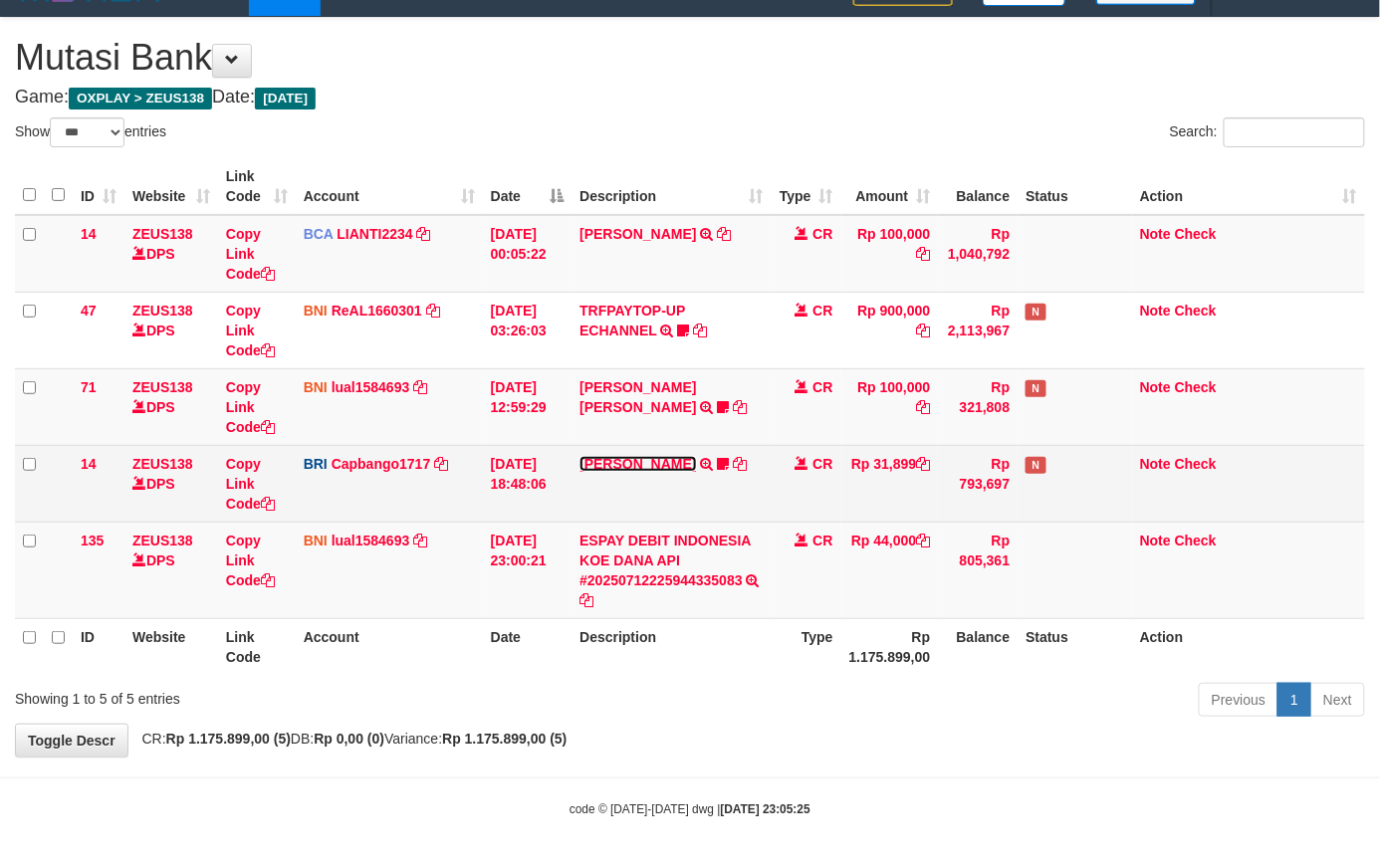 click on "[PERSON_NAME]" at bounding box center [637, 464] 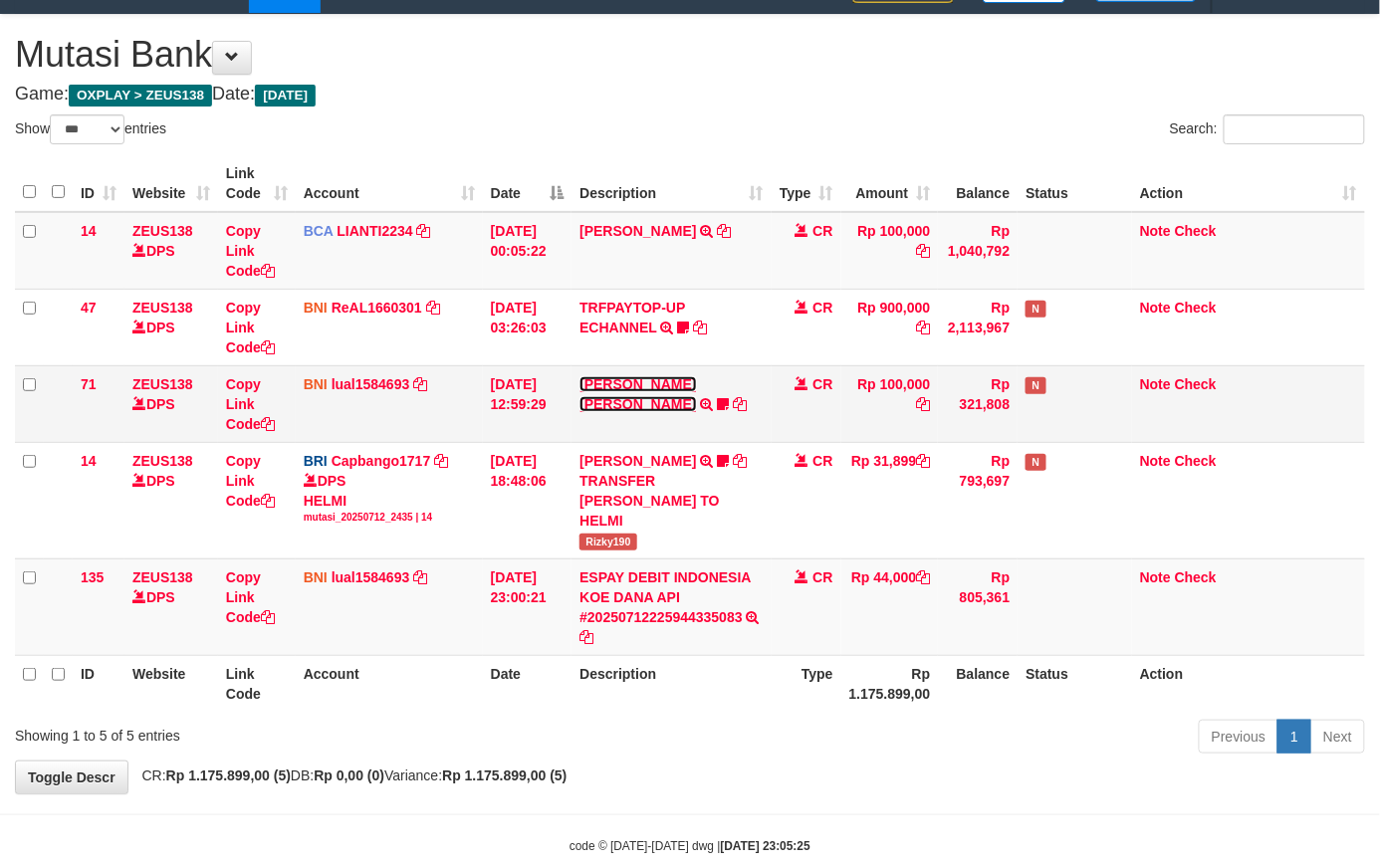 click on "MUHAMMAD IQBAL FARHAN" at bounding box center (637, 394) 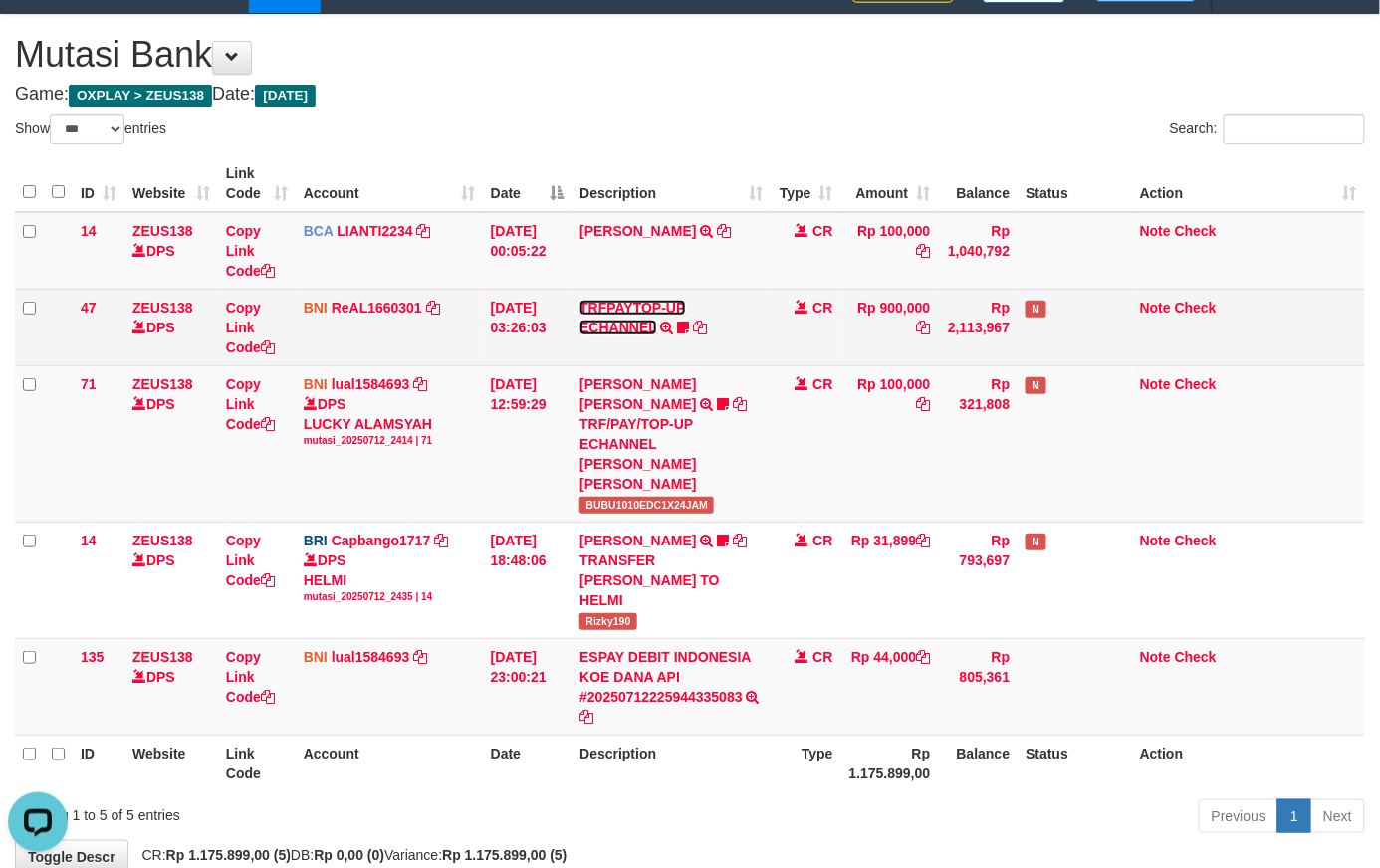 click on "TRFPAYTOP-UP ECHANNEL" at bounding box center [632, 318] 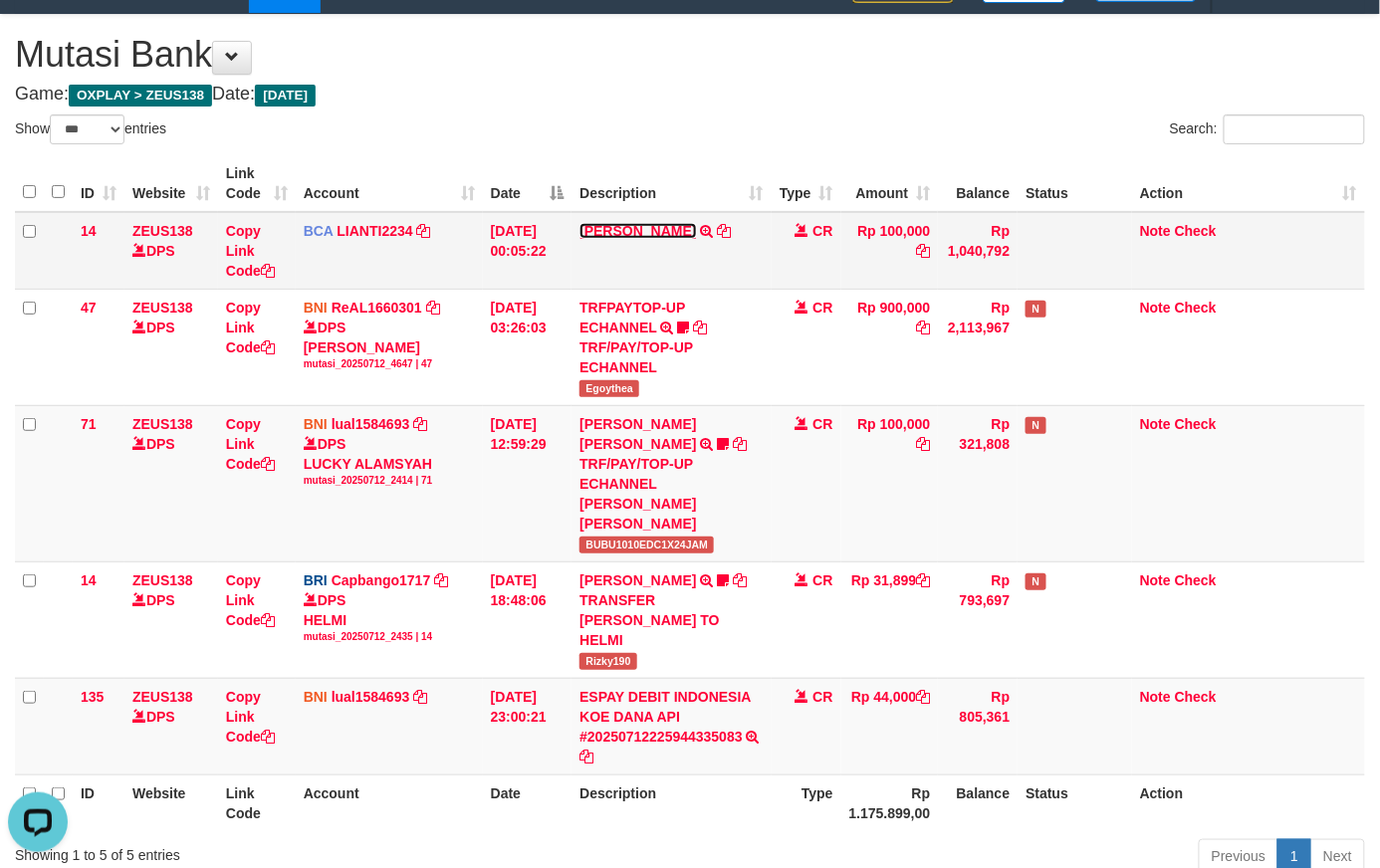 click on "YUSUP MAULAN" at bounding box center (637, 231) 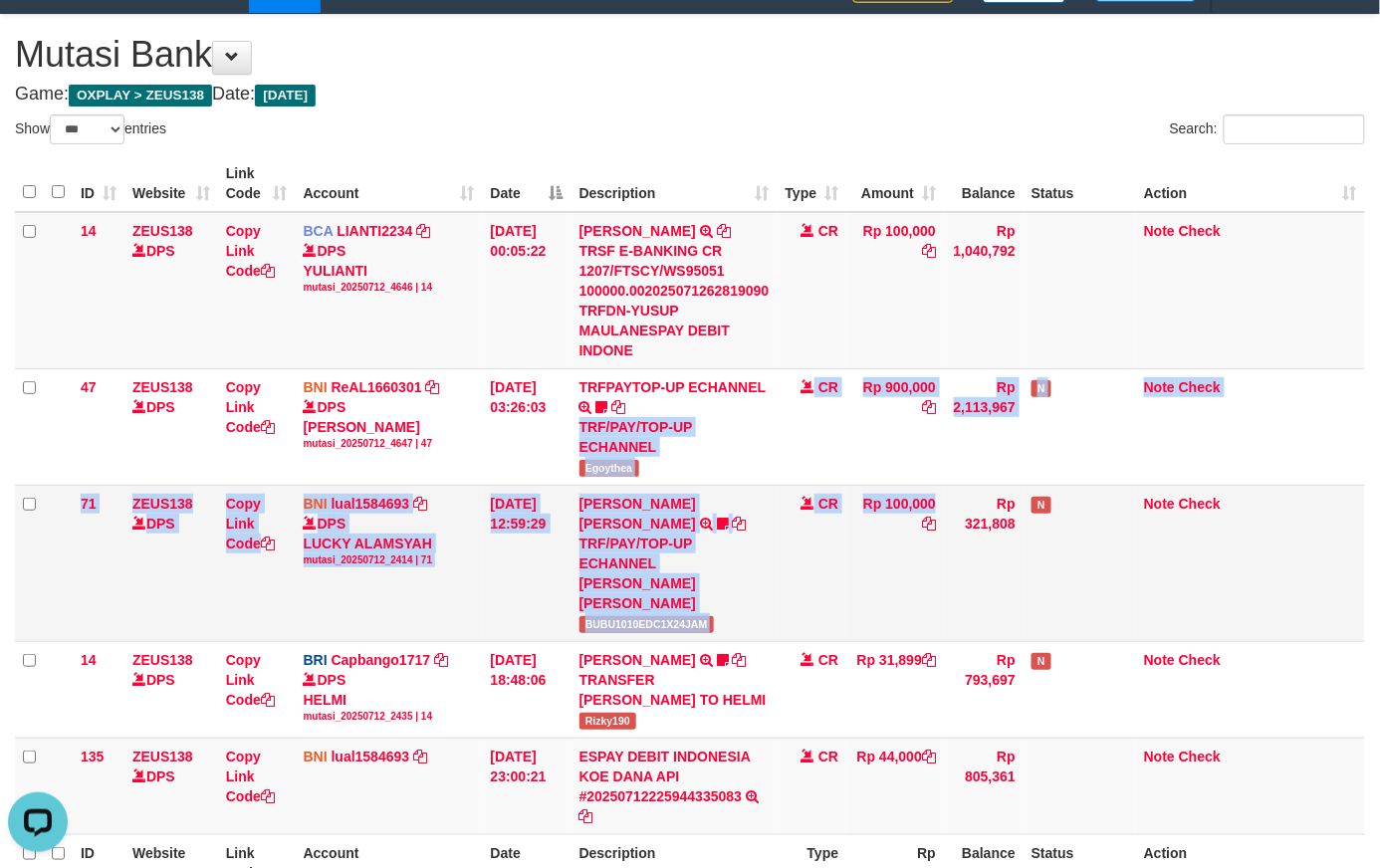 drag, startPoint x: 832, startPoint y: 577, endPoint x: 849, endPoint y: 617, distance: 43.462628 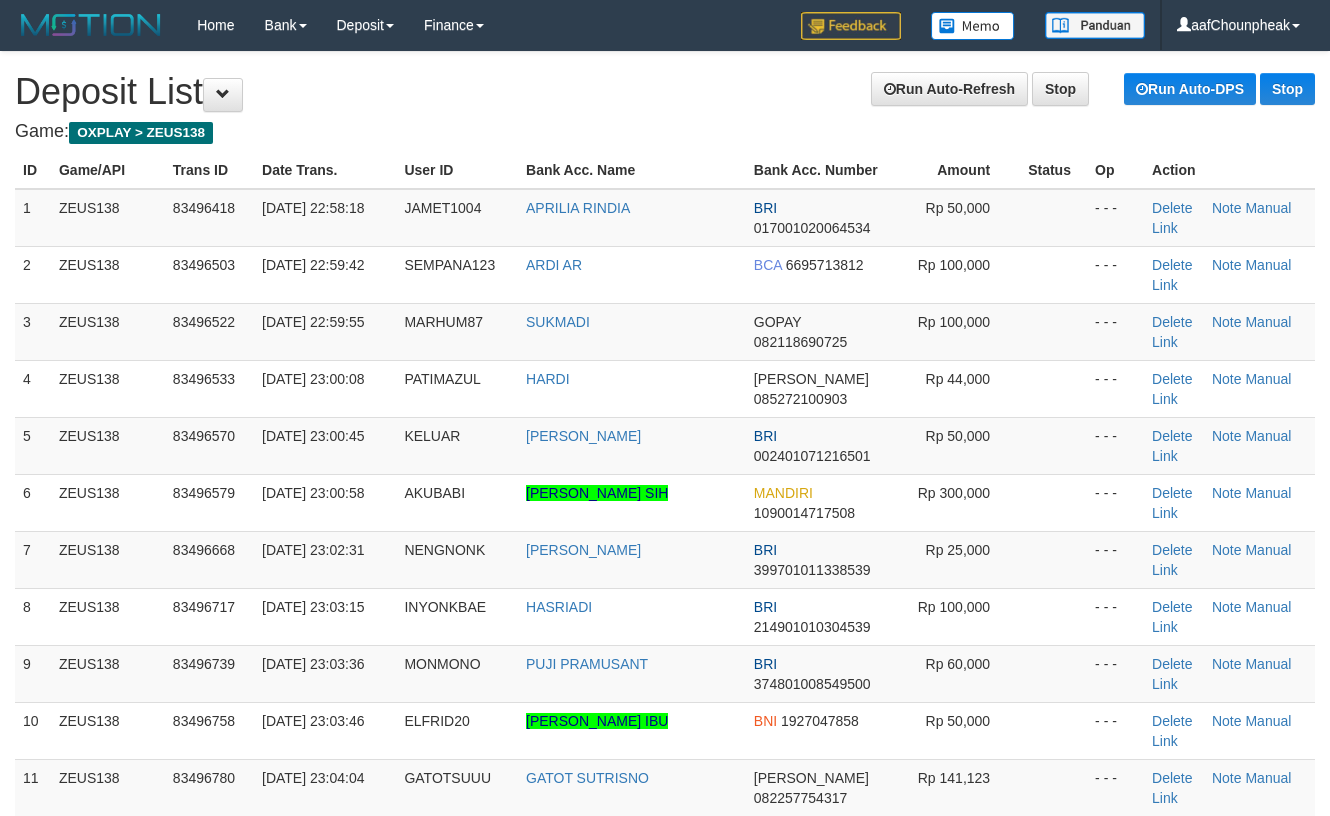 scroll, scrollTop: 0, scrollLeft: 0, axis: both 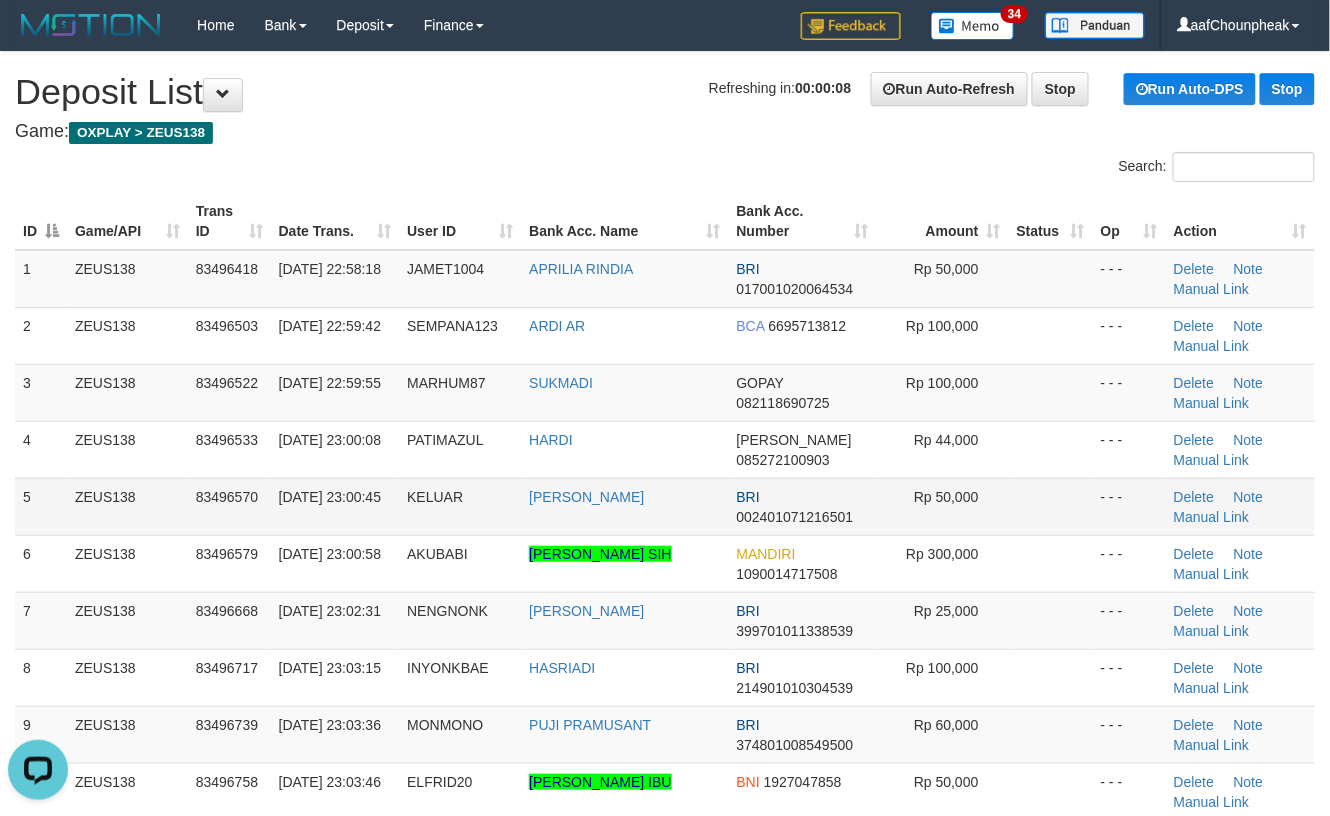 click on "5
ZEUS138
83496570
[DATE] 23:00:45
KELUAR
[PERSON_NAME]
BRI
002401071216501
Rp 50,000
- - -
[GEOGRAPHIC_DATA]
Note
Manual Link" at bounding box center (665, 506) 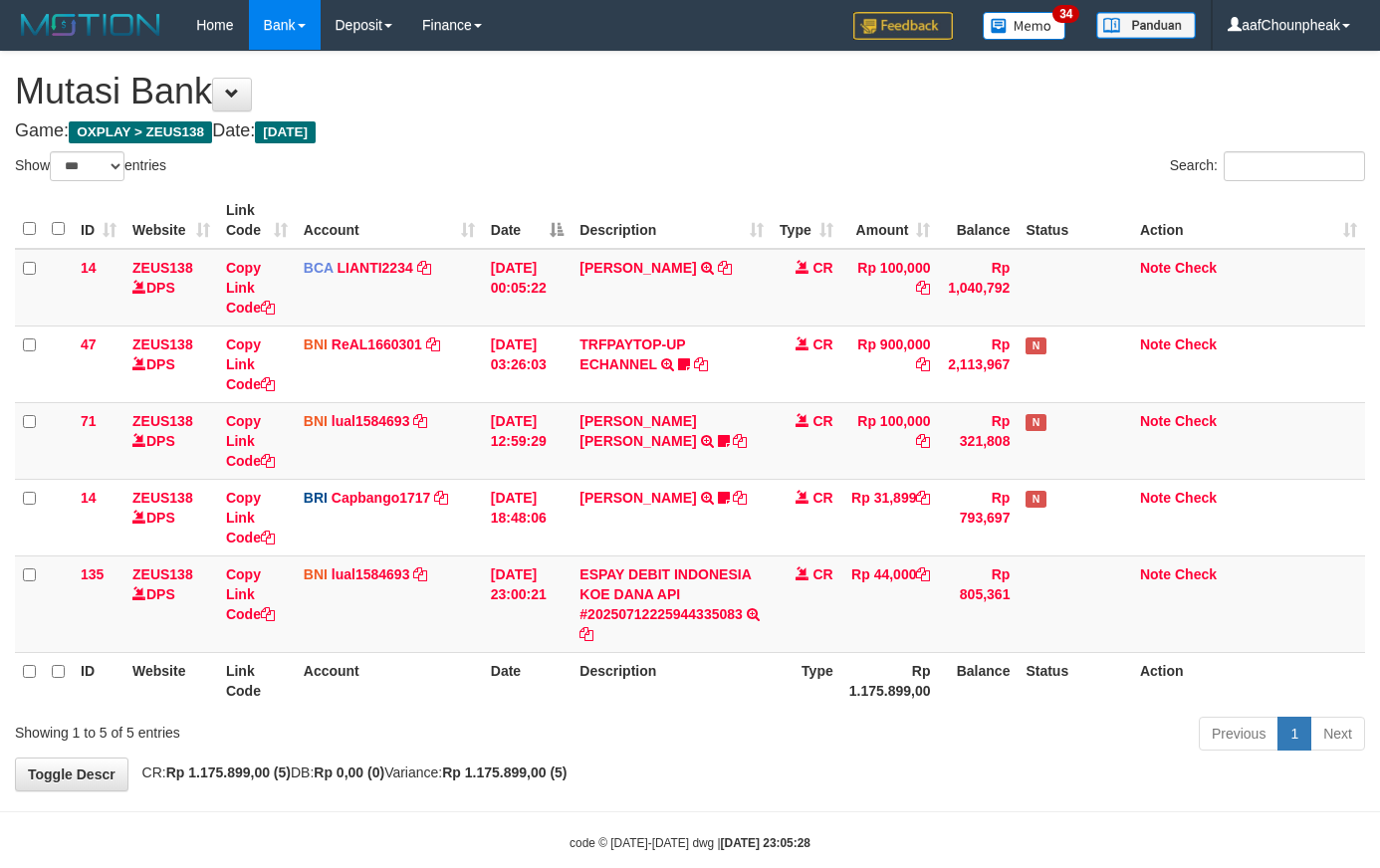 select on "***" 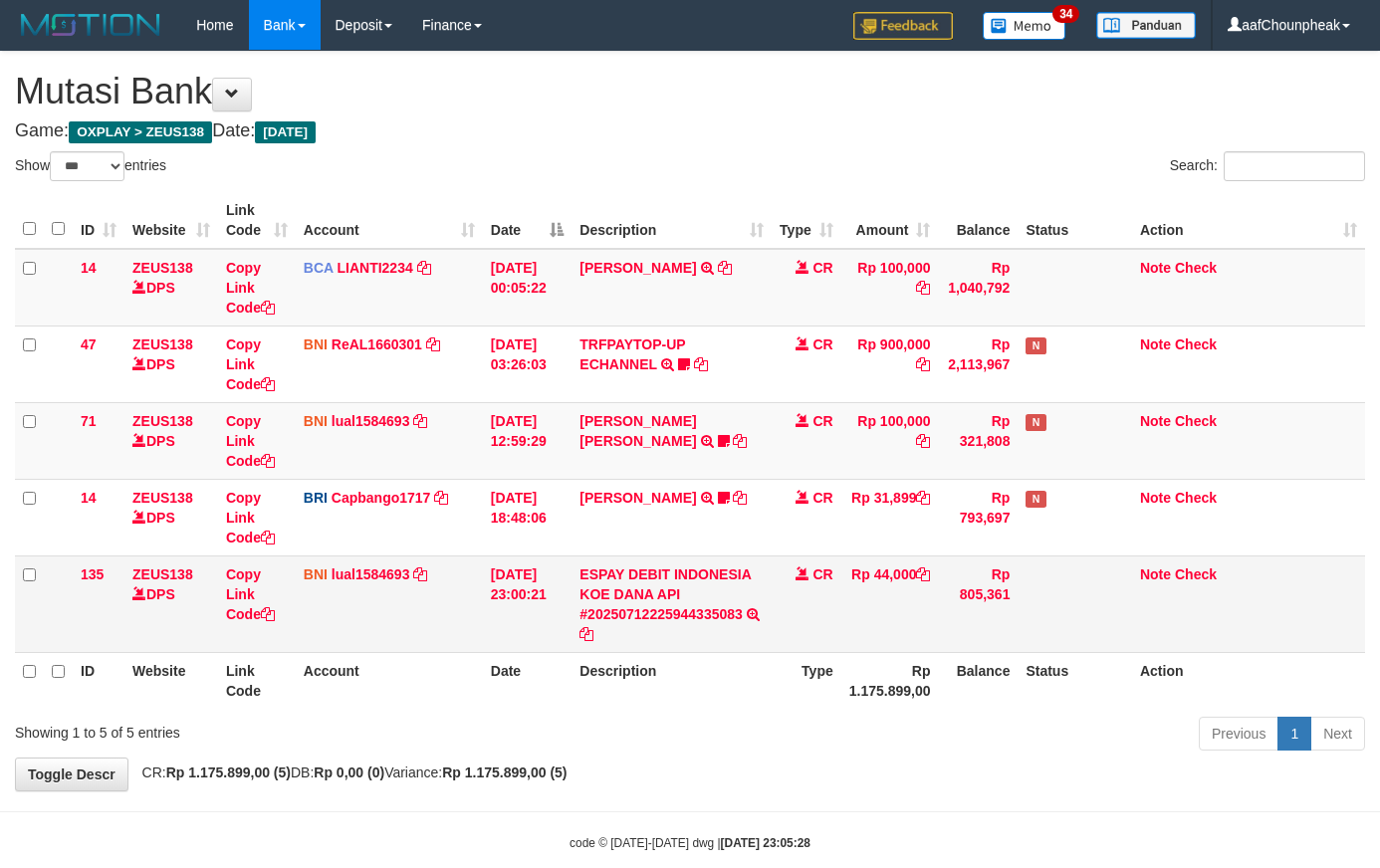 scroll, scrollTop: 37, scrollLeft: 0, axis: vertical 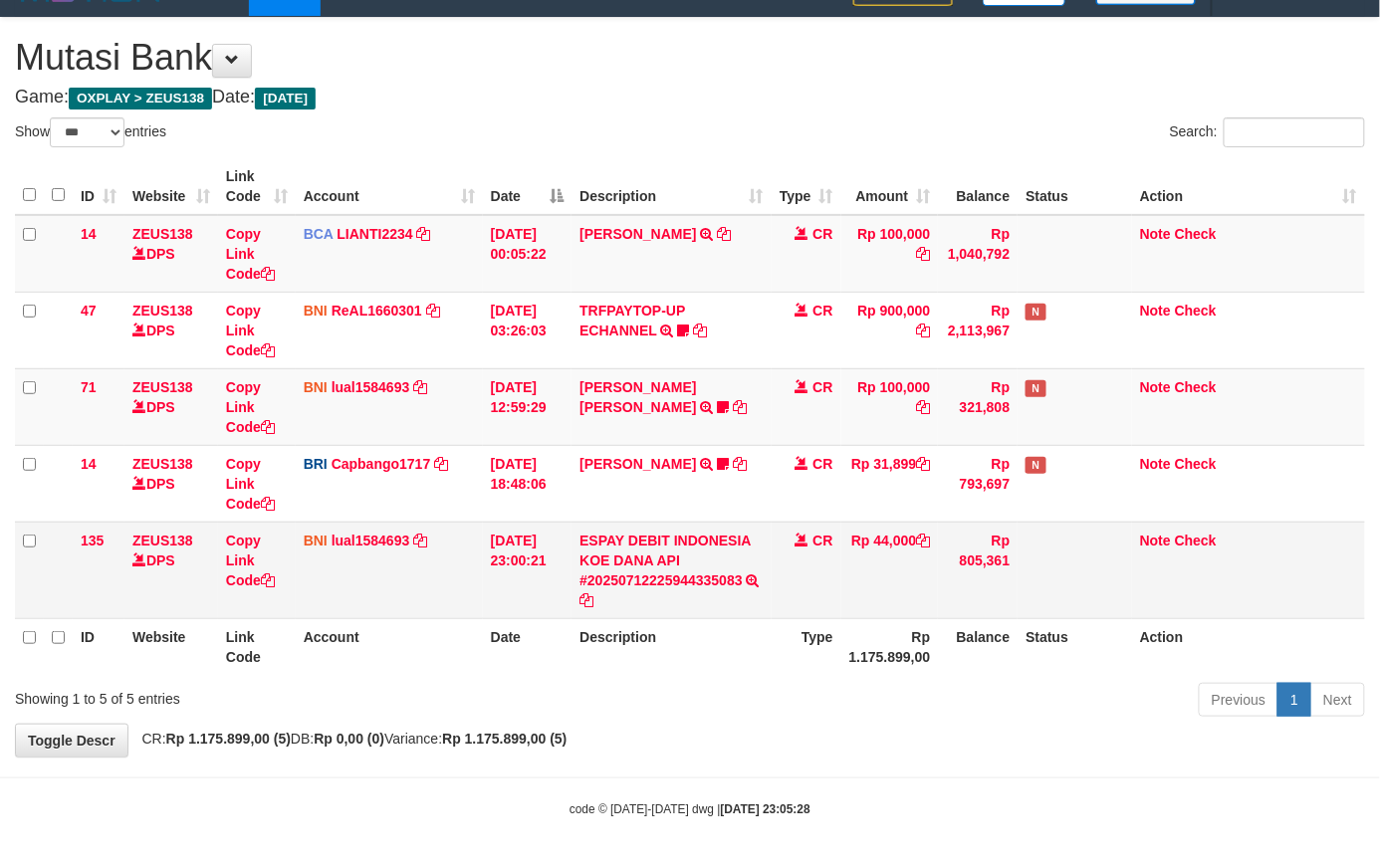 click on "CR" at bounding box center [806, 569] 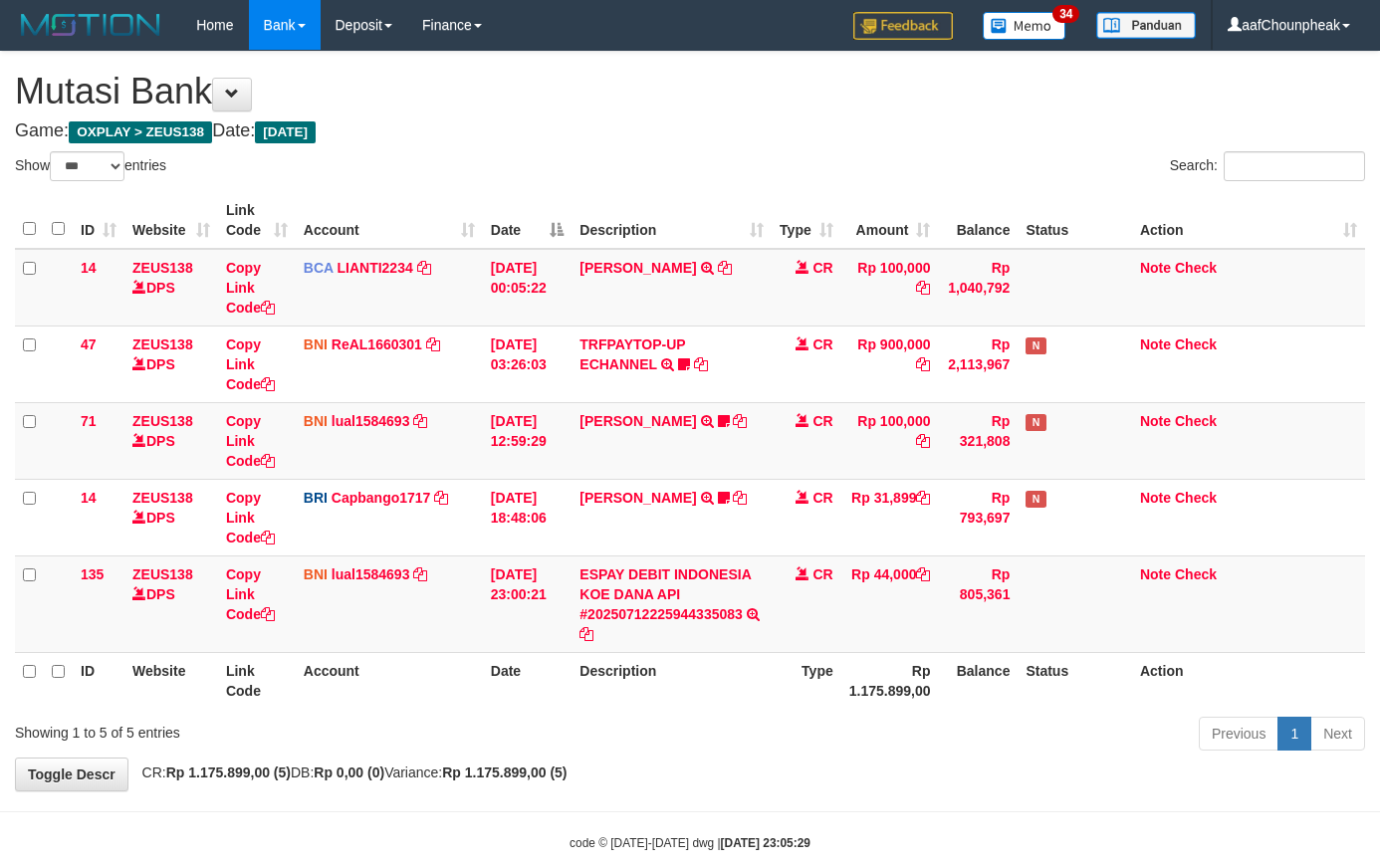 select on "***" 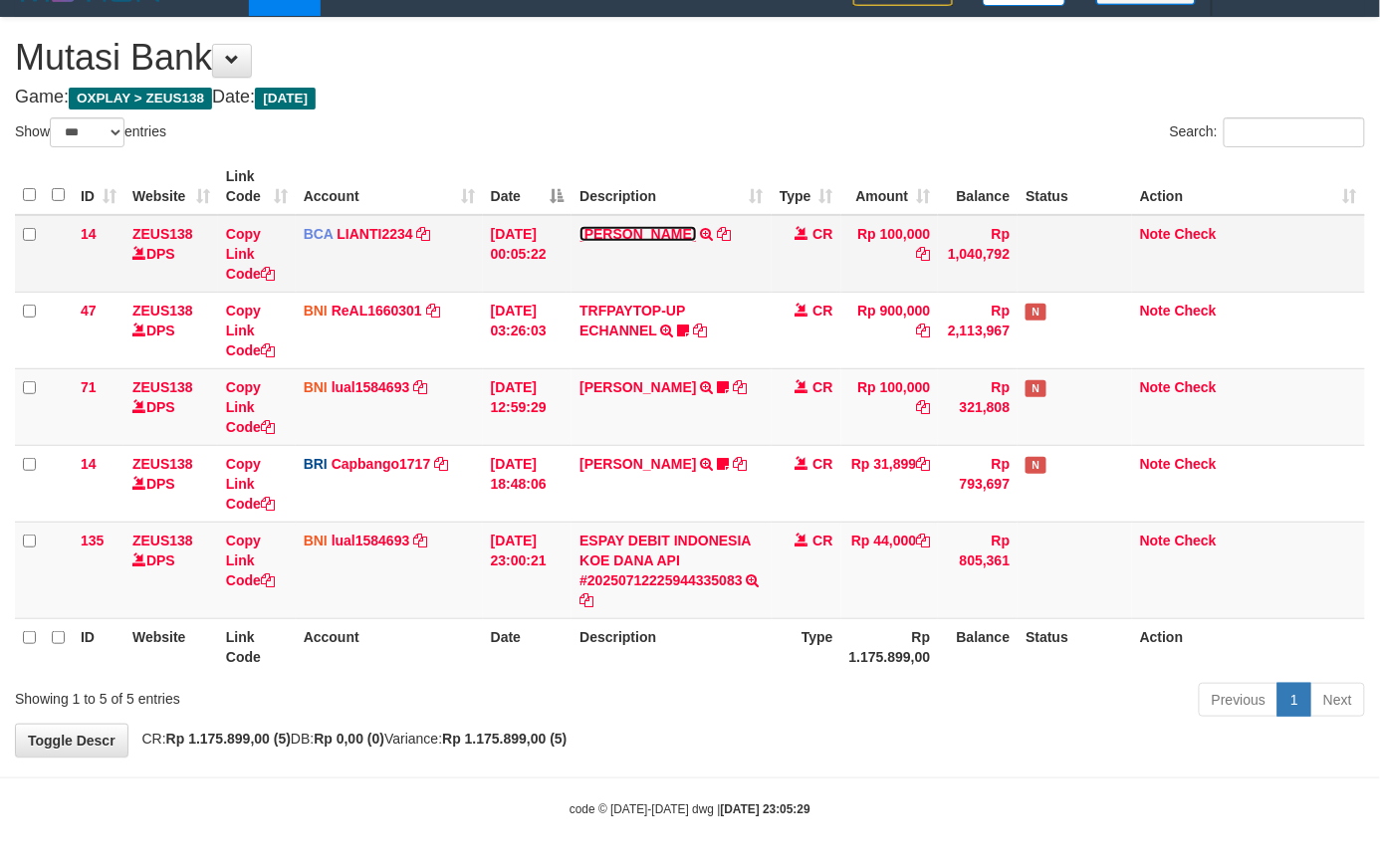 click on "YUSUP MAULAN" at bounding box center [637, 234] 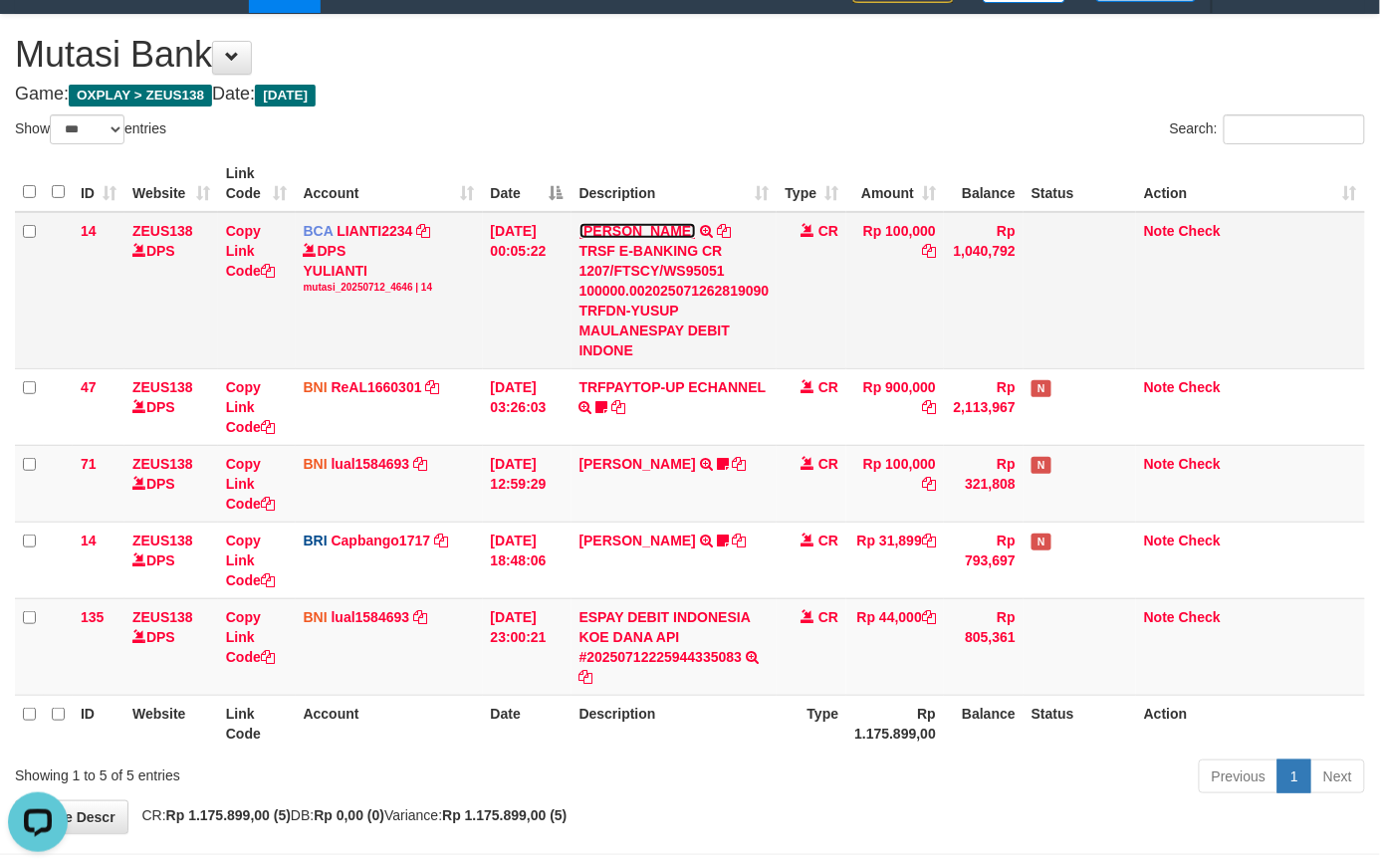scroll, scrollTop: 0, scrollLeft: 0, axis: both 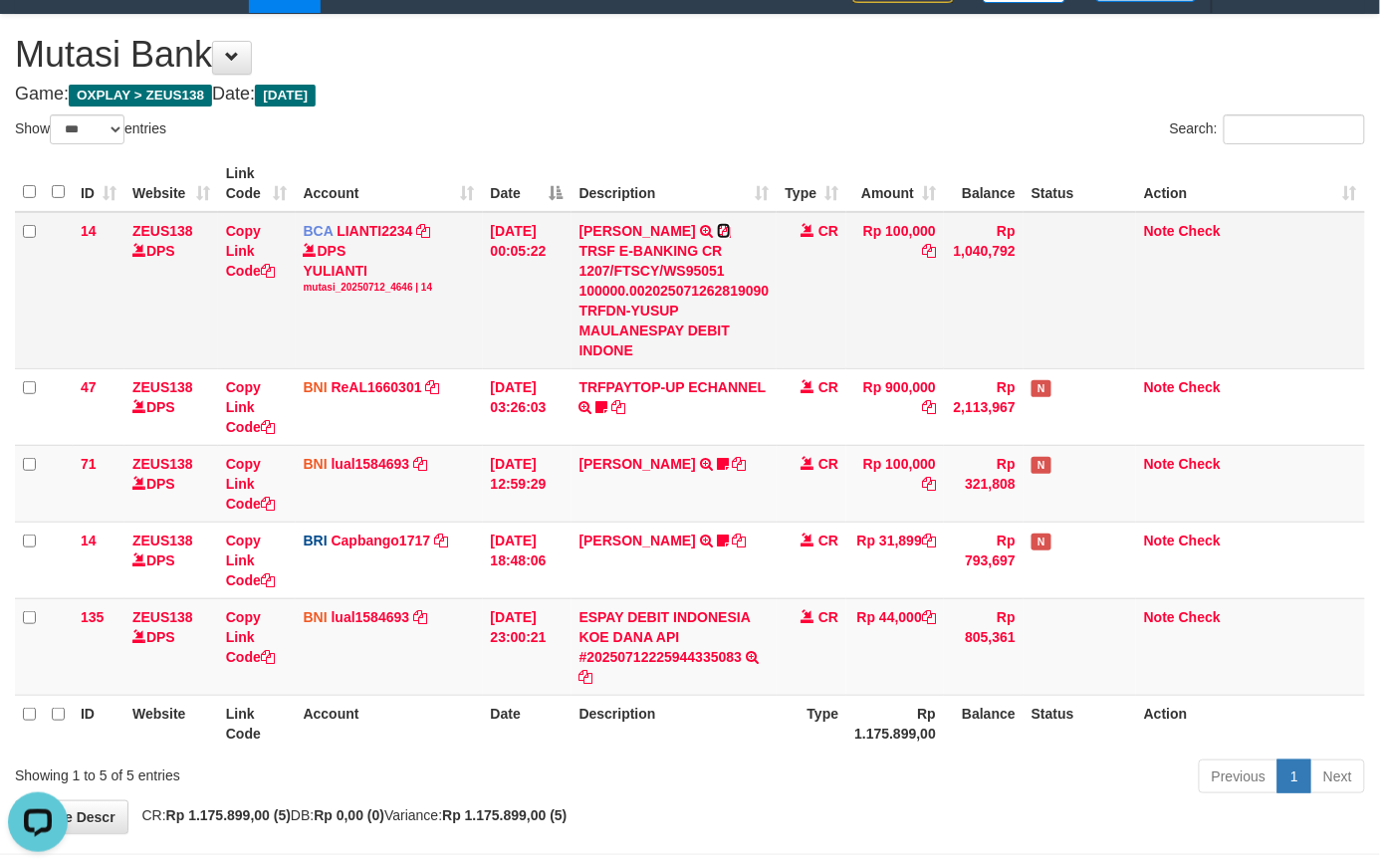 click at bounding box center (724, 231) 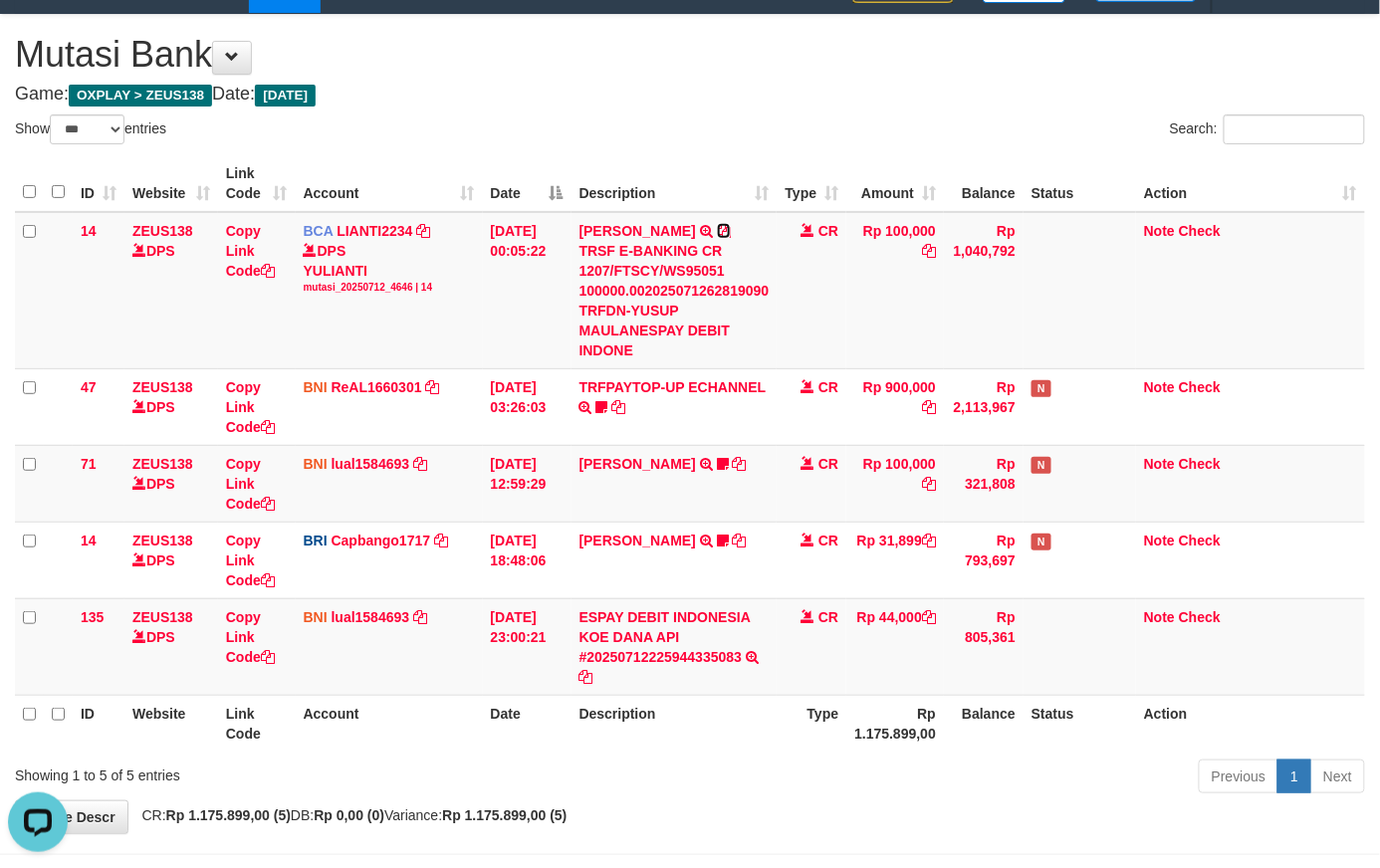 drag, startPoint x: 717, startPoint y: 227, endPoint x: 5, endPoint y: 384, distance: 729.10424 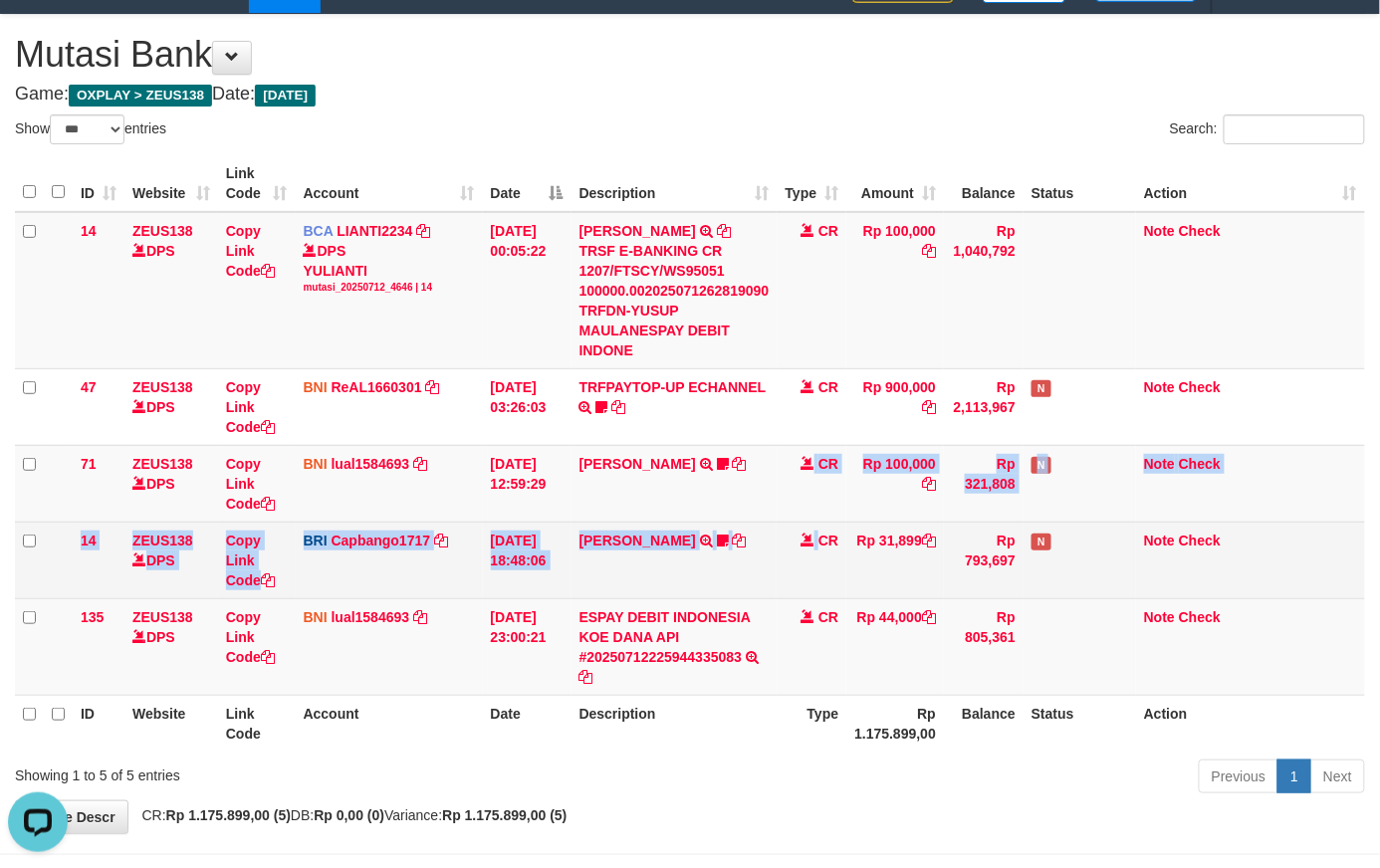 drag, startPoint x: 812, startPoint y: 555, endPoint x: 817, endPoint y: 579, distance: 24.5153 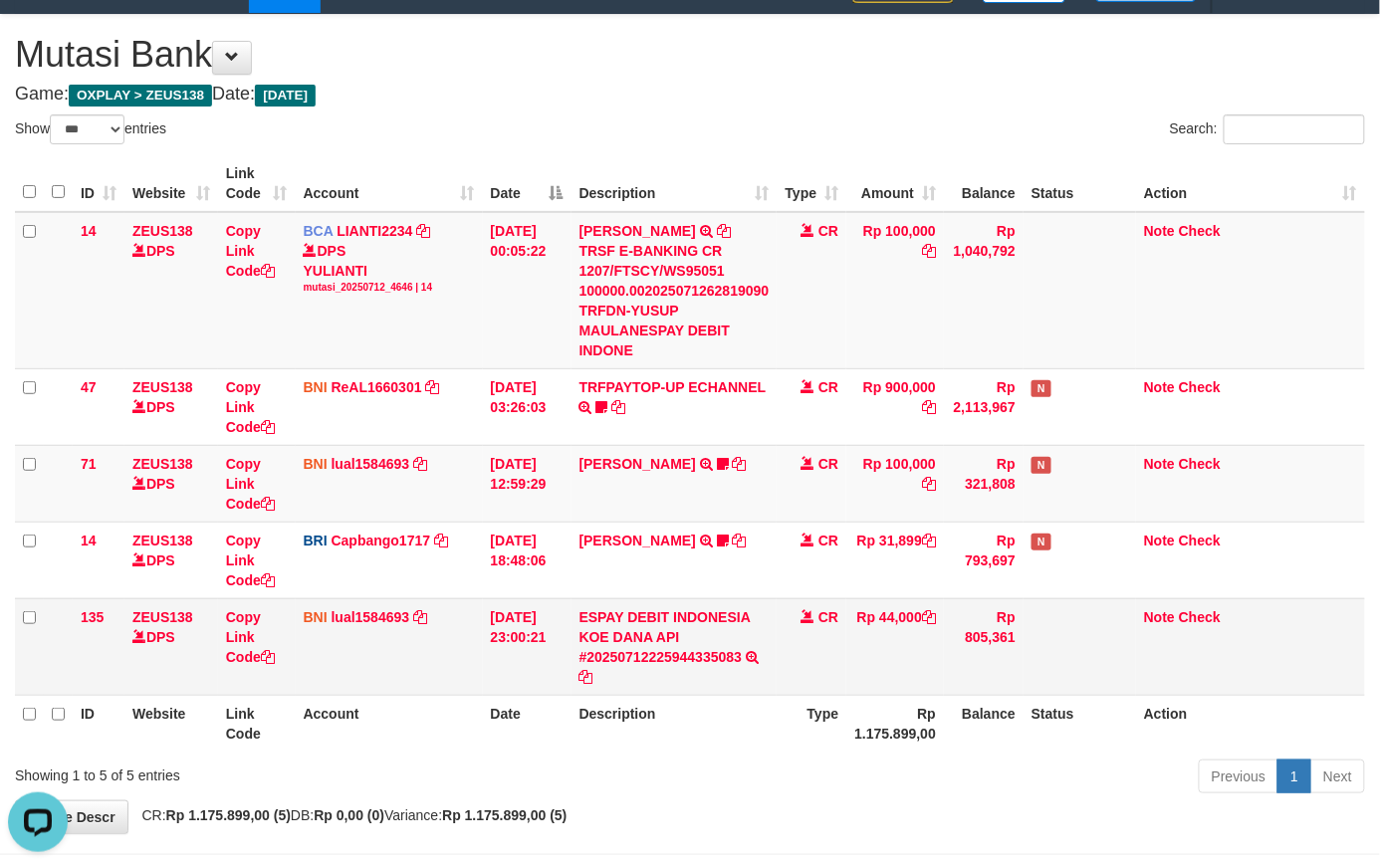 drag, startPoint x: 802, startPoint y: 670, endPoint x: 805, endPoint y: 686, distance: 16.278821 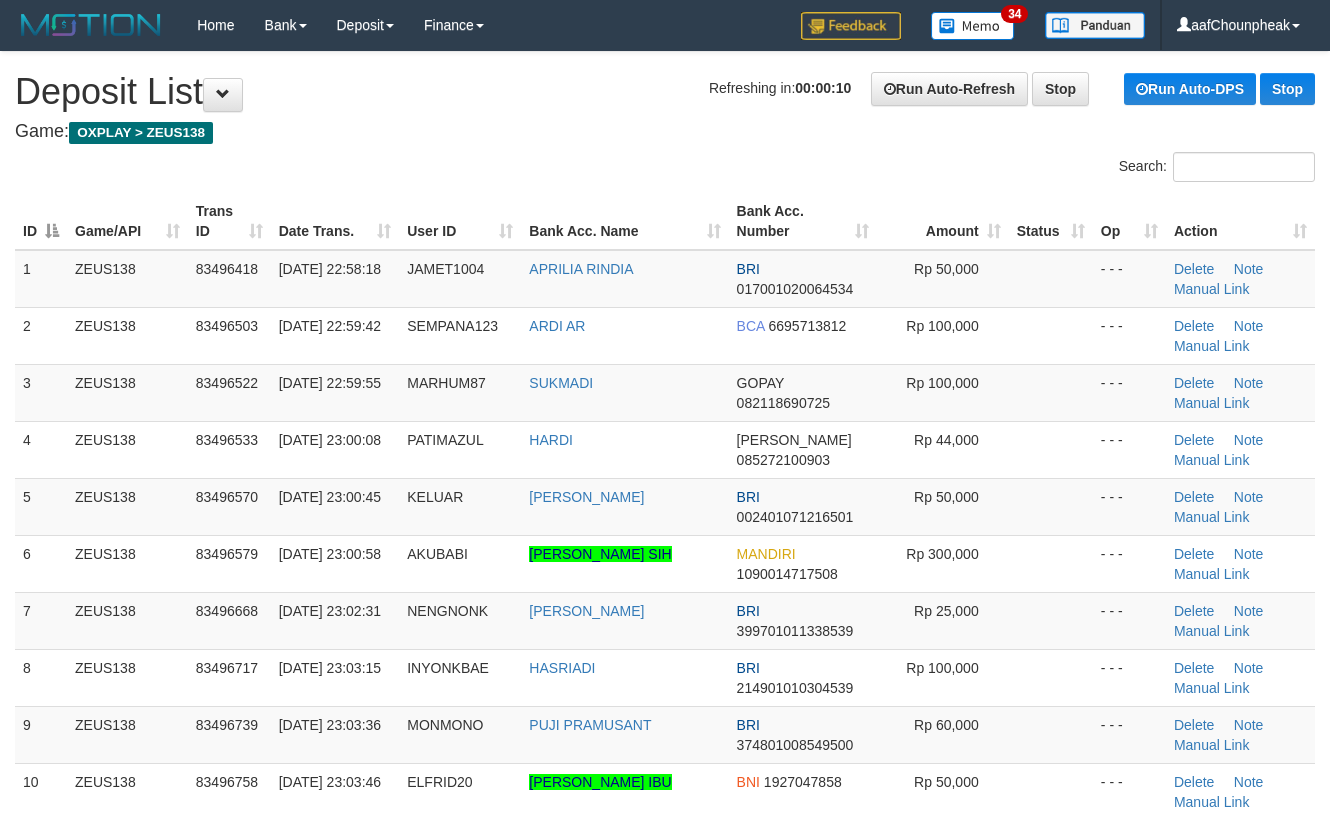 scroll, scrollTop: 0, scrollLeft: 0, axis: both 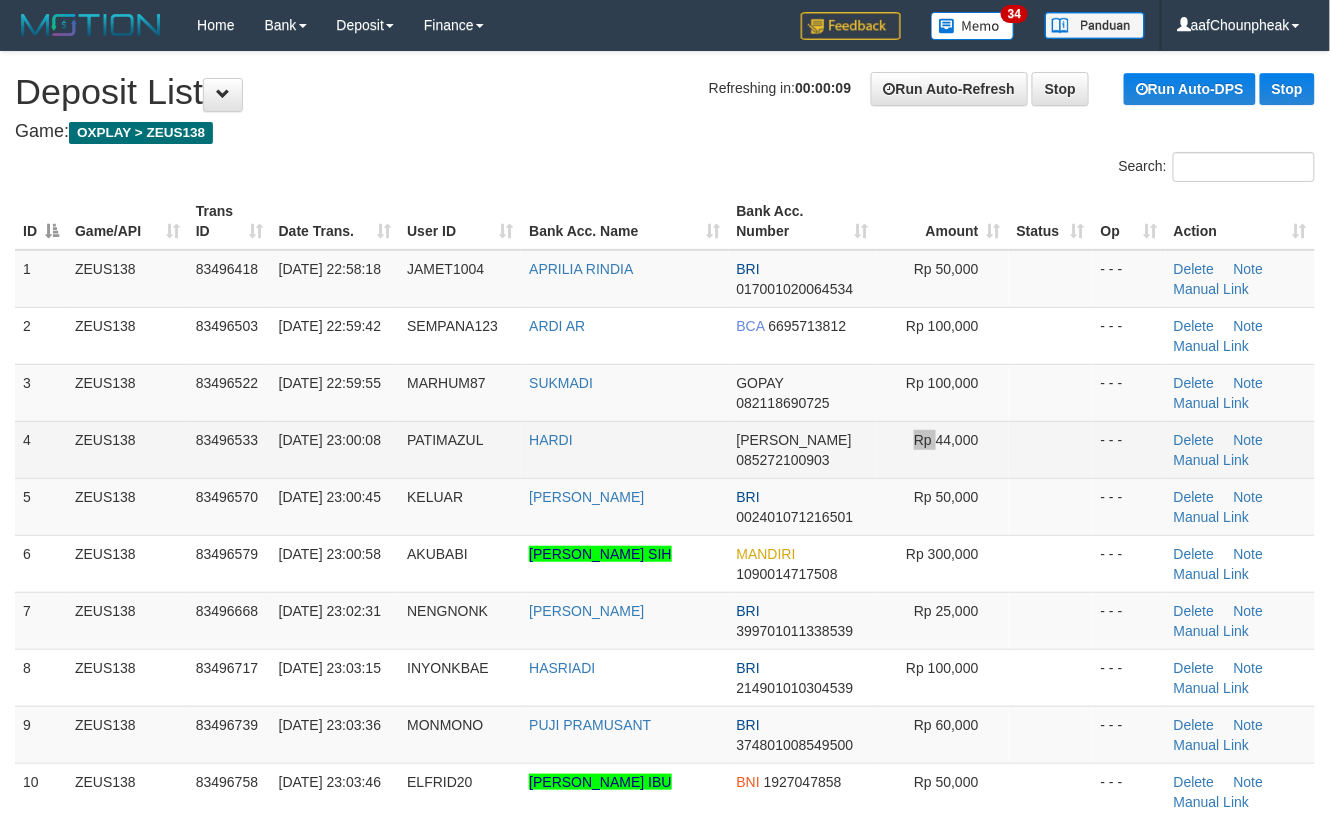 click on "Rp 44,000" at bounding box center [943, 449] 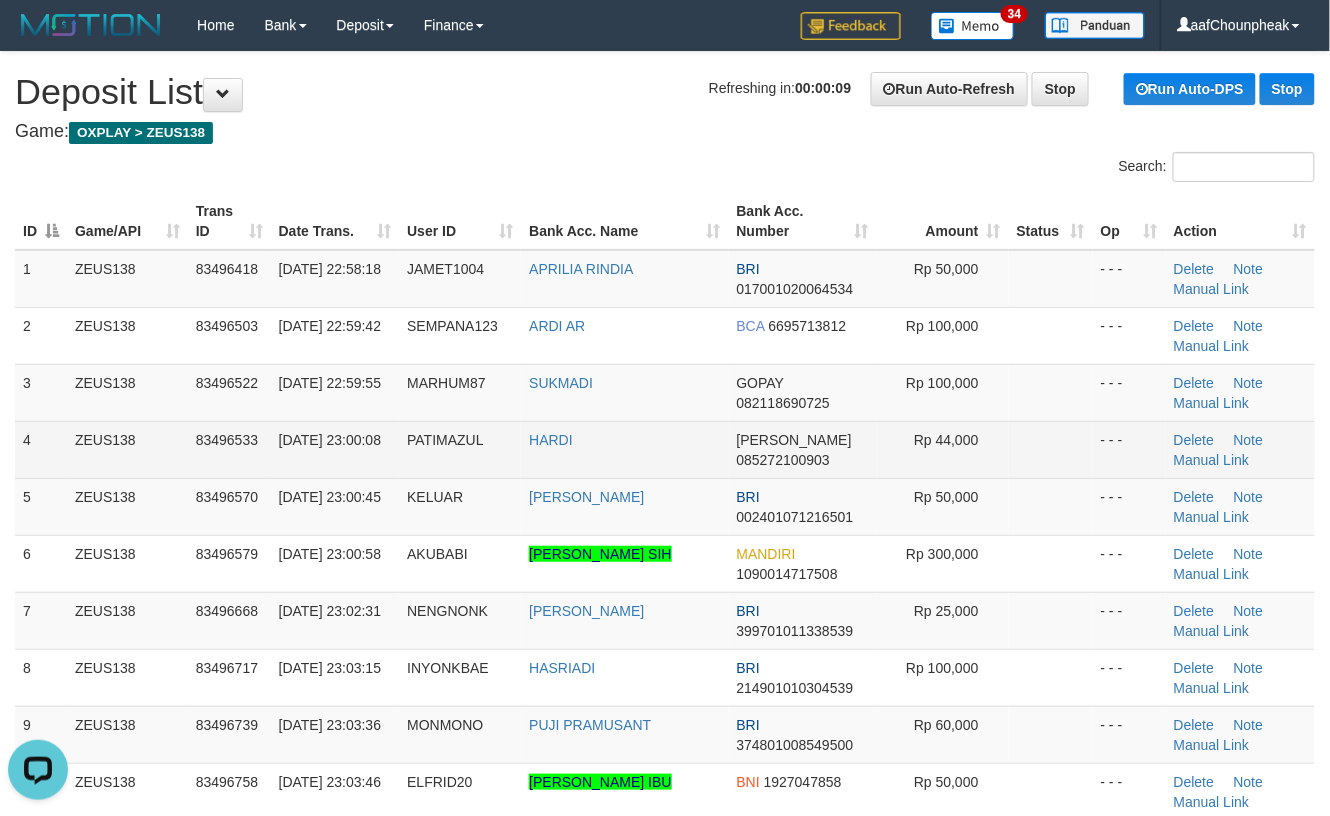 scroll, scrollTop: 0, scrollLeft: 0, axis: both 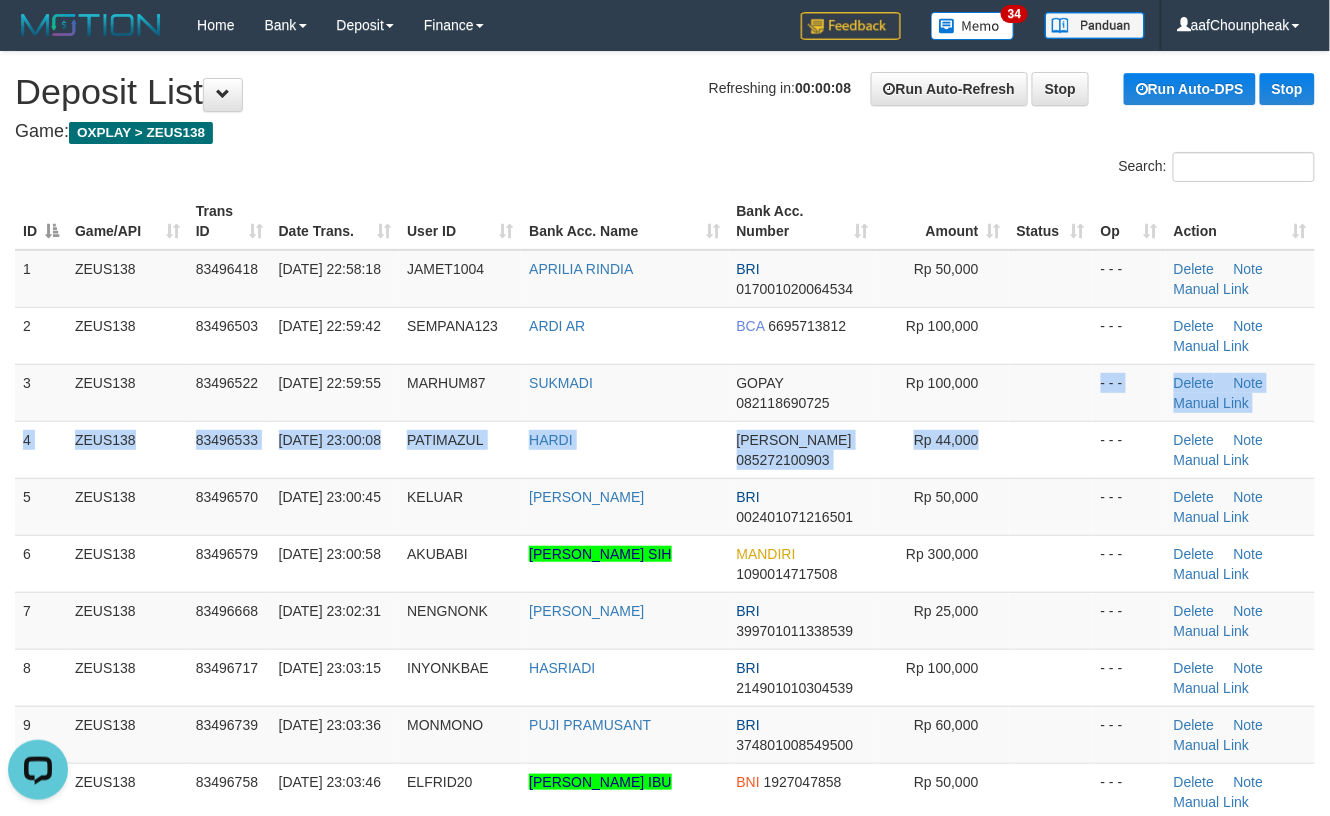 drag, startPoint x: 1073, startPoint y: 440, endPoint x: 1349, endPoint y: 416, distance: 277.0415 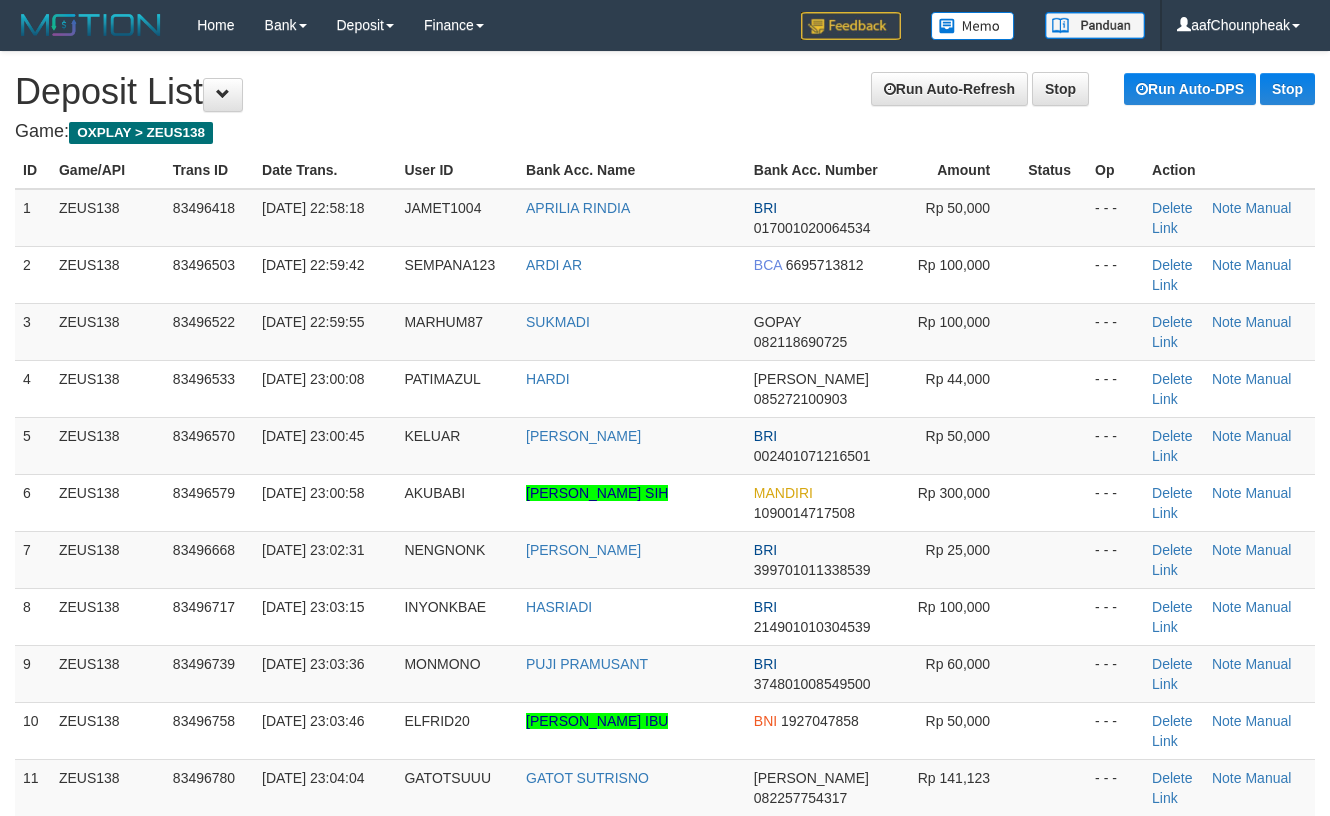 scroll, scrollTop: 0, scrollLeft: 0, axis: both 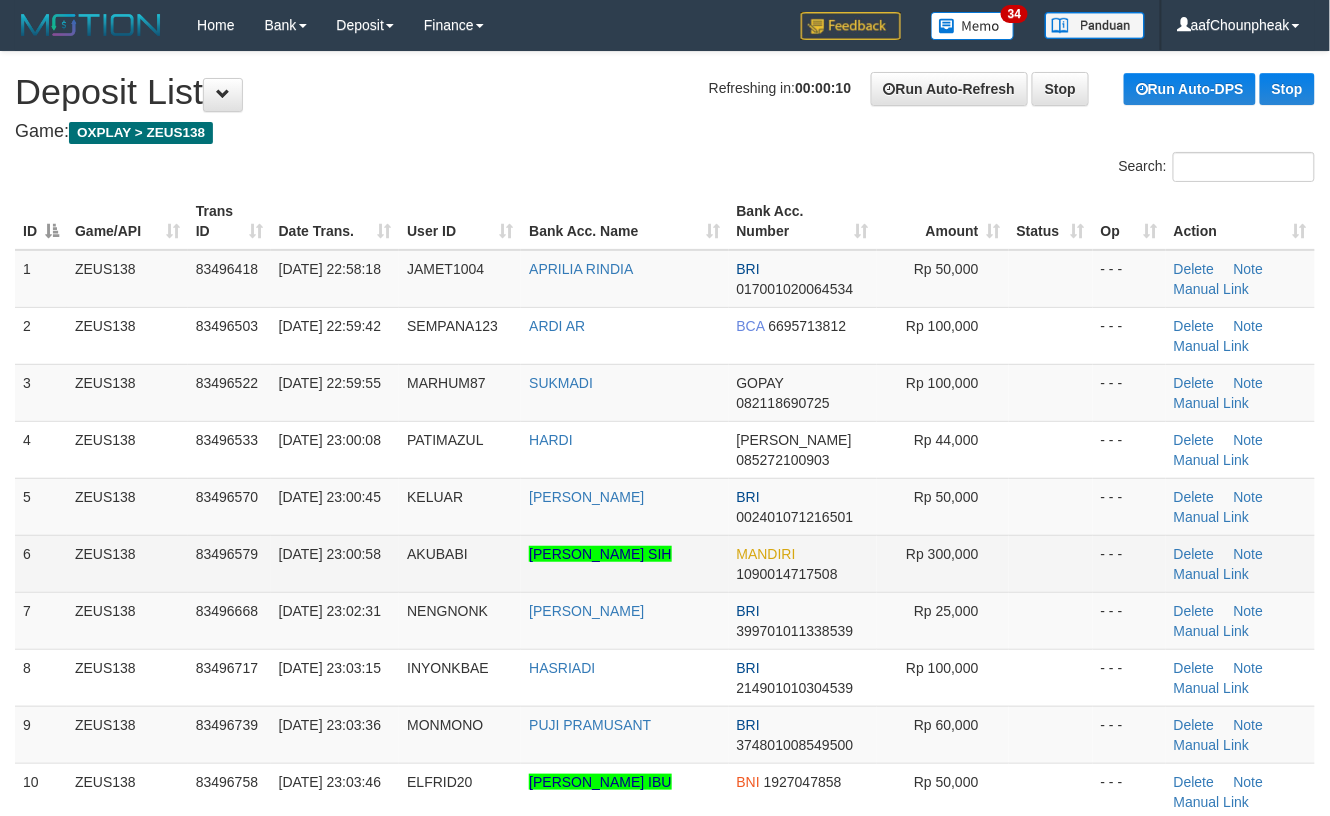 drag, startPoint x: 1120, startPoint y: 521, endPoint x: 1298, endPoint y: 537, distance: 178.71765 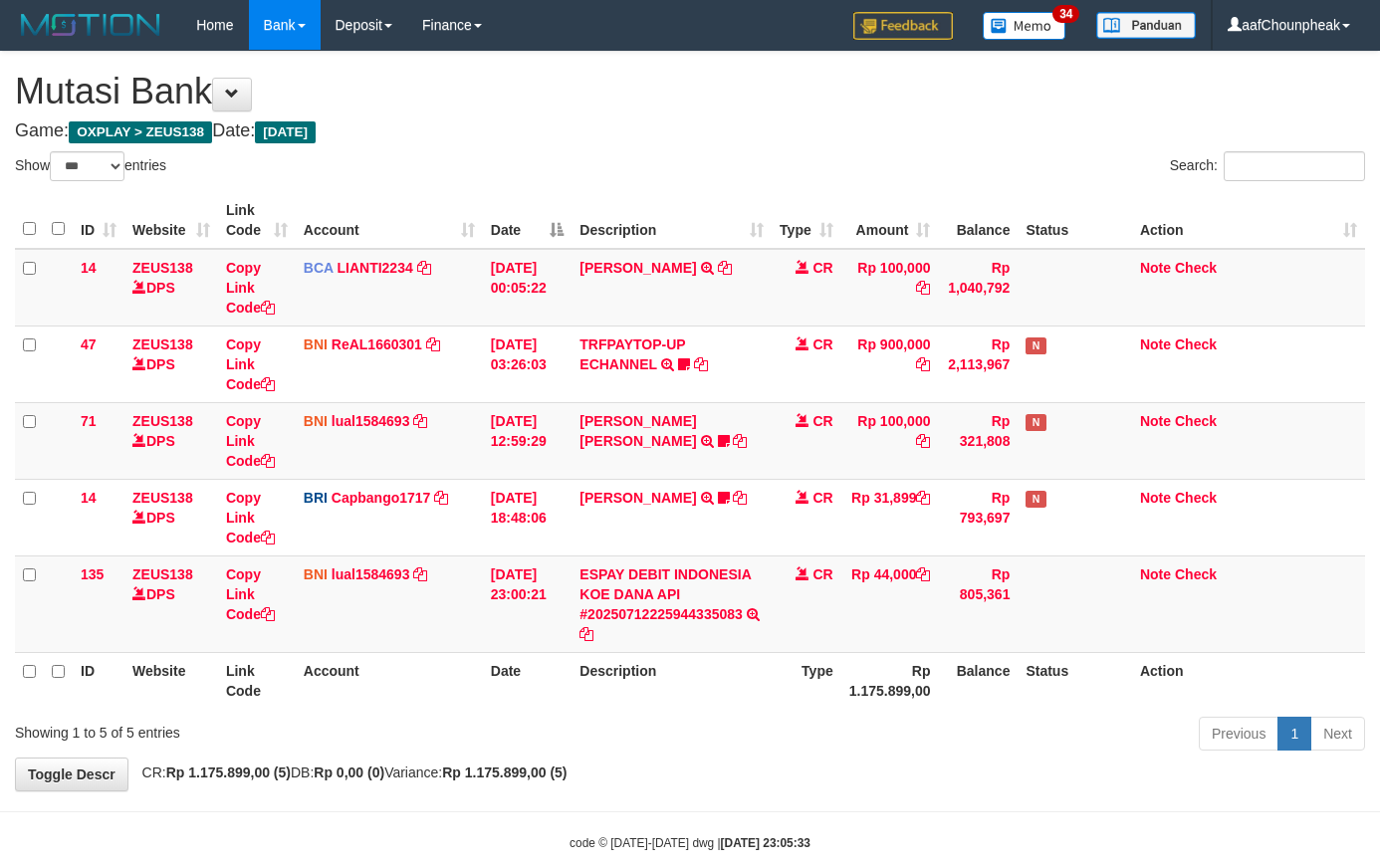 select on "***" 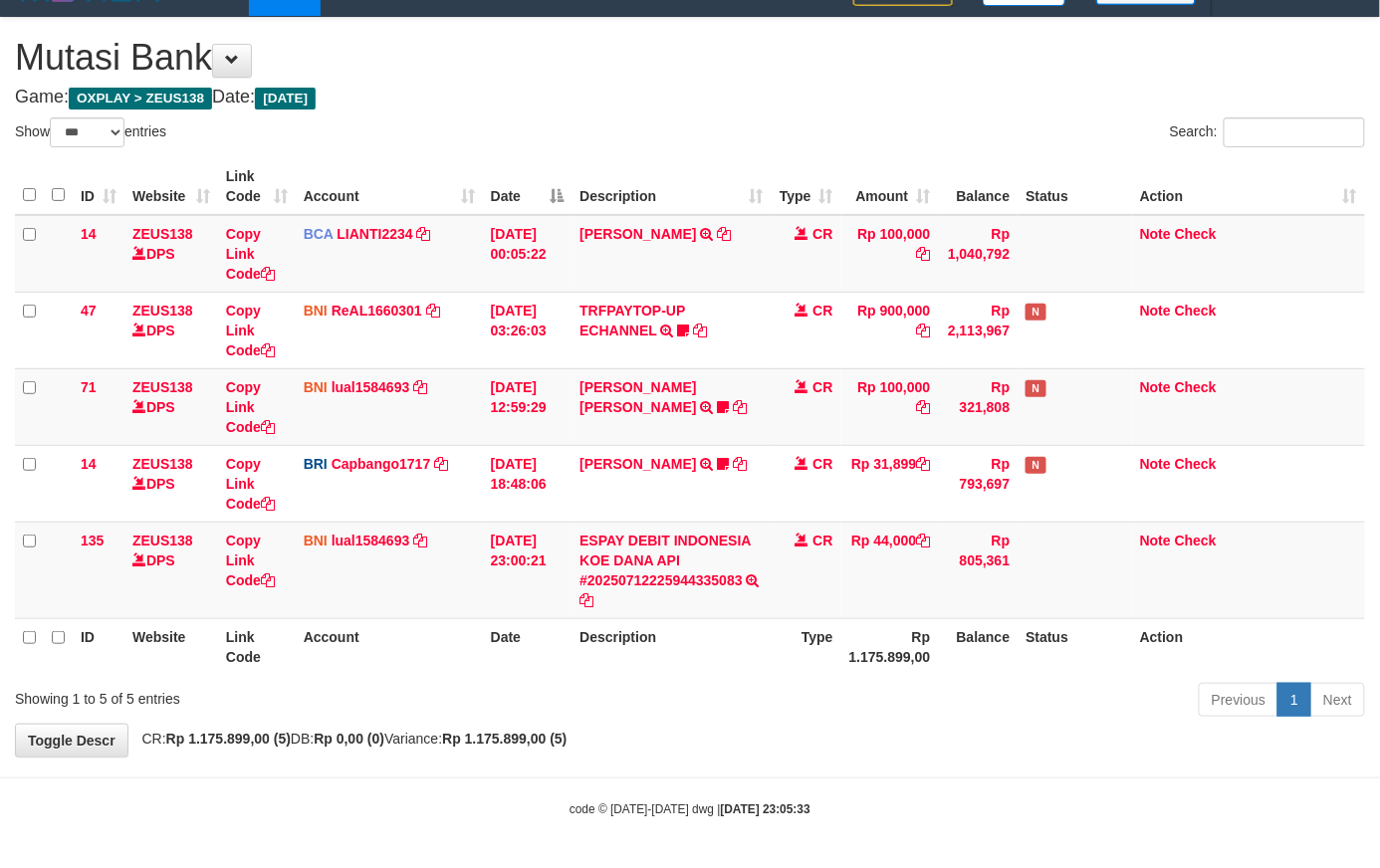 click on "Rp 1.175.899,00" at bounding box center (890, 646) 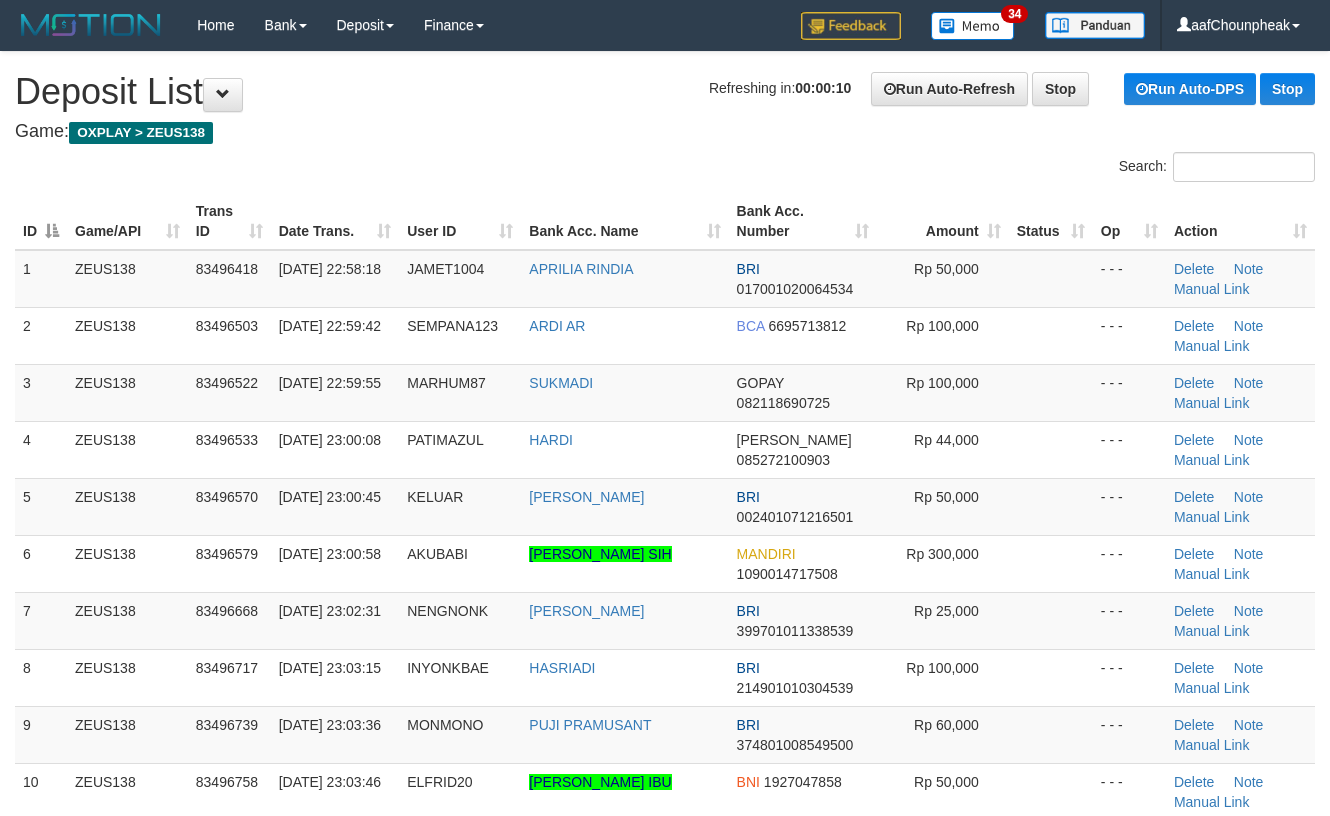 scroll, scrollTop: 0, scrollLeft: 0, axis: both 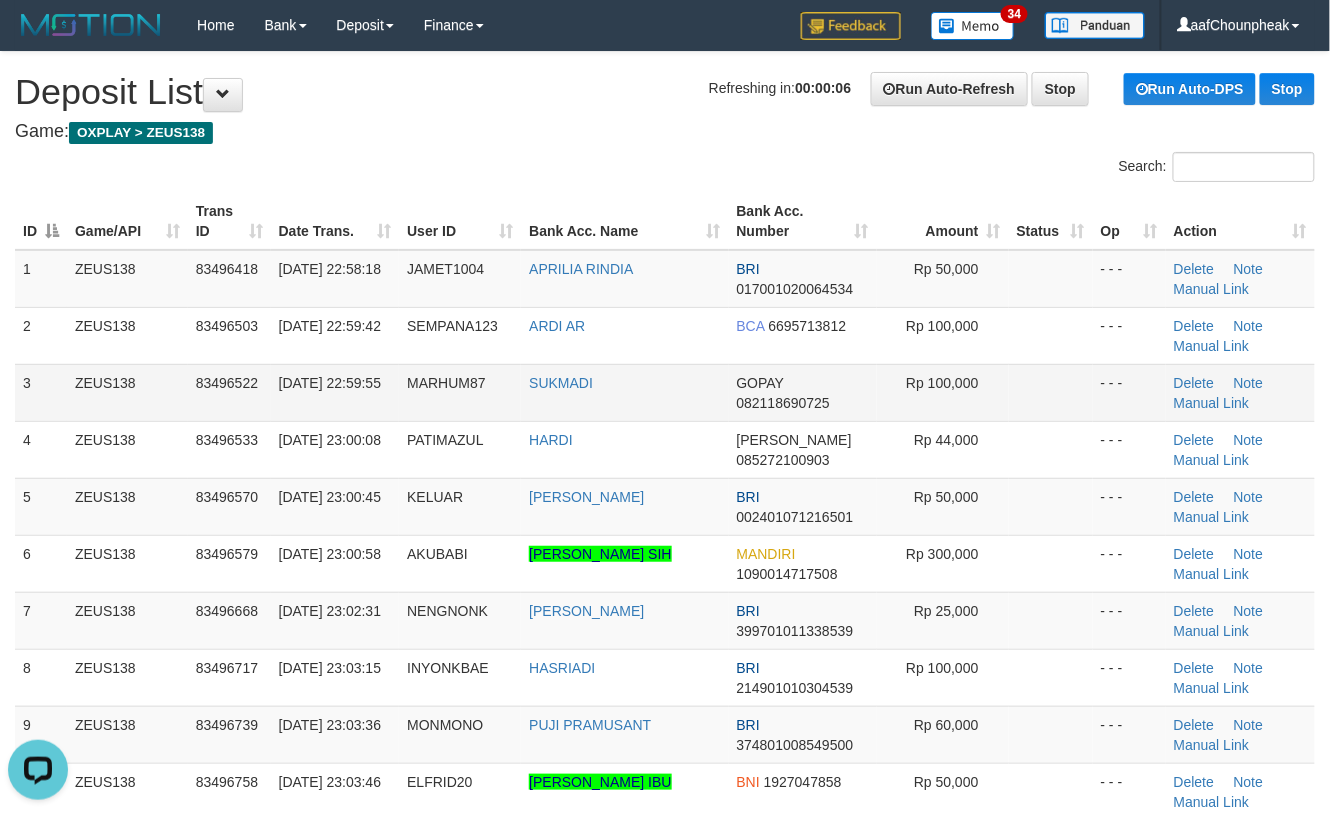 click at bounding box center [1051, 392] 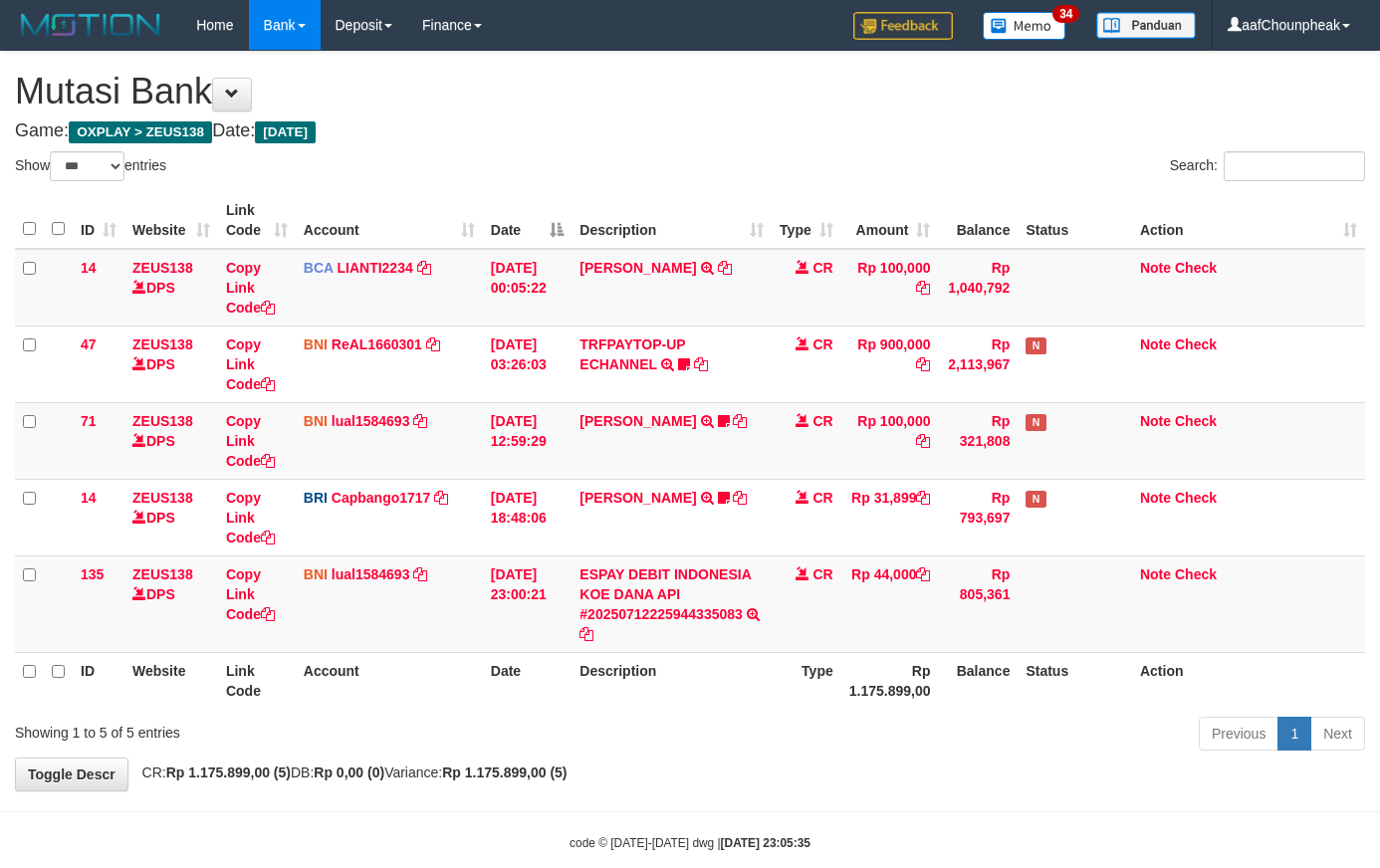 select on "***" 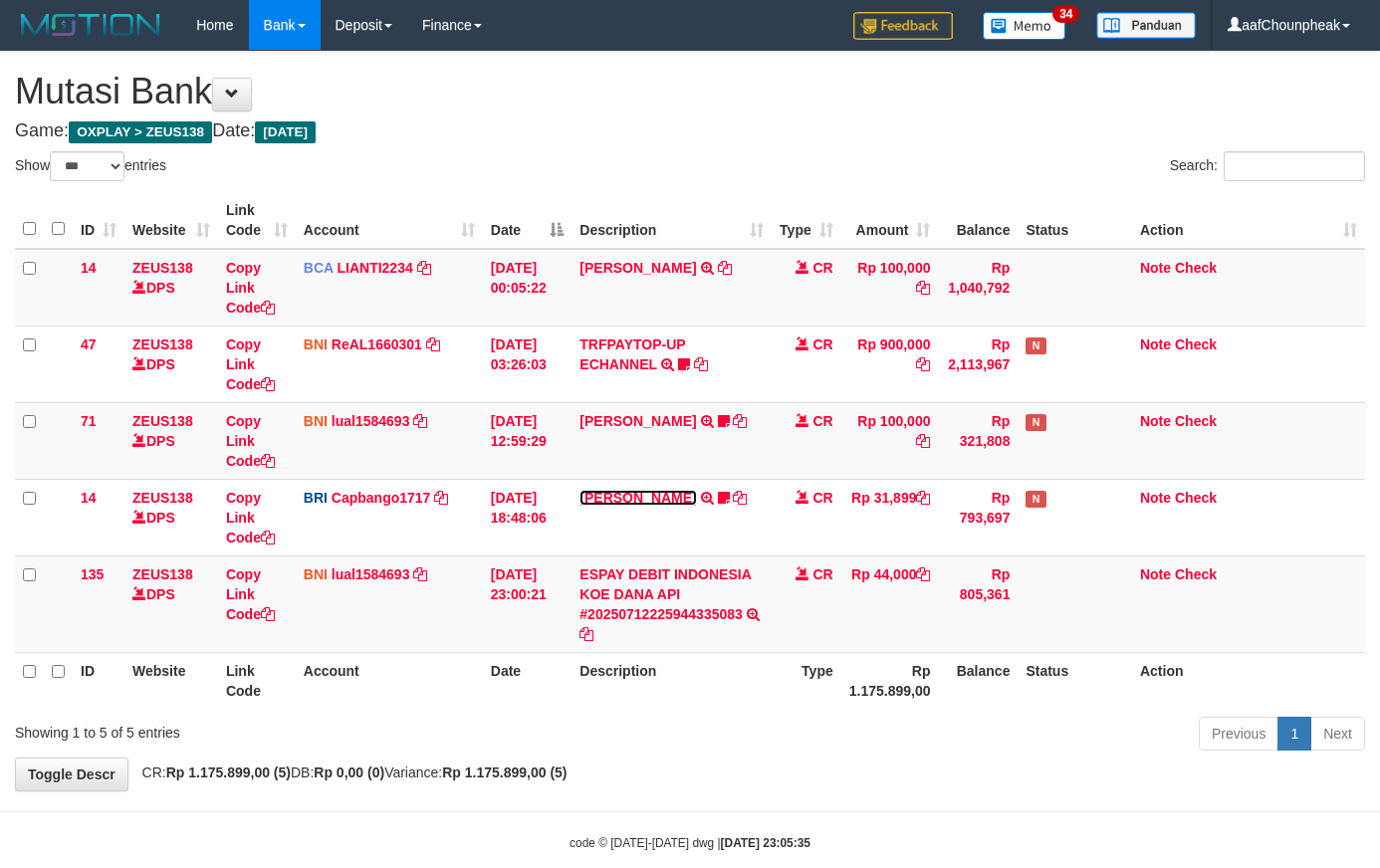 scroll, scrollTop: 37, scrollLeft: 0, axis: vertical 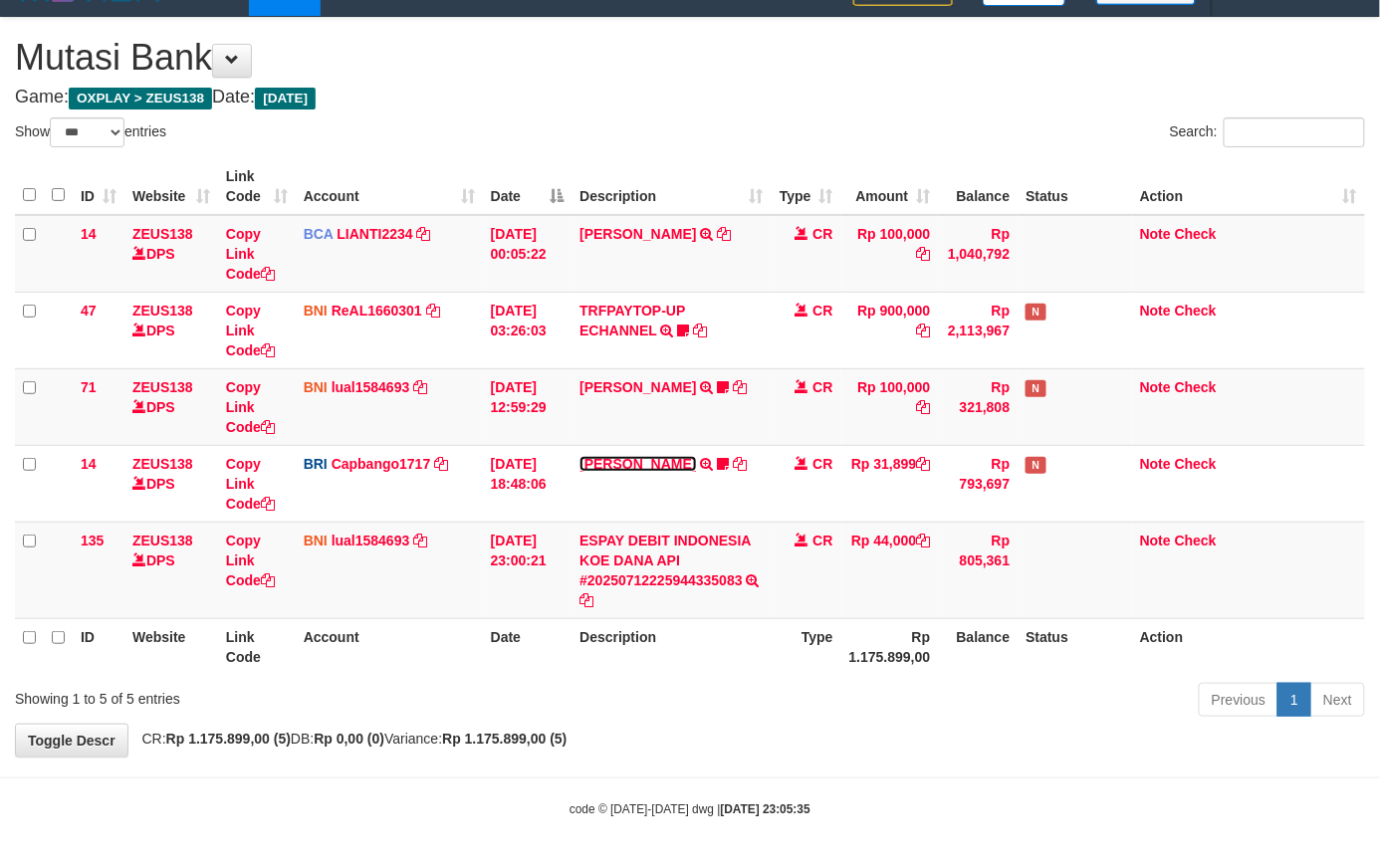 click on "RIZKY RAMADHON" at bounding box center [637, 464] 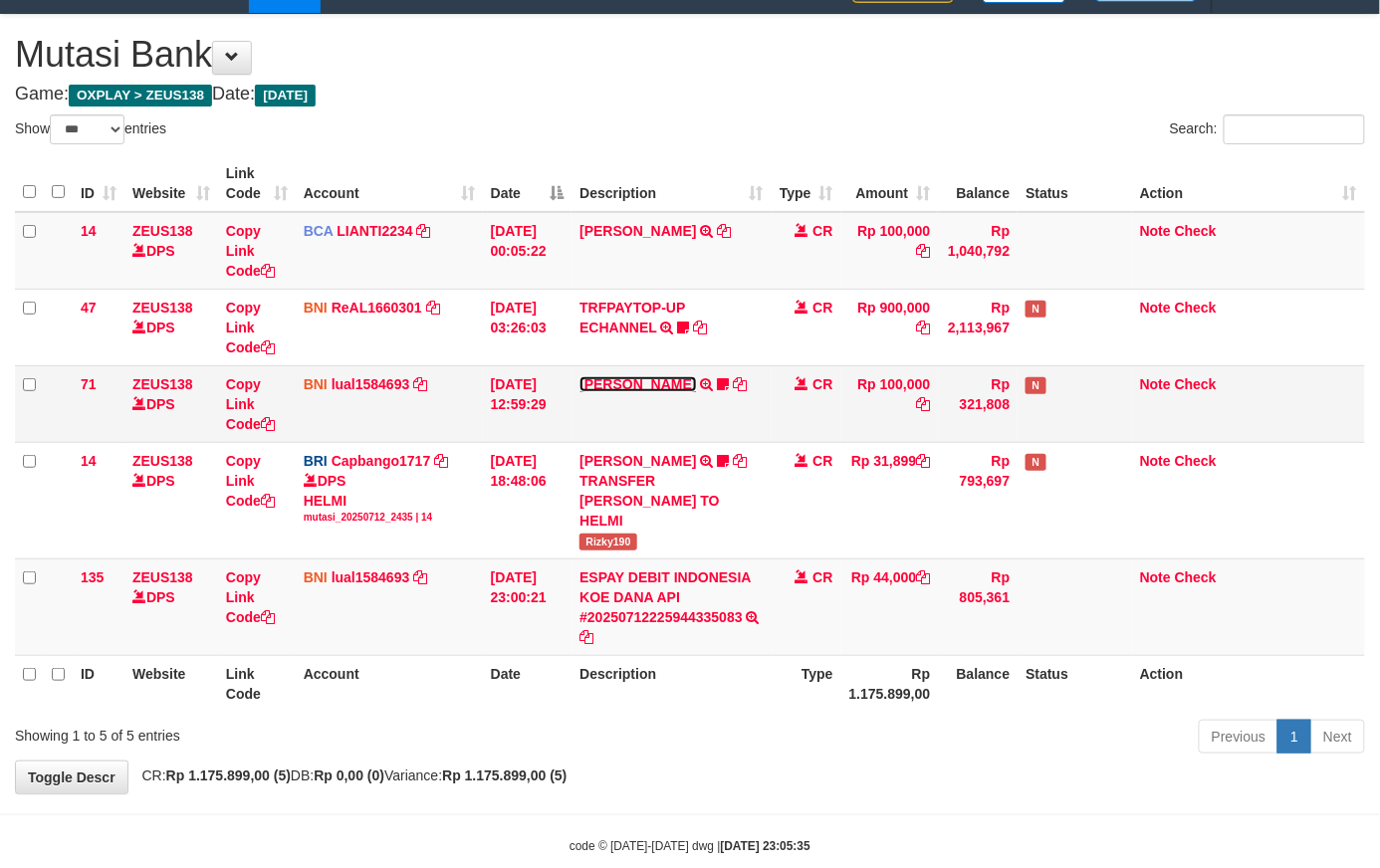 click on "MUHAMMAD IQBAL FARHAN" at bounding box center (637, 384) 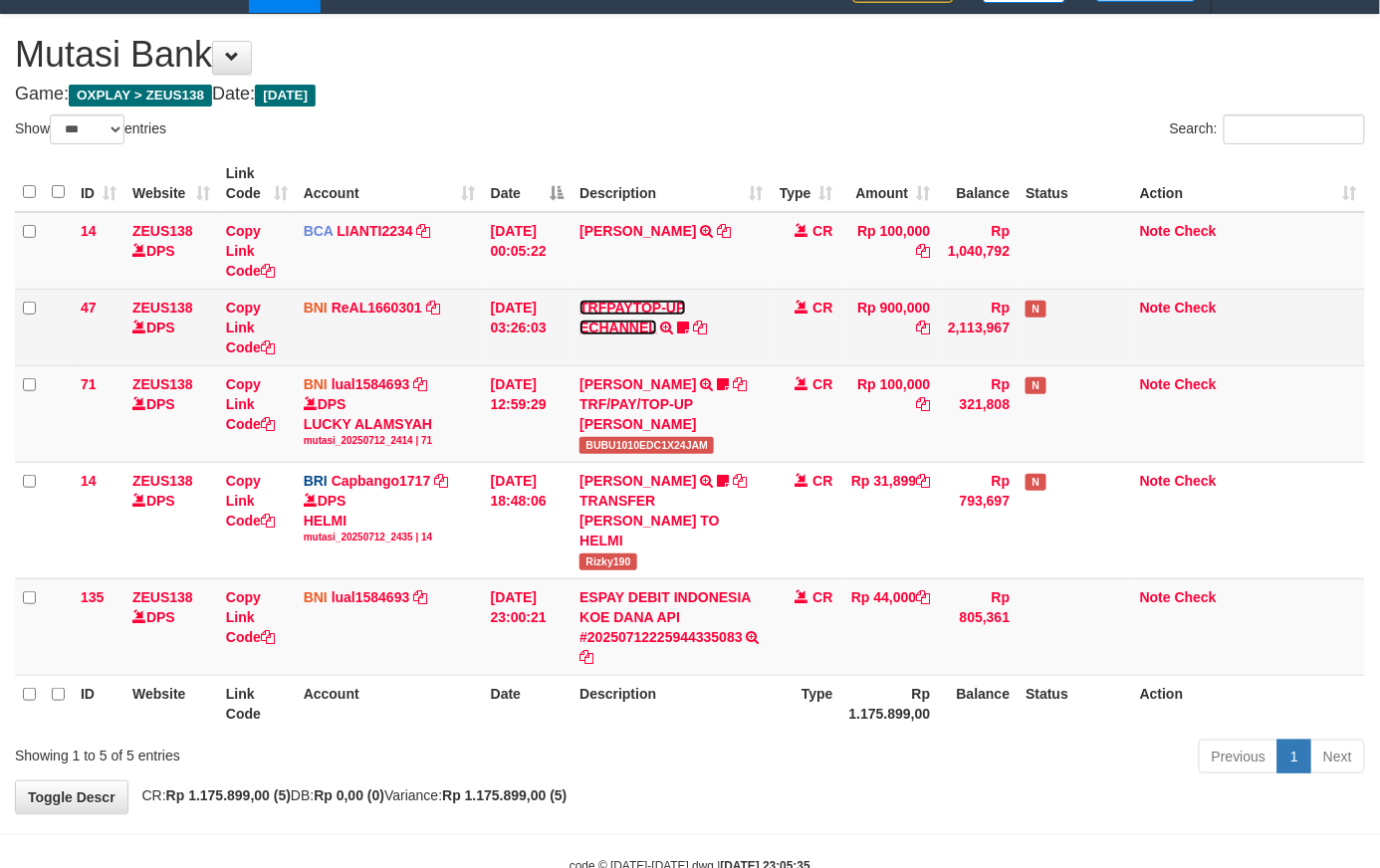 click on "TRFPAYTOP-UP ECHANNEL" at bounding box center (632, 318) 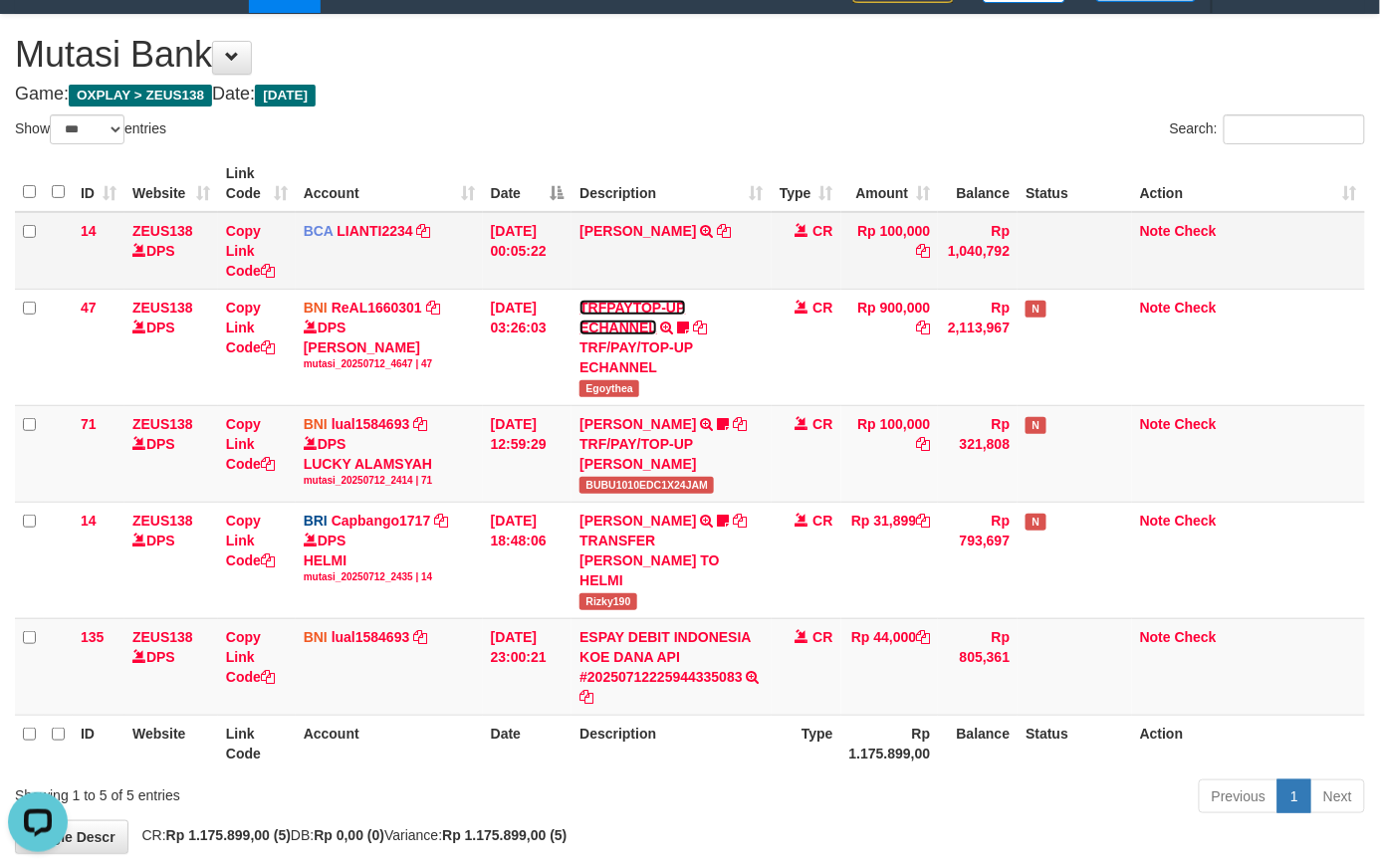 scroll, scrollTop: 0, scrollLeft: 0, axis: both 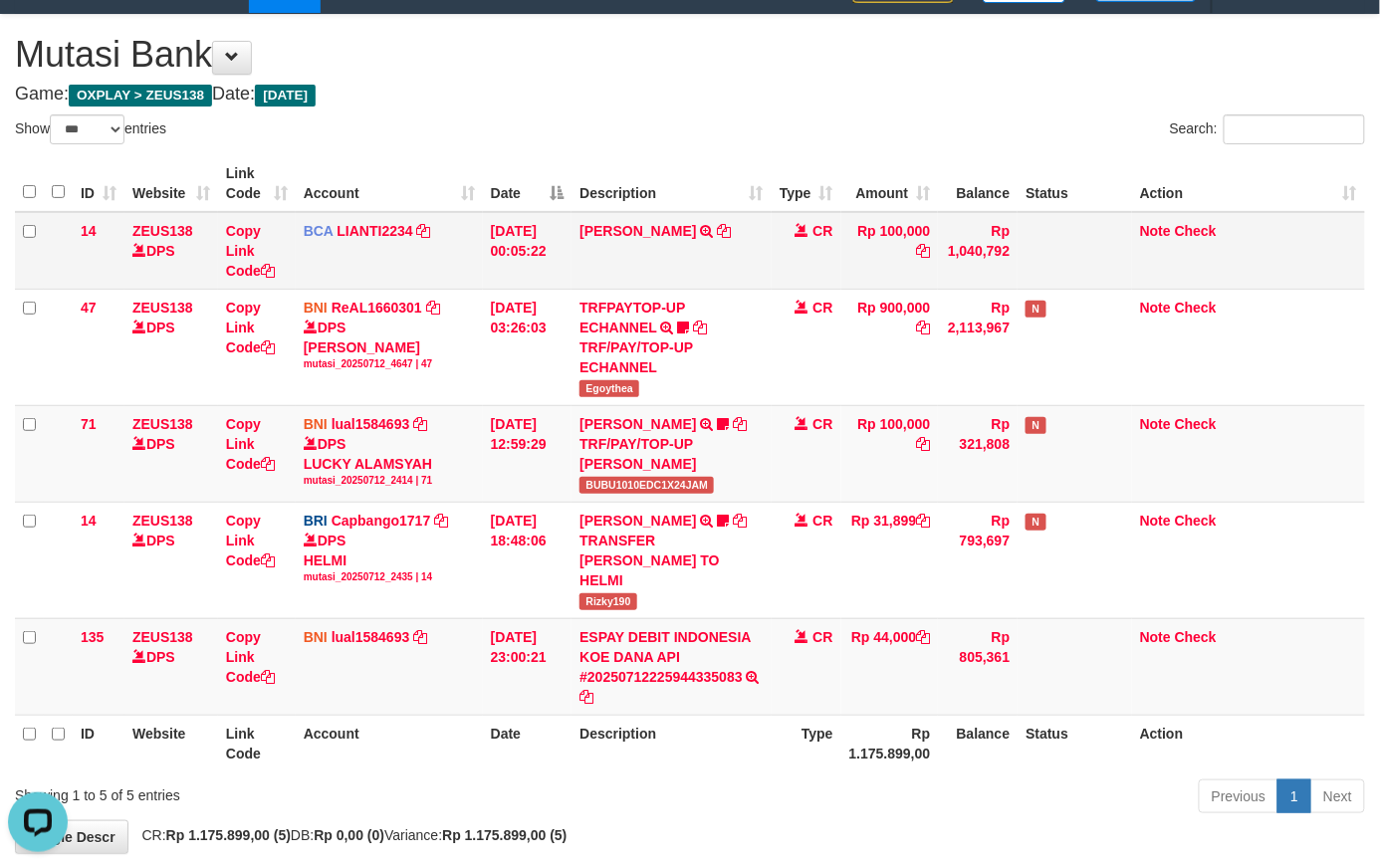 click on "YUSUP MAULAN         TRSF E-BANKING CR 1207/FTSCY/WS95051
100000.002025071262819090 TRFDN-YUSUP MAULANESPAY DEBIT INDONE" at bounding box center [671, 251] 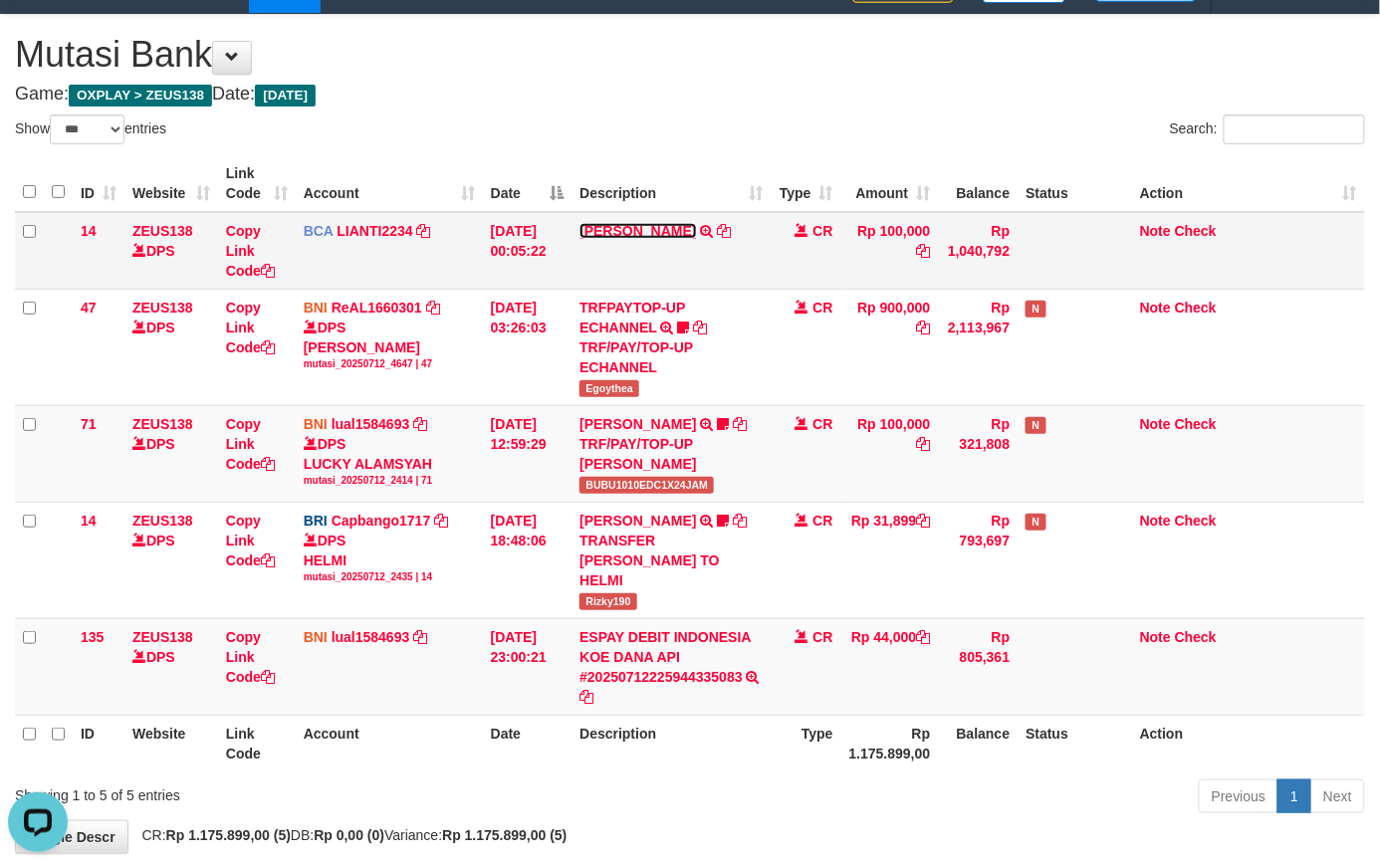 click on "YUSUP MAULAN" at bounding box center (637, 231) 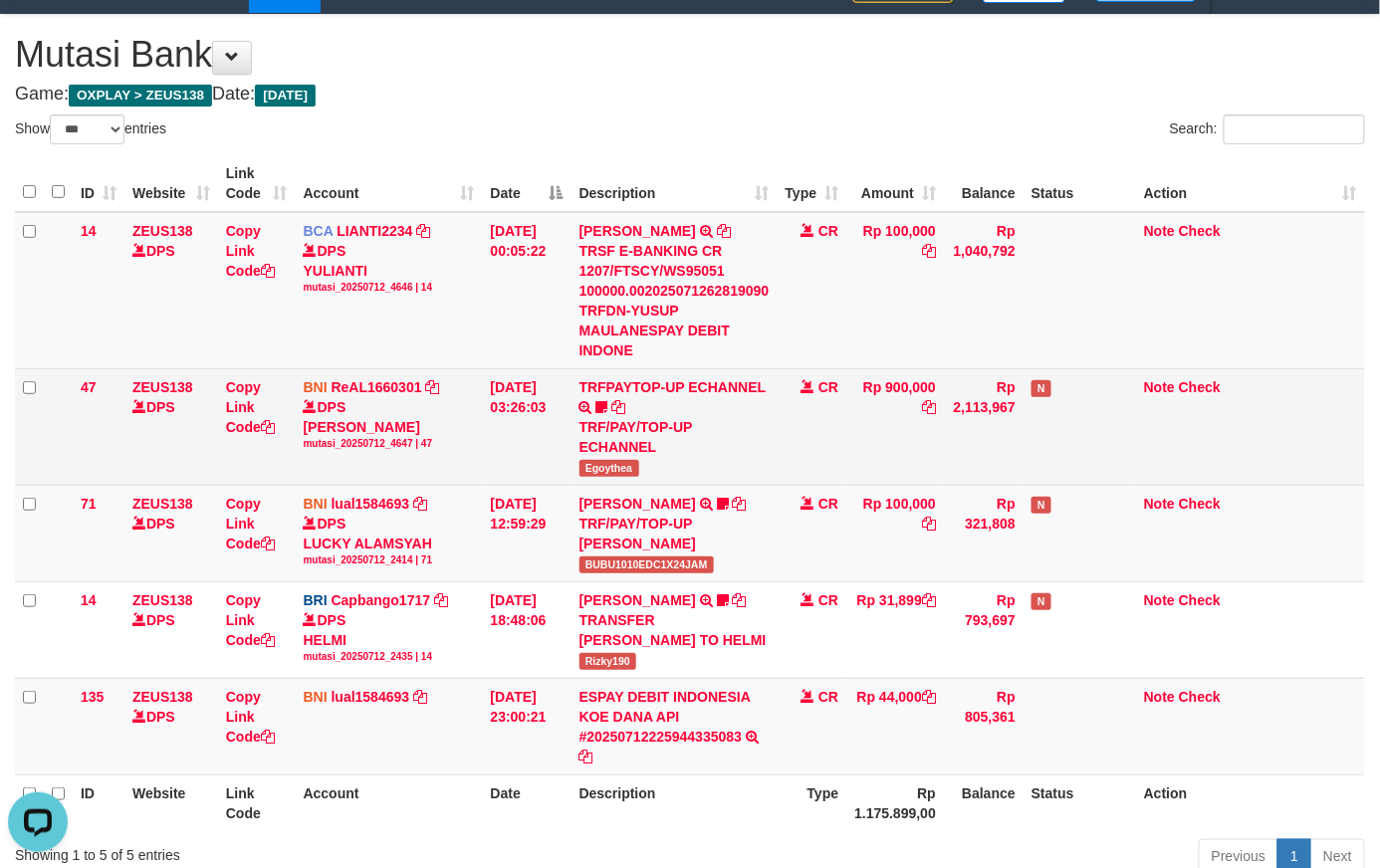 click on "Egoythea" at bounding box center [609, 468] 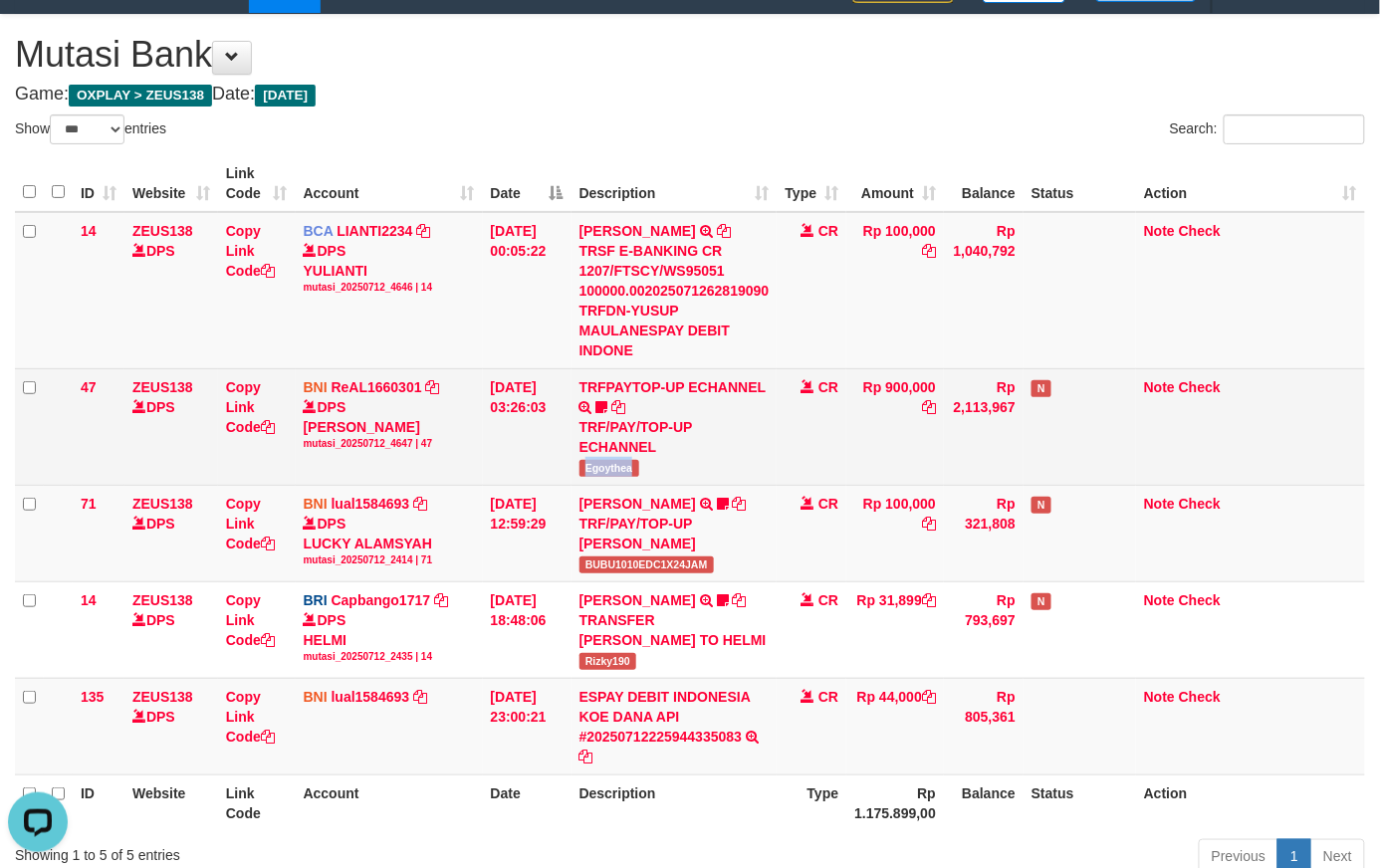 click on "Egoythea" at bounding box center [609, 468] 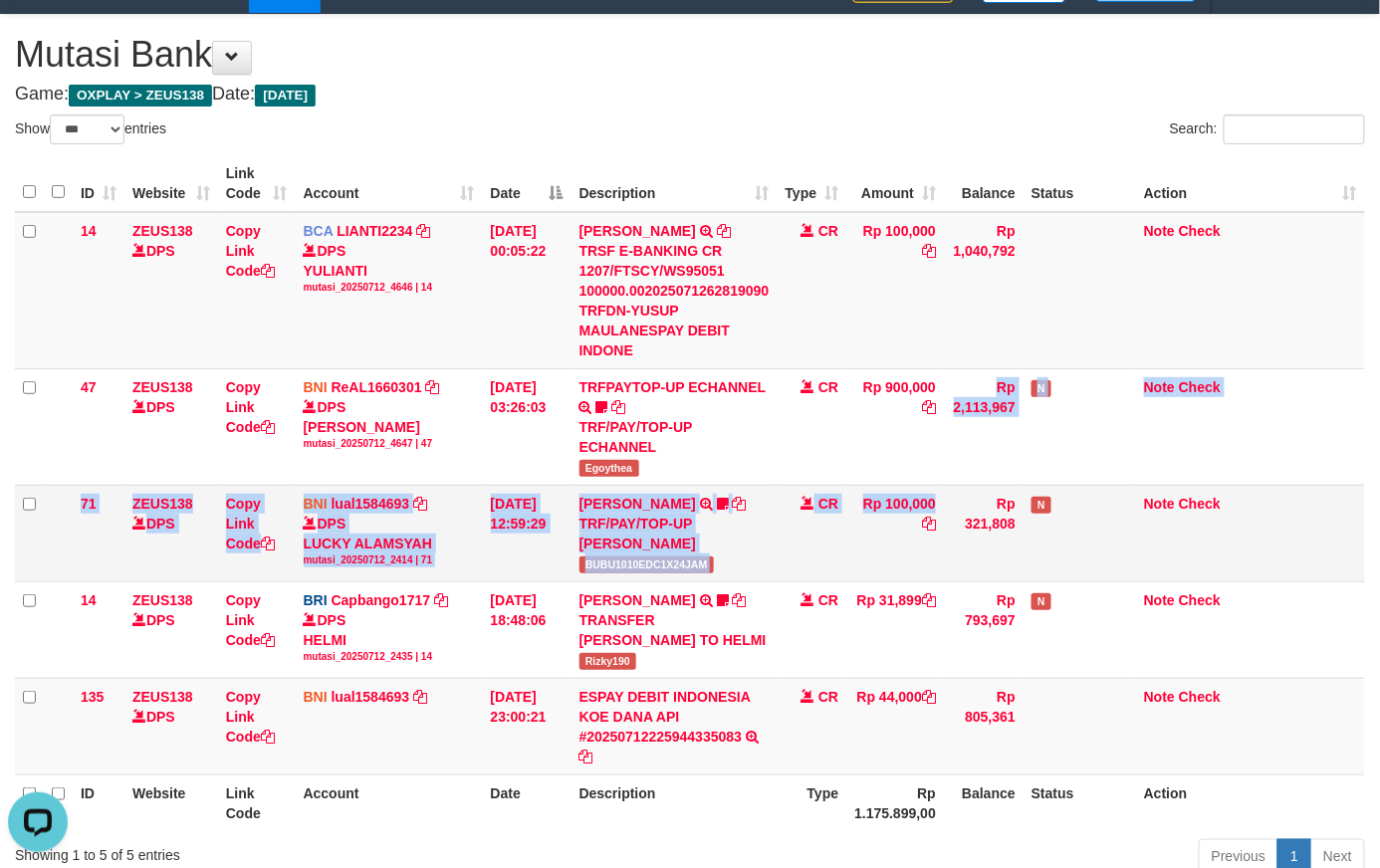 drag, startPoint x: 881, startPoint y: 459, endPoint x: 893, endPoint y: 511, distance: 53.366656 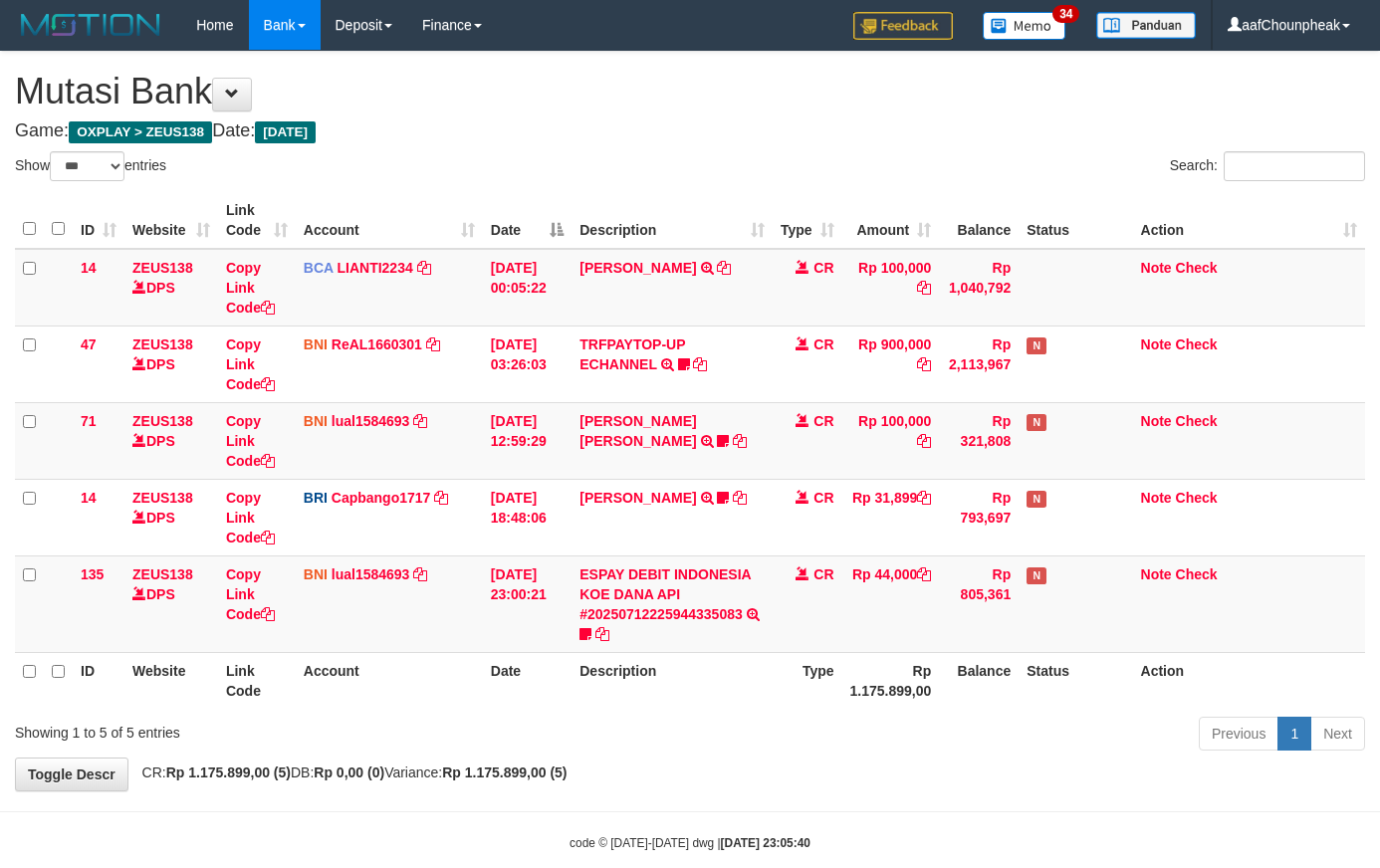 select on "***" 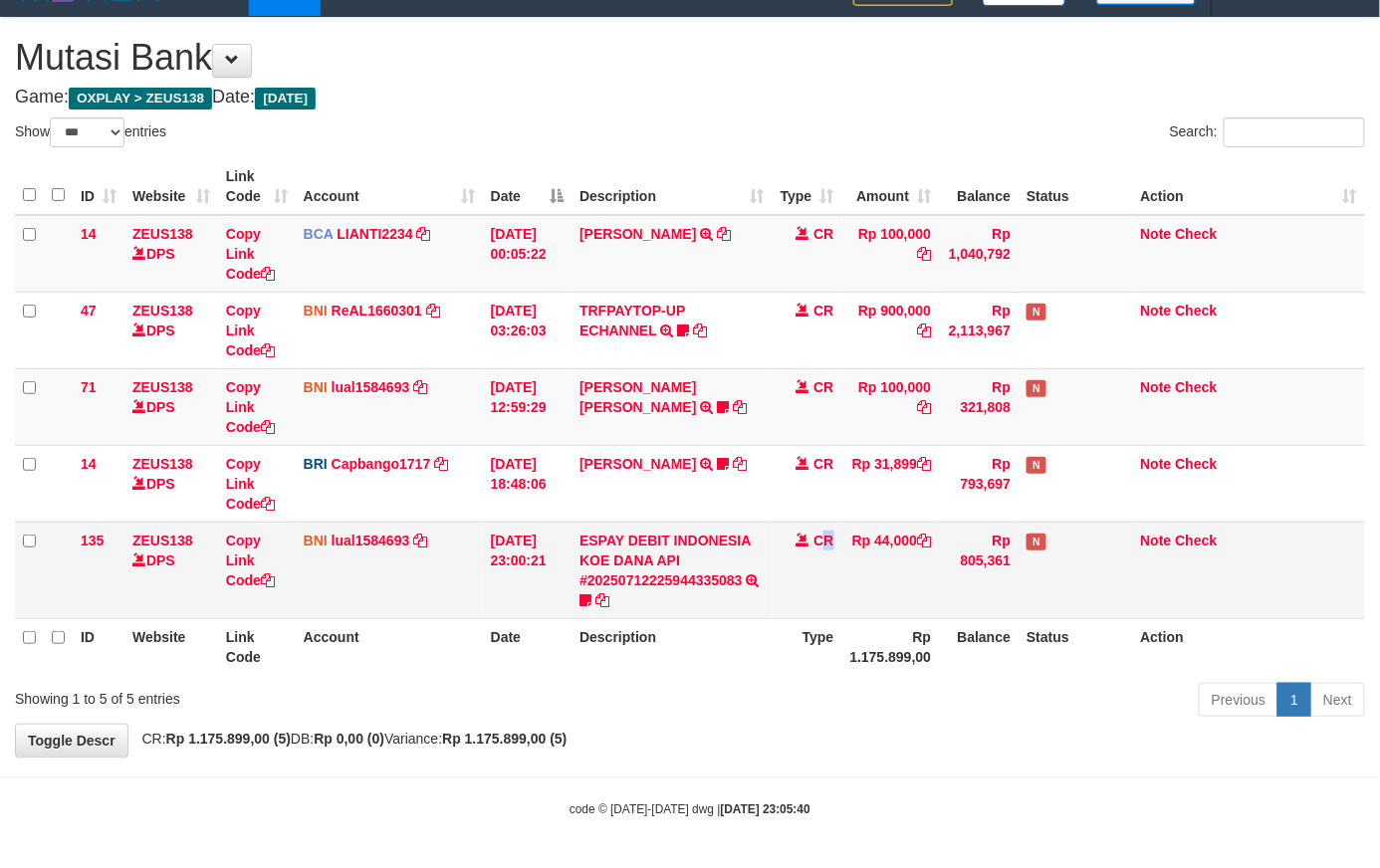 click on "CR" at bounding box center (807, 569) 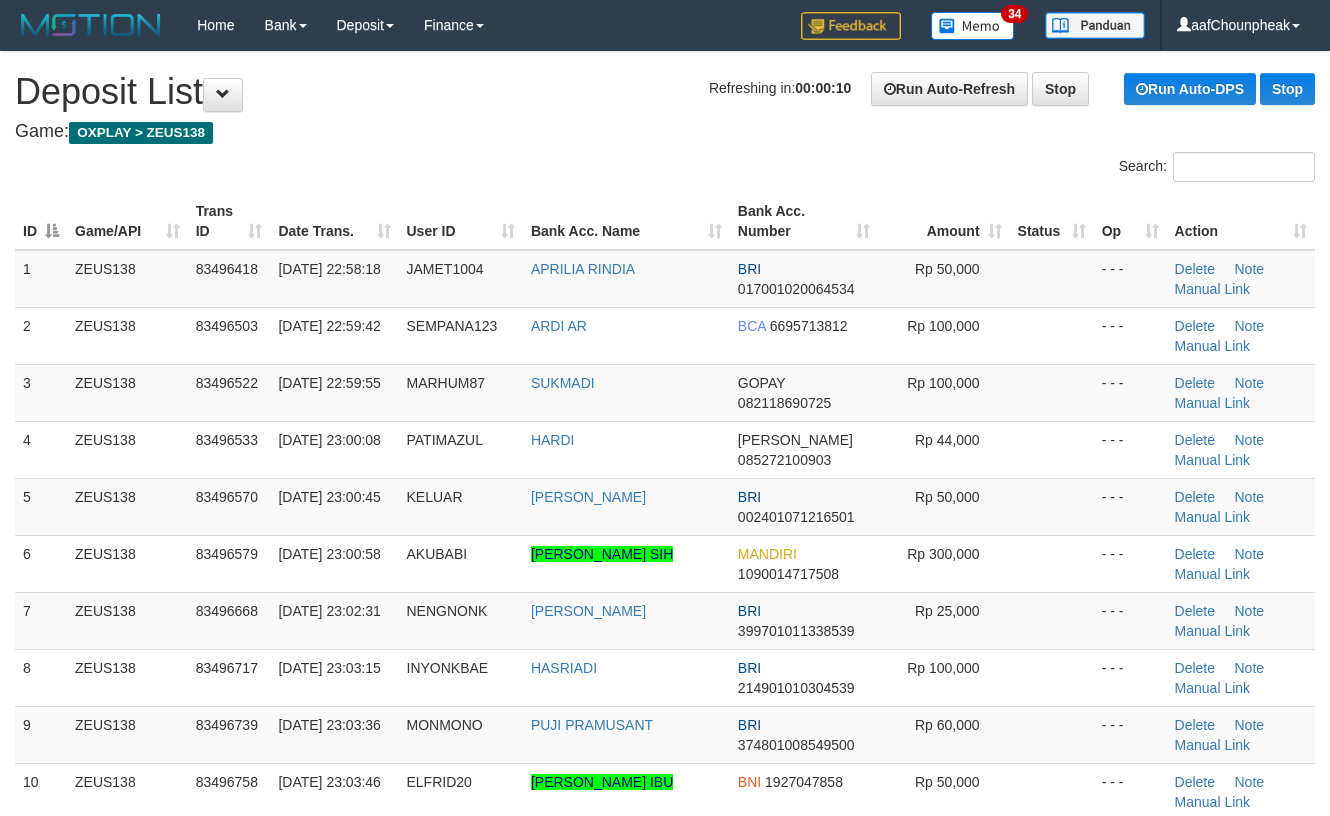 scroll, scrollTop: 0, scrollLeft: 0, axis: both 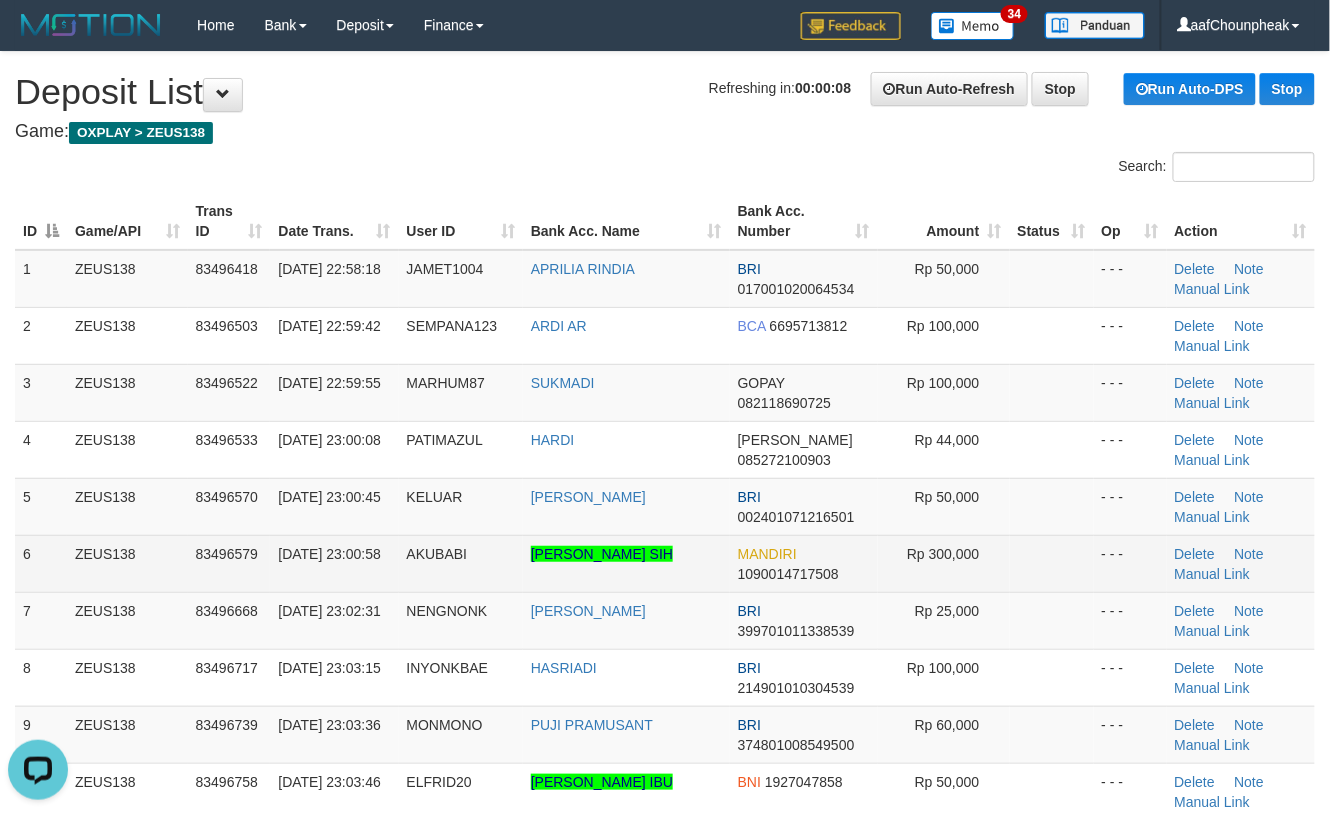 click on "- - -" at bounding box center [1130, 563] 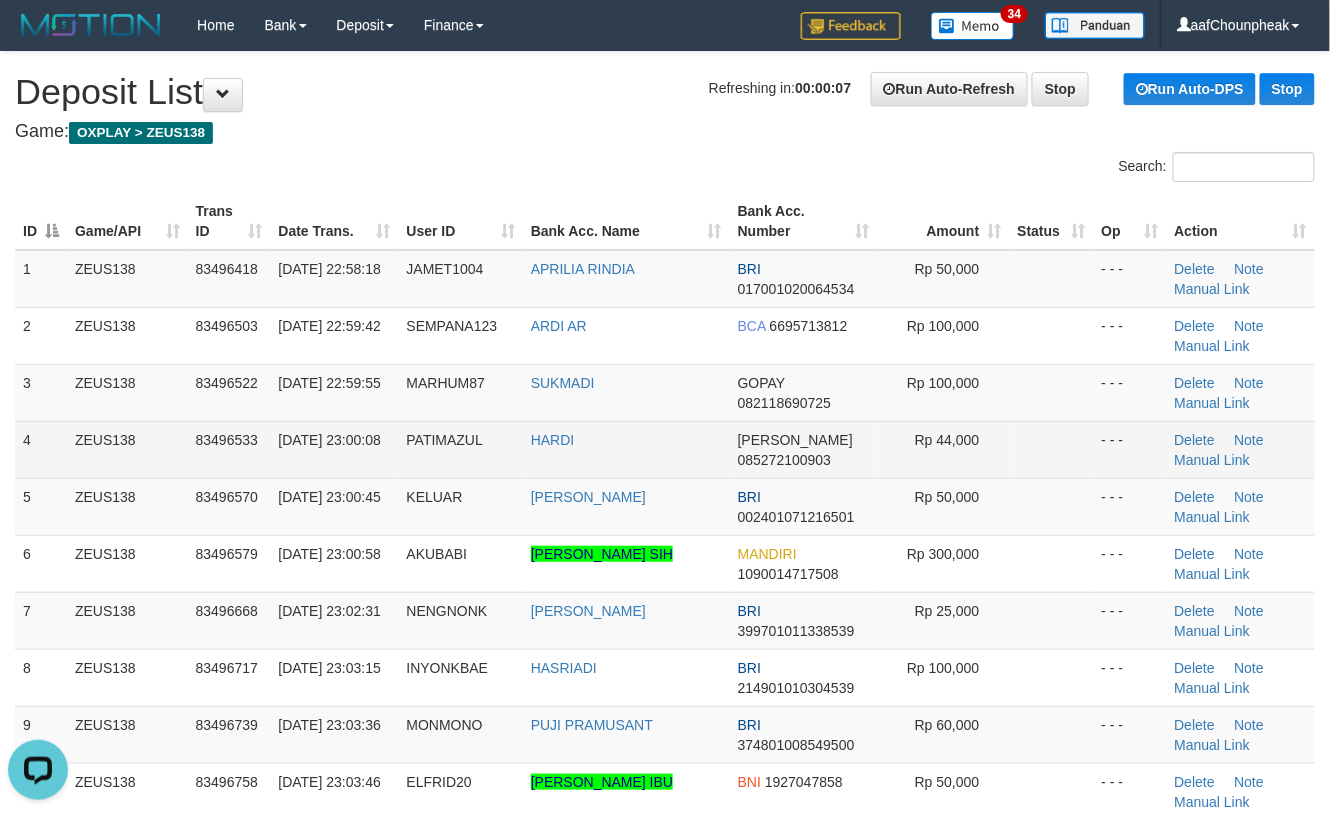 click on "Delete
Note
Manual Link" at bounding box center [1241, 449] 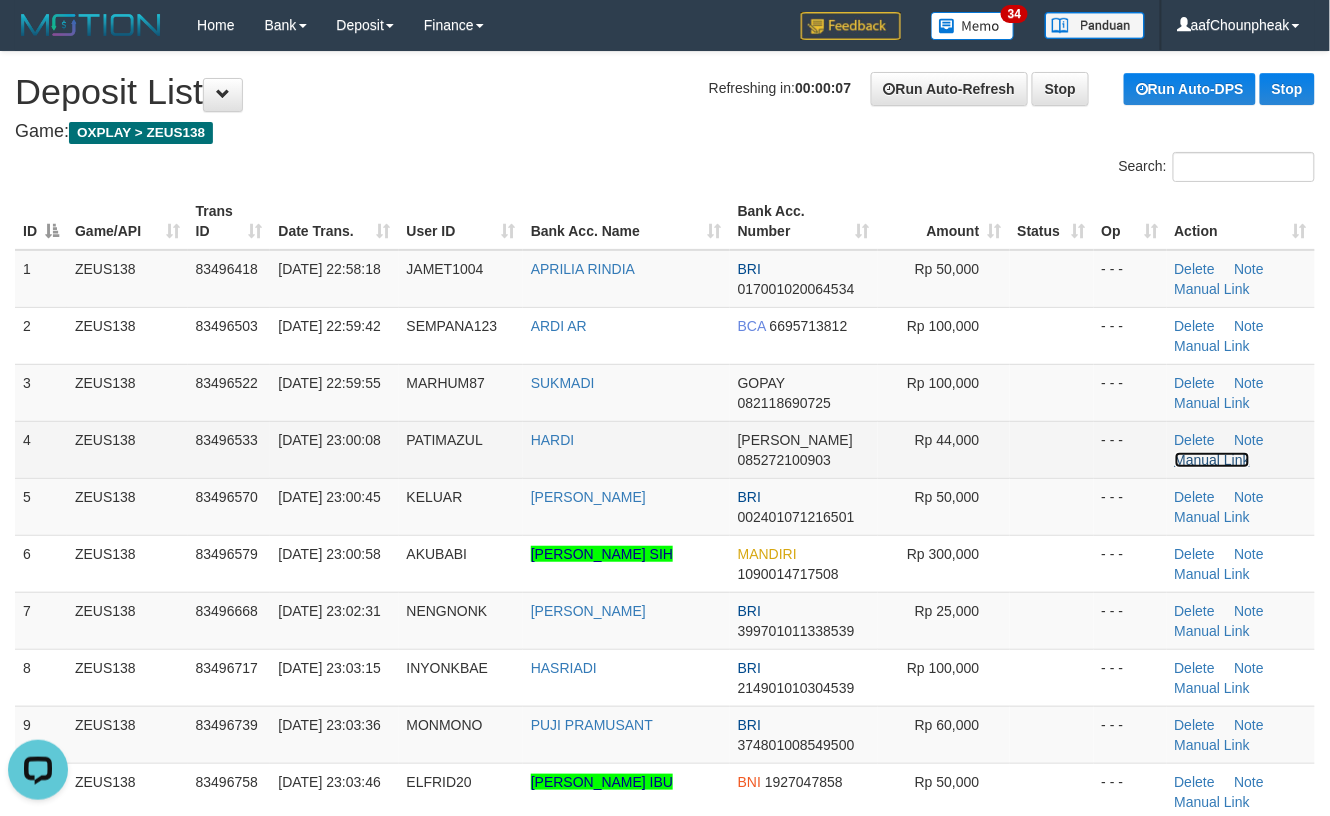 click on "Manual Link" at bounding box center [1213, 460] 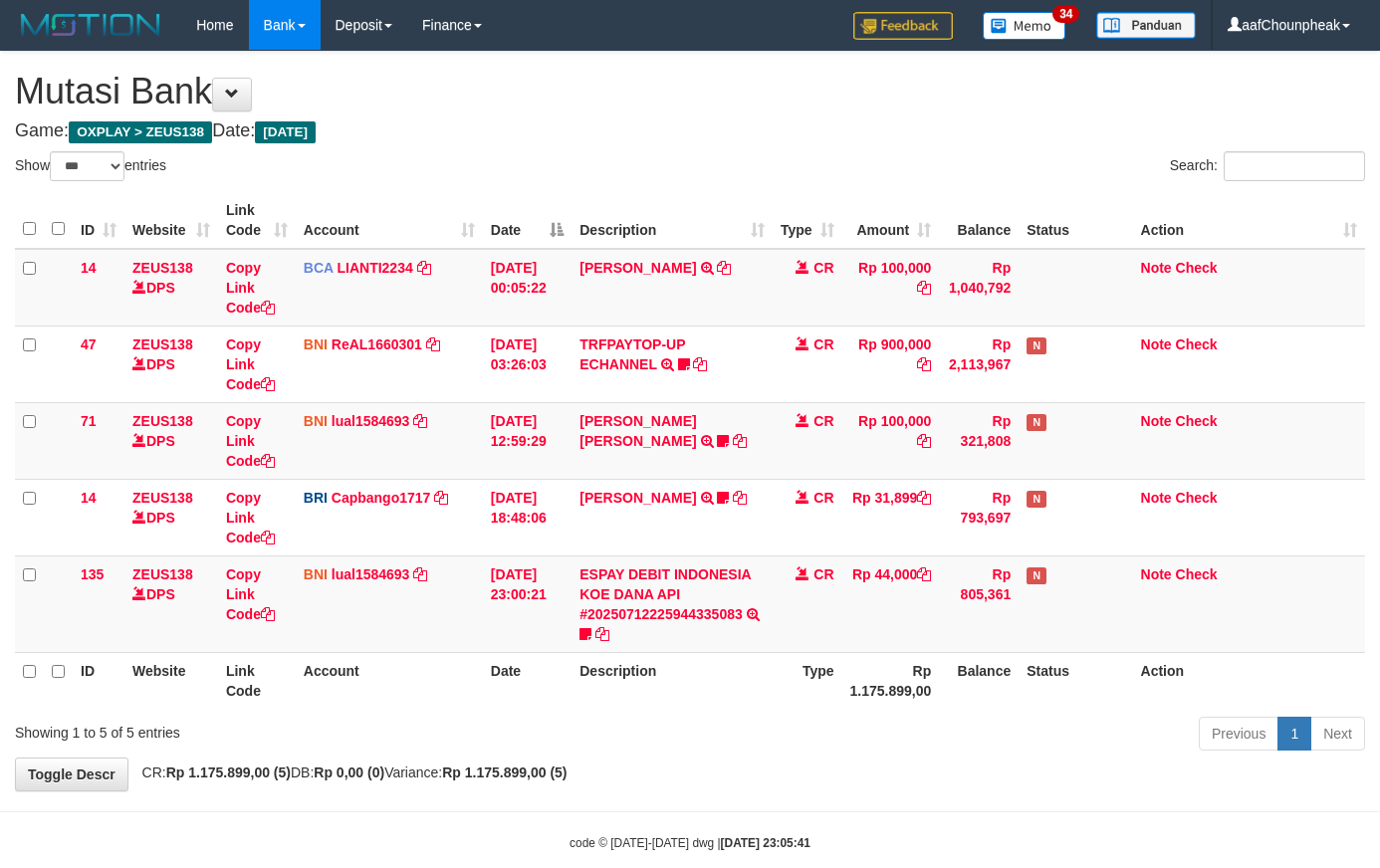 select on "***" 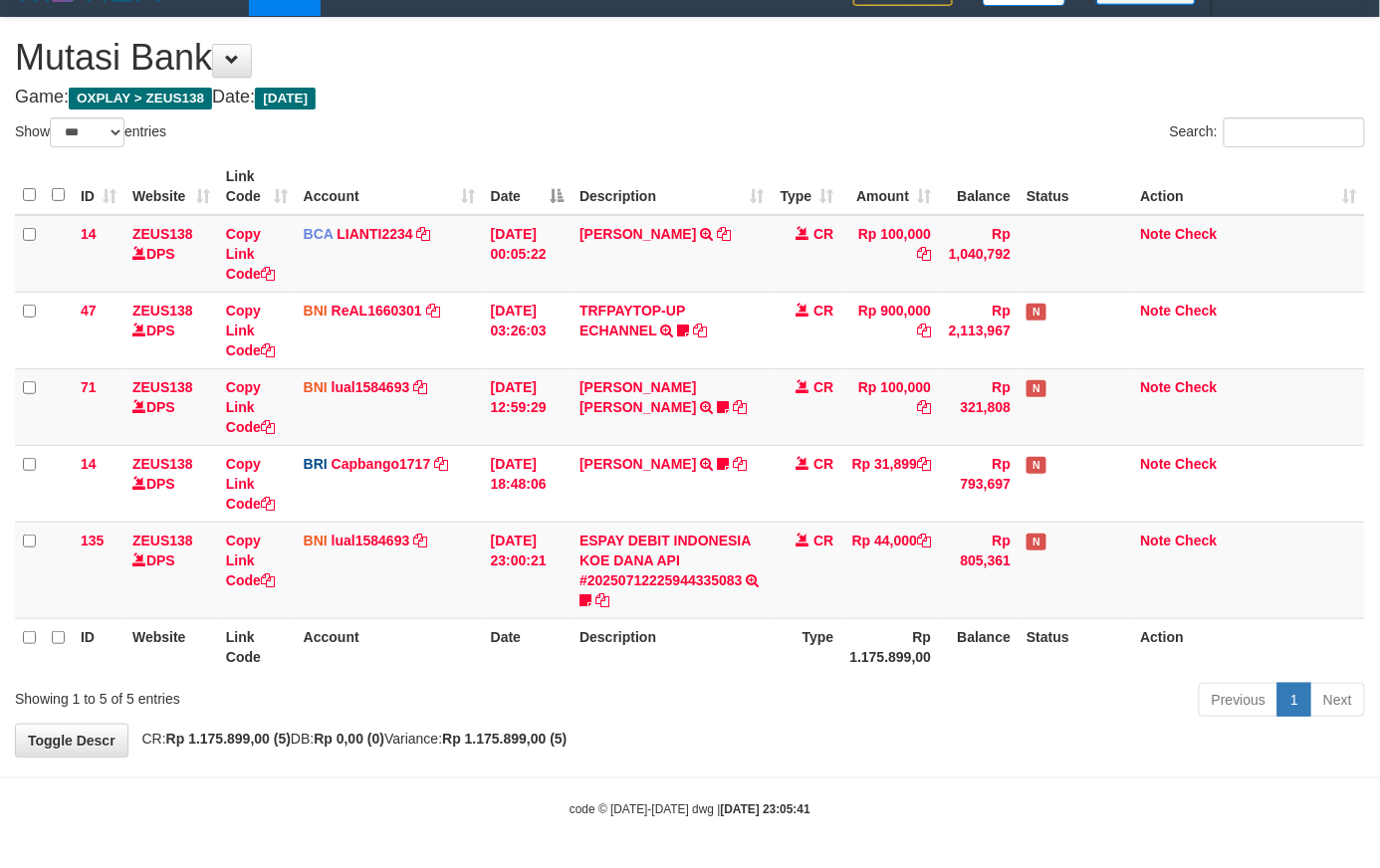 click on "ESPAY DEBIT INDONESIA KOE DANA API #20250712225944335083" at bounding box center (665, 560) 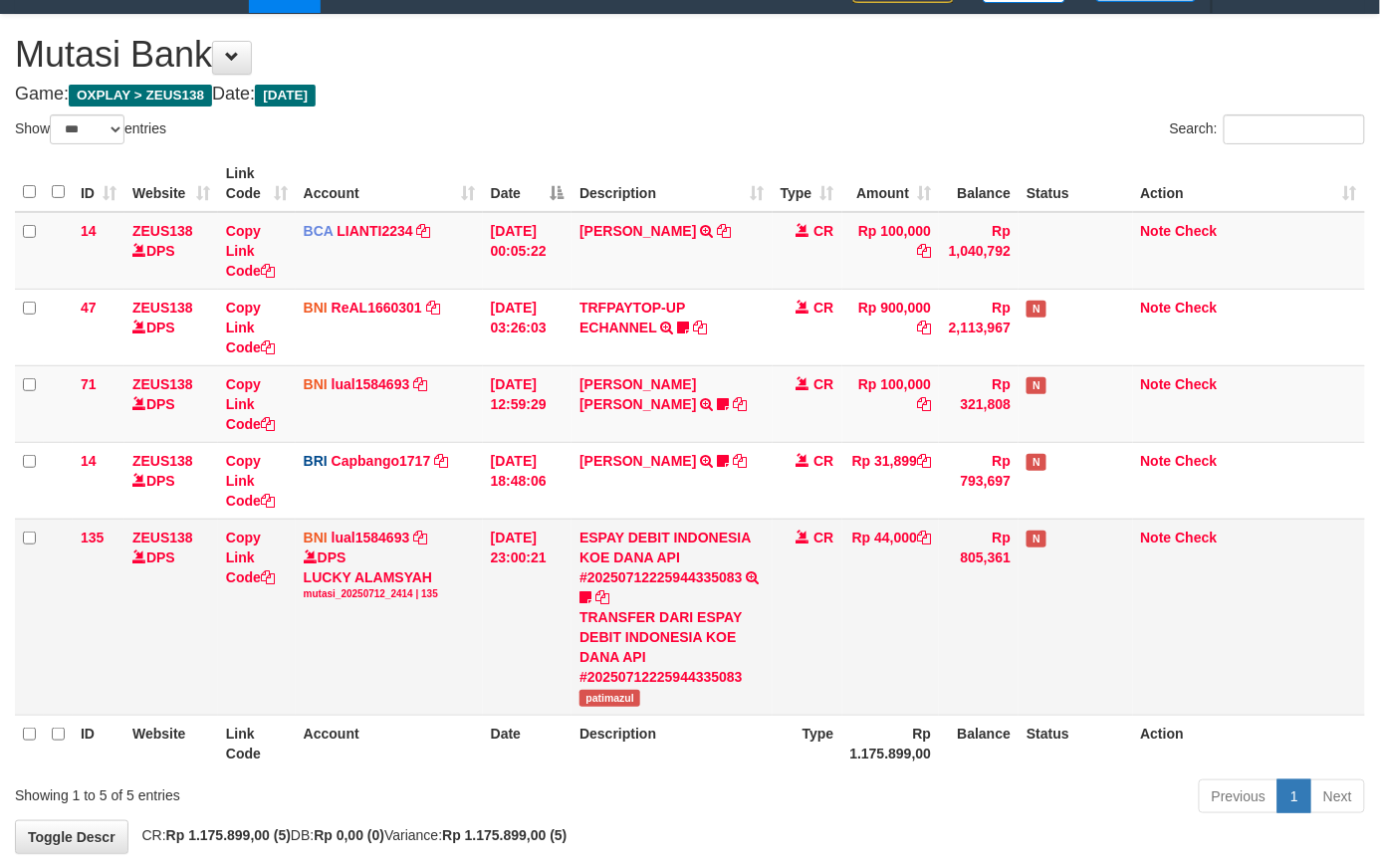 click on "patimazul" at bounding box center [609, 698] 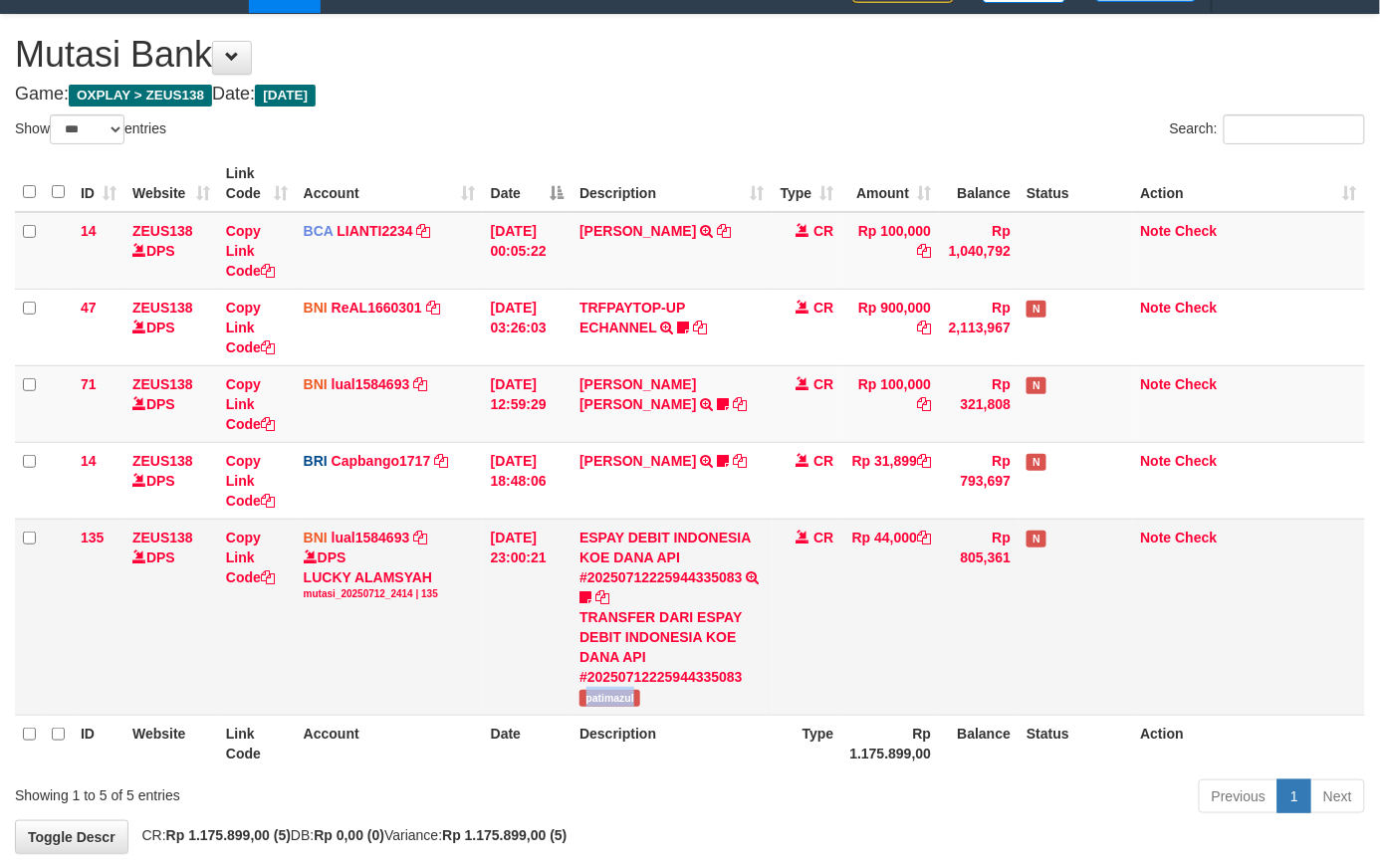 click on "patimazul" at bounding box center (609, 698) 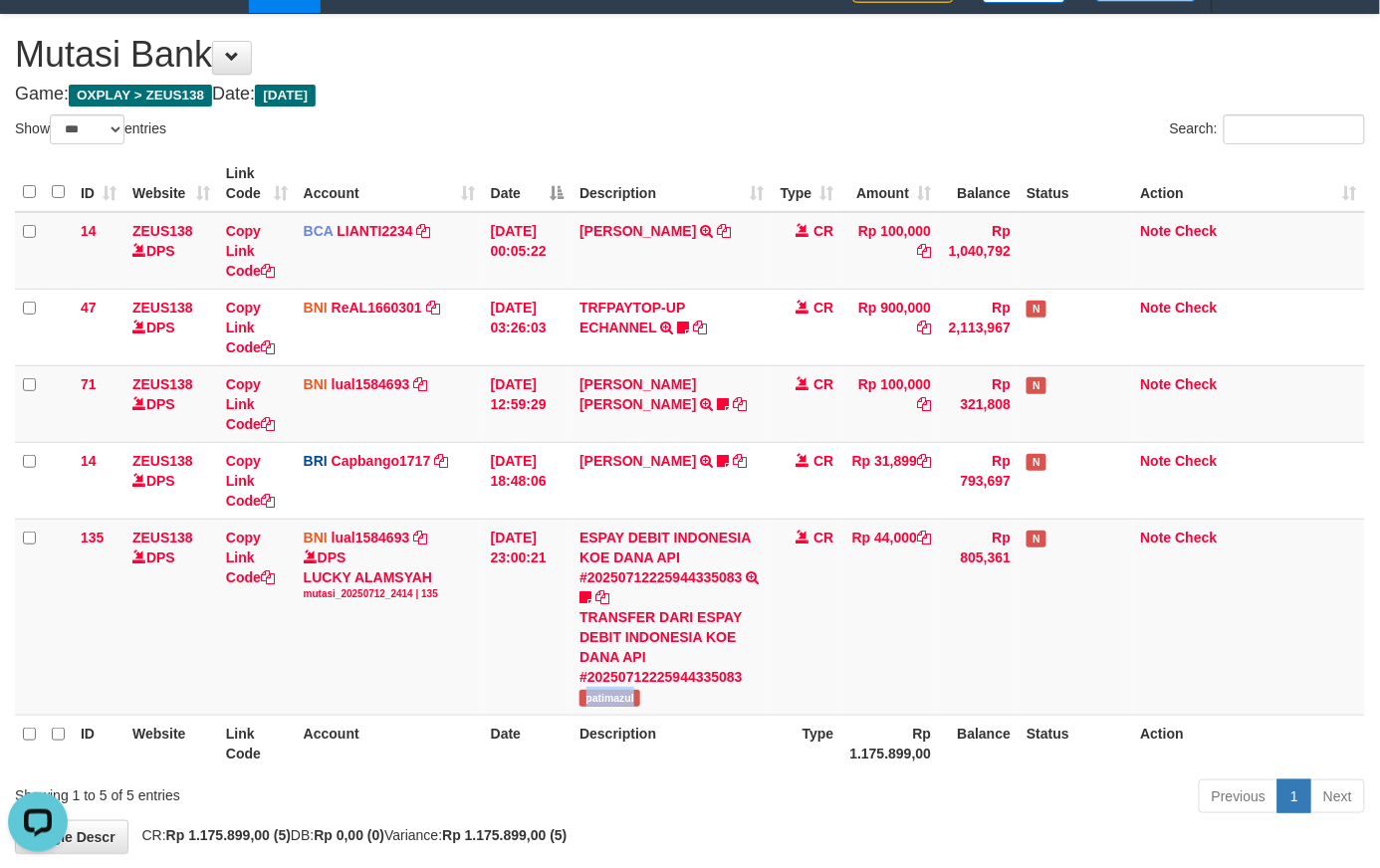scroll, scrollTop: 0, scrollLeft: 0, axis: both 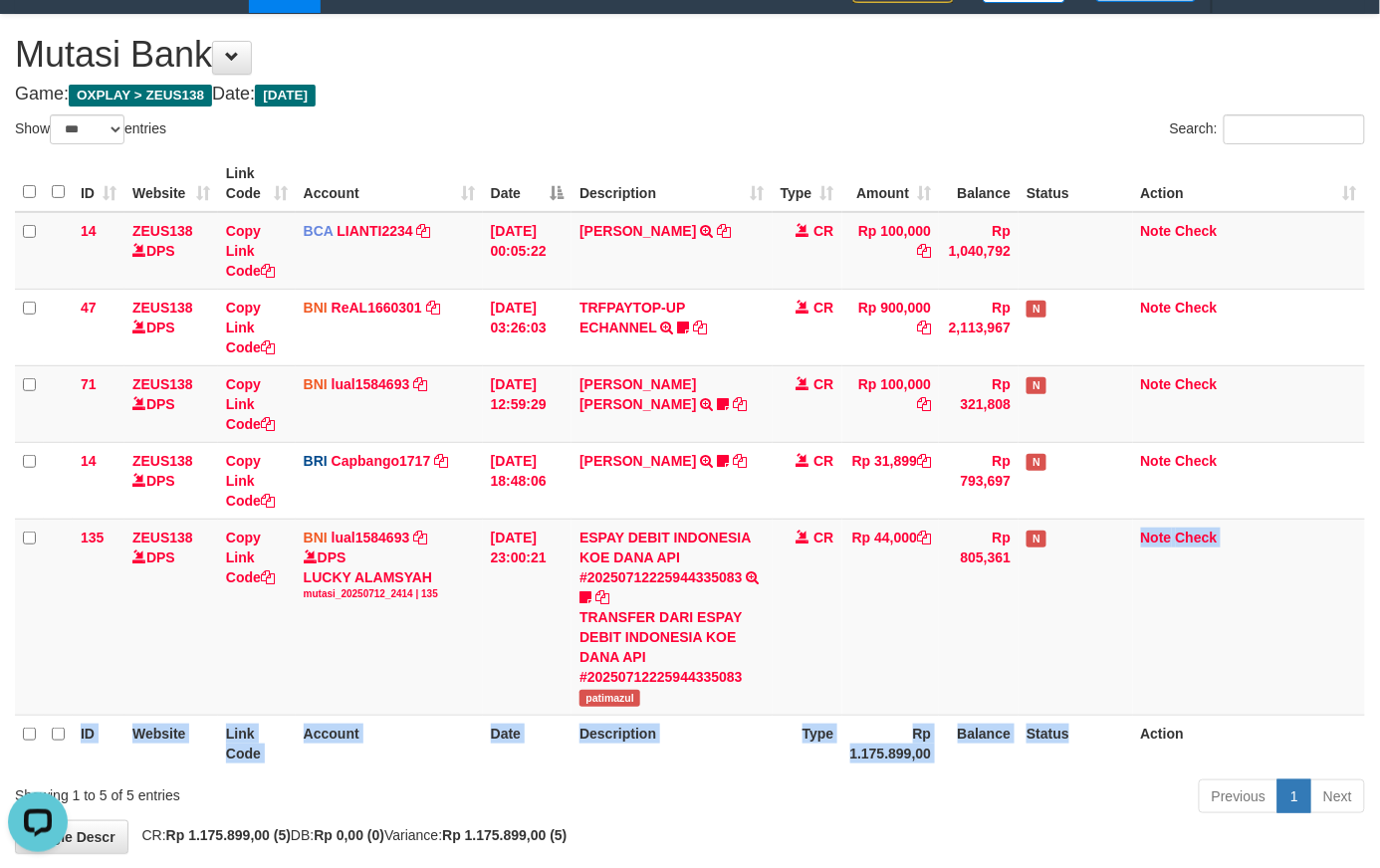 drag, startPoint x: 1072, startPoint y: 709, endPoint x: 1065, endPoint y: 726, distance: 18.384776 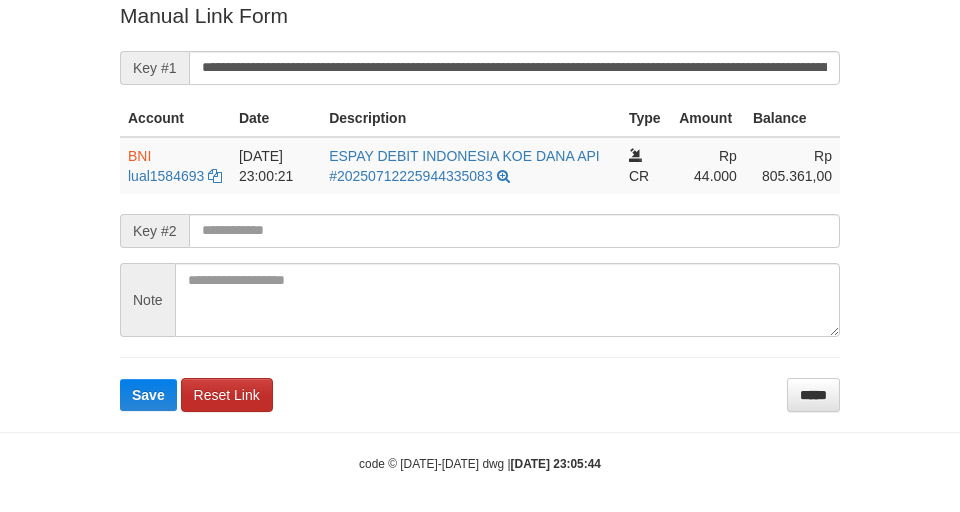 scroll, scrollTop: 413, scrollLeft: 0, axis: vertical 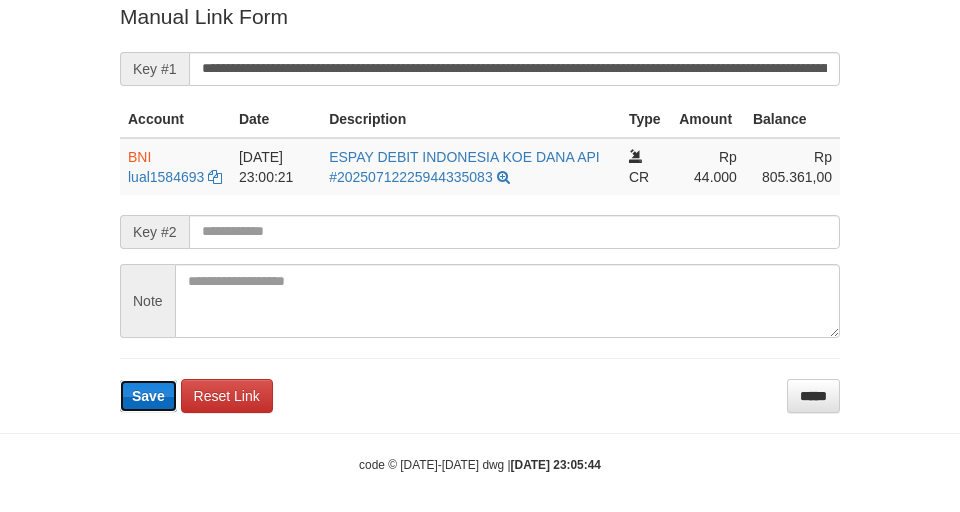 type 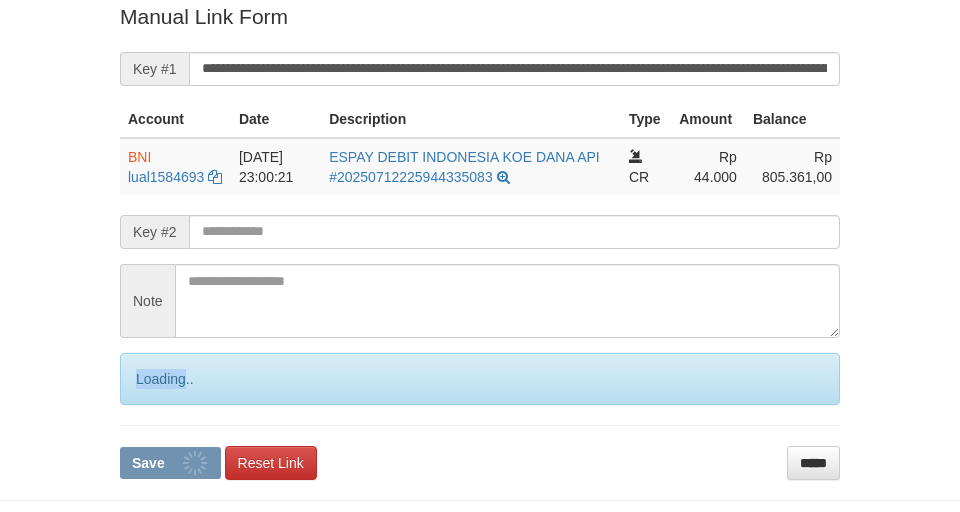 click on "Loading.." at bounding box center [480, 379] 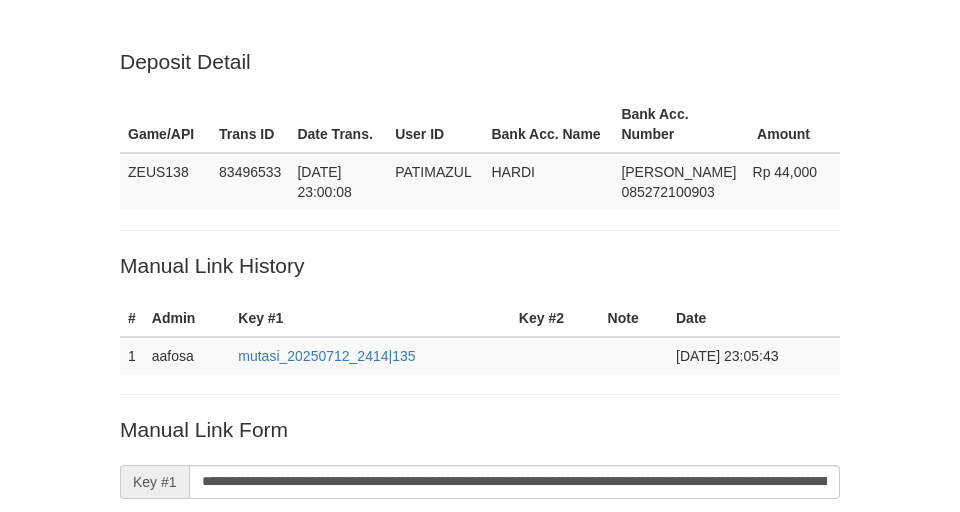 scroll, scrollTop: 413, scrollLeft: 0, axis: vertical 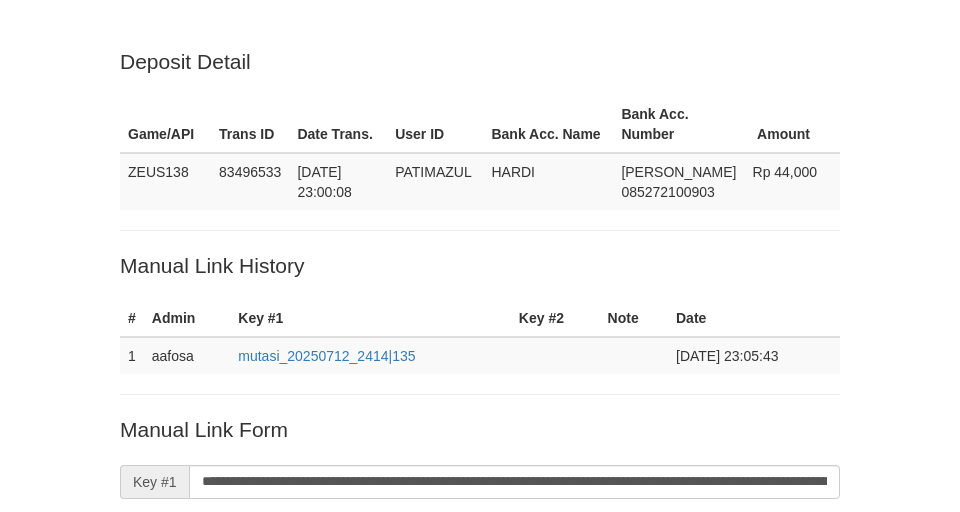 click on "Loading.." at bounding box center [480, 792] 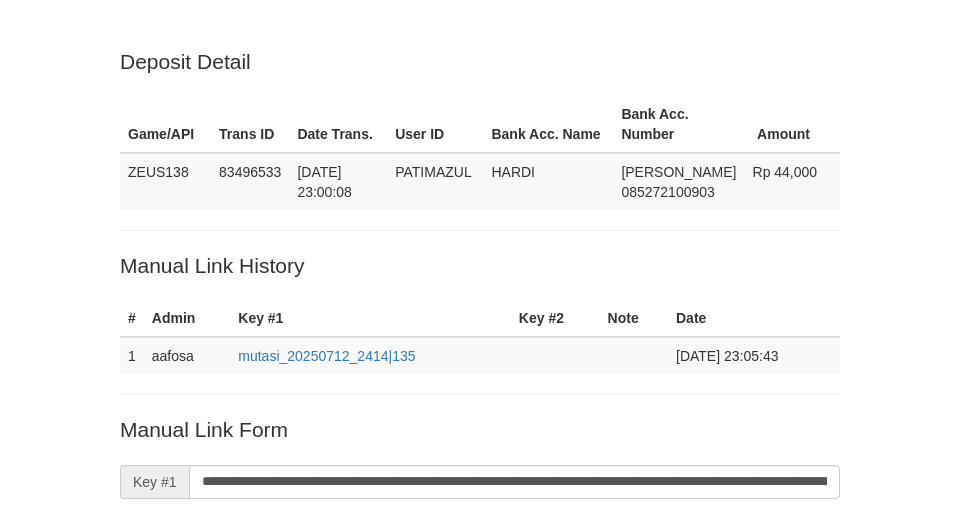 click on "Loading.." at bounding box center (480, 792) 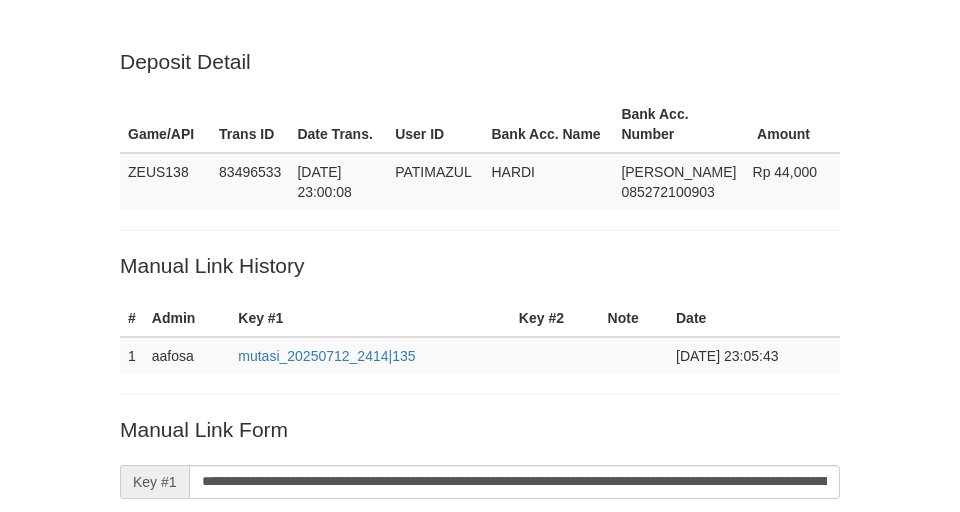 scroll, scrollTop: 413, scrollLeft: 0, axis: vertical 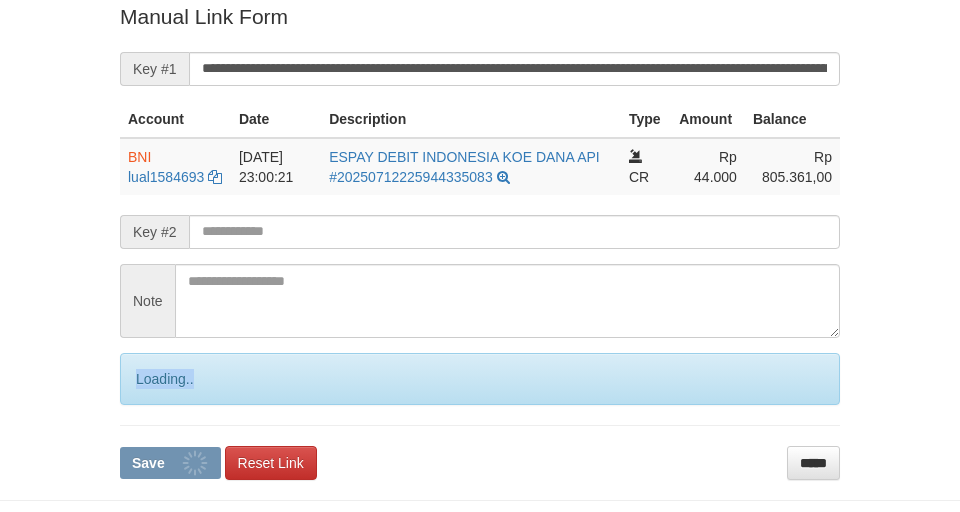 click on "Loading.." at bounding box center (480, 379) 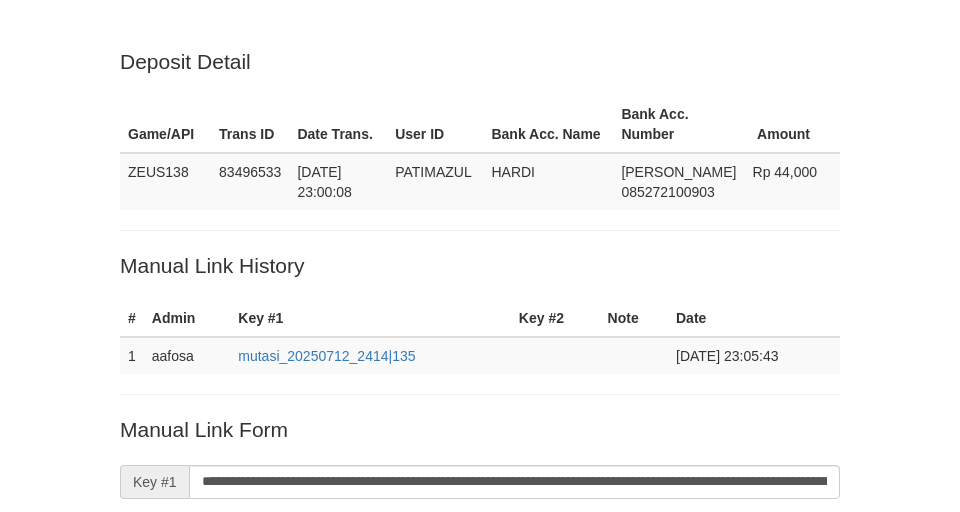 scroll, scrollTop: 413, scrollLeft: 0, axis: vertical 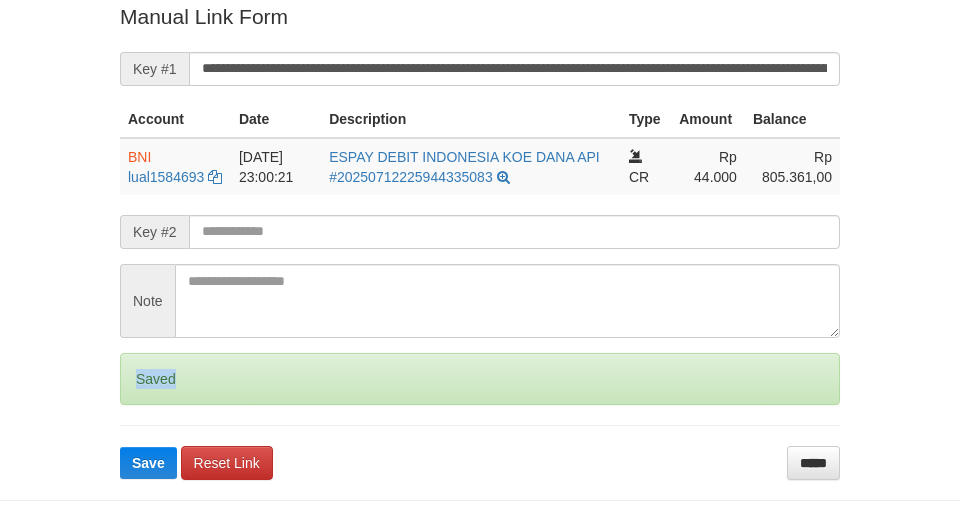 click on "Saved" at bounding box center (480, 379) 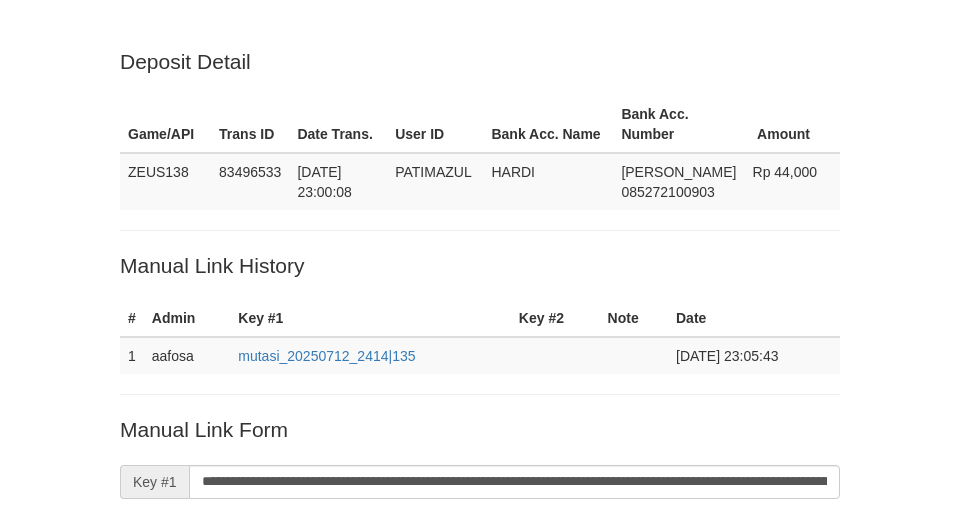scroll, scrollTop: 413, scrollLeft: 0, axis: vertical 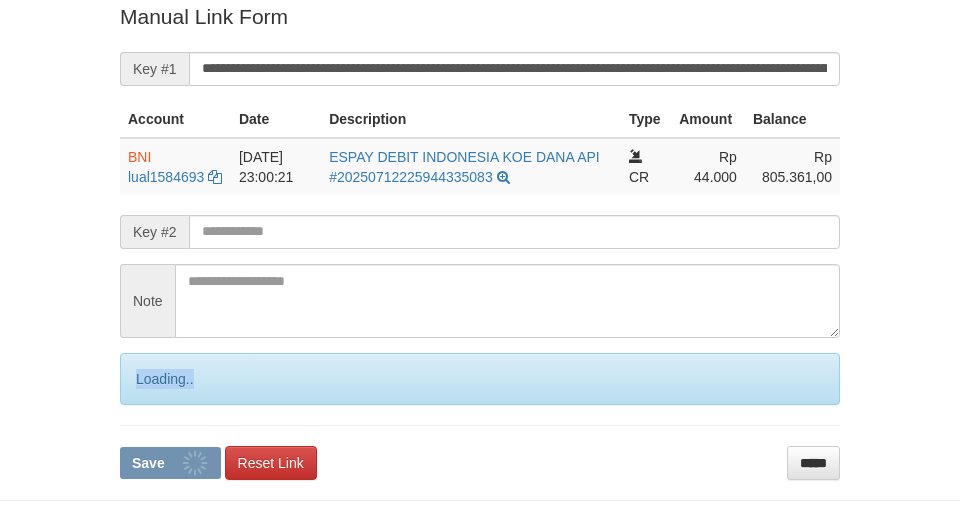 click on "Loading.." at bounding box center [480, 379] 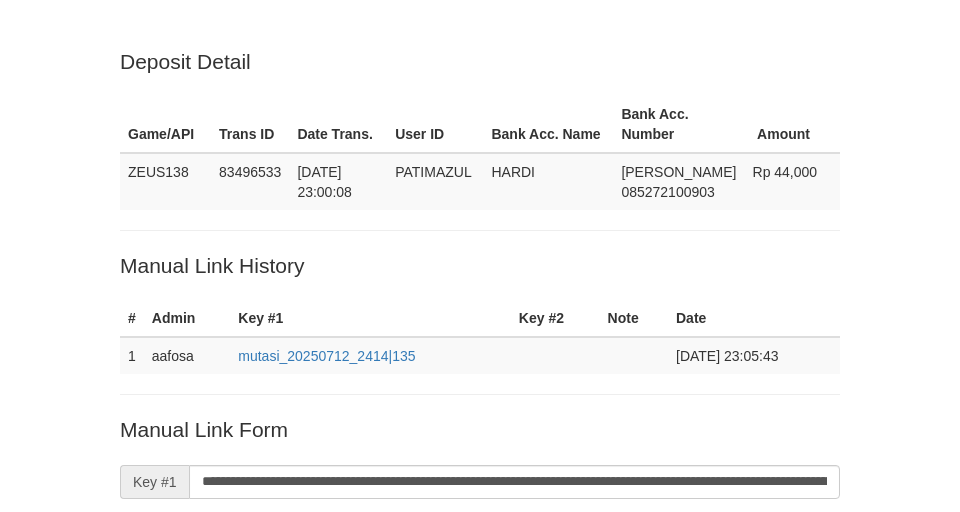 scroll, scrollTop: 413, scrollLeft: 0, axis: vertical 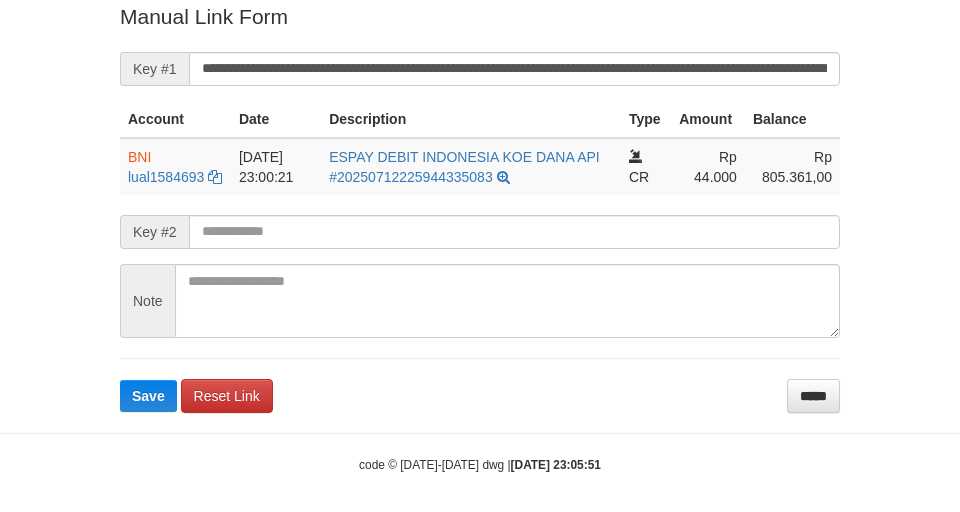 click on "Deposit Detail
Game/API
Trans ID
Date Trans.
User ID
Bank Acc. Name
Bank Acc. Number
Amount
ZEUS138
83496533
12/07/2025 23:00:08
PATIMAZUL
HARDI
DANA
085272100903
Rp 44,000
Manual Link History
#
Admin
Key #1
Key #2
Note
Date
1
aafosa
mutasi_20250712_2414|135
12-07-2025 23:05:43
Account
Date
Description
Type
Amount
Balance
BNI
lual1584693
DPS 																																	 CR" at bounding box center (480, 55) 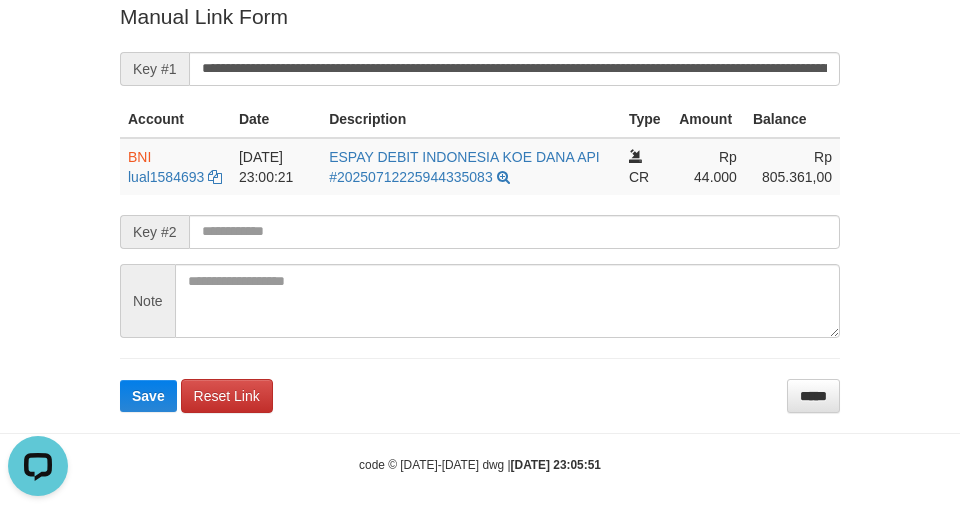 scroll, scrollTop: 0, scrollLeft: 0, axis: both 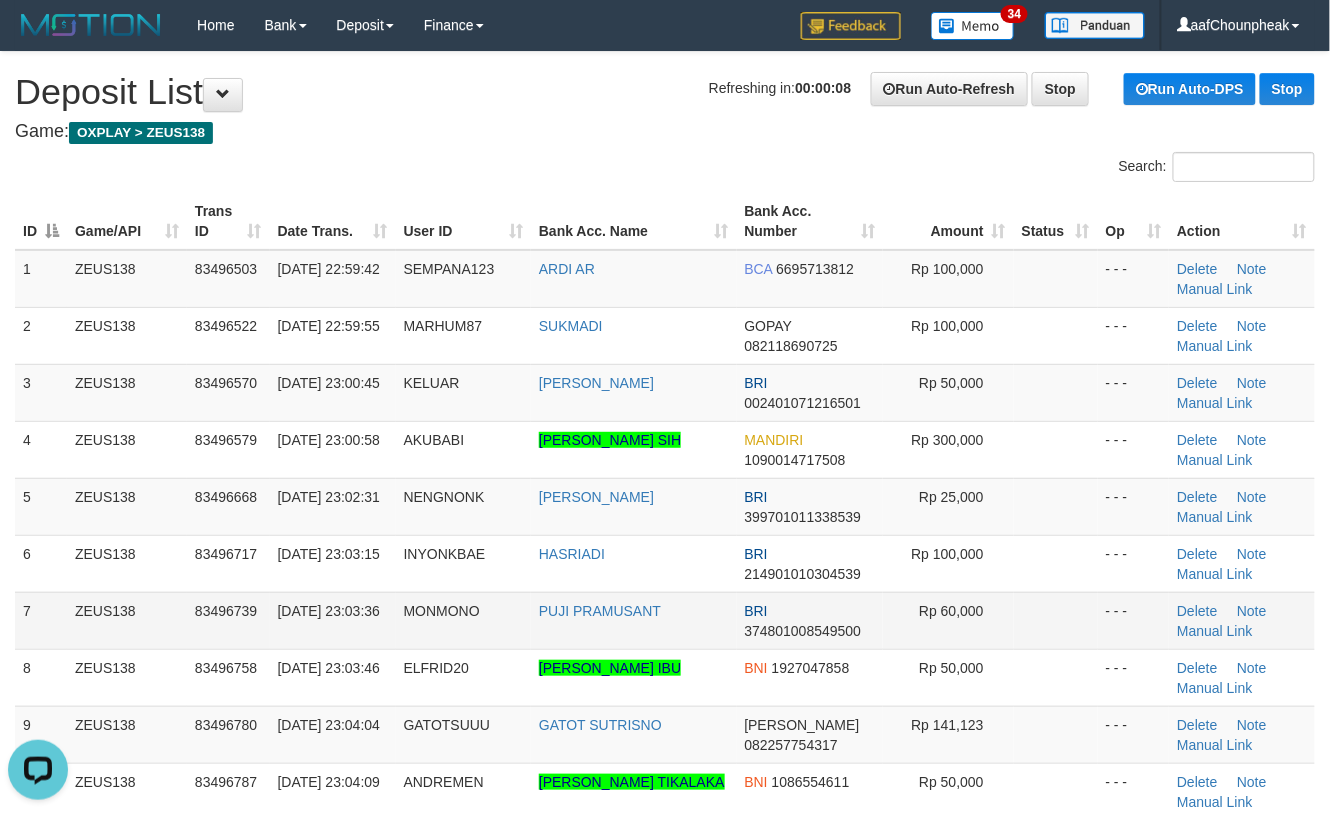 click on "1
ZEUS138
83496503
12/07/2025 22:59:42
SEMPANA123
ARDI AR
BCA
6695713812
Rp 100,000
- - -
Delete
Note
Manual Link
2
ZEUS138
83496522
12/07/2025 22:59:55
MARHUM87
SUKMADI
GOPAY
082118690725
Rp 100,000
- - -
Delete Note" at bounding box center [665, 763] 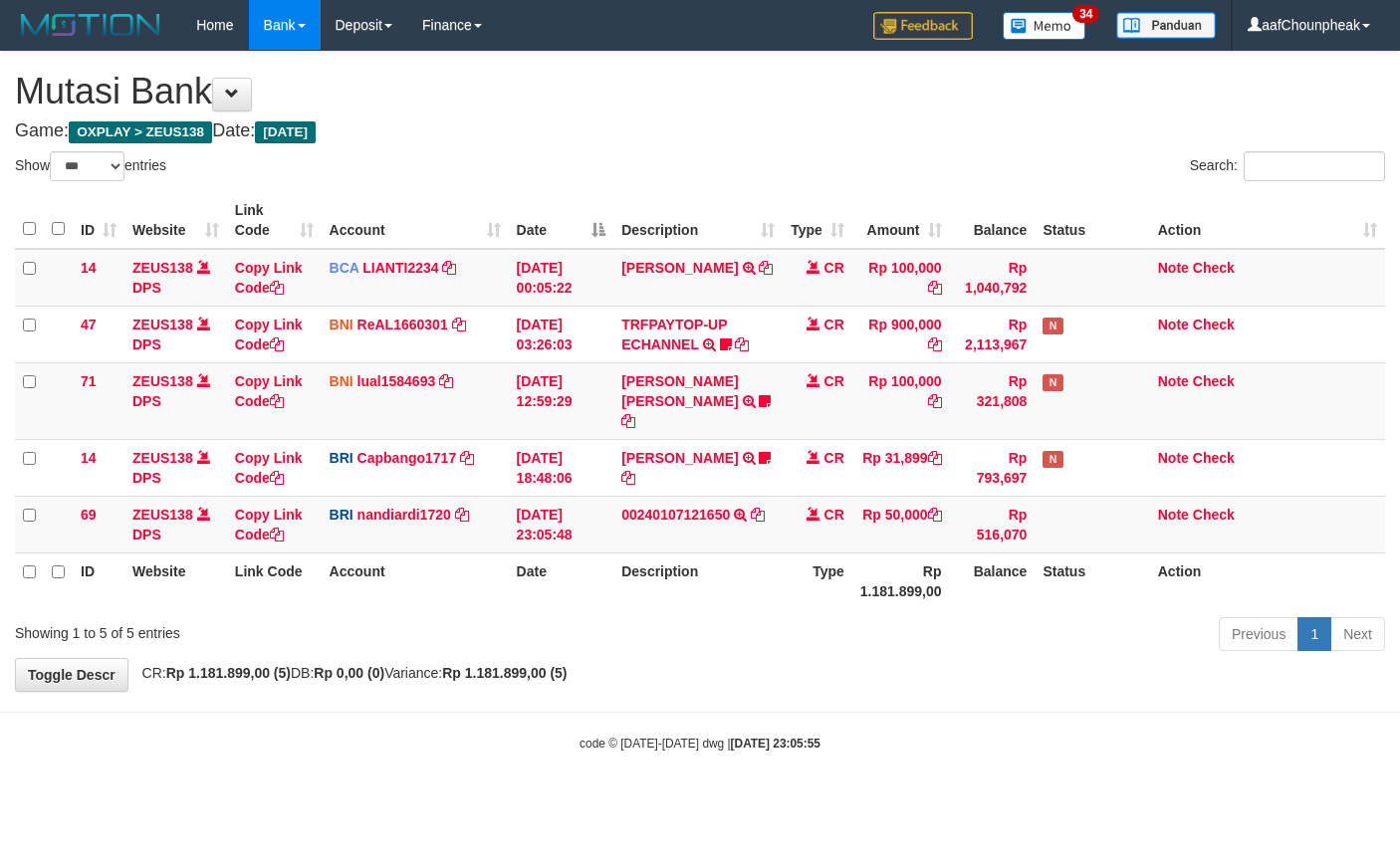 select on "***" 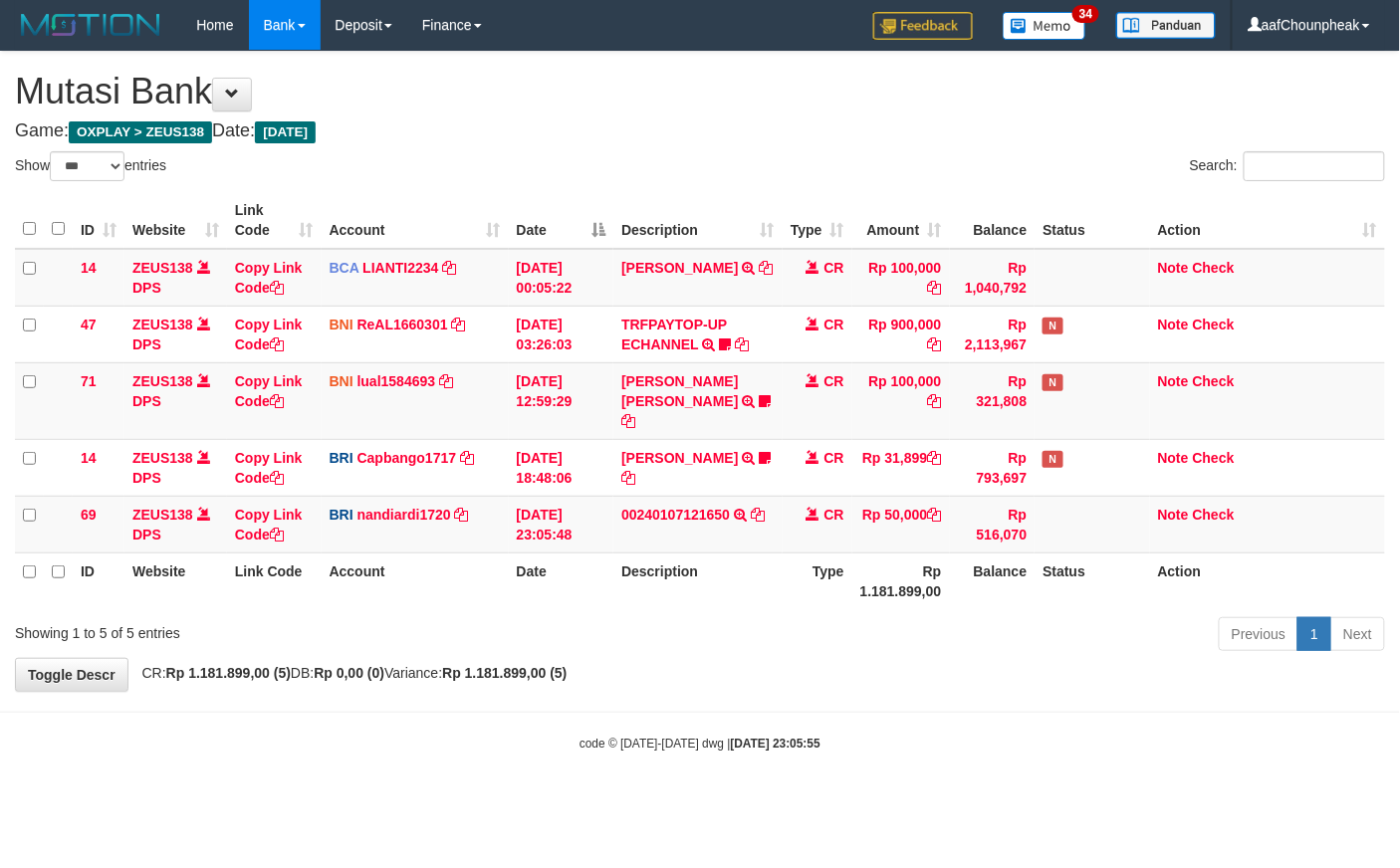 click on "Previous 1 Next" at bounding box center (992, 636) 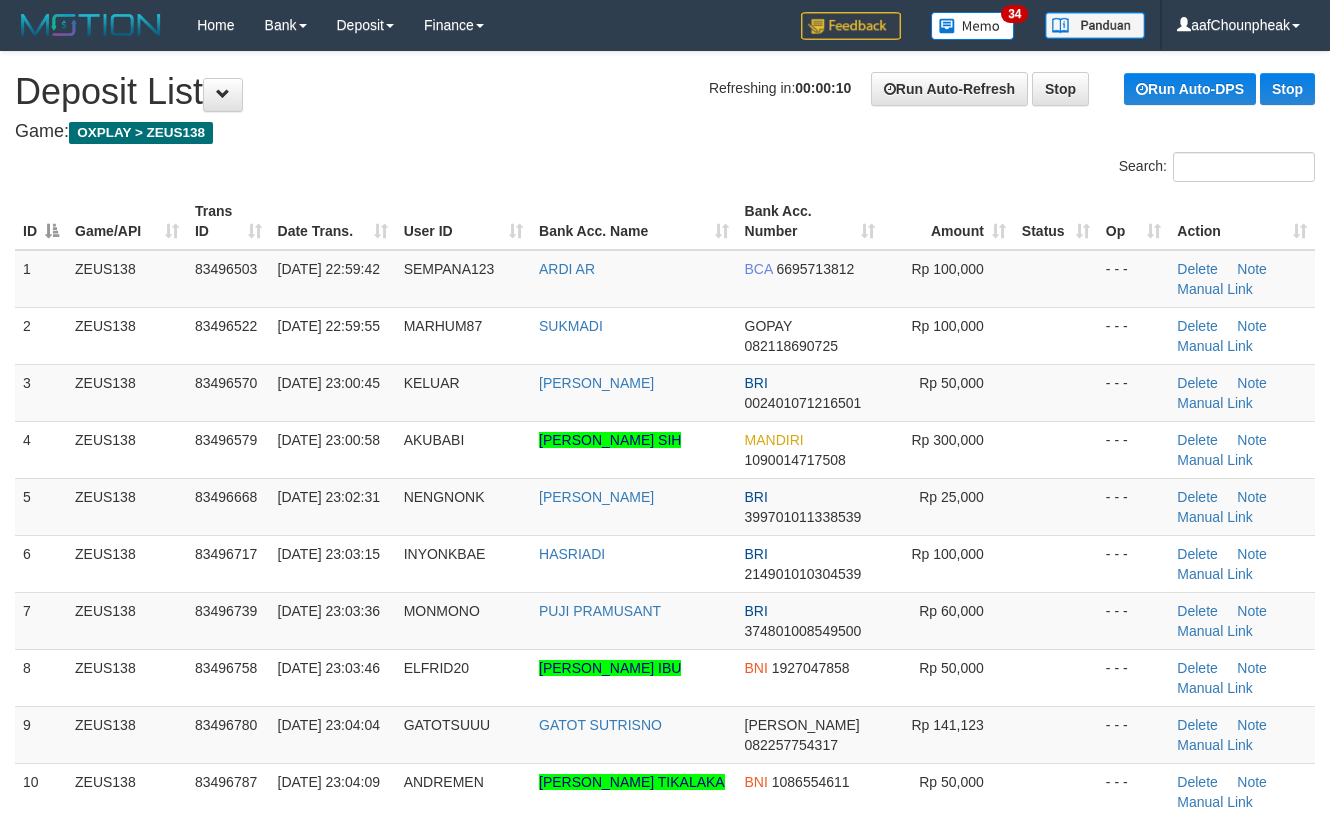 scroll, scrollTop: 0, scrollLeft: 0, axis: both 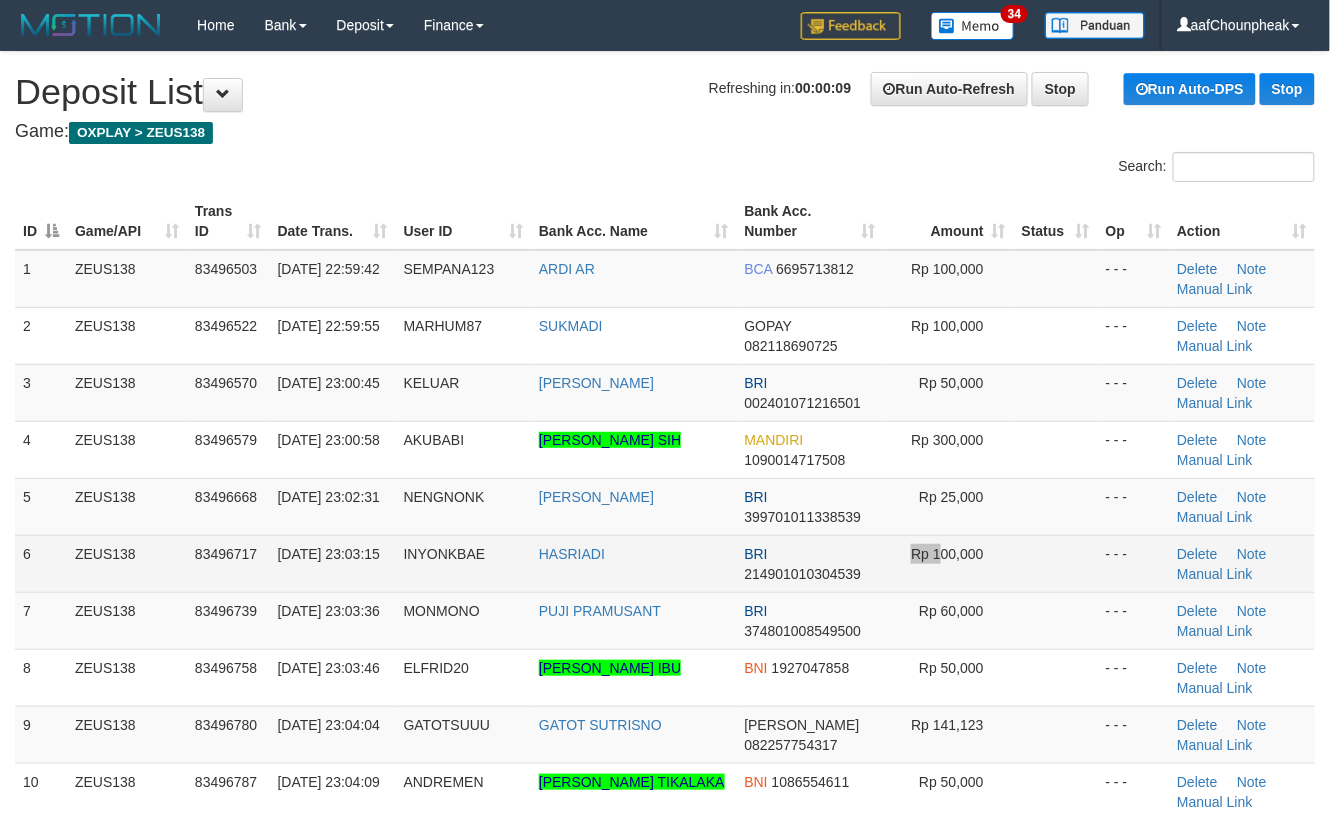 drag, startPoint x: 905, startPoint y: 584, endPoint x: 953, endPoint y: 585, distance: 48.010414 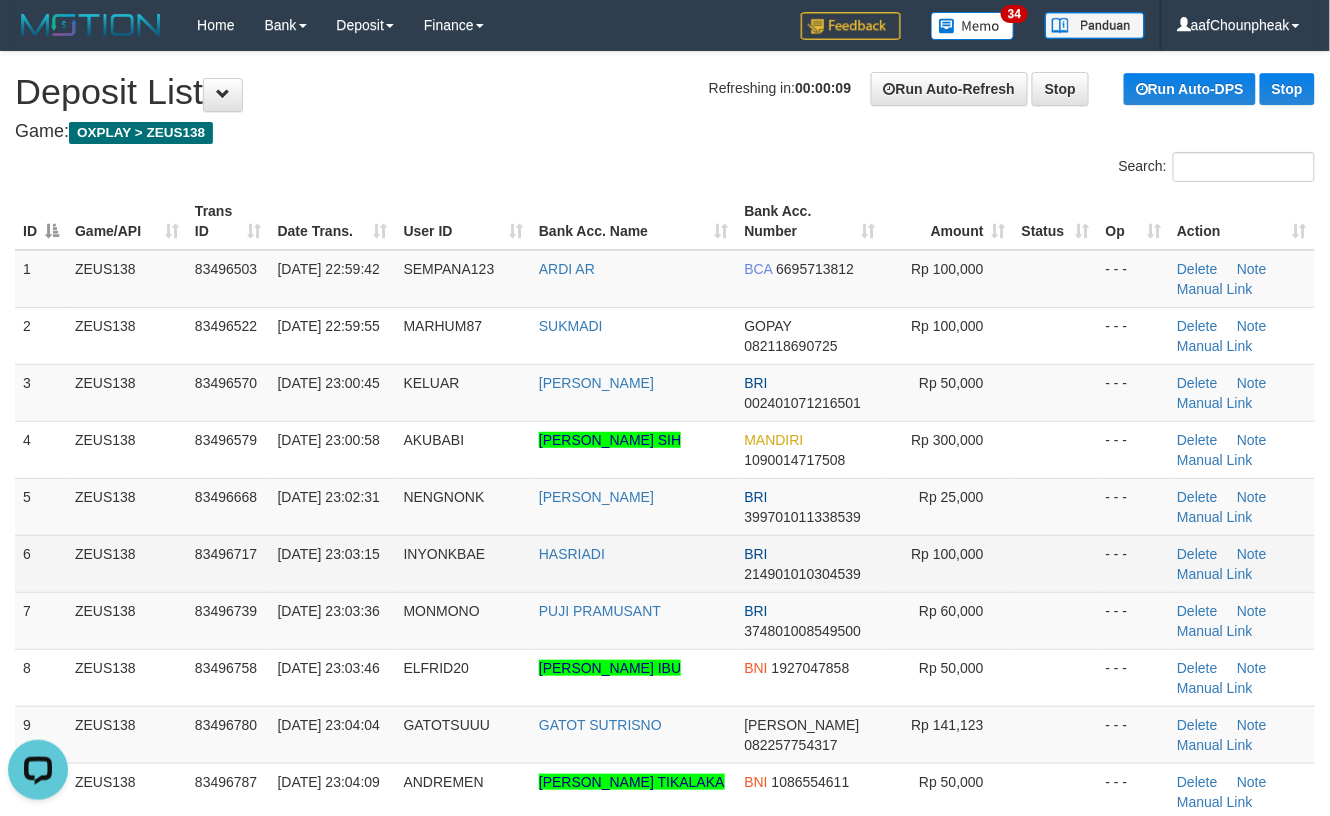 scroll, scrollTop: 0, scrollLeft: 0, axis: both 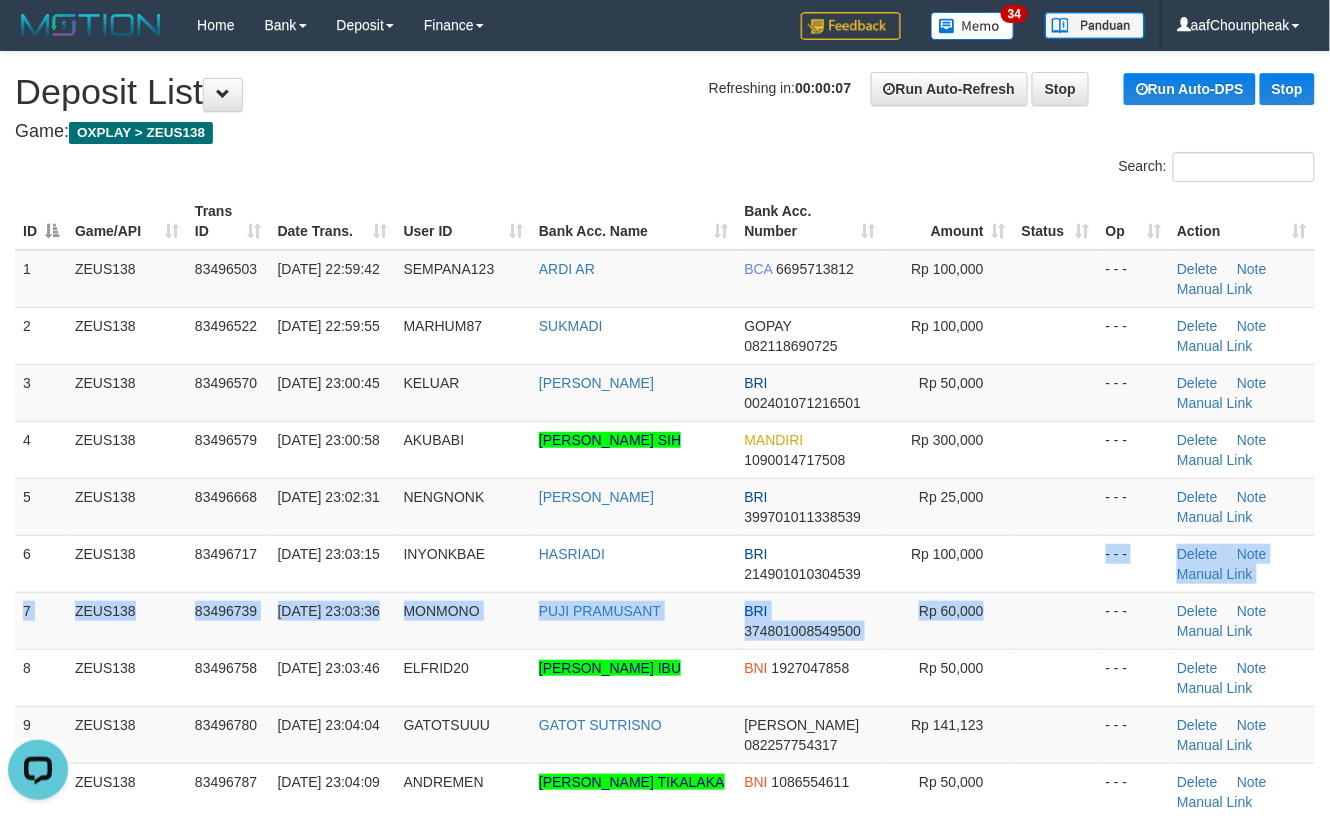 drag, startPoint x: 997, startPoint y: 561, endPoint x: 1341, endPoint y: 604, distance: 346.6771 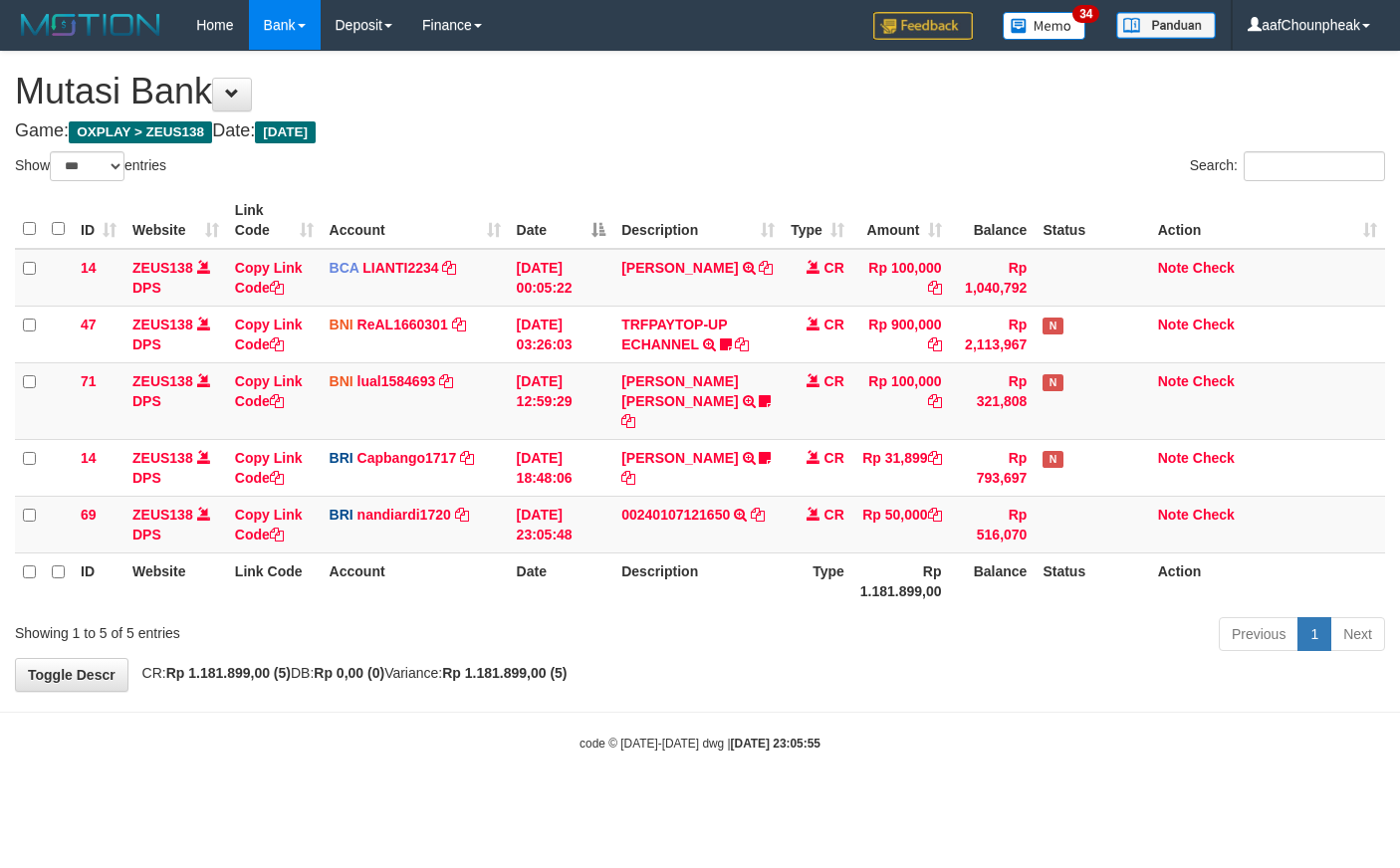 select on "***" 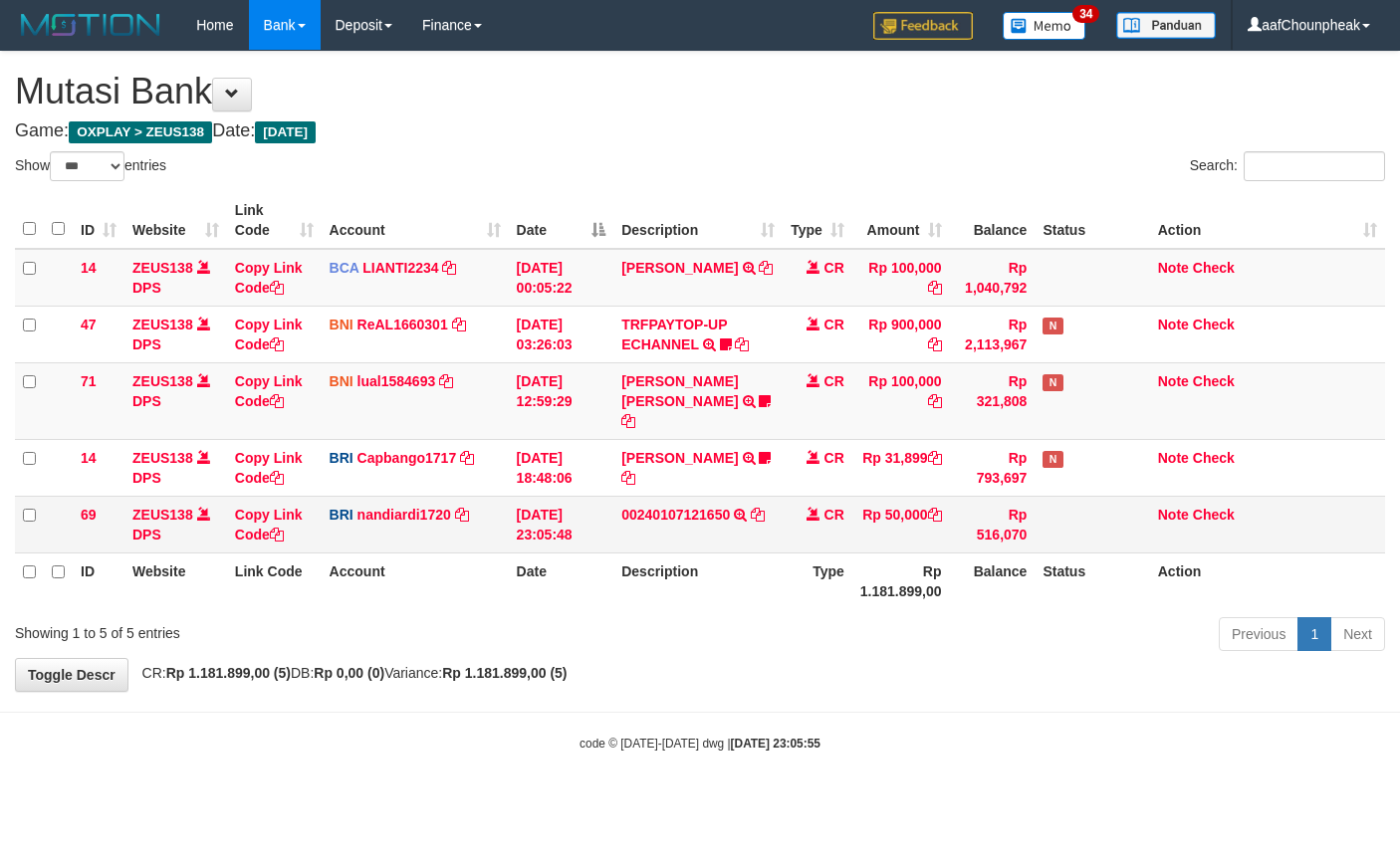 scroll, scrollTop: 0, scrollLeft: 0, axis: both 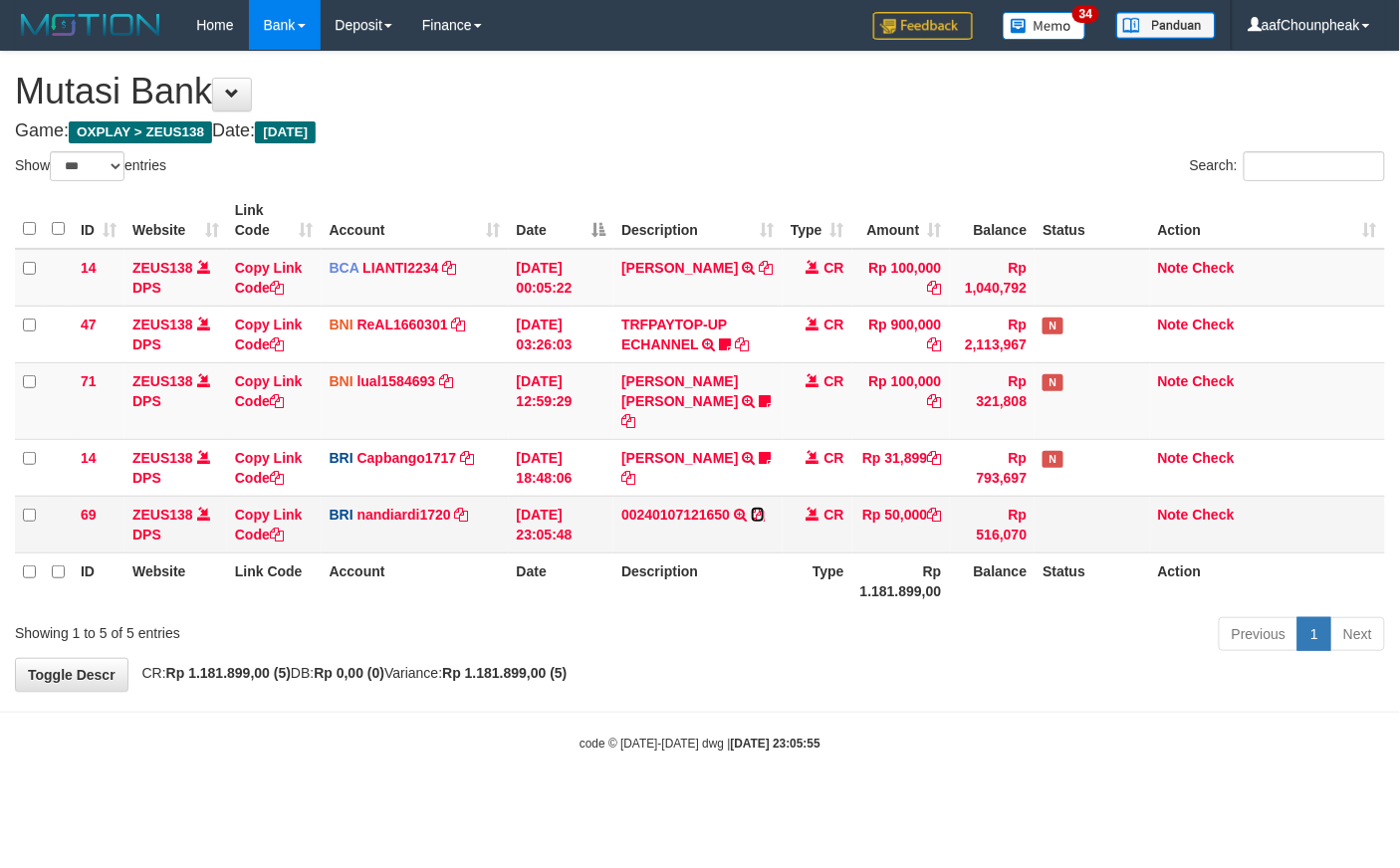 click at bounding box center (758, 515) 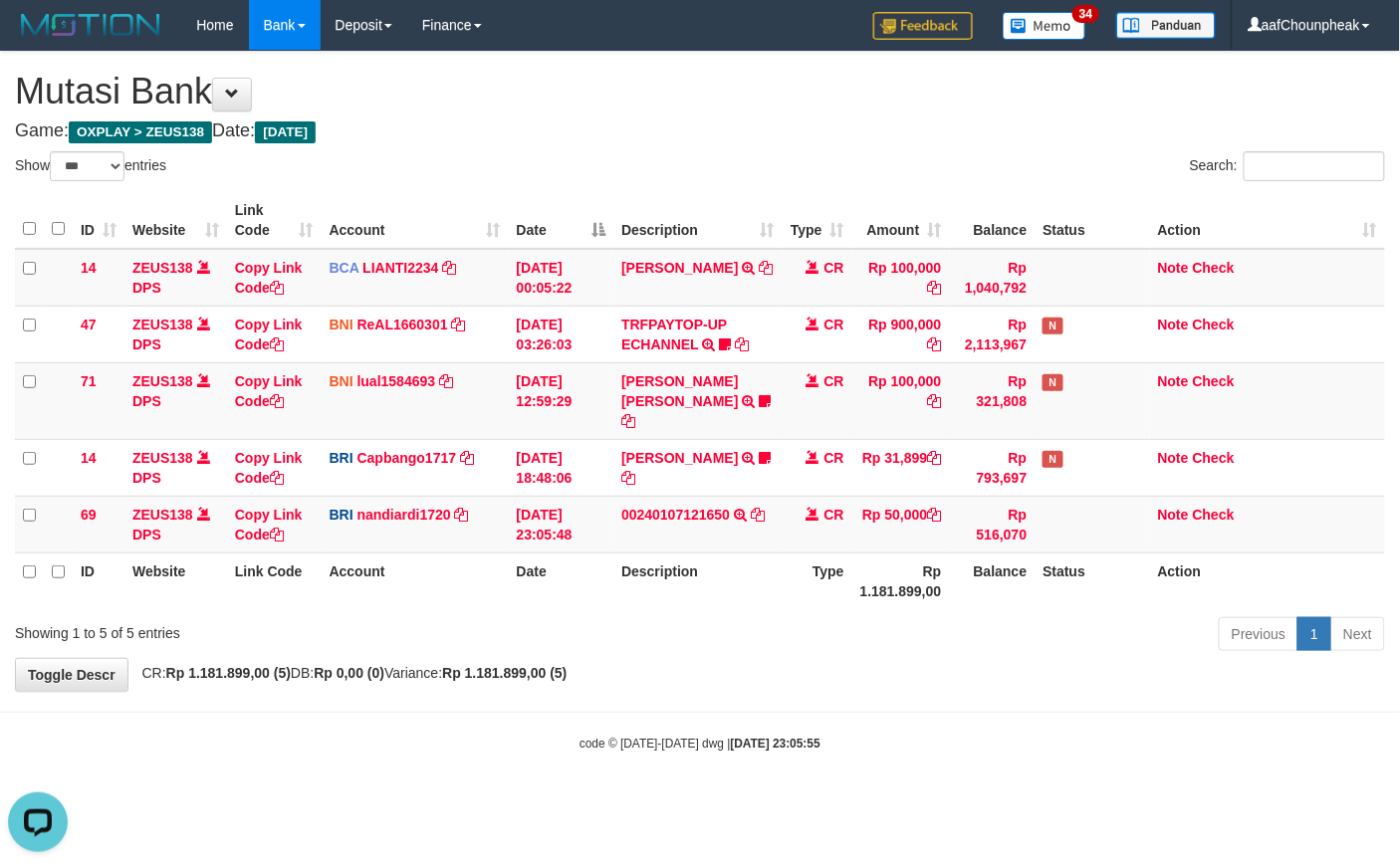 scroll, scrollTop: 0, scrollLeft: 0, axis: both 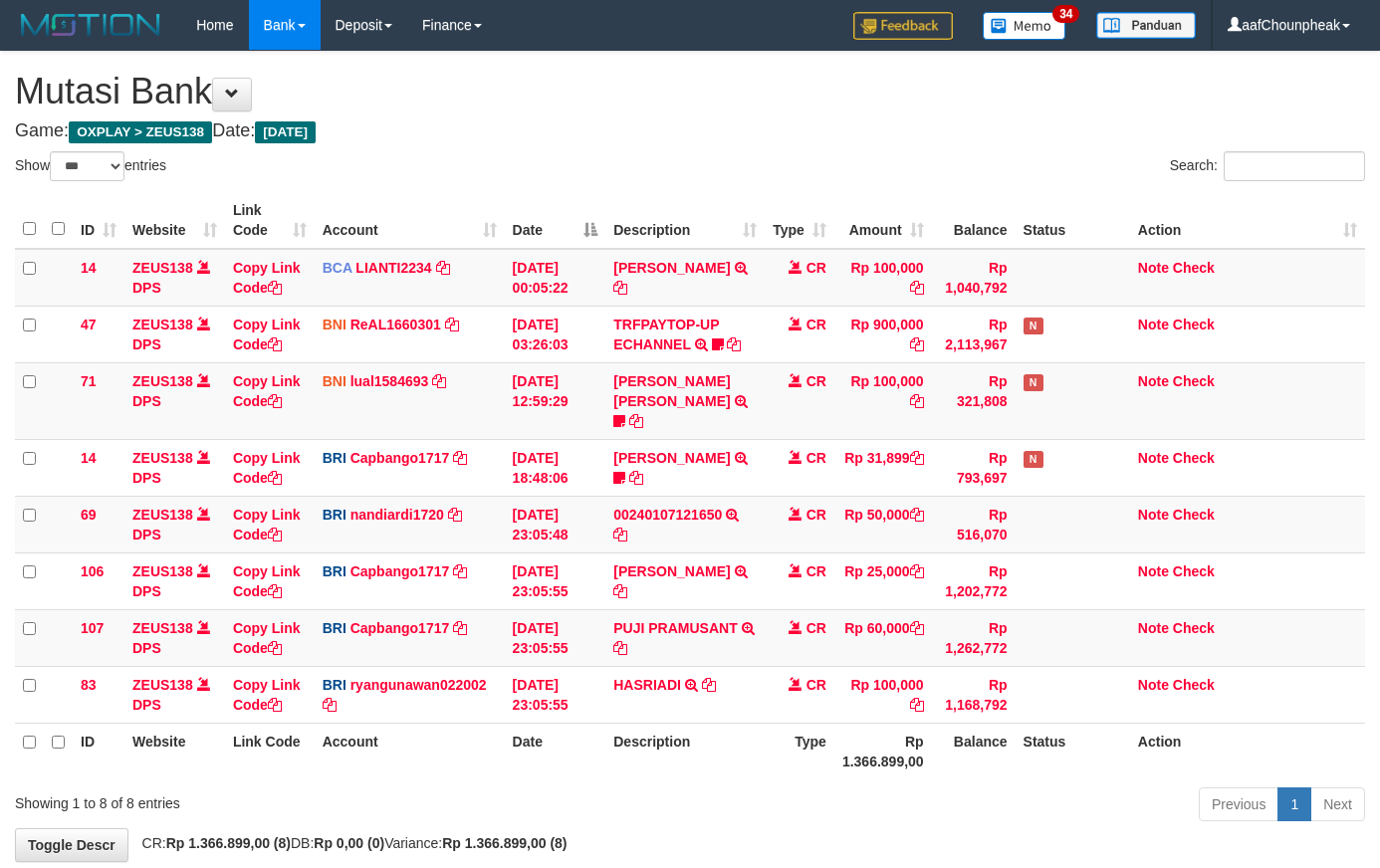 select on "***" 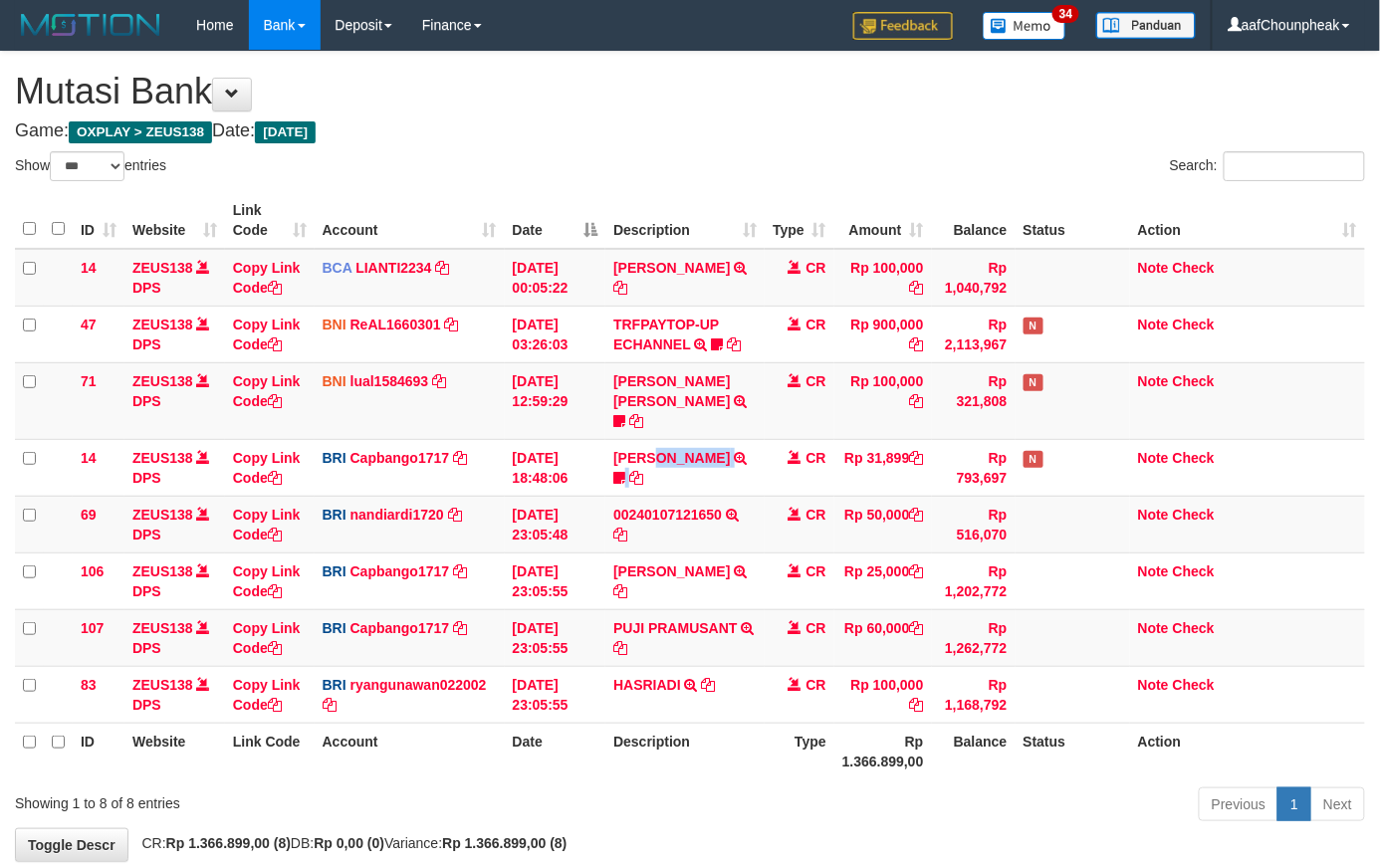 click on "RIZKY RAMADHON            TRANSFER NBMB RIZKY RAMADHON TO HELMI    Rizky190" at bounding box center (685, 467) 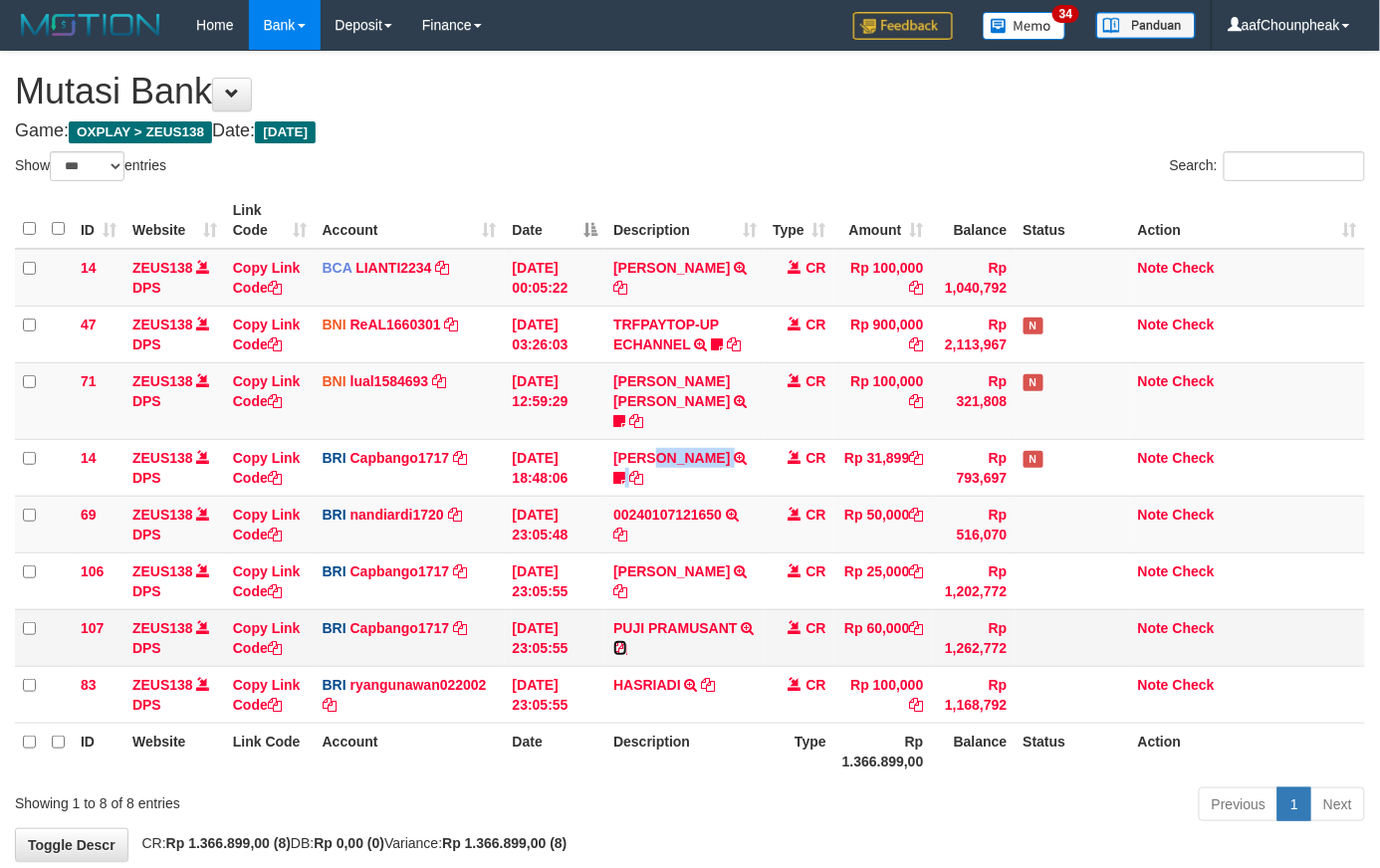 click at bounding box center [620, 648] 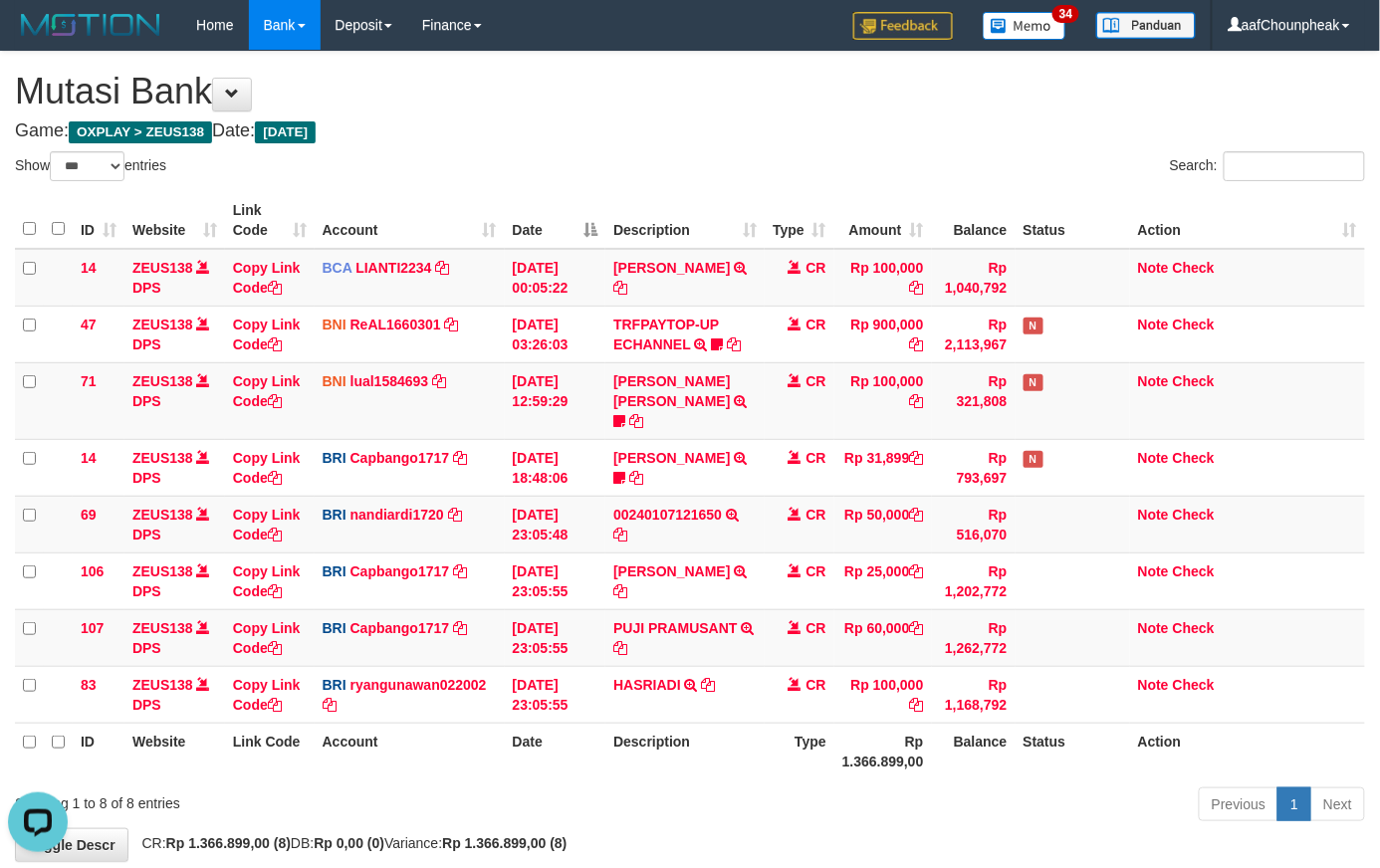 scroll, scrollTop: 0, scrollLeft: 0, axis: both 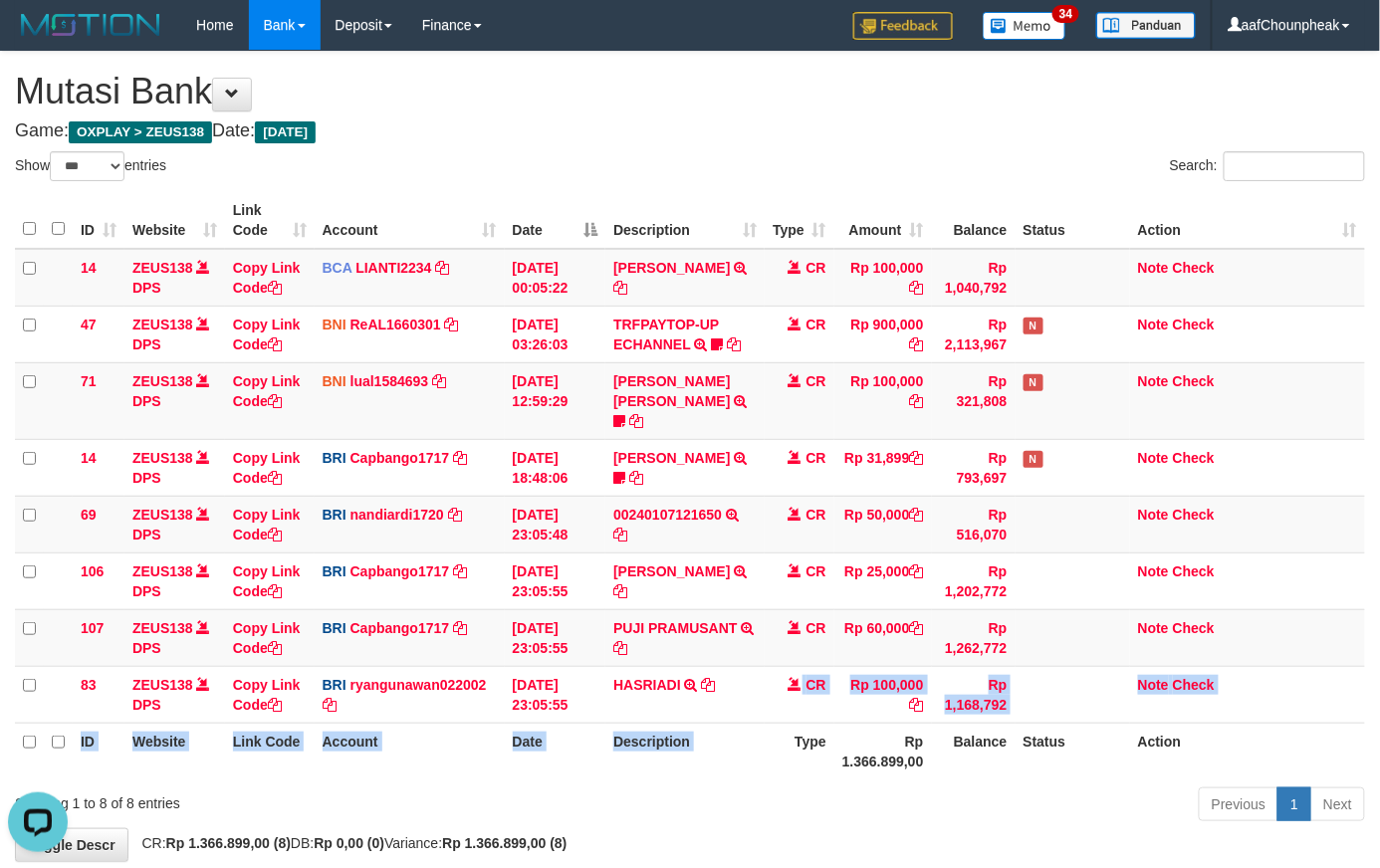 drag, startPoint x: 773, startPoint y: 674, endPoint x: 779, endPoint y: 738, distance: 64.28063 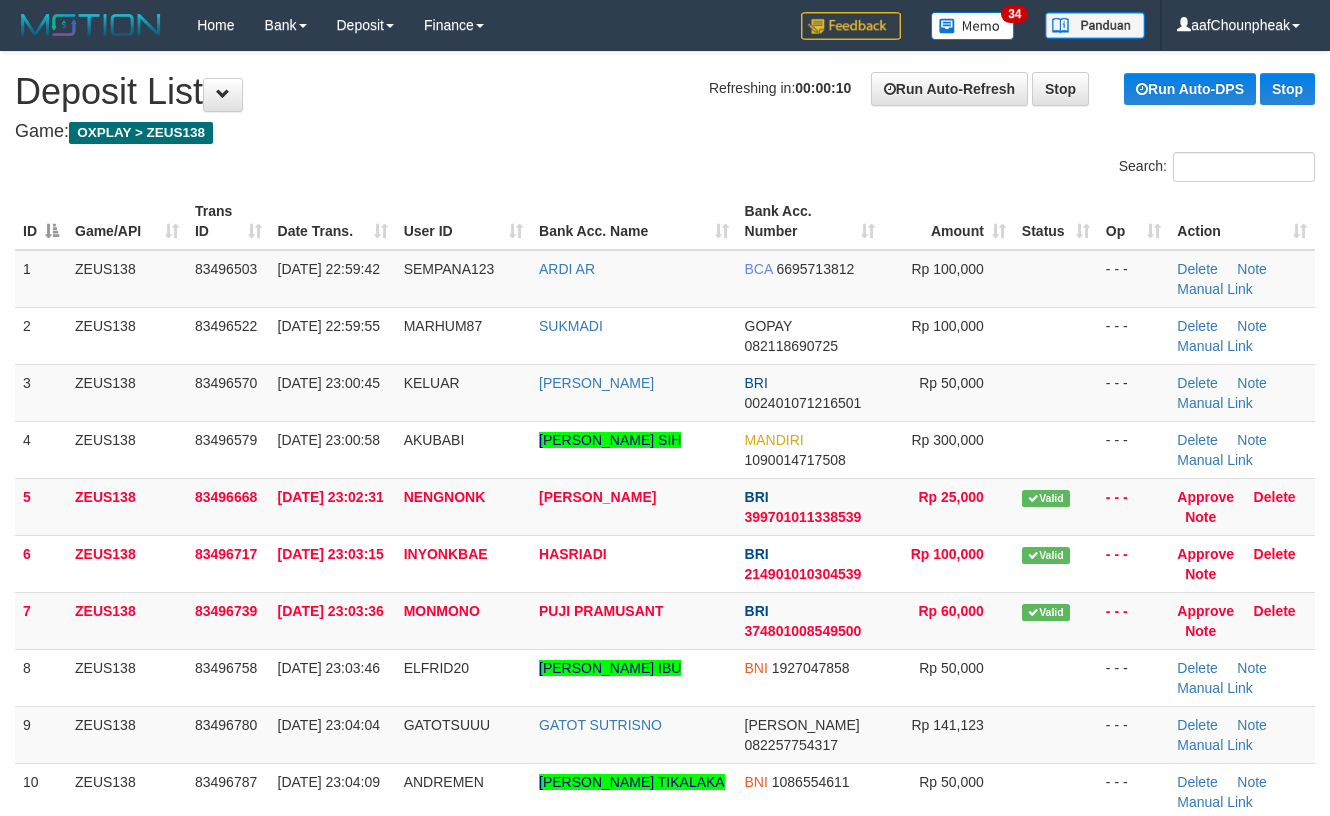 scroll, scrollTop: 0, scrollLeft: 0, axis: both 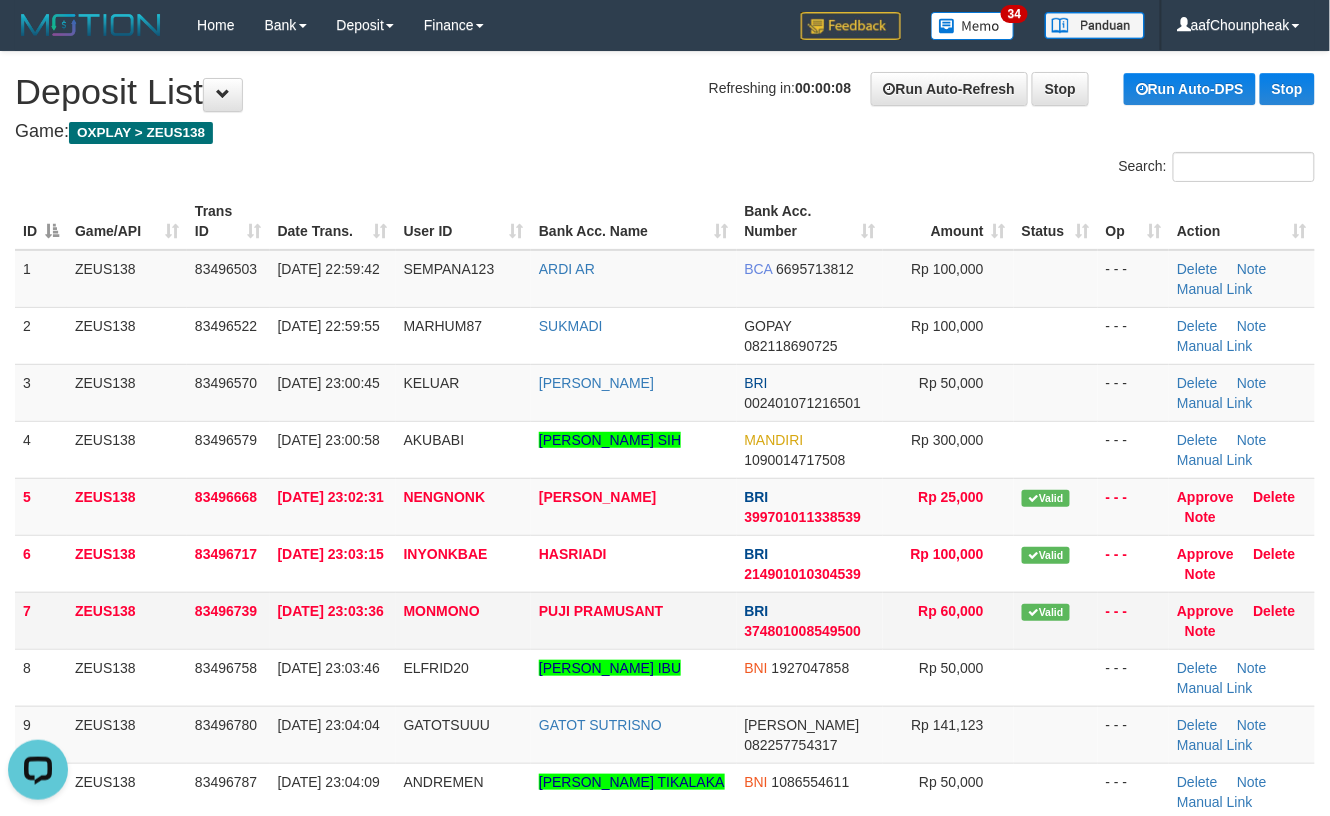 click on "7
ZEUS138
83496739
[DATE] 23:03:36
[GEOGRAPHIC_DATA]
PUJI PRAMUSANT
BRI
374801008549500
Rp 60,000
Valid
- - -
Approve
[GEOGRAPHIC_DATA]
Note" at bounding box center [665, 620] 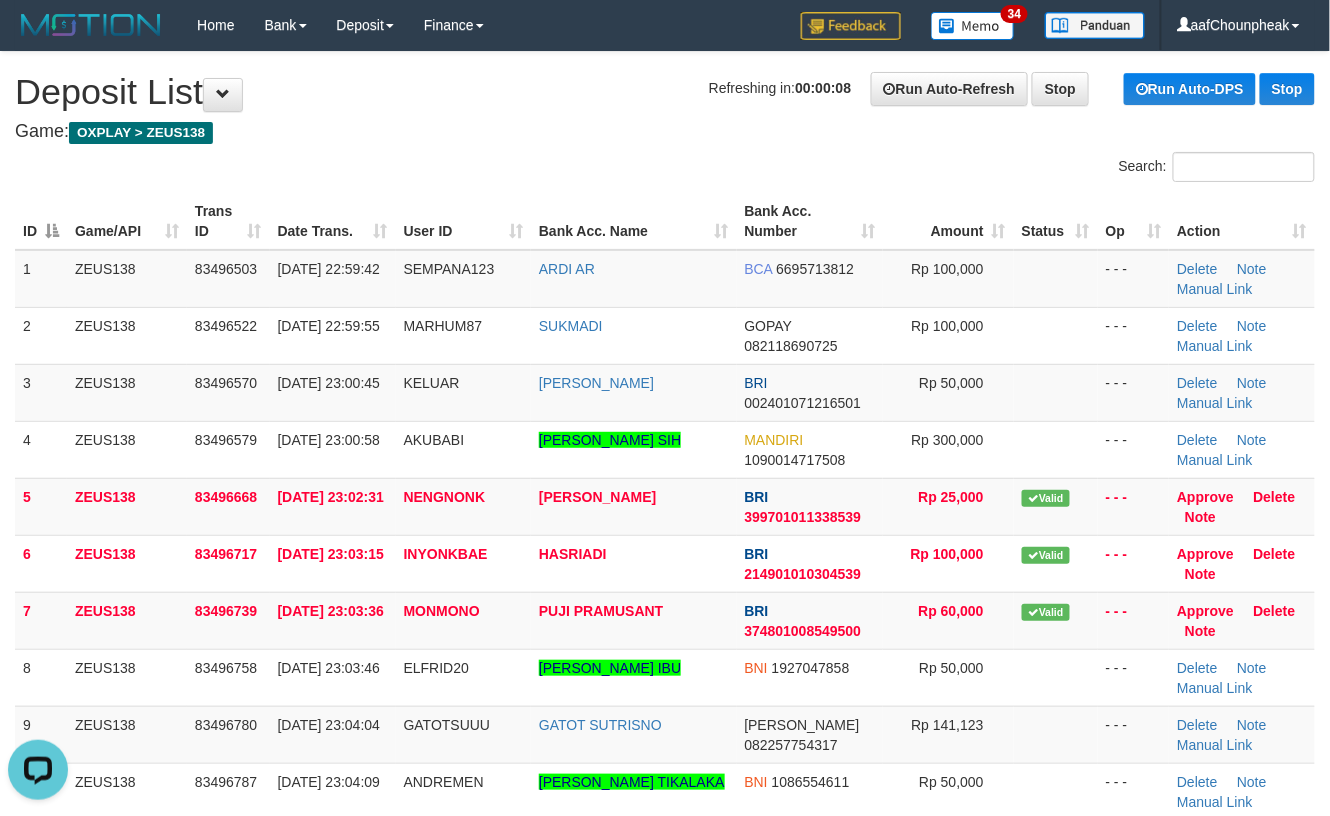 drag, startPoint x: 1136, startPoint y: 726, endPoint x: 1348, endPoint y: 698, distance: 213.84106 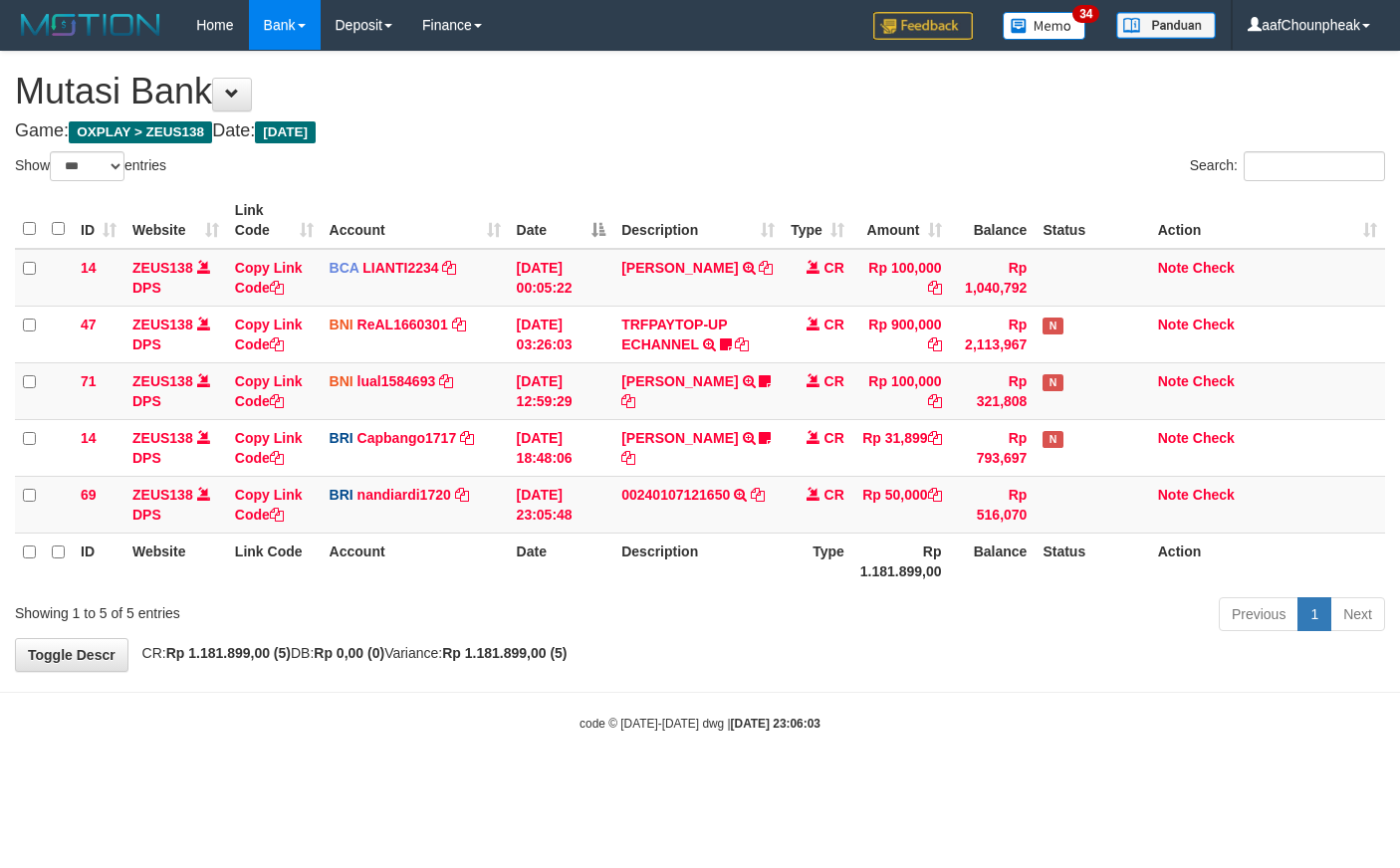 select on "***" 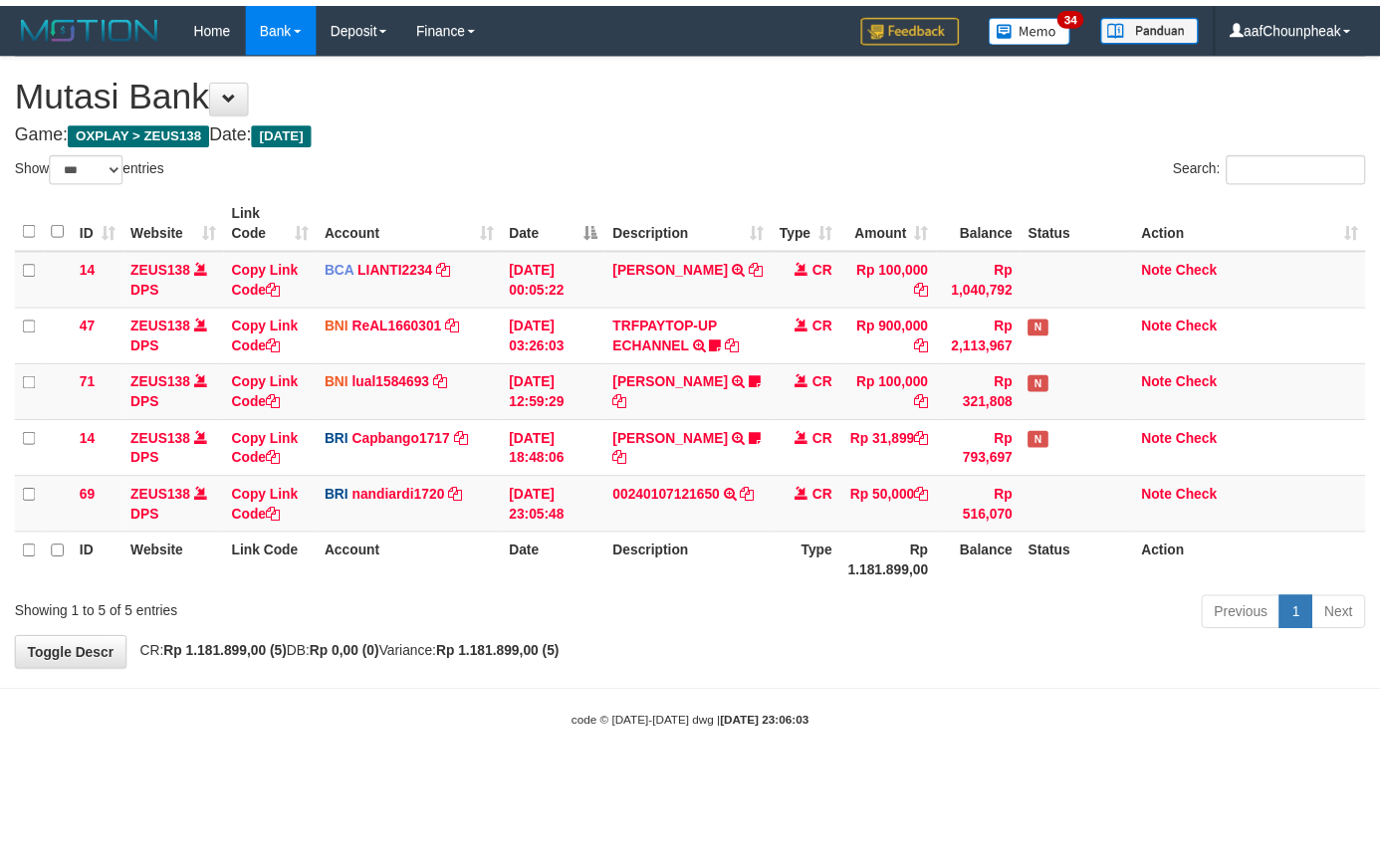 scroll, scrollTop: 0, scrollLeft: 0, axis: both 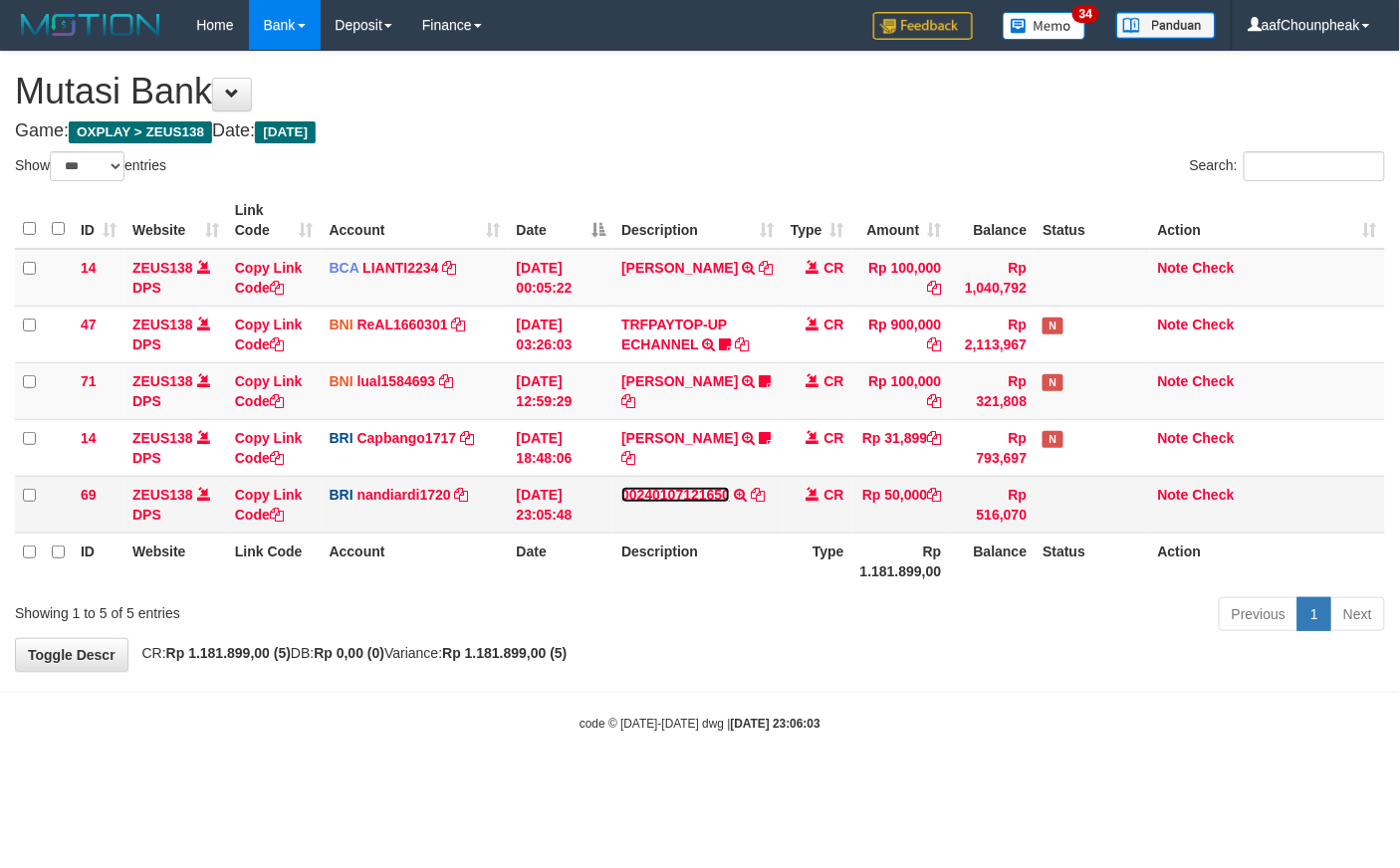 click on "00240107121650" at bounding box center [675, 495] 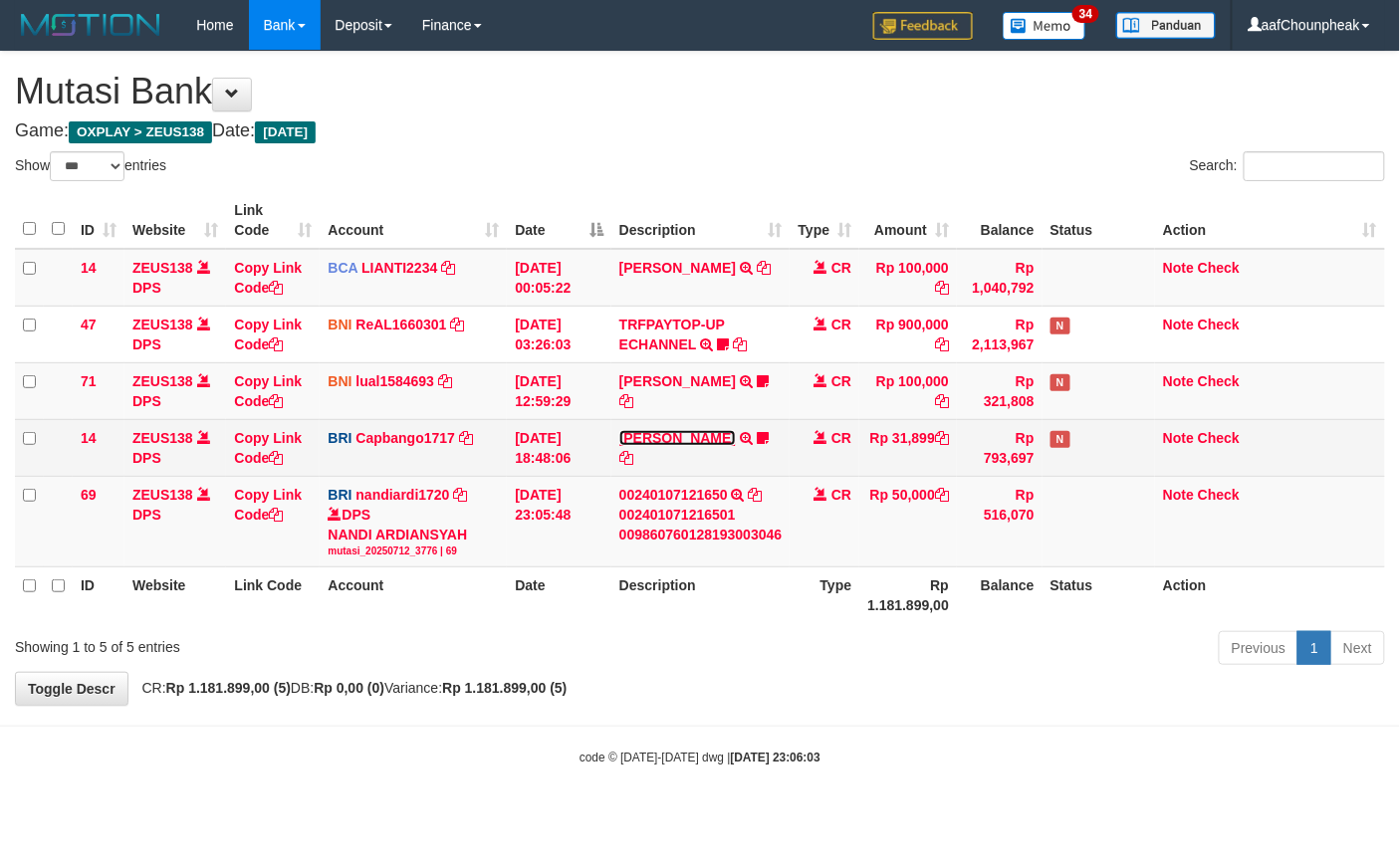 click on "[PERSON_NAME]" at bounding box center [677, 438] 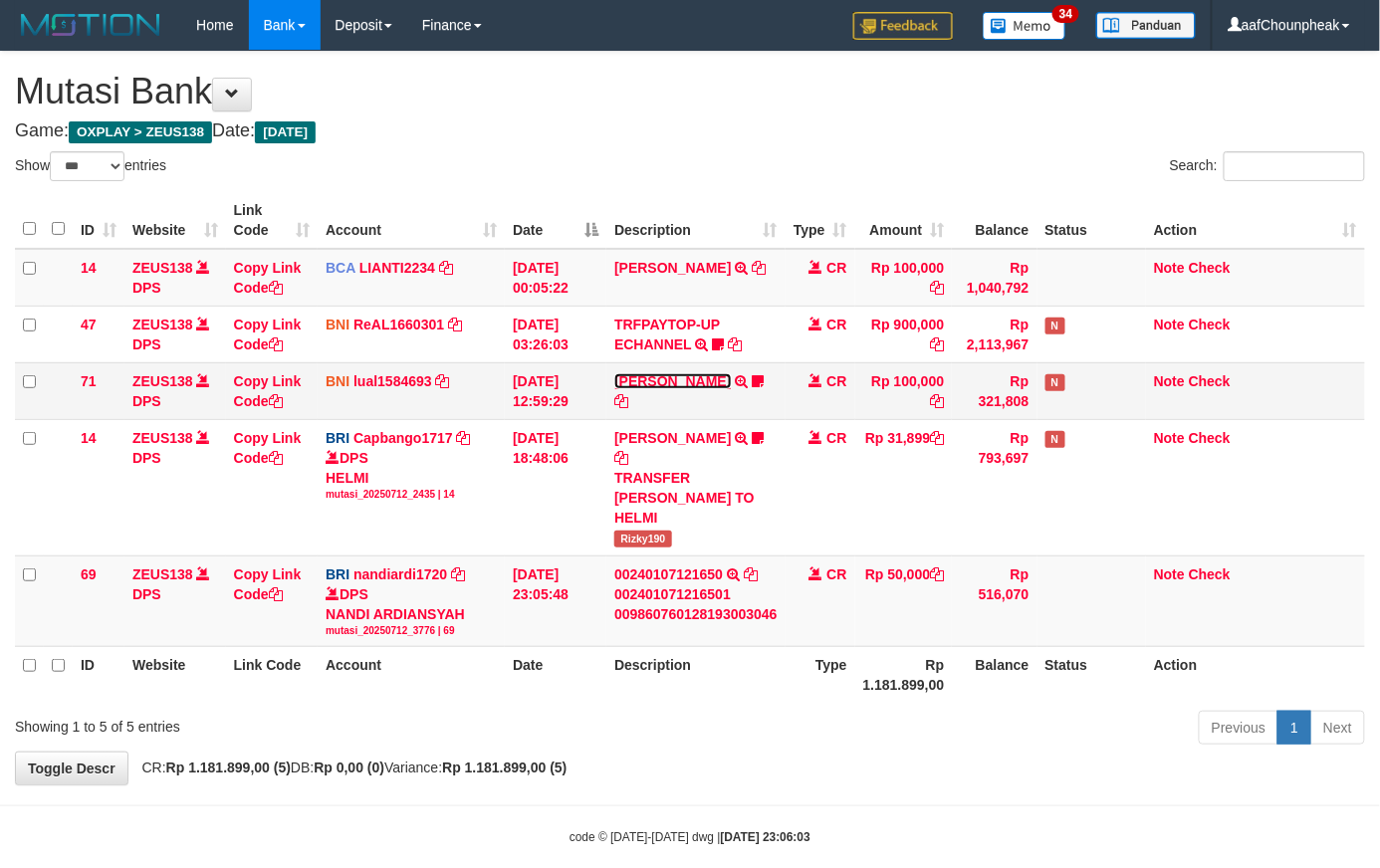 click on "MUHAMMAD IQBAL FARHAN" at bounding box center (672, 381) 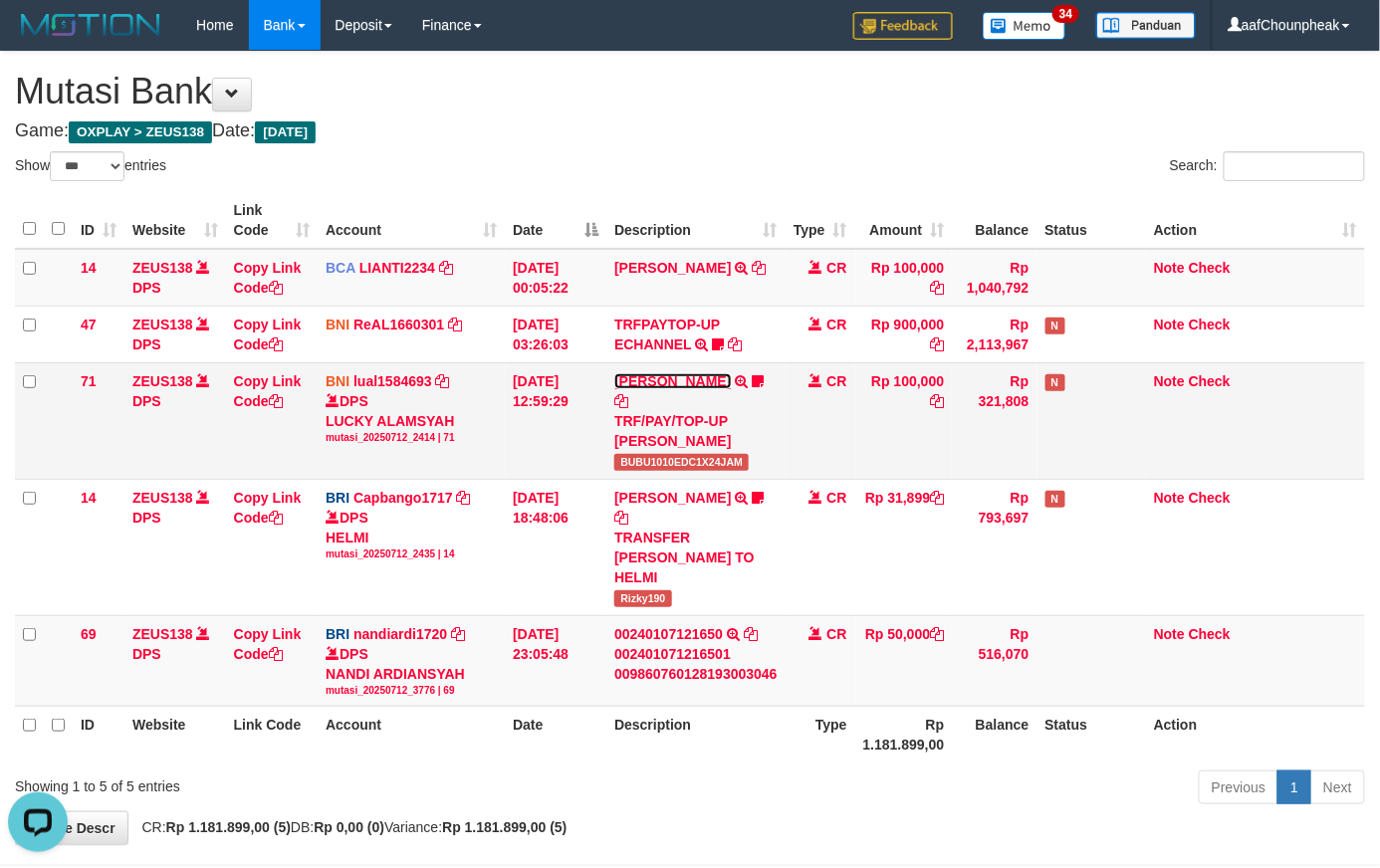 scroll, scrollTop: 0, scrollLeft: 0, axis: both 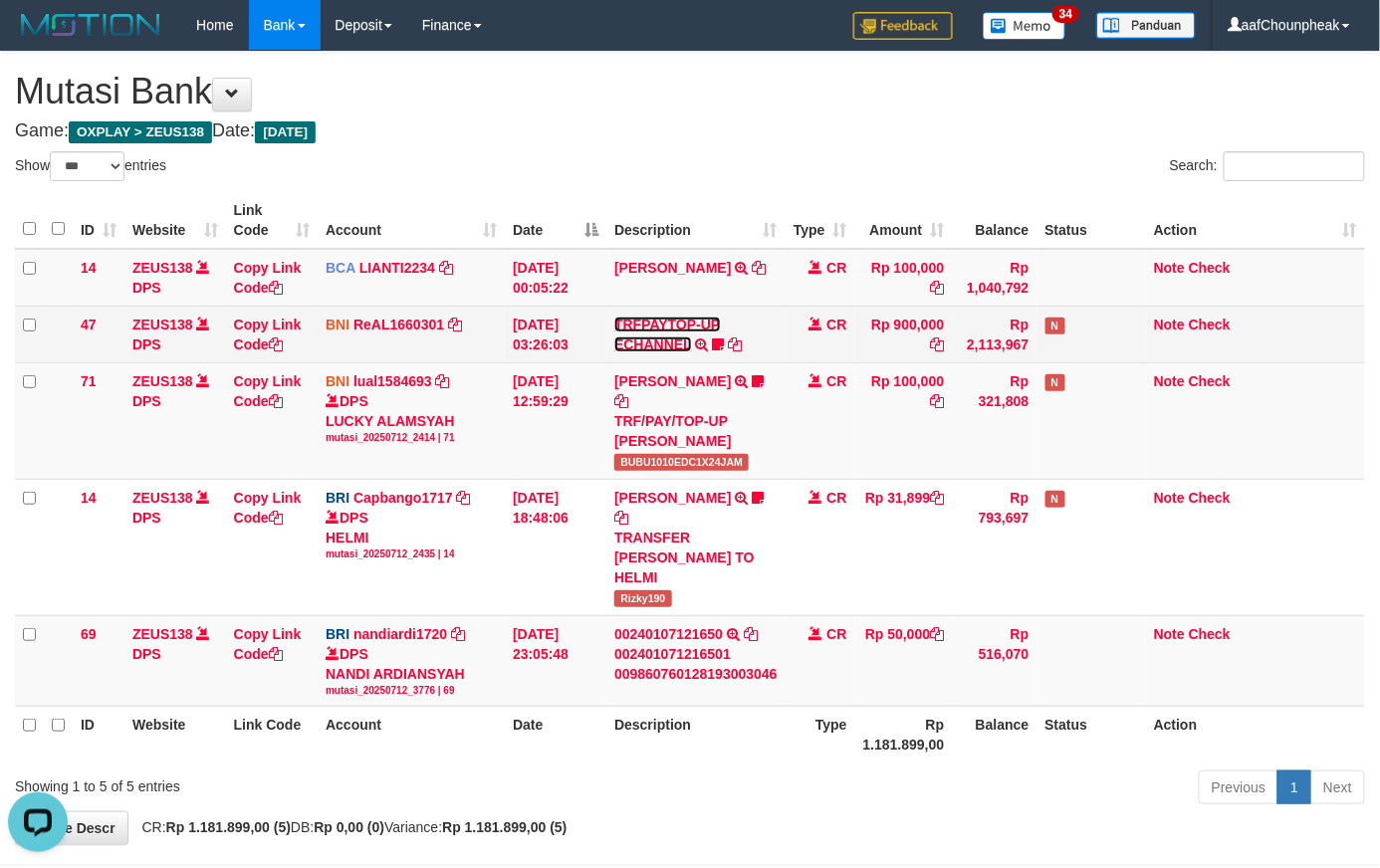 click on "TRFPAYTOP-UP ECHANNEL" at bounding box center (667, 334) 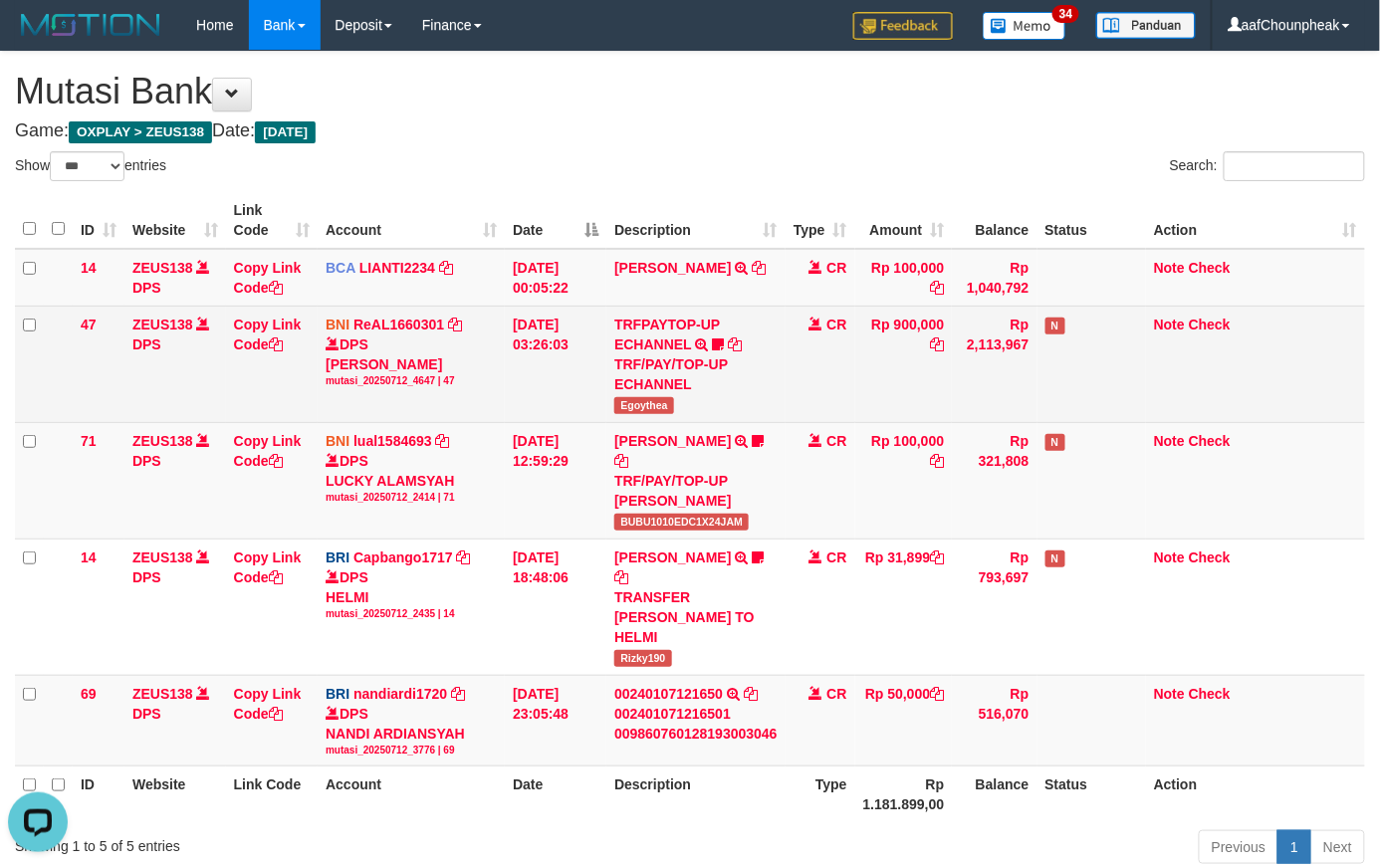 click on "TRFPAYTOP-UP ECHANNEL            TRF/PAY/TOP-UP ECHANNEL    Egoythea" at bounding box center (696, 363) 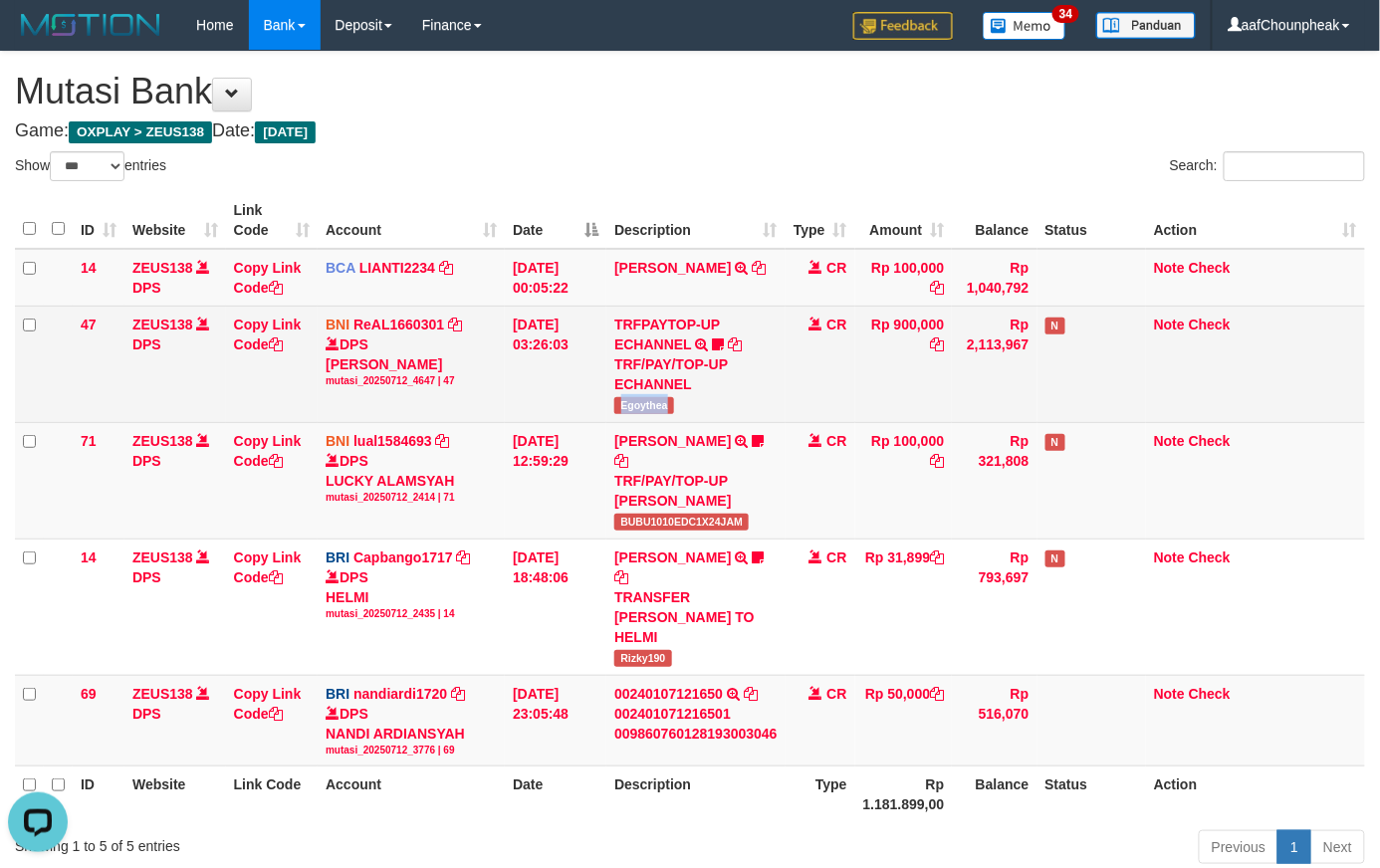 click on "TRFPAYTOP-UP ECHANNEL            TRF/PAY/TOP-UP ECHANNEL    Egoythea" at bounding box center [696, 363] 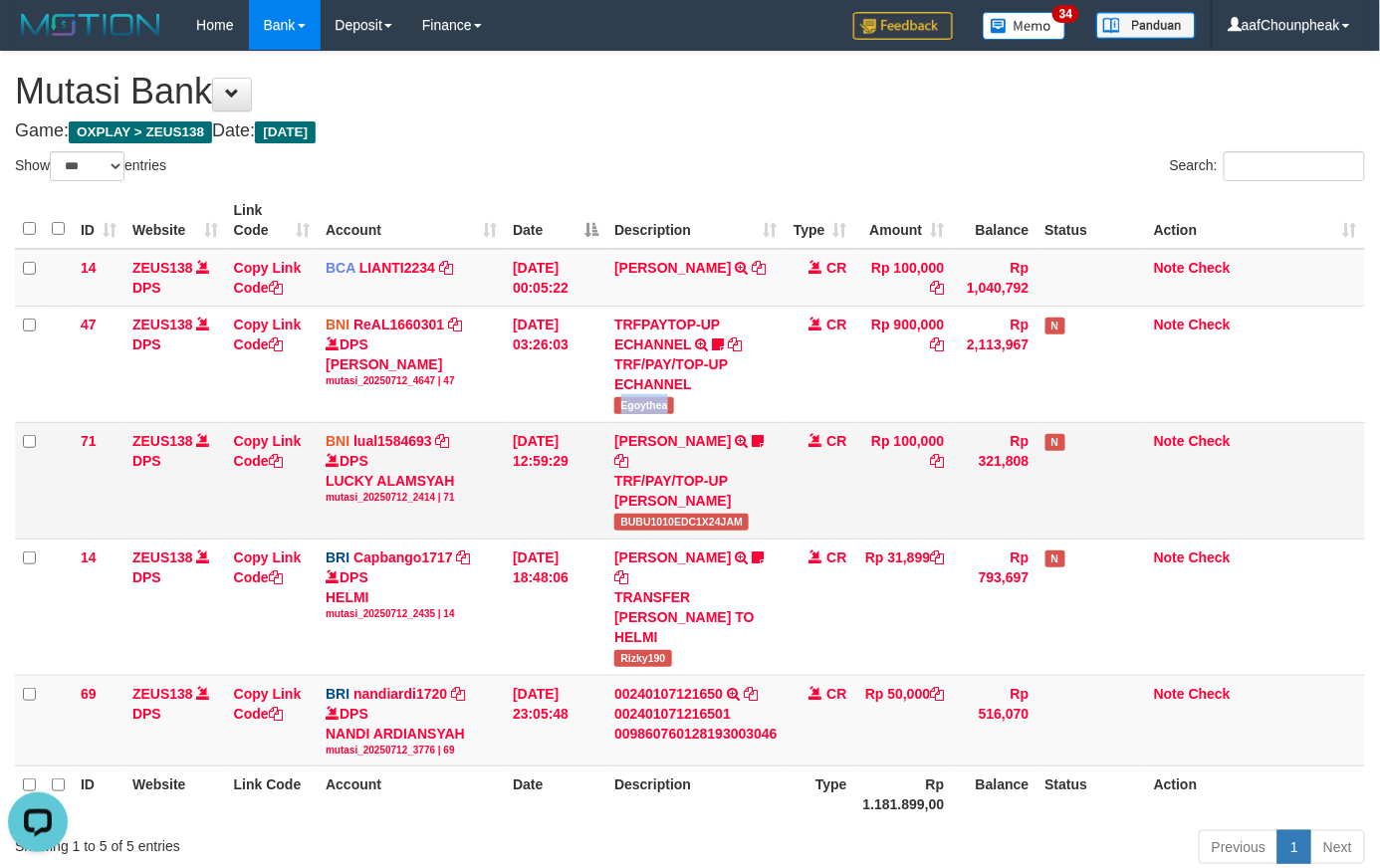 copy on "Egoythea" 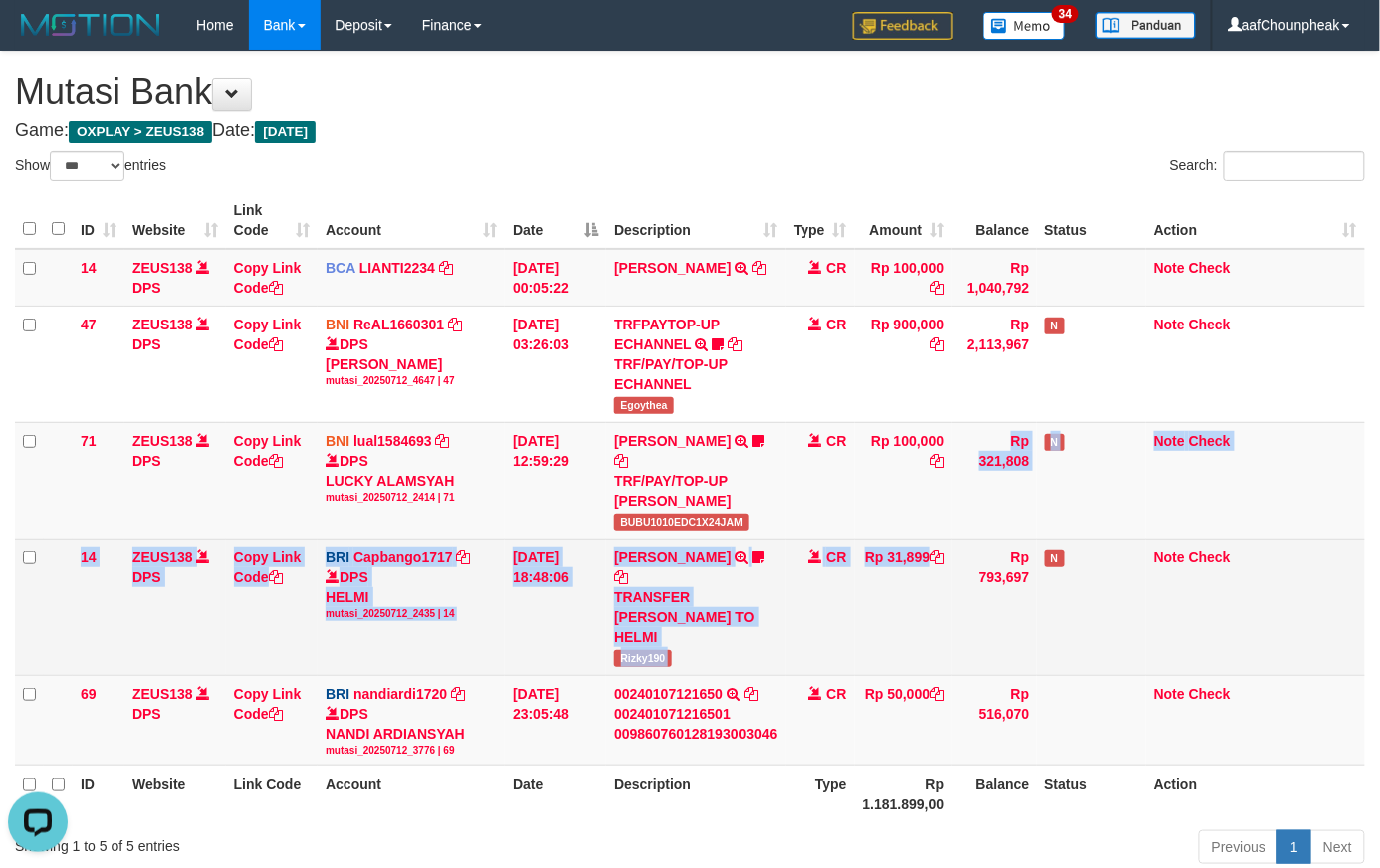 drag, startPoint x: 896, startPoint y: 590, endPoint x: 889, endPoint y: 607, distance: 18.384776 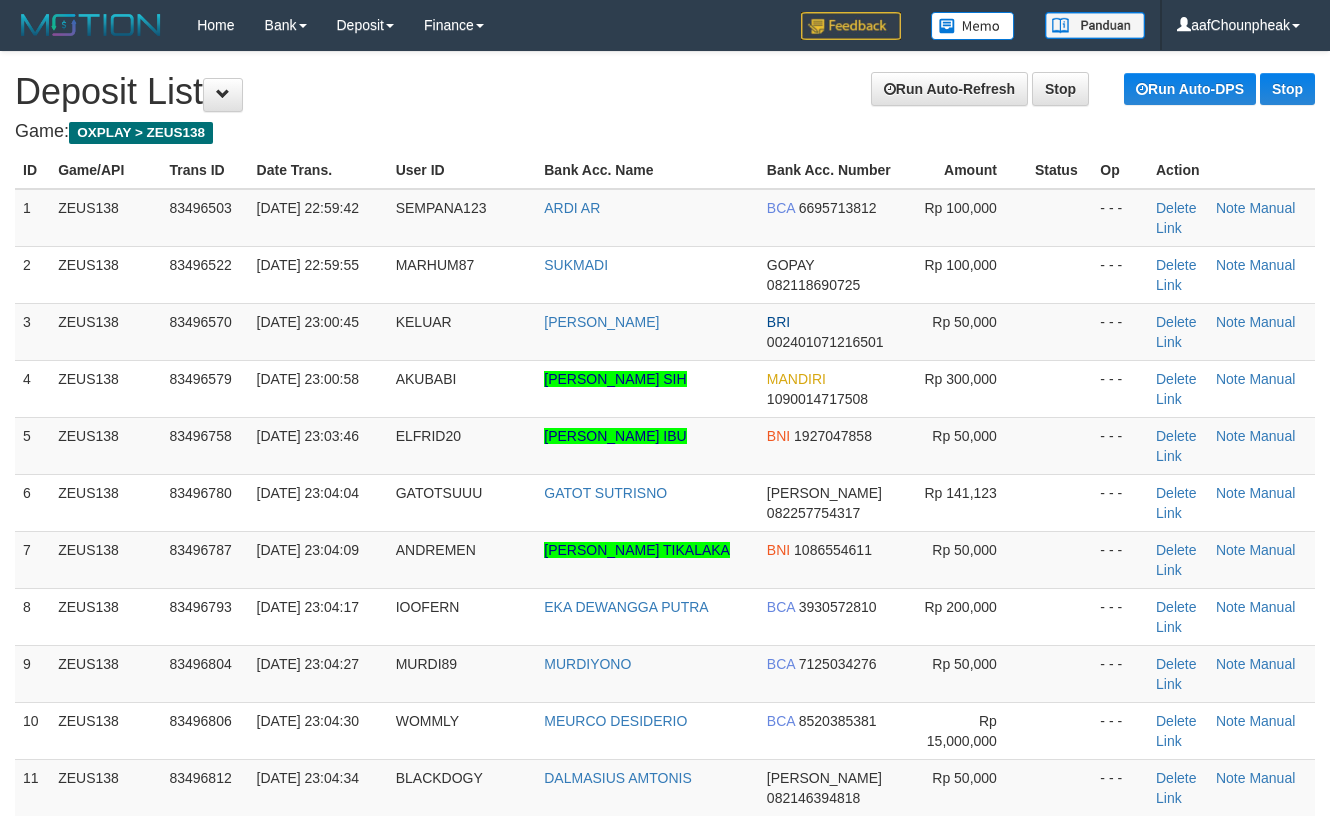 scroll, scrollTop: 0, scrollLeft: 0, axis: both 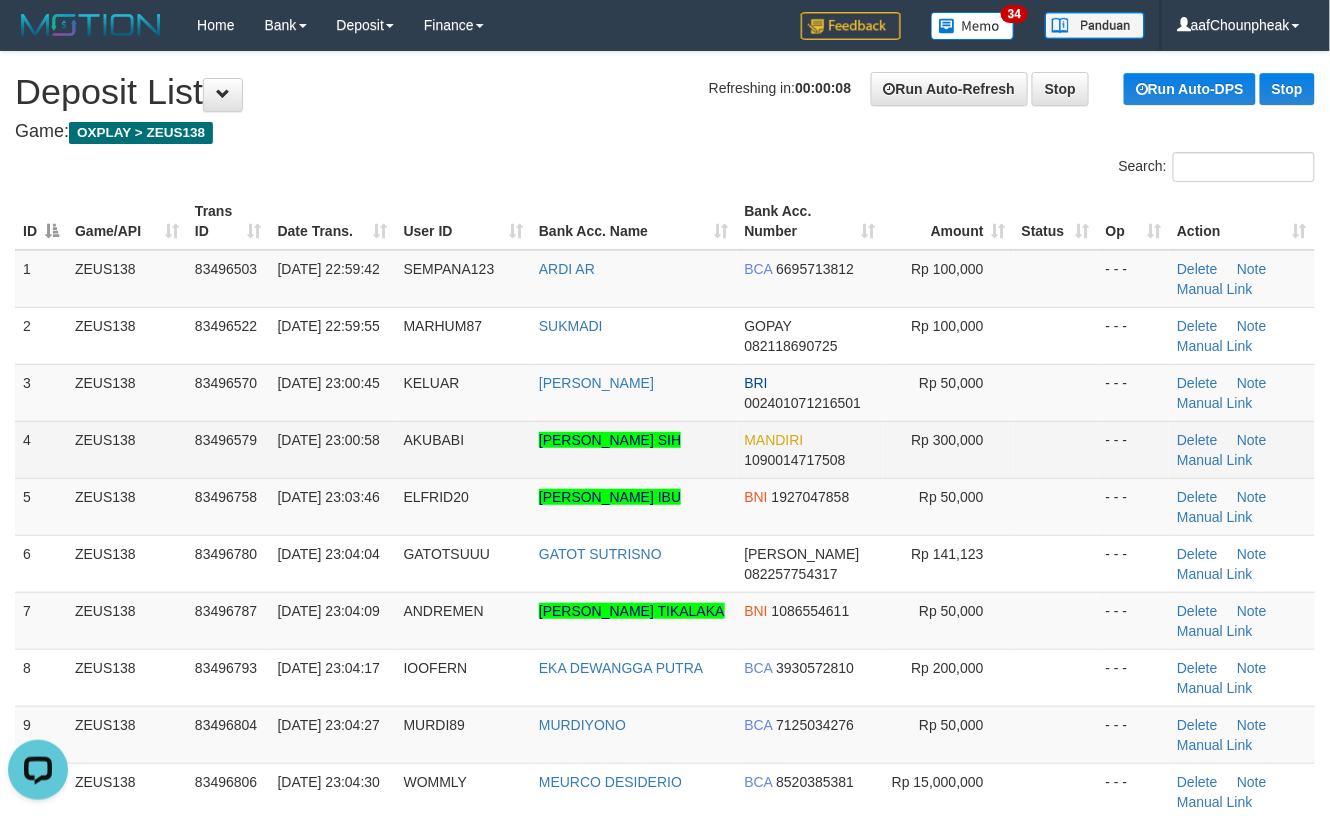 click on "Rp 300,000" at bounding box center (948, 449) 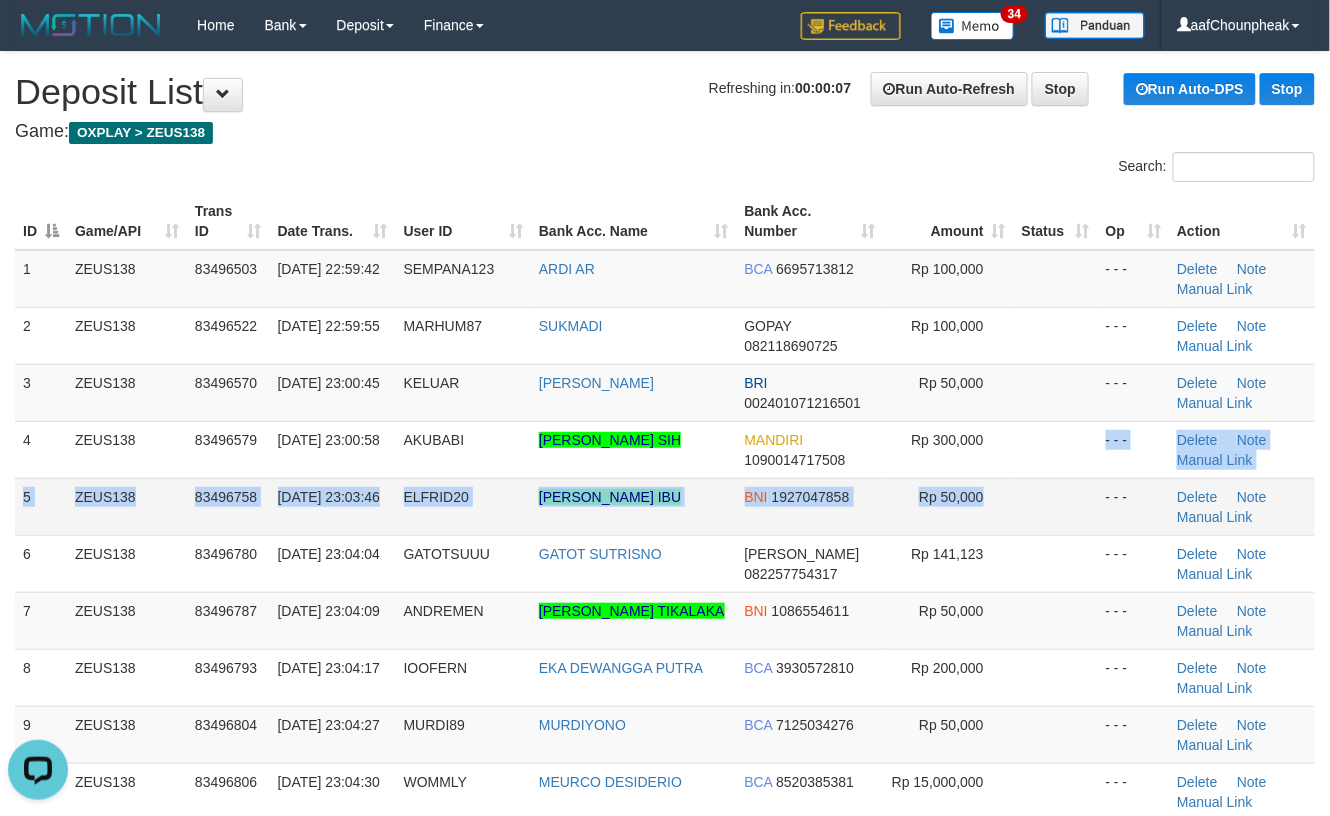drag, startPoint x: 1014, startPoint y: 493, endPoint x: 1341, endPoint y: 478, distance: 327.34384 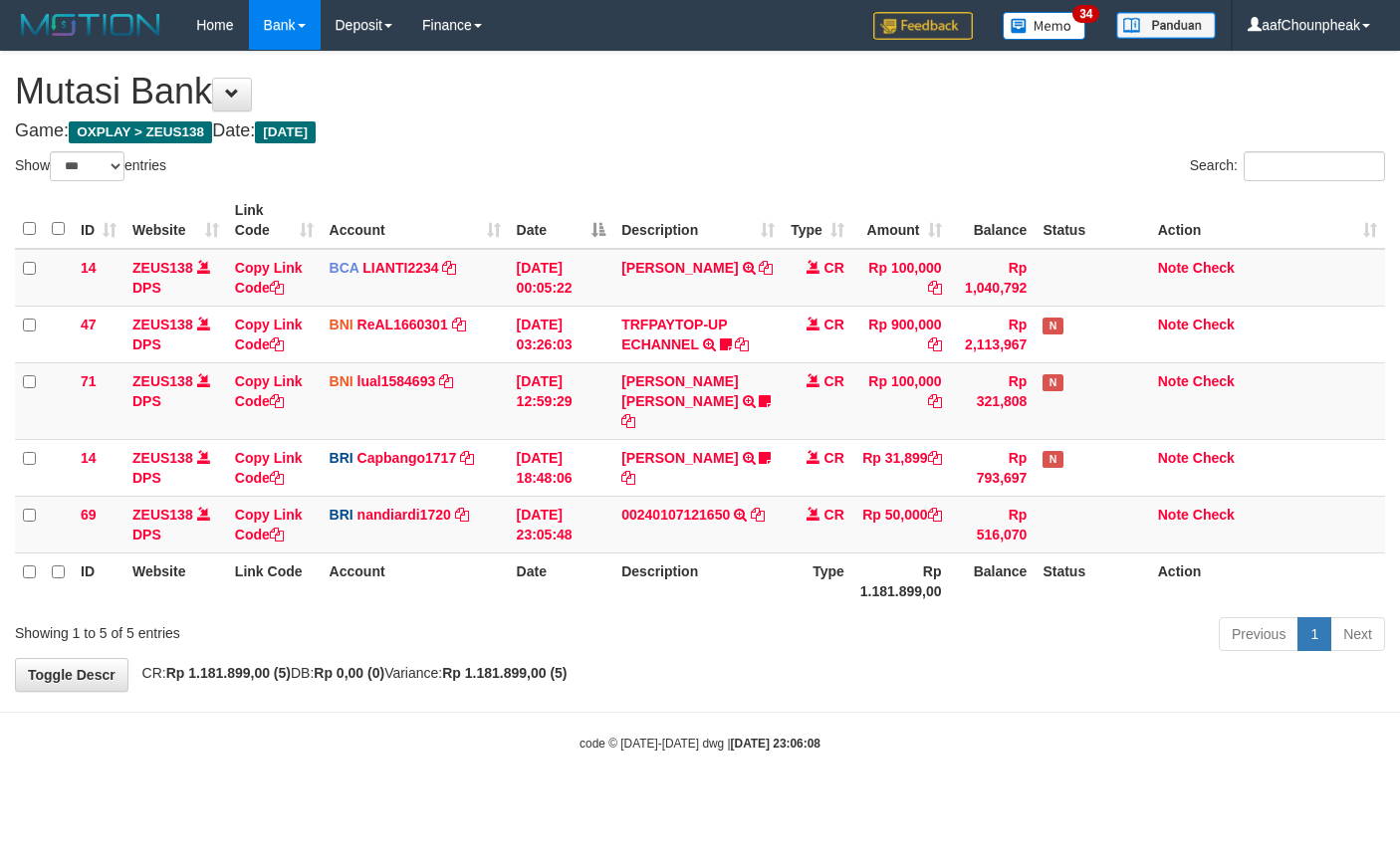 select on "***" 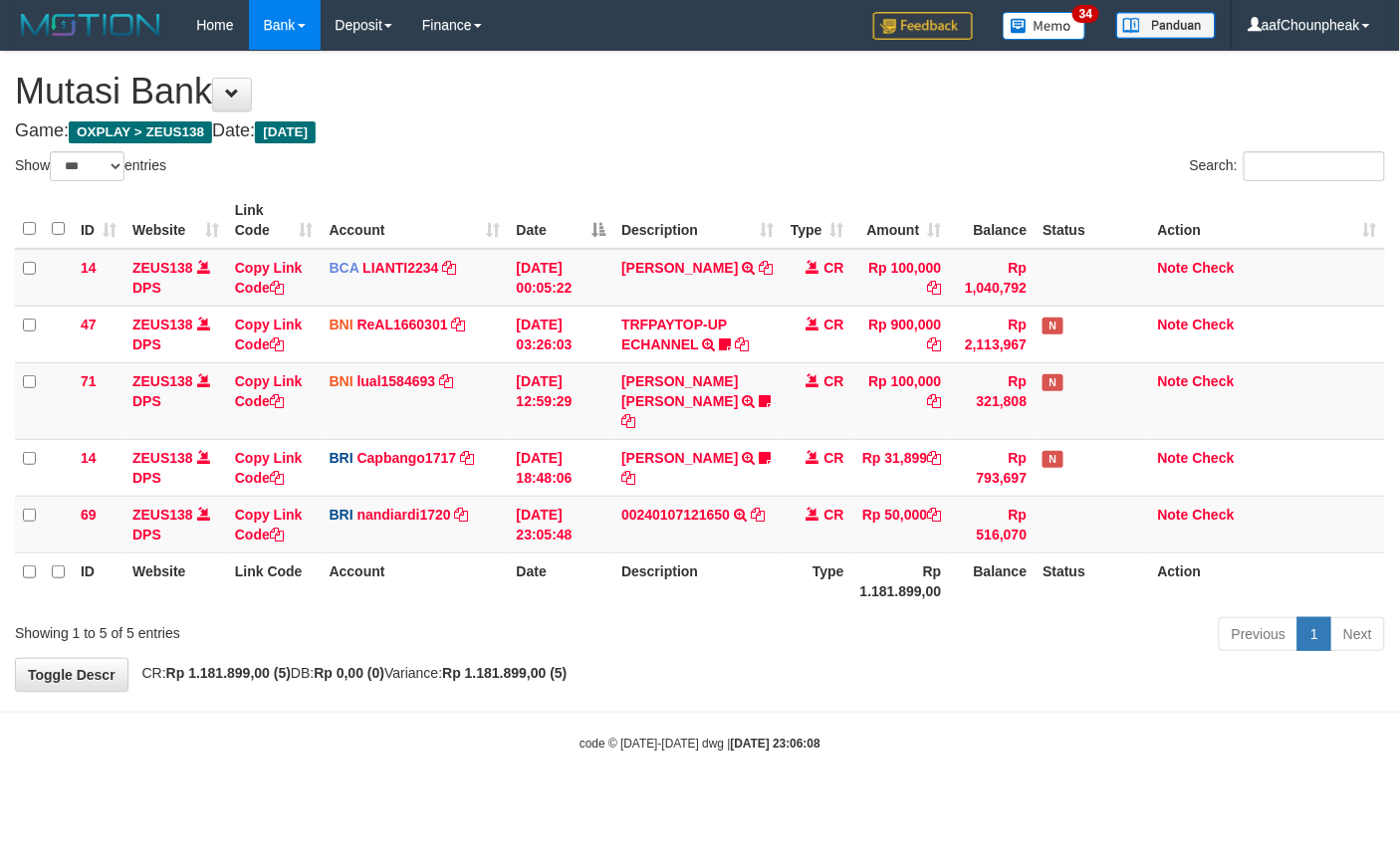 drag, startPoint x: 0, startPoint y: 0, endPoint x: 890, endPoint y: 619, distance: 1084.0946 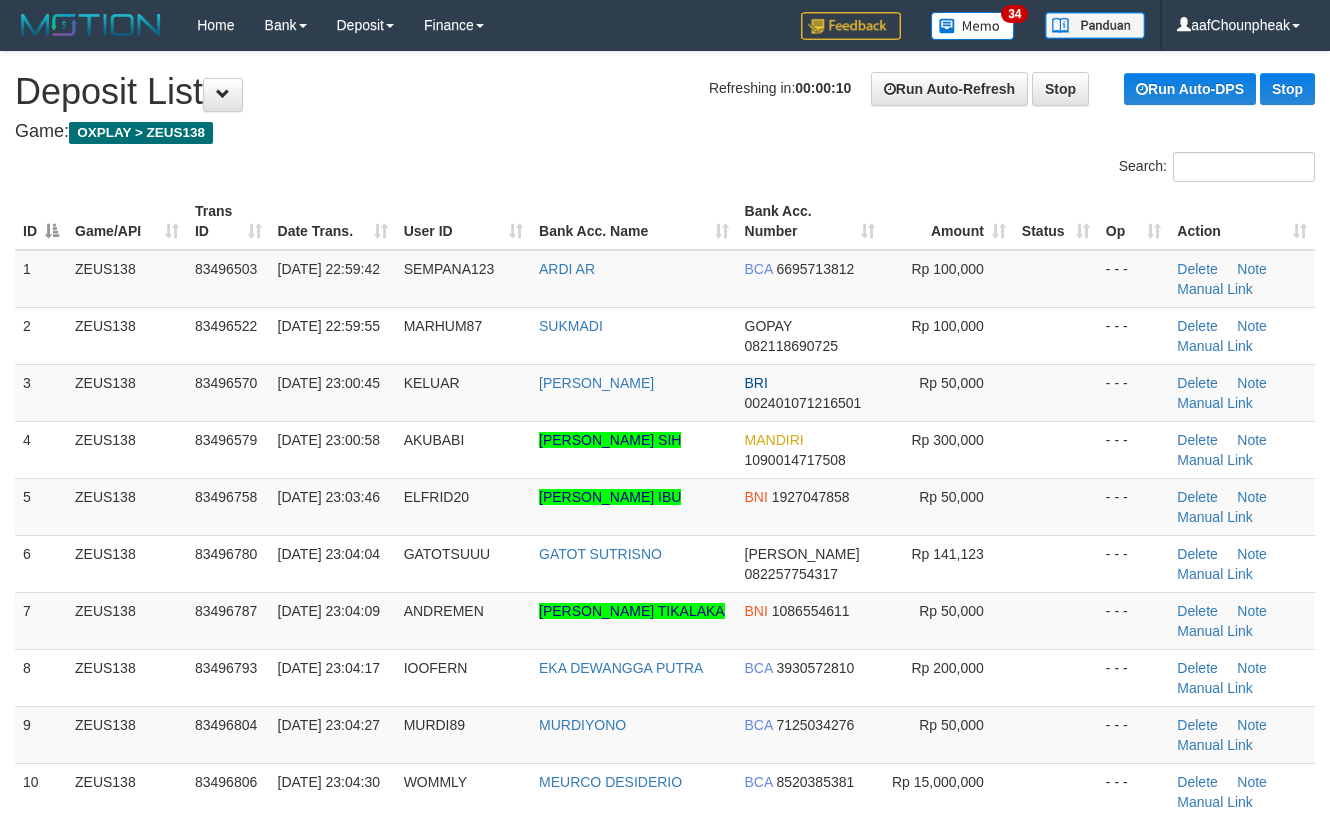 scroll, scrollTop: 0, scrollLeft: 0, axis: both 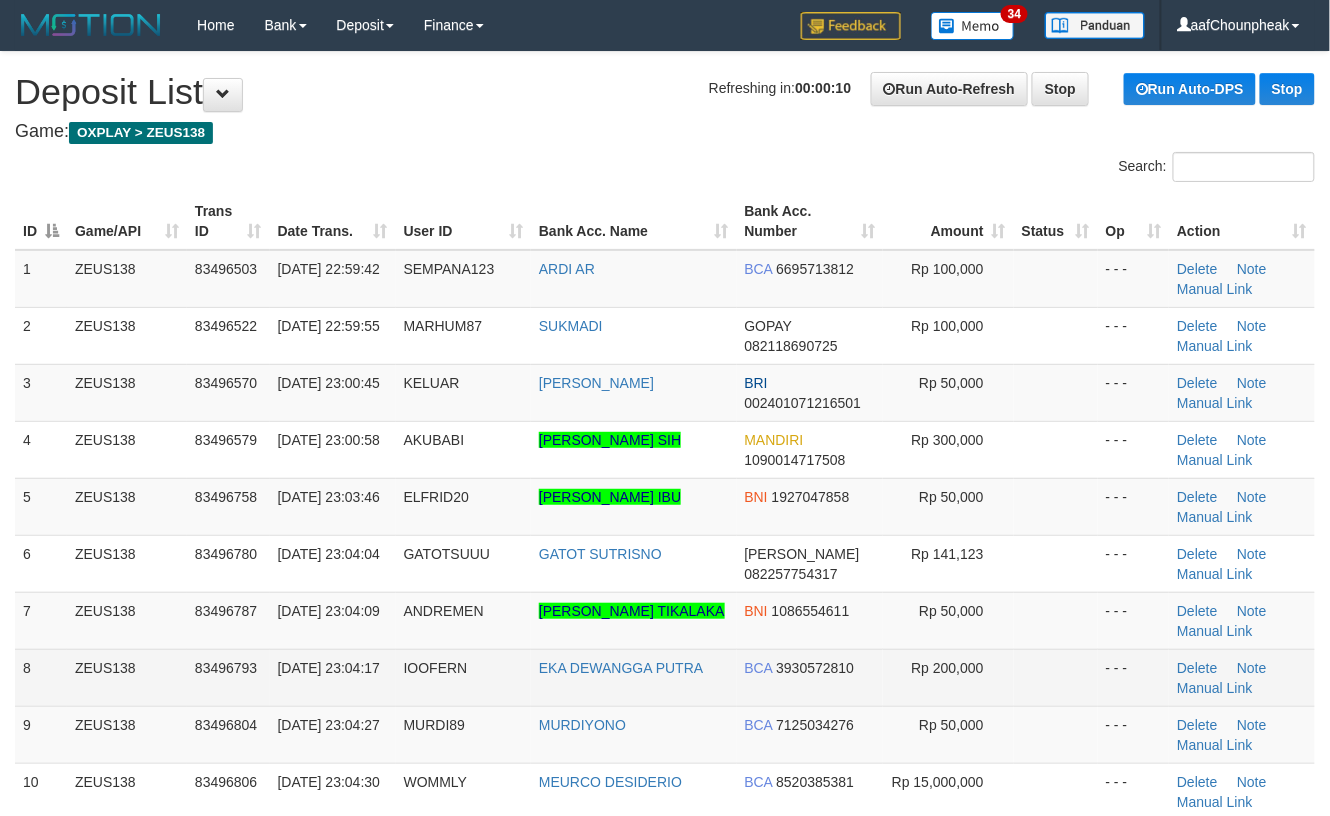 drag, startPoint x: 1009, startPoint y: 676, endPoint x: 1094, endPoint y: 688, distance: 85.84288 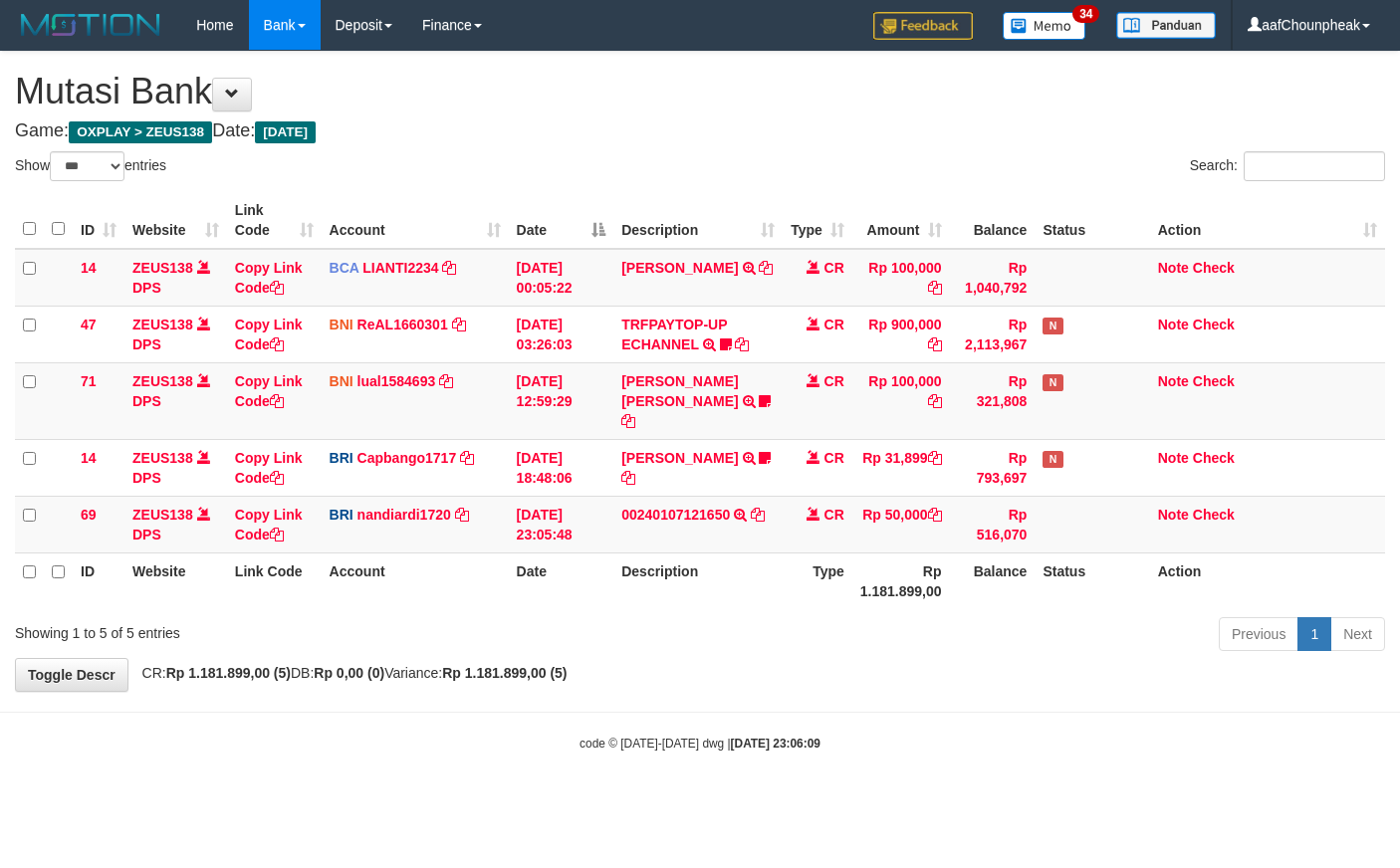 select on "***" 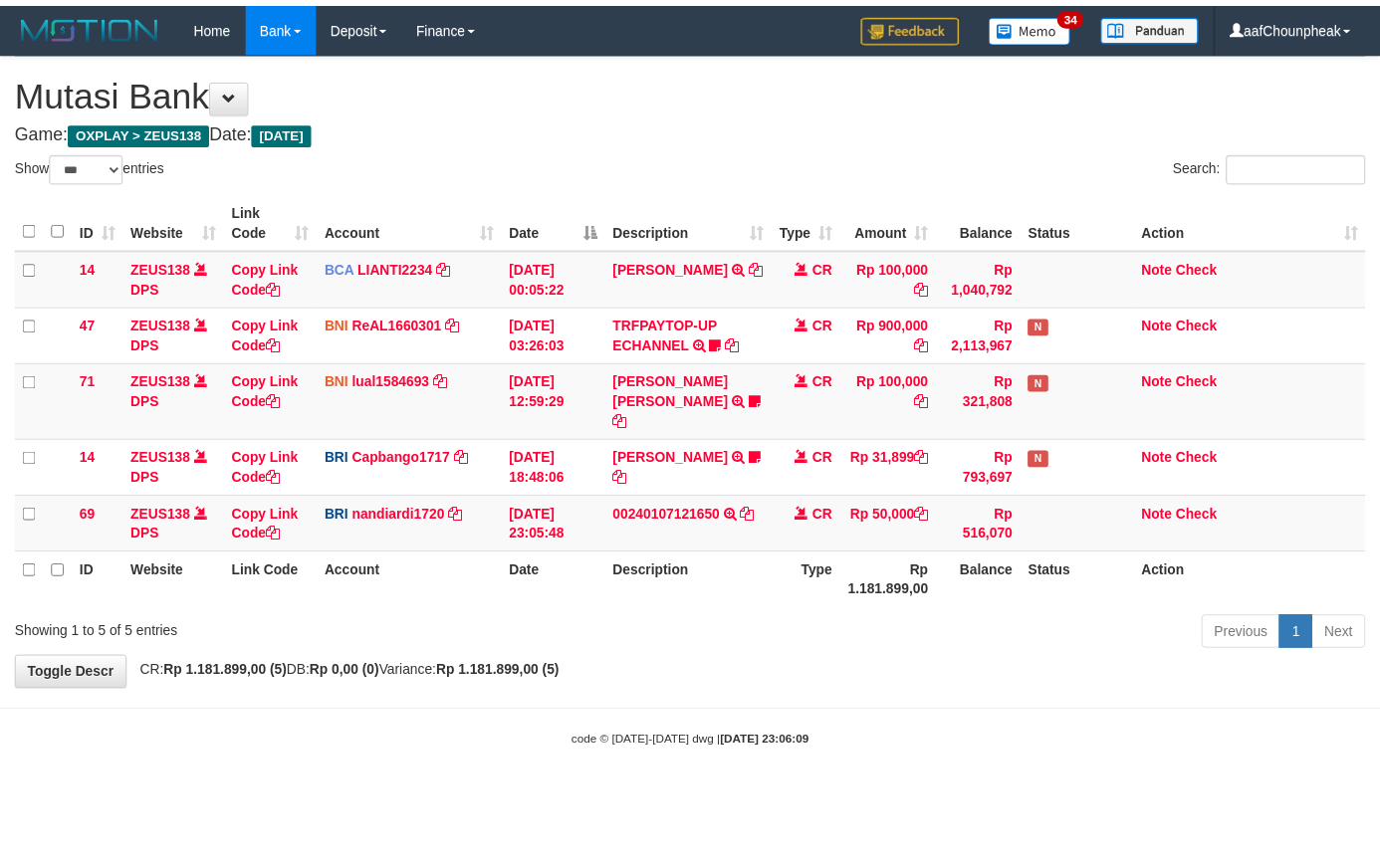 scroll, scrollTop: 0, scrollLeft: 0, axis: both 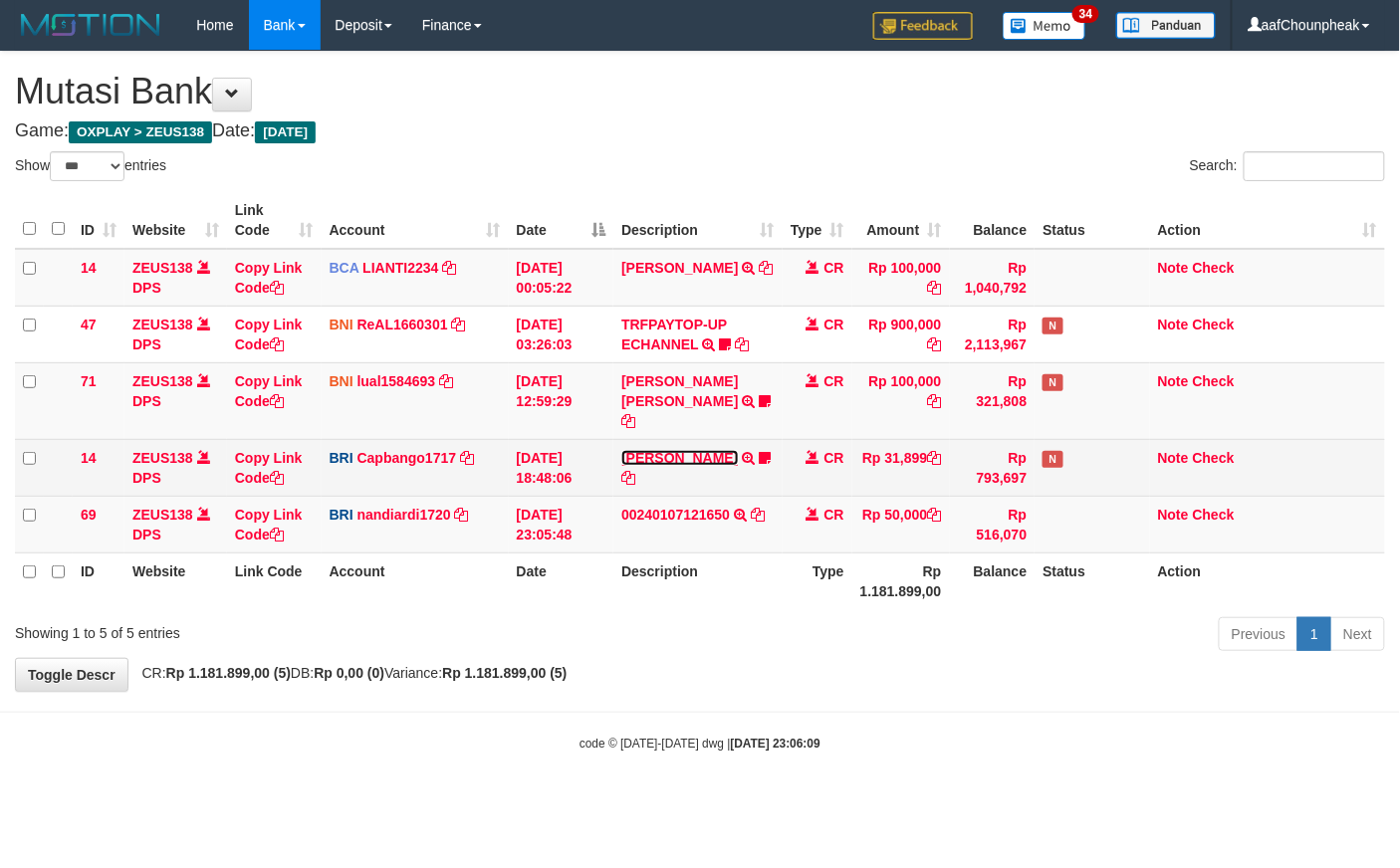 click on "RIZKY RAMADHON" at bounding box center (679, 458) 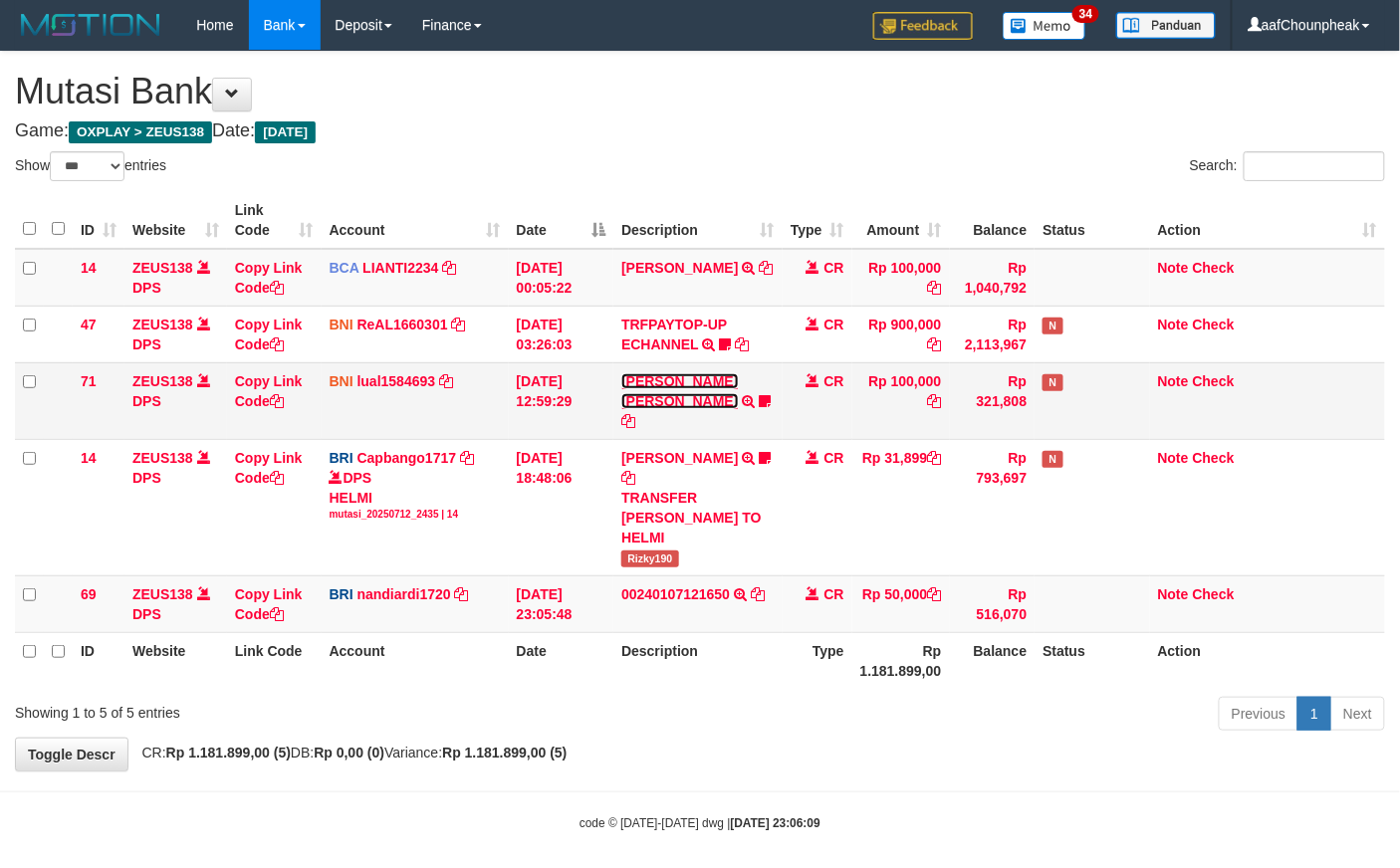 click on "[PERSON_NAME] [PERSON_NAME]" at bounding box center [679, 391] 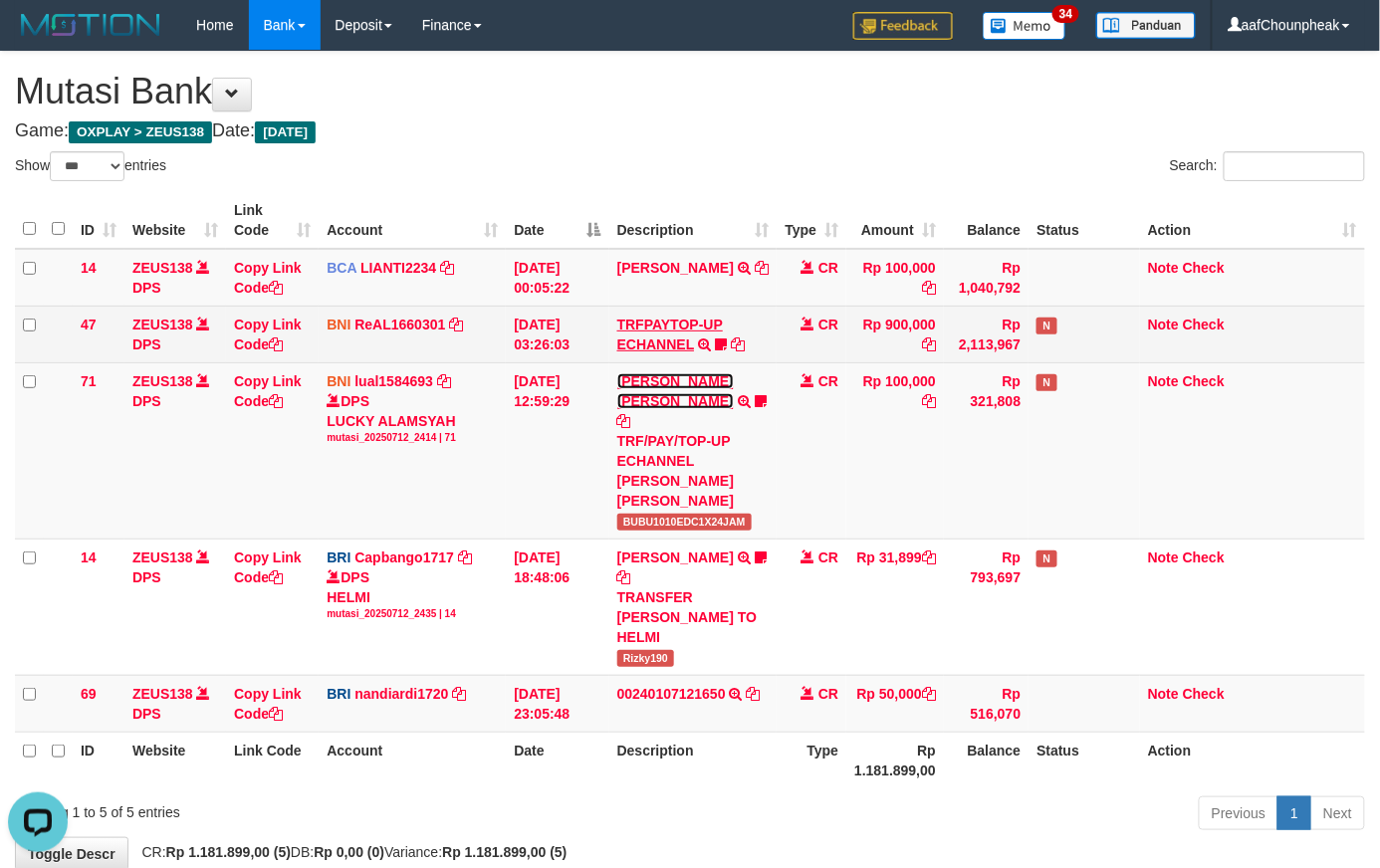 scroll, scrollTop: 0, scrollLeft: 0, axis: both 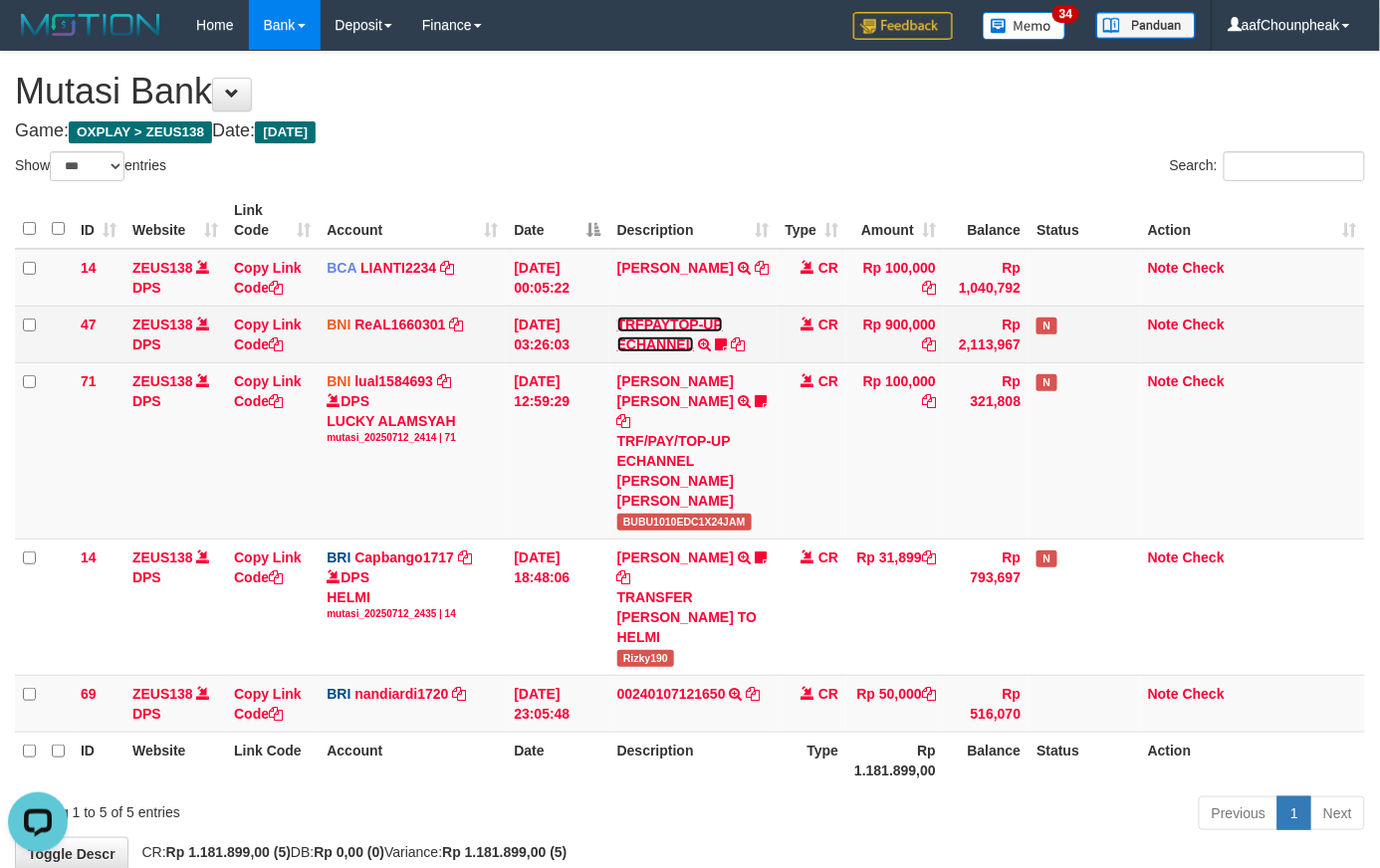 click on "TRFPAYTOP-UP ECHANNEL" at bounding box center (670, 334) 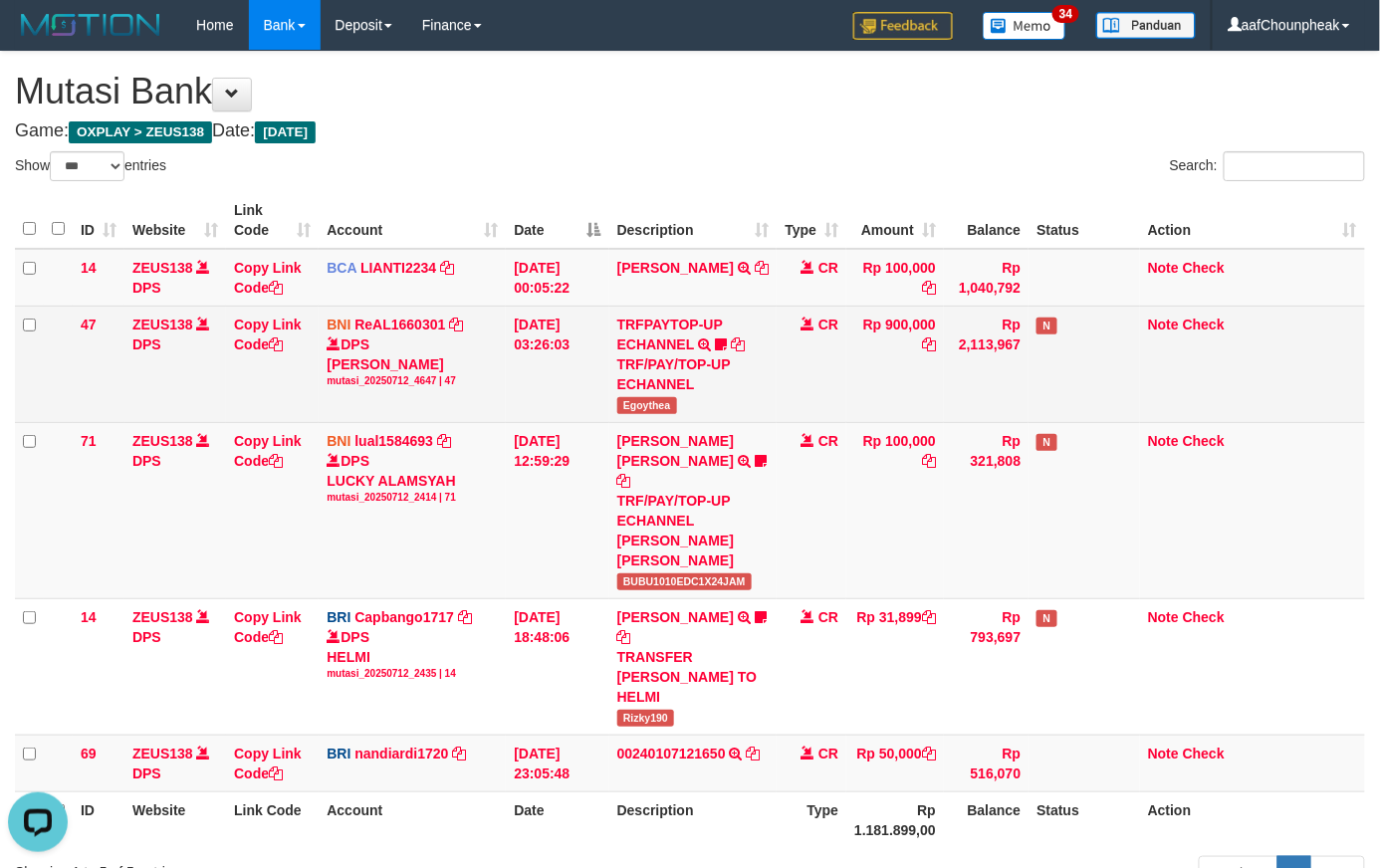click on "Egoythea" at bounding box center [647, 405] 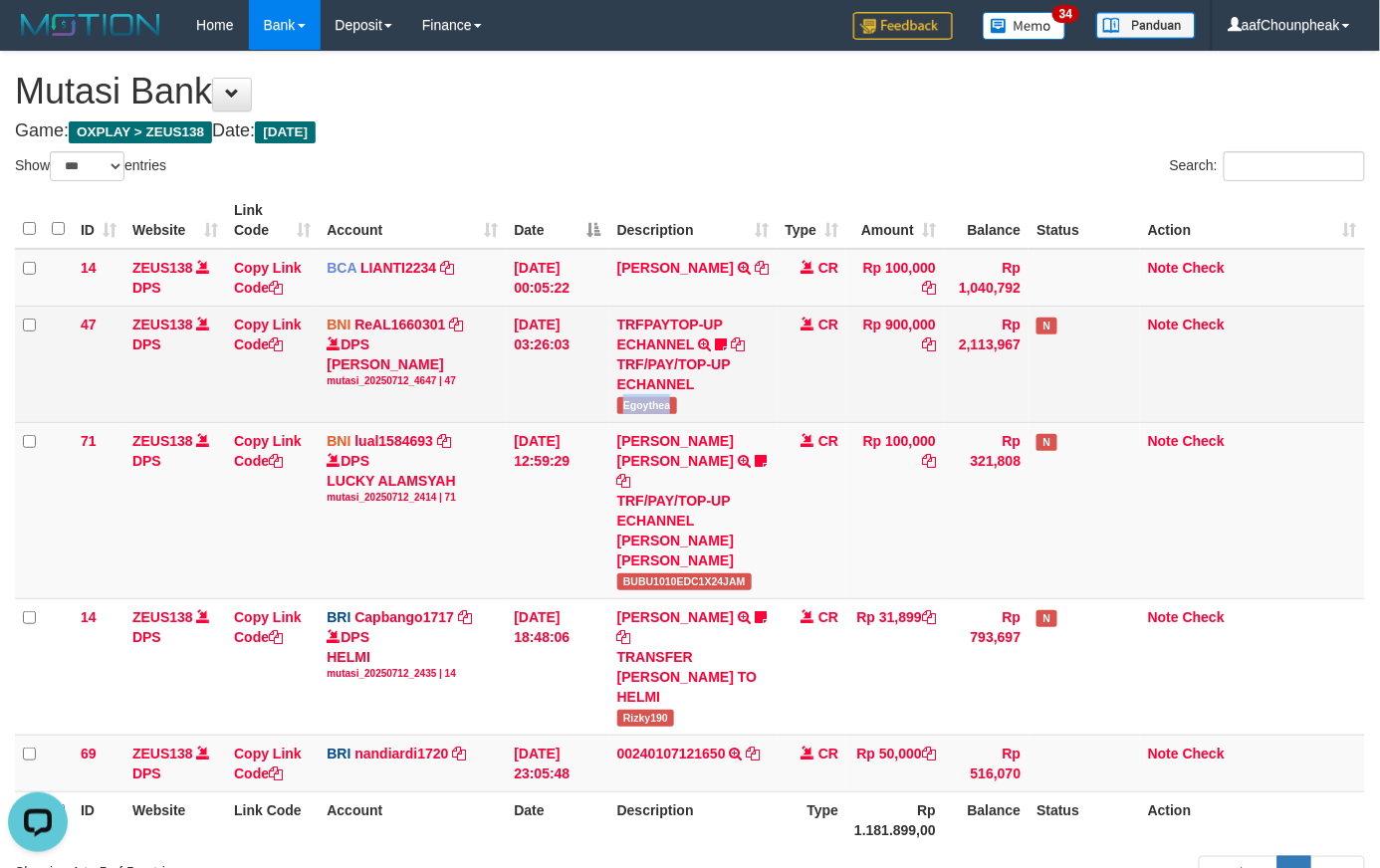 click on "Egoythea" at bounding box center [647, 405] 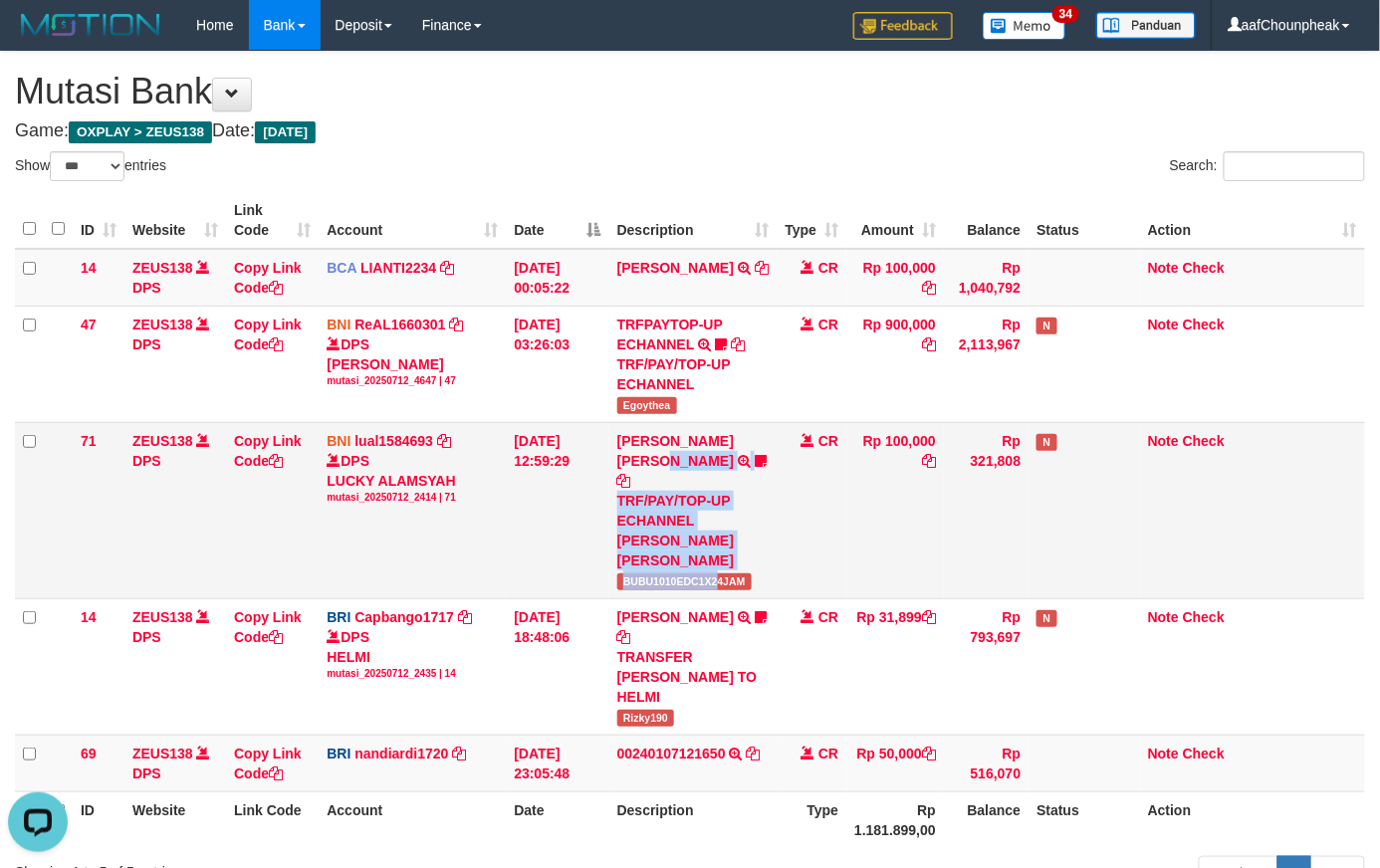 drag, startPoint x: 689, startPoint y: 504, endPoint x: 717, endPoint y: 565, distance: 67.1193 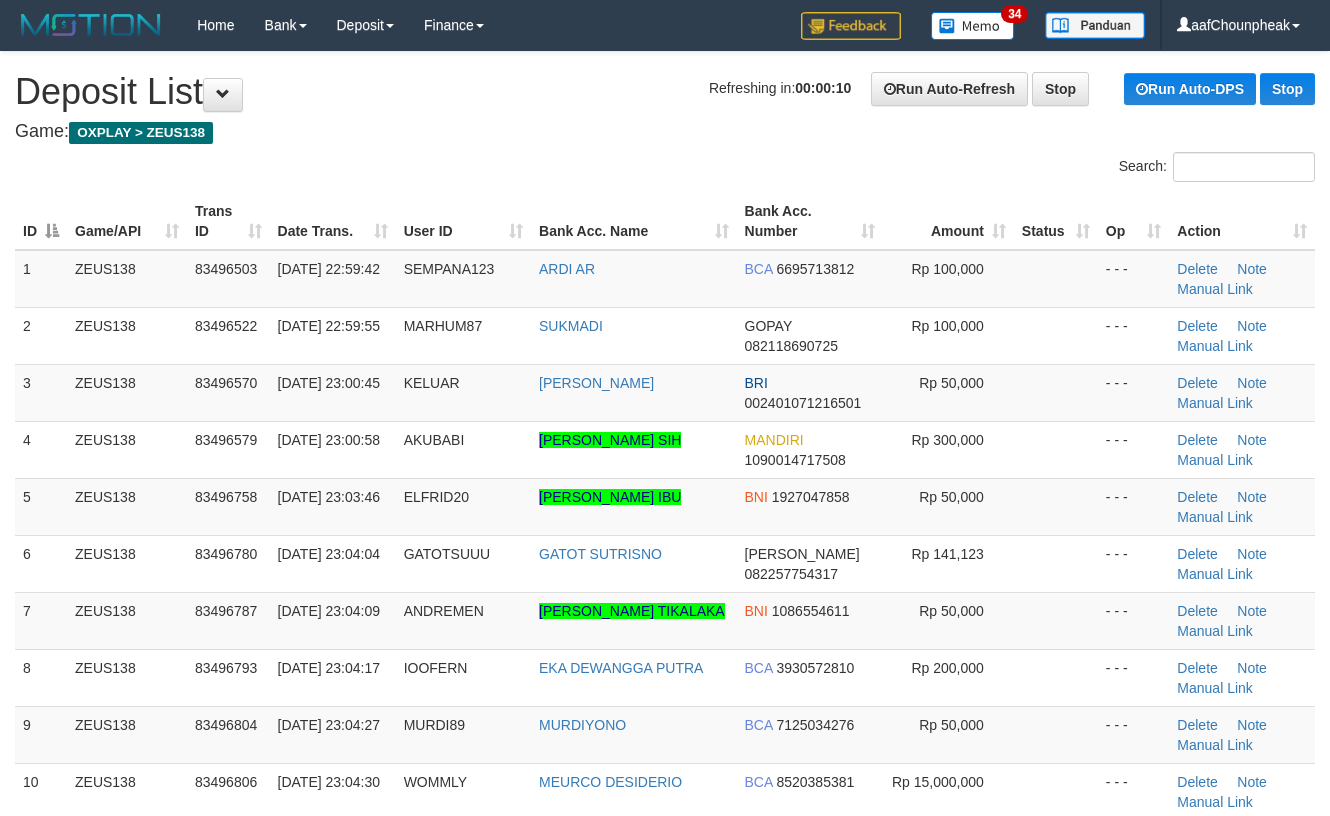 scroll, scrollTop: 0, scrollLeft: 0, axis: both 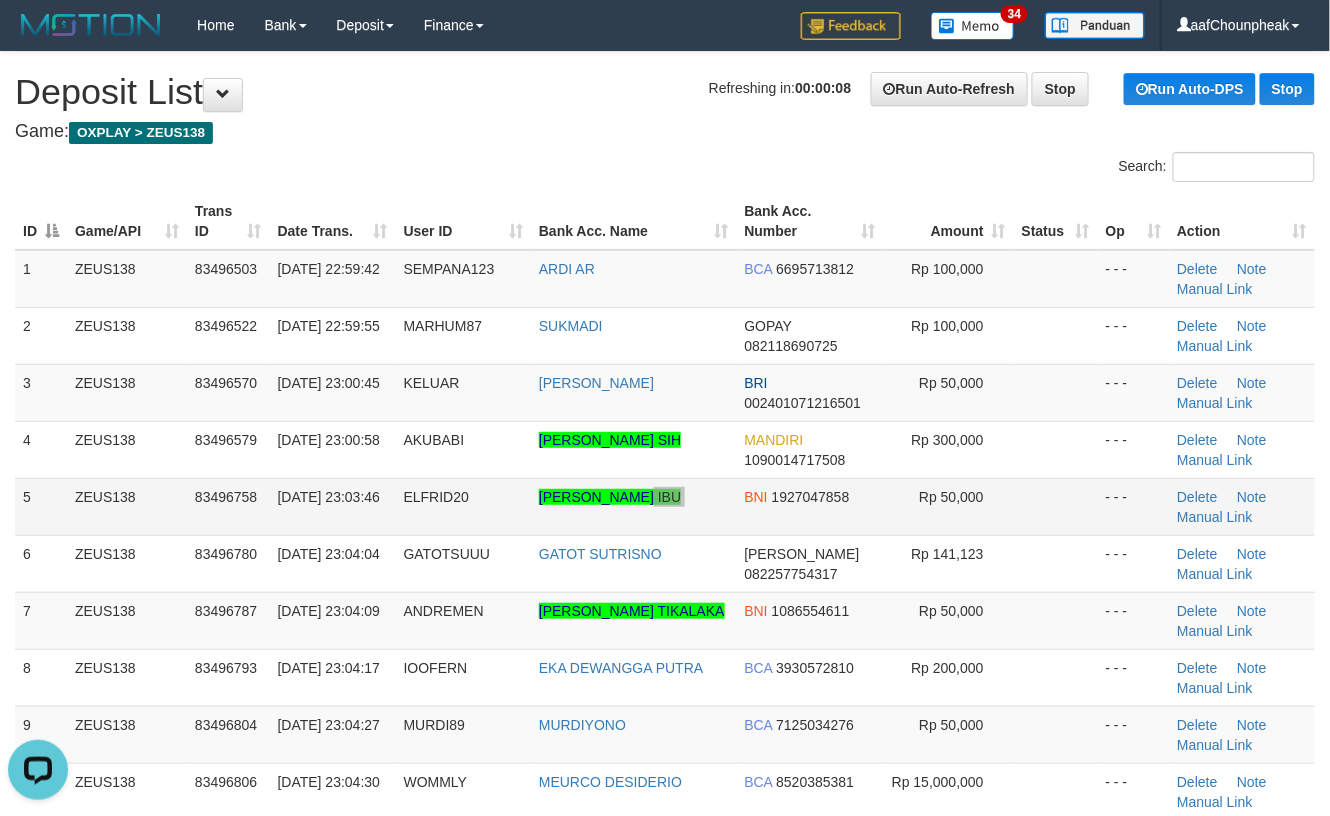 click on "5
ZEUS138
83496758
12/07/2025 23:03:46
ELFRID20
PHILIPUS ELFRIDUS IBU
BNI
1927047858
Rp 50,000
- - -
Delete
Note
Manual Link" at bounding box center [665, 506] 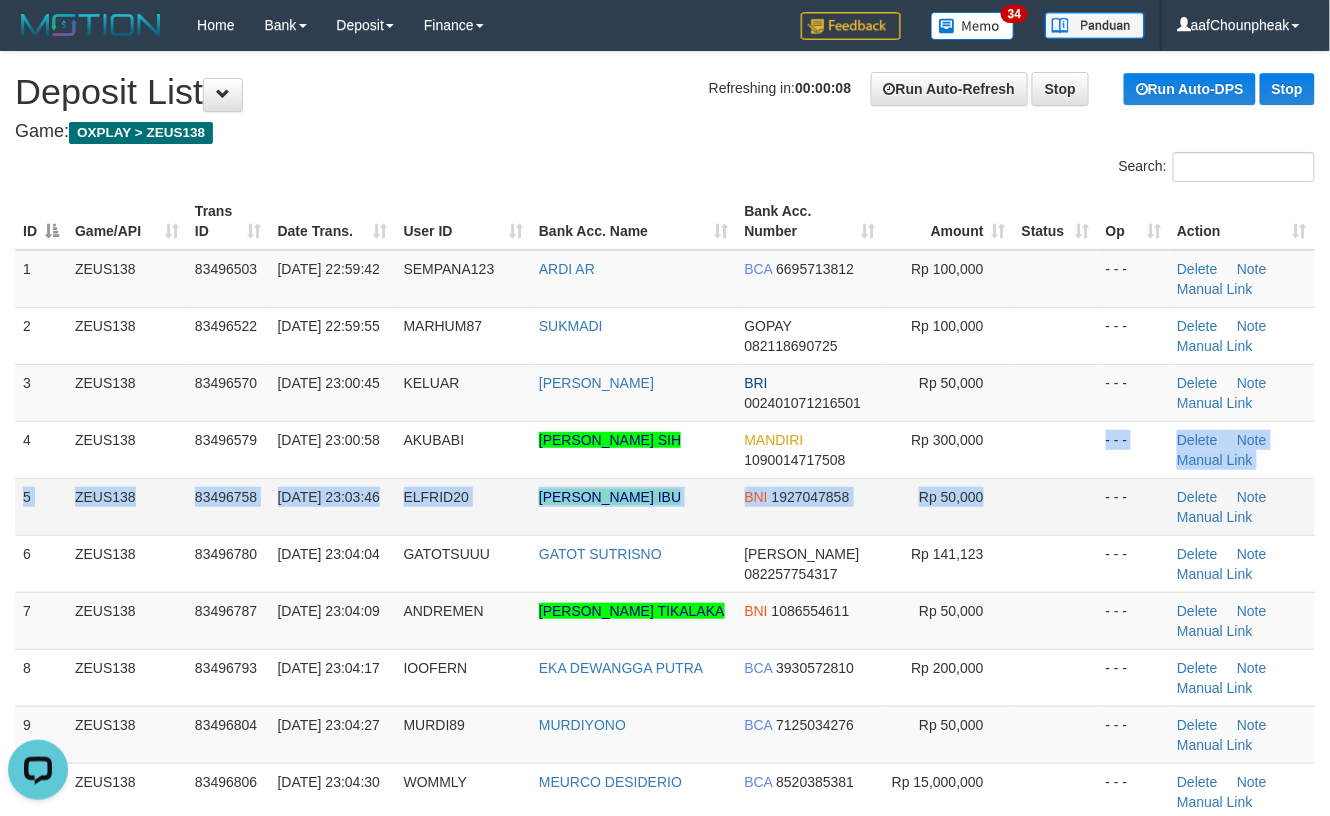 drag, startPoint x: 982, startPoint y: 476, endPoint x: 994, endPoint y: 497, distance: 24.186773 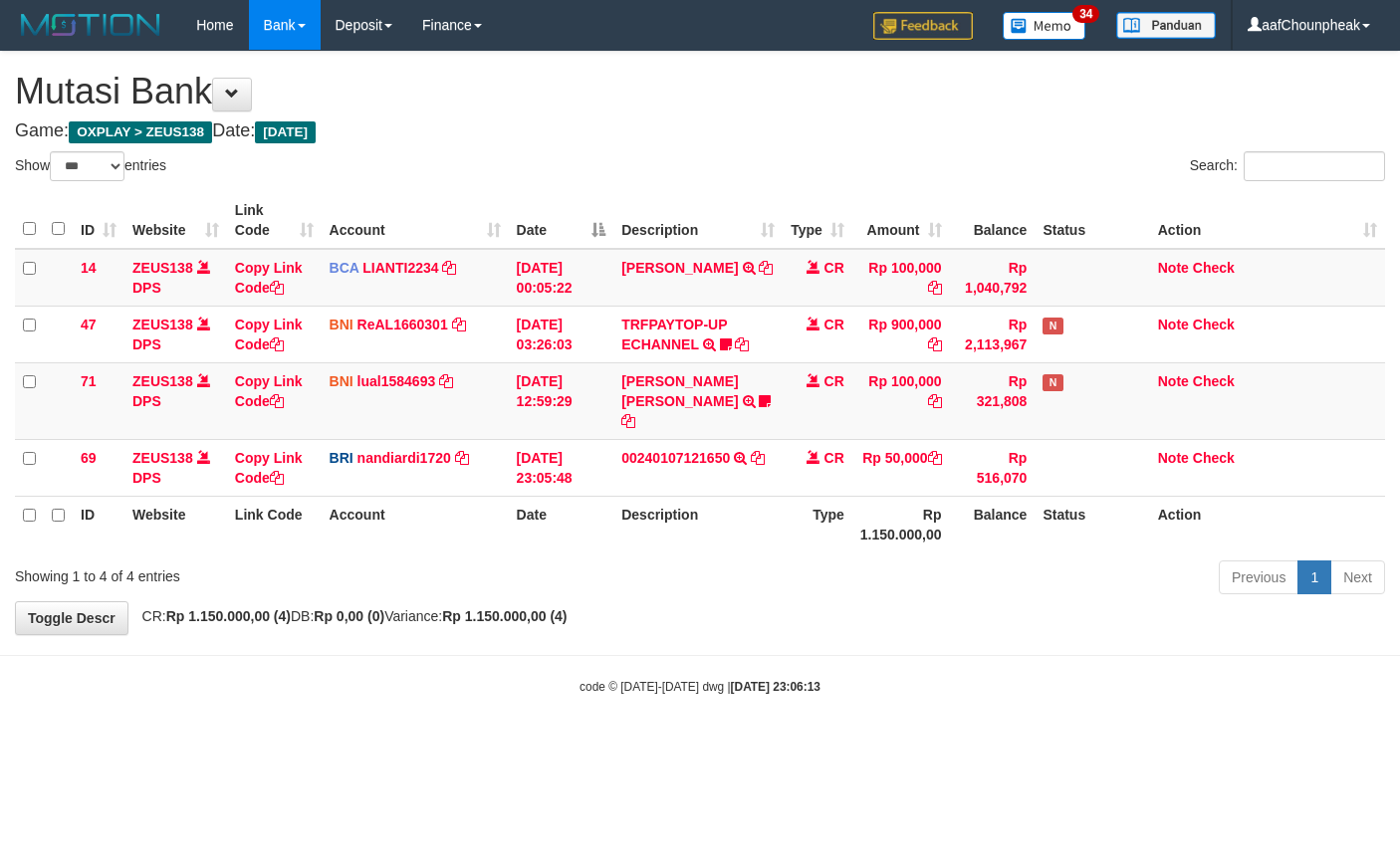 select on "***" 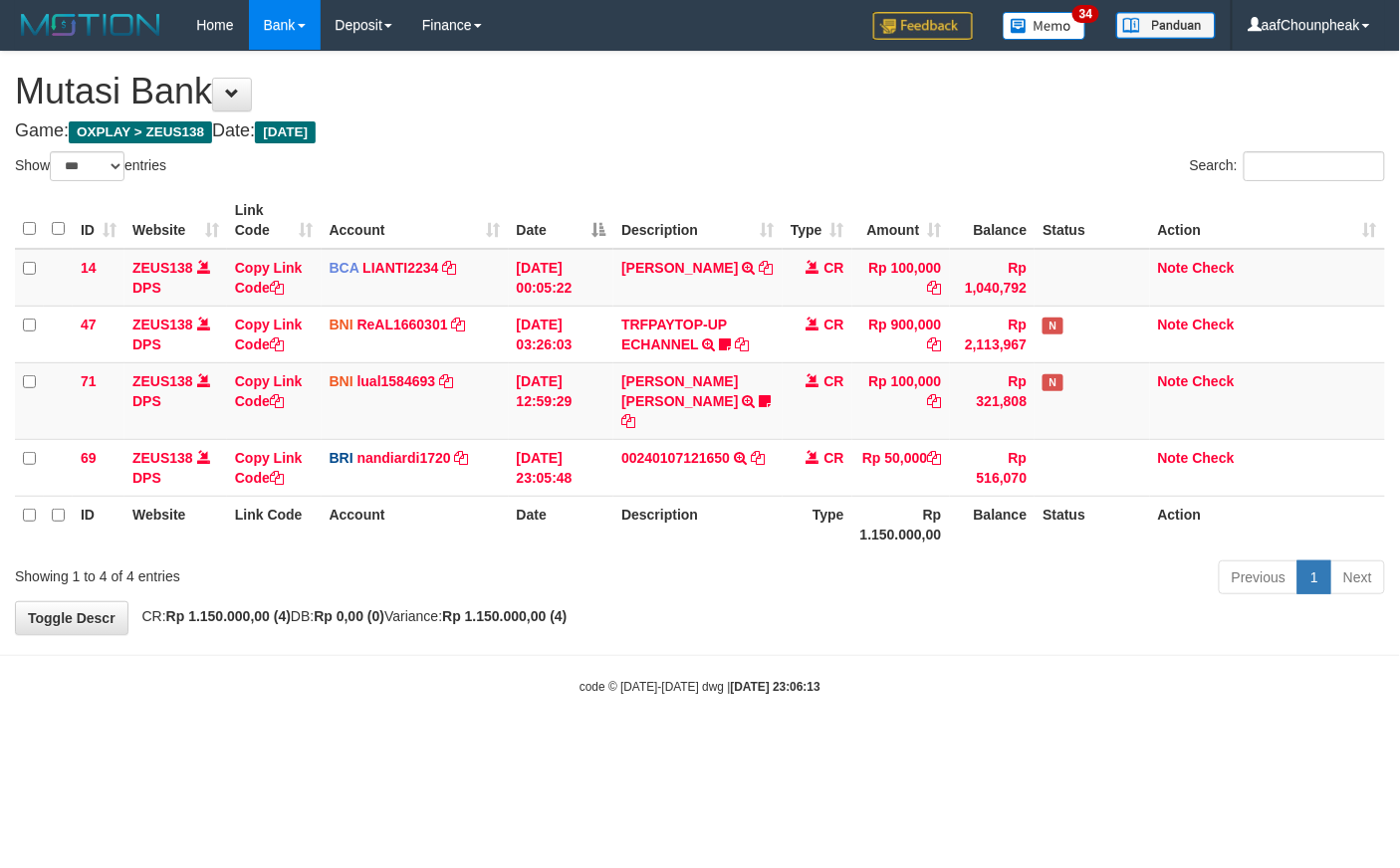 drag, startPoint x: 779, startPoint y: 512, endPoint x: 637, endPoint y: 516, distance: 142.05633 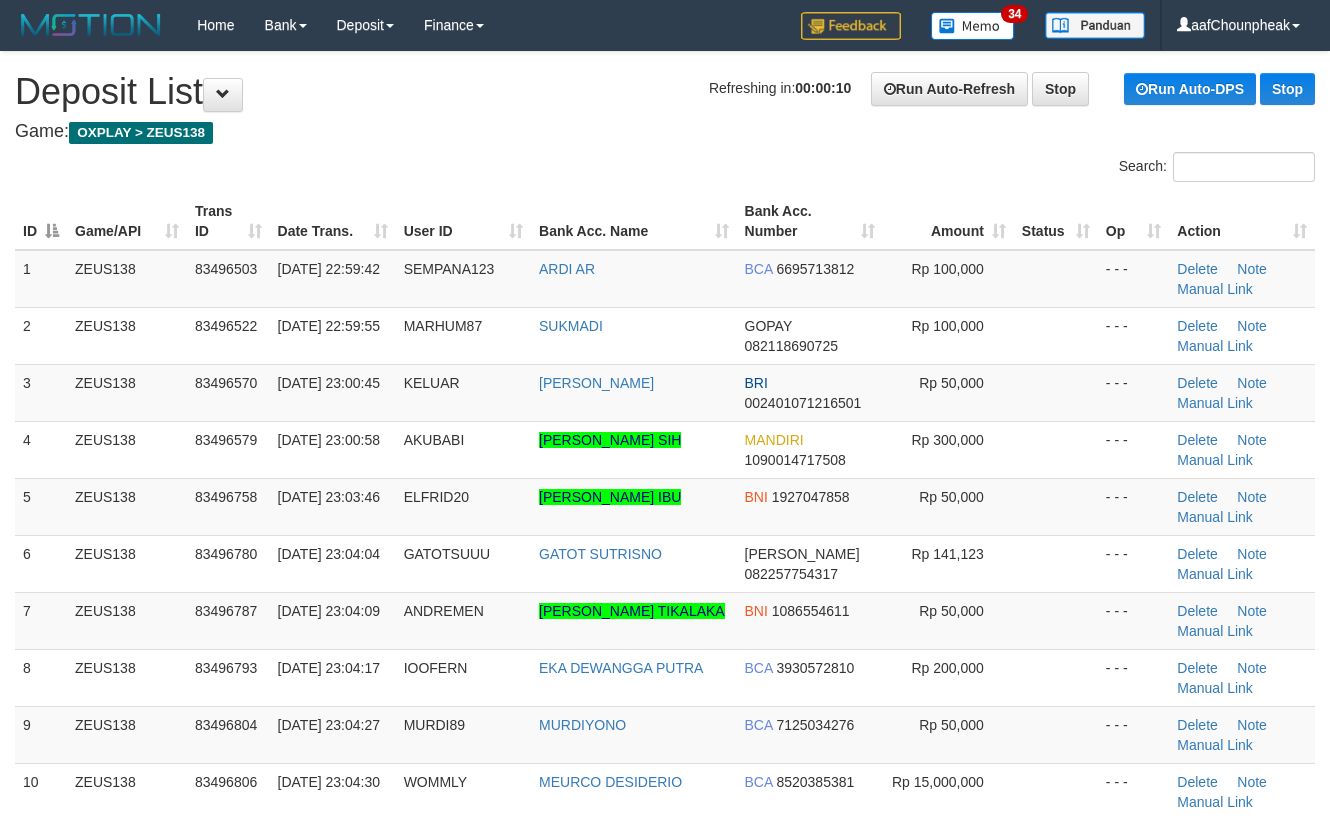 scroll, scrollTop: 0, scrollLeft: 0, axis: both 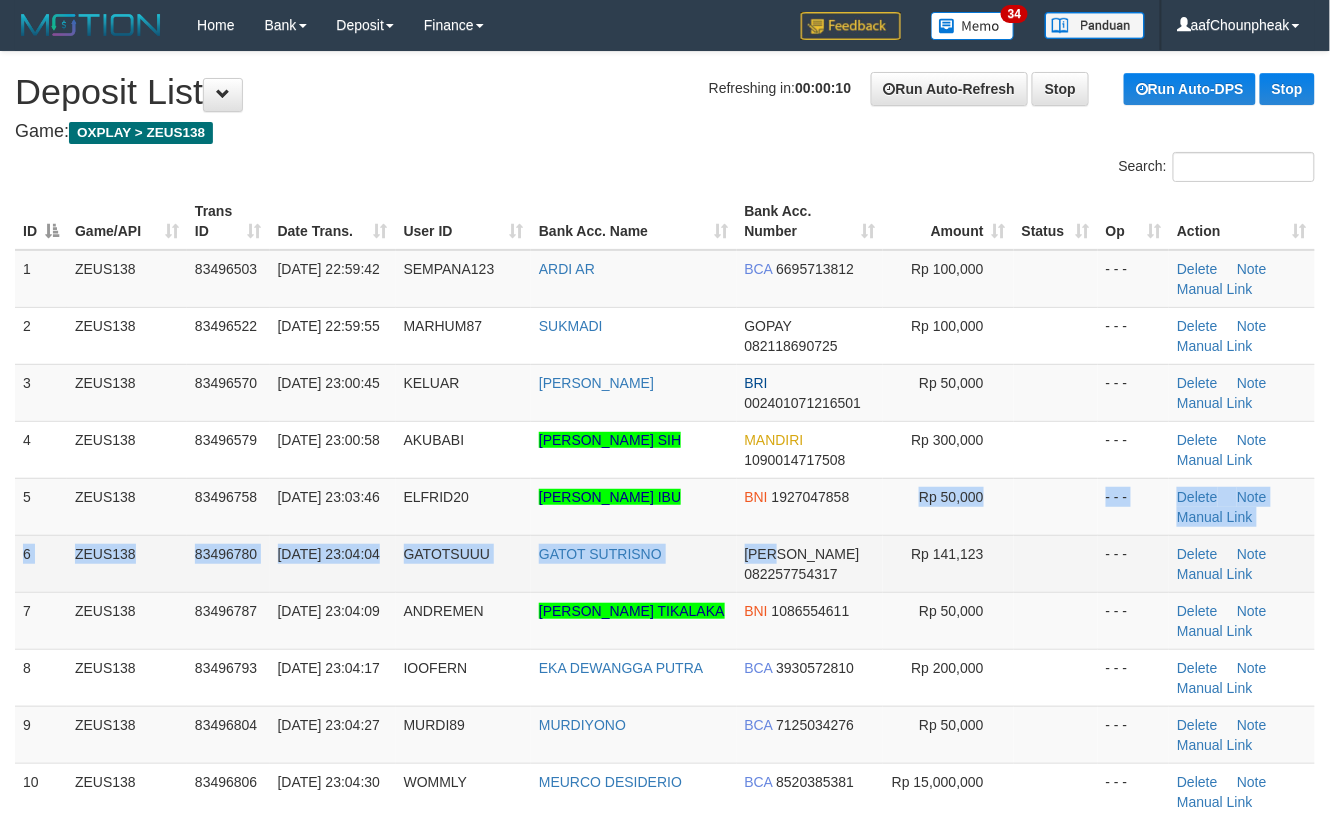 drag, startPoint x: 873, startPoint y: 537, endPoint x: 957, endPoint y: 568, distance: 89.537704 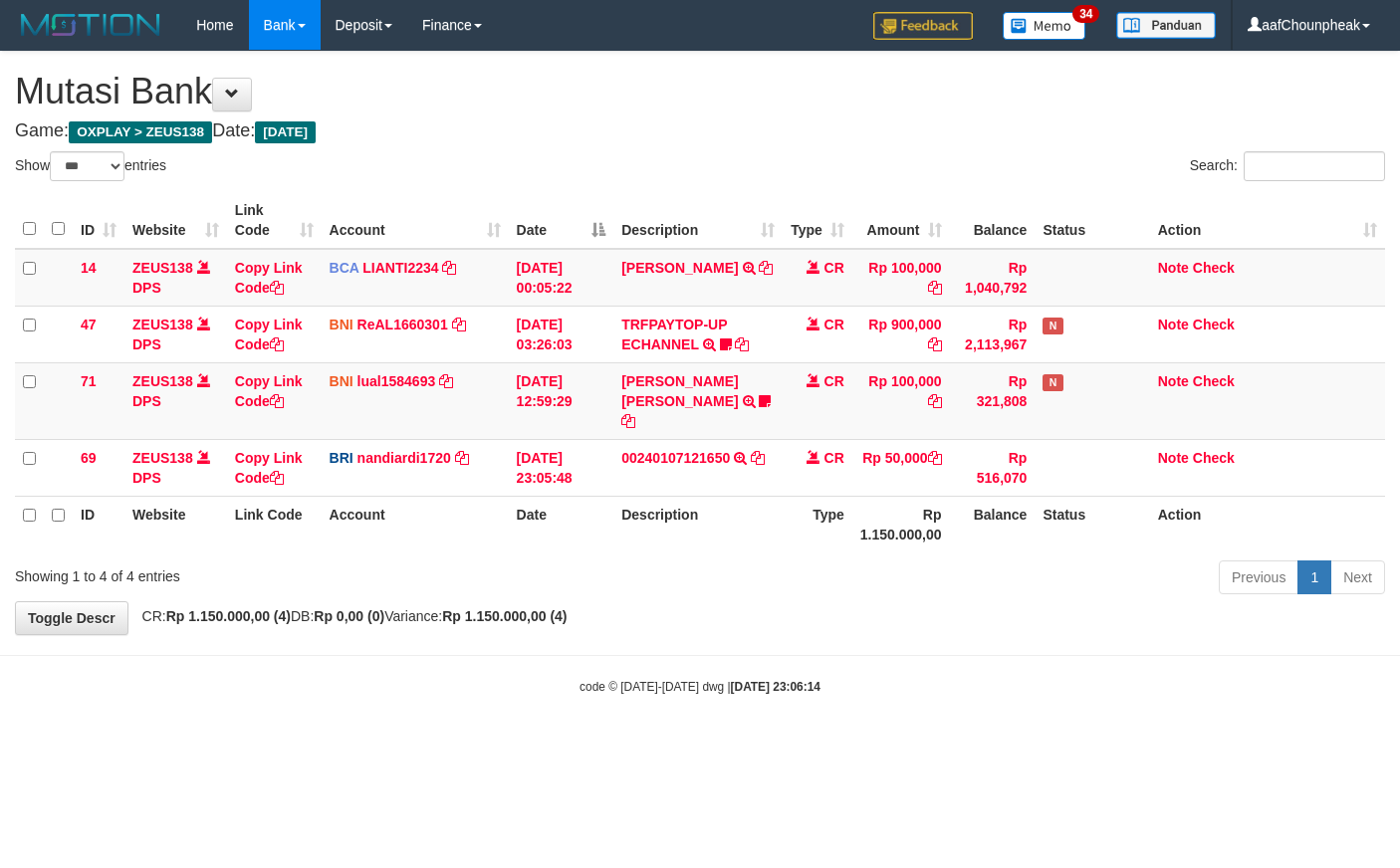 select on "***" 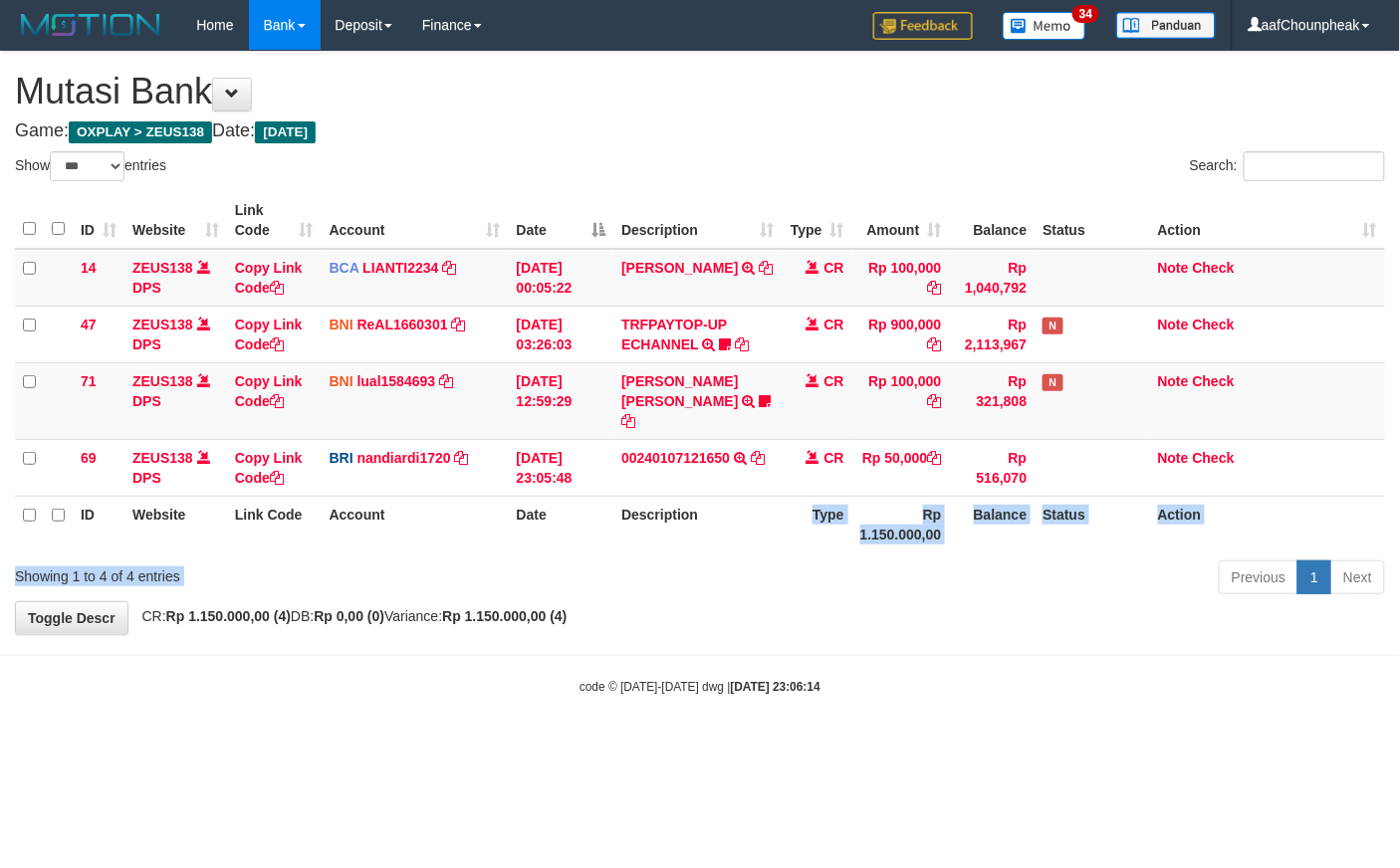 drag, startPoint x: 811, startPoint y: 531, endPoint x: 737, endPoint y: 535, distance: 74.10803 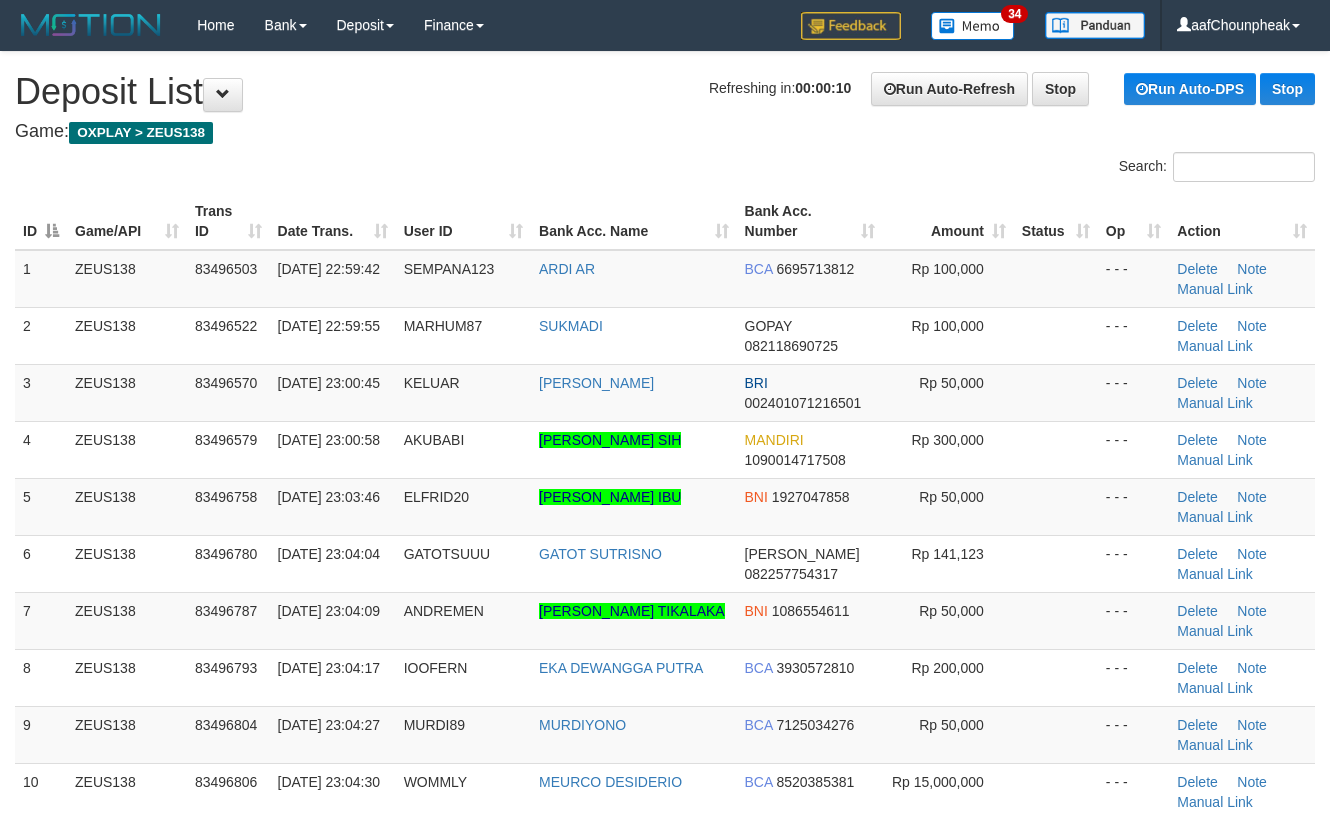 scroll, scrollTop: 0, scrollLeft: 0, axis: both 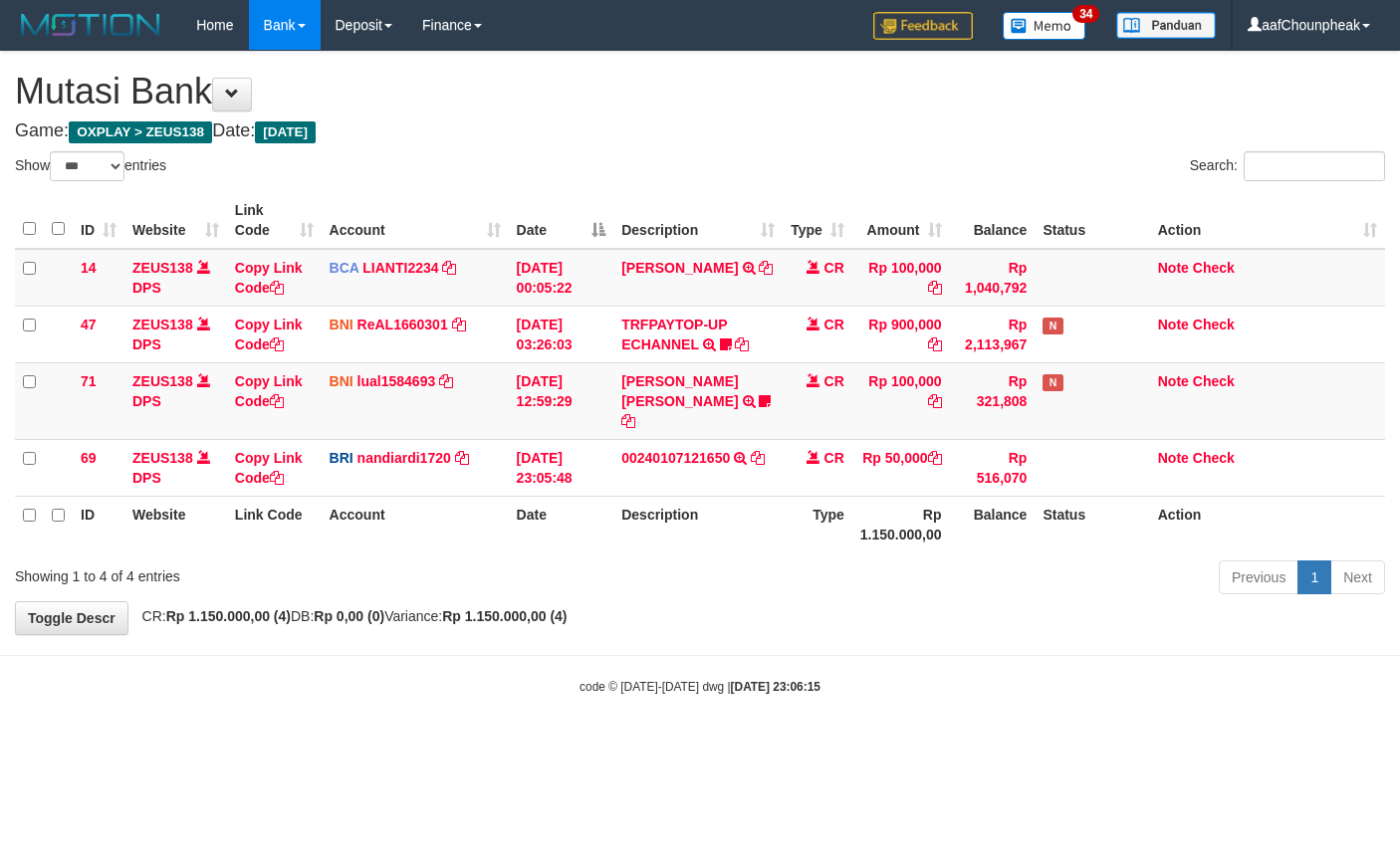 select on "***" 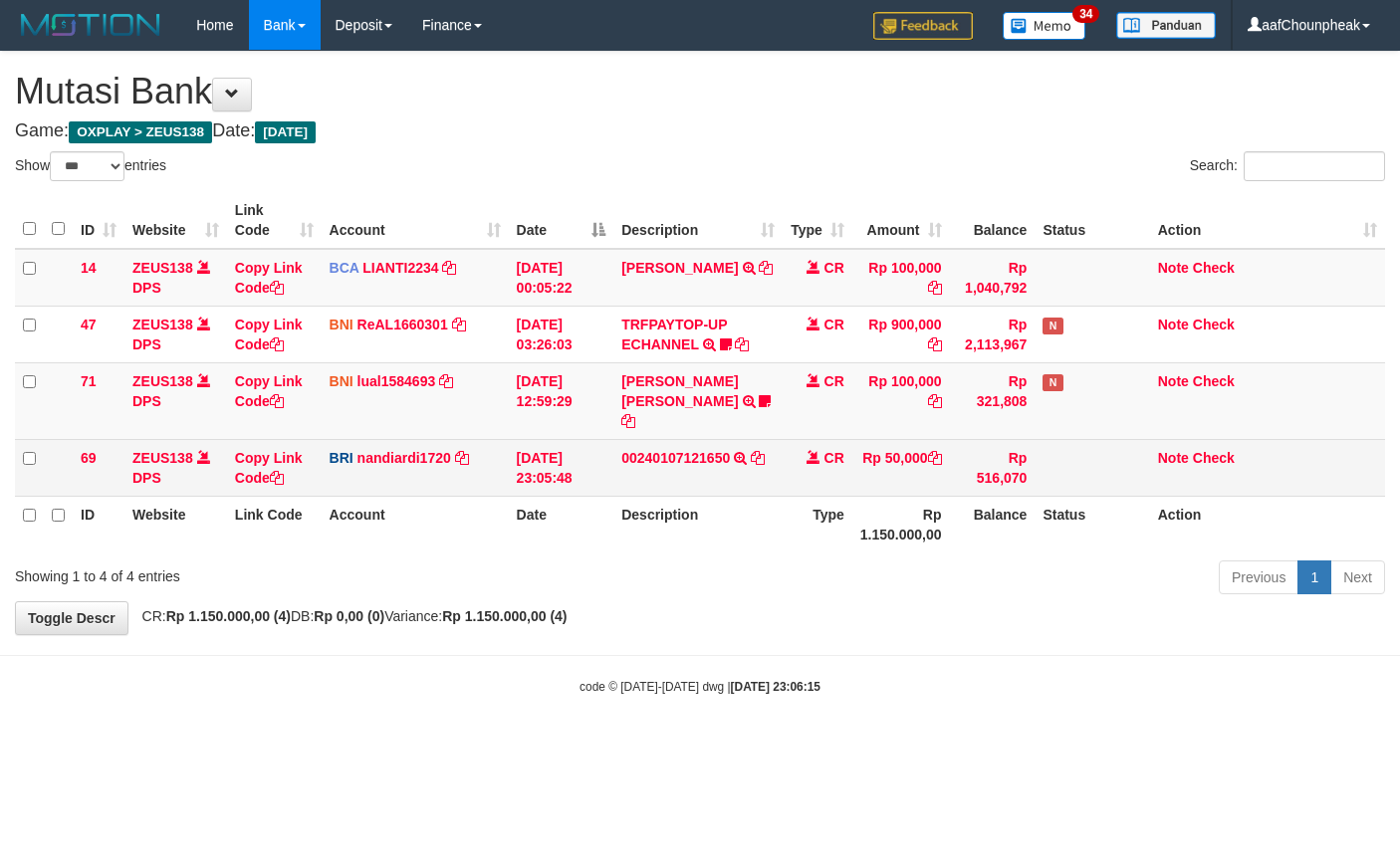 scroll, scrollTop: 0, scrollLeft: 0, axis: both 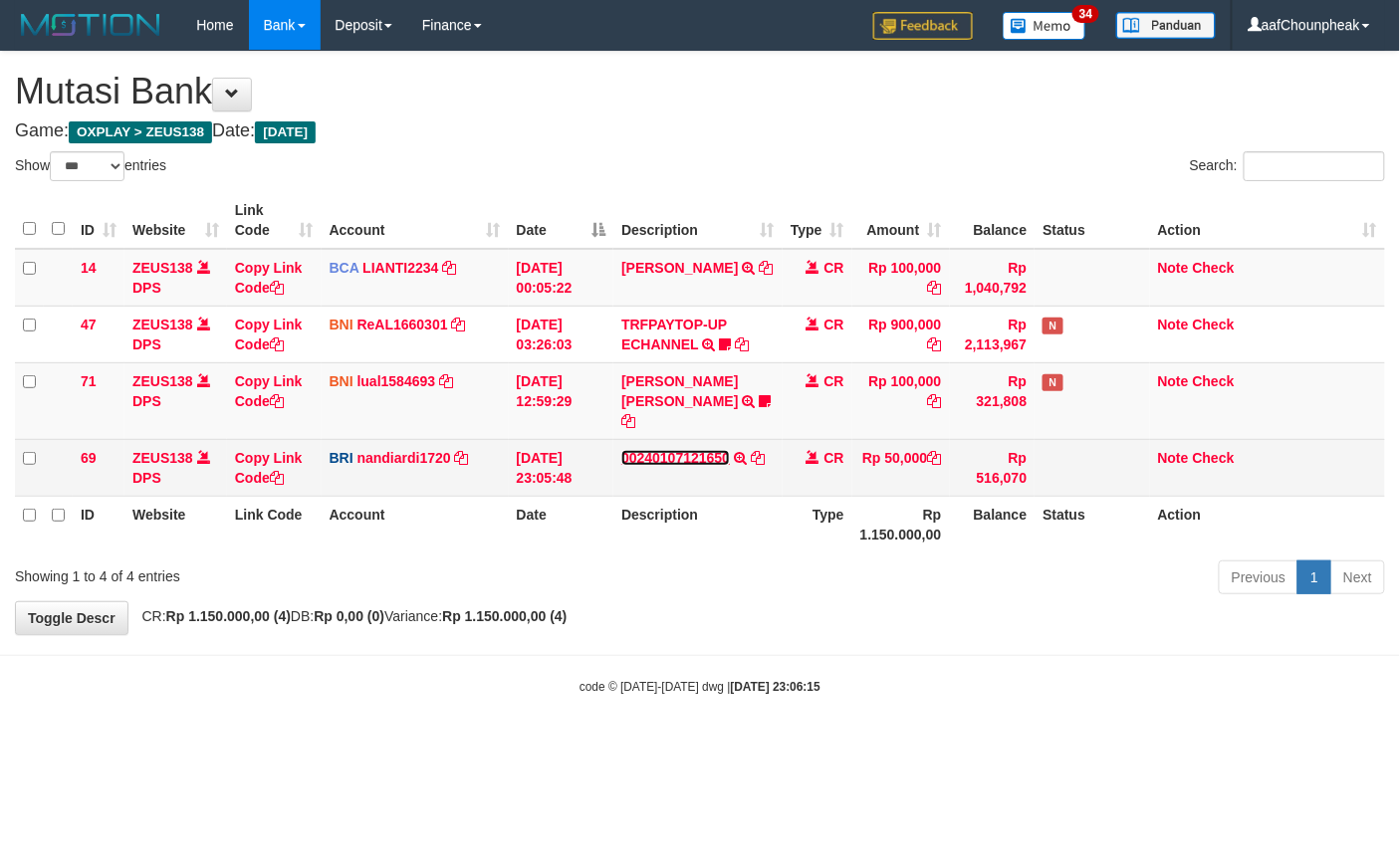 click on "00240107121650" at bounding box center (675, 458) 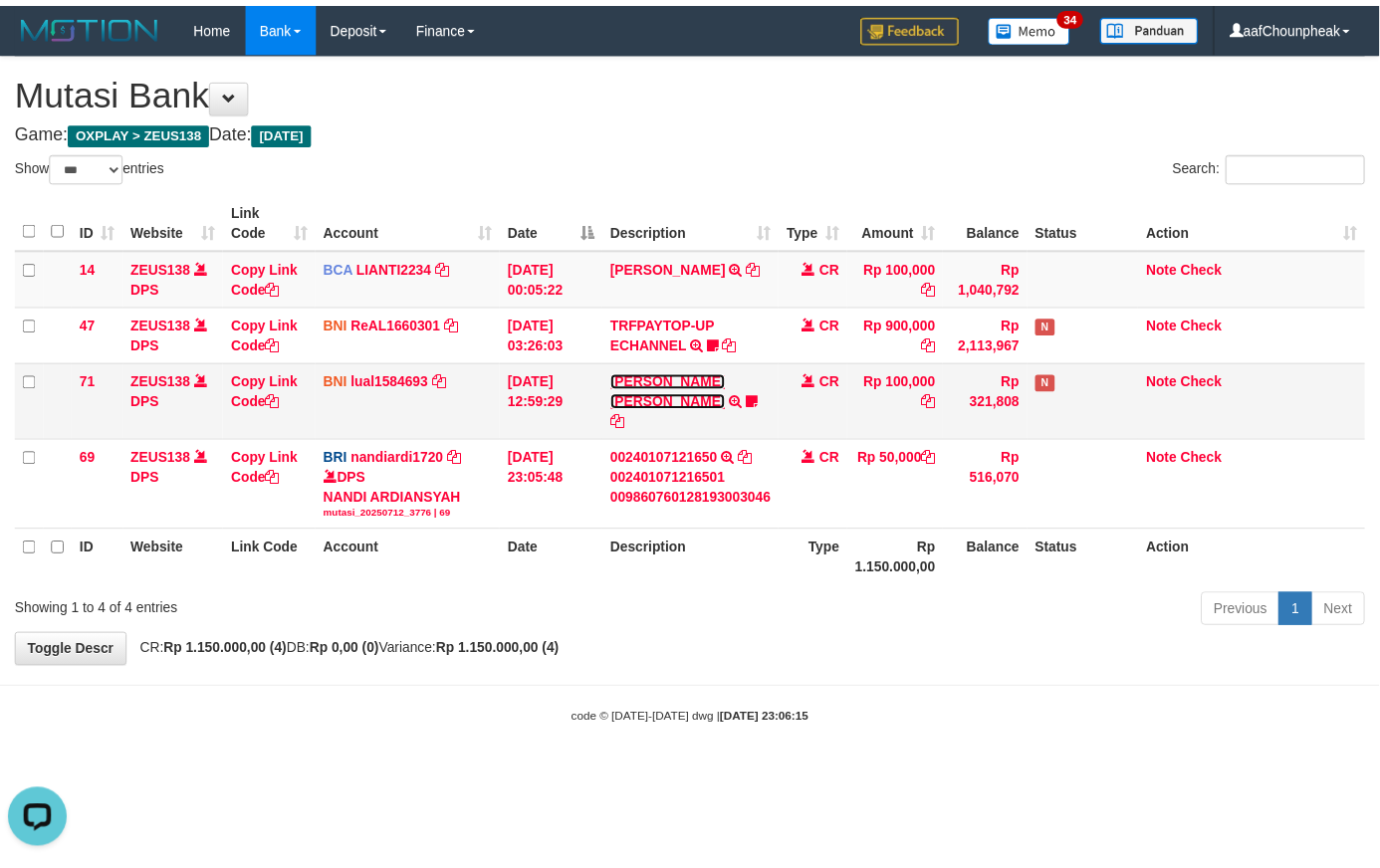 scroll, scrollTop: 0, scrollLeft: 0, axis: both 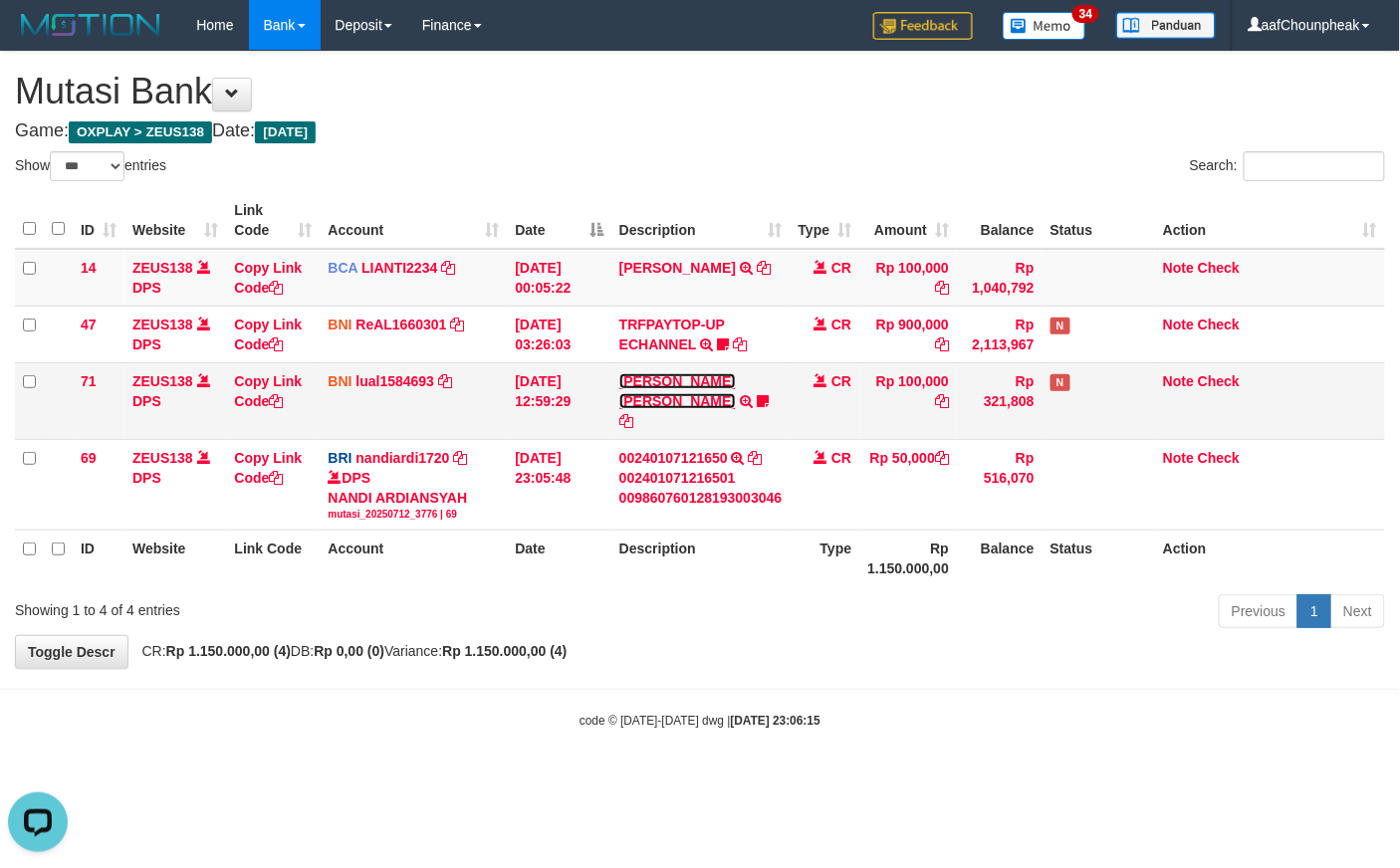 click on "[PERSON_NAME] [PERSON_NAME]" at bounding box center [677, 391] 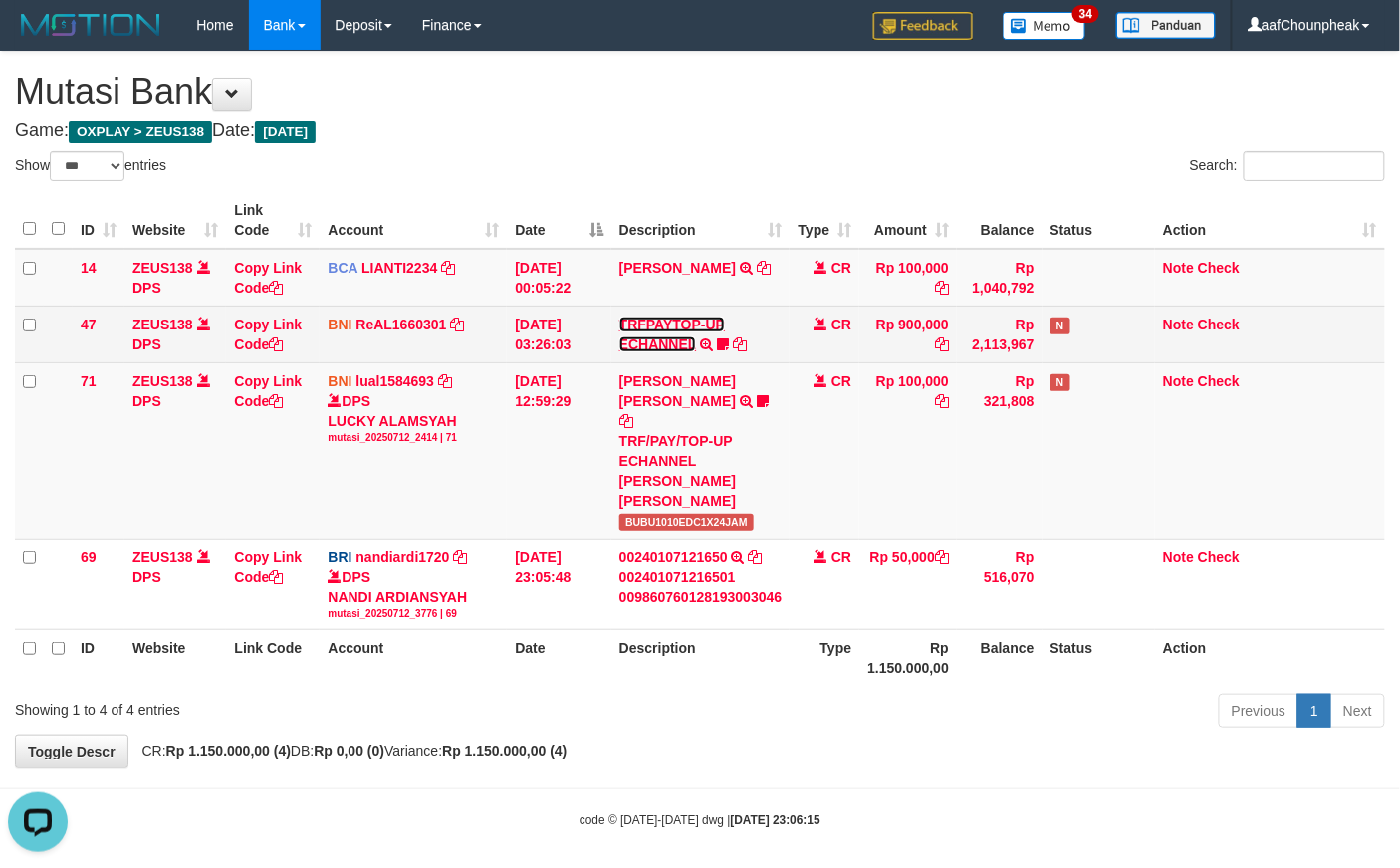 click on "TRFPAYTOP-UP ECHANNEL" at bounding box center (672, 334) 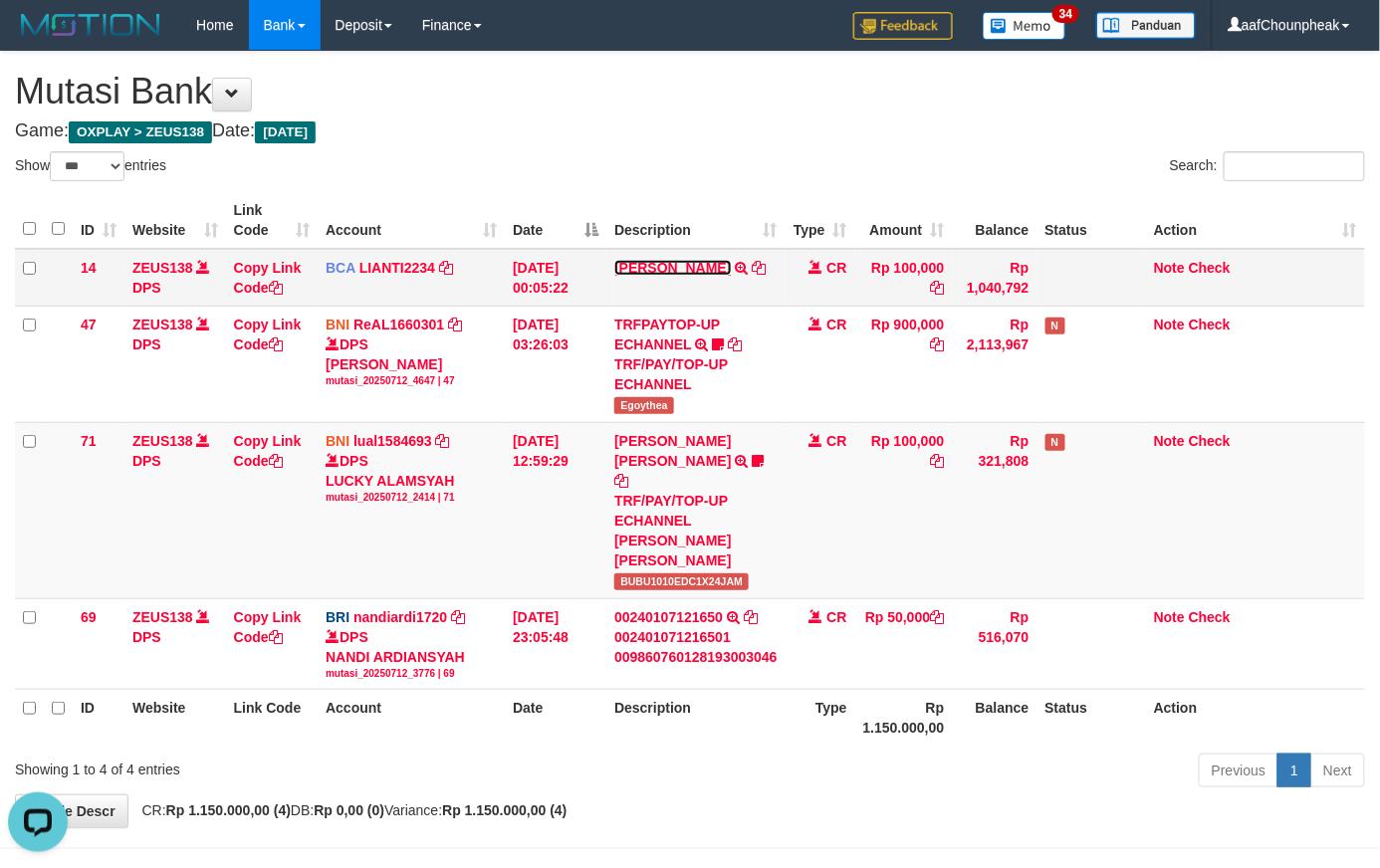 click on "[PERSON_NAME]" at bounding box center (672, 268) 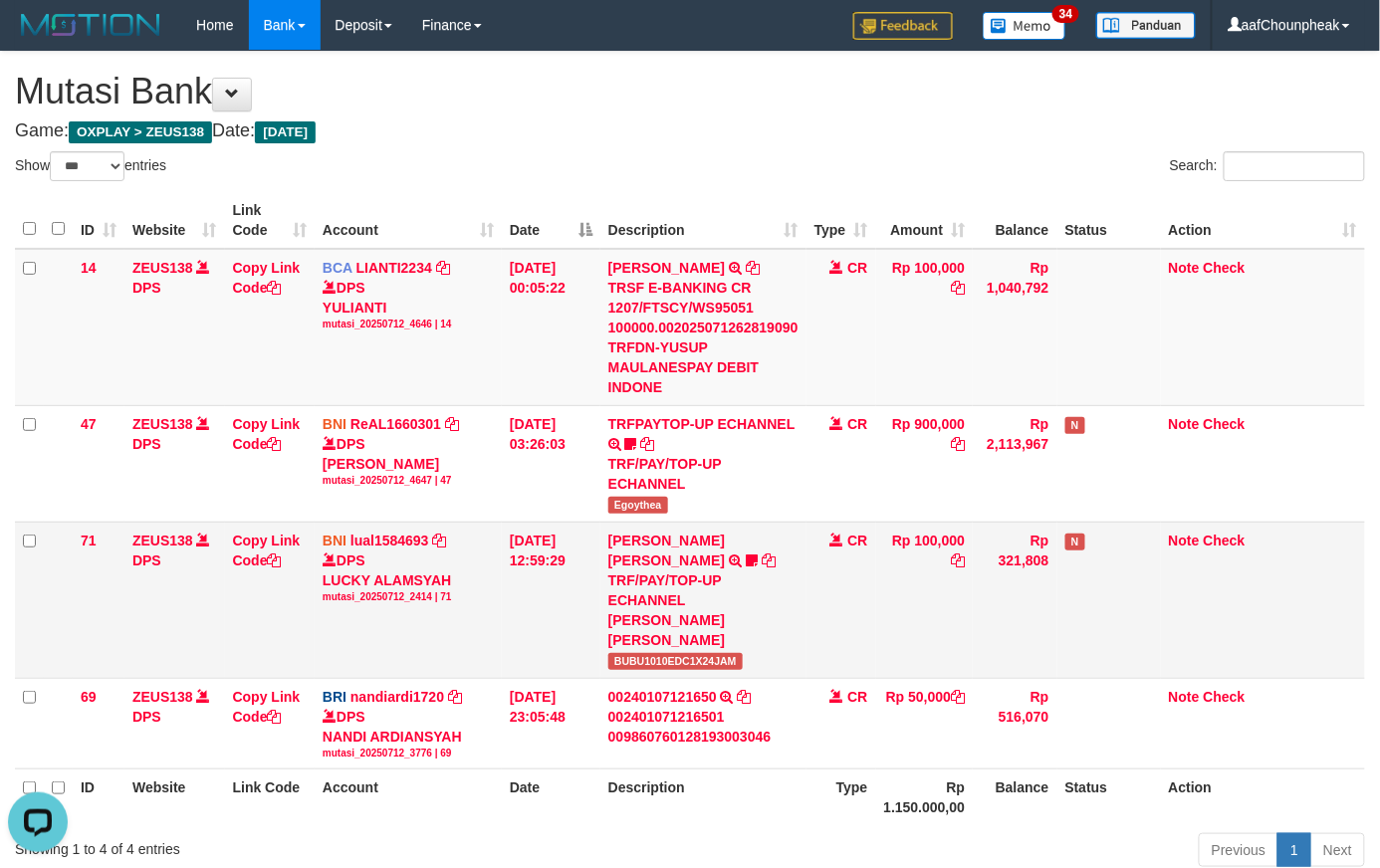 click on "CR" at bounding box center [841, 599] 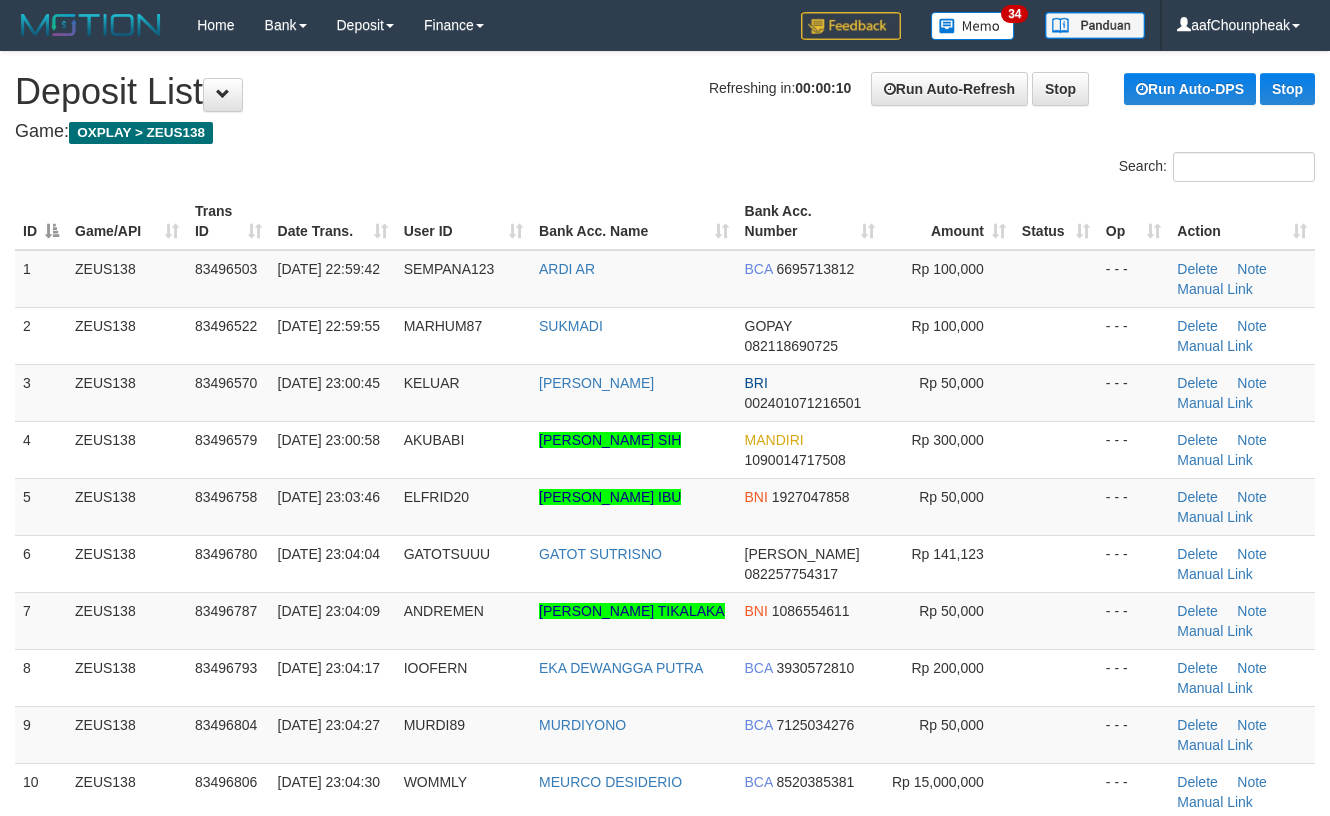 scroll, scrollTop: 0, scrollLeft: 0, axis: both 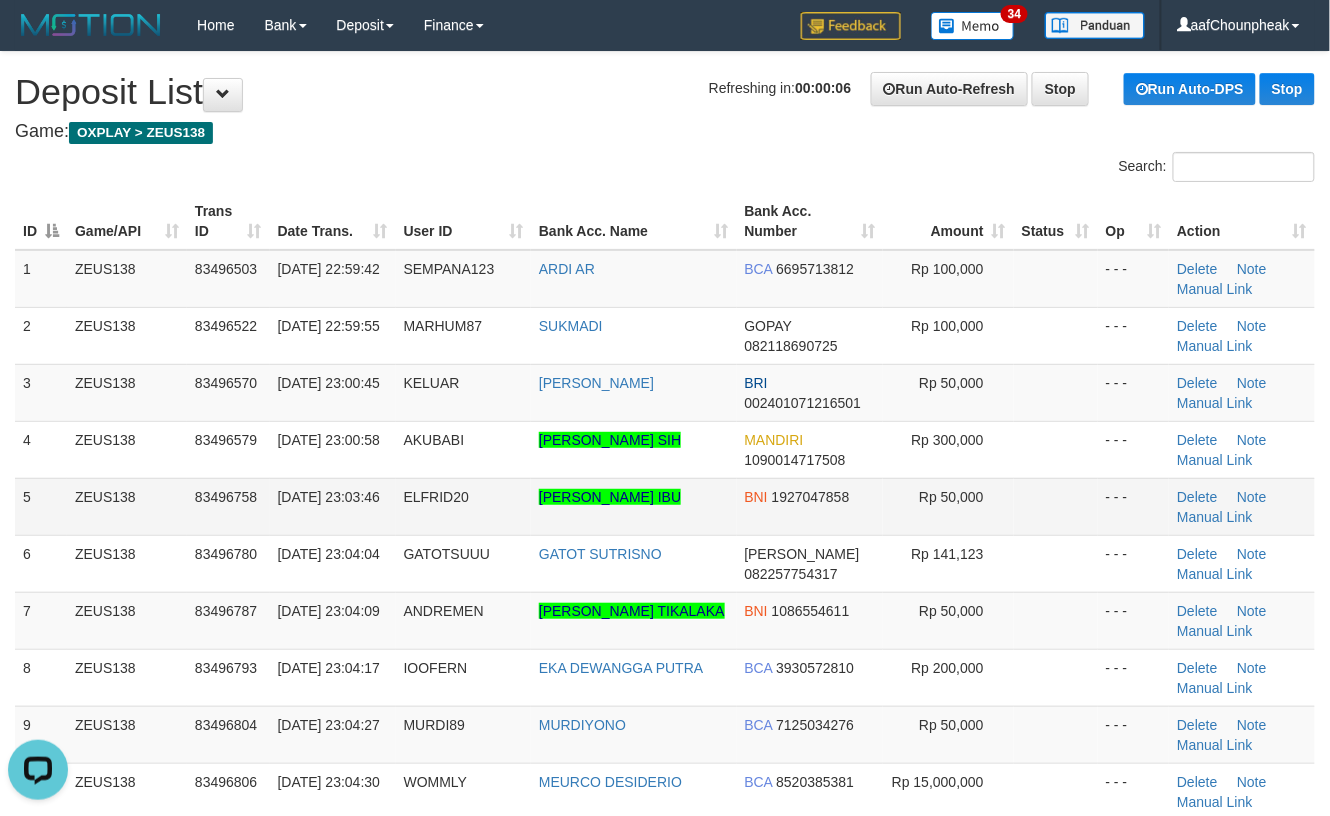 click on "5
ZEUS138
83496758
12/07/2025 23:03:46
ELFRID20
PHILIPUS ELFRIDUS IBU
BNI
1927047858
Rp 50,000
- - -
Delete
Note
Manual Link" at bounding box center (665, 506) 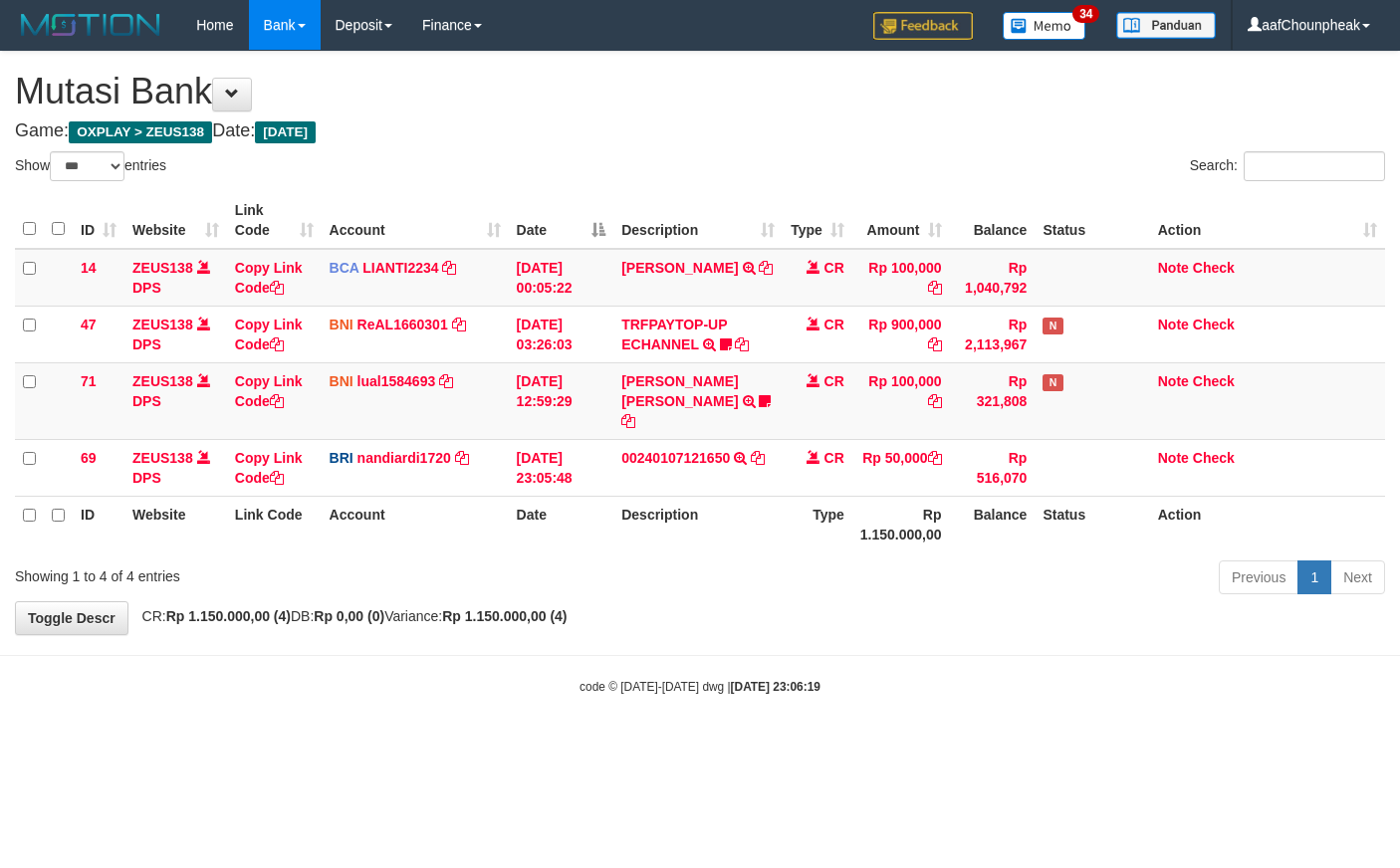 select on "***" 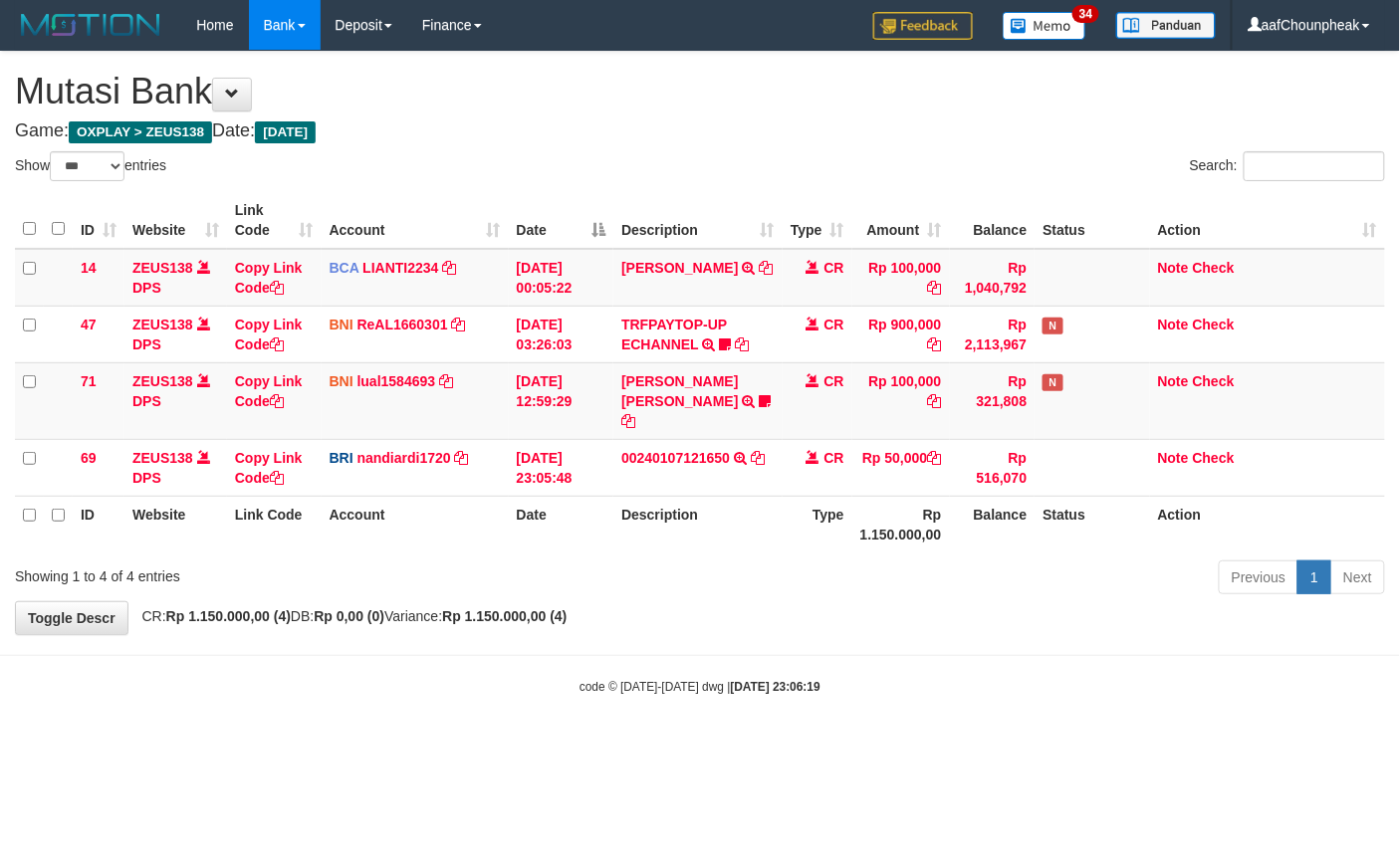 click on "ID Website Link Code Account Date Description Type Amount Balance Status Action
14
ZEUS138    DPS
Copy Link Code
BCA
LIANTI2234
DPS
YULIANTI
mutasi_20250712_4646 | 14
mutasi_20250712_4646 | 14
12/07/2025 00:05:22
YUSUP MAULAN         TRSF E-BANKING CR 1207/FTSCY/WS95051
100000.002025071262819090 TRFDN-YUSUP MAULANESPAY DEBIT INDONE
CR
Rp 100,000
Rp 1,040,792
Note
Check
47
ZEUS138    DPS
Copy Link Code
BNI
ReAL1660301" at bounding box center [700, 372] 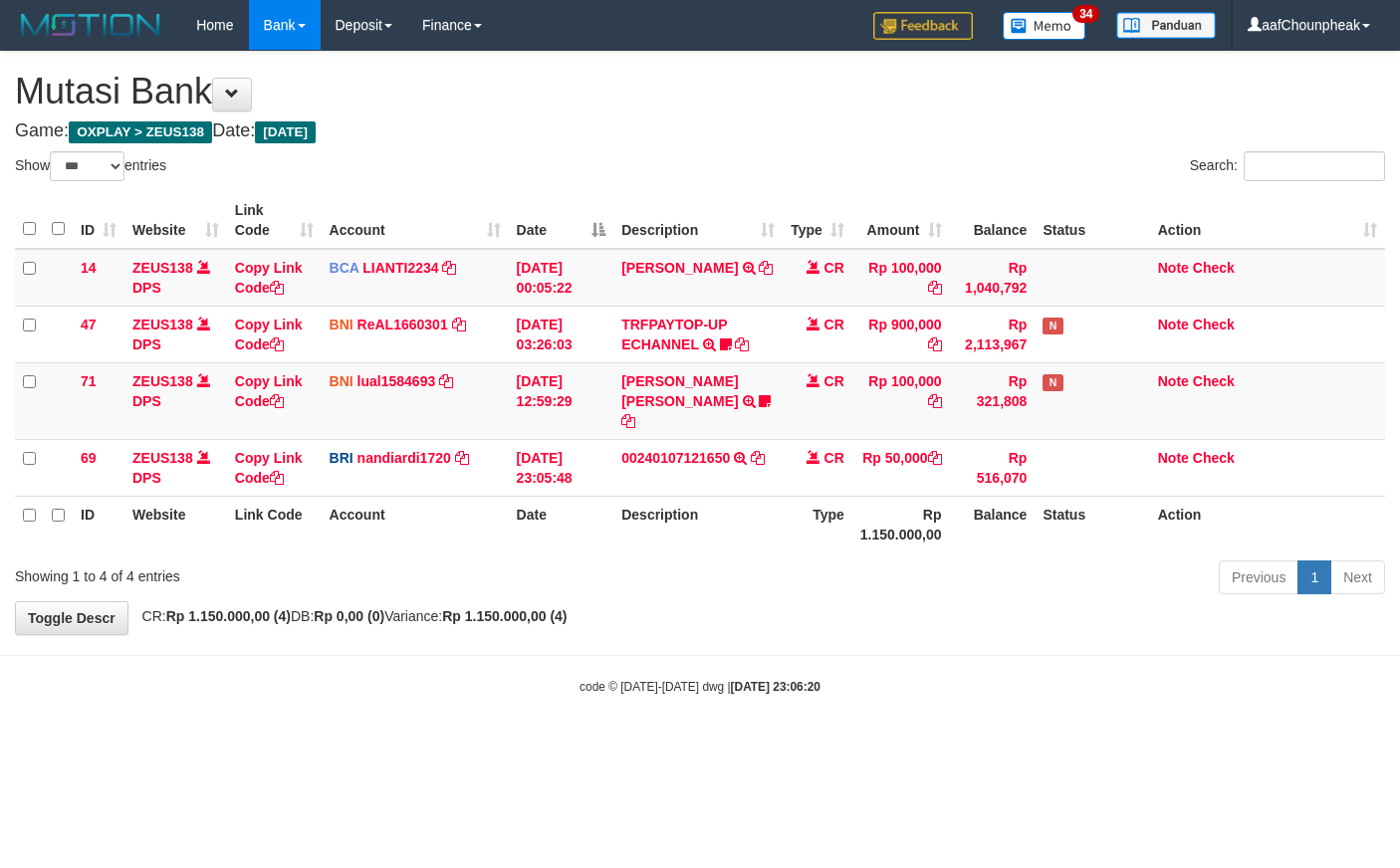 select on "***" 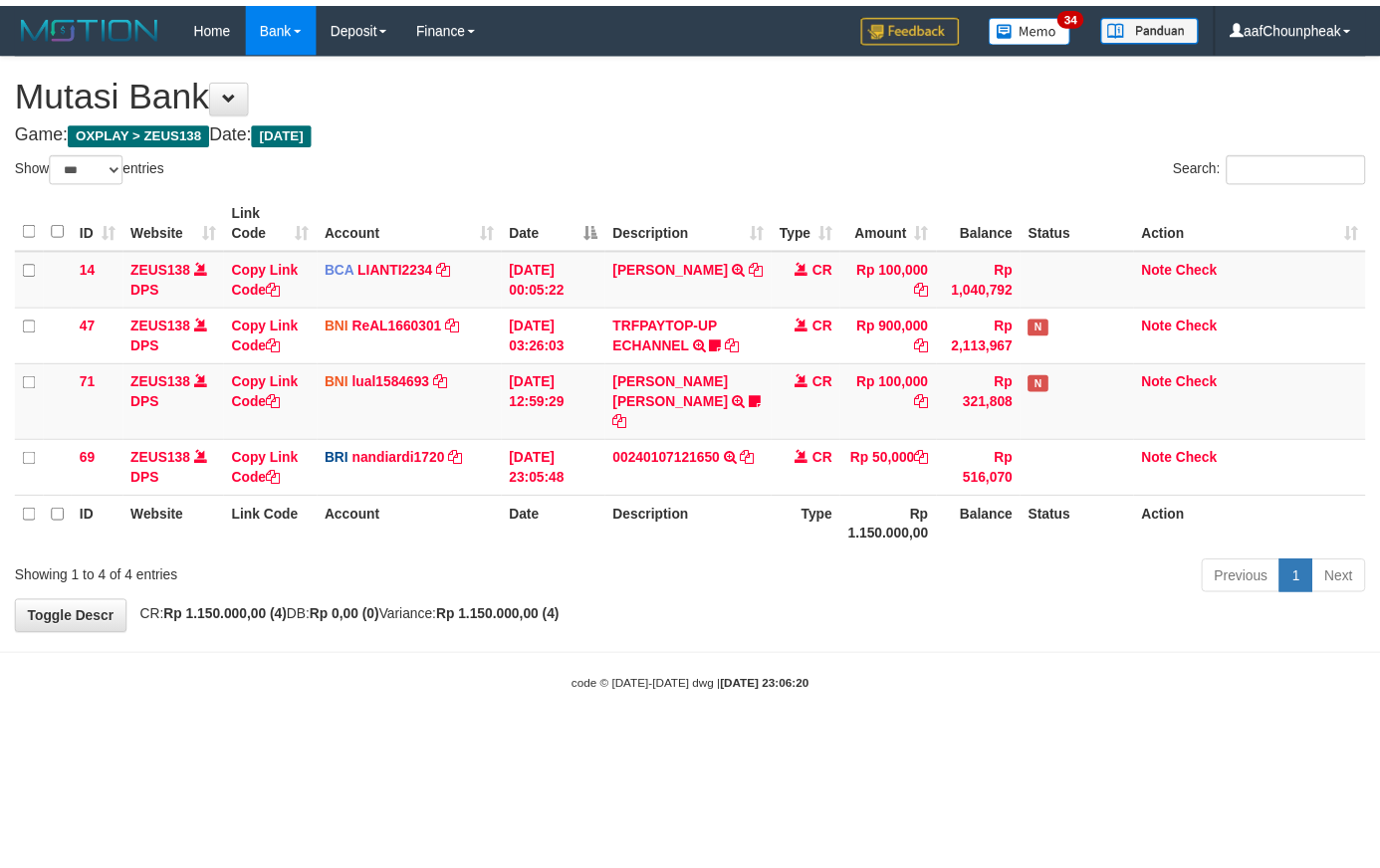 scroll, scrollTop: 0, scrollLeft: 0, axis: both 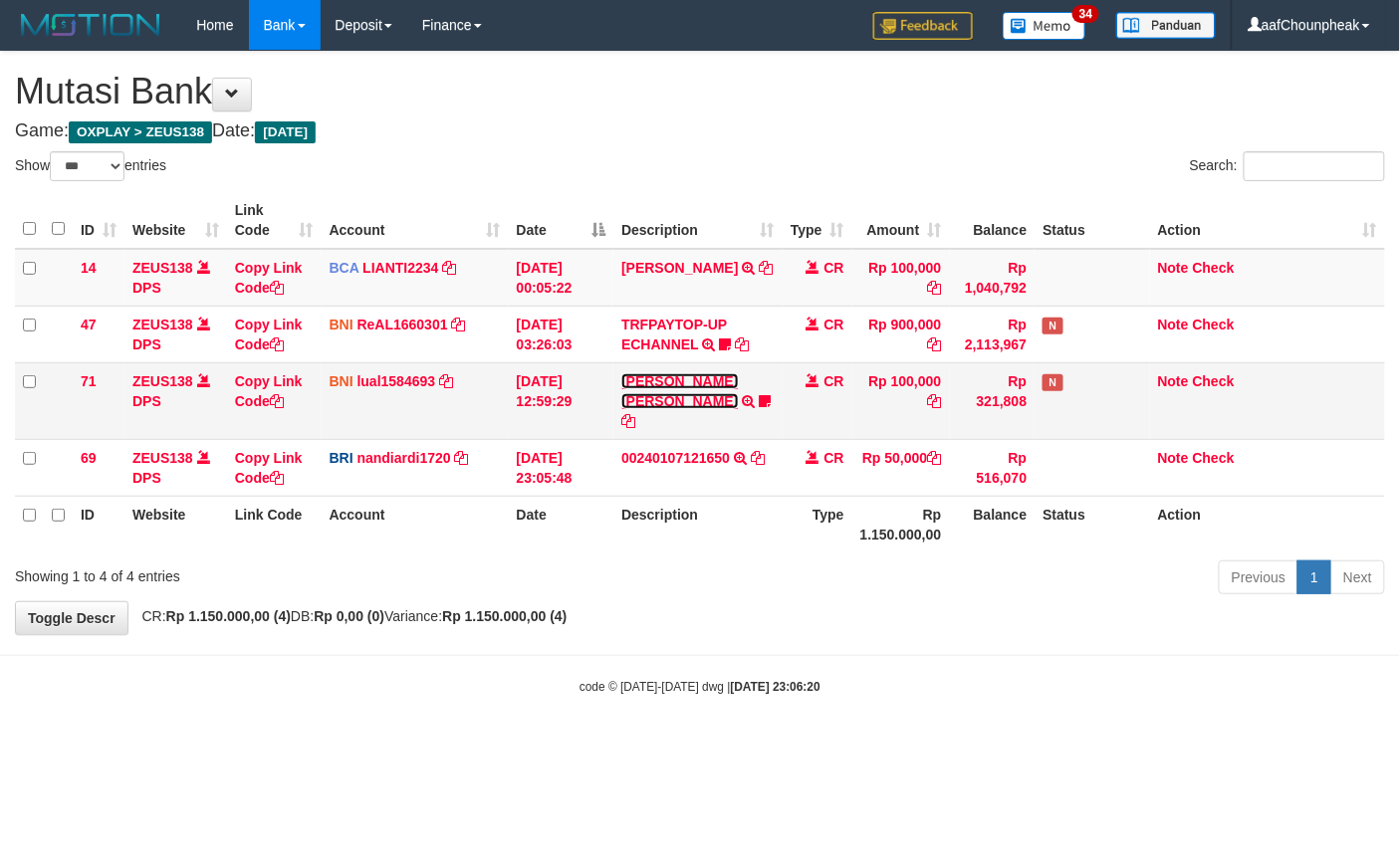 click on "[PERSON_NAME] [PERSON_NAME]" at bounding box center [679, 391] 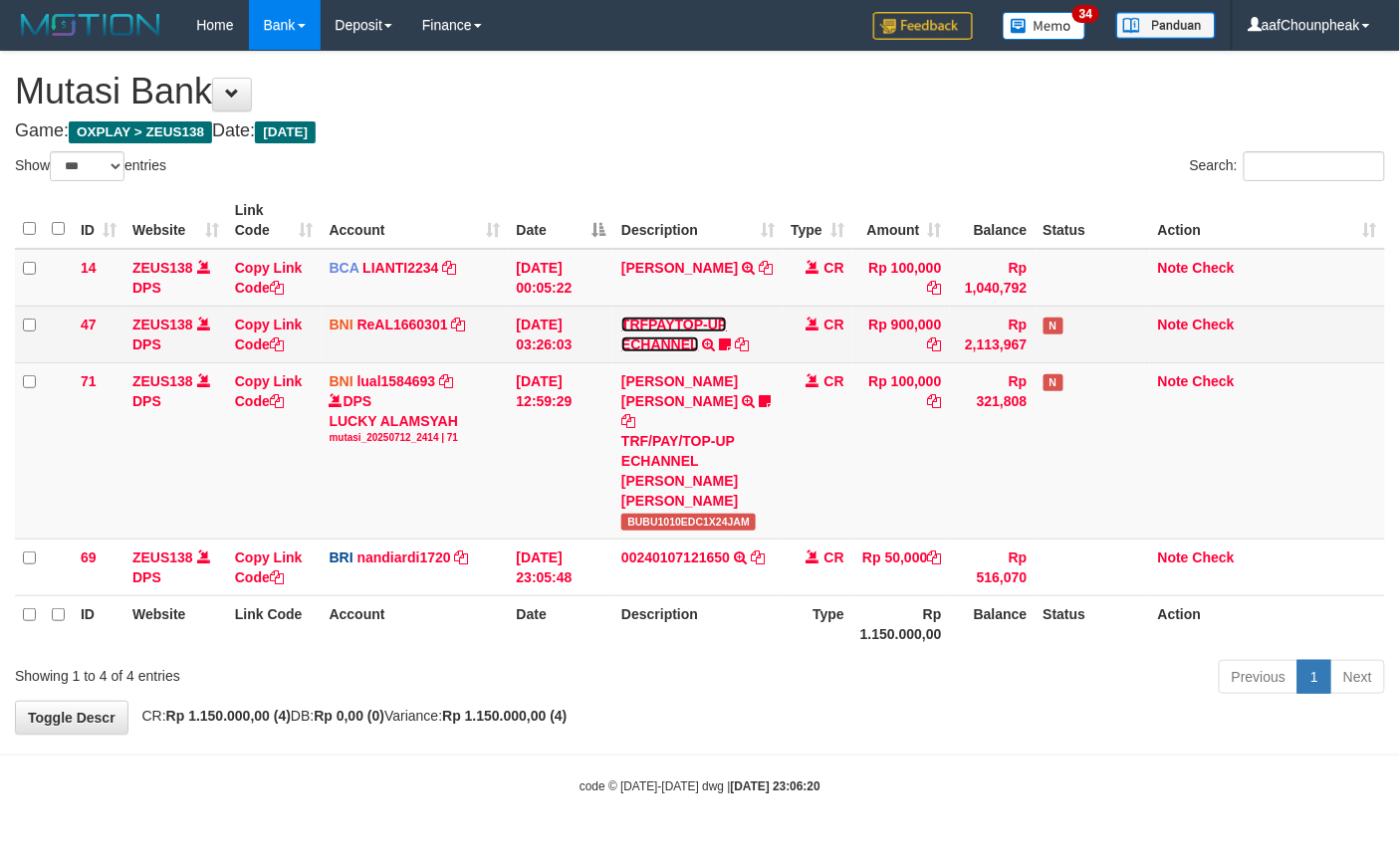 click on "TRFPAYTOP-UP ECHANNEL" at bounding box center [674, 334] 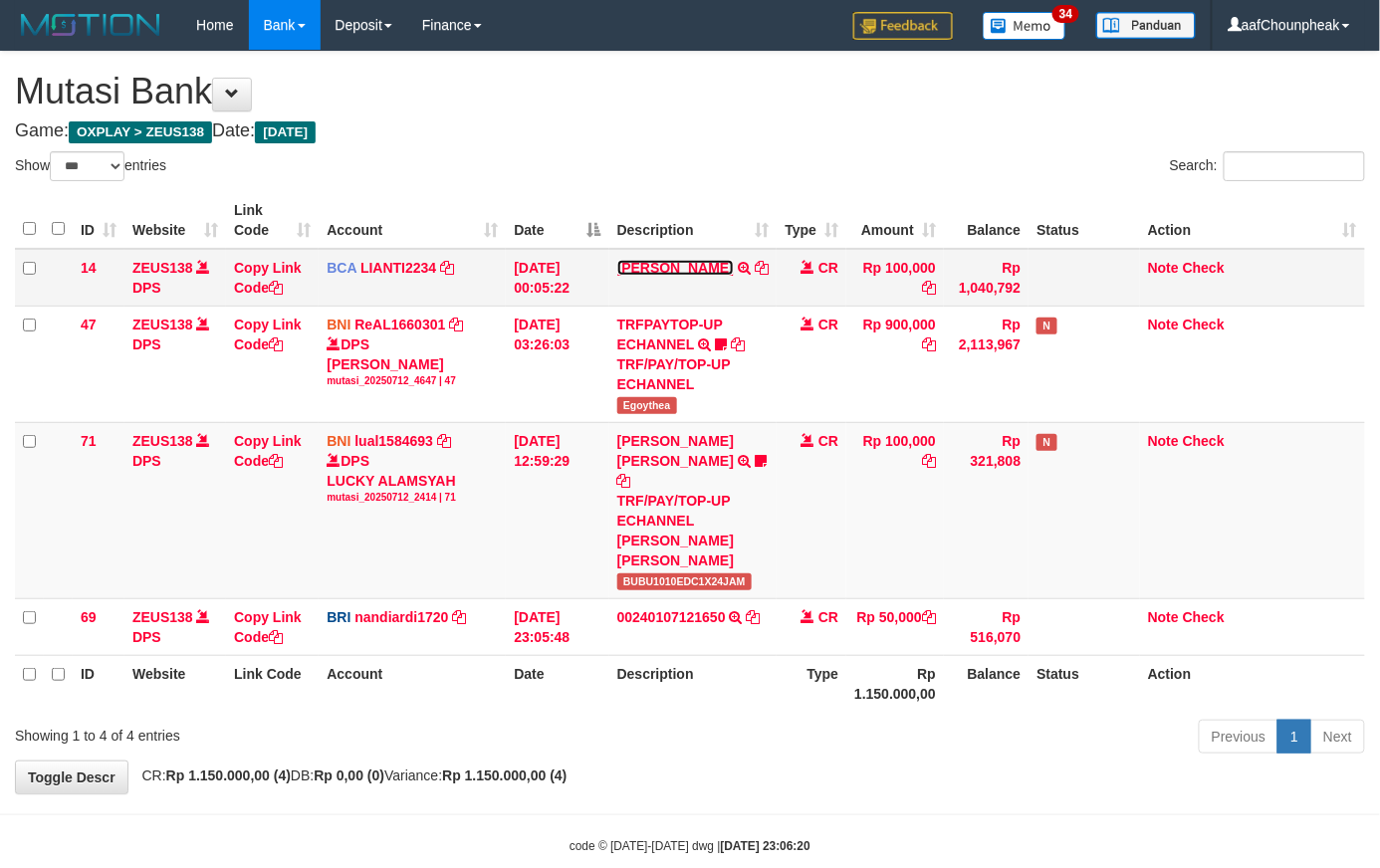 click on "[PERSON_NAME]" at bounding box center [675, 268] 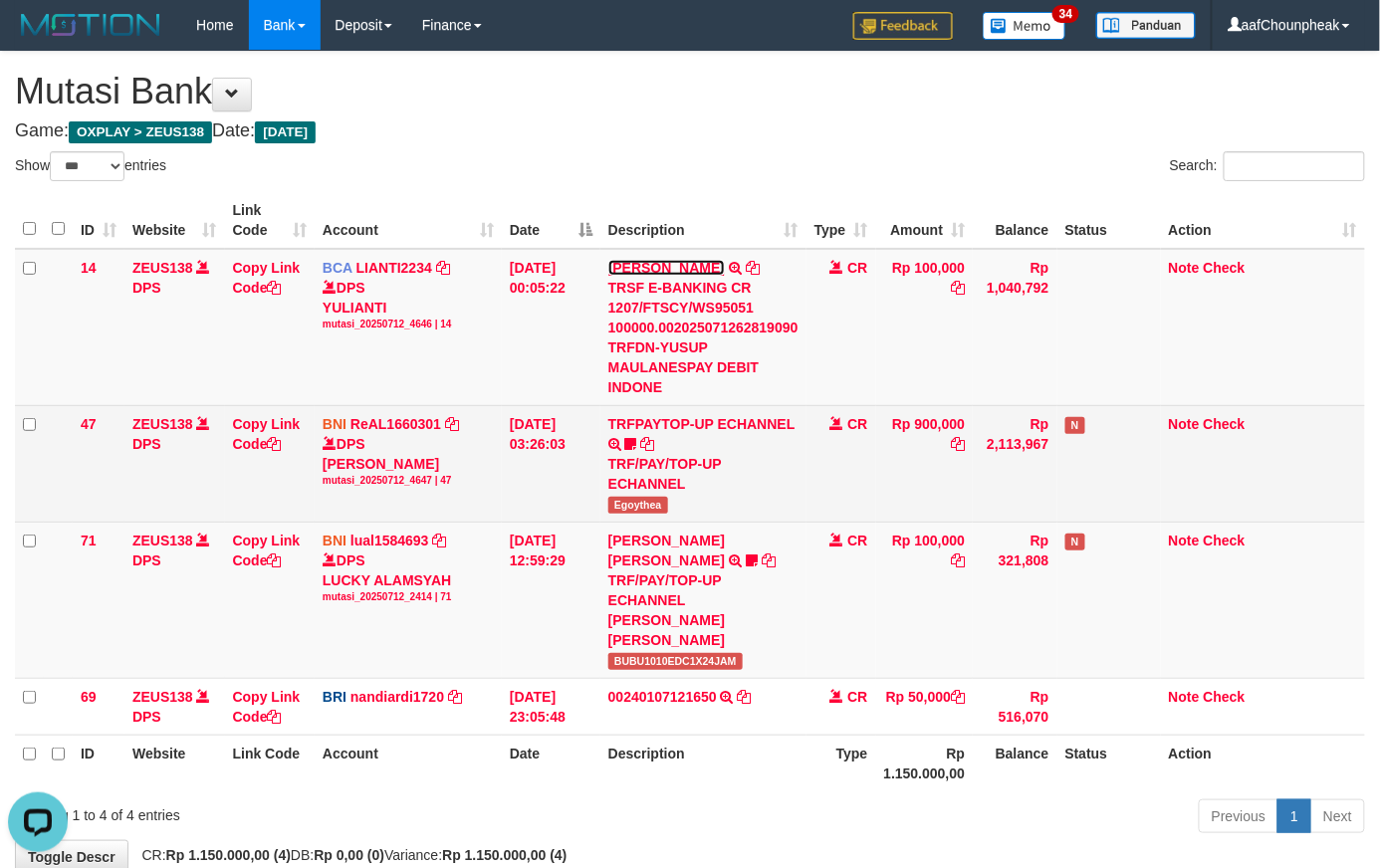 scroll, scrollTop: 0, scrollLeft: 0, axis: both 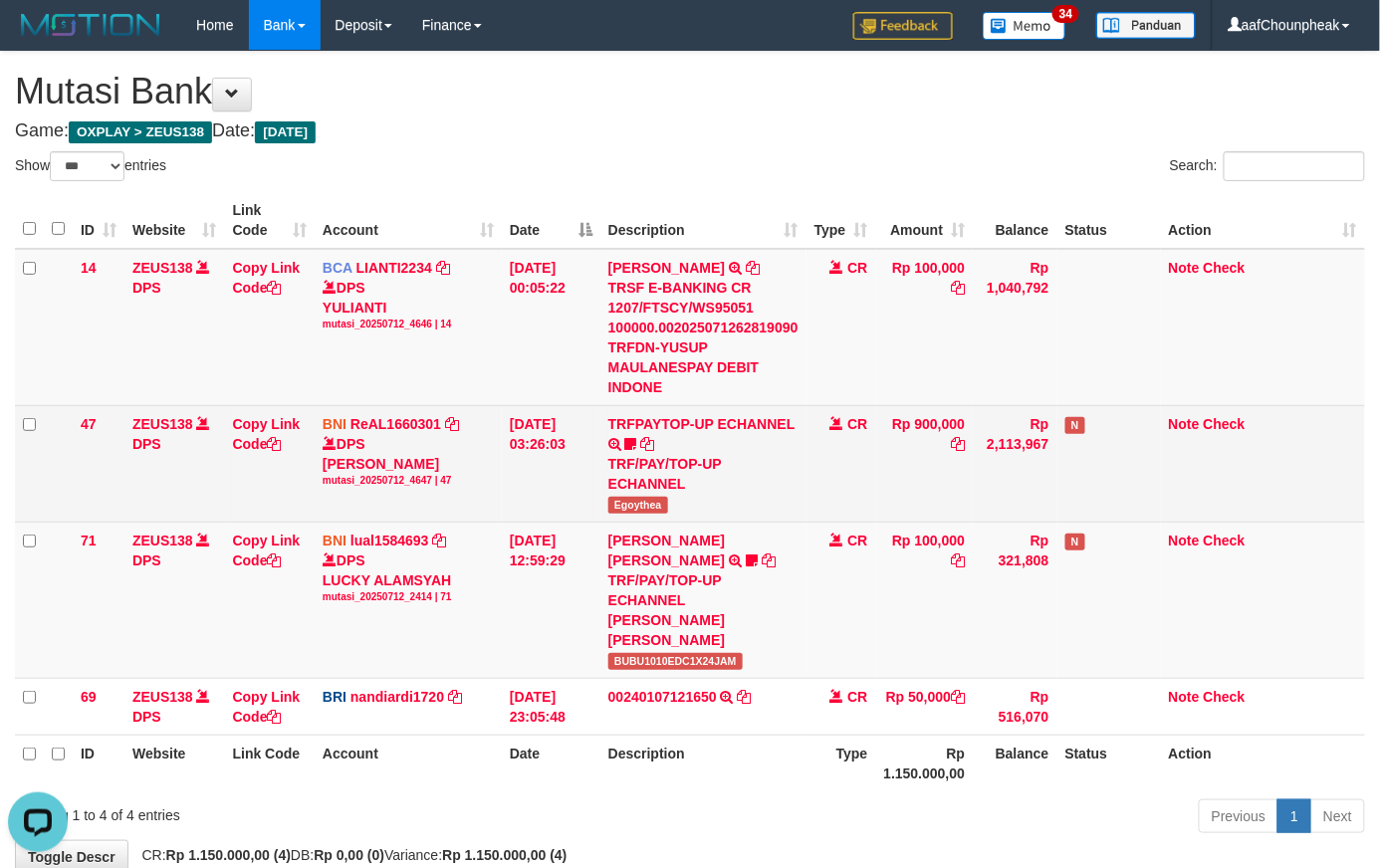 click on "Egoythea" at bounding box center [638, 505] 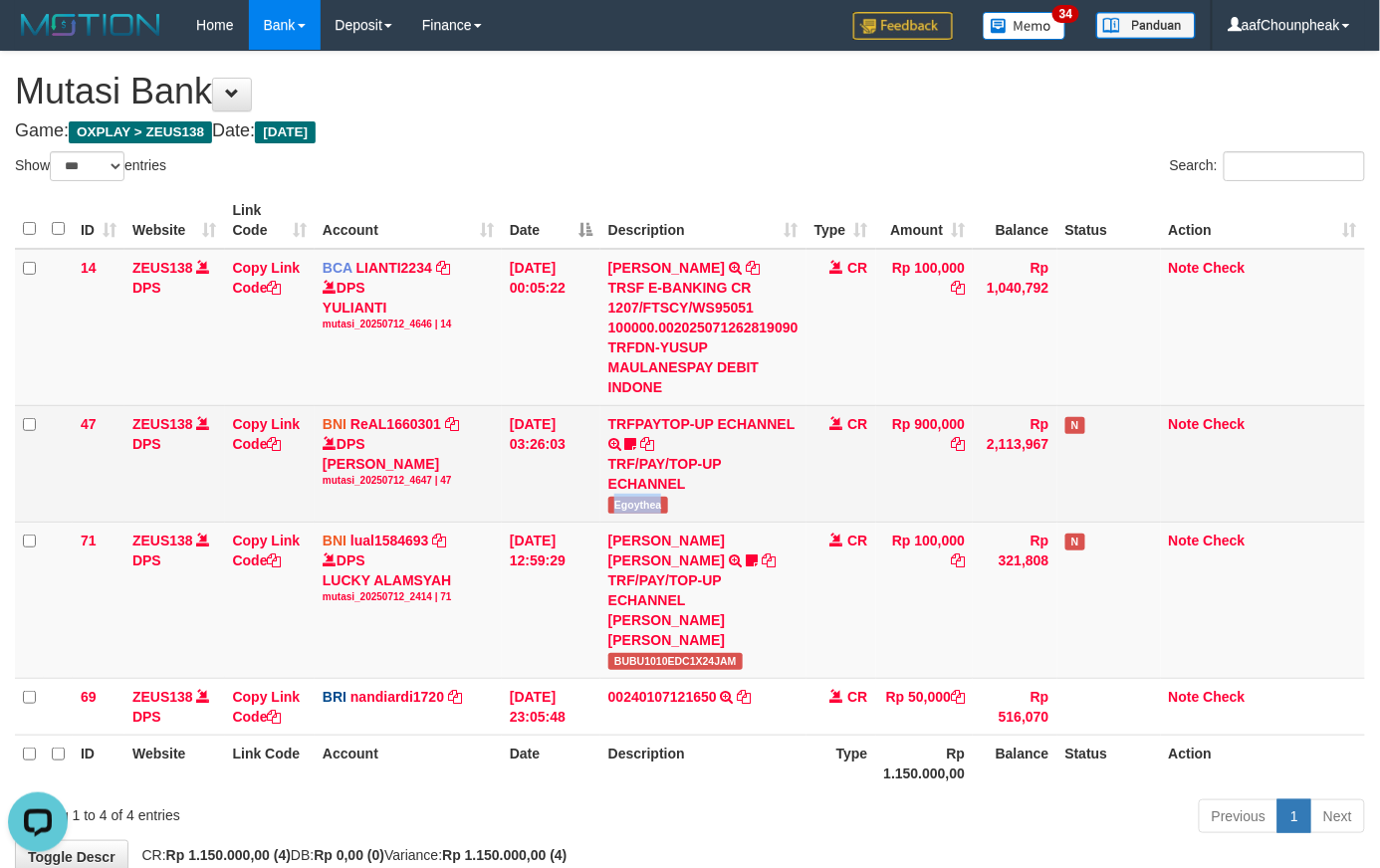 click on "Egoythea" at bounding box center [638, 505] 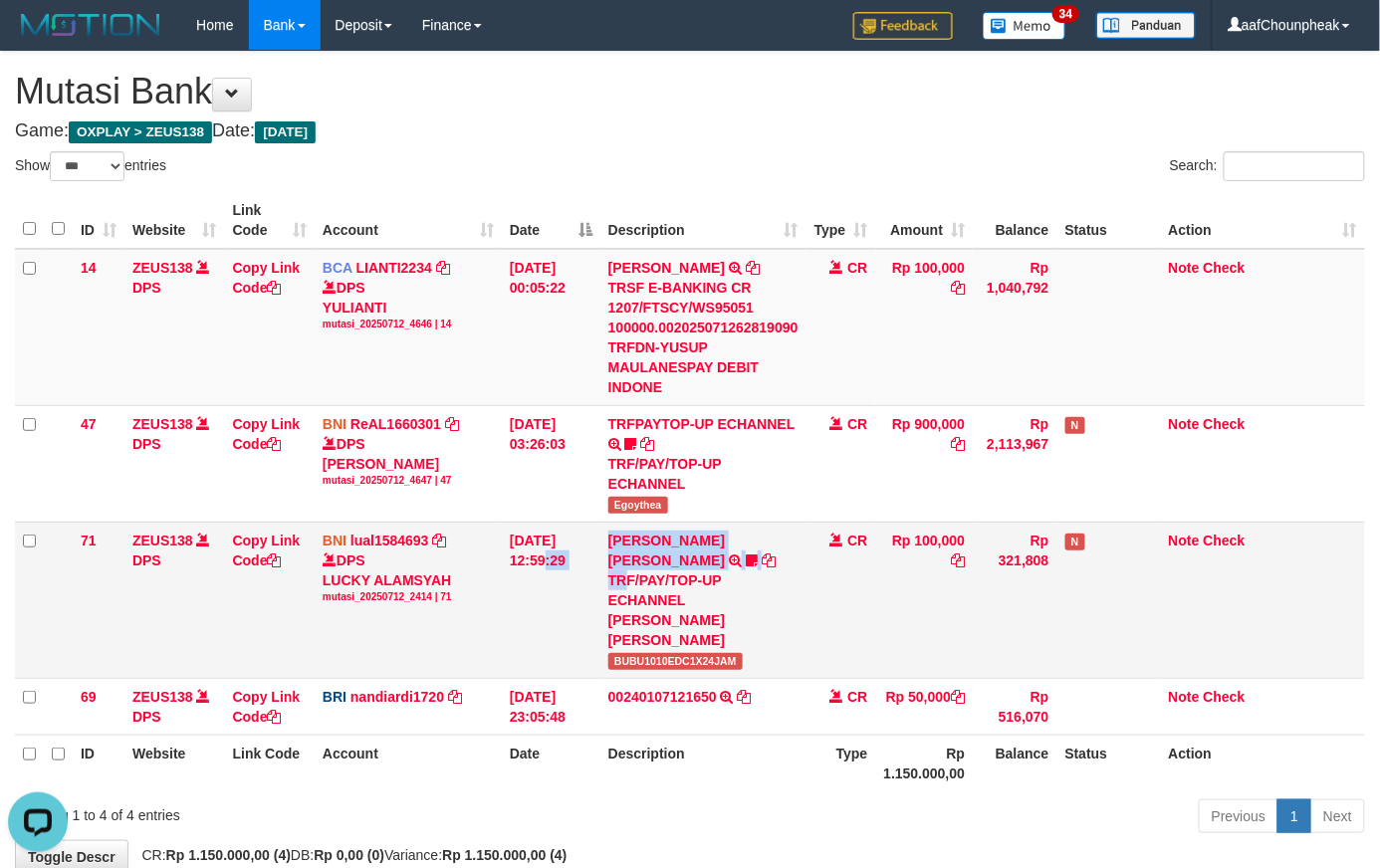 click on "71
ZEUS138    DPS
Copy Link Code
BNI
lual1584693
DPS
LUCKY ALAMSYAH
mutasi_20250712_2414 | 71
mutasi_20250712_2414 | 71
12/07/2025 12:59:29
MUHAMMAD IQBAL FARHAN            TRF/PAY/TOP-UP ECHANNEL MUHAMMAD IQBAL FARHAN    BUBU1010EDC1X24JAM
CR
Rp 100,000
Rp 321,808
N
Note
Check" at bounding box center (690, 599) 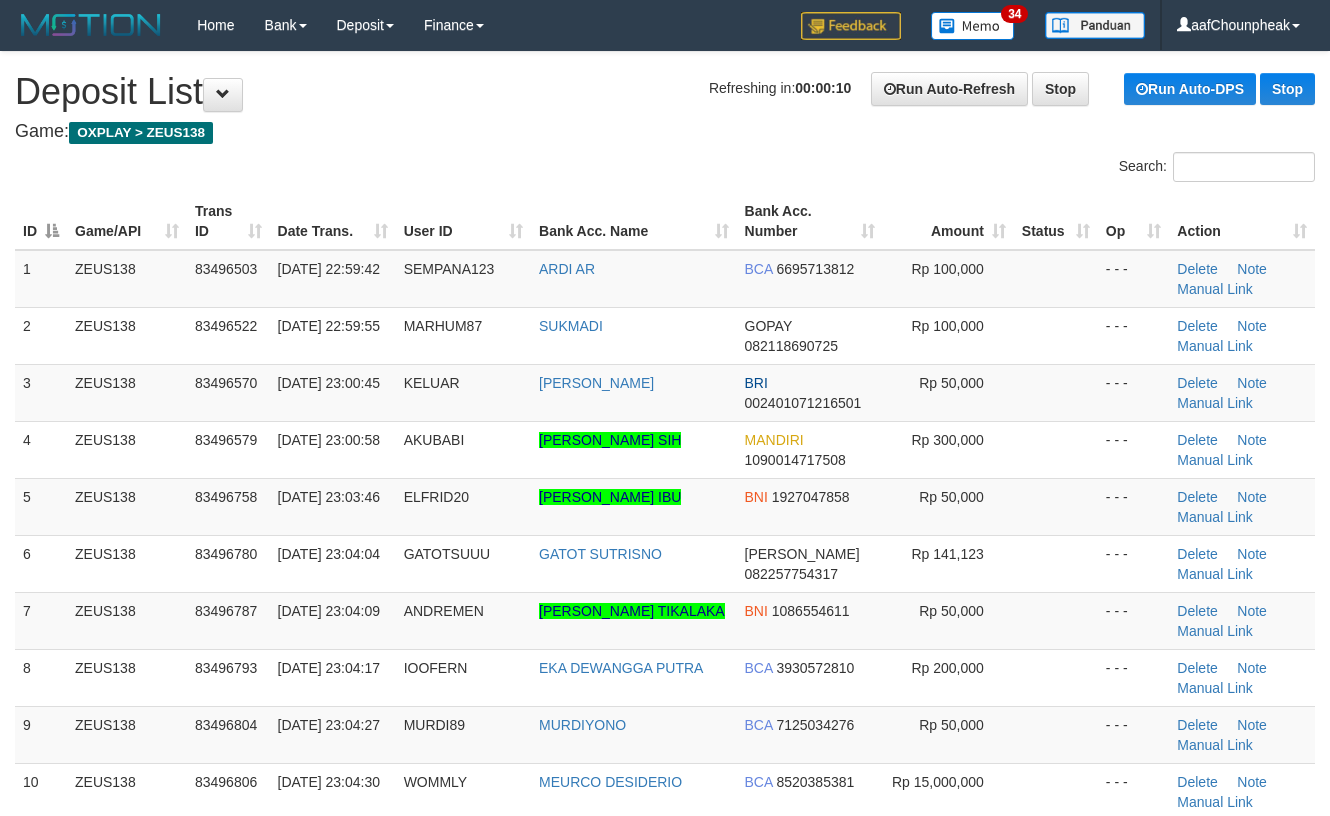 scroll, scrollTop: 0, scrollLeft: 0, axis: both 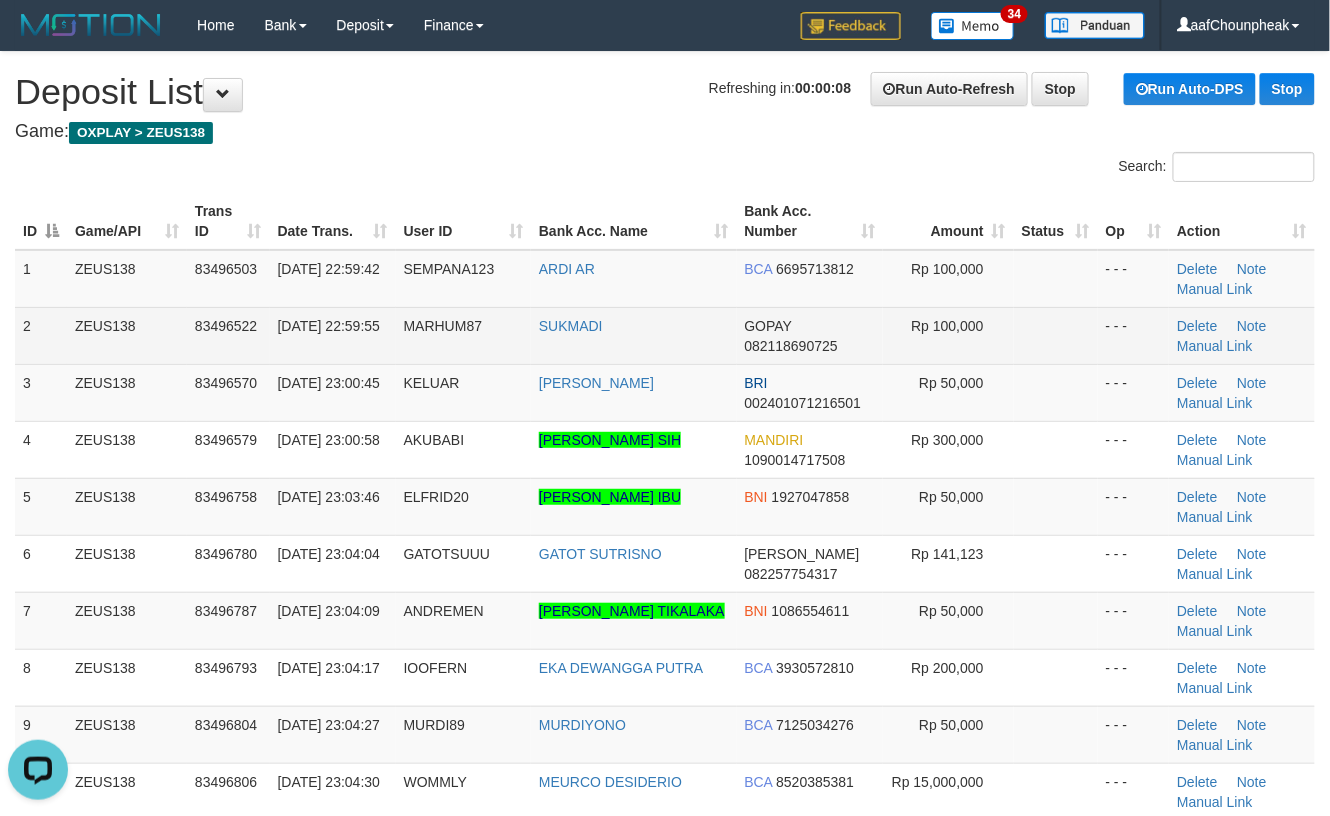 click on "082118690725" at bounding box center (791, 346) 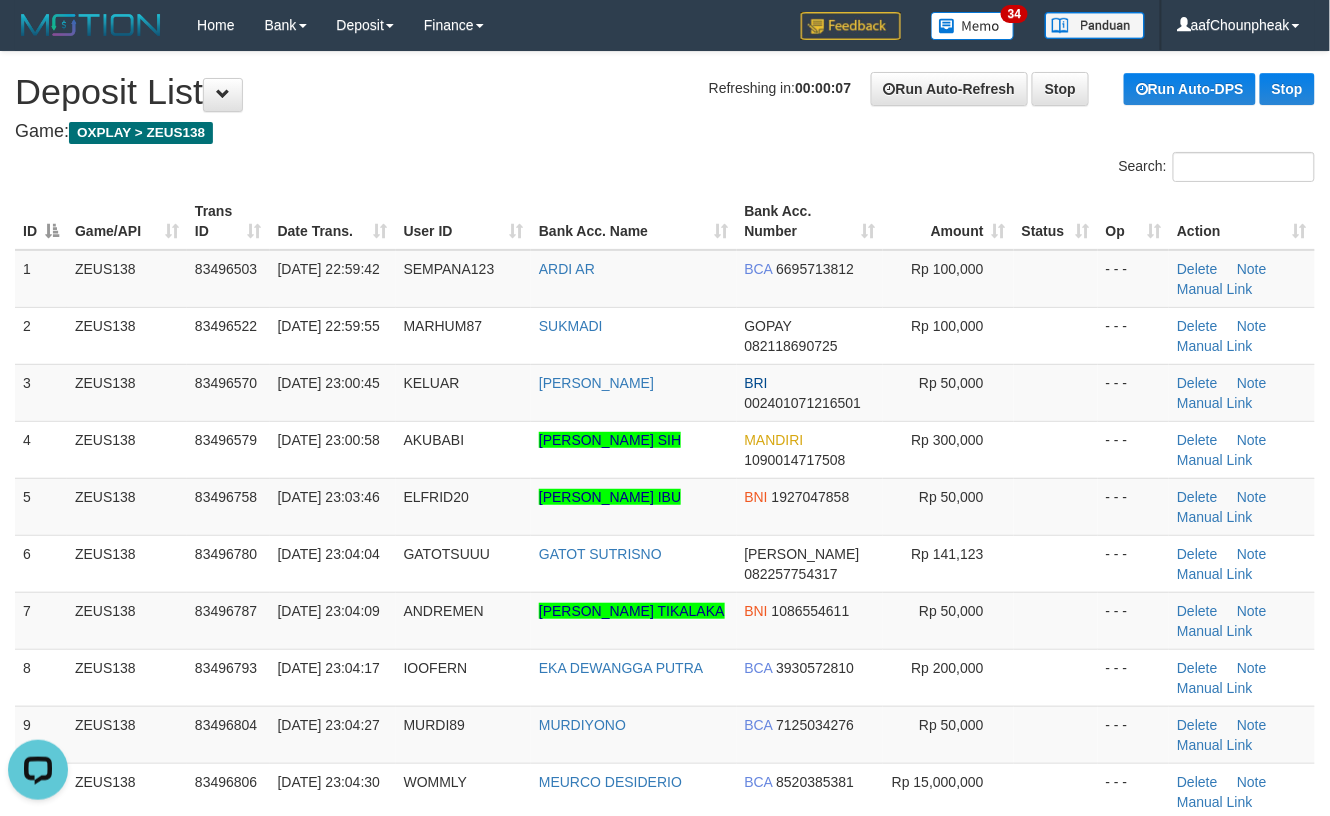 drag, startPoint x: 878, startPoint y: 350, endPoint x: 1346, endPoint y: 369, distance: 468.38553 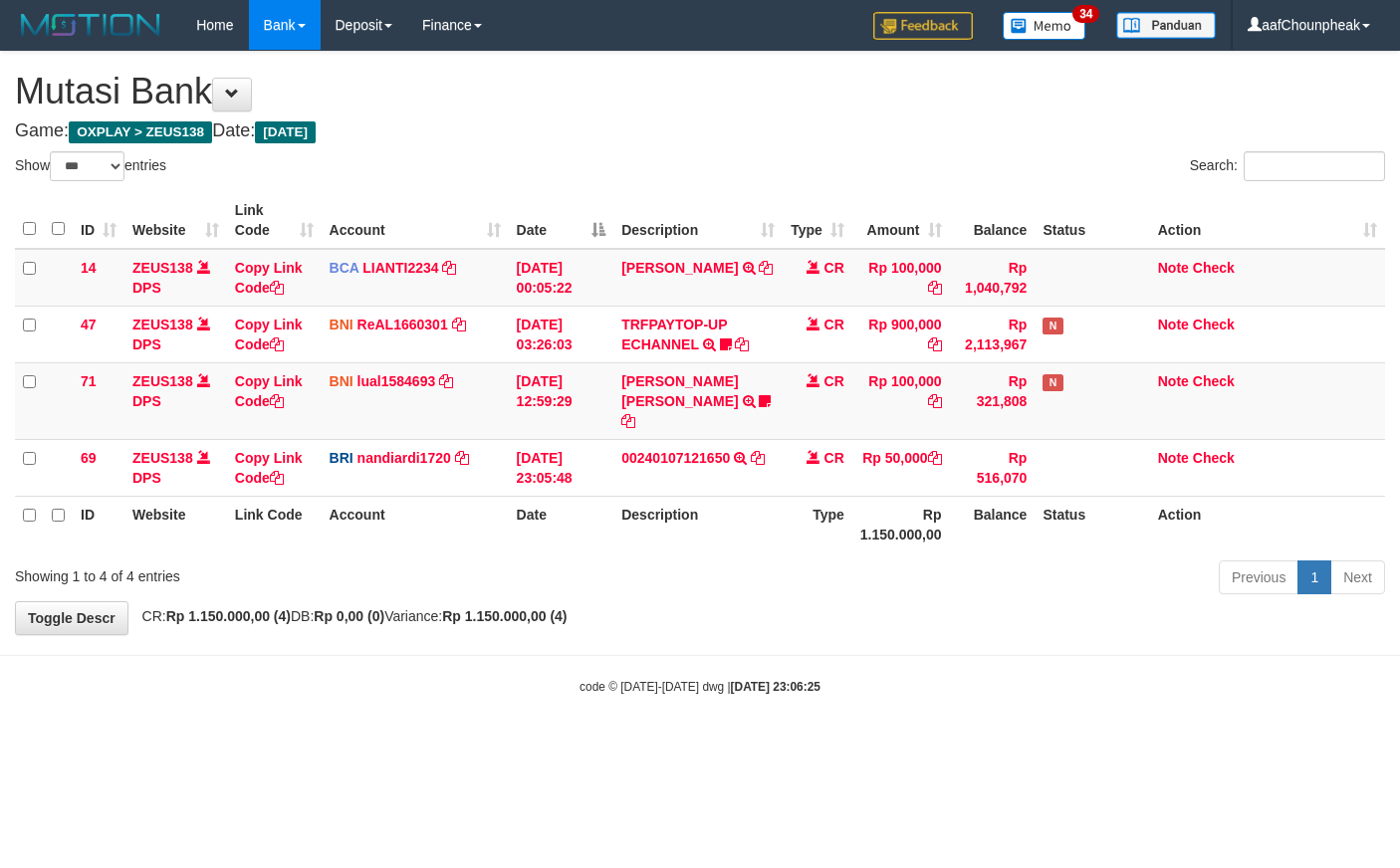 select on "***" 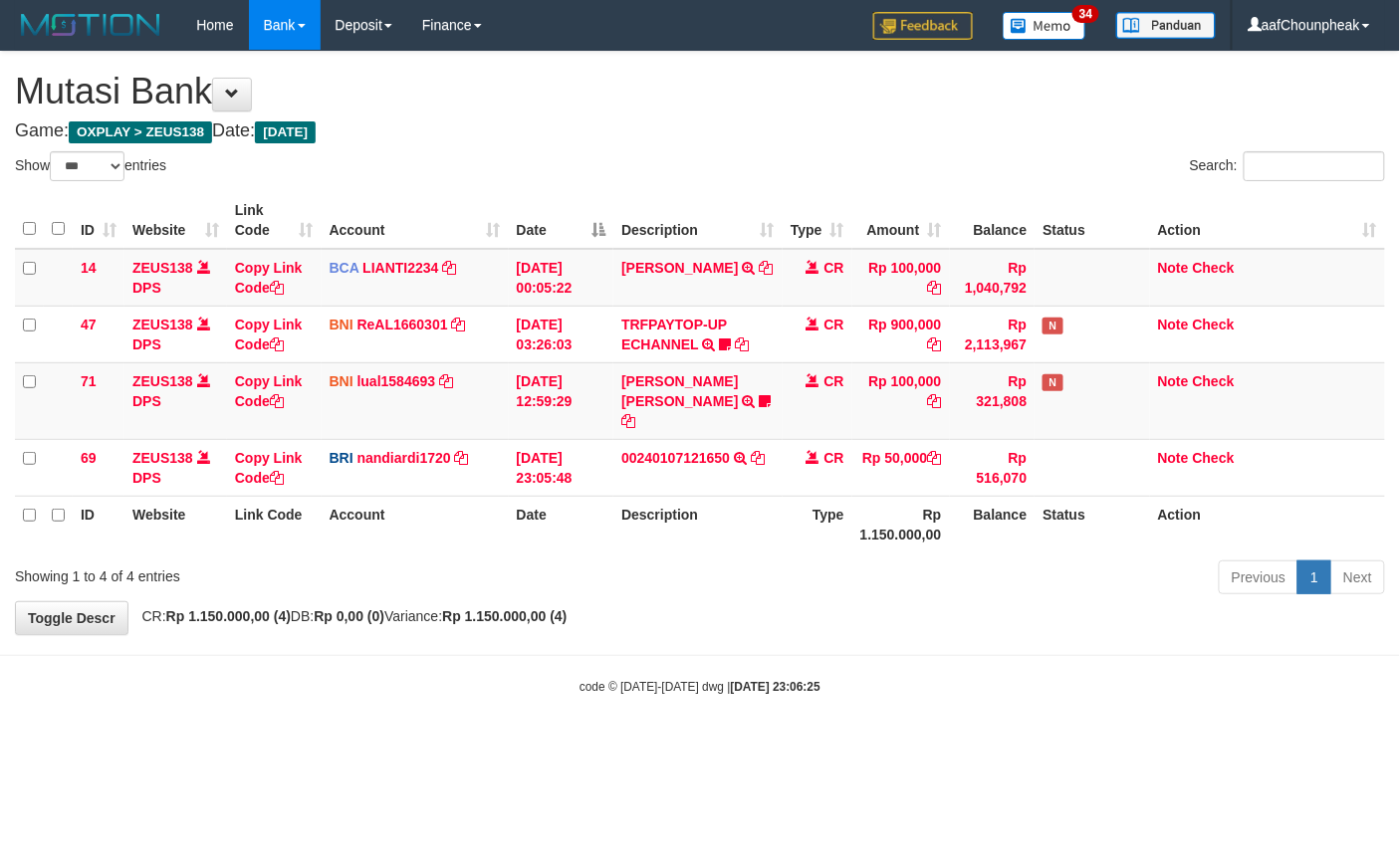 drag, startPoint x: 0, startPoint y: 0, endPoint x: 834, endPoint y: 649, distance: 1056.7672 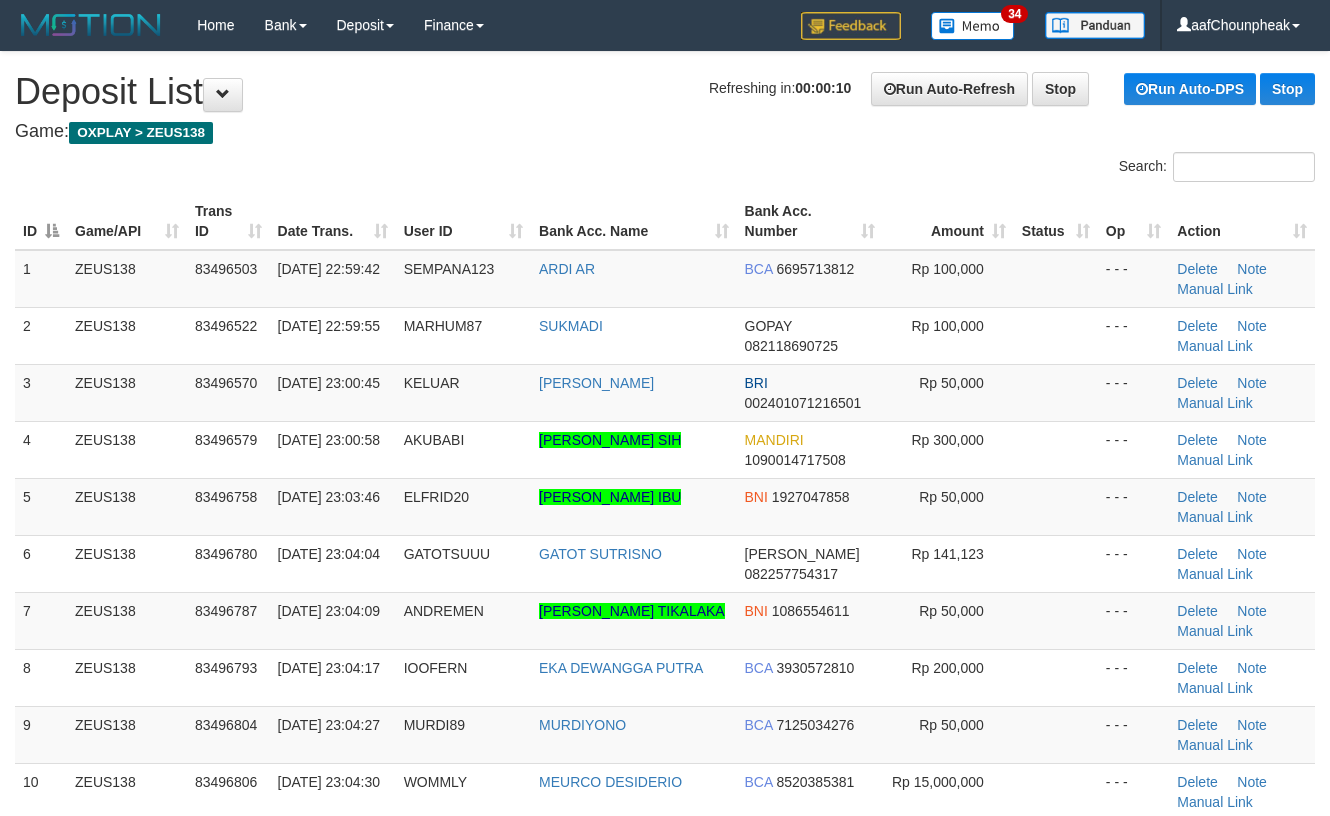scroll, scrollTop: 0, scrollLeft: 0, axis: both 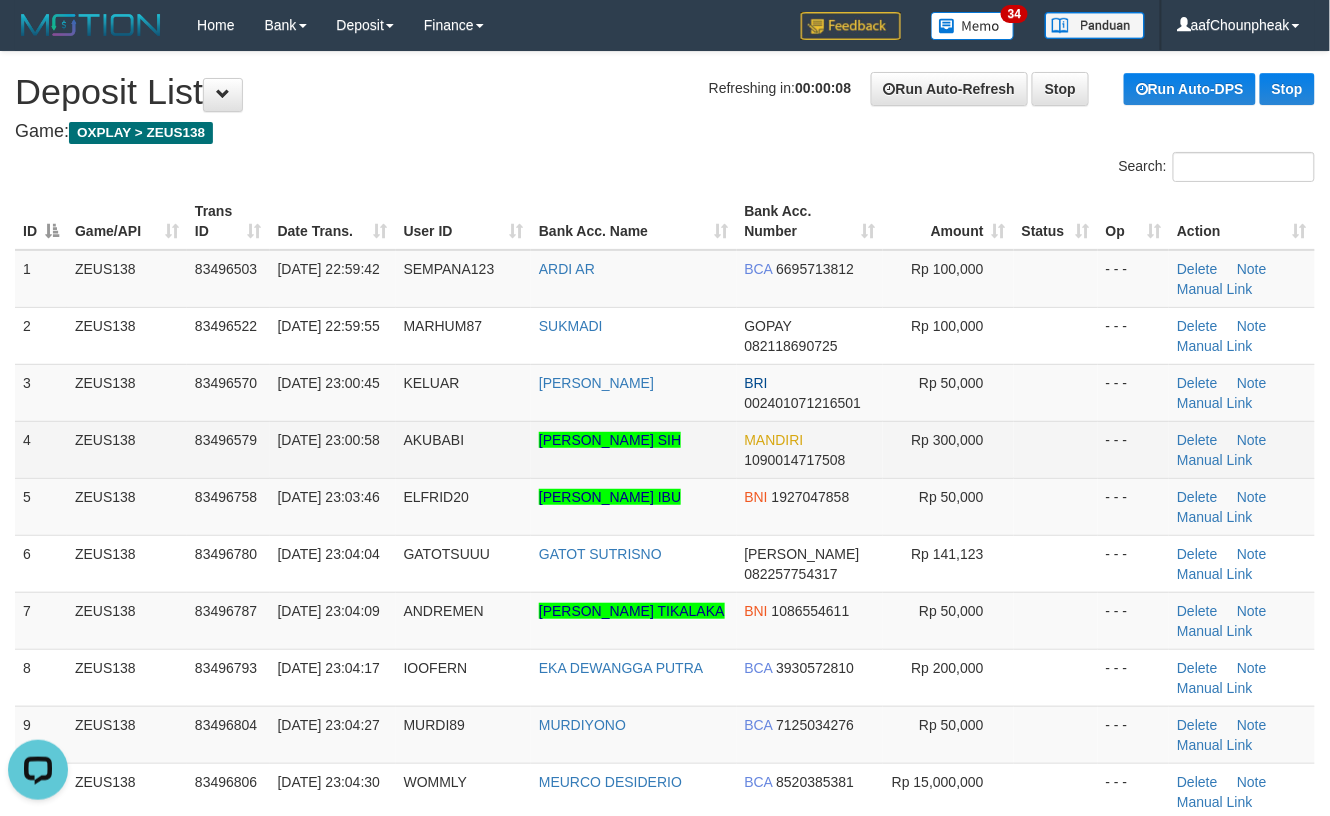 click on "Rp 300,000" at bounding box center [948, 449] 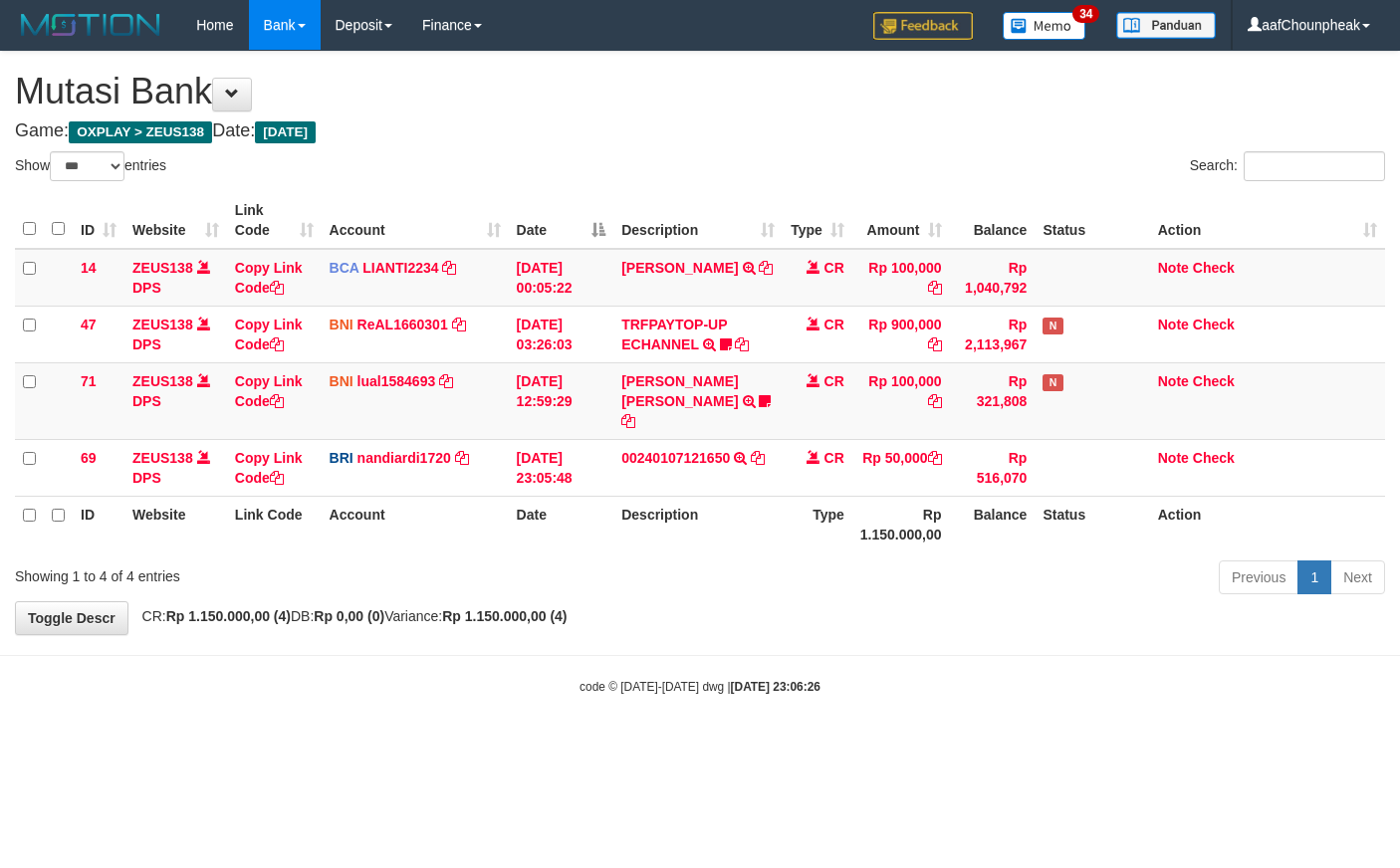 select on "***" 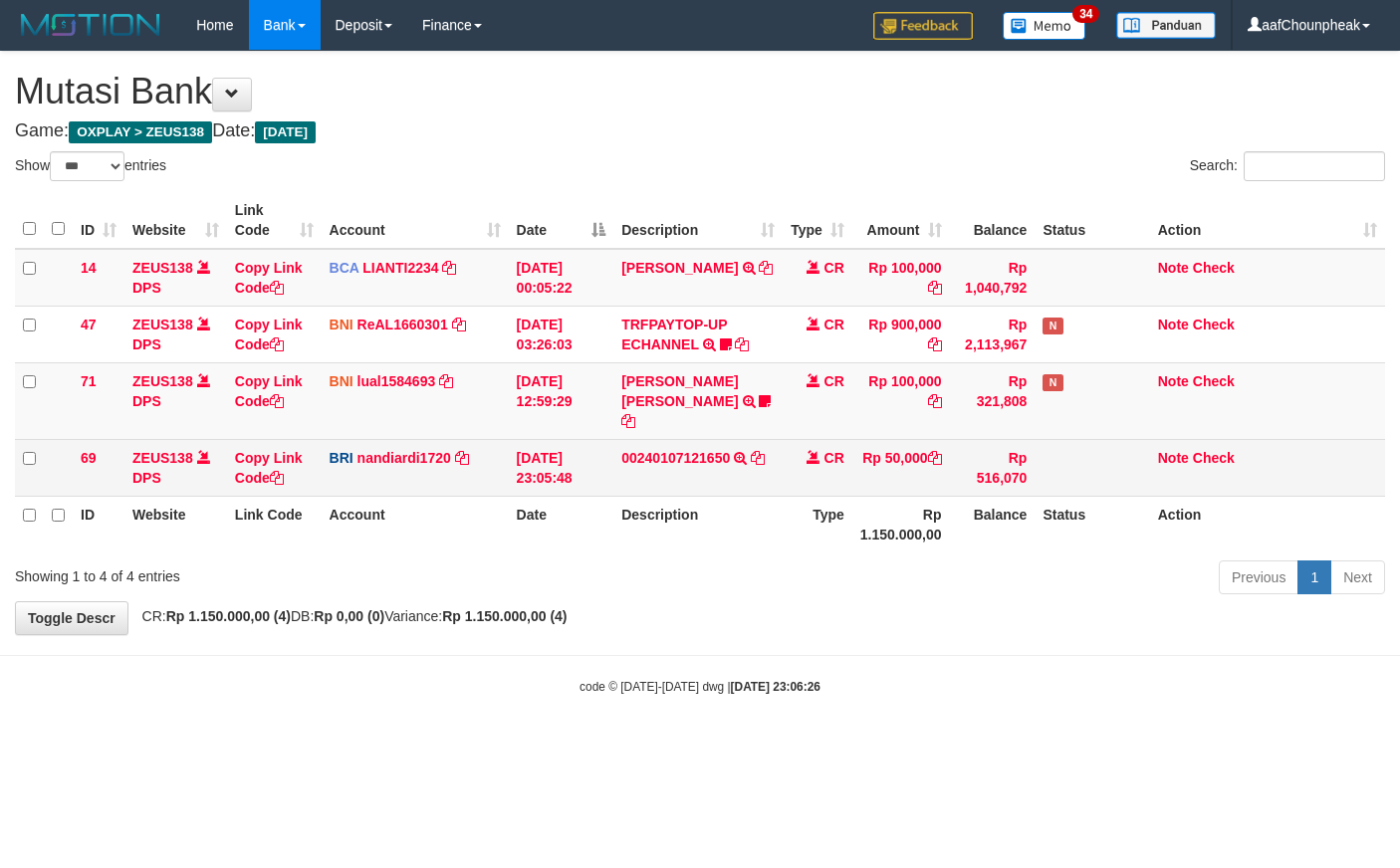 scroll, scrollTop: 0, scrollLeft: 0, axis: both 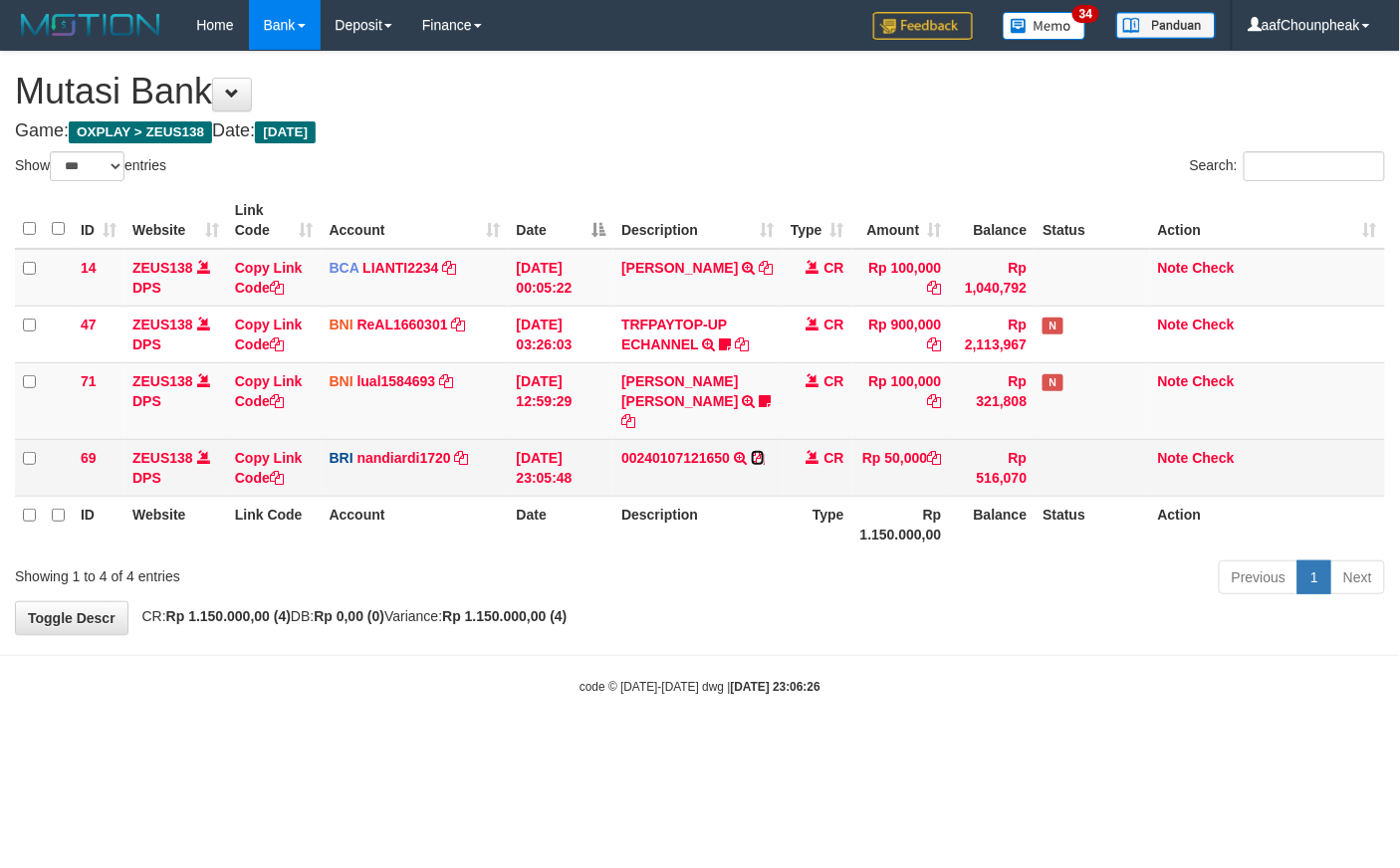 click at bounding box center [758, 458] 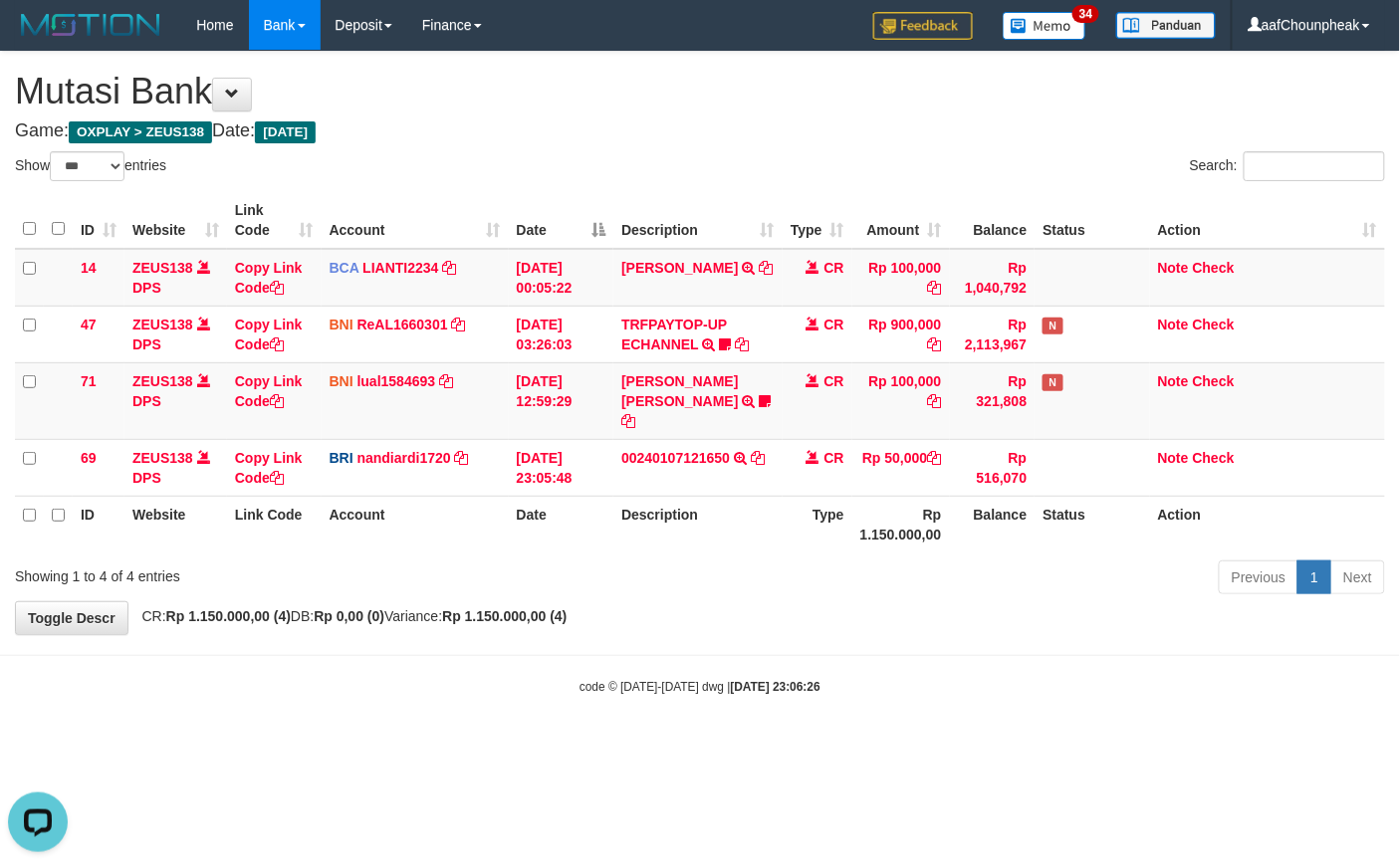 scroll, scrollTop: 0, scrollLeft: 0, axis: both 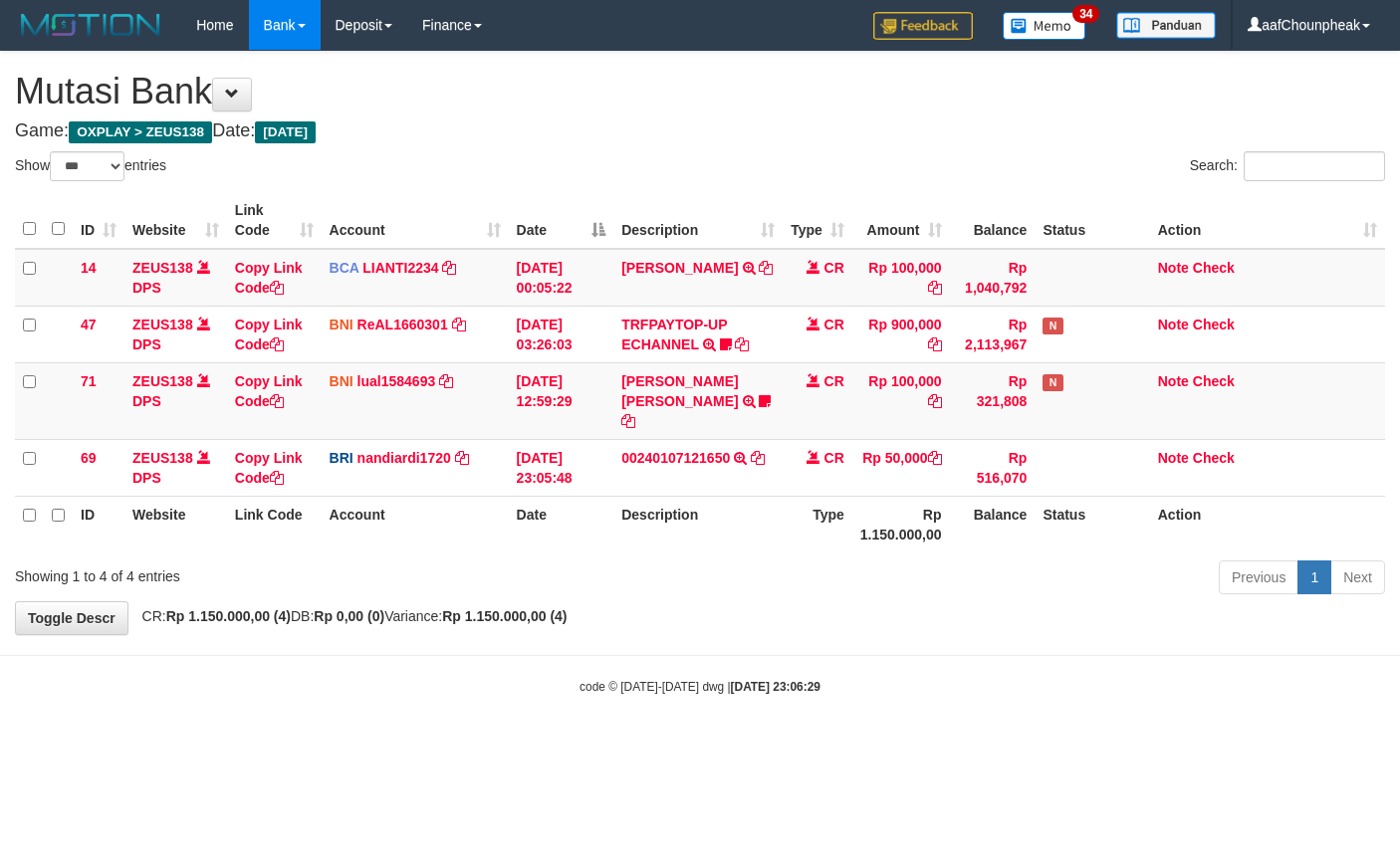 select on "***" 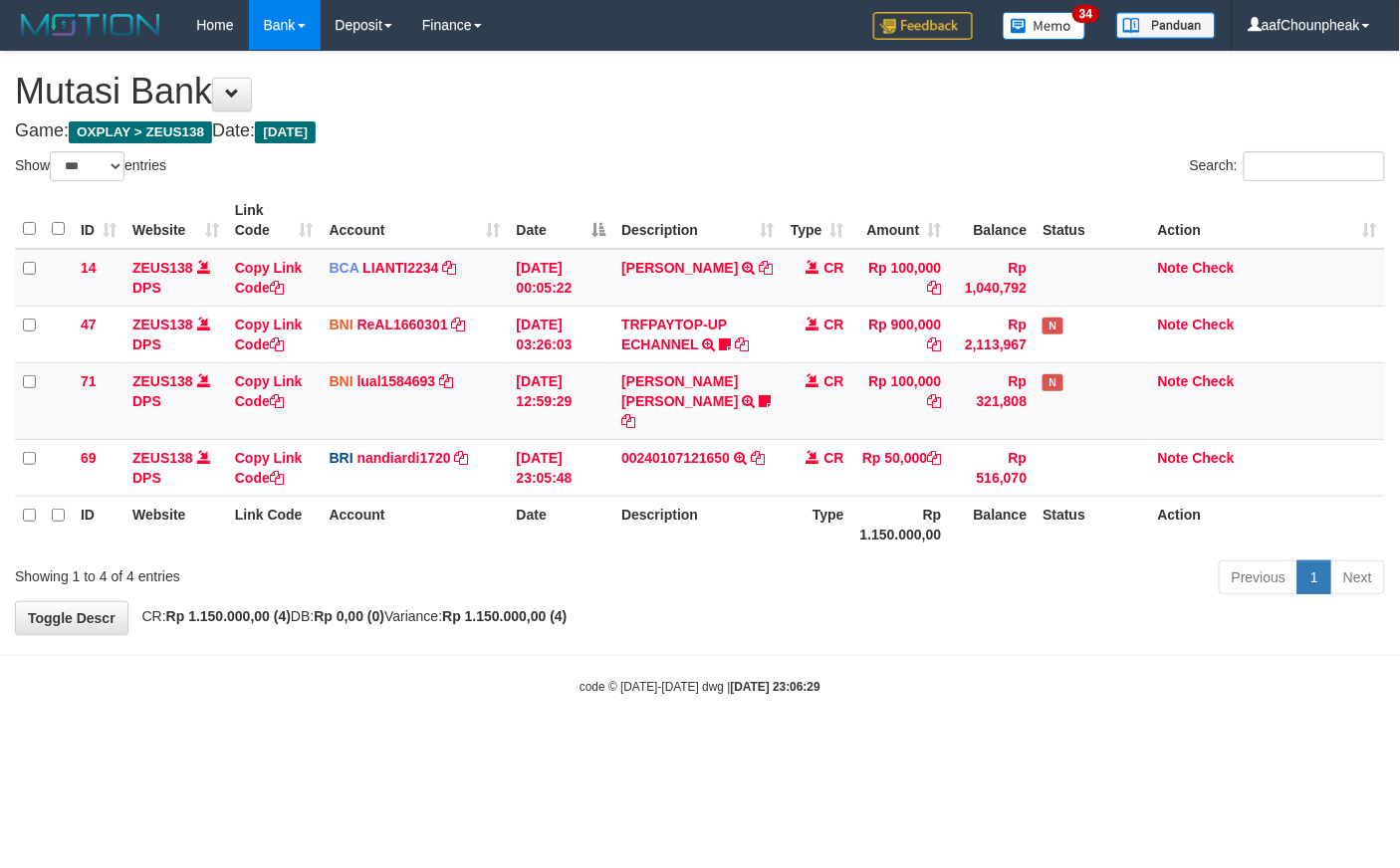 click on "**********" at bounding box center (700, 342) 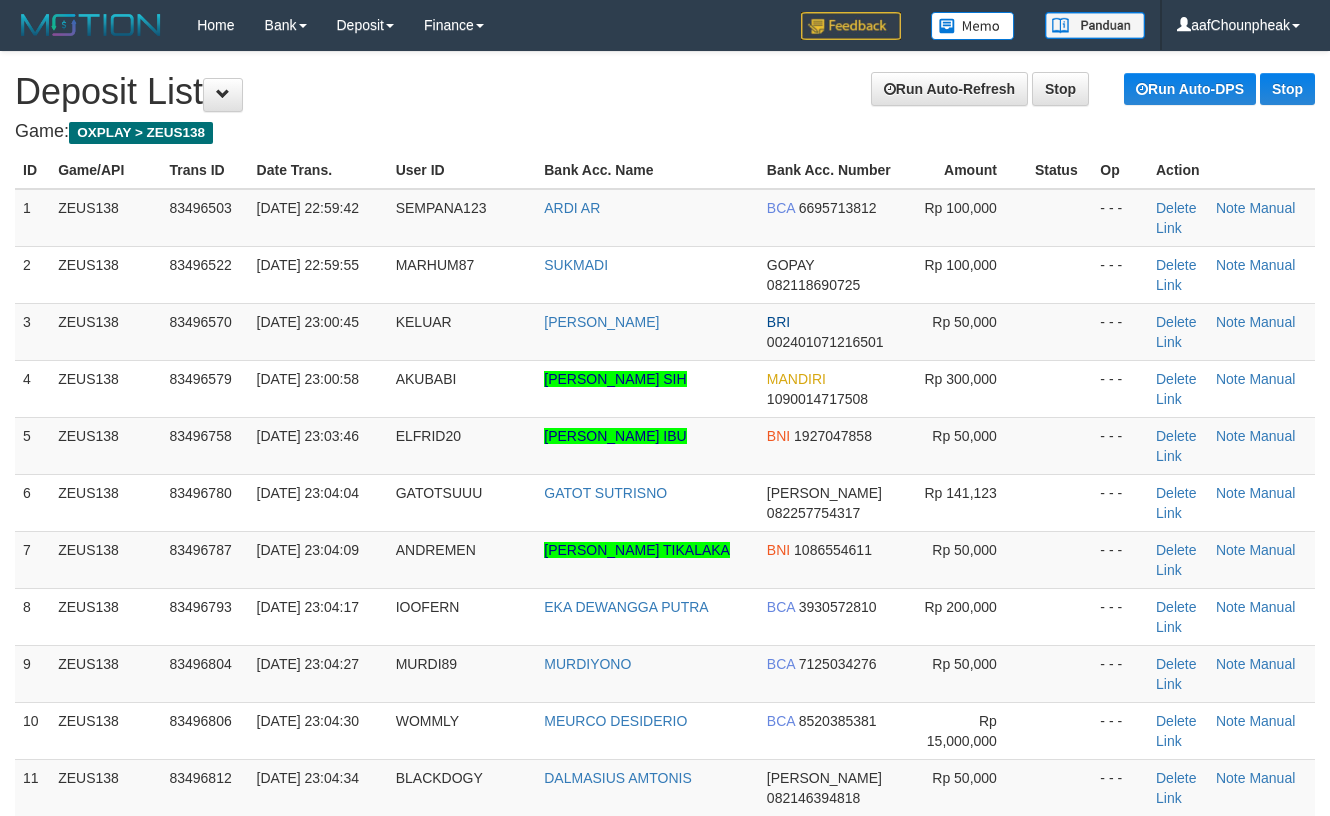 scroll, scrollTop: 0, scrollLeft: 0, axis: both 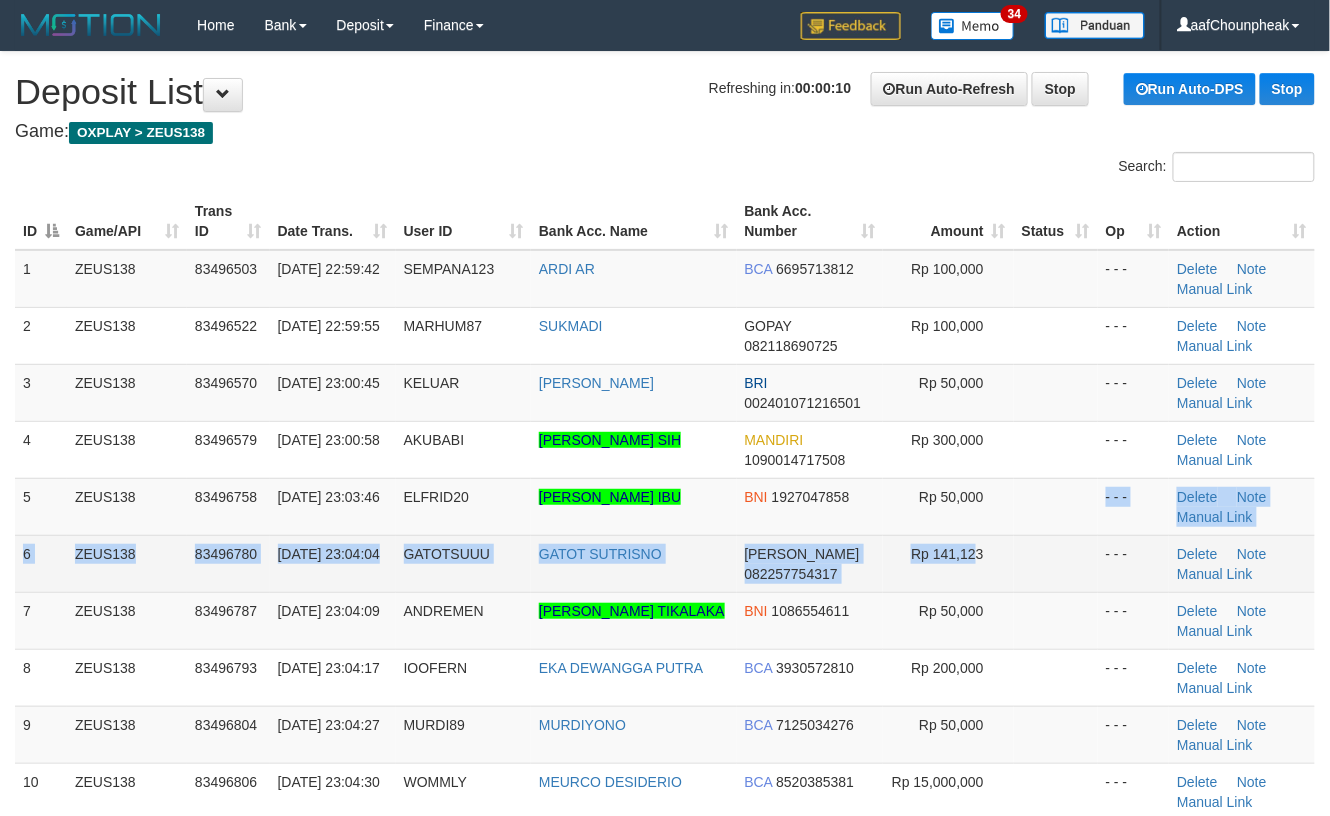drag, startPoint x: 965, startPoint y: 532, endPoint x: 1160, endPoint y: 554, distance: 196.2371 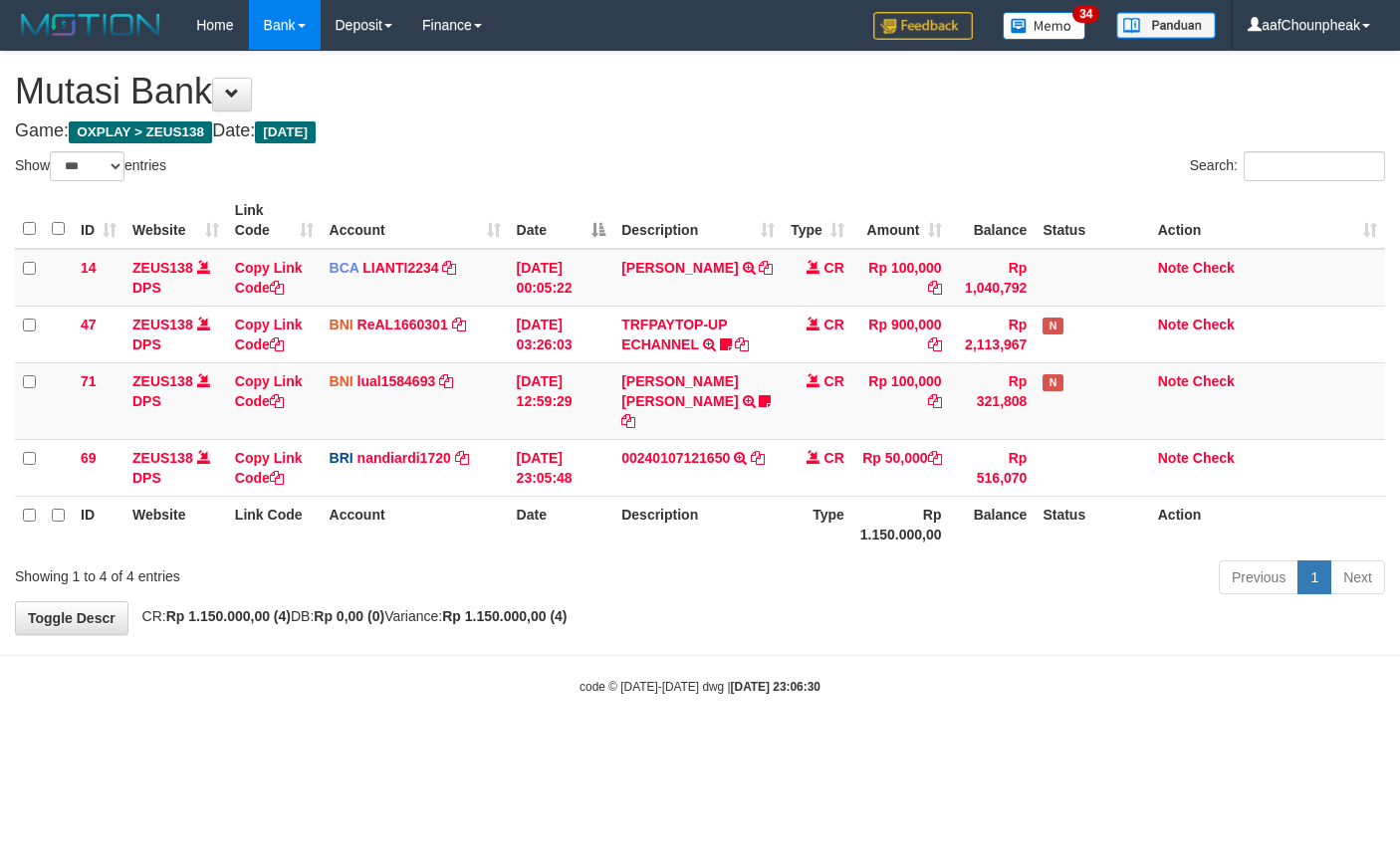 select on "***" 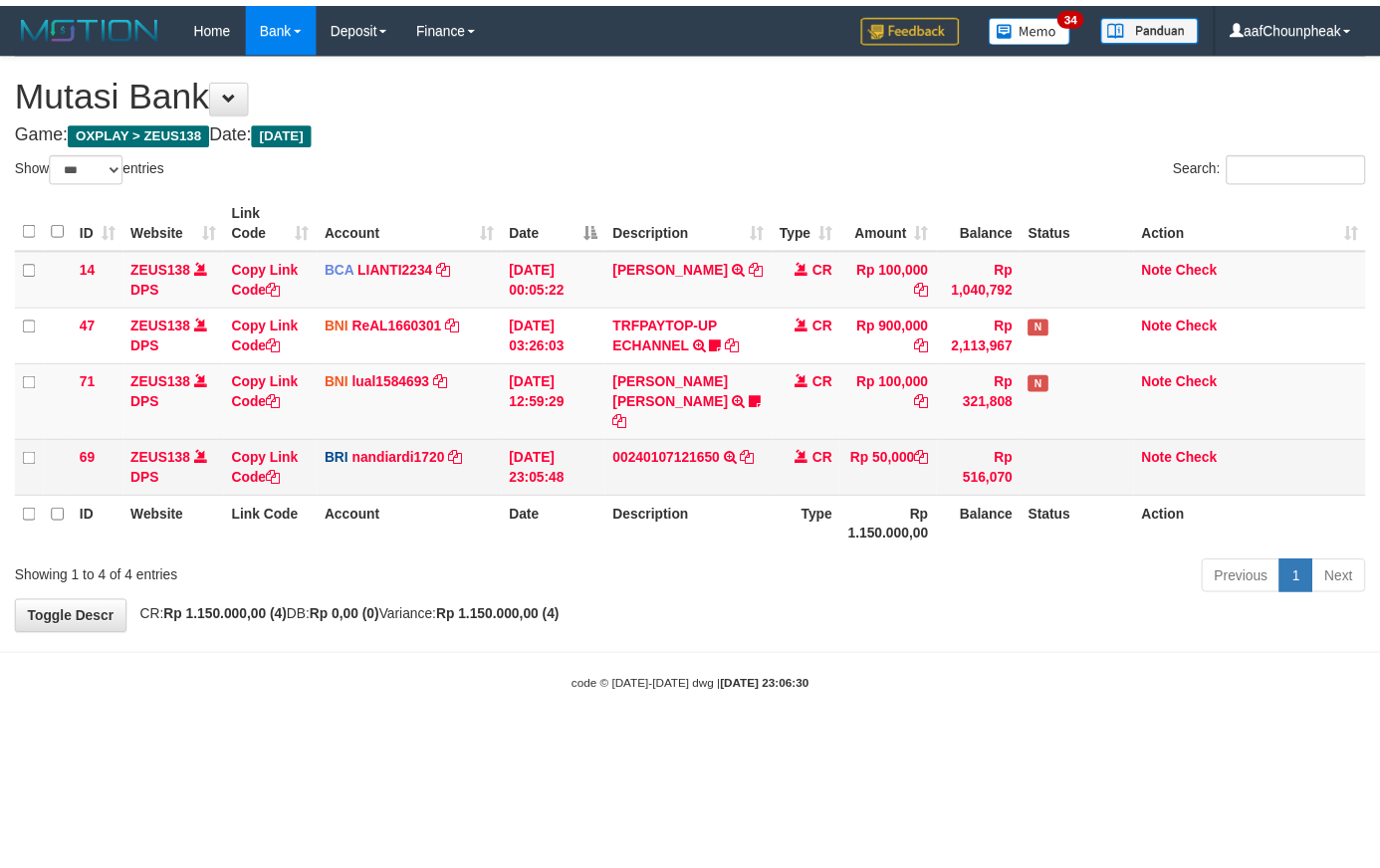 scroll, scrollTop: 0, scrollLeft: 0, axis: both 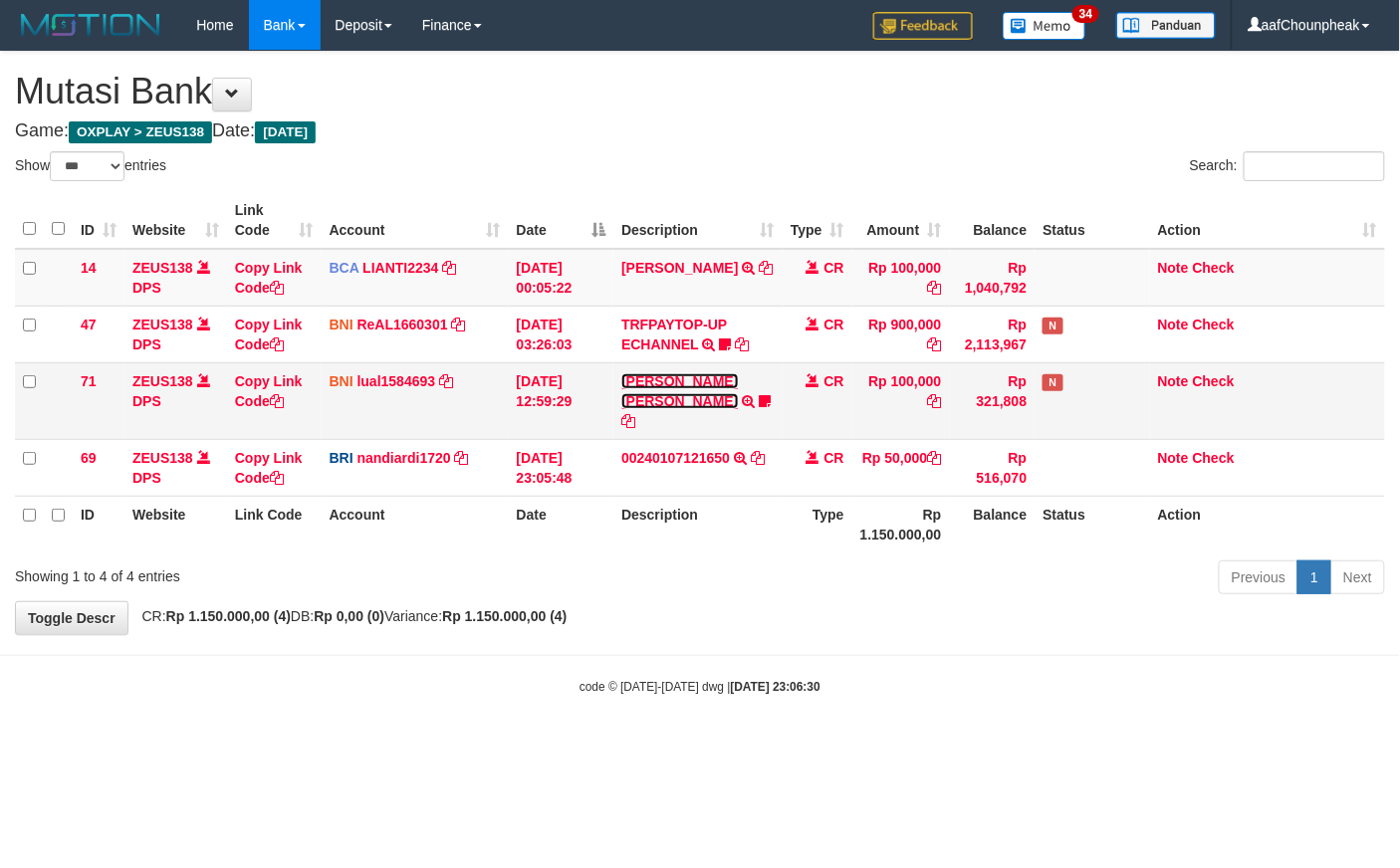 click on "MUHAMMAD IQBAL FARHAN" at bounding box center (679, 391) 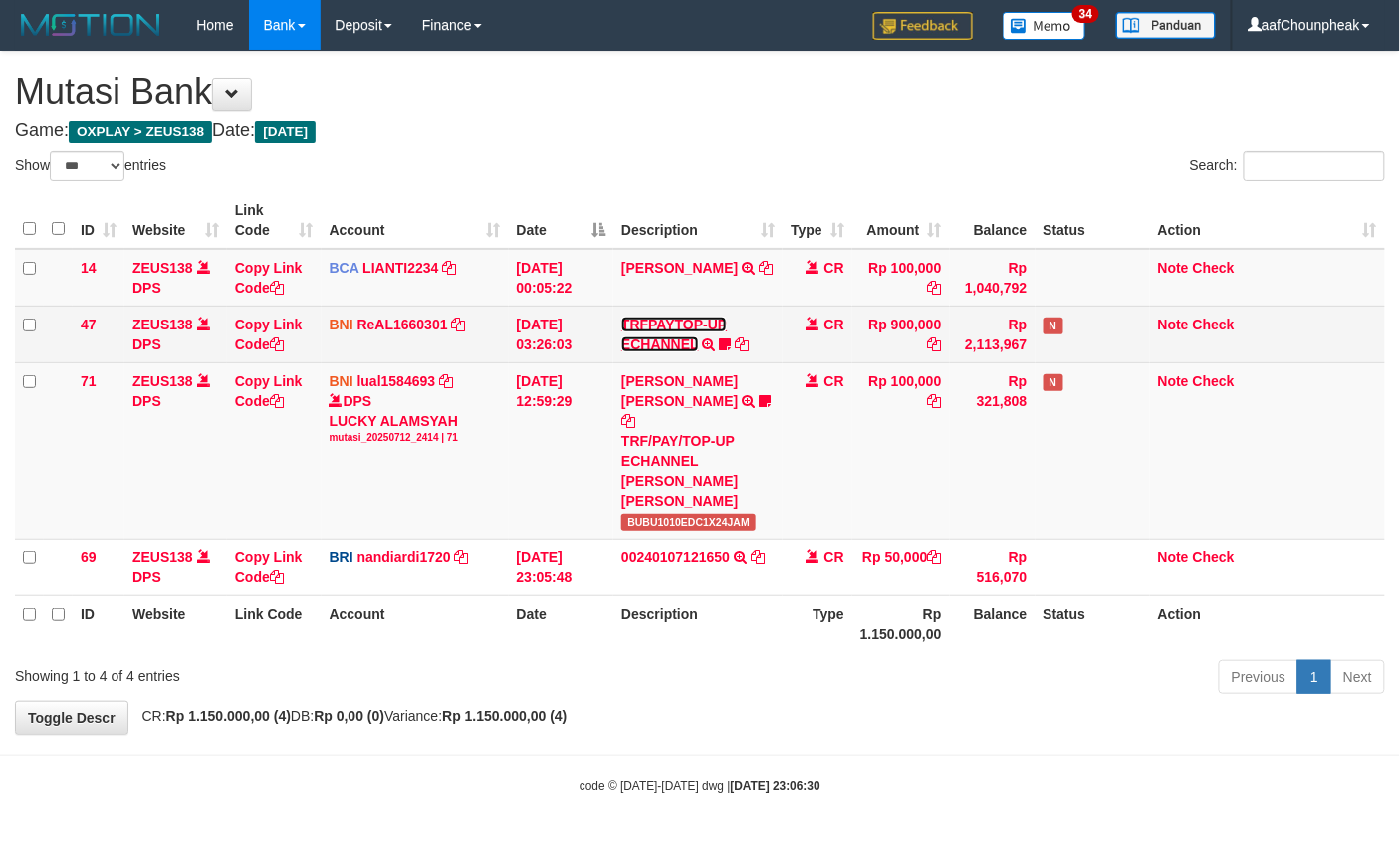 click on "TRFPAYTOP-UP ECHANNEL" at bounding box center [674, 334] 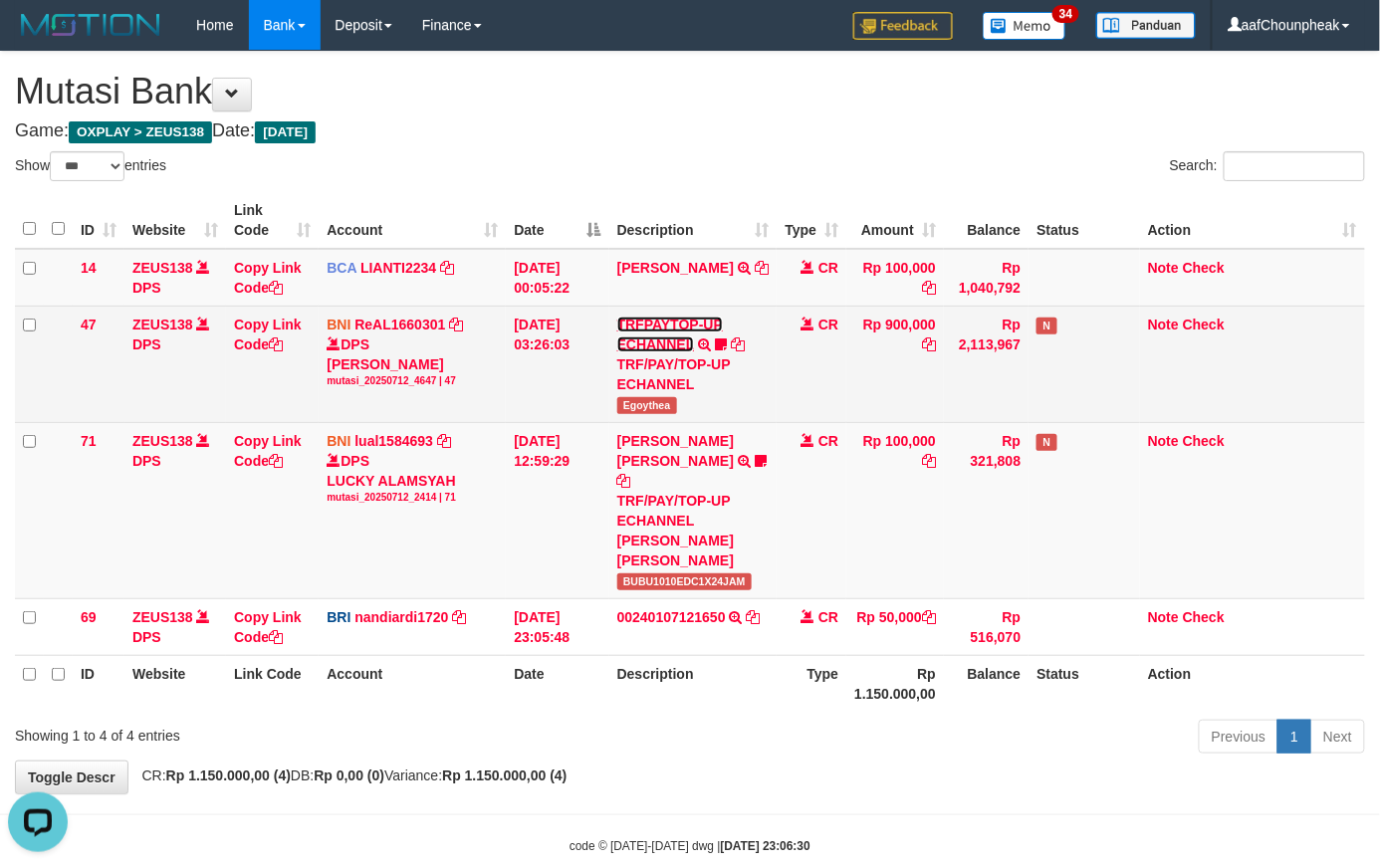 scroll, scrollTop: 0, scrollLeft: 0, axis: both 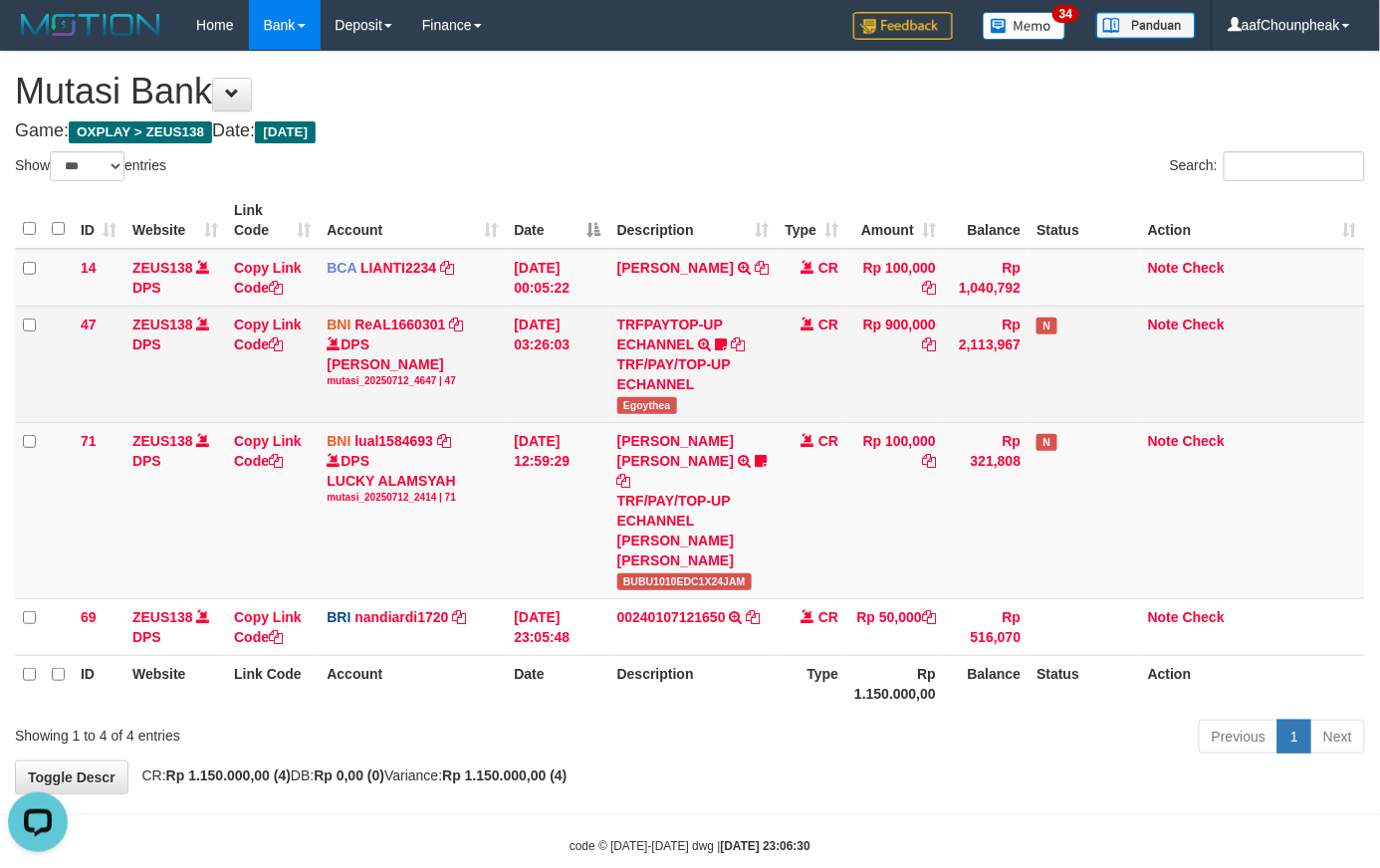 click on "Egoythea" at bounding box center (647, 405) 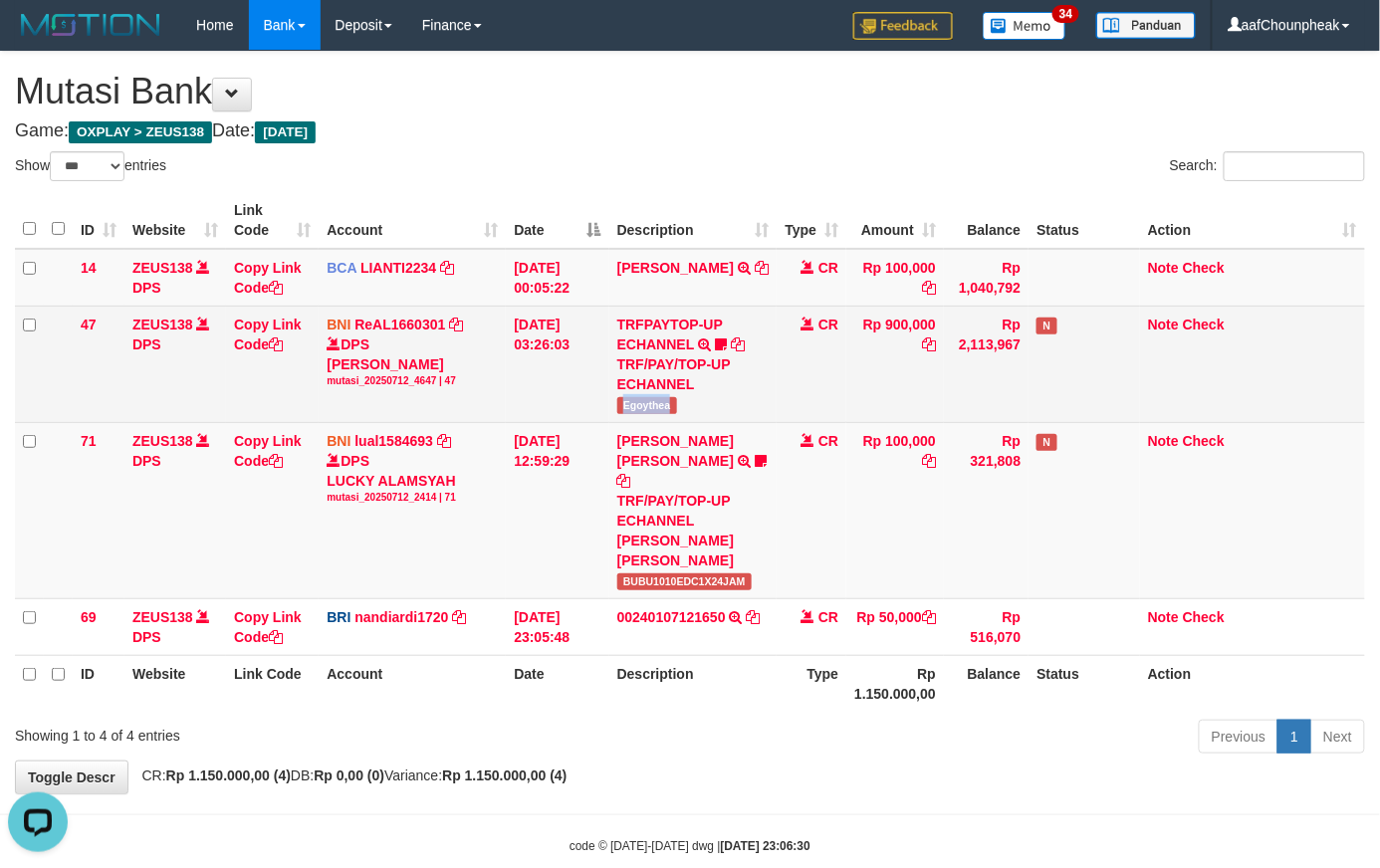 click on "Egoythea" at bounding box center [647, 405] 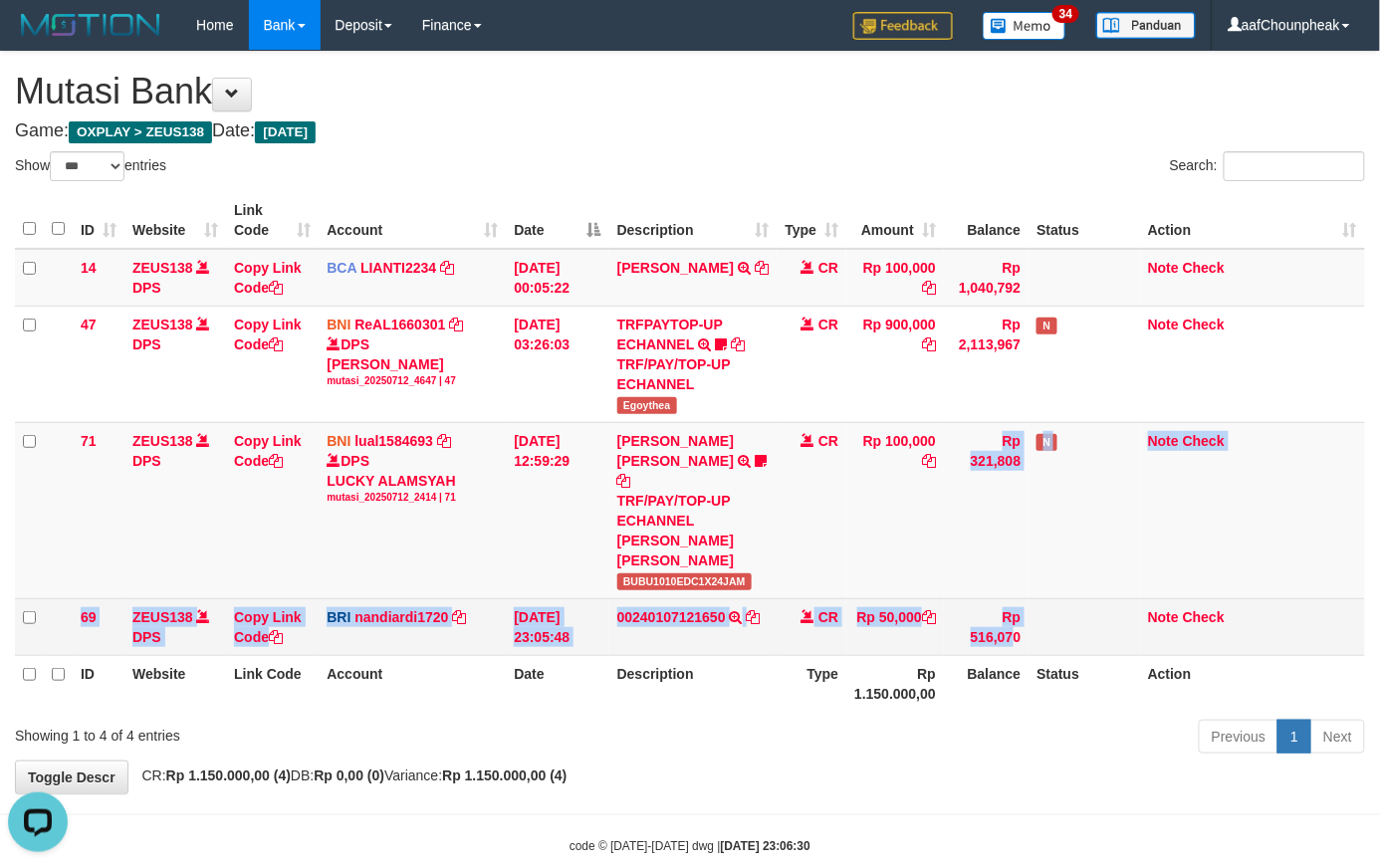 drag, startPoint x: 952, startPoint y: 598, endPoint x: 950, endPoint y: 615, distance: 17.117243 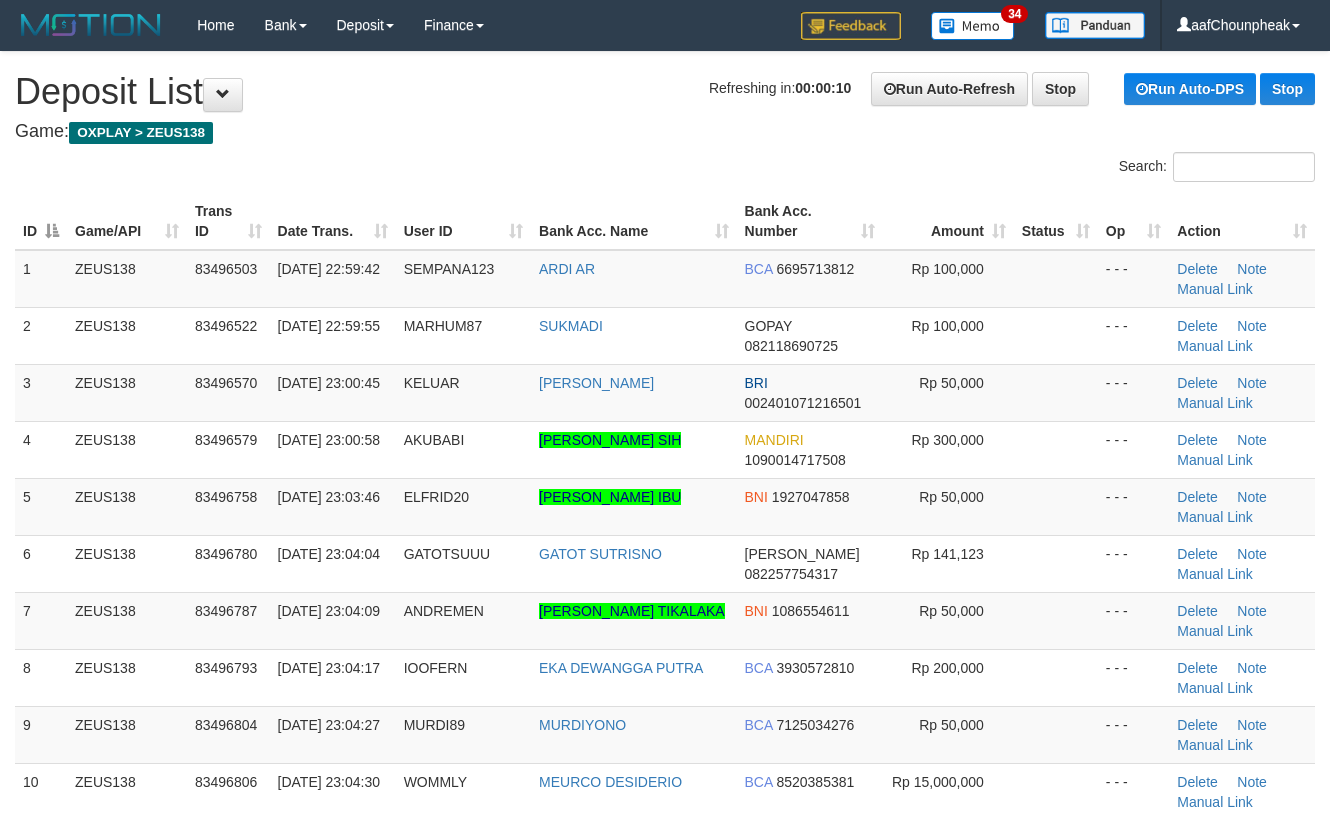 scroll, scrollTop: 0, scrollLeft: 0, axis: both 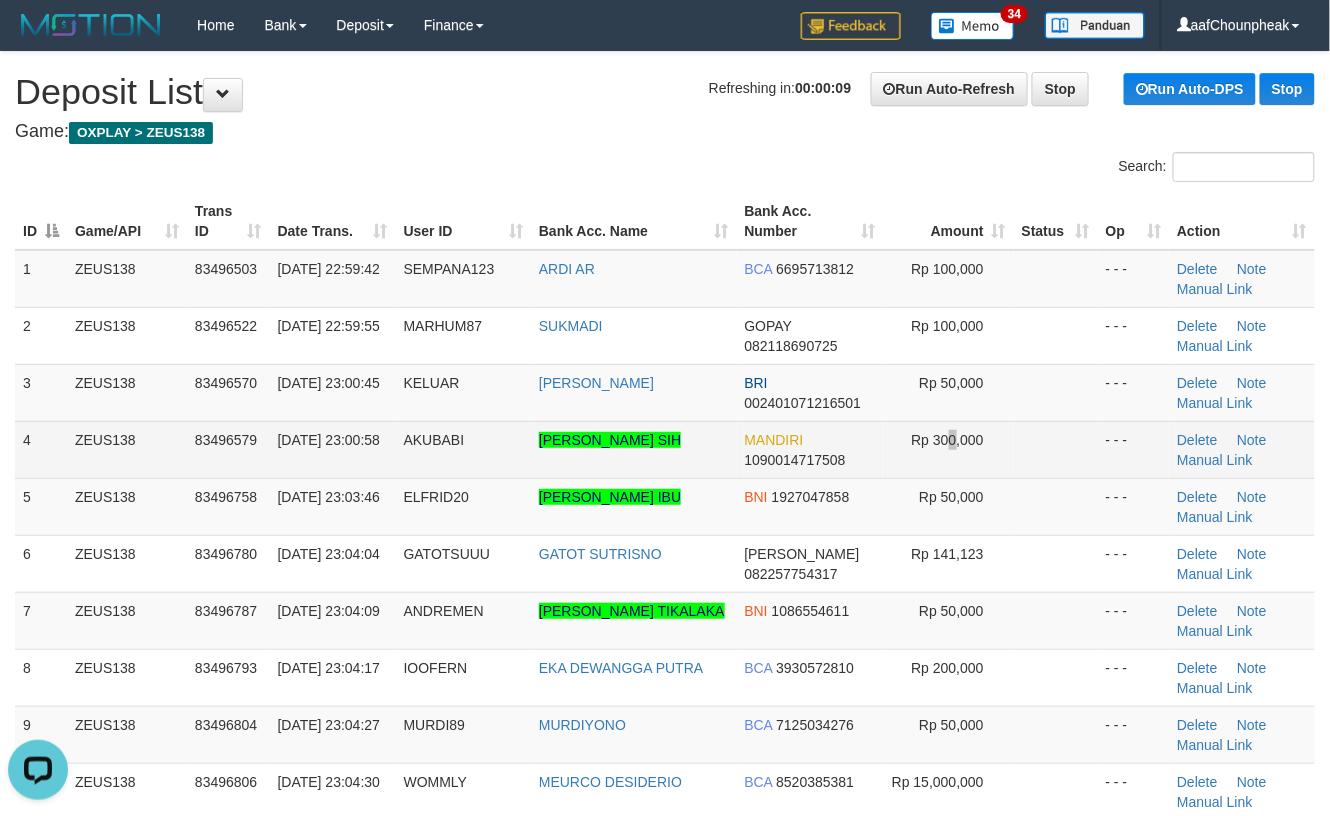click on "Rp 300,000" at bounding box center (948, 449) 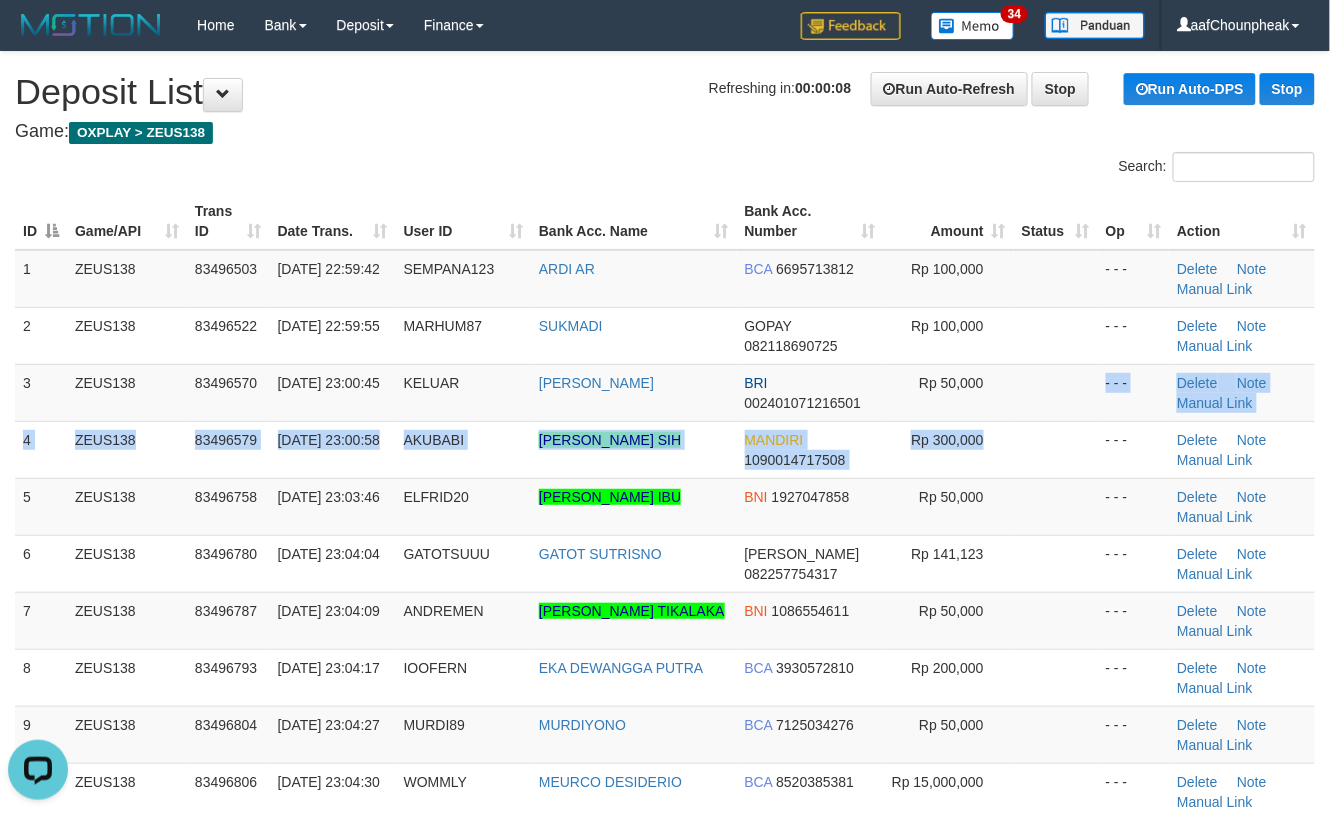 drag, startPoint x: 1004, startPoint y: 444, endPoint x: 1346, endPoint y: 417, distance: 343.06415 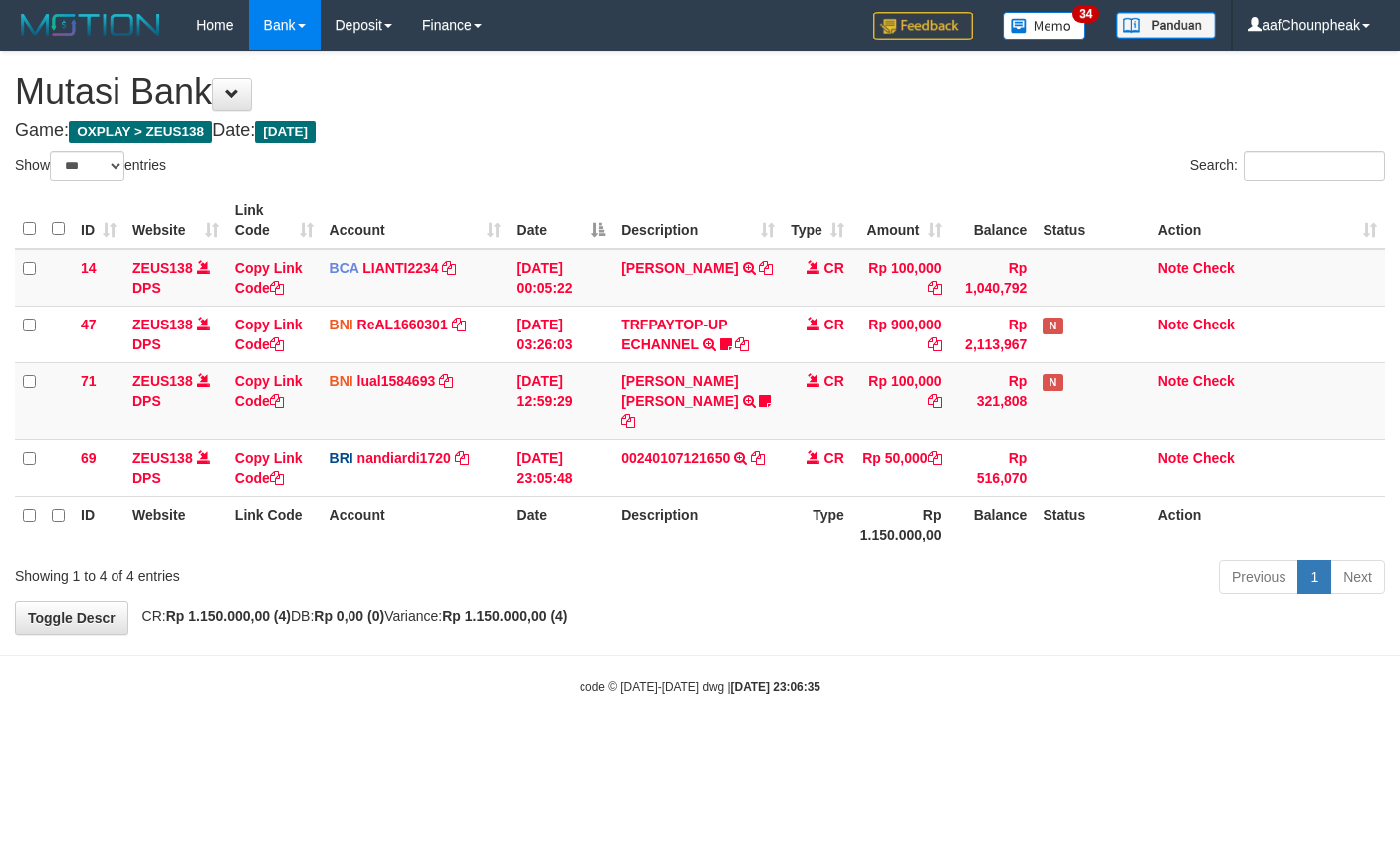 select on "***" 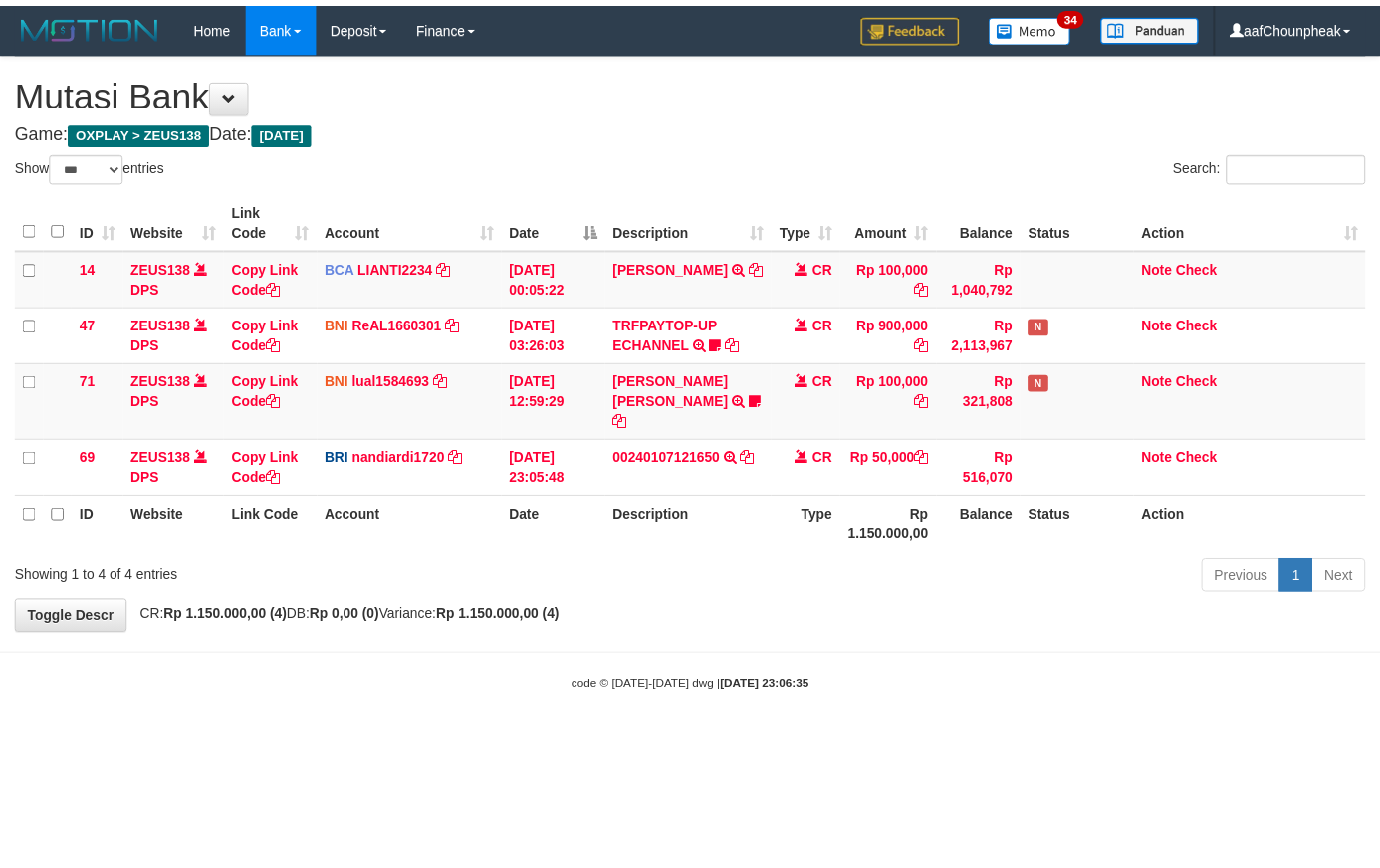 scroll, scrollTop: 0, scrollLeft: 0, axis: both 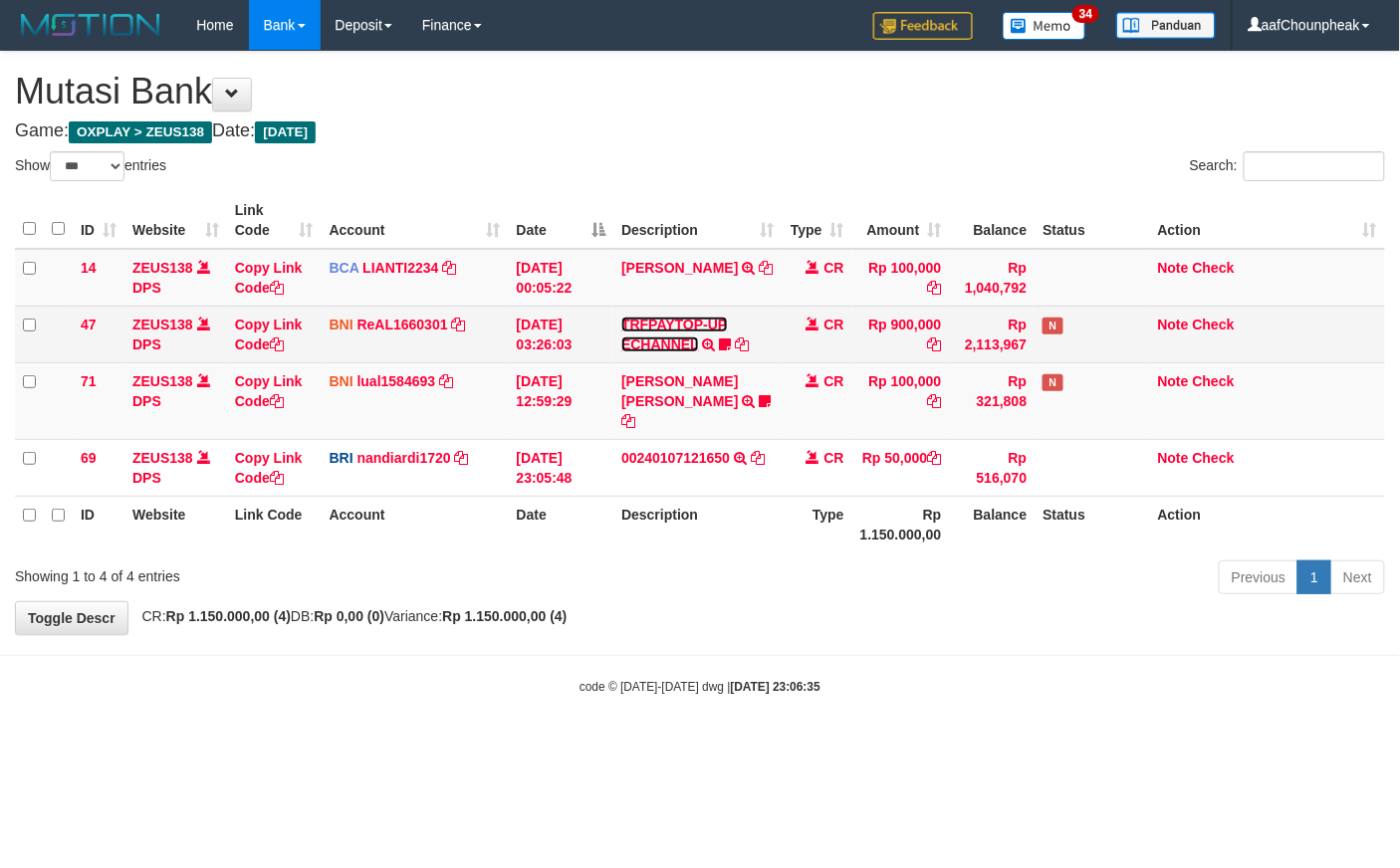 click on "TRFPAYTOP-UP ECHANNEL" at bounding box center (674, 334) 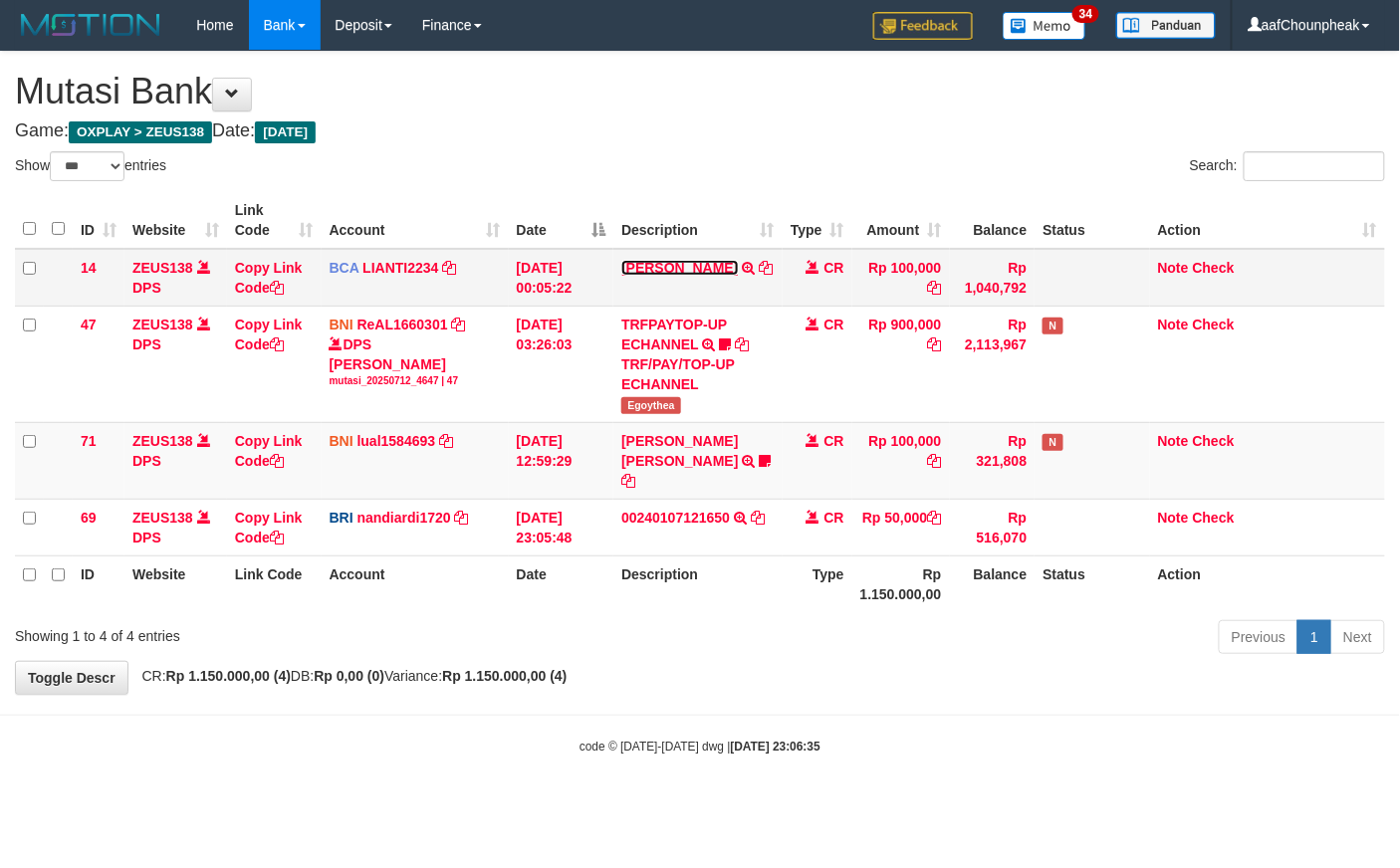 click on "YUSUP MAULAN" at bounding box center [679, 268] 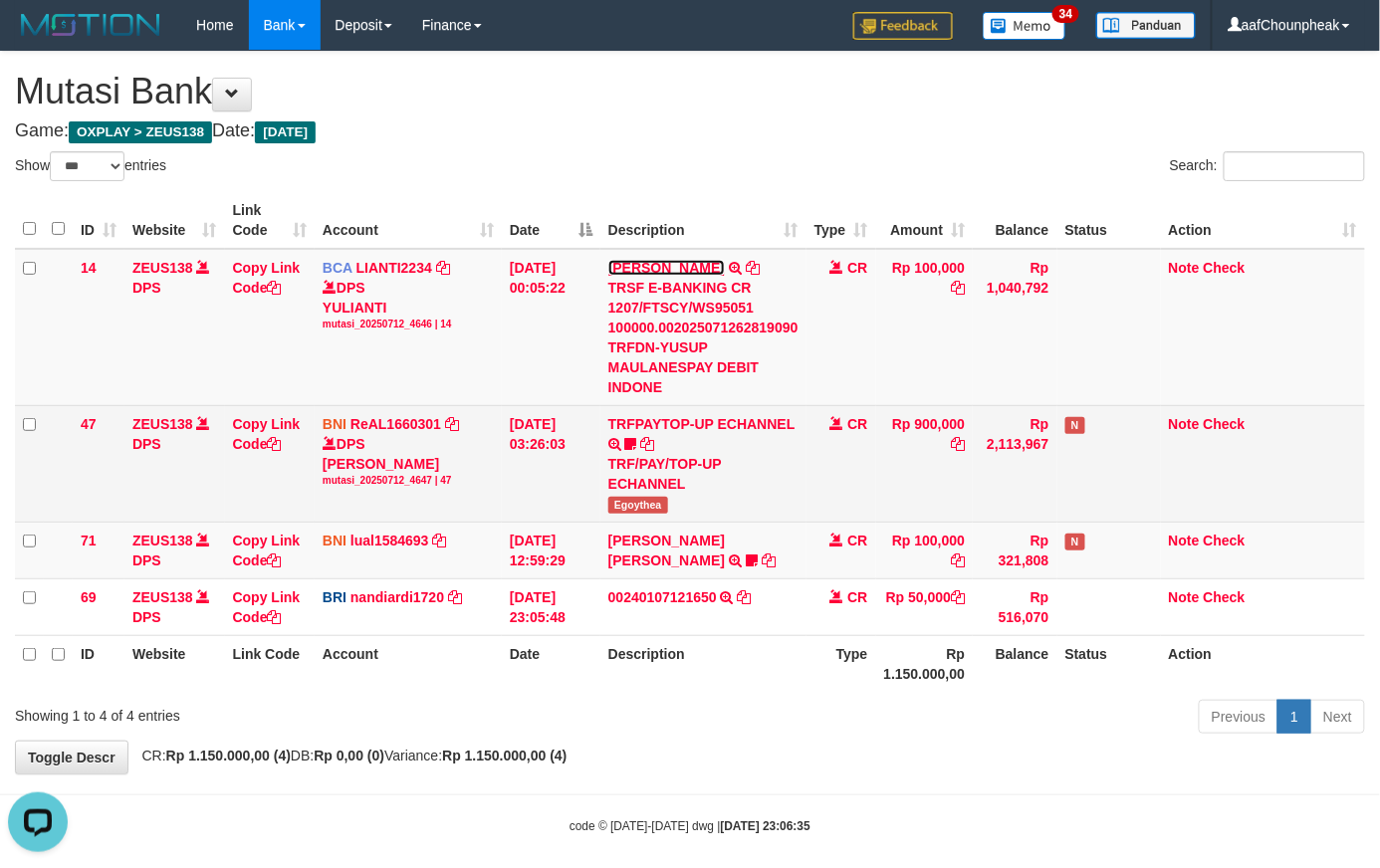 scroll, scrollTop: 0, scrollLeft: 0, axis: both 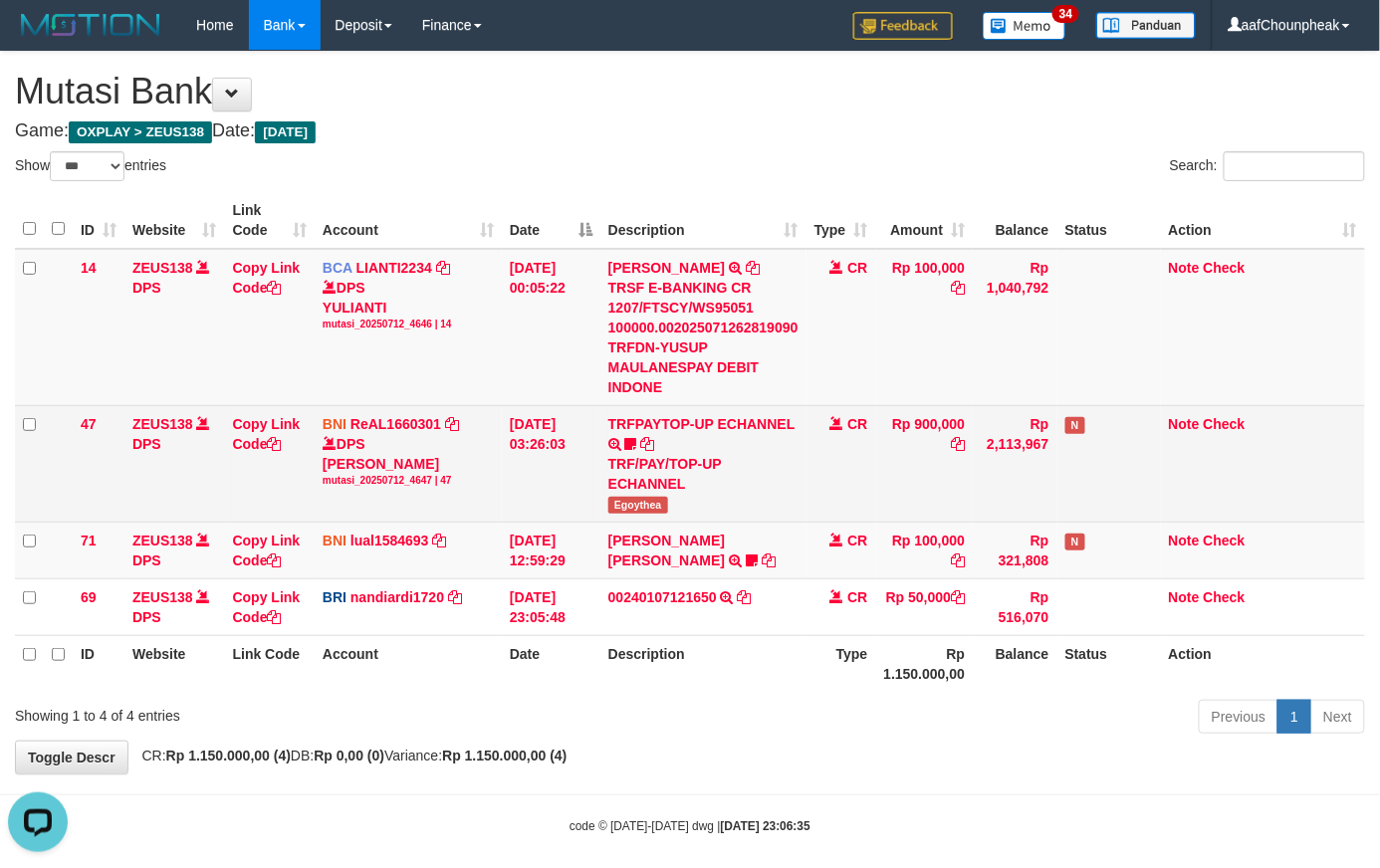 click on "TRFPAYTOP-UP ECHANNEL            TRF/PAY/TOP-UP ECHANNEL    Egoythea" at bounding box center [703, 463] 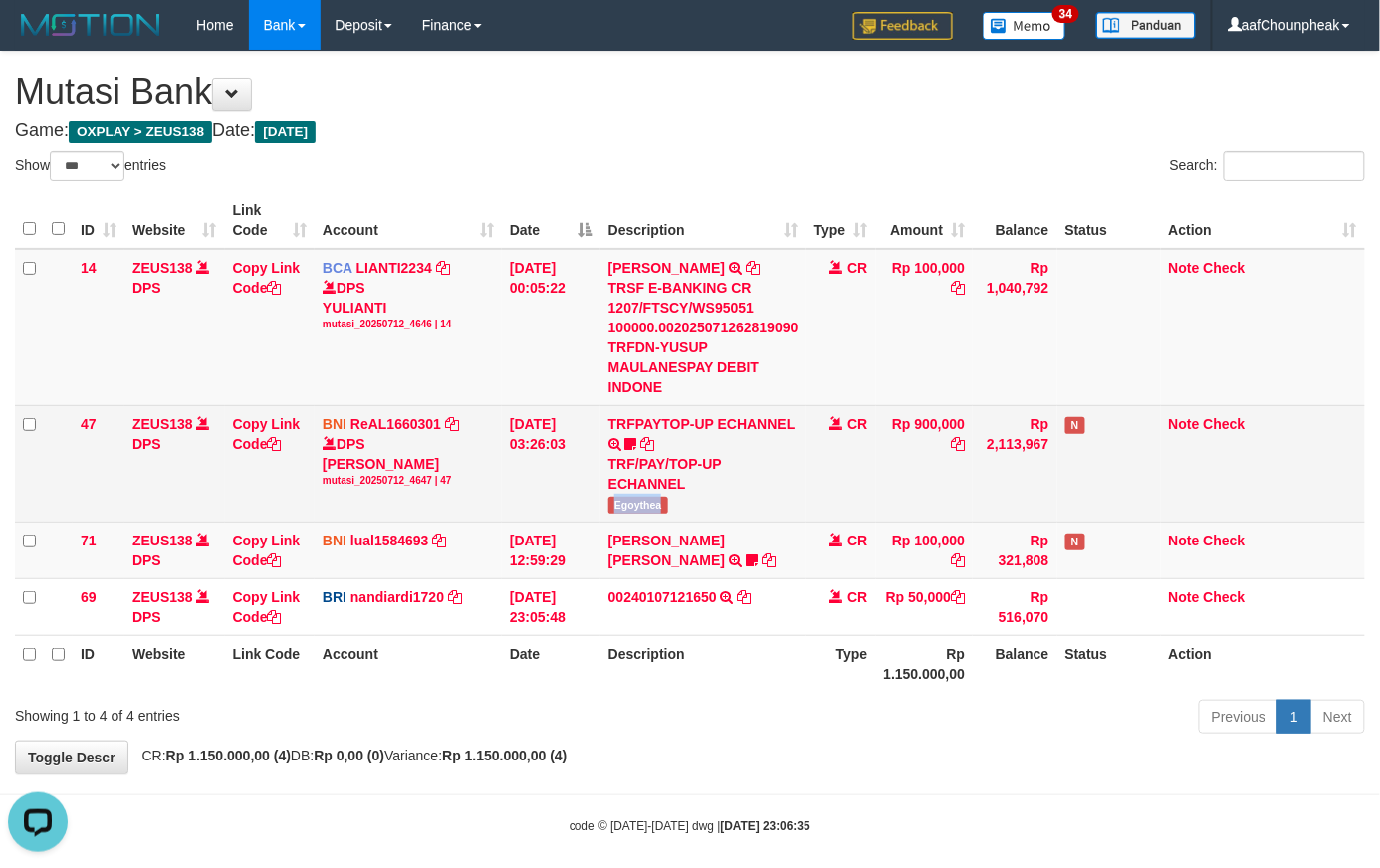 click on "TRFPAYTOP-UP ECHANNEL            TRF/PAY/TOP-UP ECHANNEL    Egoythea" at bounding box center [703, 463] 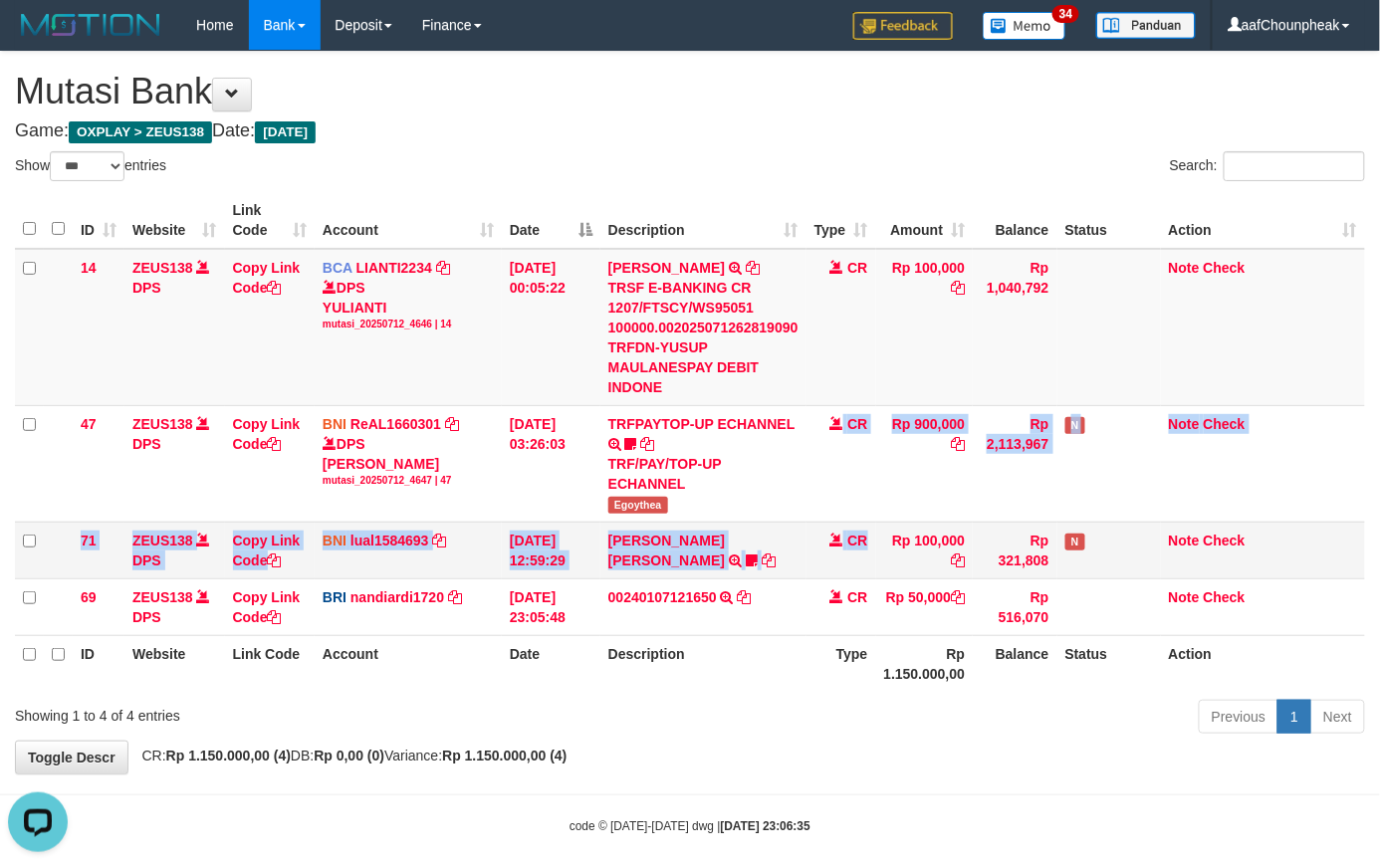 drag, startPoint x: 846, startPoint y: 514, endPoint x: 870, endPoint y: 551, distance: 44.10215 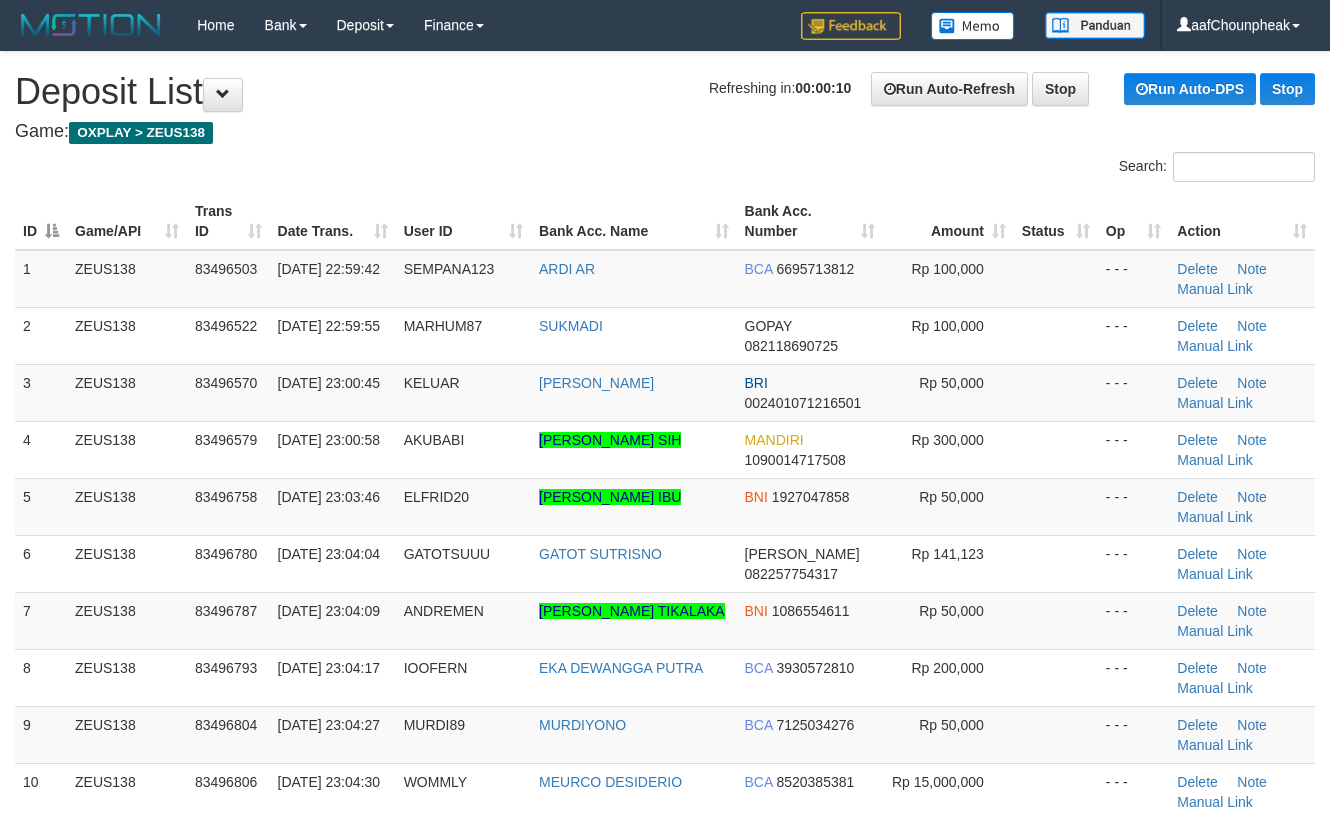 scroll, scrollTop: 0, scrollLeft: 0, axis: both 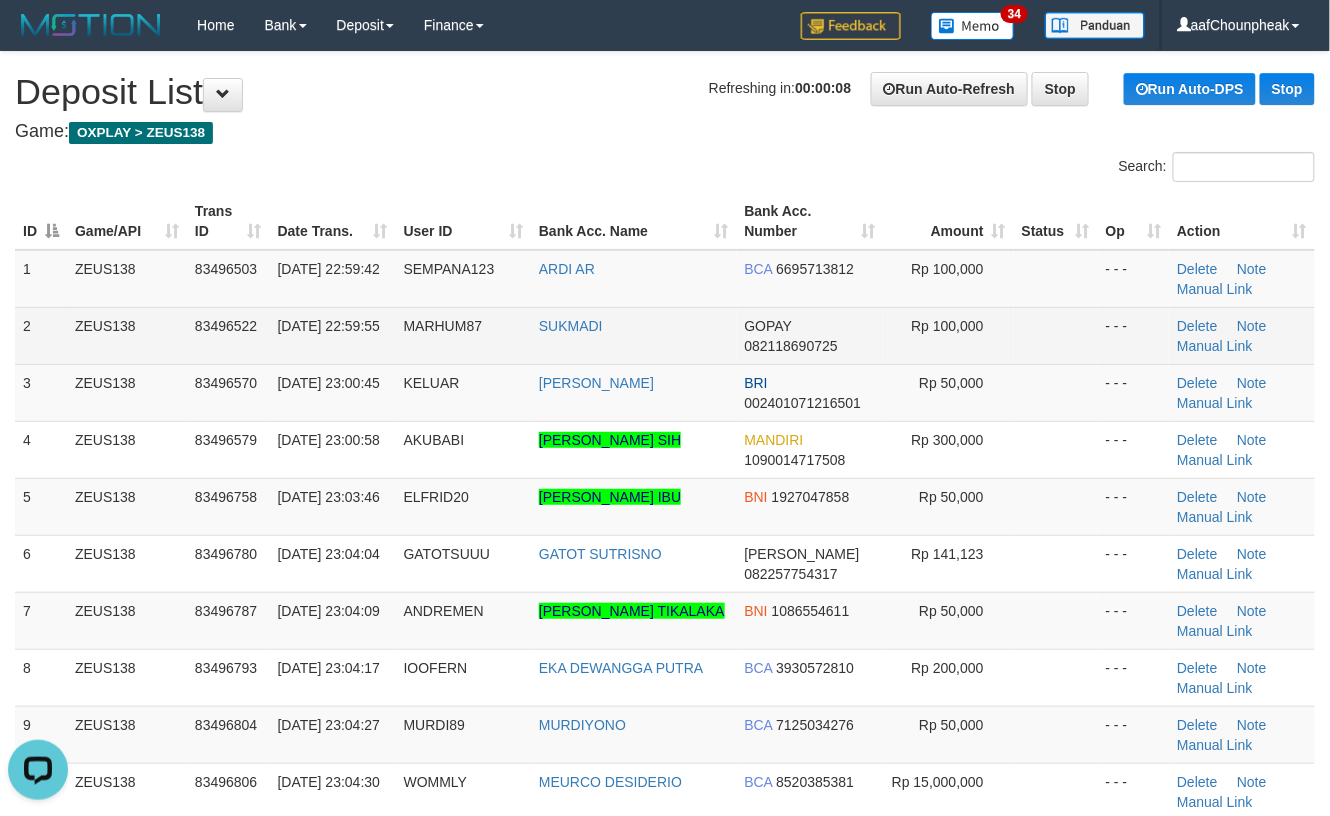 click on "- - -" at bounding box center (1134, 335) 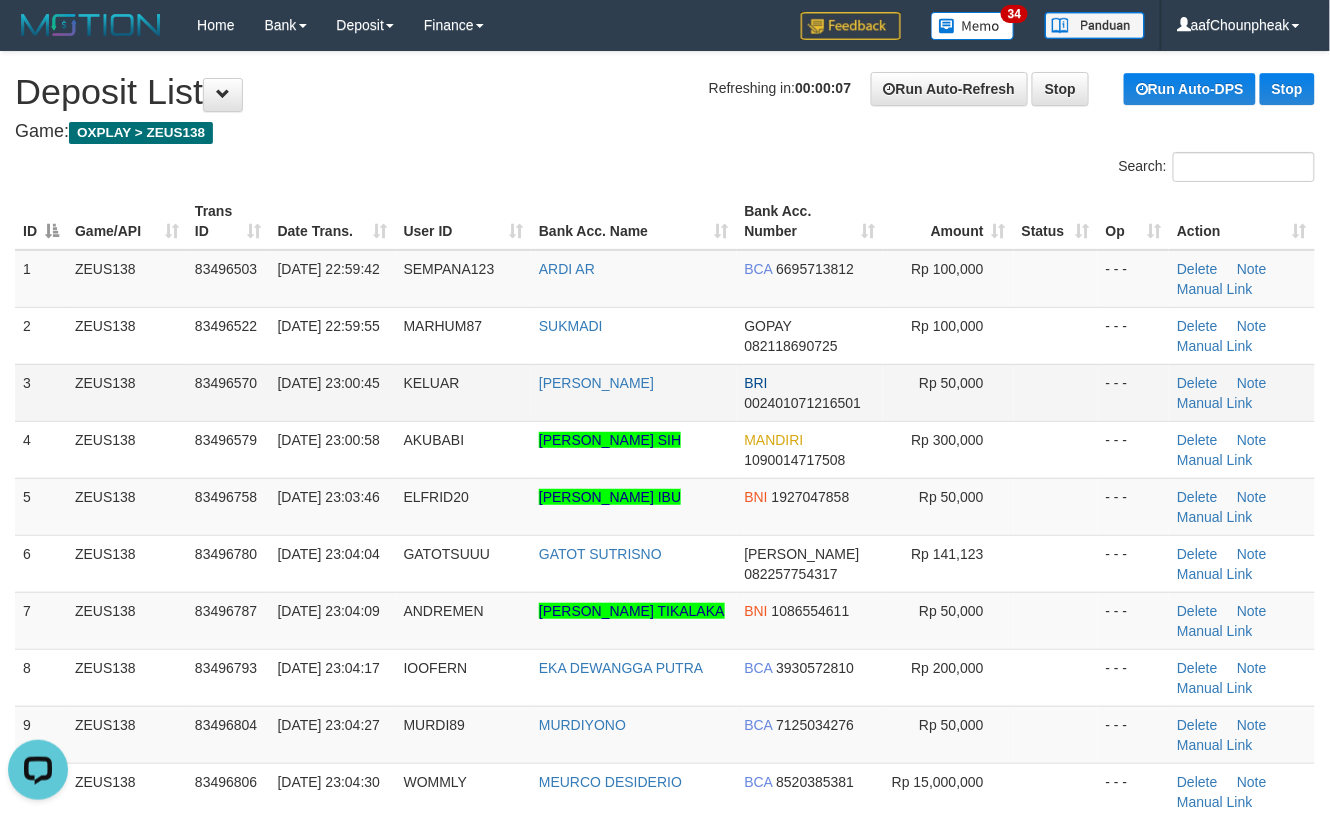 drag, startPoint x: 1078, startPoint y: 394, endPoint x: 1152, endPoint y: 378, distance: 75.70998 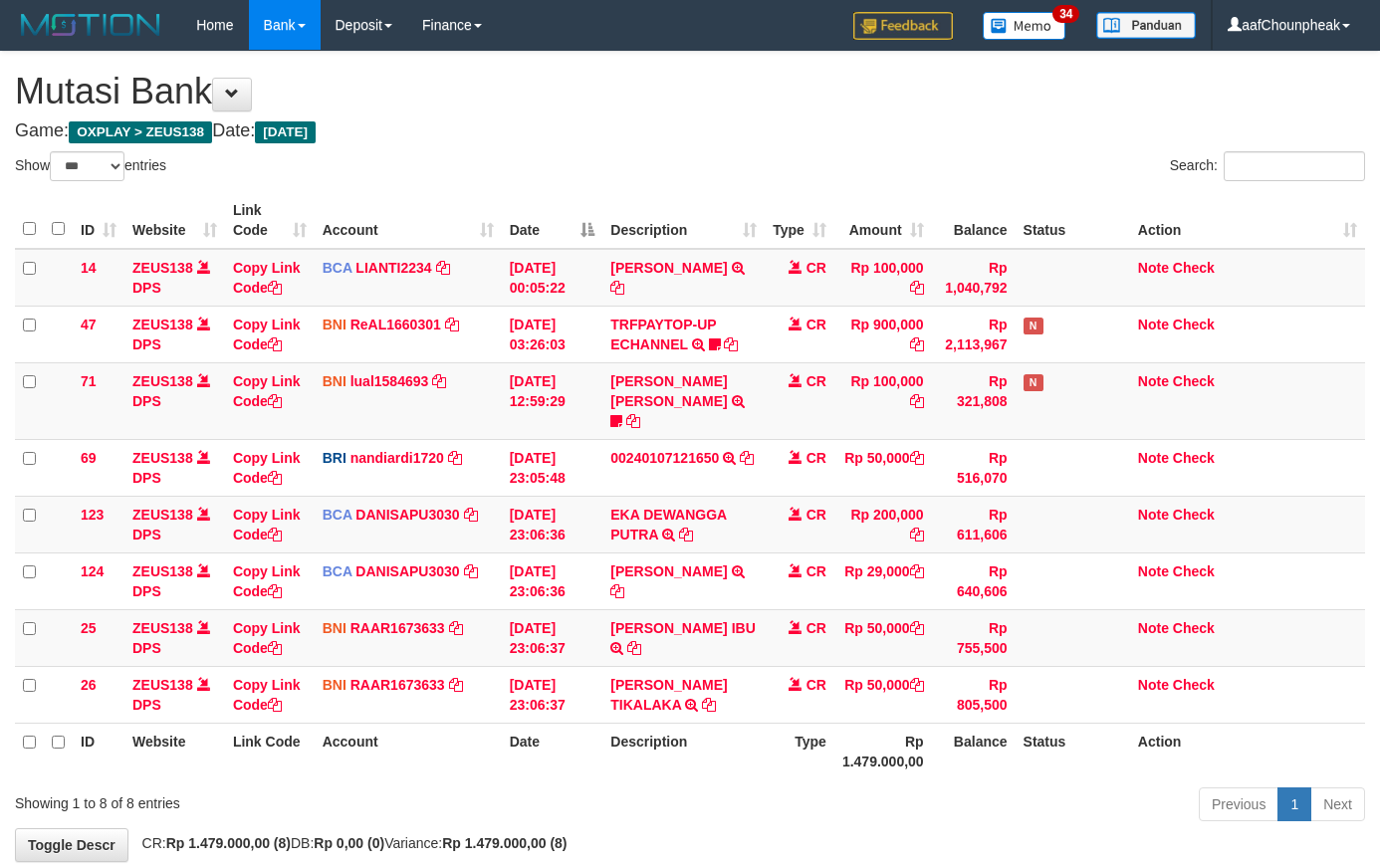 select on "***" 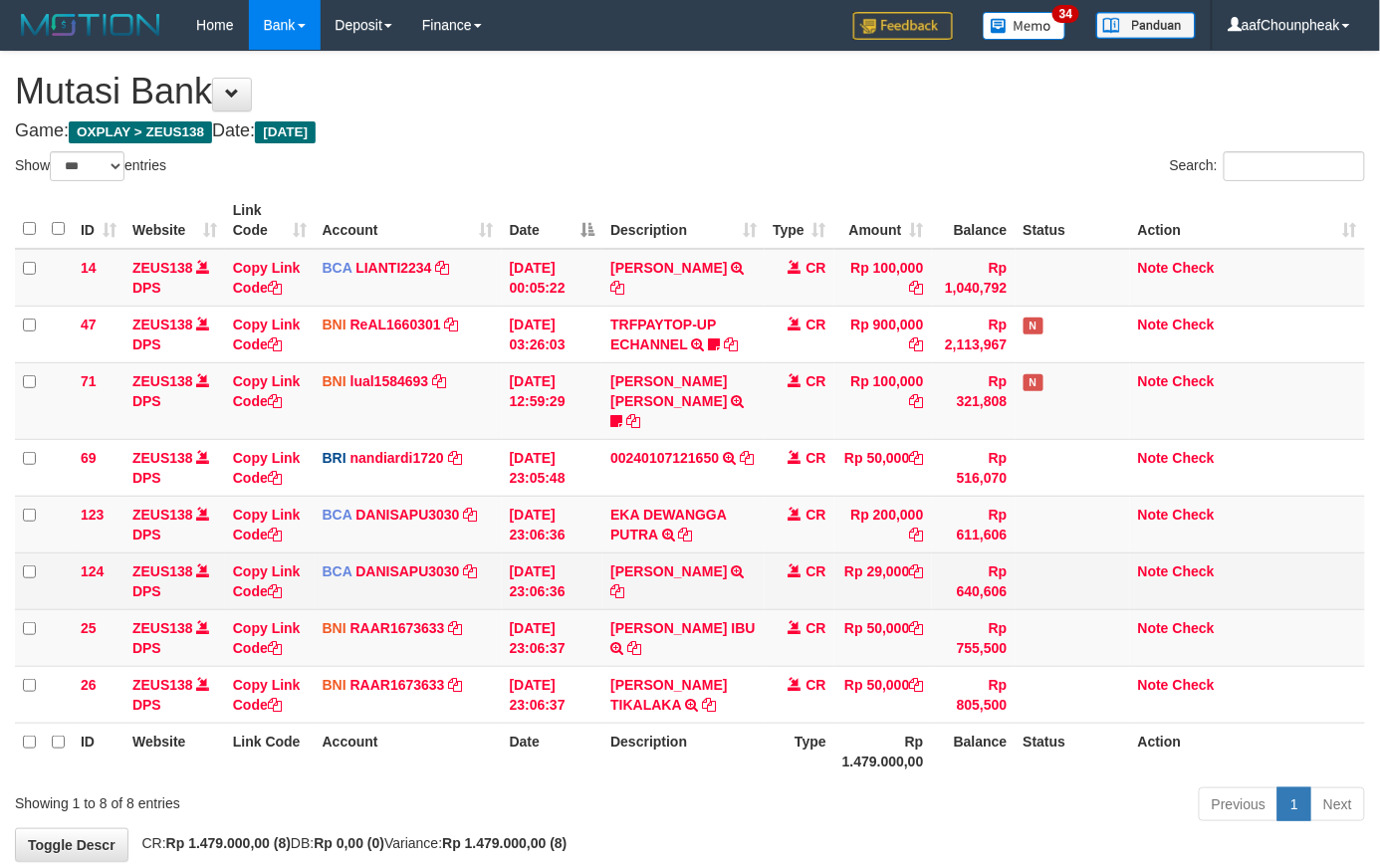 drag, startPoint x: 872, startPoint y: 557, endPoint x: 860, endPoint y: 565, distance: 14.422205 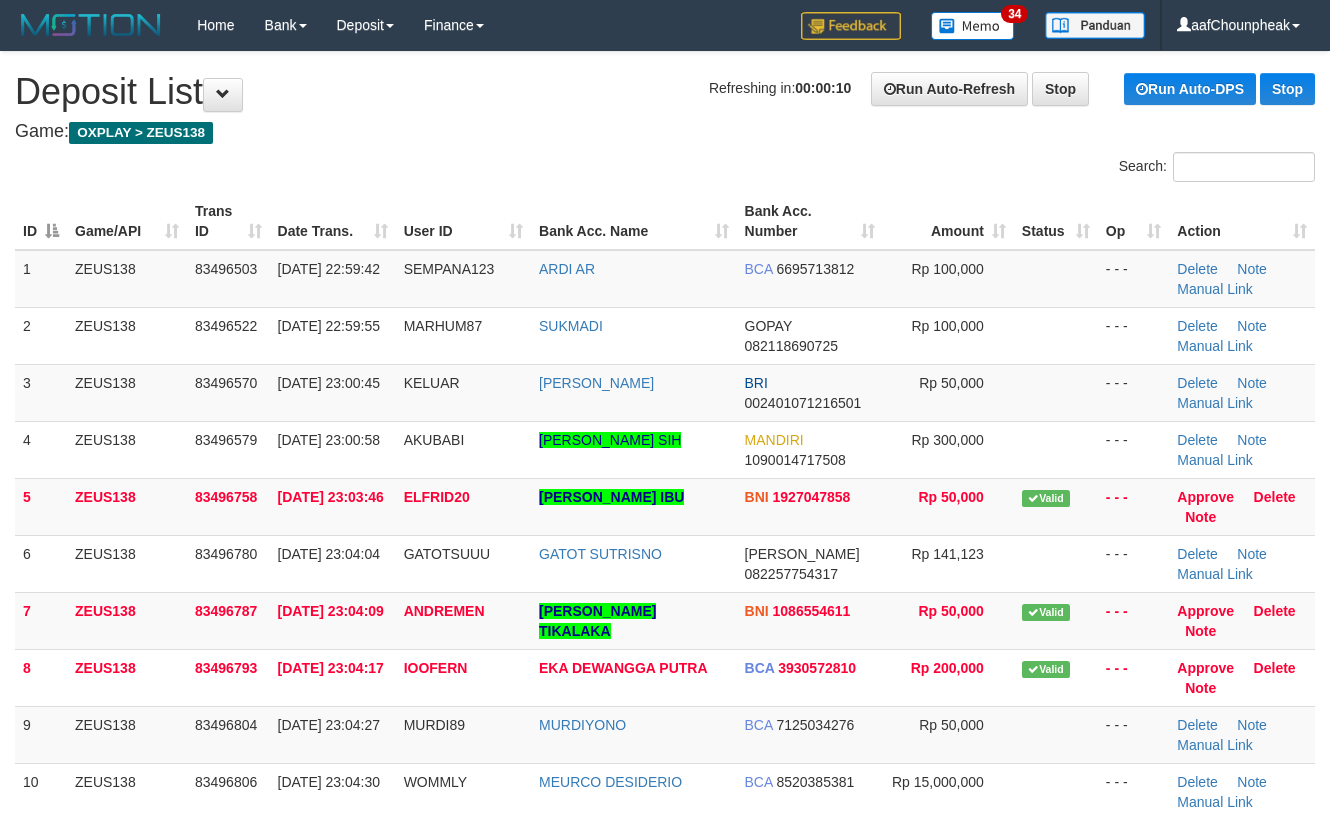 scroll, scrollTop: 0, scrollLeft: 0, axis: both 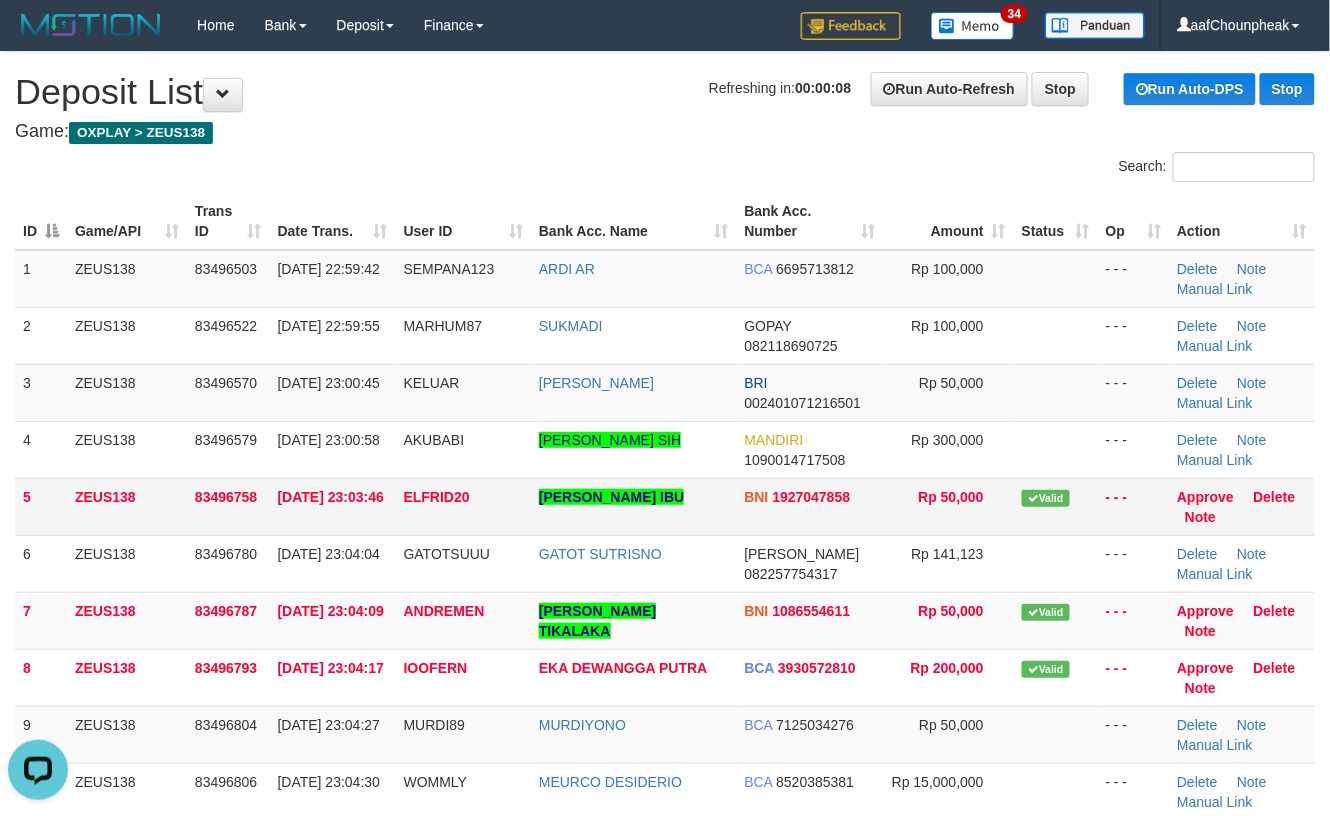 click on "Valid" at bounding box center (1056, 506) 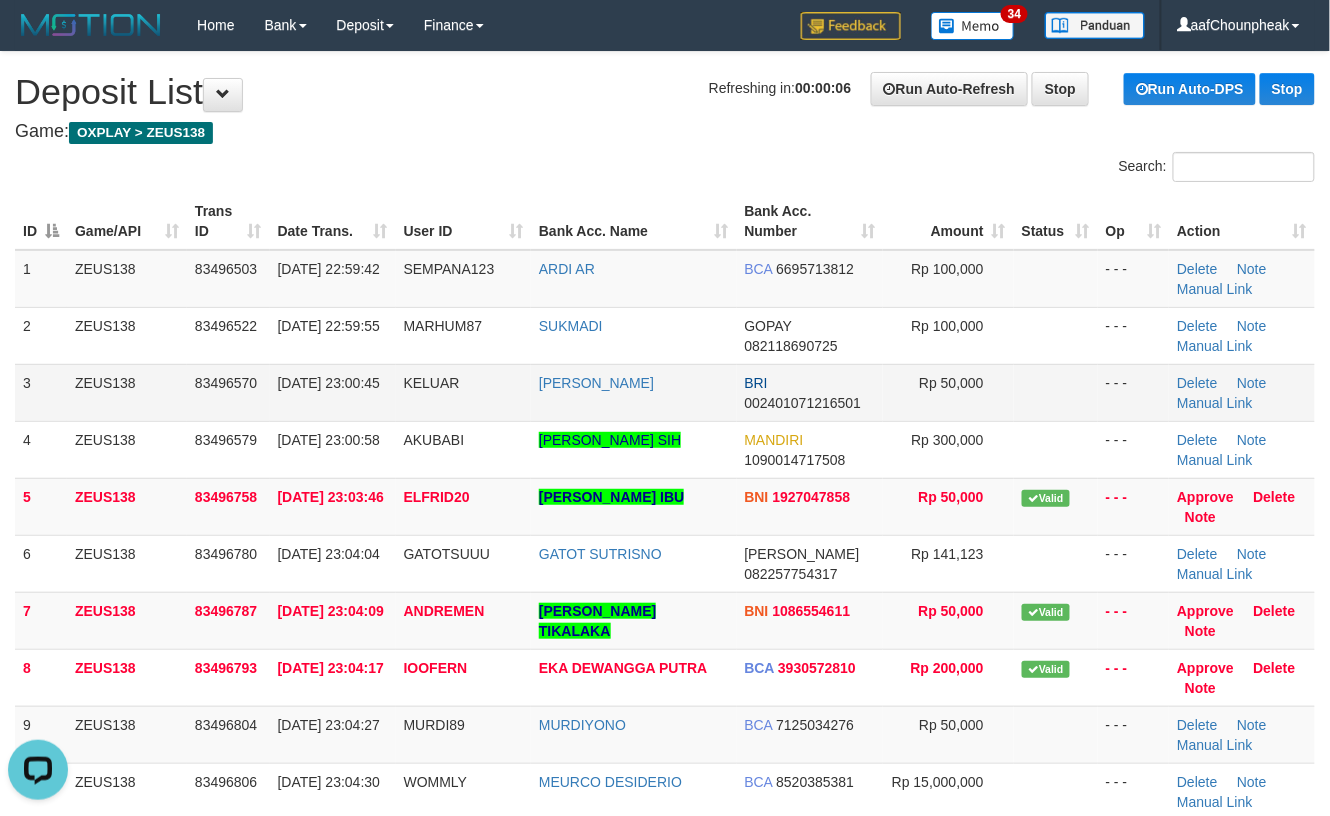 click at bounding box center [1056, 392] 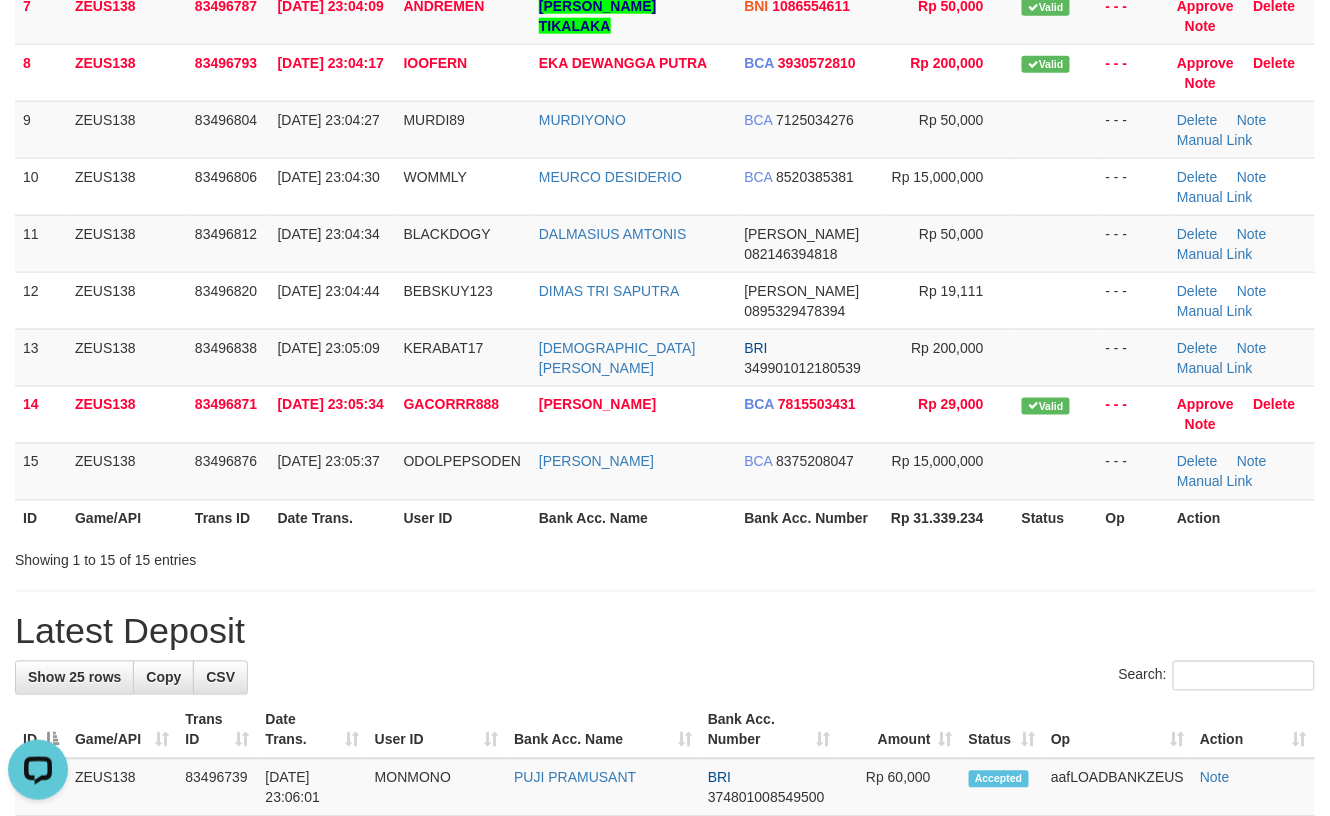 drag, startPoint x: 1085, startPoint y: 617, endPoint x: 1341, endPoint y: 558, distance: 262.71088 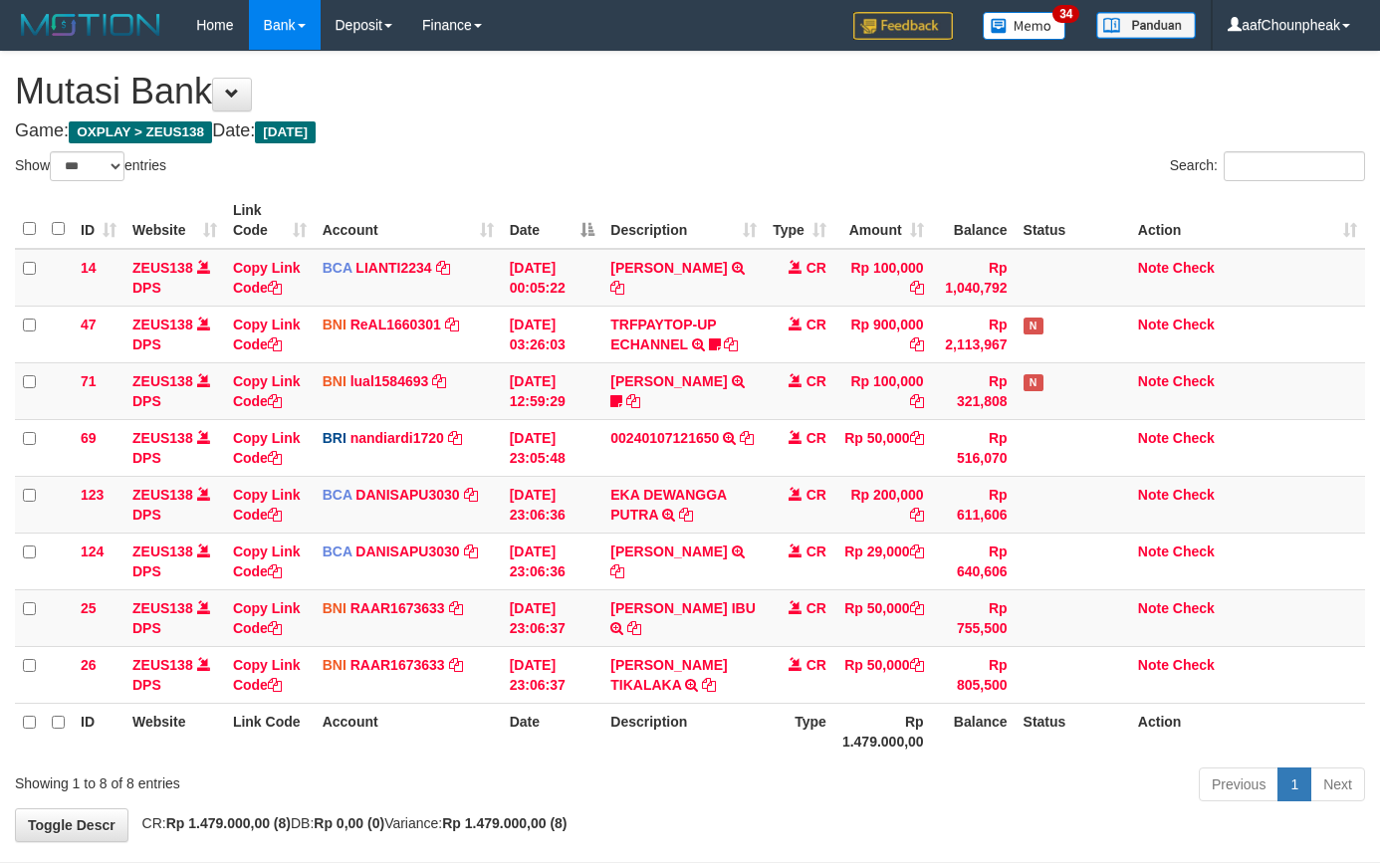 select on "***" 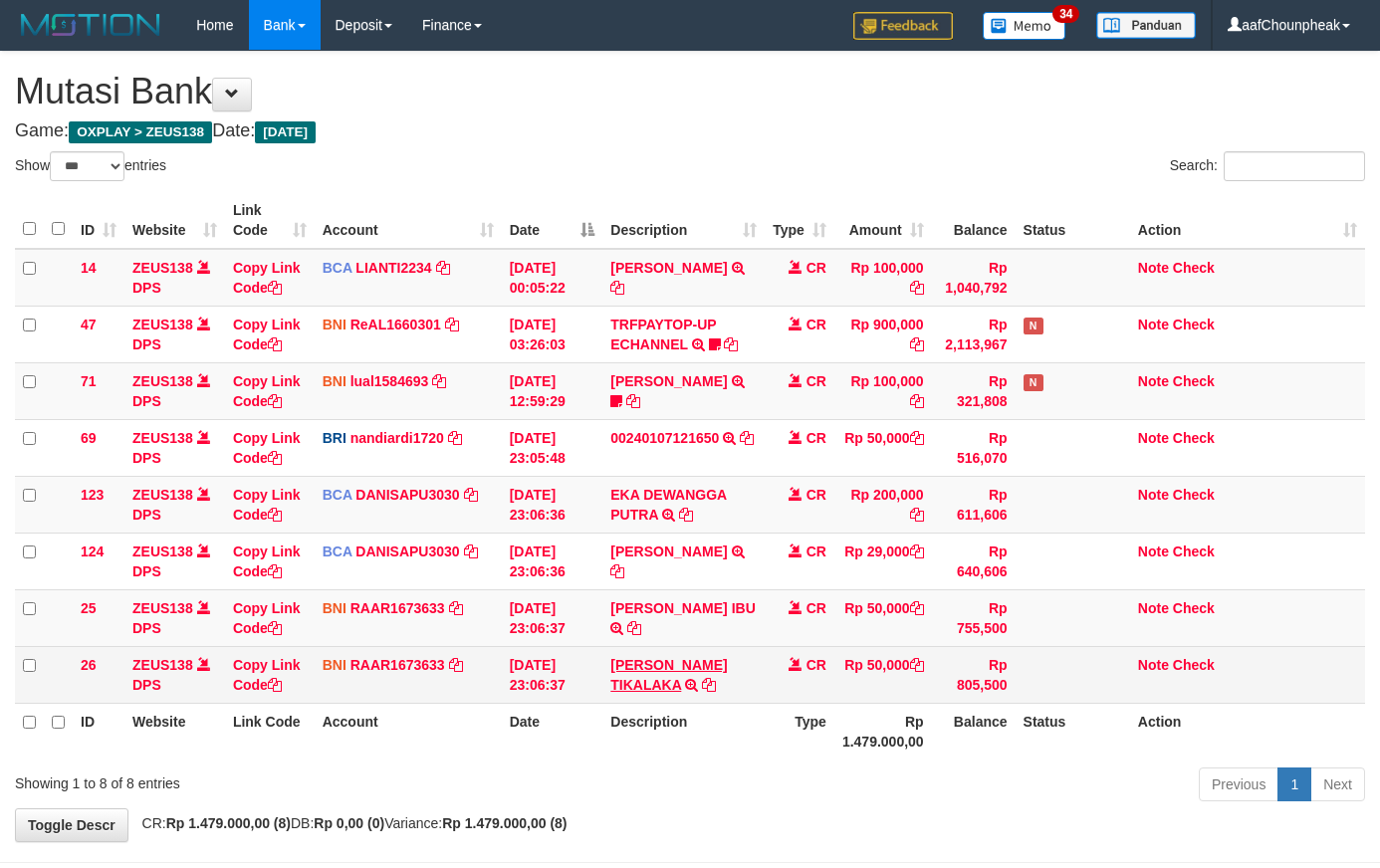 scroll, scrollTop: 0, scrollLeft: 0, axis: both 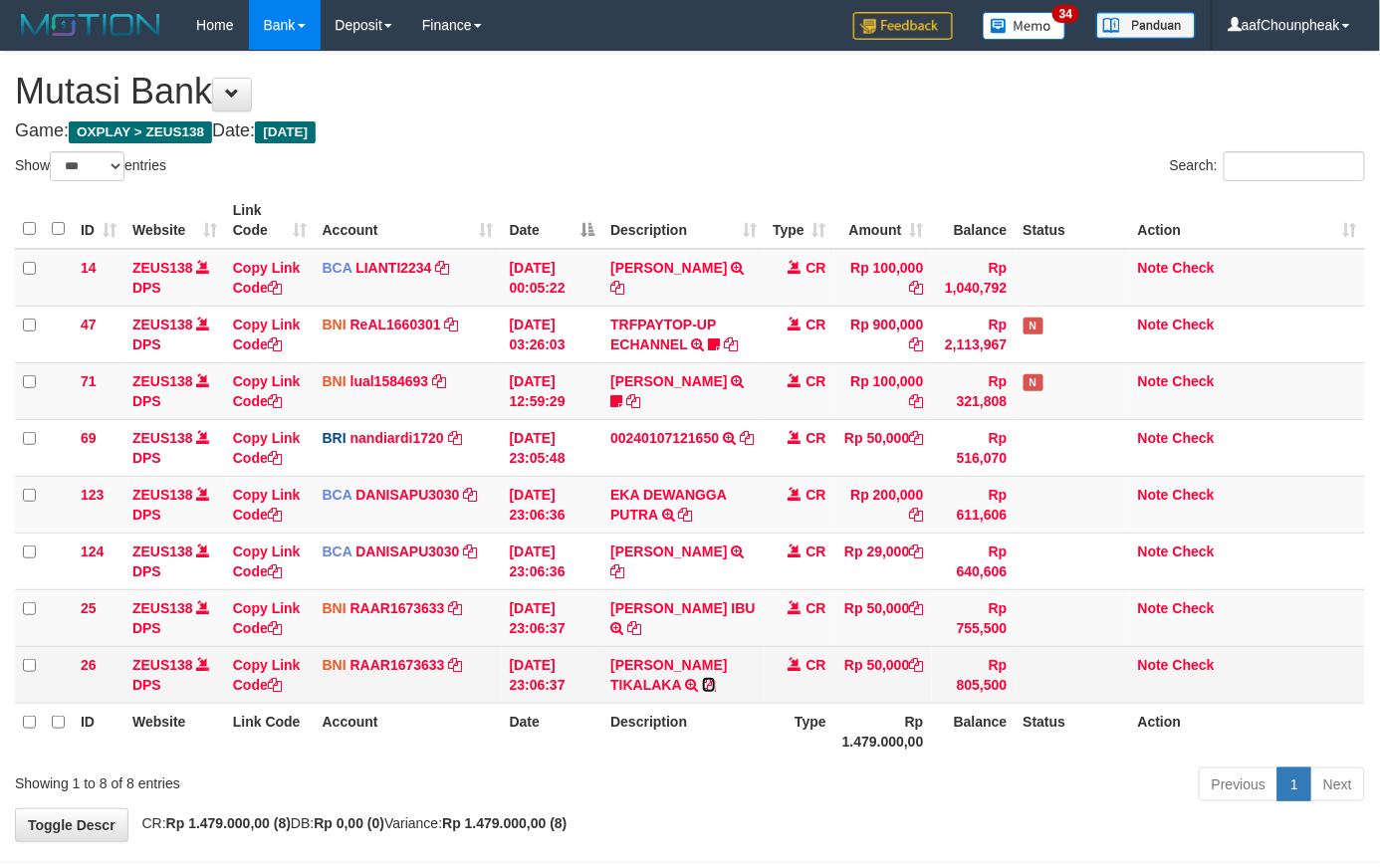 click at bounding box center [709, 685] 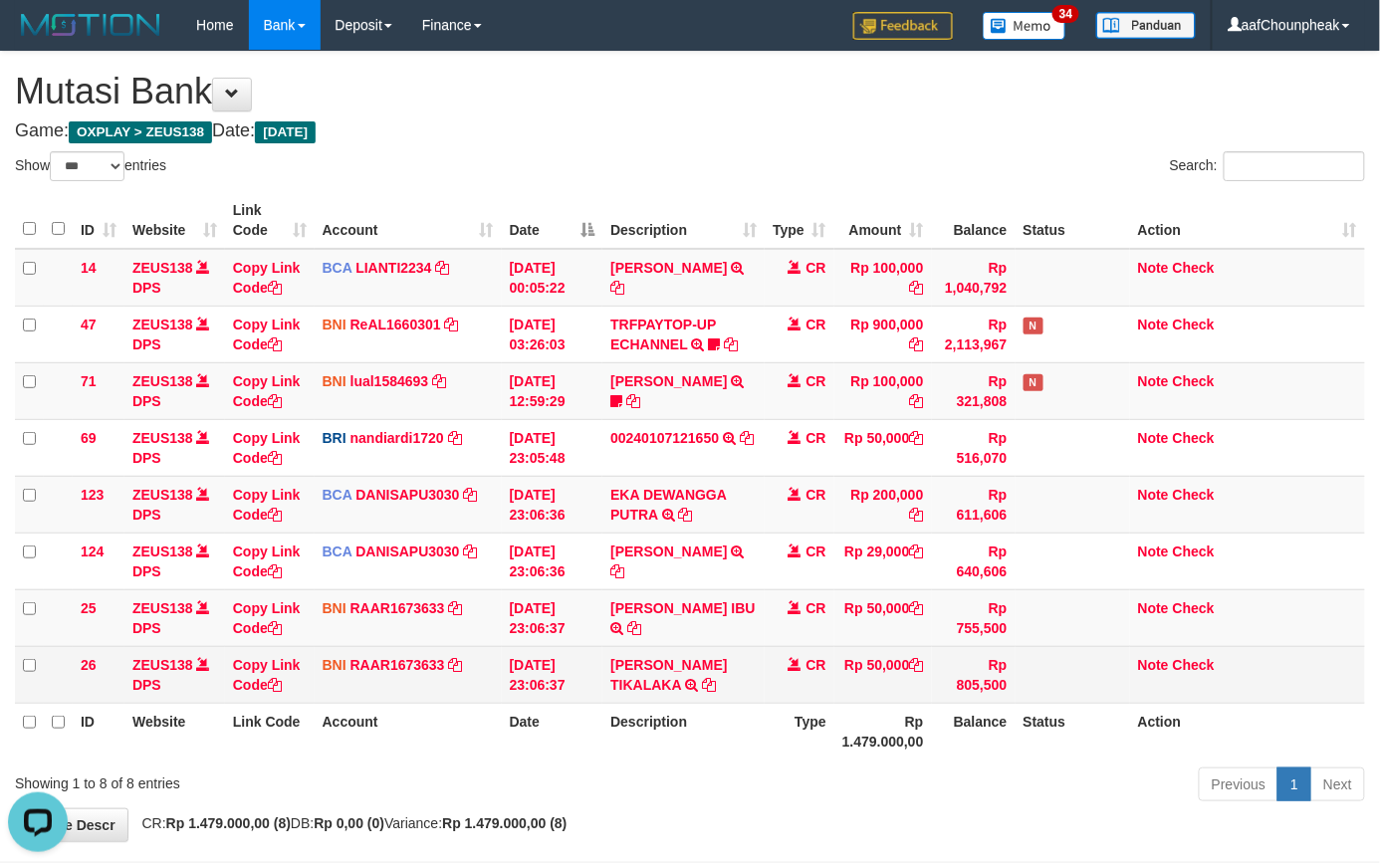scroll, scrollTop: 0, scrollLeft: 0, axis: both 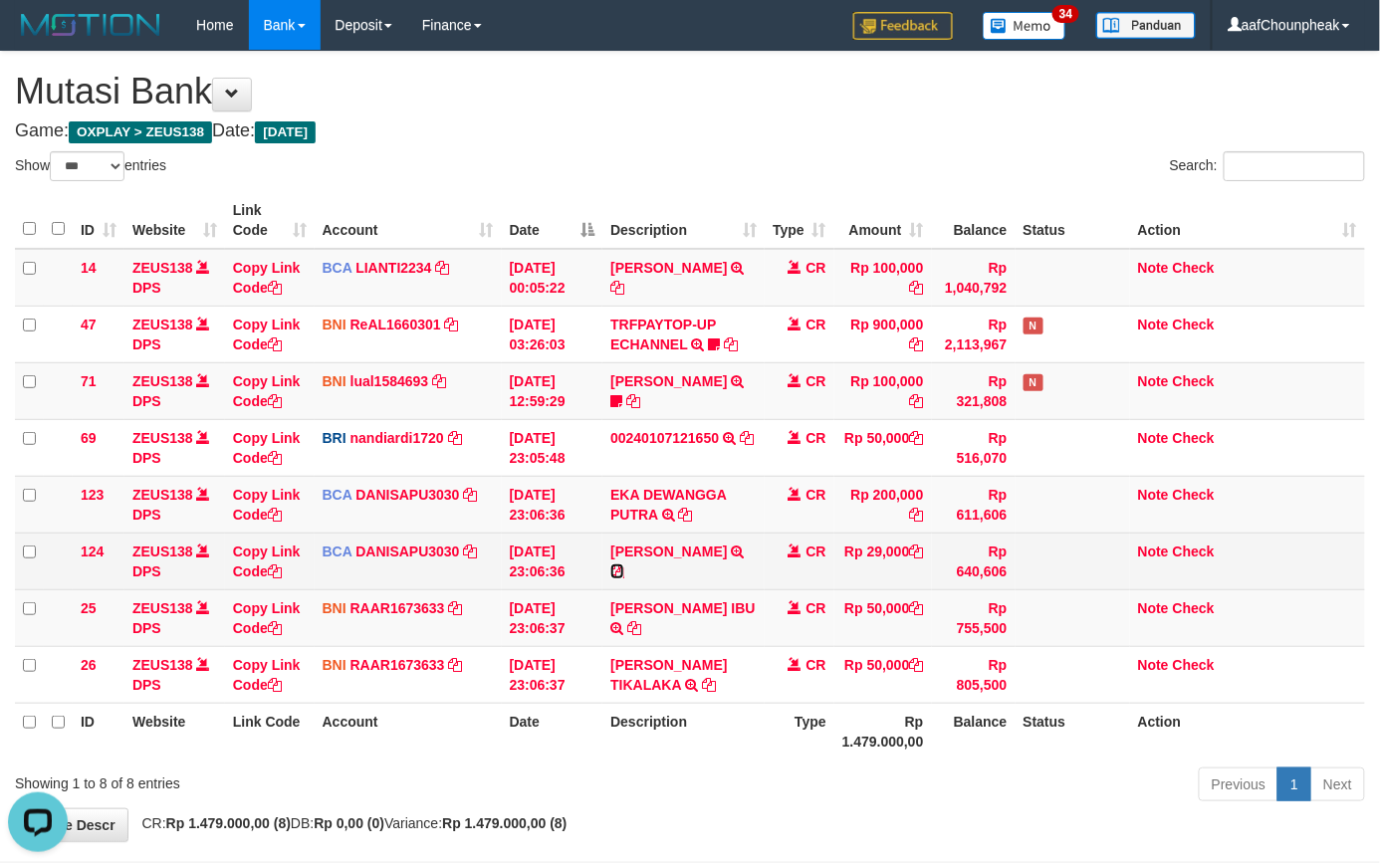 click at bounding box center [617, 571] 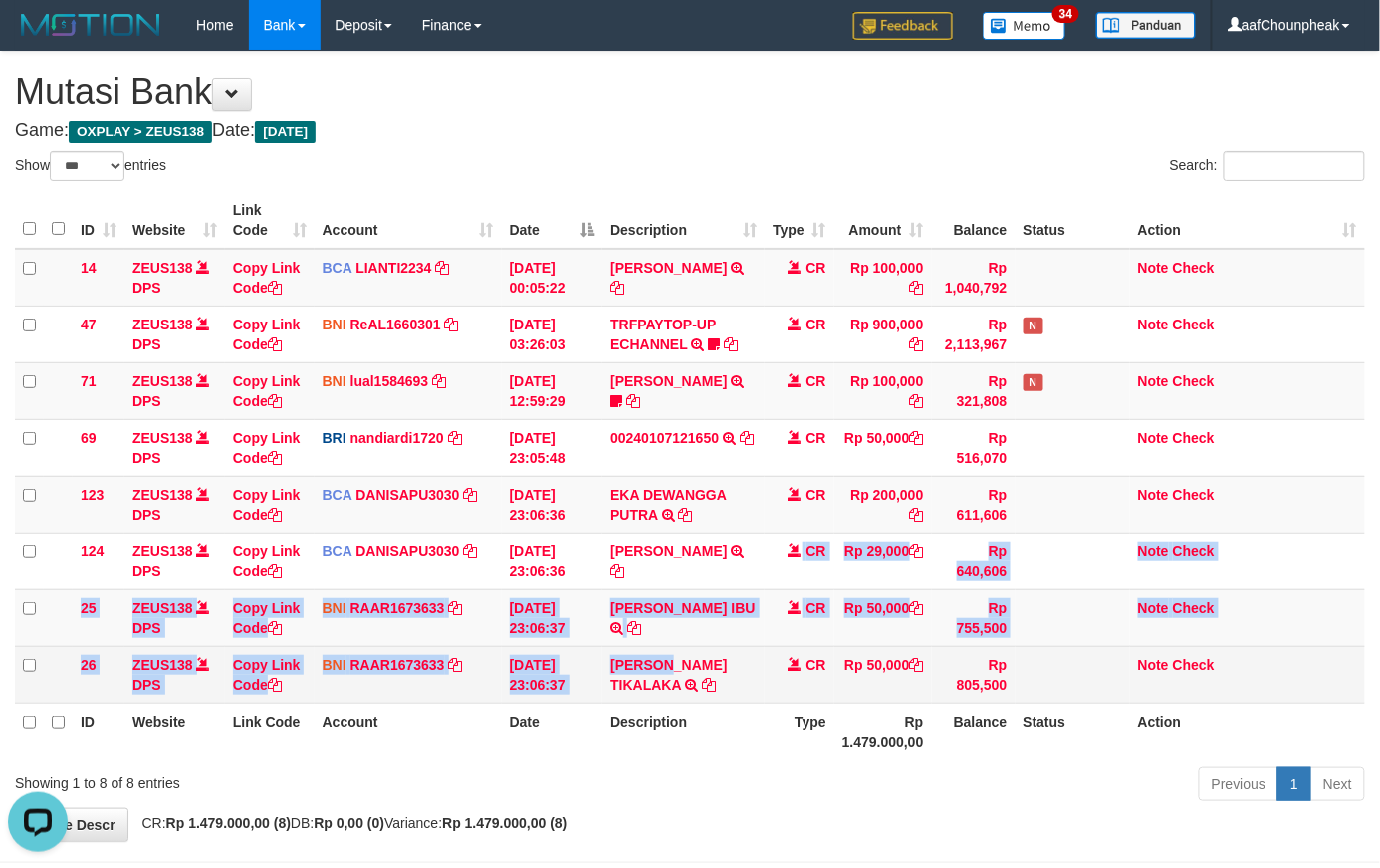 drag, startPoint x: 722, startPoint y: 630, endPoint x: 741, endPoint y: 674, distance: 47.92703 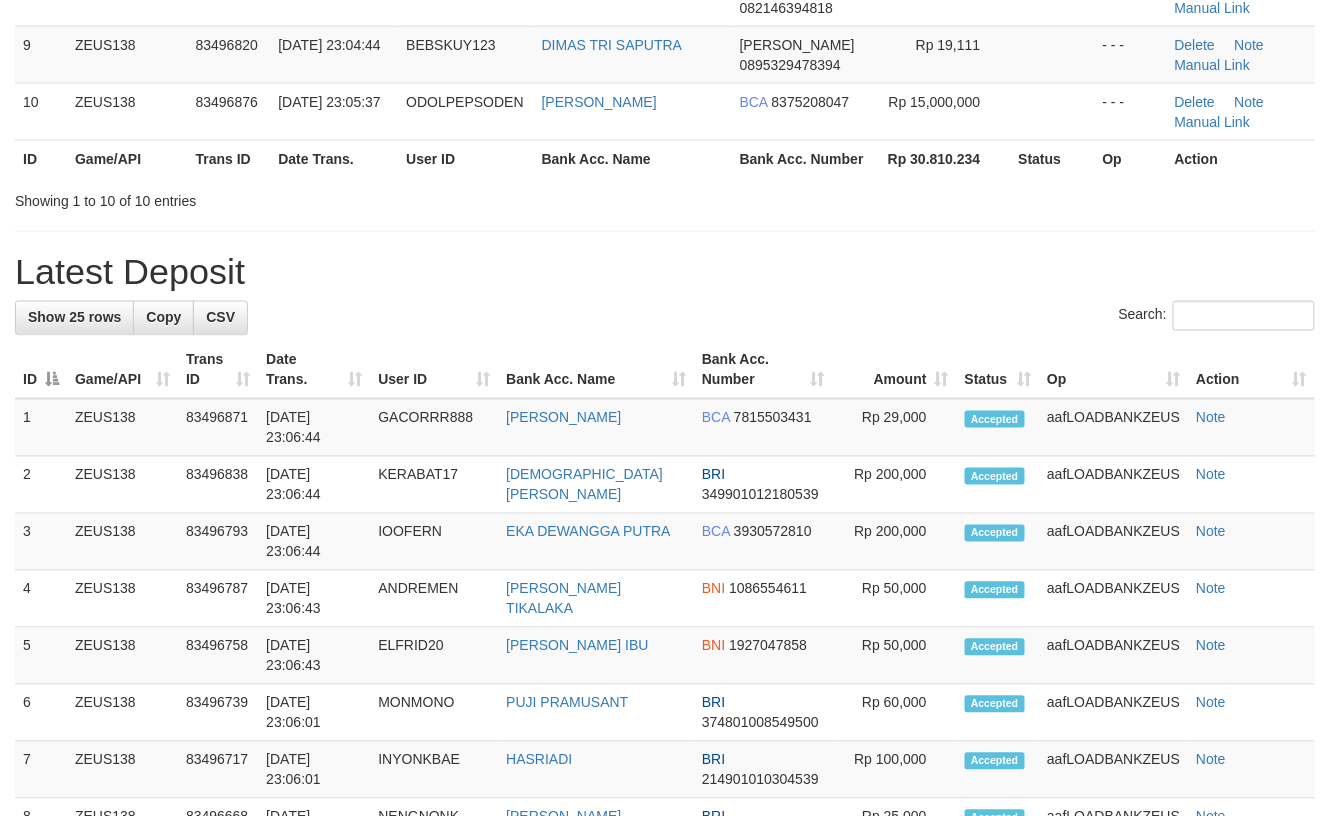 scroll, scrollTop: 605, scrollLeft: 0, axis: vertical 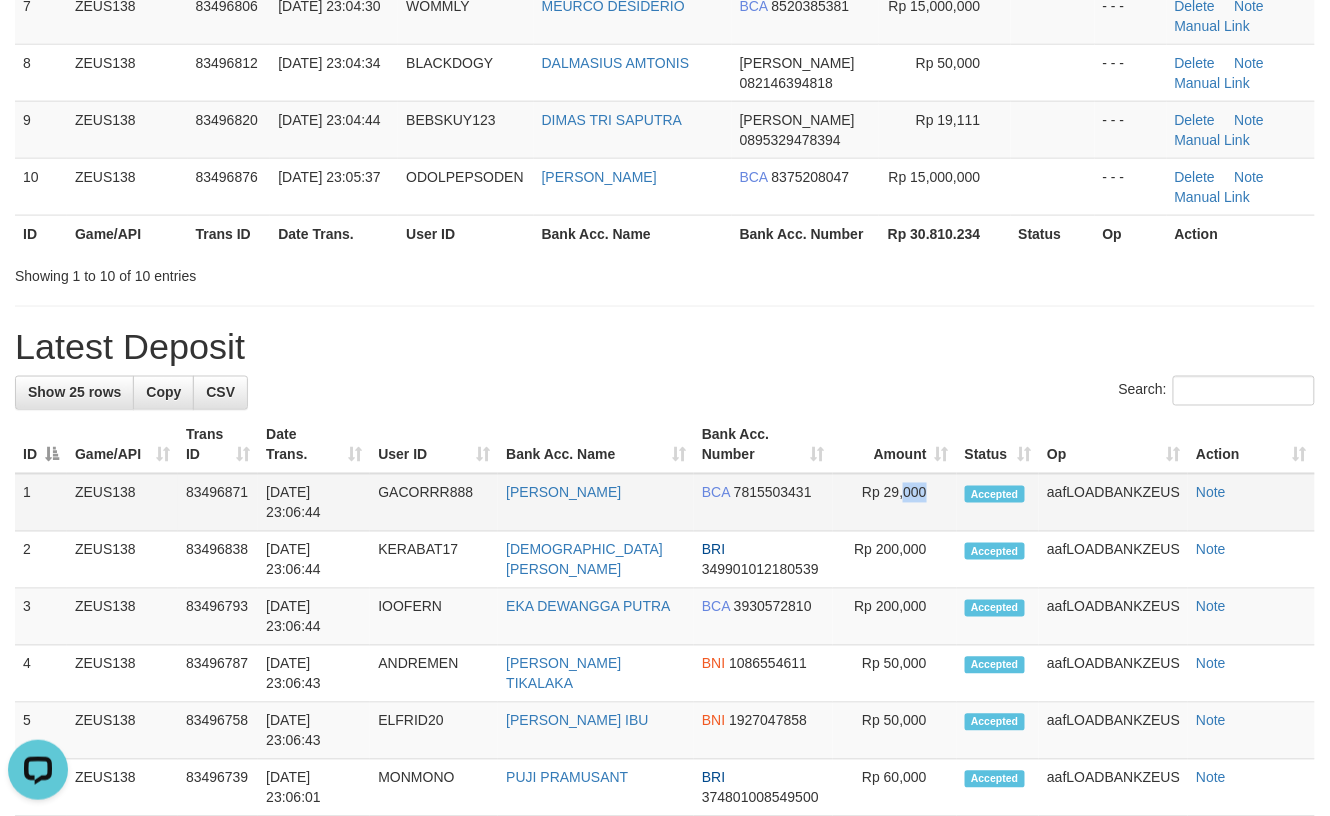 click on "Rp 29,000" at bounding box center [895, 503] 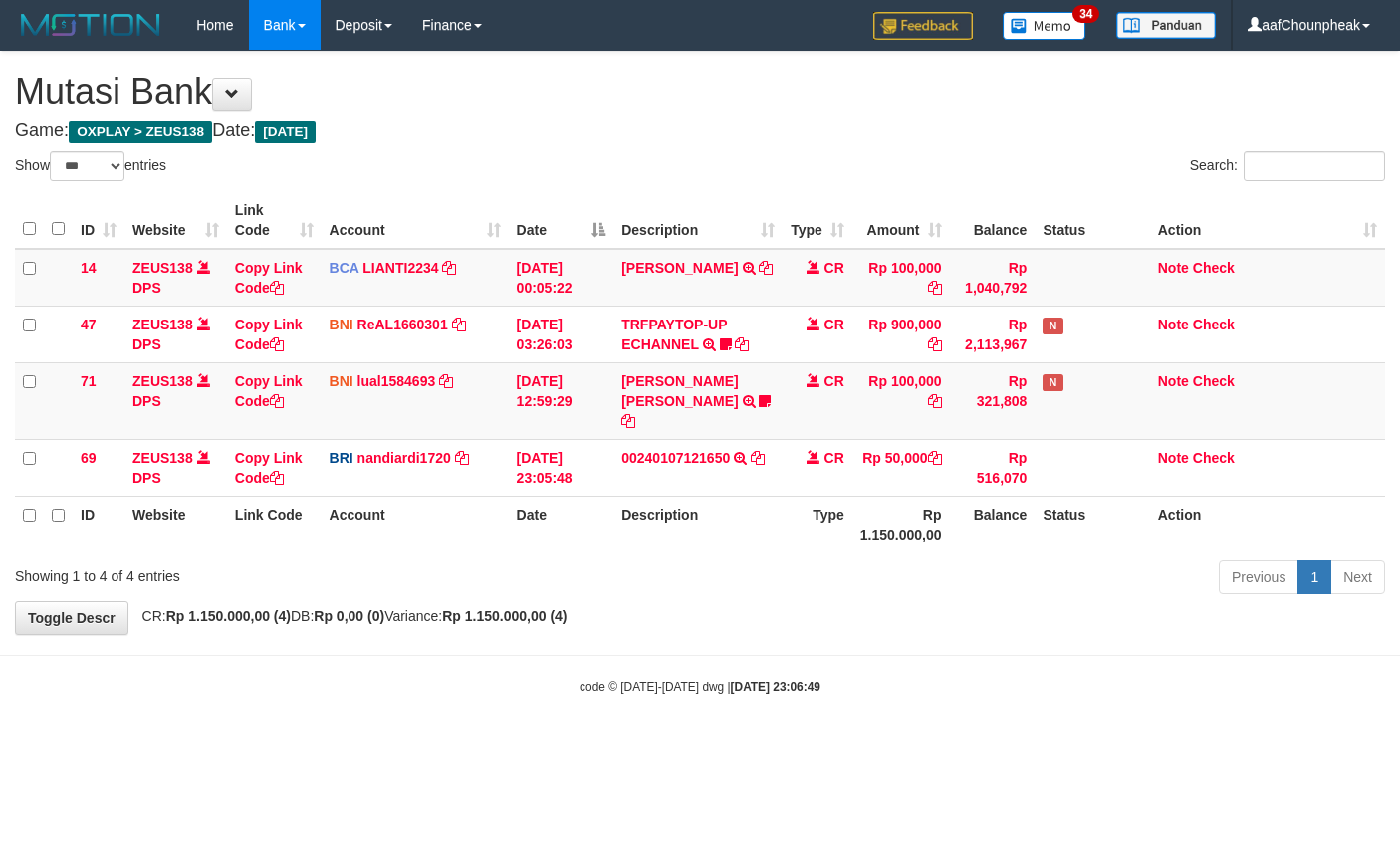 select on "***" 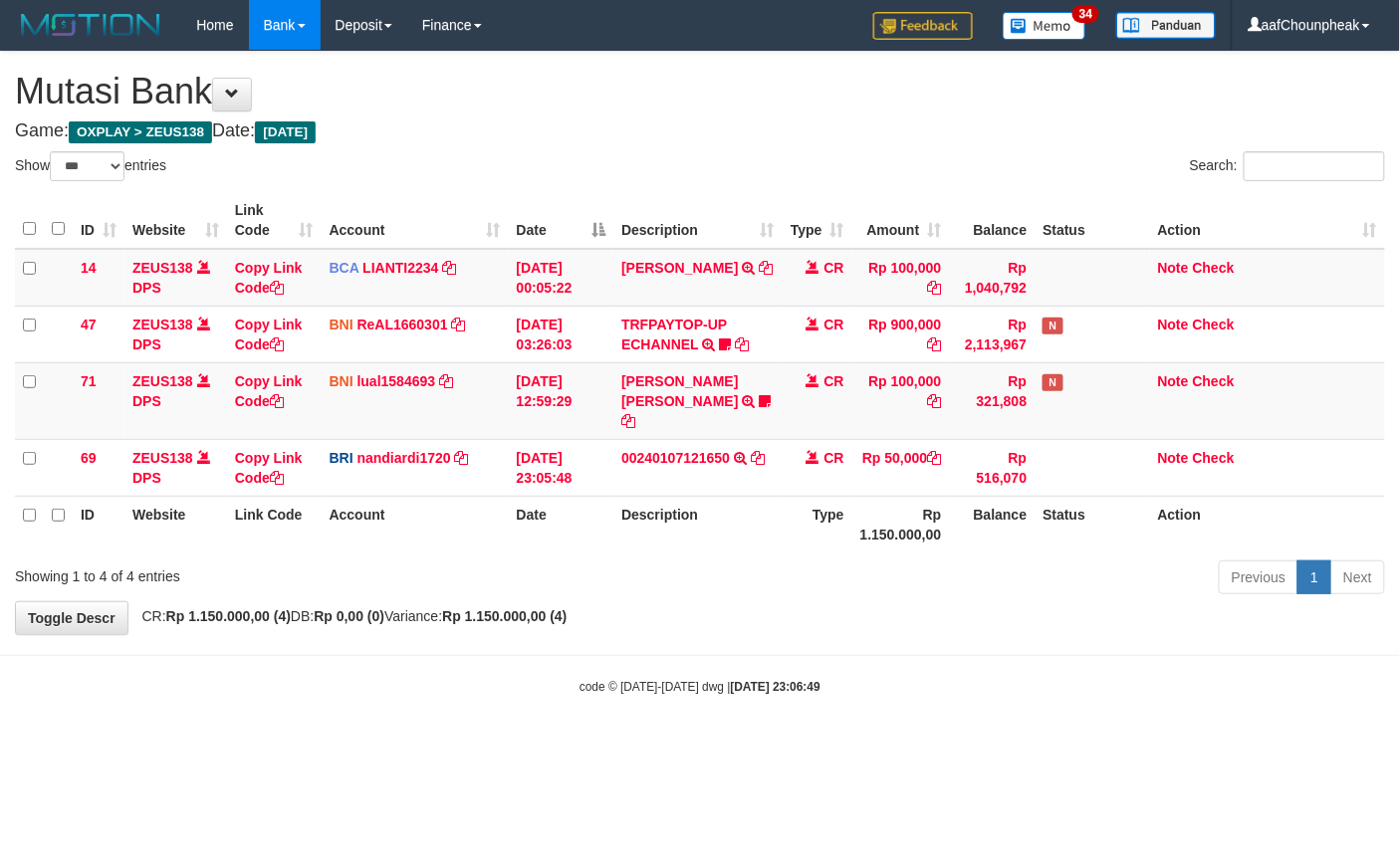 click on "Toggle navigation
Home
Bank
Account List
Mutasi Bank
Search
Note Mutasi
Deposit
DPS List
History
Finance
Financial Data
aafChounpheak
My Profile
Log Out
34" at bounding box center (700, 372) 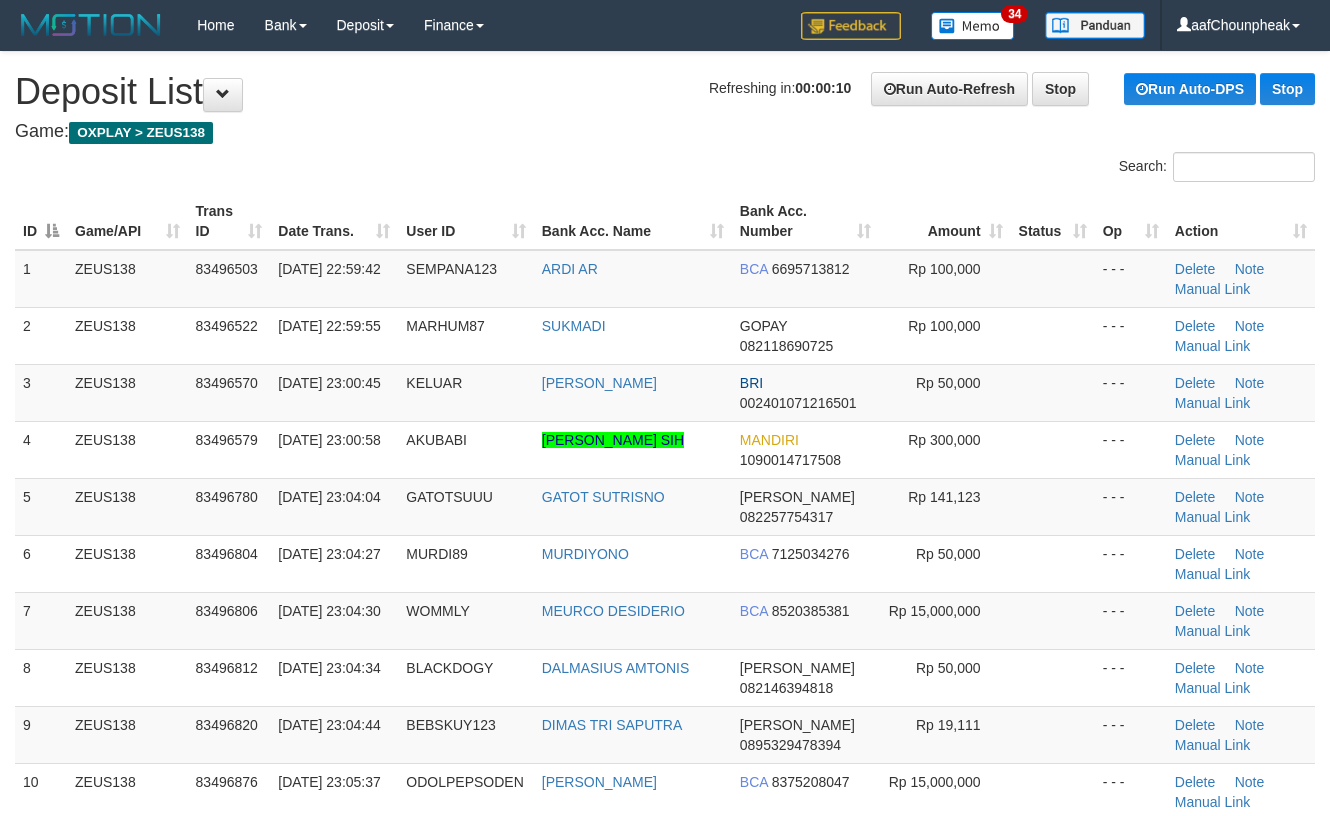 scroll, scrollTop: 680, scrollLeft: 0, axis: vertical 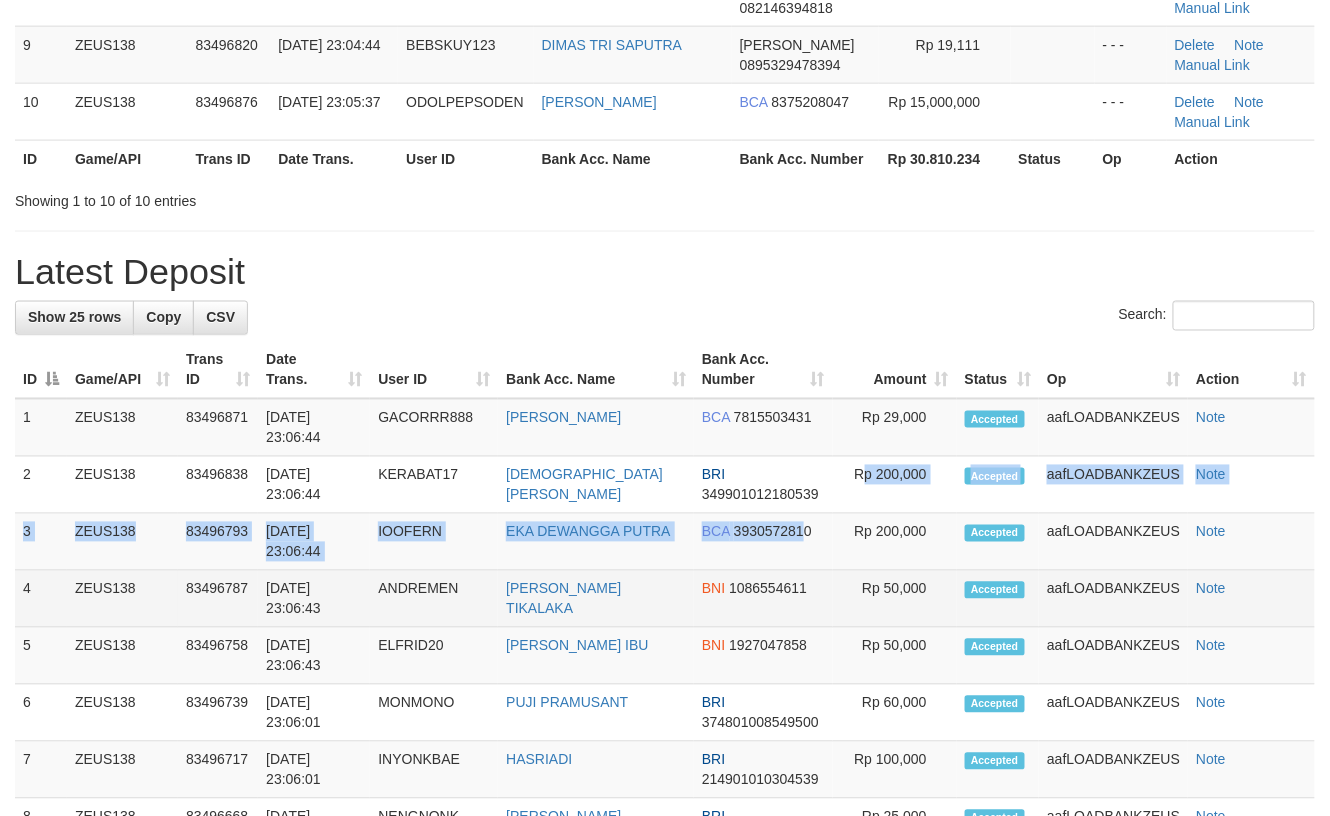 drag, startPoint x: 796, startPoint y: 558, endPoint x: 792, endPoint y: 573, distance: 15.524175 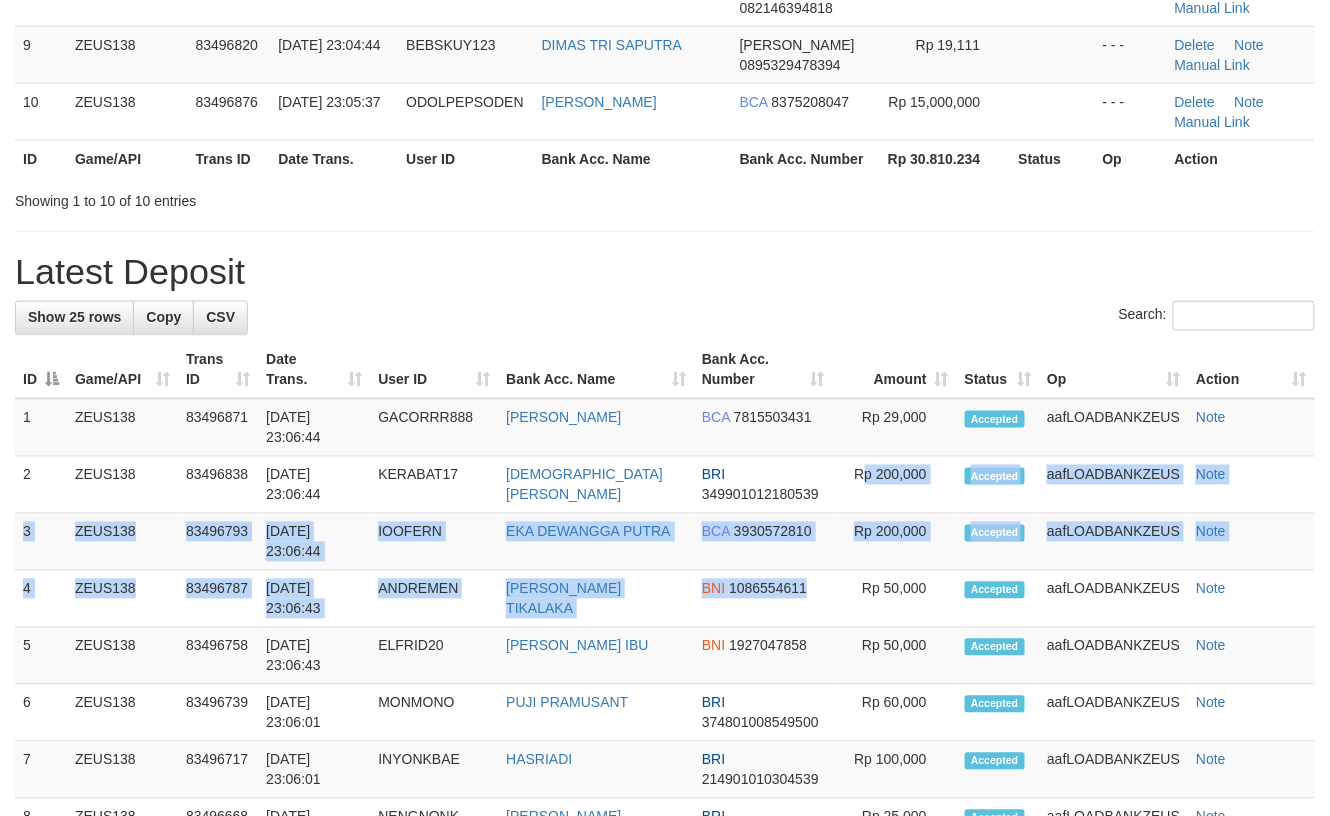 scroll, scrollTop: 605, scrollLeft: 0, axis: vertical 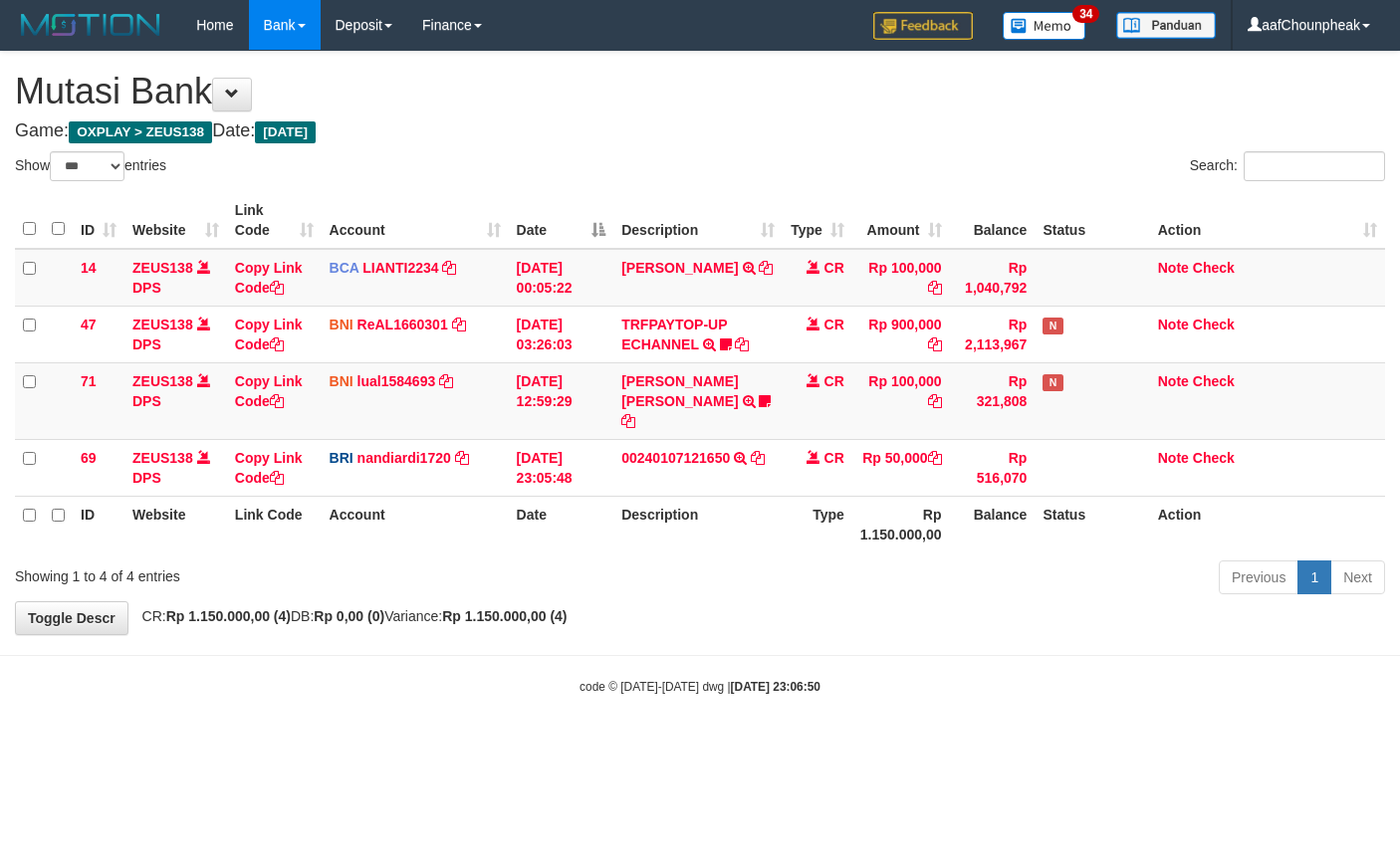 select on "***" 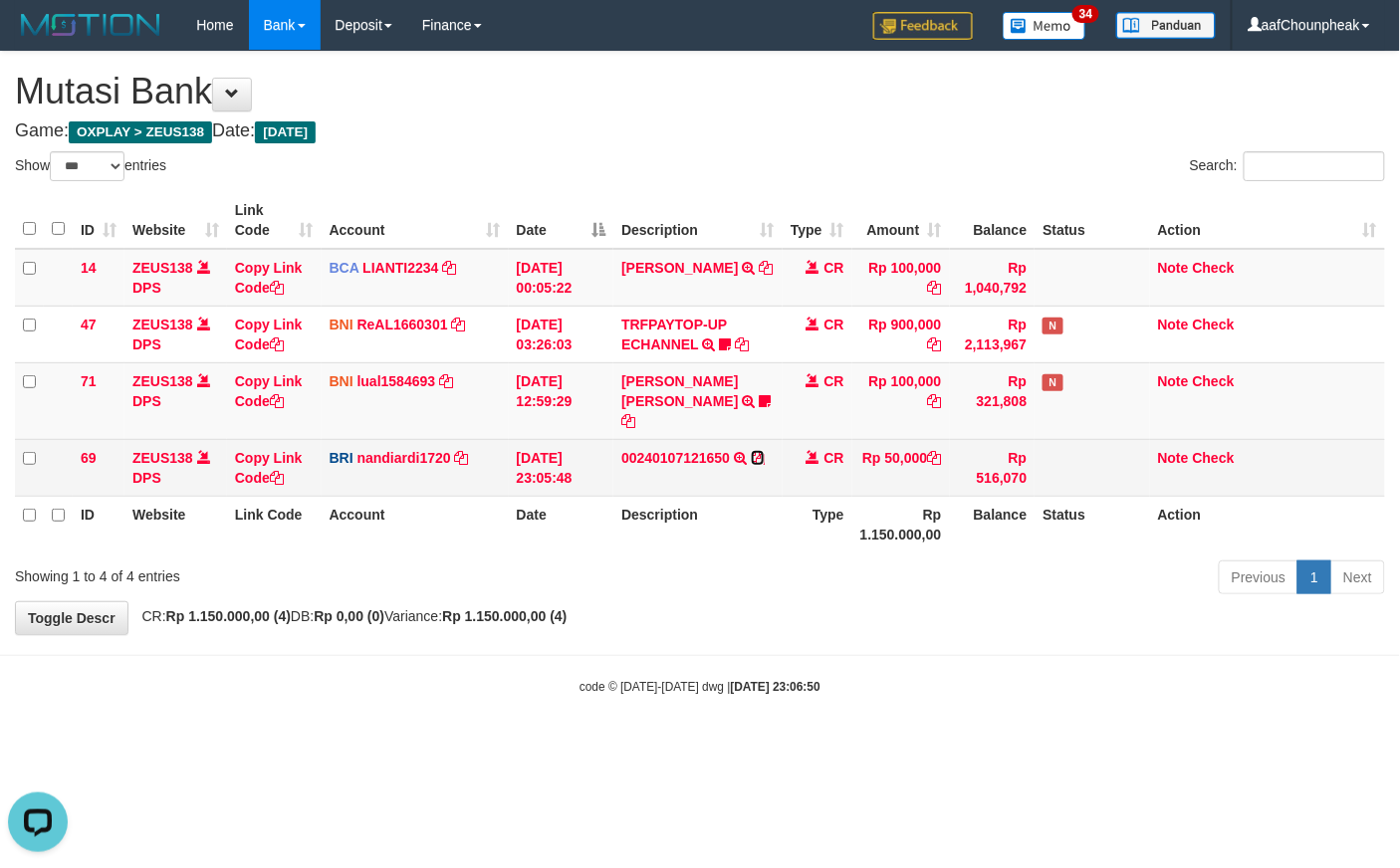 scroll, scrollTop: 0, scrollLeft: 0, axis: both 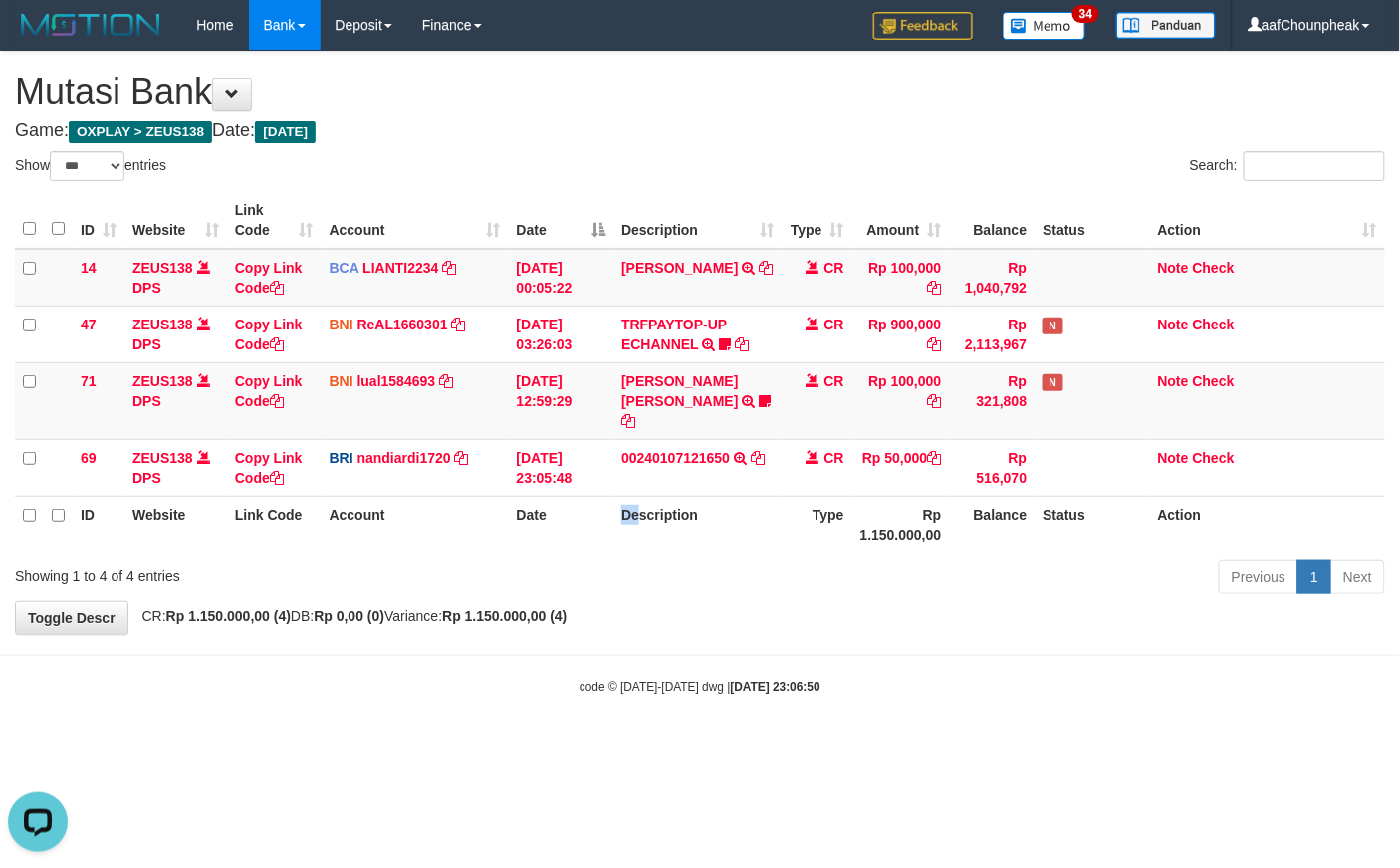 click on "Description" at bounding box center (698, 524) 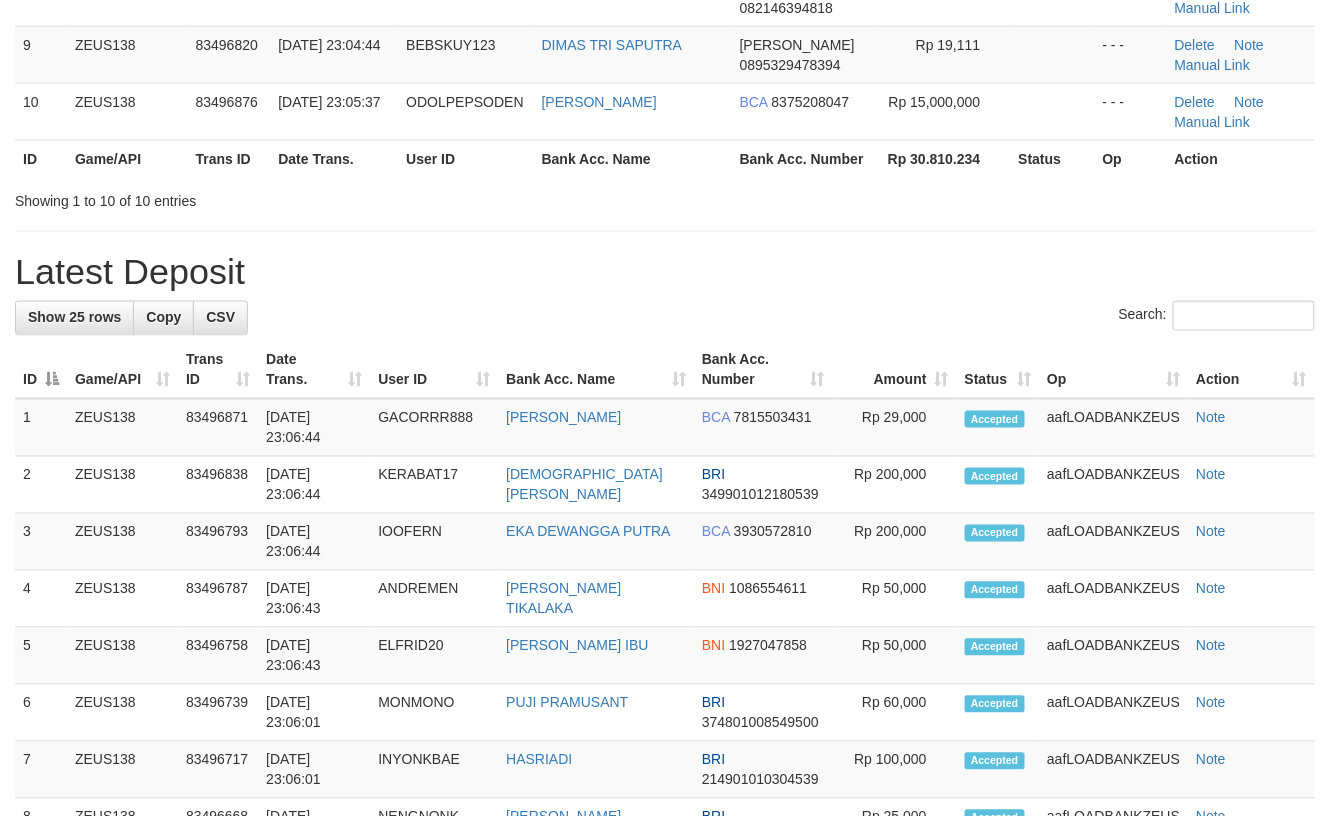 scroll, scrollTop: 605, scrollLeft: 0, axis: vertical 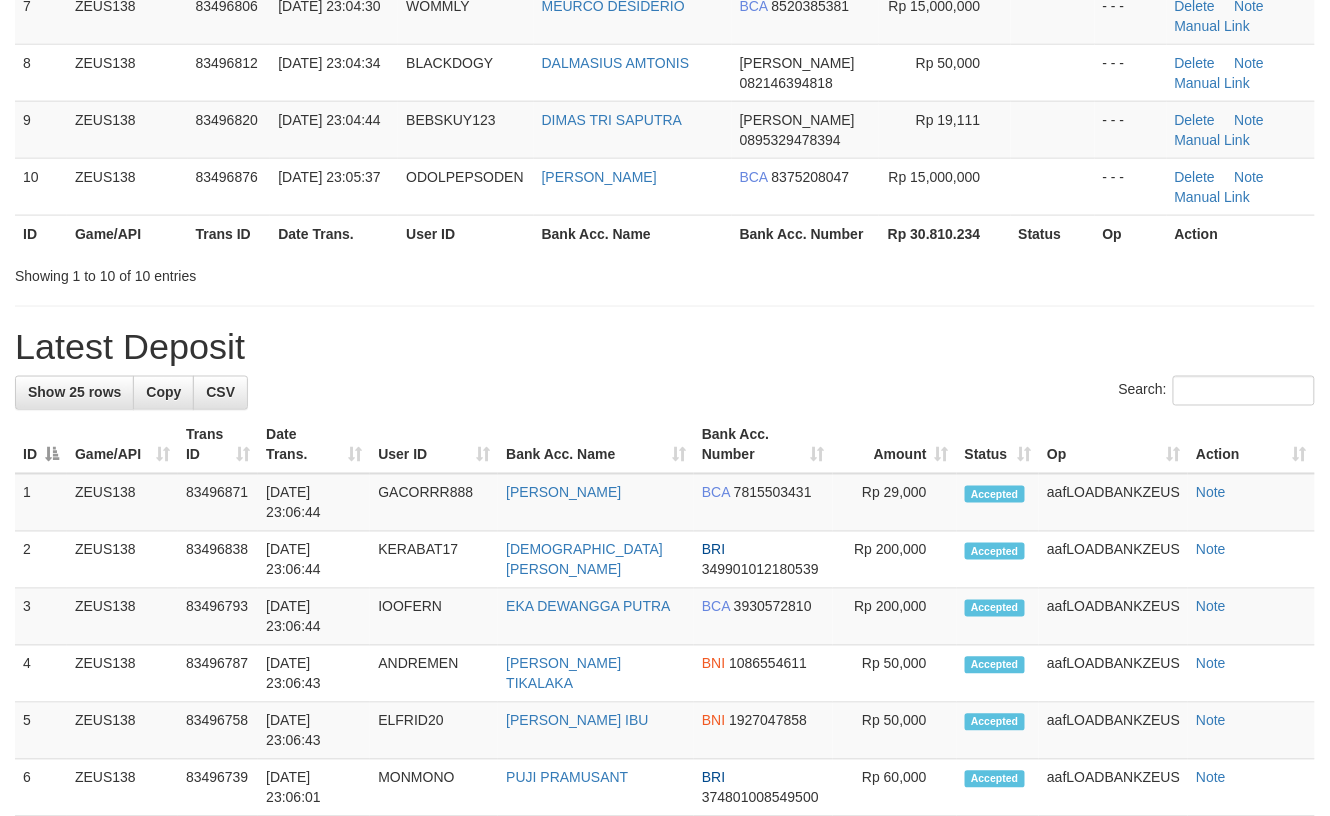 click on "Latest Deposit" at bounding box center [665, 347] 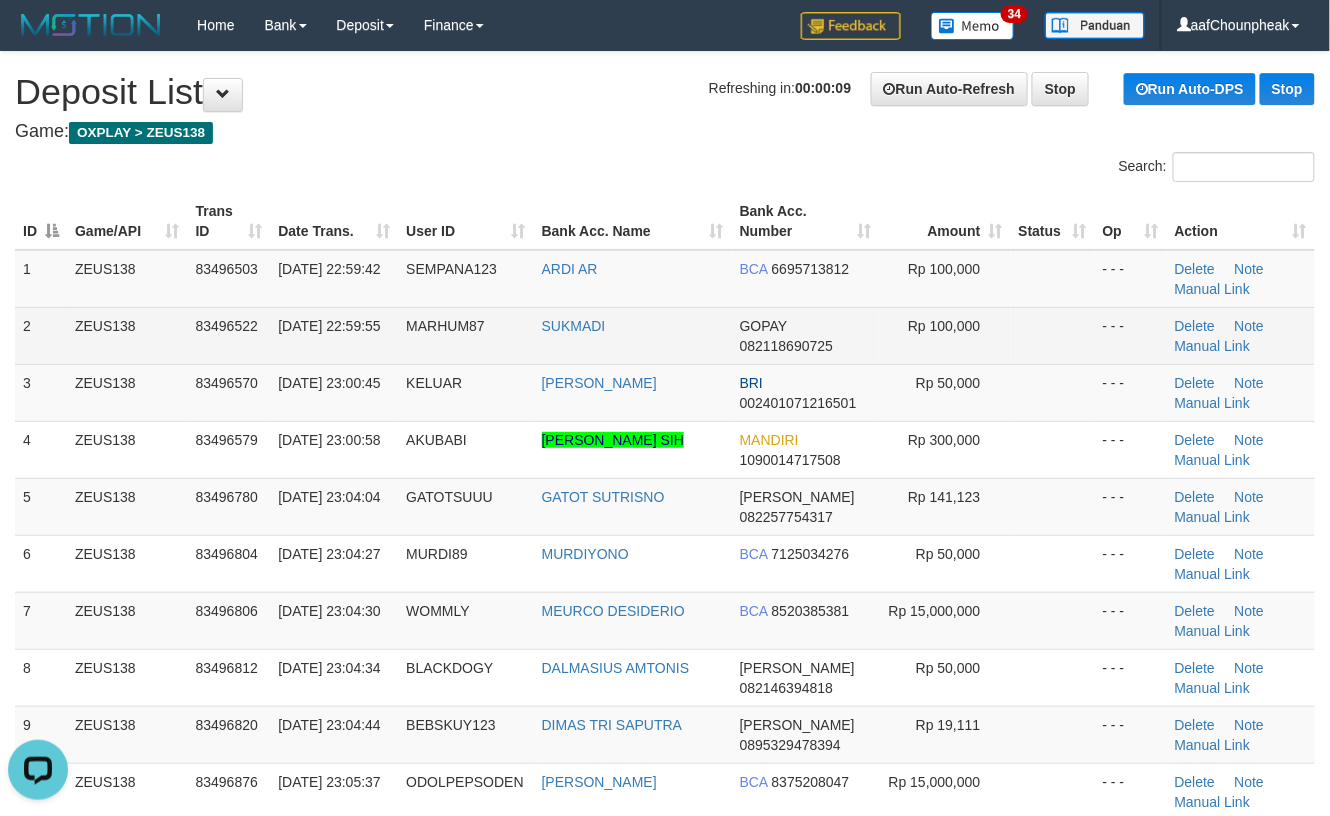 scroll, scrollTop: 0, scrollLeft: 0, axis: both 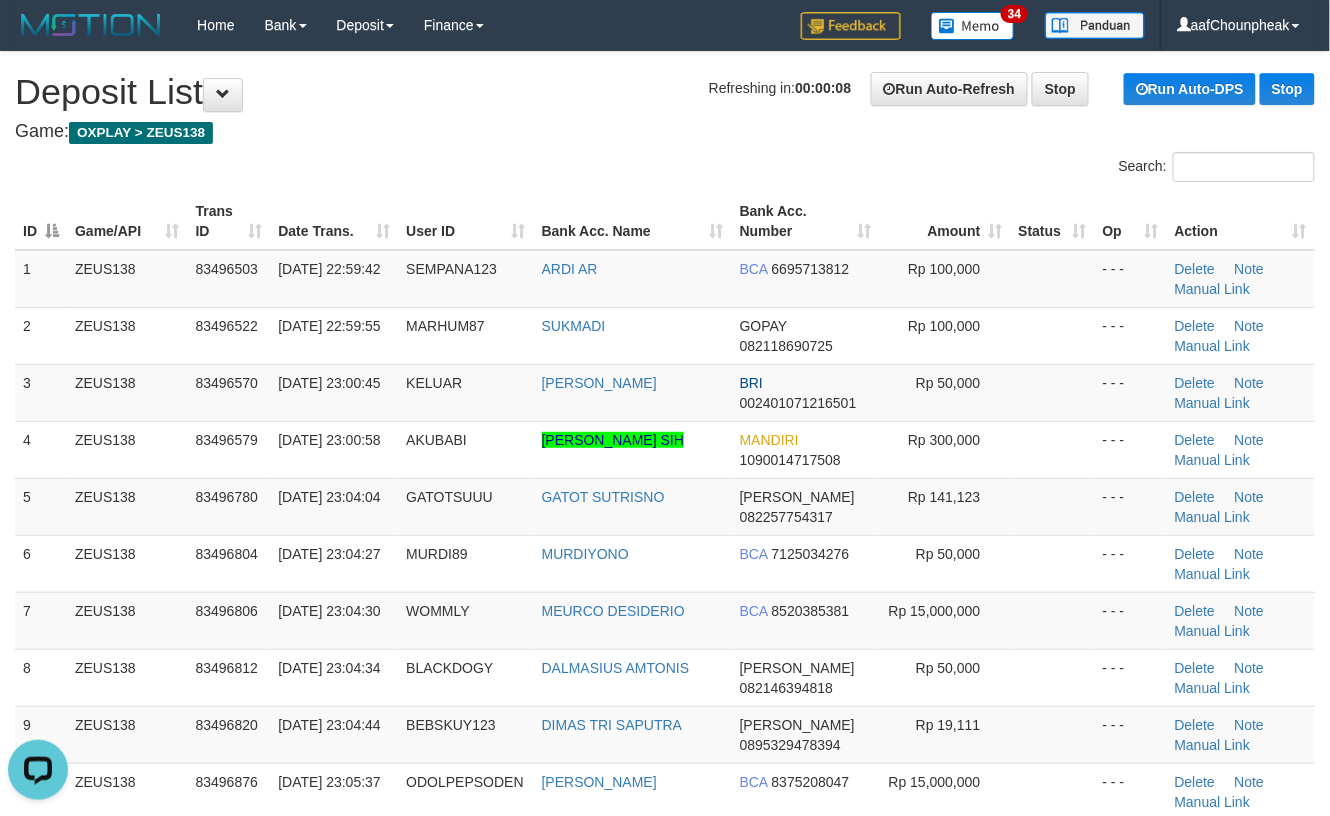 click on "Bank Acc. Number" at bounding box center (805, 221) 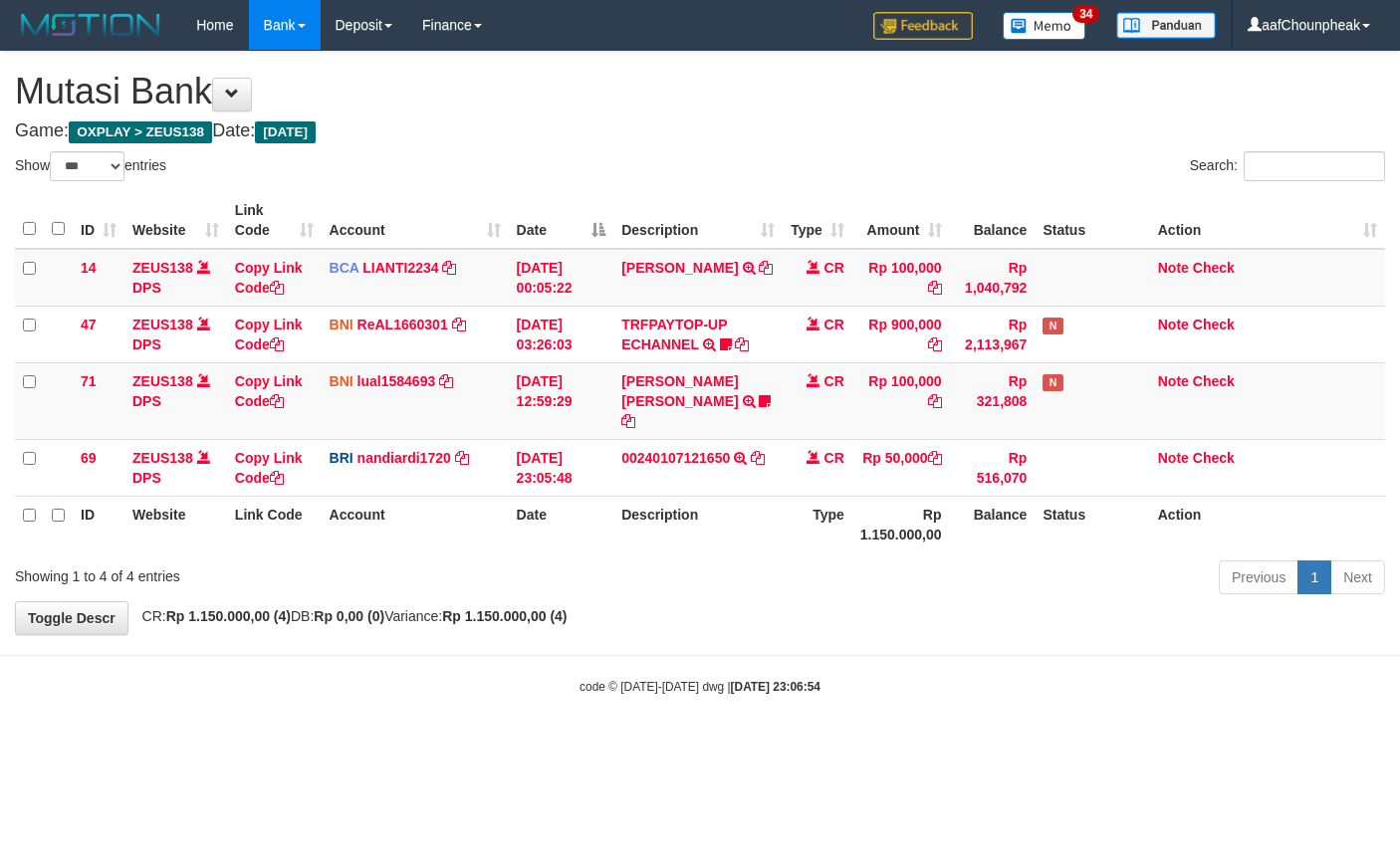 select on "***" 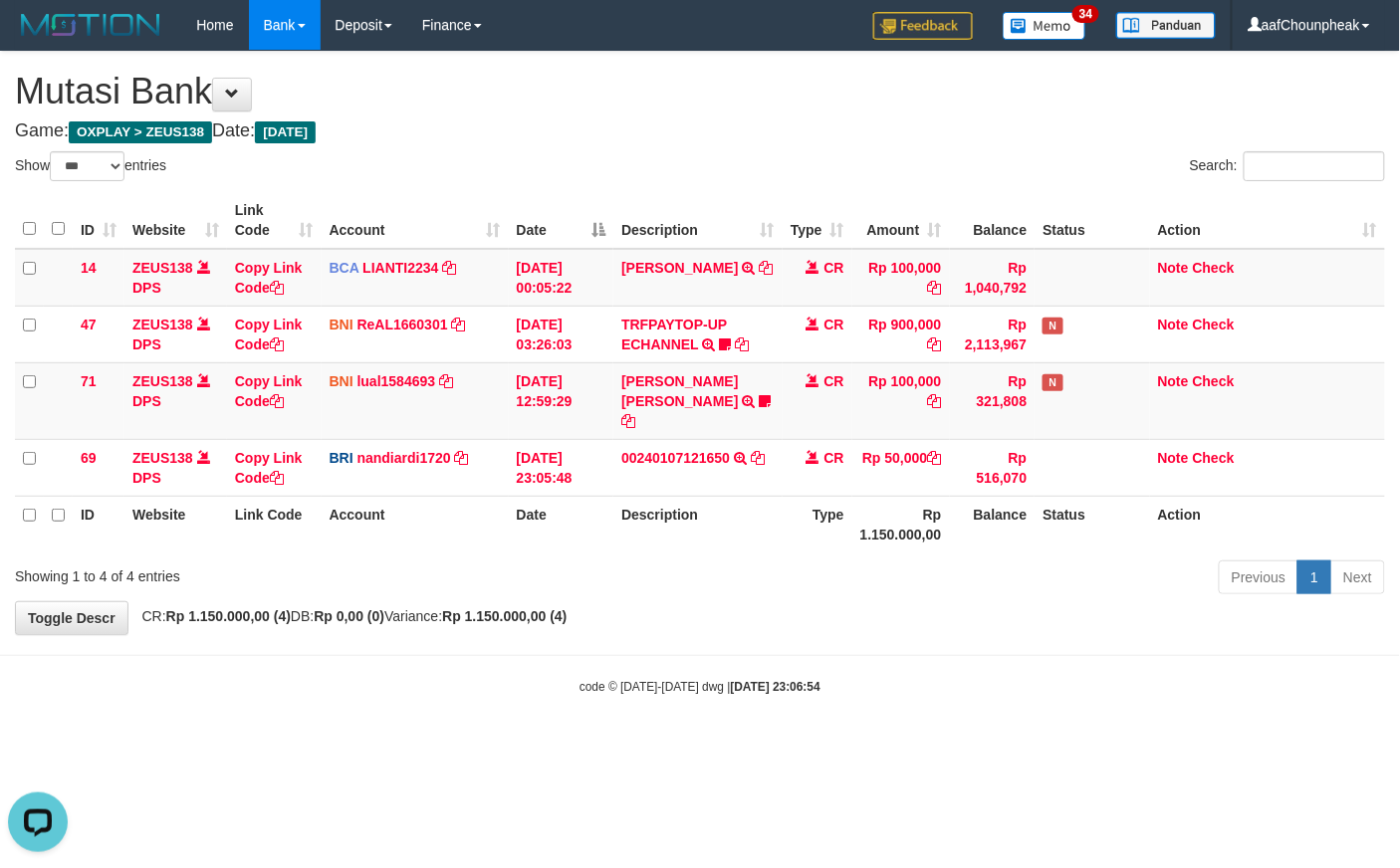 scroll, scrollTop: 0, scrollLeft: 0, axis: both 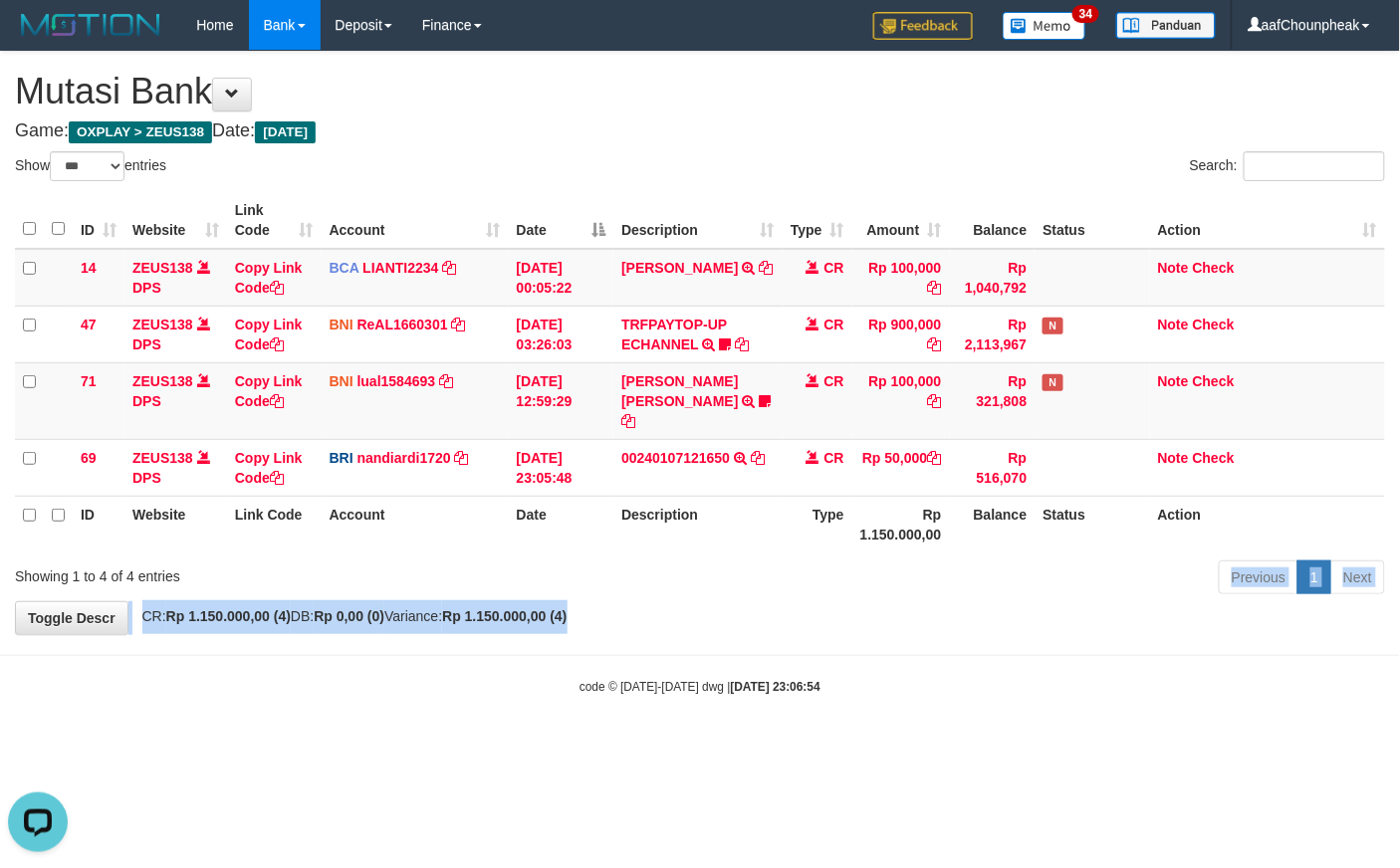 drag, startPoint x: 699, startPoint y: 582, endPoint x: 727, endPoint y: 605, distance: 36.23534 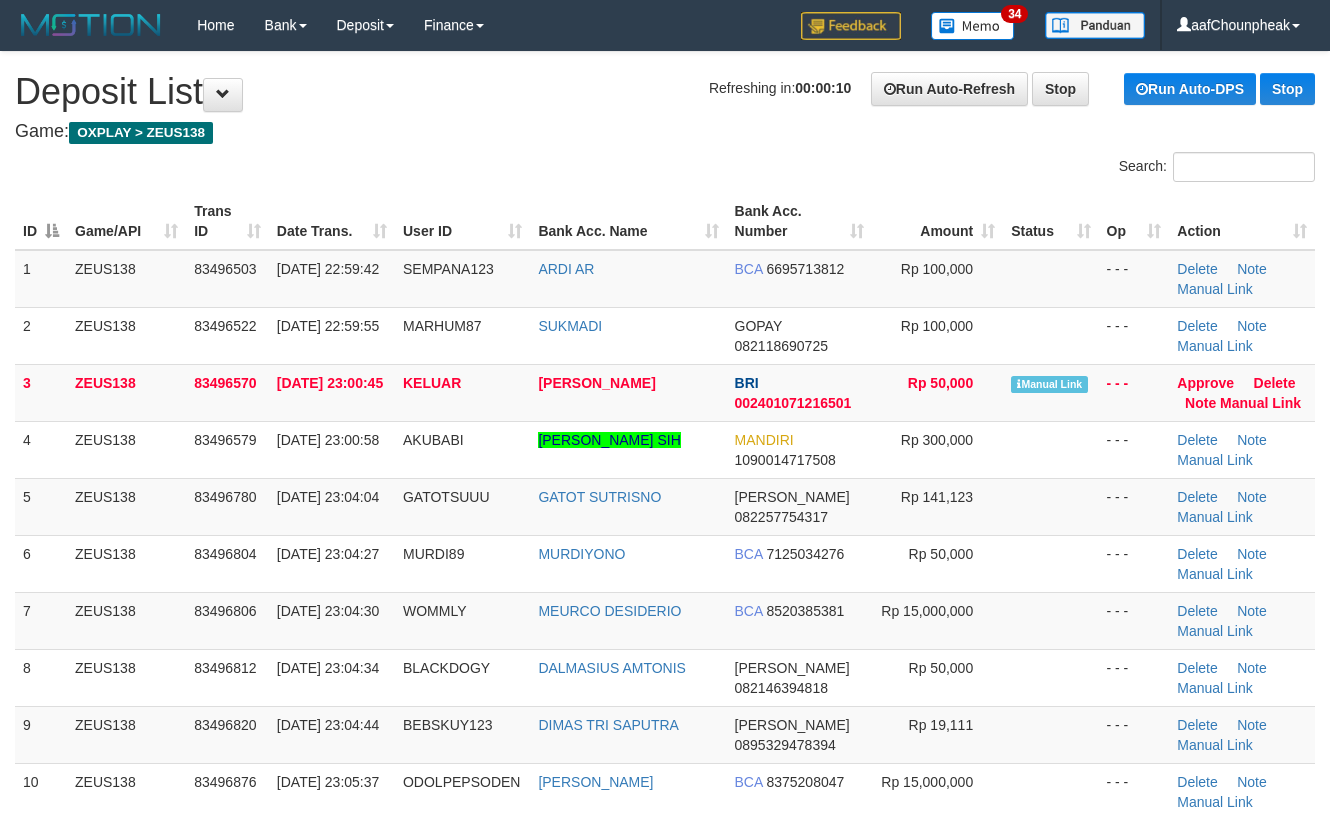scroll, scrollTop: 0, scrollLeft: 0, axis: both 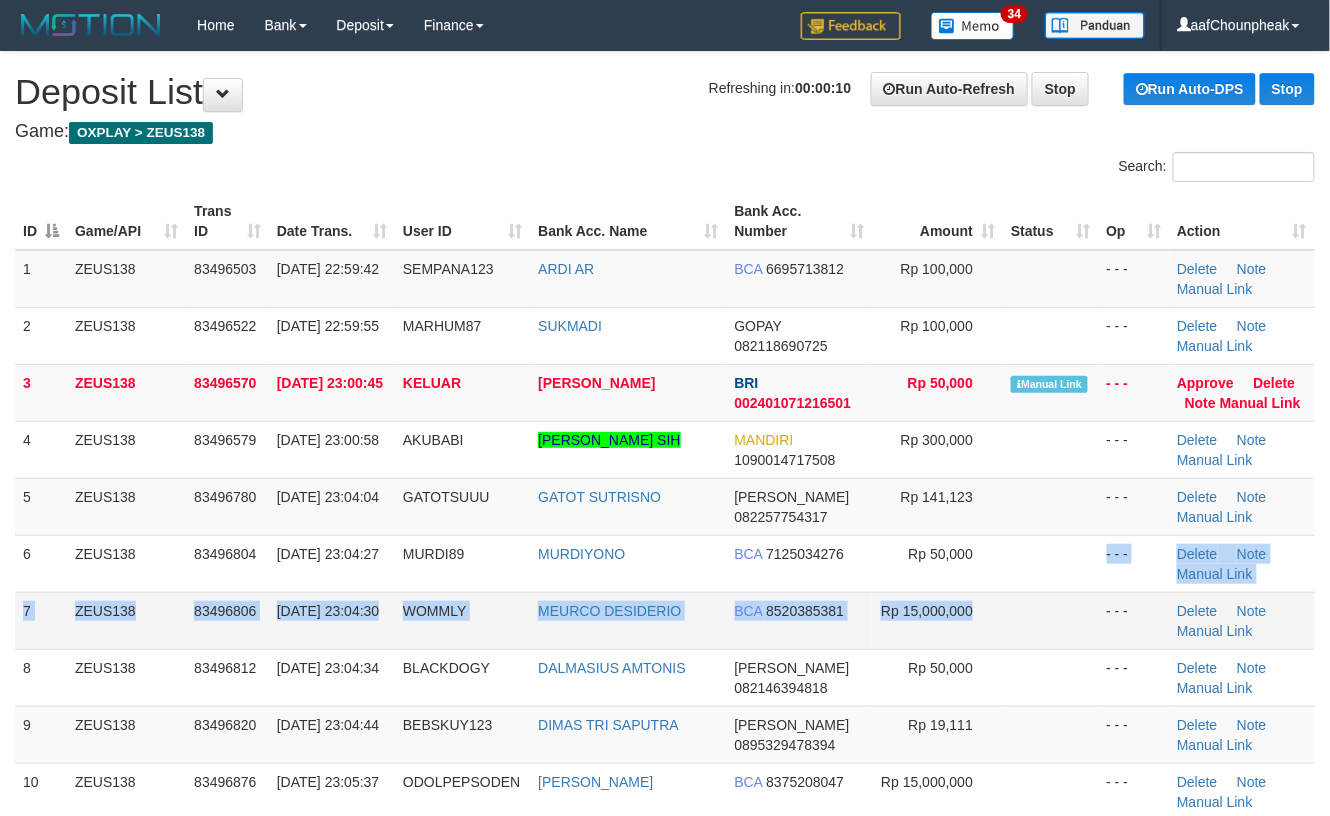 click on "1
ZEUS138
83496503
12/07/2025 22:59:42
SEMPANA123
ARDI AR
BCA
6695713812
Rp 100,000
- - -
Delete
Note
Manual Link
2
ZEUS138
83496522
12/07/2025 22:59:55
MARHUM87
SUKMADI
GOPAY
082118690725
Rp 100,000
- - -
Delete
Note
Manual Link
3				 BRI" at bounding box center (665, 535) 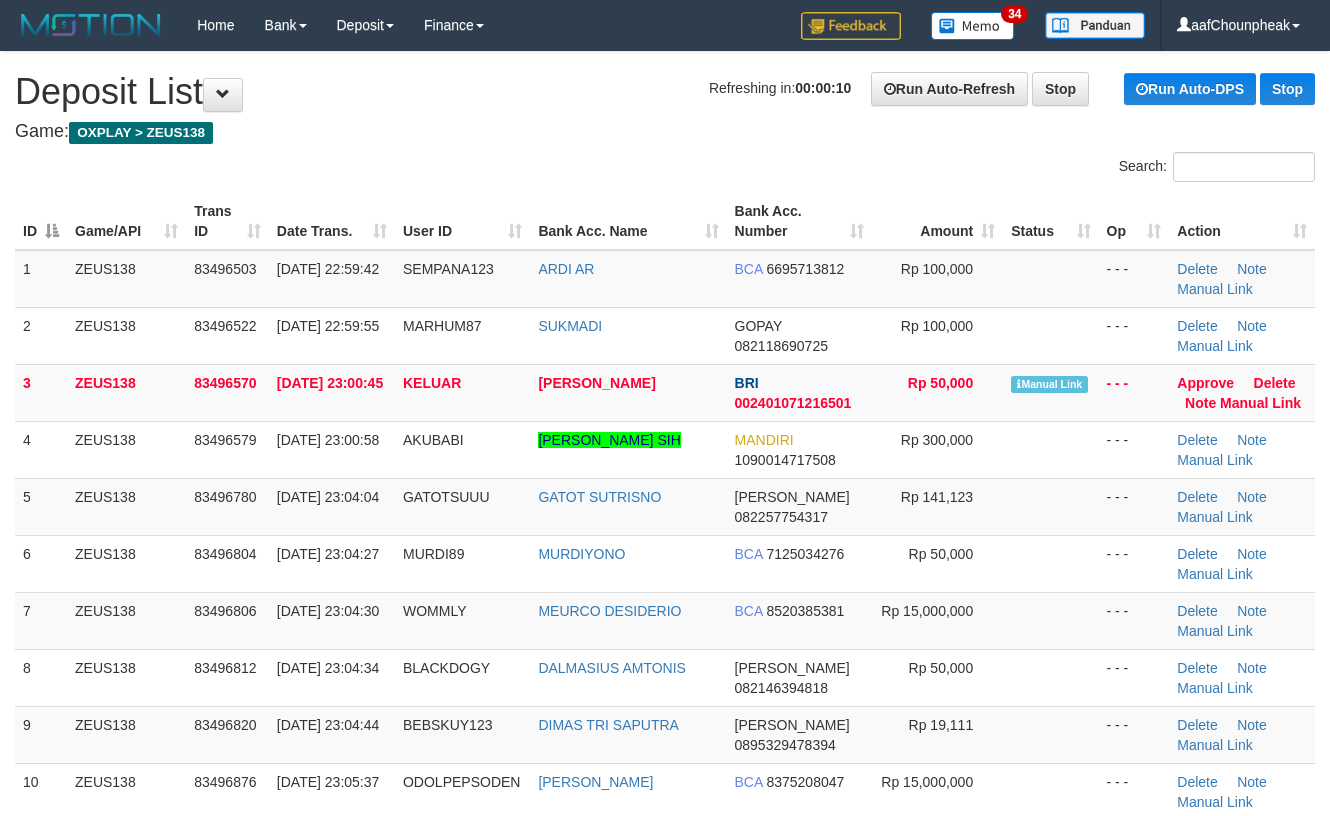 scroll, scrollTop: 0, scrollLeft: 0, axis: both 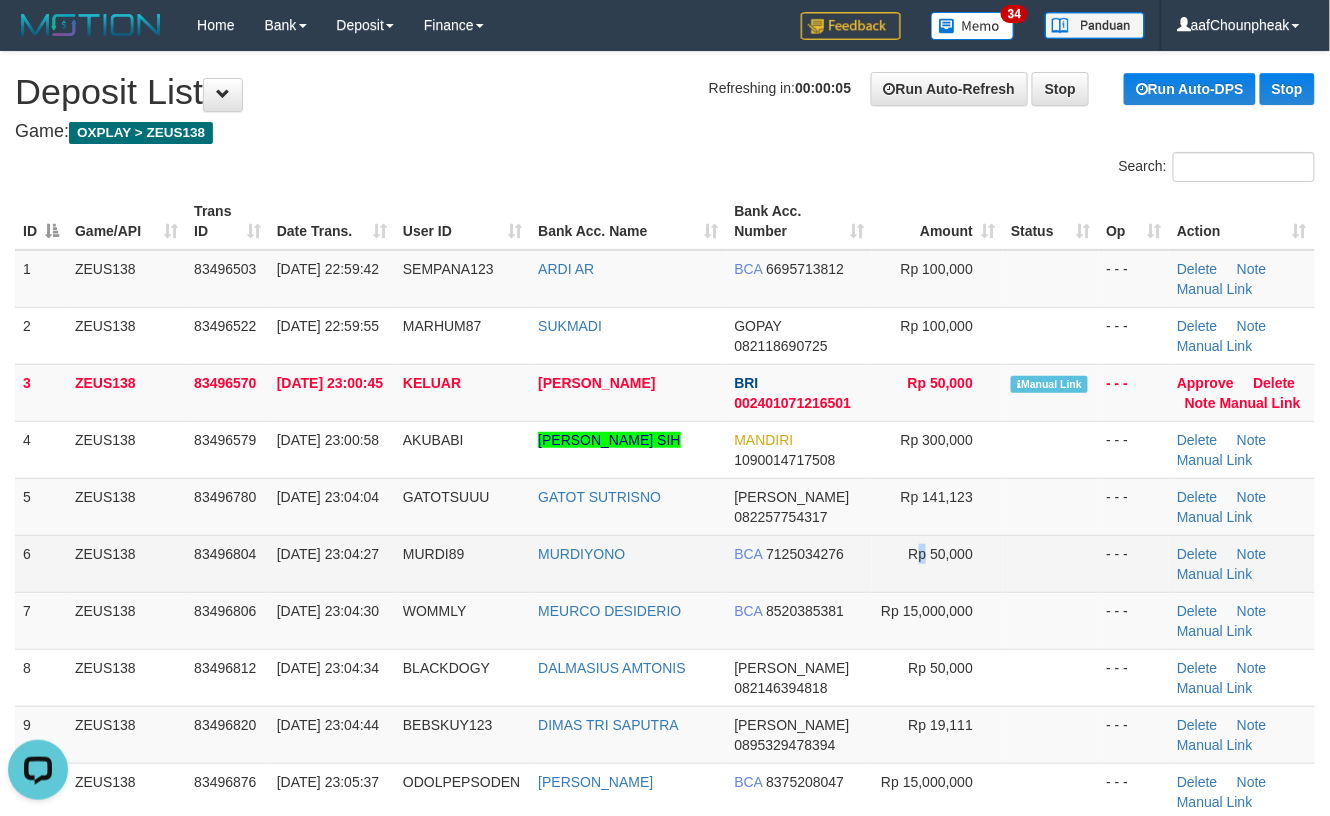 drag, startPoint x: 917, startPoint y: 561, endPoint x: 938, endPoint y: 565, distance: 21.377558 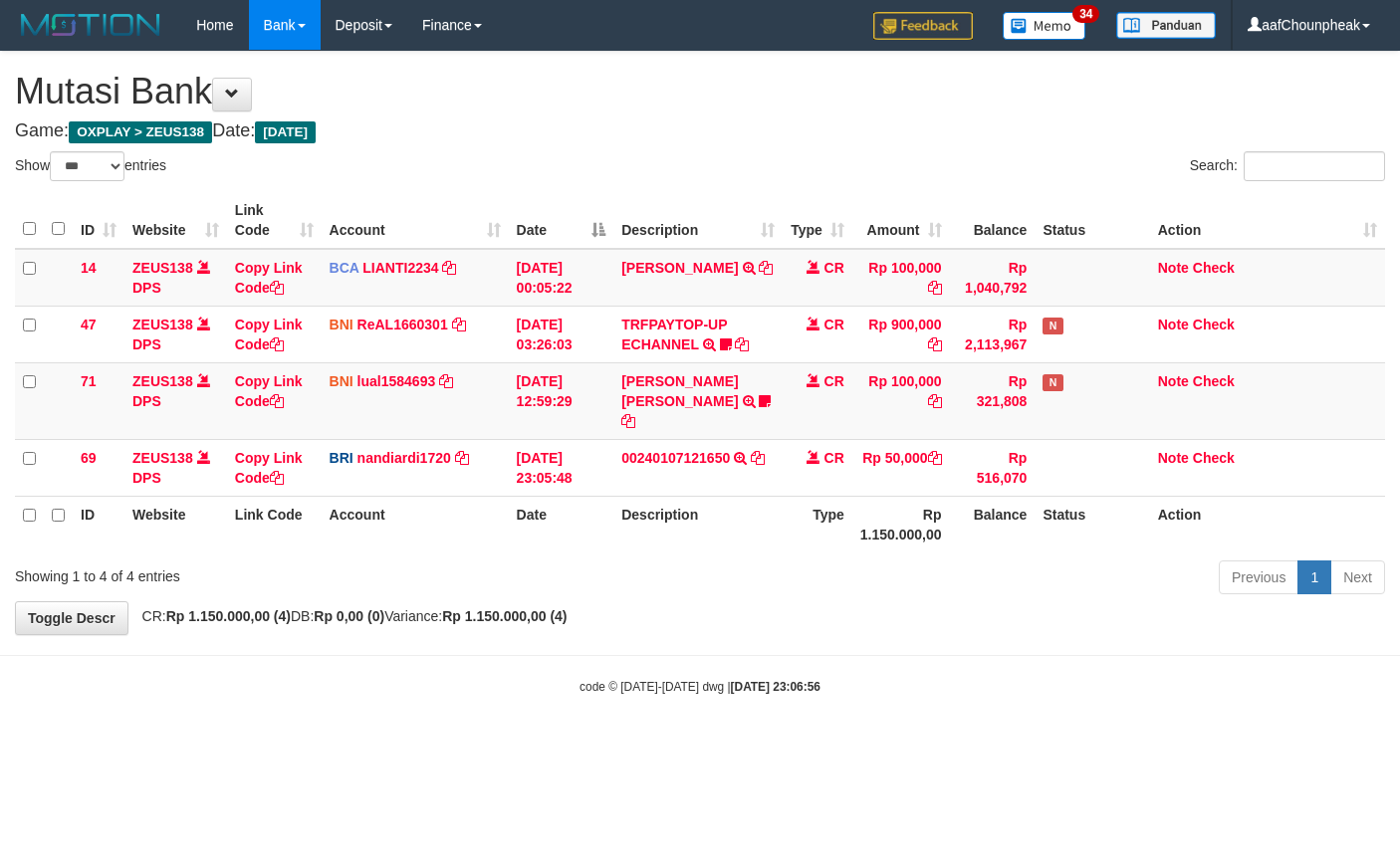 select on "***" 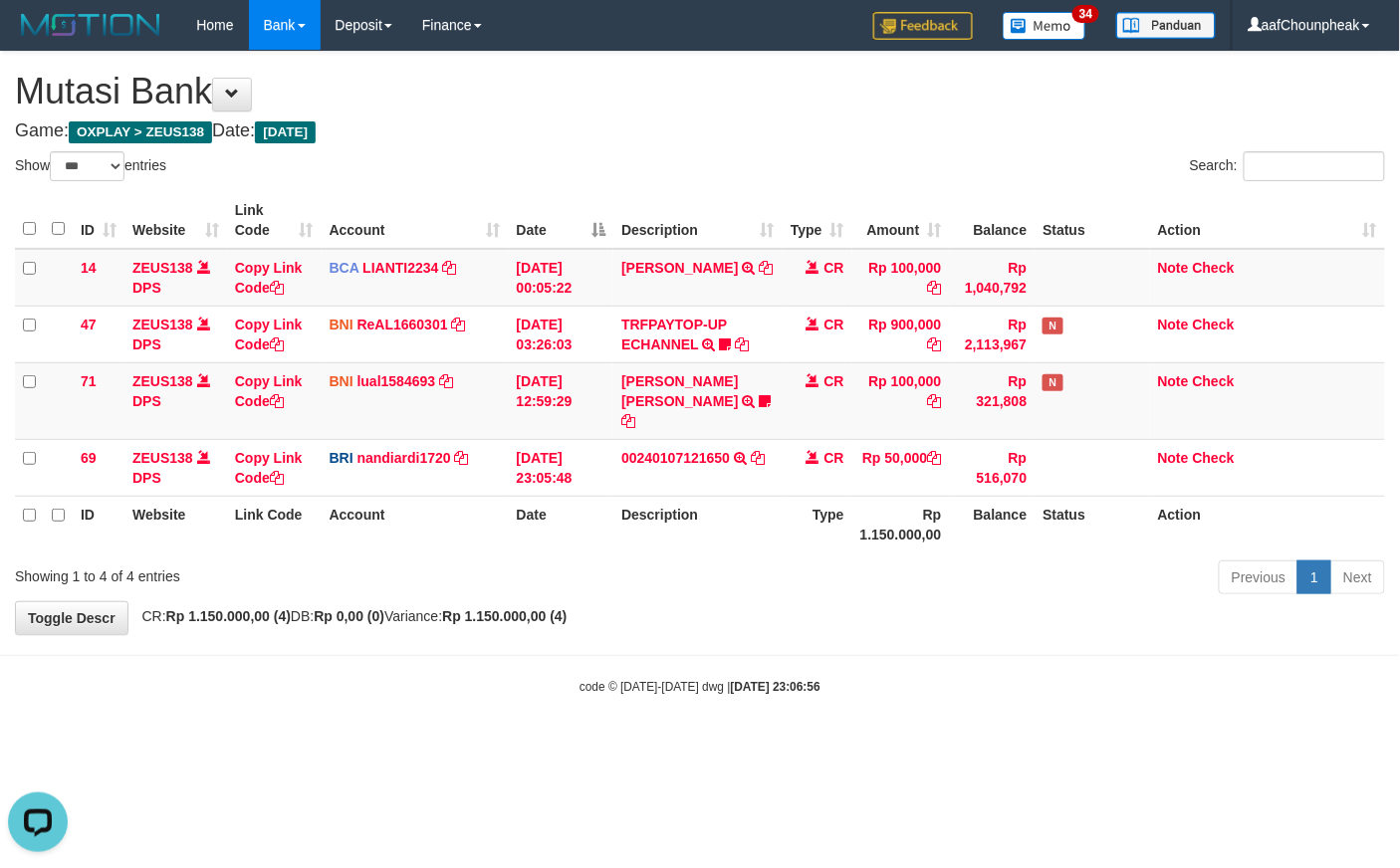 scroll, scrollTop: 0, scrollLeft: 0, axis: both 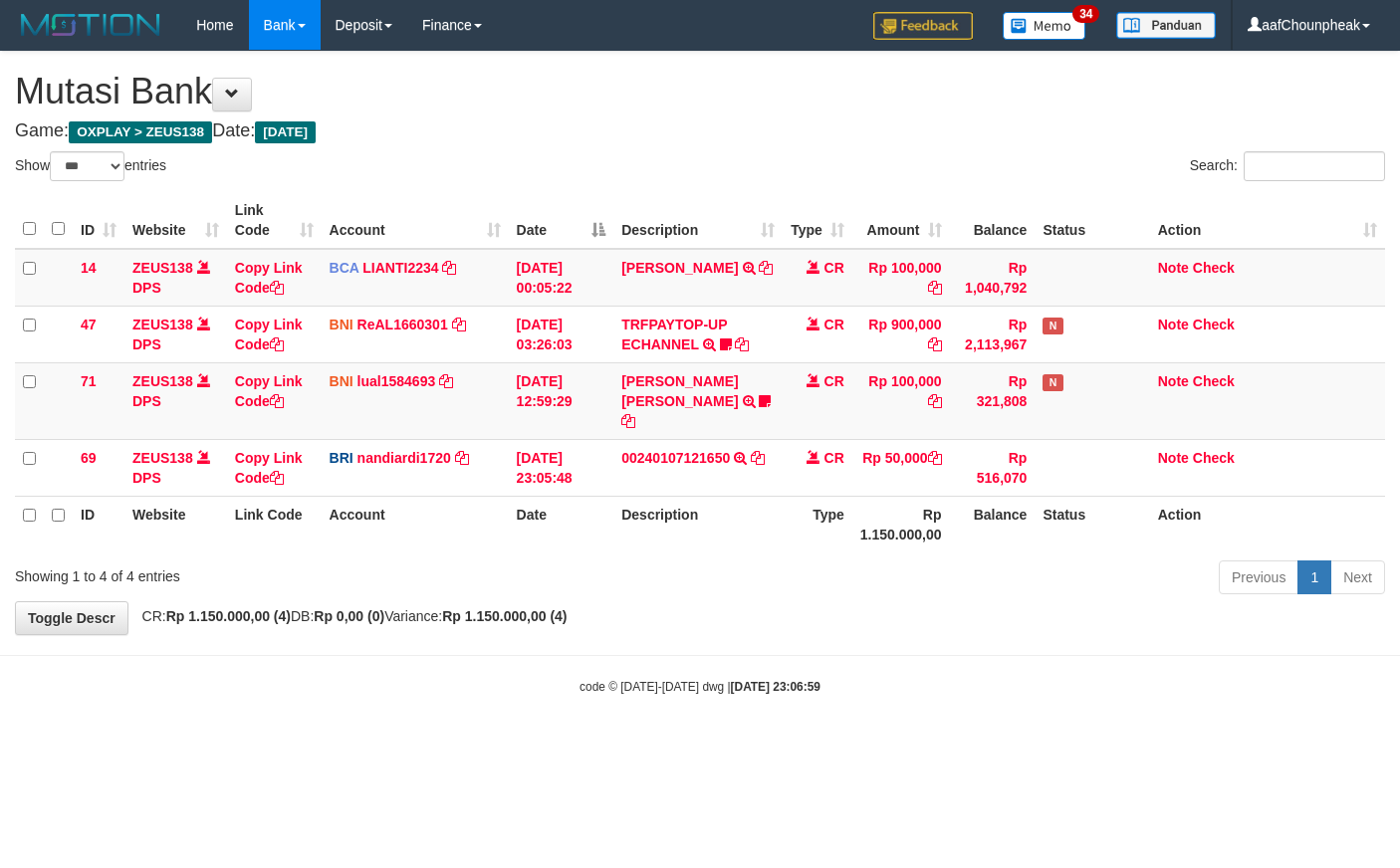 select on "***" 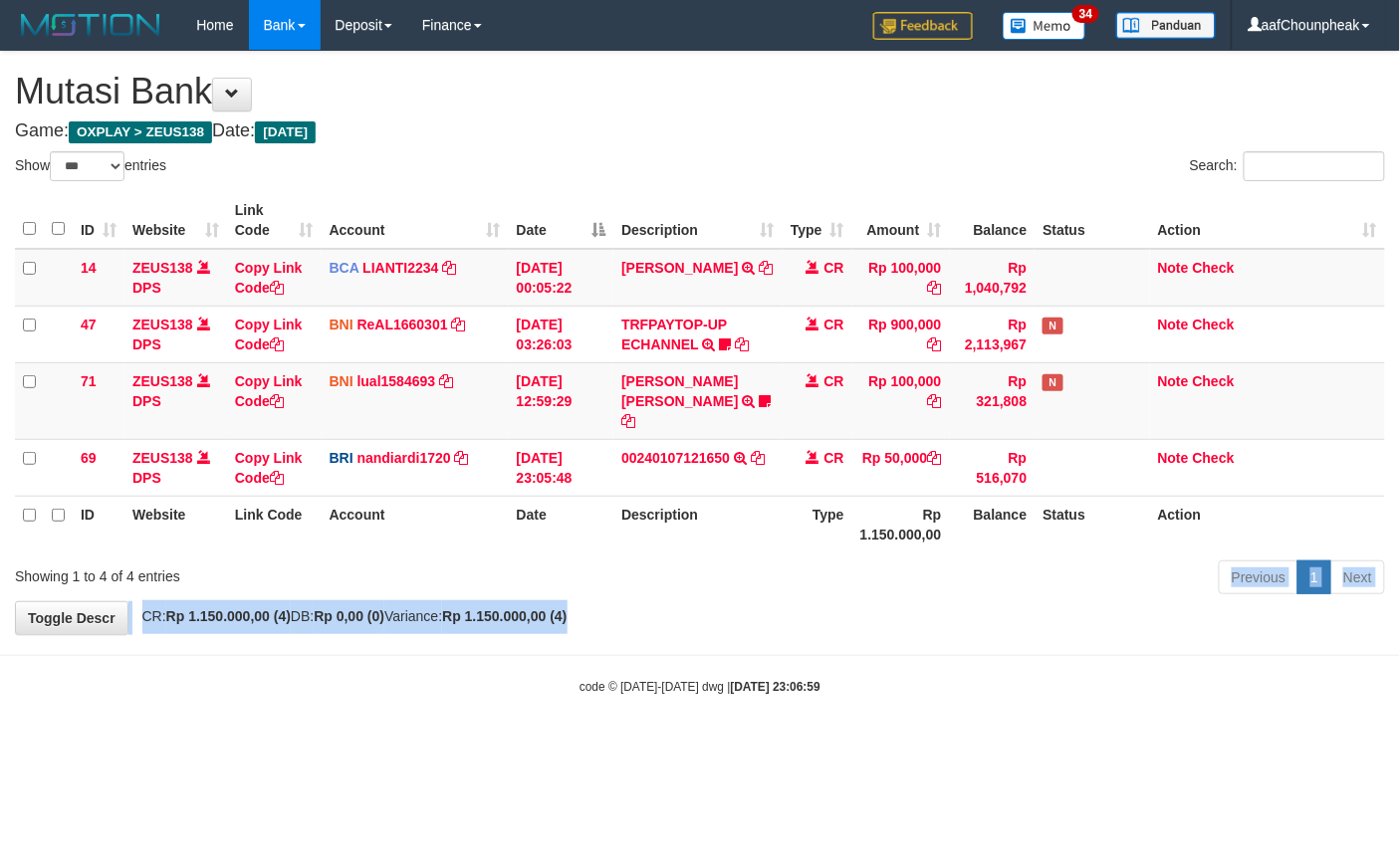 click on "**********" at bounding box center (700, 342) 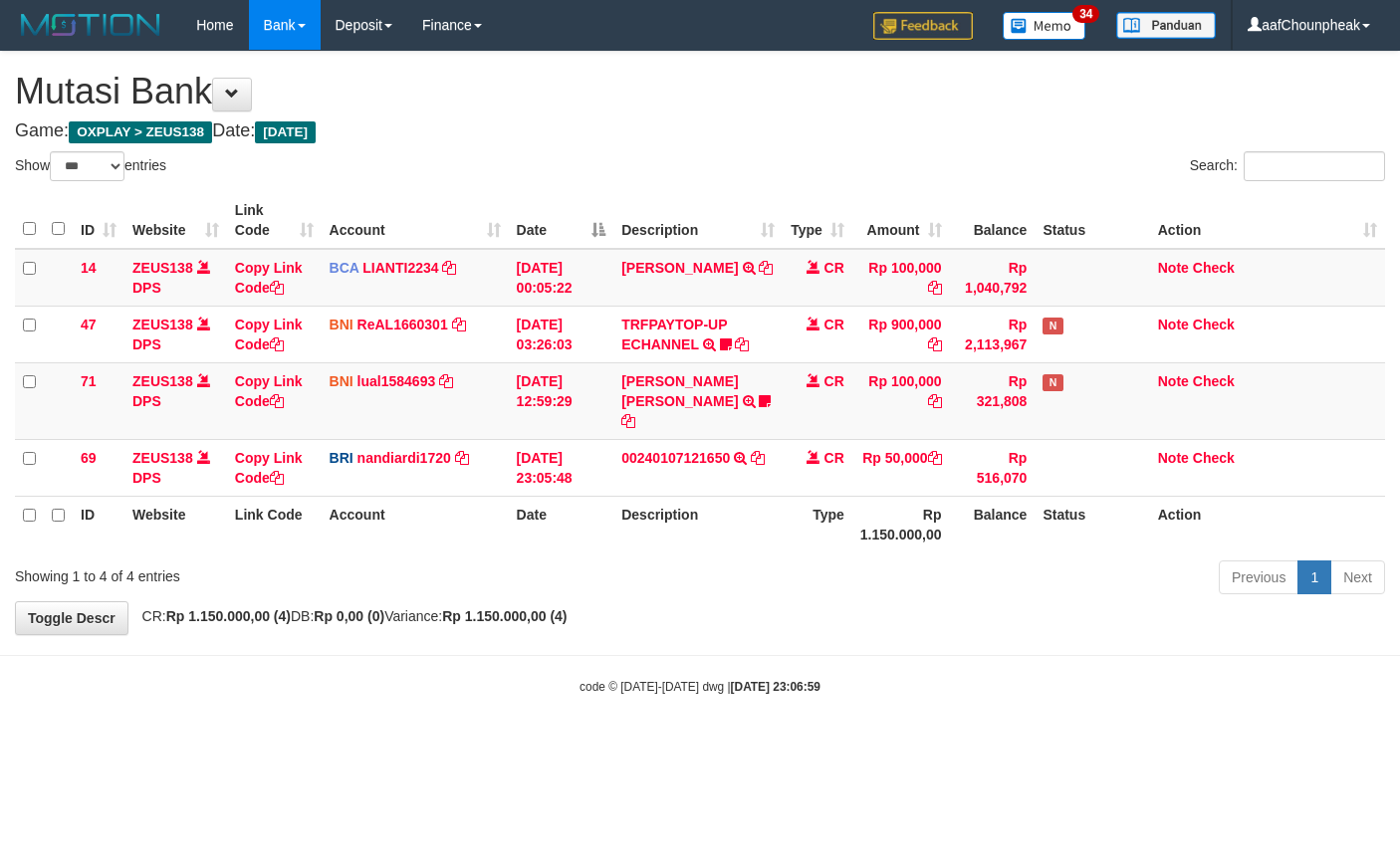 select on "***" 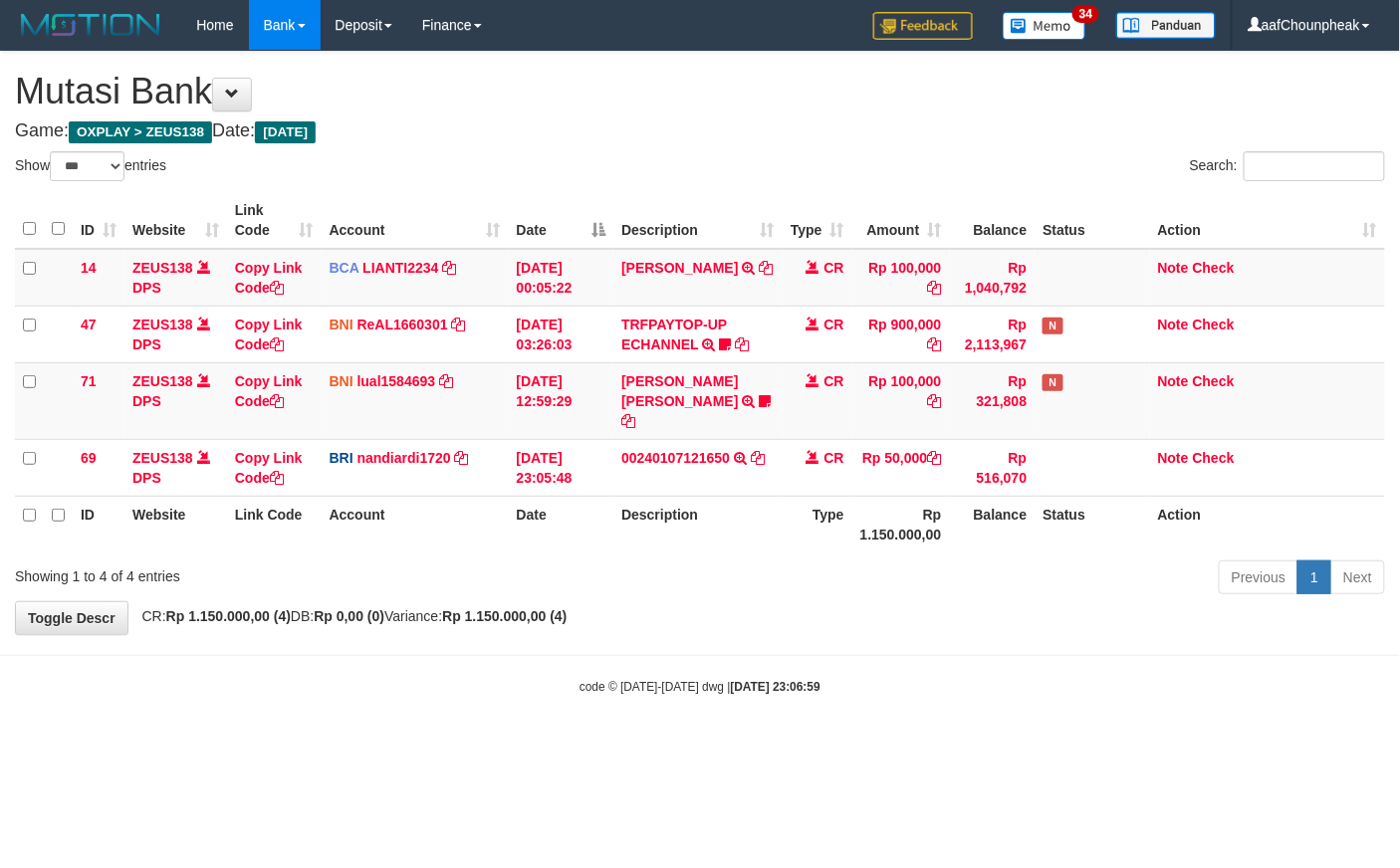 click on "**********" at bounding box center (700, 342) 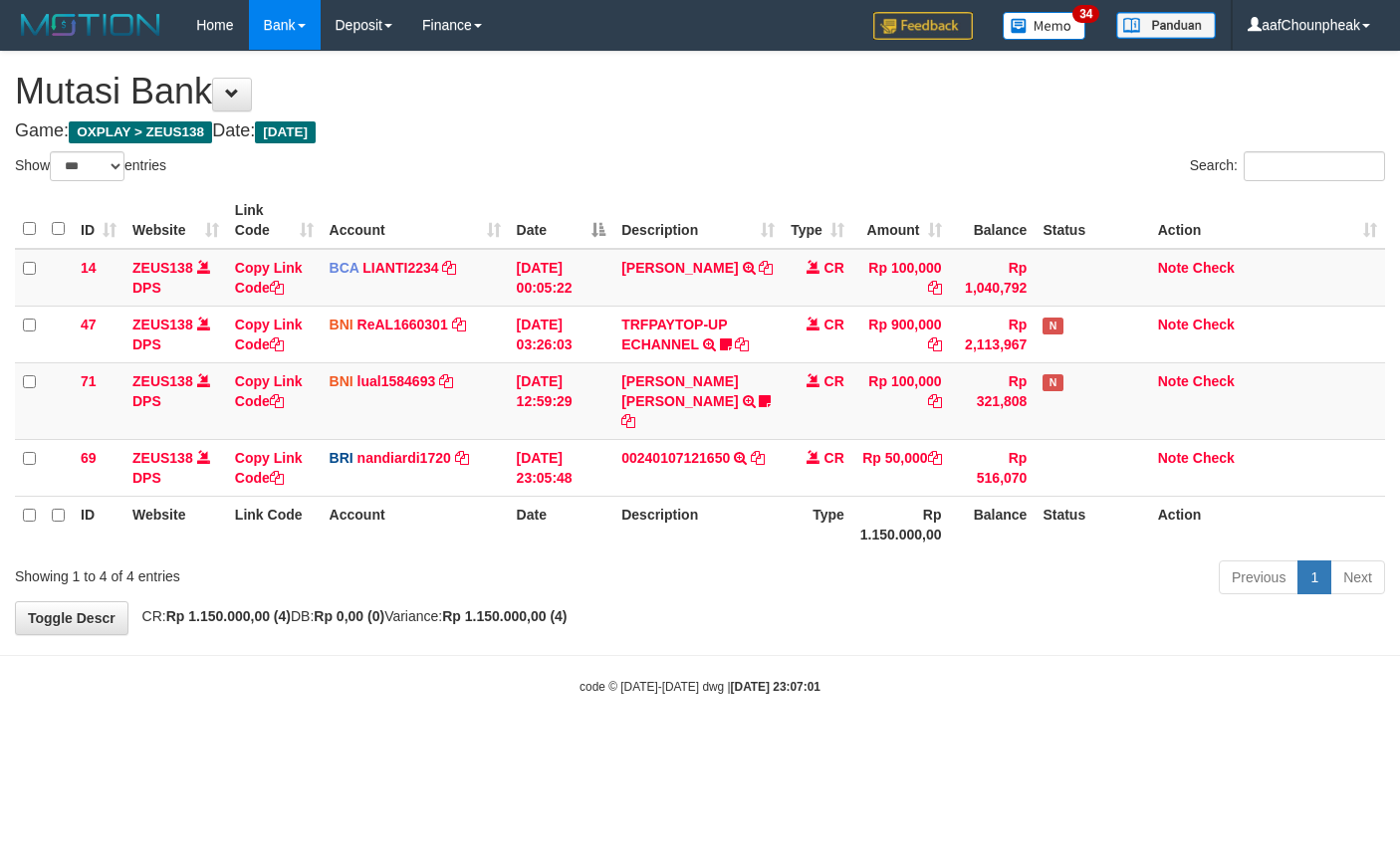 select on "***" 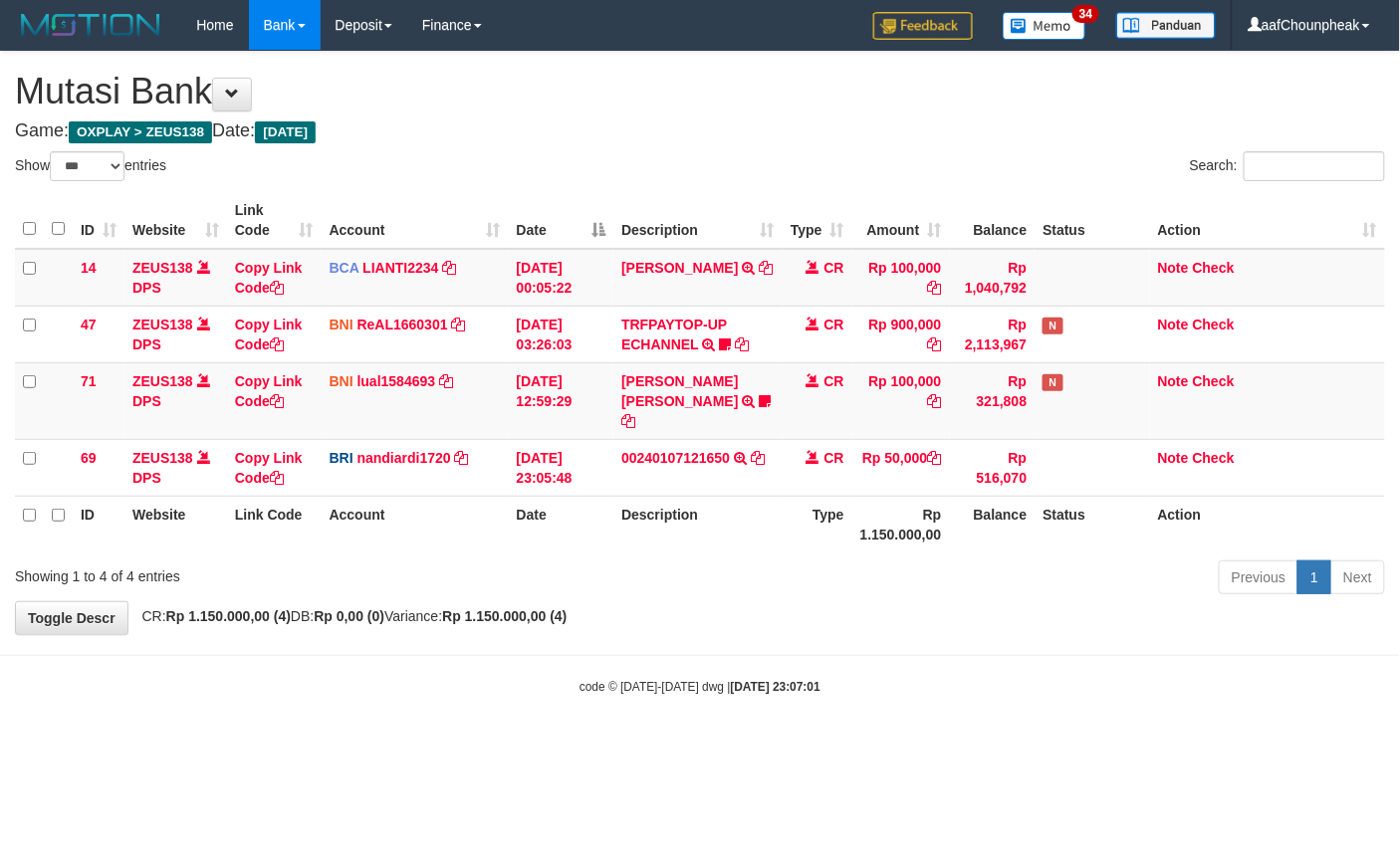 click on "**********" at bounding box center (700, 342) 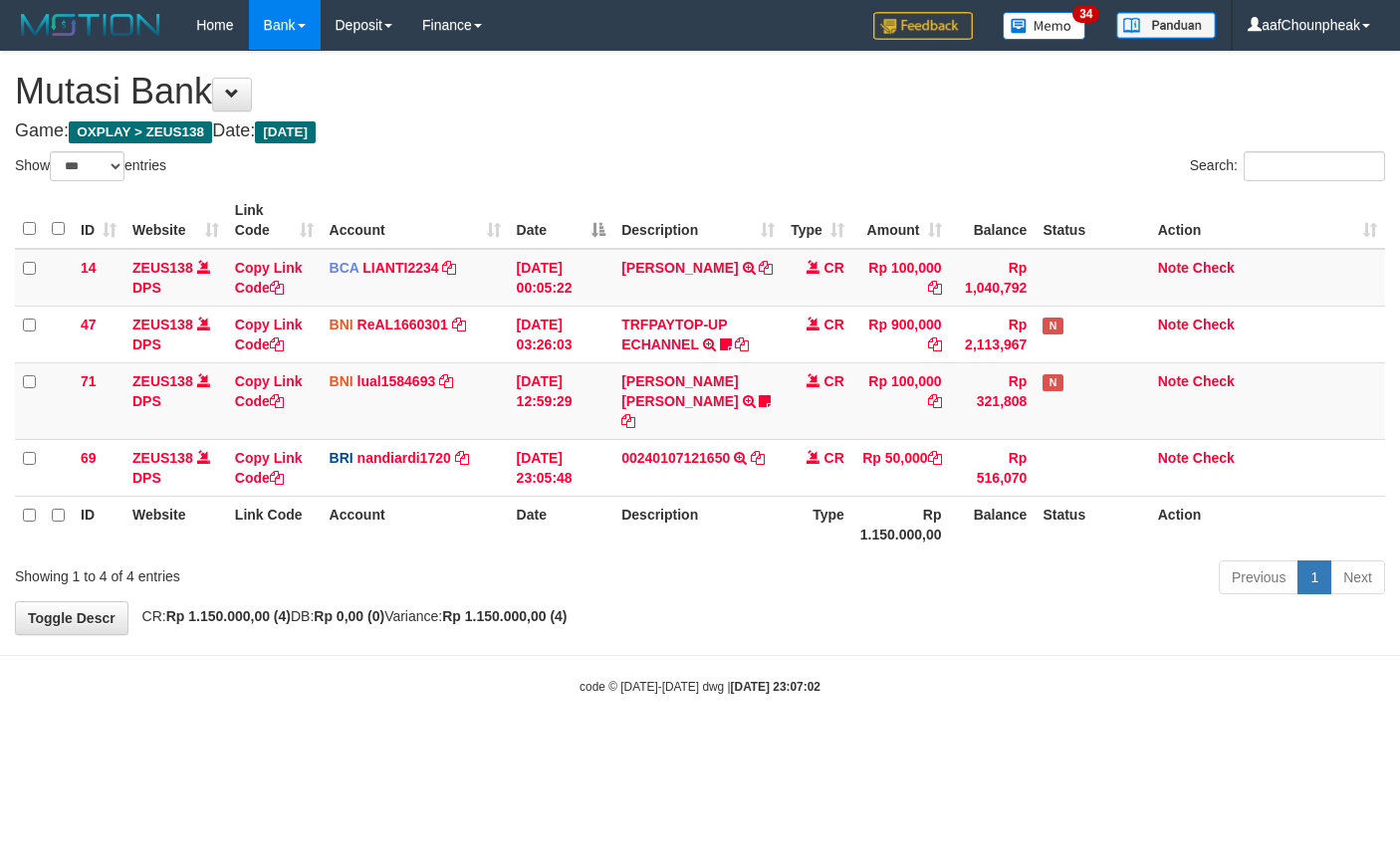 select on "***" 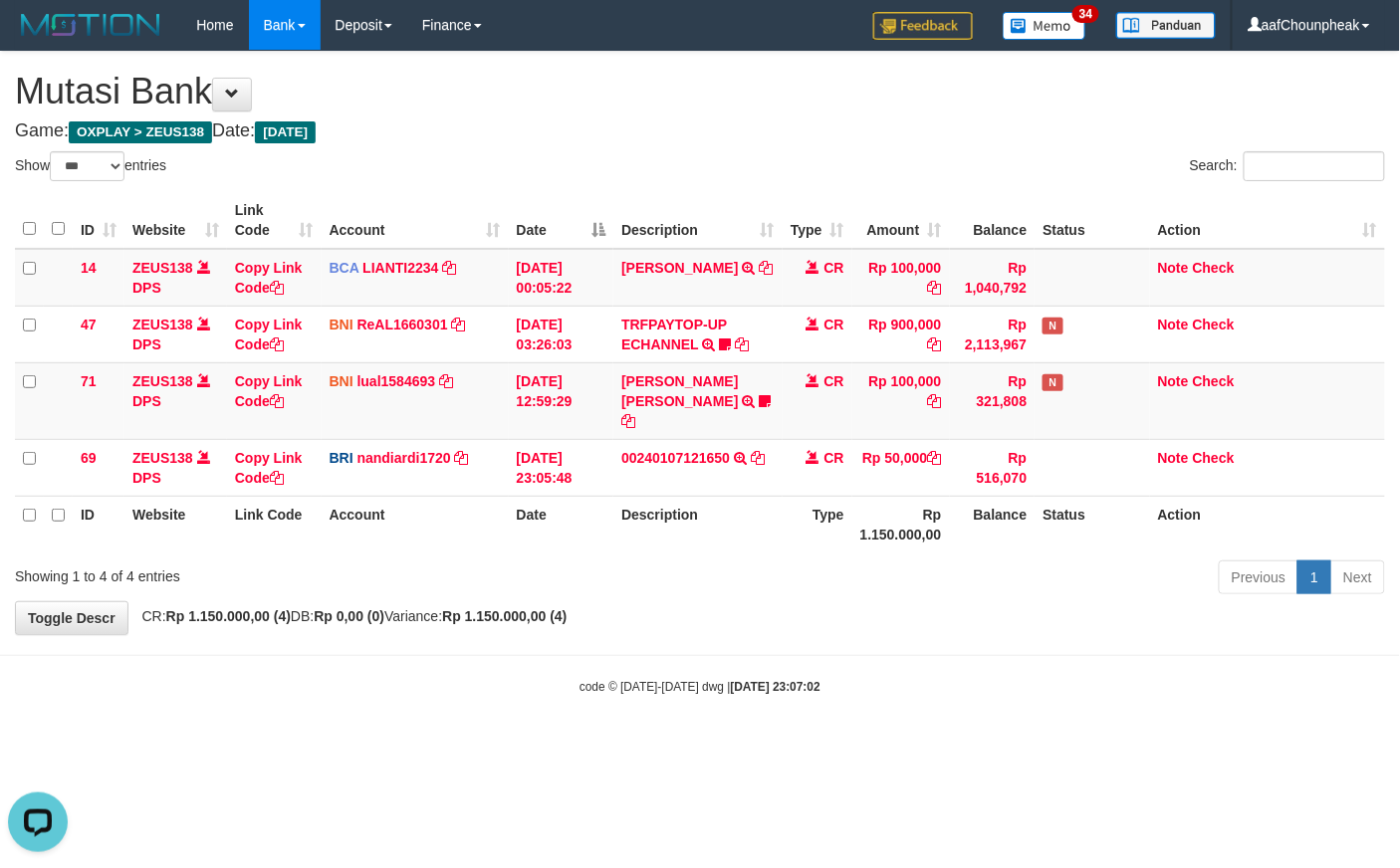 scroll, scrollTop: 0, scrollLeft: 0, axis: both 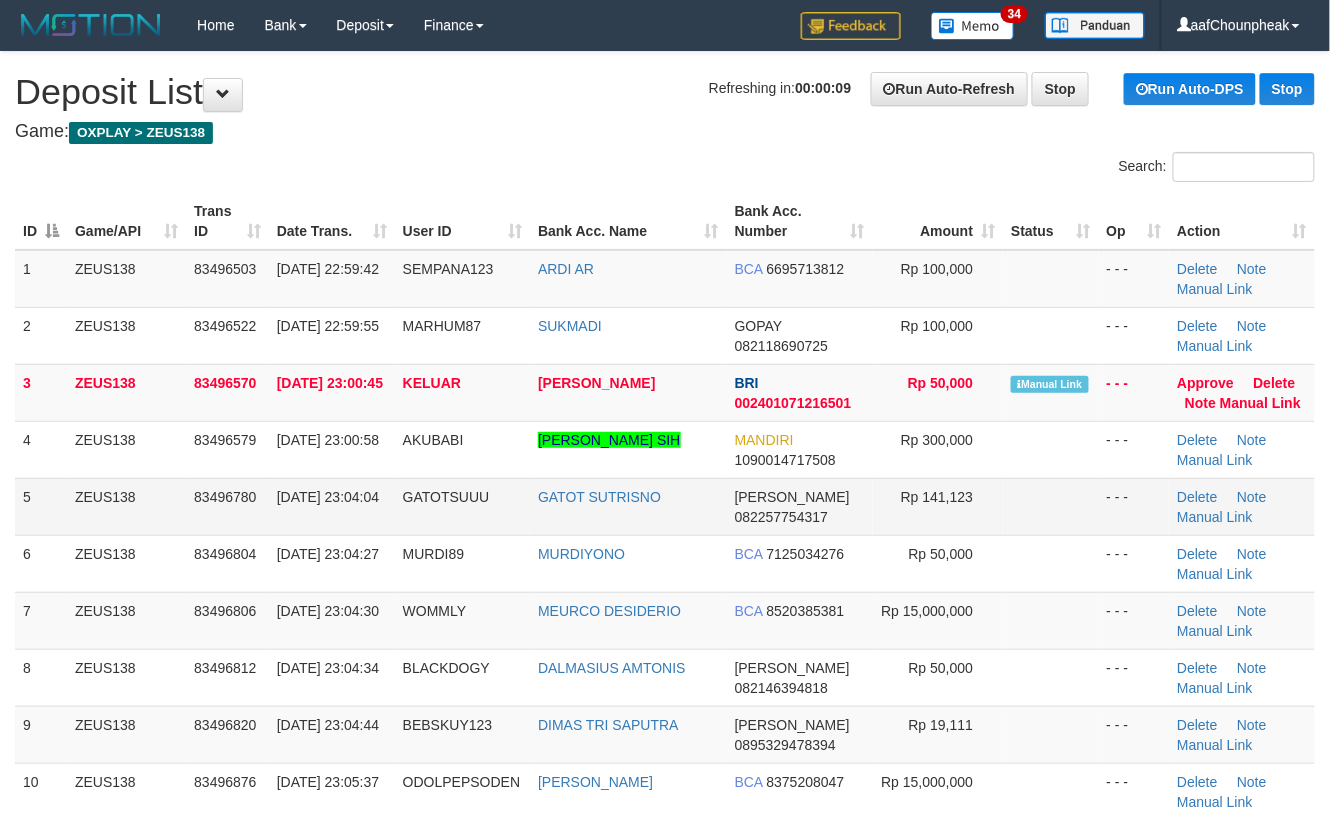 click at bounding box center [1050, 506] 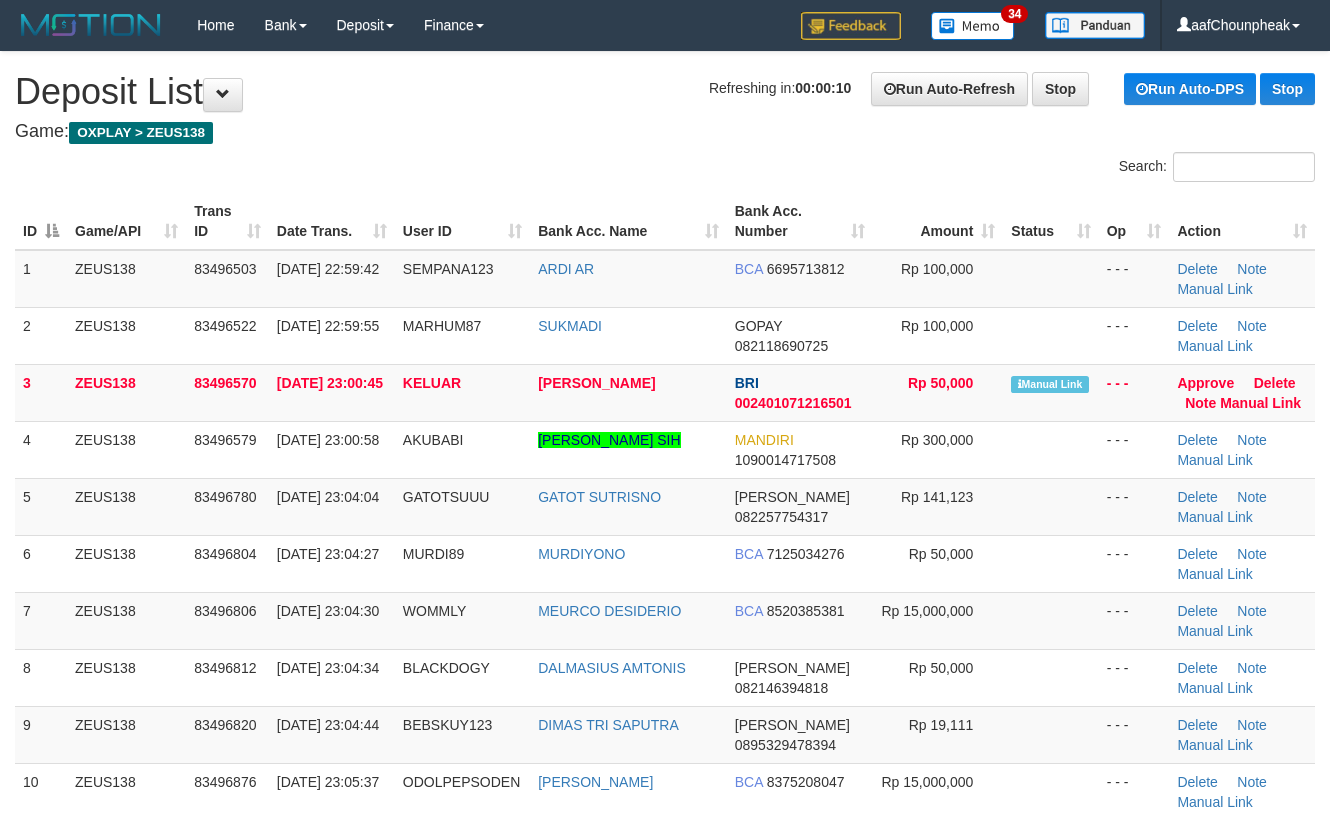 scroll, scrollTop: 0, scrollLeft: 0, axis: both 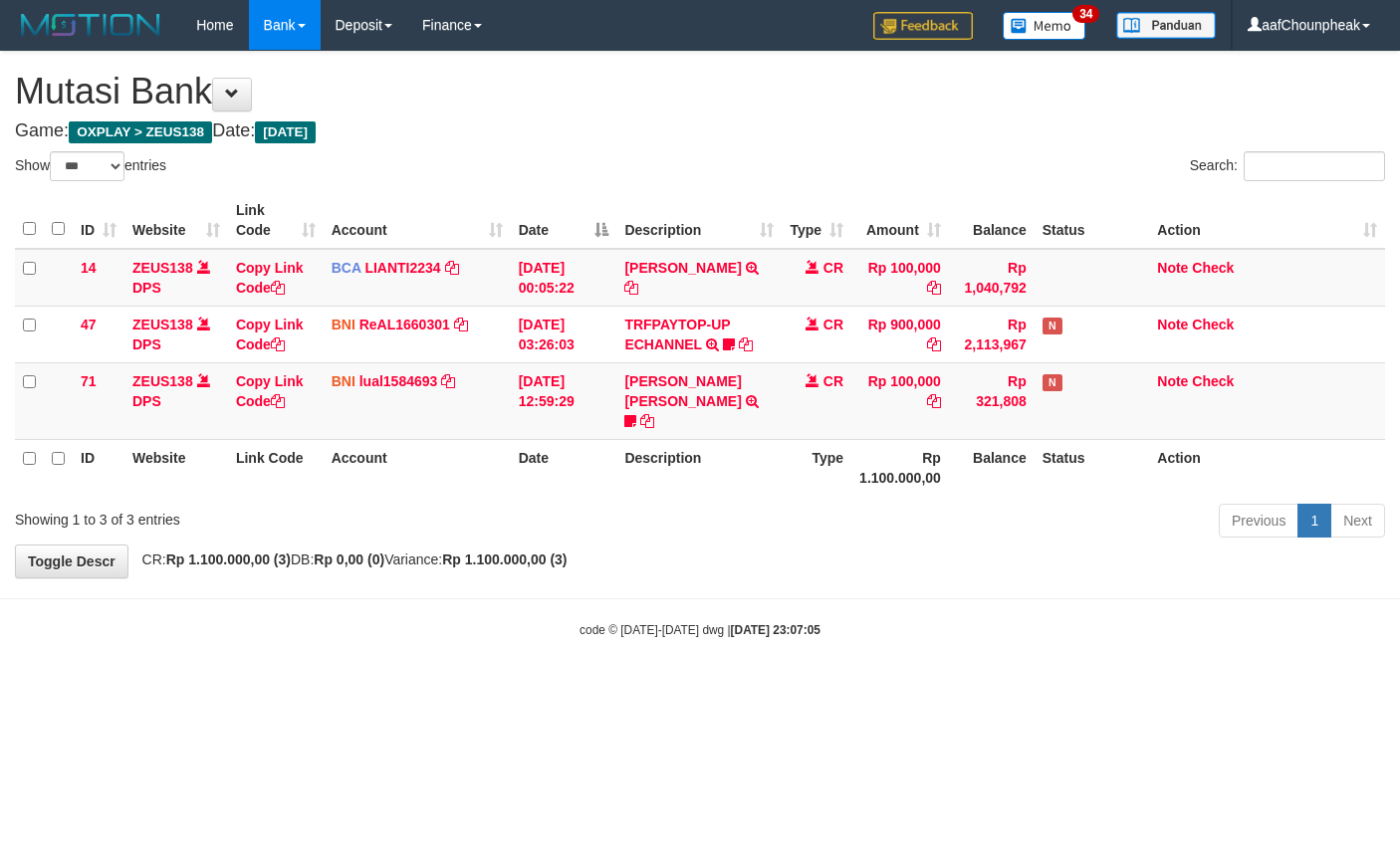 select on "***" 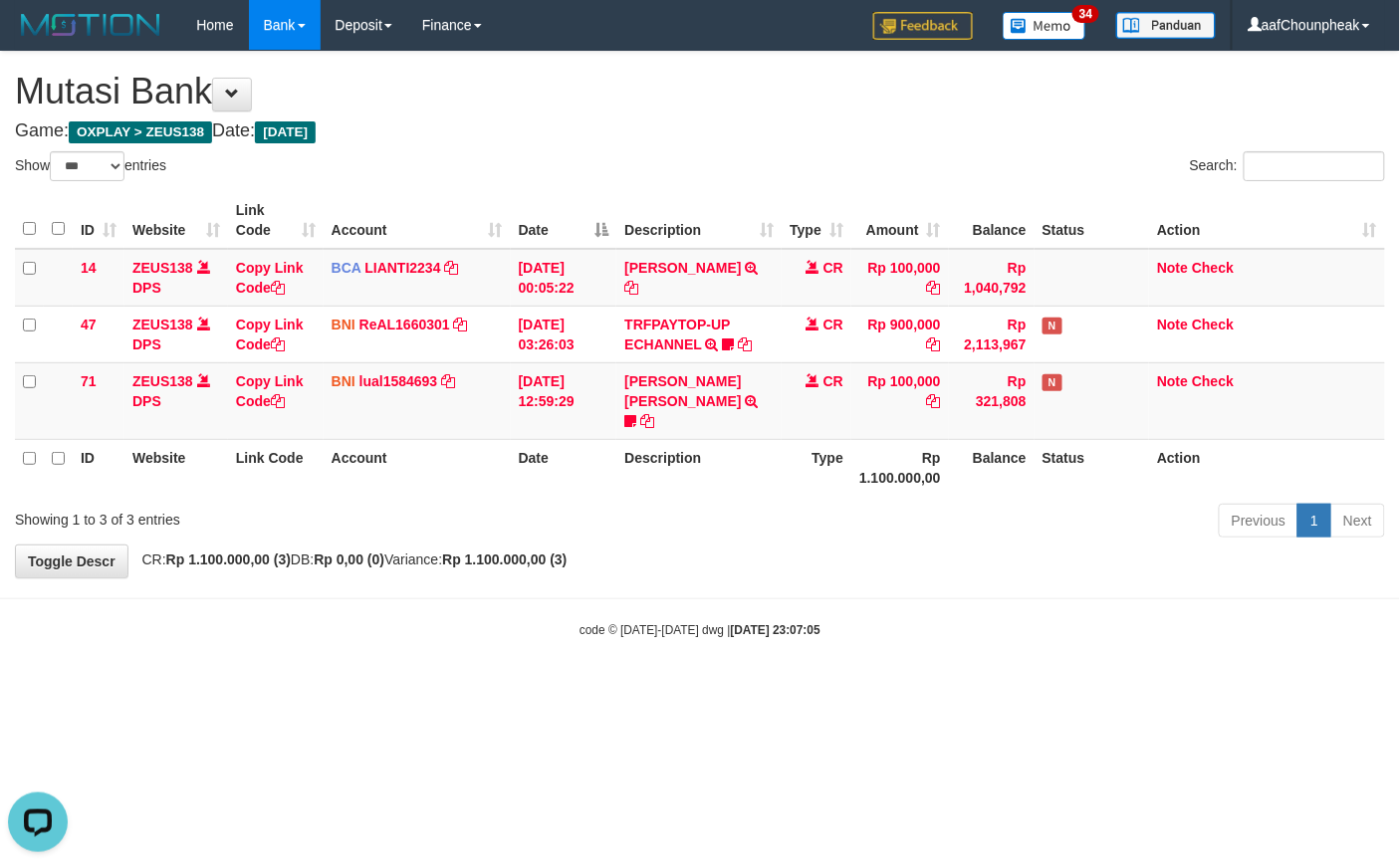 scroll, scrollTop: 0, scrollLeft: 0, axis: both 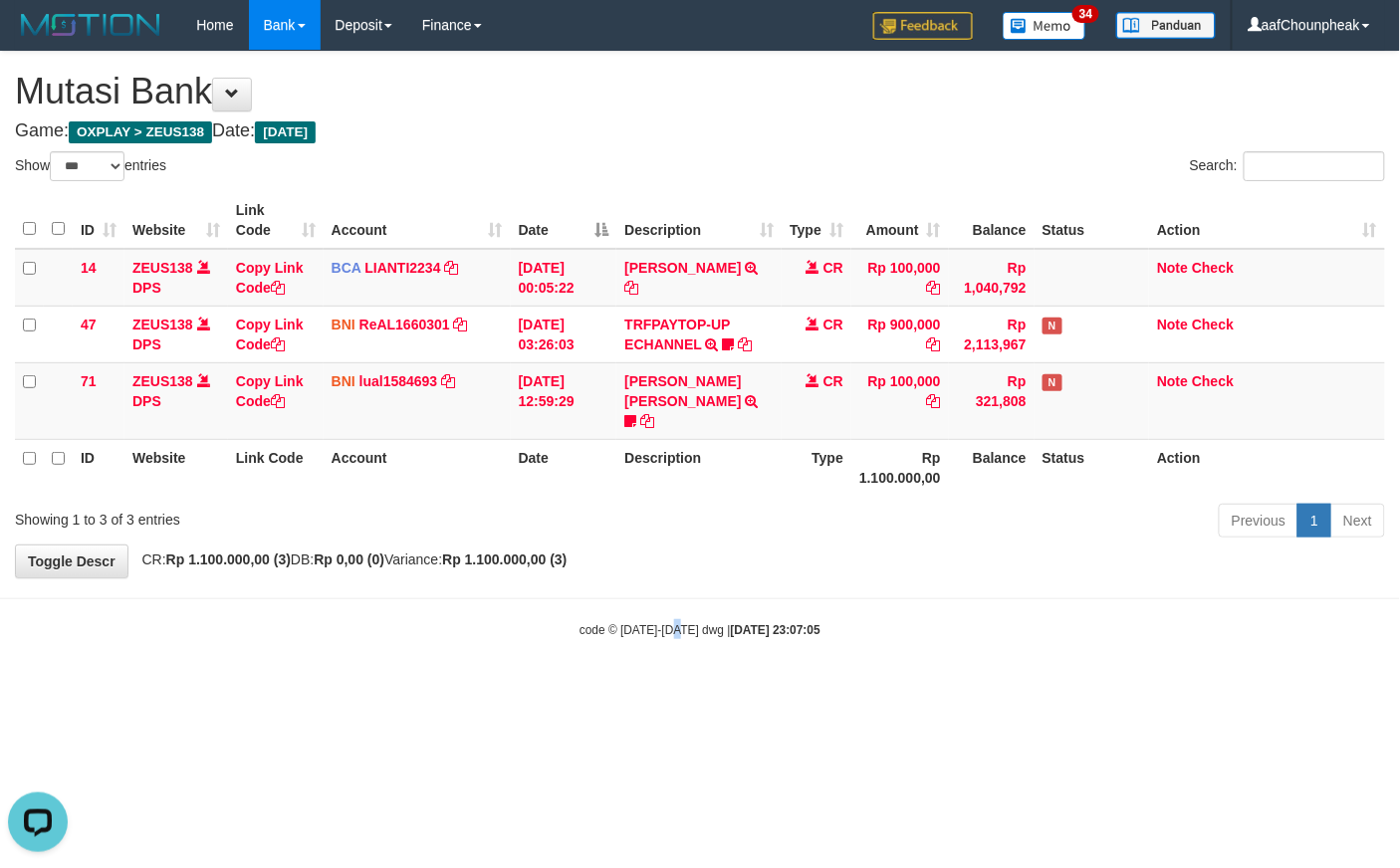 drag, startPoint x: 679, startPoint y: 666, endPoint x: 674, endPoint y: 689, distance: 23.537205 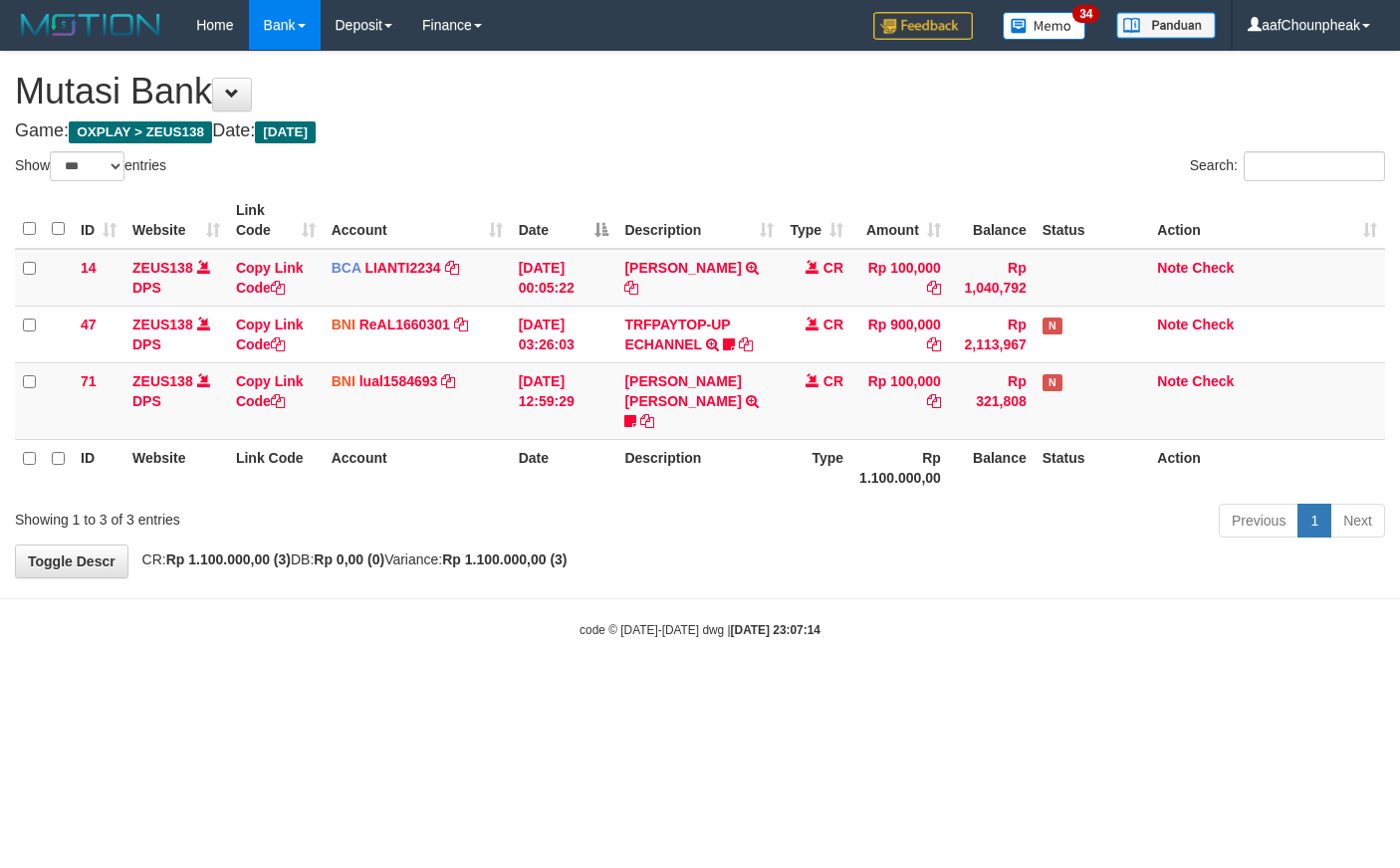 select on "***" 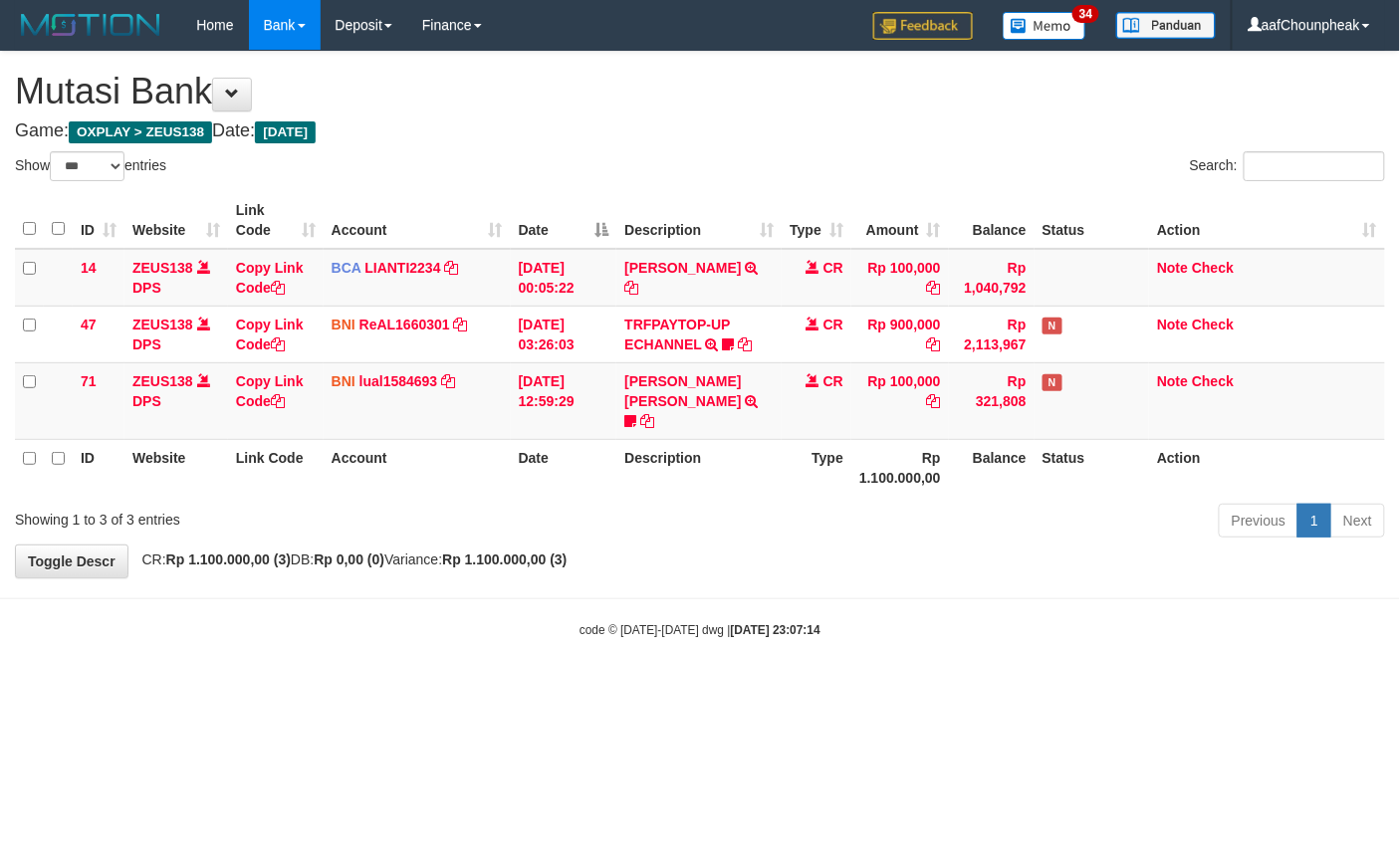 click on "Toggle navigation
Home
Bank
Account List
Mutasi Bank
Search
Note Mutasi
Deposit
DPS List
History
Finance
Financial Data
aafChounpheak
My Profile
Log Out
34" at bounding box center [700, 344] 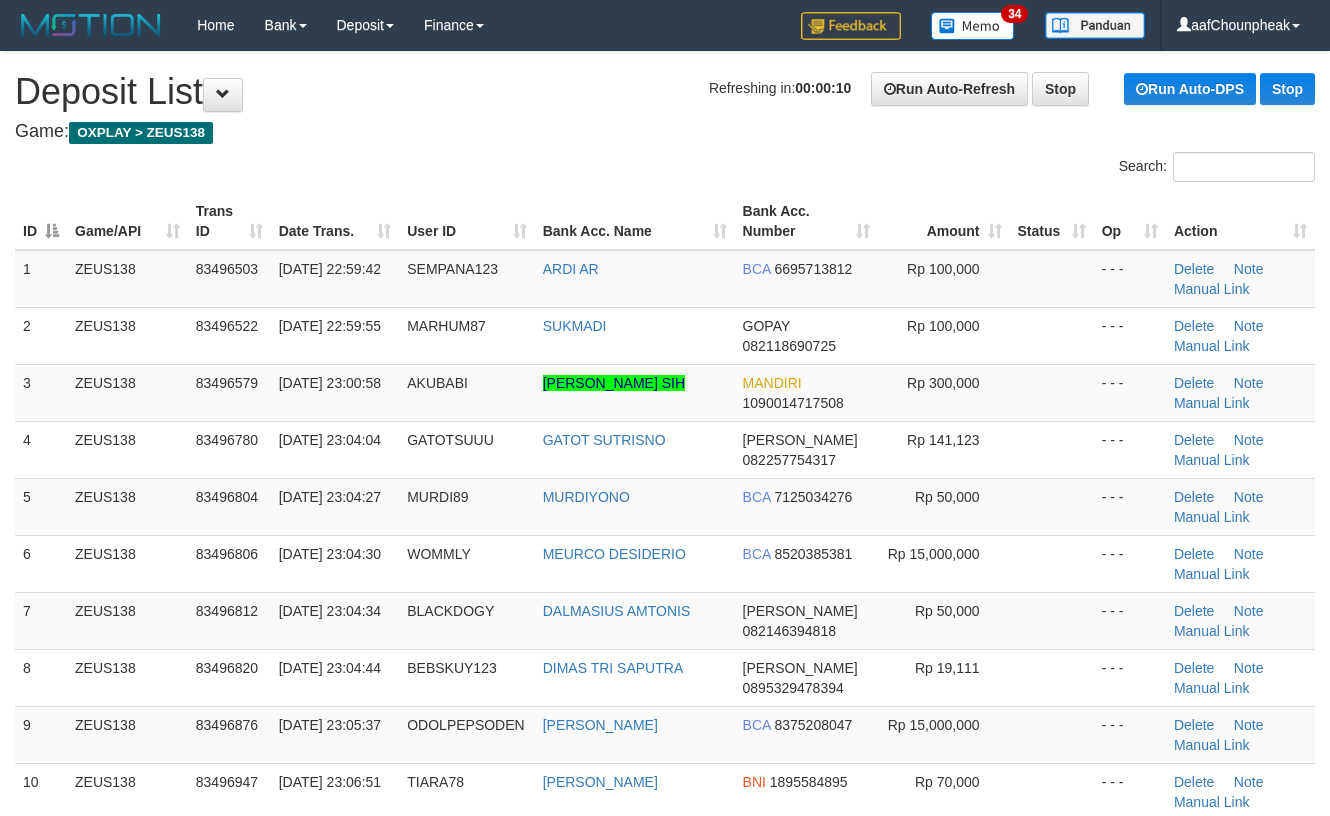 scroll, scrollTop: 0, scrollLeft: 0, axis: both 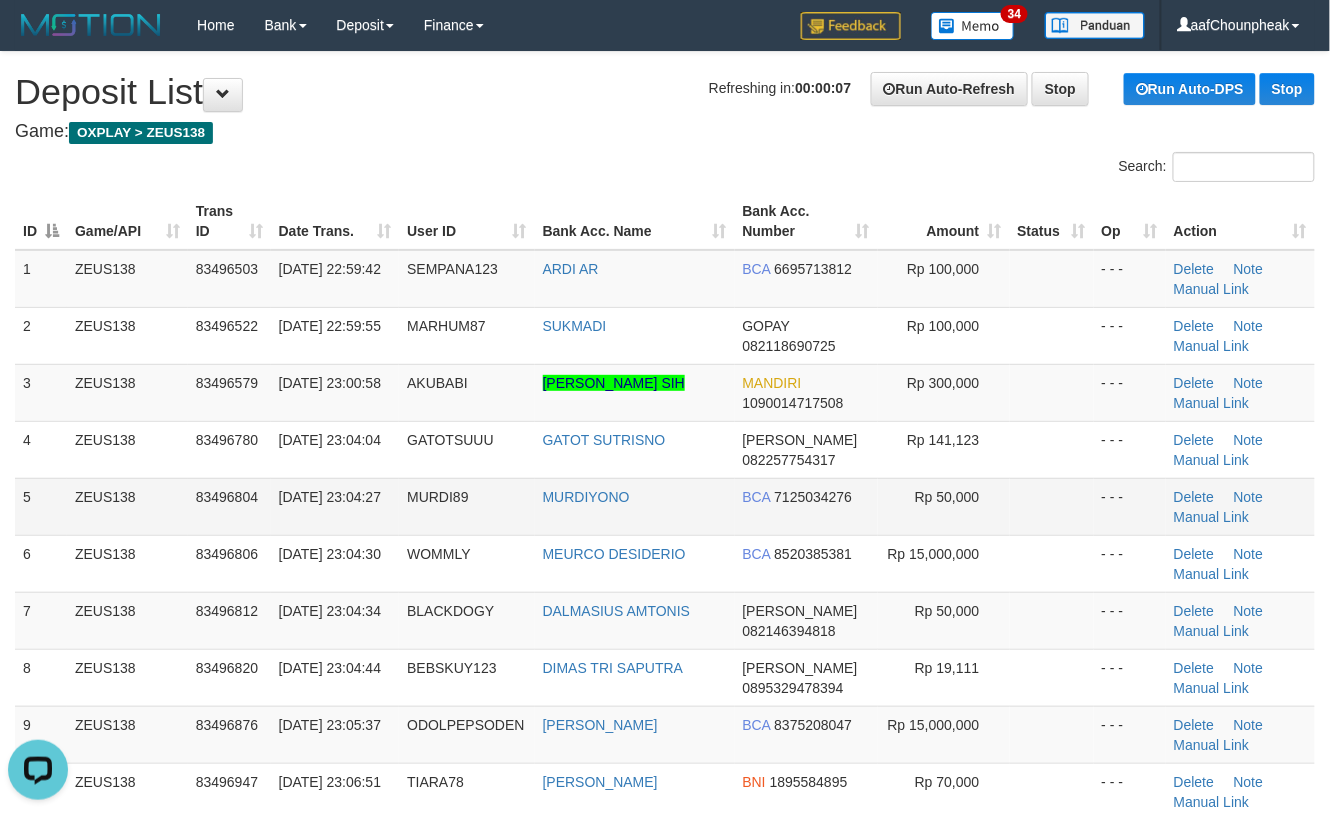 click on "- - -" at bounding box center (1130, 506) 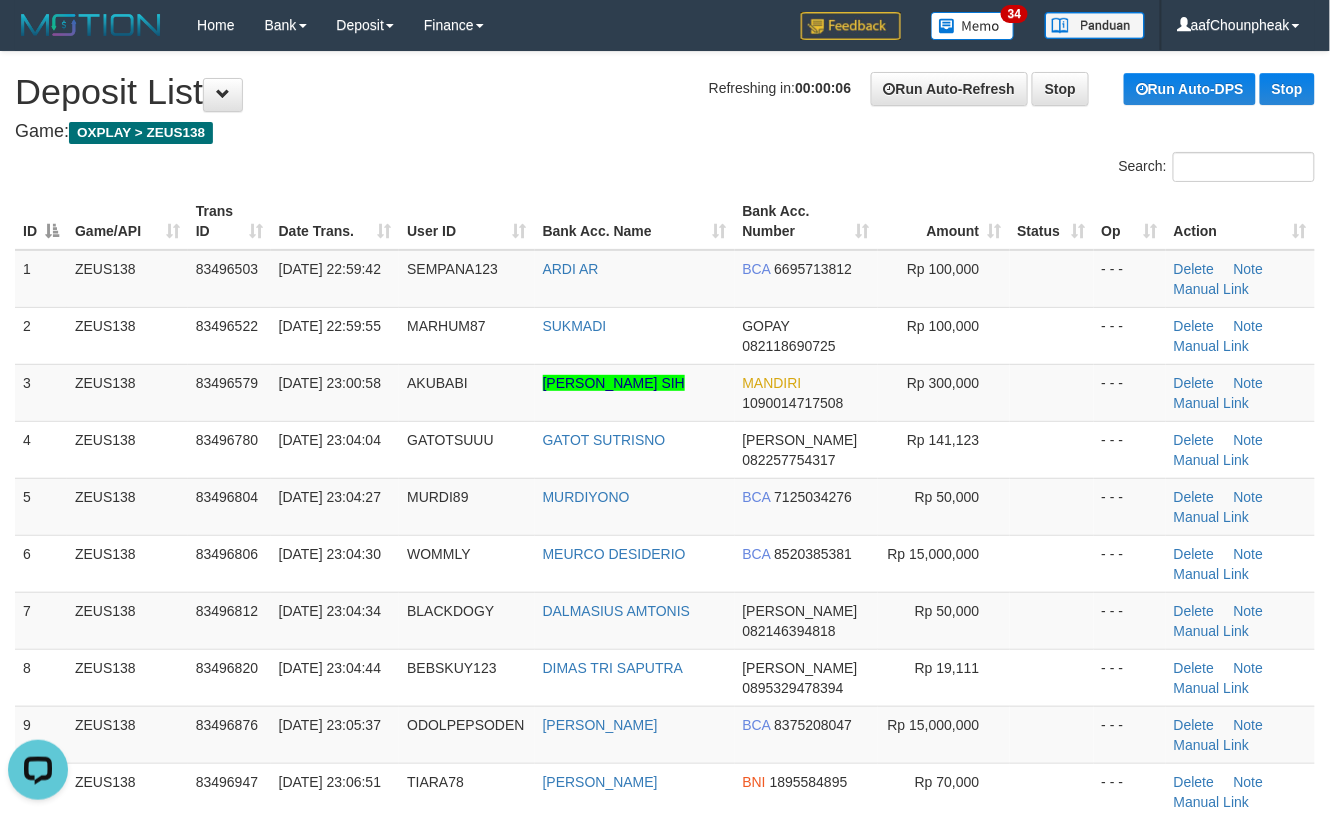 drag, startPoint x: 1060, startPoint y: 500, endPoint x: 1348, endPoint y: 444, distance: 293.39392 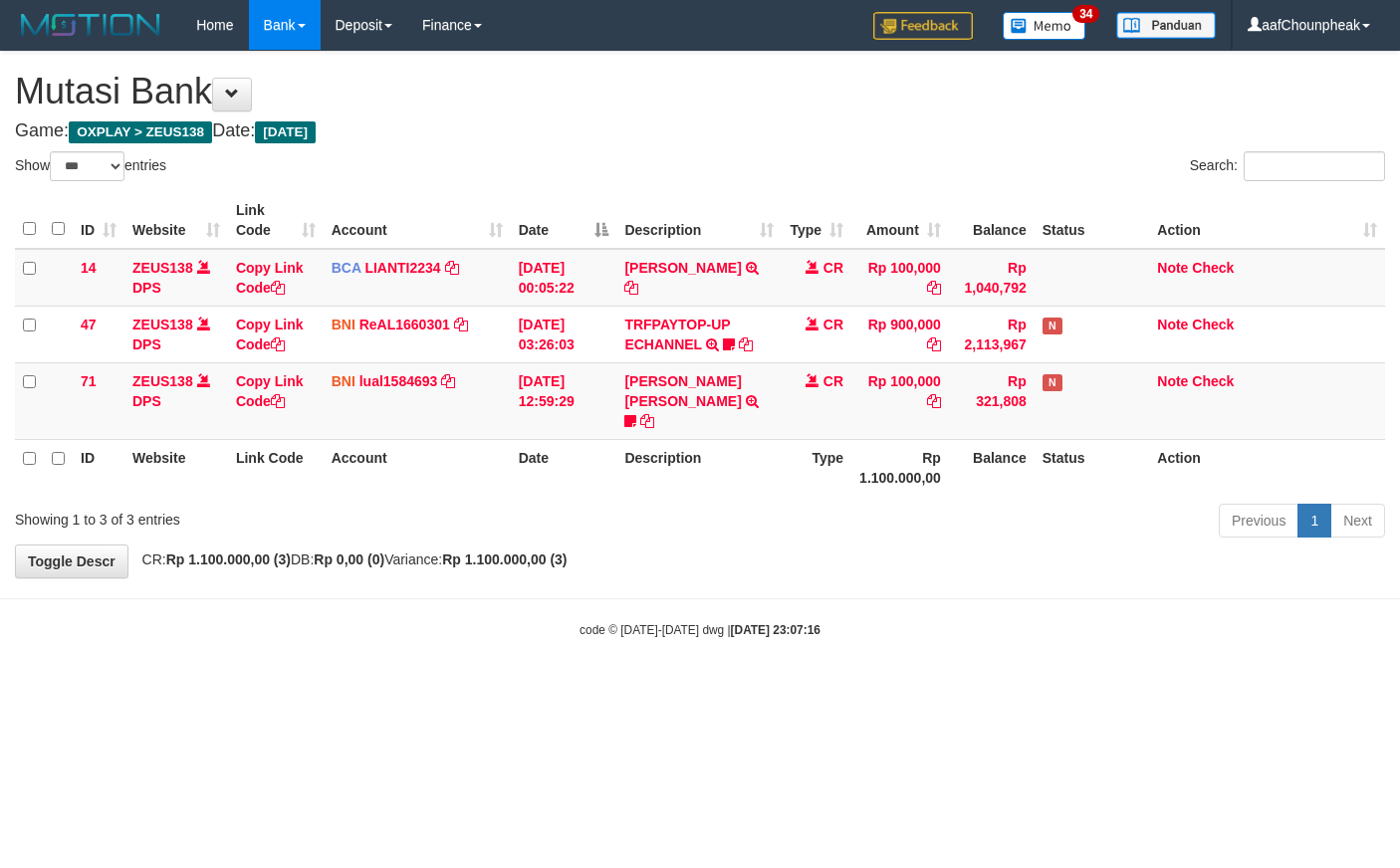 select on "***" 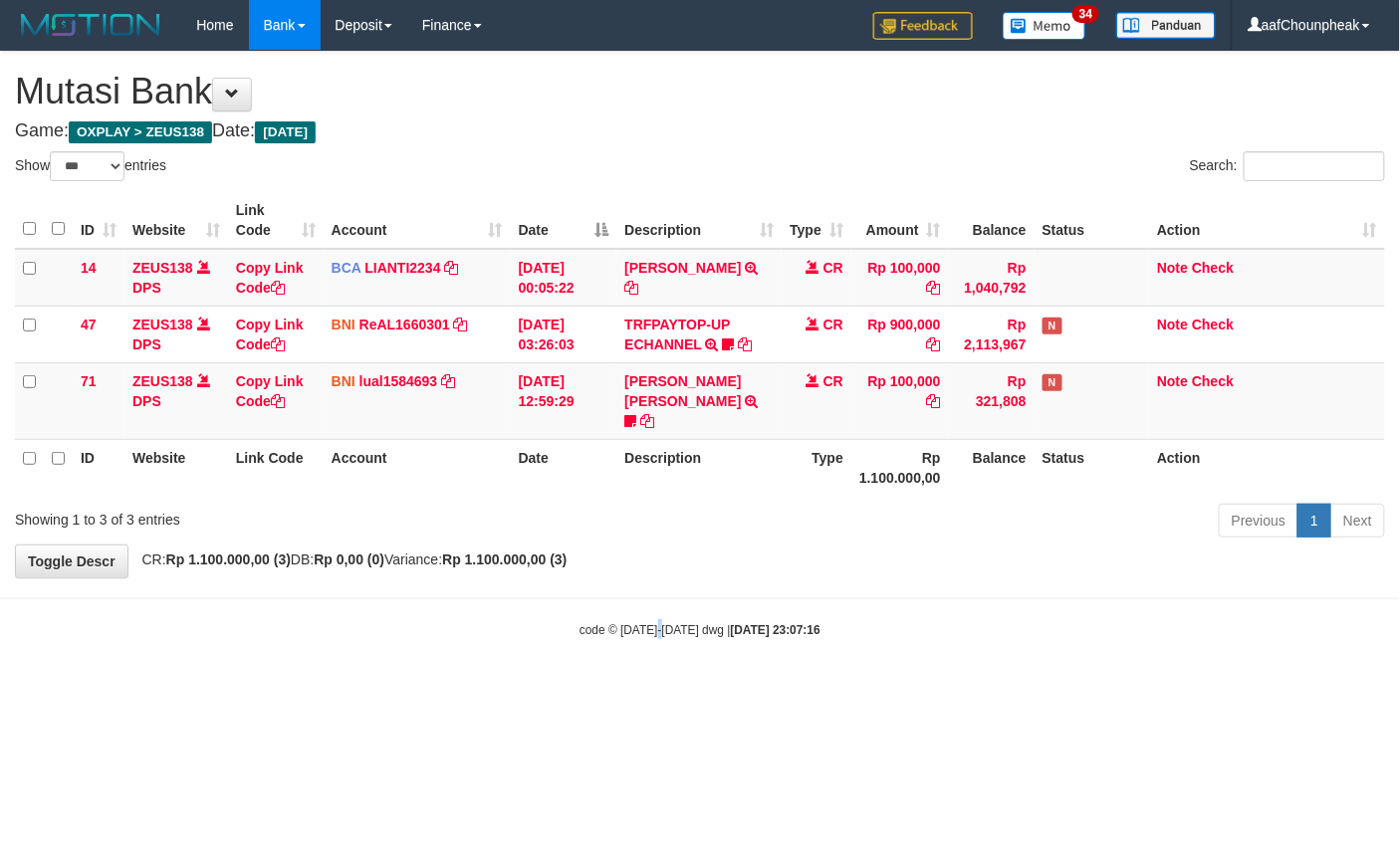 drag, startPoint x: 0, startPoint y: 0, endPoint x: 654, endPoint y: 730, distance: 980.1102 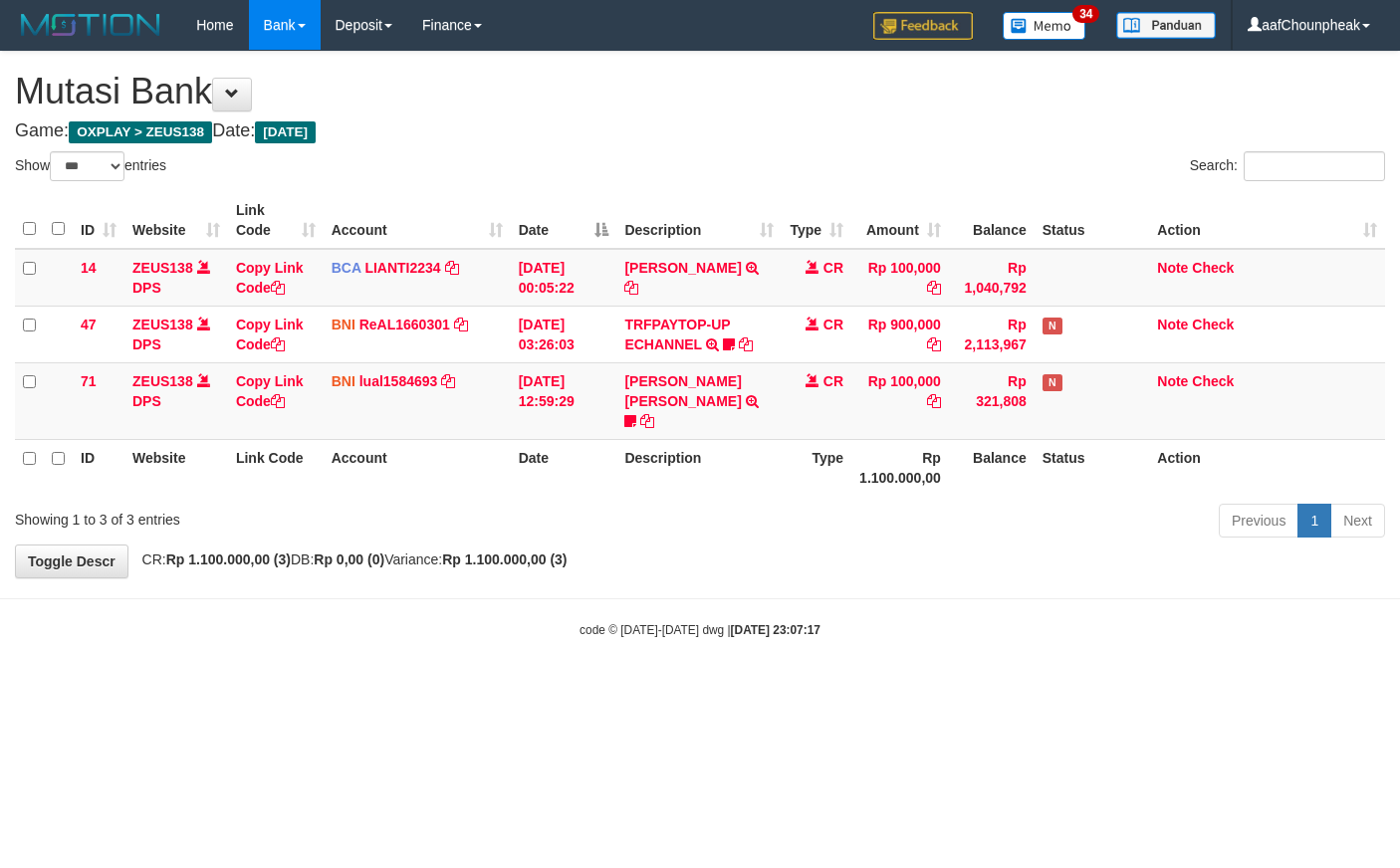 select on "***" 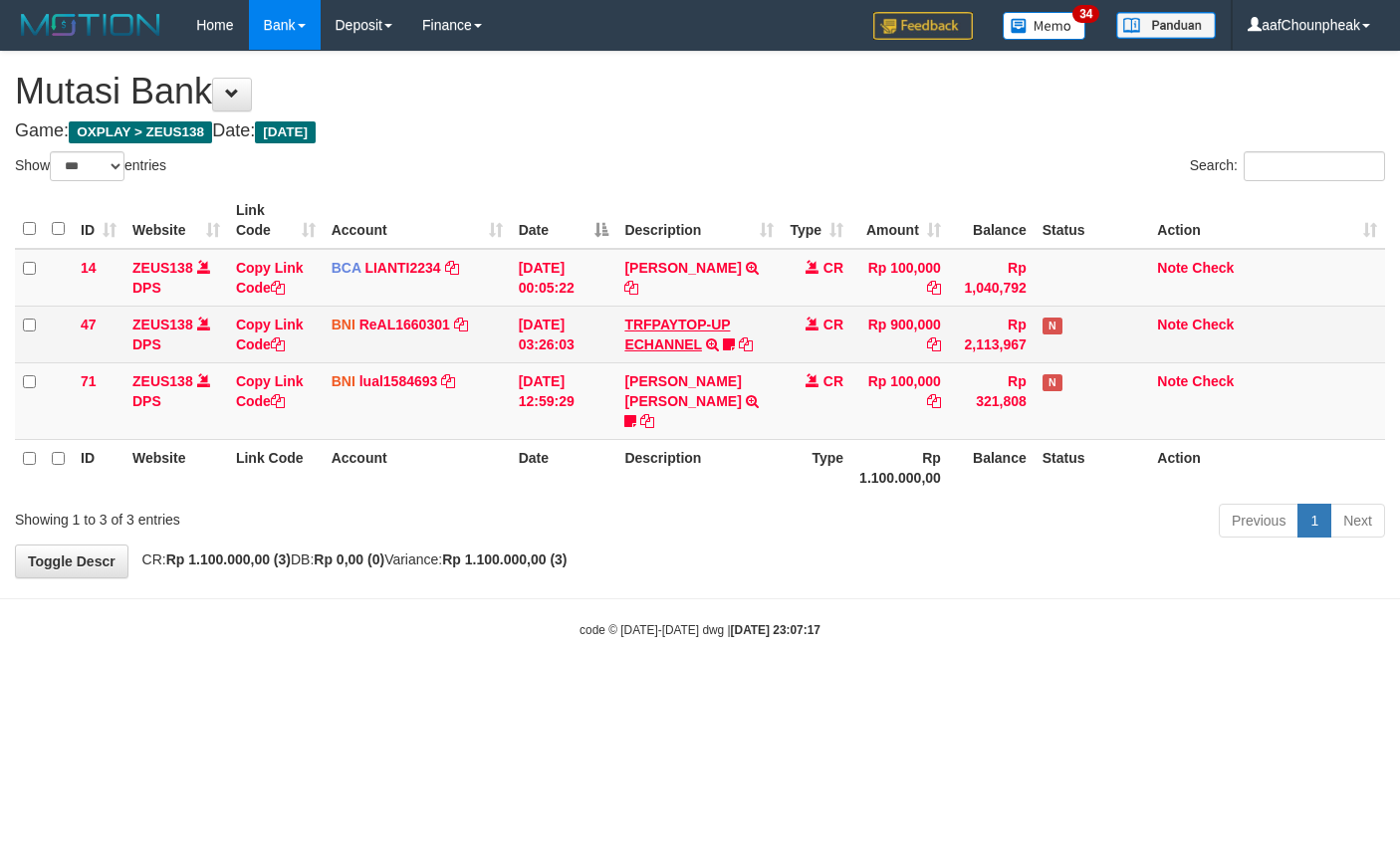 scroll, scrollTop: 0, scrollLeft: 0, axis: both 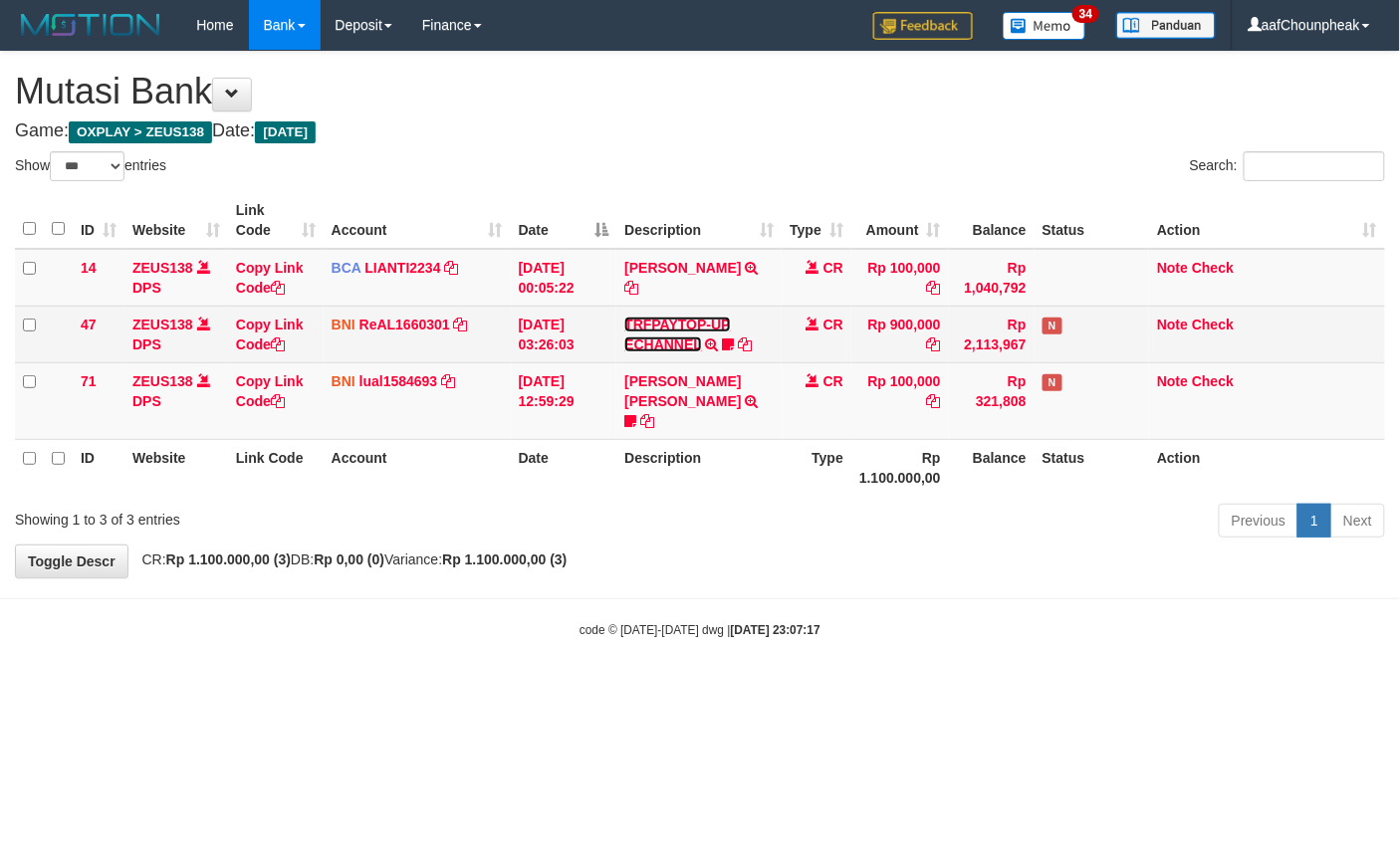 click on "TRFPAYTOP-UP ECHANNEL" at bounding box center [677, 334] 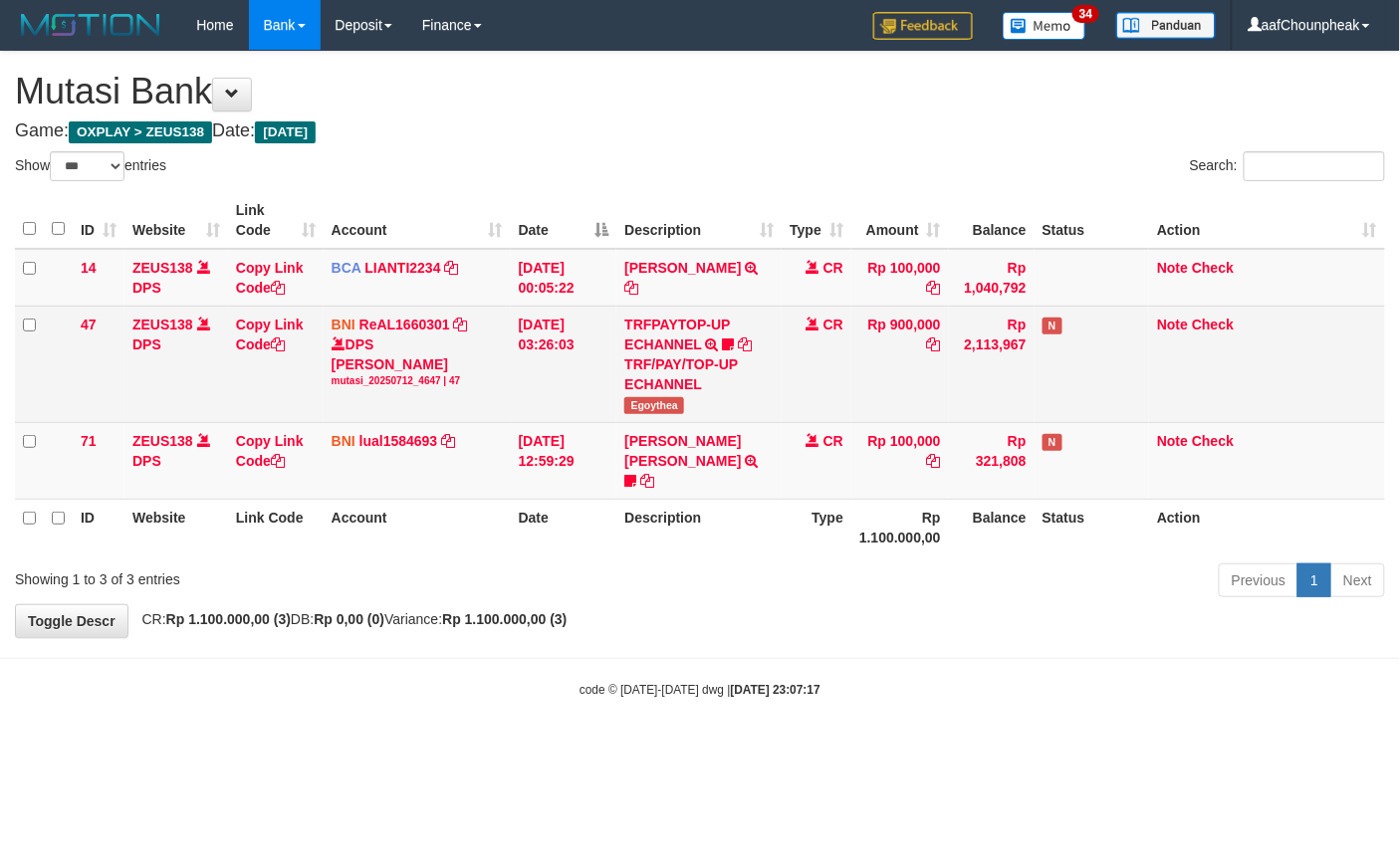 click on "Egoythea" at bounding box center [654, 405] 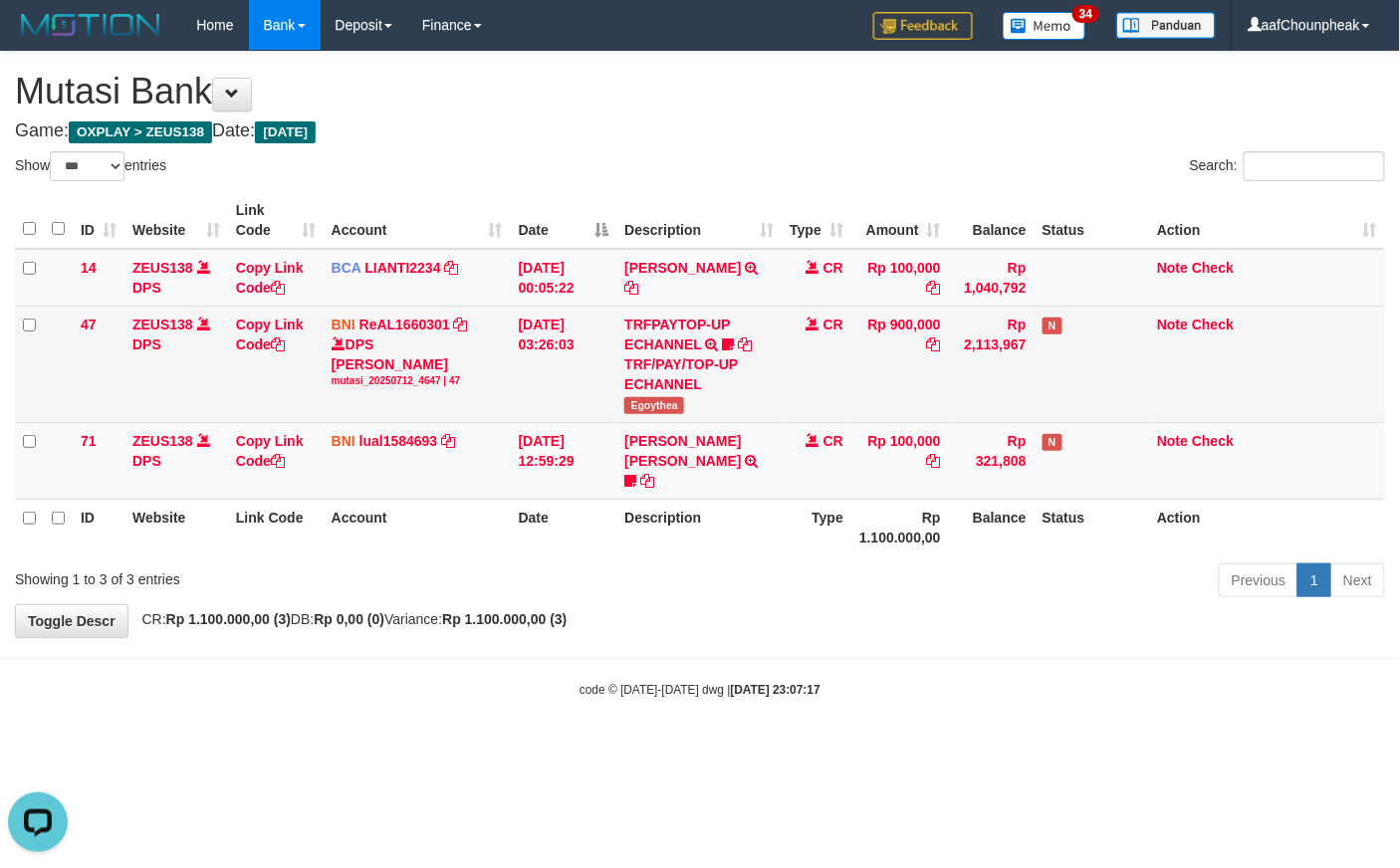 scroll, scrollTop: 0, scrollLeft: 0, axis: both 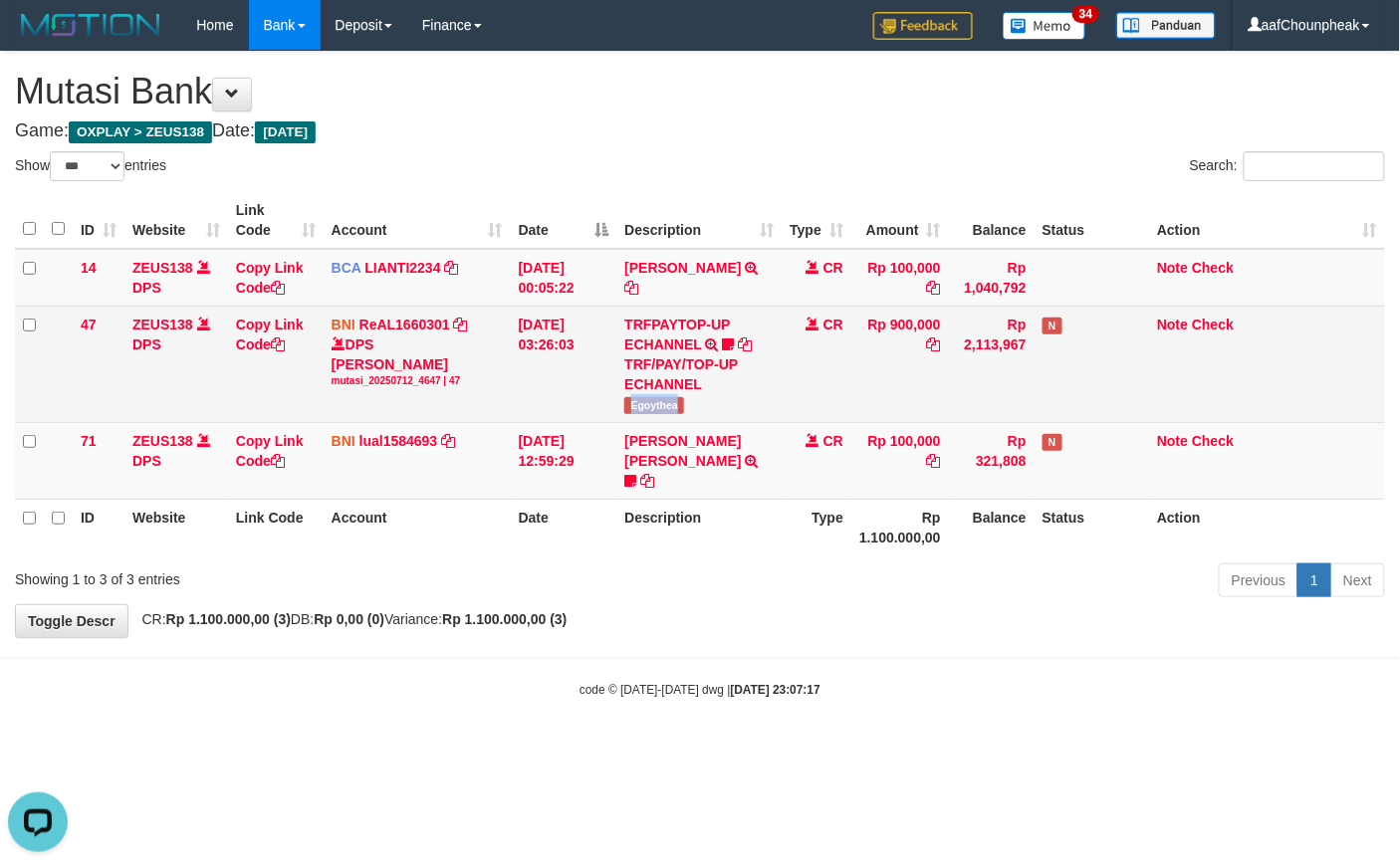 click on "Egoythea" at bounding box center [654, 405] 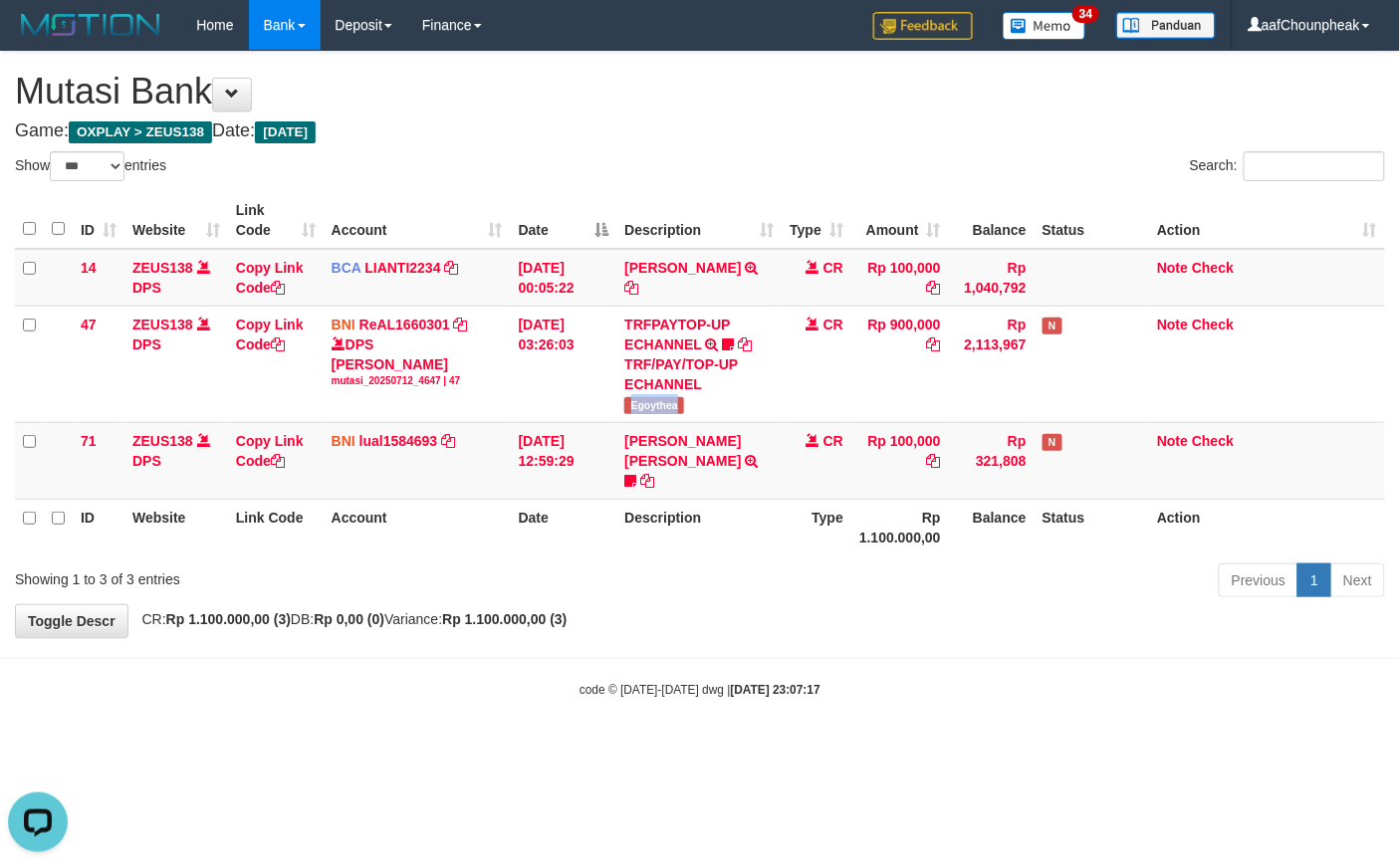 copy on "Egoythea" 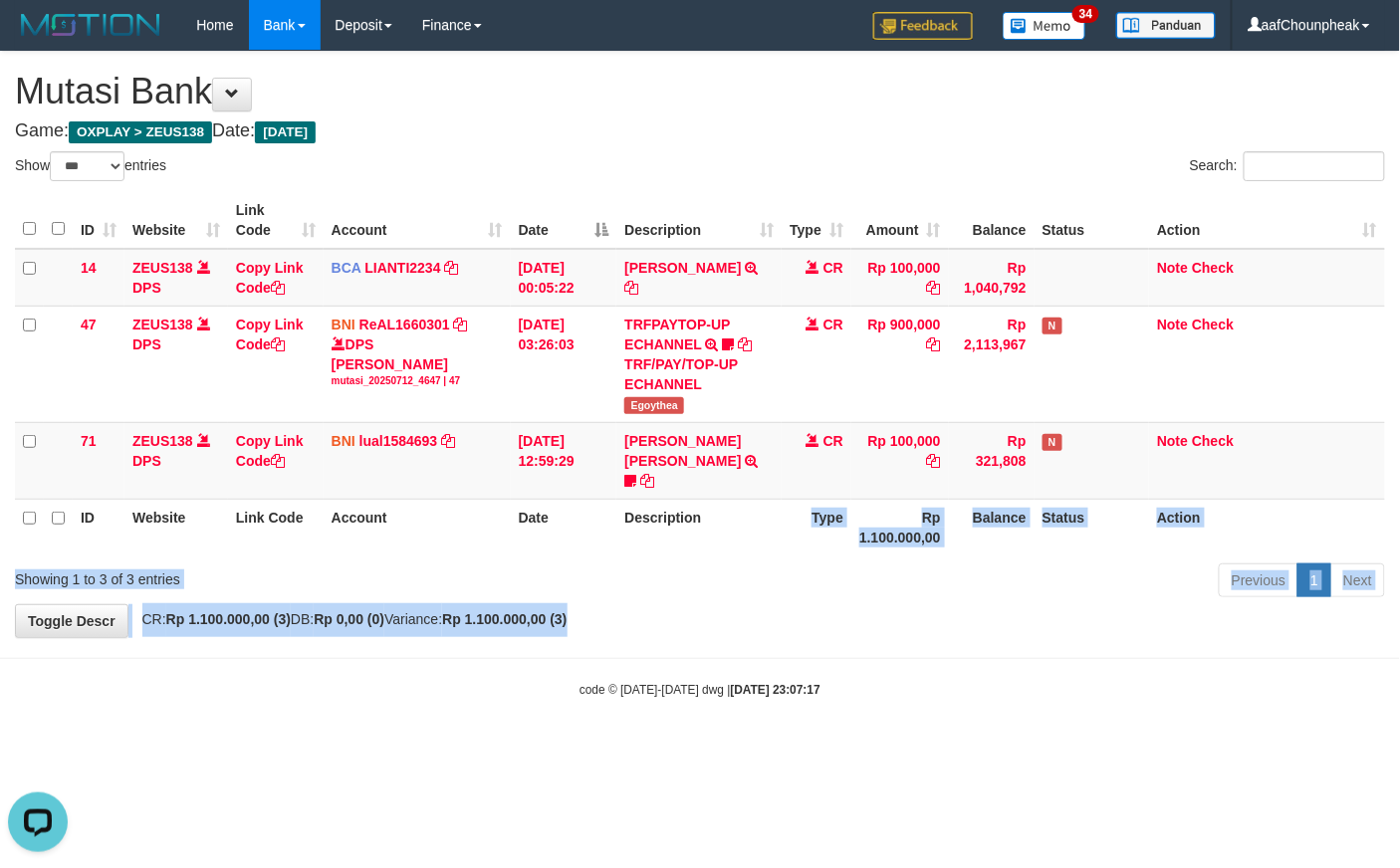 drag, startPoint x: 779, startPoint y: 546, endPoint x: 810, endPoint y: 595, distance: 57.982756 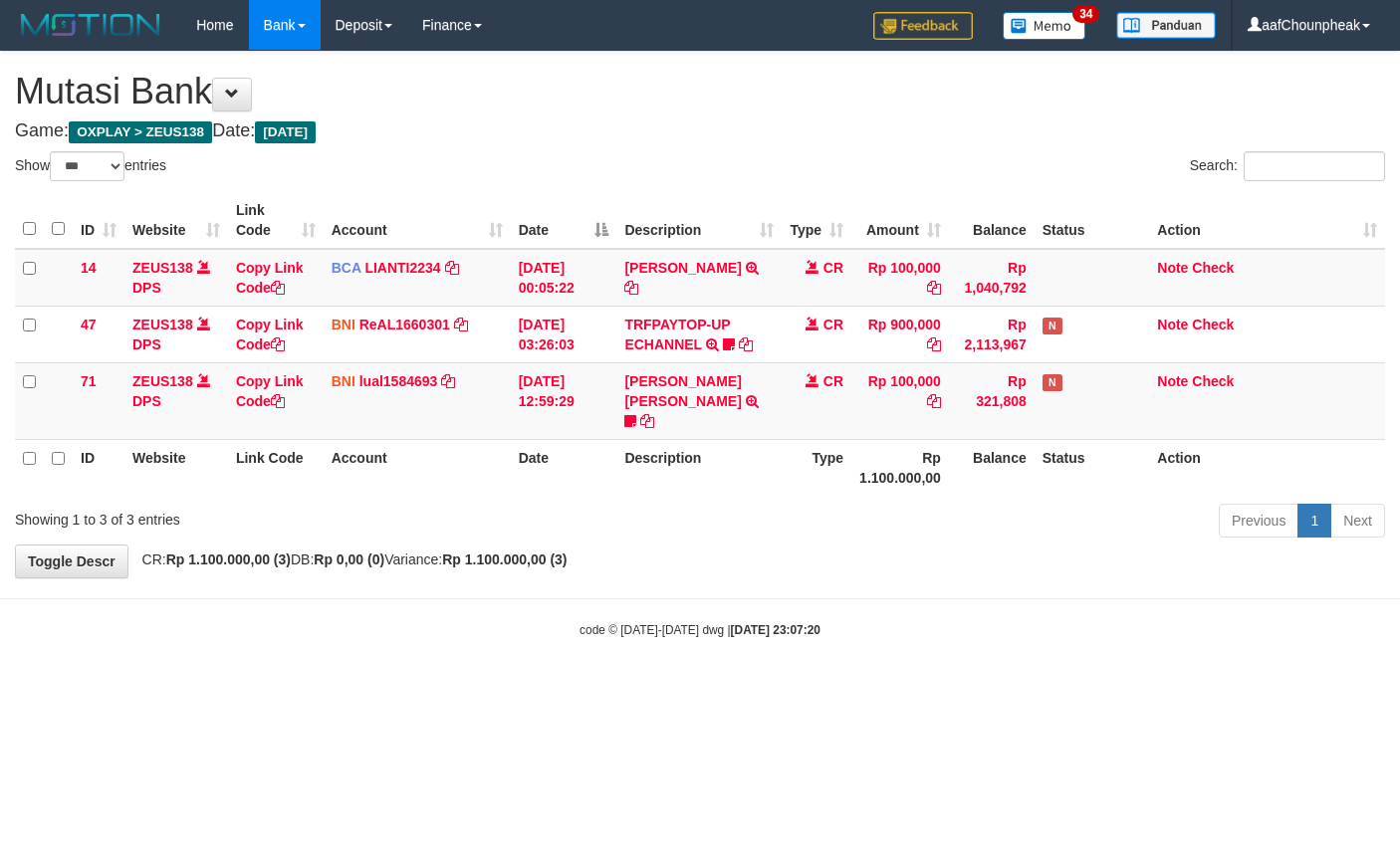 select on "***" 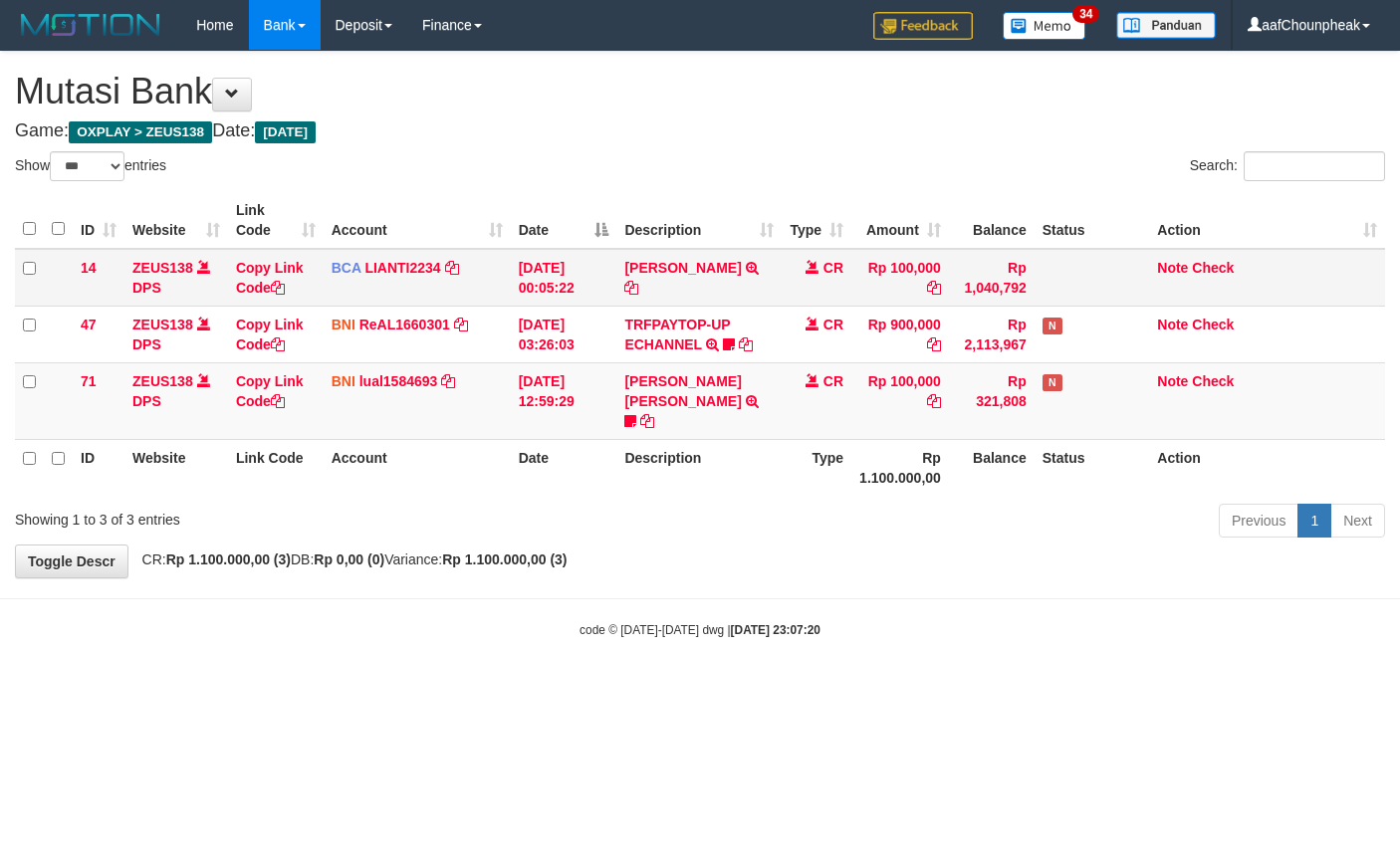 scroll, scrollTop: 0, scrollLeft: 0, axis: both 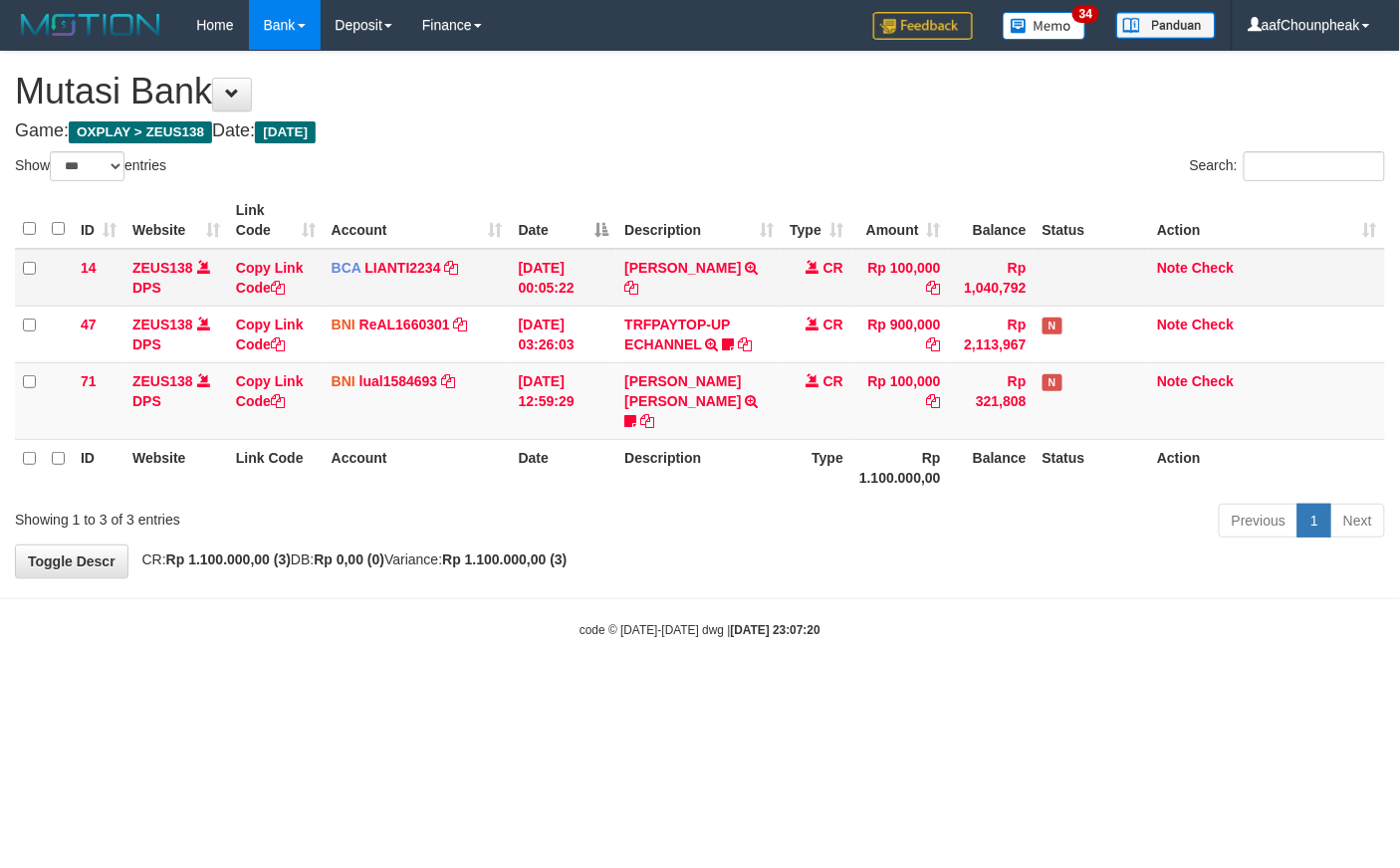 click on "YUSUP MAULAN         TRSF E-BANKING CR 1207/FTSCY/WS95051
100000.002025071262819090 TRFDN-YUSUP MAULANESPAY DEBIT INDONE" at bounding box center [699, 278] 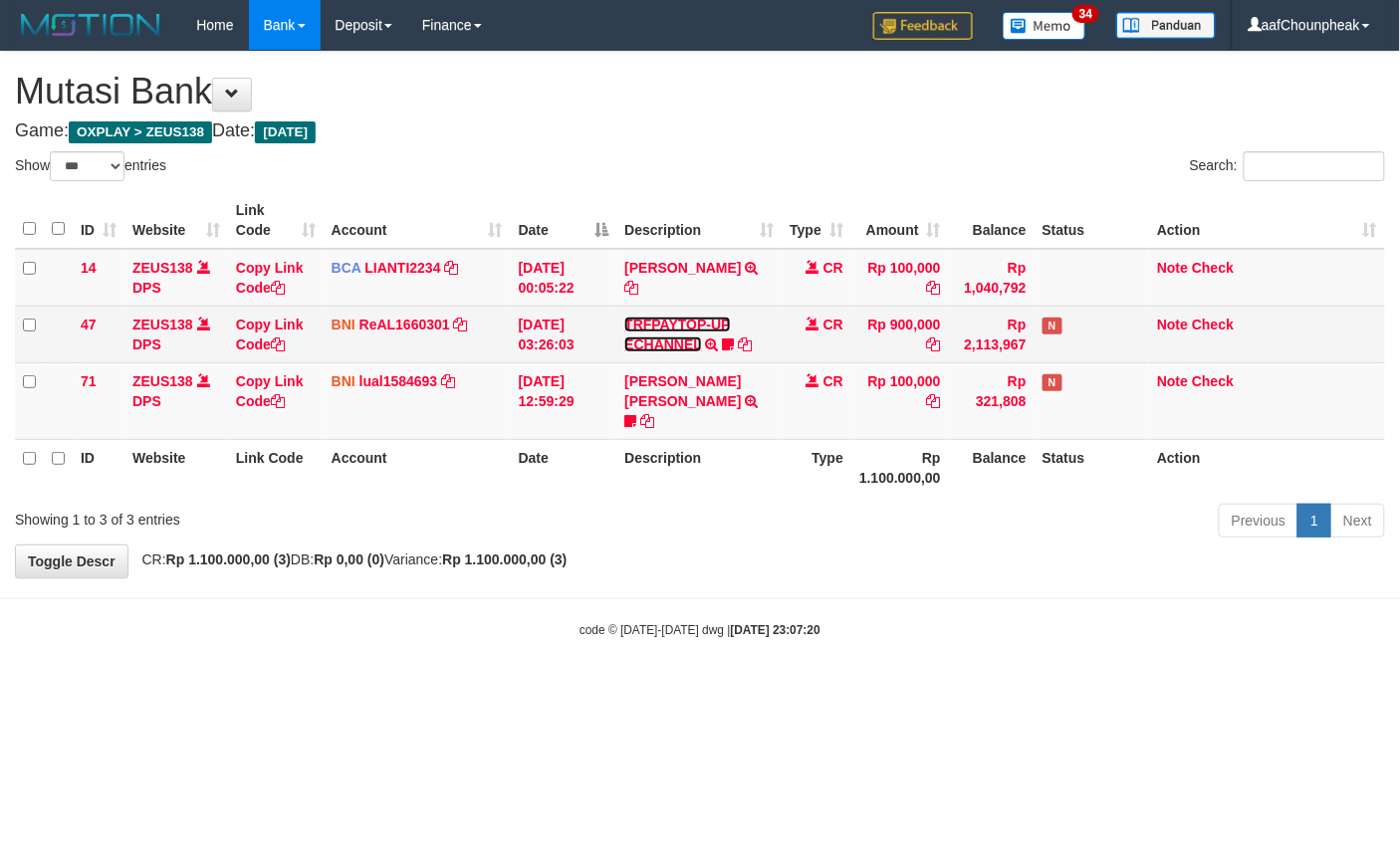 click on "TRFPAYTOP-UP ECHANNEL" at bounding box center (677, 334) 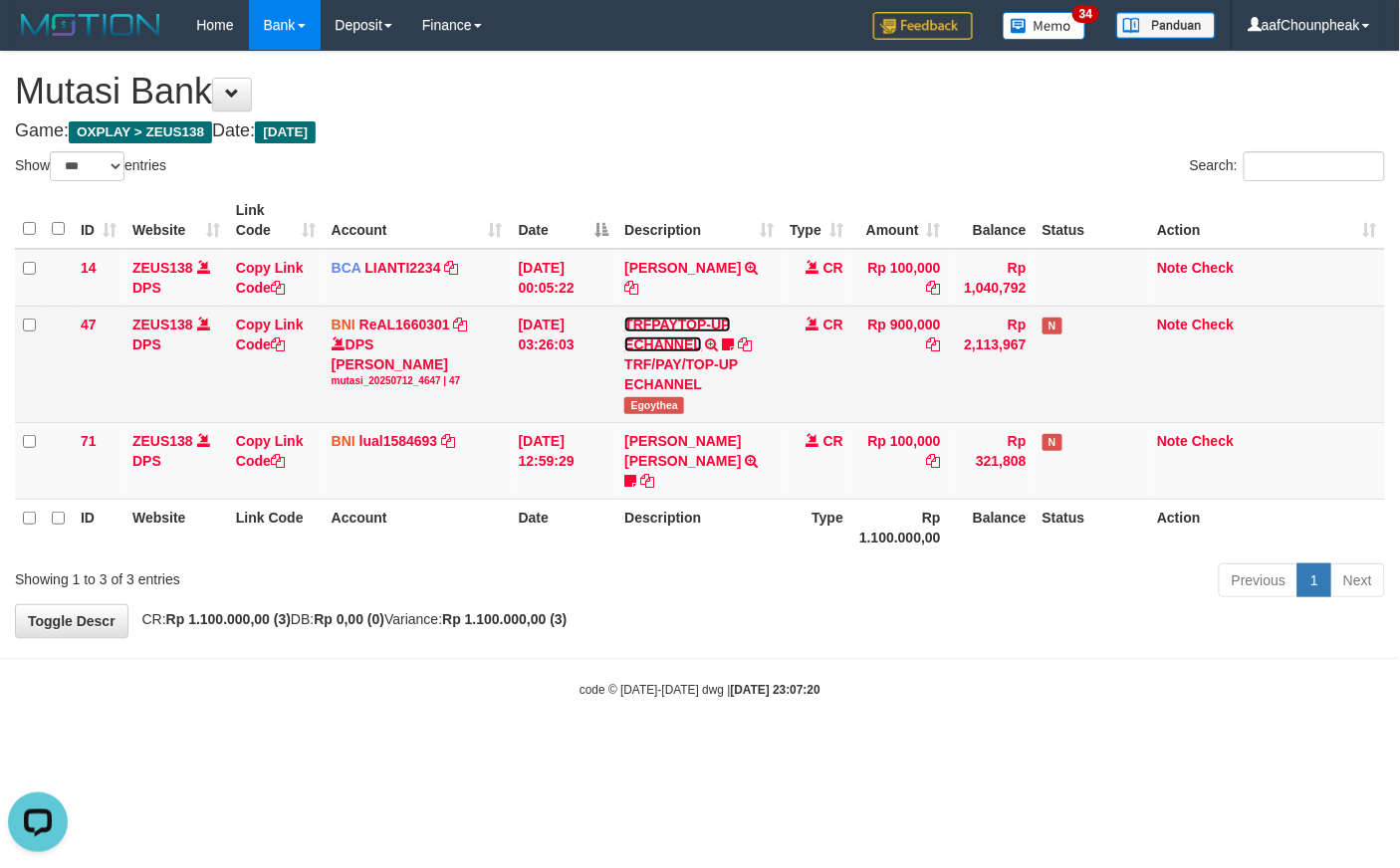 scroll, scrollTop: 0, scrollLeft: 0, axis: both 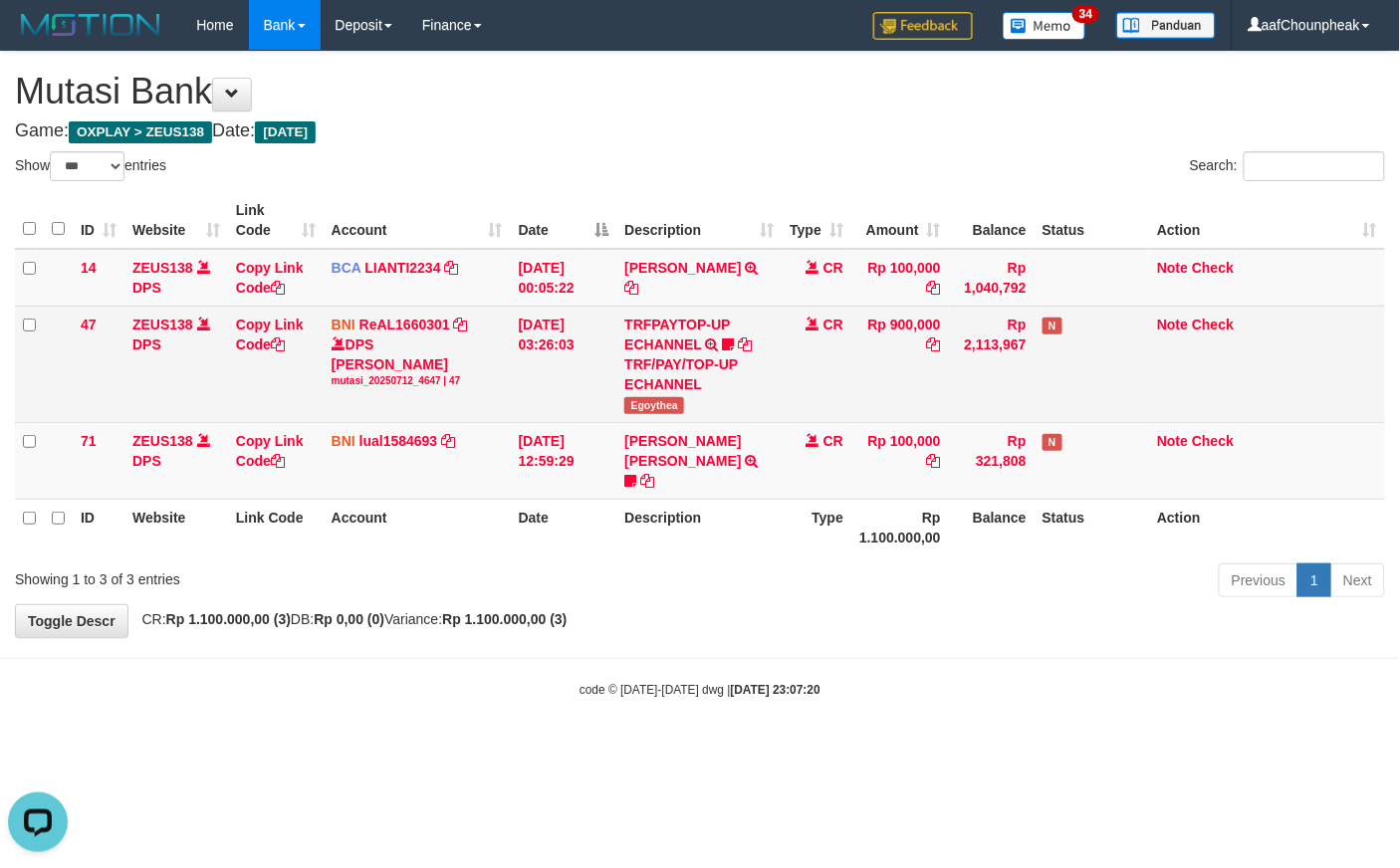 click on "Egoythea" at bounding box center (654, 405) 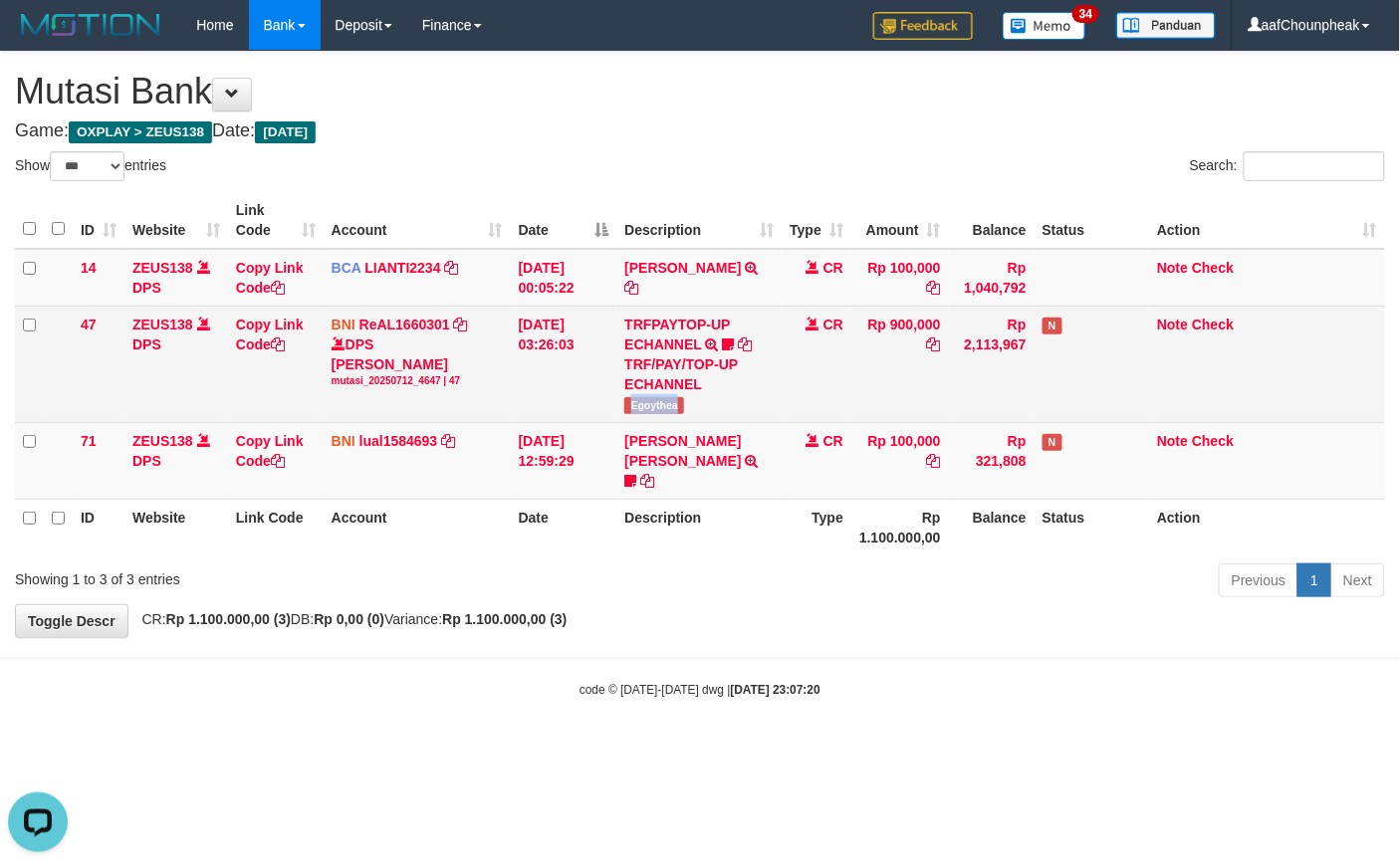 click on "Egoythea" at bounding box center [654, 405] 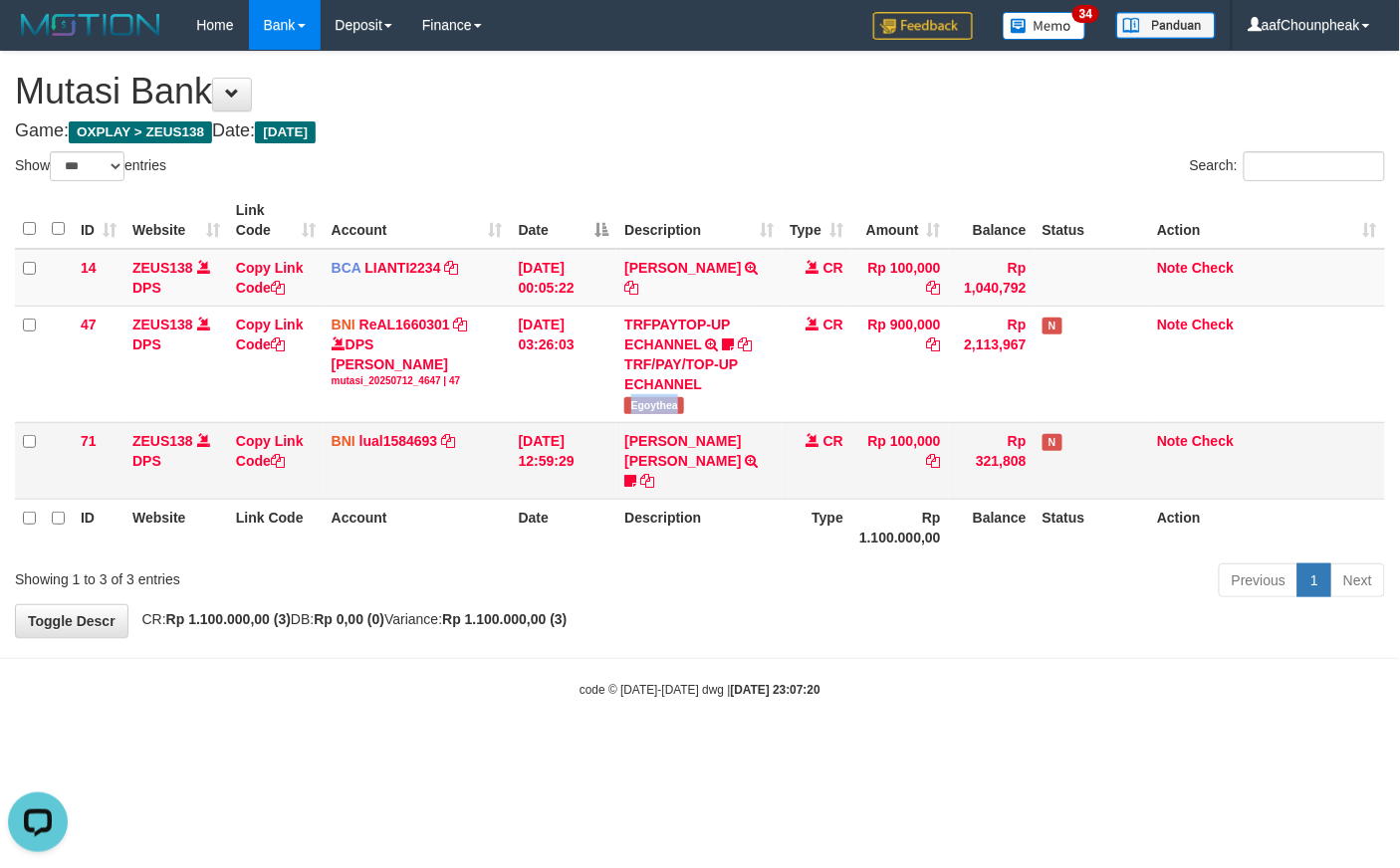 copy on "Egoythea" 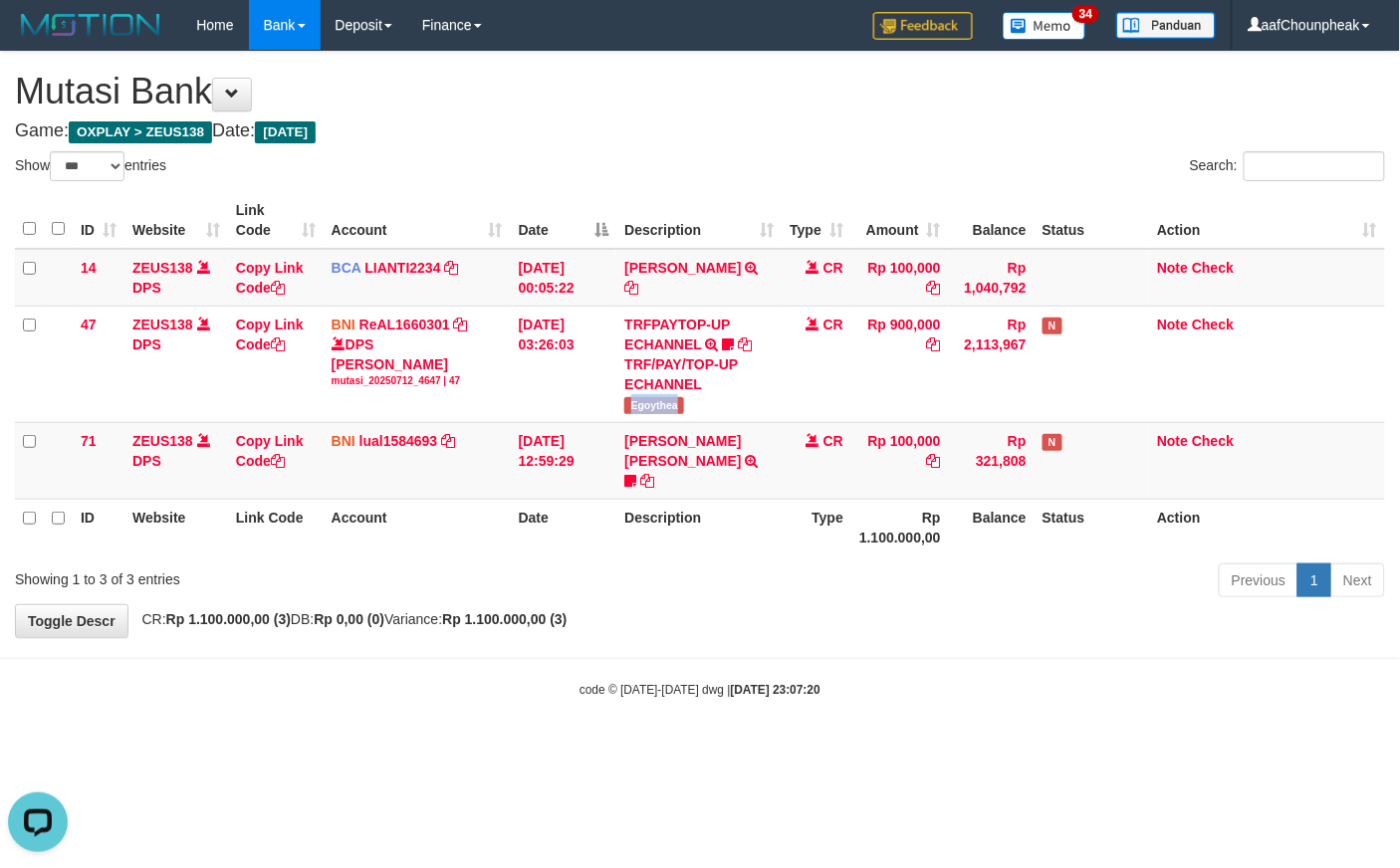 drag, startPoint x: 825, startPoint y: 649, endPoint x: 833, endPoint y: 661, distance: 14.422205 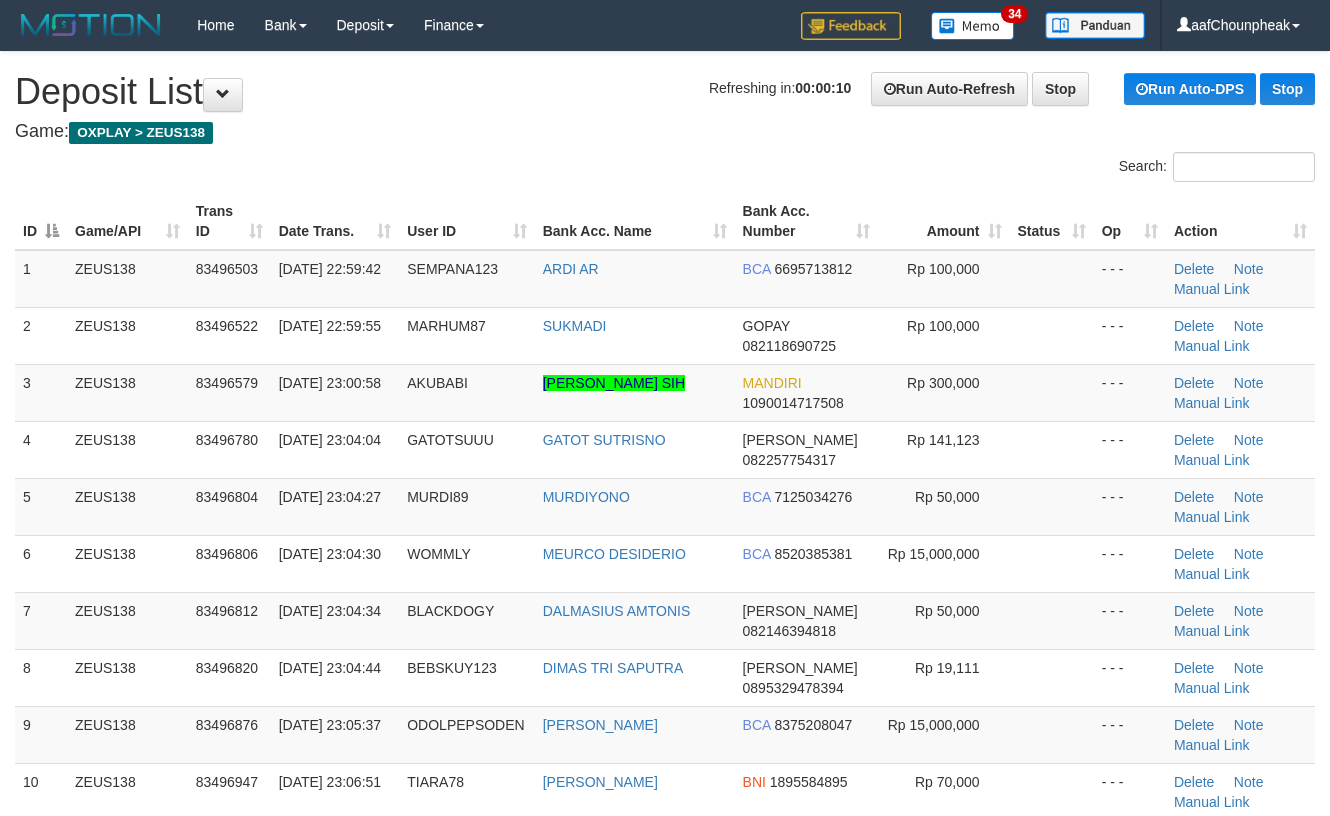 scroll, scrollTop: 0, scrollLeft: 0, axis: both 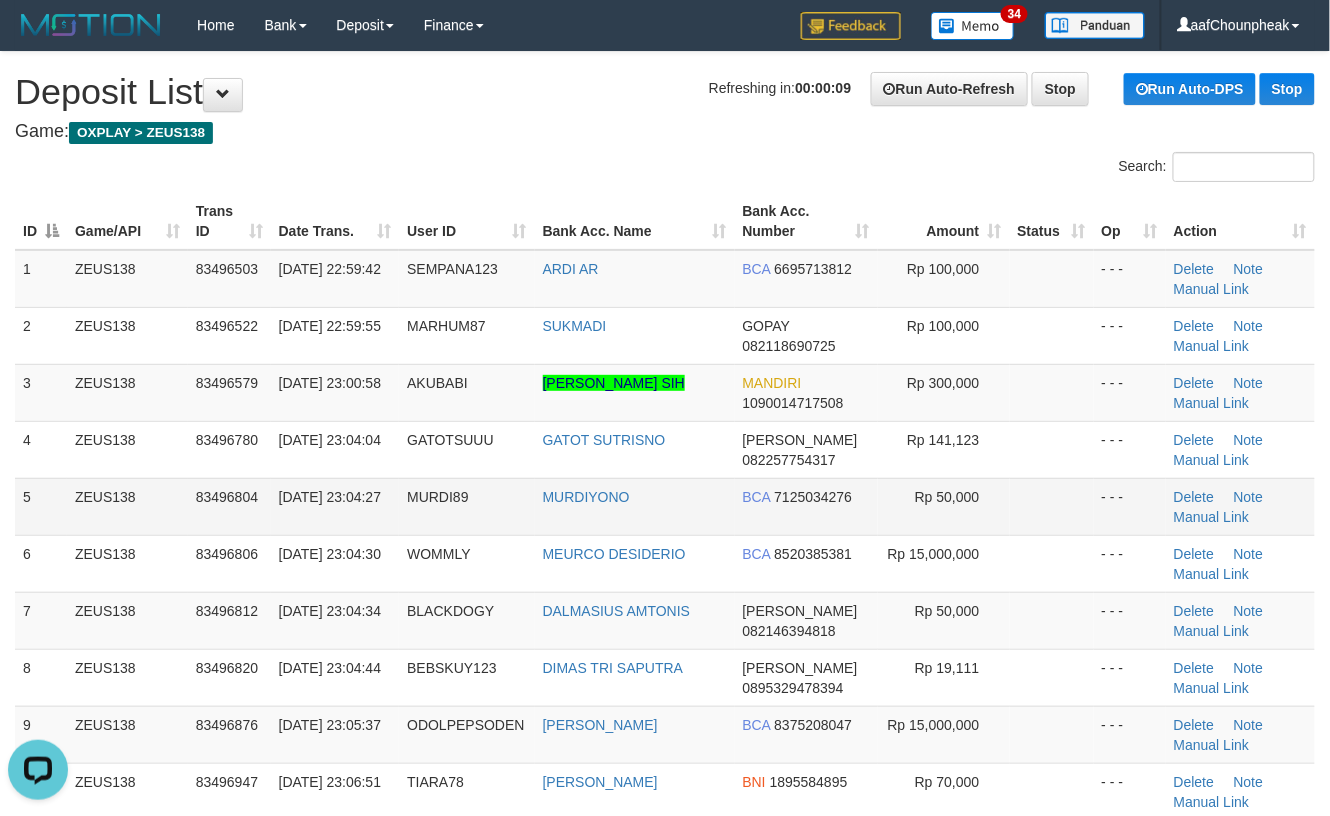 click at bounding box center [1052, 506] 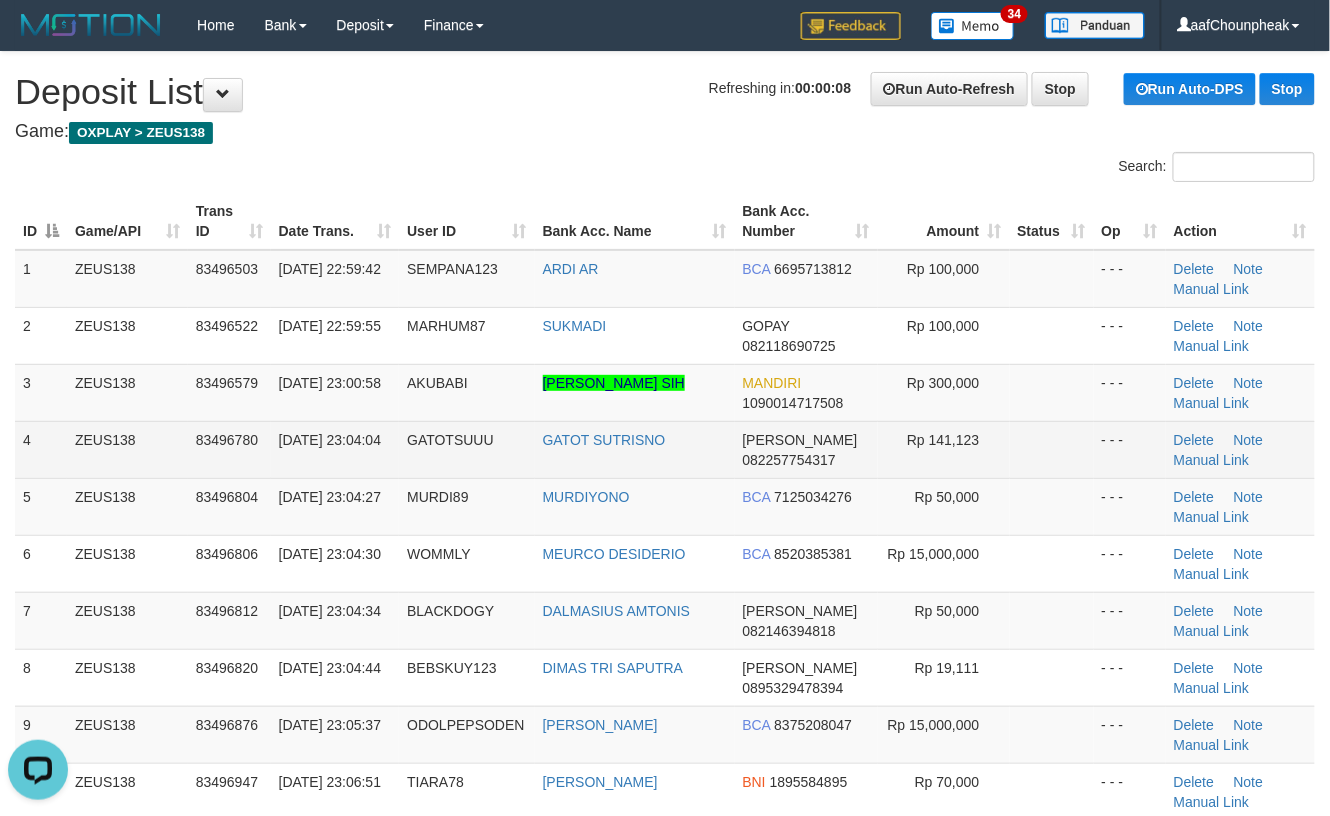 drag, startPoint x: 1017, startPoint y: 501, endPoint x: 1156, endPoint y: 468, distance: 142.86357 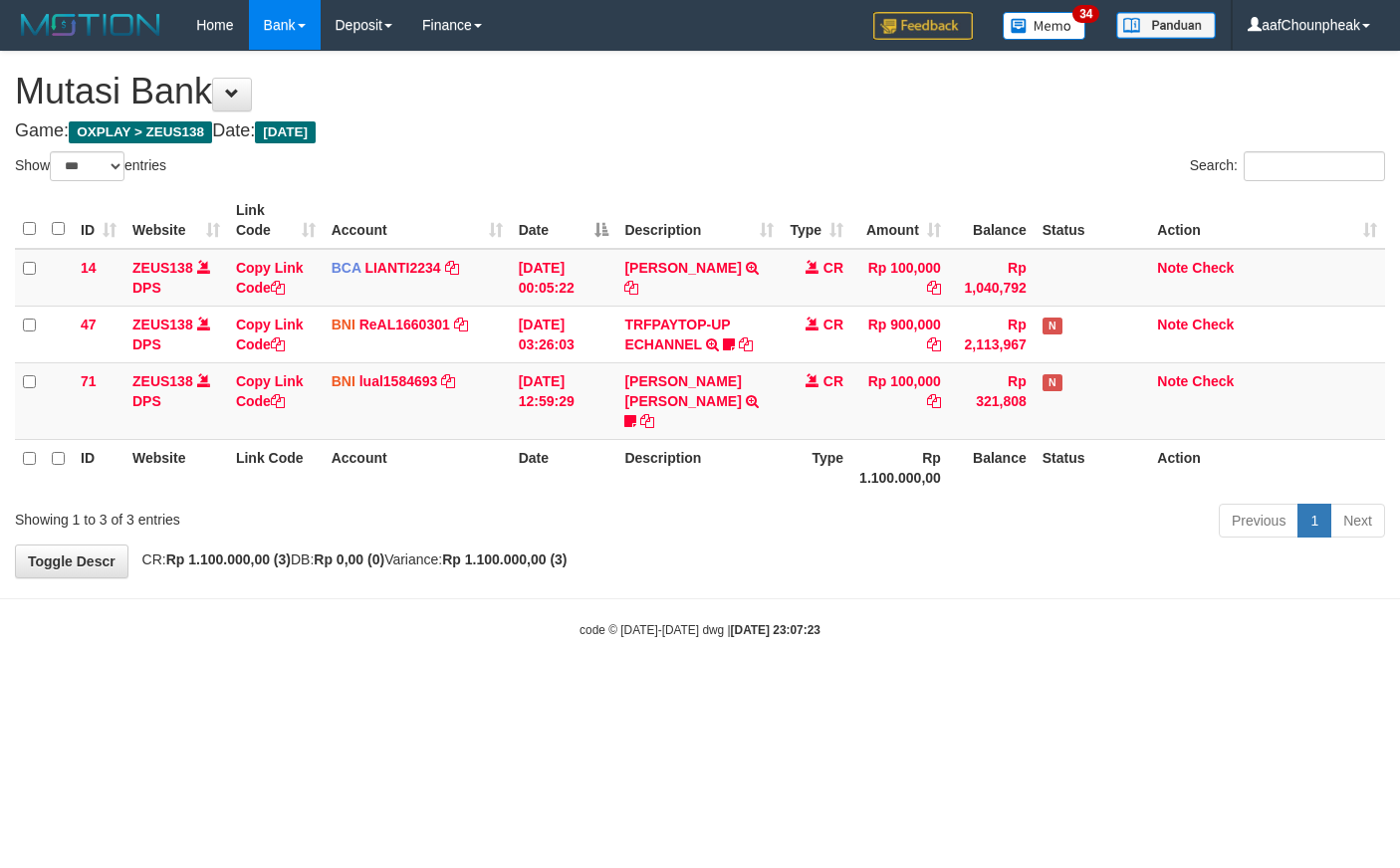 select on "***" 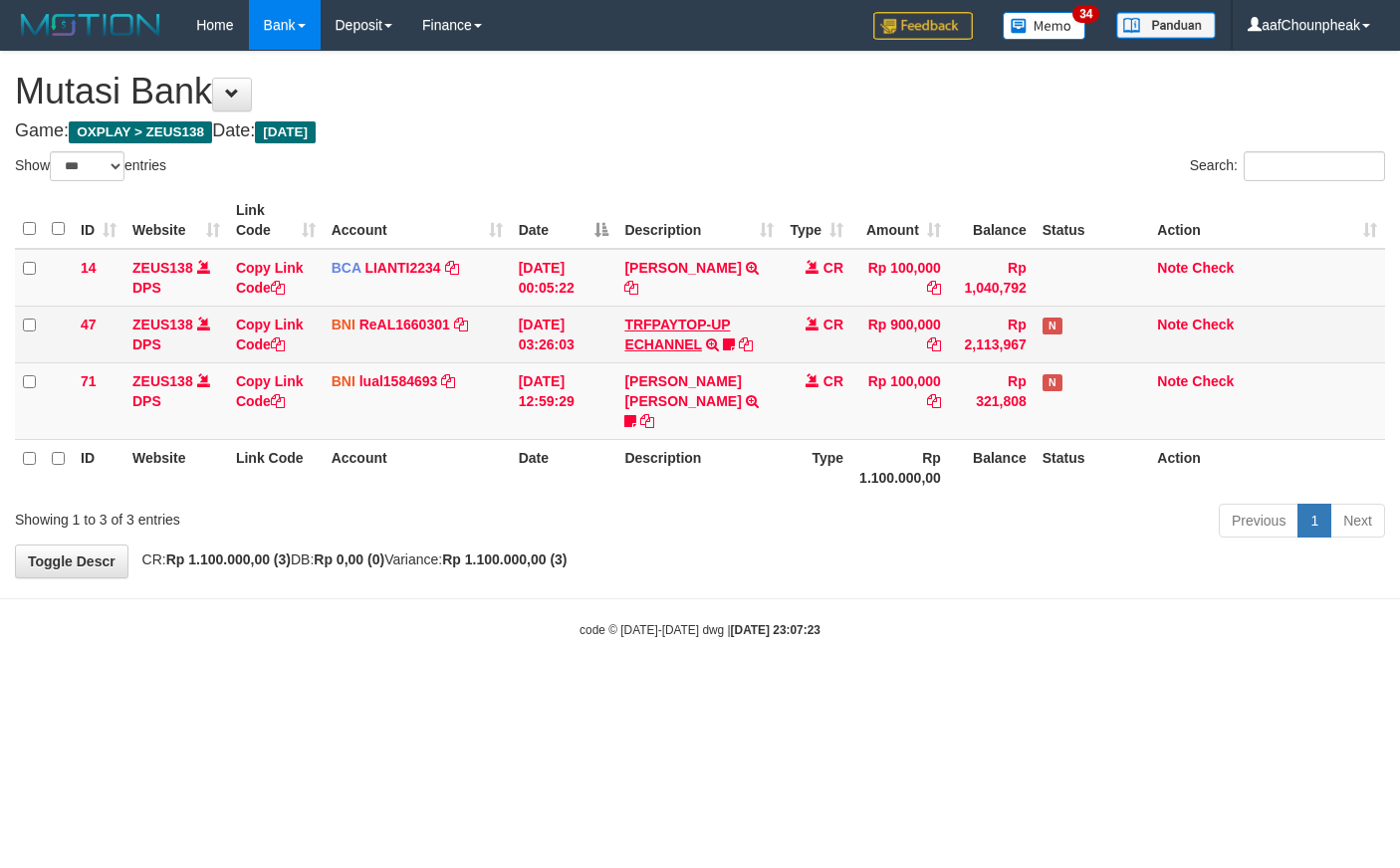scroll, scrollTop: 0, scrollLeft: 0, axis: both 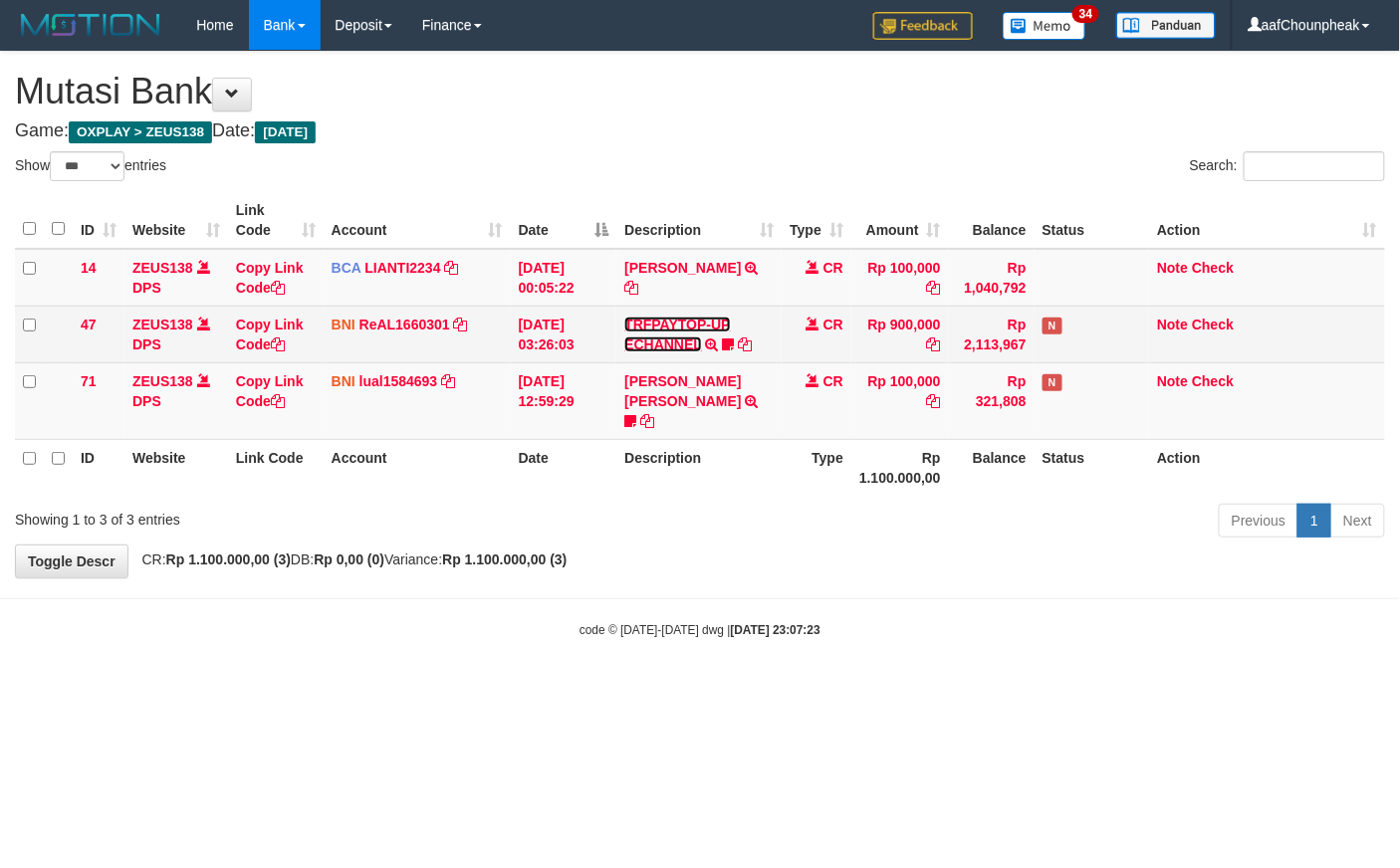 click on "TRFPAYTOP-UP ECHANNEL" at bounding box center (677, 334) 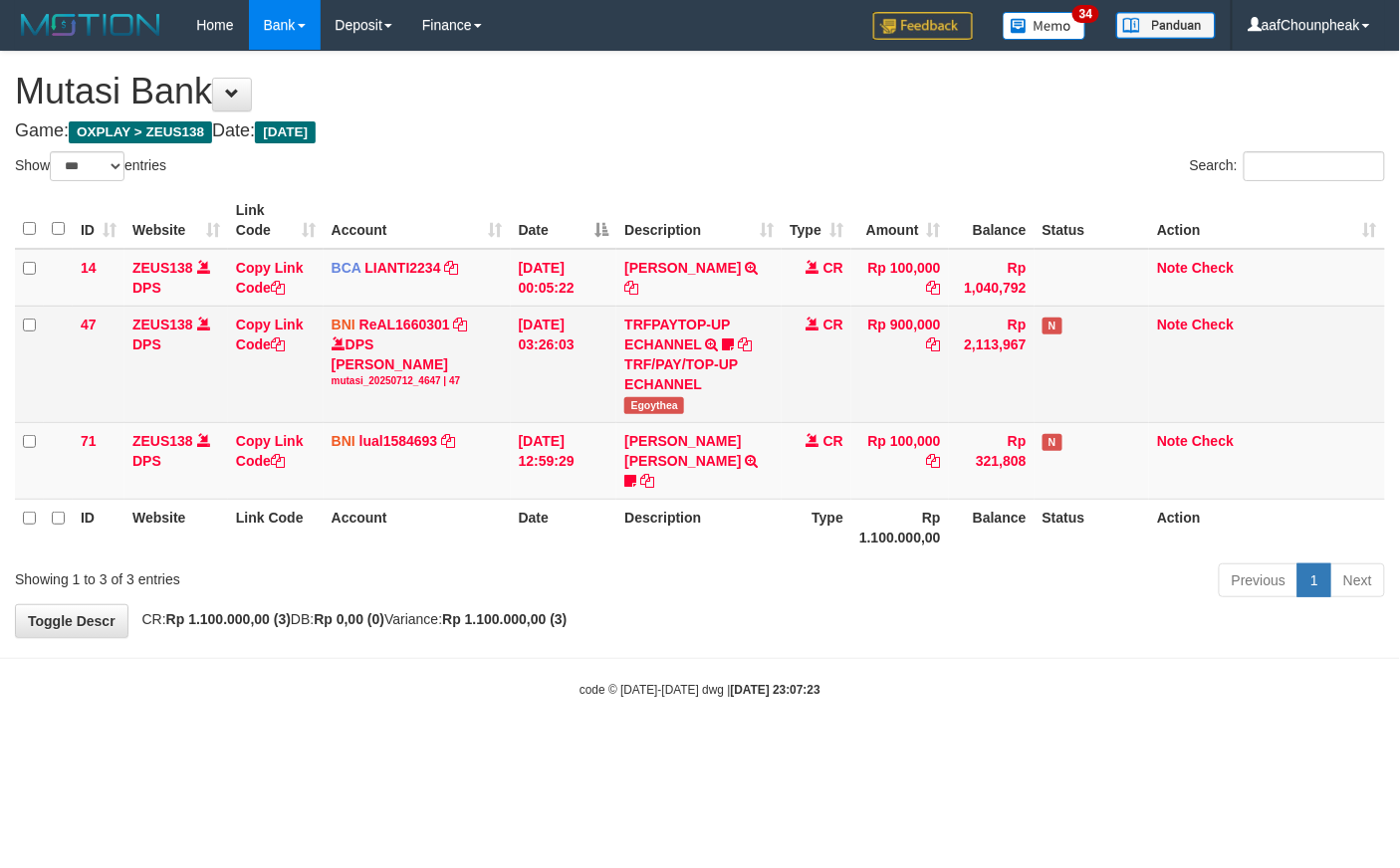 click on "TRFPAYTOP-UP ECHANNEL            TRF/PAY/TOP-UP ECHANNEL    Egoythea" at bounding box center (699, 363) 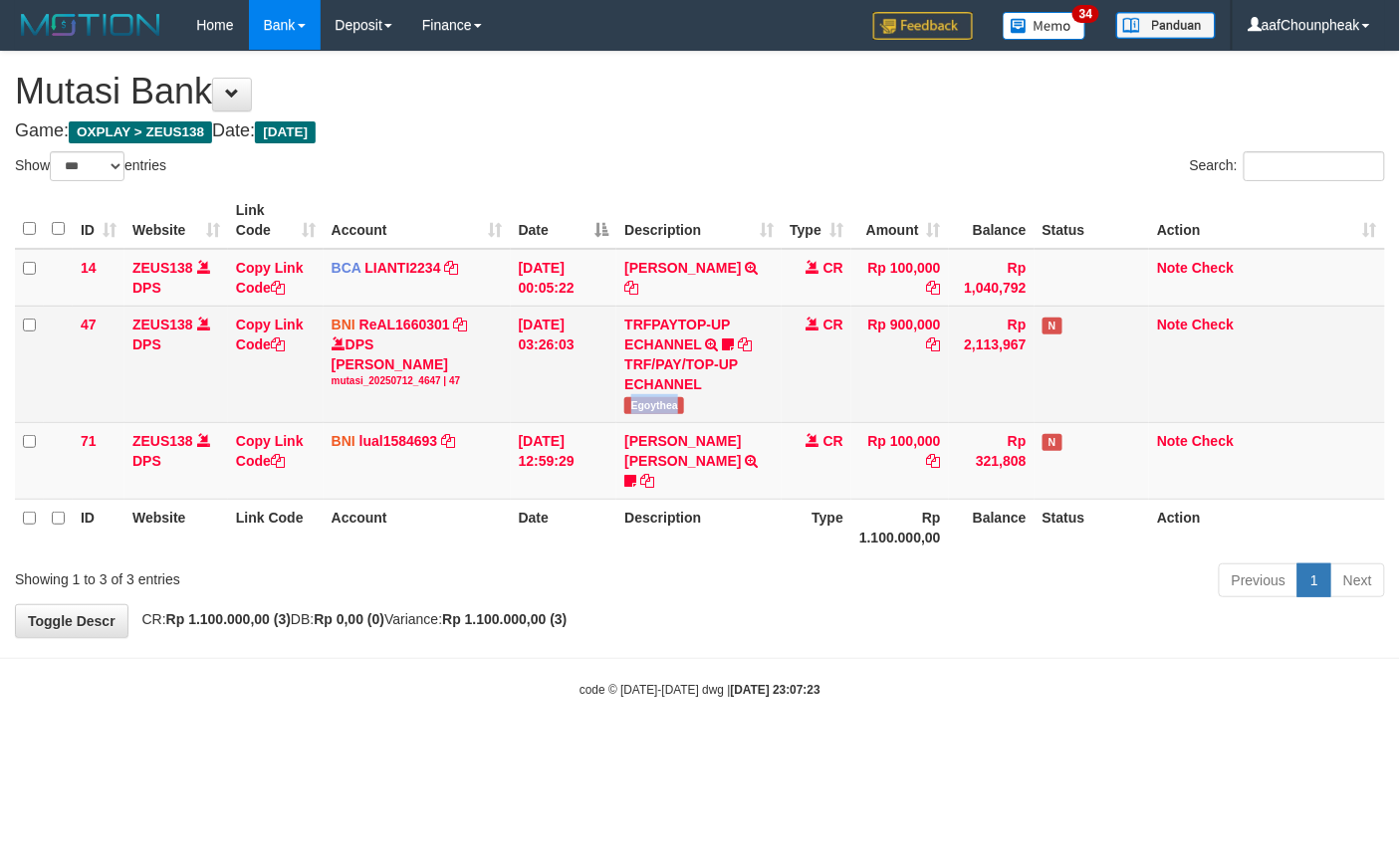 click on "TRFPAYTOP-UP ECHANNEL            TRF/PAY/TOP-UP ECHANNEL    Egoythea" at bounding box center [699, 363] 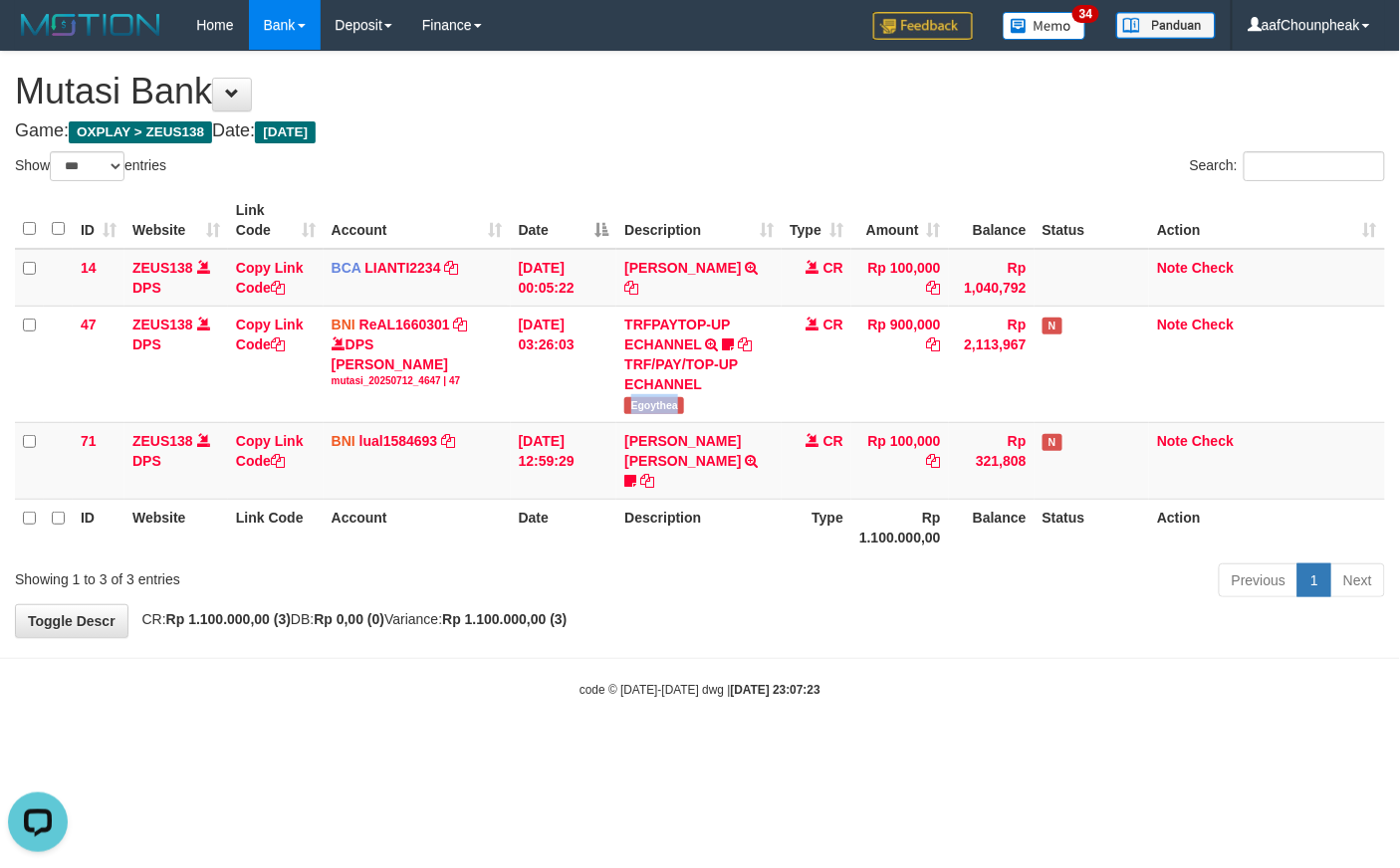 scroll, scrollTop: 0, scrollLeft: 0, axis: both 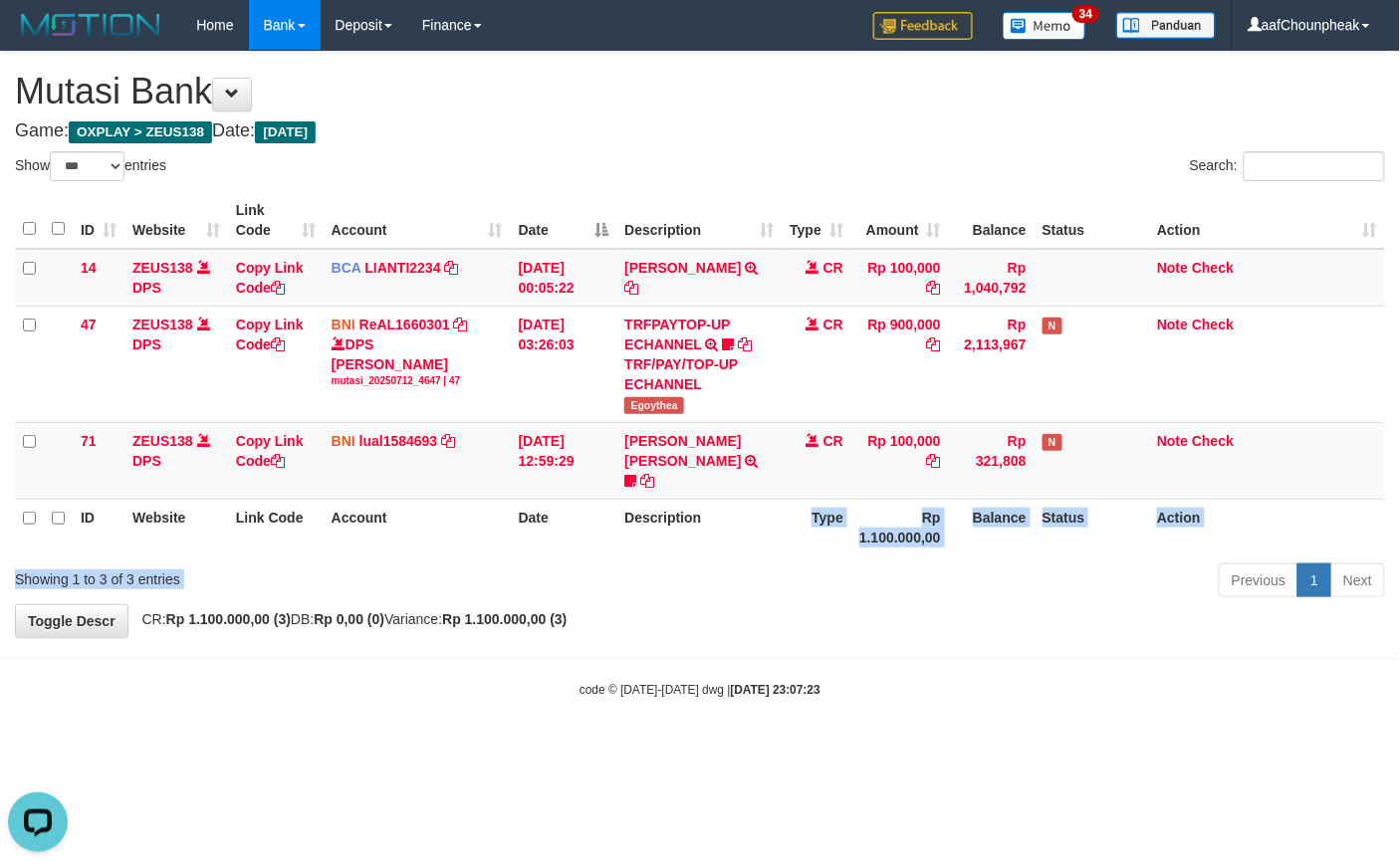 drag, startPoint x: 886, startPoint y: 555, endPoint x: 902, endPoint y: 574, distance: 24.839485 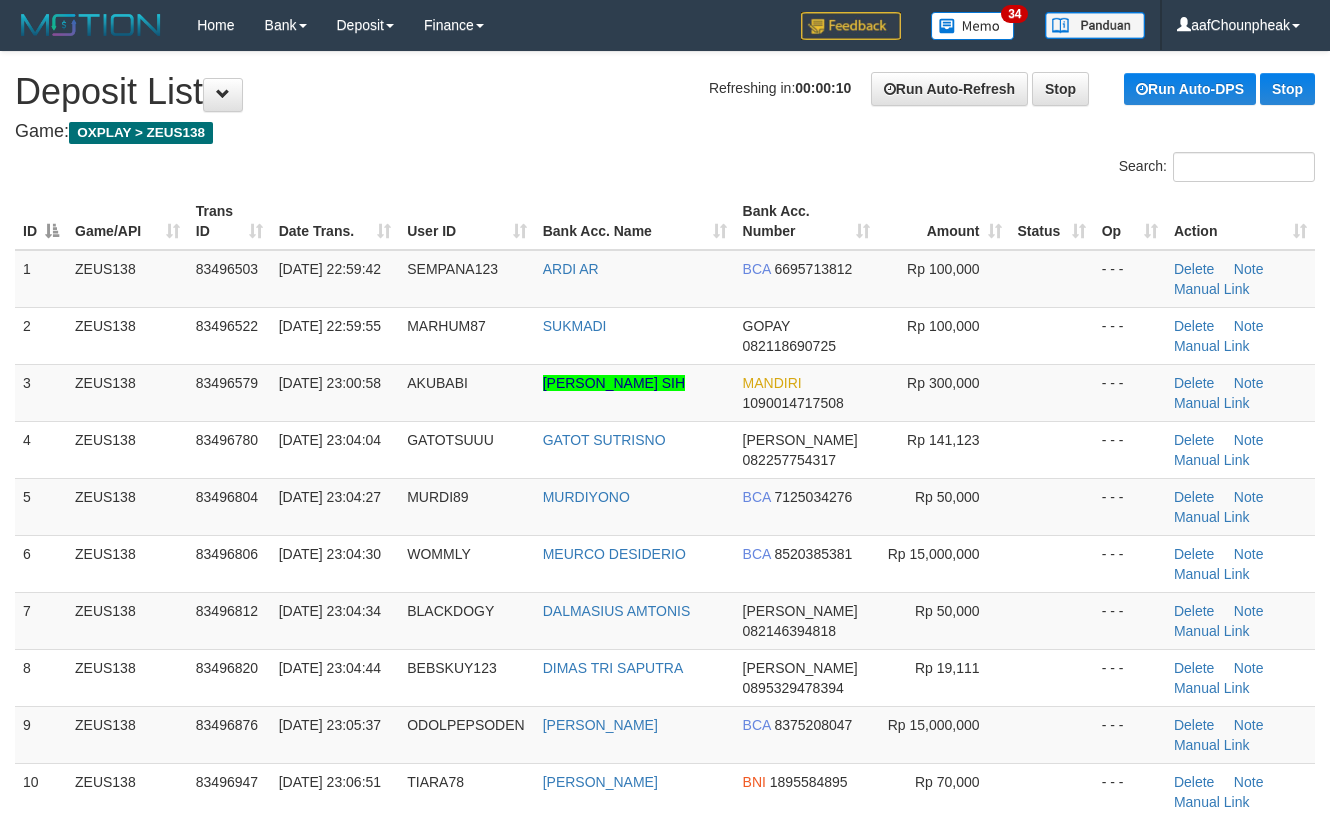 scroll, scrollTop: 0, scrollLeft: 0, axis: both 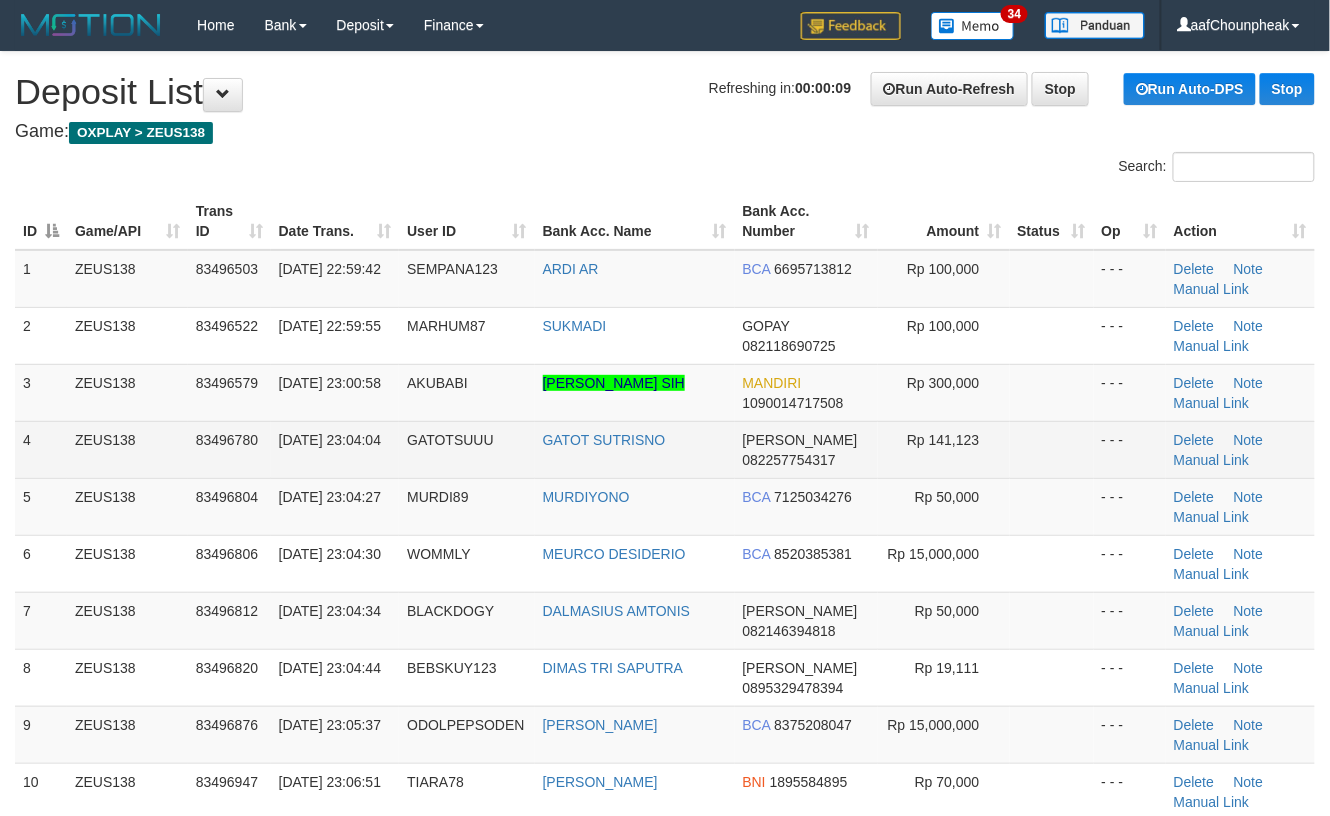 click on "- - -" at bounding box center (1130, 449) 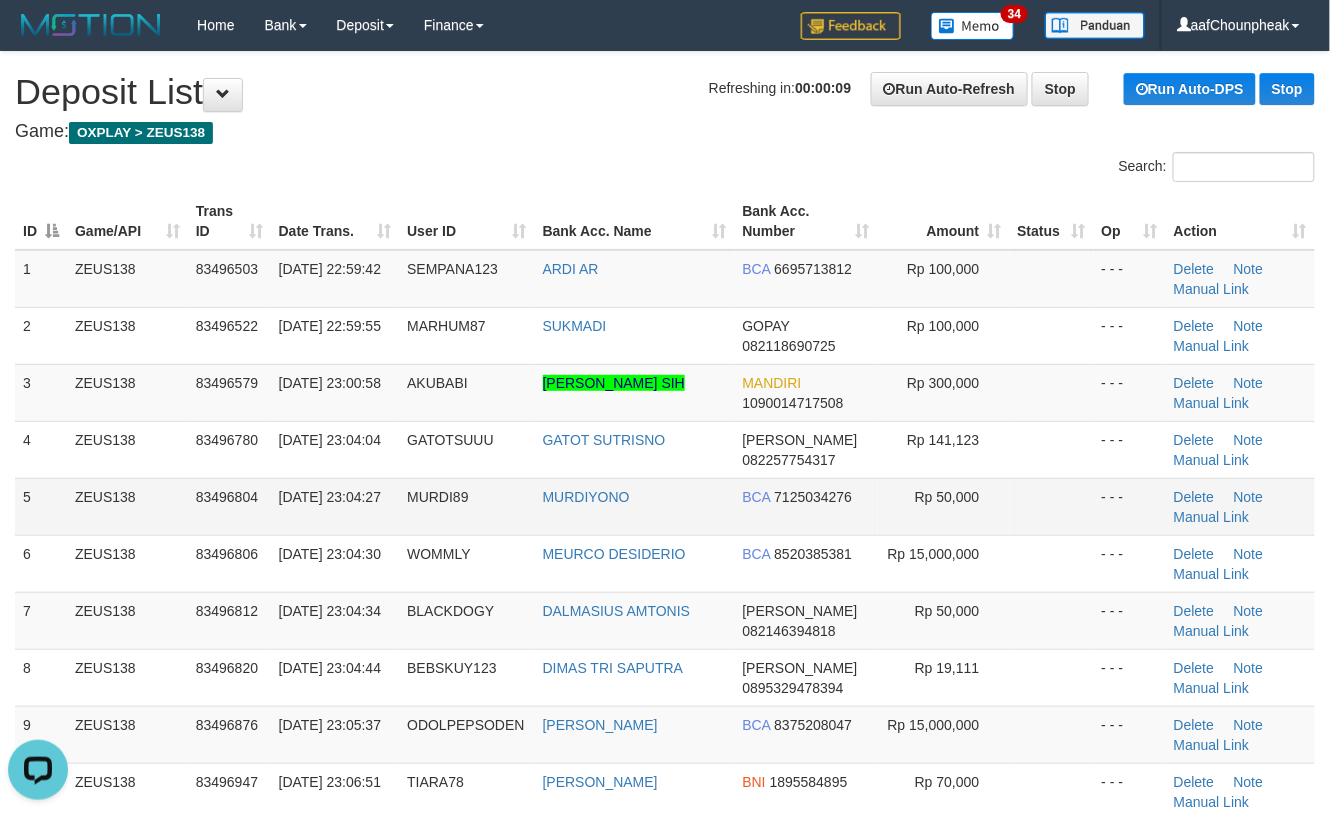 scroll, scrollTop: 0, scrollLeft: 0, axis: both 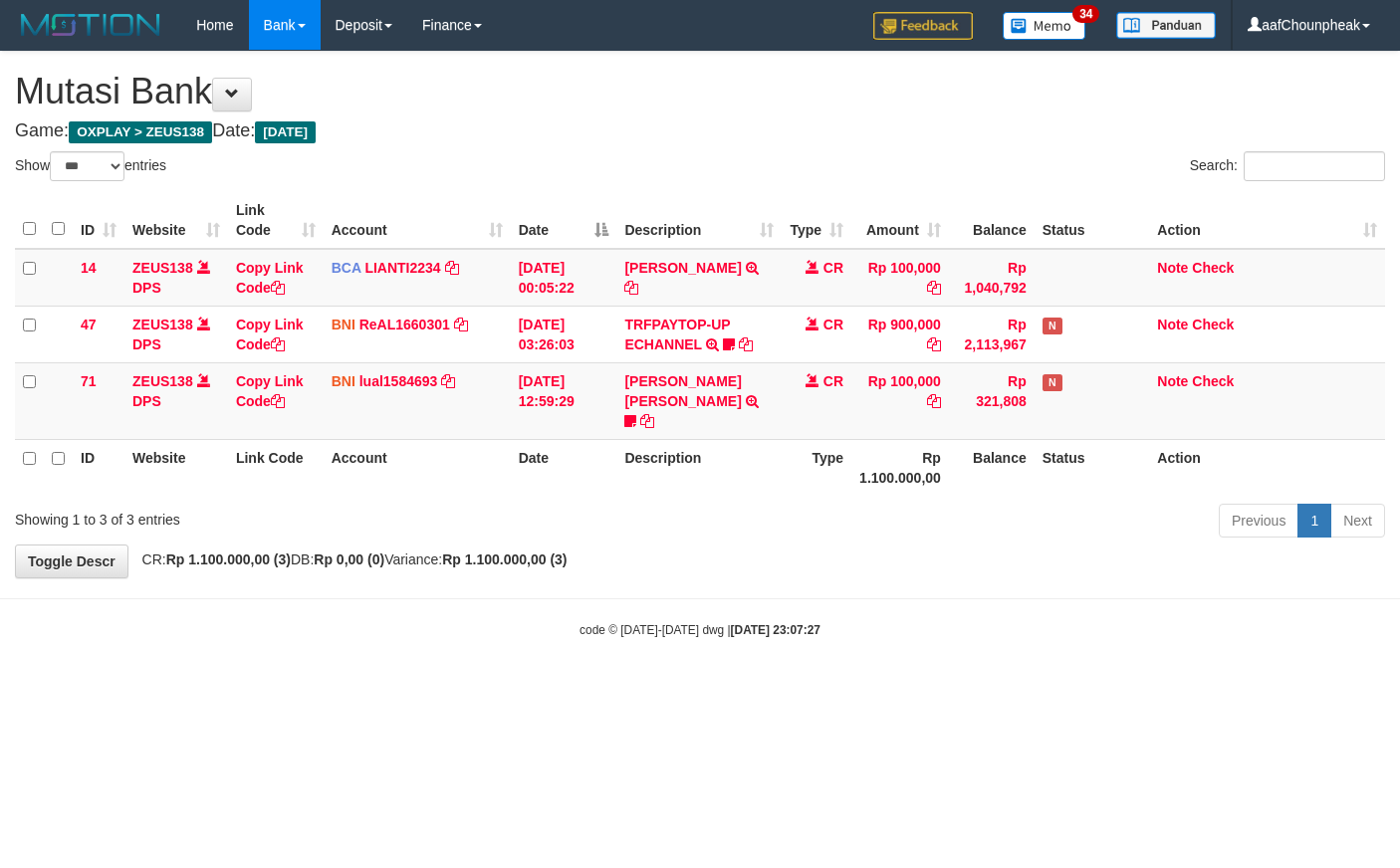select on "***" 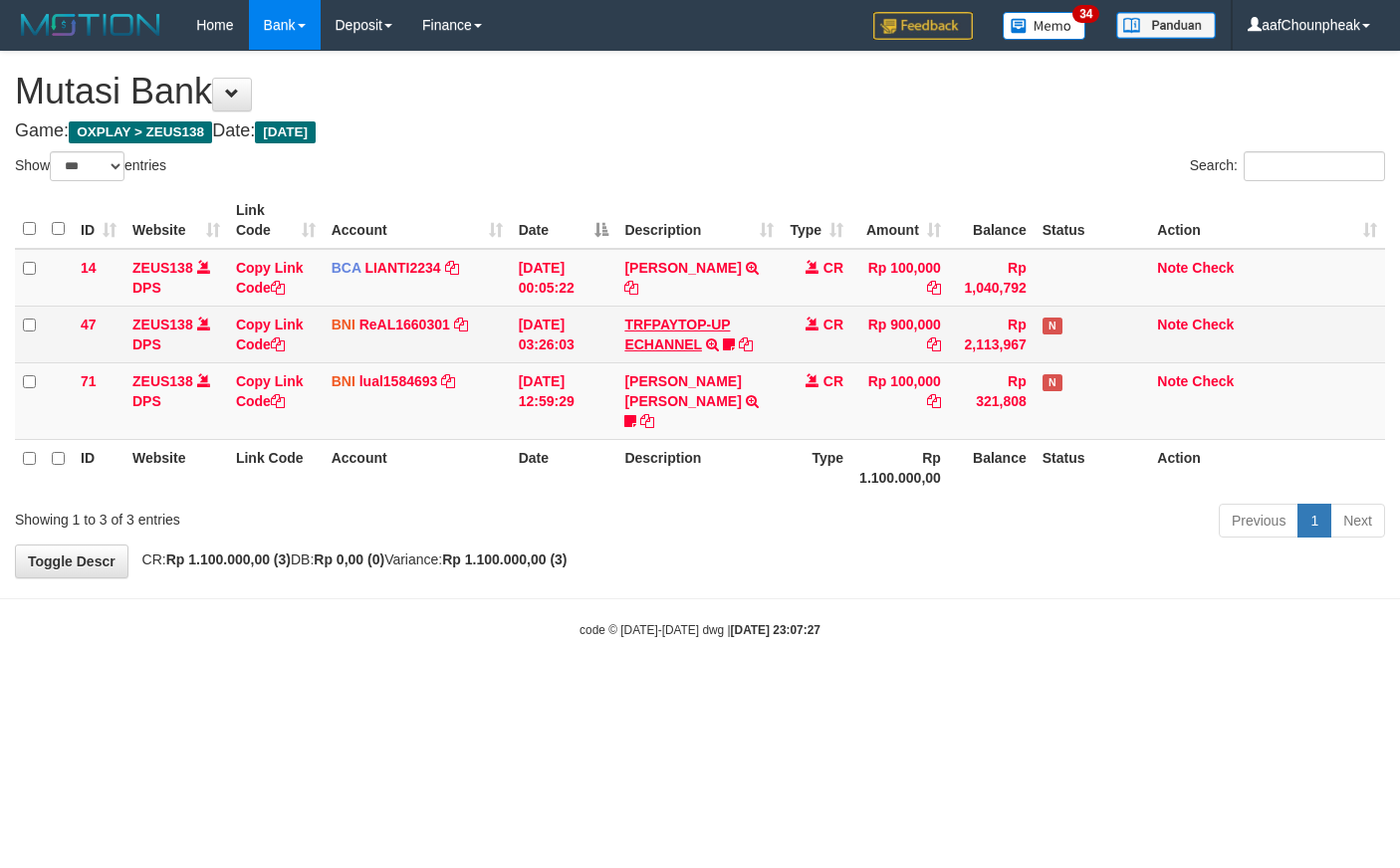 scroll, scrollTop: 0, scrollLeft: 0, axis: both 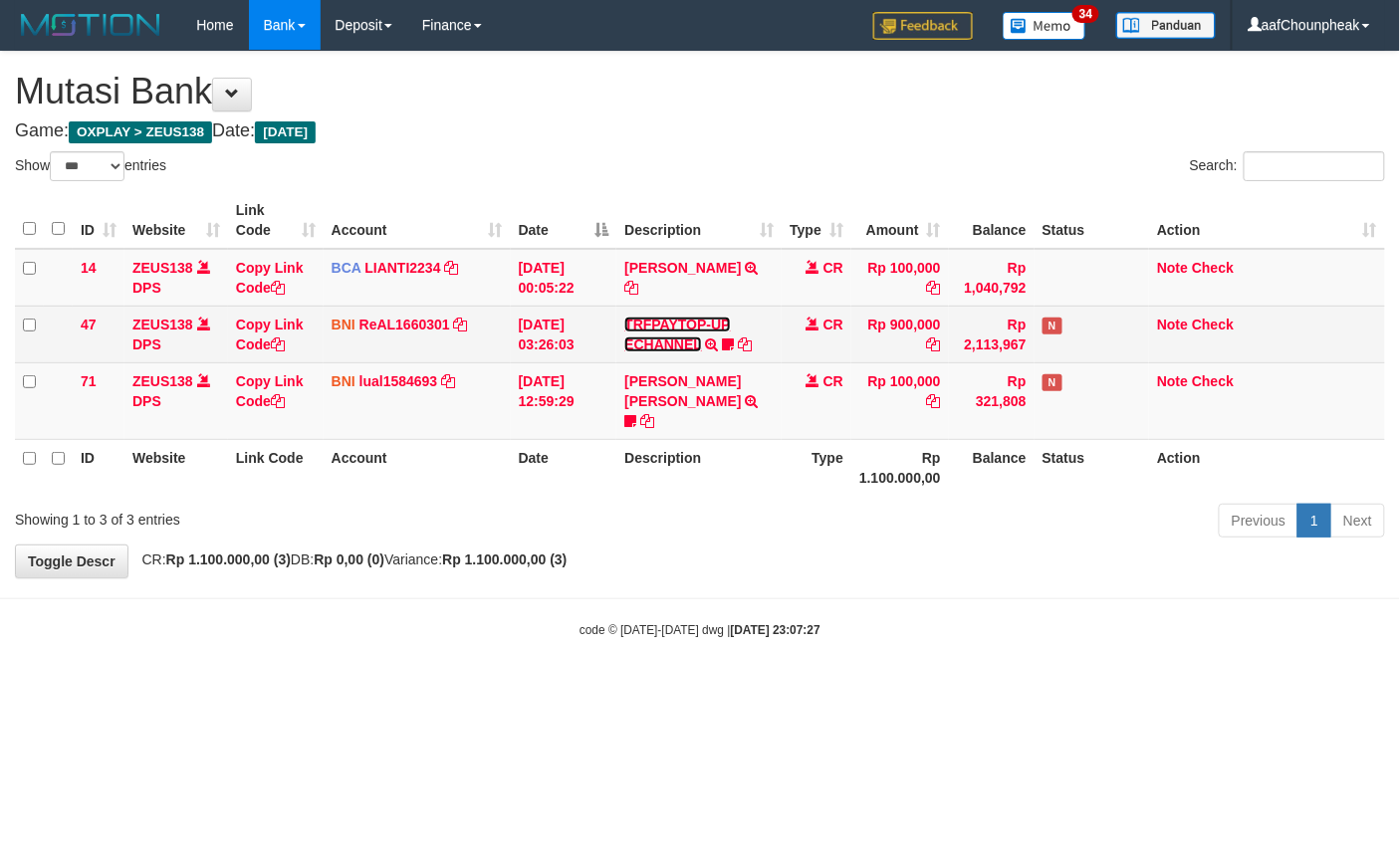 click on "TRFPAYTOP-UP ECHANNEL" at bounding box center (677, 334) 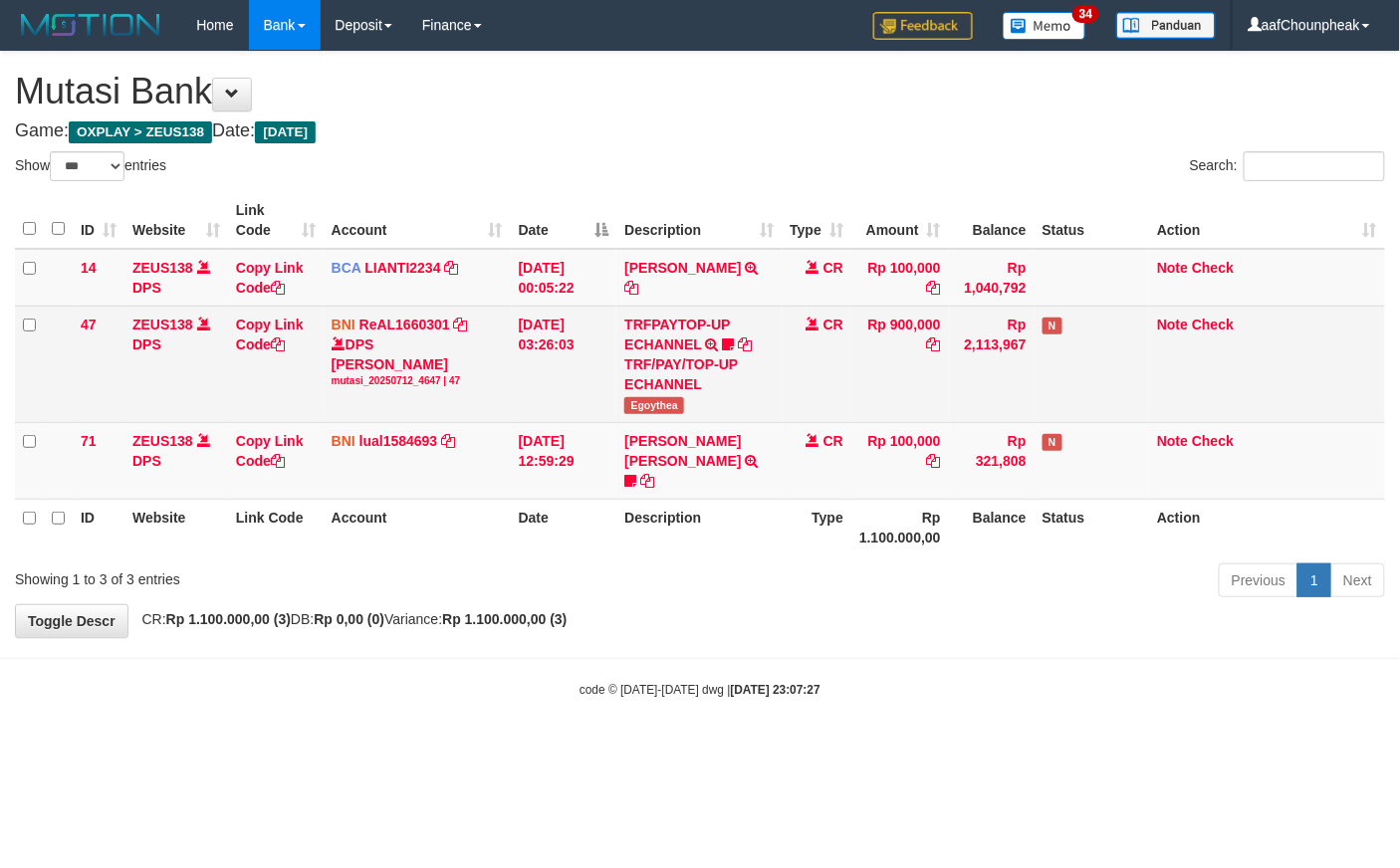 click on "Egoythea" at bounding box center [654, 405] 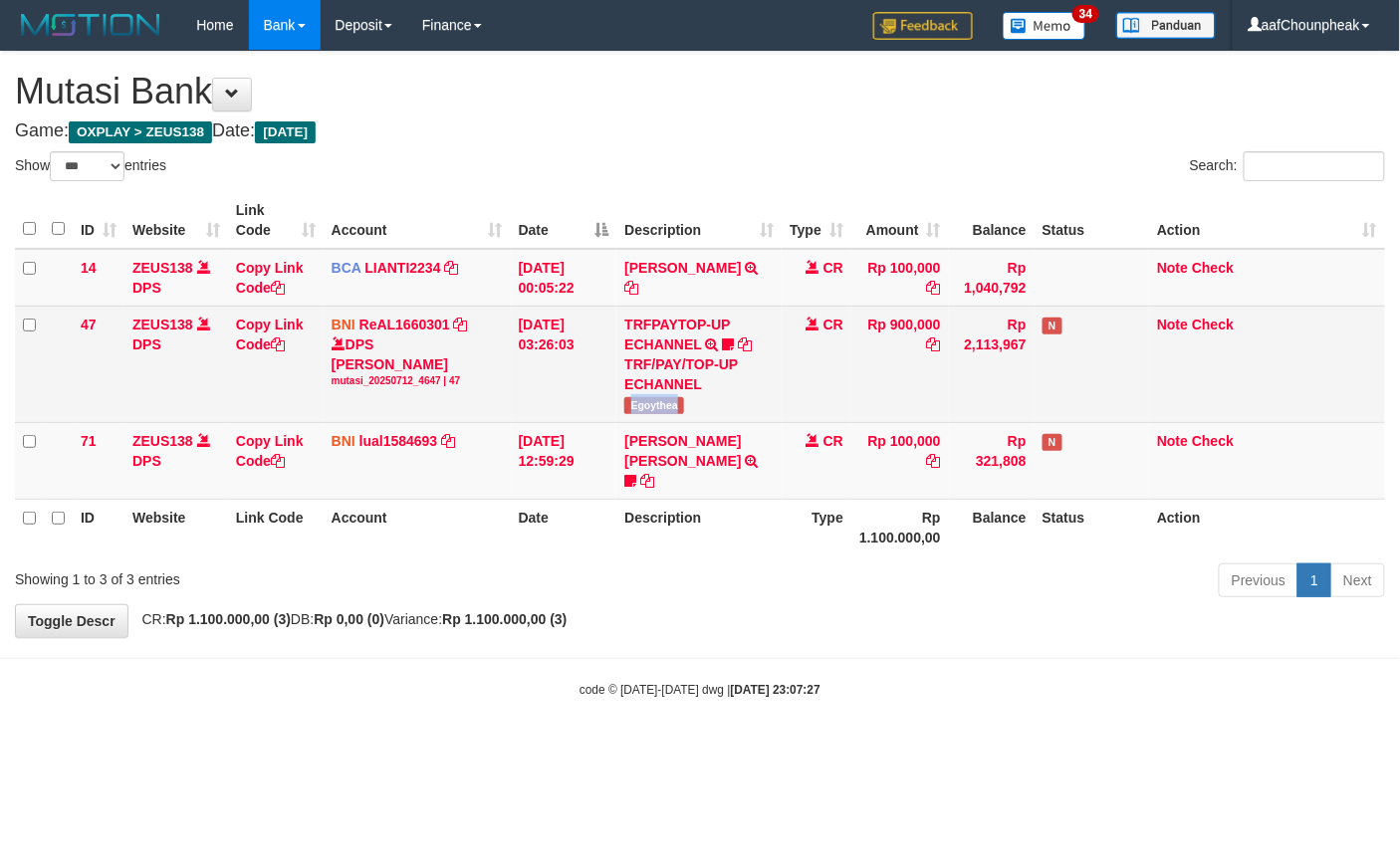click on "Egoythea" at bounding box center (654, 405) 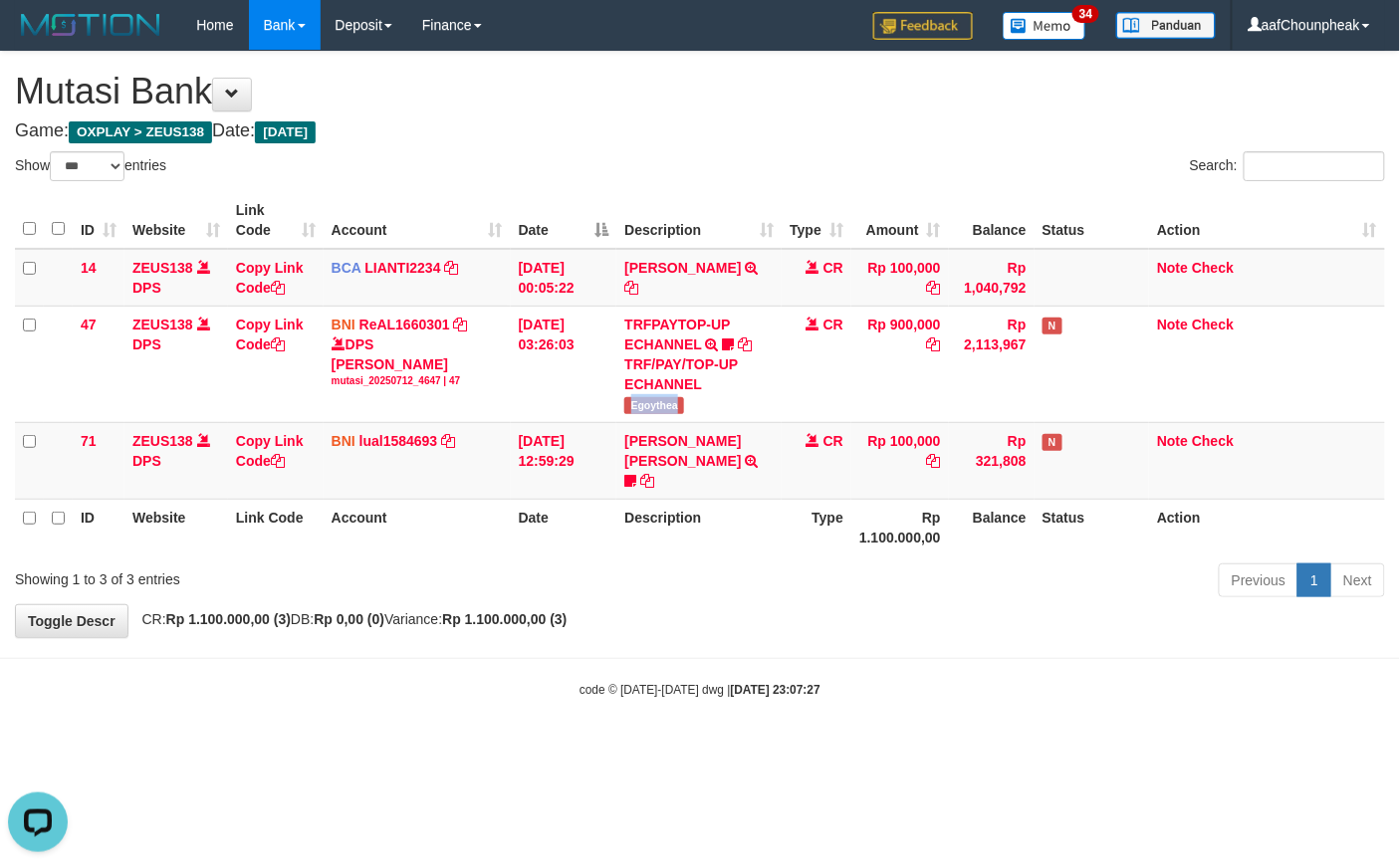 scroll, scrollTop: 0, scrollLeft: 0, axis: both 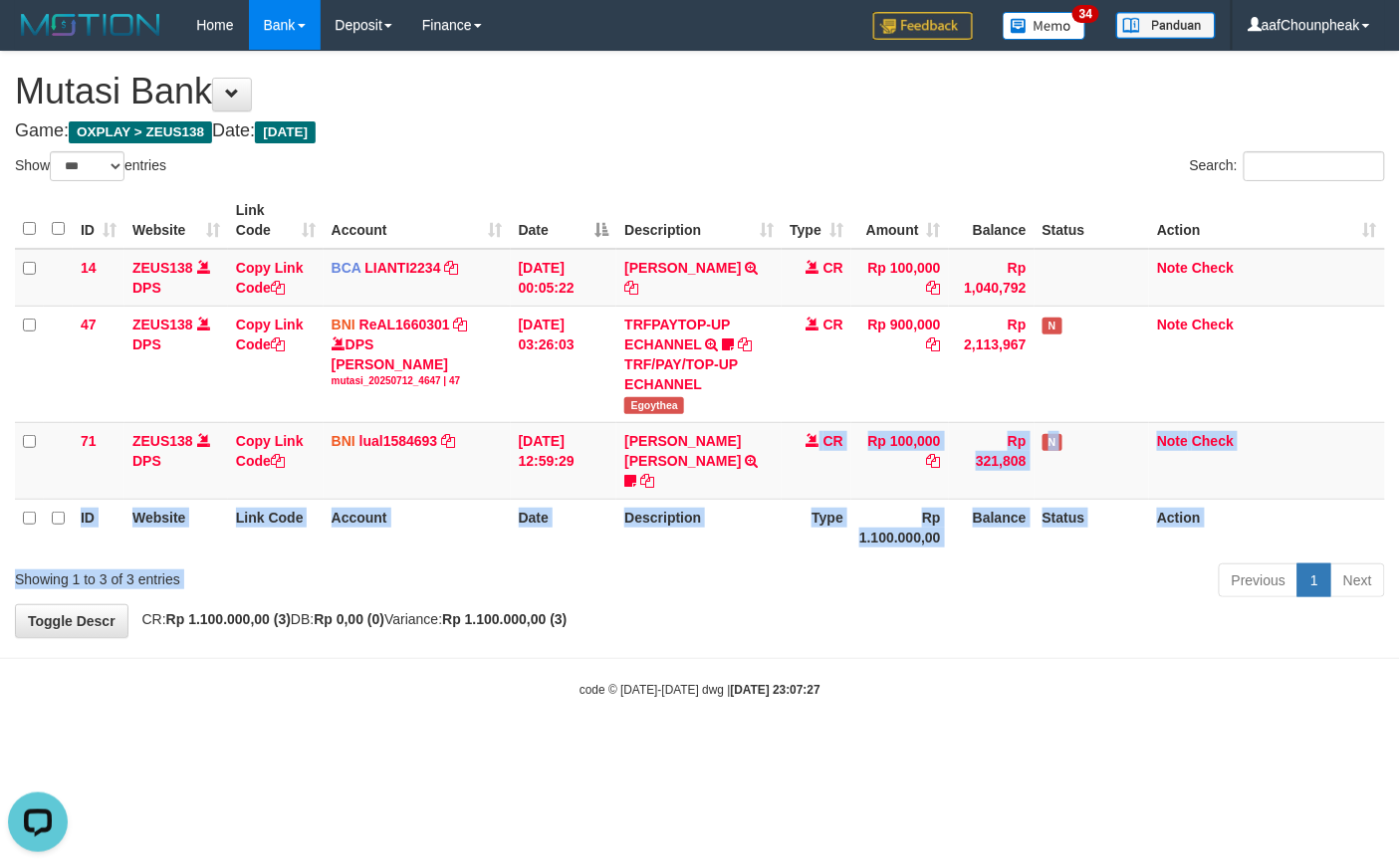 drag, startPoint x: 830, startPoint y: 530, endPoint x: 837, endPoint y: 550, distance: 21.18962 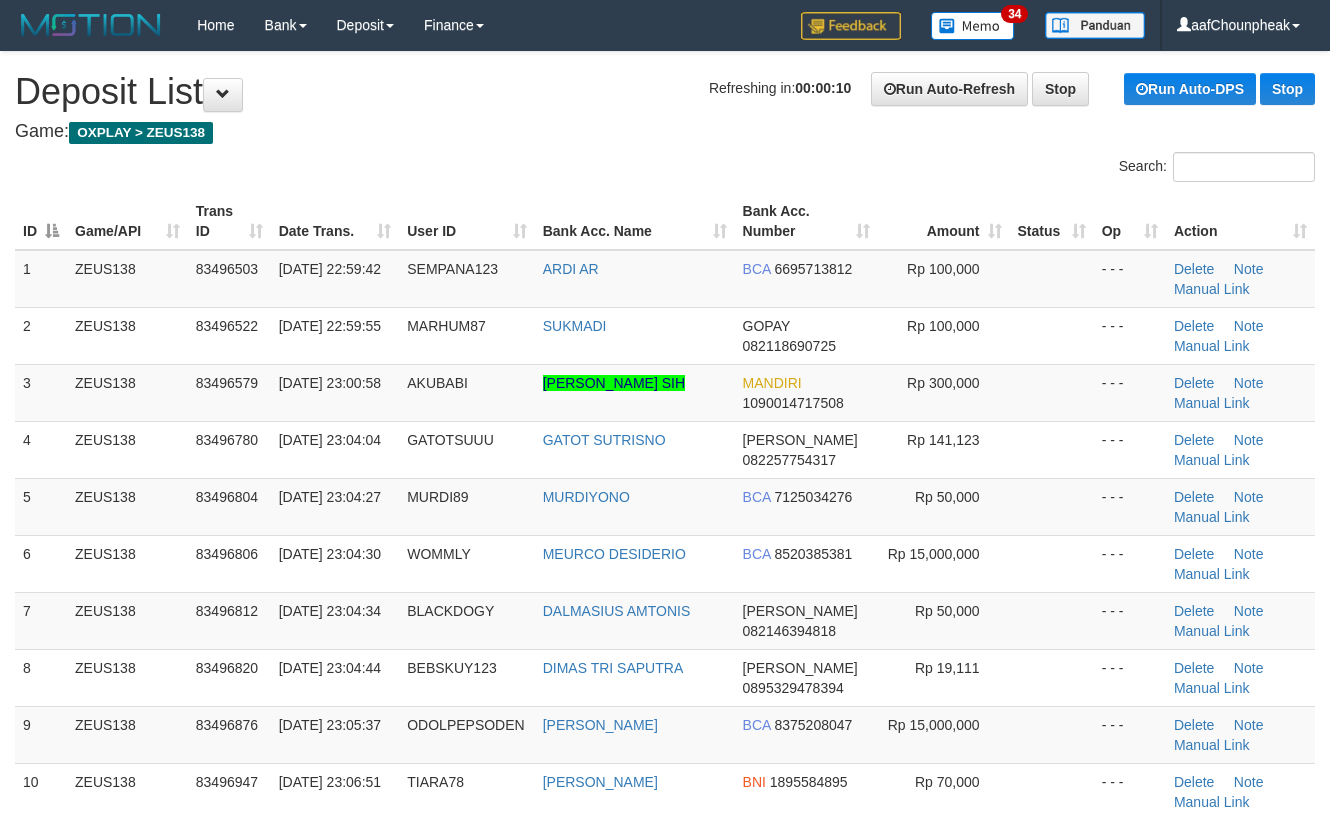 scroll, scrollTop: 0, scrollLeft: 0, axis: both 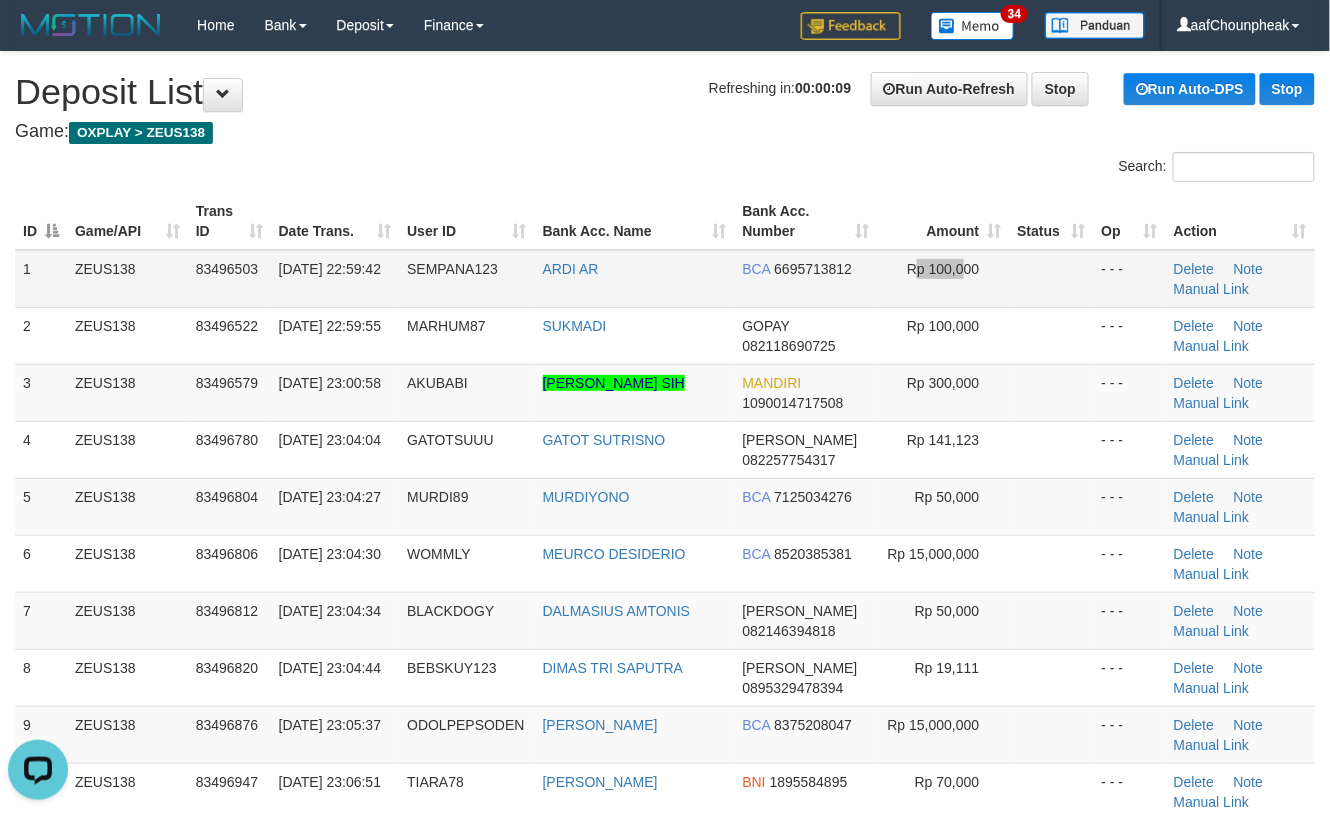 click on "Rp 100,000" at bounding box center (943, 269) 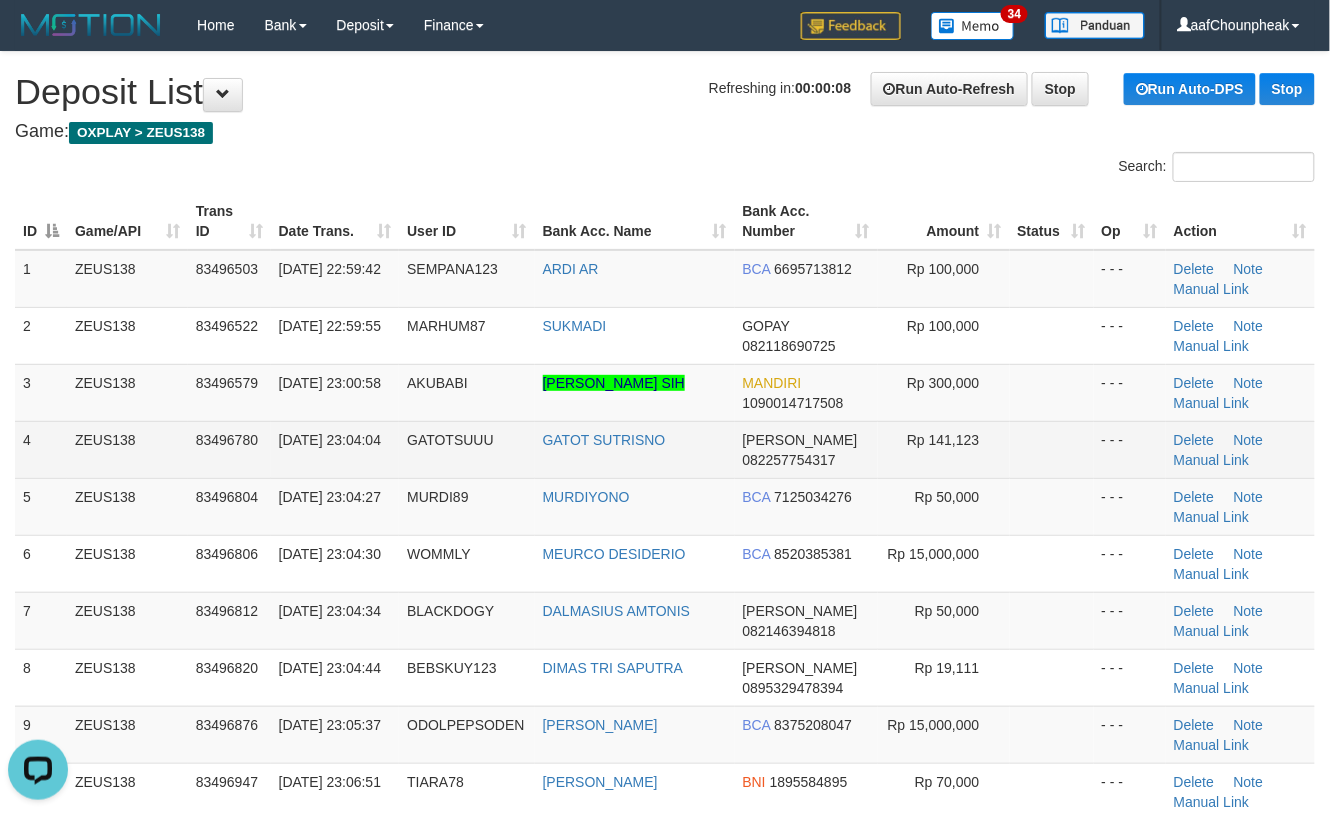 drag, startPoint x: 1088, startPoint y: 437, endPoint x: 1262, endPoint y: 421, distance: 174.73409 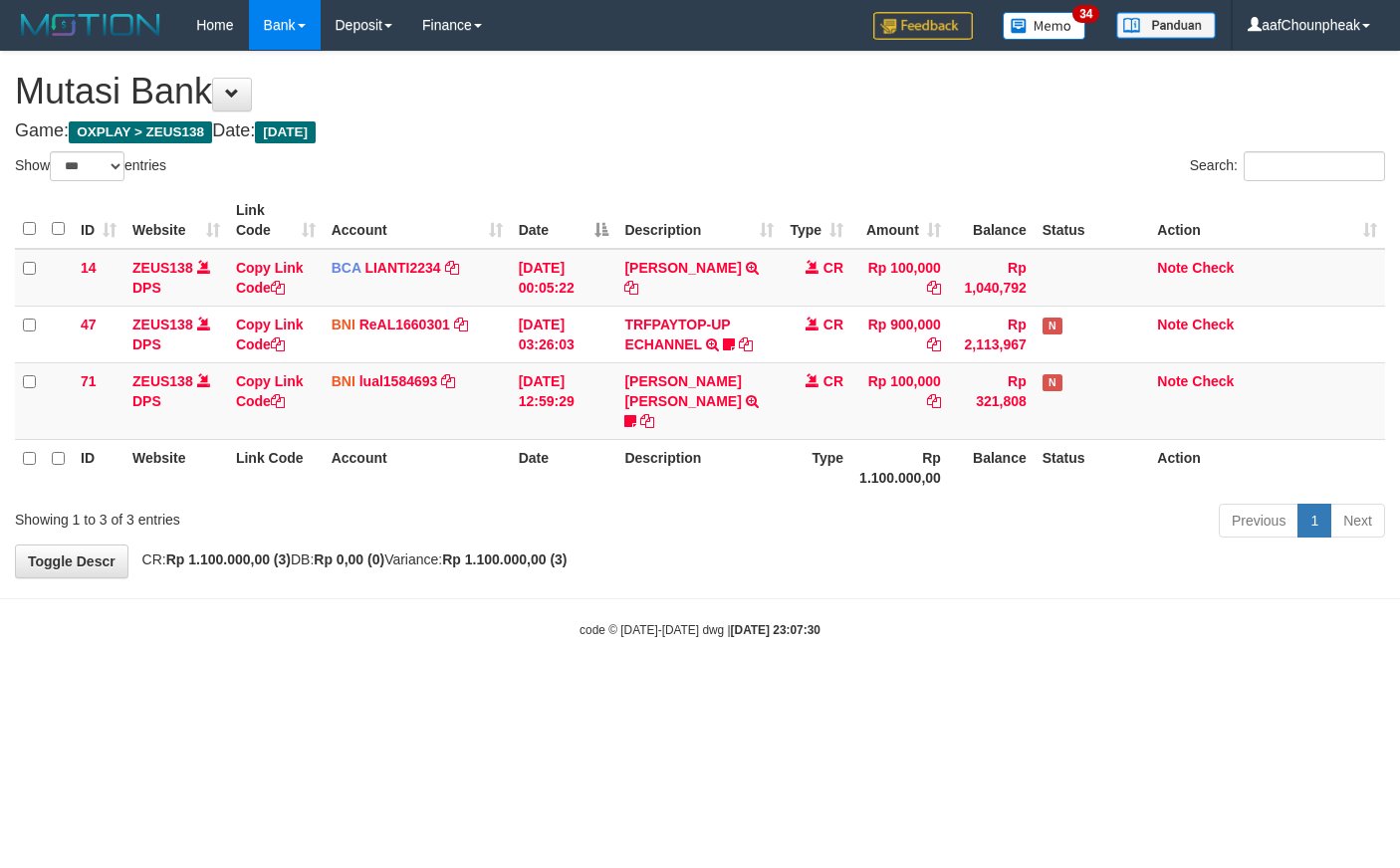 select on "***" 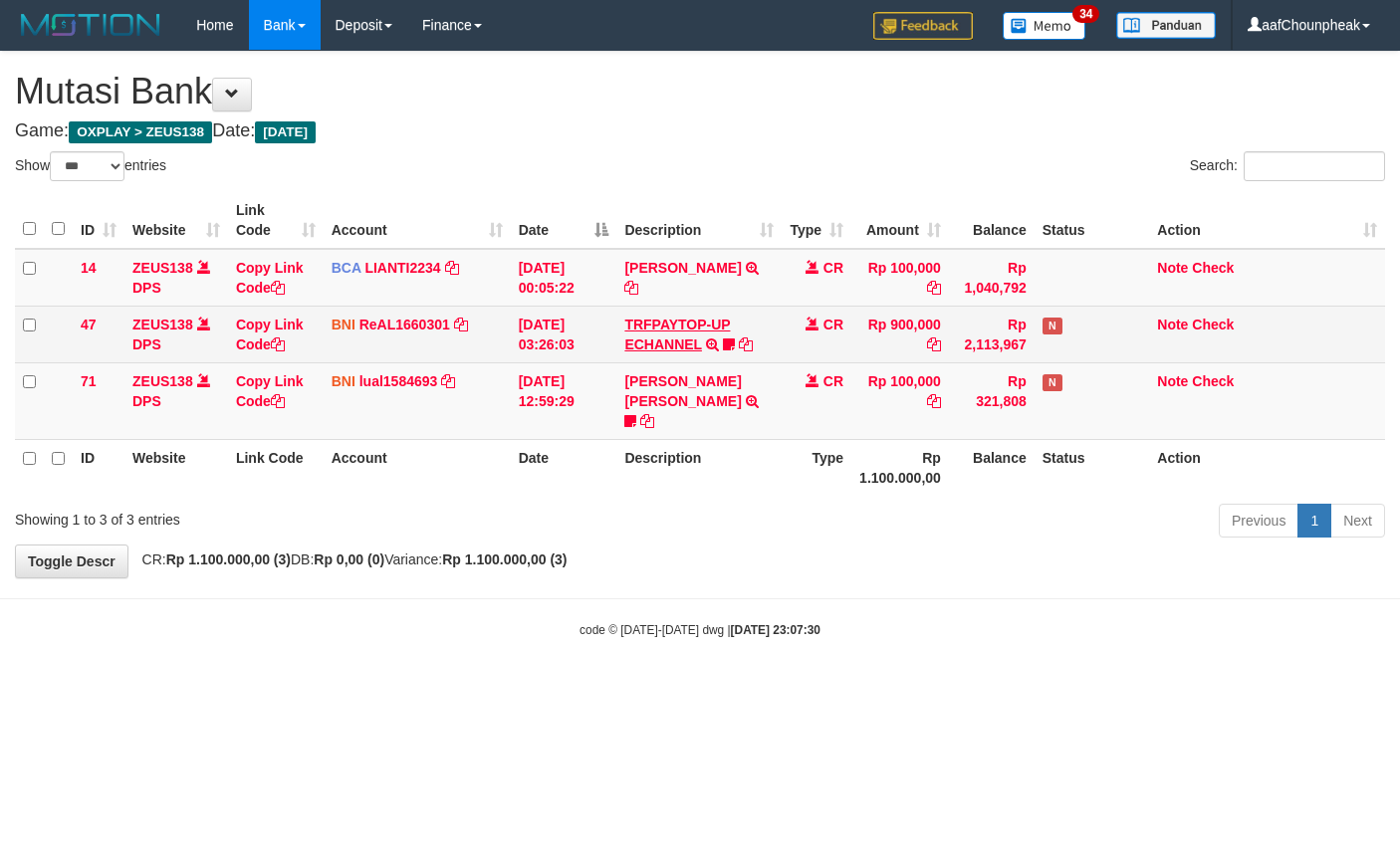 scroll, scrollTop: 0, scrollLeft: 0, axis: both 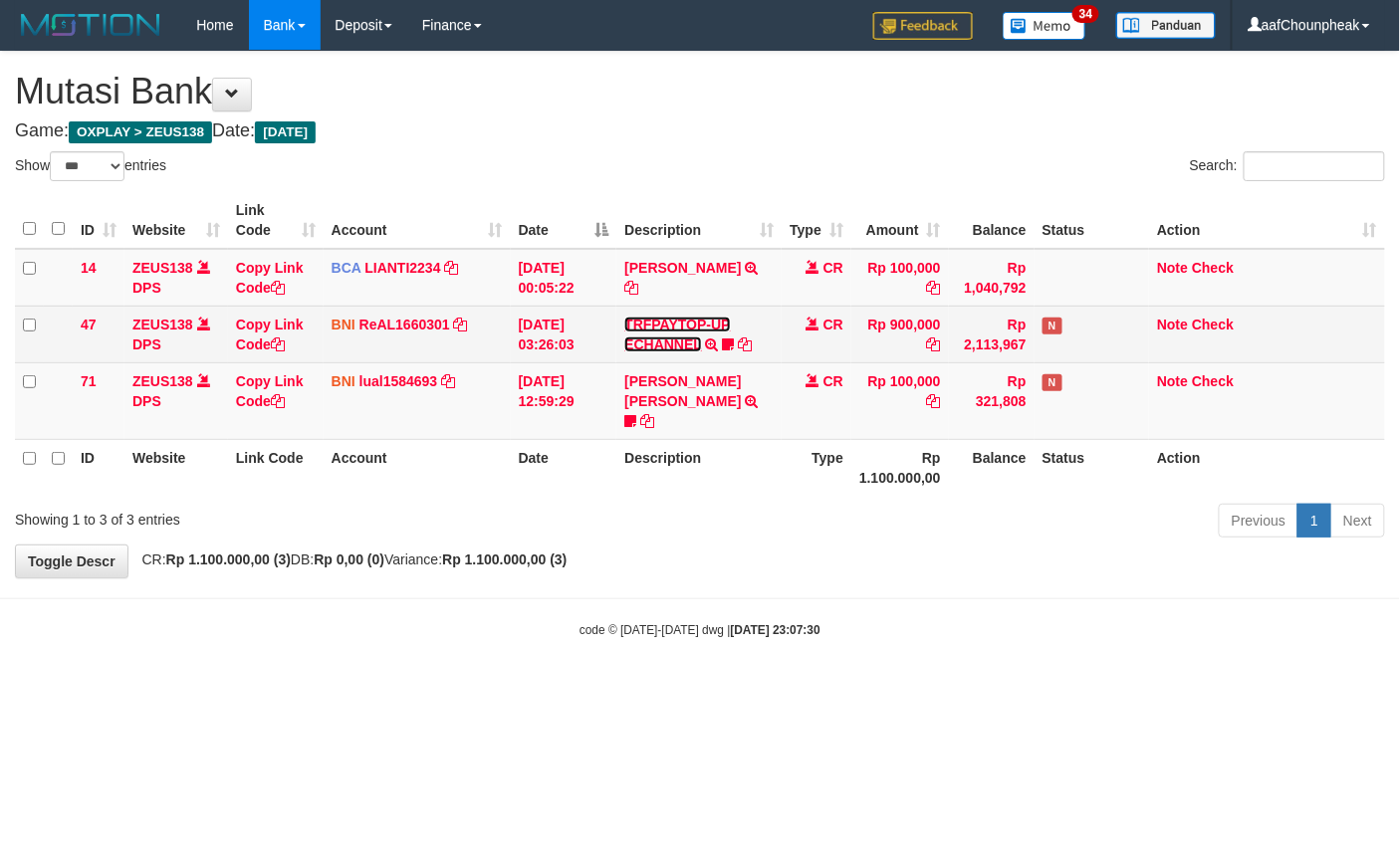 click on "TRFPAYTOP-UP ECHANNEL" at bounding box center [677, 334] 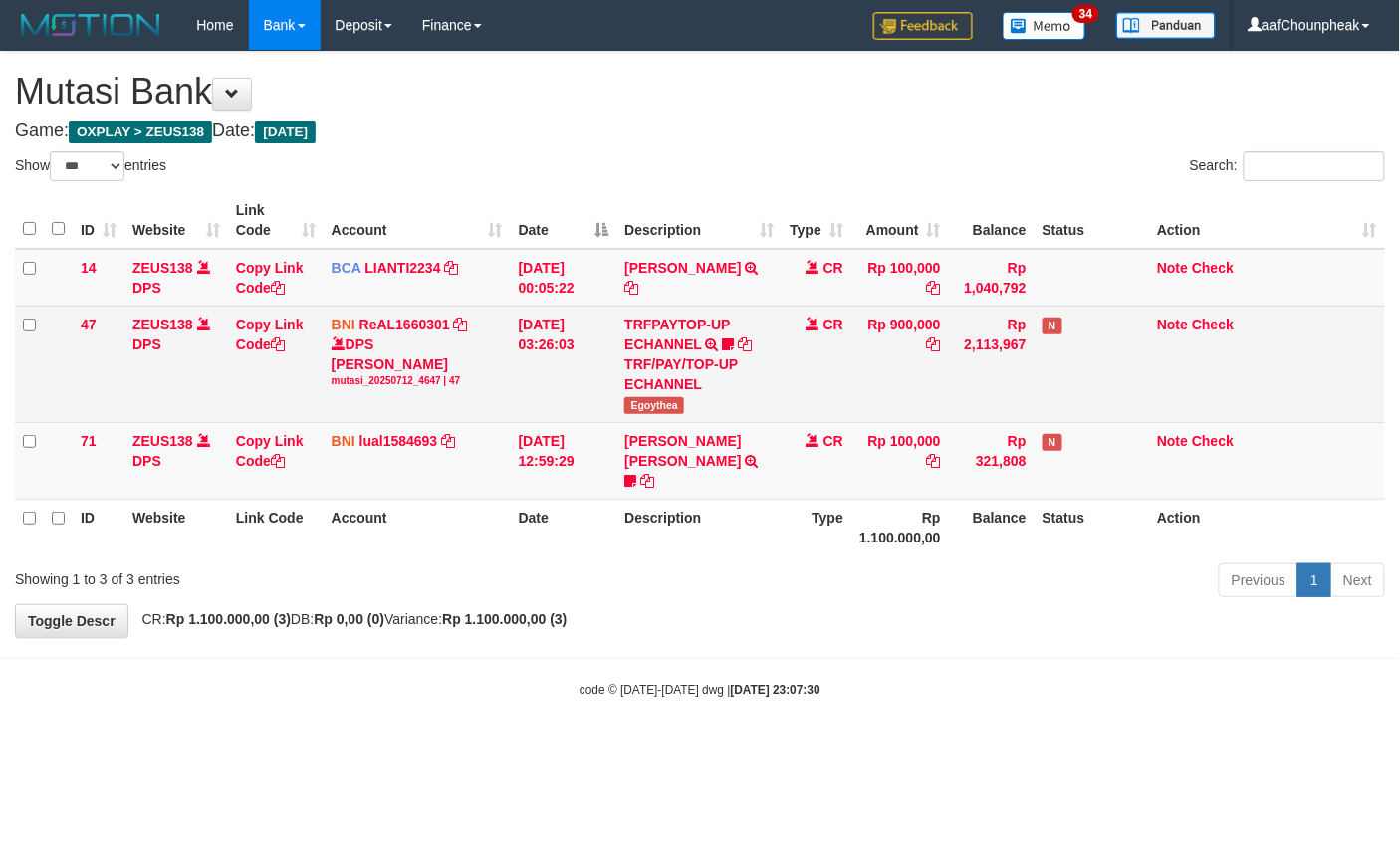 click on "Egoythea" at bounding box center [654, 405] 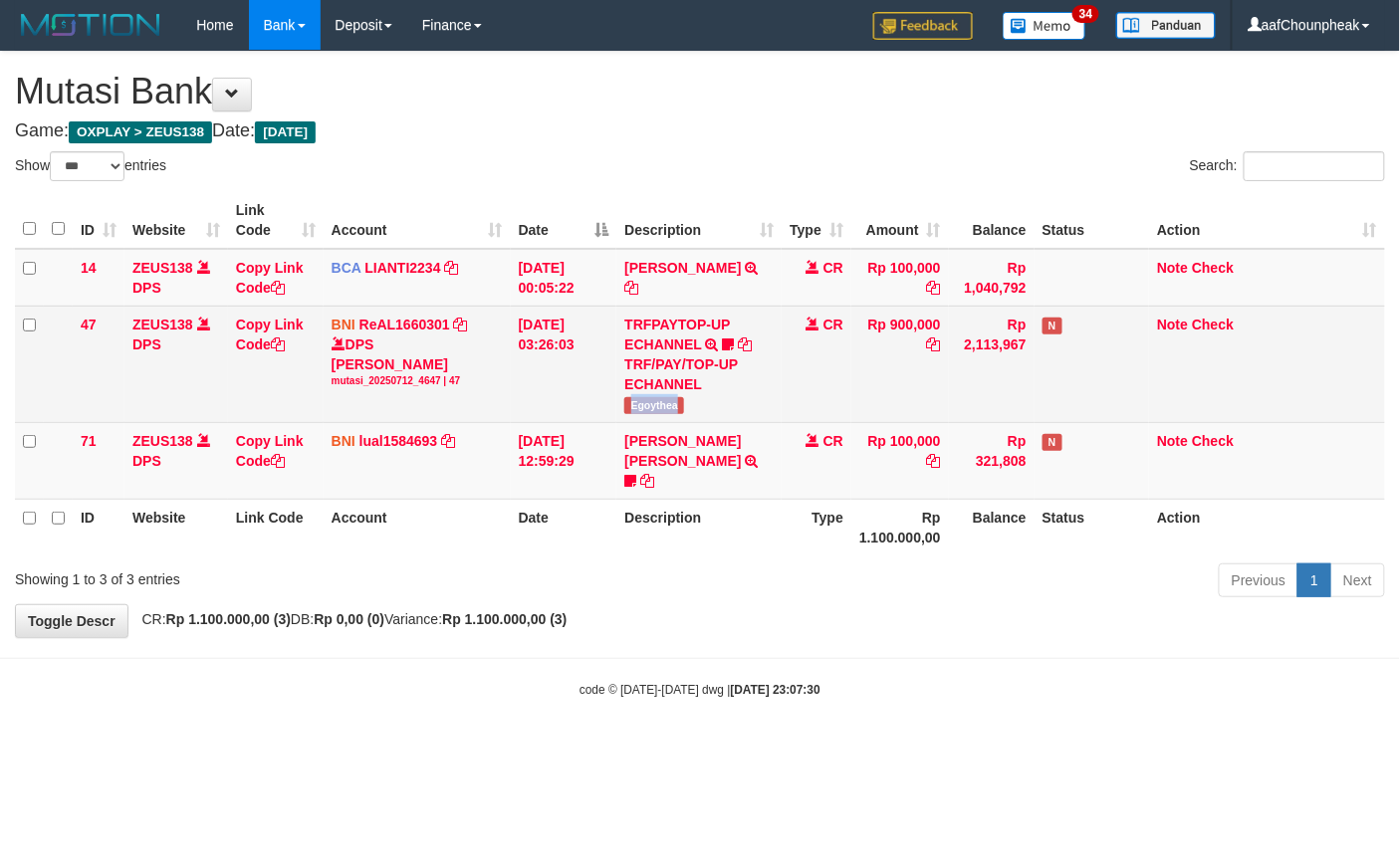 click on "Egoythea" at bounding box center (654, 405) 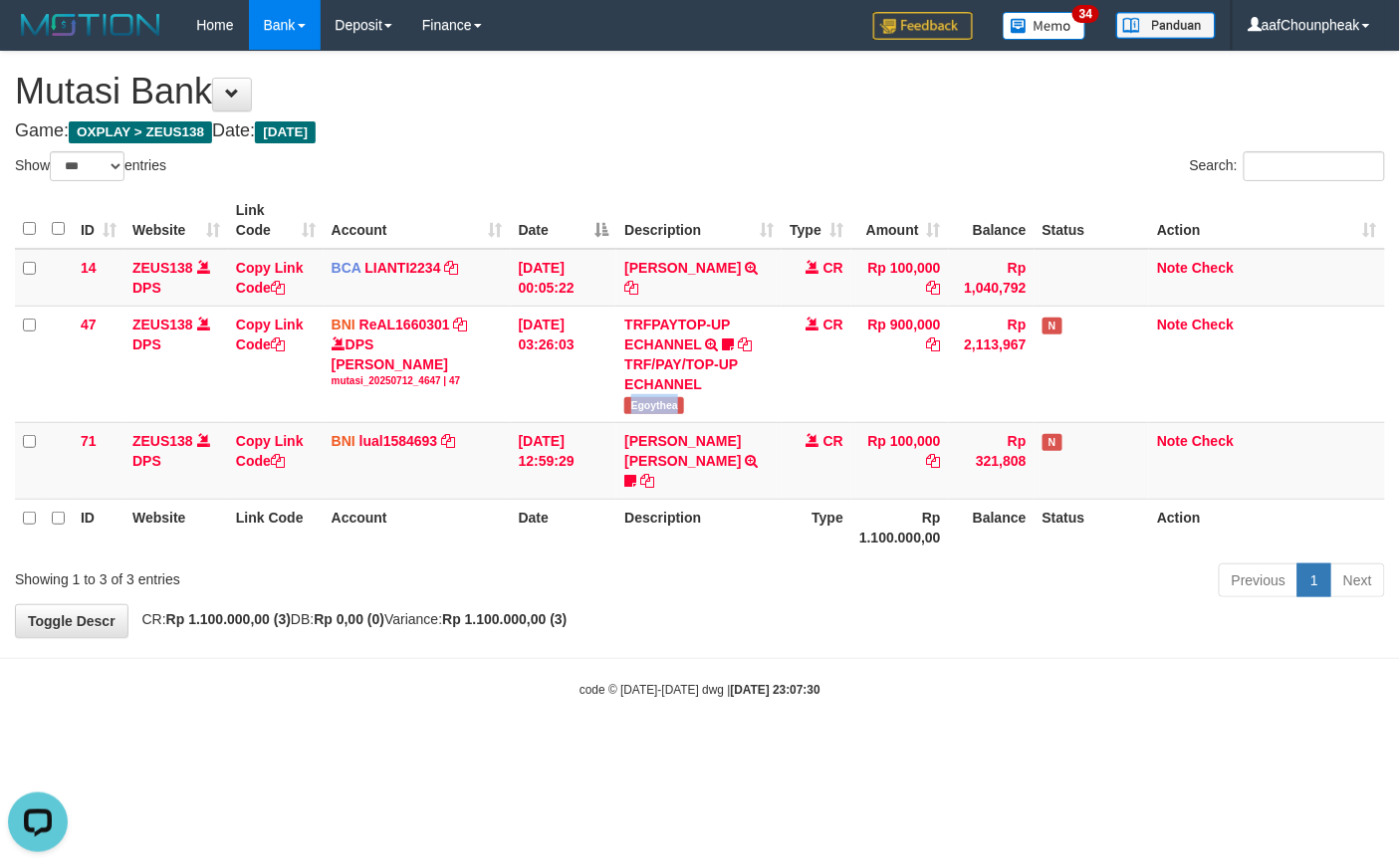 scroll, scrollTop: 0, scrollLeft: 0, axis: both 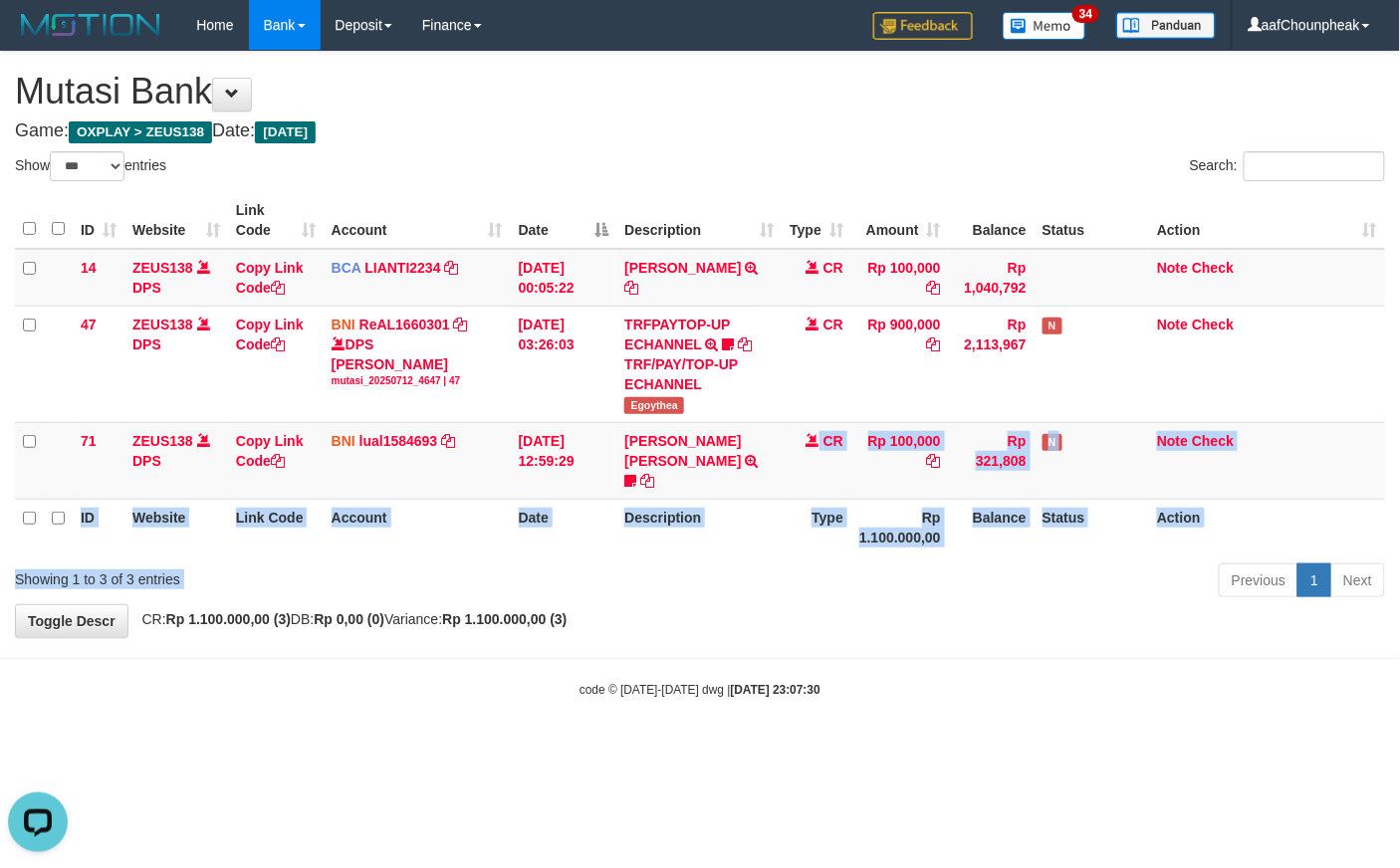 click on "Show  ** ** ** ***  entries Search:
ID Website Link Code Account Date Description Type Amount Balance Status Action
14
ZEUS138    DPS
Copy Link Code
BCA
LIANTI2234
DPS
YULIANTI
mutasi_20250712_4646 | 14
mutasi_20250712_4646 | 14
12/07/2025 00:05:22
YUSUP MAULAN         TRSF E-BANKING CR 1207/FTSCY/WS95051
100000.002025071262819090 TRFDN-YUSUP MAULANESPAY DEBIT INDONE
CR
Rp 100,000
Rp 1,040,792
Note
Check
47
ZEUS138    DPS
Copy Link Code
BNI
ReAL1660301" at bounding box center (700, 377) 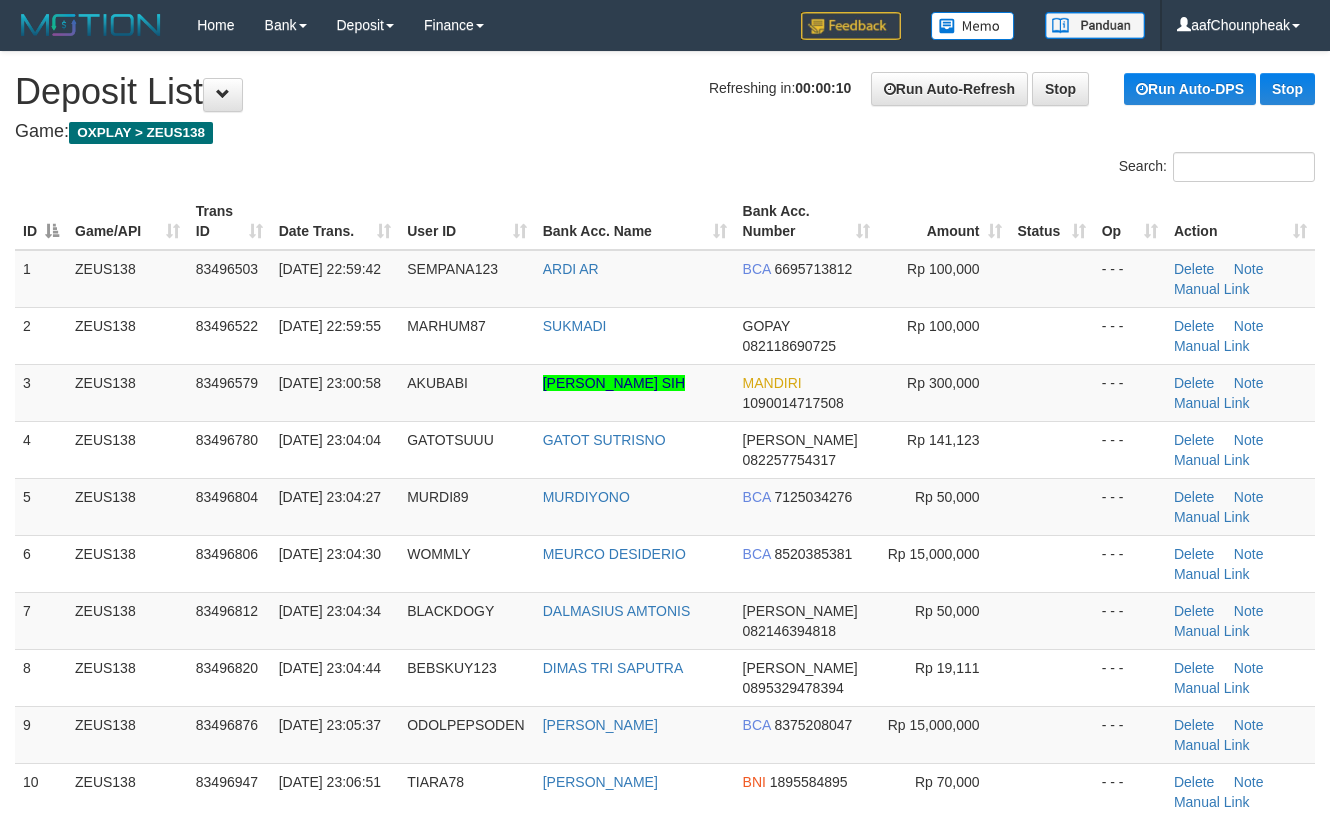 scroll, scrollTop: 0, scrollLeft: 0, axis: both 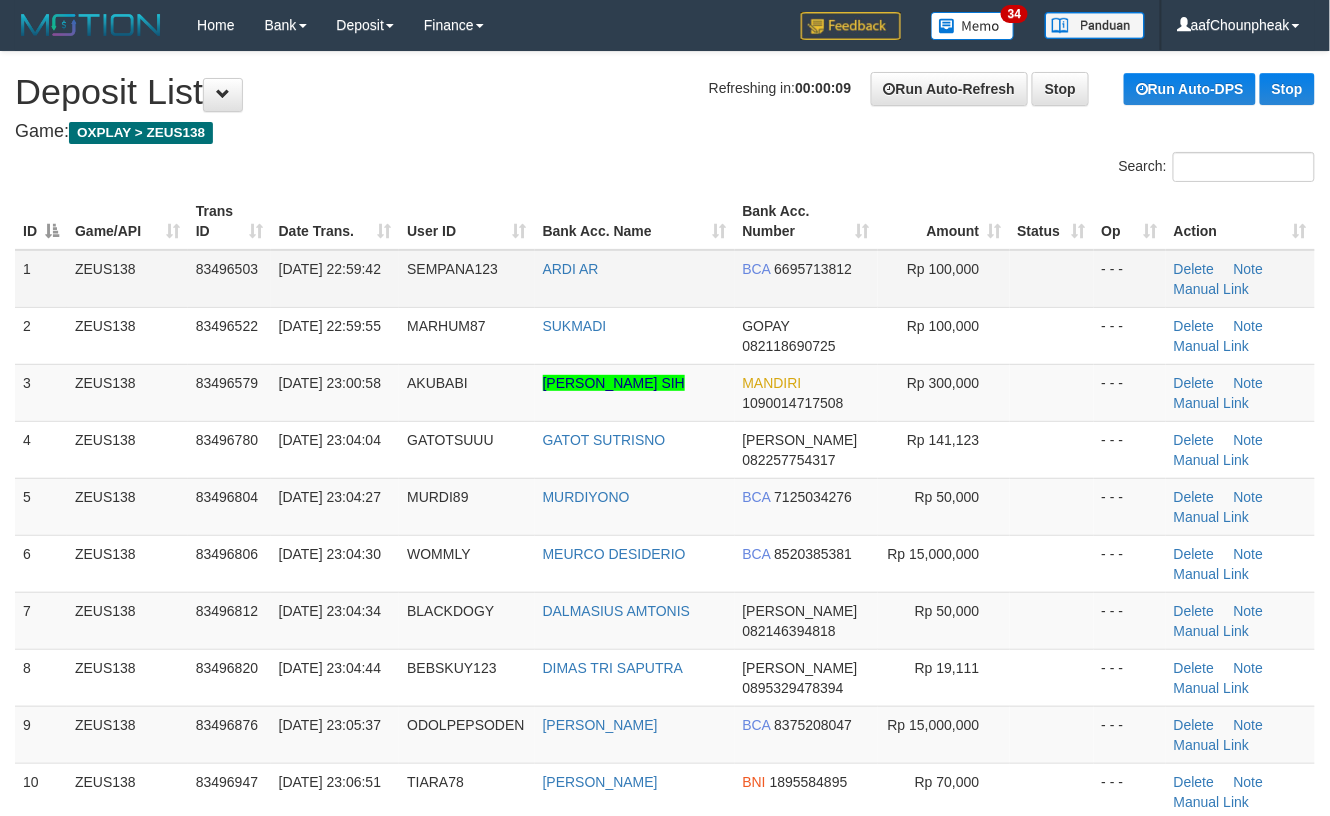 click on "1
ZEUS138
83496503
[DATE] 22:59:42
SEMPANA123
ARDI AR
BCA
6695713812
Rp 100,000
- - -
[GEOGRAPHIC_DATA]
Note
Manual Link
2
ZEUS138
83496522
[DATE] 22:59:55
MARHUM87
SUKMADI
GOPAY
082118690725
Rp 100,000
- - -
[GEOGRAPHIC_DATA]
Note
Manual Link" at bounding box center (665, 592) 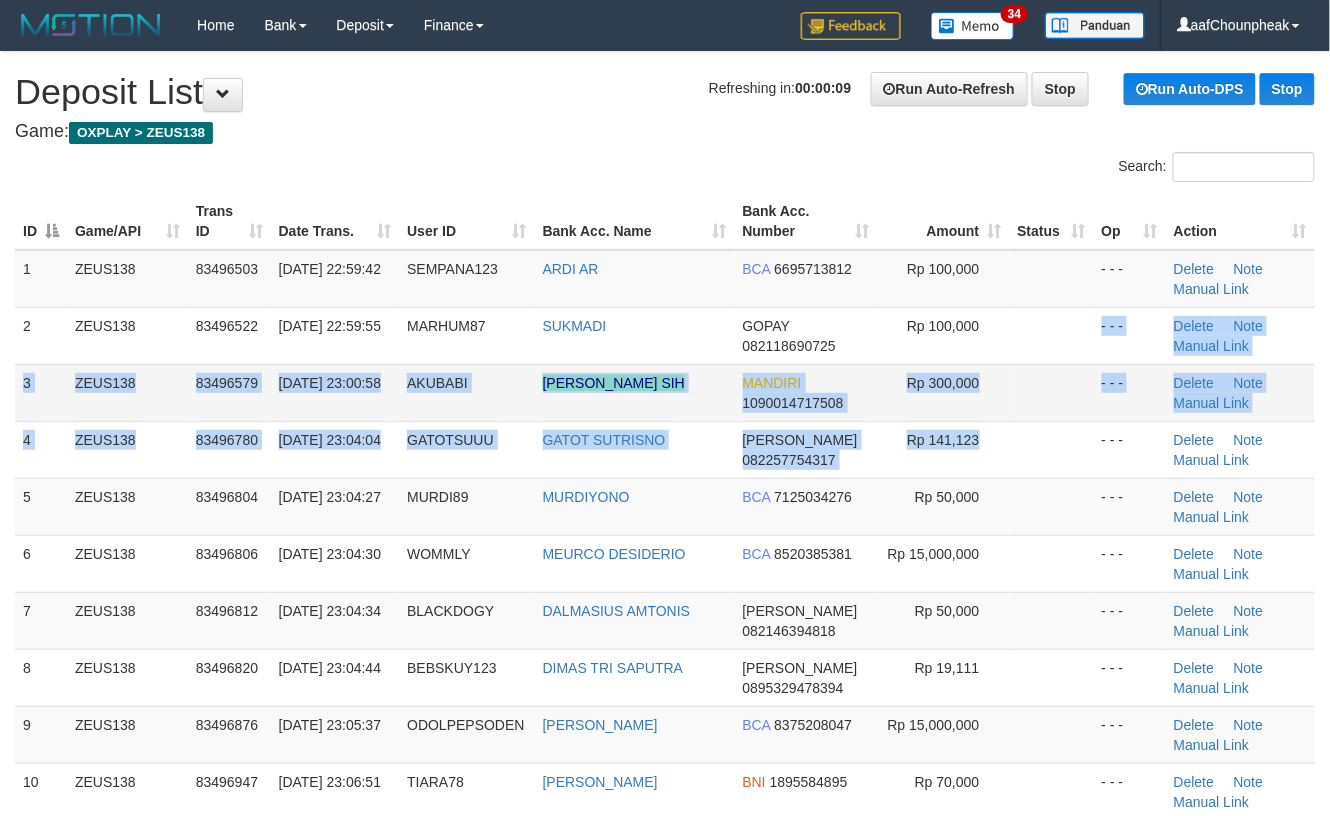 drag, startPoint x: 1078, startPoint y: 421, endPoint x: 1156, endPoint y: 394, distance: 82.5409 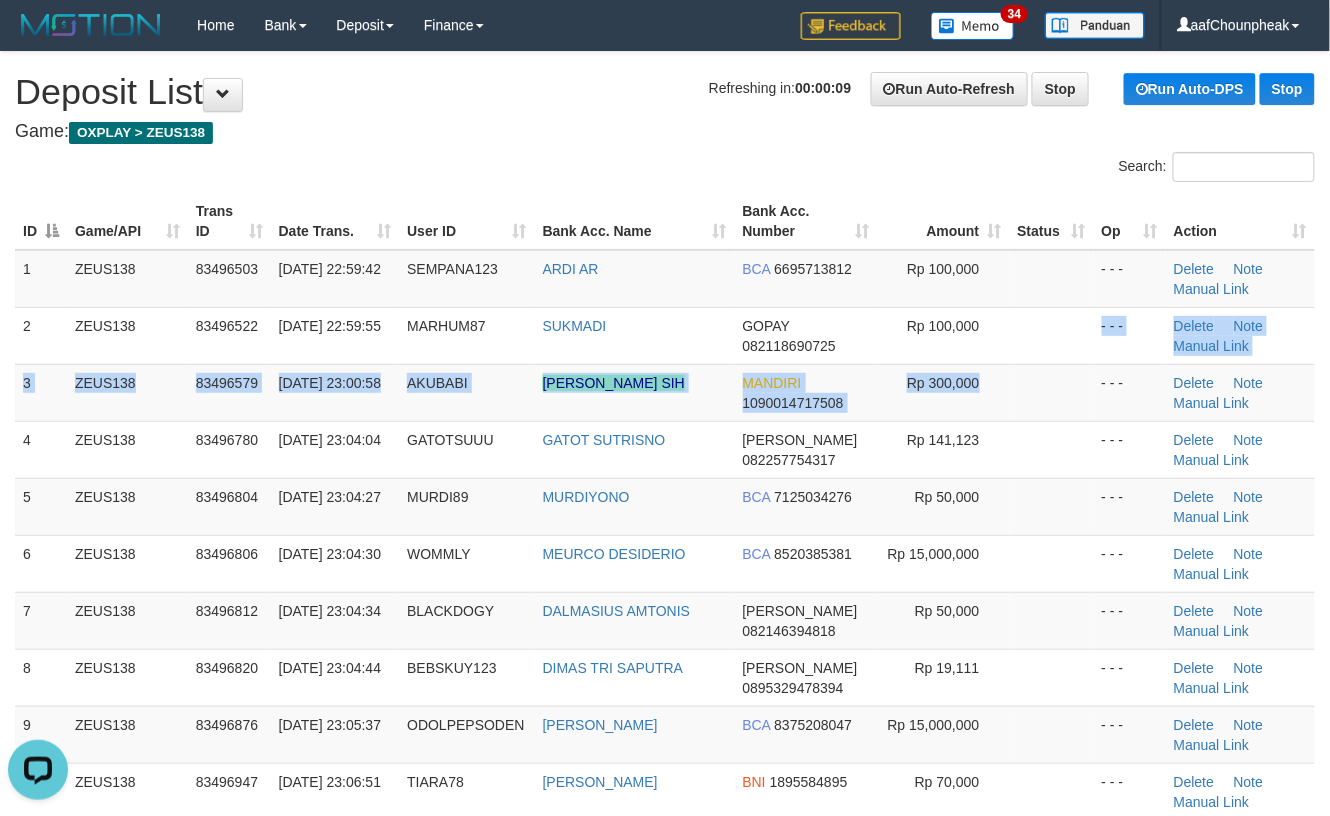 scroll, scrollTop: 0, scrollLeft: 0, axis: both 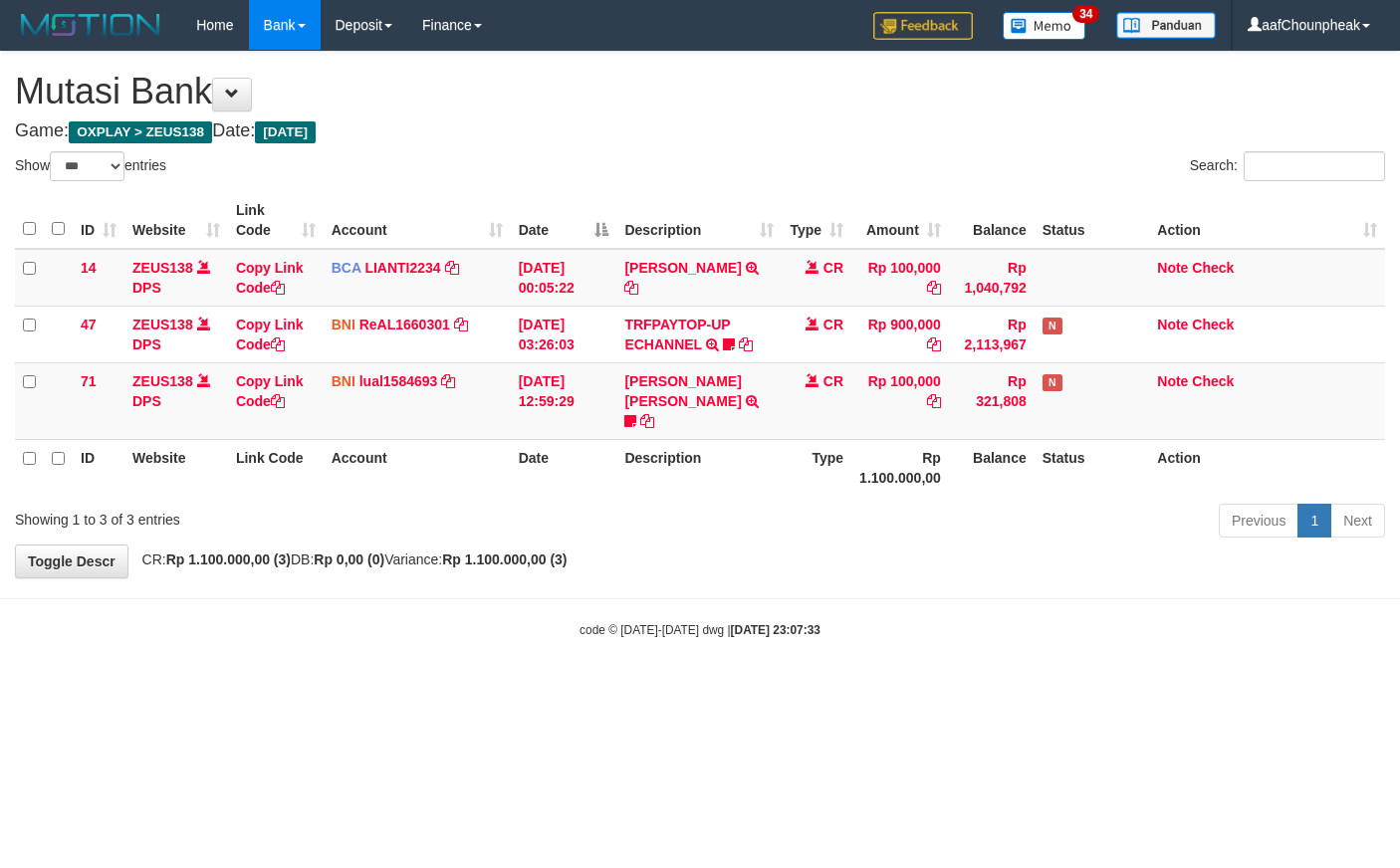 select on "***" 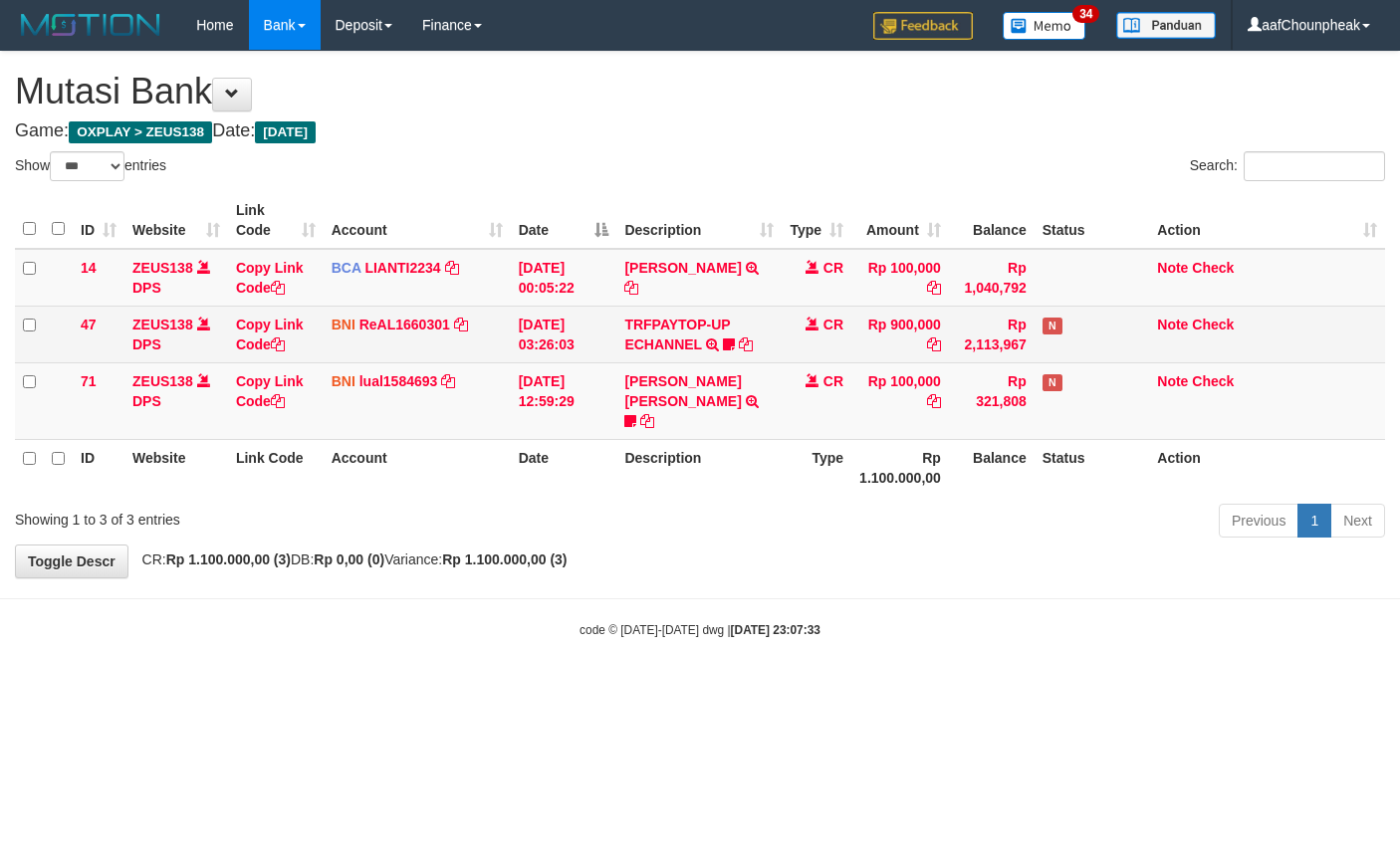 scroll, scrollTop: 0, scrollLeft: 0, axis: both 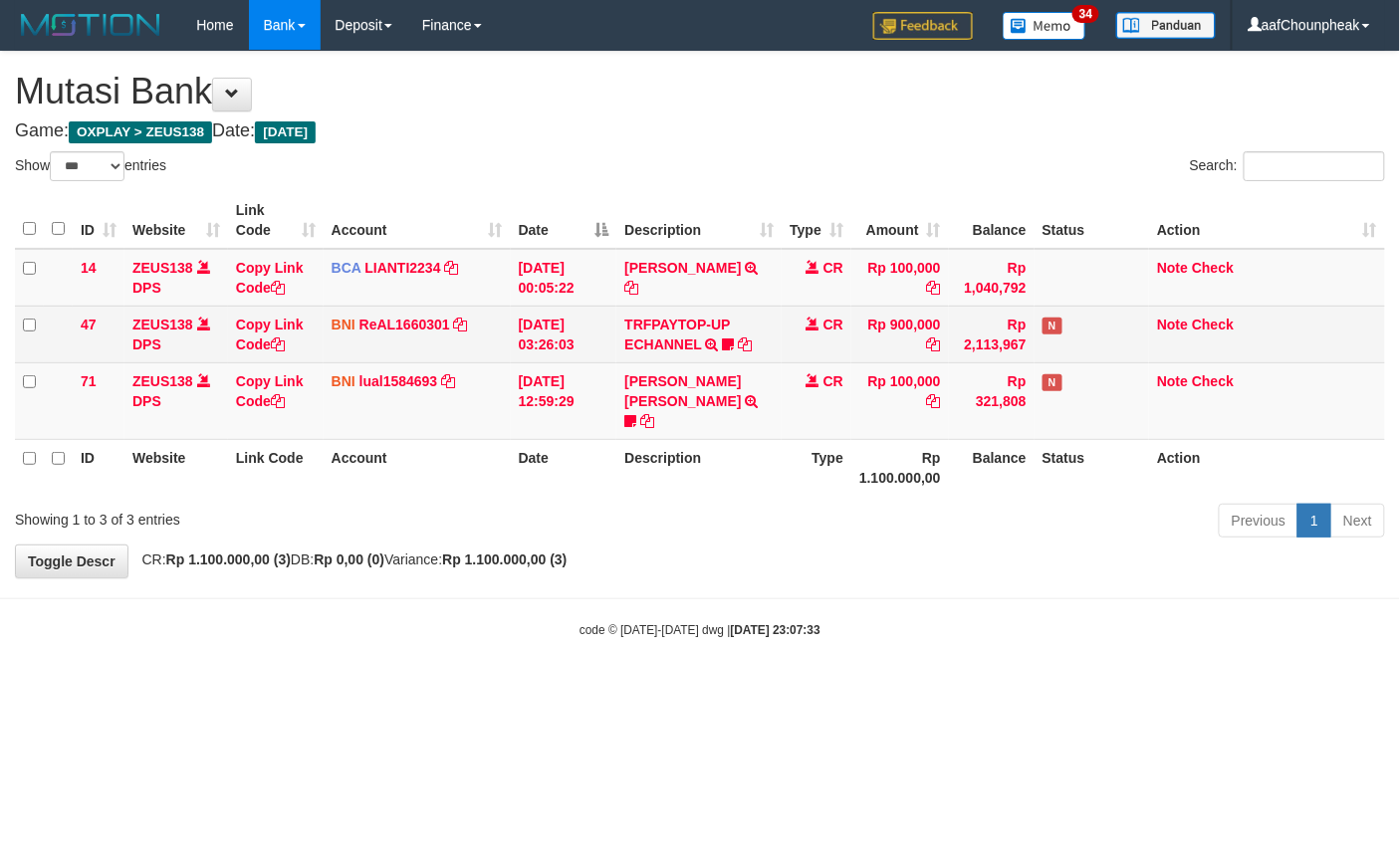 click on "TRFPAYTOP-UP ECHANNEL            TRF/PAY/TOP-UP ECHANNEL    Egoythea" at bounding box center (699, 333) 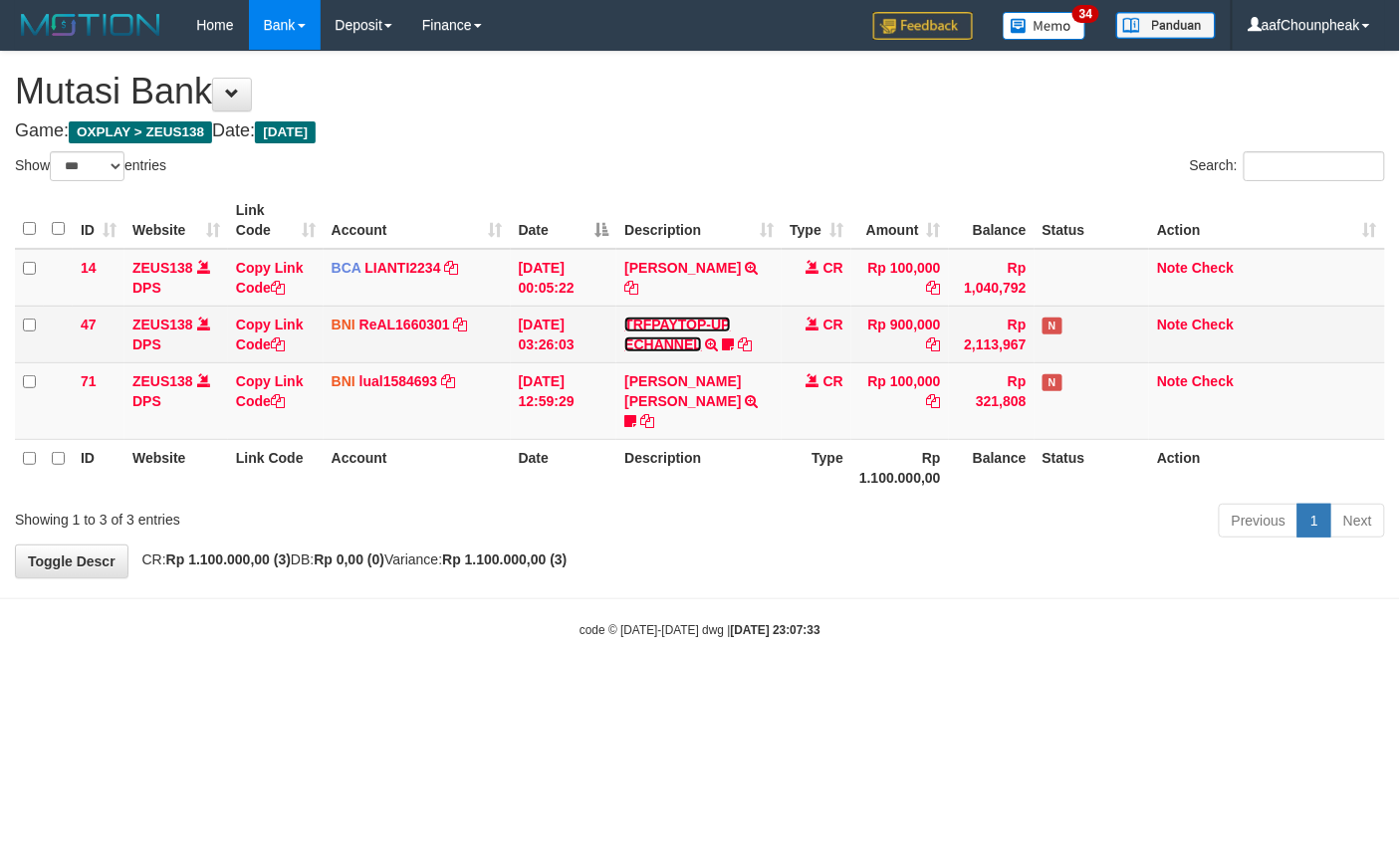 click on "TRFPAYTOP-UP ECHANNEL" at bounding box center (677, 334) 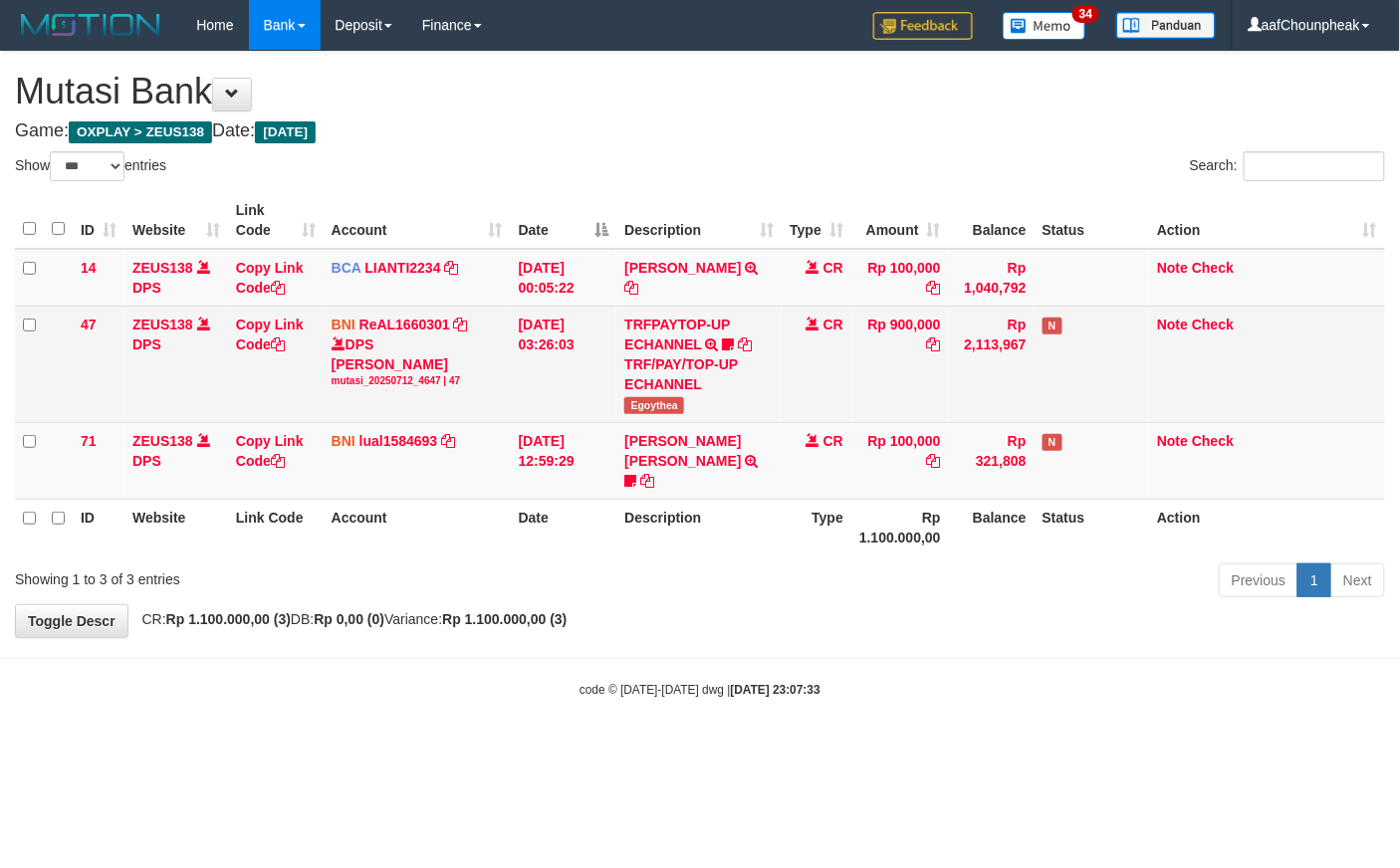 click on "Egoythea" at bounding box center (654, 405) 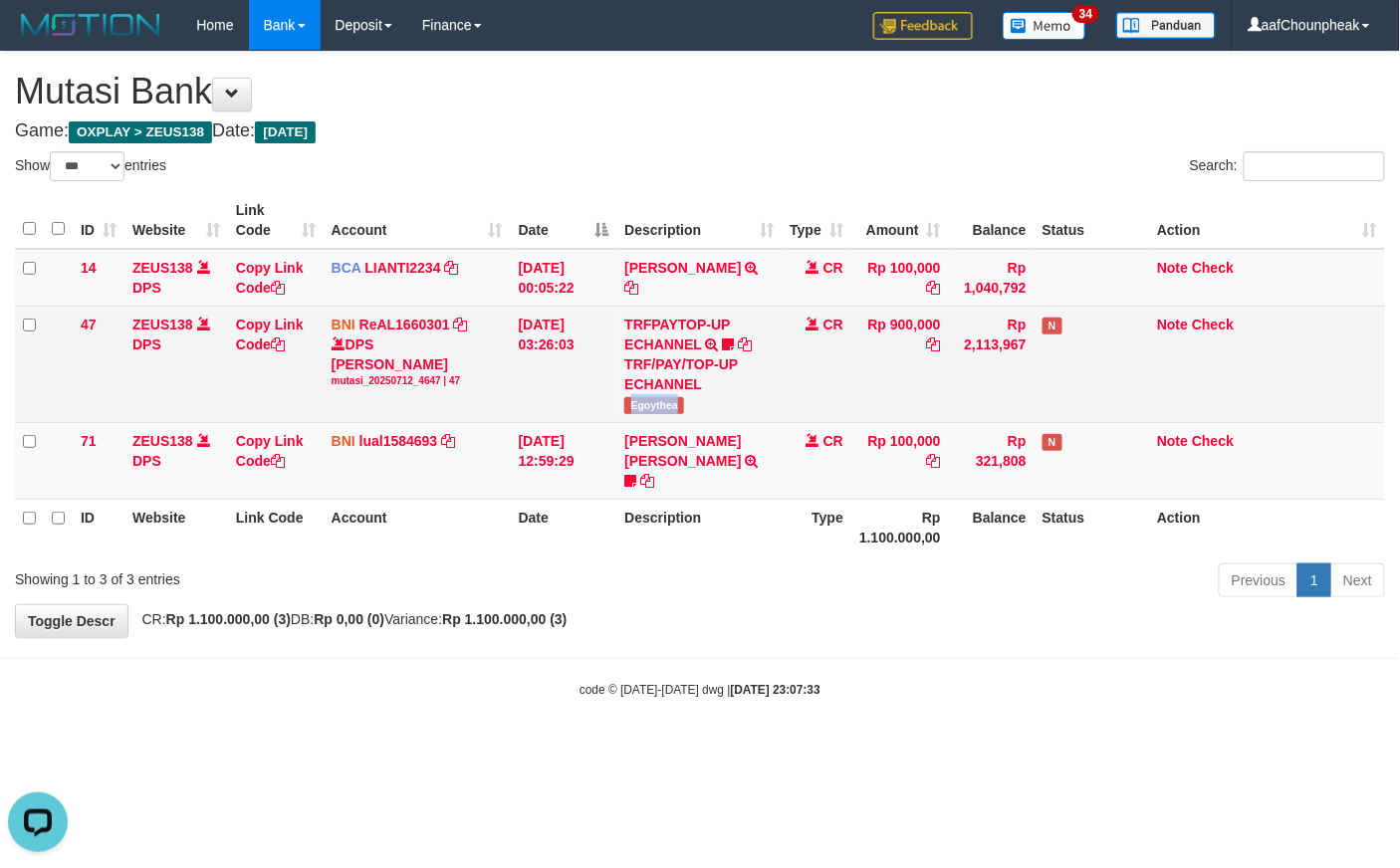click on "Egoythea" at bounding box center [654, 405] 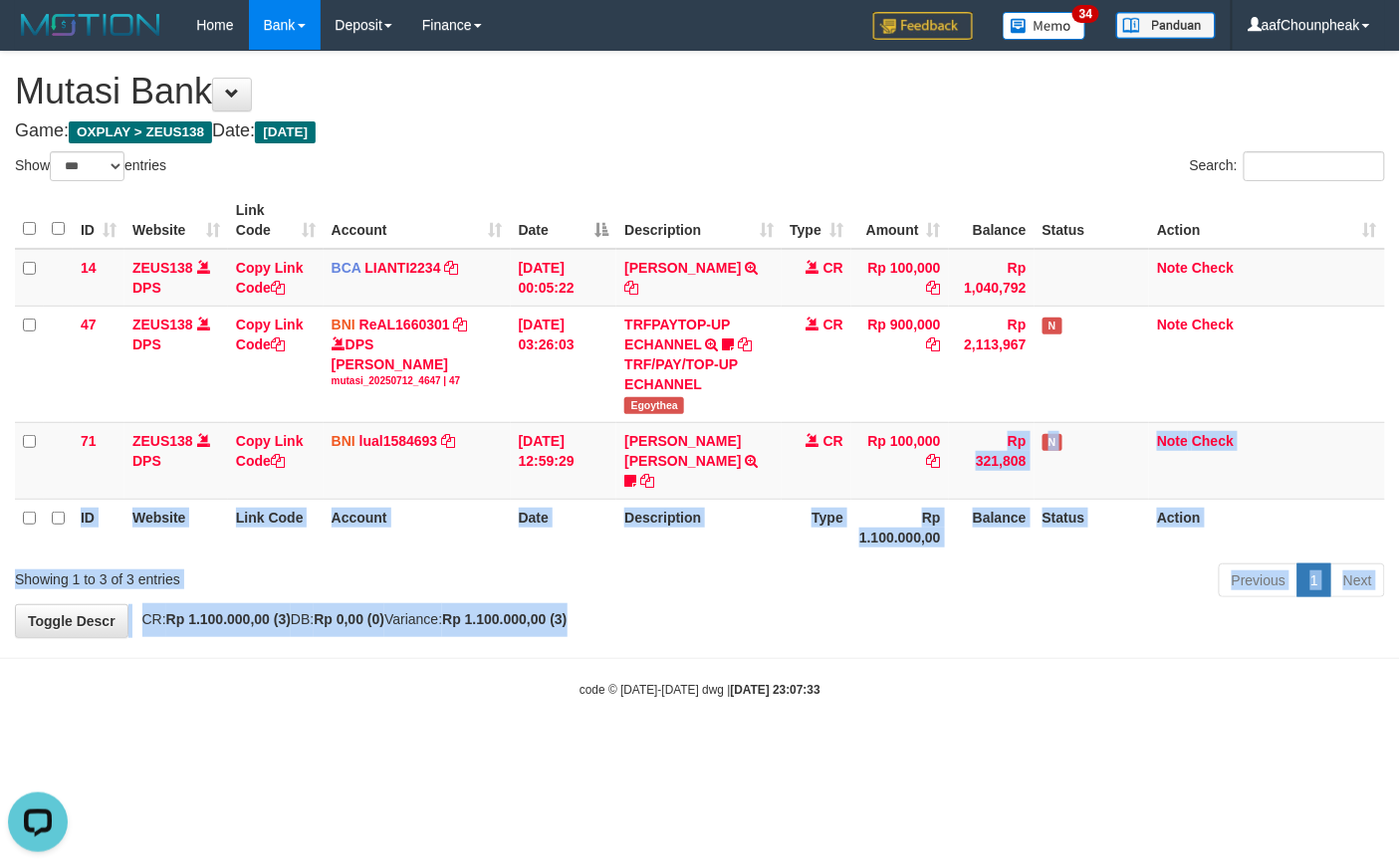 drag, startPoint x: 925, startPoint y: 561, endPoint x: 924, endPoint y: 595, distance: 34.0147 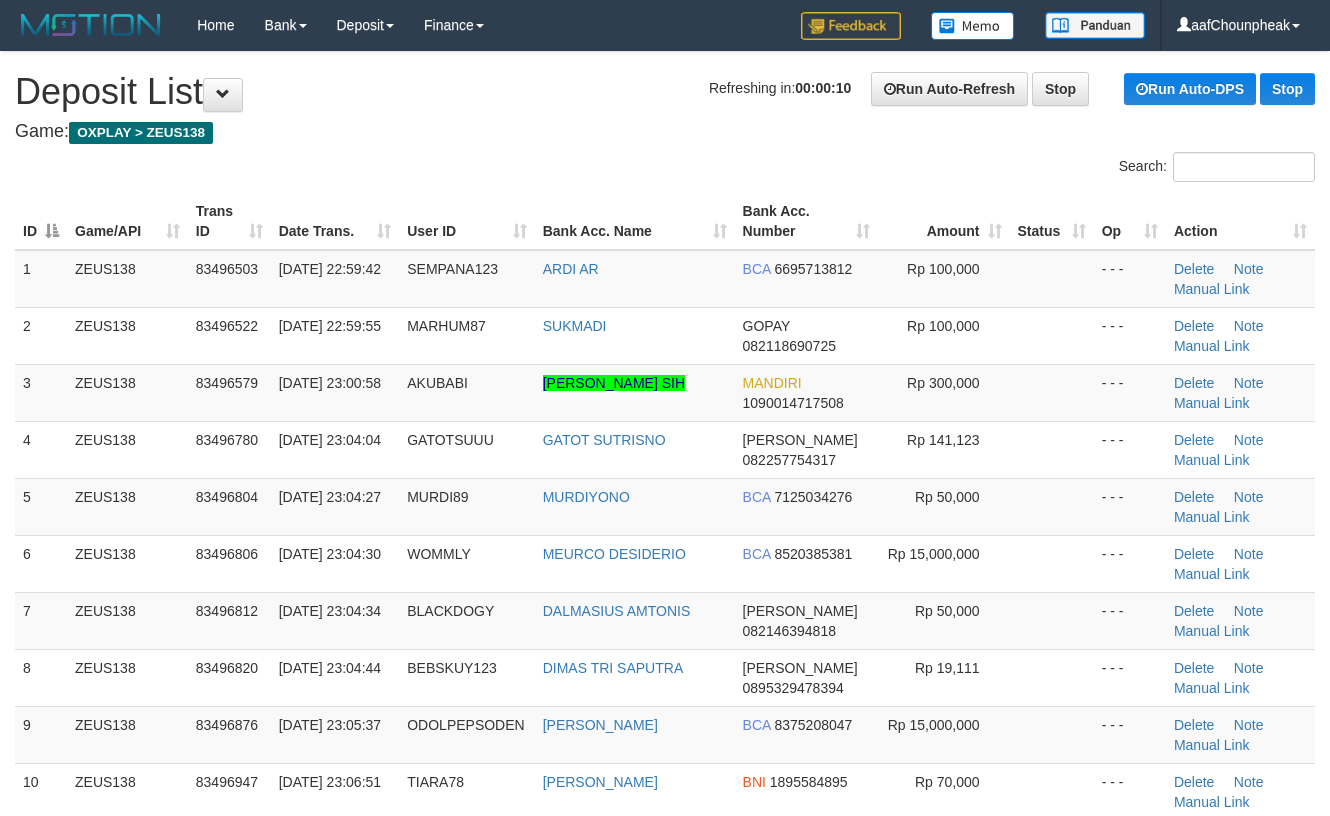 scroll, scrollTop: 0, scrollLeft: 0, axis: both 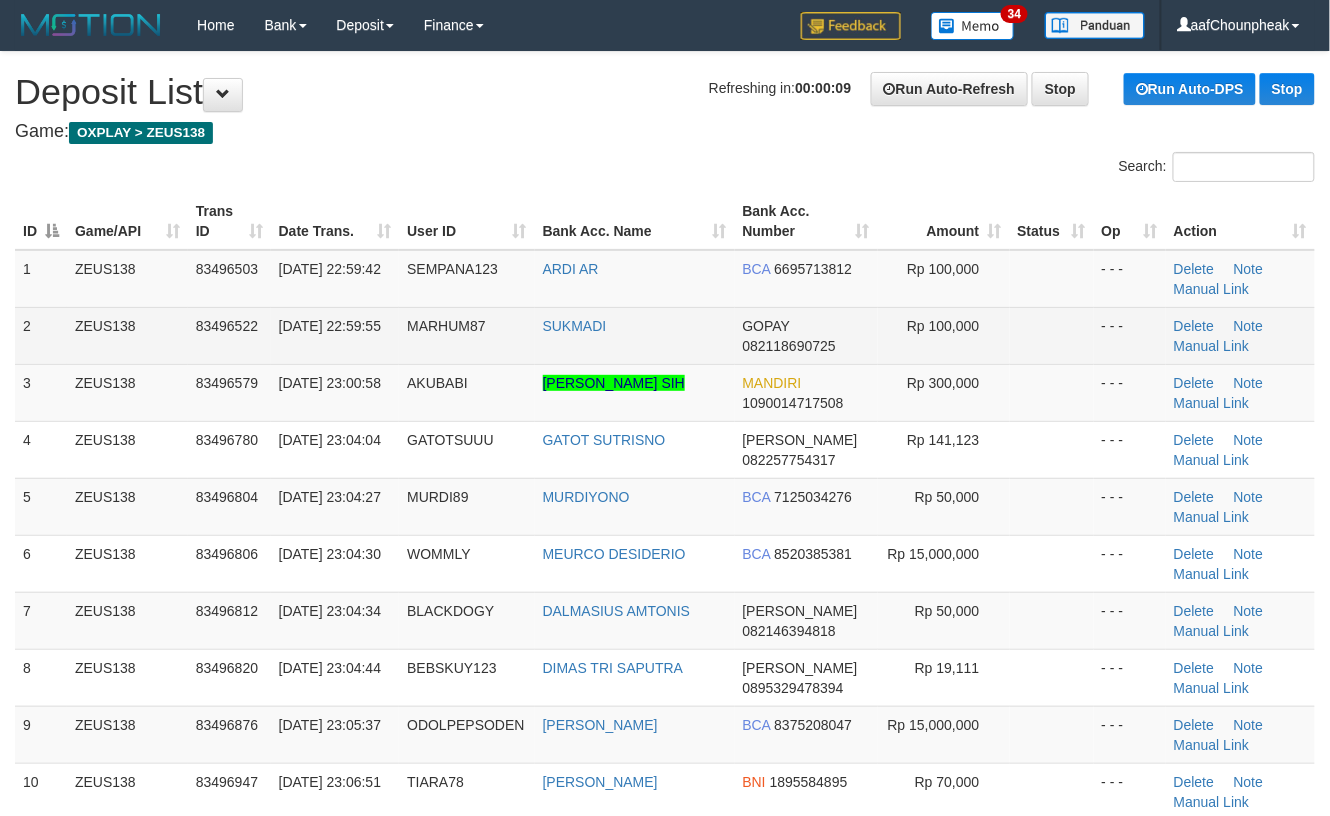 click on "2
ZEUS138
83496522
12/07/2025 22:59:55
MARHUM87
SUKMADI
GOPAY
082118690725
Rp 100,000
- - -
Delete
Note
Manual Link" at bounding box center [665, 335] 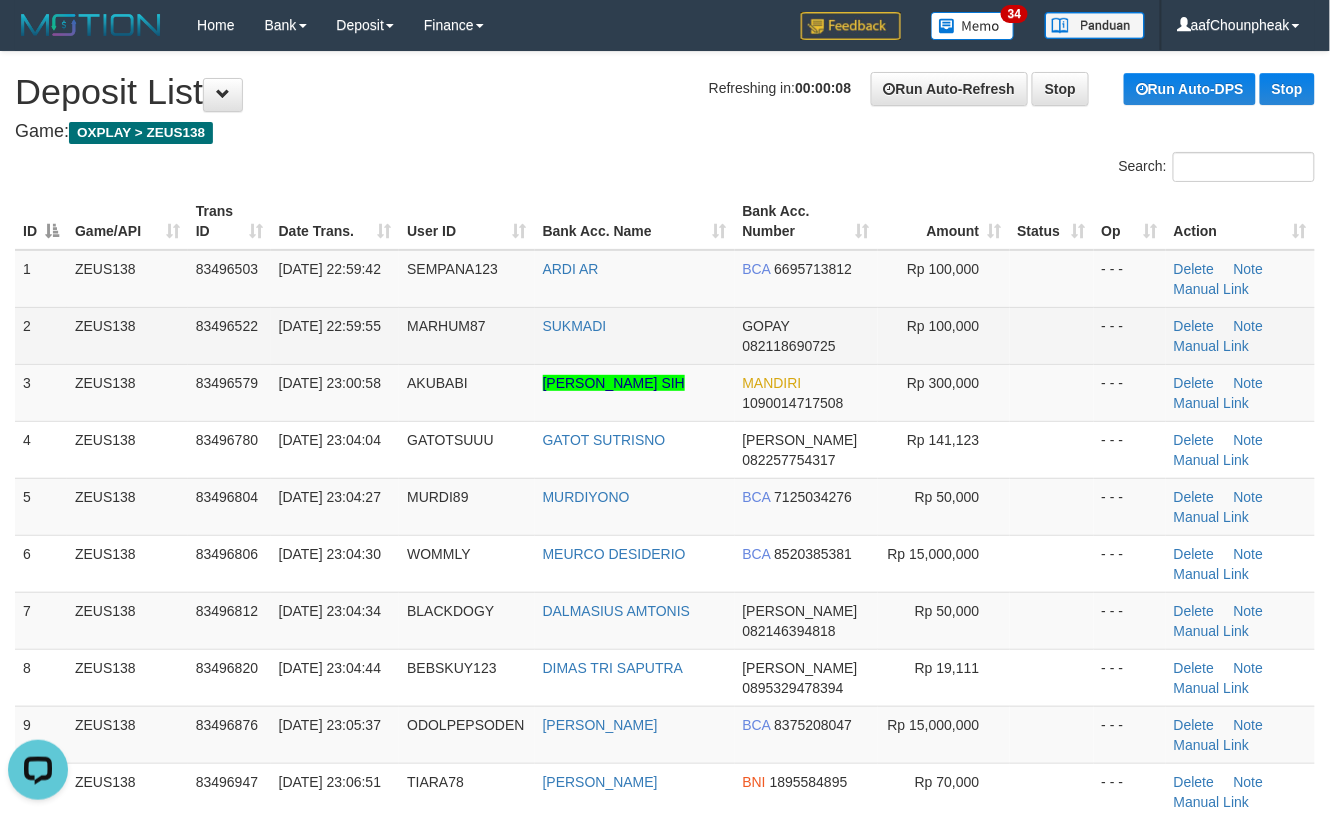 scroll, scrollTop: 0, scrollLeft: 0, axis: both 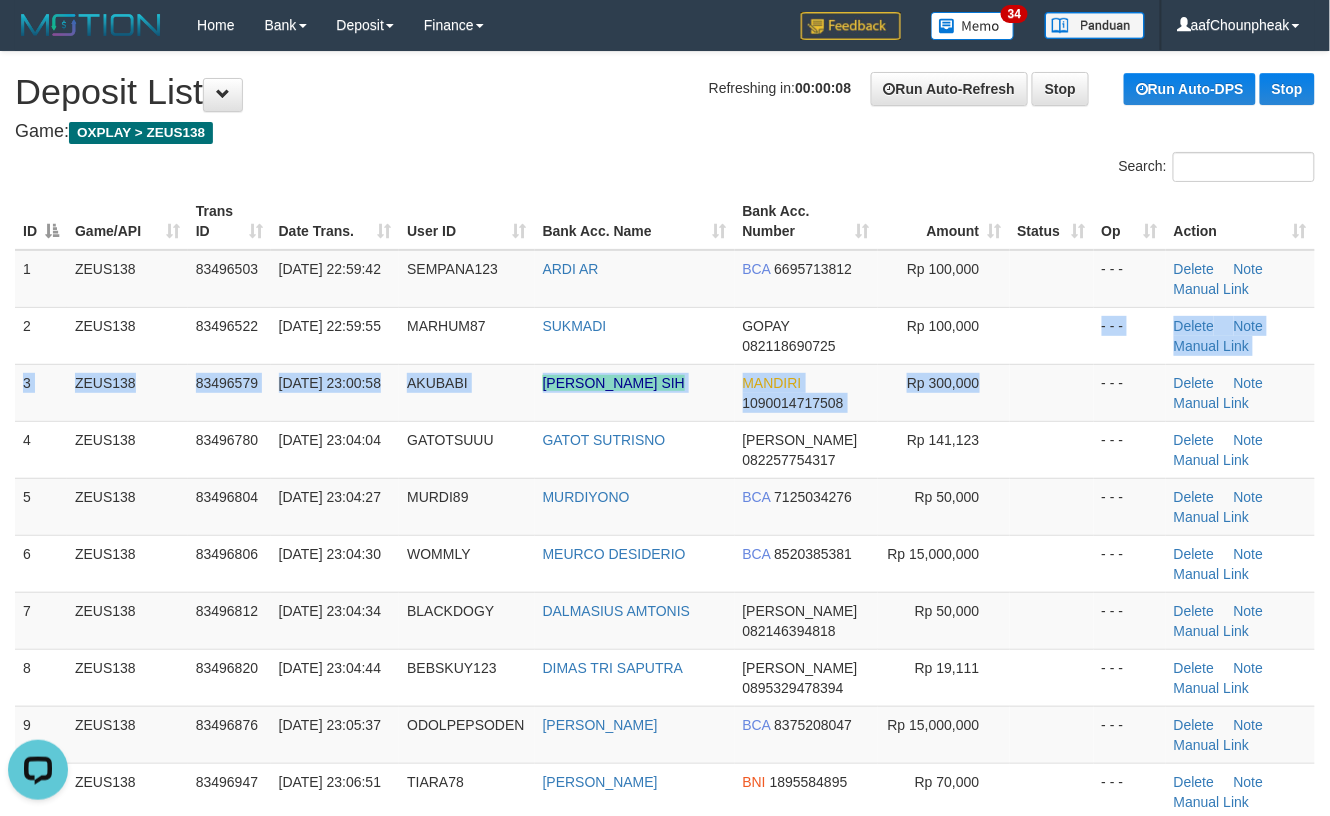 drag, startPoint x: 1064, startPoint y: 385, endPoint x: 1344, endPoint y: 366, distance: 280.6439 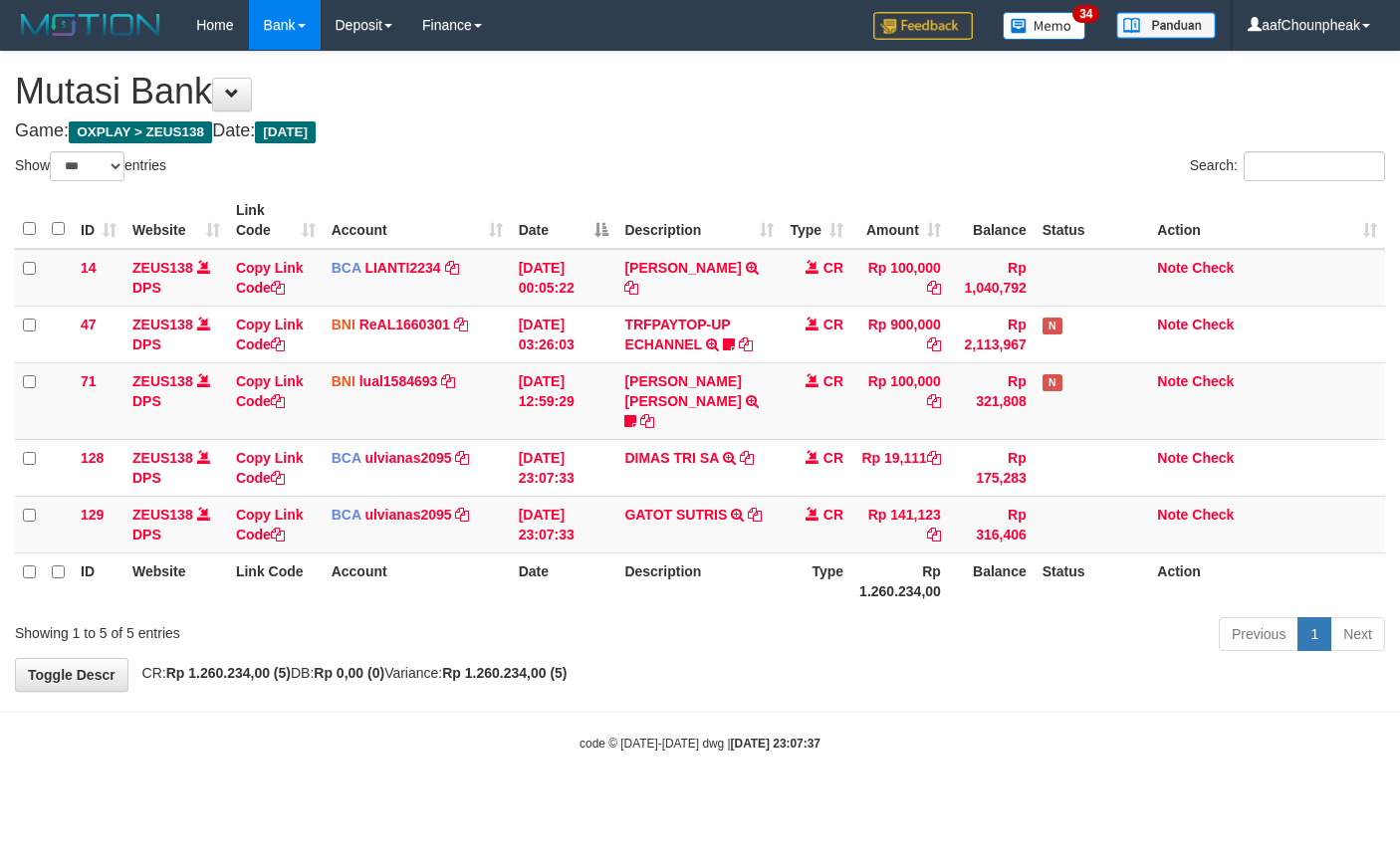 select on "***" 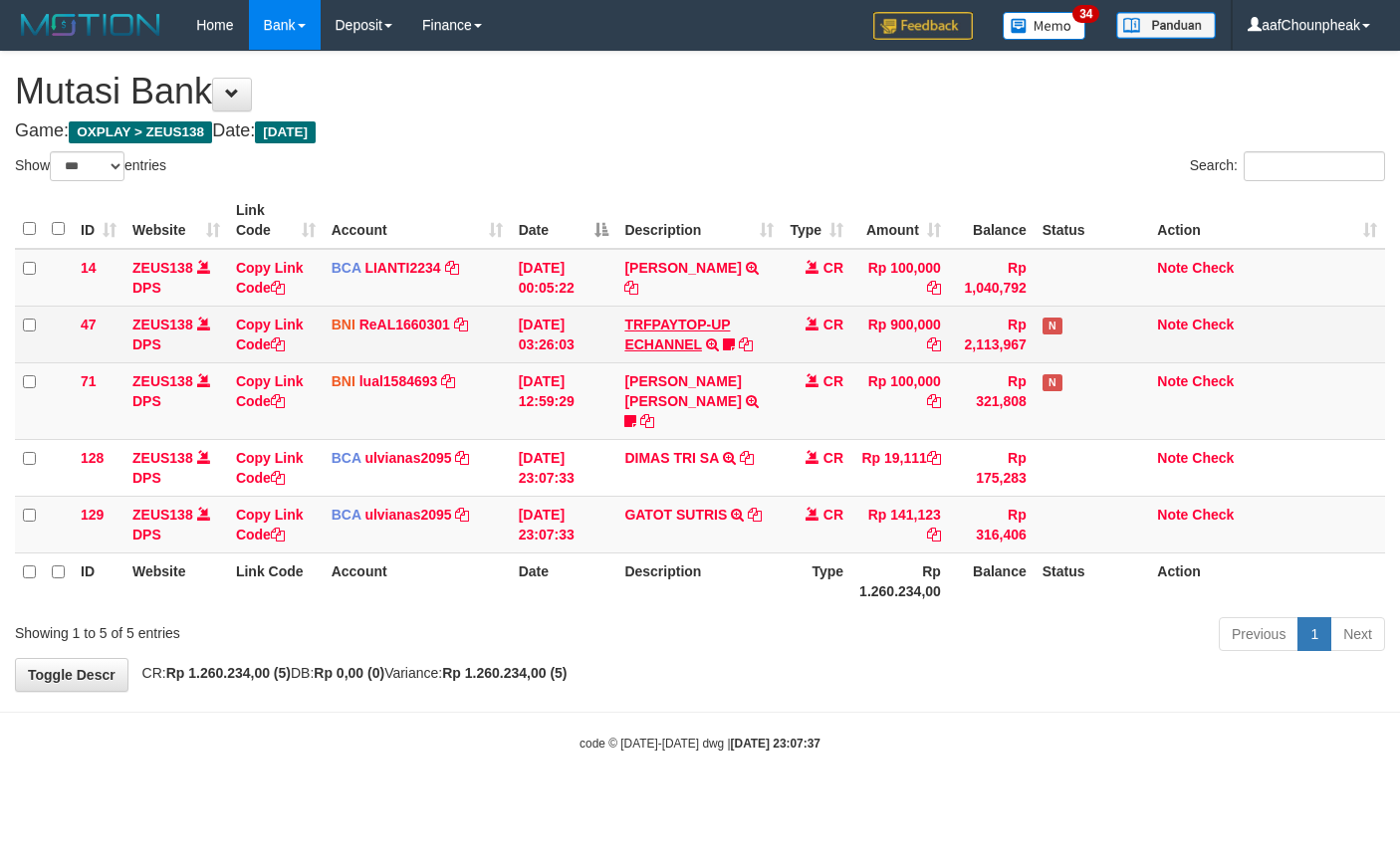 scroll, scrollTop: 0, scrollLeft: 0, axis: both 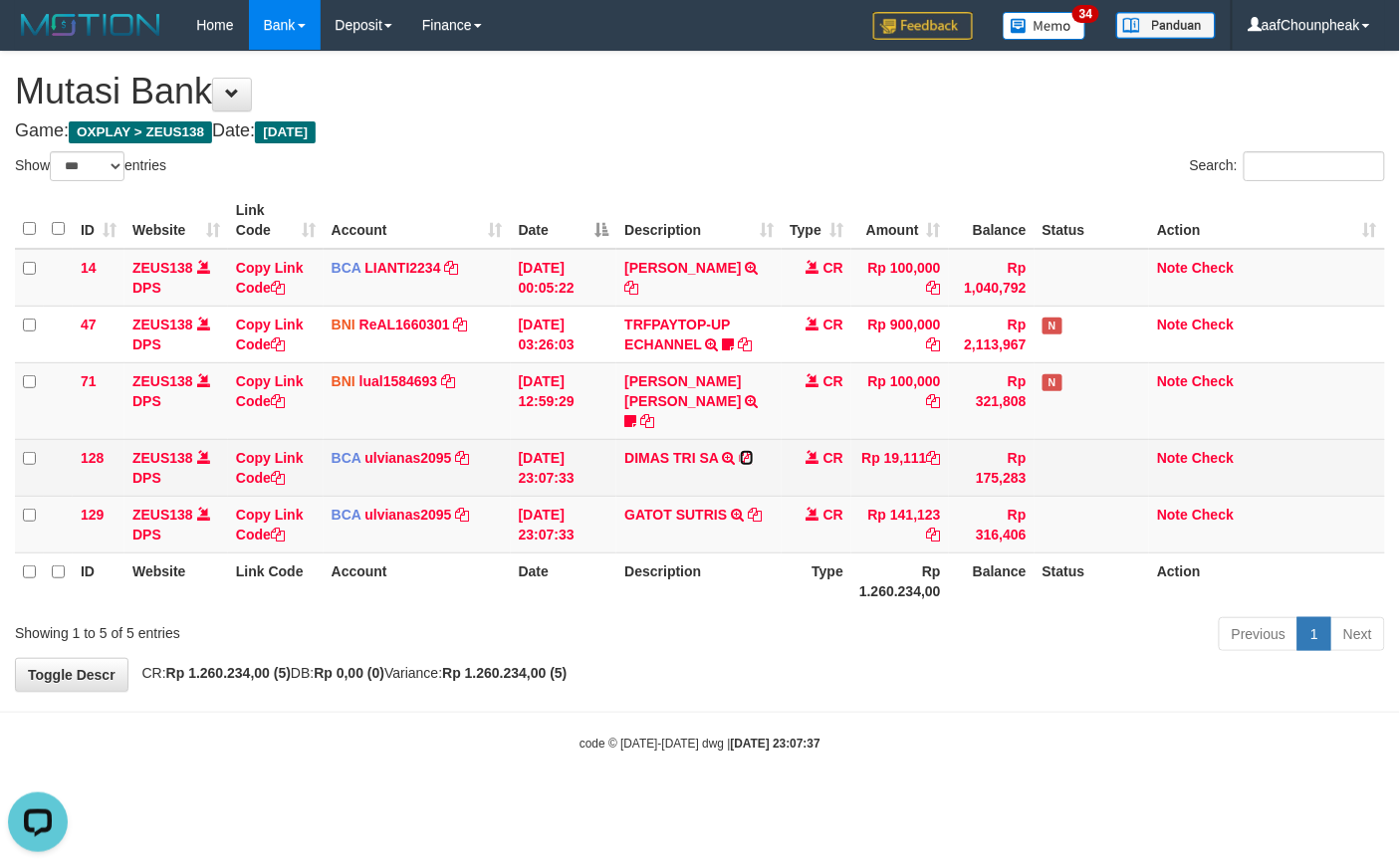 click at bounding box center [747, 458] 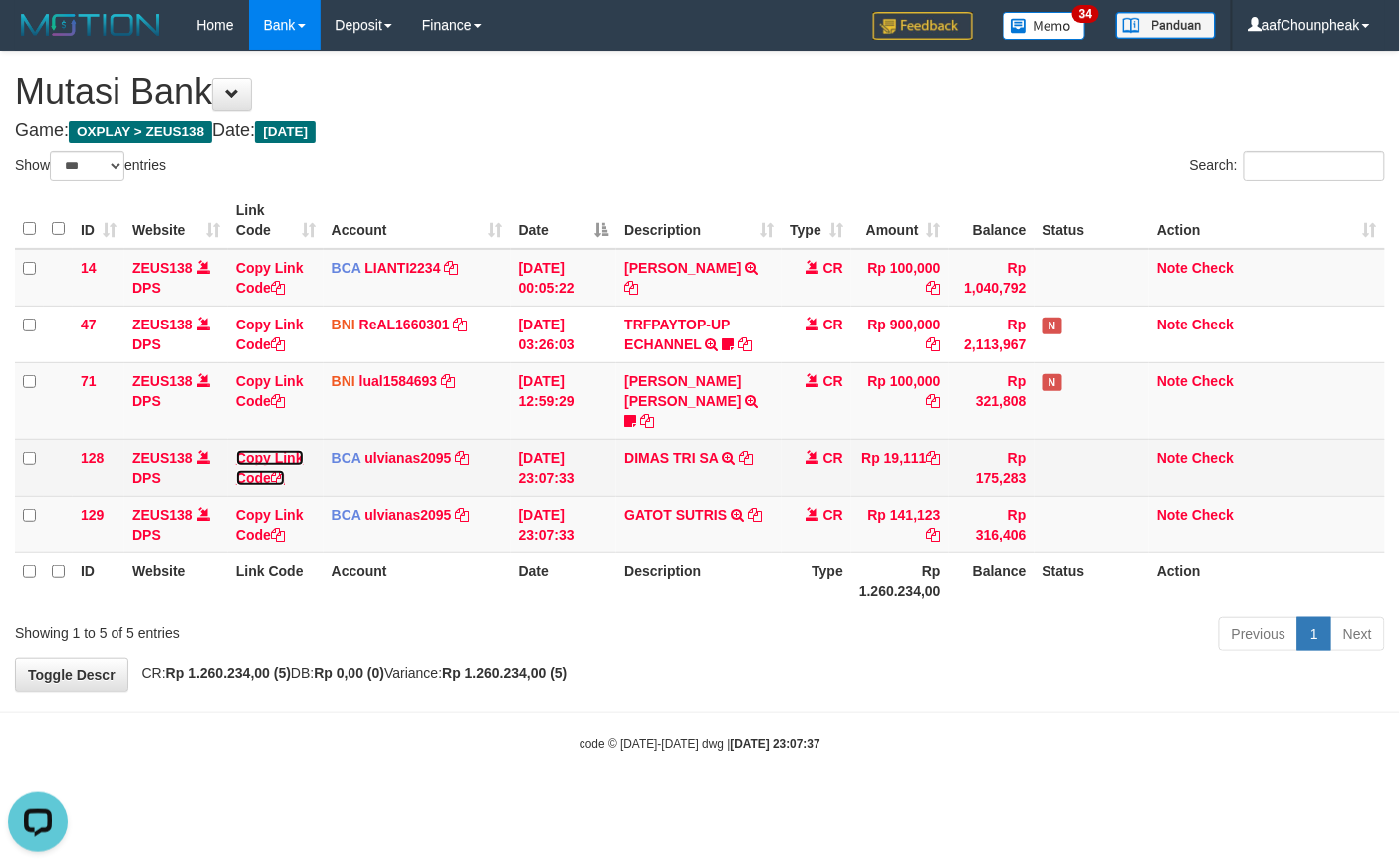 click at bounding box center (278, 478) 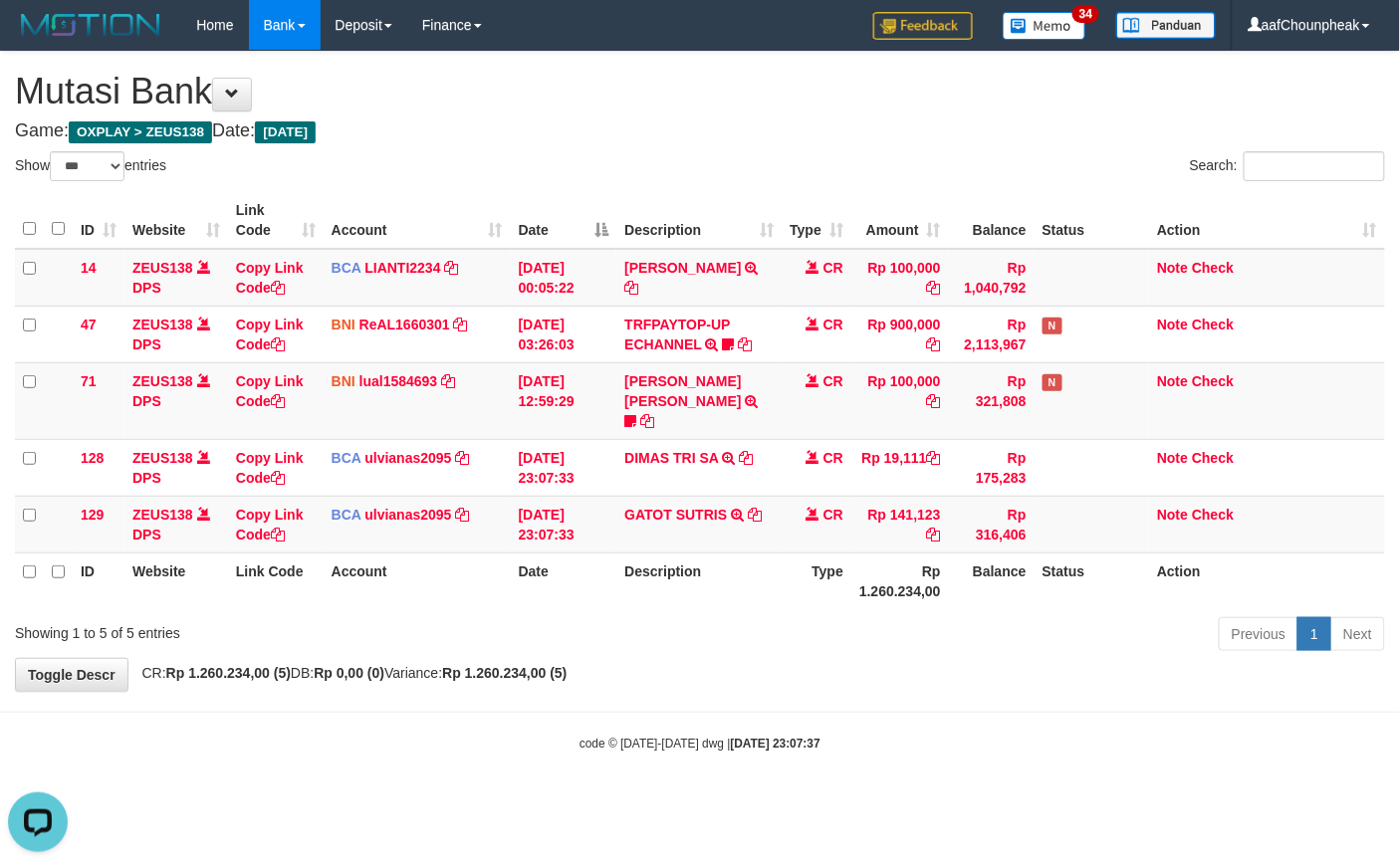 scroll, scrollTop: 319, scrollLeft: 0, axis: vertical 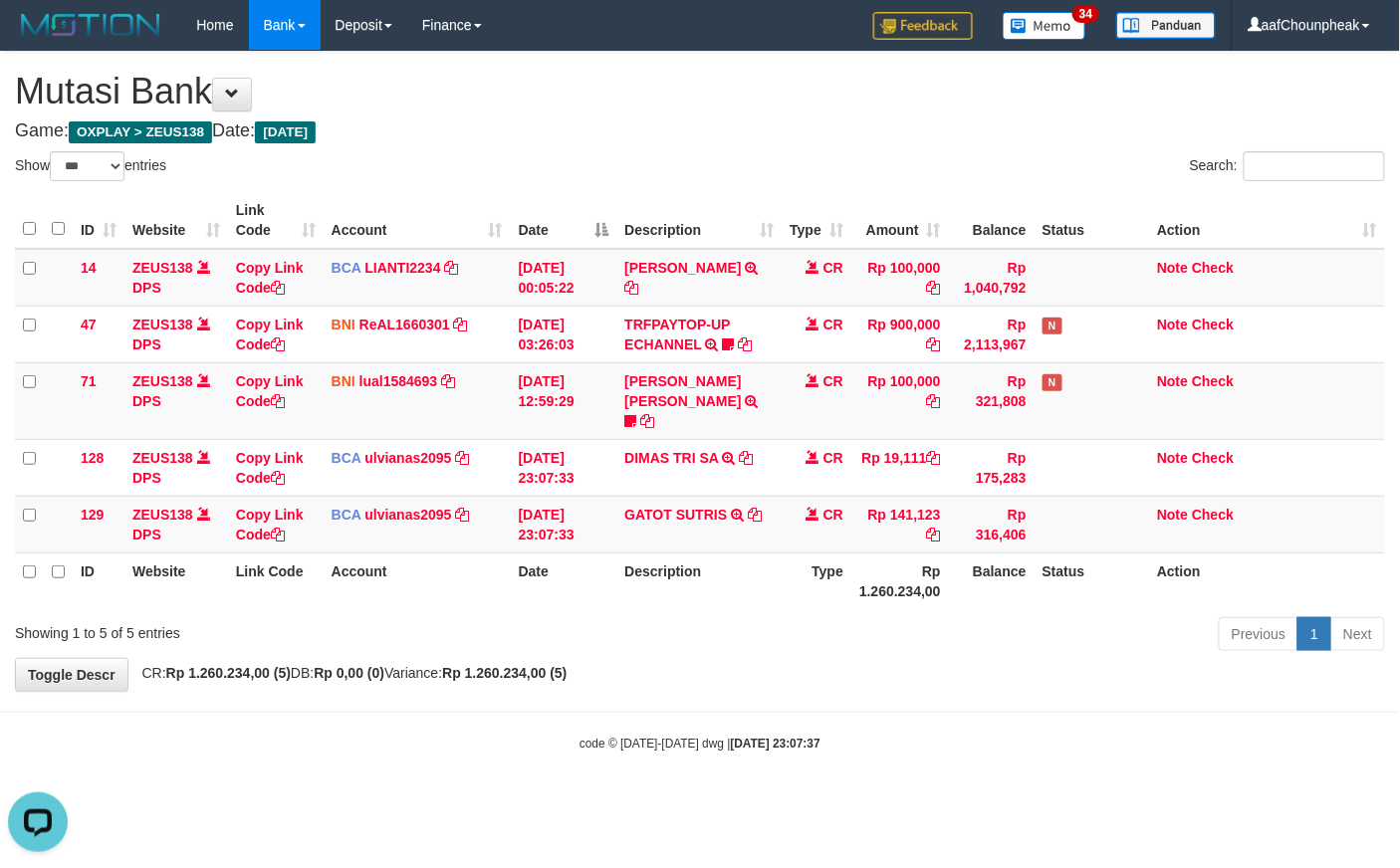 drag, startPoint x: 1002, startPoint y: 625, endPoint x: 906, endPoint y: 582, distance: 105.1903 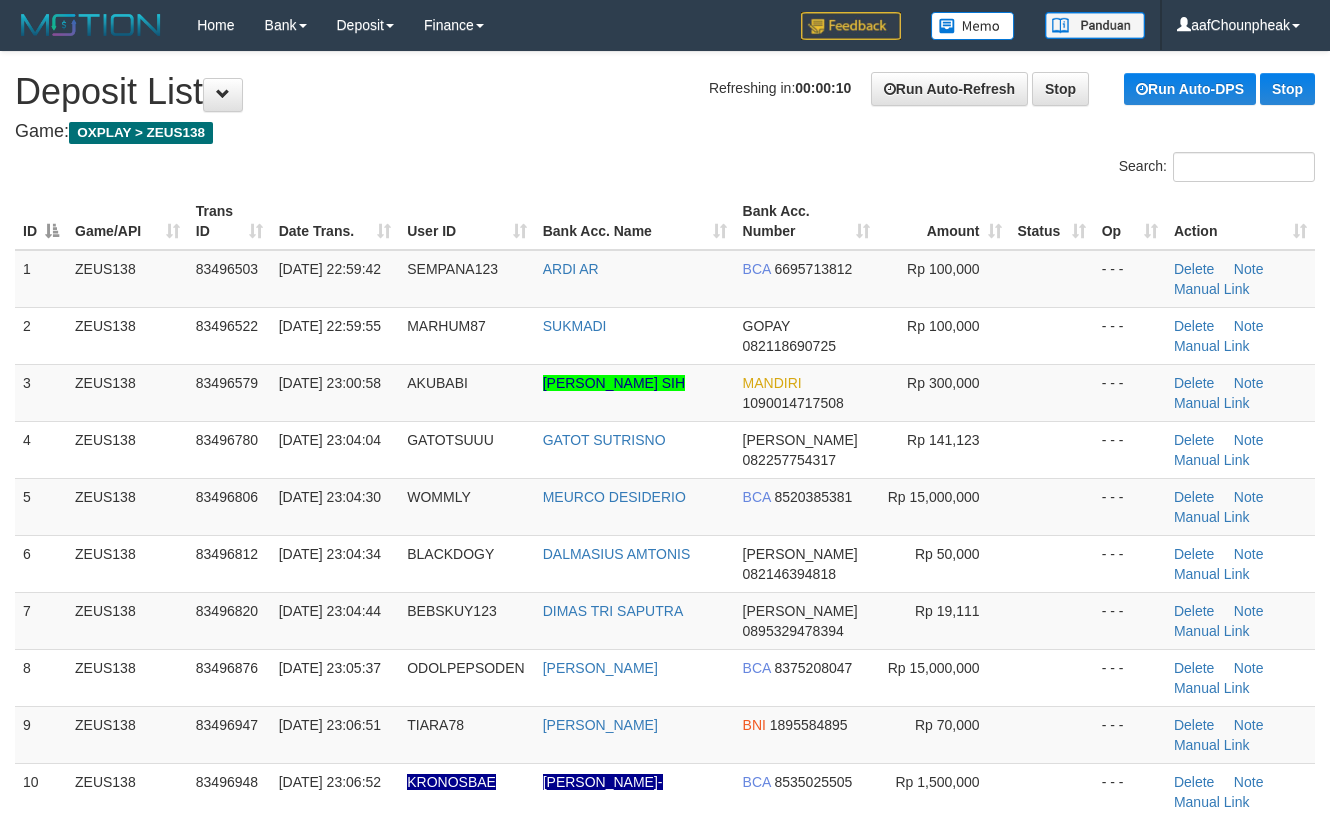 scroll, scrollTop: 0, scrollLeft: 0, axis: both 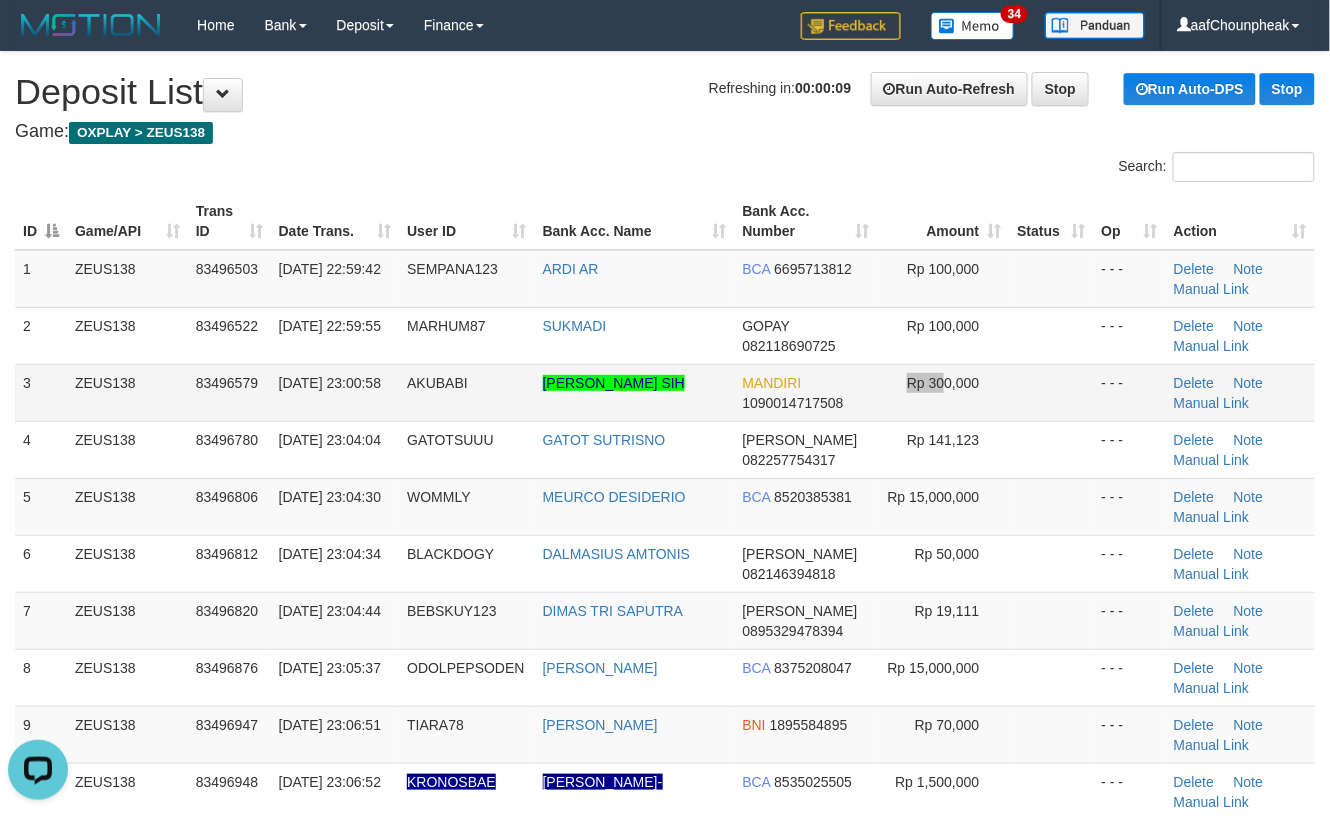click on "Rp 300,000" at bounding box center (944, 392) 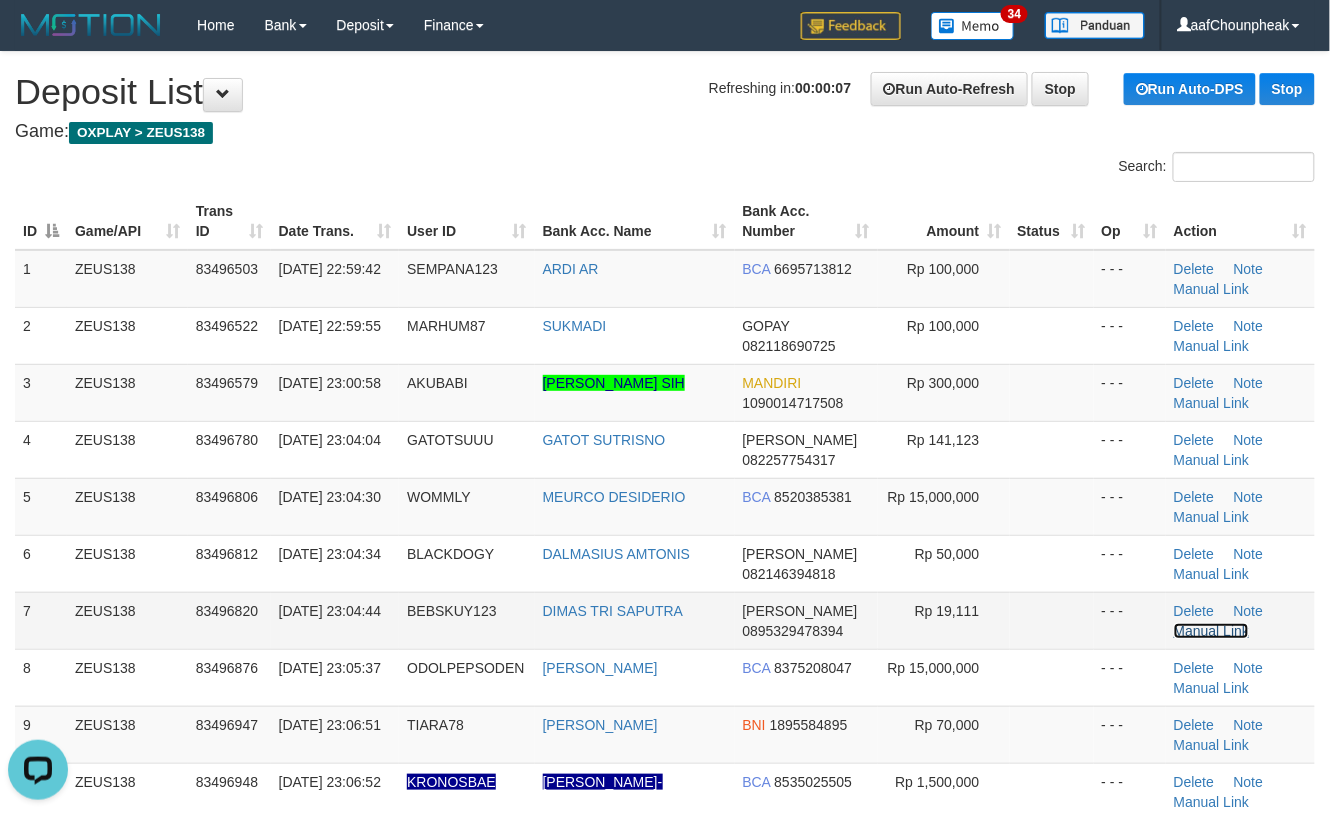 click on "Manual Link" at bounding box center (1212, 631) 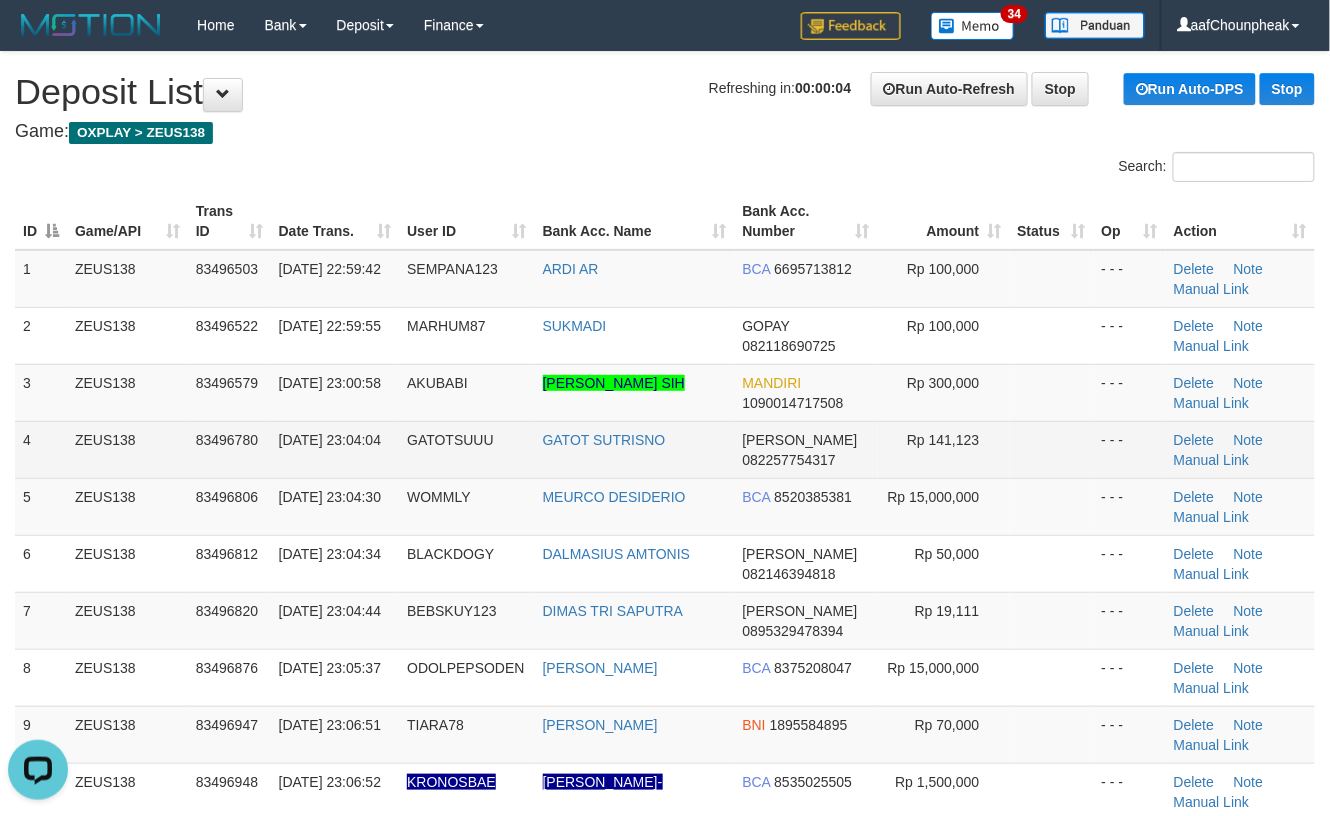 click on "12/07/2025 23:04:04" at bounding box center [335, 449] 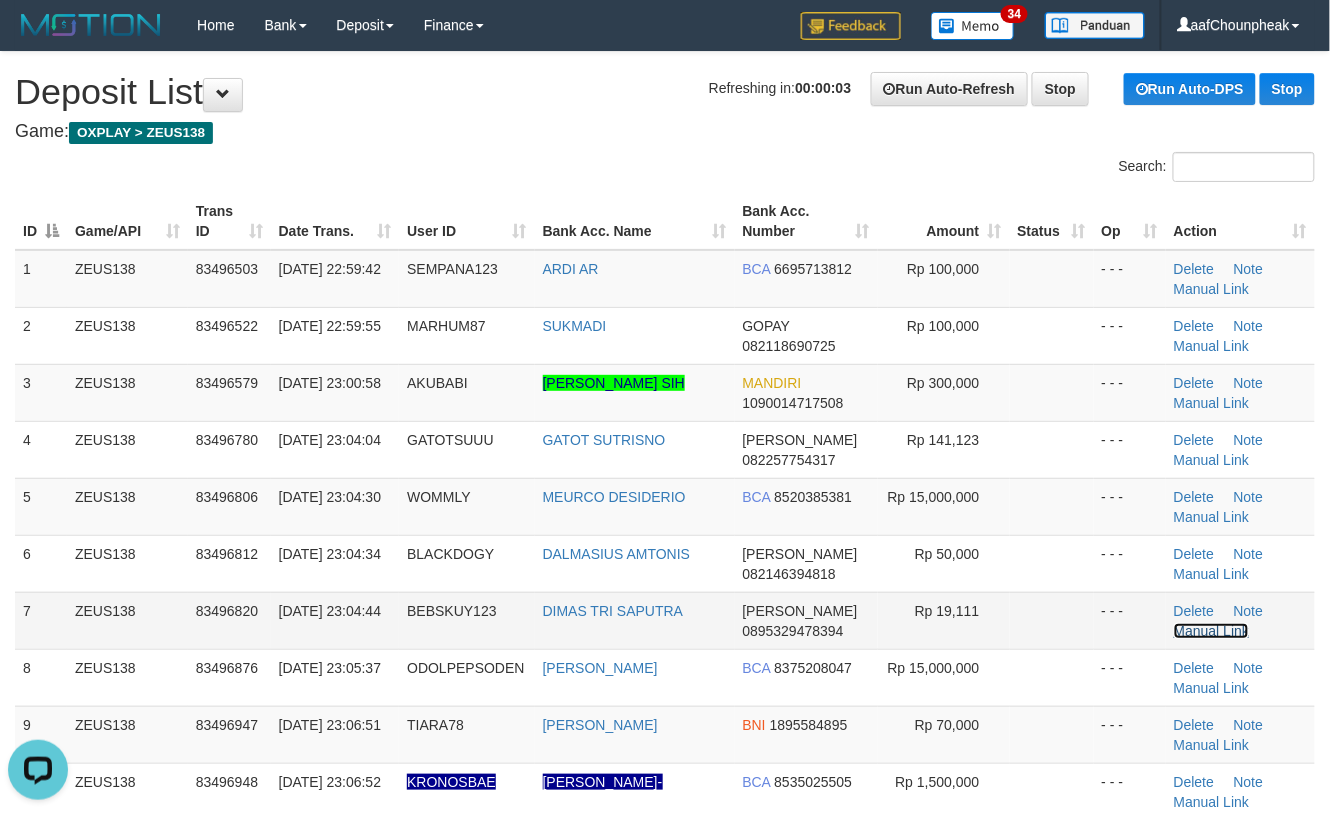 click on "Manual Link" at bounding box center (1212, 631) 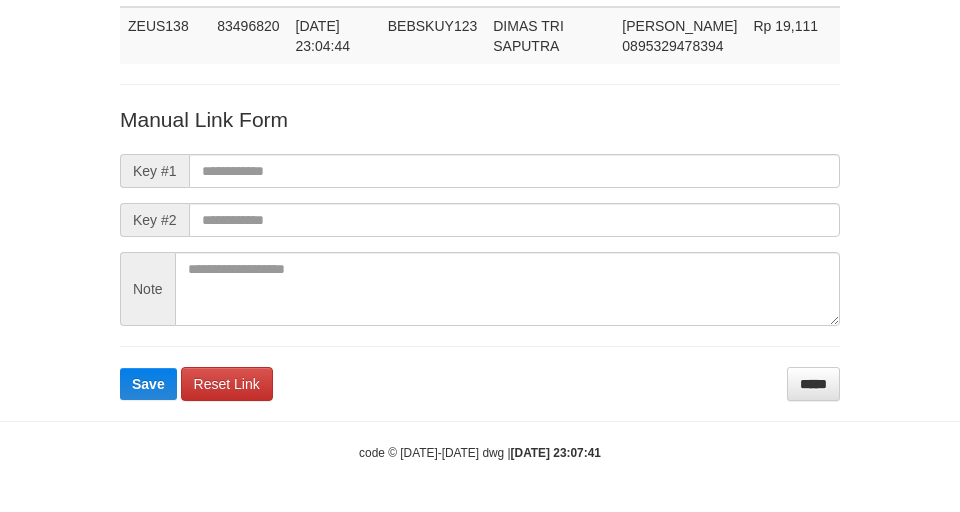 scroll, scrollTop: 146, scrollLeft: 0, axis: vertical 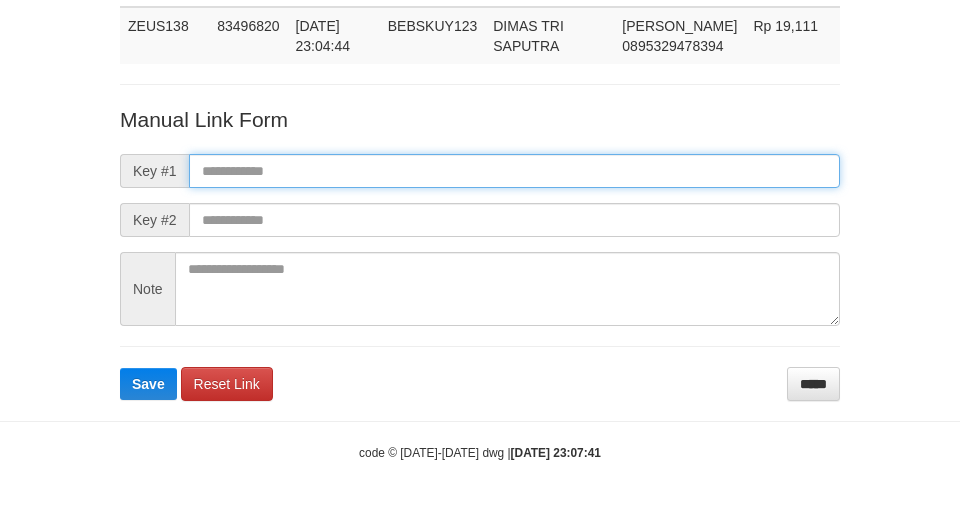 paste on "**********" 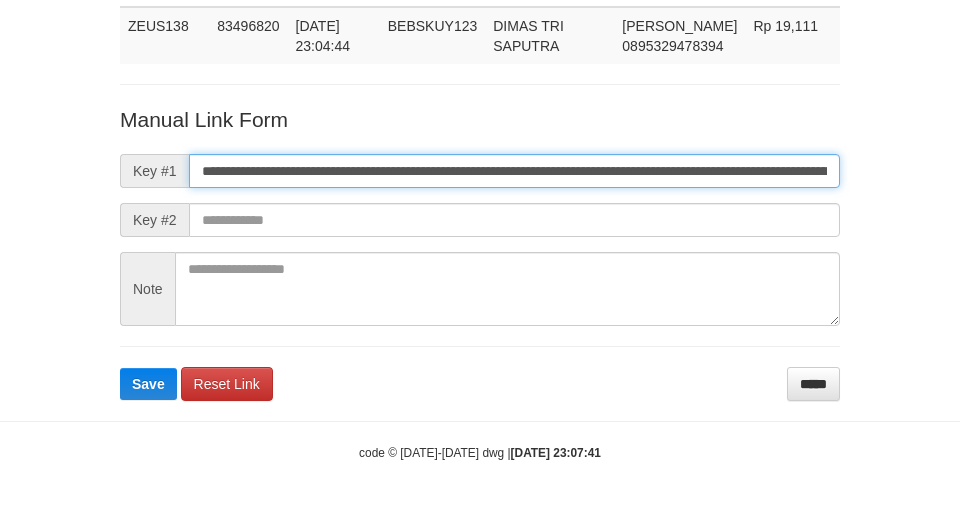 click on "**********" at bounding box center [514, 171] 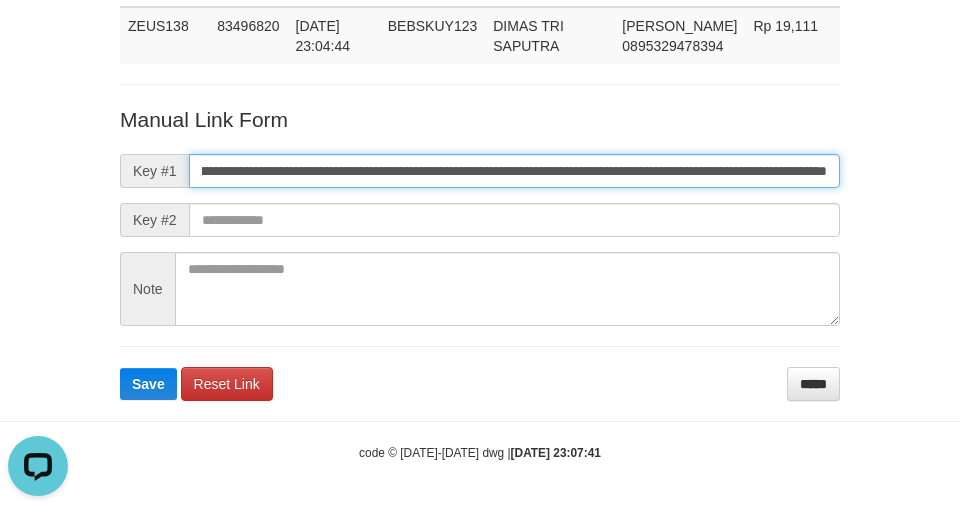 type on "**********" 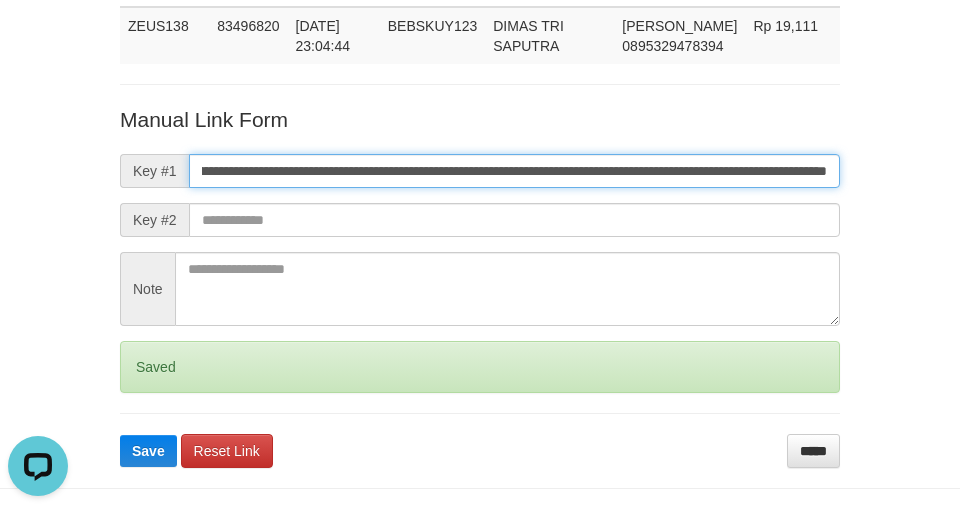 click on "Save" at bounding box center (148, 451) 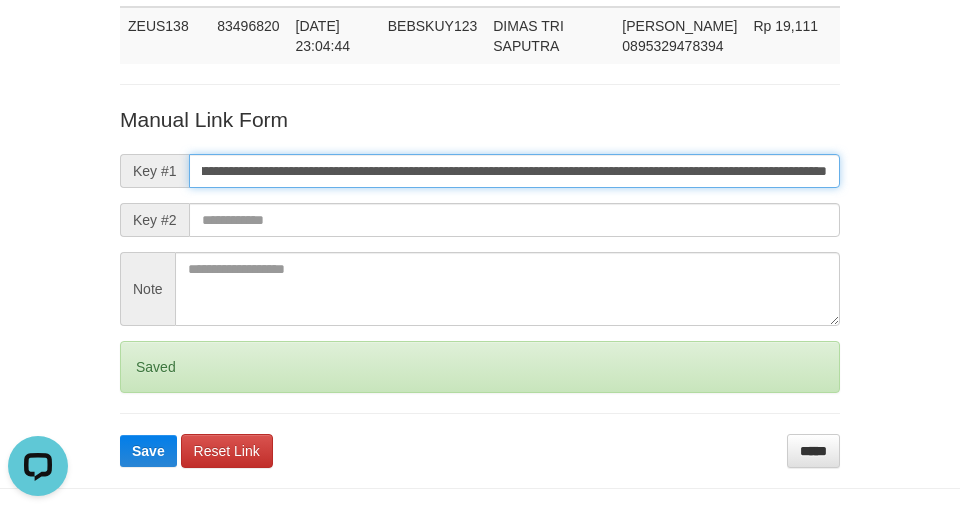 click on "Save" at bounding box center (148, 451) 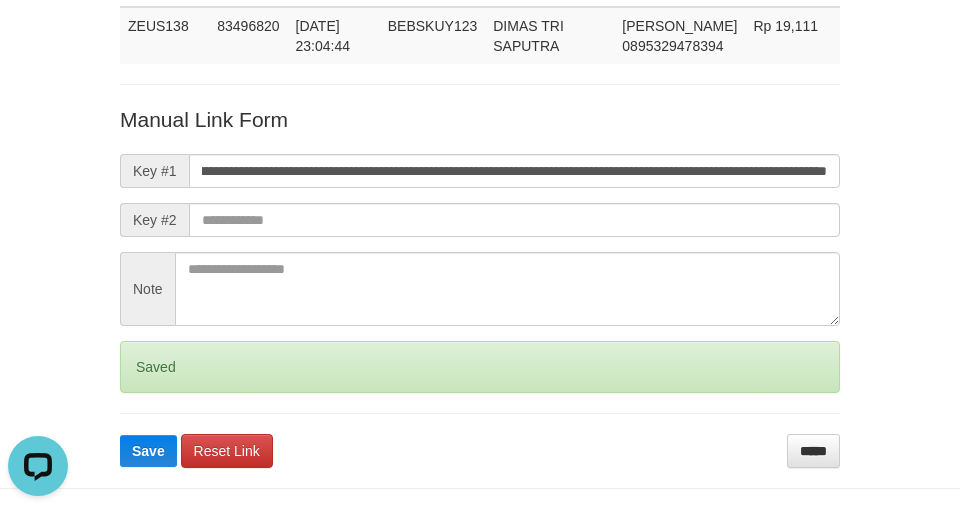 scroll, scrollTop: 0, scrollLeft: 0, axis: both 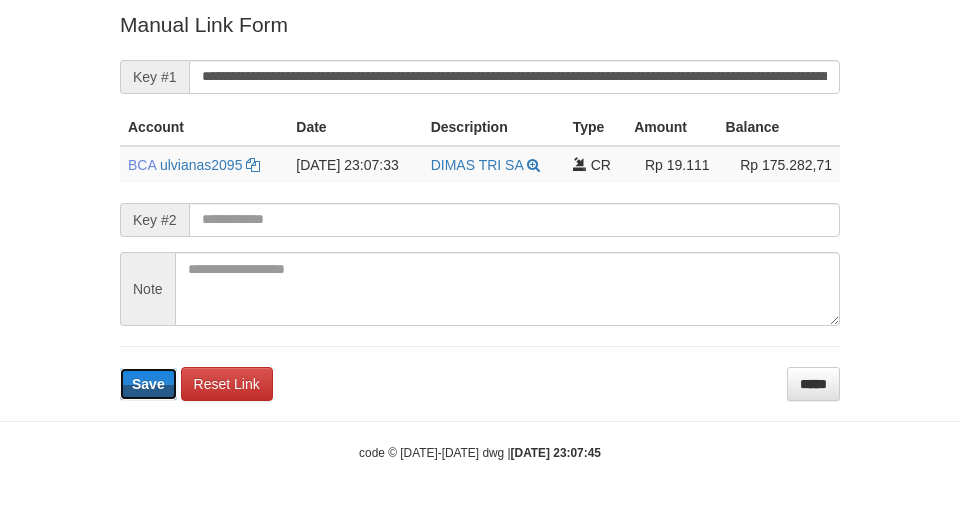 type 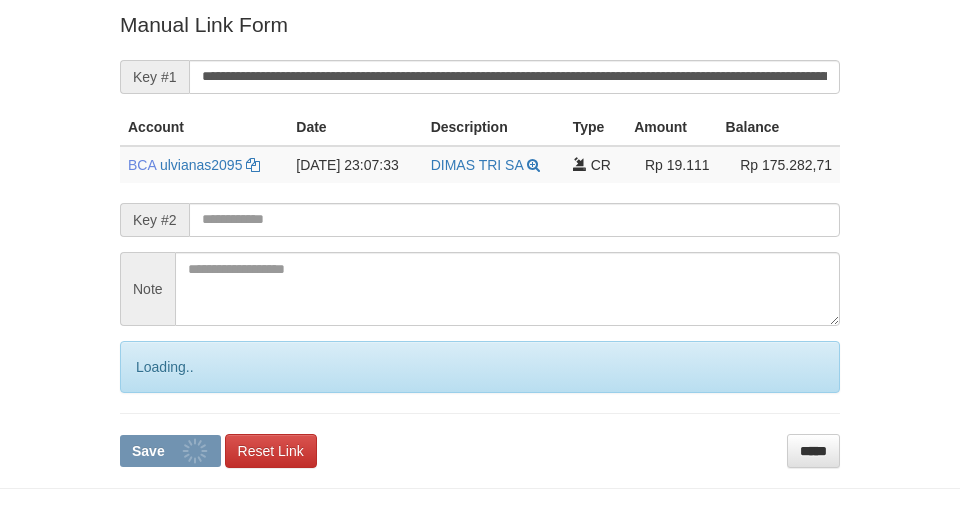 scroll, scrollTop: 413, scrollLeft: 0, axis: vertical 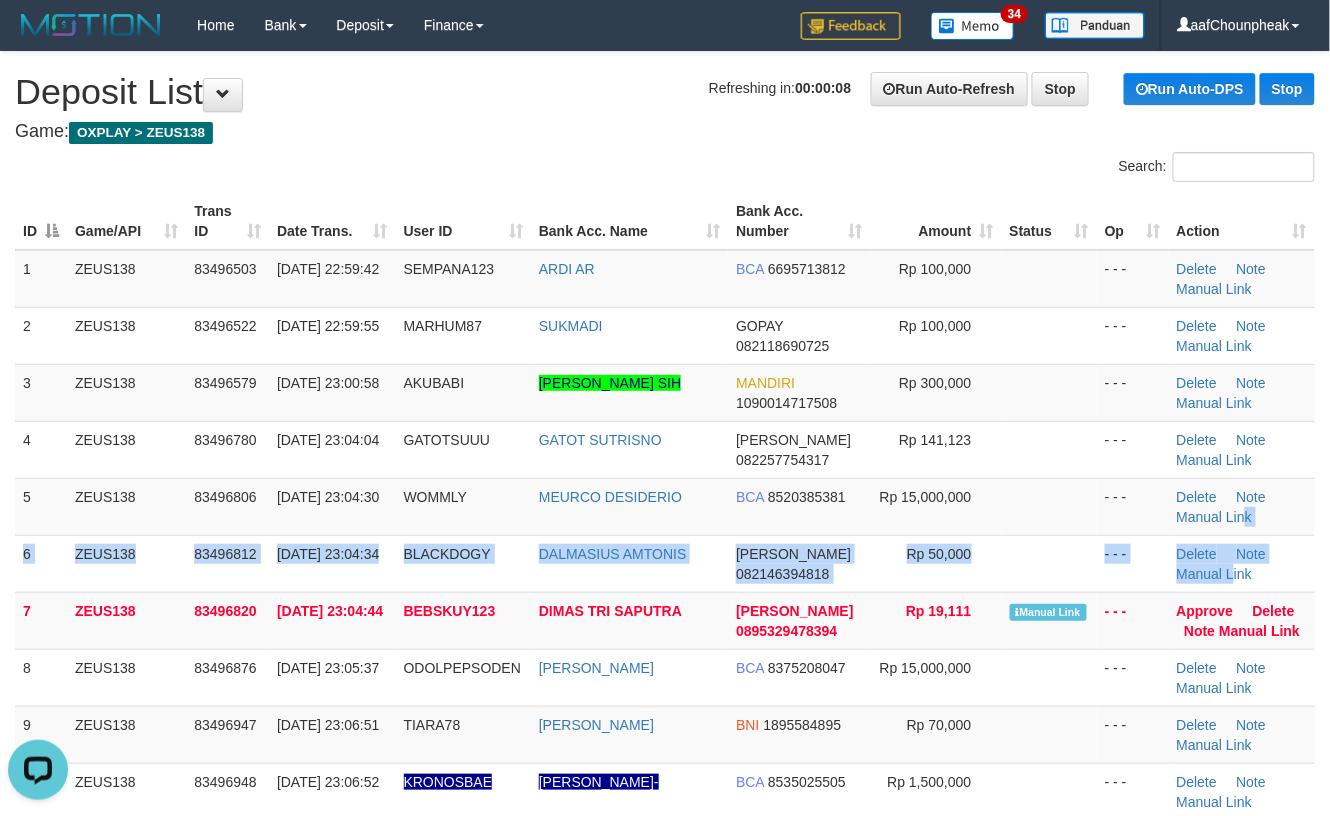 drag, startPoint x: 1230, startPoint y: 573, endPoint x: 1342, endPoint y: 546, distance: 115.2085 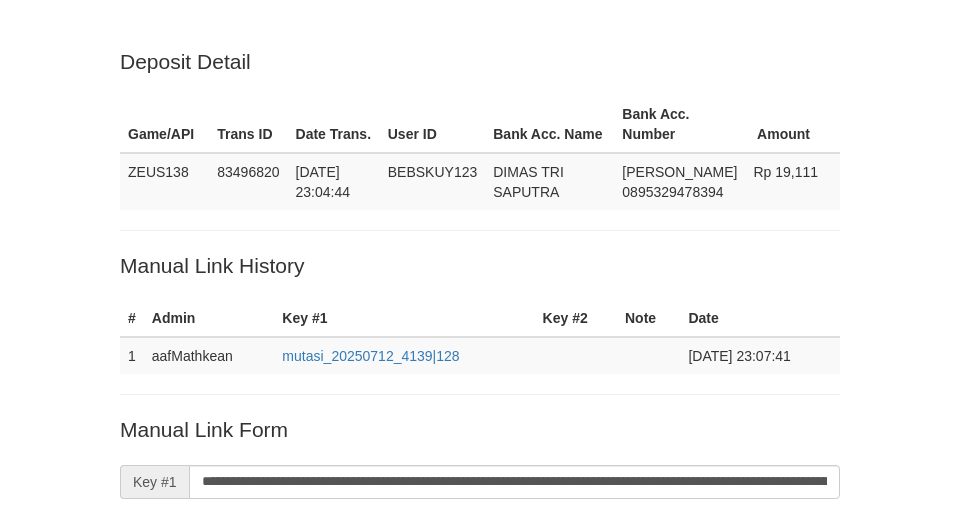 scroll, scrollTop: 405, scrollLeft: 0, axis: vertical 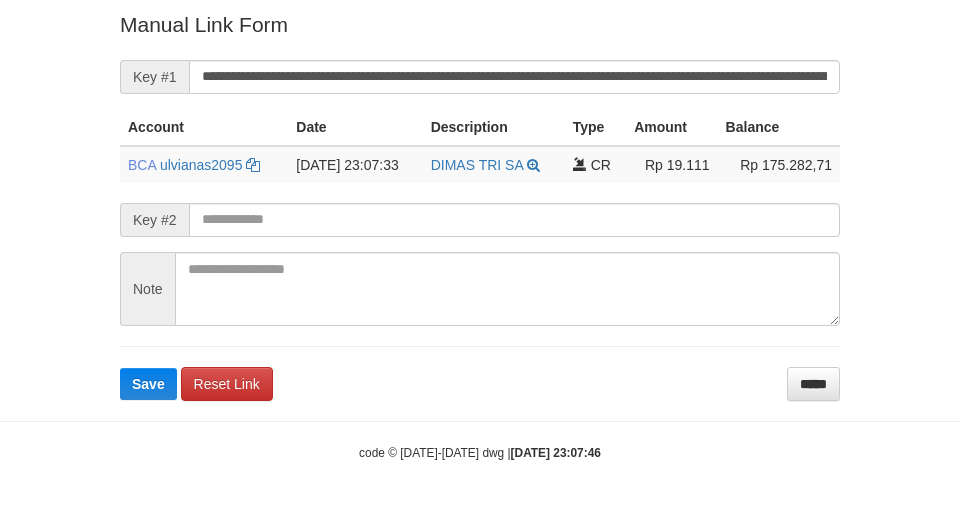 drag, startPoint x: 0, startPoint y: 0, endPoint x: 161, endPoint y: 449, distance: 476.99268 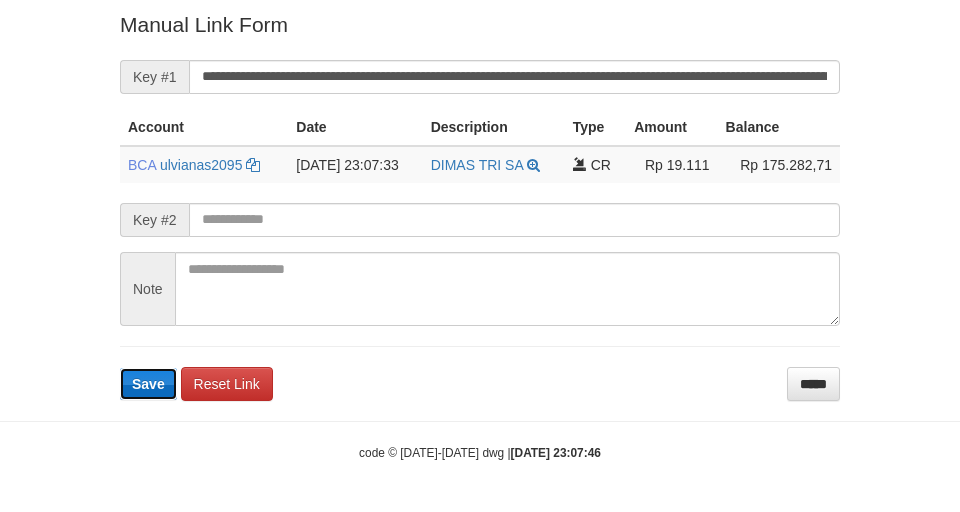 type 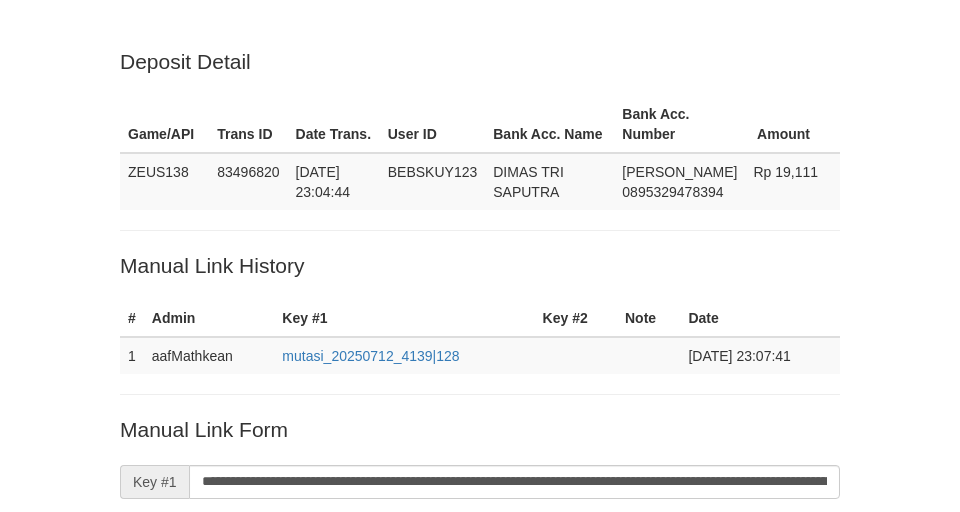 scroll, scrollTop: 405, scrollLeft: 0, axis: vertical 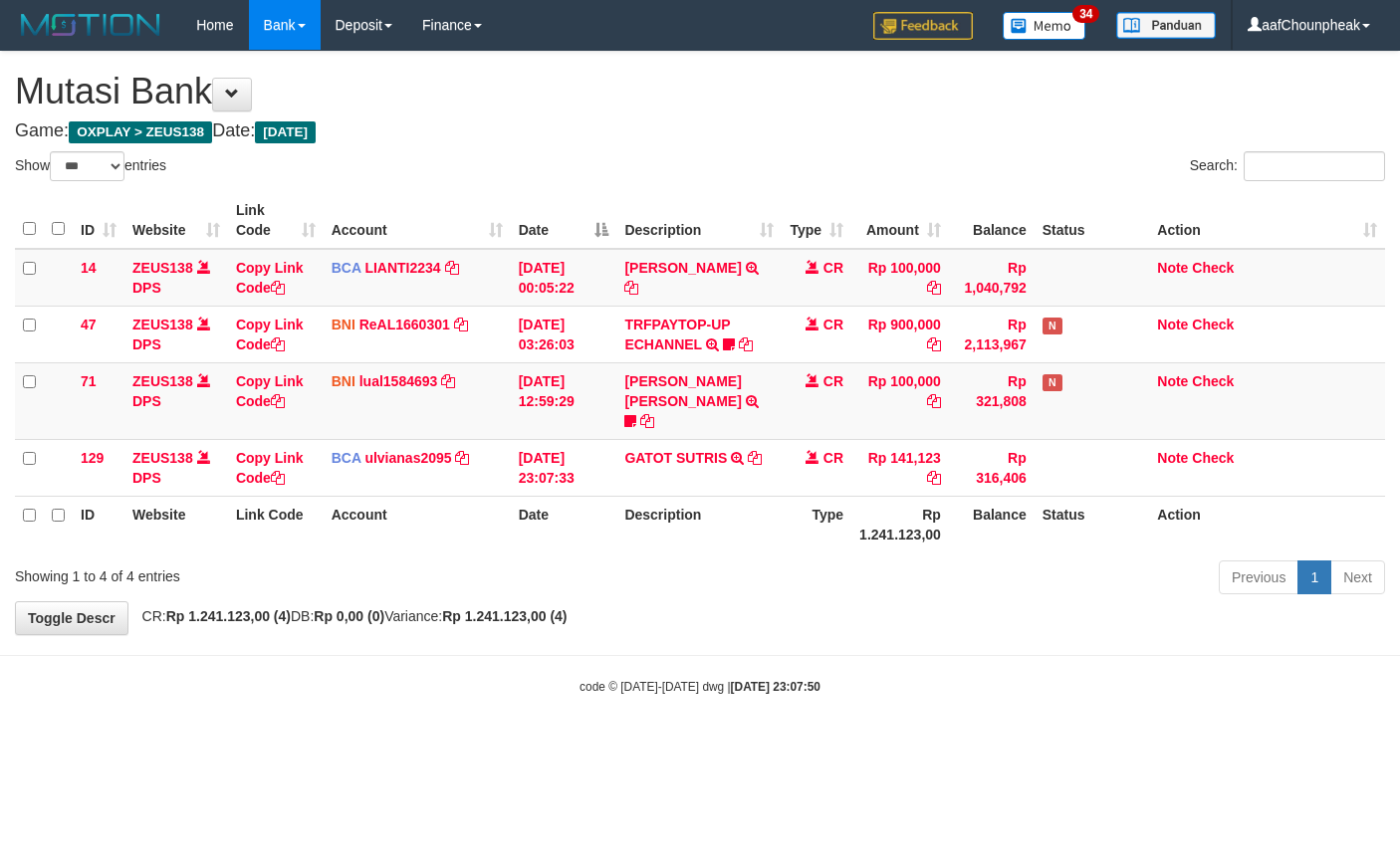 select on "***" 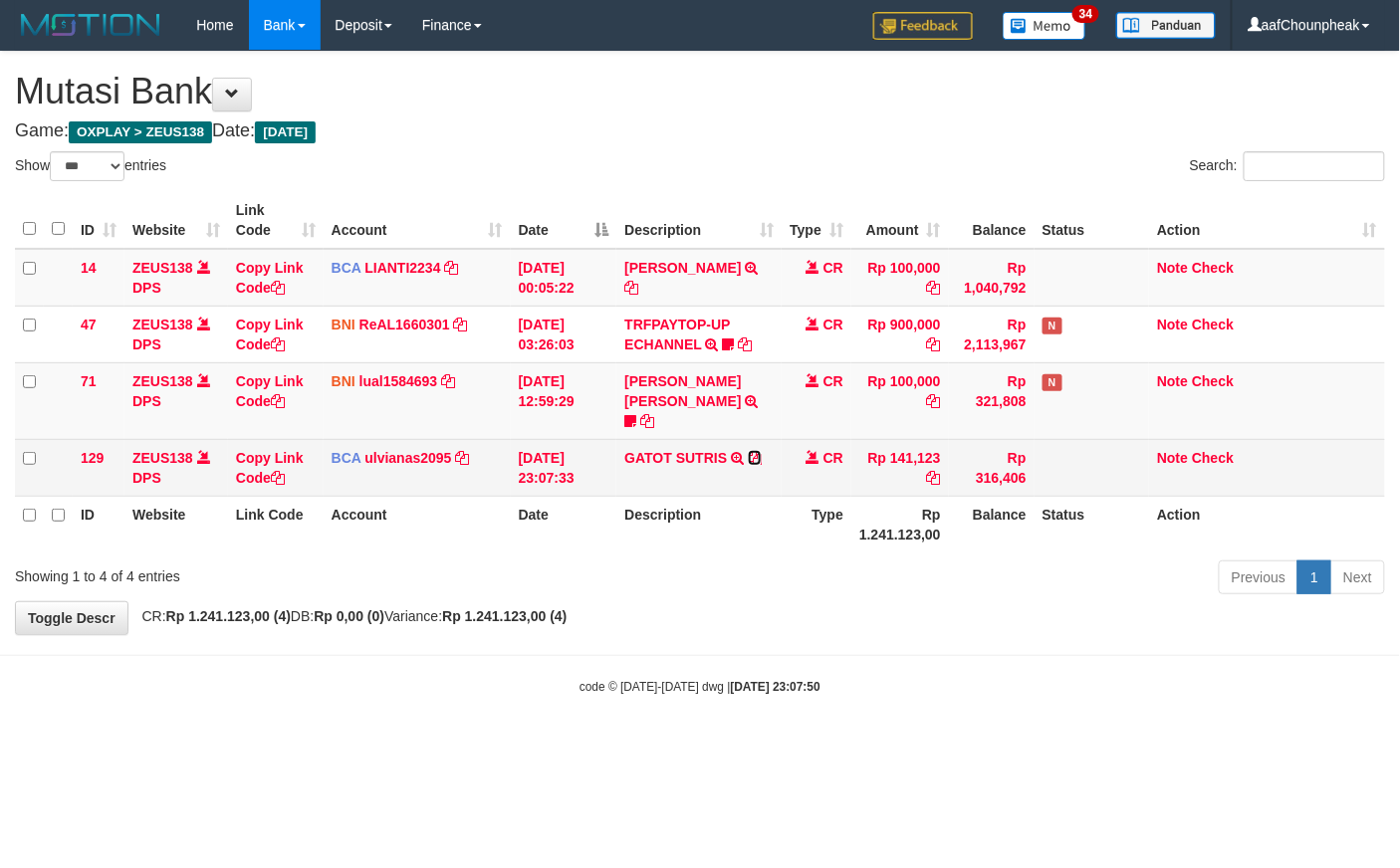 click at bounding box center (755, 458) 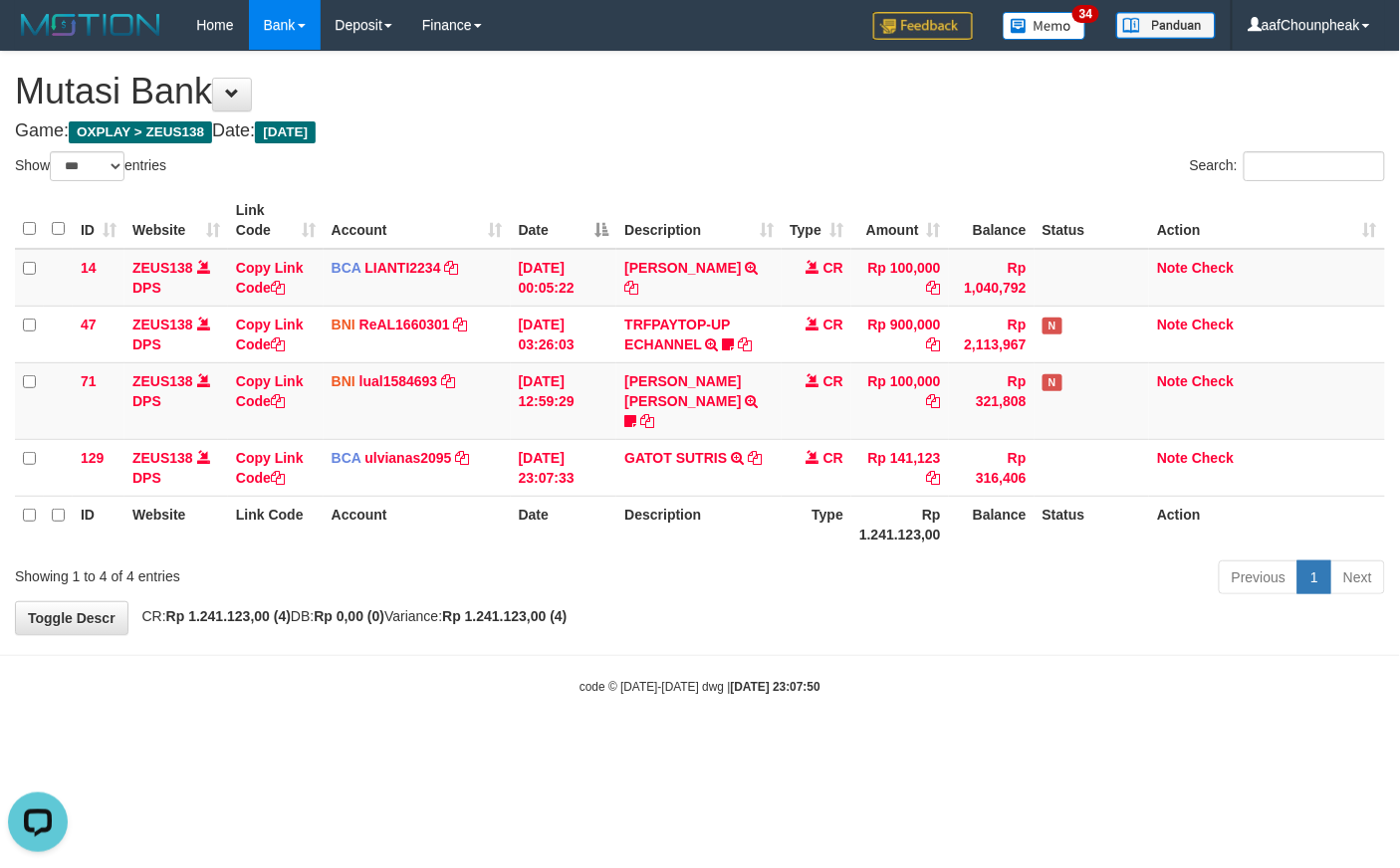 scroll, scrollTop: 0, scrollLeft: 0, axis: both 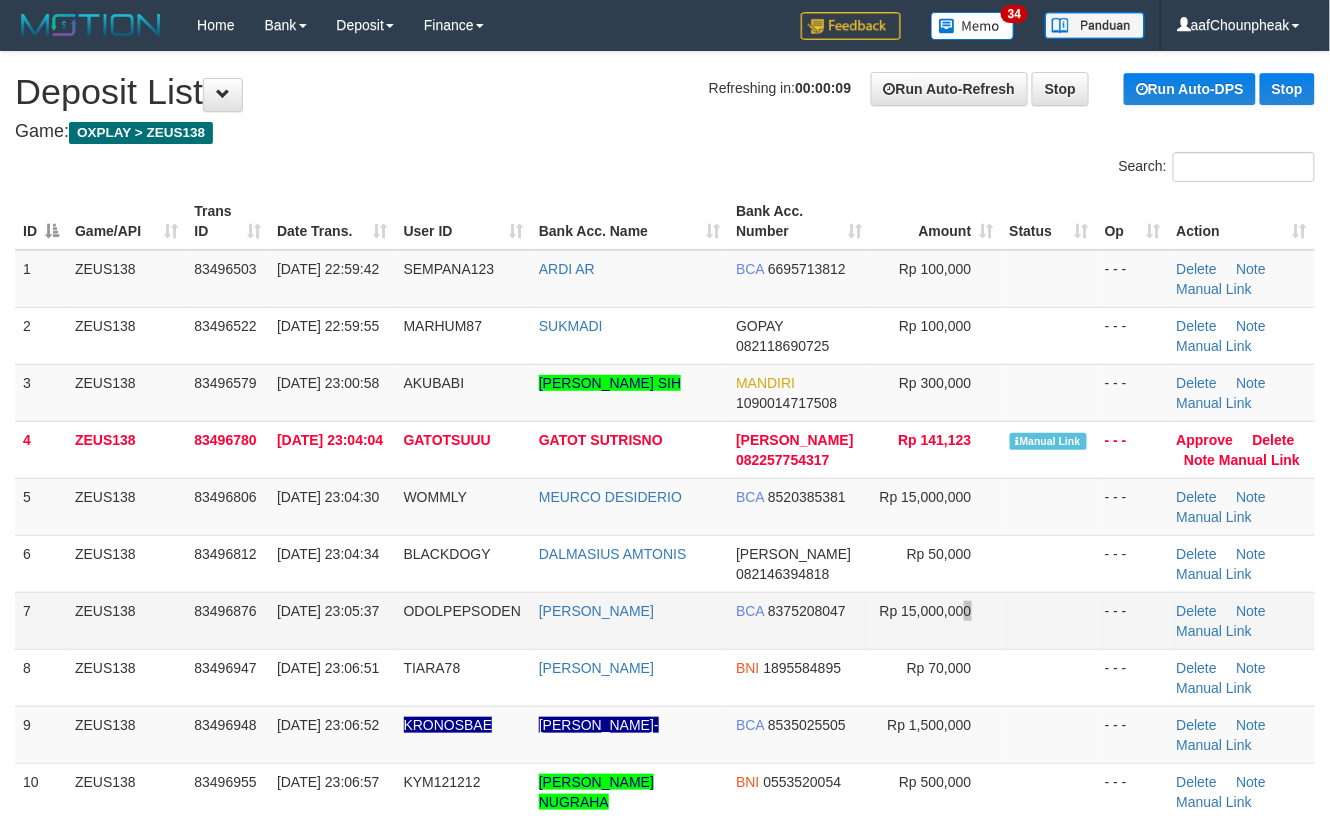 click on "Rp 15,000,000" at bounding box center (936, 620) 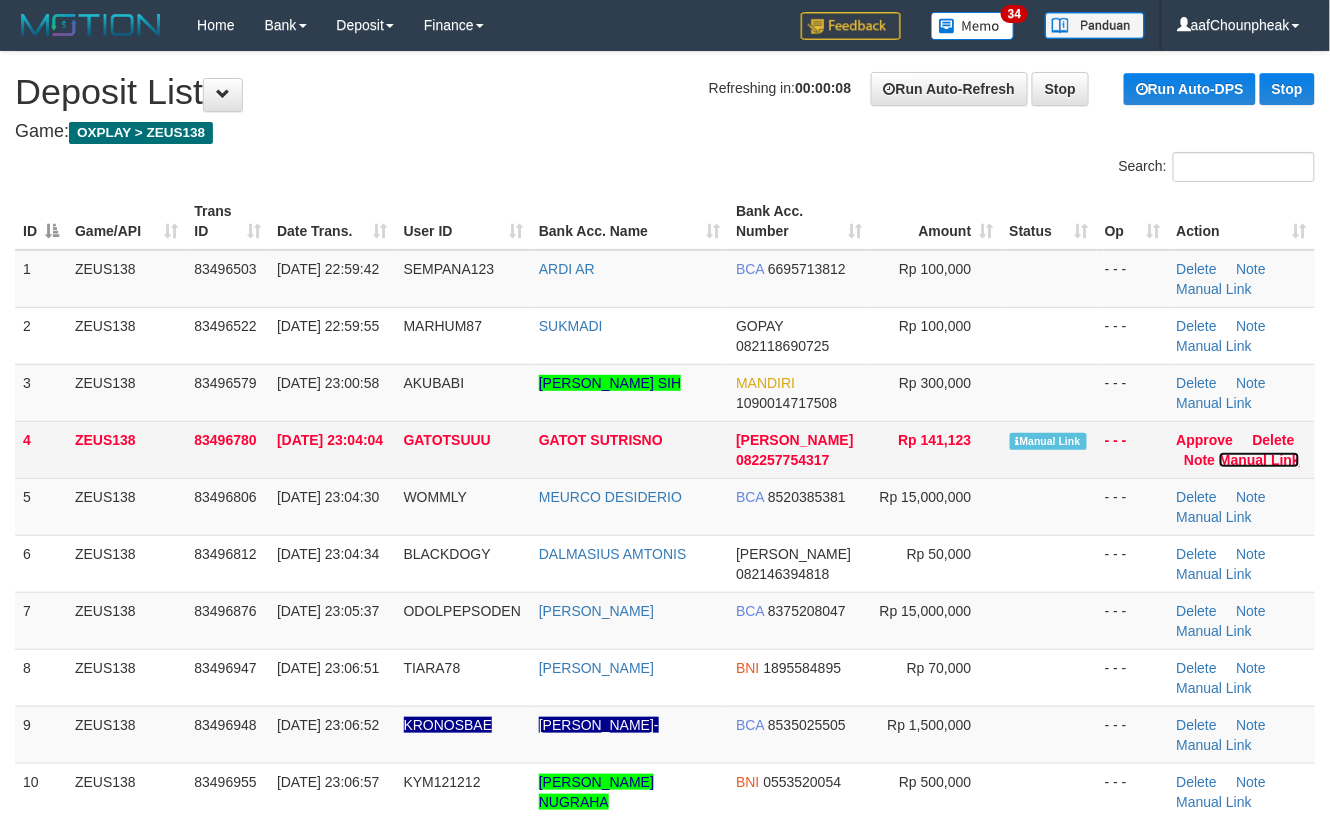 click on "Manual Link" at bounding box center [1259, 460] 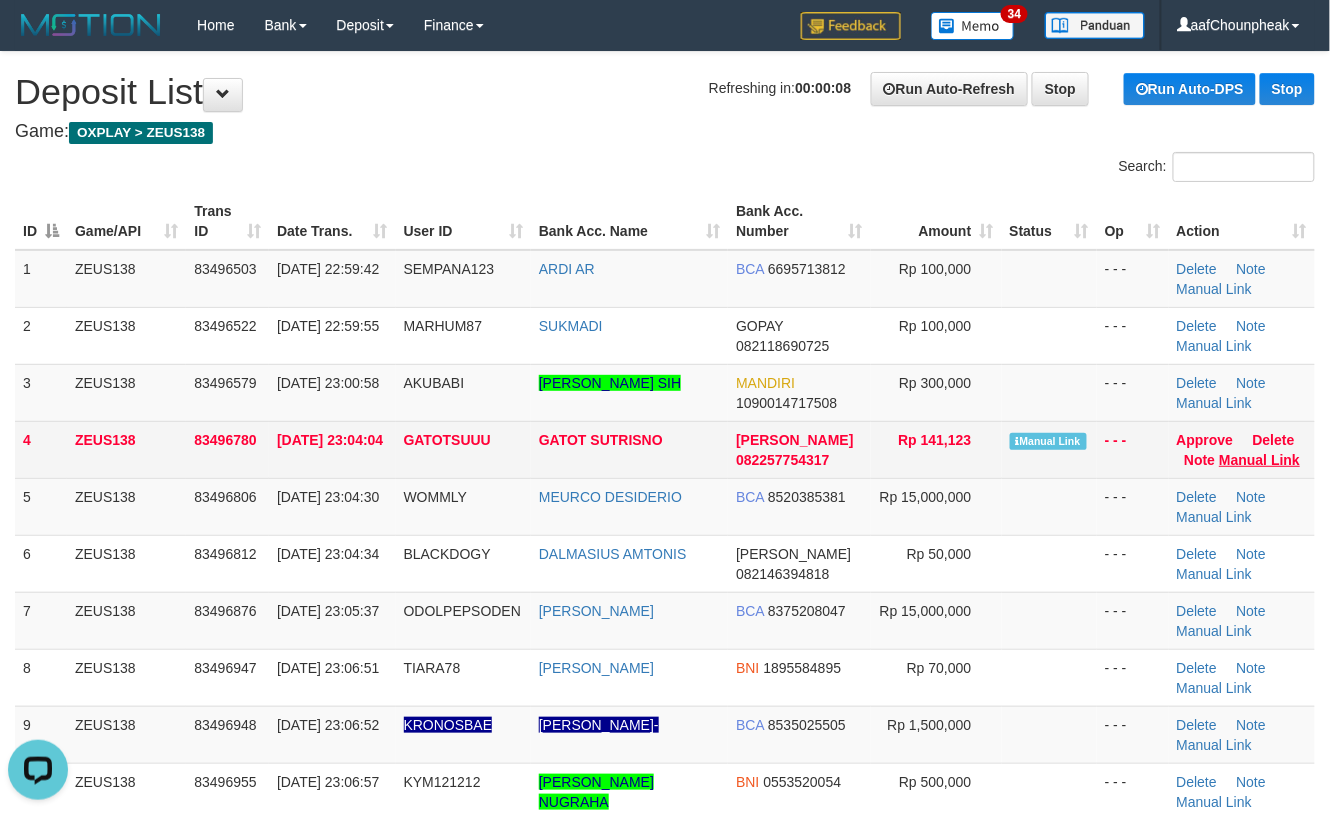 scroll, scrollTop: 0, scrollLeft: 0, axis: both 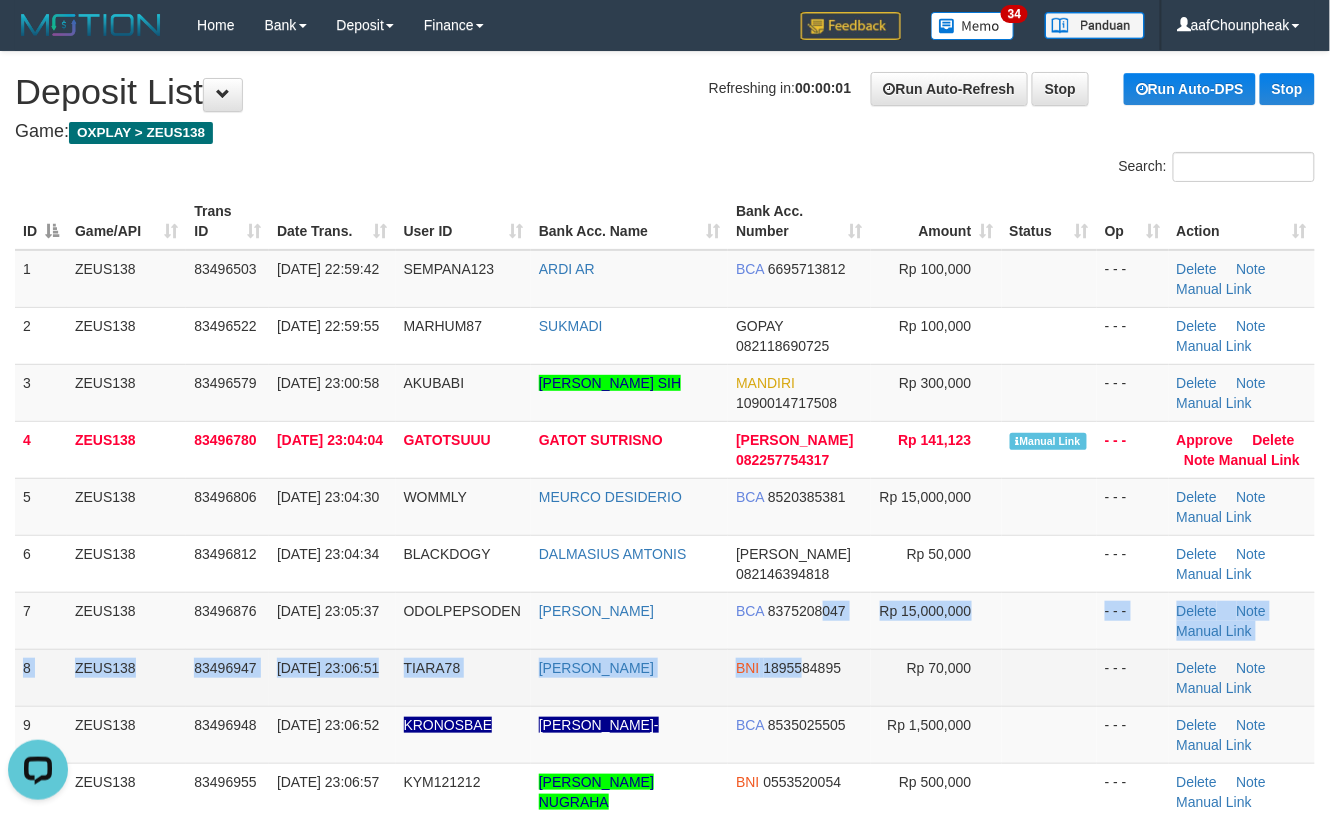 drag, startPoint x: 806, startPoint y: 632, endPoint x: 800, endPoint y: 662, distance: 30.594116 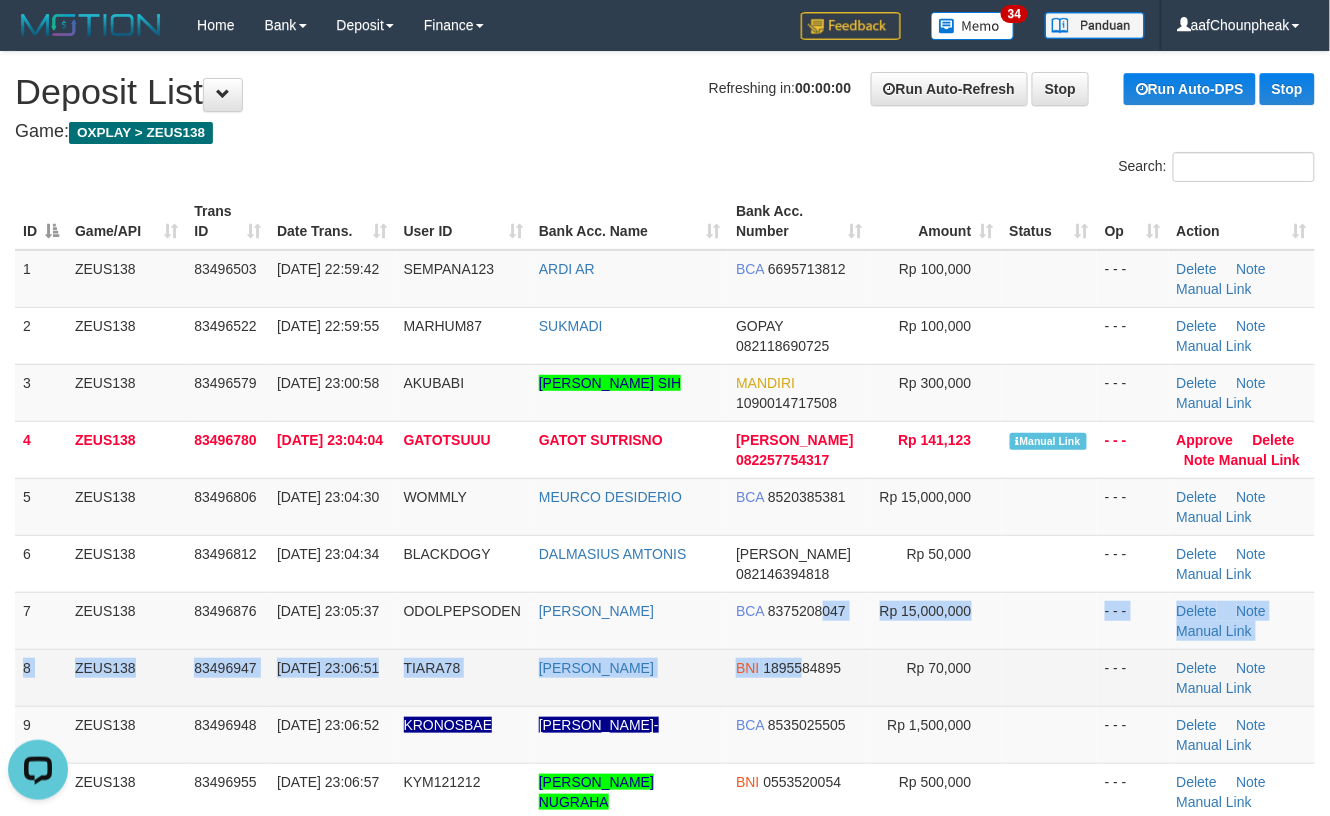 click on "1895584895" at bounding box center (803, 668) 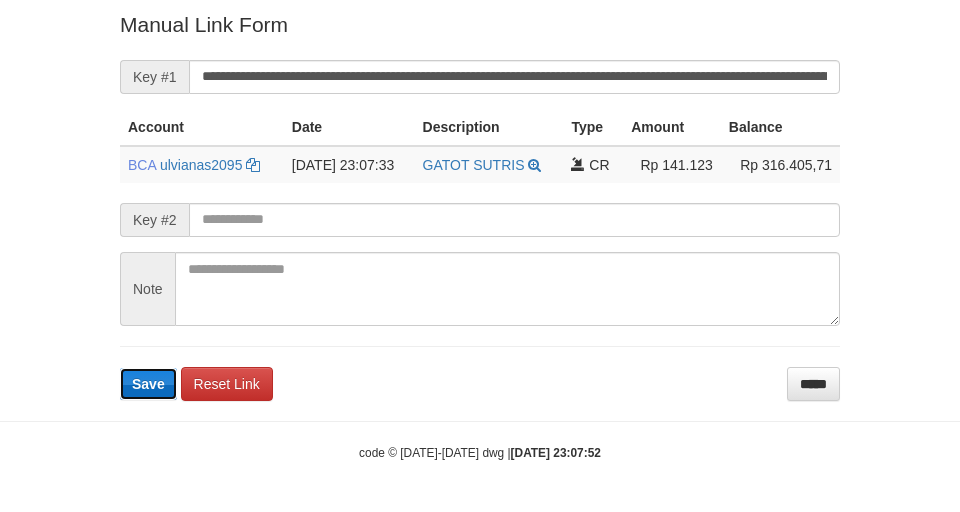 type 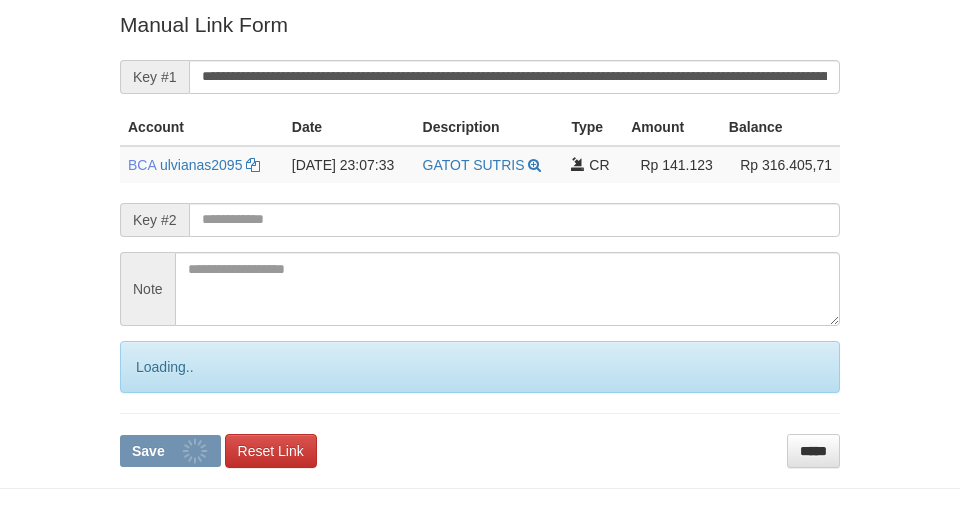 scroll, scrollTop: 414, scrollLeft: 0, axis: vertical 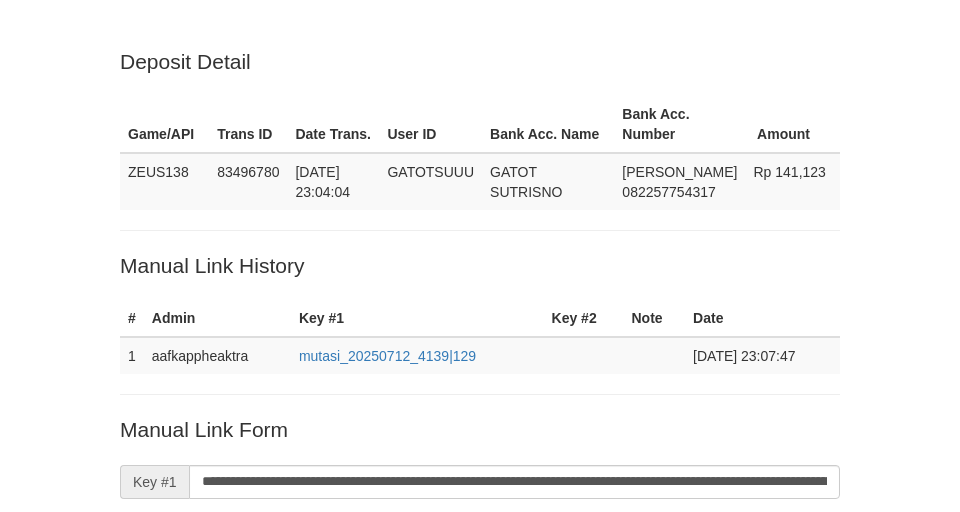 click on "Loading.." at bounding box center (480, 772) 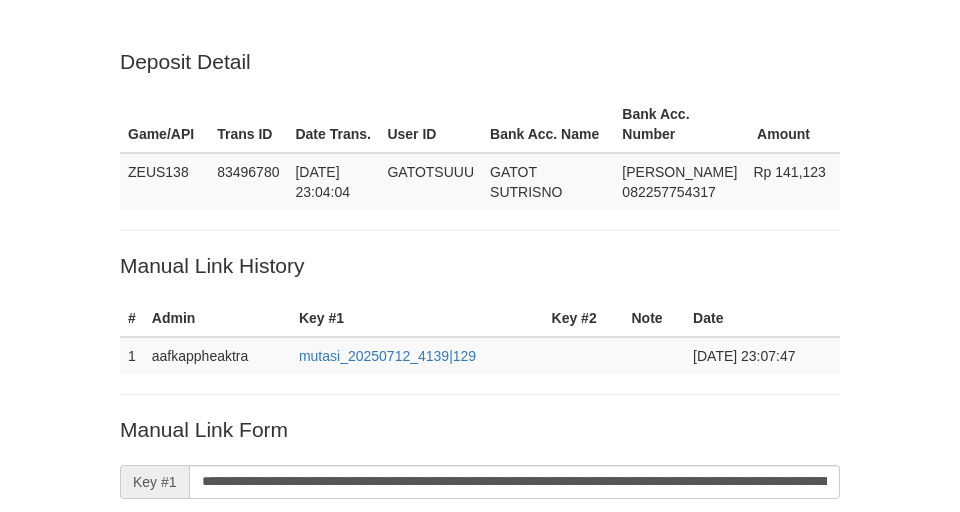 scroll, scrollTop: 414, scrollLeft: 0, axis: vertical 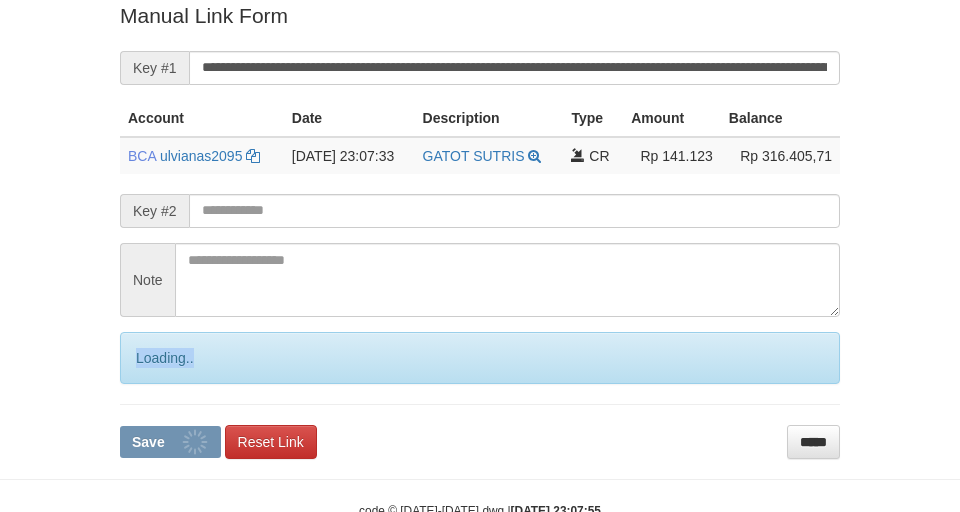 click on "Loading.." at bounding box center (480, 358) 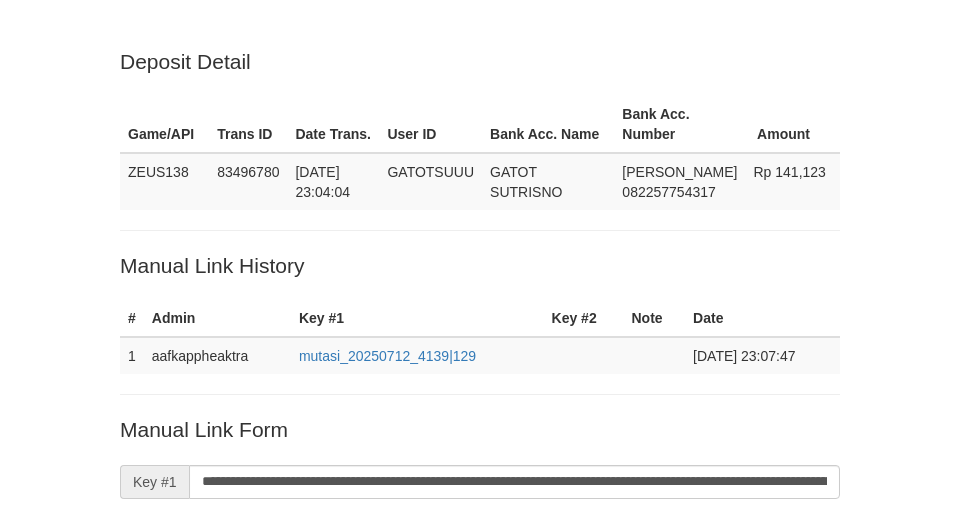 click on "Loading.." at bounding box center (480, 772) 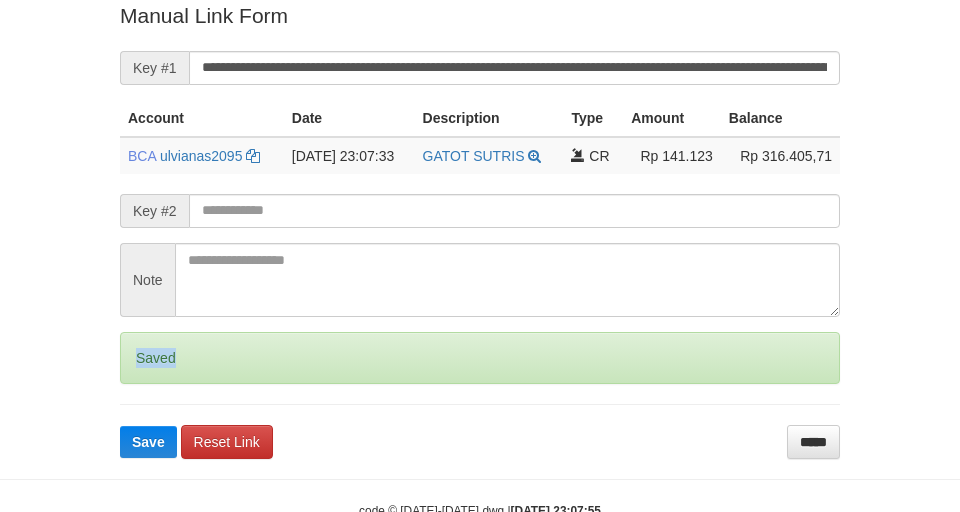 click on "Saved" at bounding box center (480, 358) 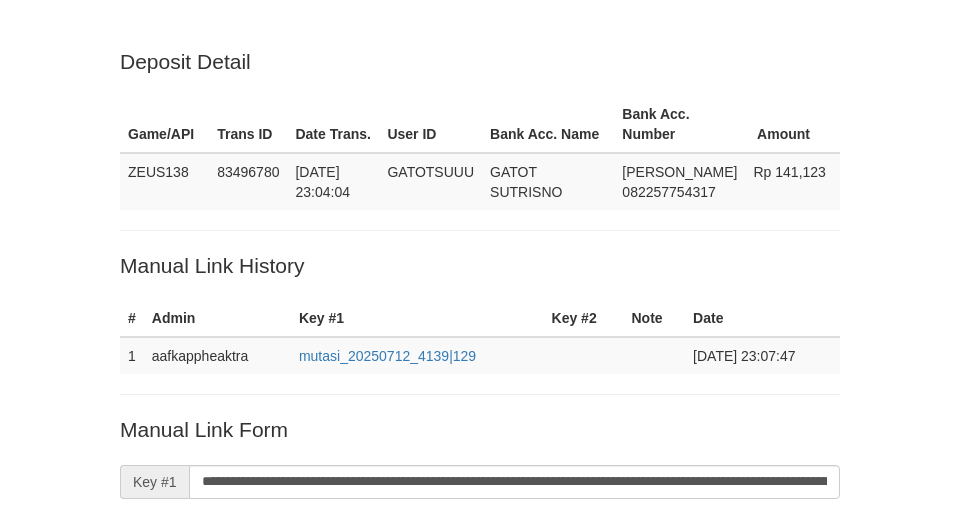 scroll, scrollTop: 414, scrollLeft: 0, axis: vertical 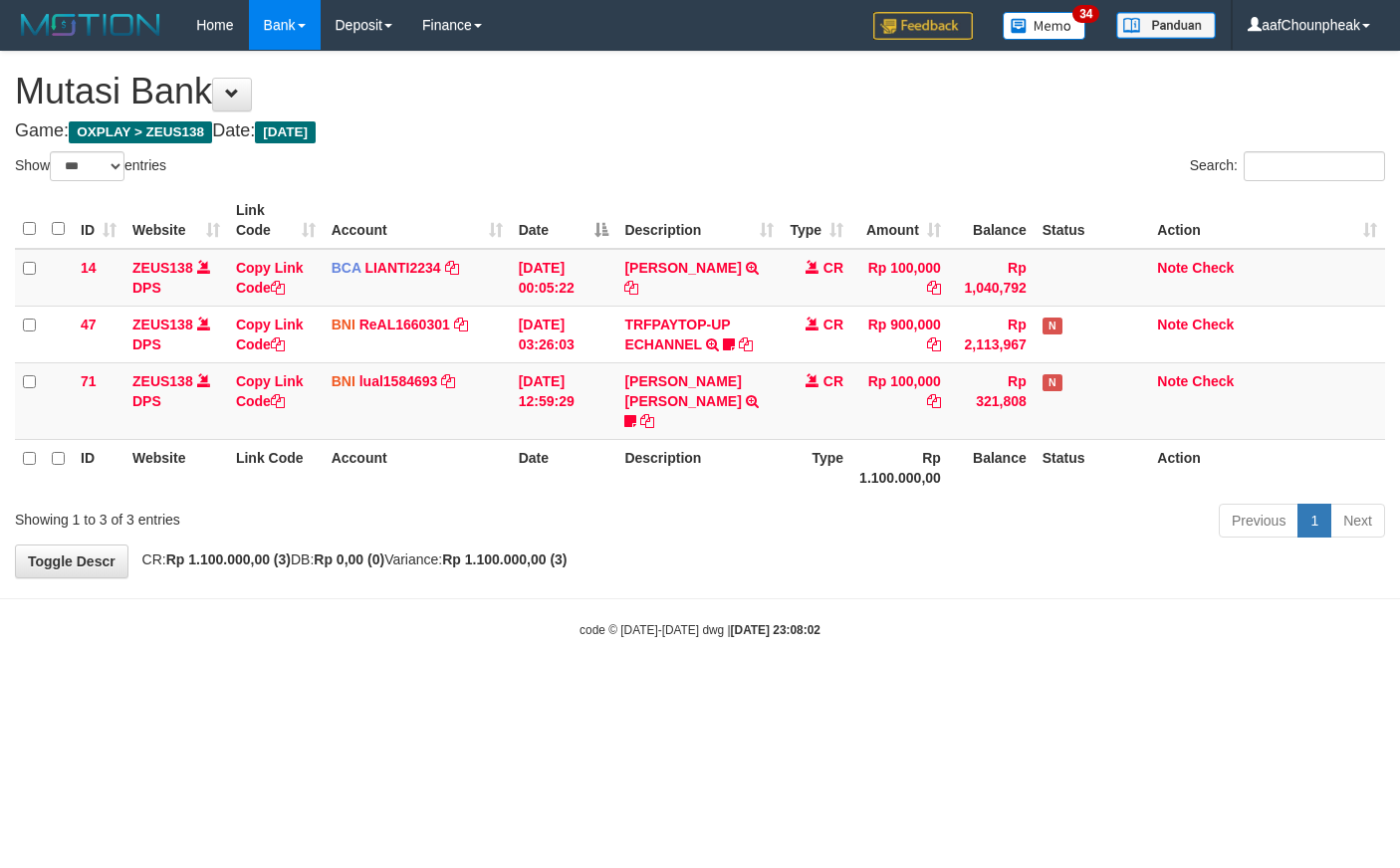 select on "***" 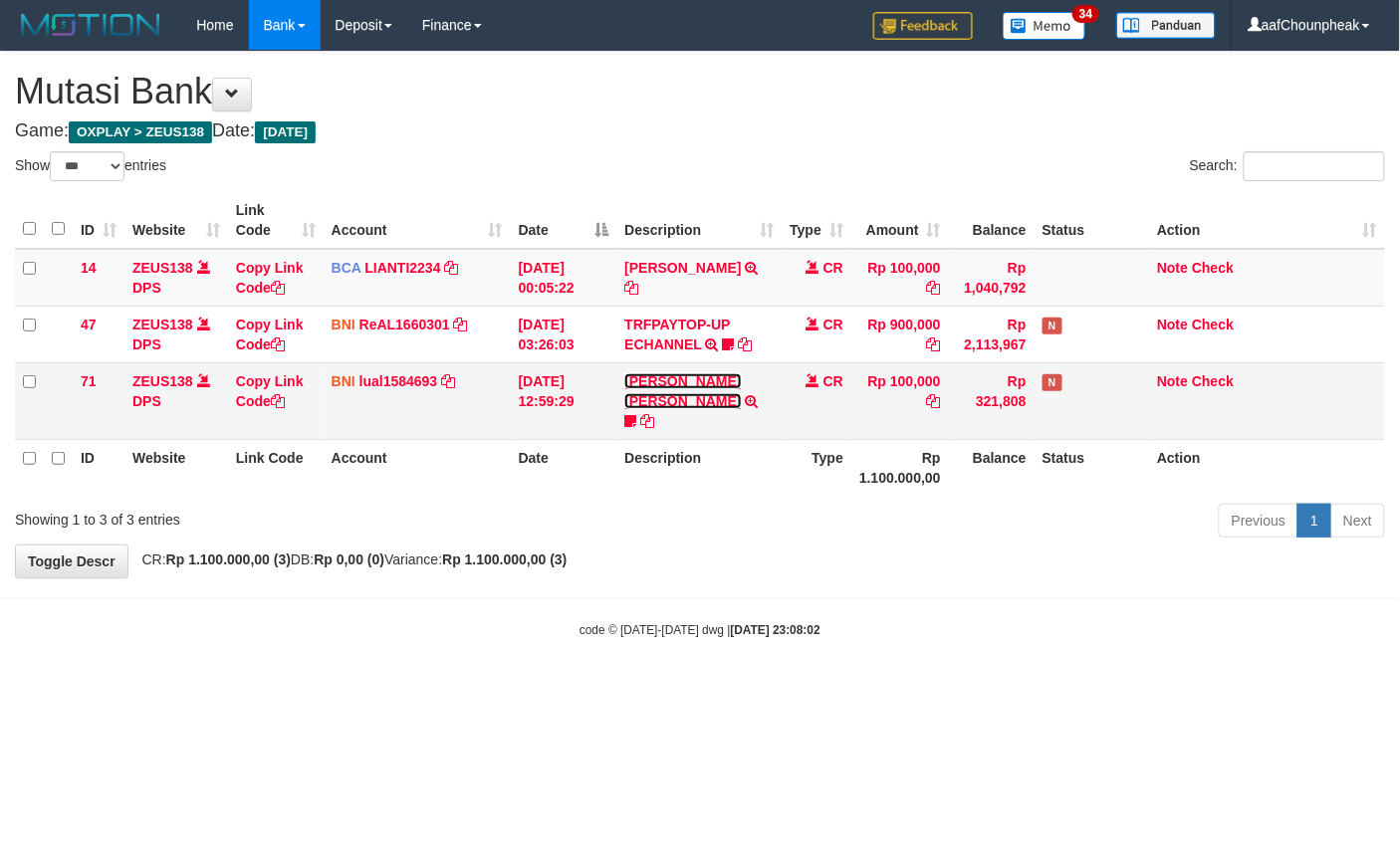 drag, startPoint x: 651, startPoint y: 394, endPoint x: 655, endPoint y: 382, distance: 12.649111 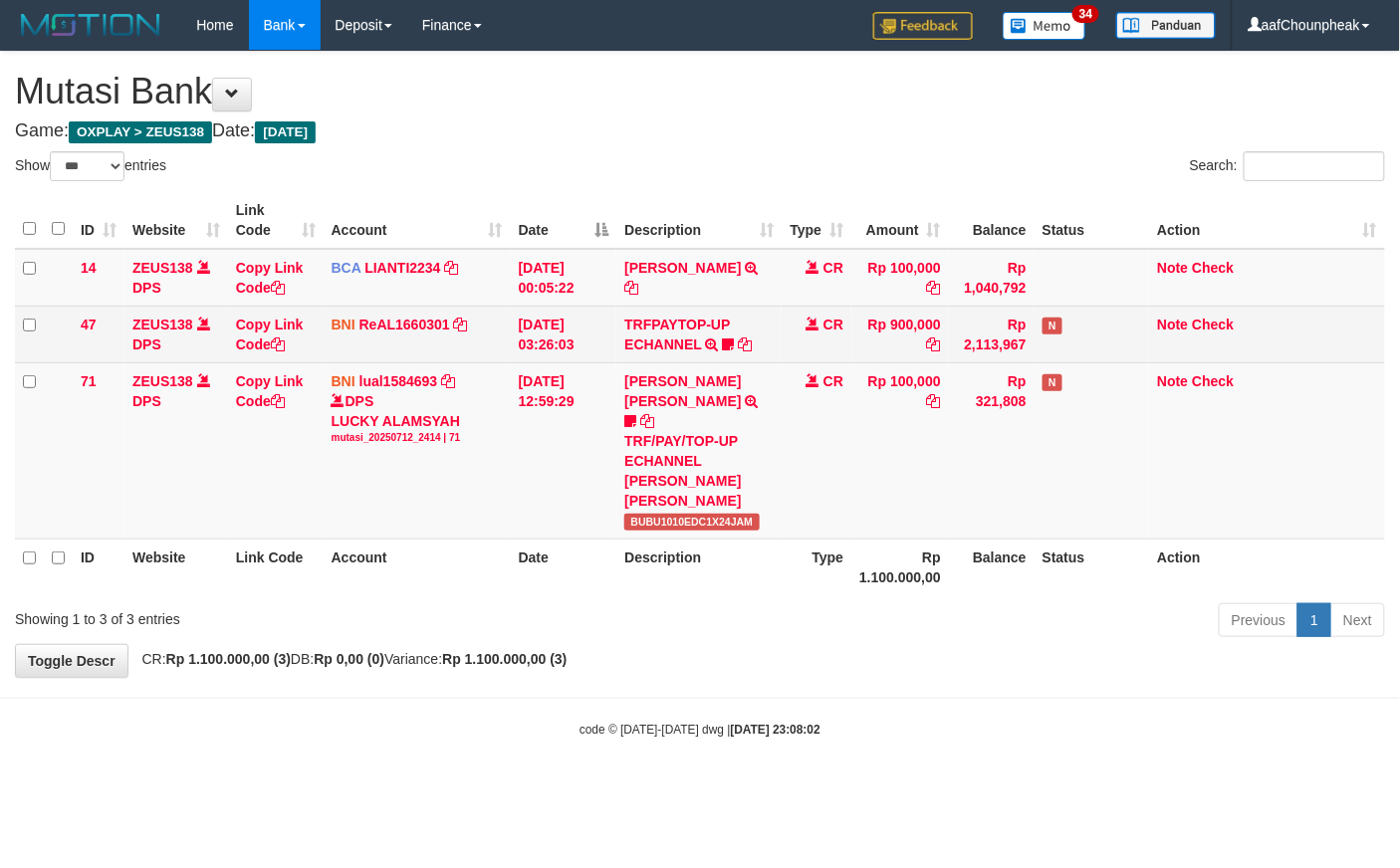 click on "TRFPAYTOP-UP ECHANNEL            TRF/PAY/TOP-UP ECHANNEL    Egoythea" at bounding box center (699, 333) 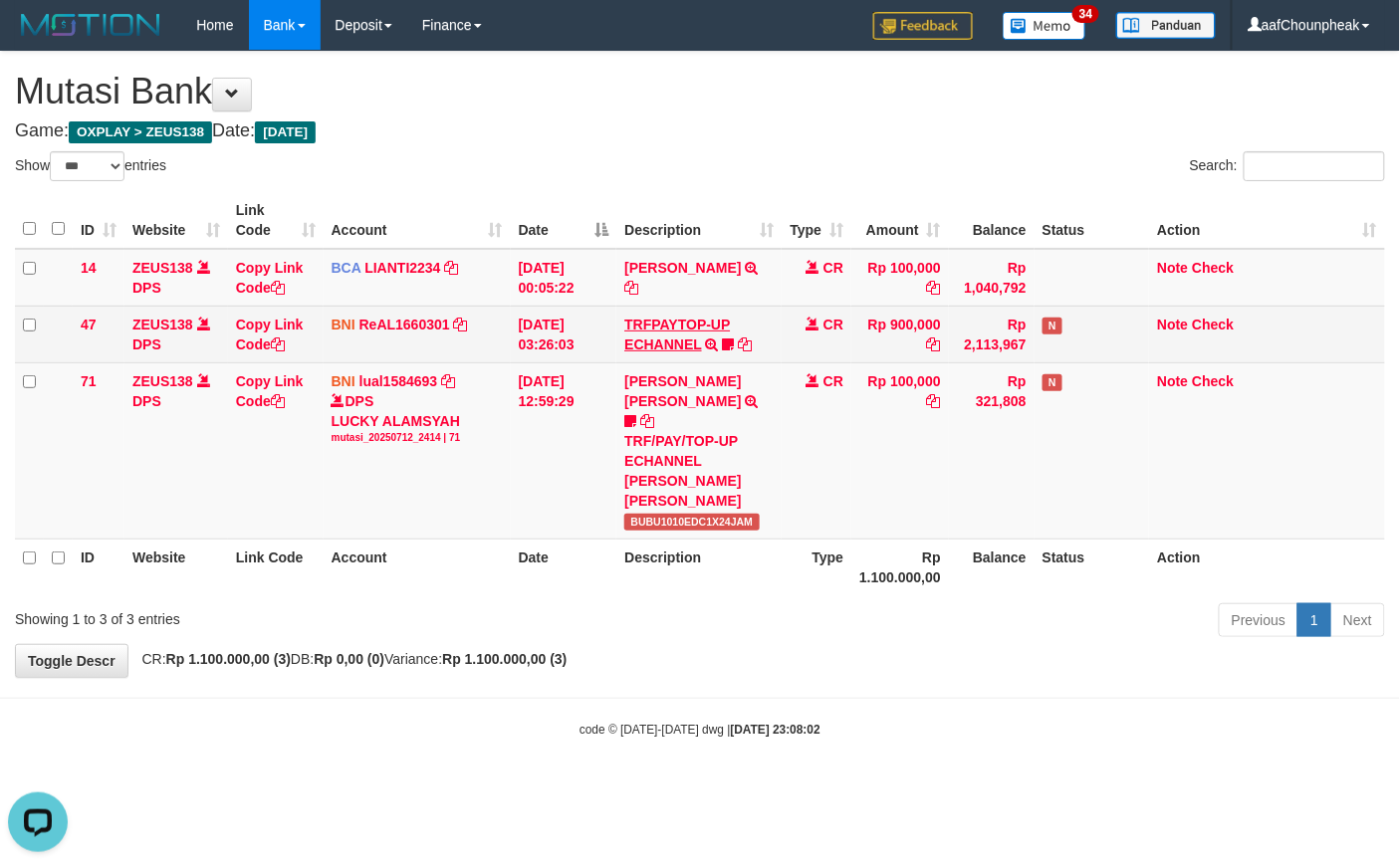 scroll, scrollTop: 0, scrollLeft: 0, axis: both 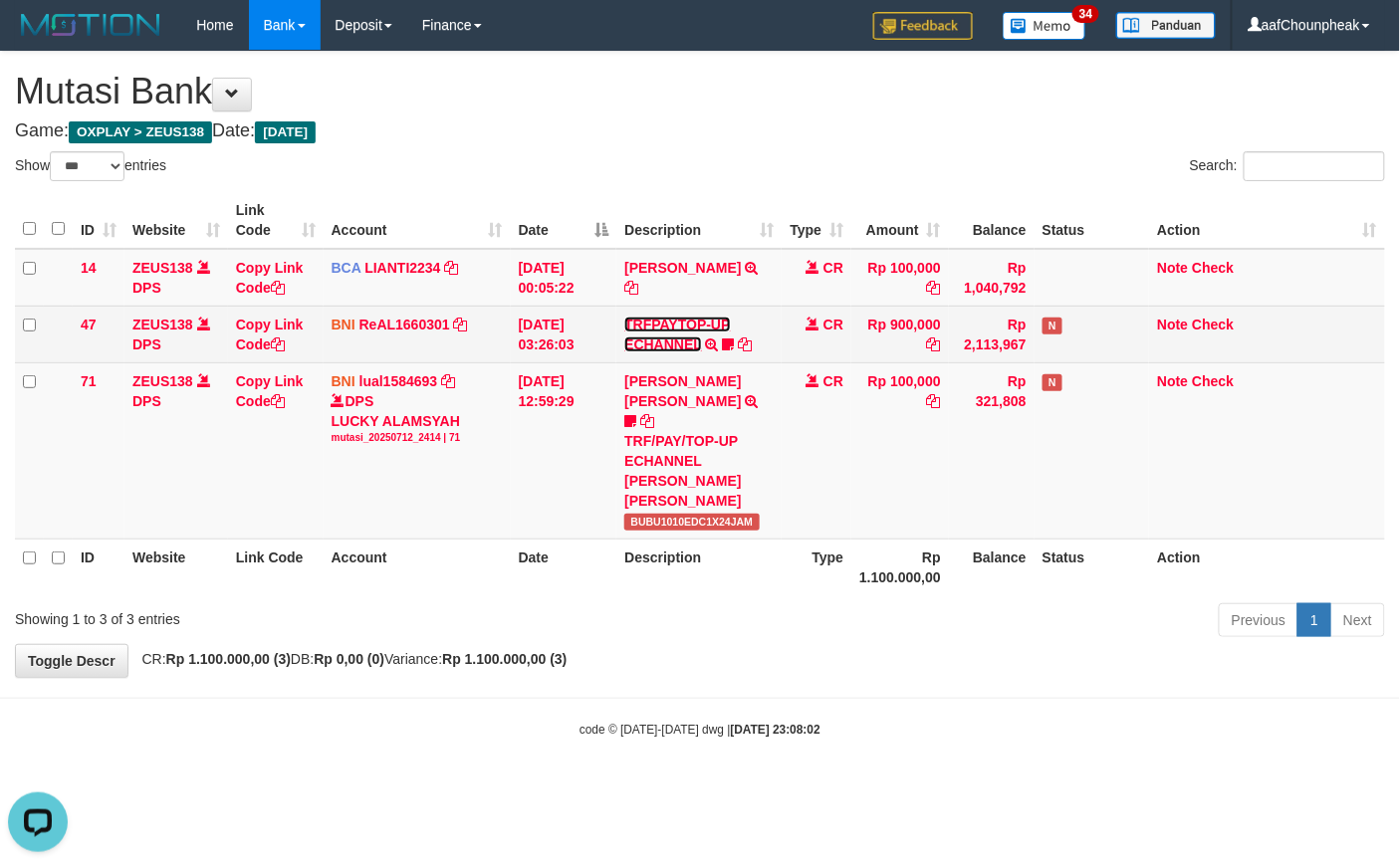 click on "TRFPAYTOP-UP ECHANNEL" at bounding box center (677, 334) 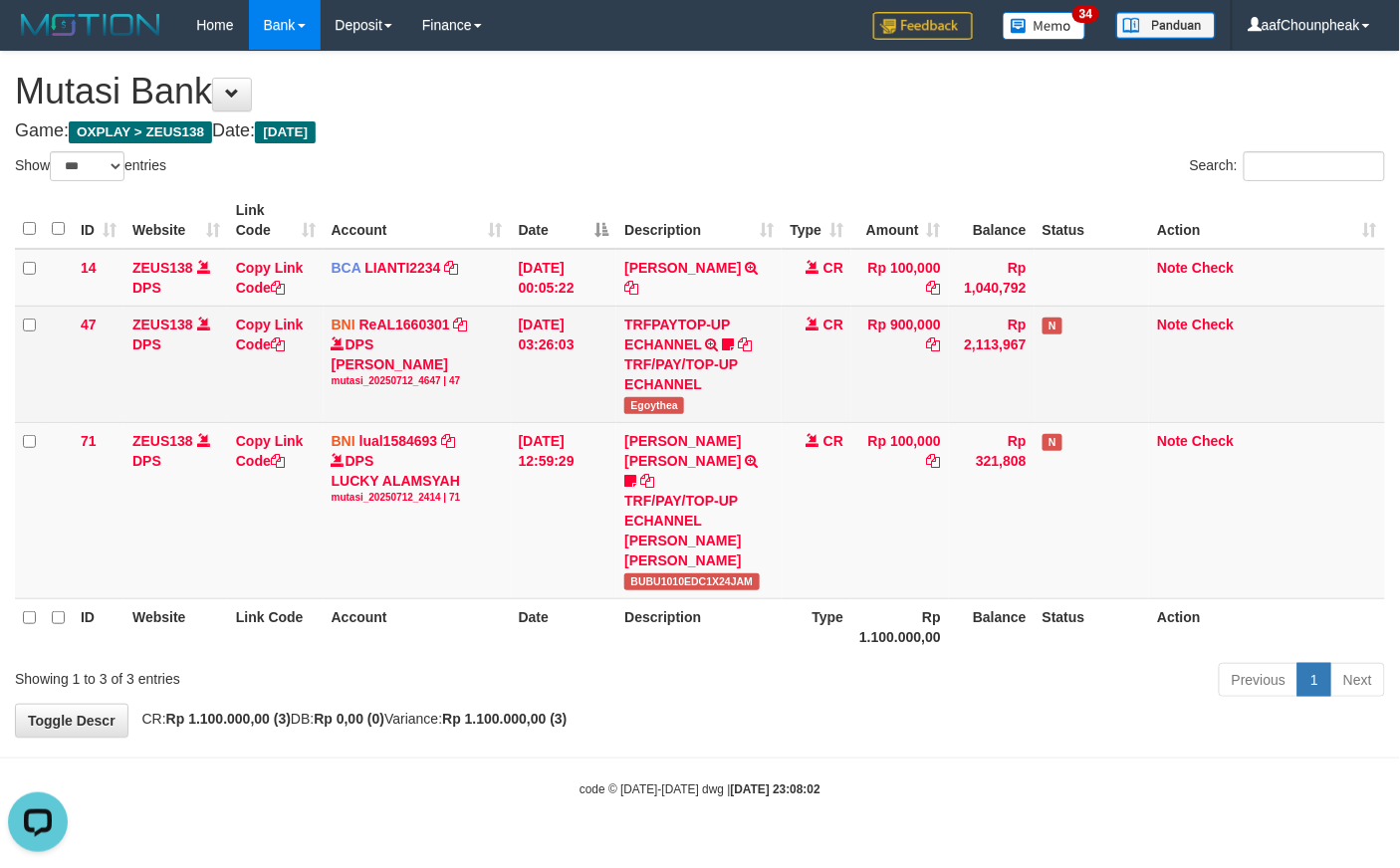 click on "Egoythea" at bounding box center (654, 405) 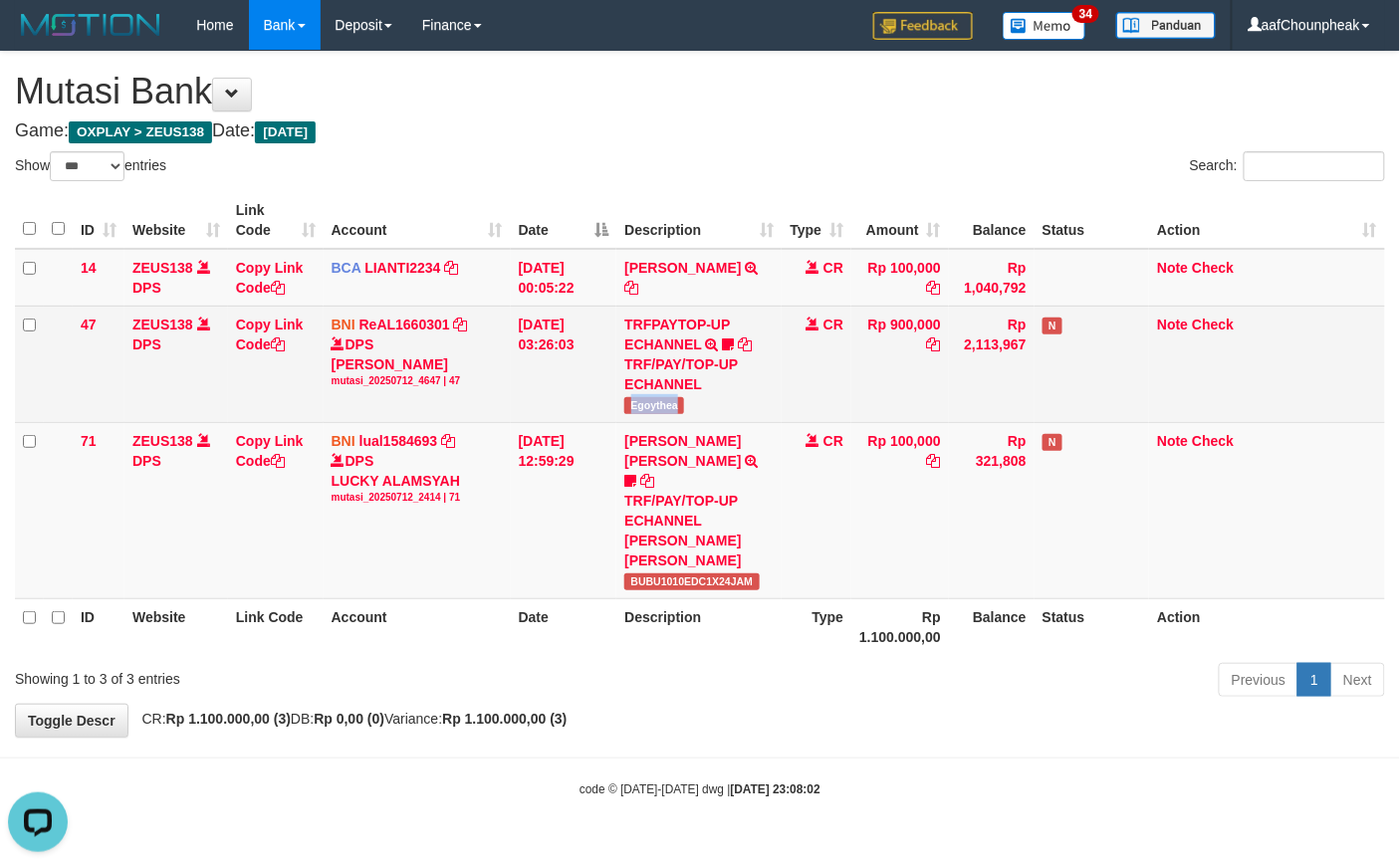 click on "Egoythea" at bounding box center (654, 405) 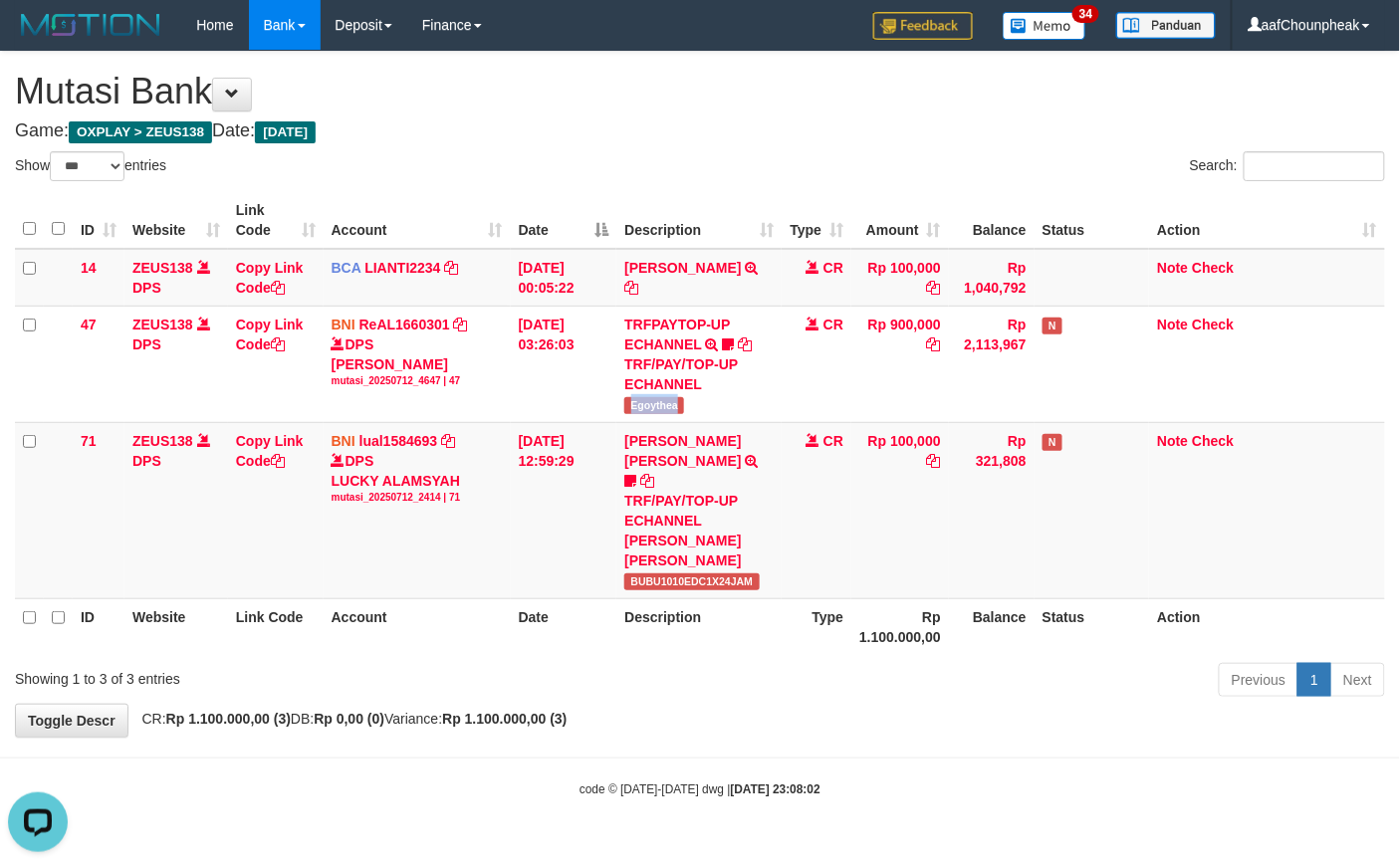 copy on "Egoythea" 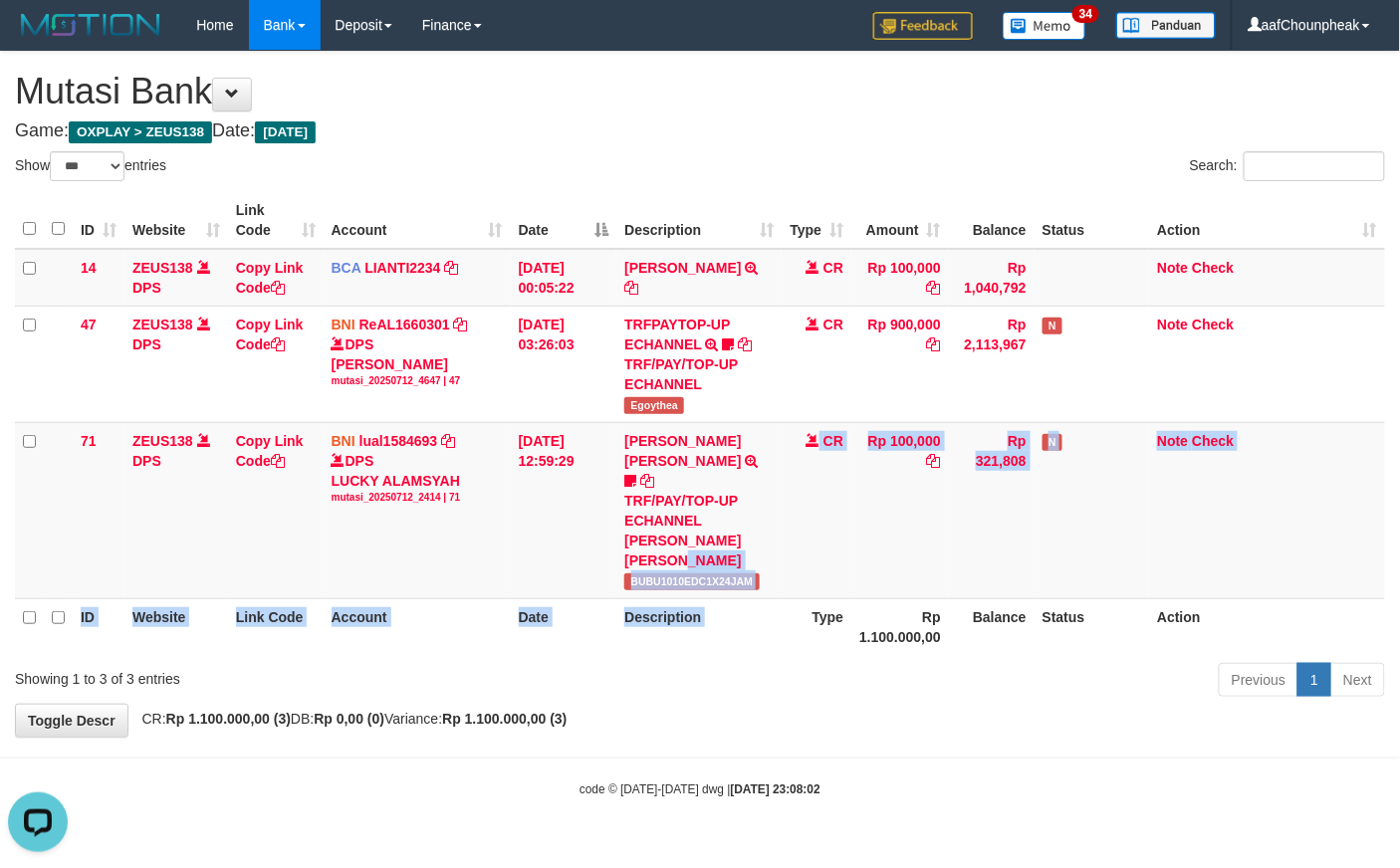 drag, startPoint x: 802, startPoint y: 567, endPoint x: 785, endPoint y: 602, distance: 38.910153 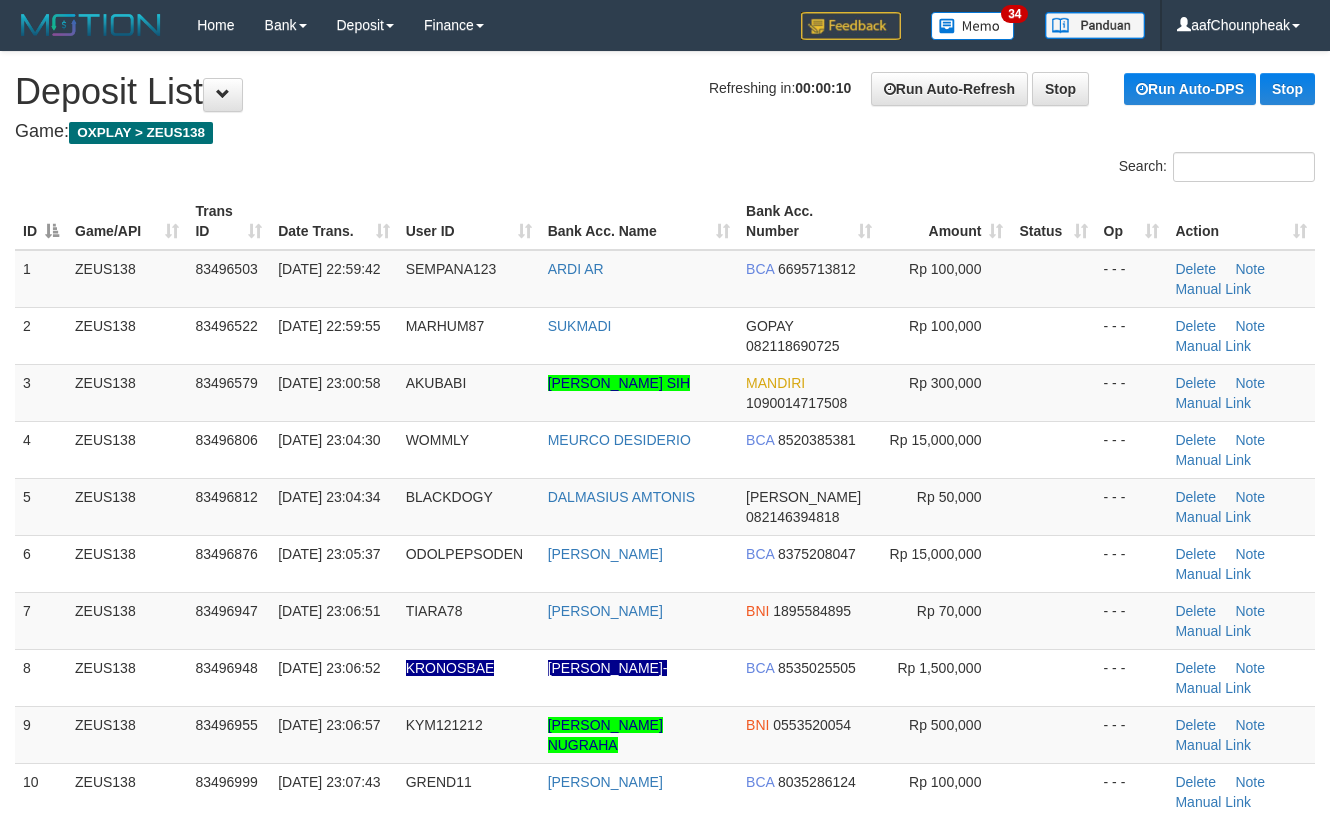 scroll, scrollTop: 0, scrollLeft: 0, axis: both 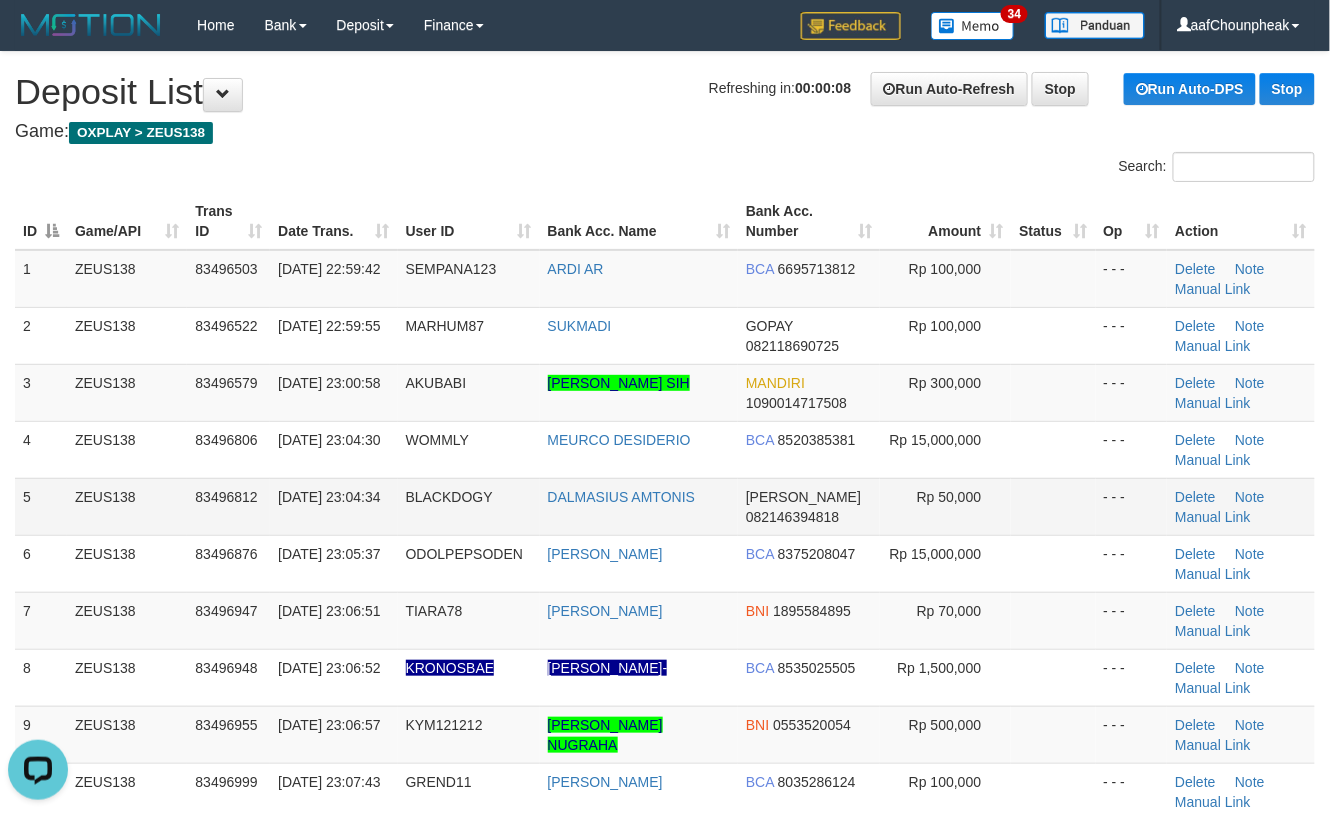 click at bounding box center [1053, 506] 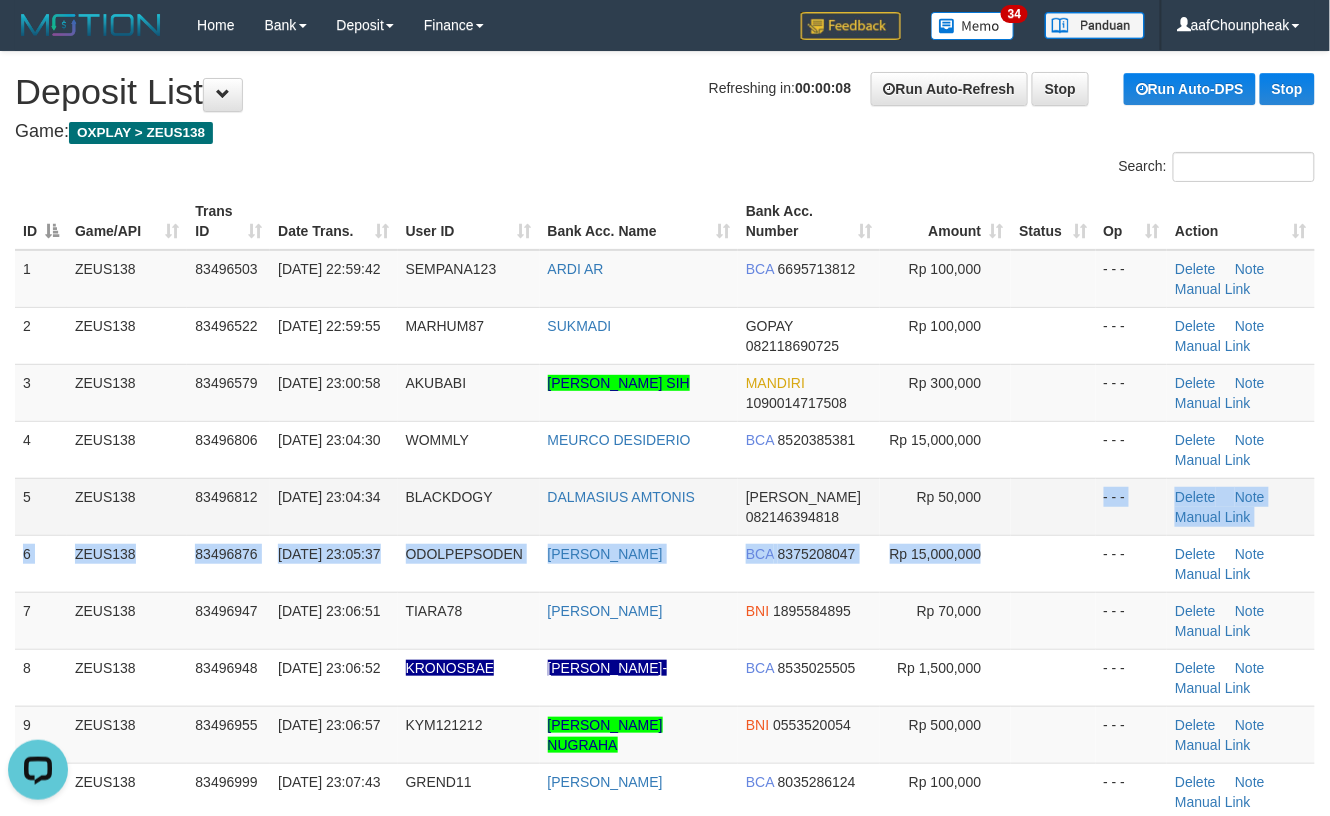 drag, startPoint x: 1045, startPoint y: 533, endPoint x: 1114, endPoint y: 525, distance: 69.46222 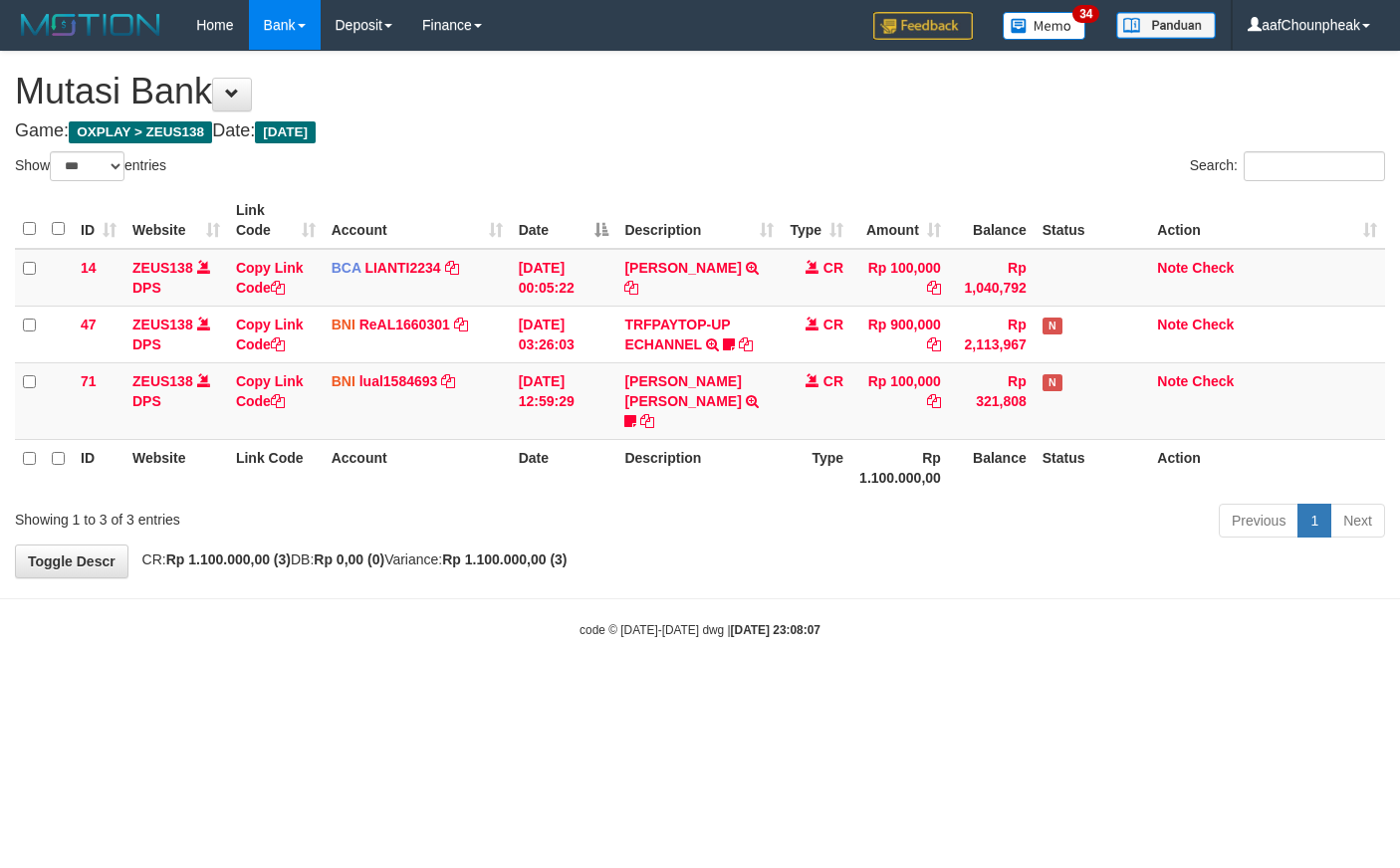 select on "***" 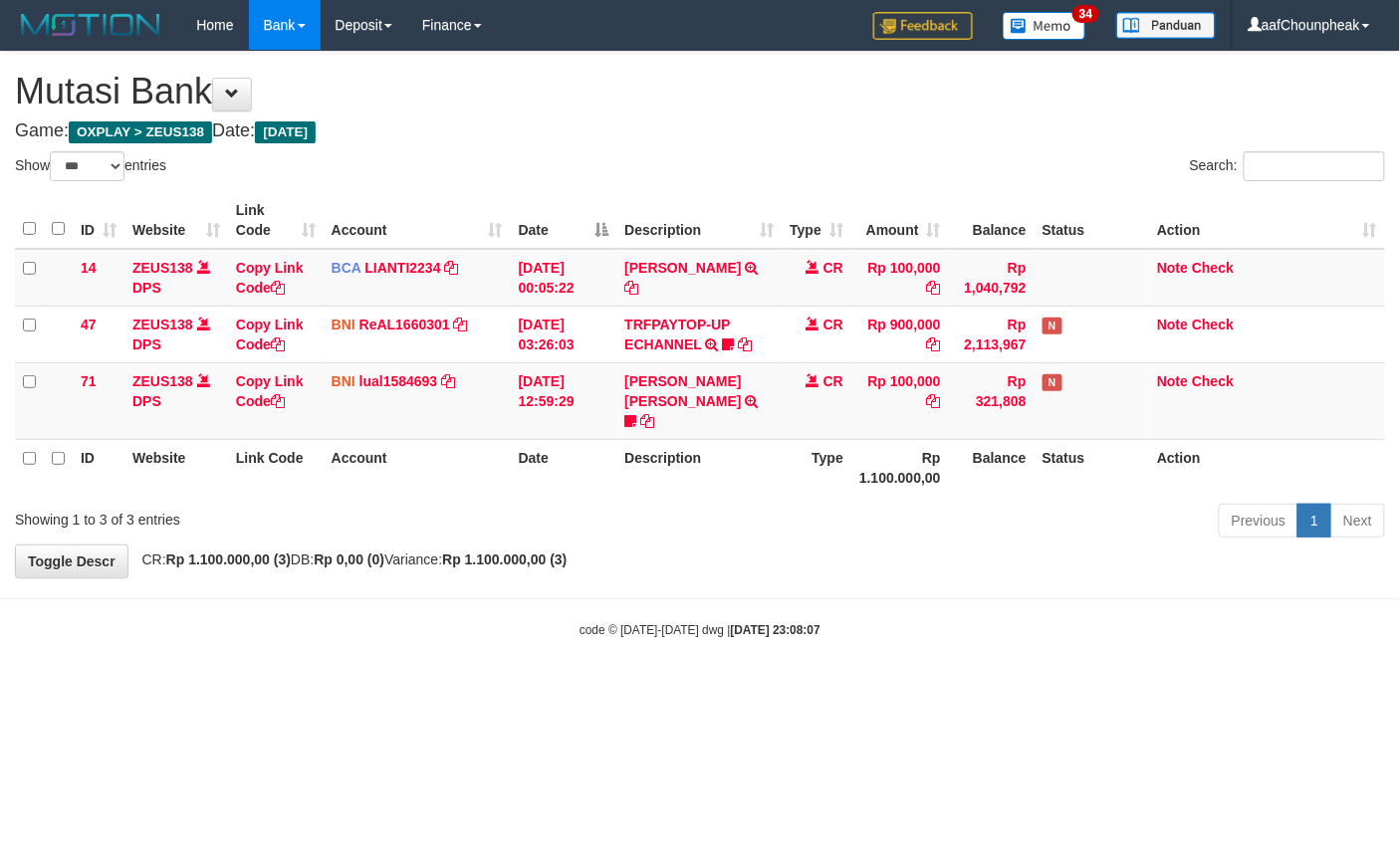 click on "**********" at bounding box center [700, 315] 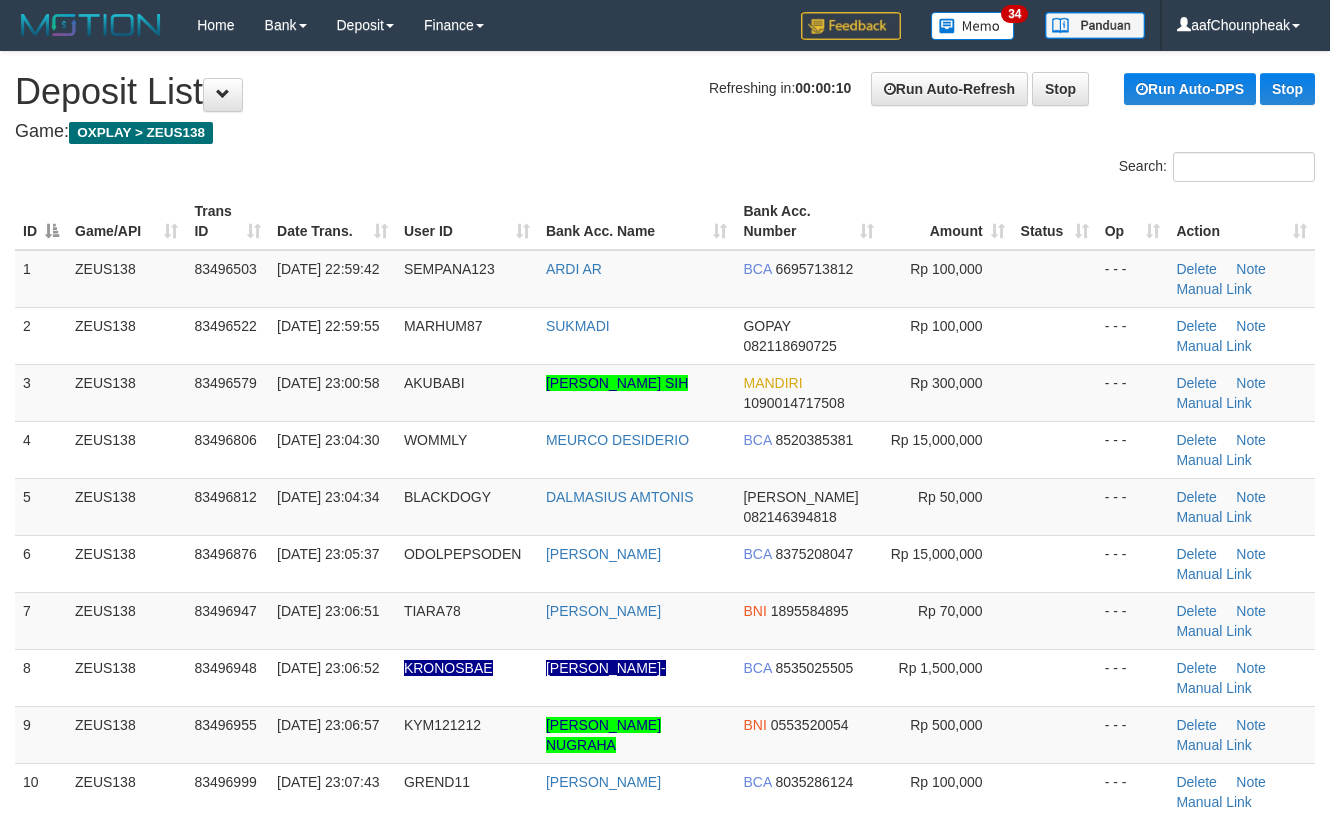 scroll, scrollTop: 0, scrollLeft: 0, axis: both 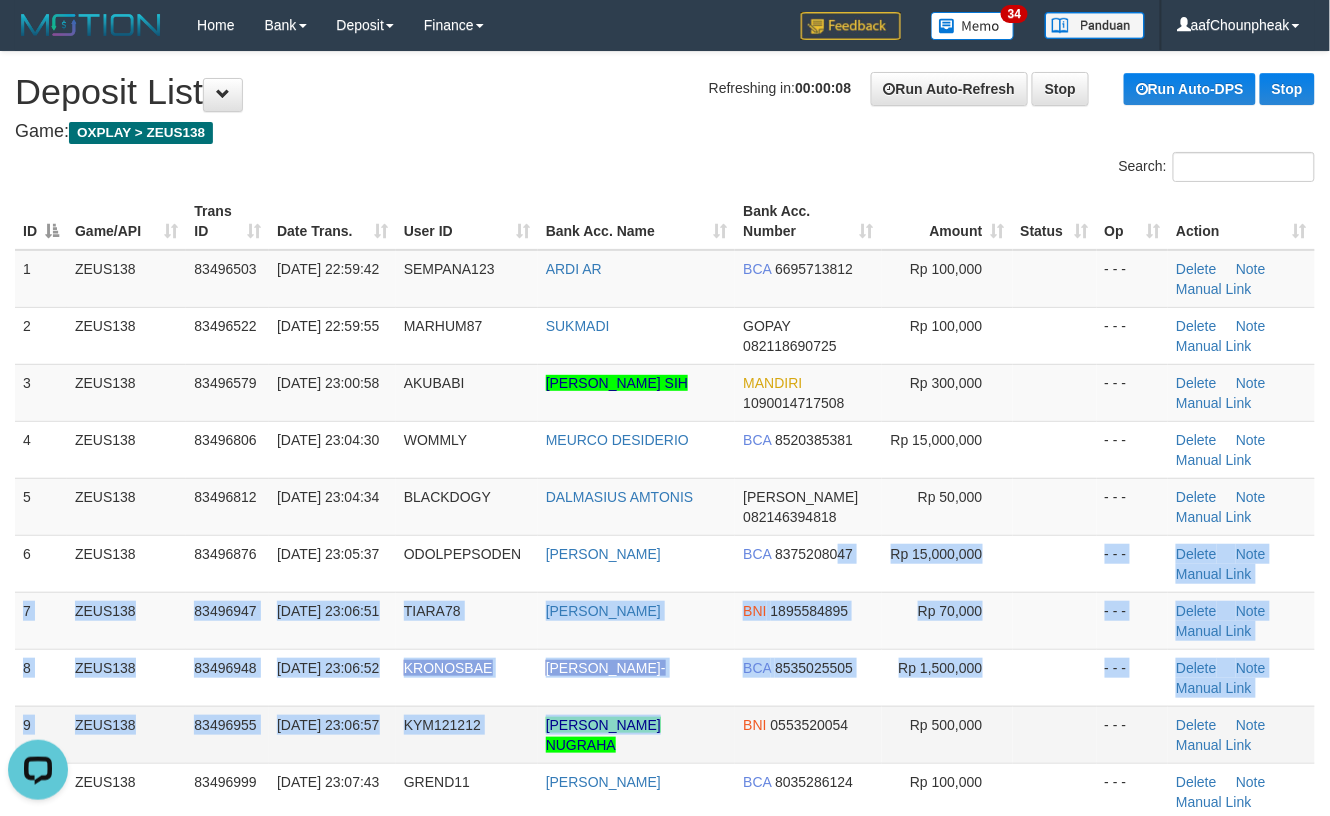 drag, startPoint x: 716, startPoint y: 624, endPoint x: 708, endPoint y: 720, distance: 96.332756 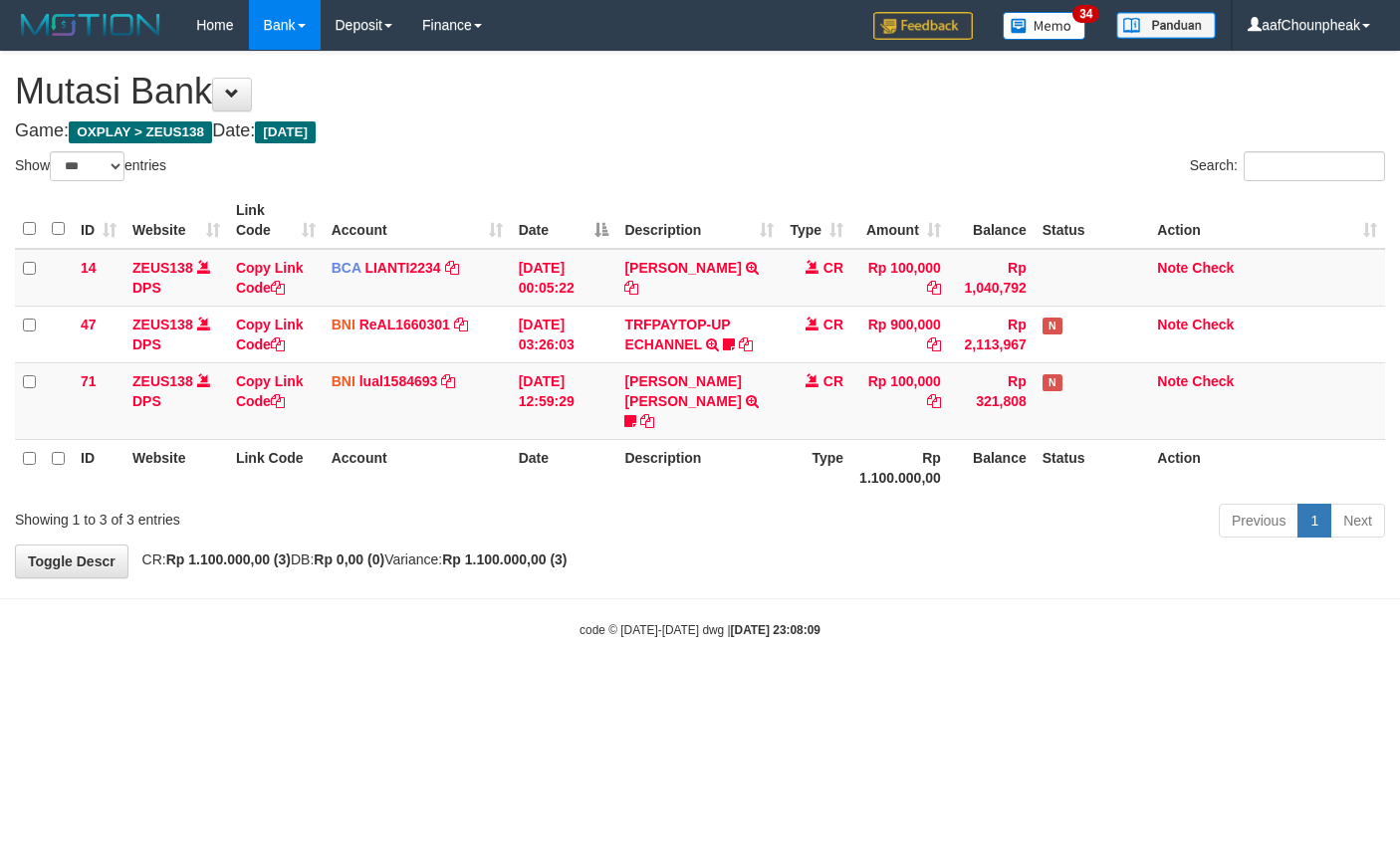 select on "***" 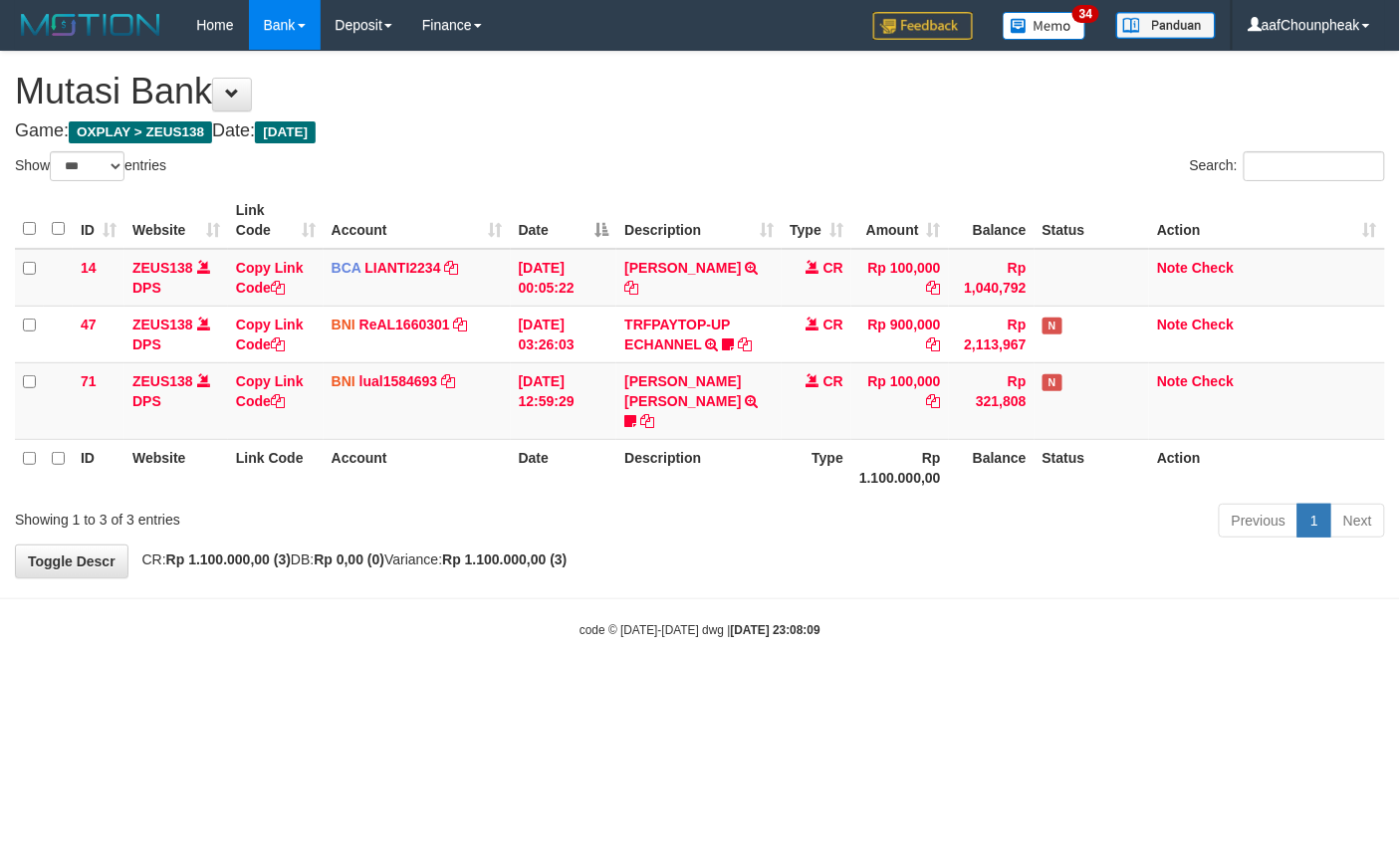 drag, startPoint x: 0, startPoint y: 0, endPoint x: 623, endPoint y: 492, distance: 793.847 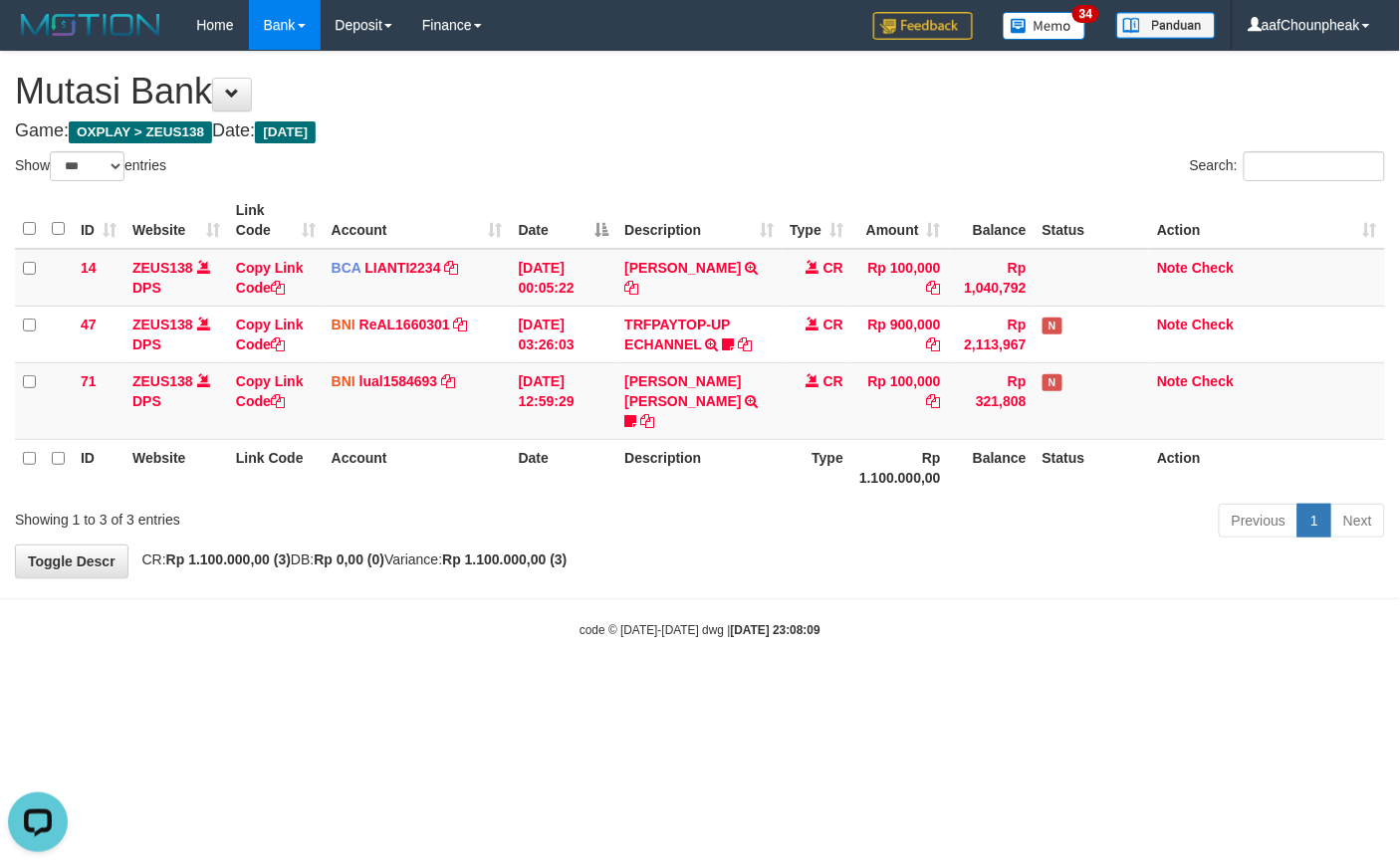 scroll, scrollTop: 0, scrollLeft: 0, axis: both 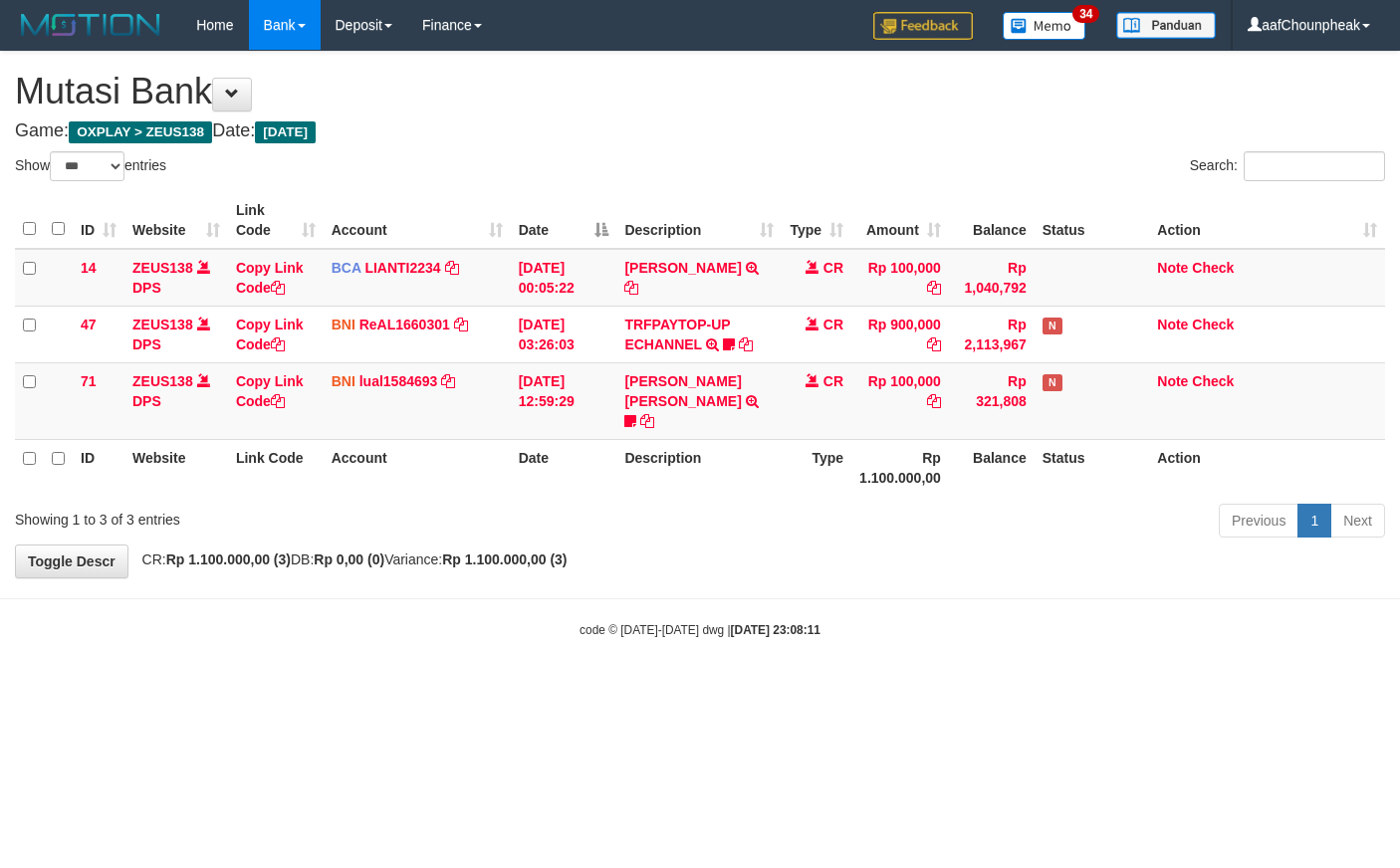 select on "***" 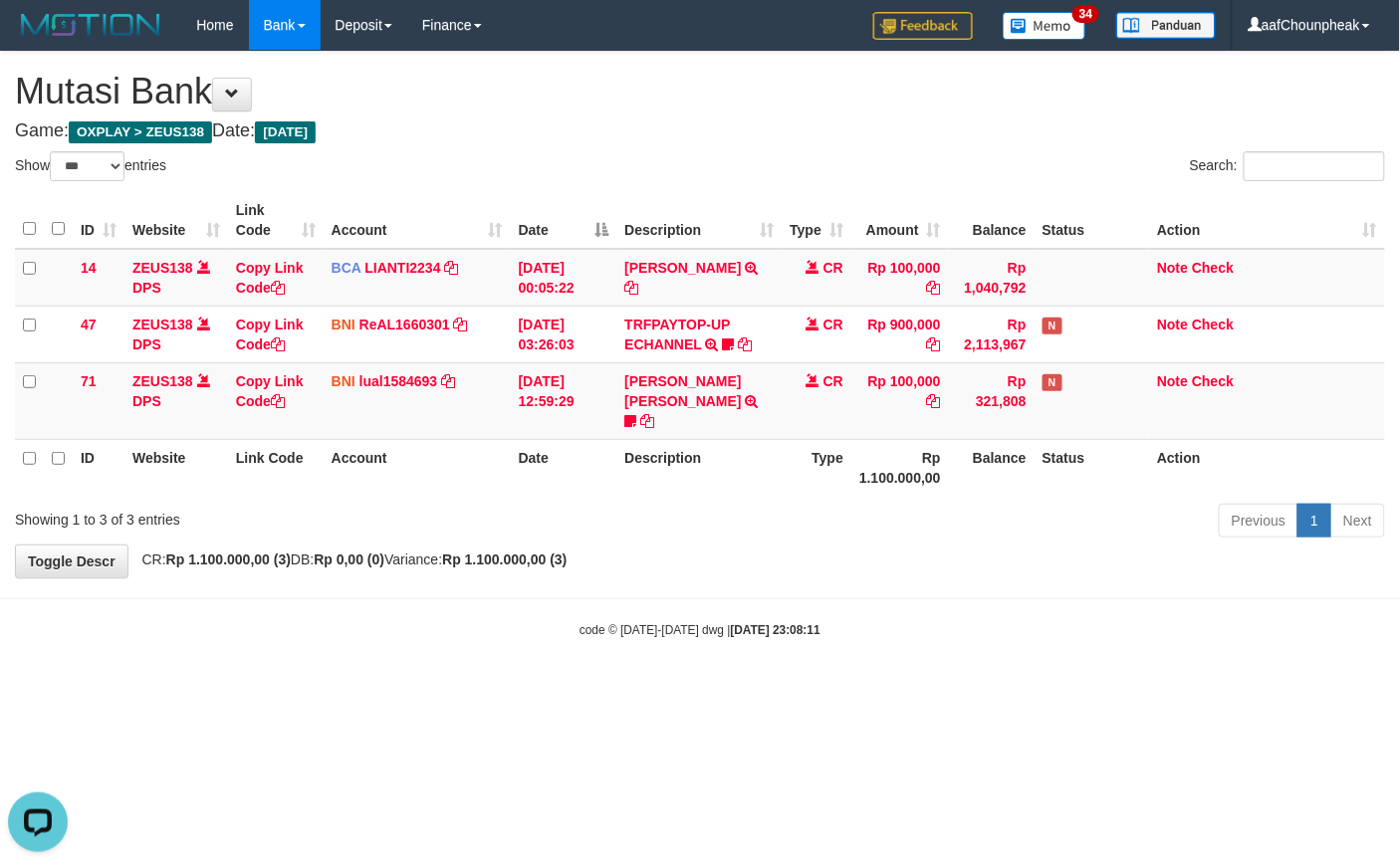 scroll, scrollTop: 0, scrollLeft: 0, axis: both 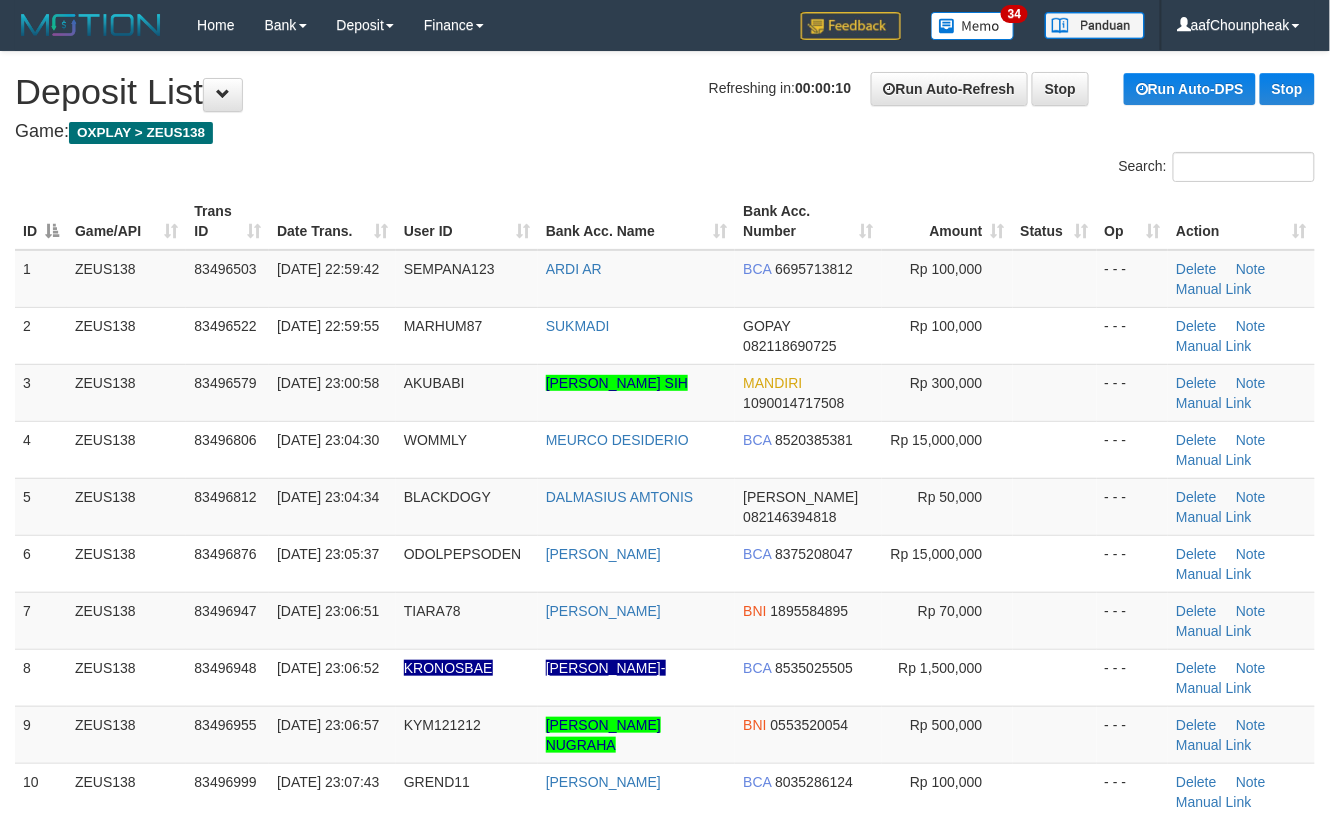 click on "[PERSON_NAME]-" at bounding box center [637, 677] 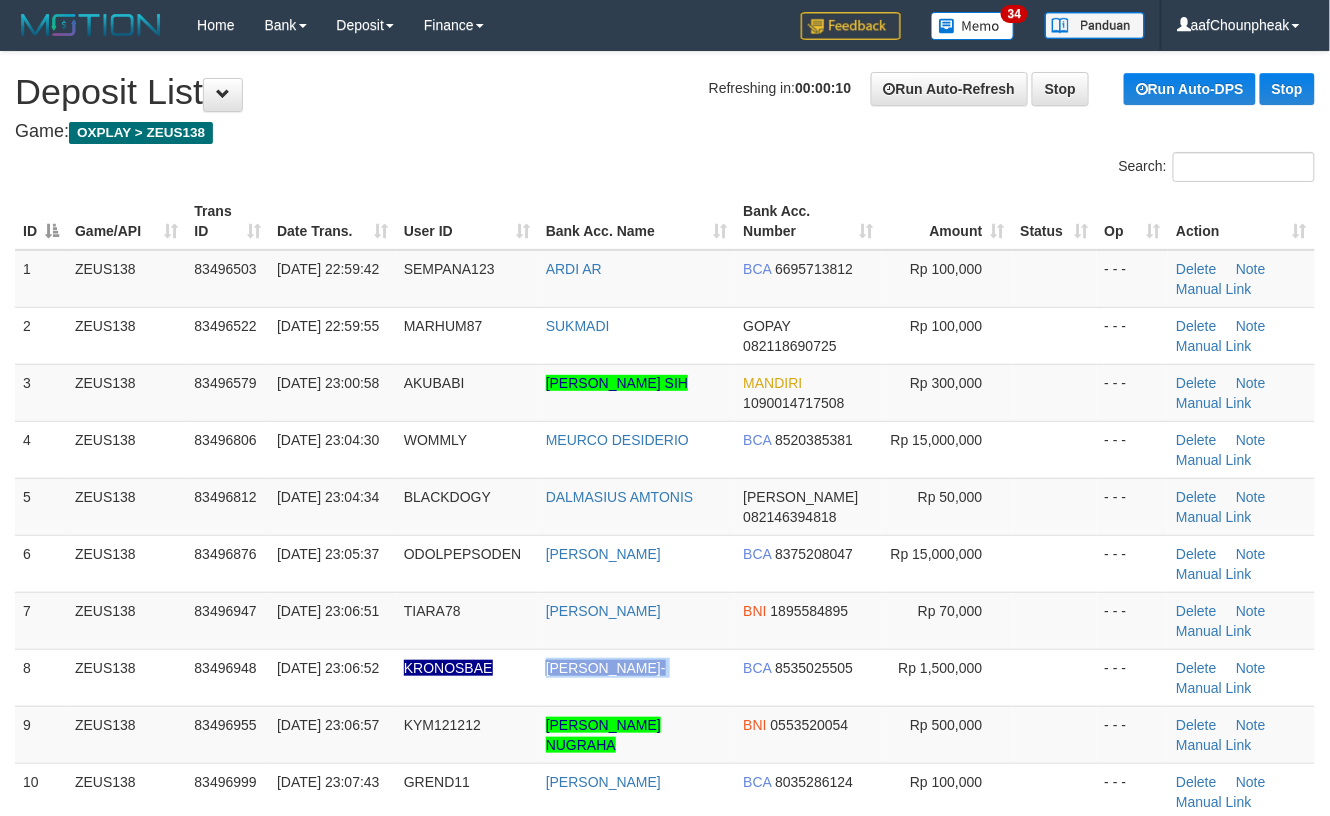 click on "[PERSON_NAME]-" at bounding box center (637, 677) 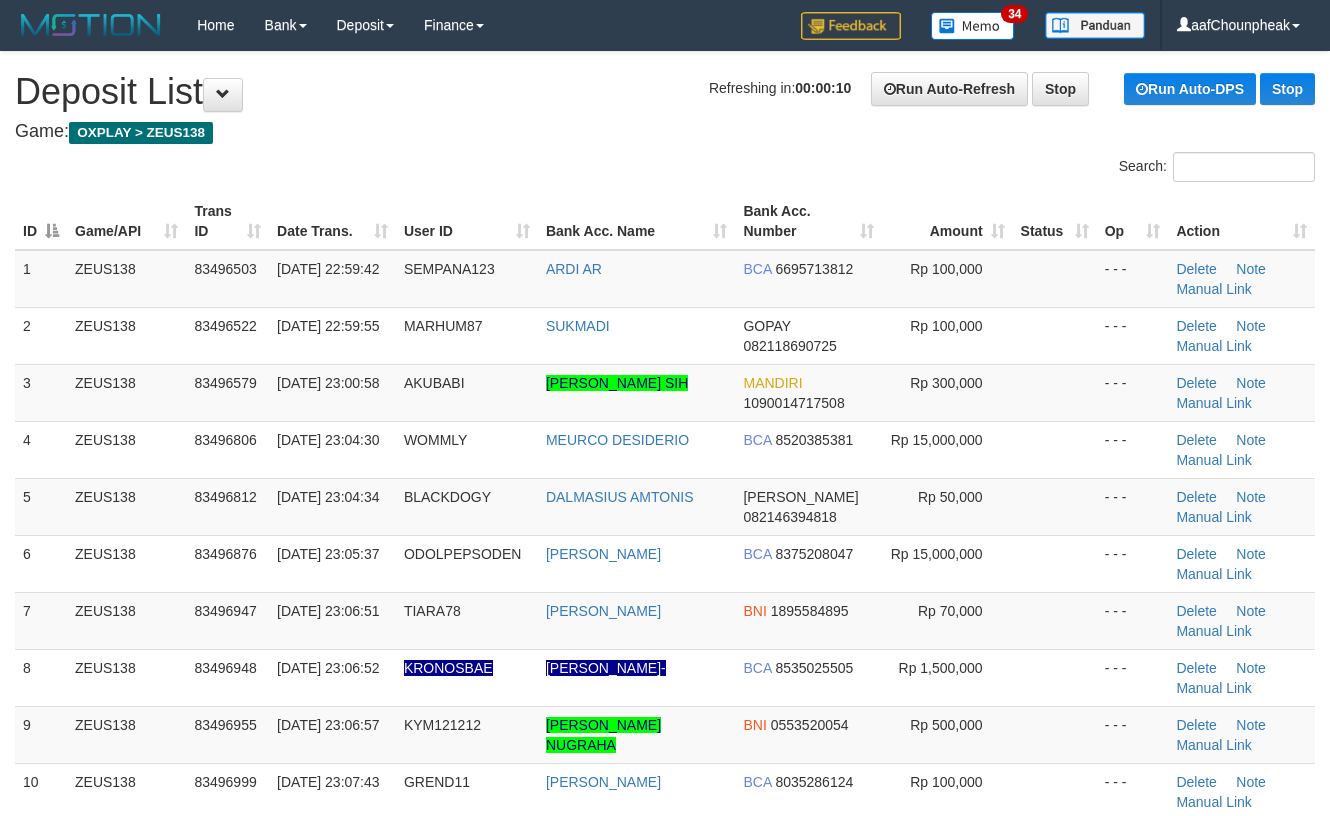 scroll, scrollTop: 0, scrollLeft: 0, axis: both 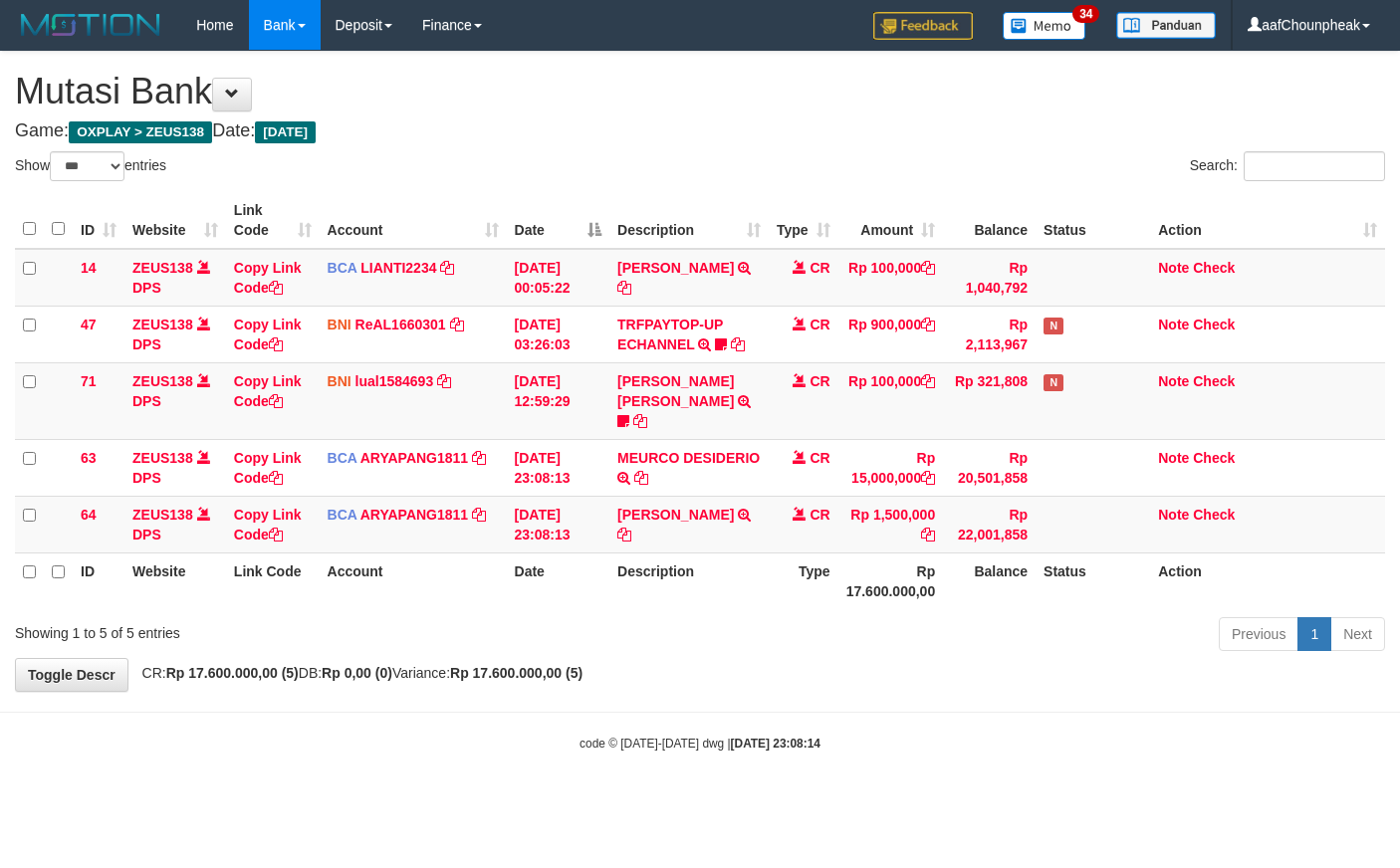select on "***" 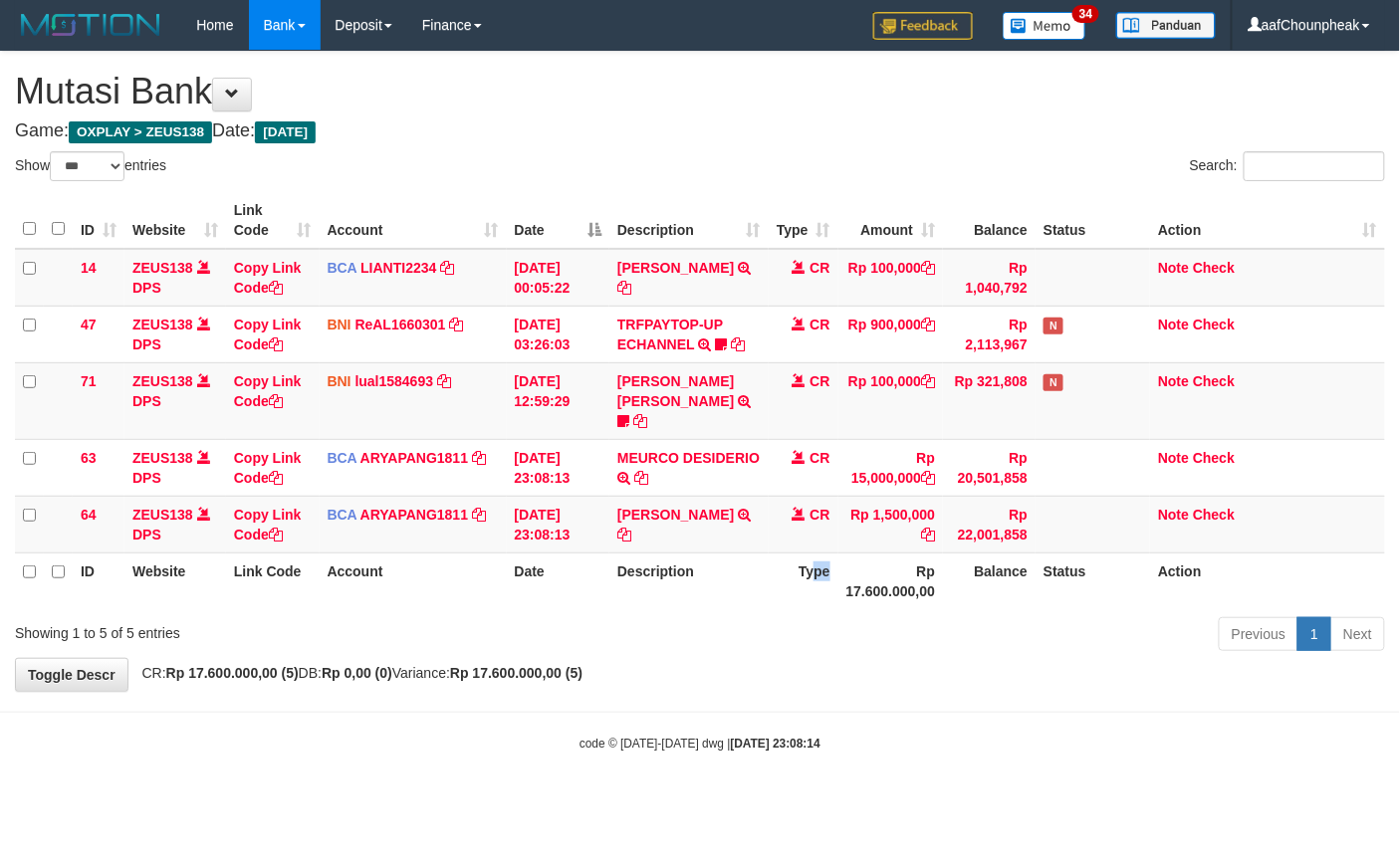 click on "Type" at bounding box center [804, 580] 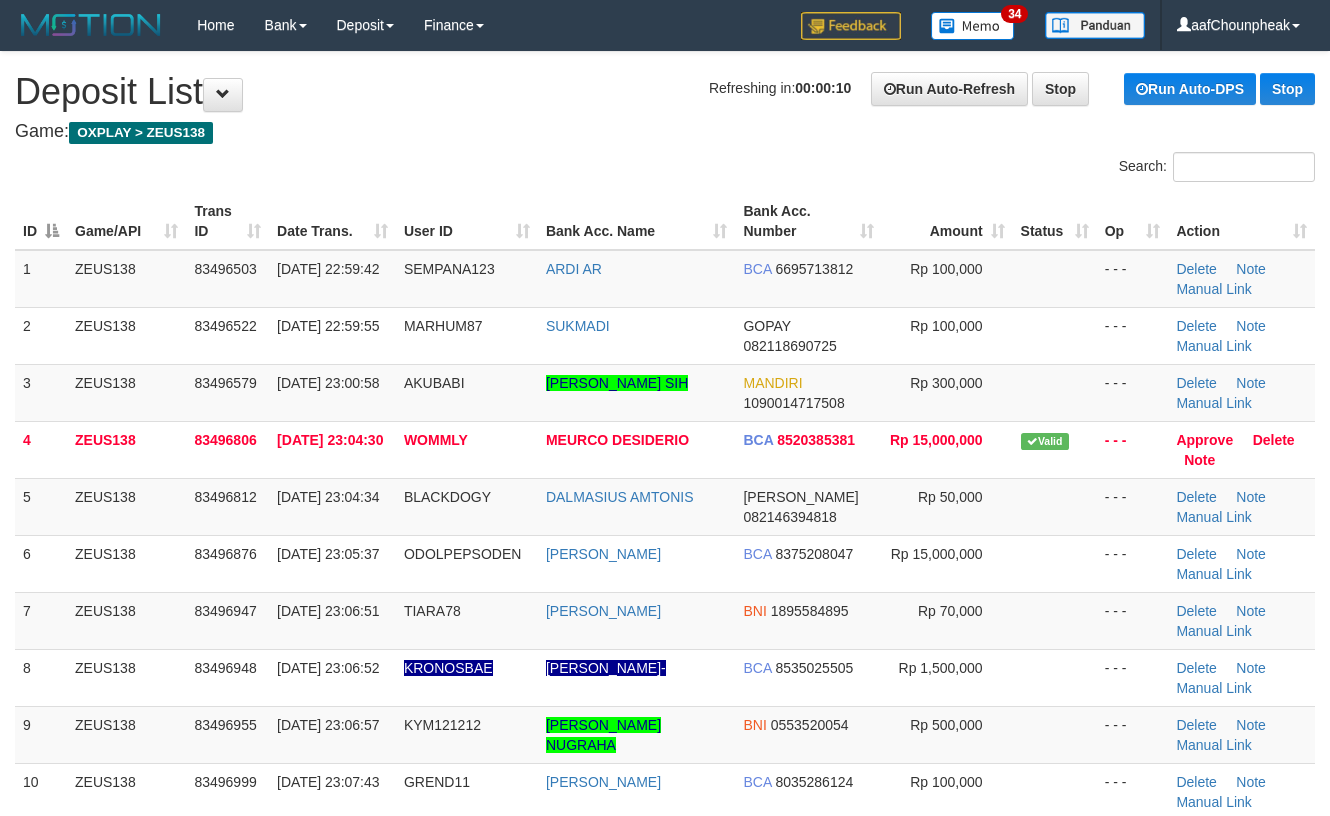 scroll, scrollTop: 0, scrollLeft: 0, axis: both 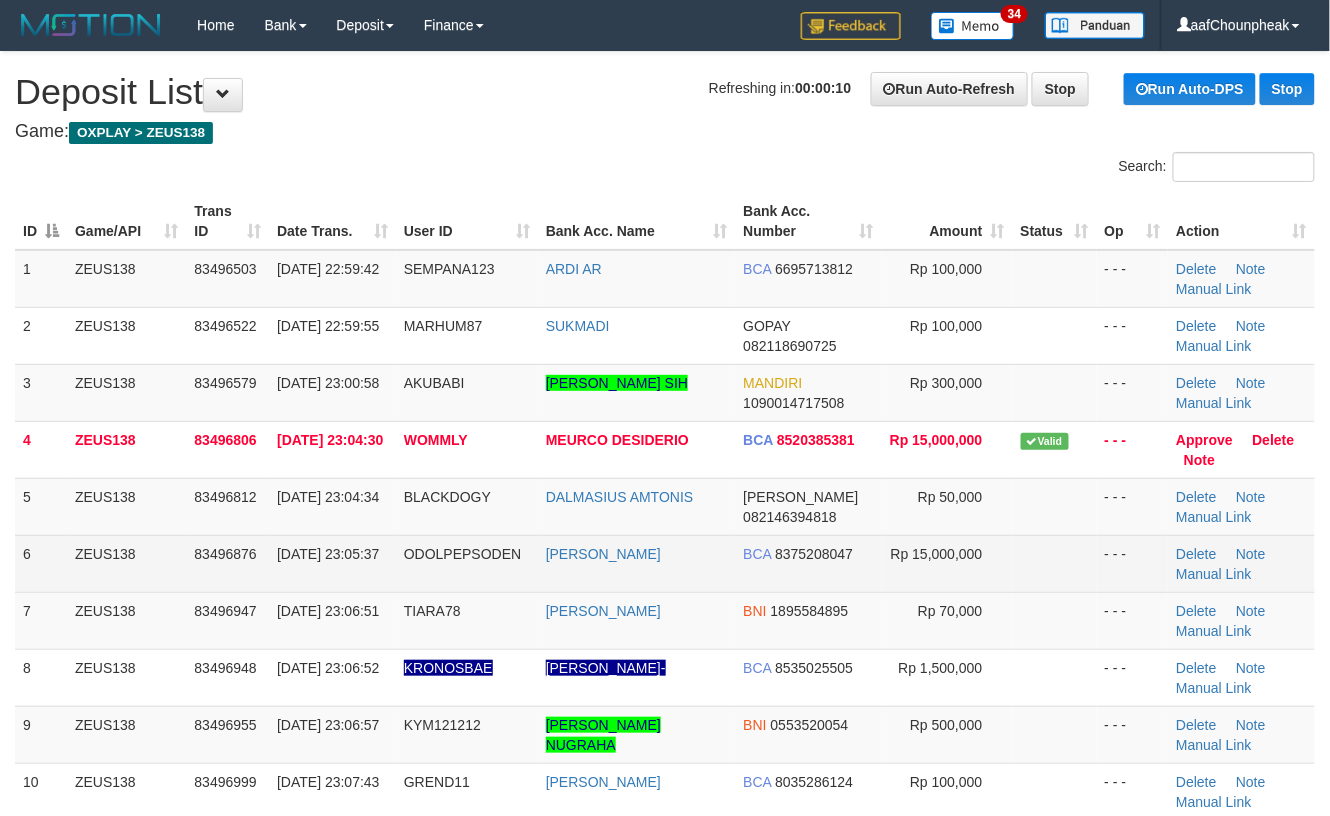 click at bounding box center [1055, 563] 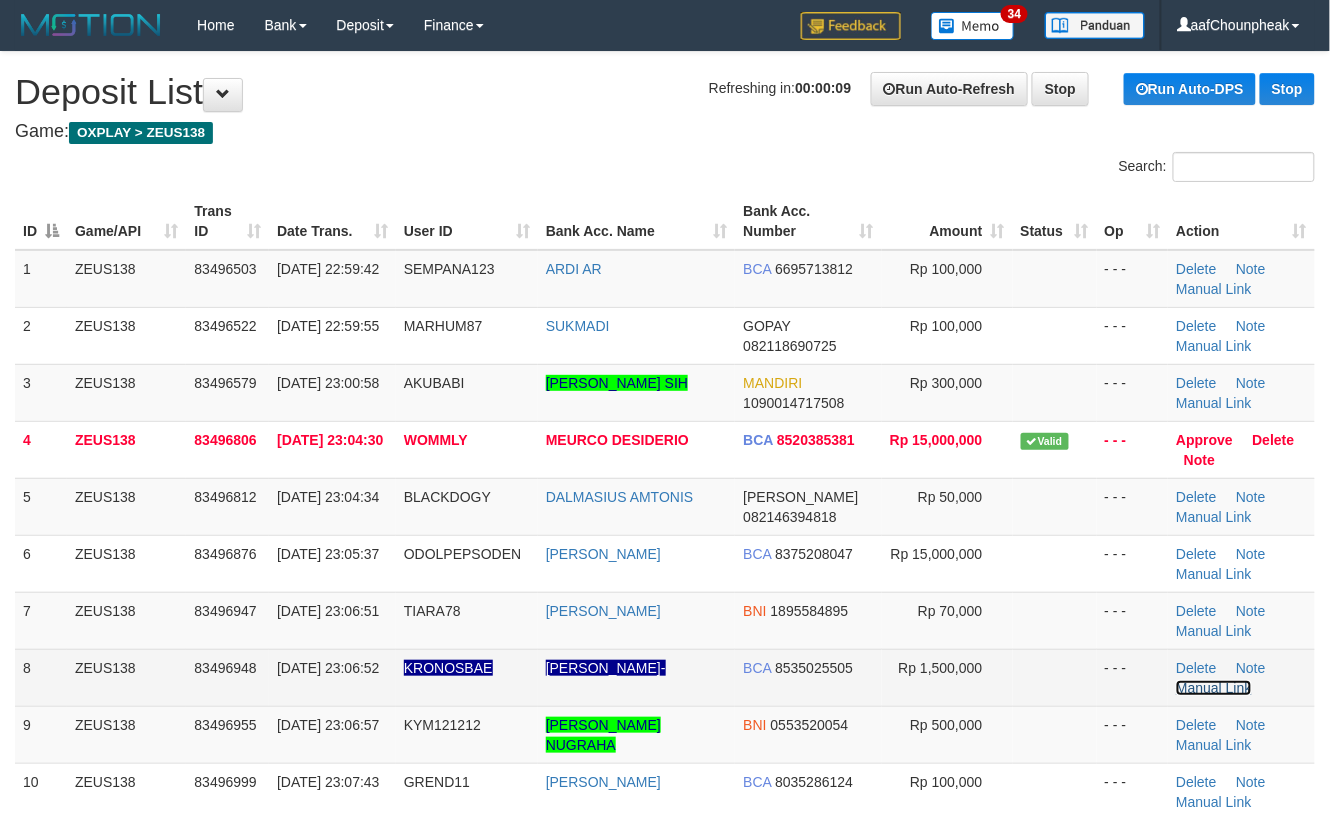 click on "Manual Link" at bounding box center (1214, 688) 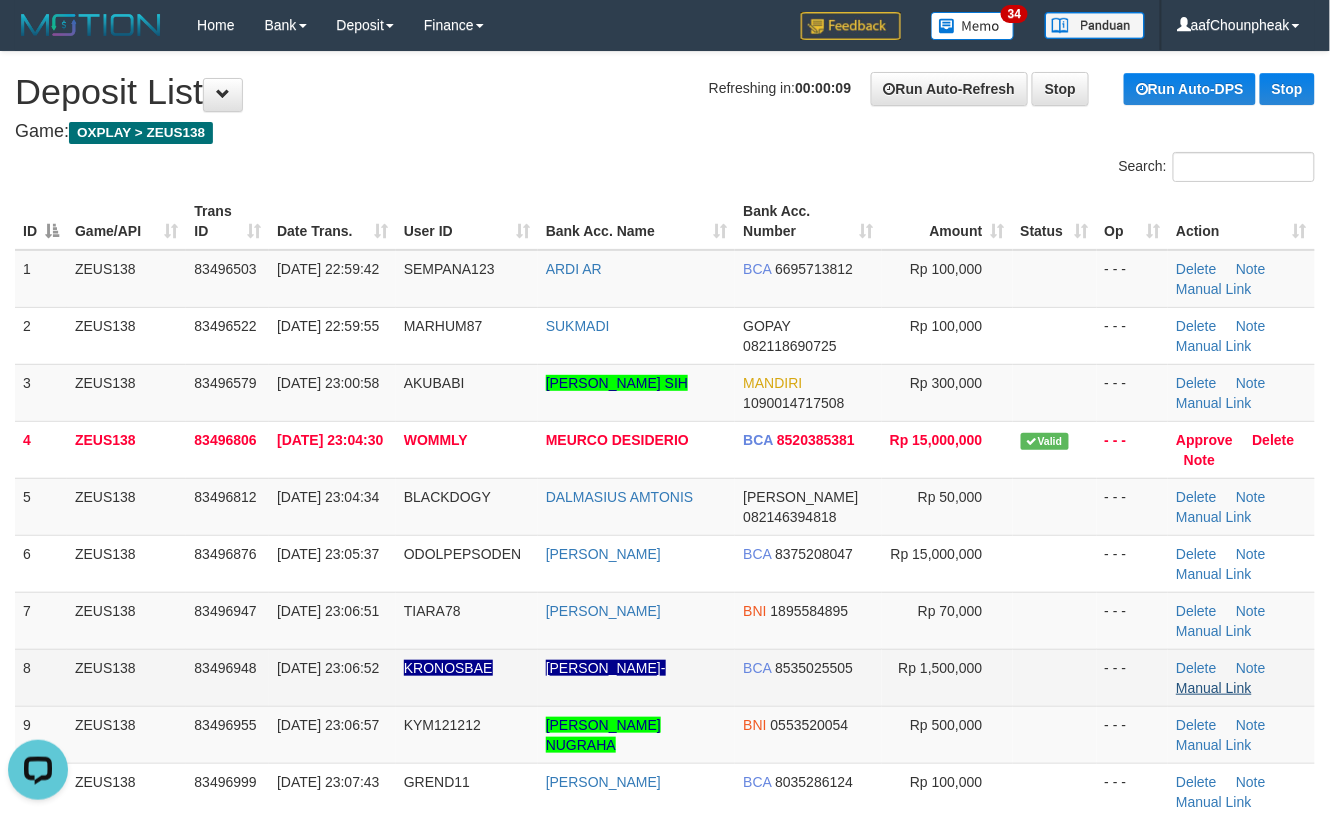 scroll, scrollTop: 0, scrollLeft: 0, axis: both 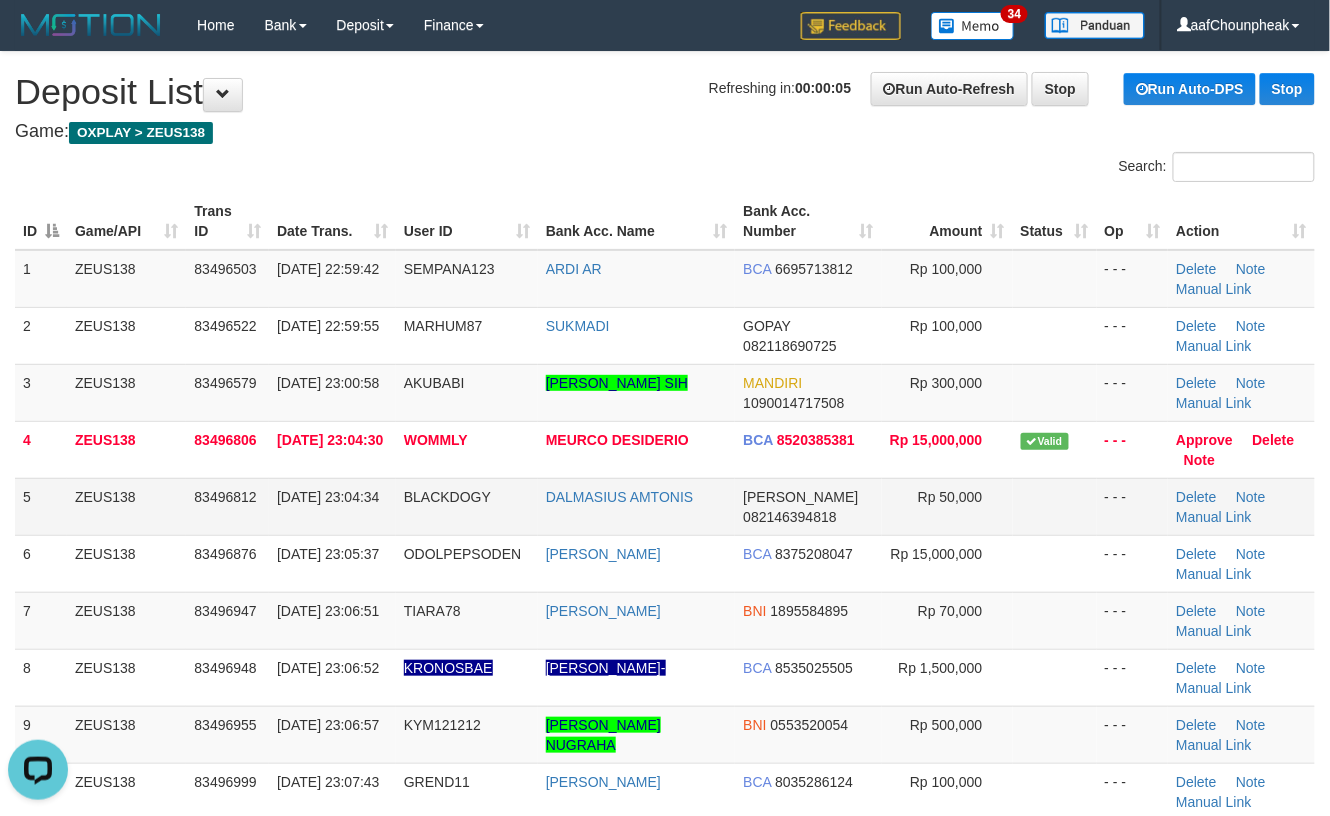 drag, startPoint x: 410, startPoint y: 506, endPoint x: 450, endPoint y: 522, distance: 43.081318 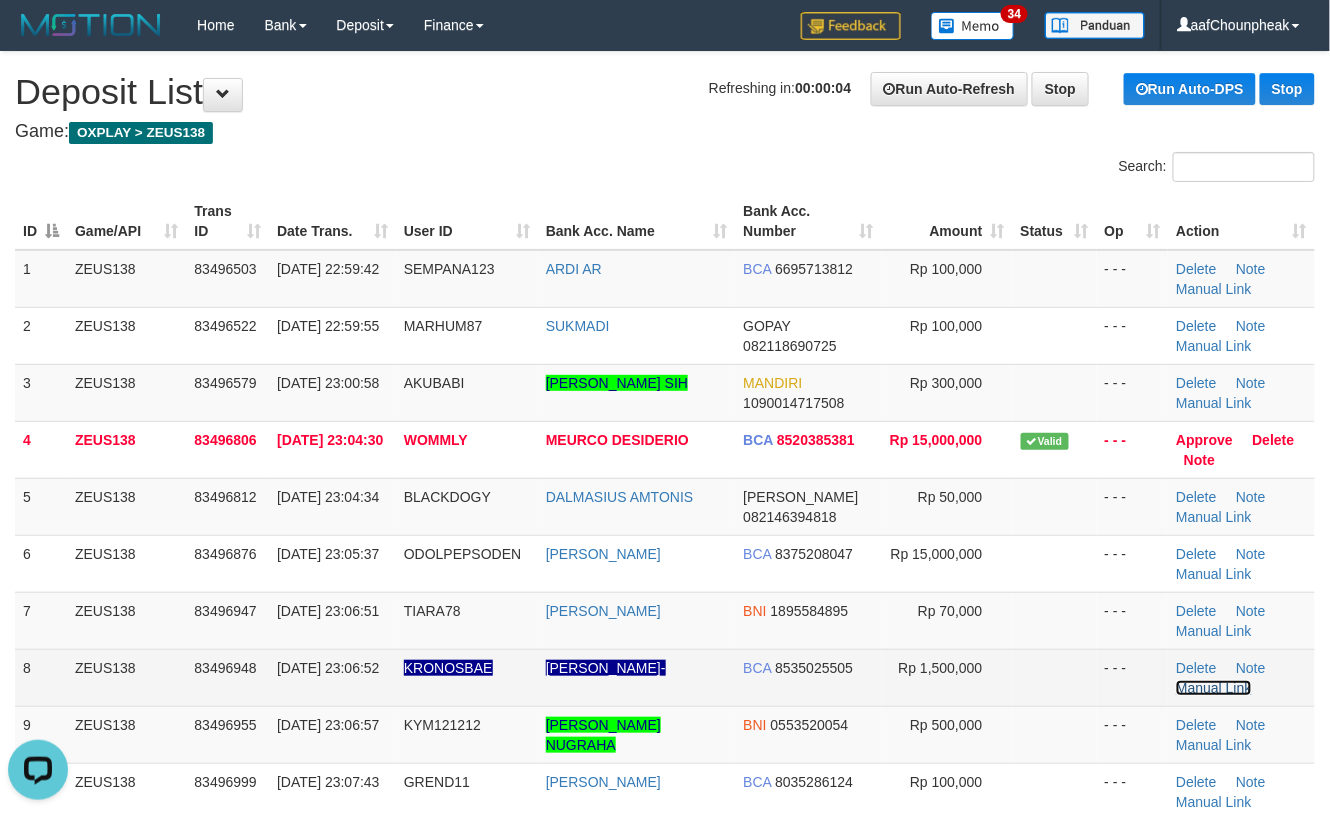 click on "Manual Link" at bounding box center (1214, 688) 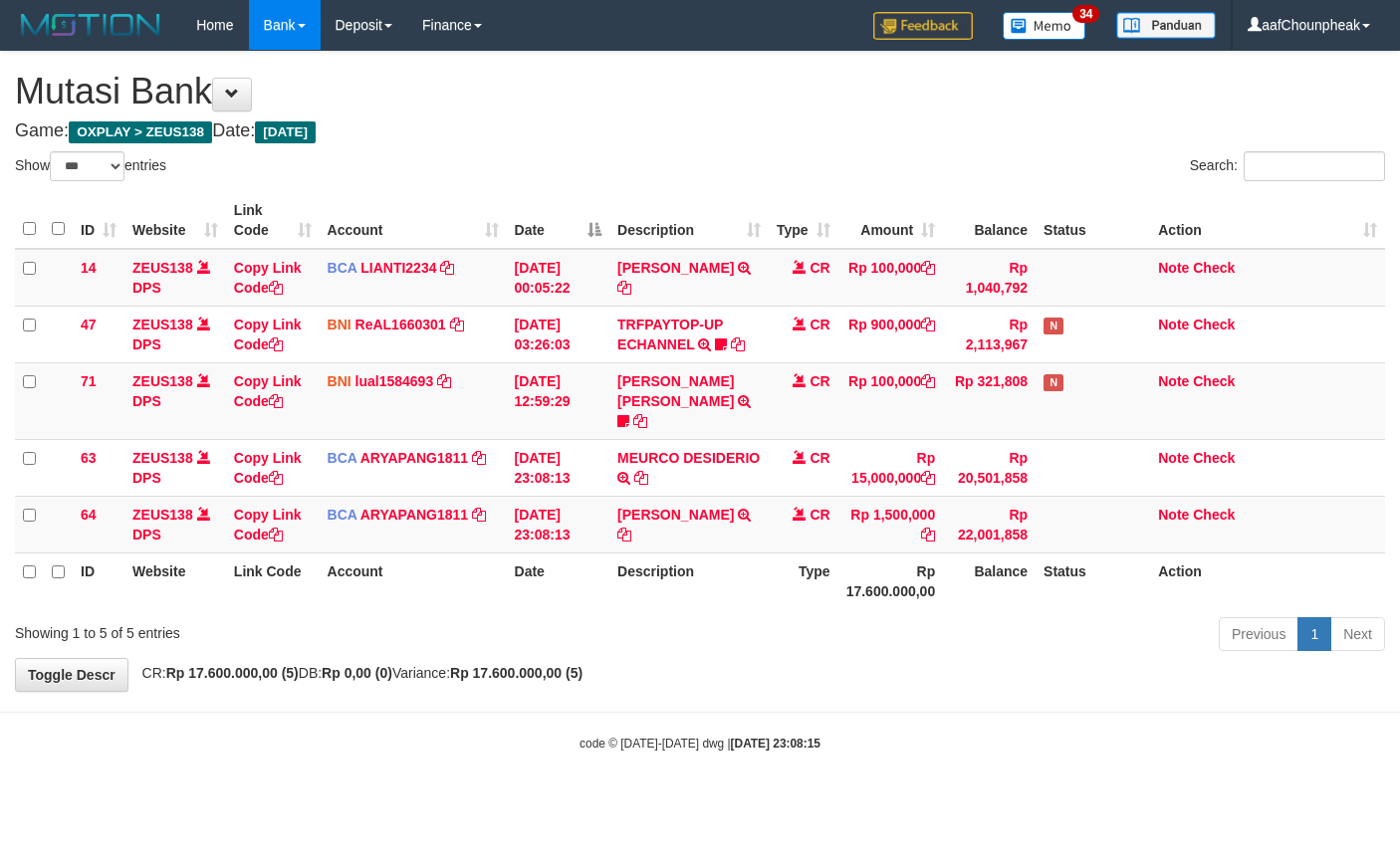 select on "***" 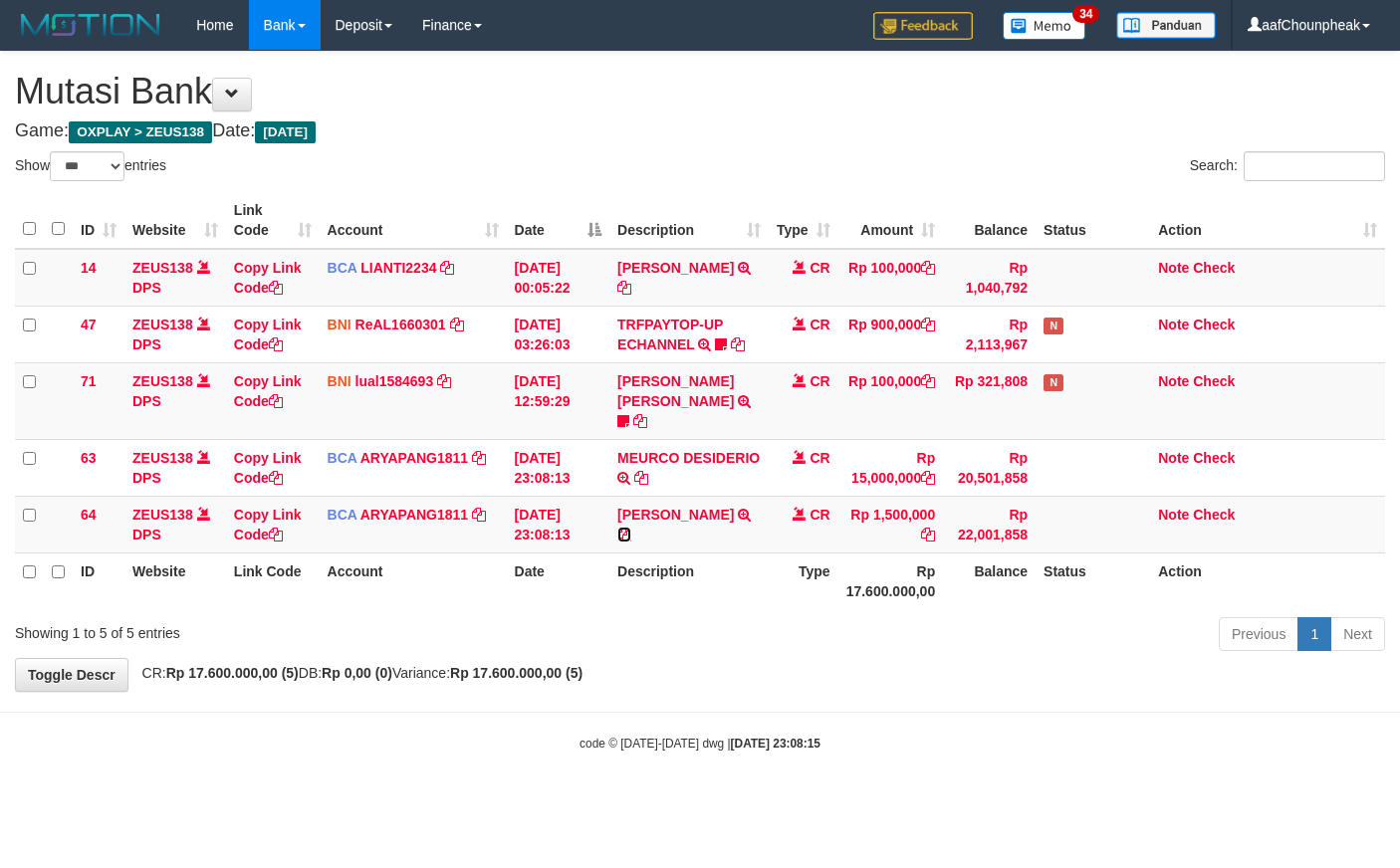 scroll, scrollTop: 0, scrollLeft: 0, axis: both 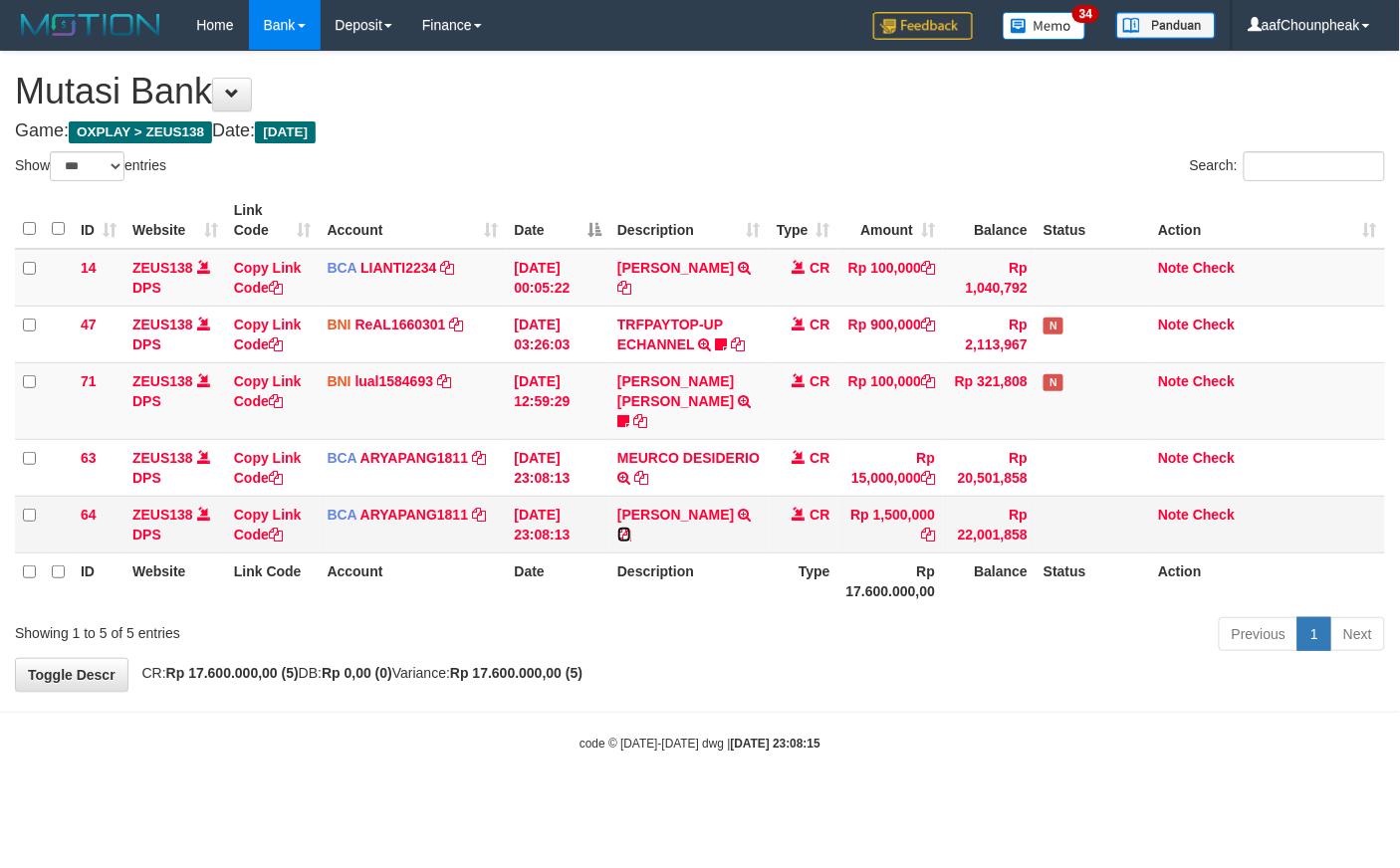 drag, startPoint x: 0, startPoint y: 0, endPoint x: 619, endPoint y: 516, distance: 805.8641 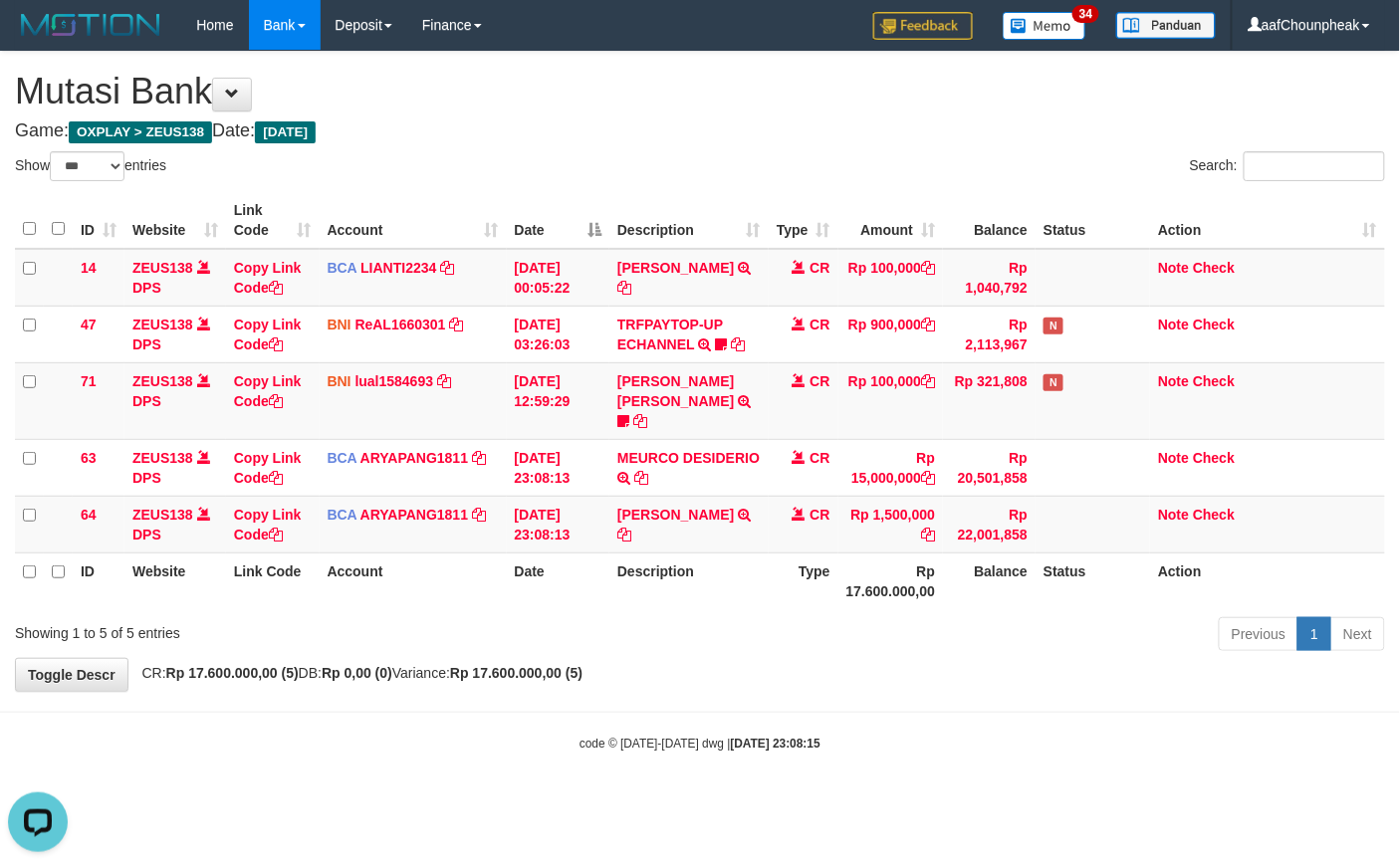 scroll, scrollTop: 0, scrollLeft: 0, axis: both 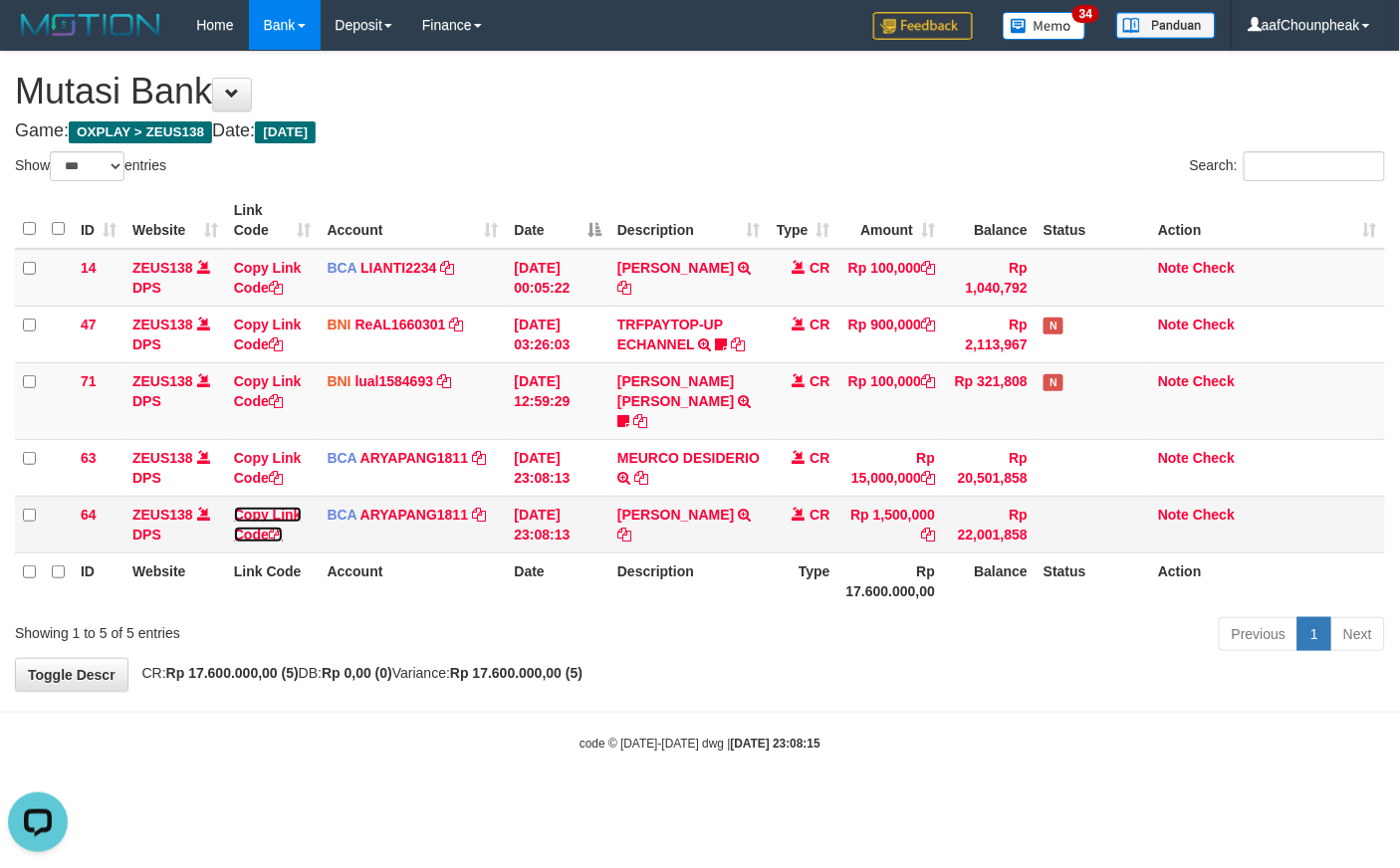 drag, startPoint x: 273, startPoint y: 514, endPoint x: 256, endPoint y: 519, distance: 17.720045 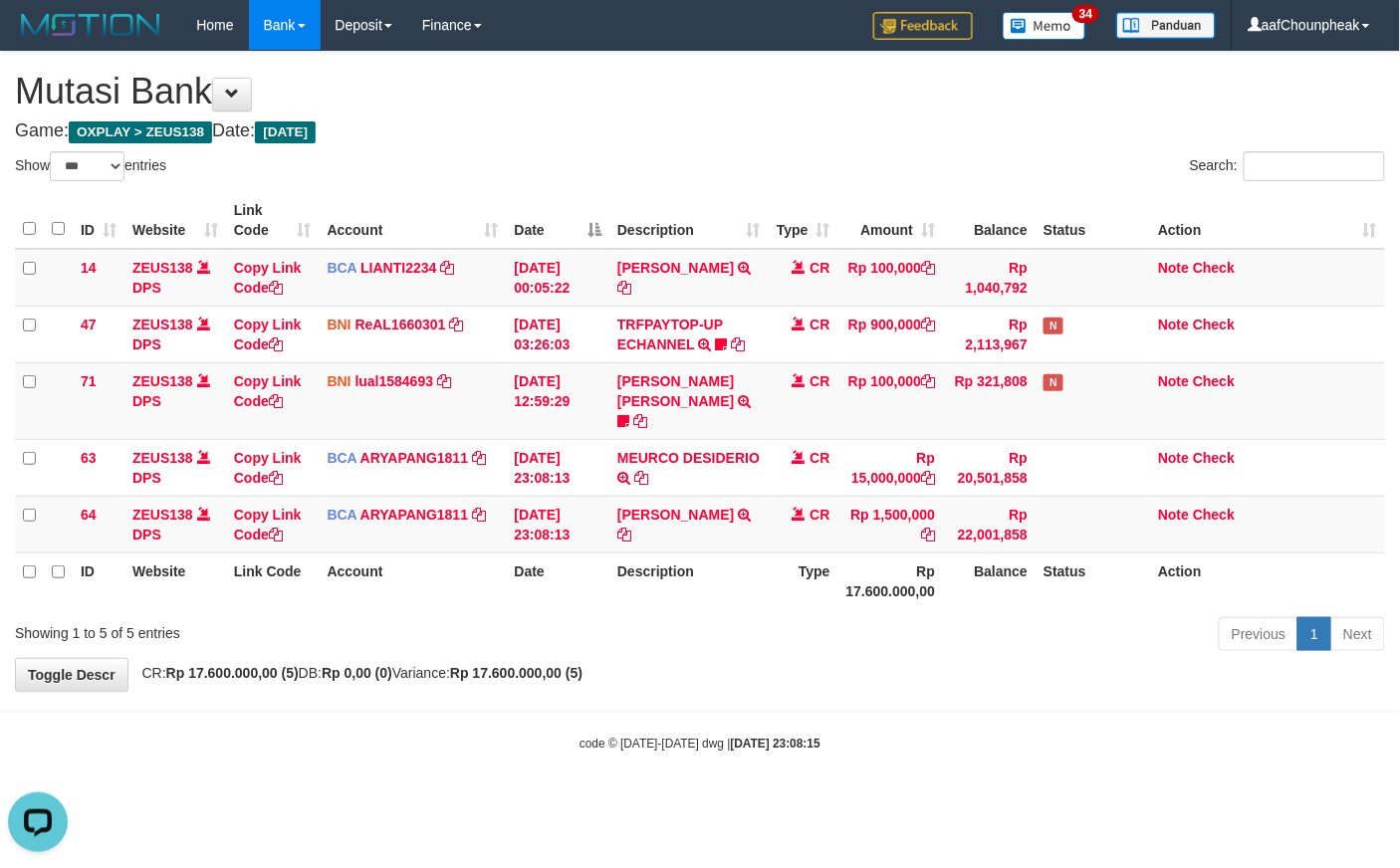 scroll, scrollTop: 273, scrollLeft: 0, axis: vertical 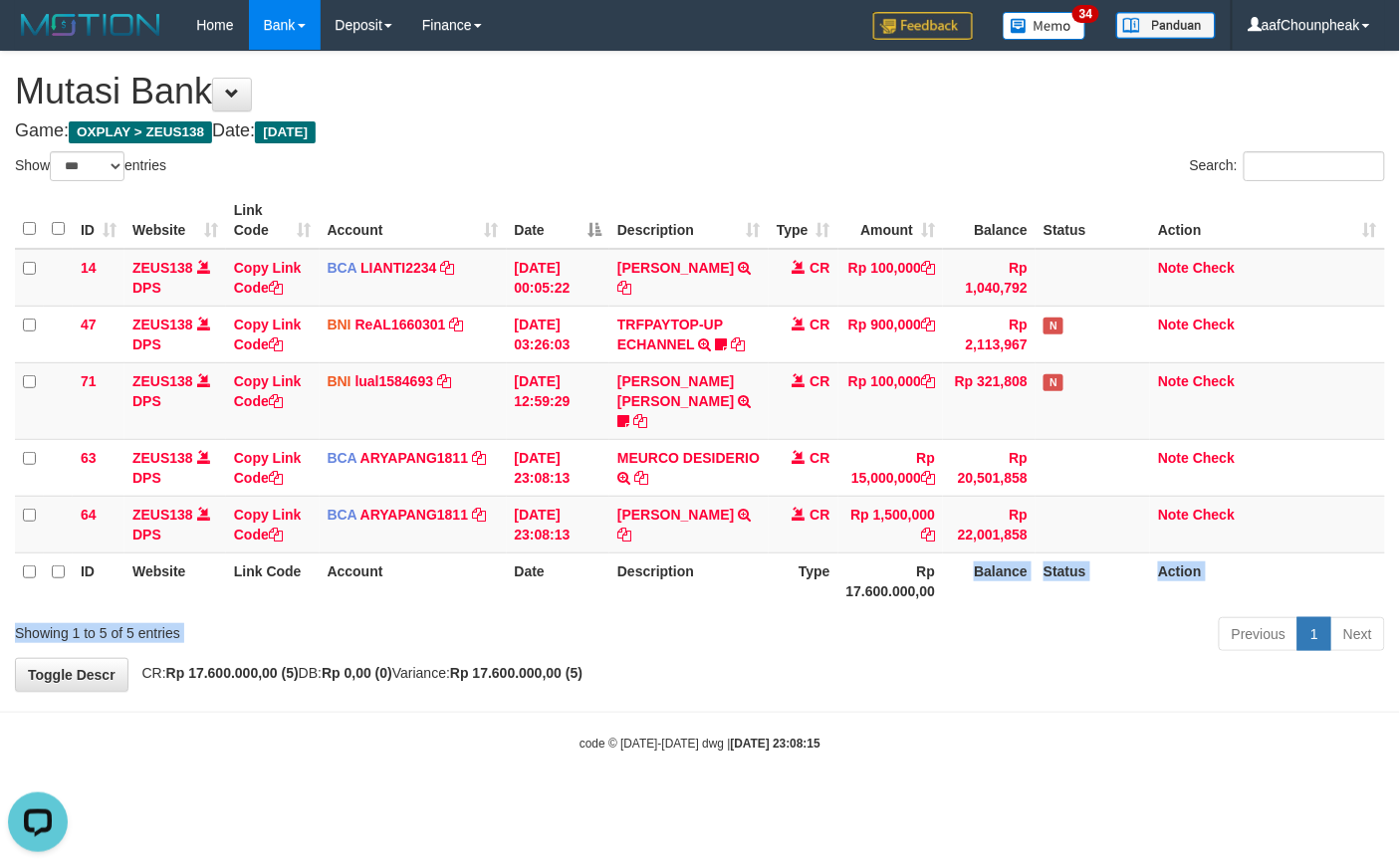 click on "Show  ** ** ** ***  entries Search:
ID Website Link Code Account Date Description Type Amount Balance Status Action
14
ZEUS138    DPS
Copy Link Code
BCA
LIANTI2234
DPS
YULIANTI
mutasi_20250712_4646 | 14
mutasi_20250712_4646 | 14
[DATE] 00:05:22
[PERSON_NAME]         TRSF E-BANKING CR 1207/FTSCY/WS95051
100000.002025071262819090 TRFDN-YUSUP MAULANESPAY DEBIT INDONE
CR
Rp 100,000
Rp 1,040,792
Note
Check
47
ZEUS138    DPS
Copy Link Code
BNI
ReAL1660301" at bounding box center (700, 404) 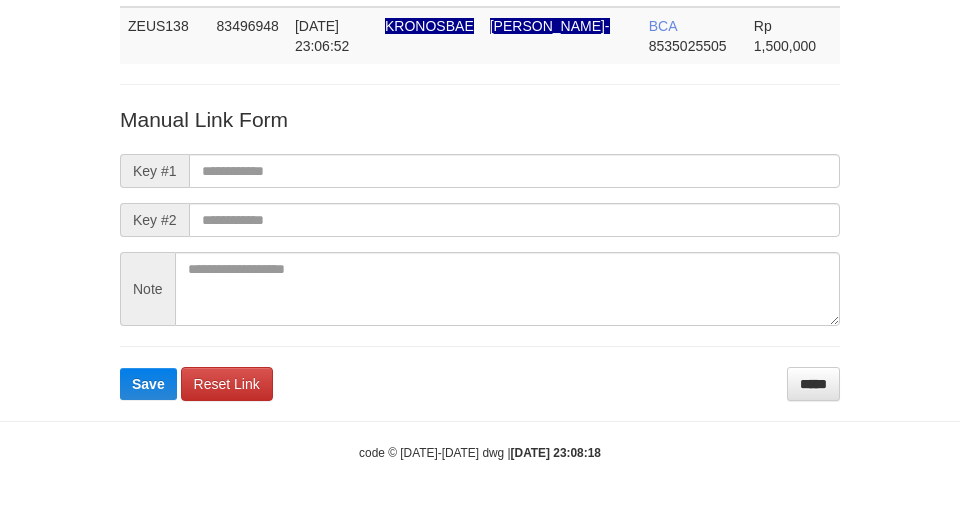 scroll, scrollTop: 146, scrollLeft: 0, axis: vertical 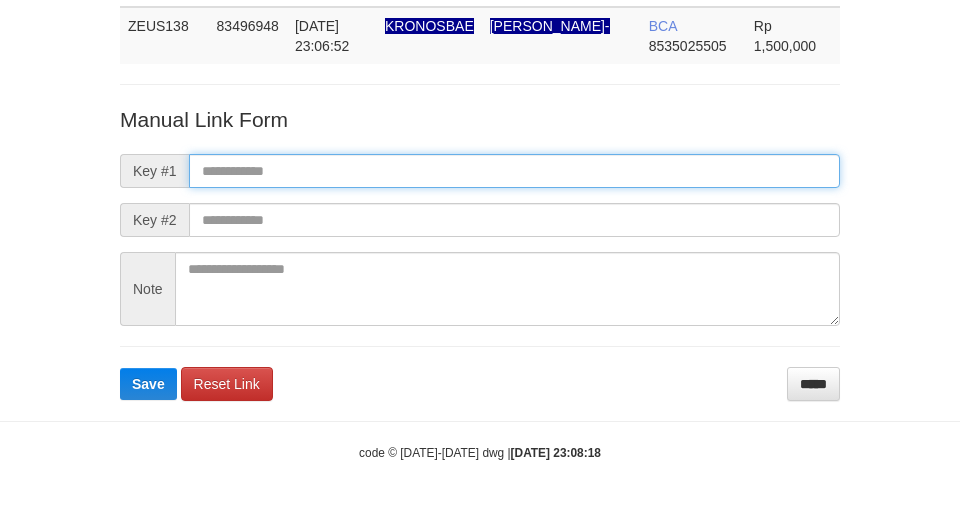 paste on "**********" 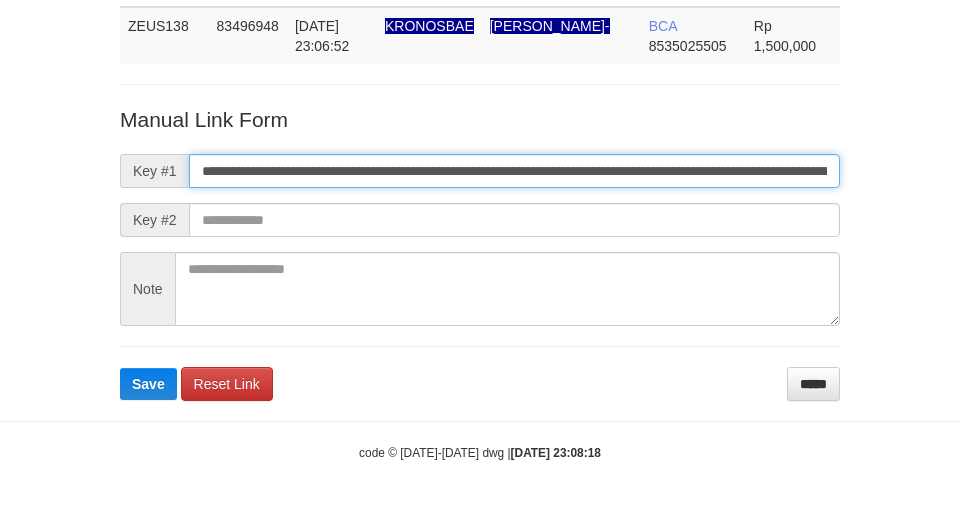 click on "**********" at bounding box center [514, 171] 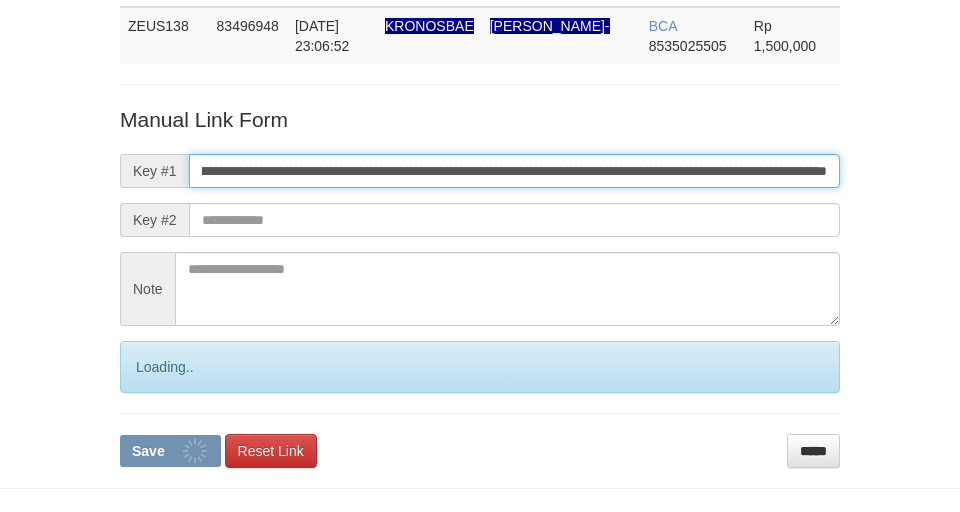 click on "Save" at bounding box center (170, 451) 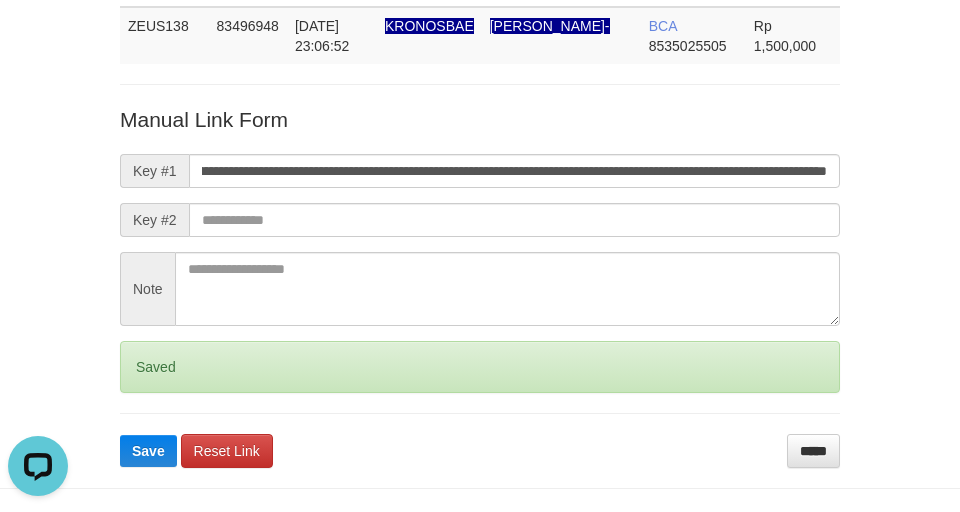 scroll, scrollTop: 0, scrollLeft: 0, axis: both 